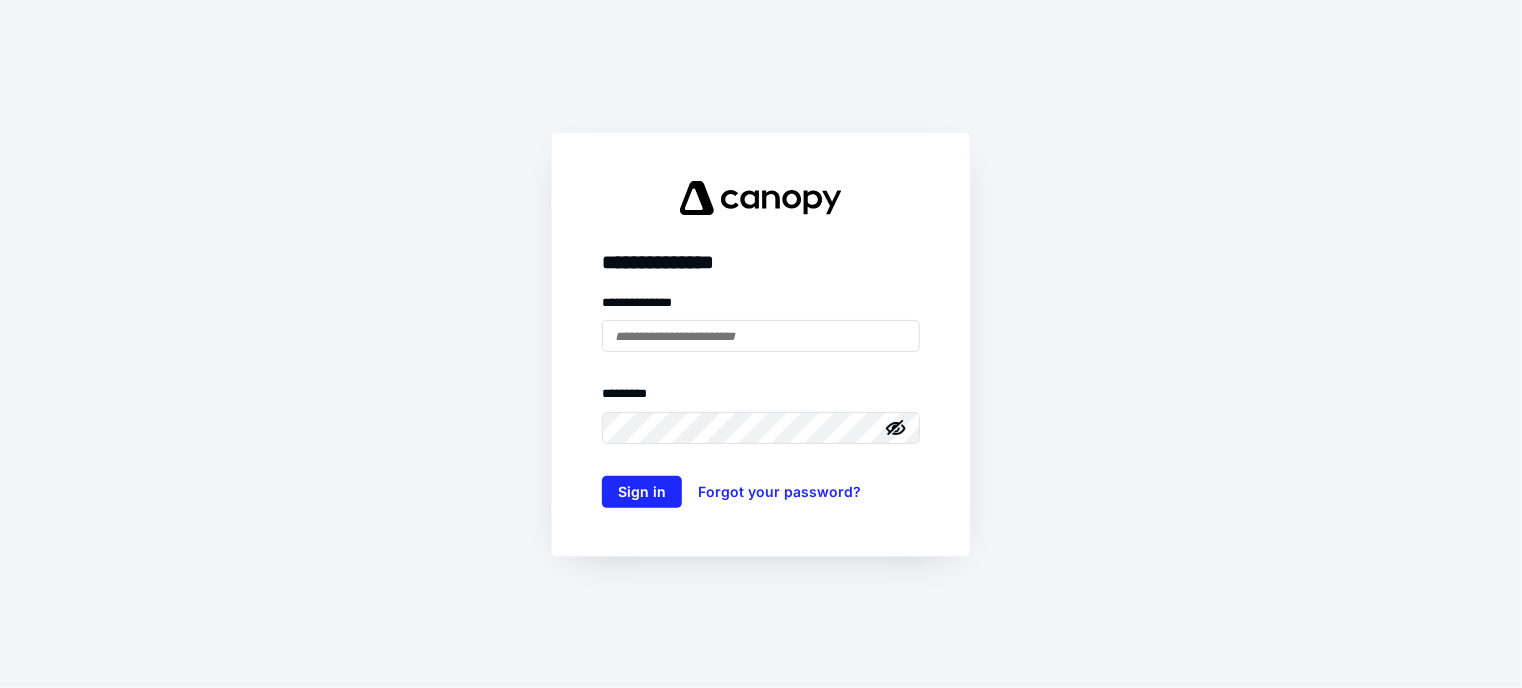 scroll, scrollTop: 0, scrollLeft: 0, axis: both 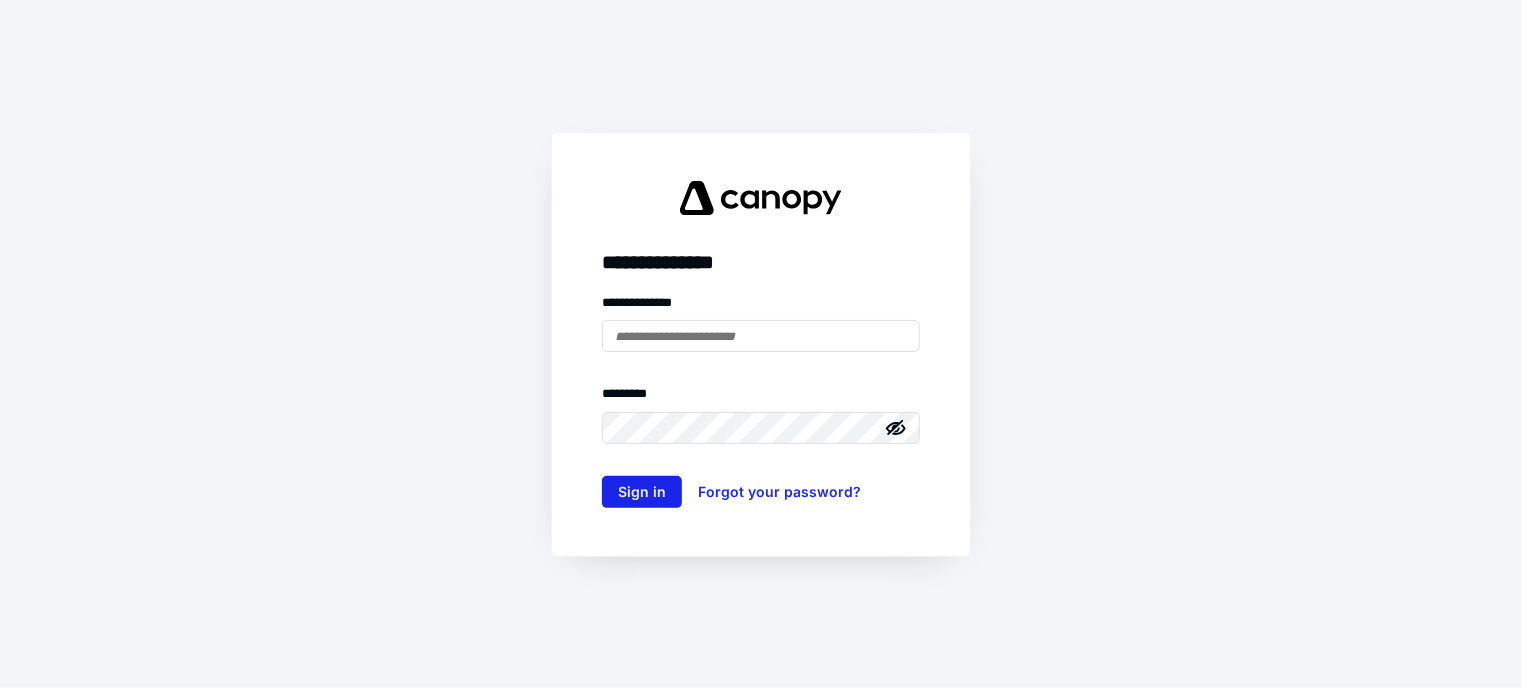 type on "**********" 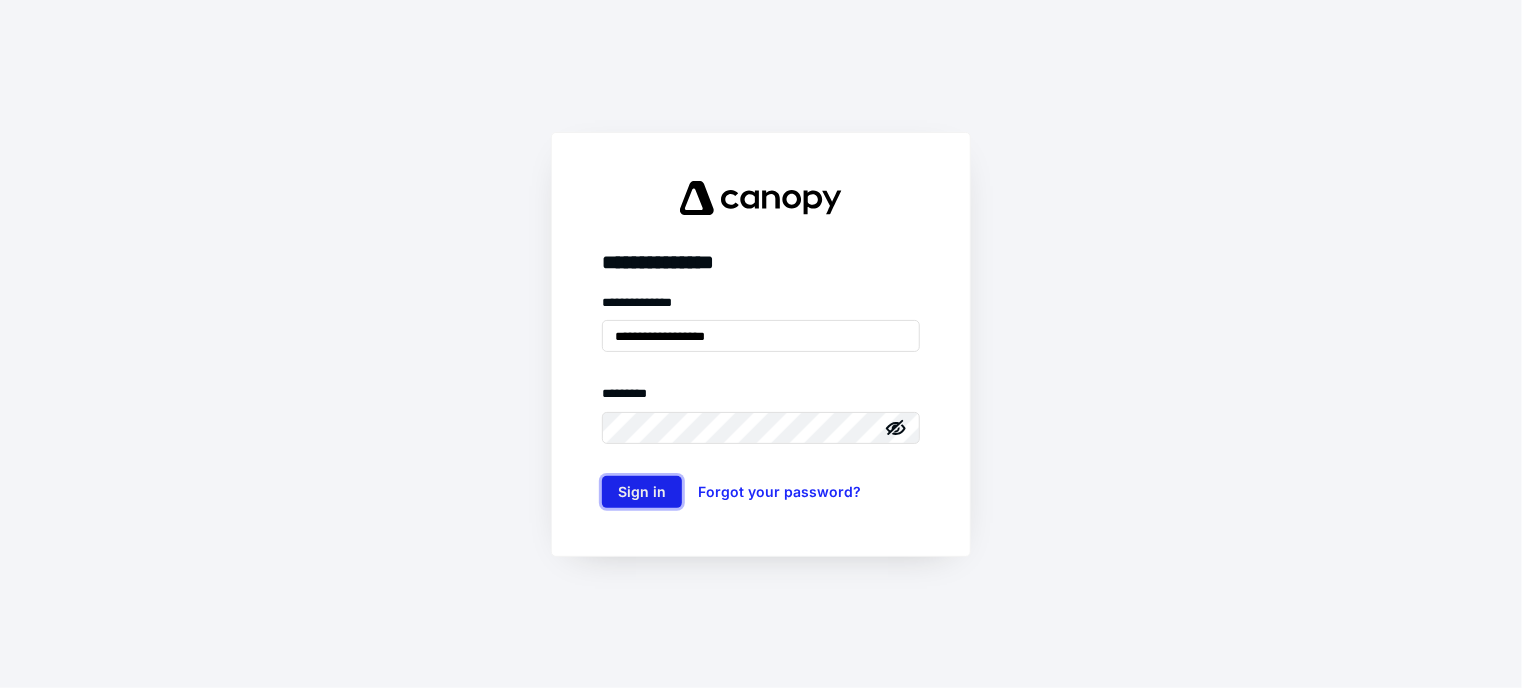 click on "Sign in" at bounding box center [642, 492] 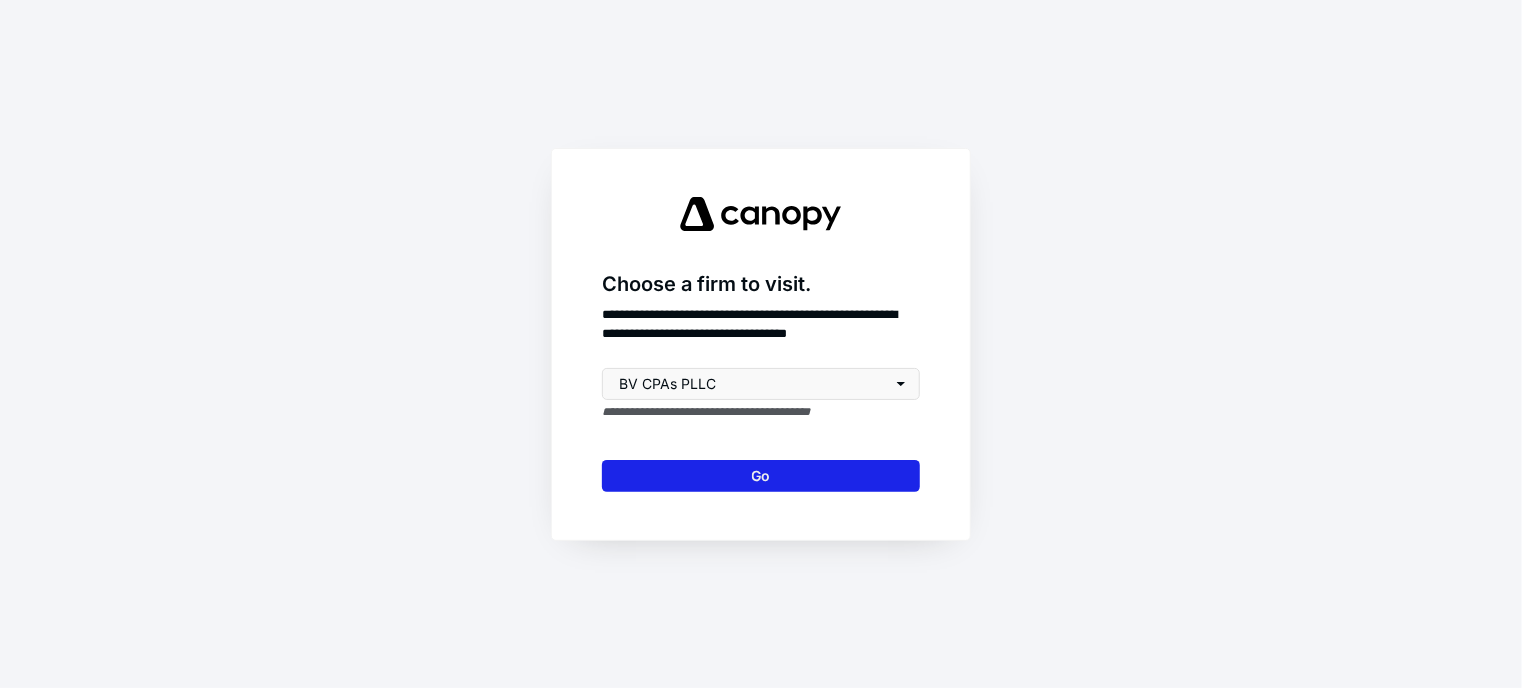 click on "Go" at bounding box center [761, 476] 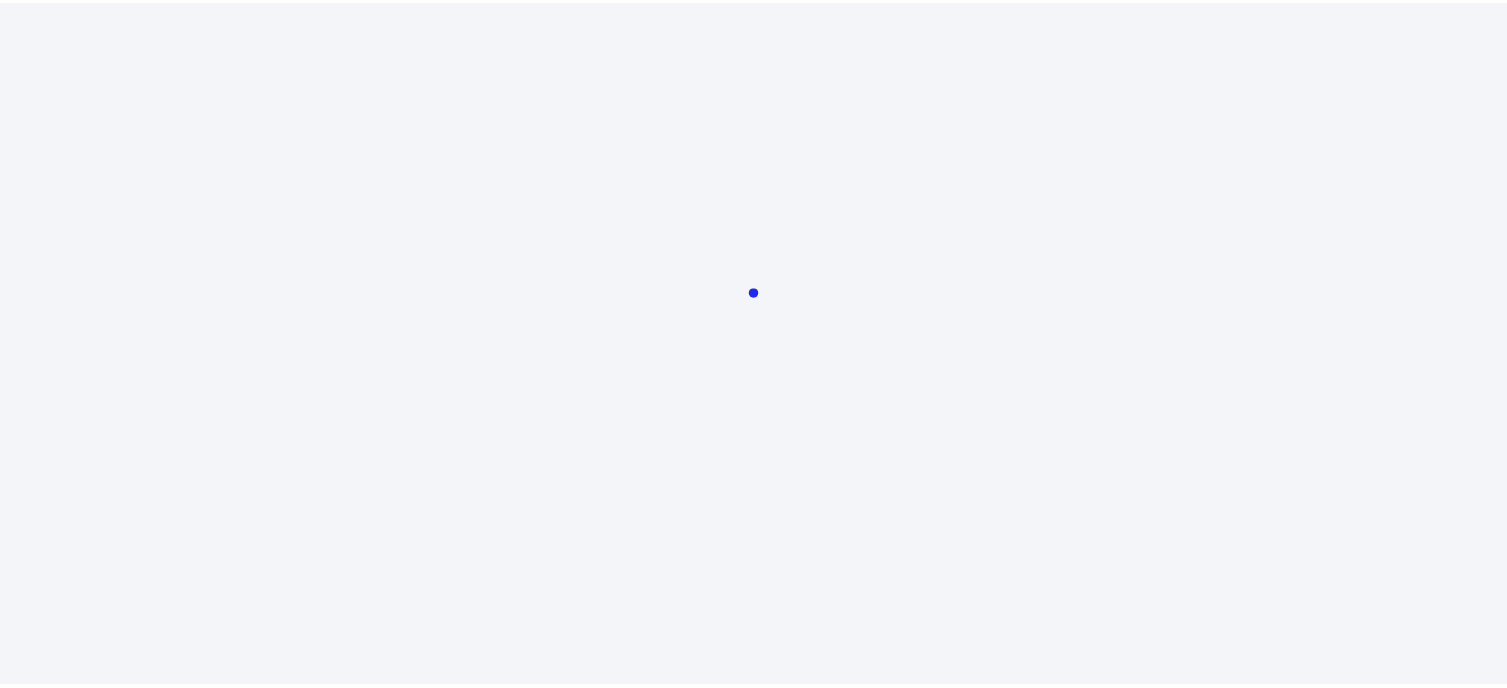scroll, scrollTop: 0, scrollLeft: 0, axis: both 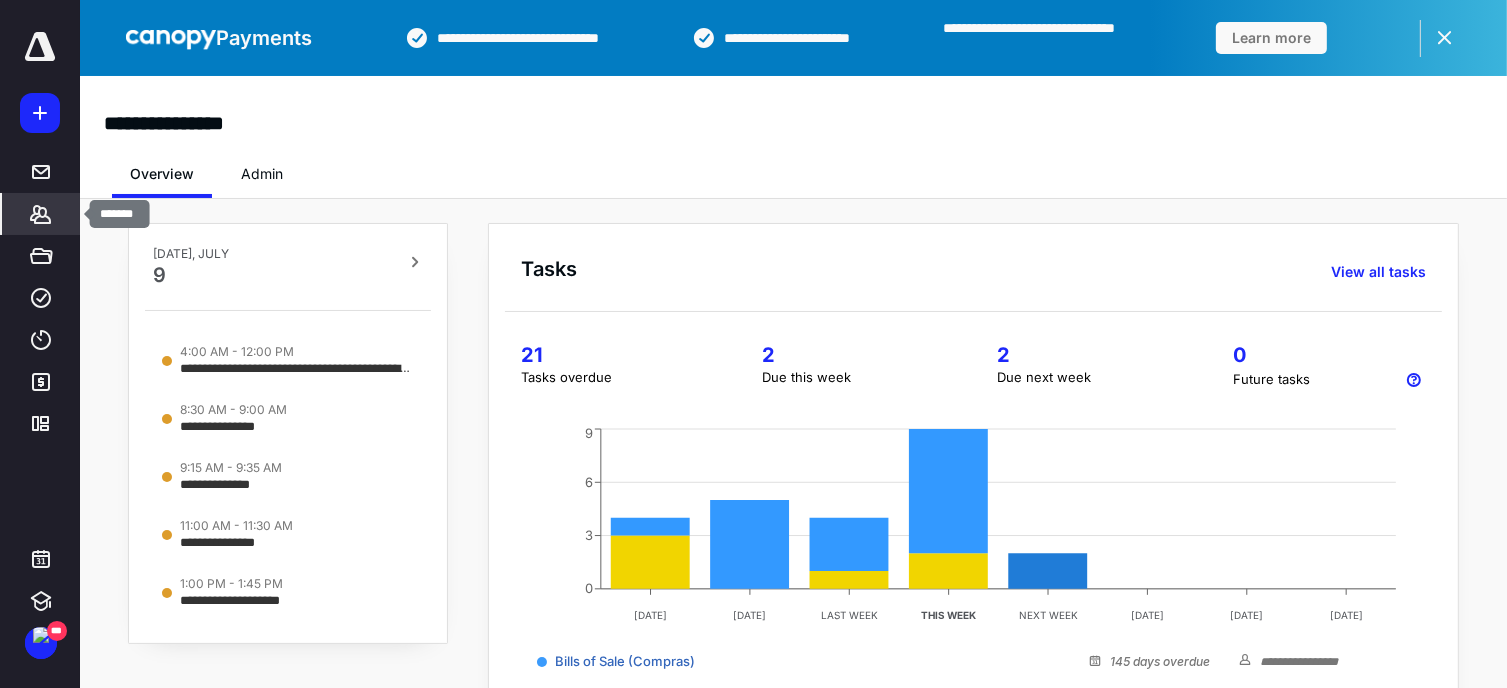 click on "*******" at bounding box center (41, 214) 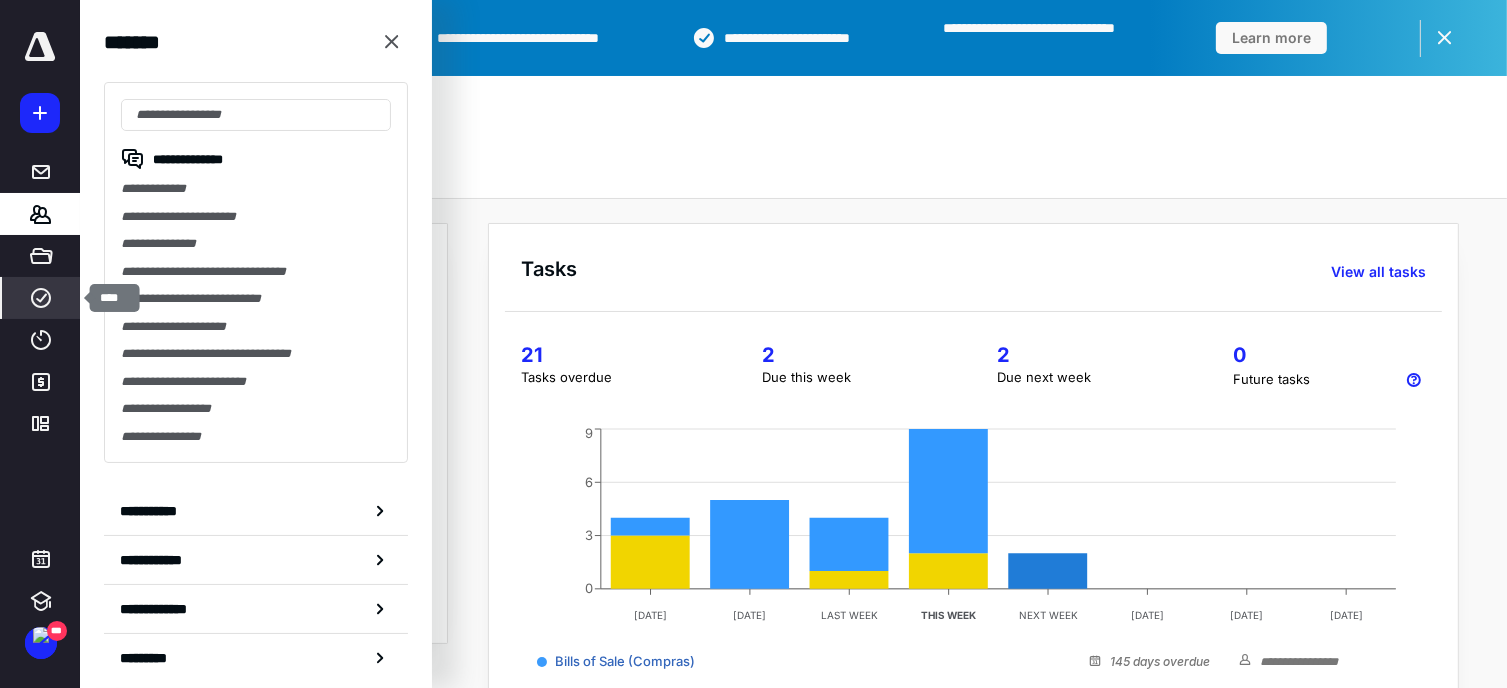 click on "****" at bounding box center (41, 298) 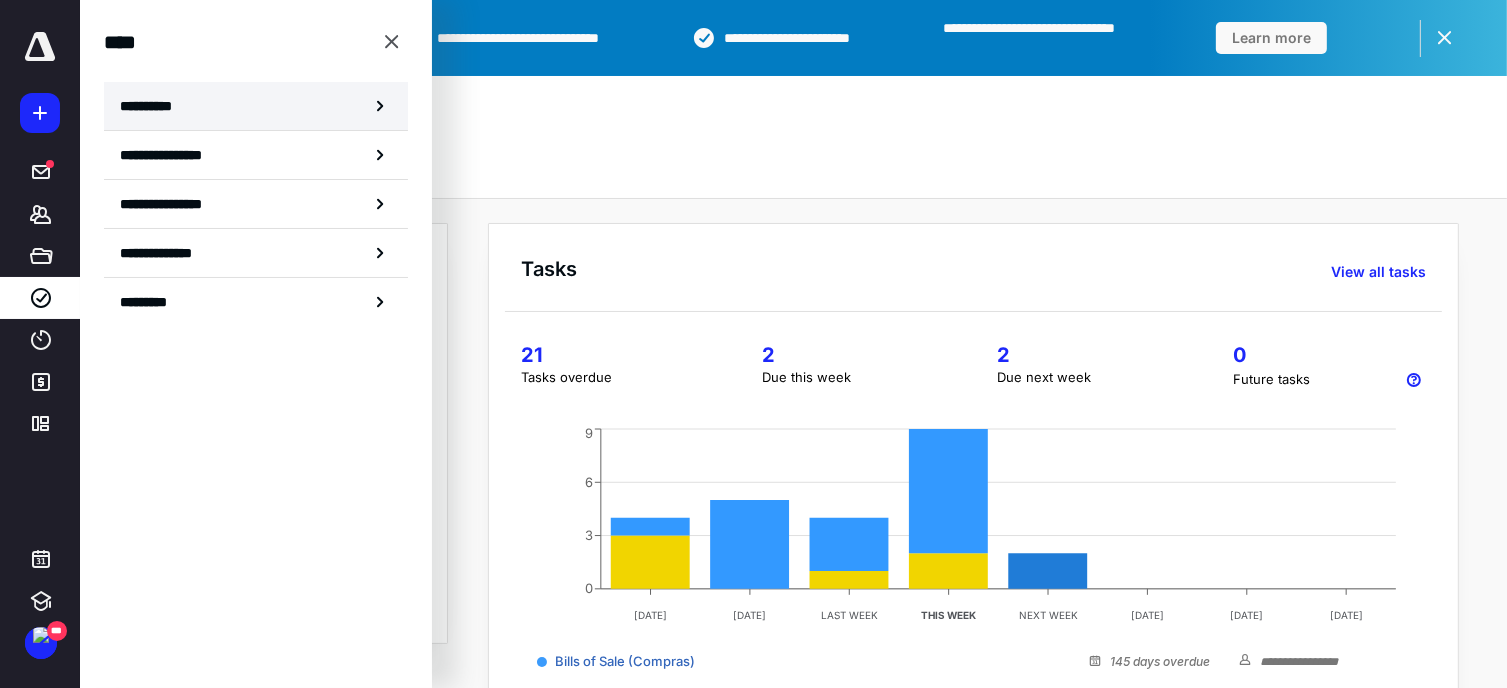 click on "**********" at bounding box center (256, 106) 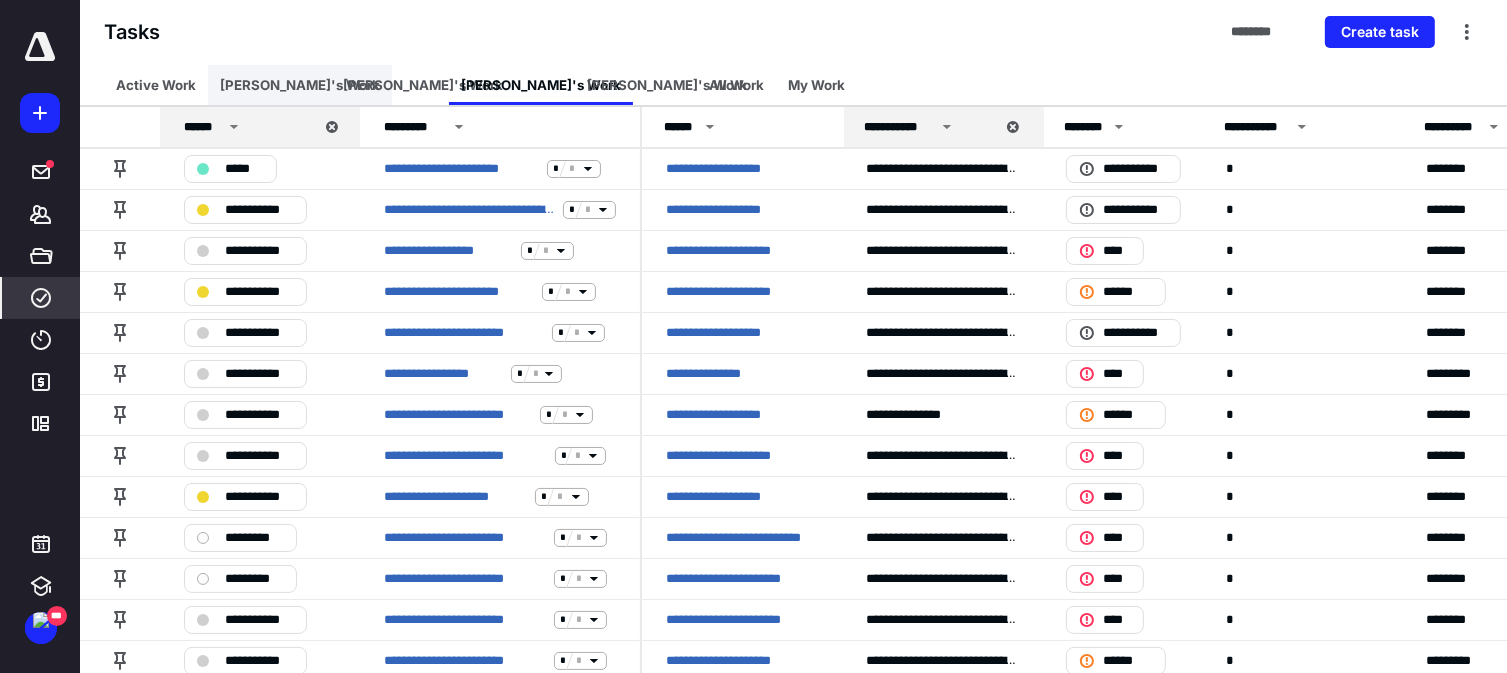 click on "[PERSON_NAME]'s Work" at bounding box center [300, 85] 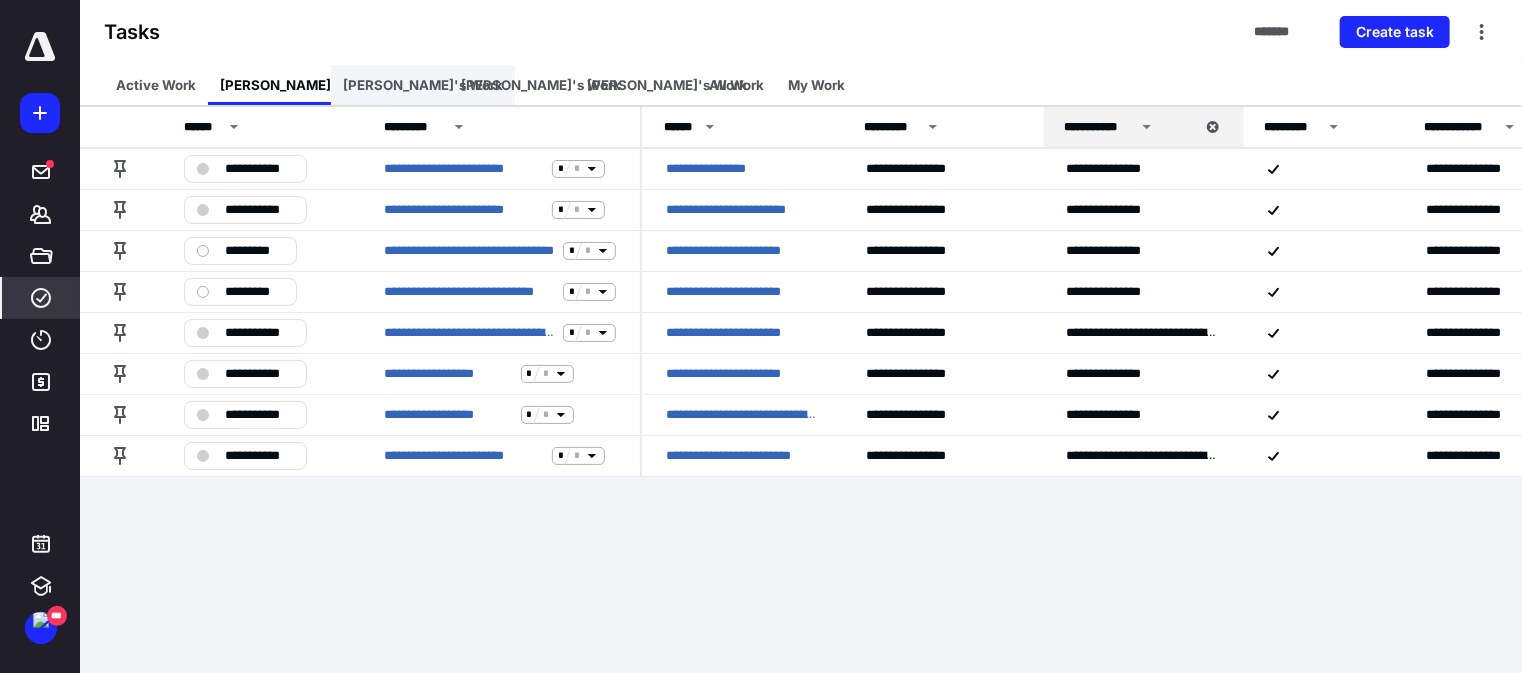 click on "[PERSON_NAME]'s Work" at bounding box center [423, 85] 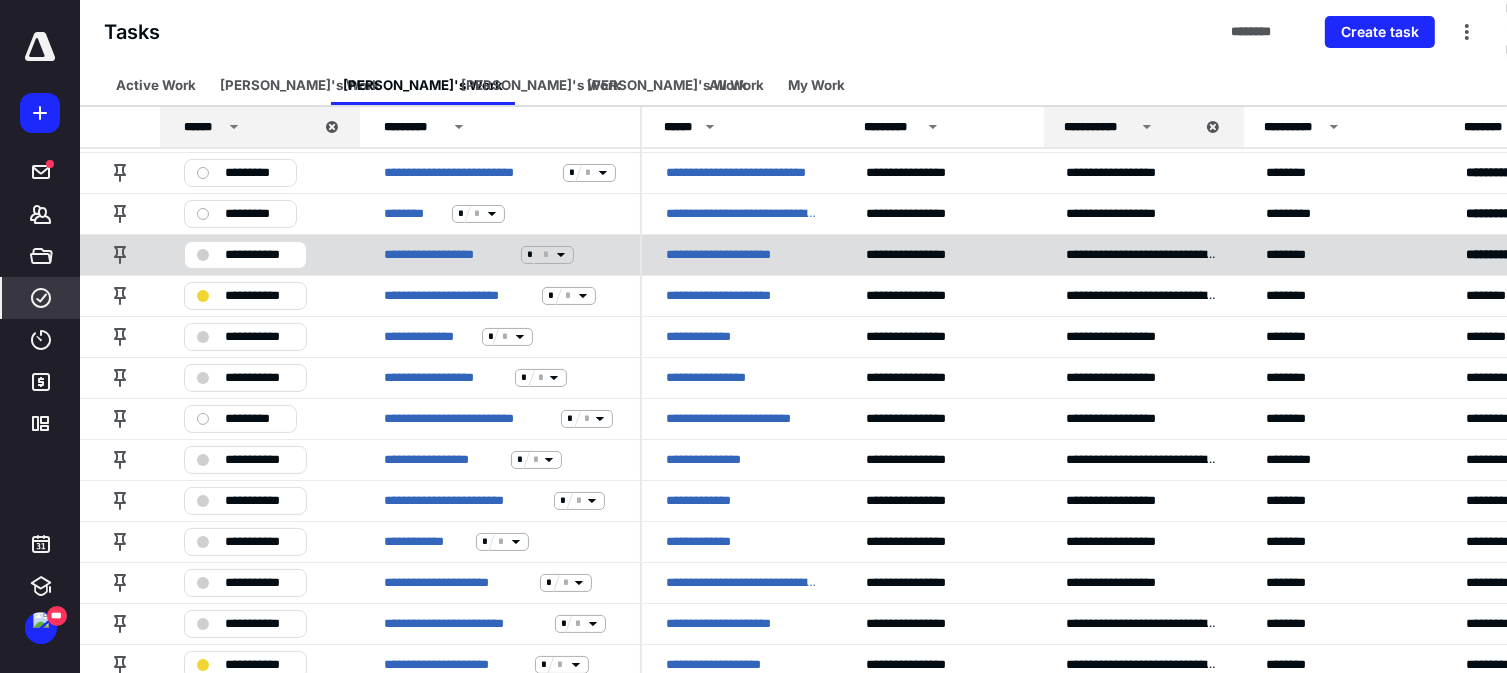 scroll, scrollTop: 0, scrollLeft: 0, axis: both 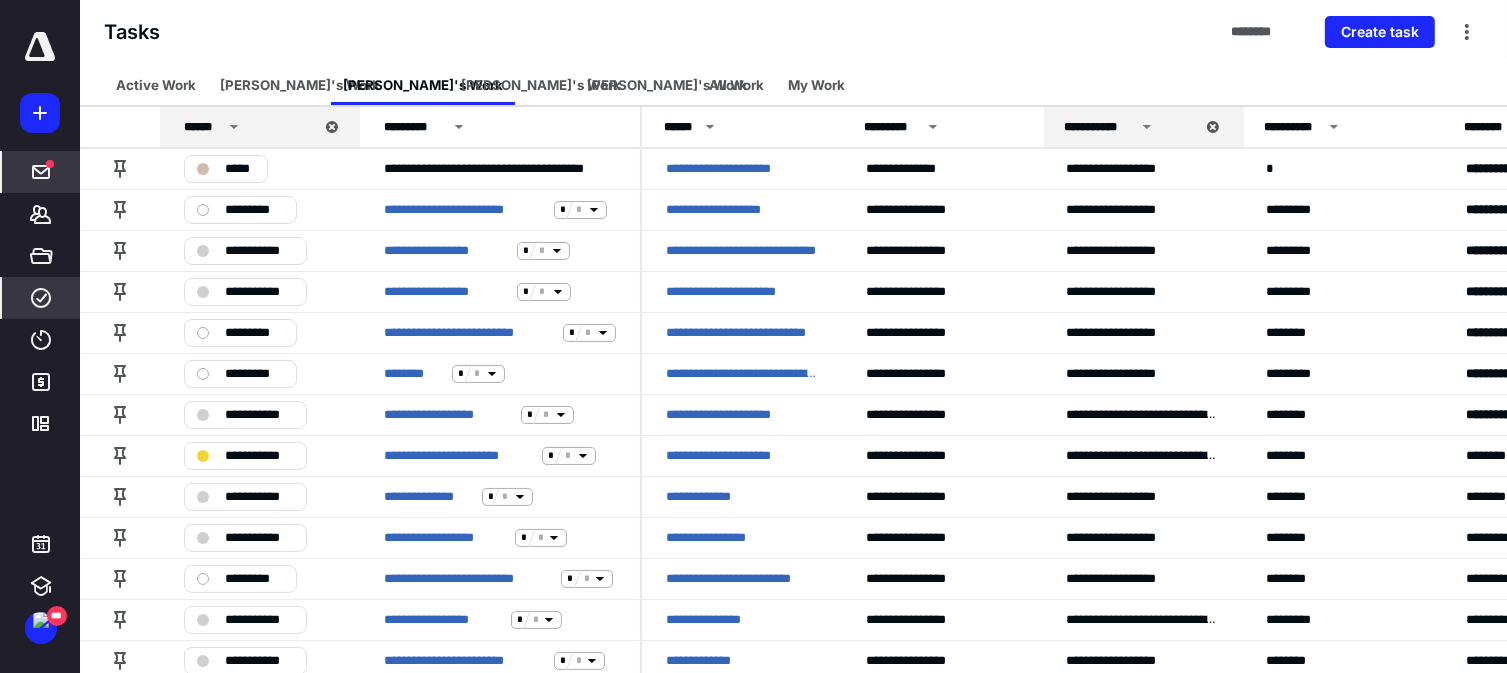 click at bounding box center [50, 164] 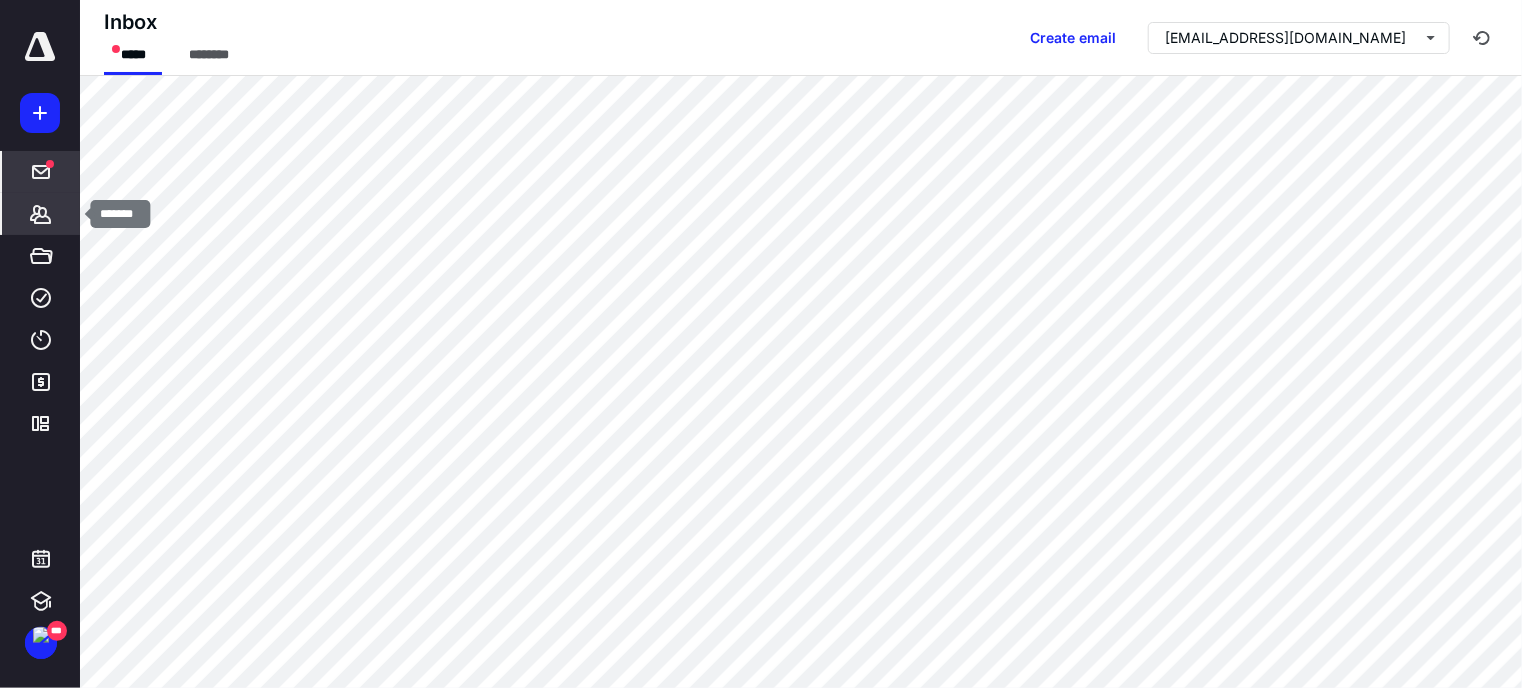 click 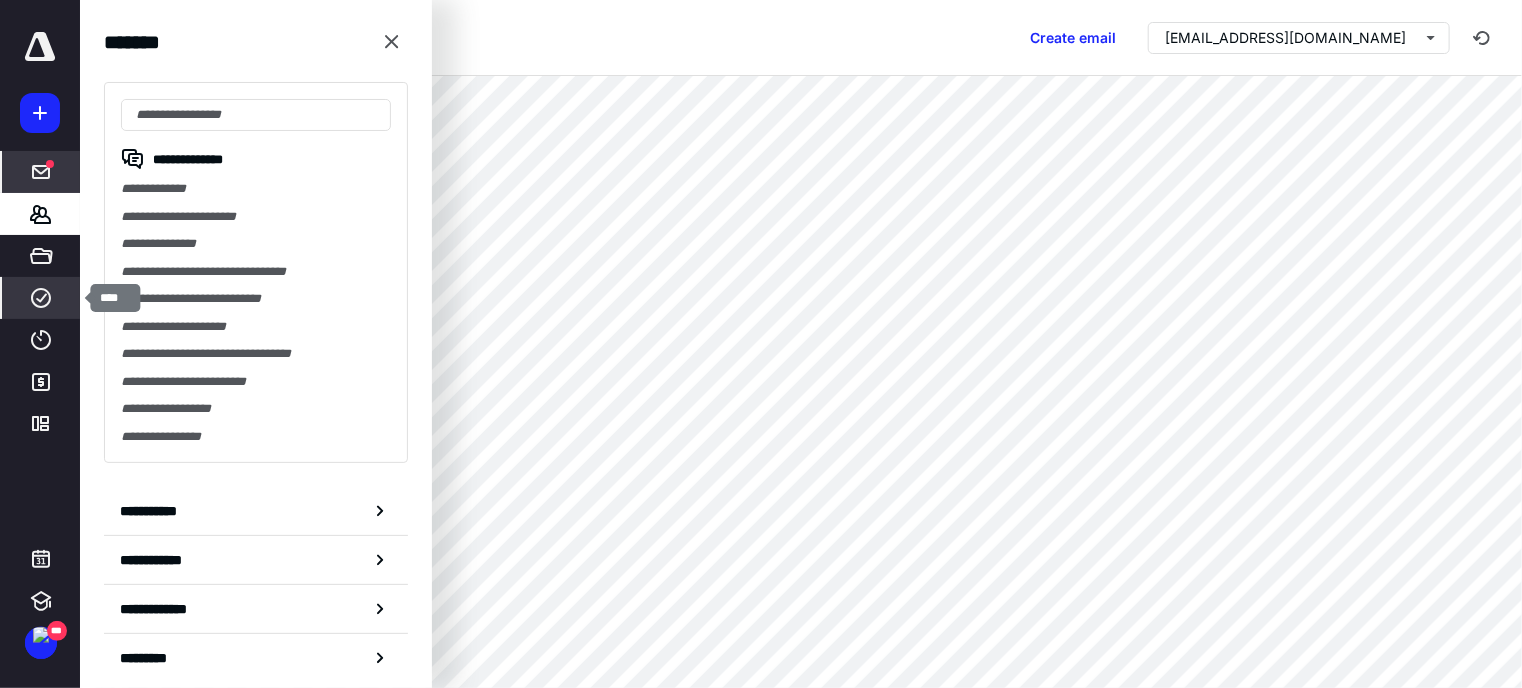 click on "****" at bounding box center [41, 298] 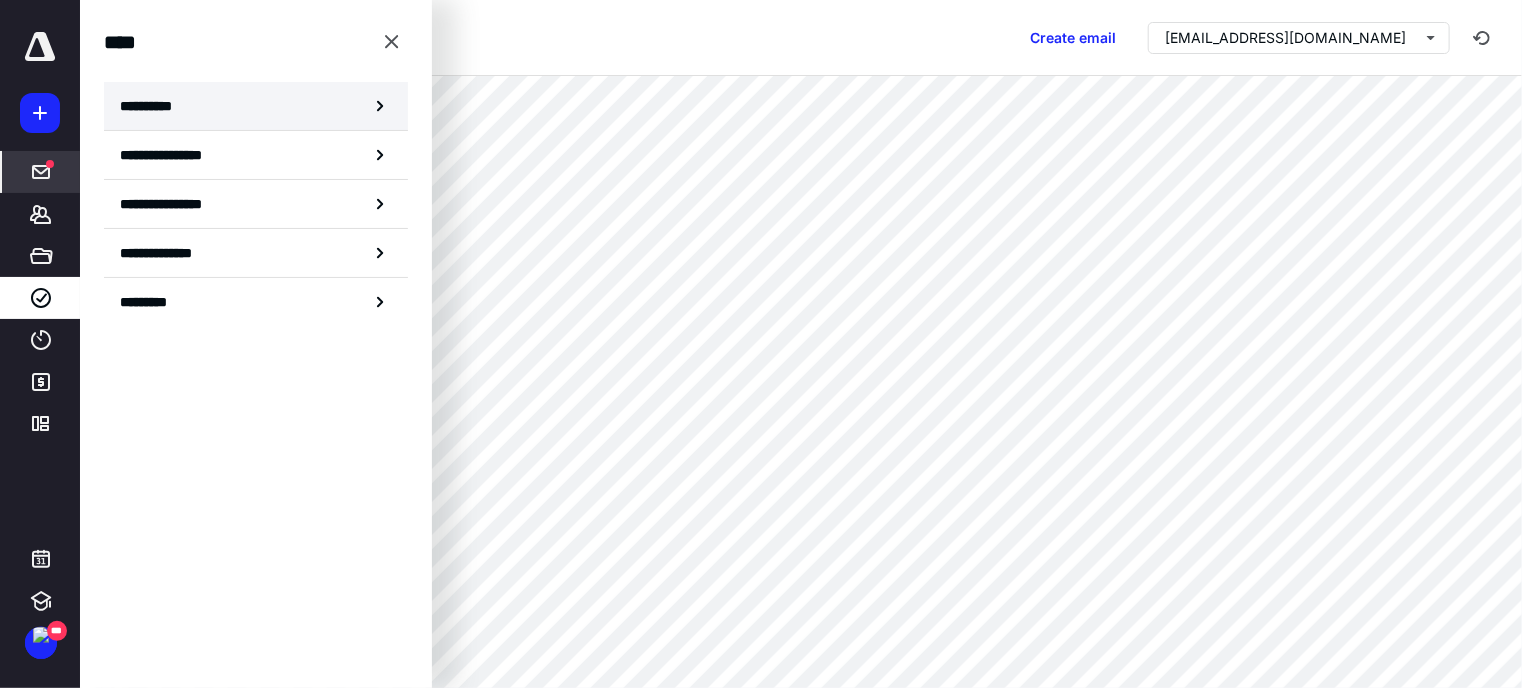 click on "**********" at bounding box center (256, 106) 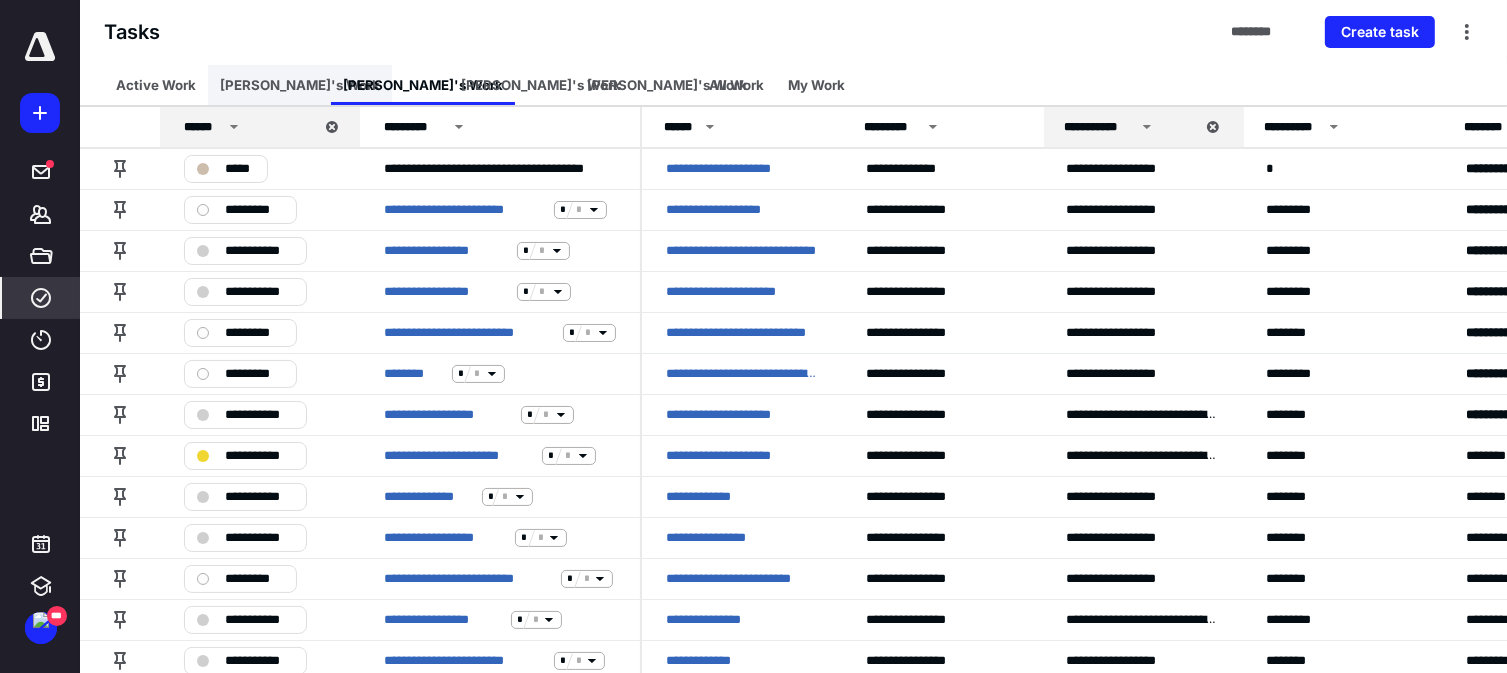 click on "[PERSON_NAME]'s Work" at bounding box center [300, 85] 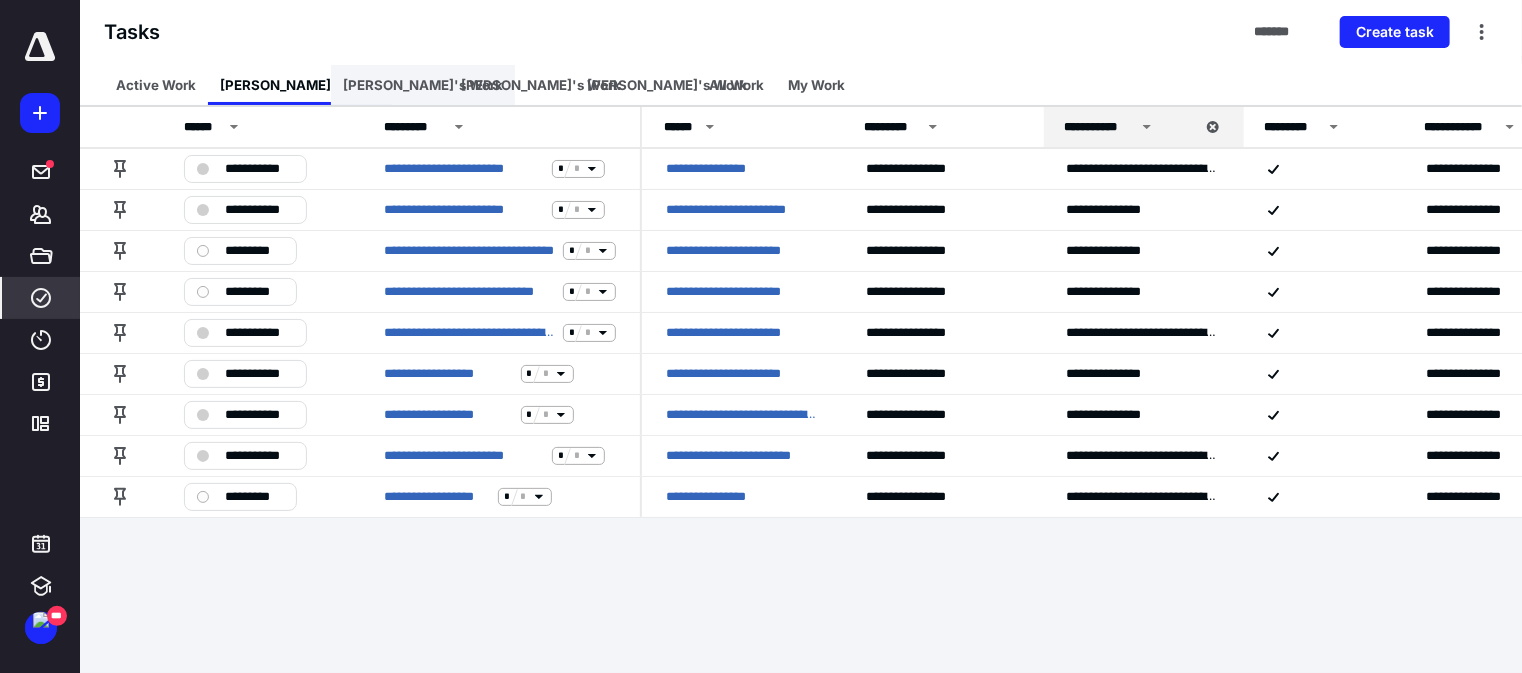 click on "[PERSON_NAME]'s Work" at bounding box center [423, 85] 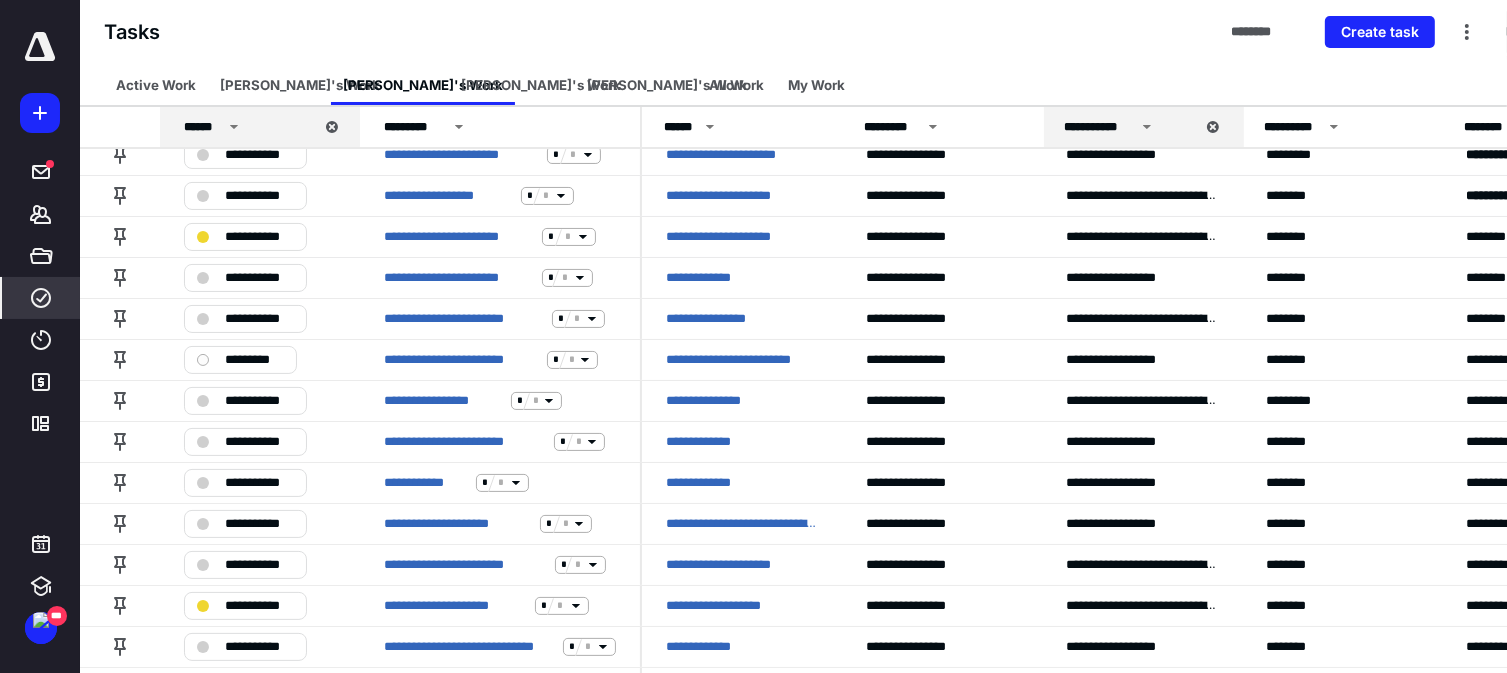 scroll, scrollTop: 222, scrollLeft: 0, axis: vertical 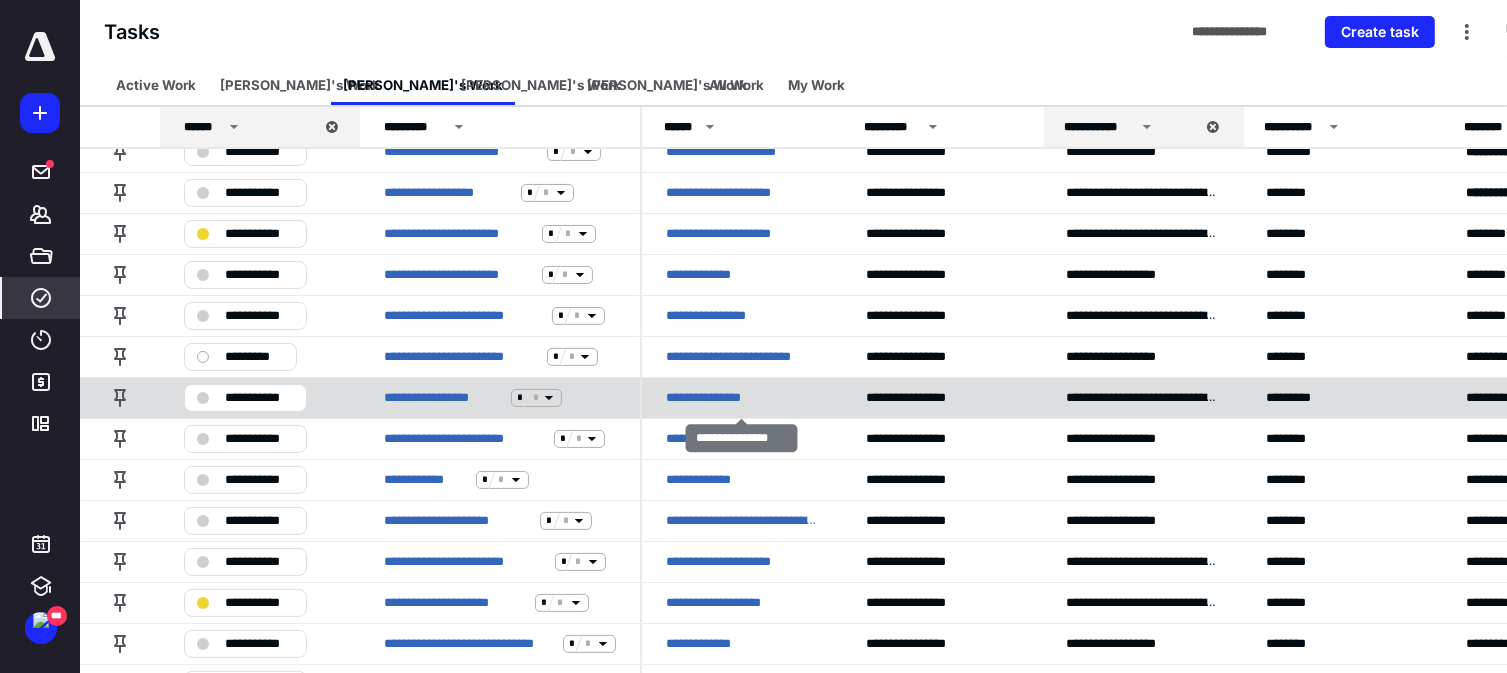 click on "**********" at bounding box center (715, 398) 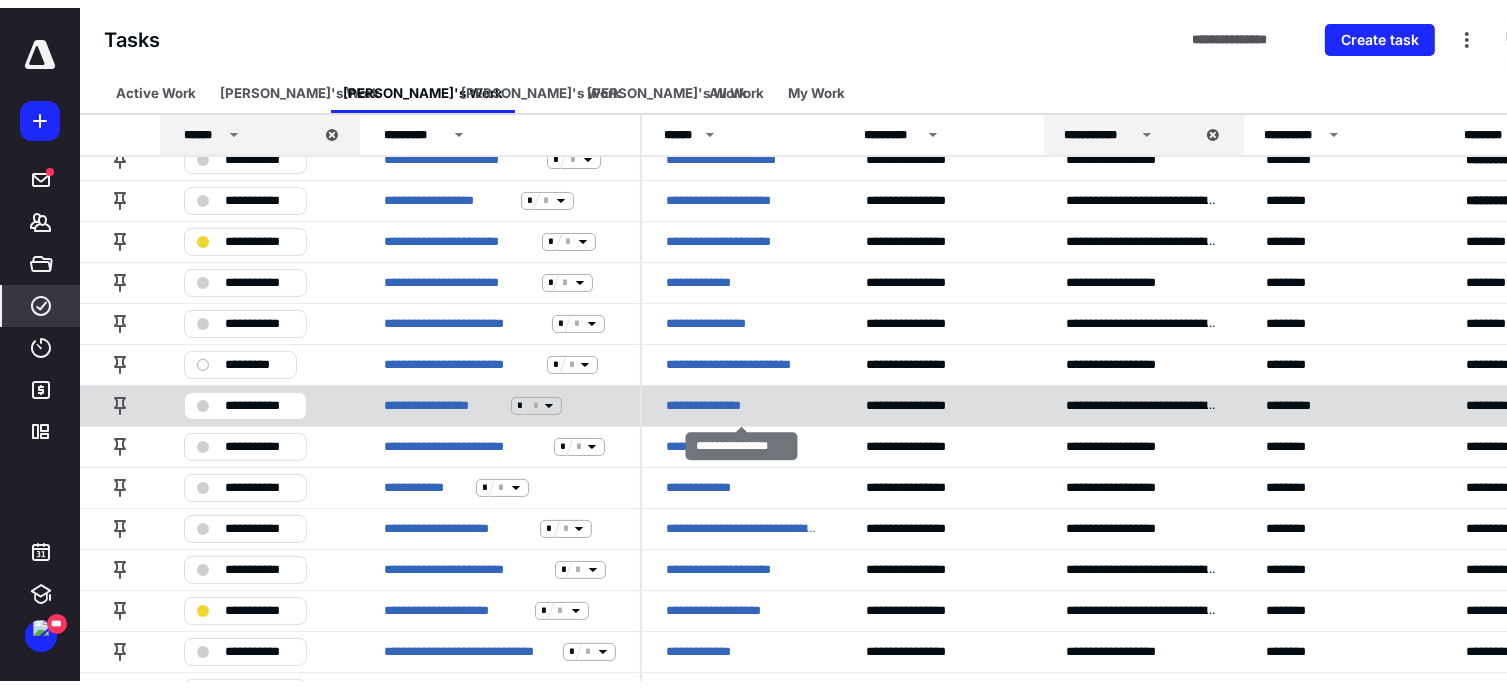 scroll, scrollTop: 0, scrollLeft: 0, axis: both 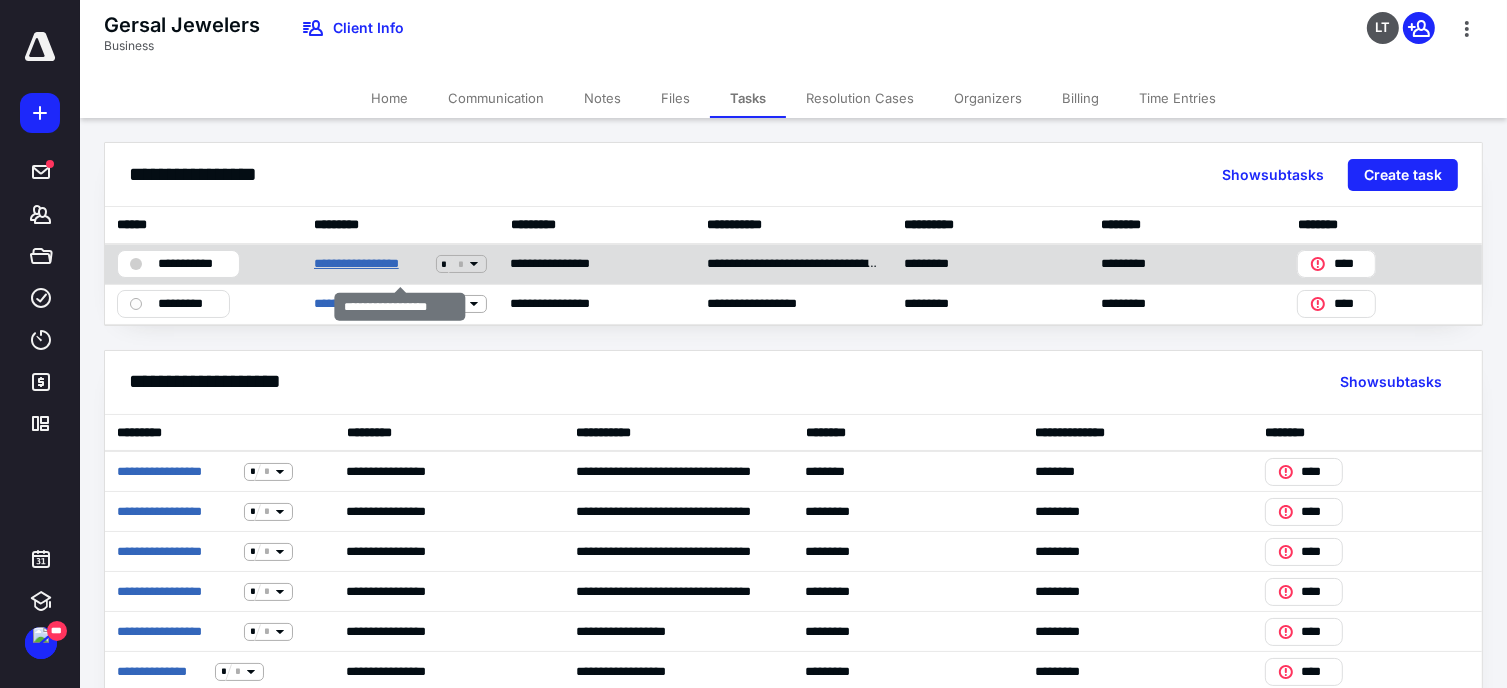 click on "**********" at bounding box center (371, 264) 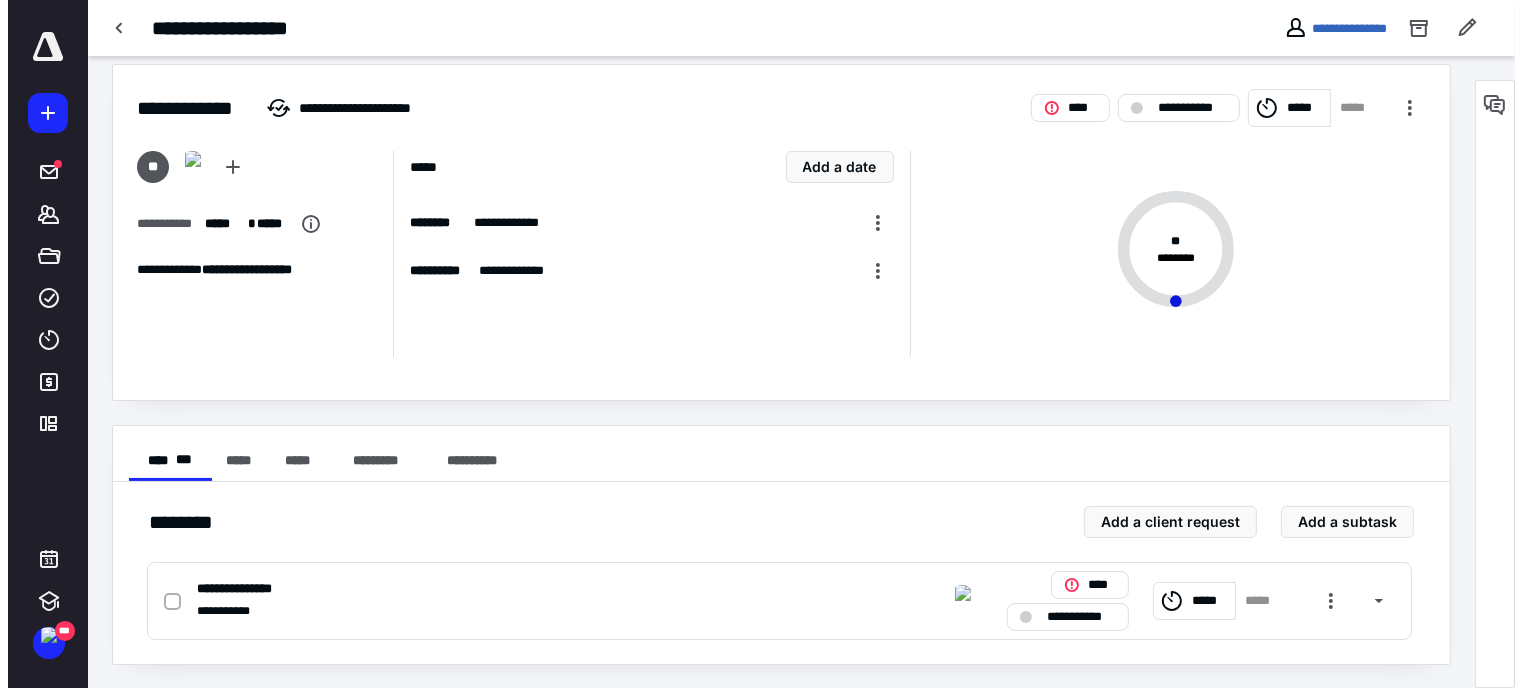 scroll, scrollTop: 0, scrollLeft: 0, axis: both 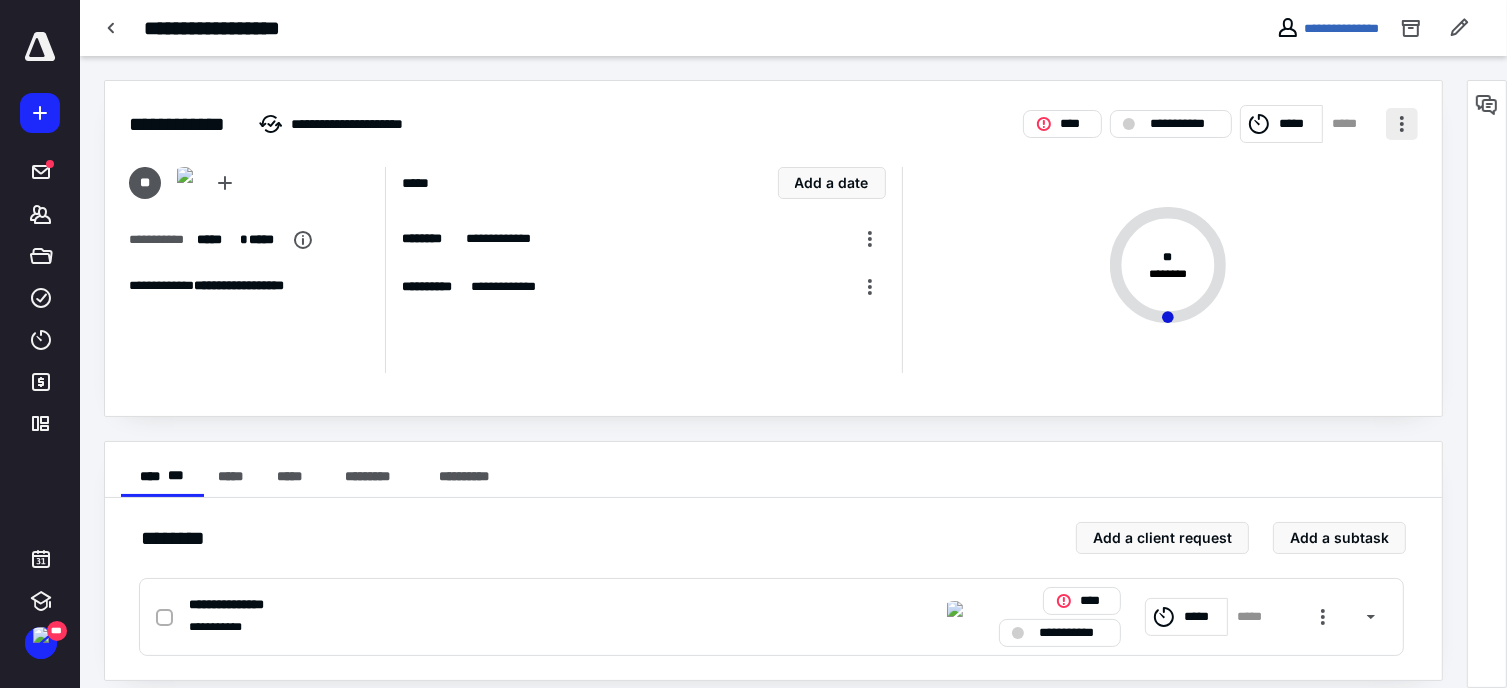 click at bounding box center [1402, 124] 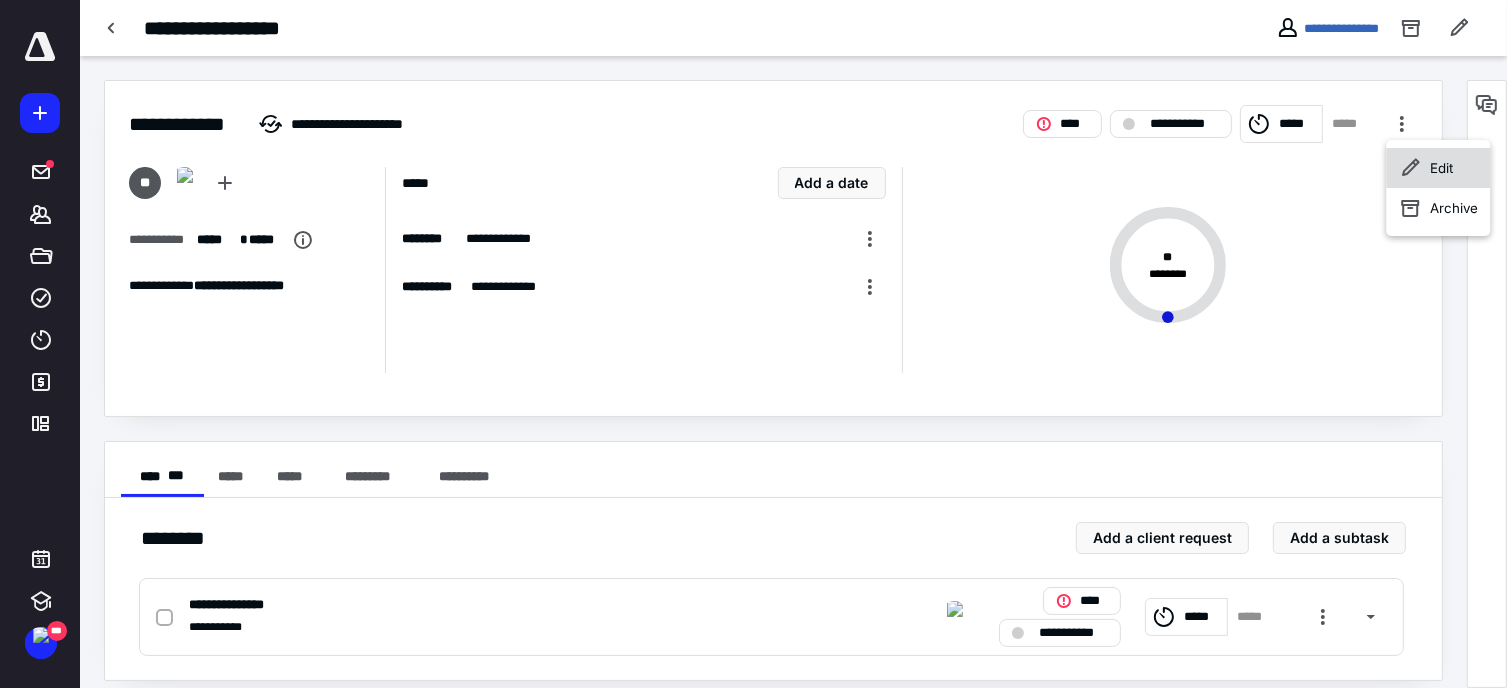 click on "Edit" at bounding box center [1441, 168] 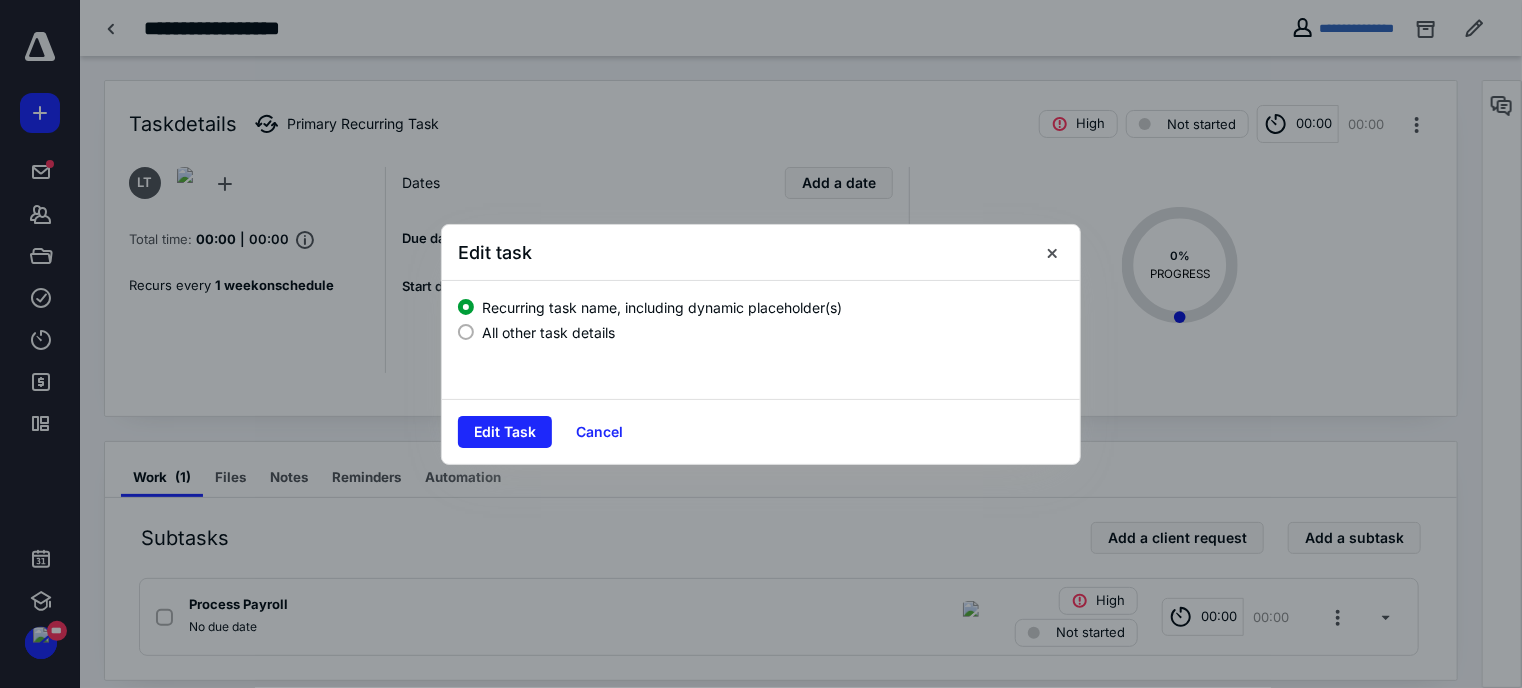 click on "All other task details" at bounding box center [548, 332] 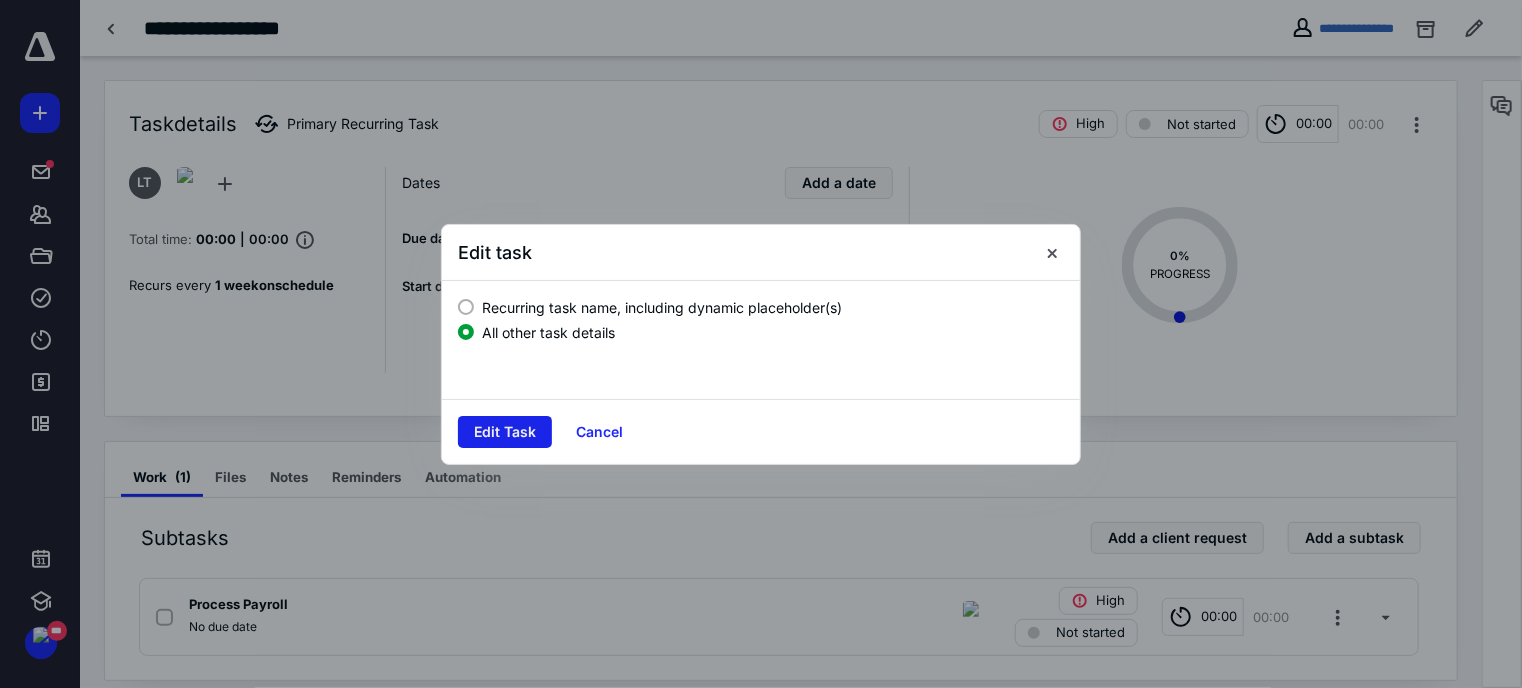 click on "Edit Task" at bounding box center [505, 432] 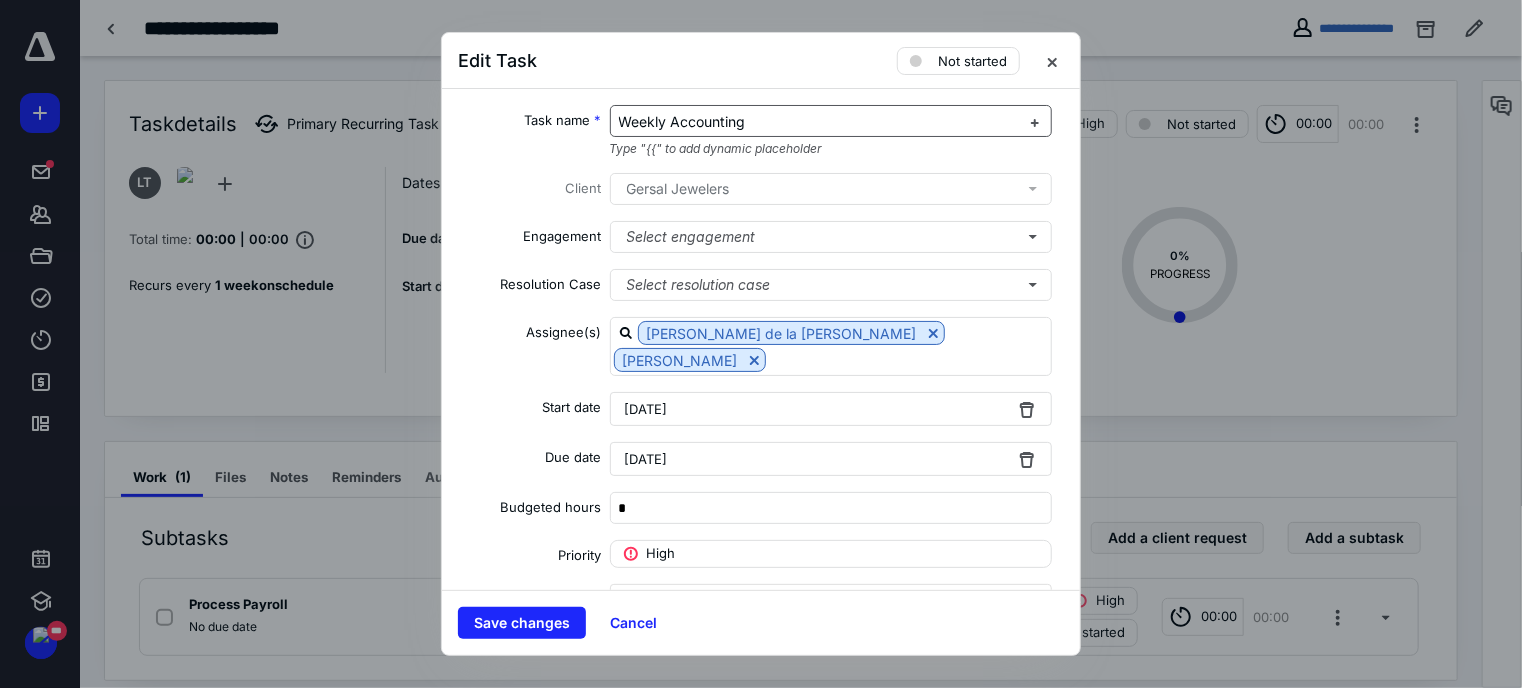 click on "Weekly Accounting" at bounding box center (682, 121) 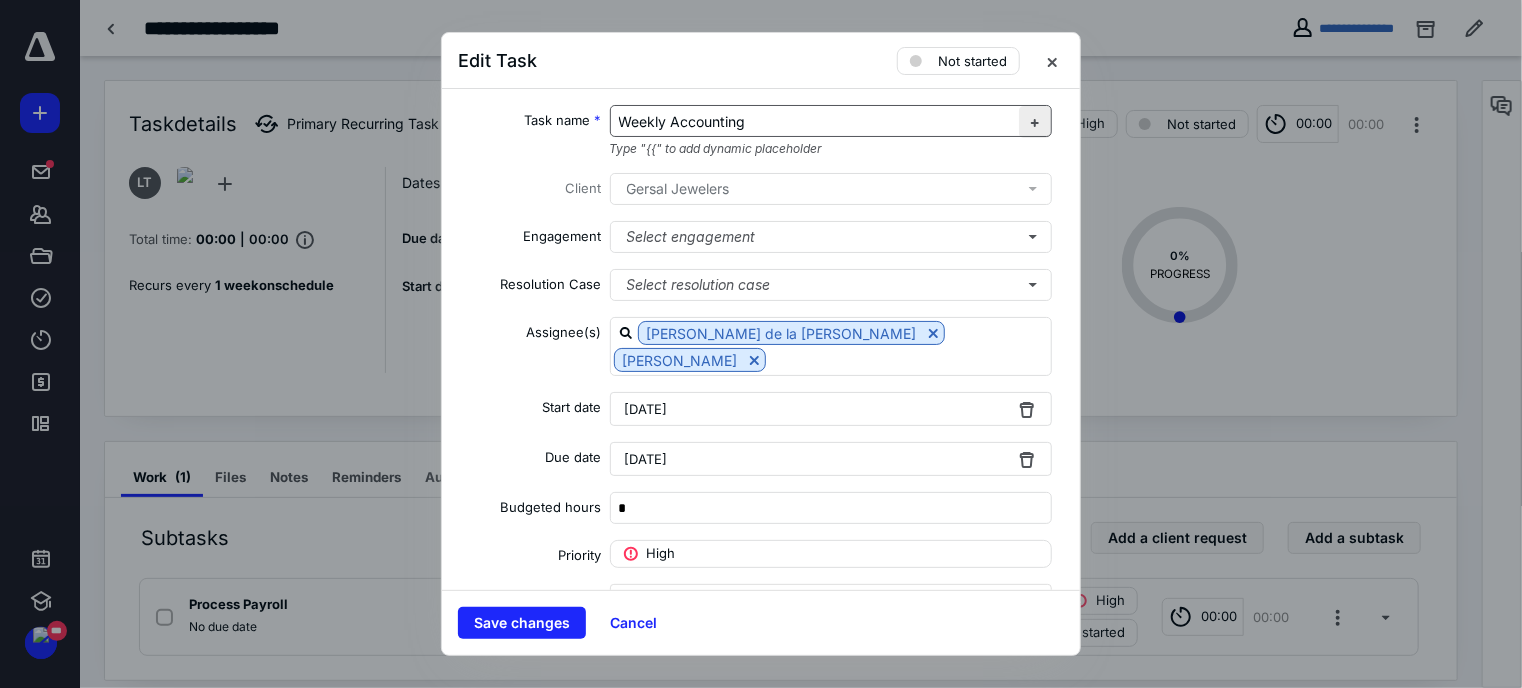 click at bounding box center [1035, 122] 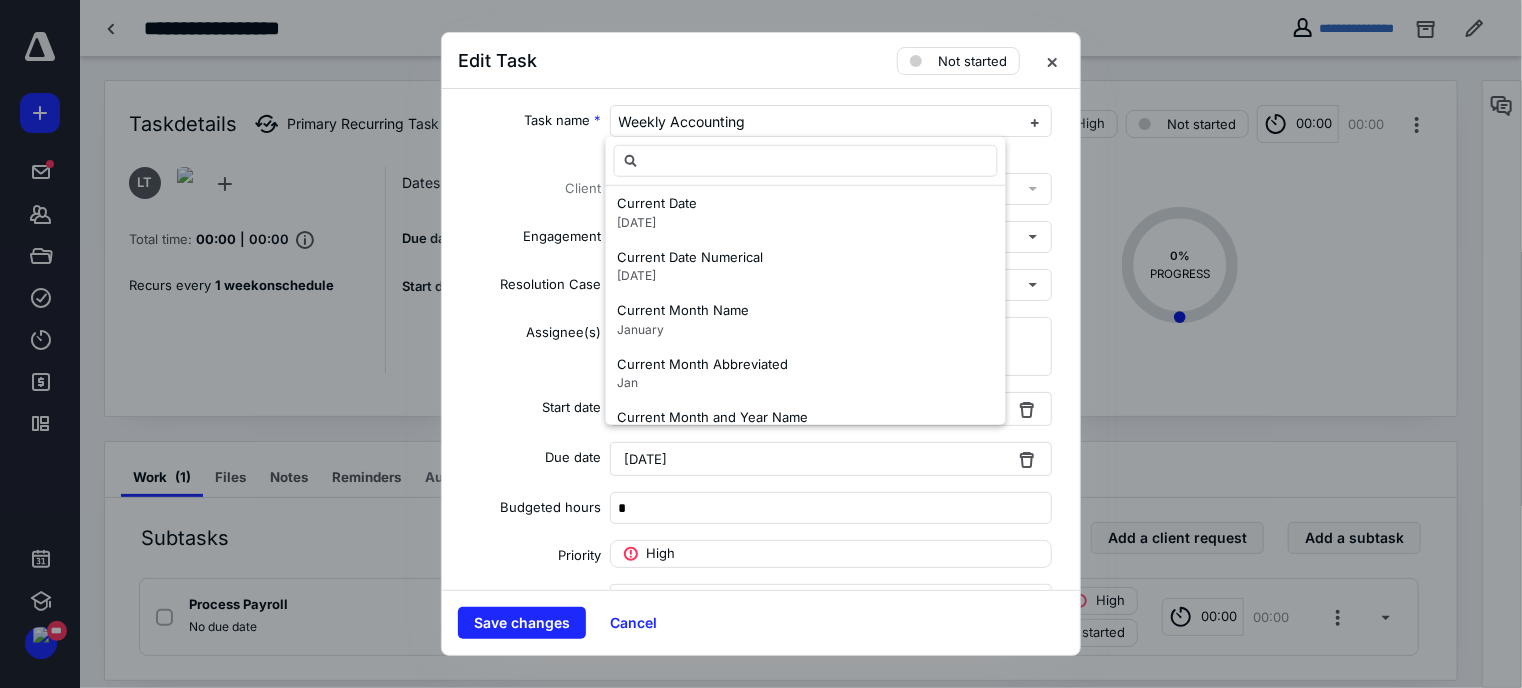 scroll, scrollTop: 116, scrollLeft: 0, axis: vertical 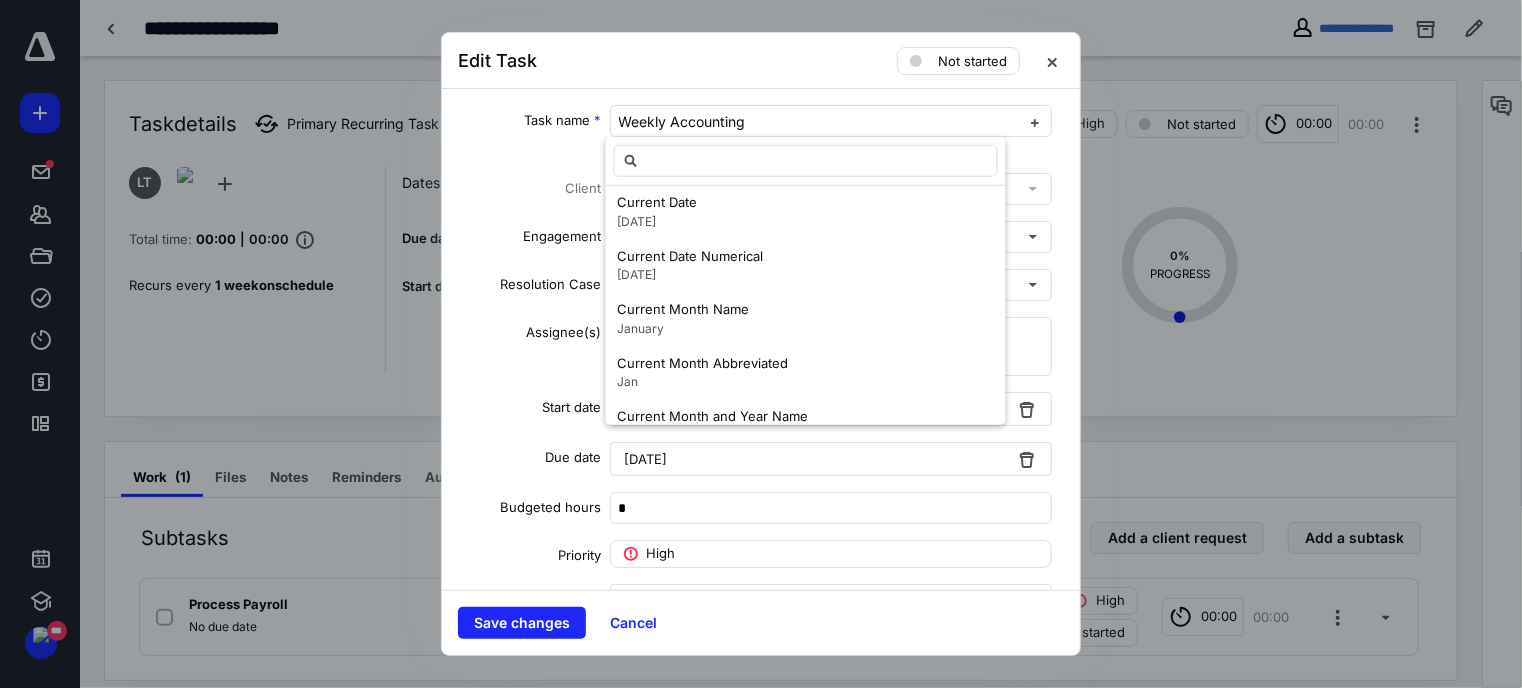 click on "Edit Task Not started" at bounding box center (761, 61) 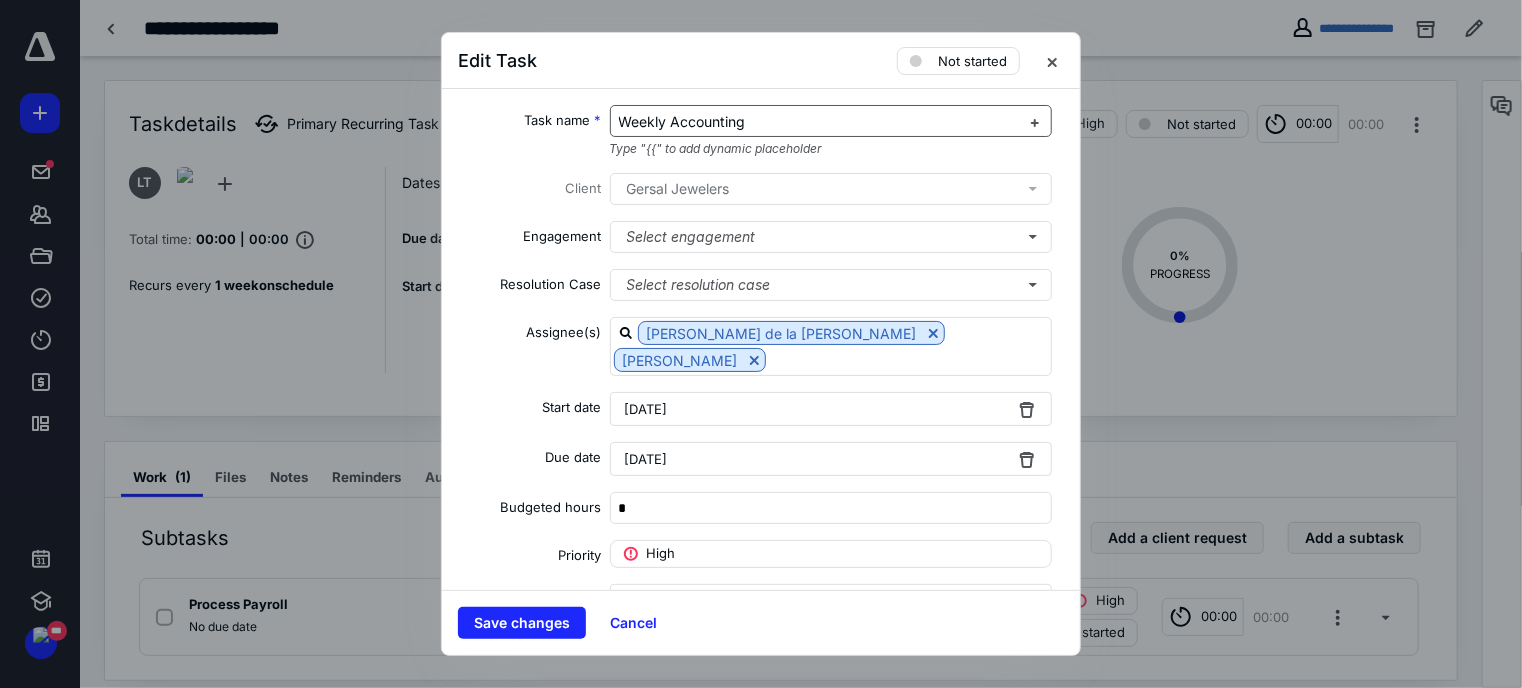 click on "Weekly Accounting" at bounding box center (682, 121) 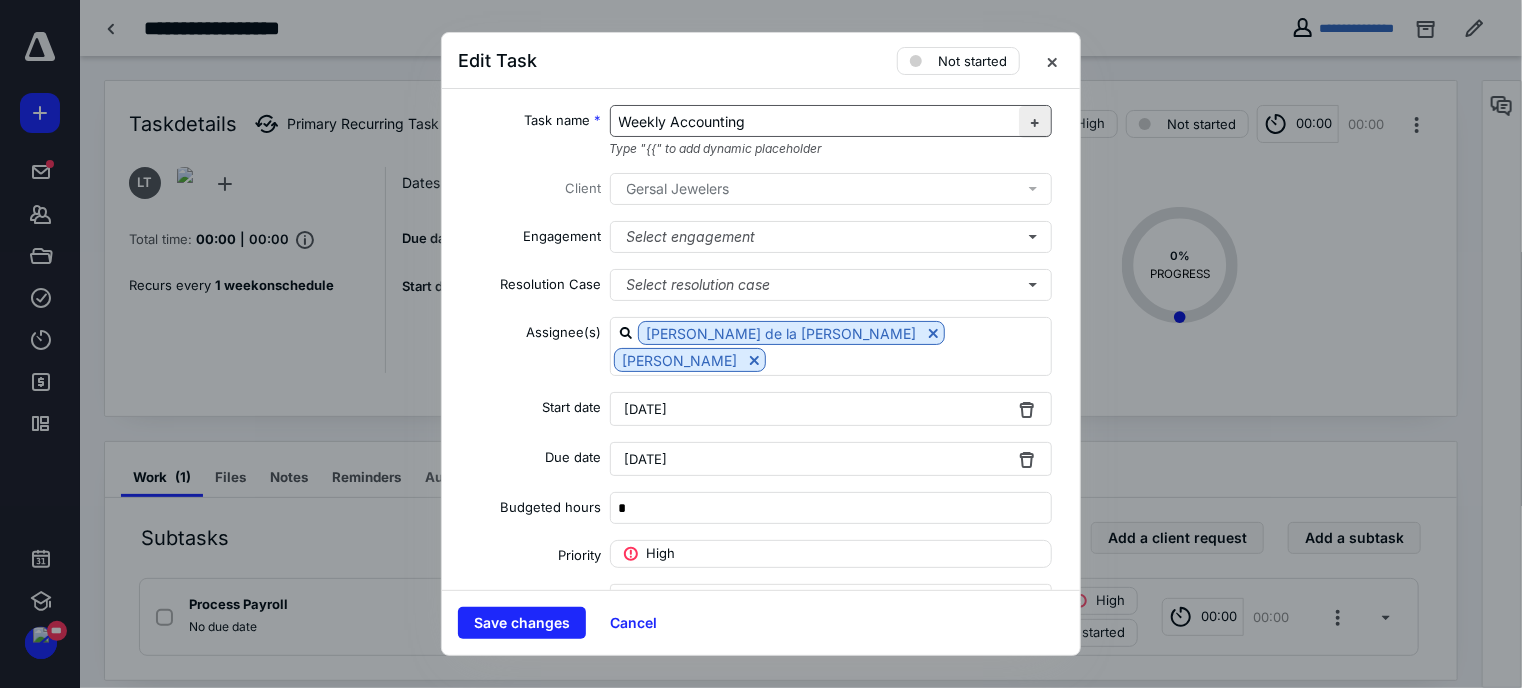 click at bounding box center [1035, 122] 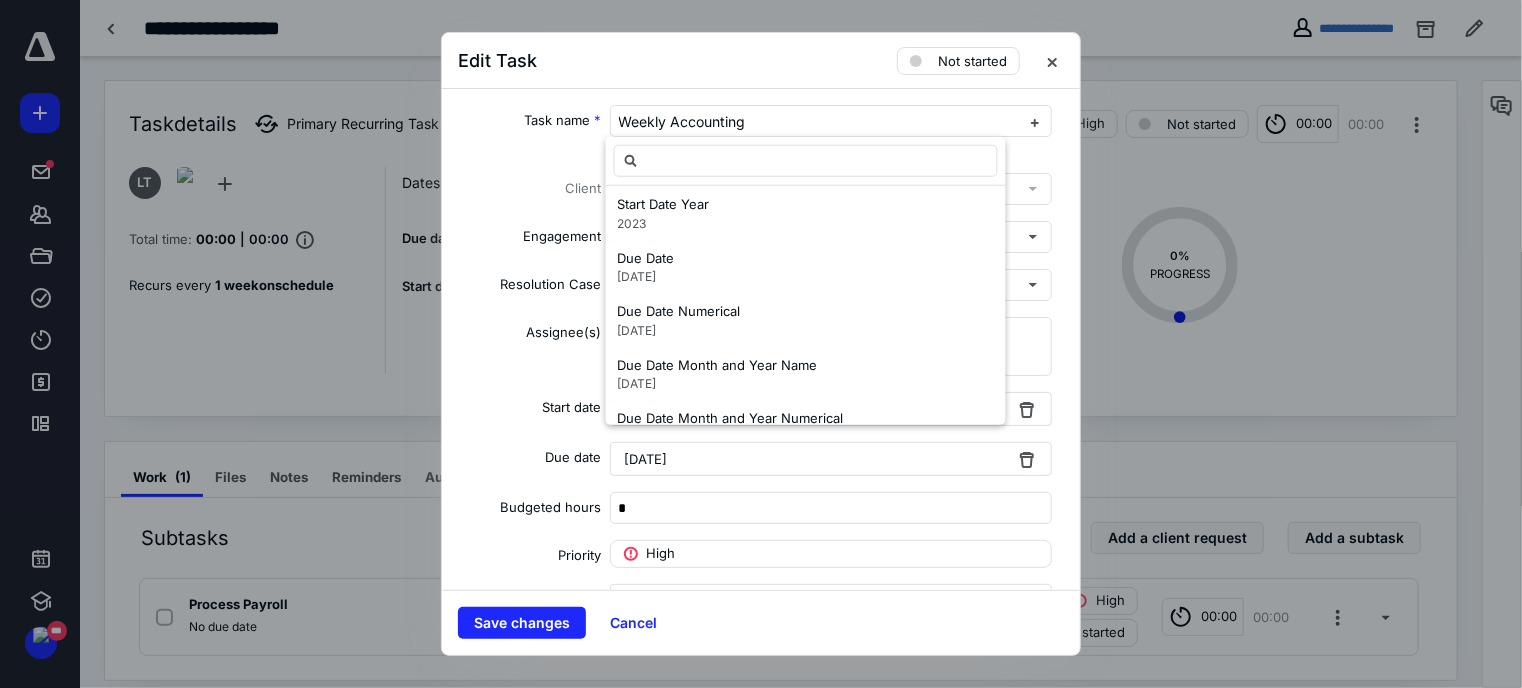 scroll, scrollTop: 1288, scrollLeft: 0, axis: vertical 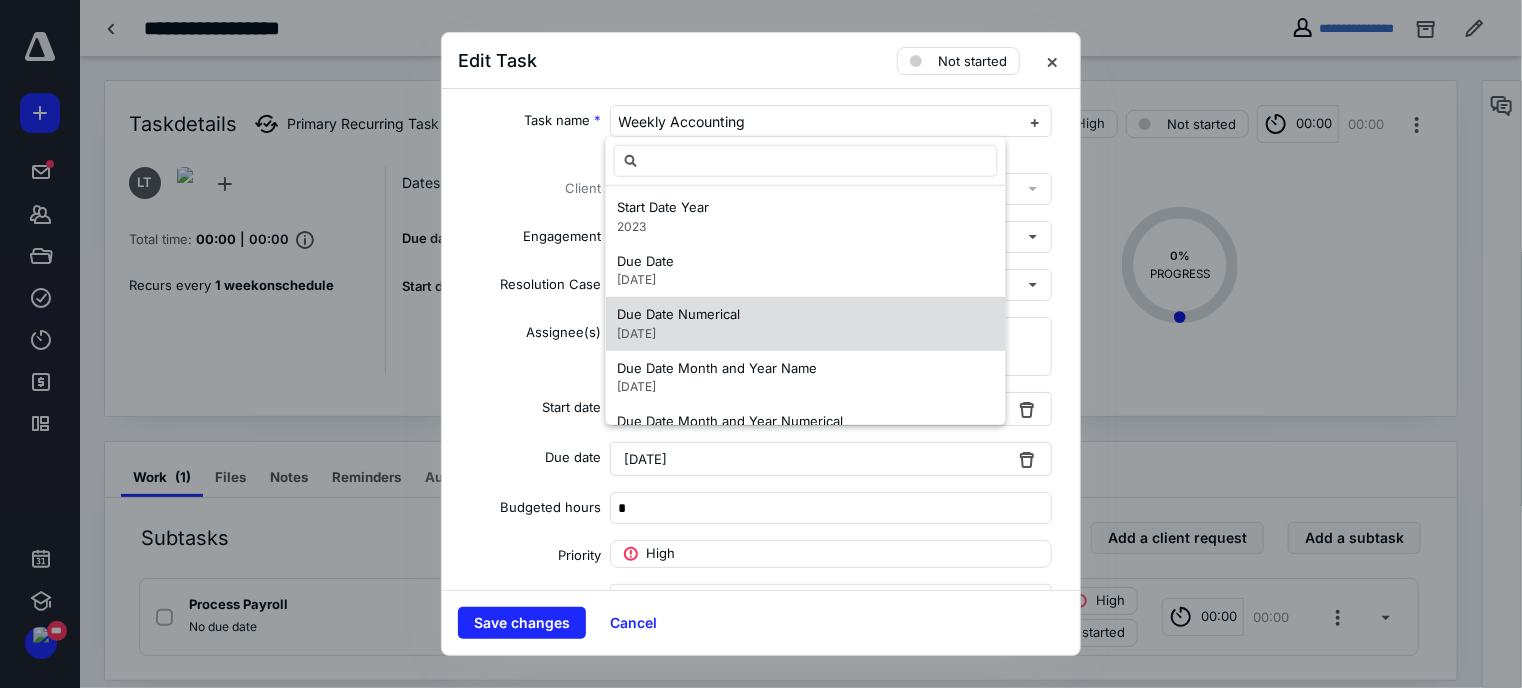 click on "[DATE]" at bounding box center [679, 333] 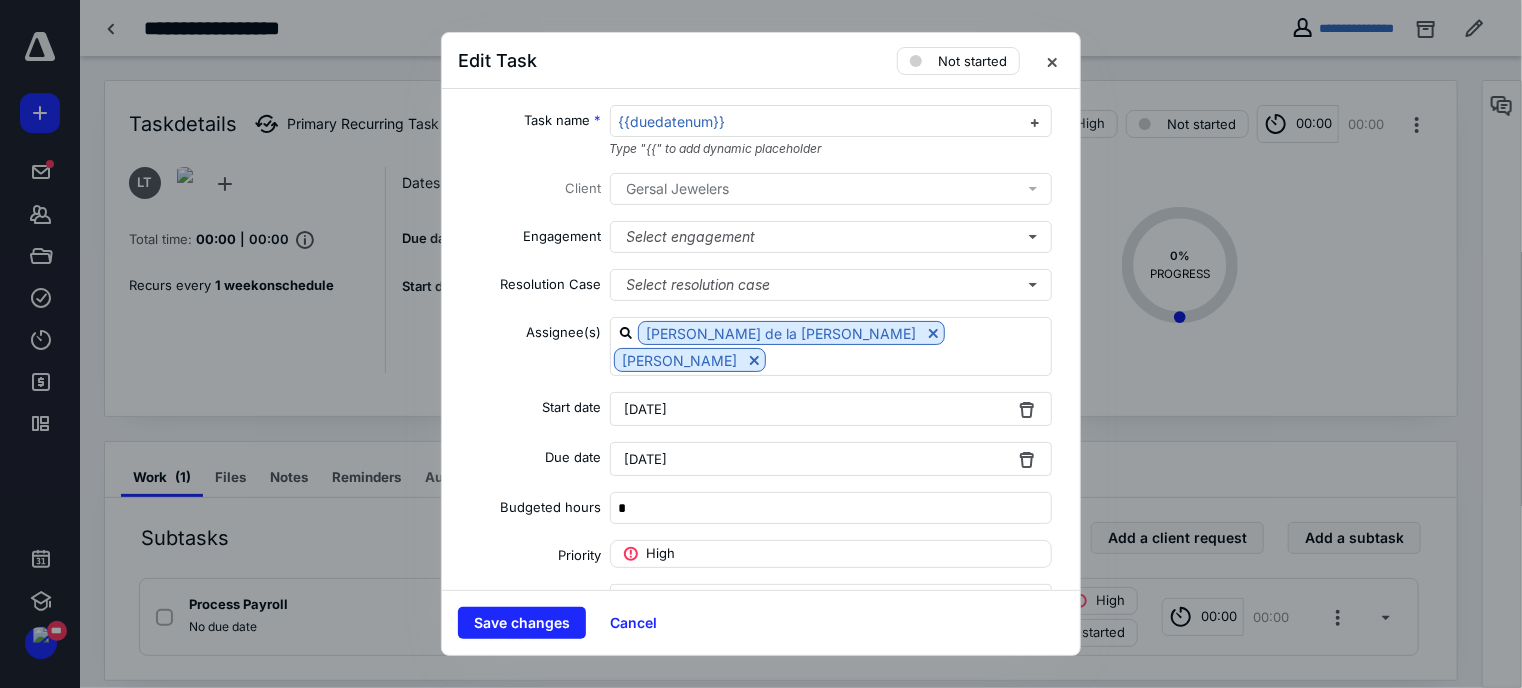 type 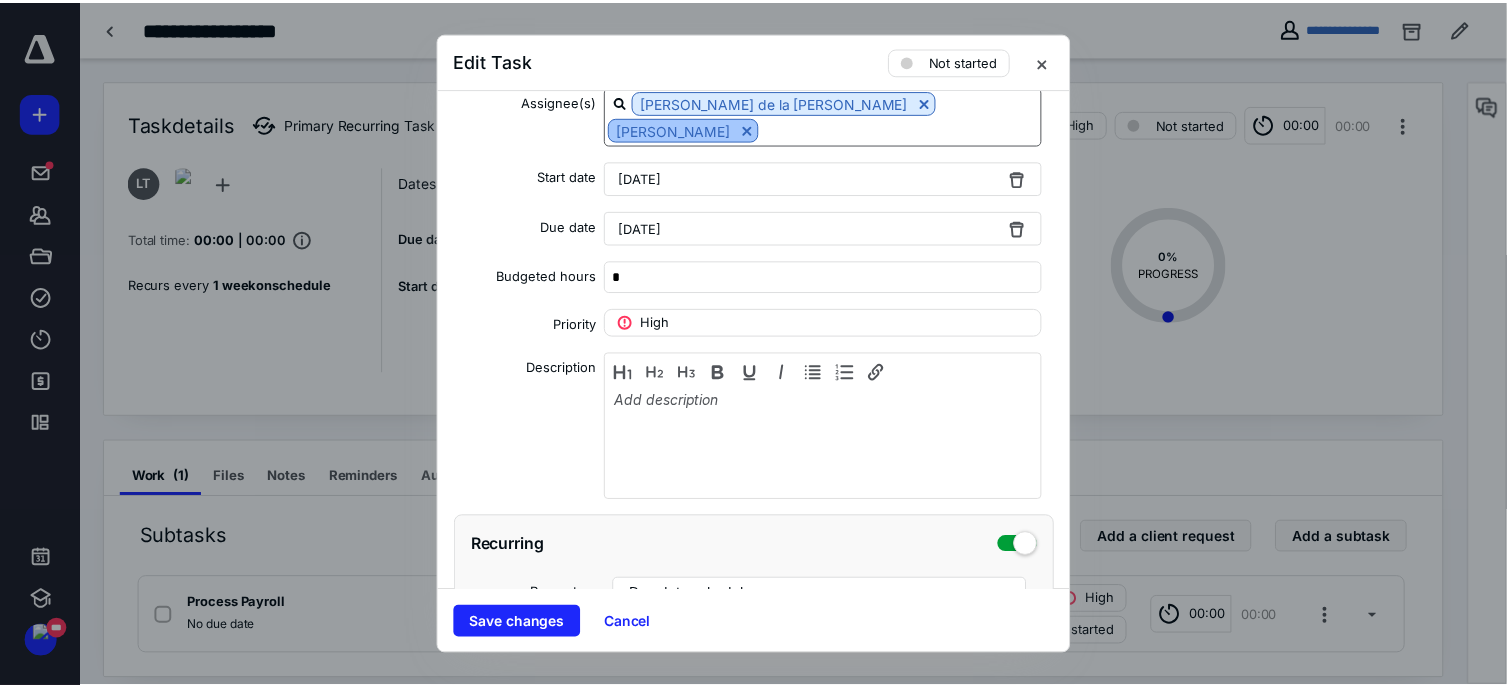 scroll, scrollTop: 234, scrollLeft: 0, axis: vertical 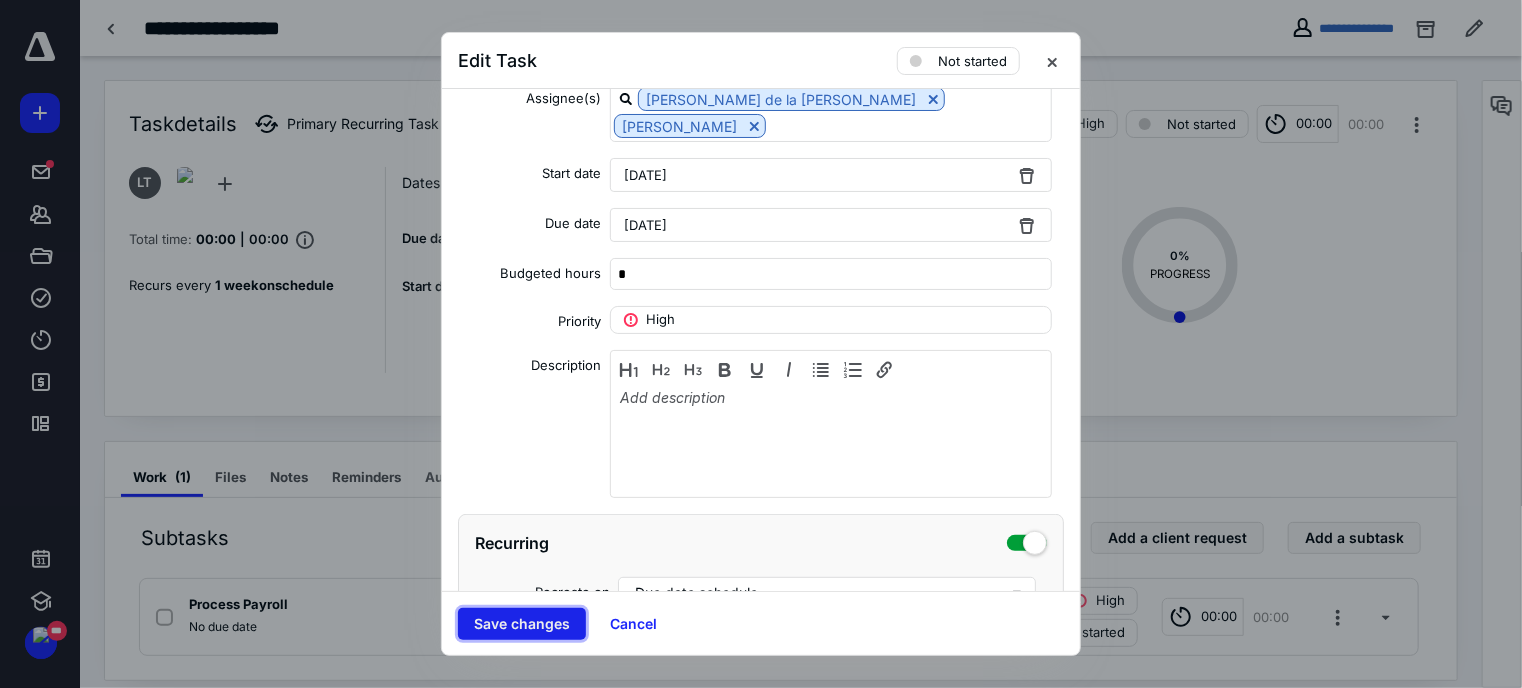 click on "Save changes" at bounding box center [522, 624] 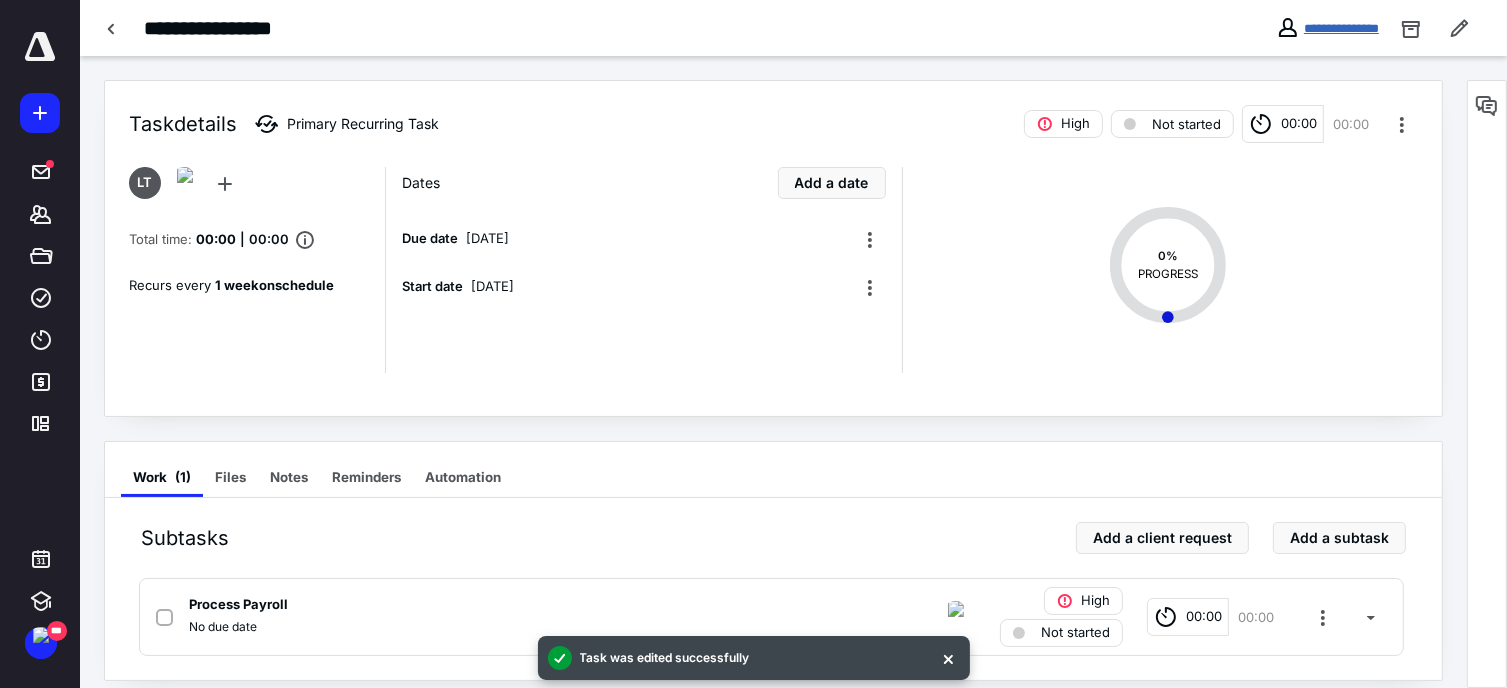 click on "**********" at bounding box center [1341, 28] 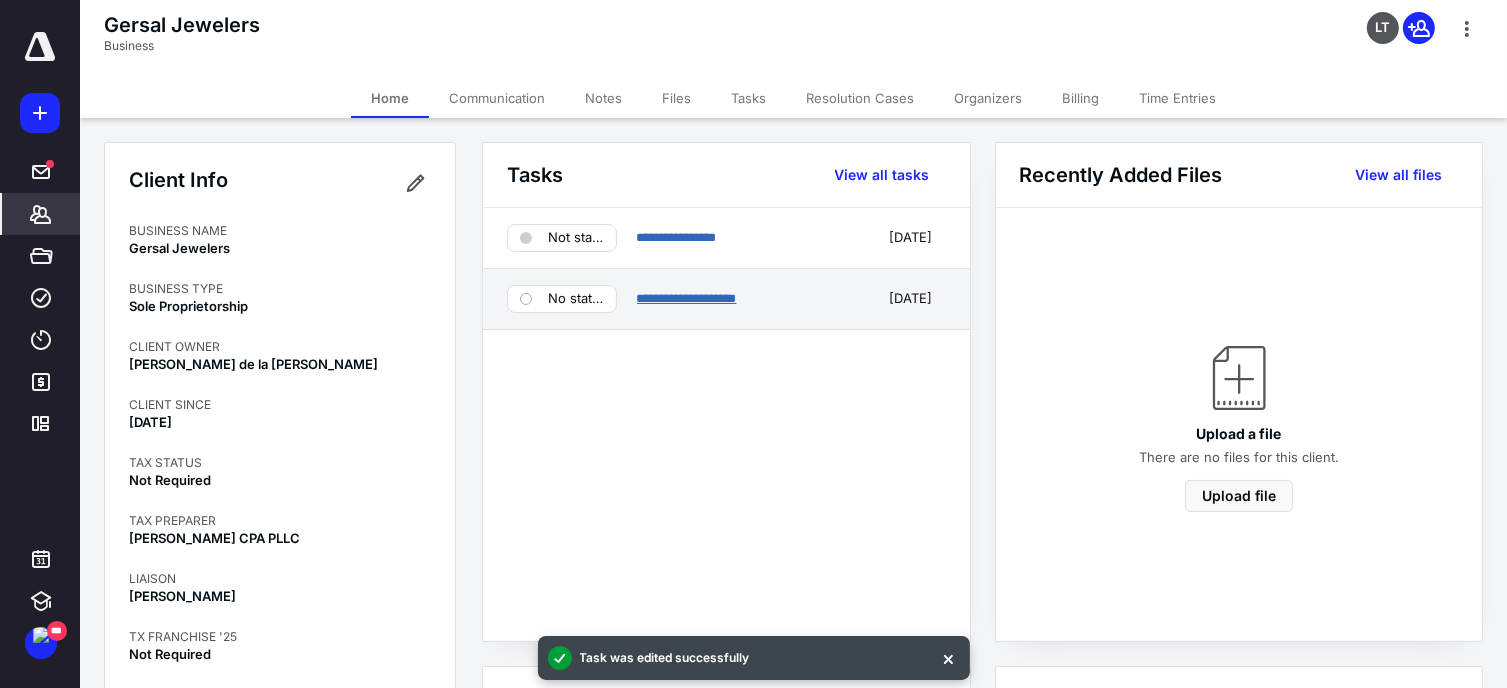 click on "**********" at bounding box center [687, 298] 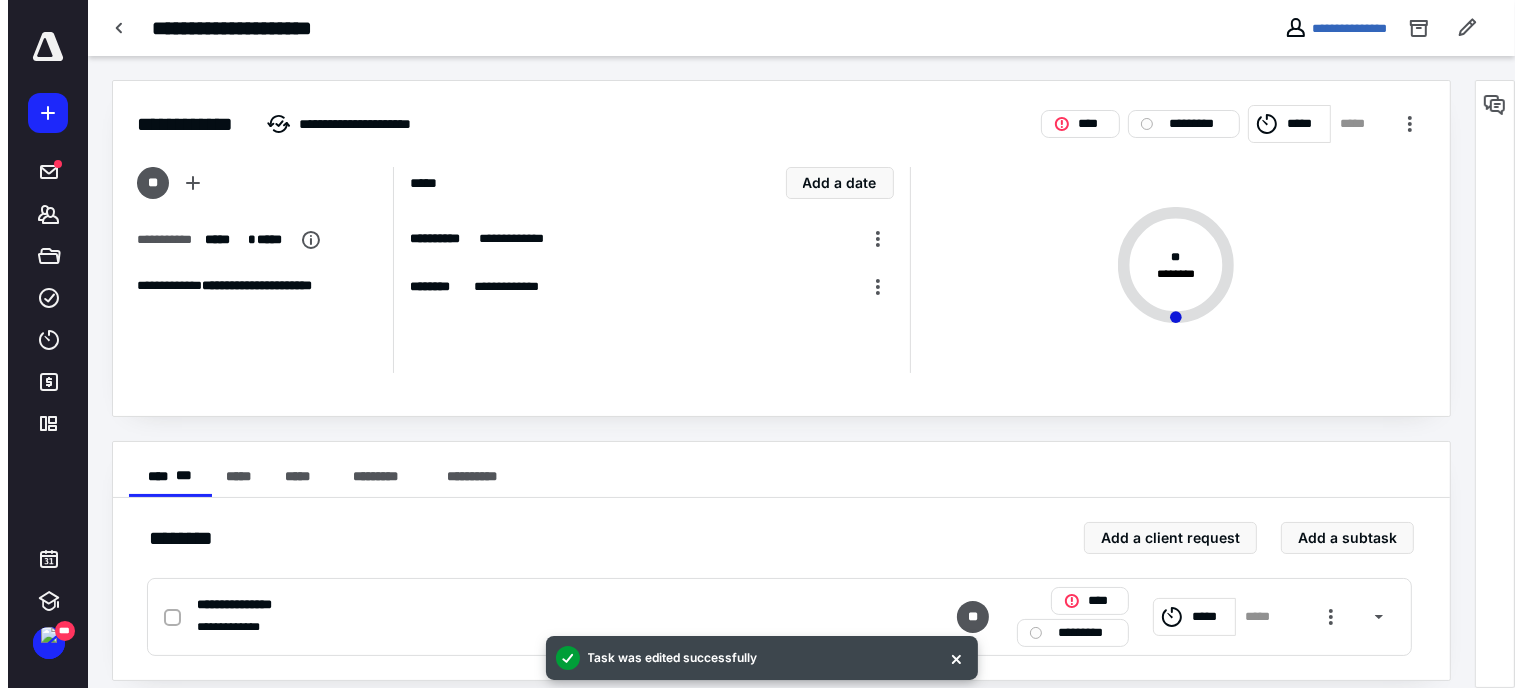 scroll, scrollTop: 16, scrollLeft: 0, axis: vertical 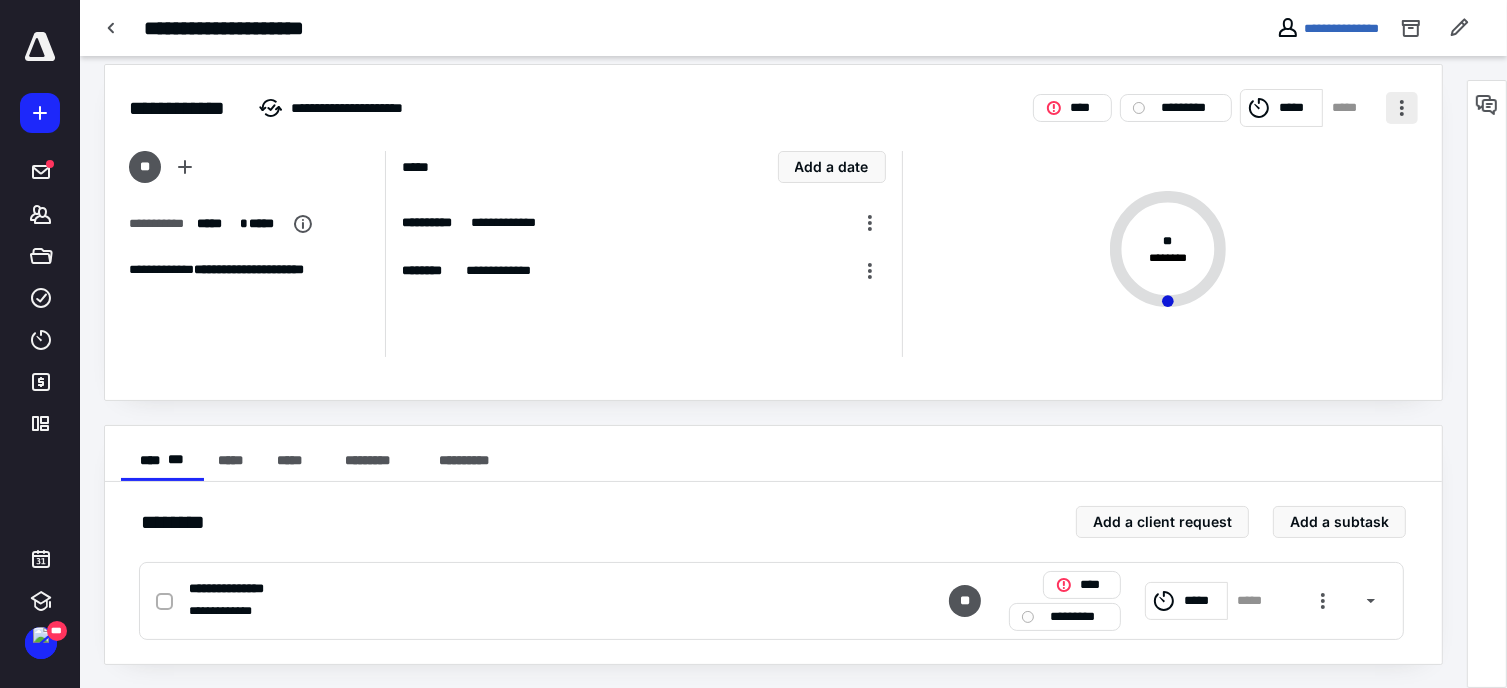 click at bounding box center [1402, 108] 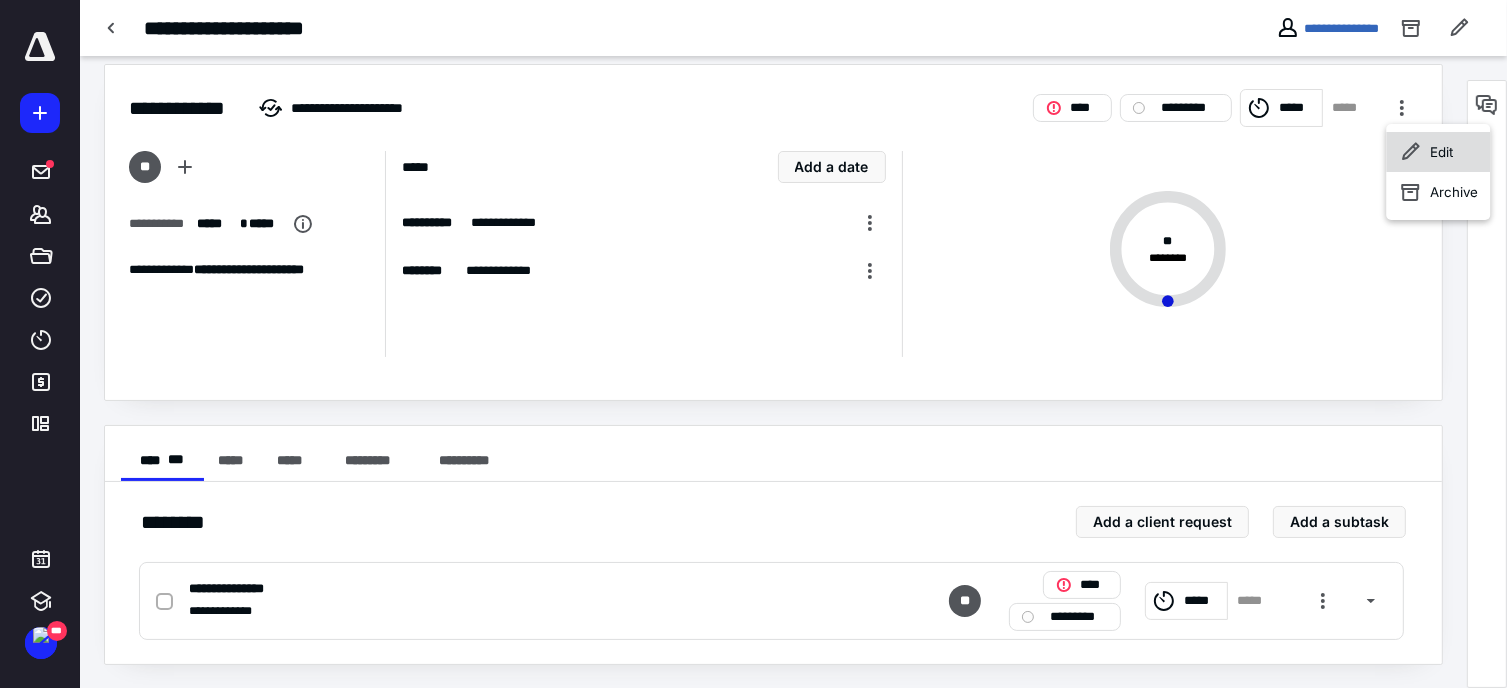 click on "Edit" at bounding box center [1441, 152] 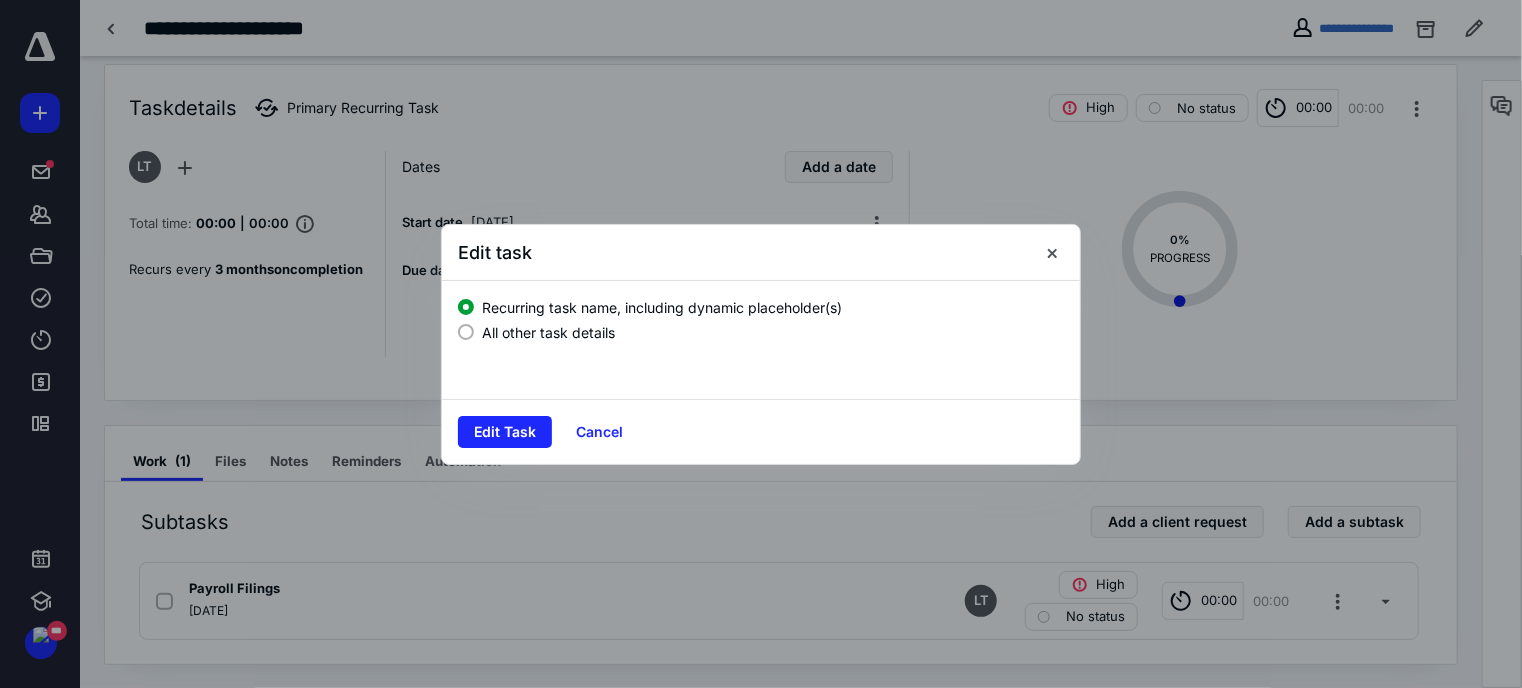 click on "All other task details" at bounding box center (548, 332) 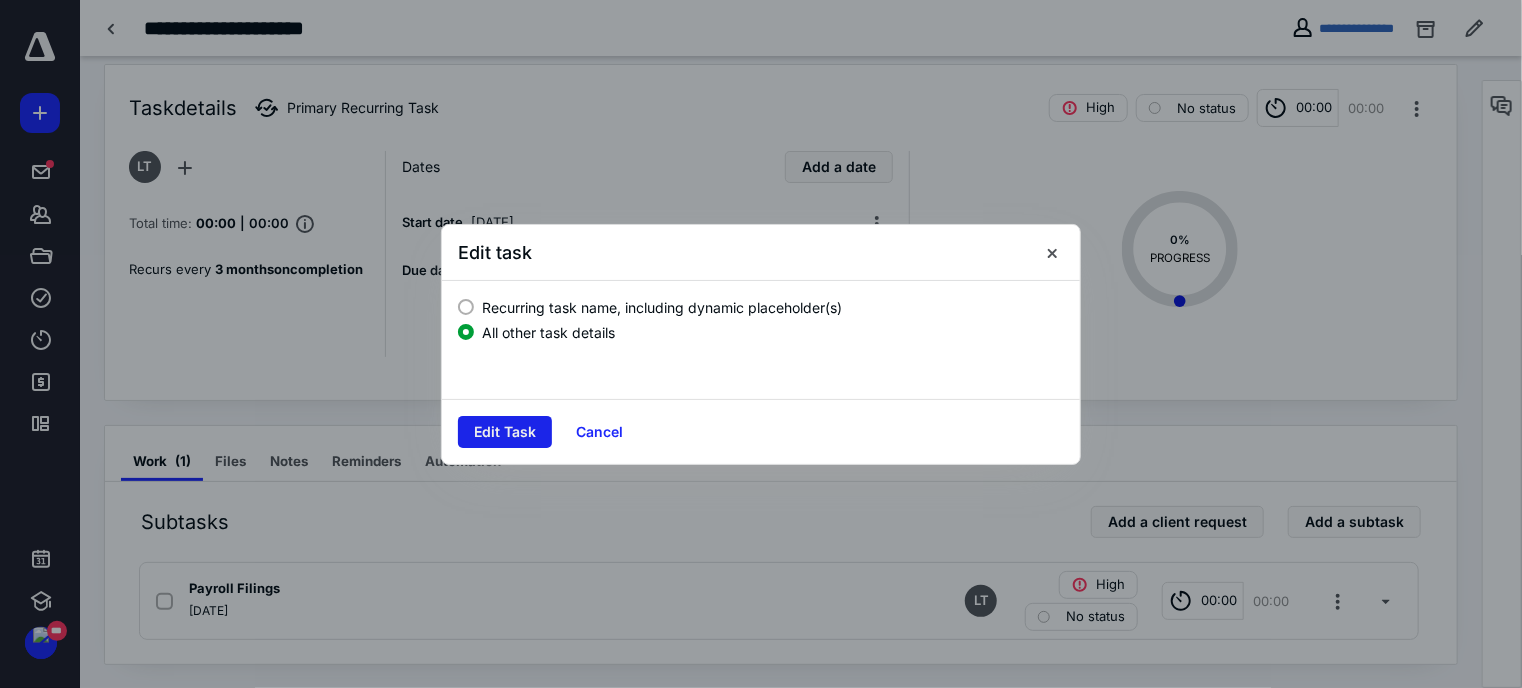 click on "Edit Task" at bounding box center [505, 432] 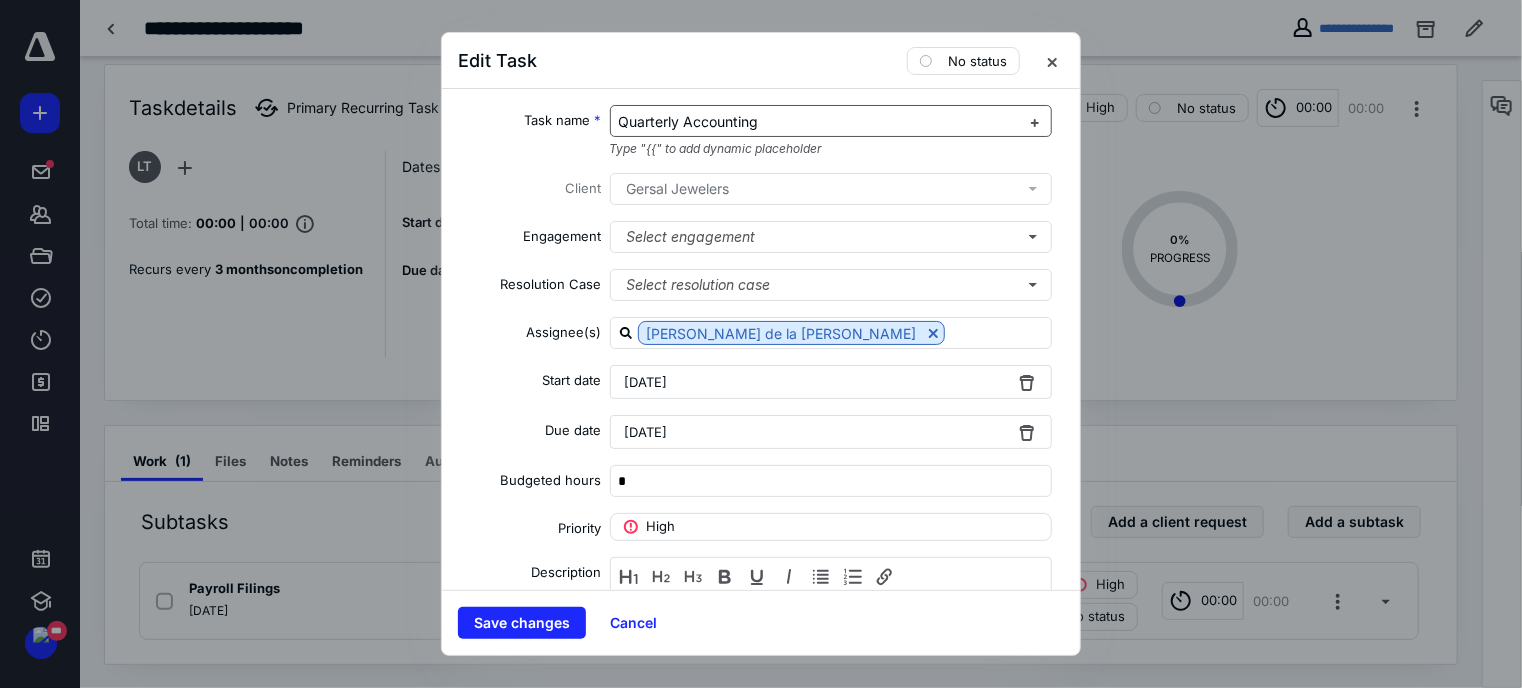 click on "Quarterly Accounting" at bounding box center [689, 121] 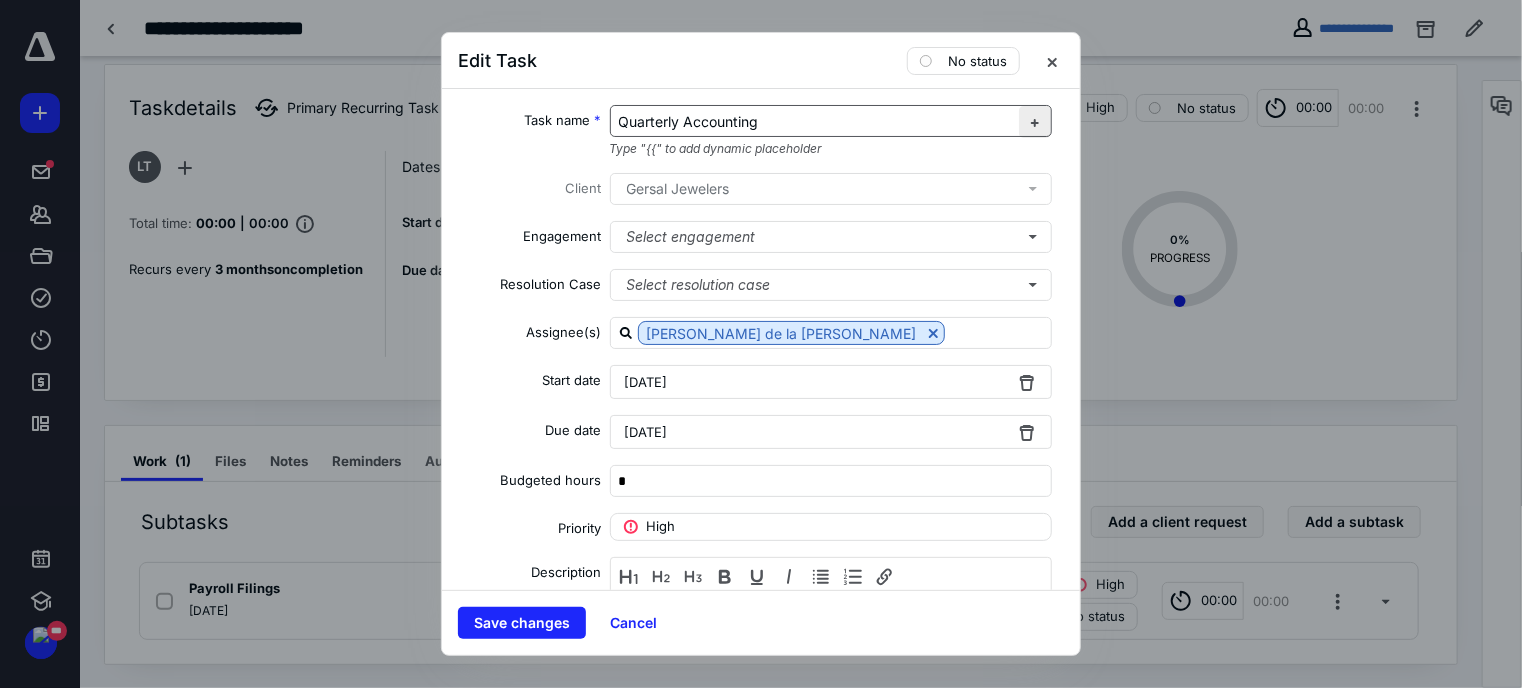 click at bounding box center [1035, 122] 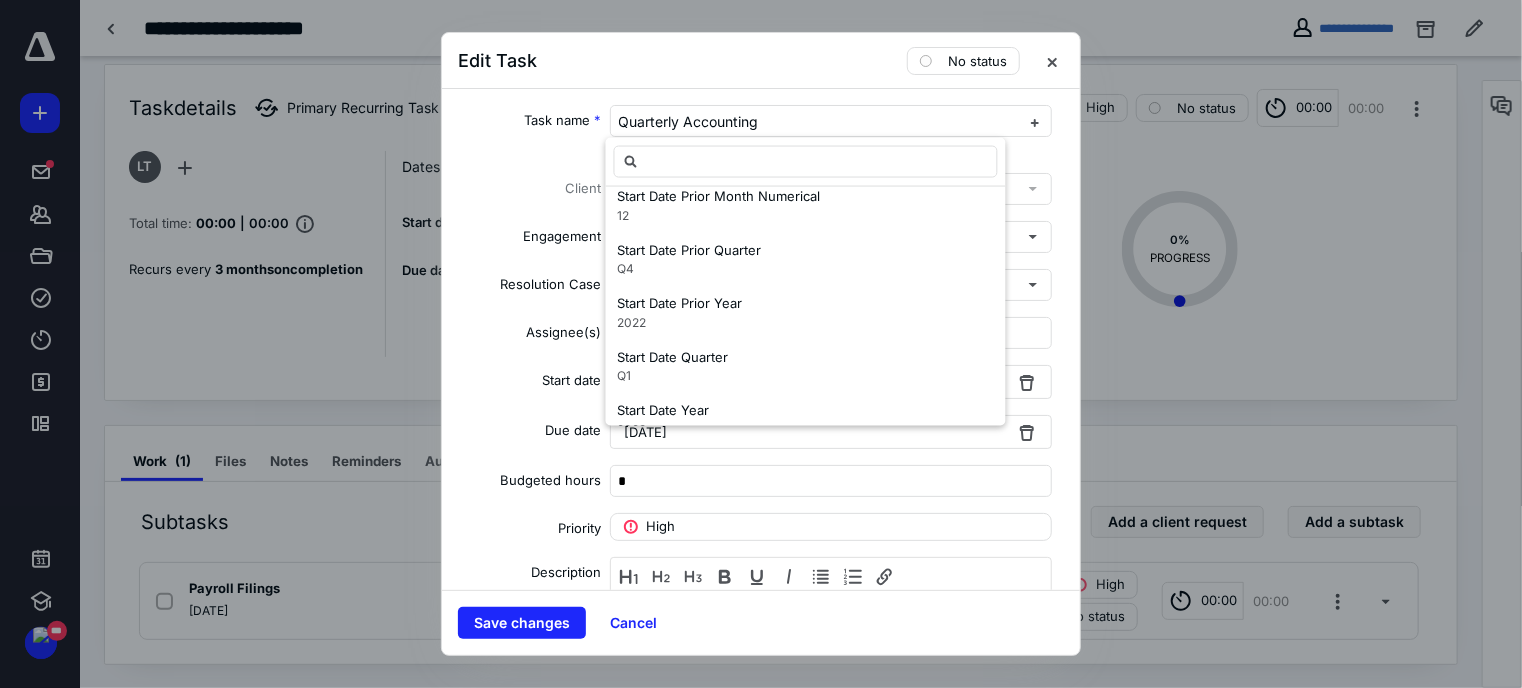 scroll, scrollTop: 1087, scrollLeft: 0, axis: vertical 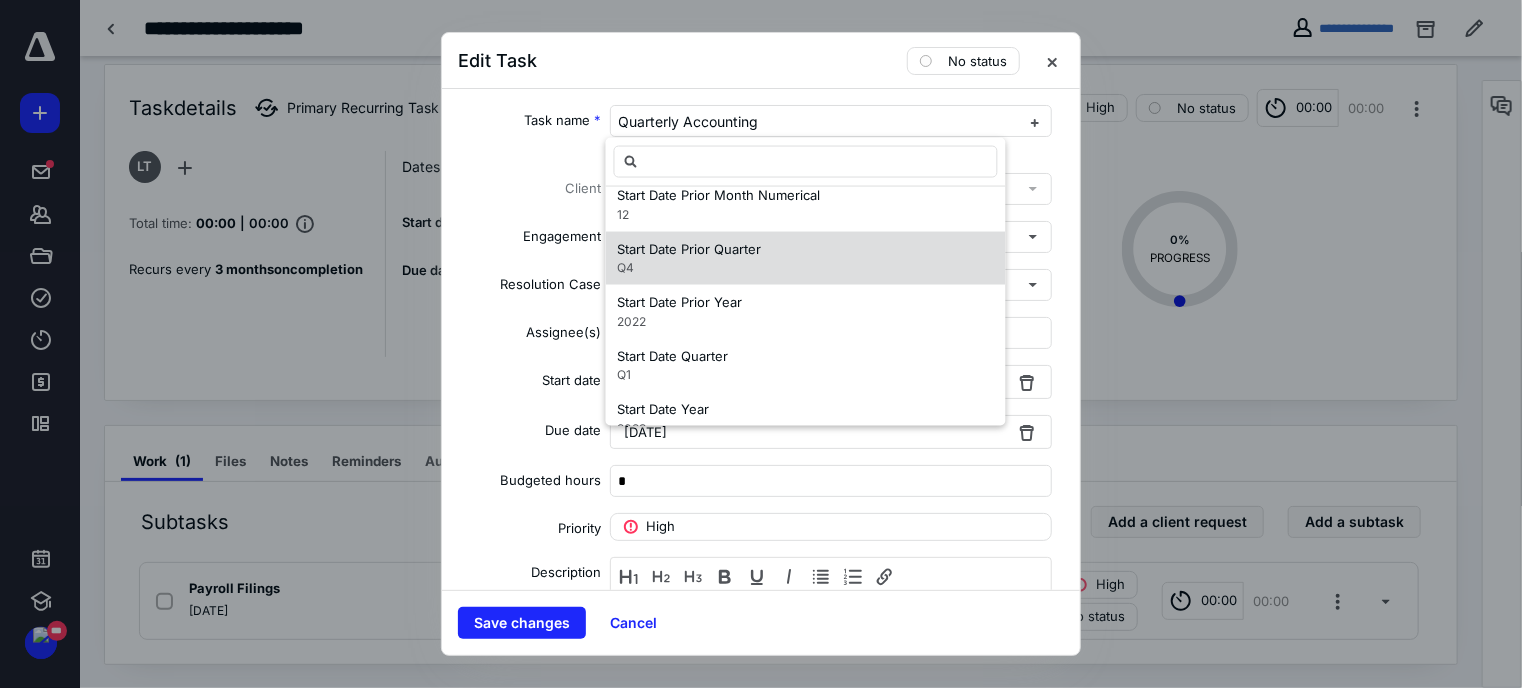 click on "Start Date Prior Quarter Q4" at bounding box center [806, 258] 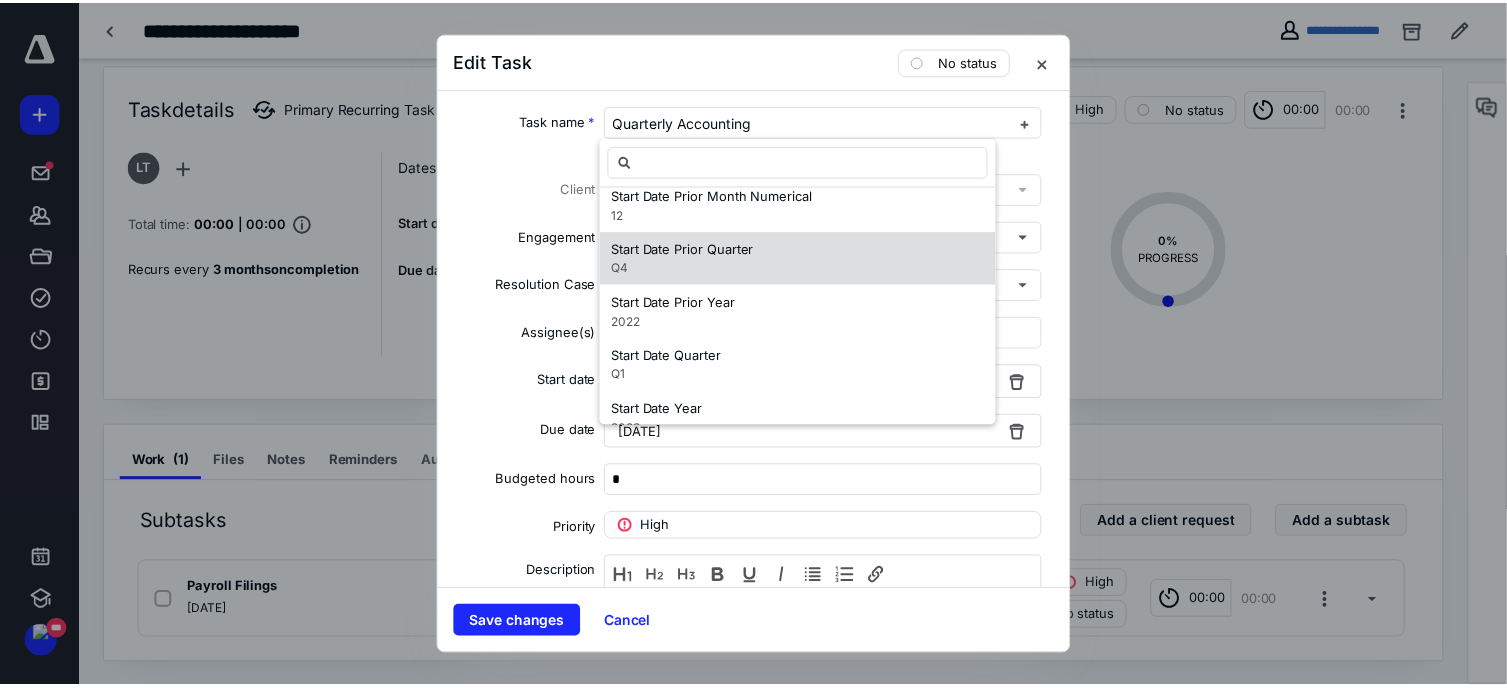 scroll, scrollTop: 0, scrollLeft: 0, axis: both 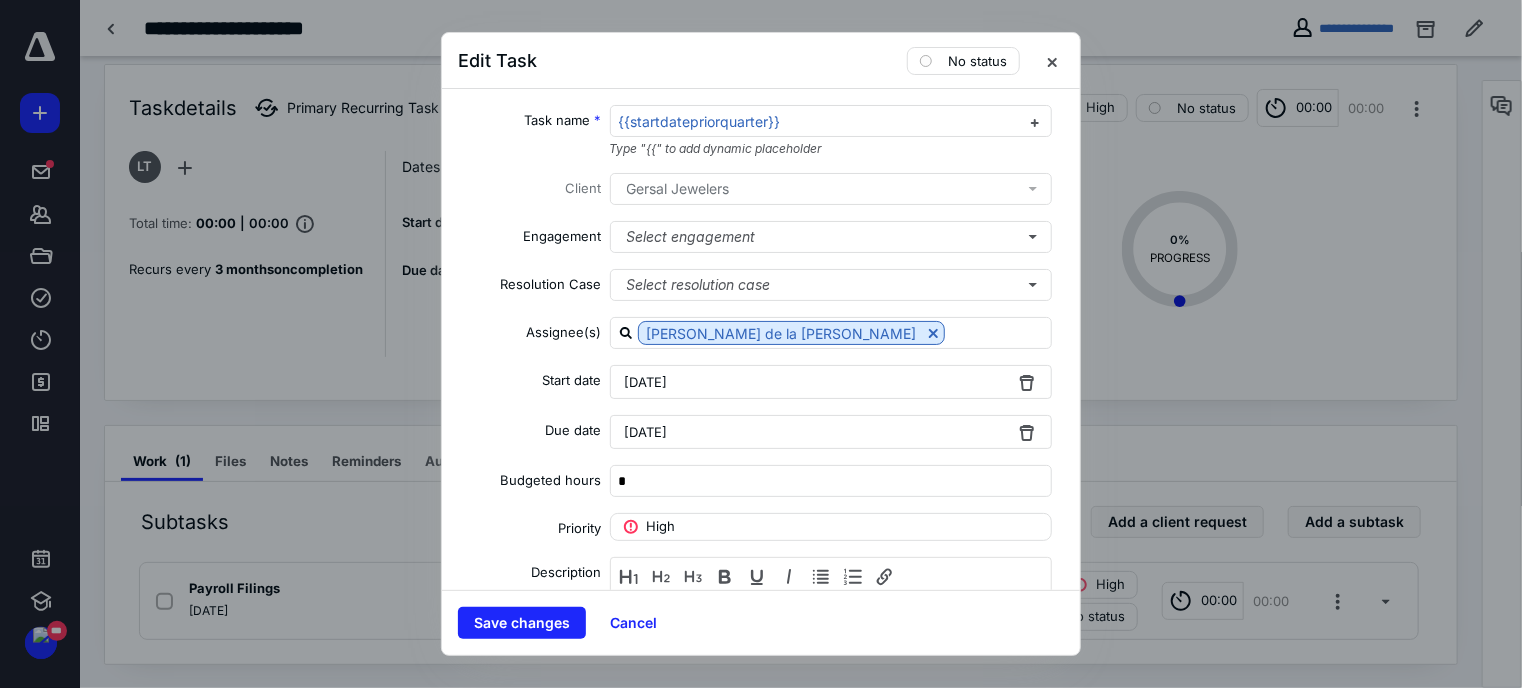 type 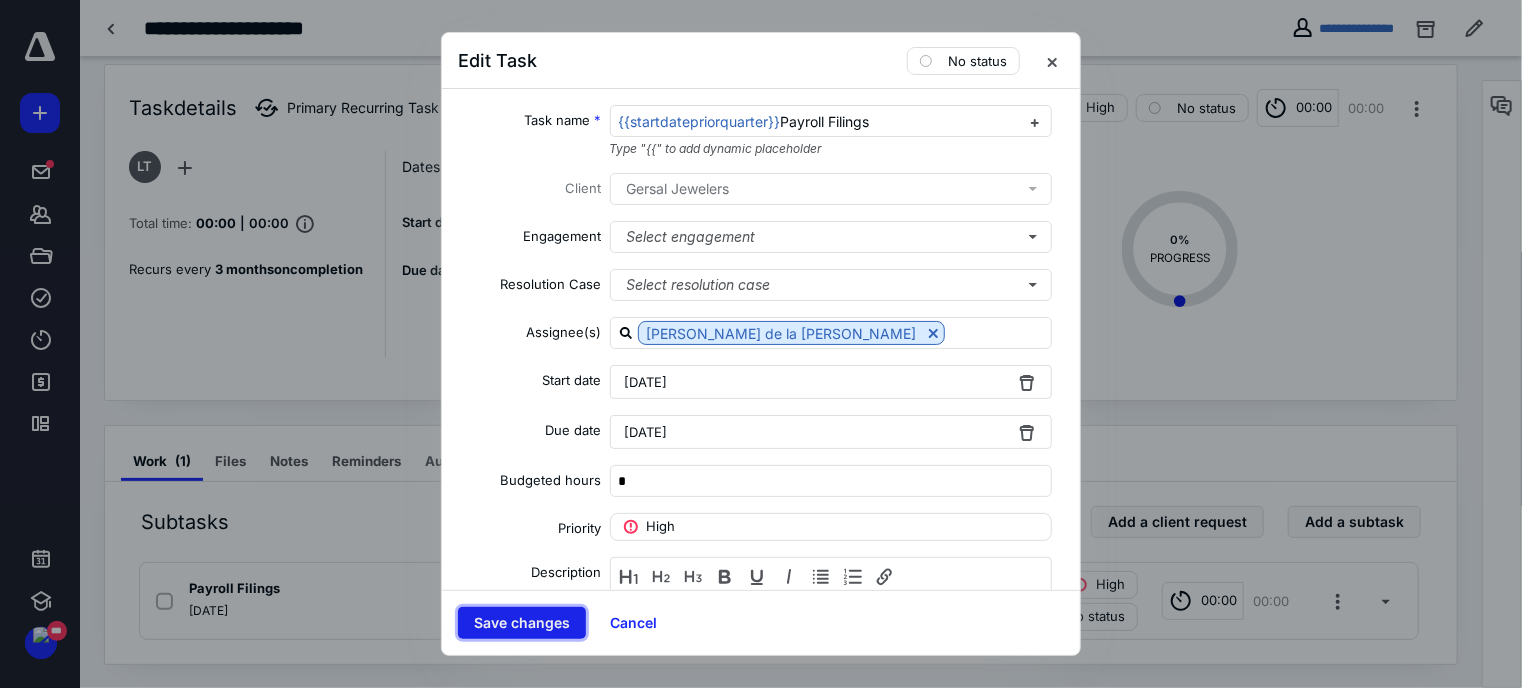 click on "Save changes" at bounding box center (522, 623) 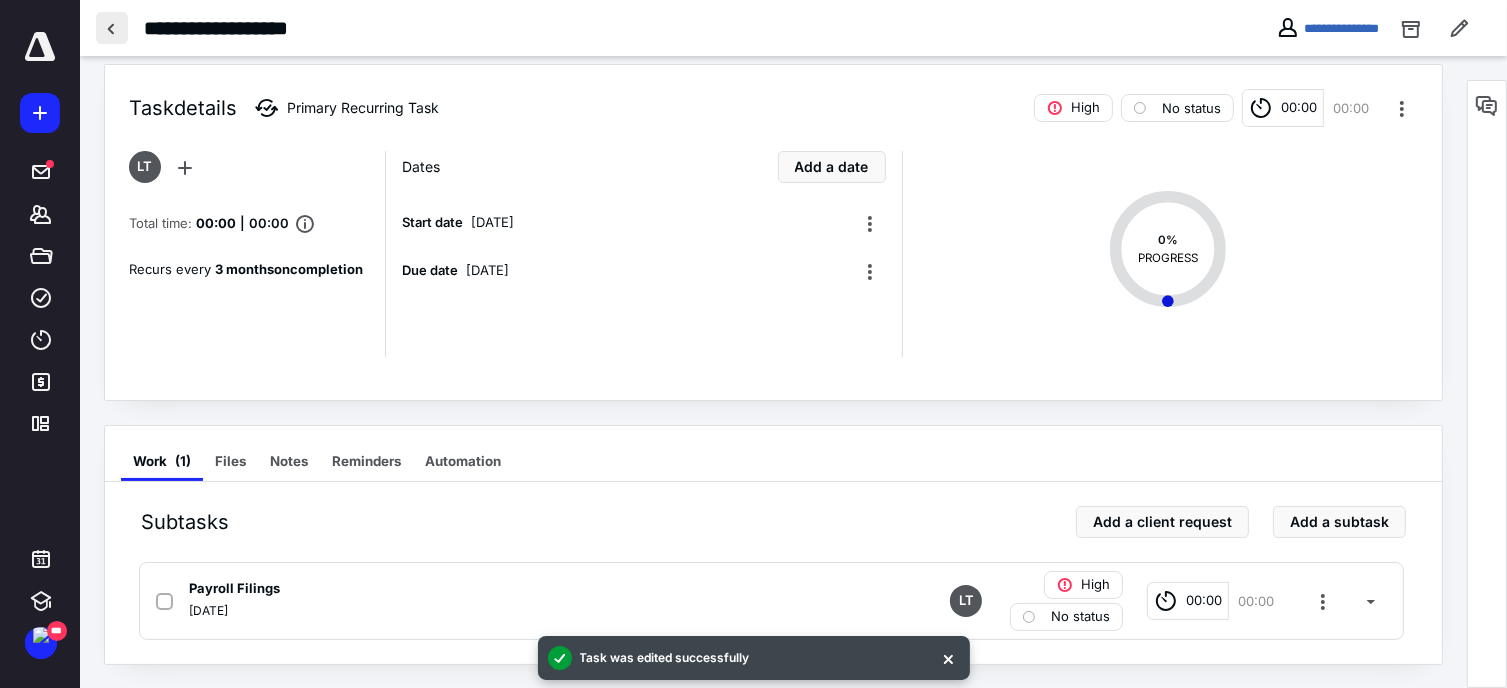 click at bounding box center (112, 28) 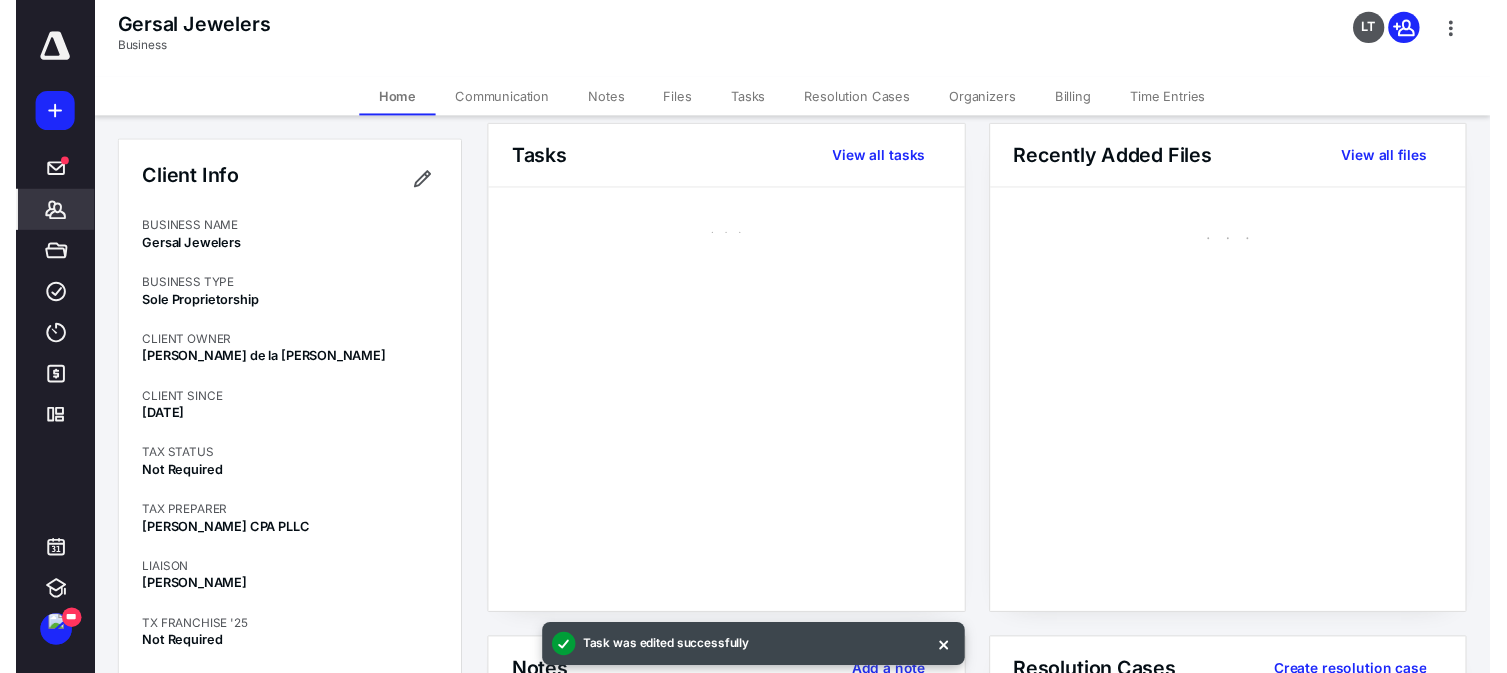 scroll, scrollTop: 0, scrollLeft: 0, axis: both 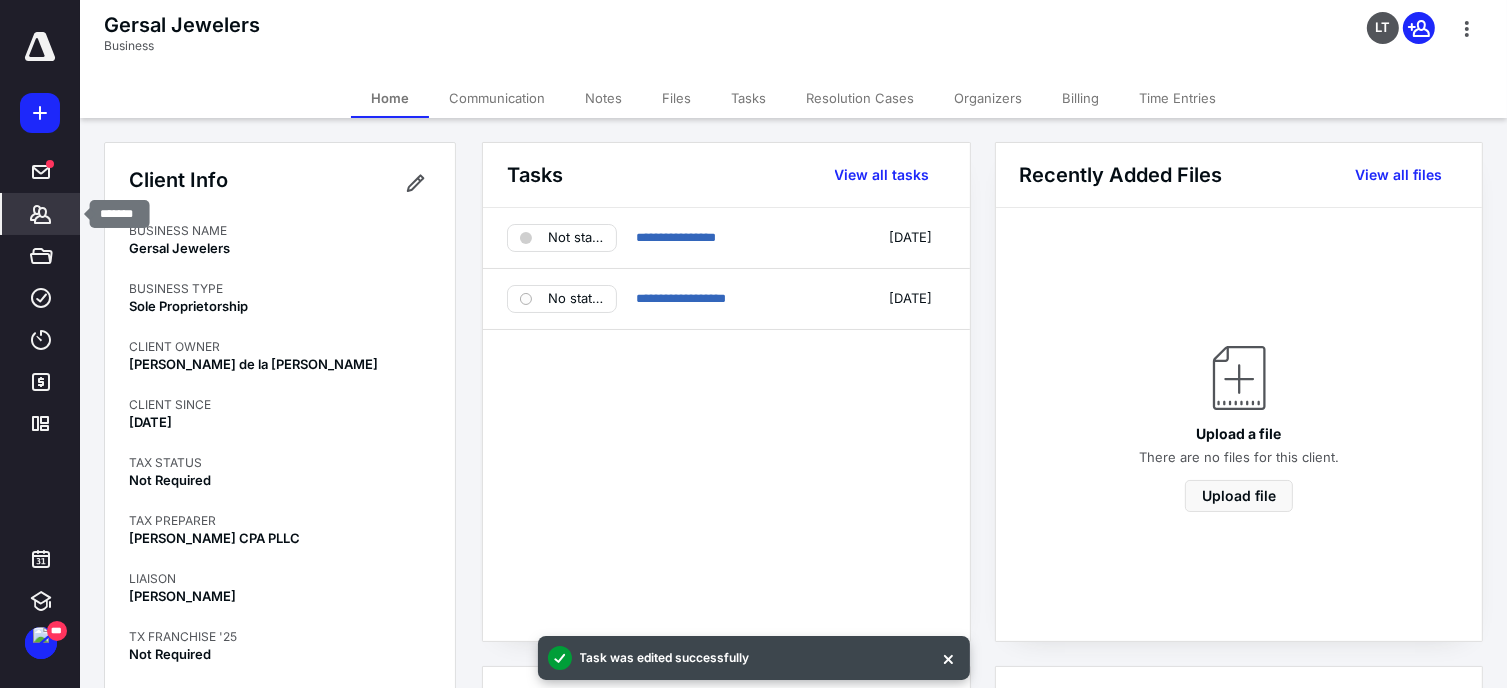 click 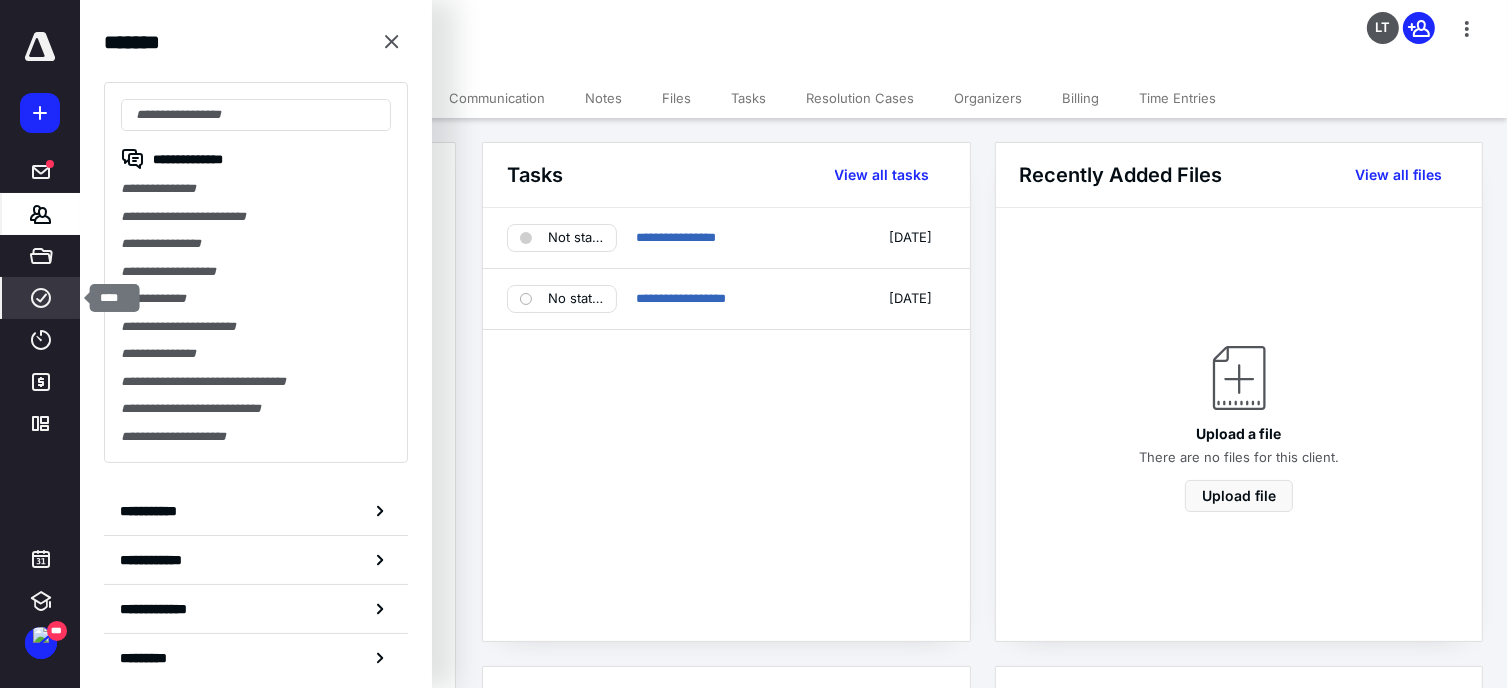 click on "****" at bounding box center (41, 298) 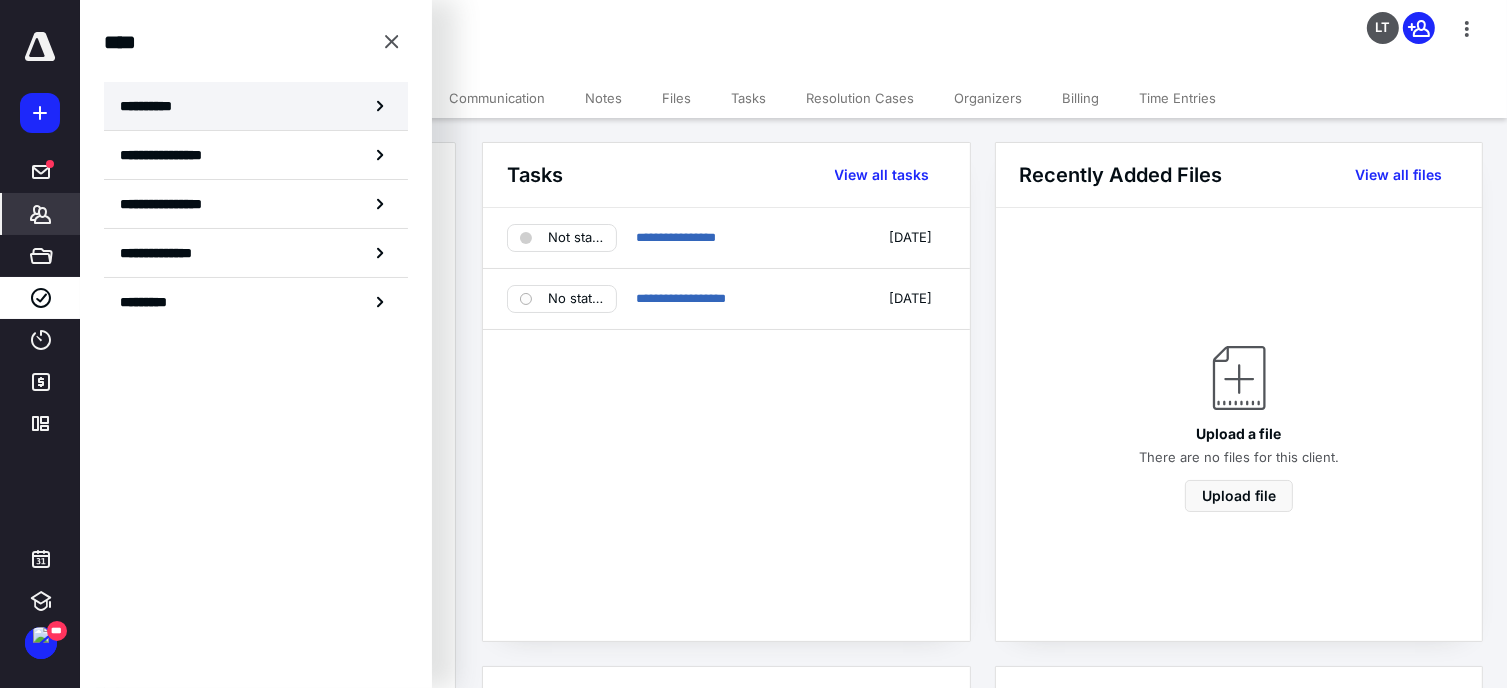 click on "**********" at bounding box center (256, 106) 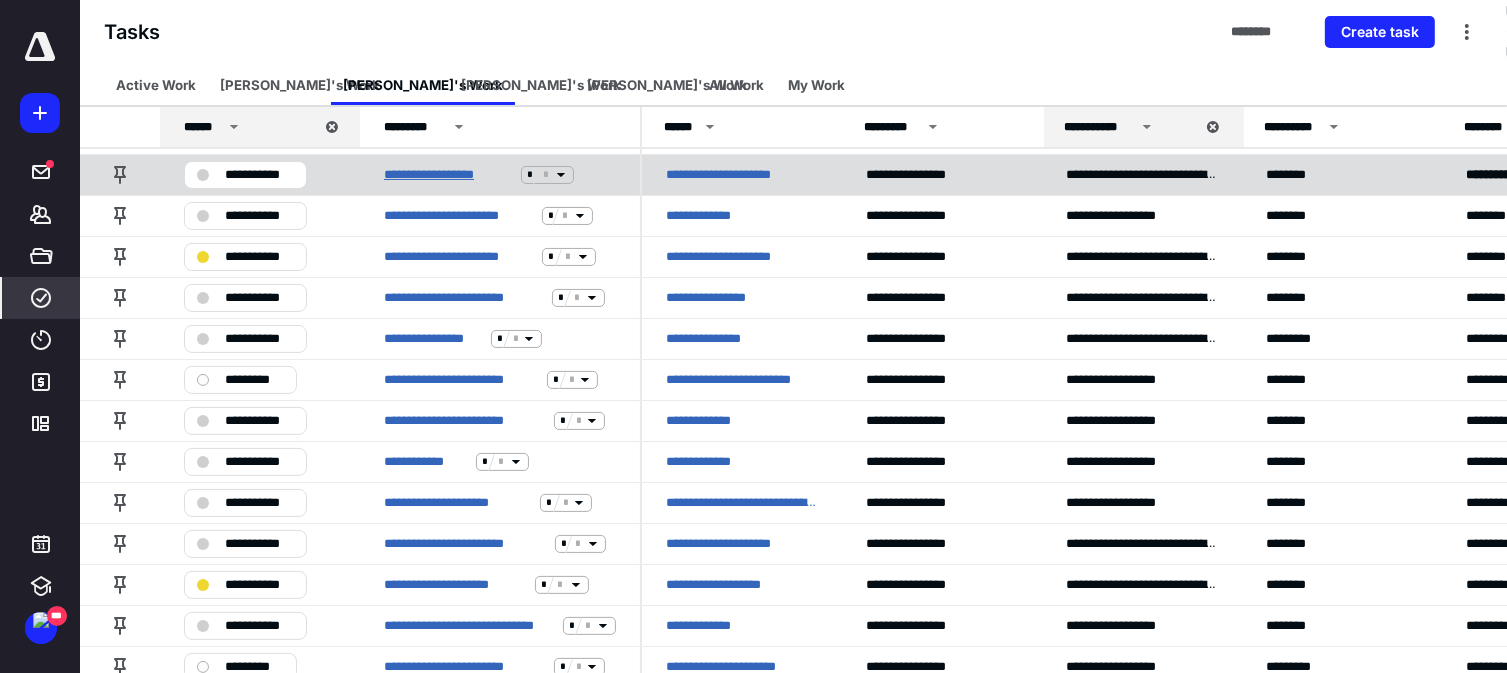 scroll, scrollTop: 243, scrollLeft: 0, axis: vertical 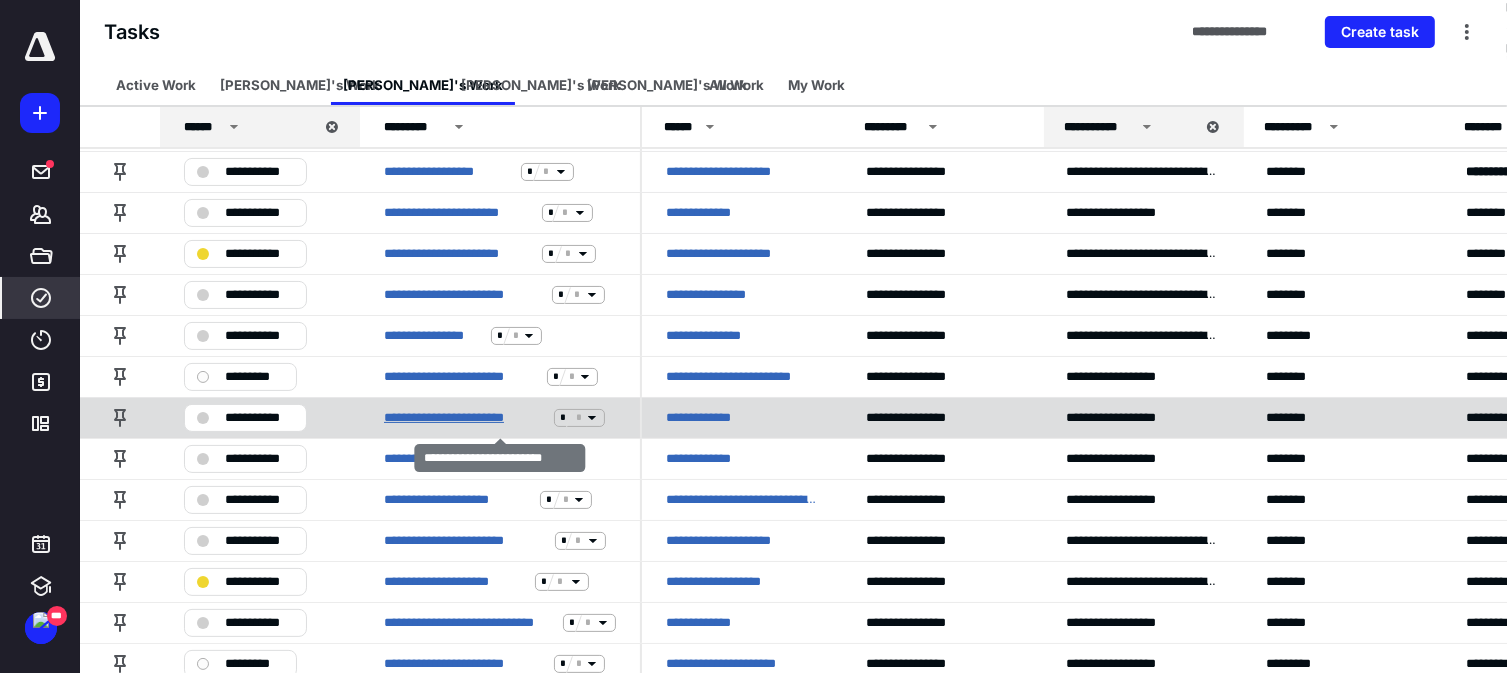 click on "**********" at bounding box center (465, 418) 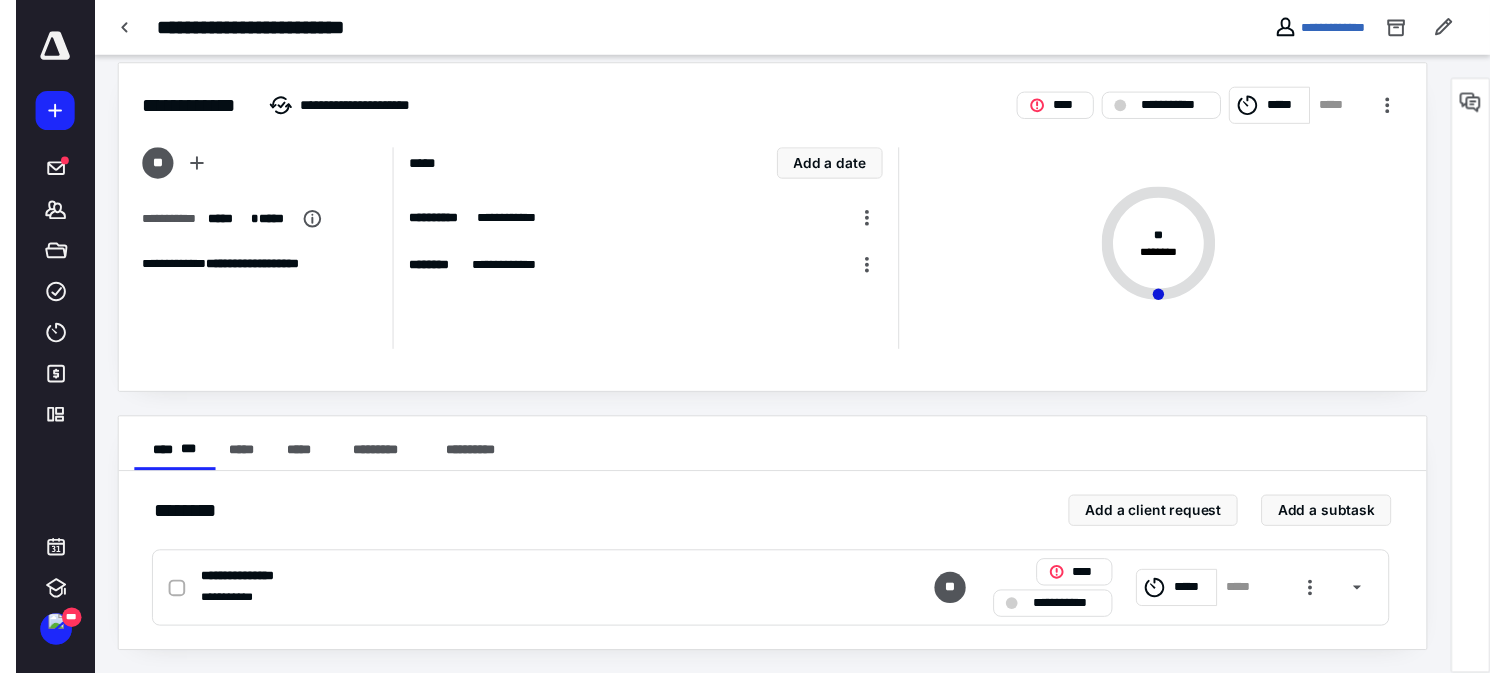 scroll, scrollTop: 0, scrollLeft: 0, axis: both 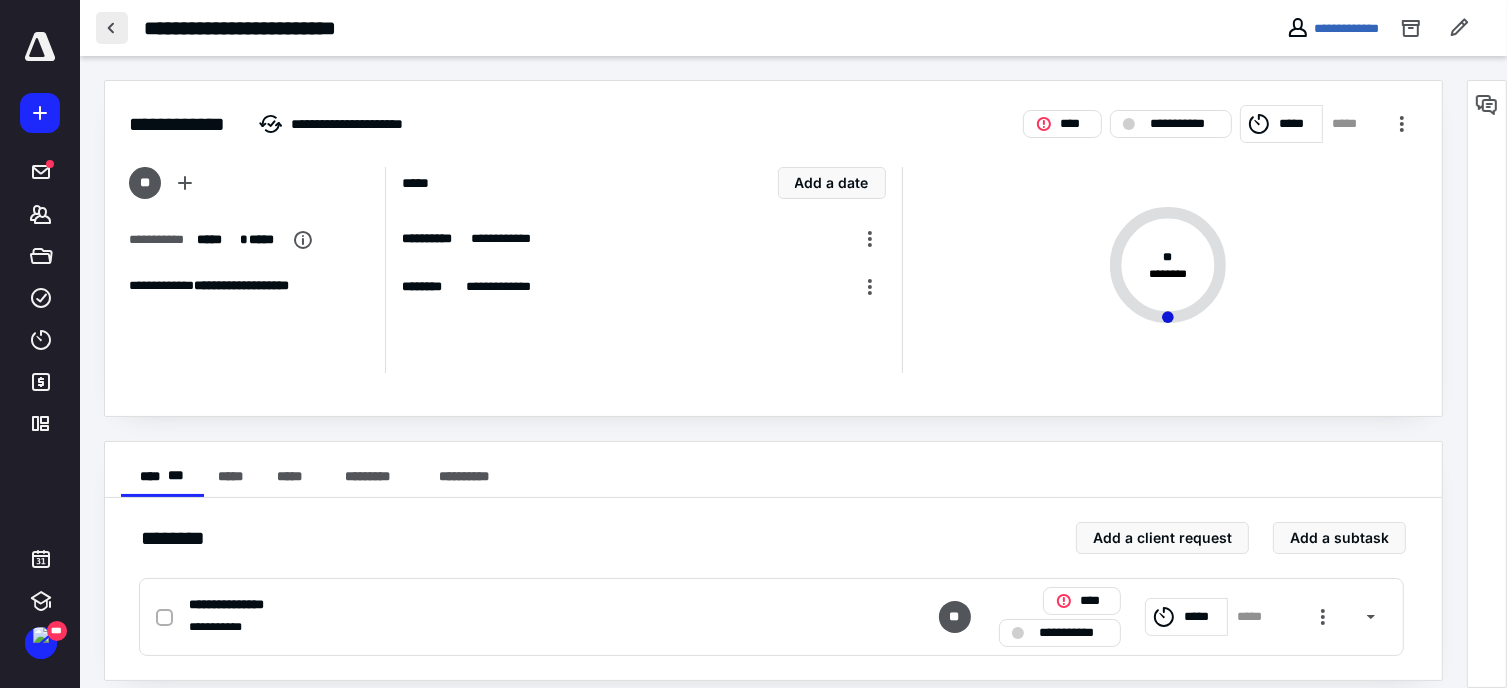 click at bounding box center (112, 28) 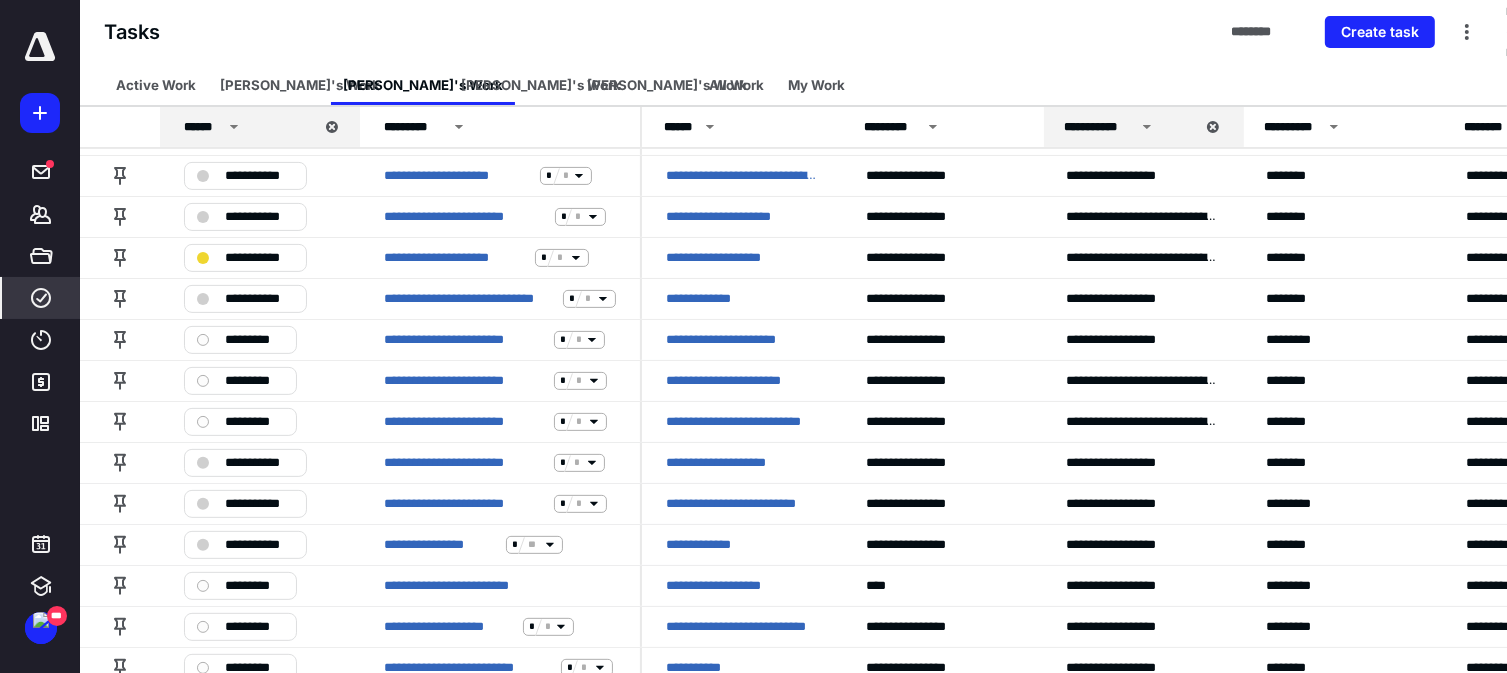 scroll, scrollTop: 568, scrollLeft: 0, axis: vertical 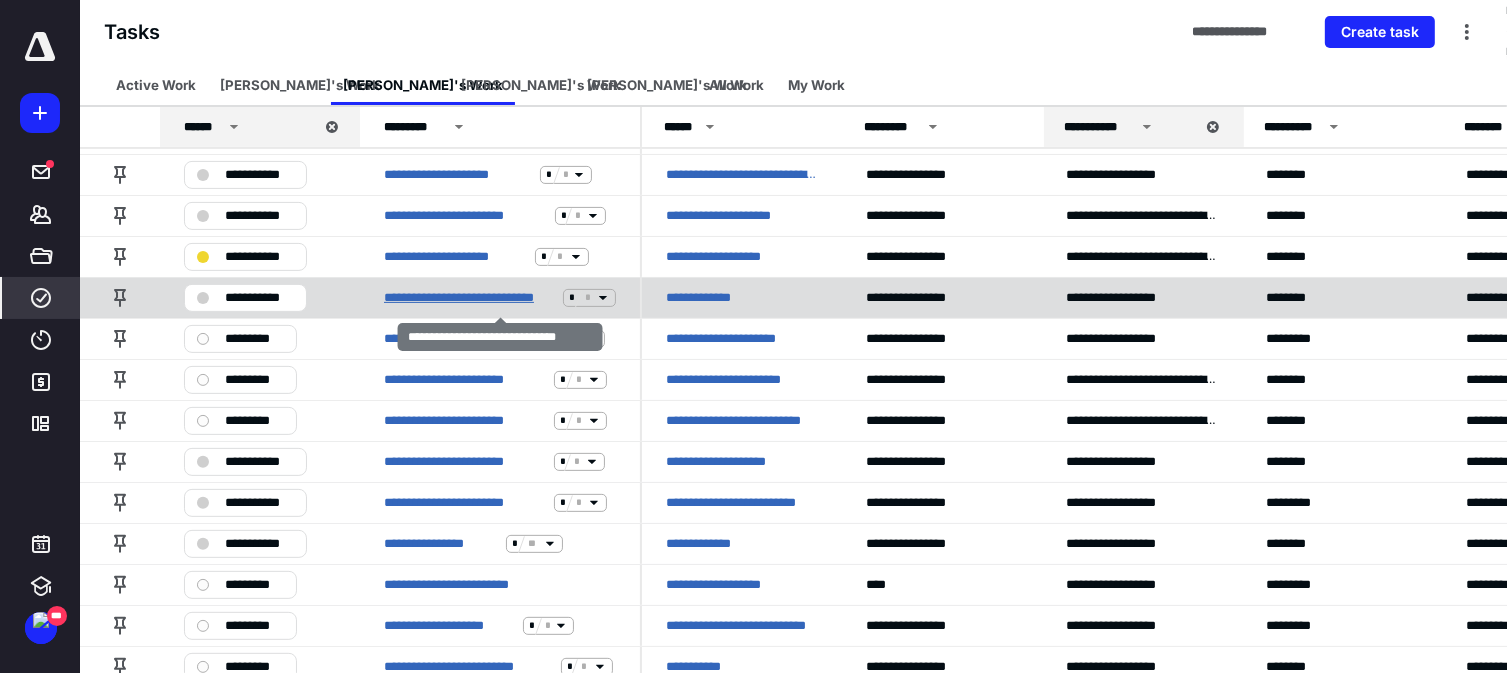 click on "**********" at bounding box center (469, 298) 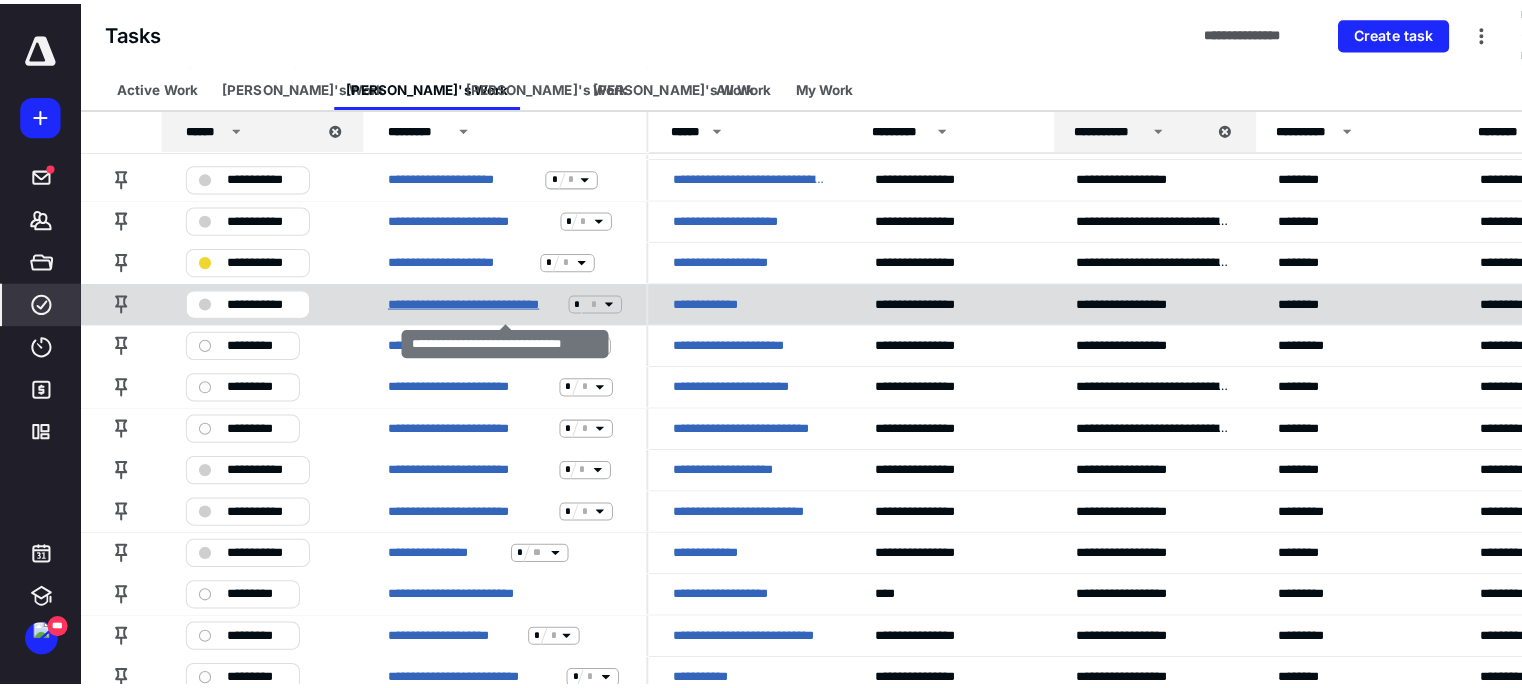 scroll, scrollTop: 0, scrollLeft: 0, axis: both 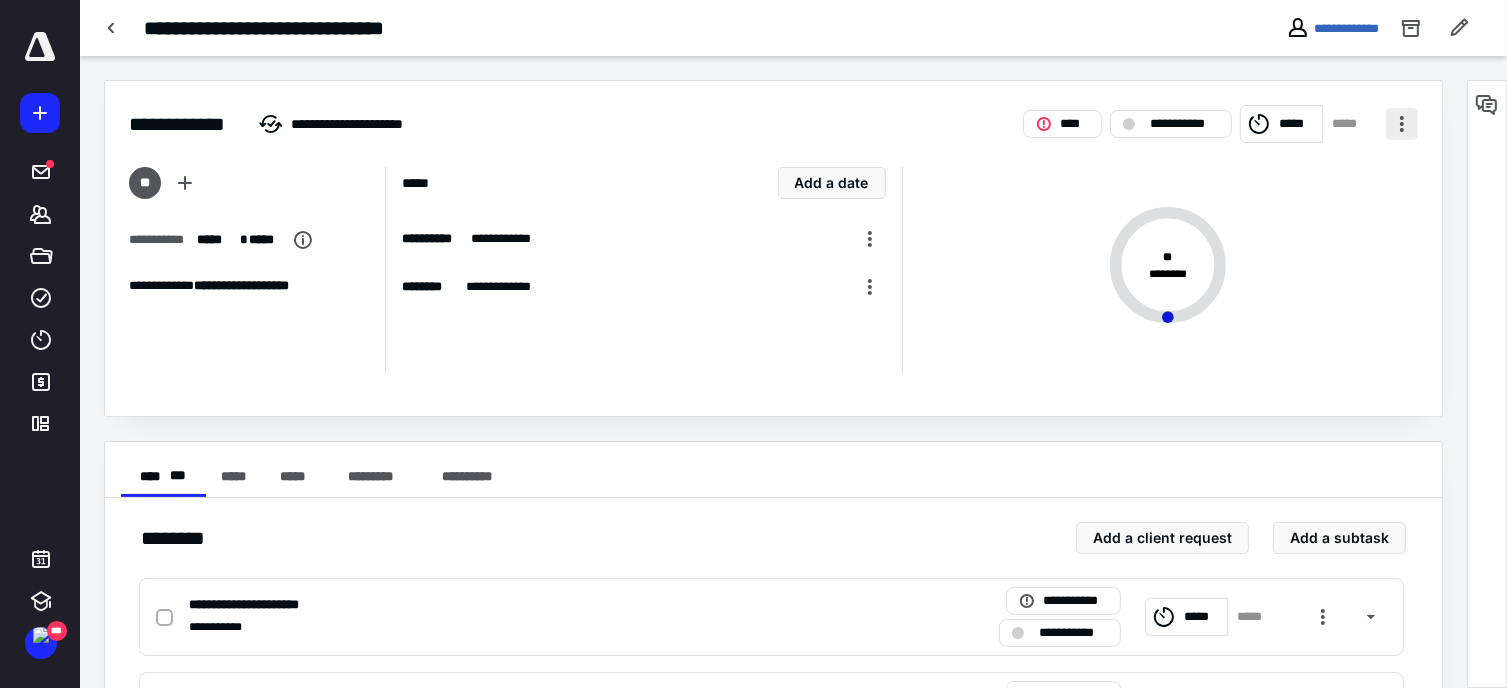 click at bounding box center (1402, 124) 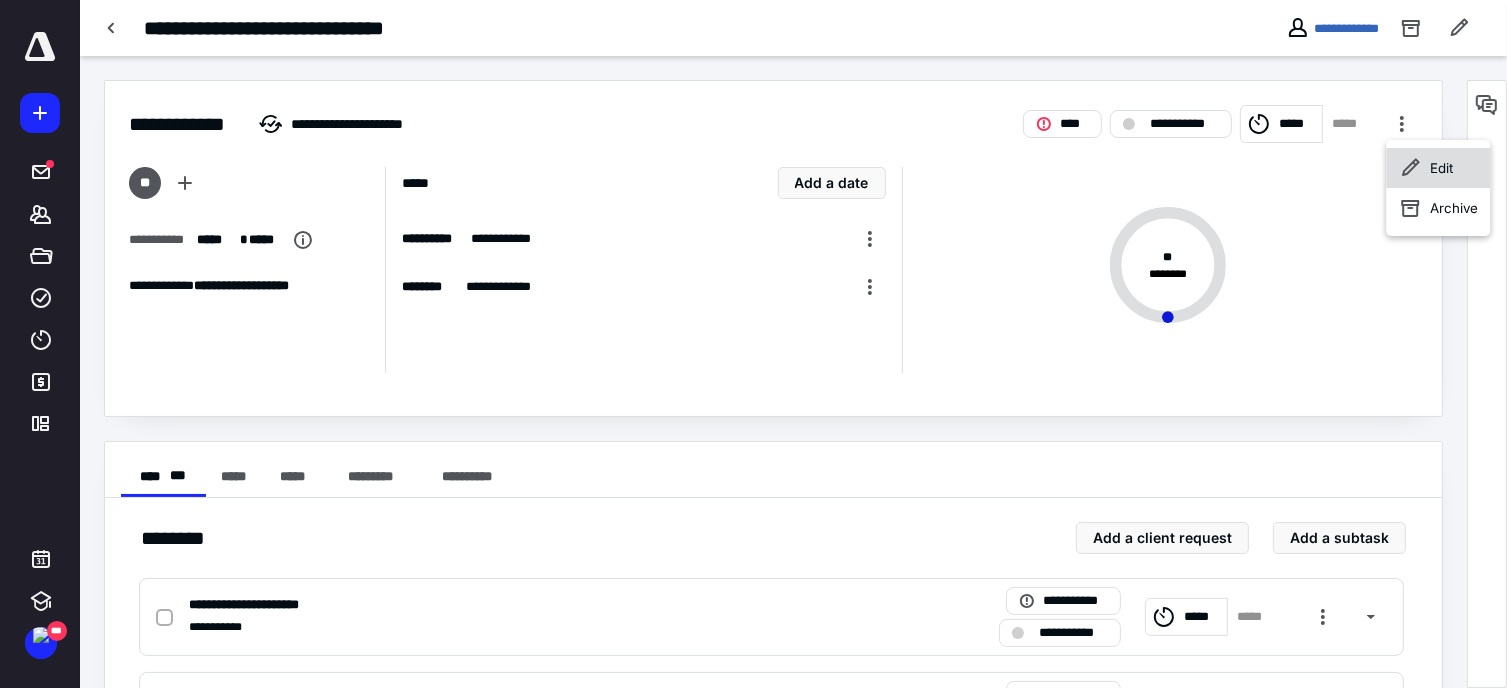 click on "Edit" at bounding box center [1438, 168] 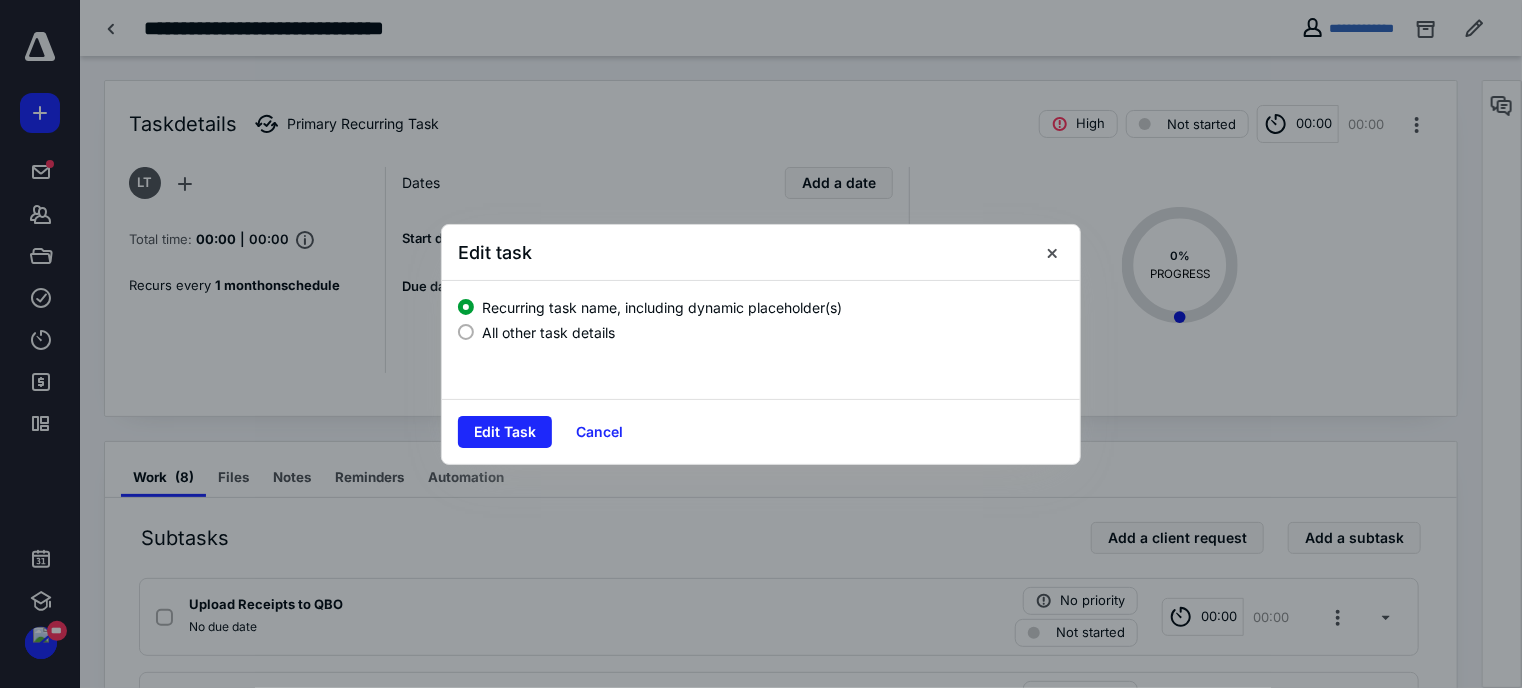 click on "All other task details" at bounding box center [548, 332] 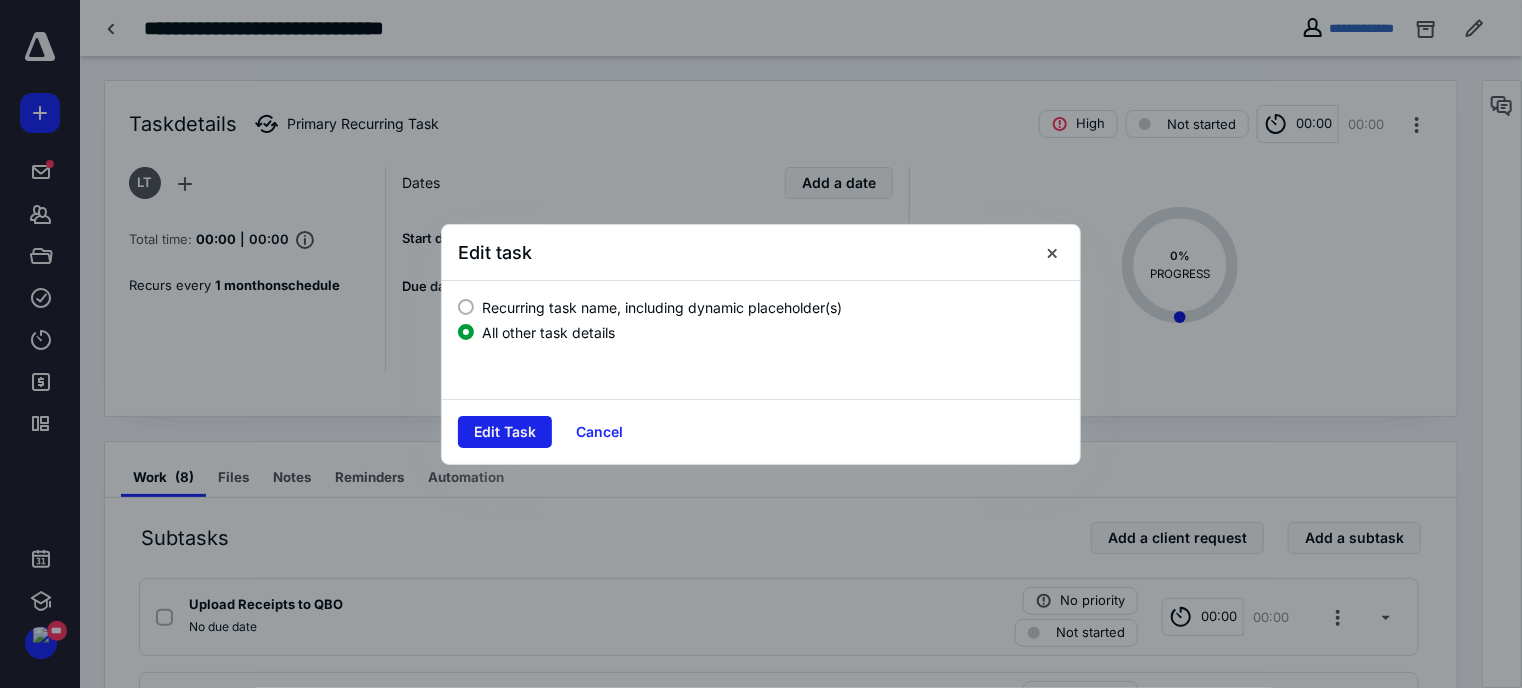click on "Edit Task" at bounding box center (505, 432) 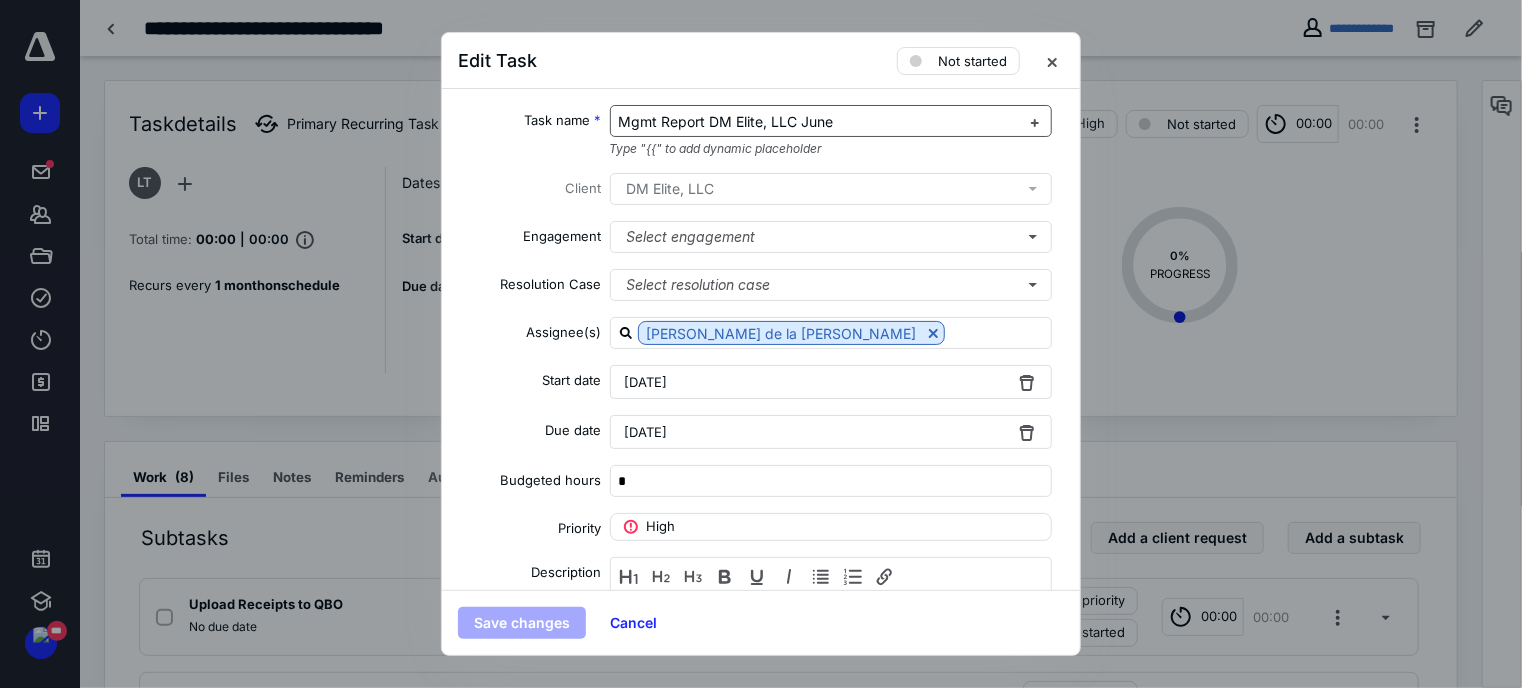click on "Mgmt Report DM Elite, LLC June" at bounding box center [831, 121] 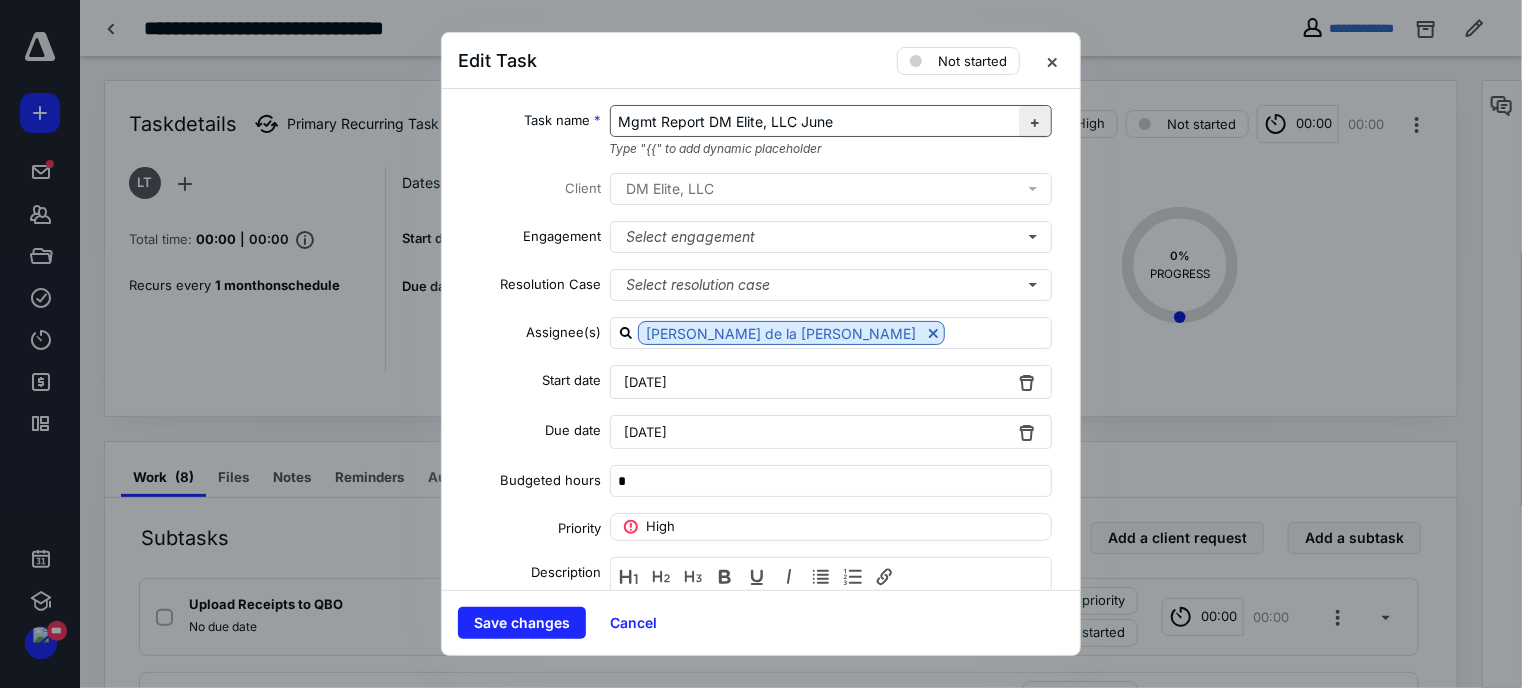 click at bounding box center (1035, 122) 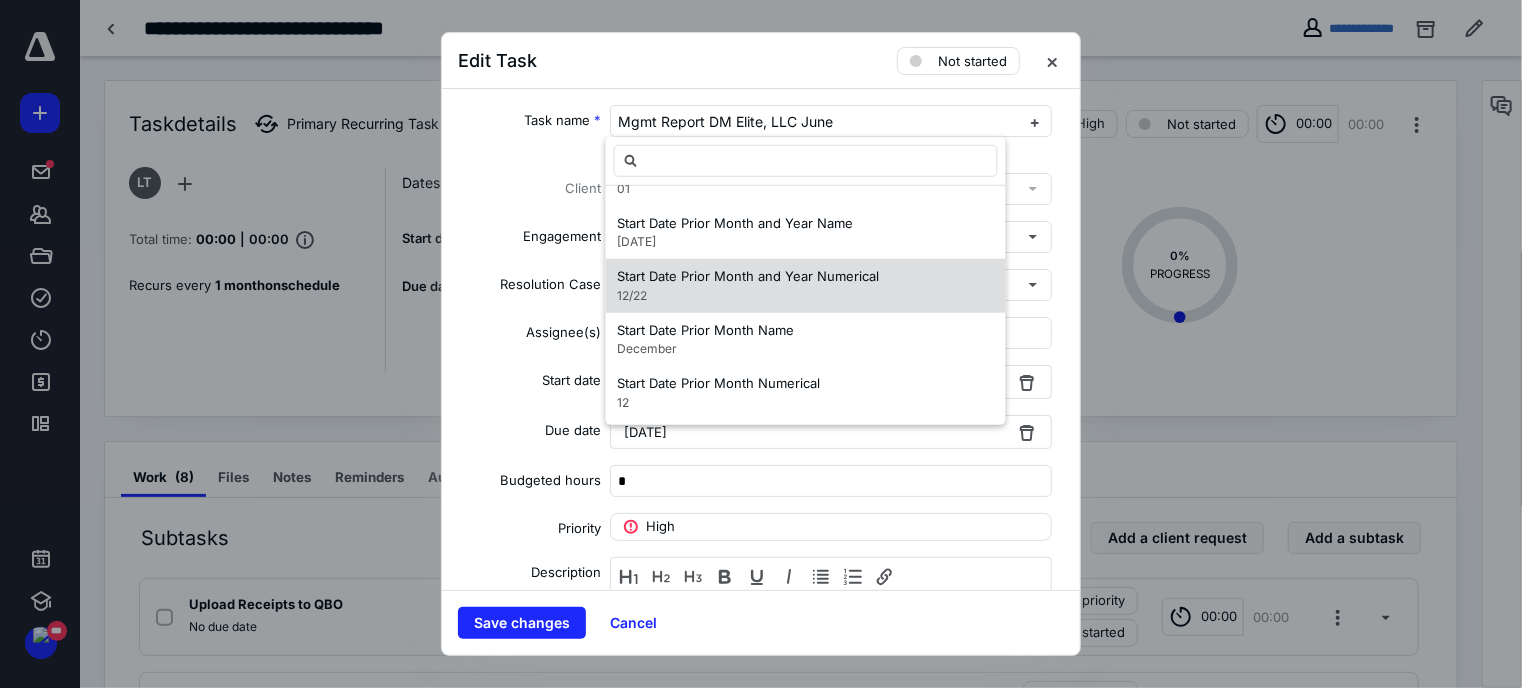 scroll, scrollTop: 900, scrollLeft: 0, axis: vertical 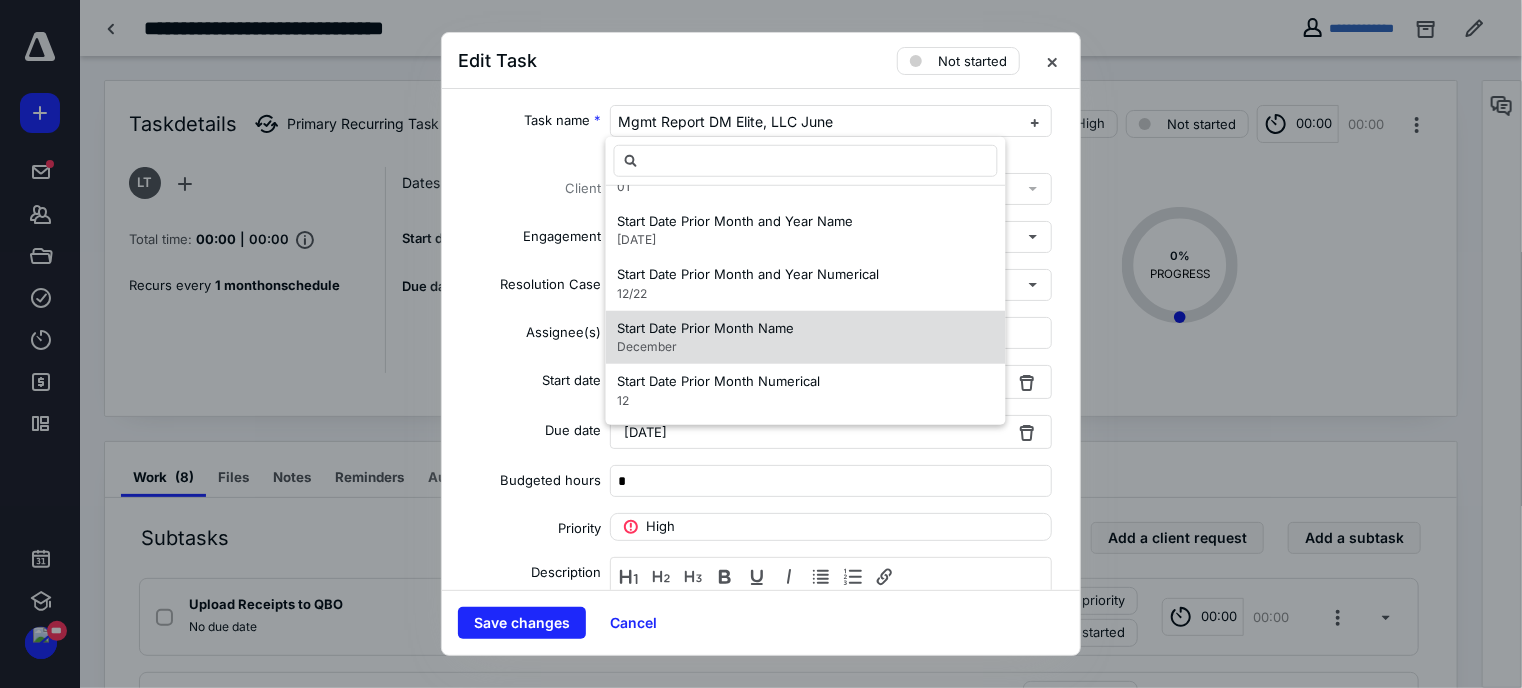 click on "Start Date Prior Month Name December" at bounding box center [806, 337] 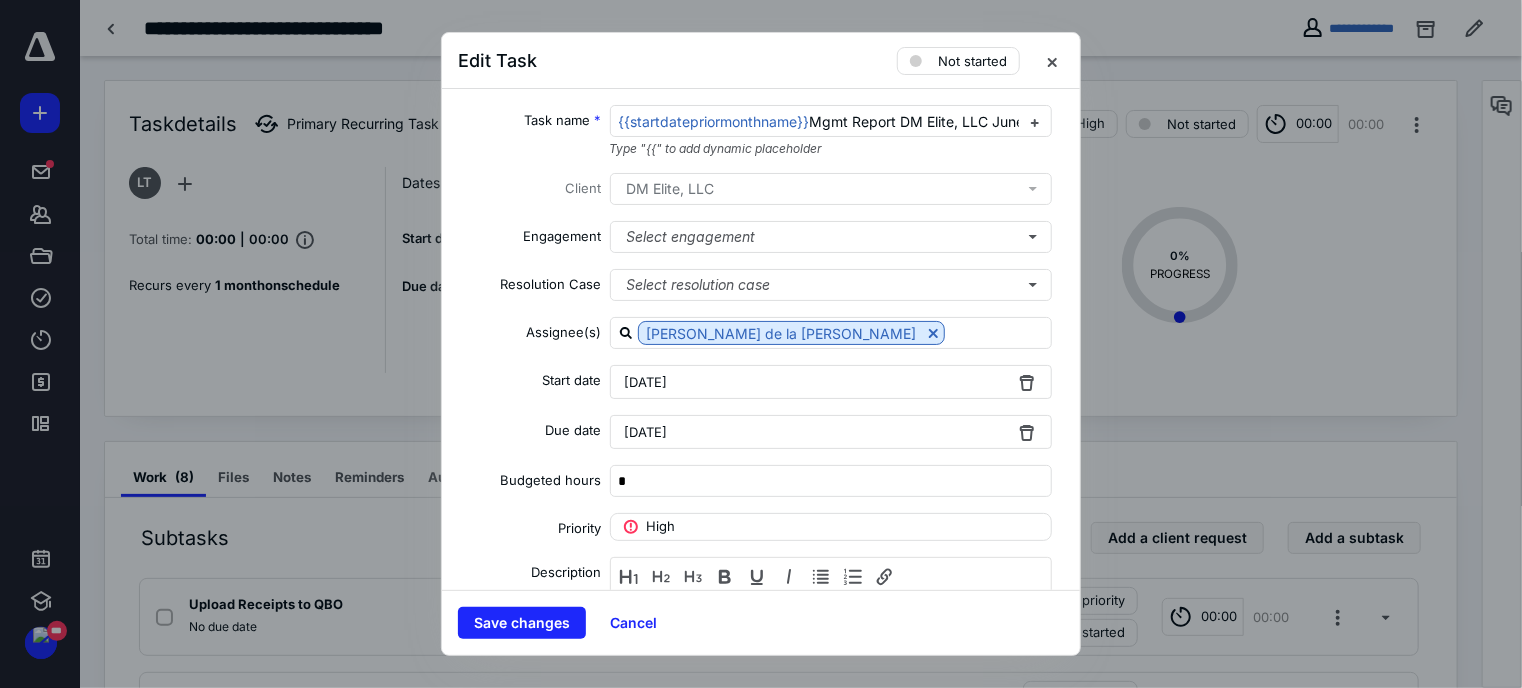 scroll, scrollTop: 0, scrollLeft: 0, axis: both 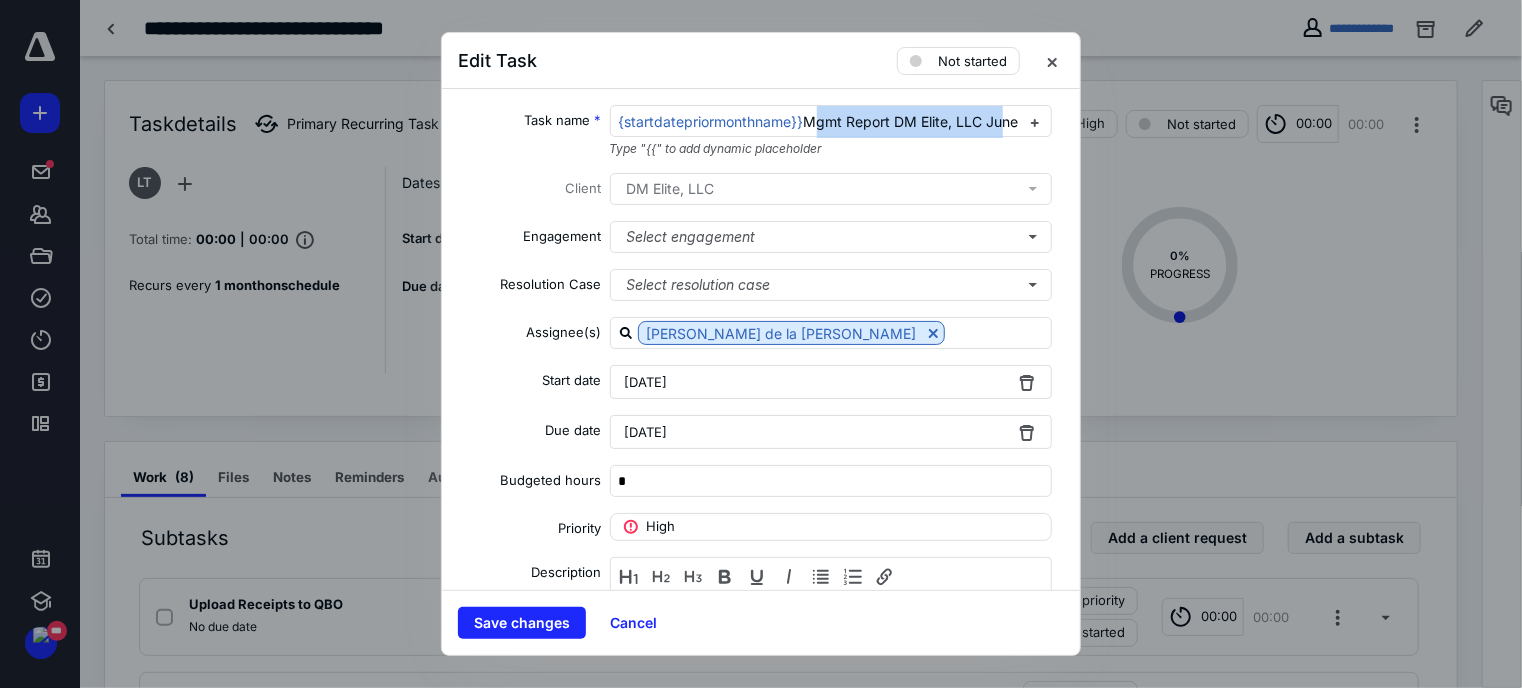 drag, startPoint x: 816, startPoint y: 116, endPoint x: 1125, endPoint y: 156, distance: 311.57825 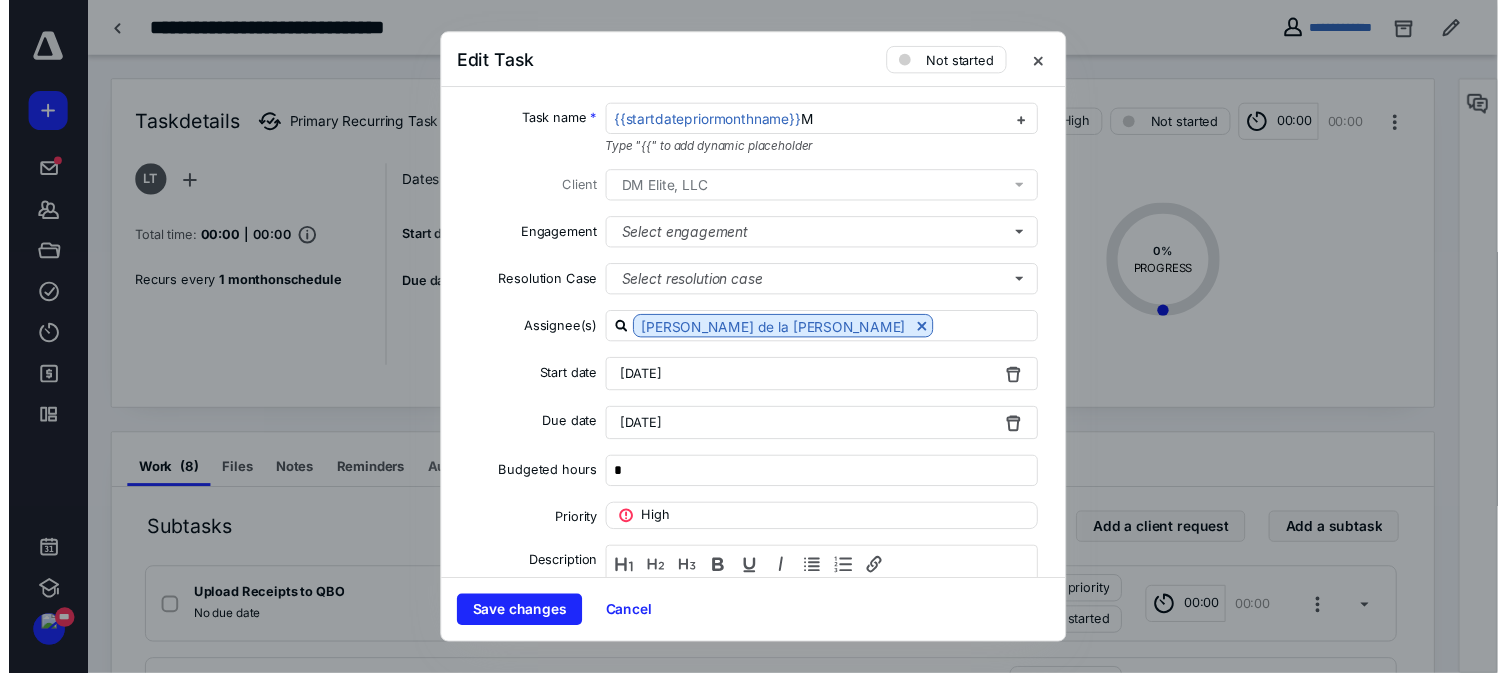 scroll, scrollTop: 0, scrollLeft: 0, axis: both 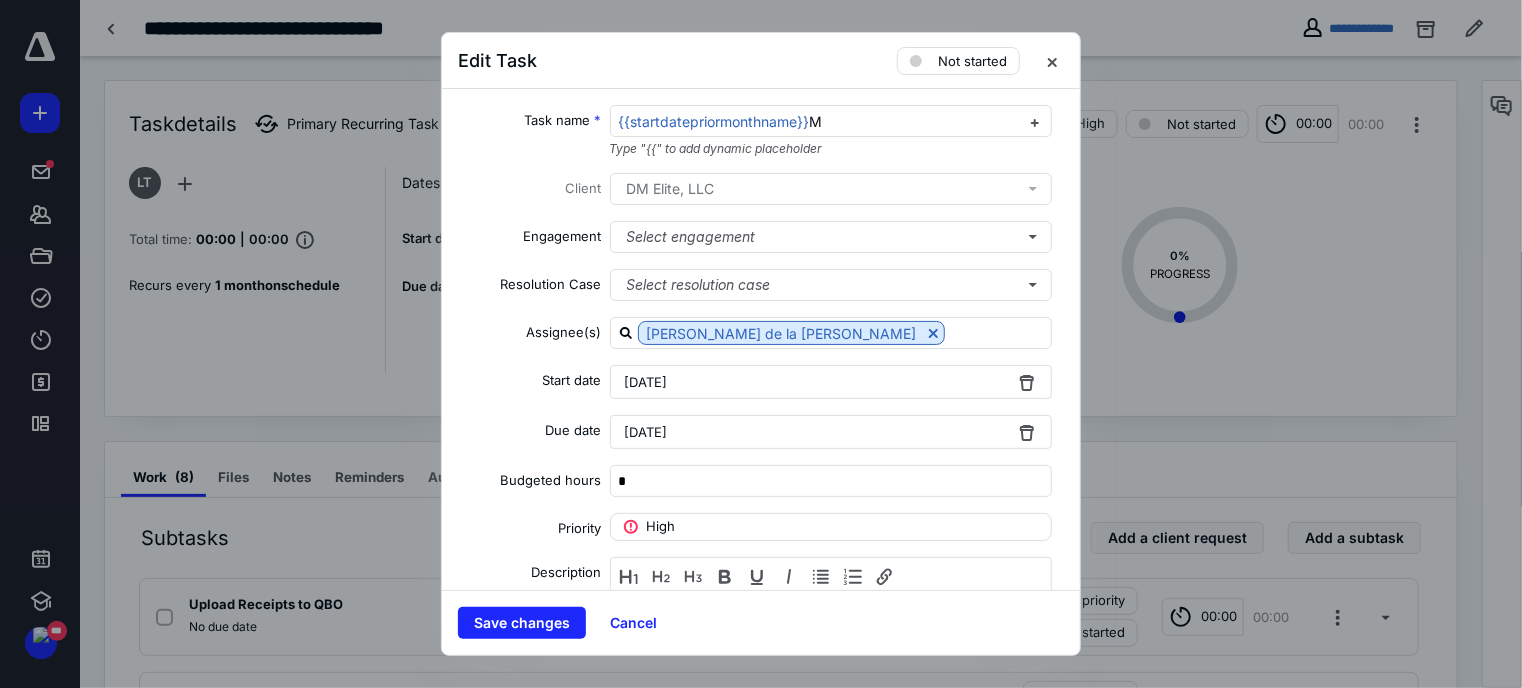 type 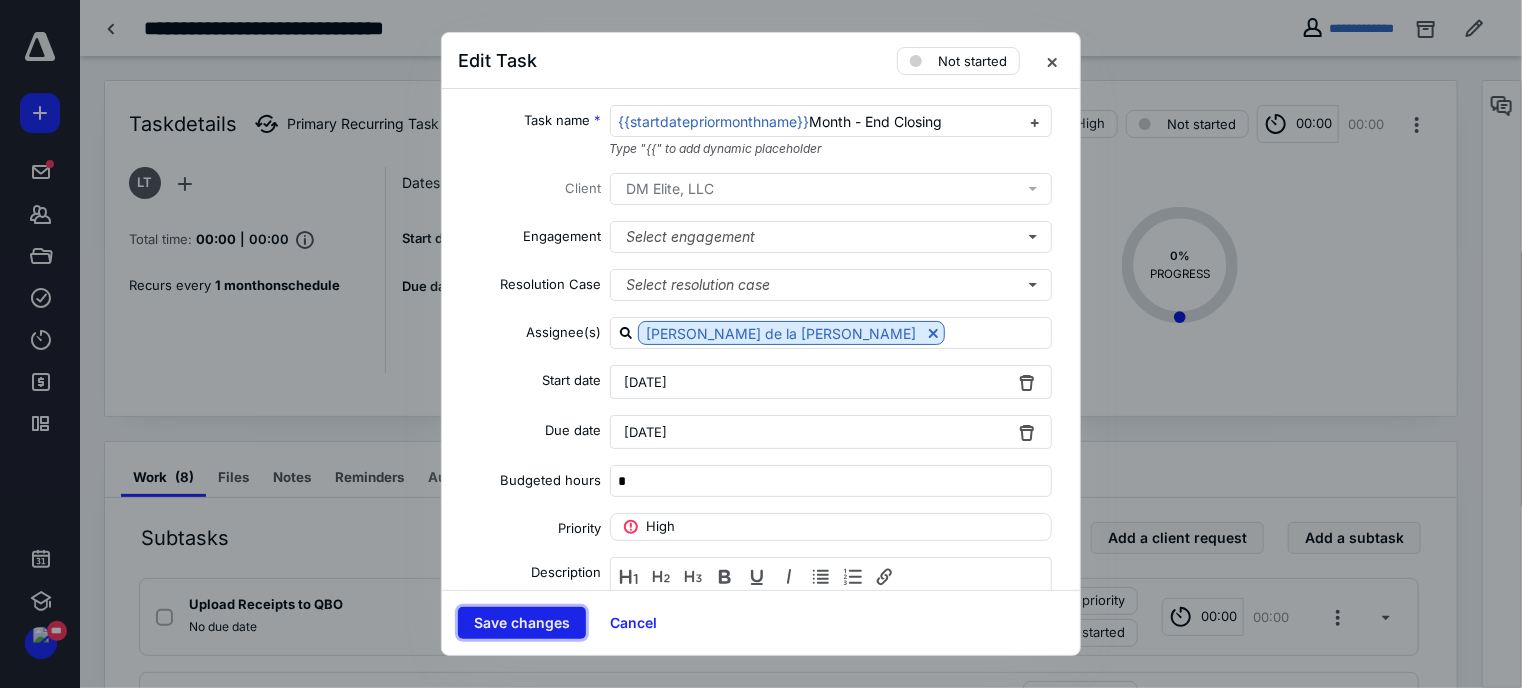 click on "Save changes" at bounding box center [522, 623] 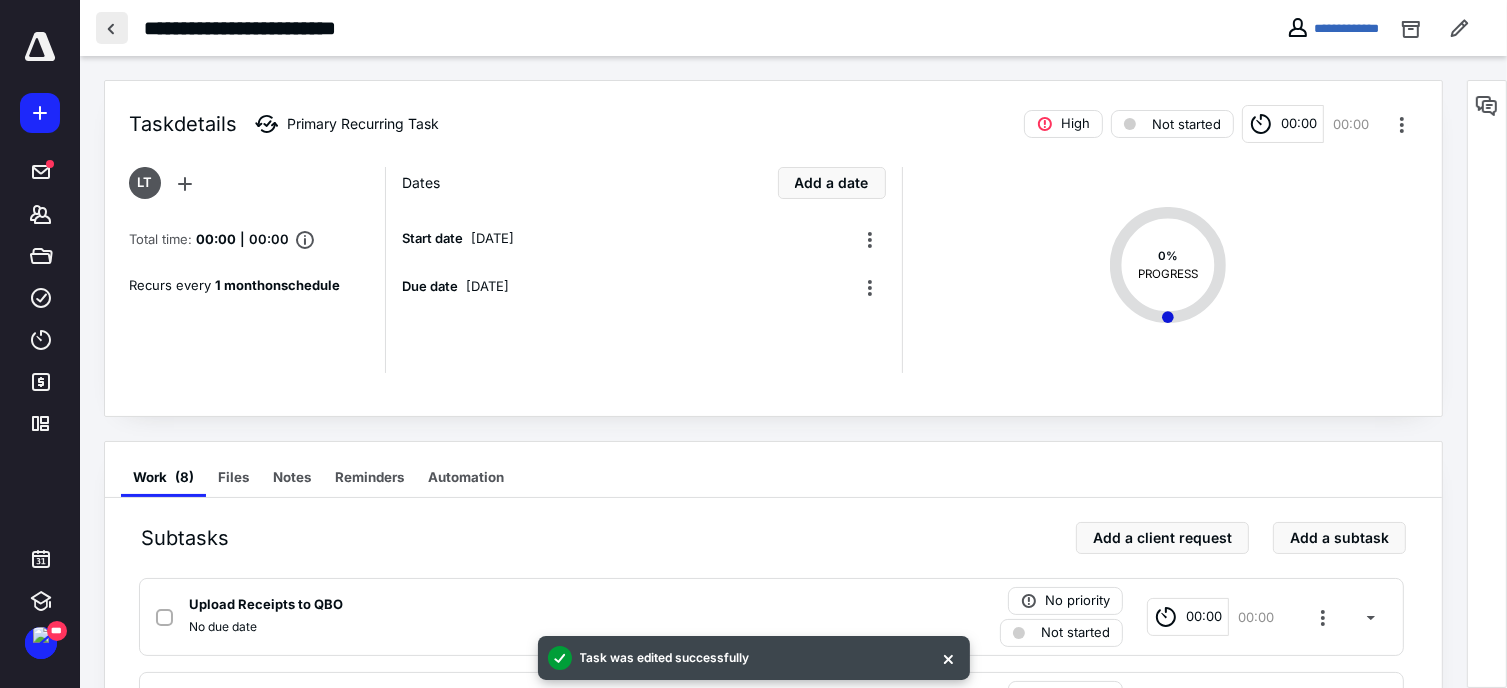 click at bounding box center [112, 28] 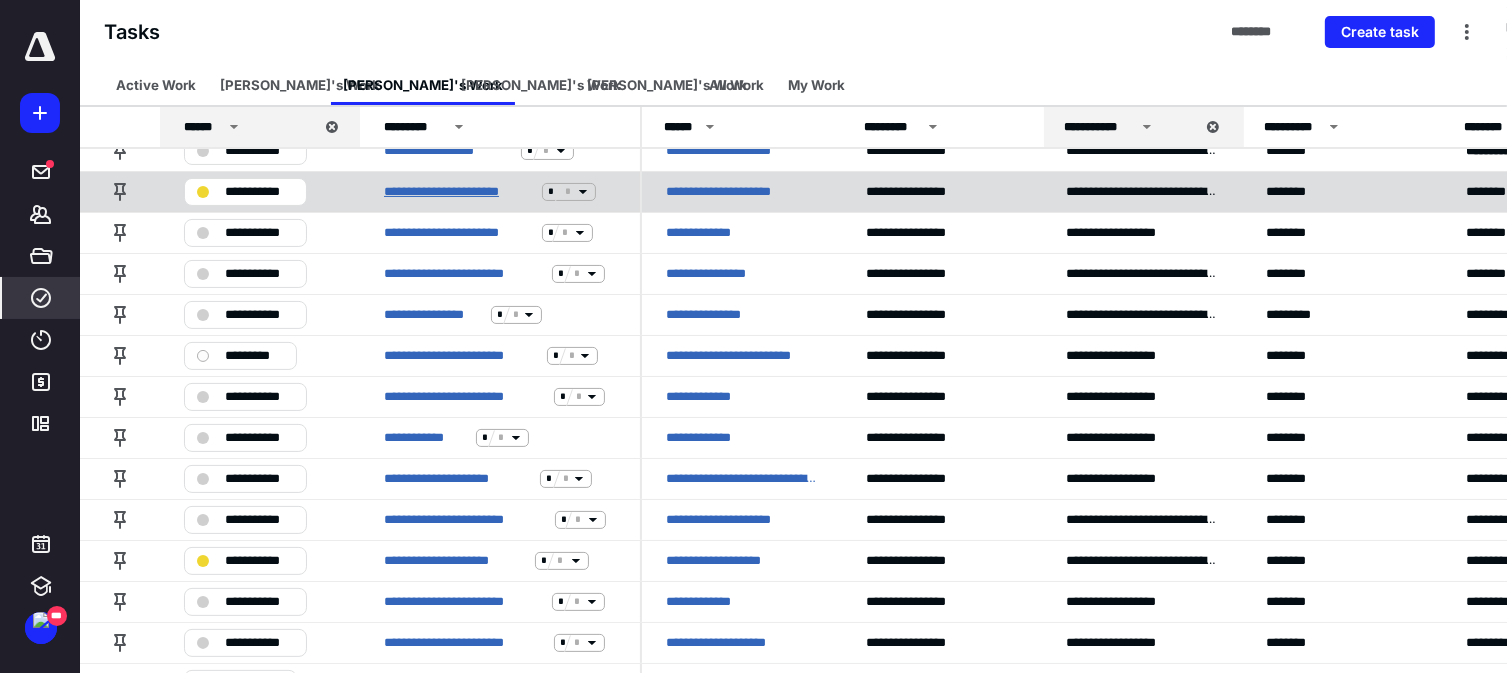 scroll, scrollTop: 279, scrollLeft: 0, axis: vertical 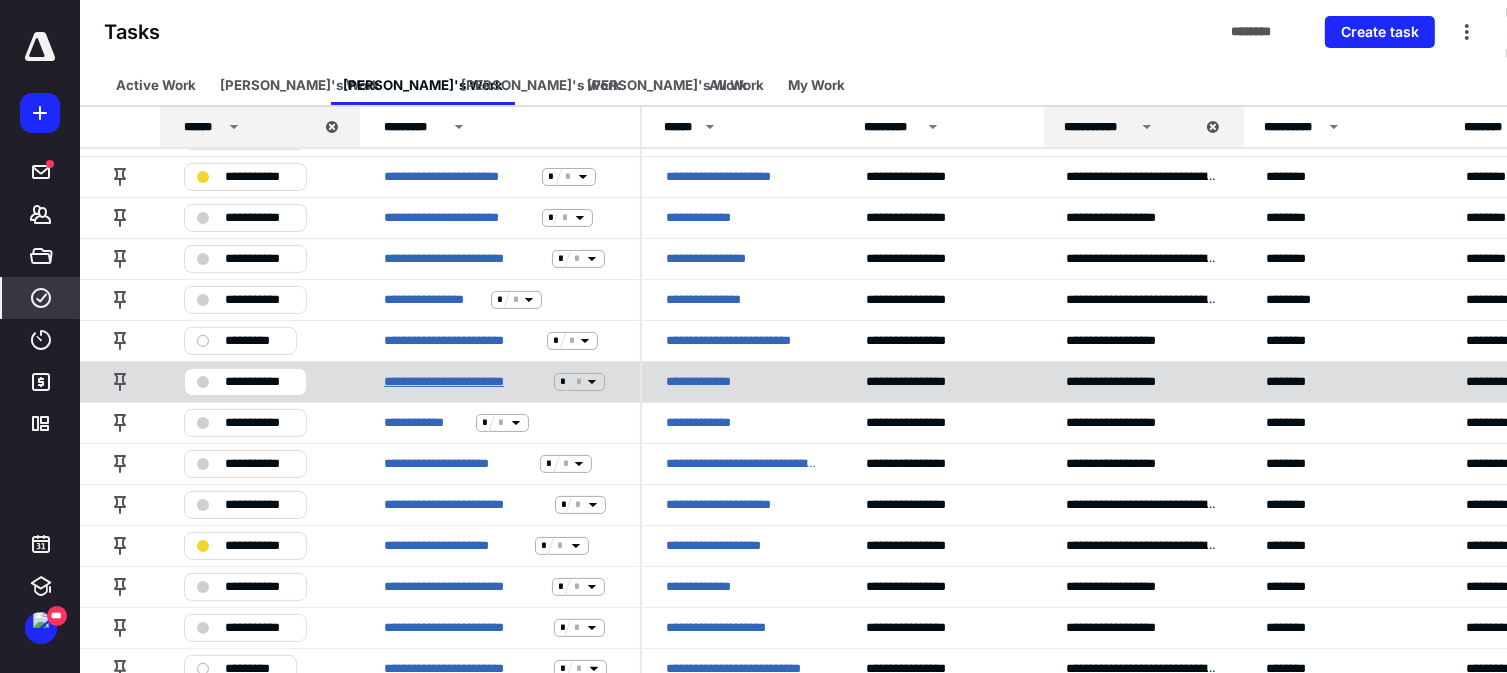 click on "**********" at bounding box center (465, 382) 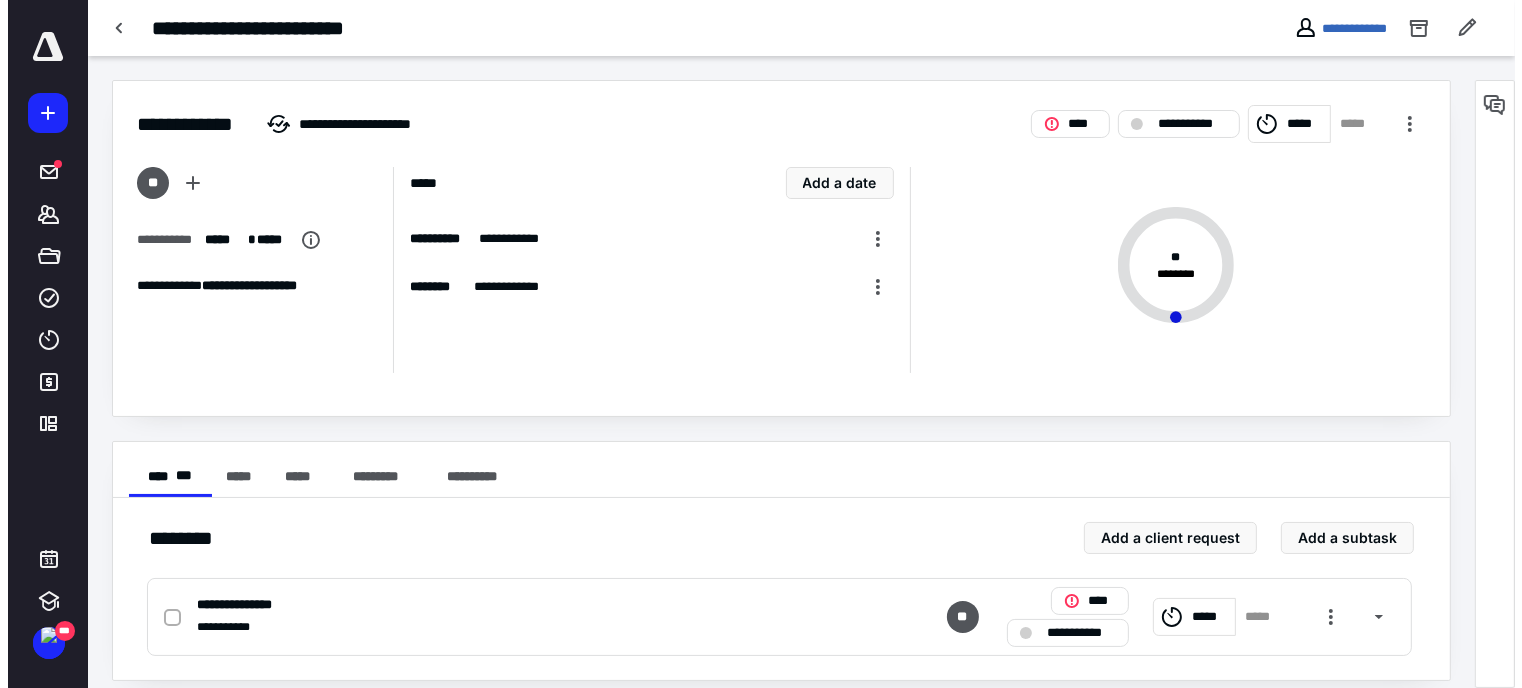 scroll, scrollTop: 16, scrollLeft: 0, axis: vertical 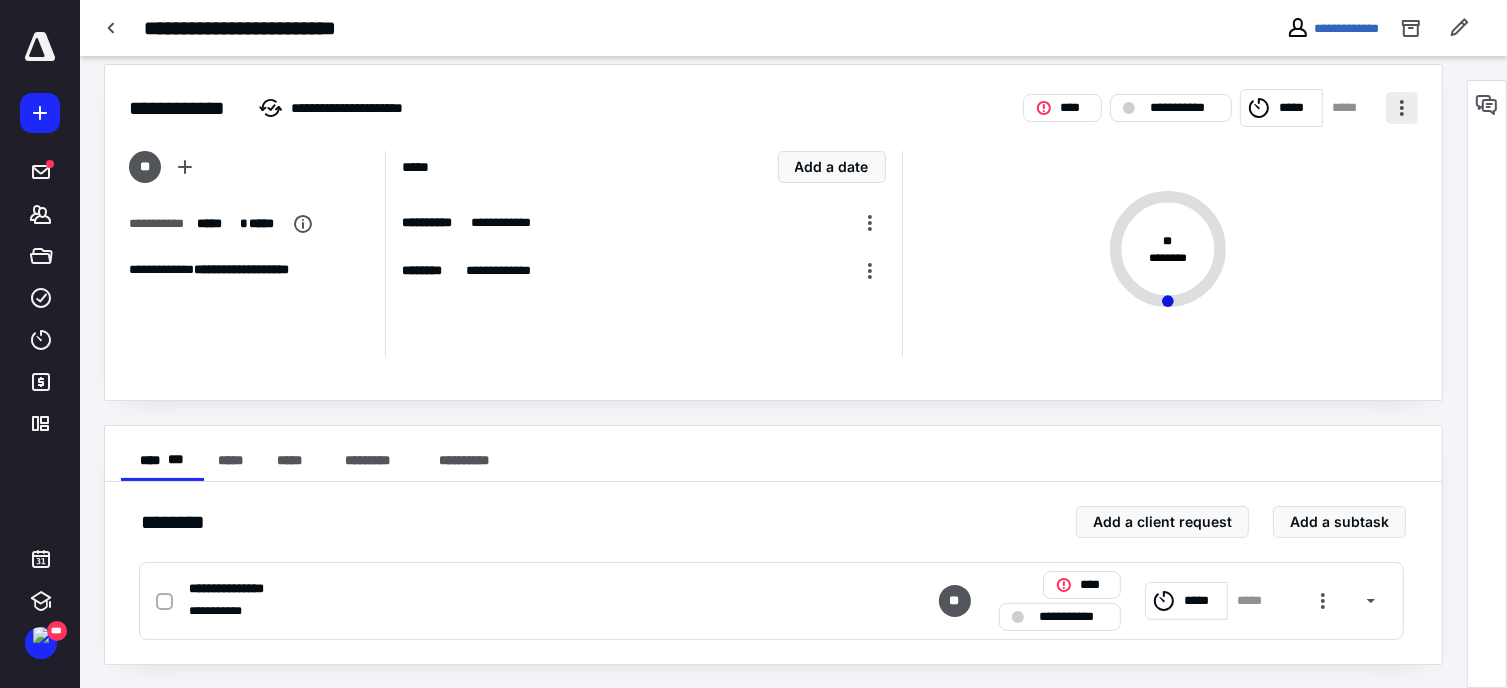 click at bounding box center [1402, 108] 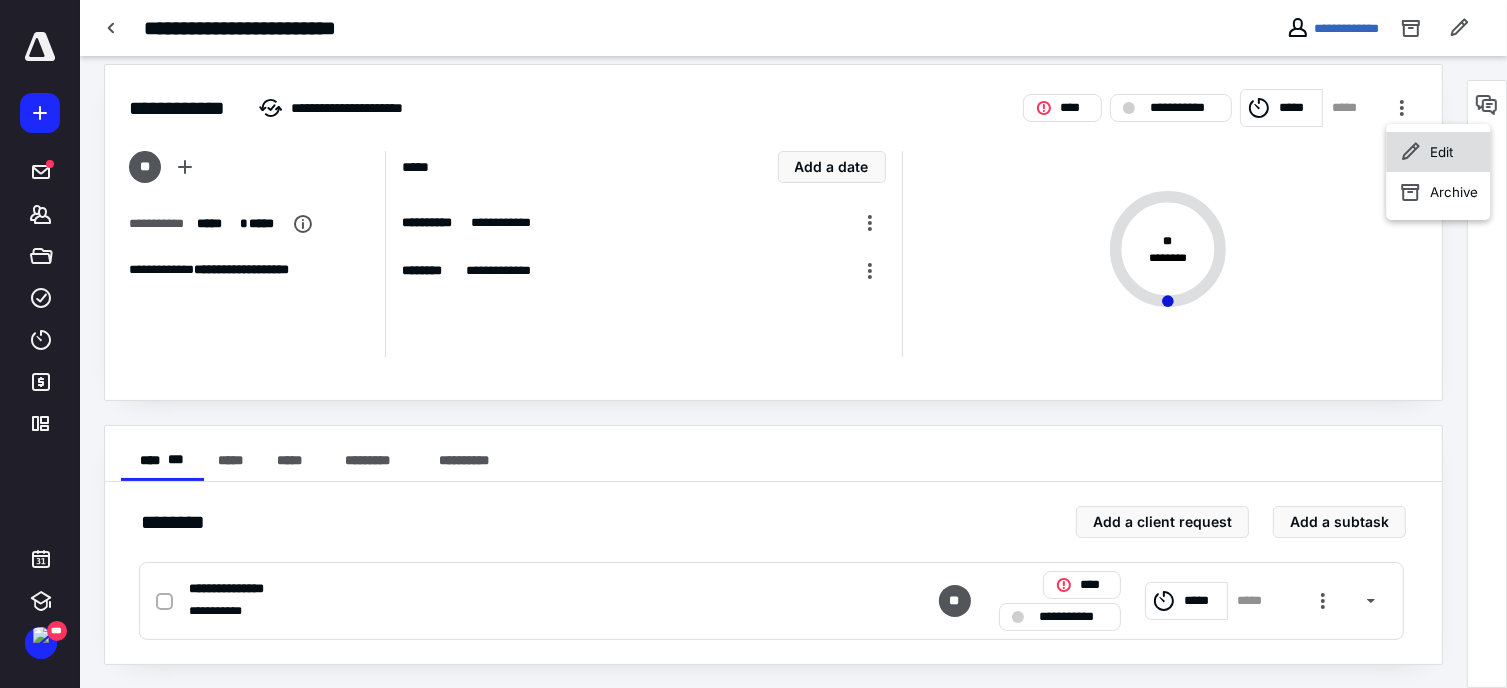 click on "Edit" at bounding box center [1441, 152] 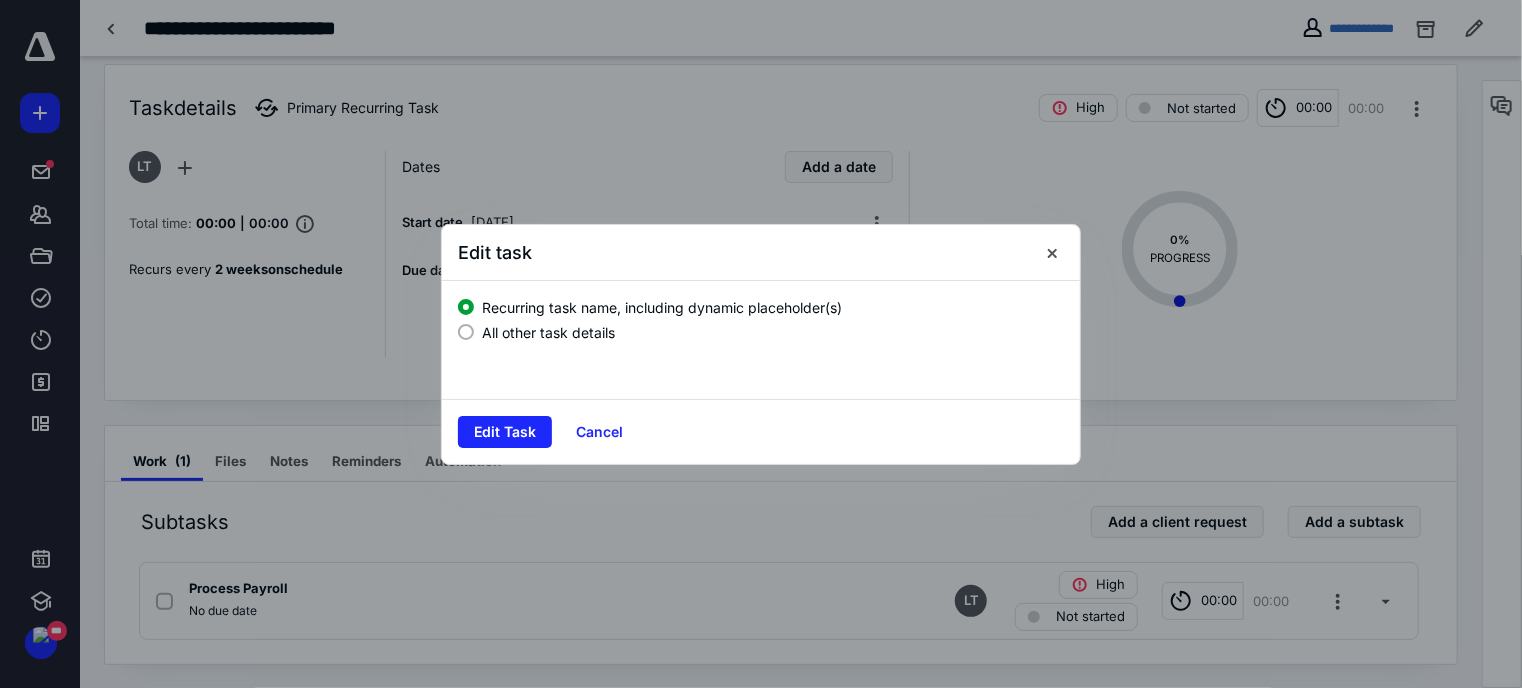 click on "All other task details" at bounding box center [548, 332] 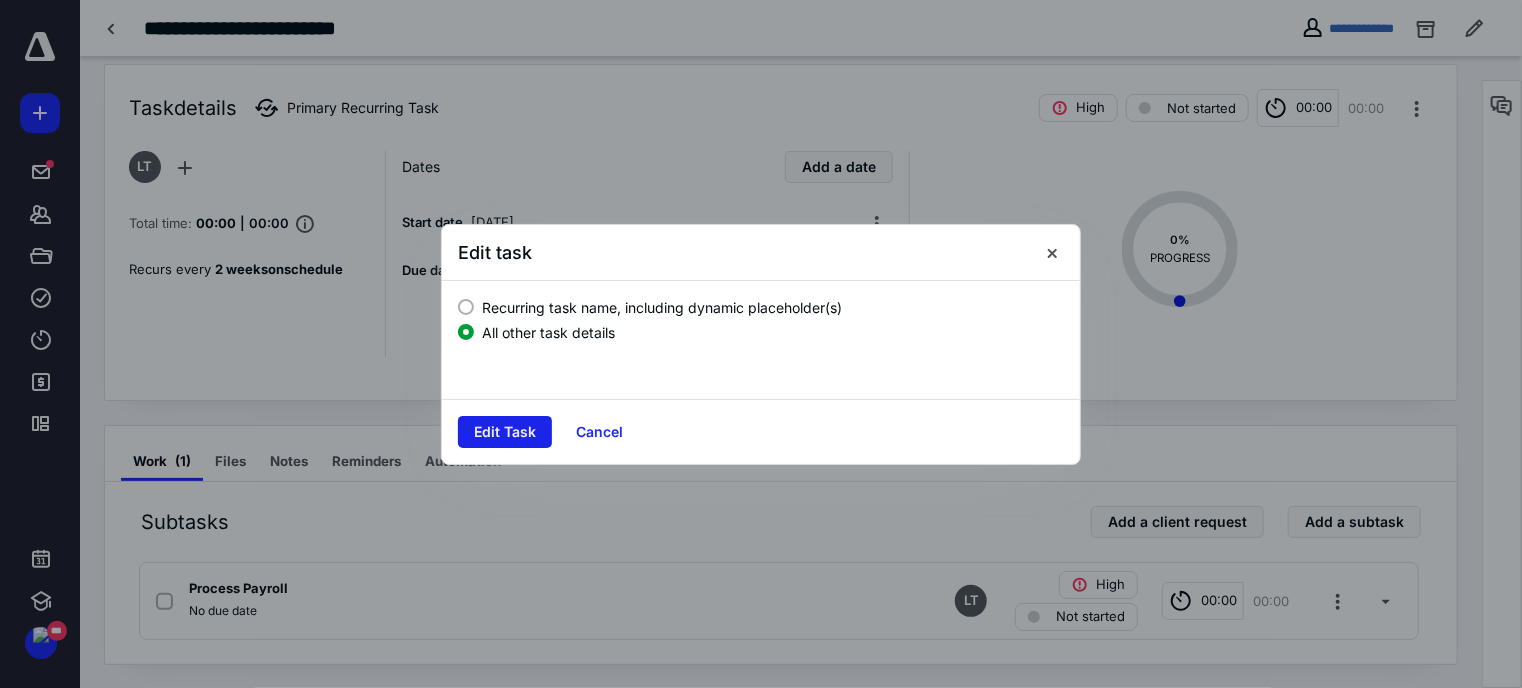 click on "Edit Task" at bounding box center (505, 432) 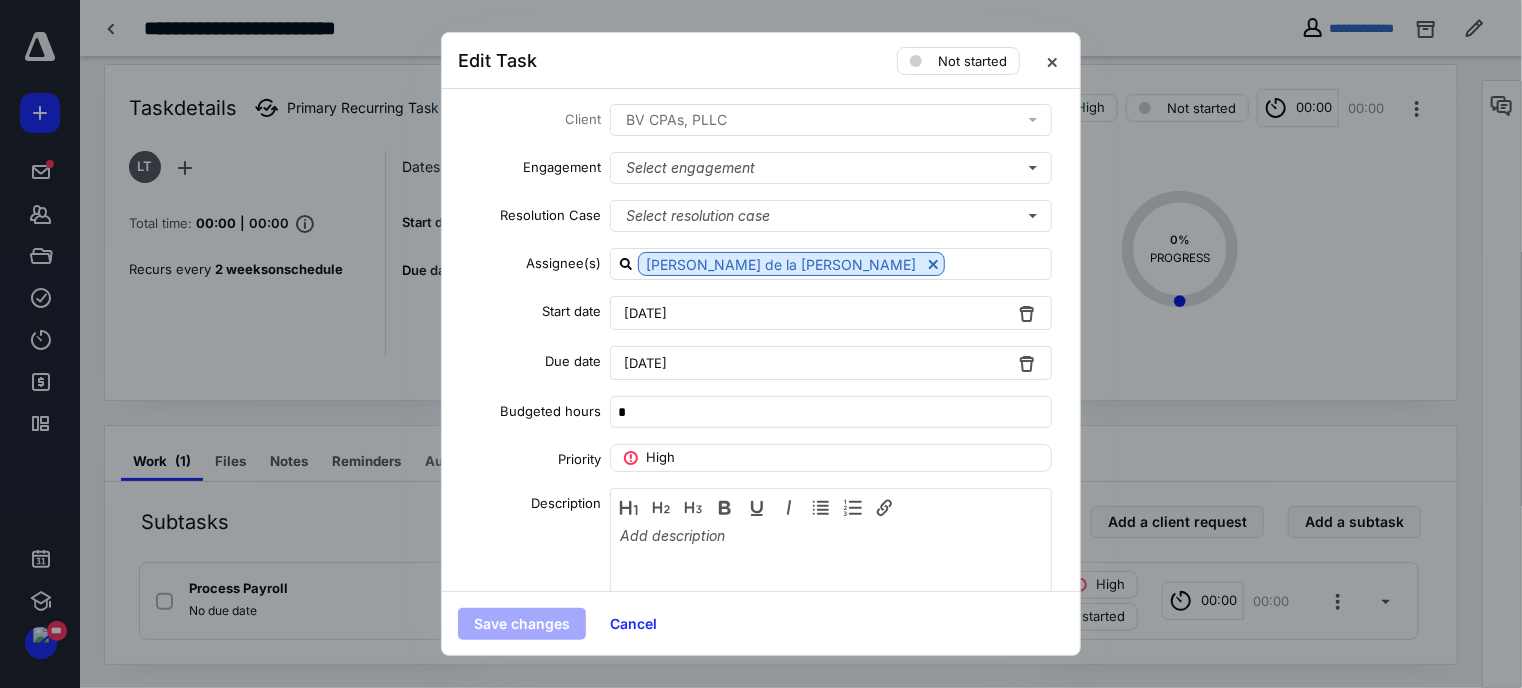 scroll, scrollTop: 0, scrollLeft: 0, axis: both 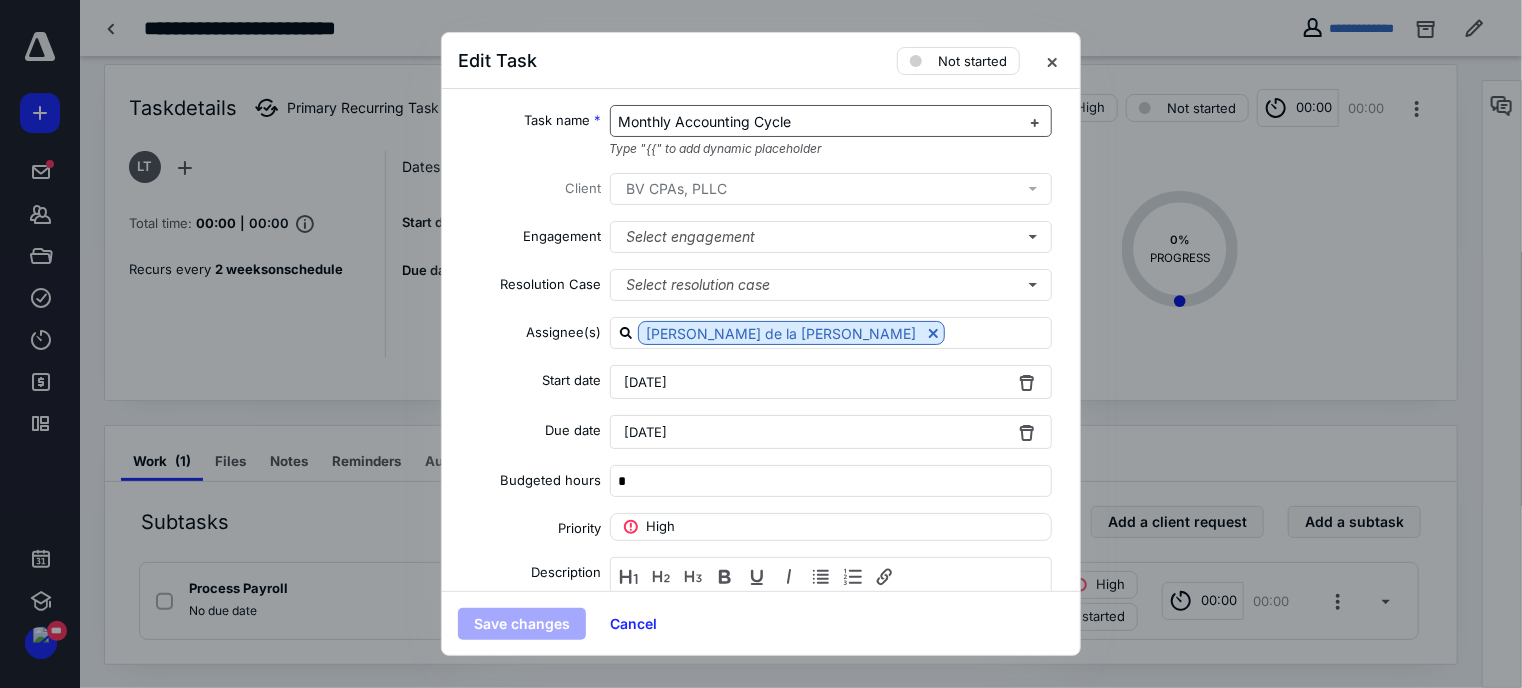 click on "Monthly Accounting Cycle" at bounding box center (705, 121) 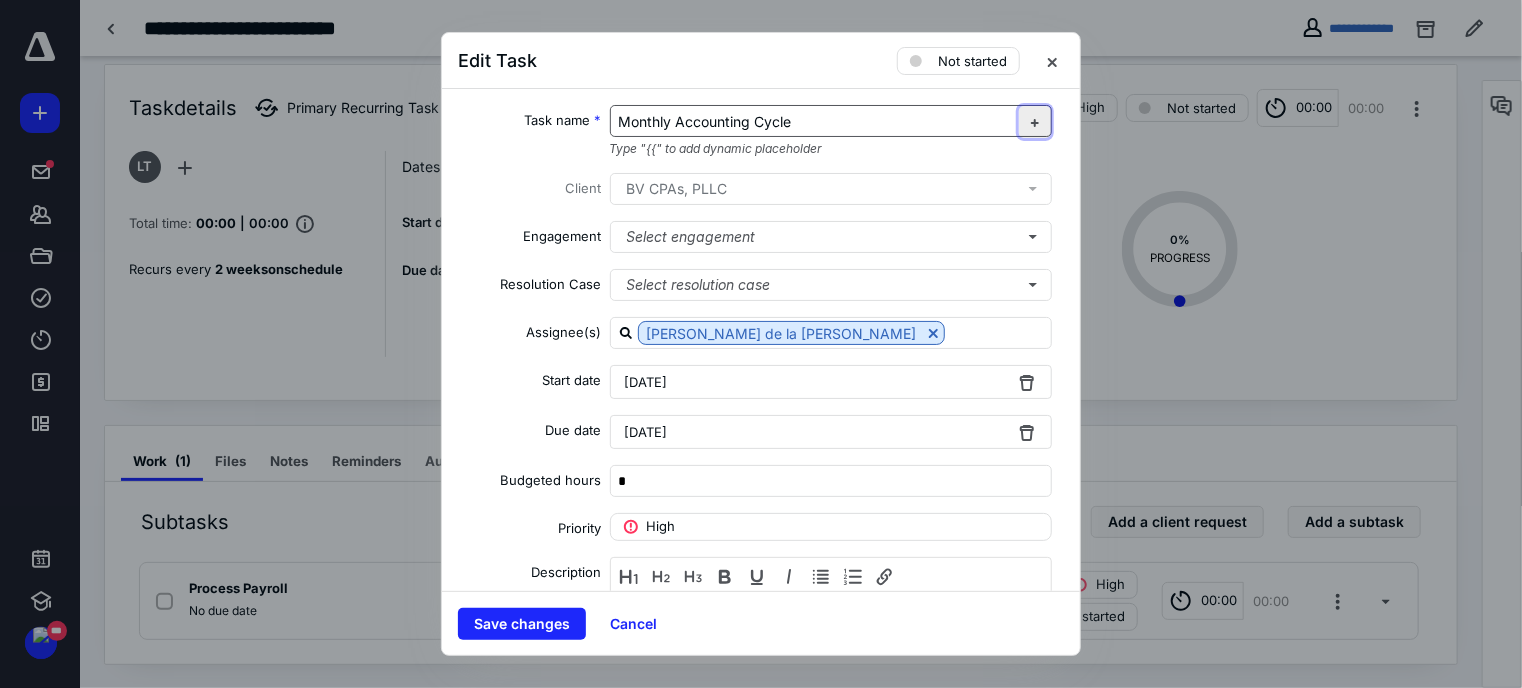 click at bounding box center [1035, 122] 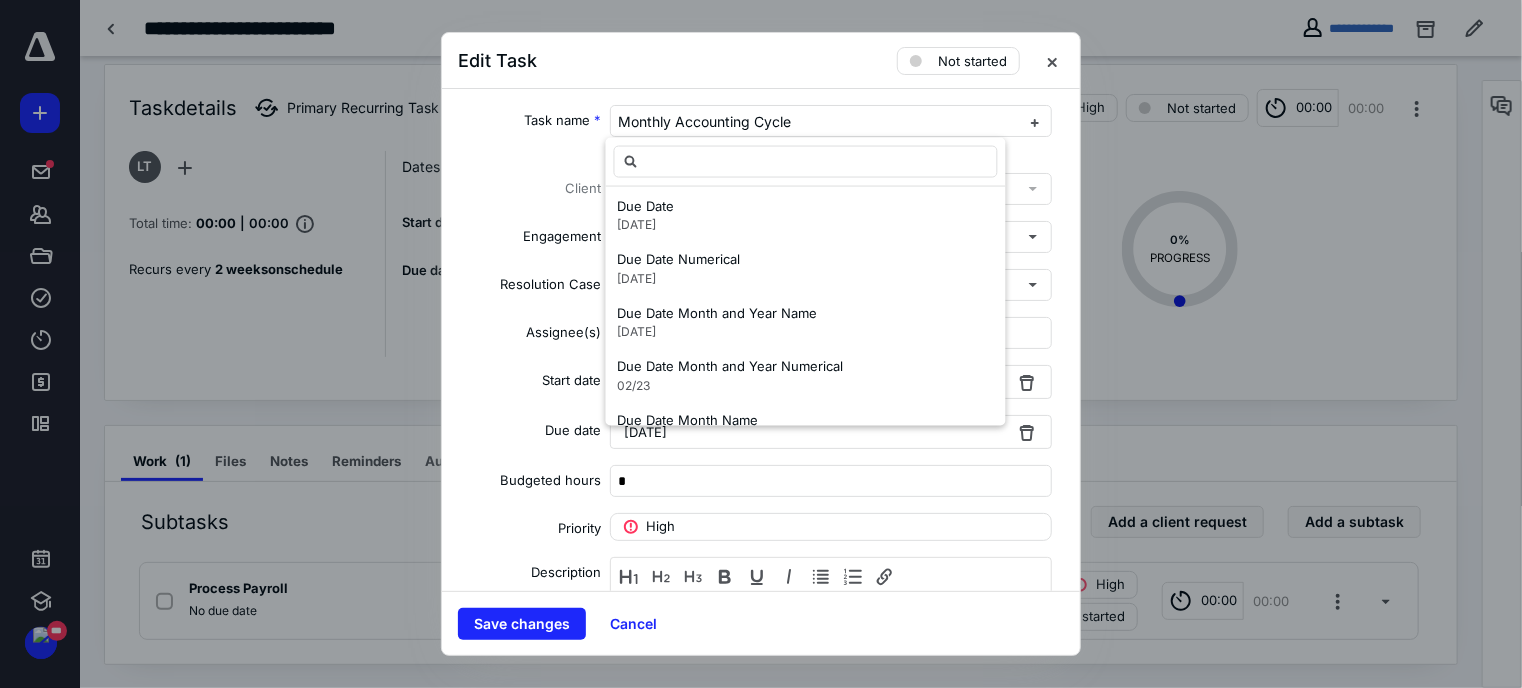 scroll, scrollTop: 1346, scrollLeft: 0, axis: vertical 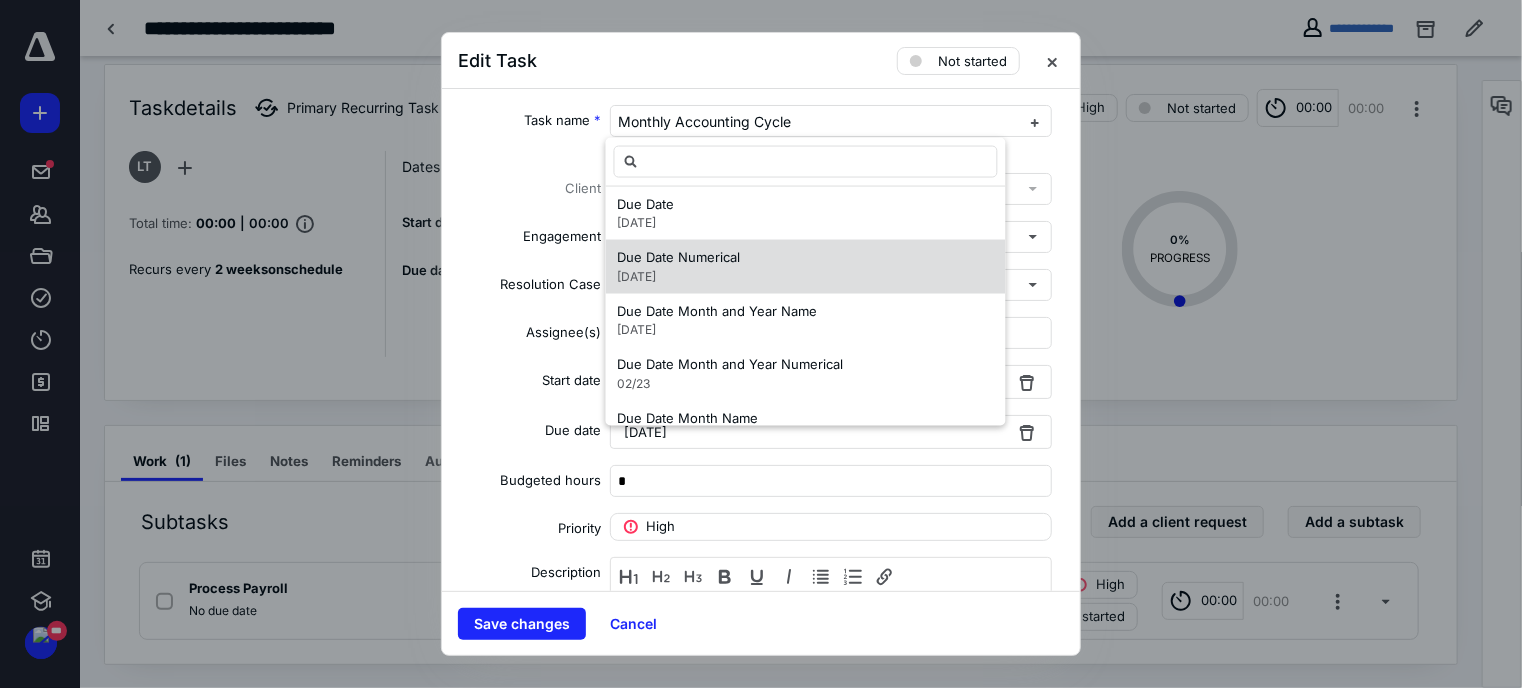 click on "Due Date Numerical [DATE]" at bounding box center (806, 267) 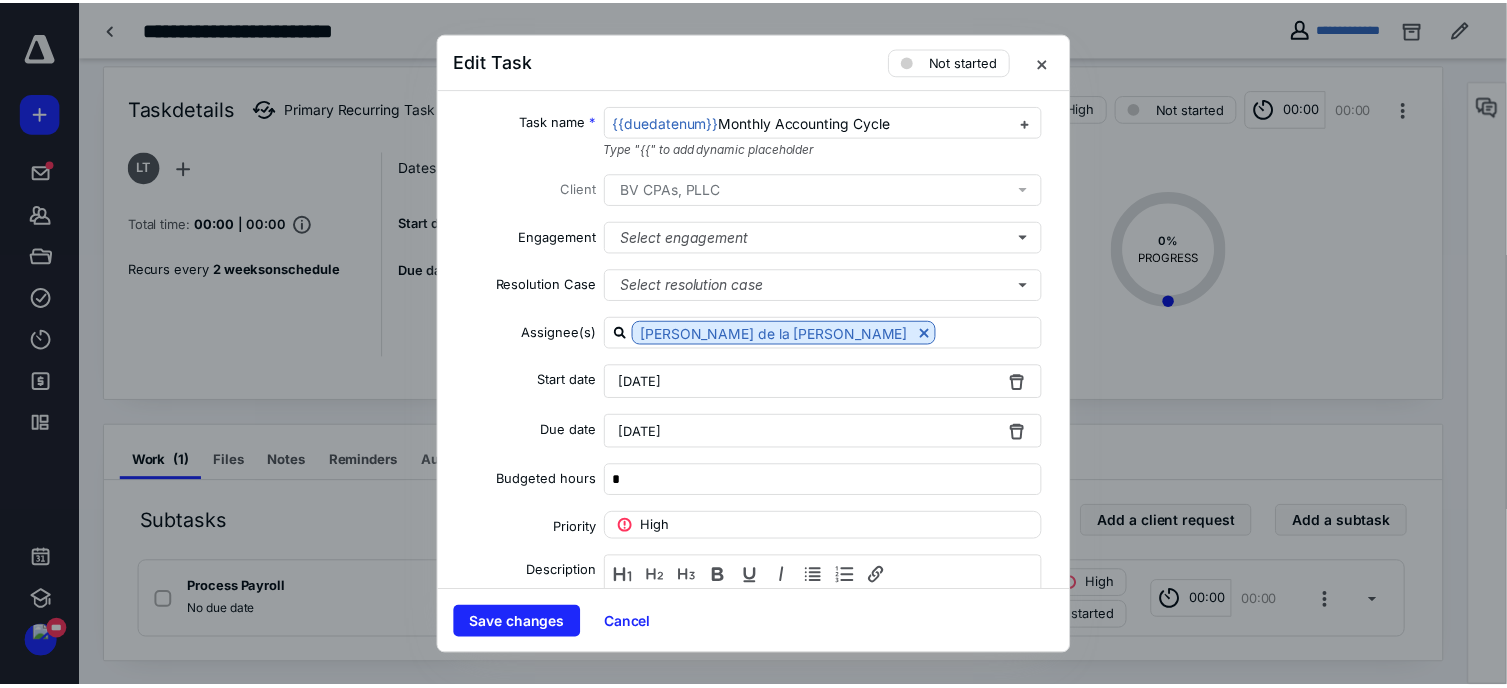 scroll, scrollTop: 0, scrollLeft: 0, axis: both 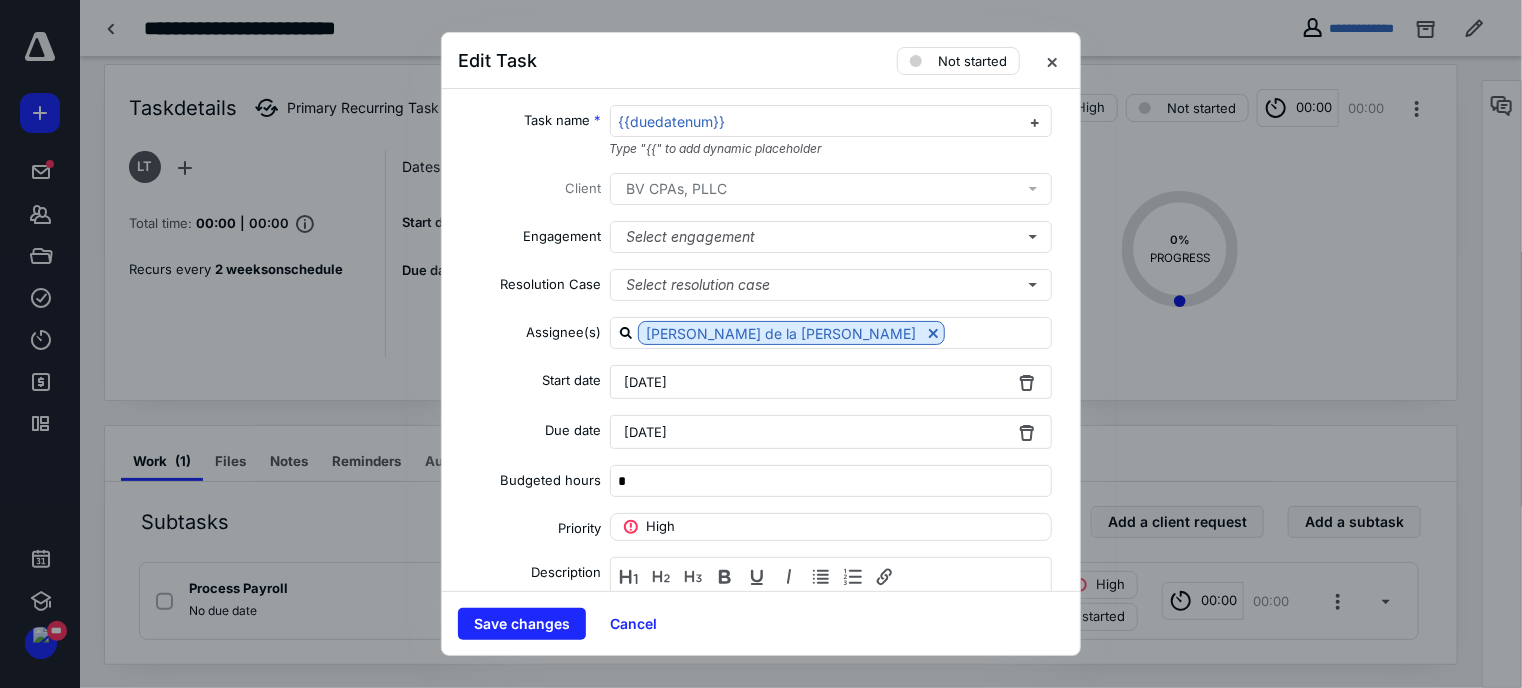 type 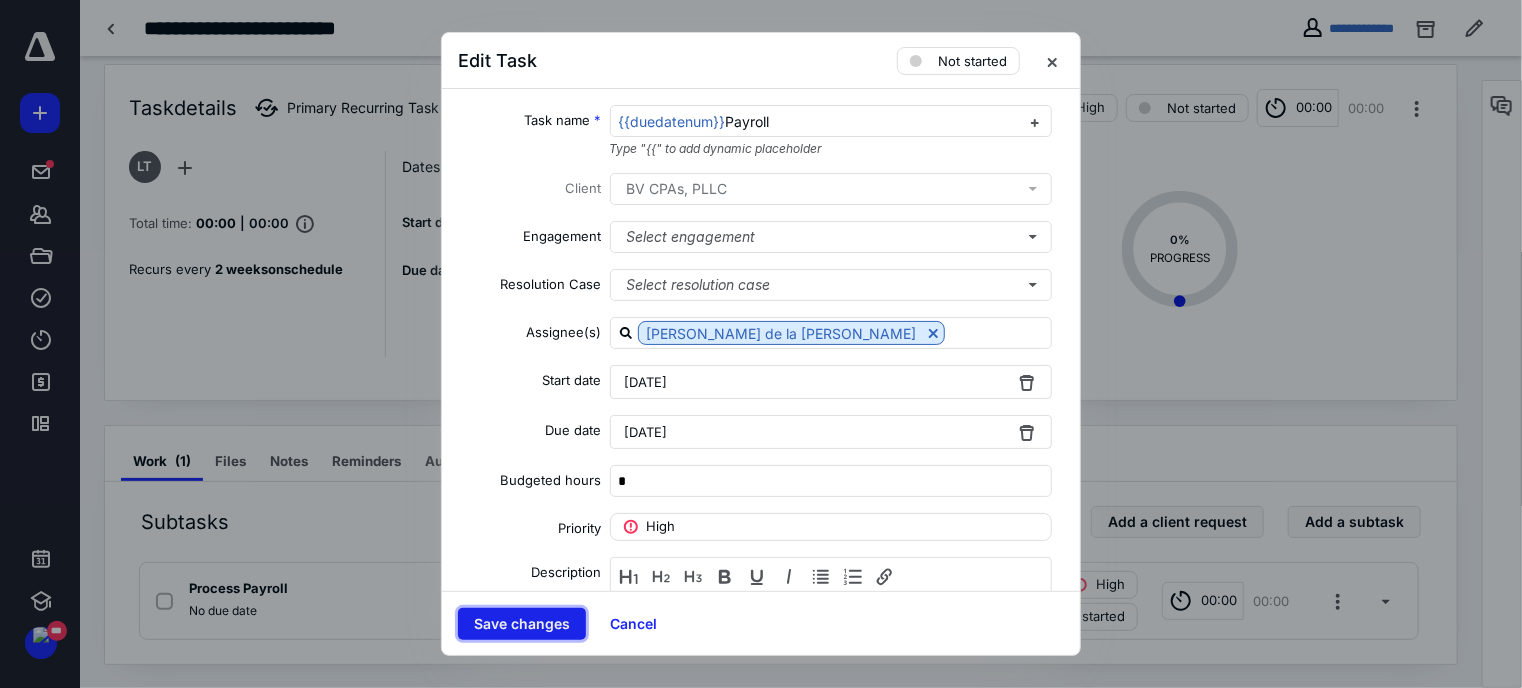 click on "Save changes" at bounding box center (522, 624) 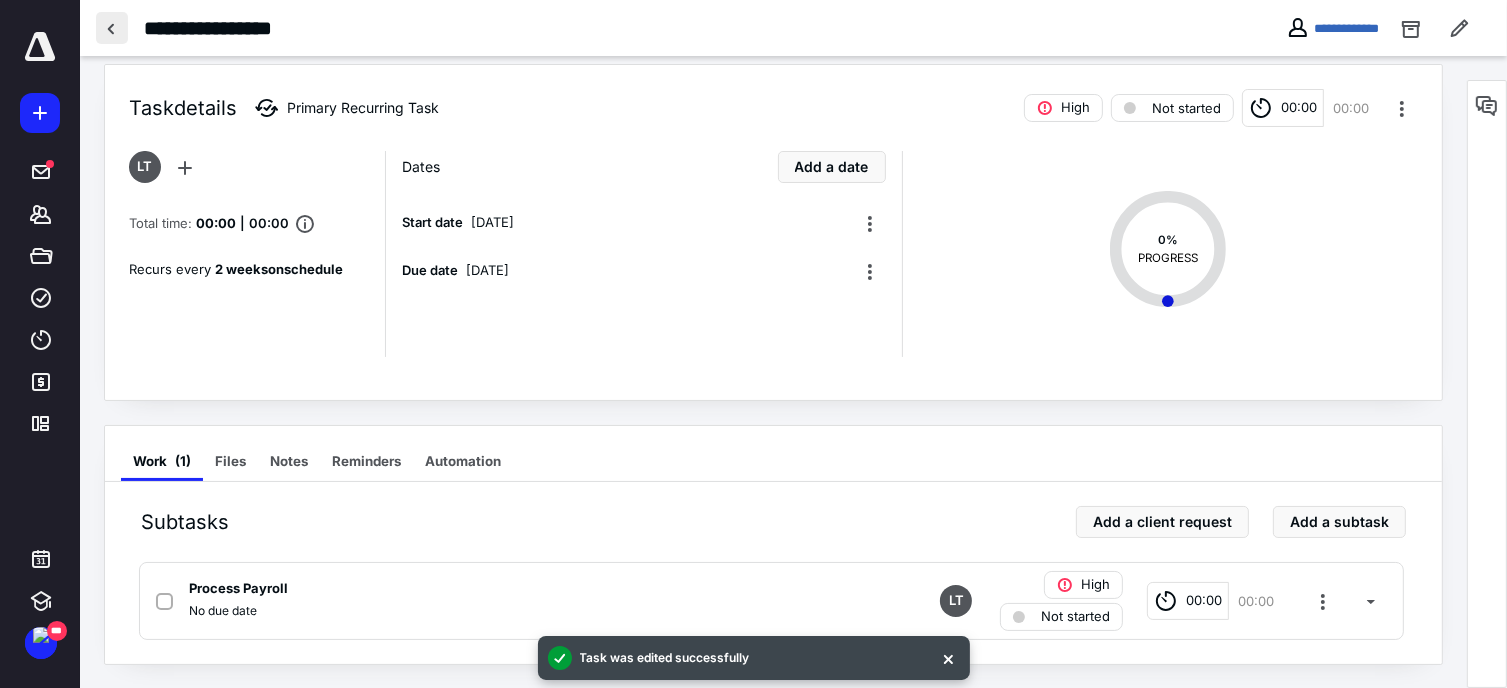 click at bounding box center [112, 28] 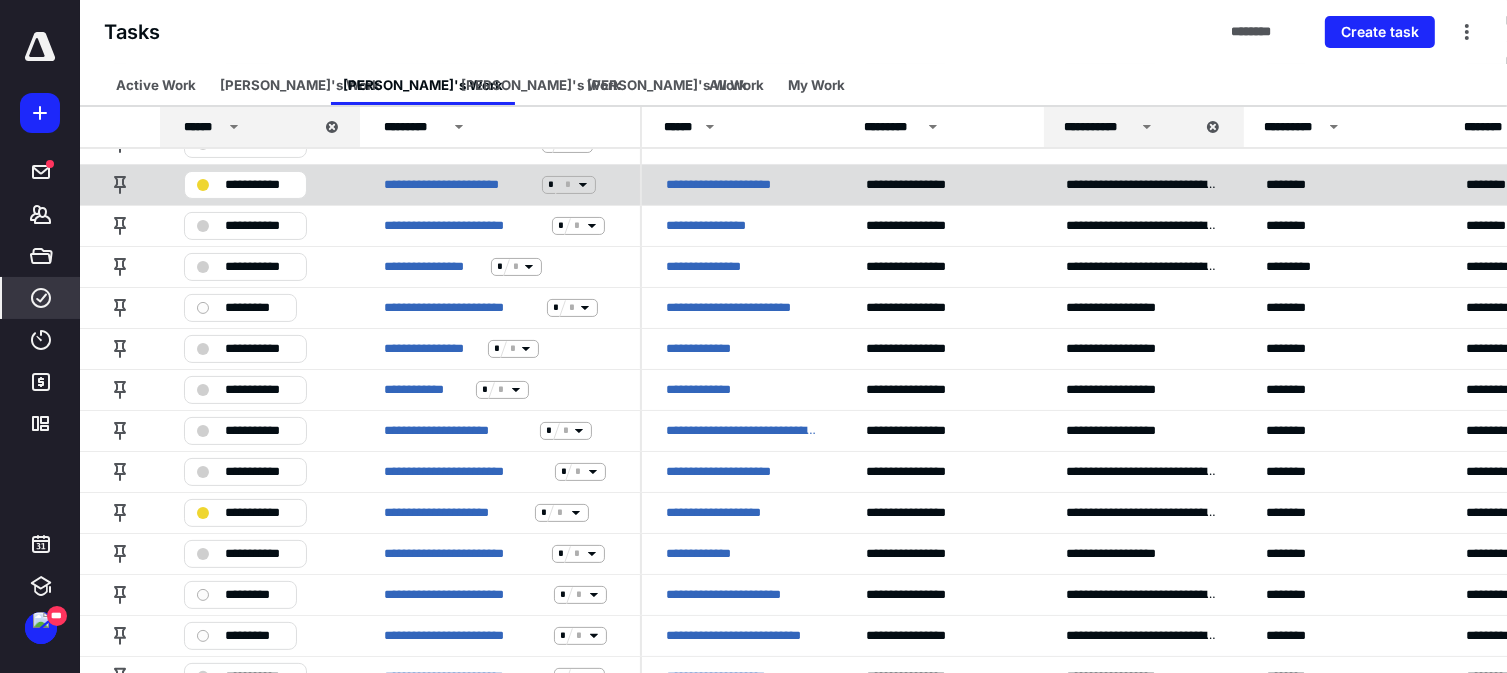 scroll, scrollTop: 336, scrollLeft: 0, axis: vertical 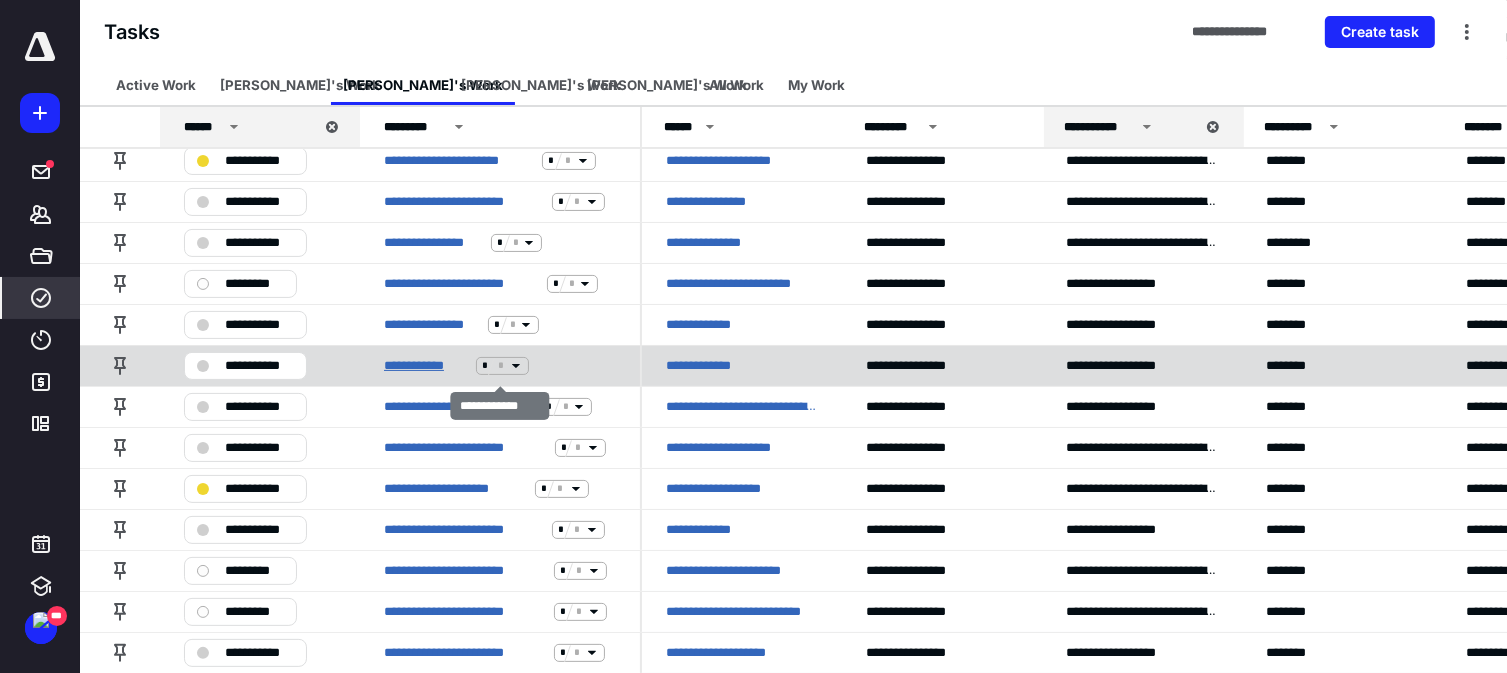 click on "**********" at bounding box center [426, 366] 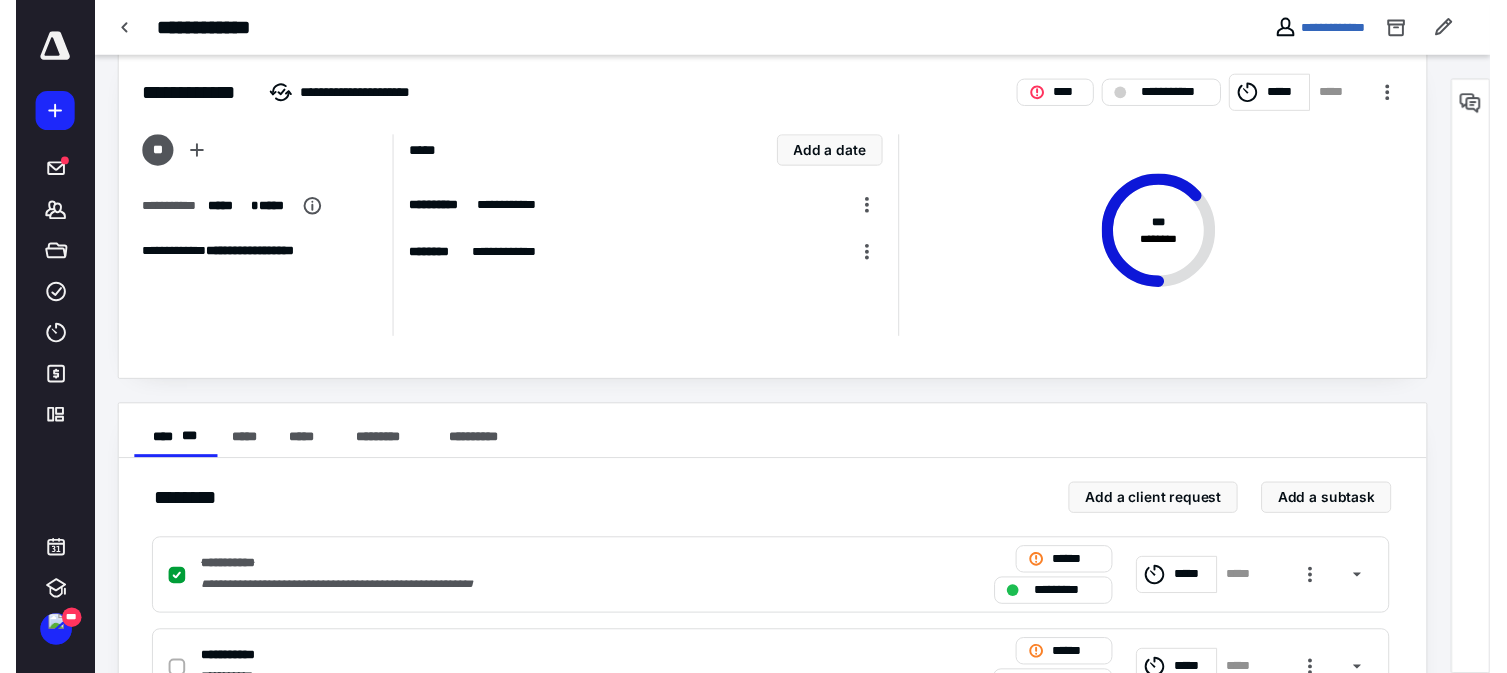 scroll, scrollTop: 0, scrollLeft: 0, axis: both 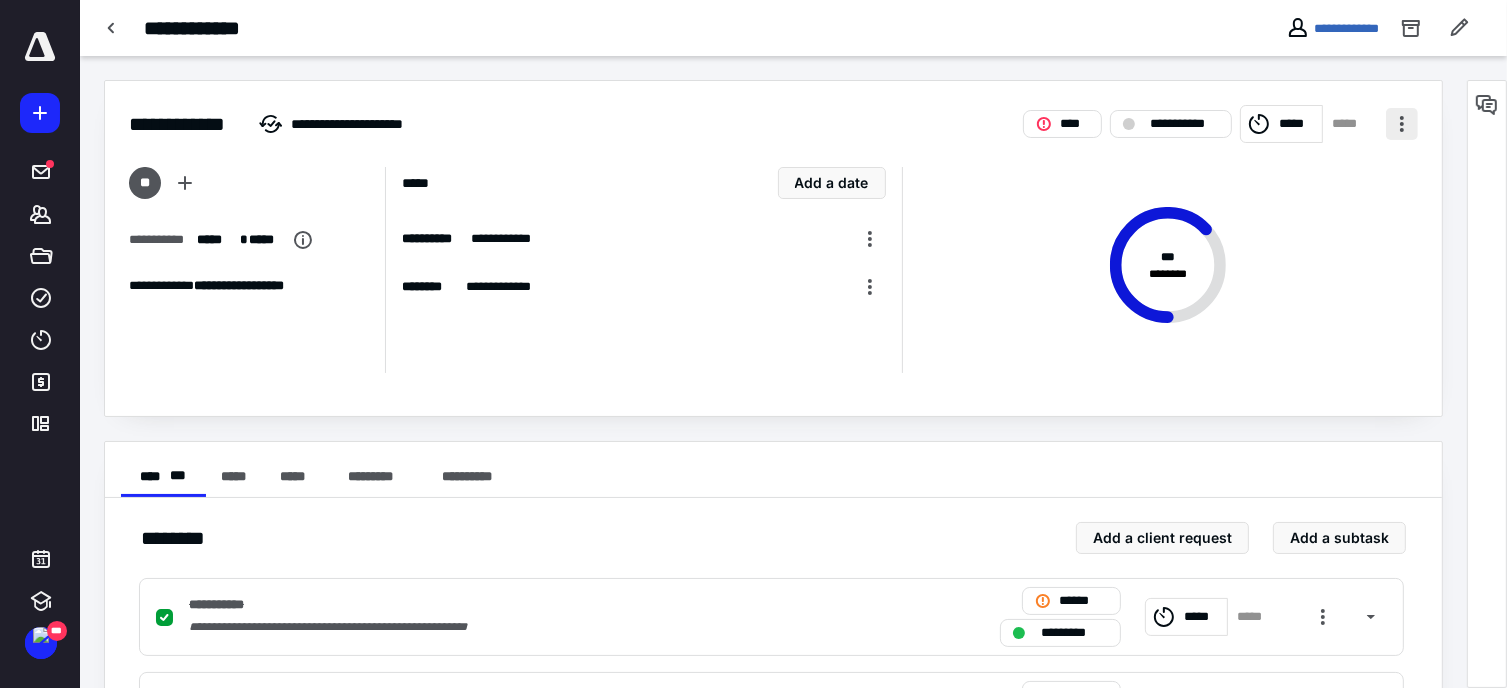 click at bounding box center (1402, 124) 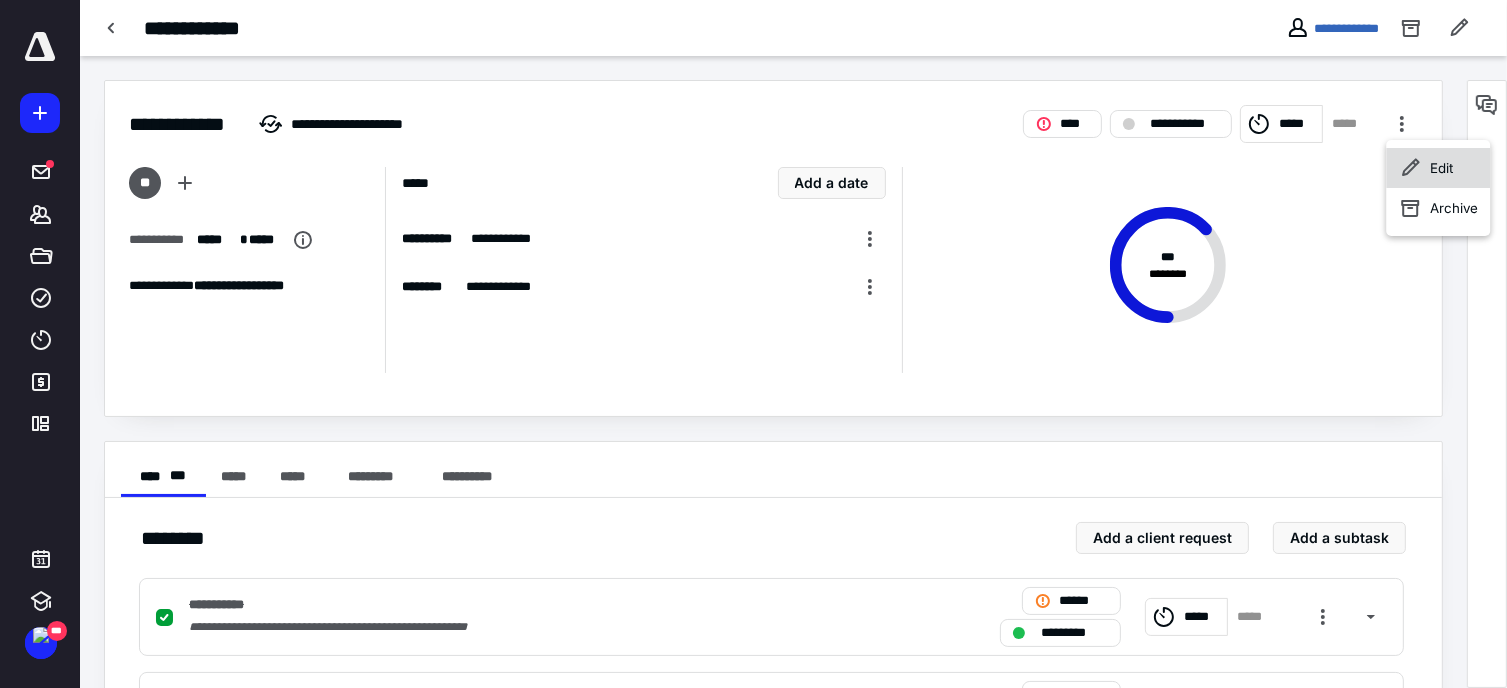 click on "Edit" at bounding box center [1441, 168] 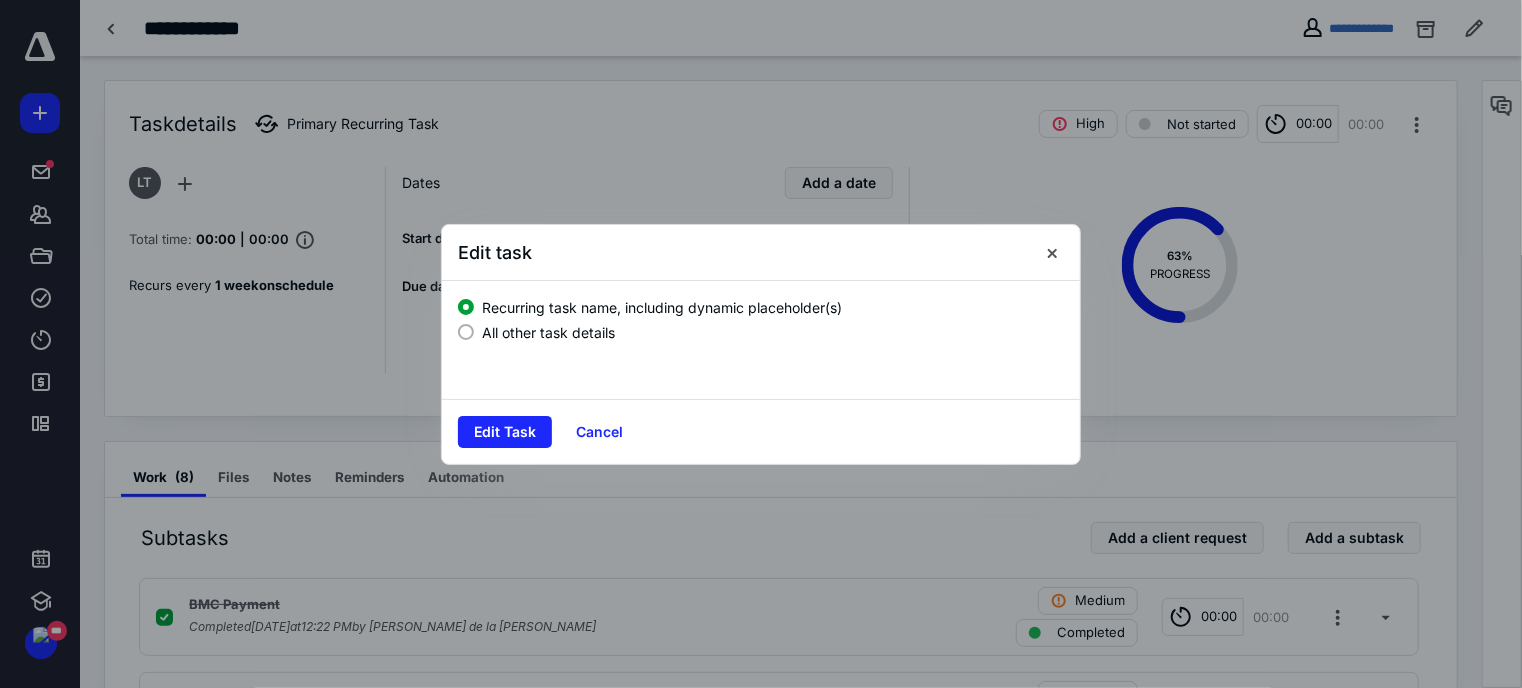 click on "All other task details" at bounding box center (548, 332) 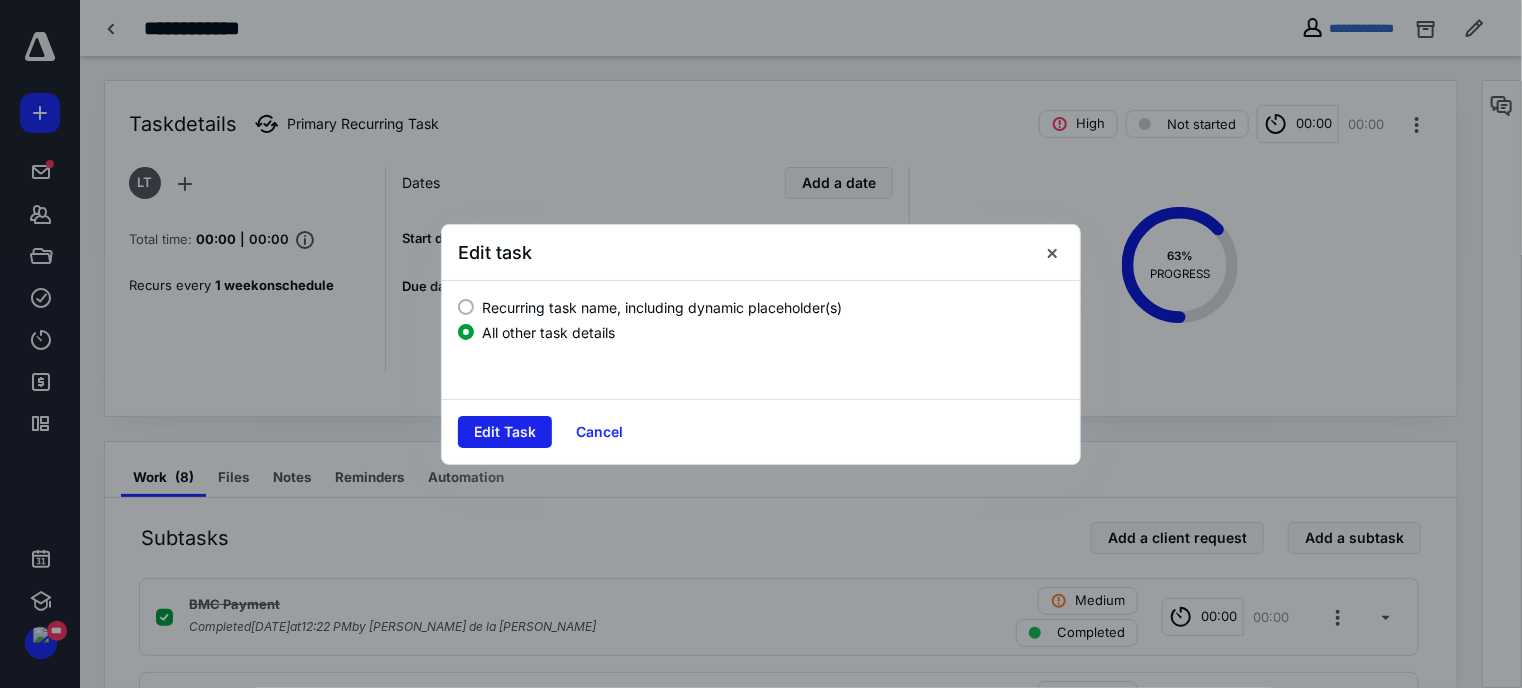 click on "Edit Task" at bounding box center (505, 432) 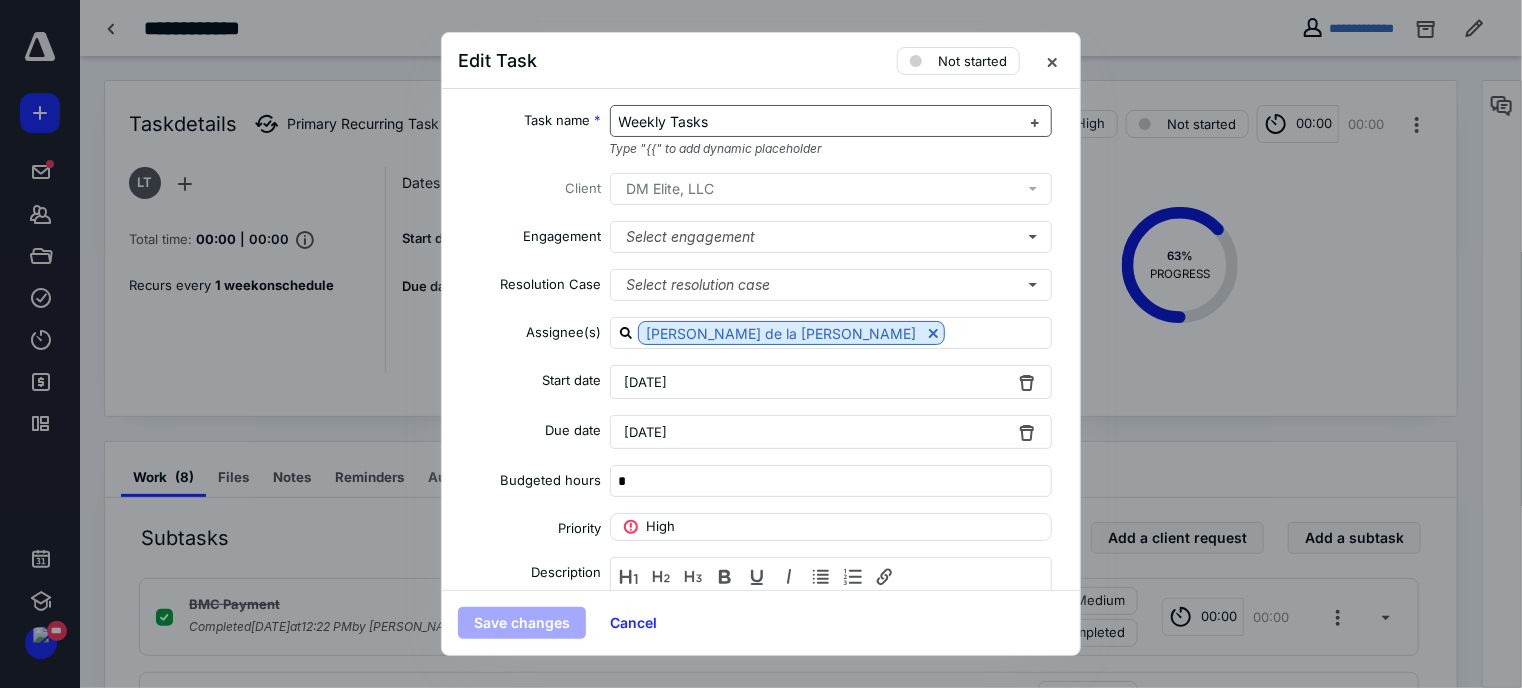 click on "Weekly Tasks" at bounding box center (819, 122) 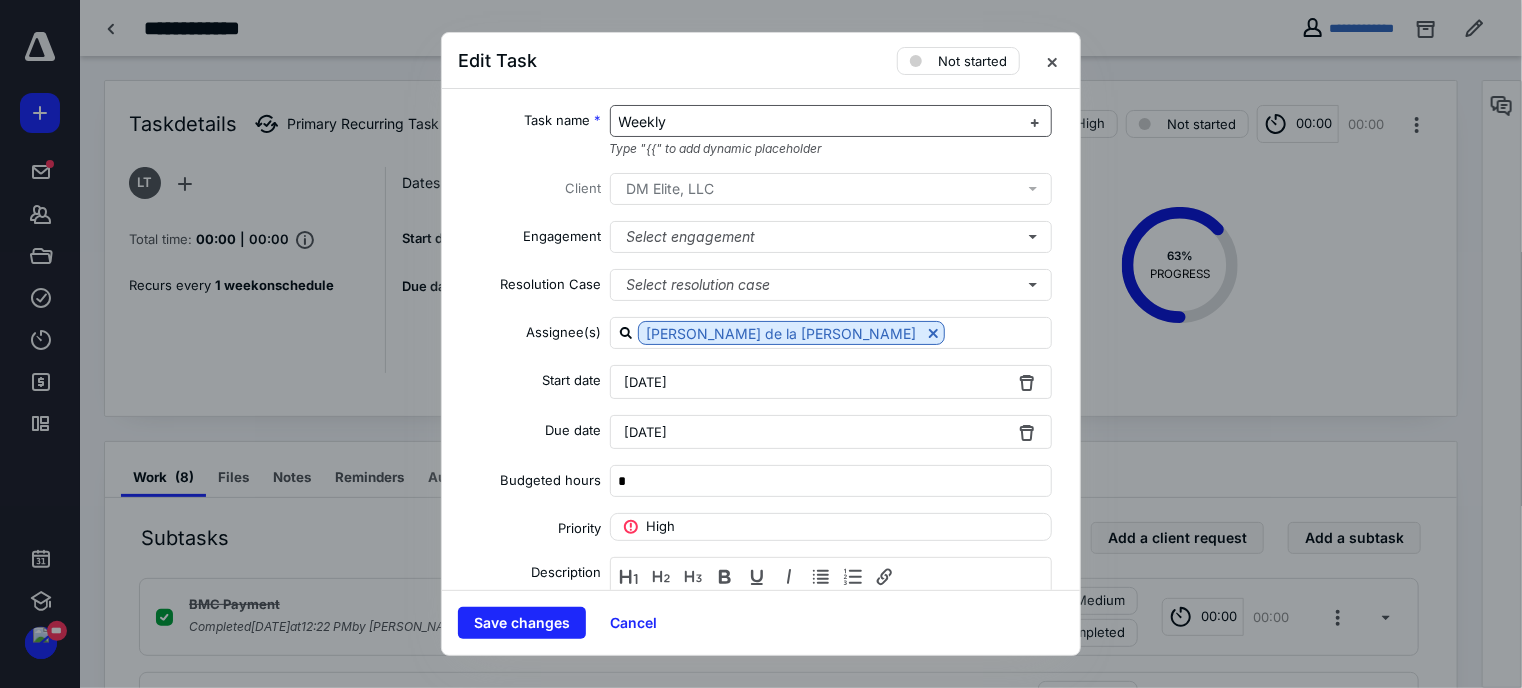 type 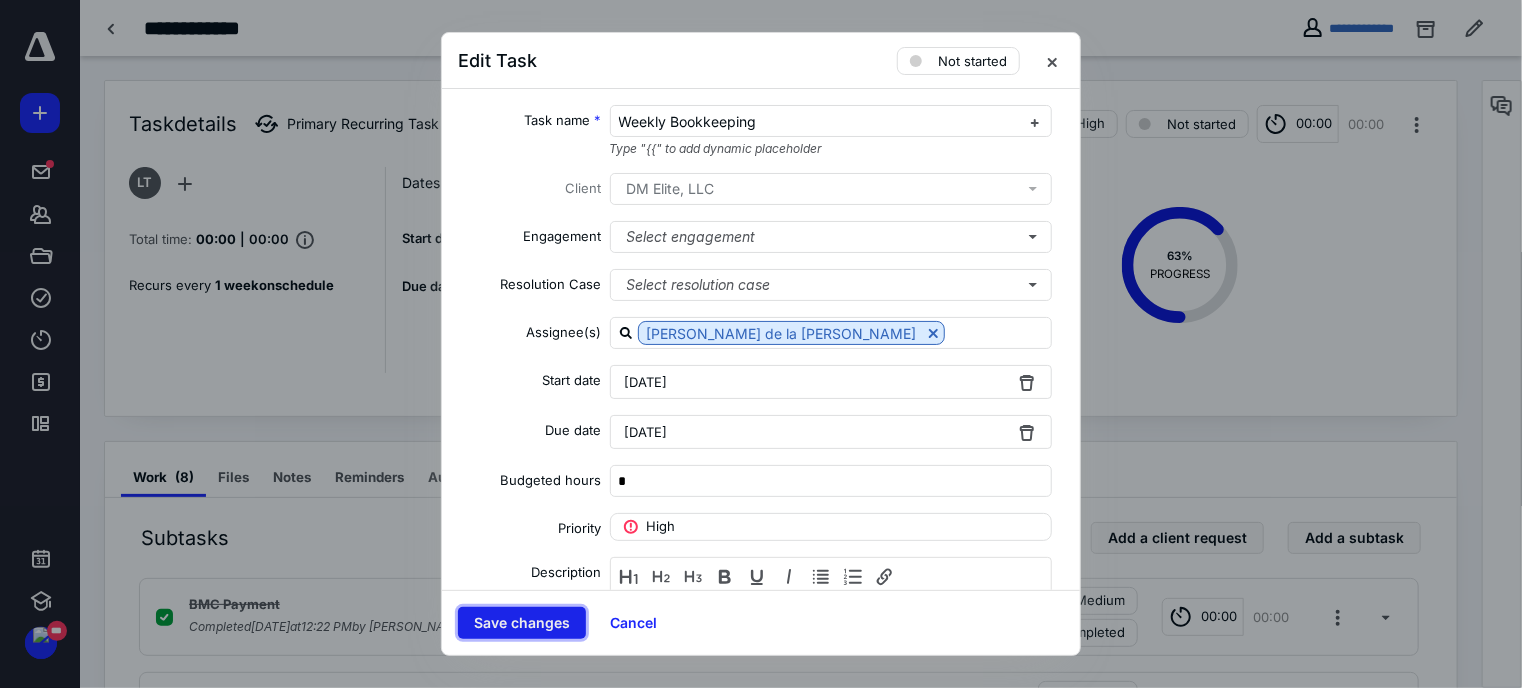 click on "Save changes" at bounding box center (522, 623) 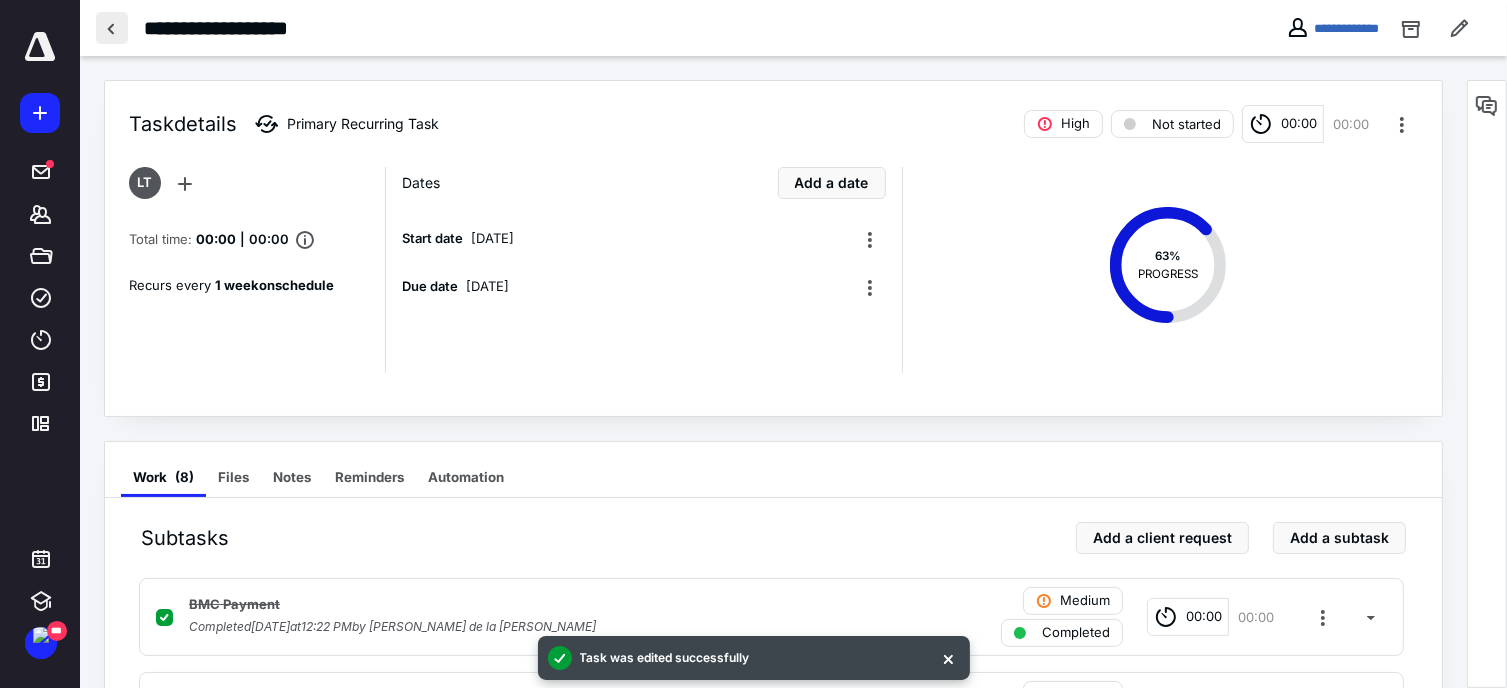 click at bounding box center (112, 28) 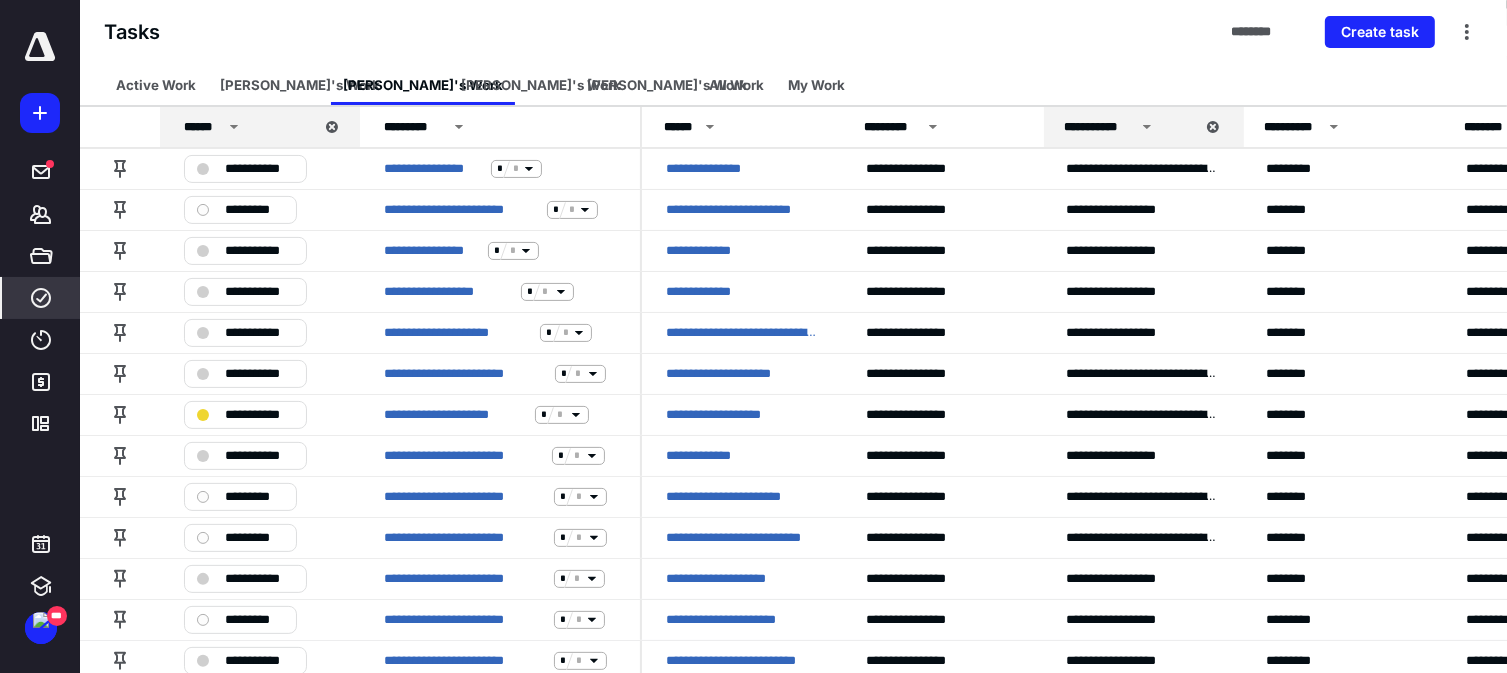 scroll, scrollTop: 412, scrollLeft: 0, axis: vertical 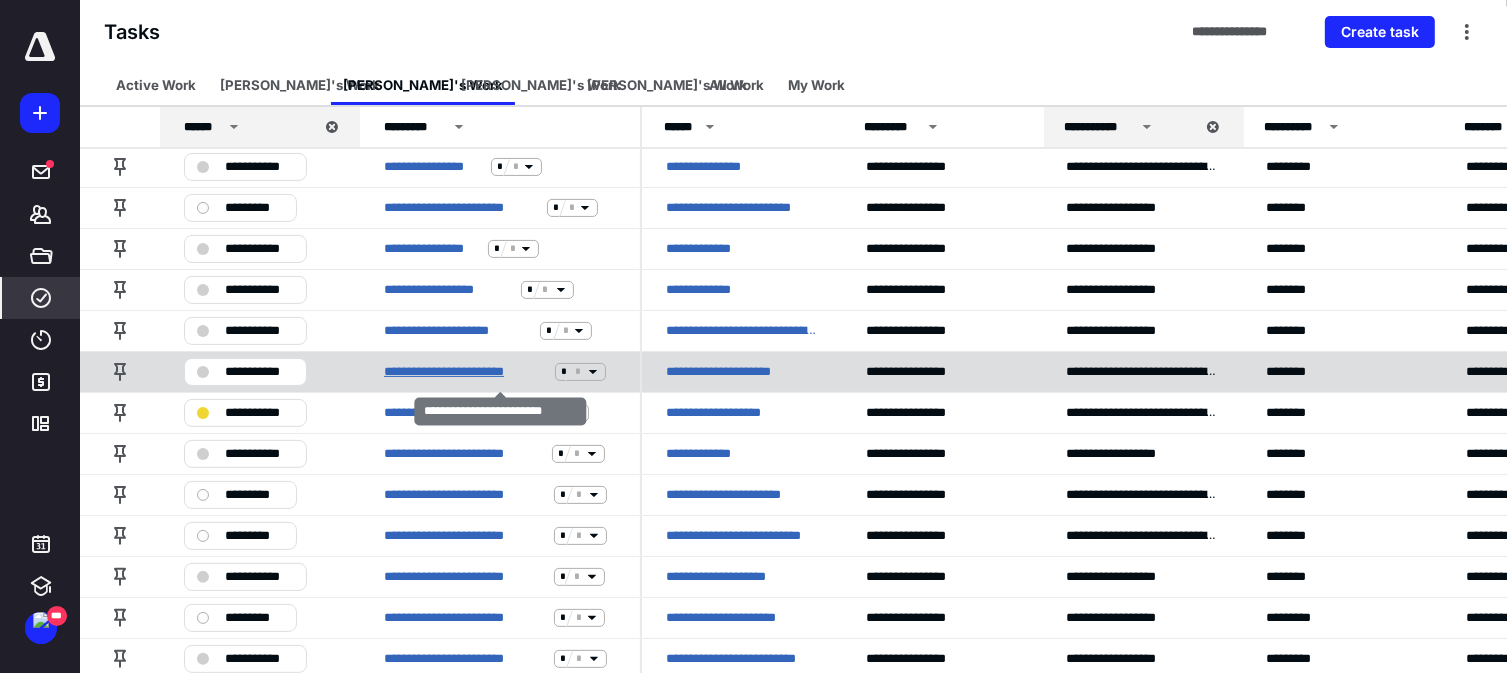 click on "**********" at bounding box center [465, 372] 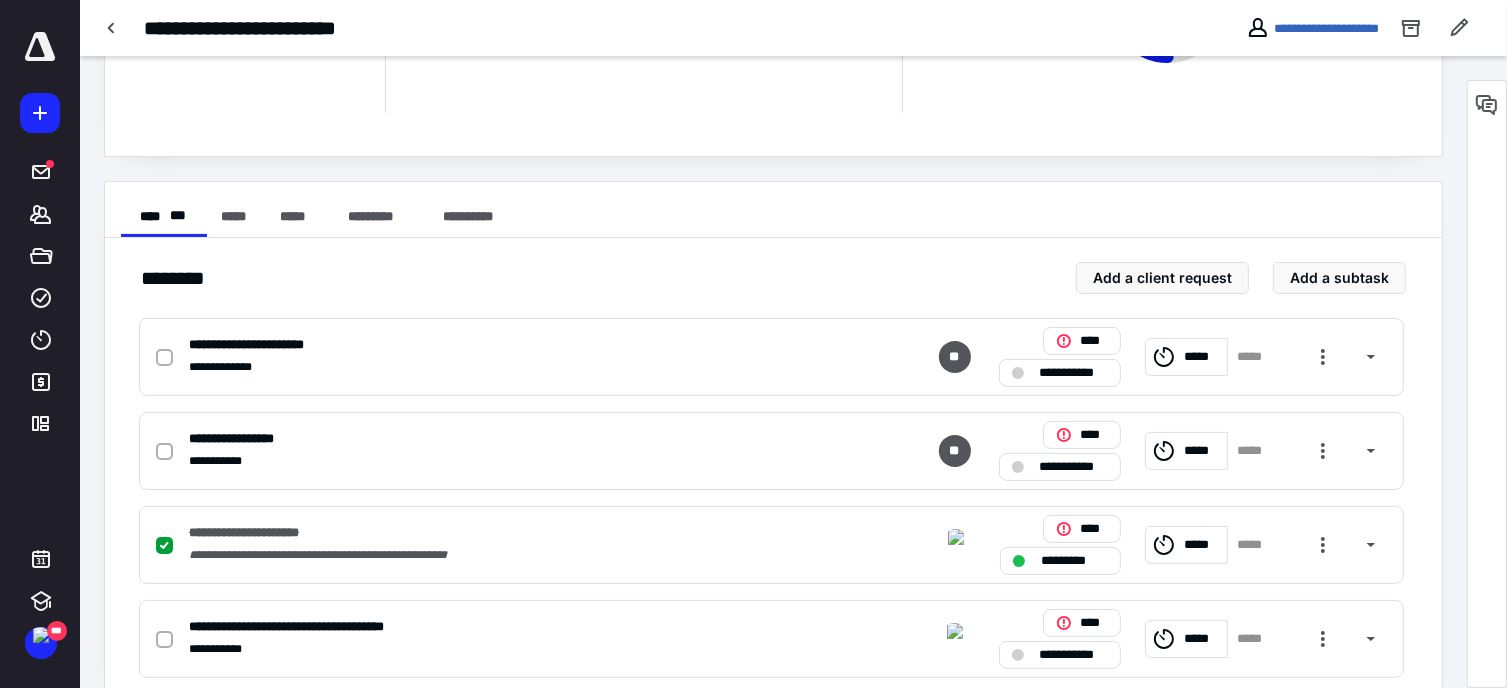 scroll, scrollTop: 298, scrollLeft: 0, axis: vertical 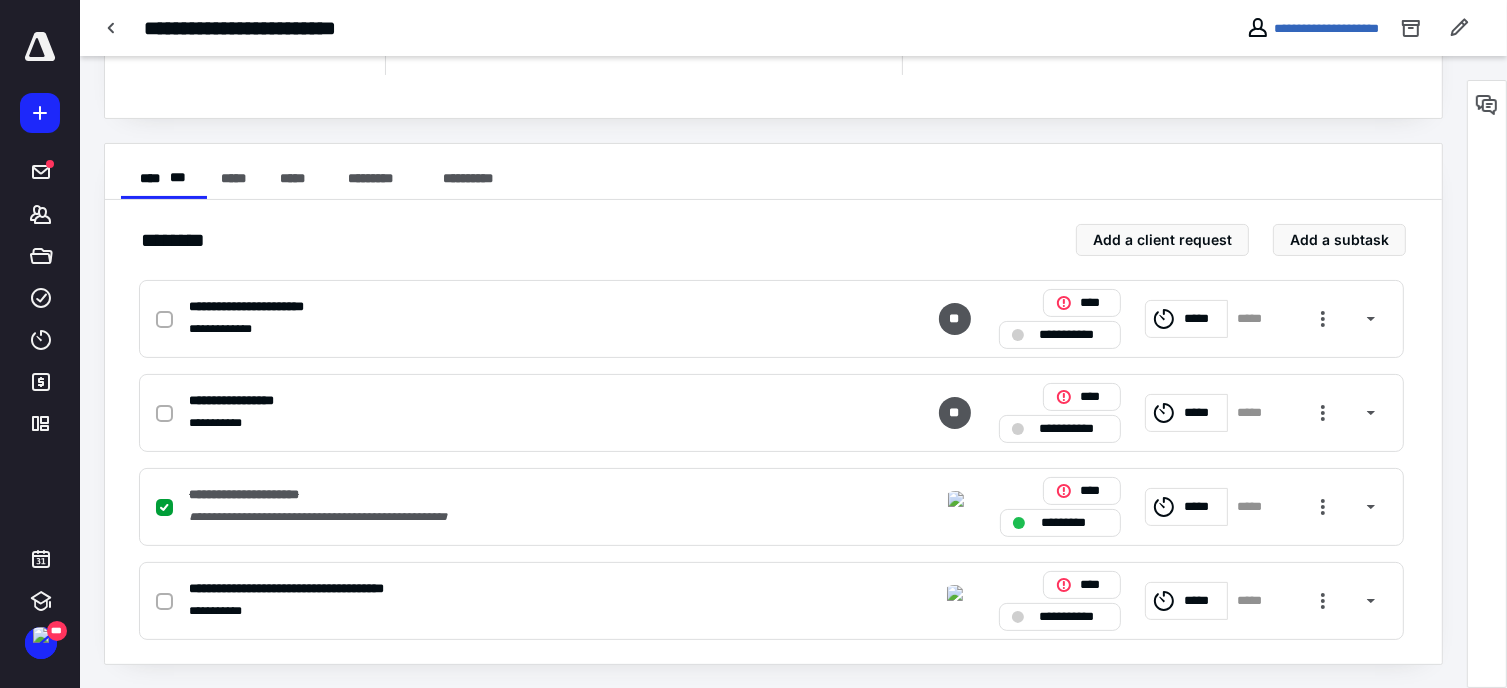 click on "**********" at bounding box center [1312, 28] 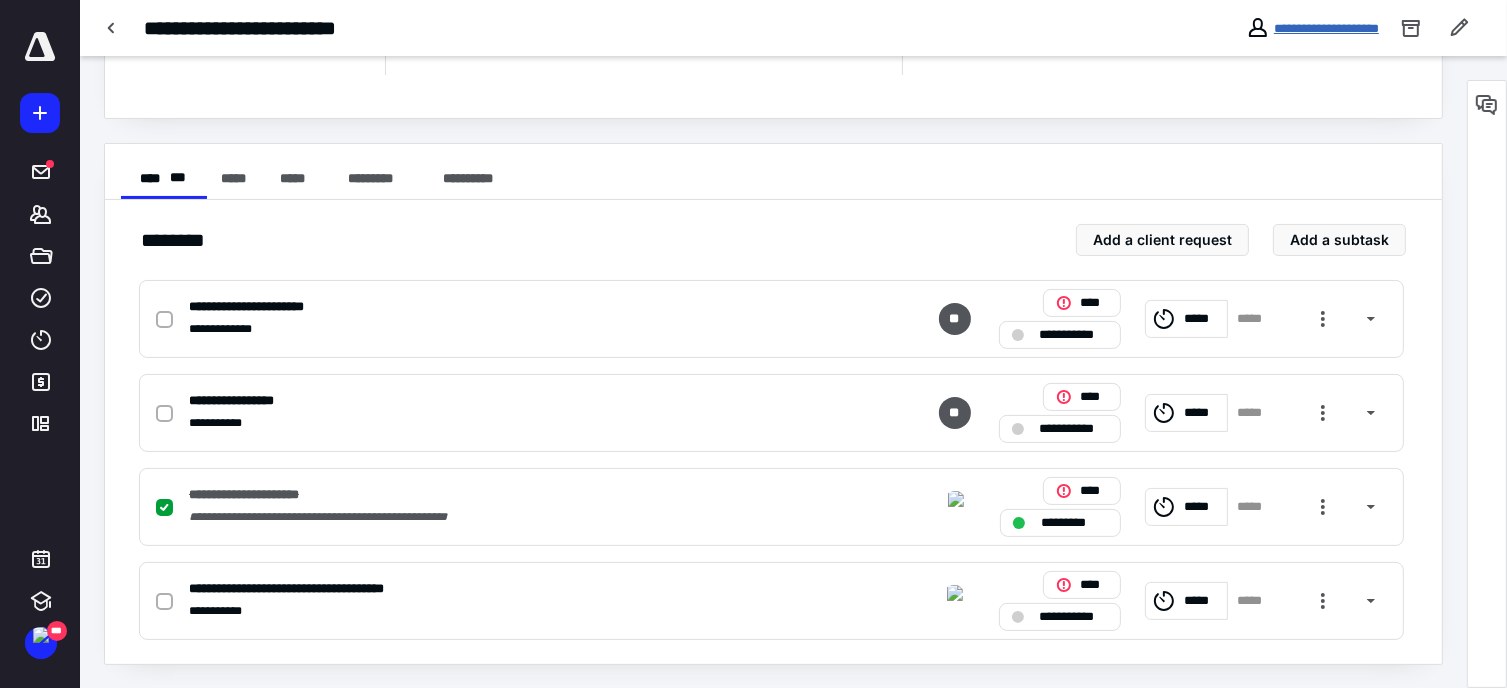 click on "**********" at bounding box center [1326, 28] 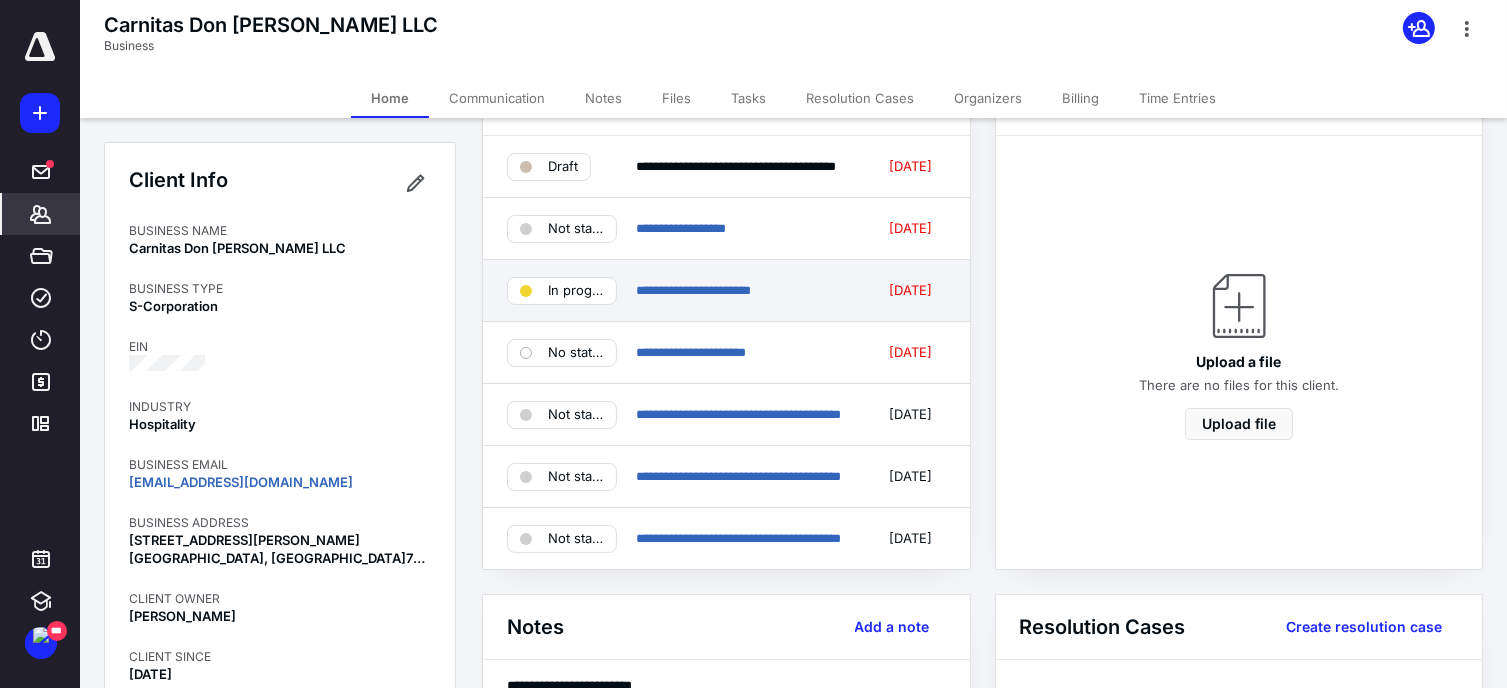 scroll, scrollTop: 74, scrollLeft: 0, axis: vertical 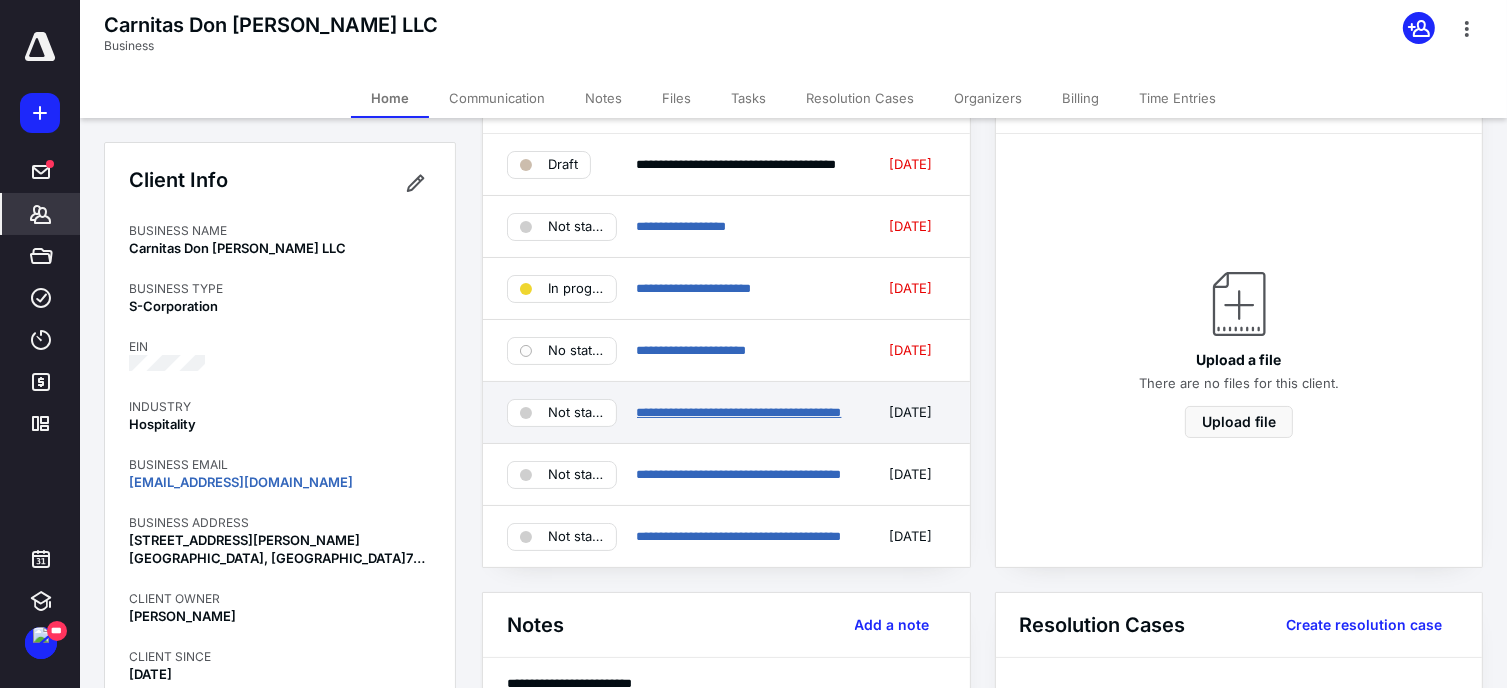 click on "**********" at bounding box center (739, 412) 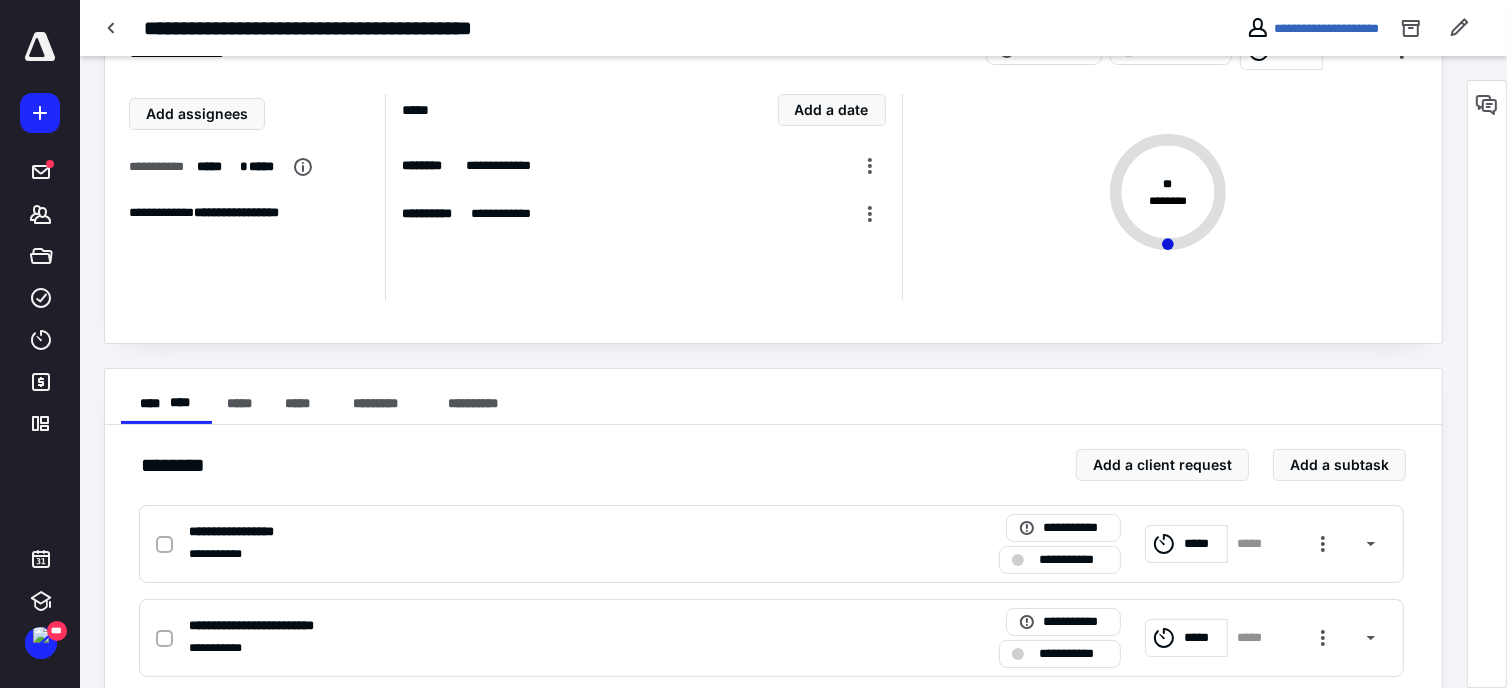 scroll, scrollTop: 0, scrollLeft: 0, axis: both 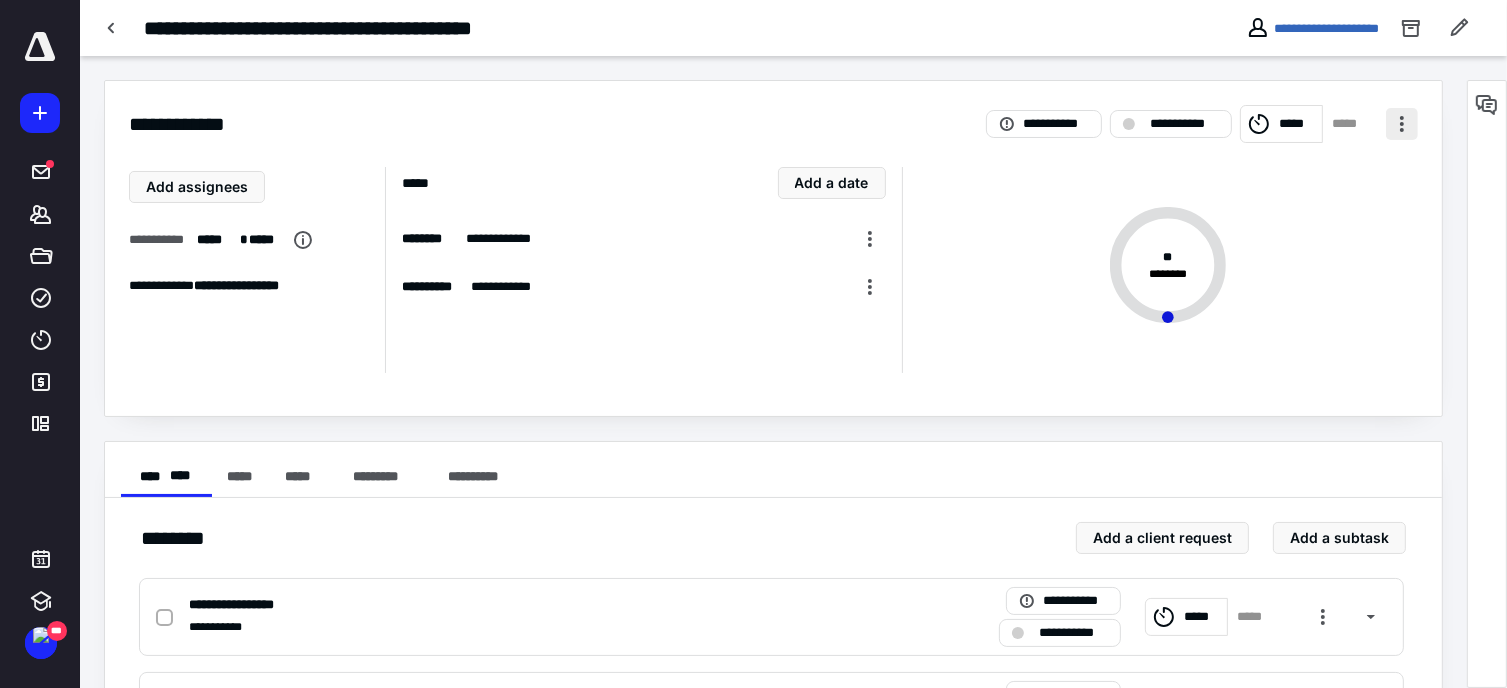 click at bounding box center [1402, 124] 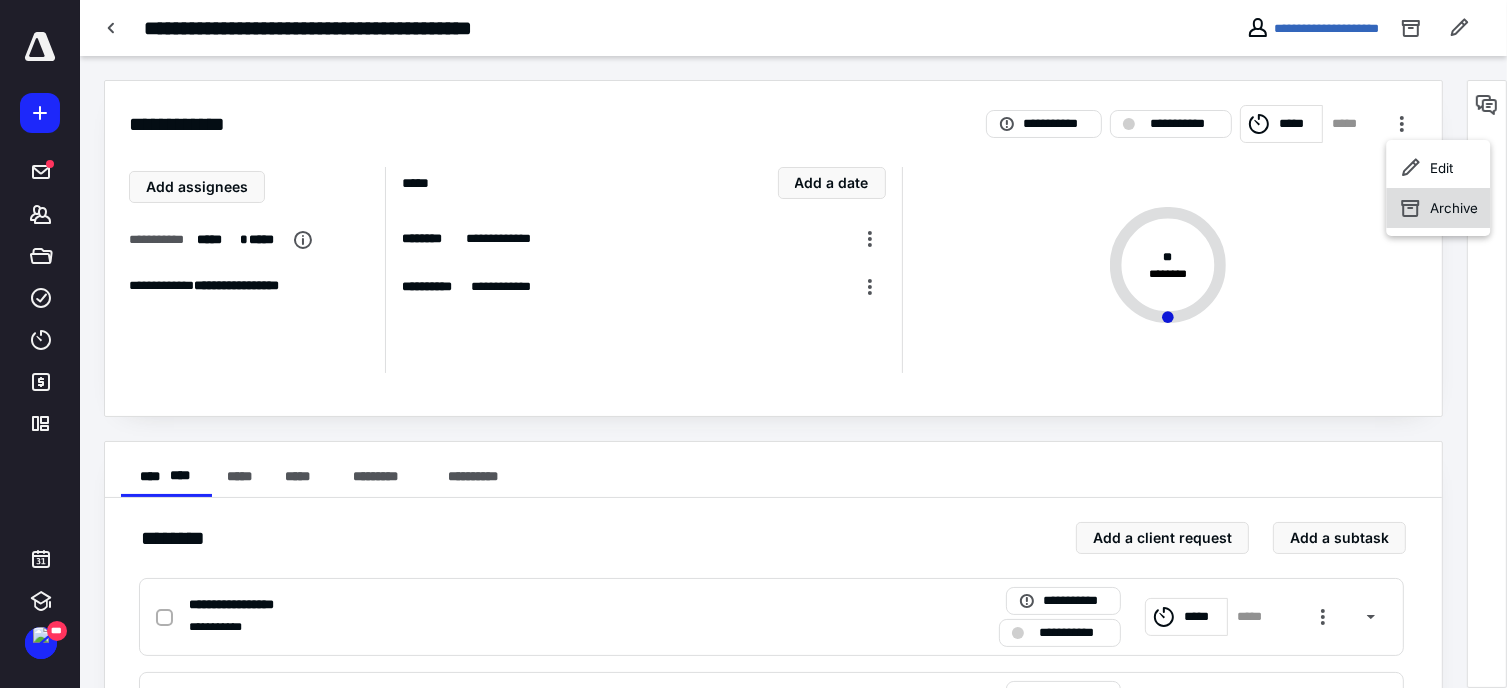 click on "Archive" at bounding box center (1454, 208) 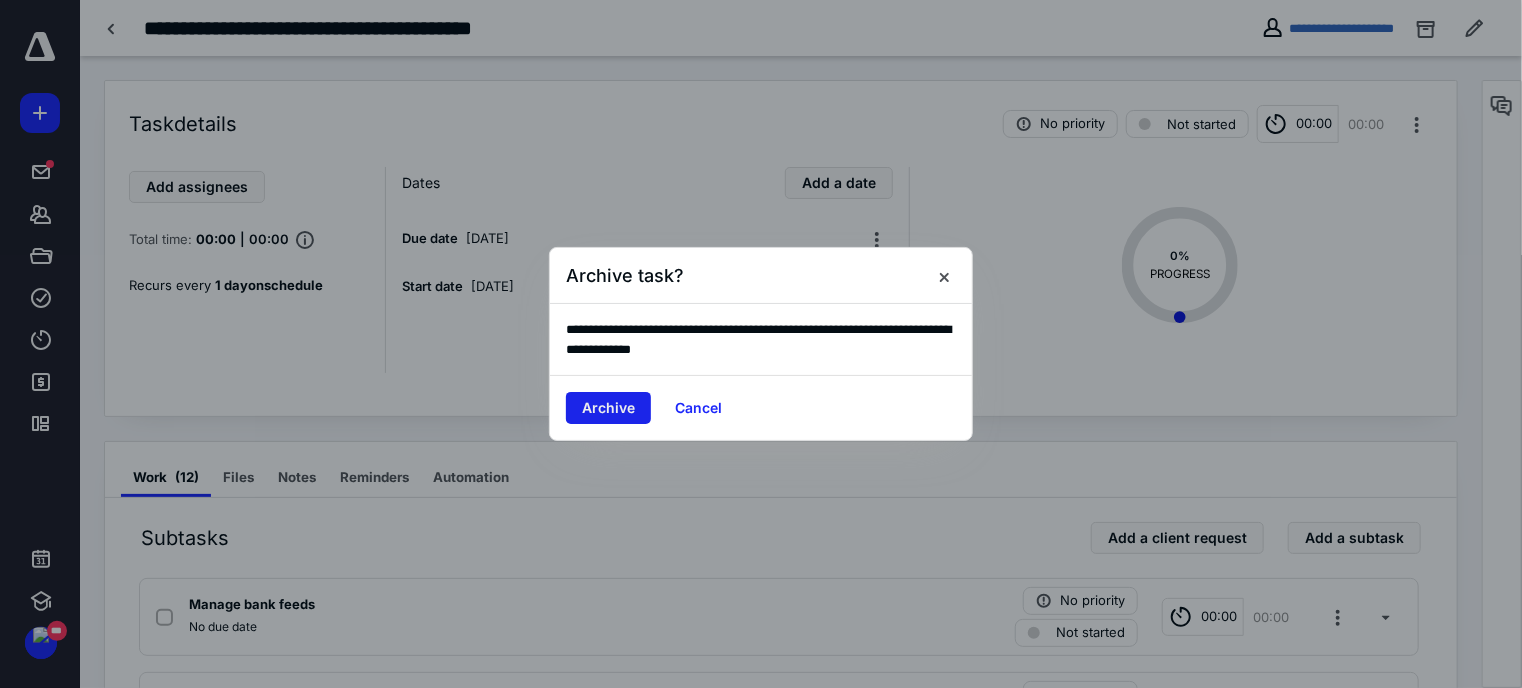 click on "Archive" at bounding box center [608, 408] 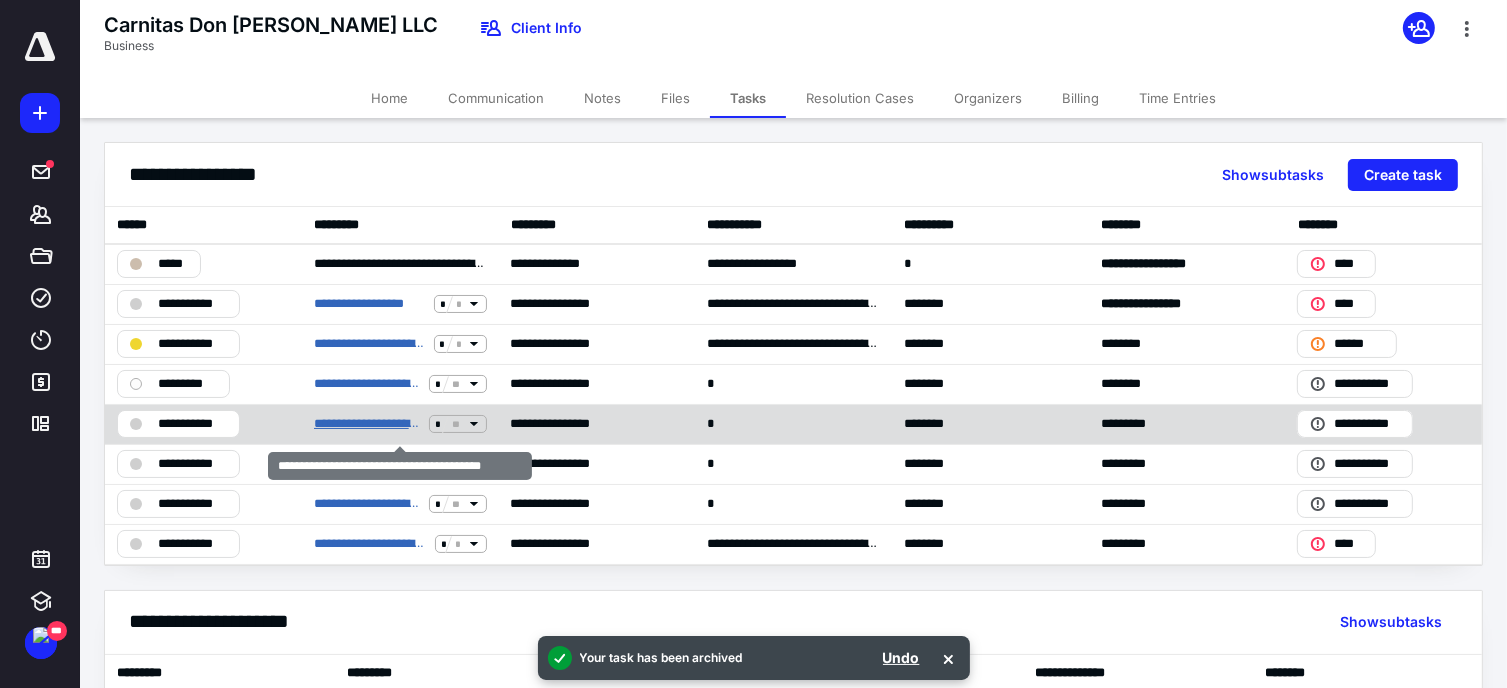 click on "**********" at bounding box center [368, 424] 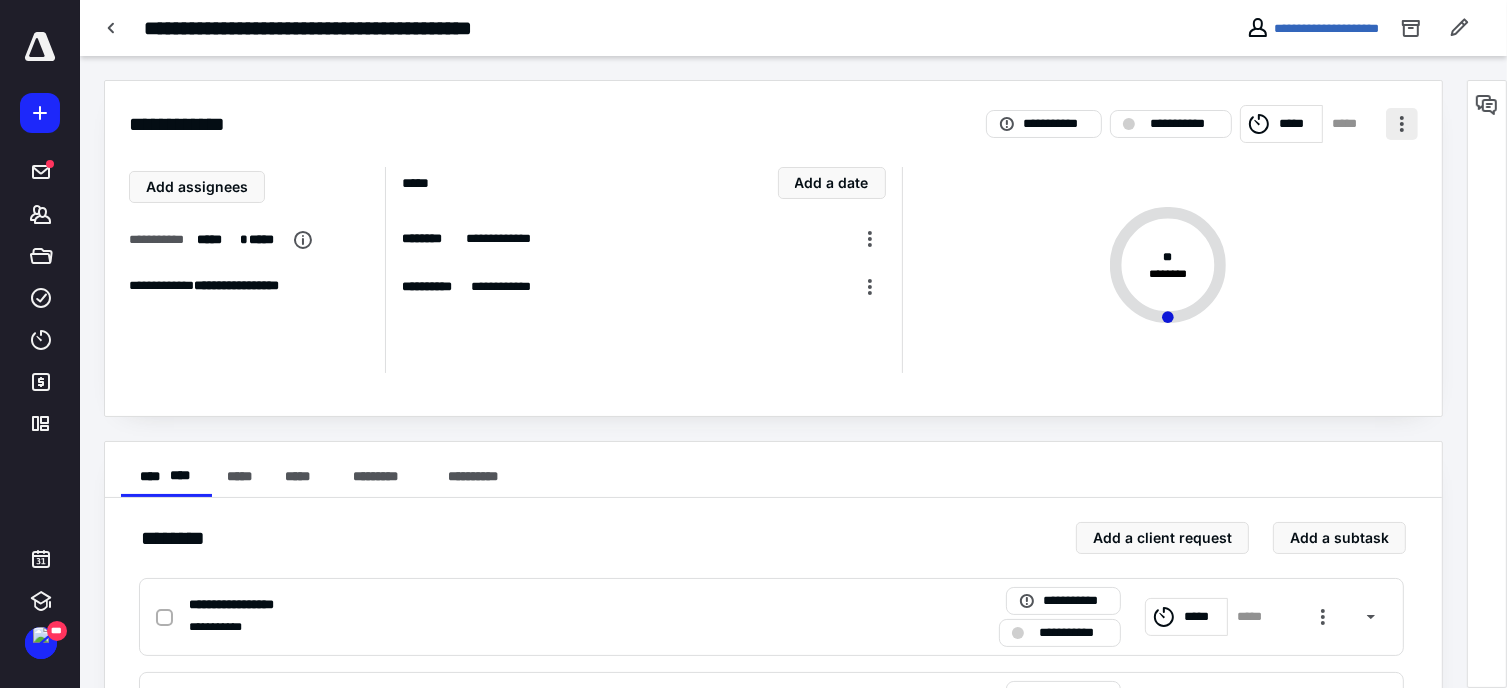 click at bounding box center [1402, 124] 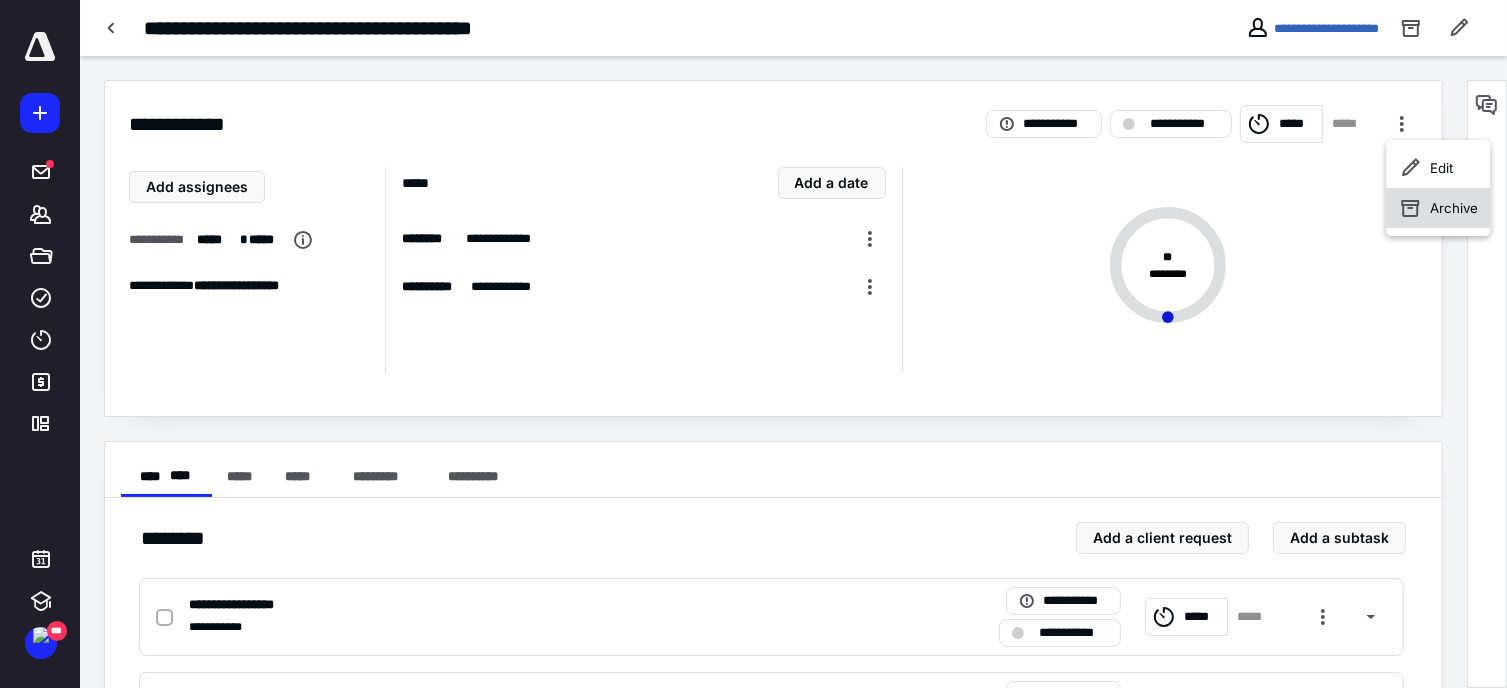 click on "Archive" at bounding box center [1454, 208] 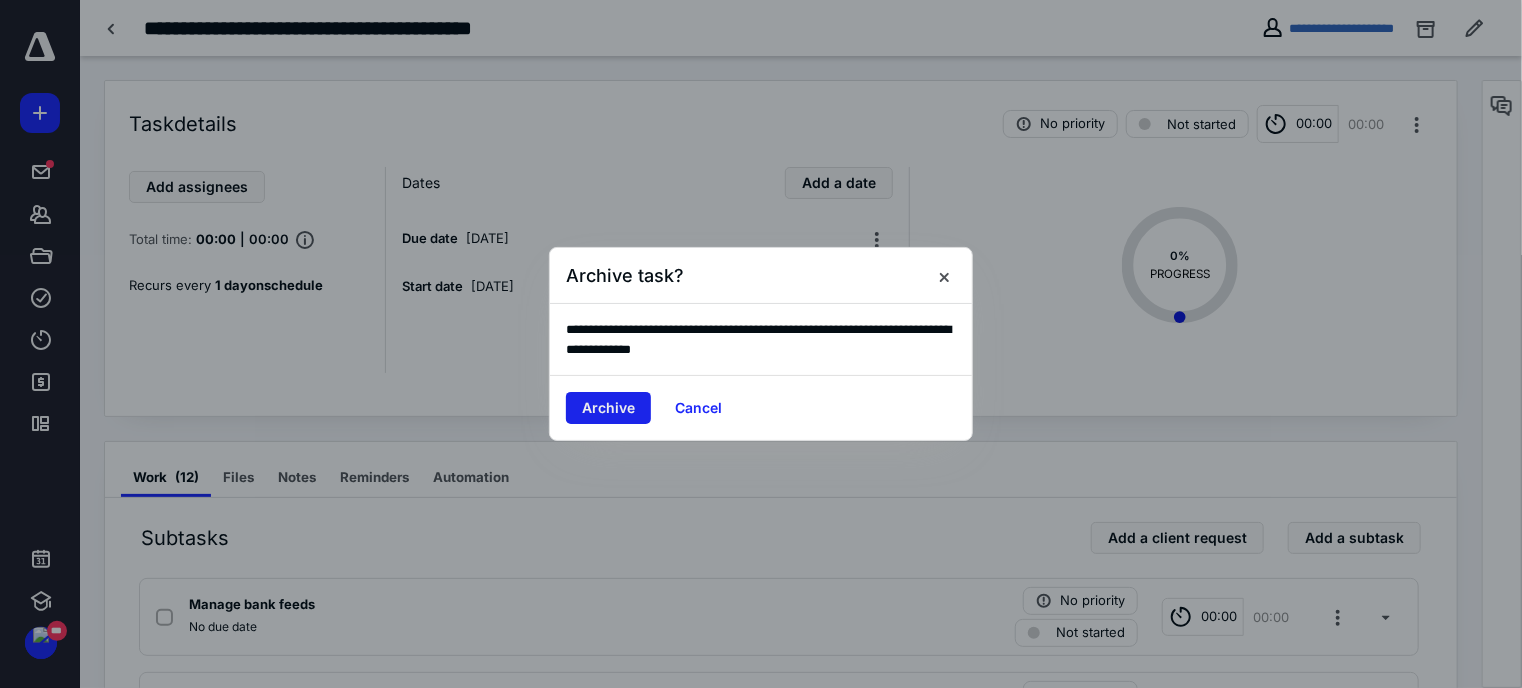 click on "Archive" at bounding box center (608, 408) 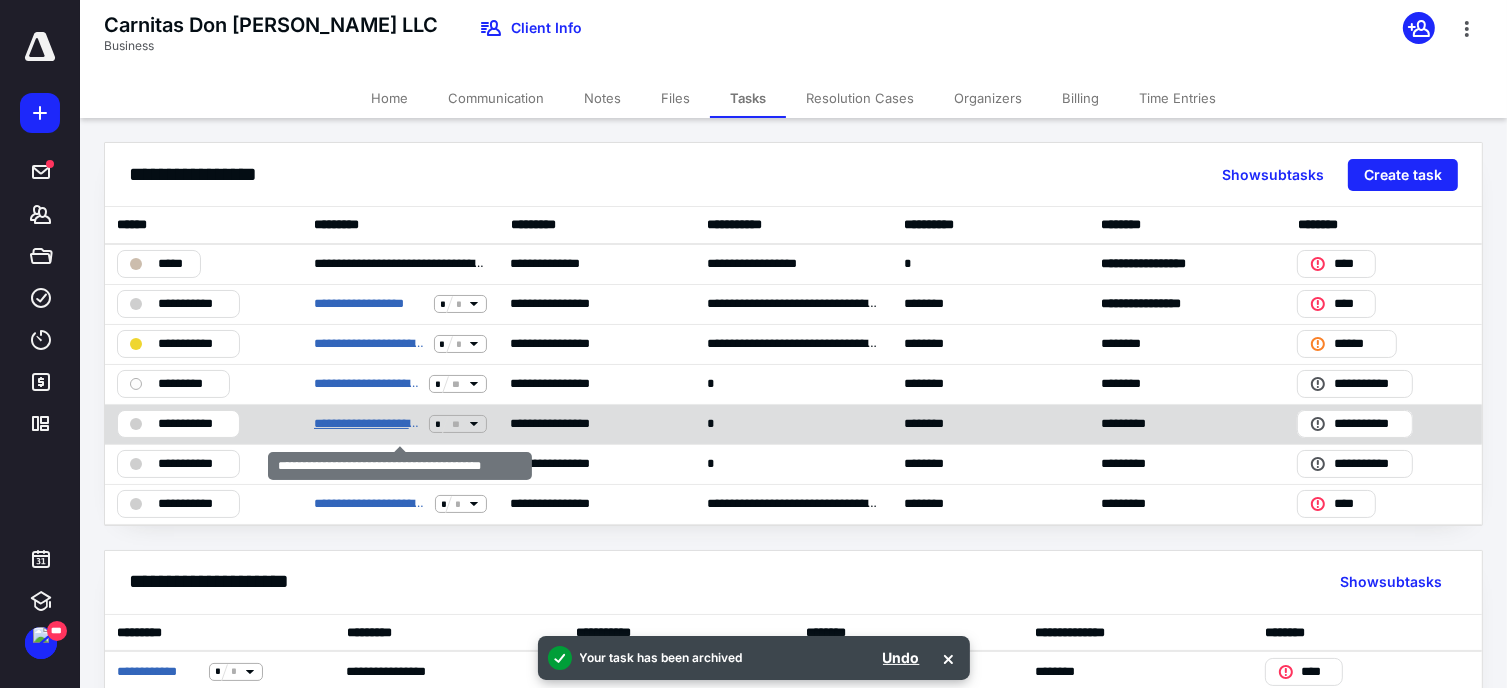 click on "**********" at bounding box center (368, 424) 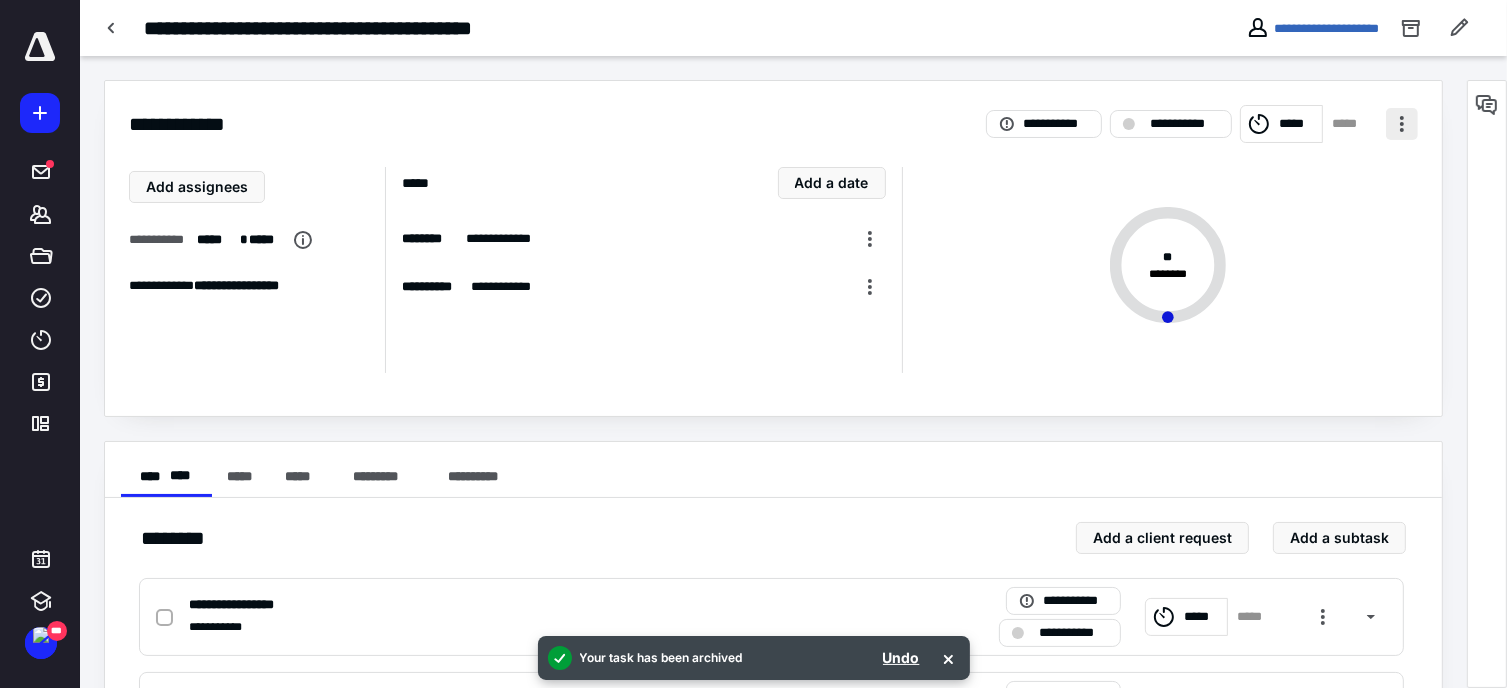 click at bounding box center (1402, 124) 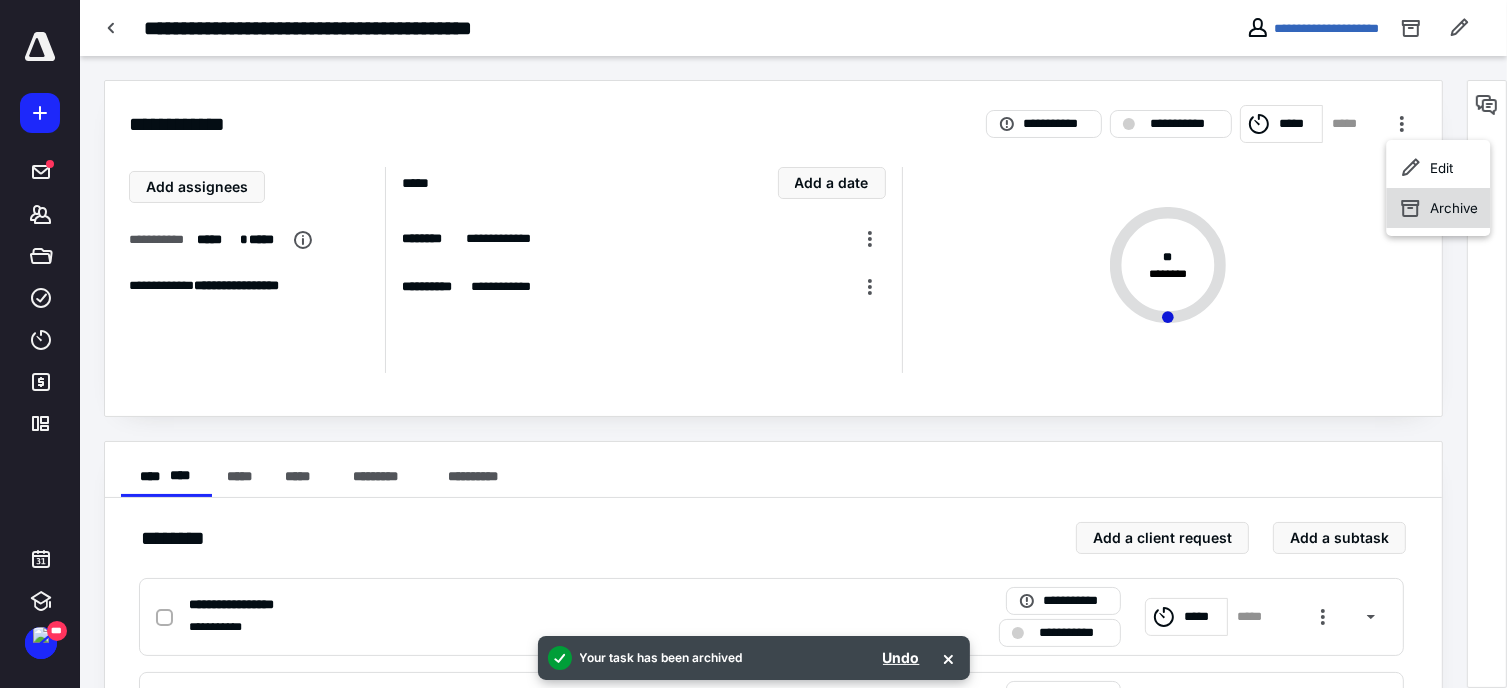 click on "Archive" at bounding box center [1454, 208] 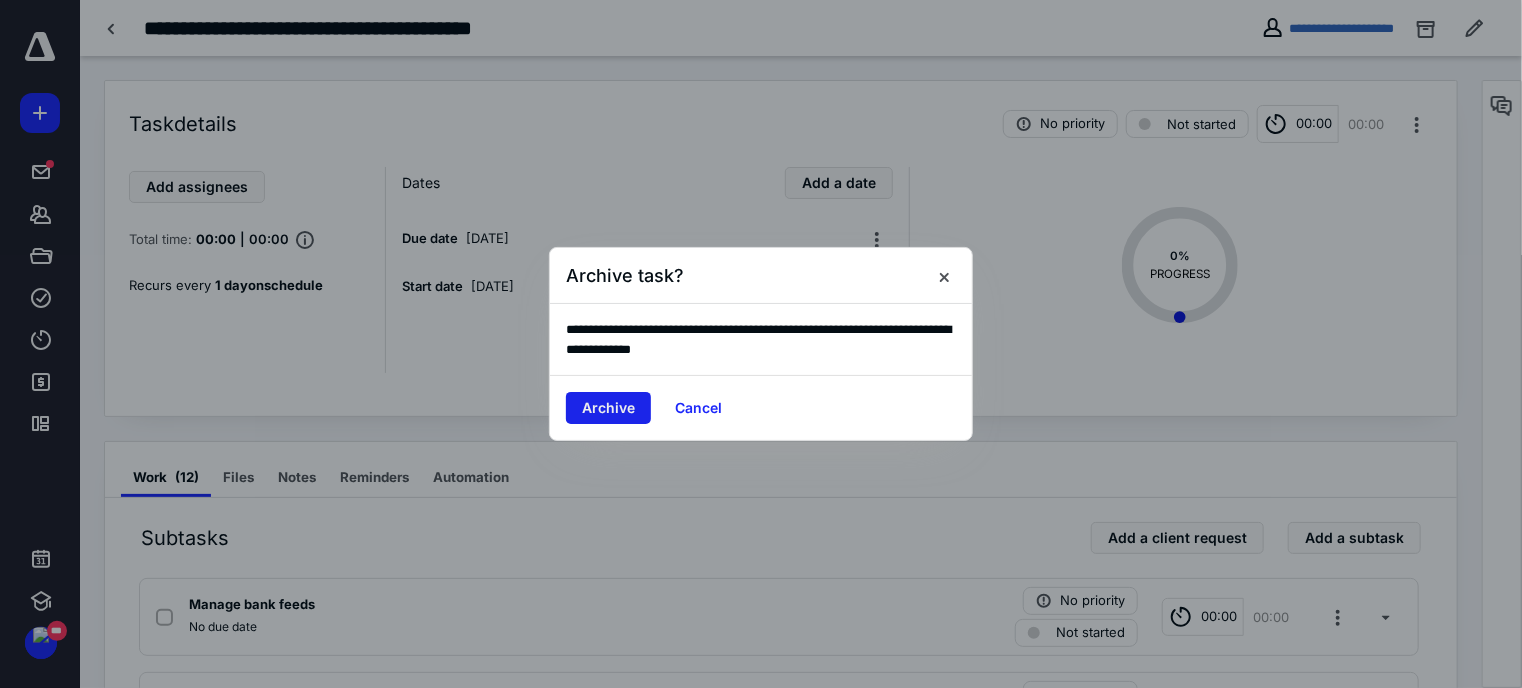 click on "Archive" at bounding box center (608, 408) 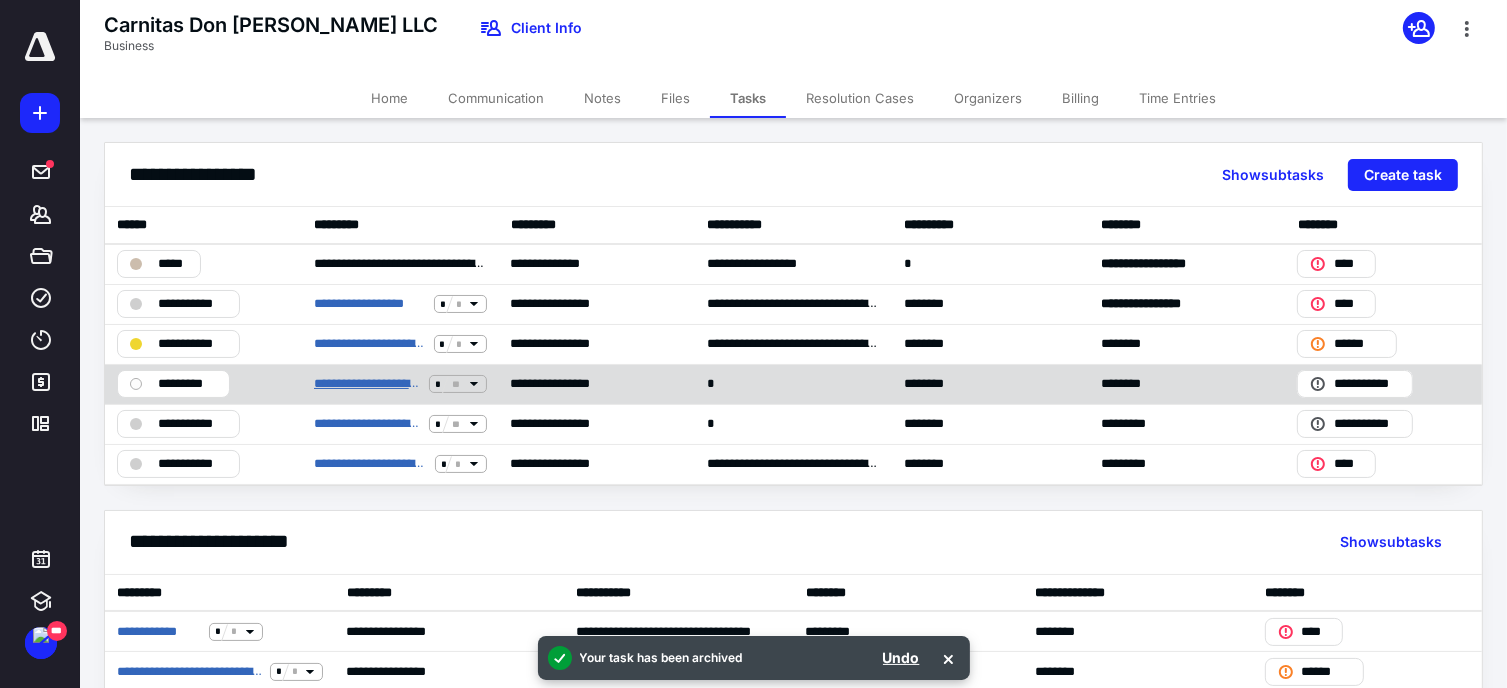 click on "**********" at bounding box center [368, 384] 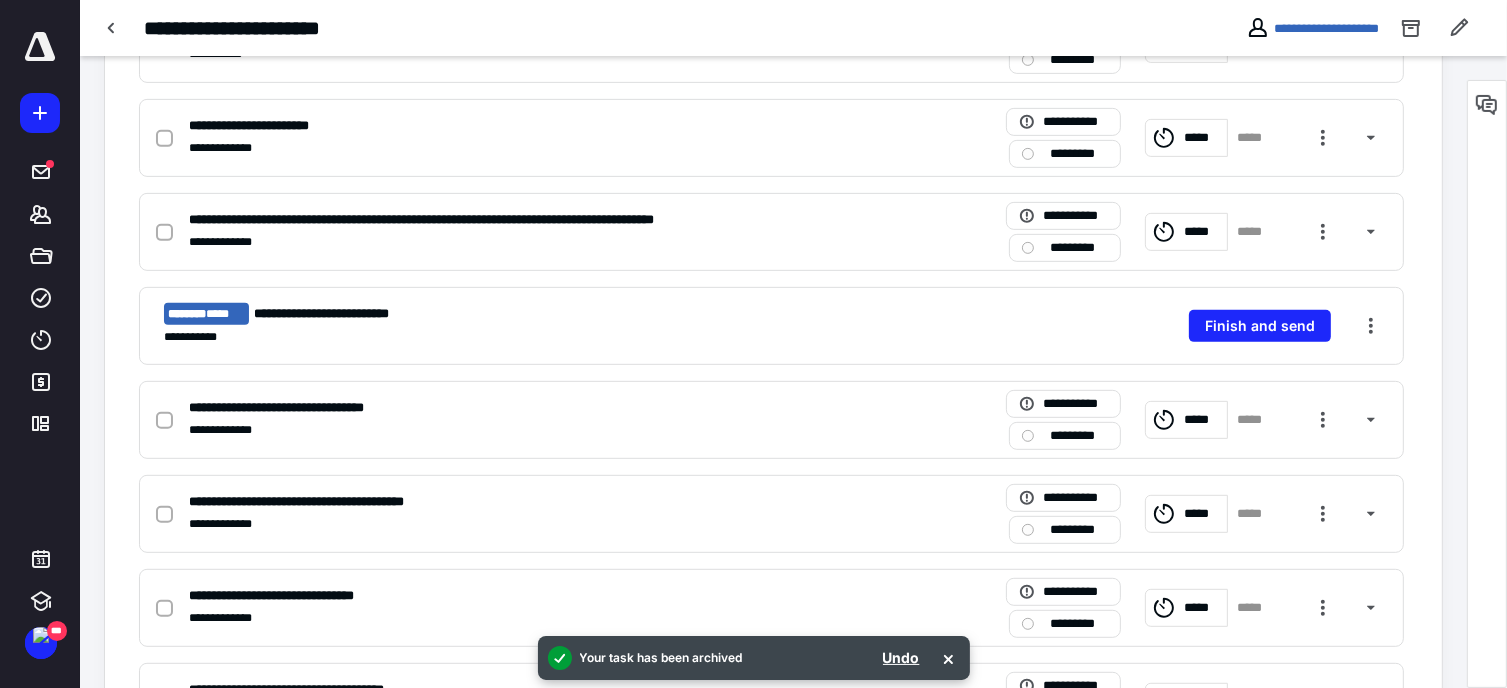 scroll, scrollTop: 856, scrollLeft: 0, axis: vertical 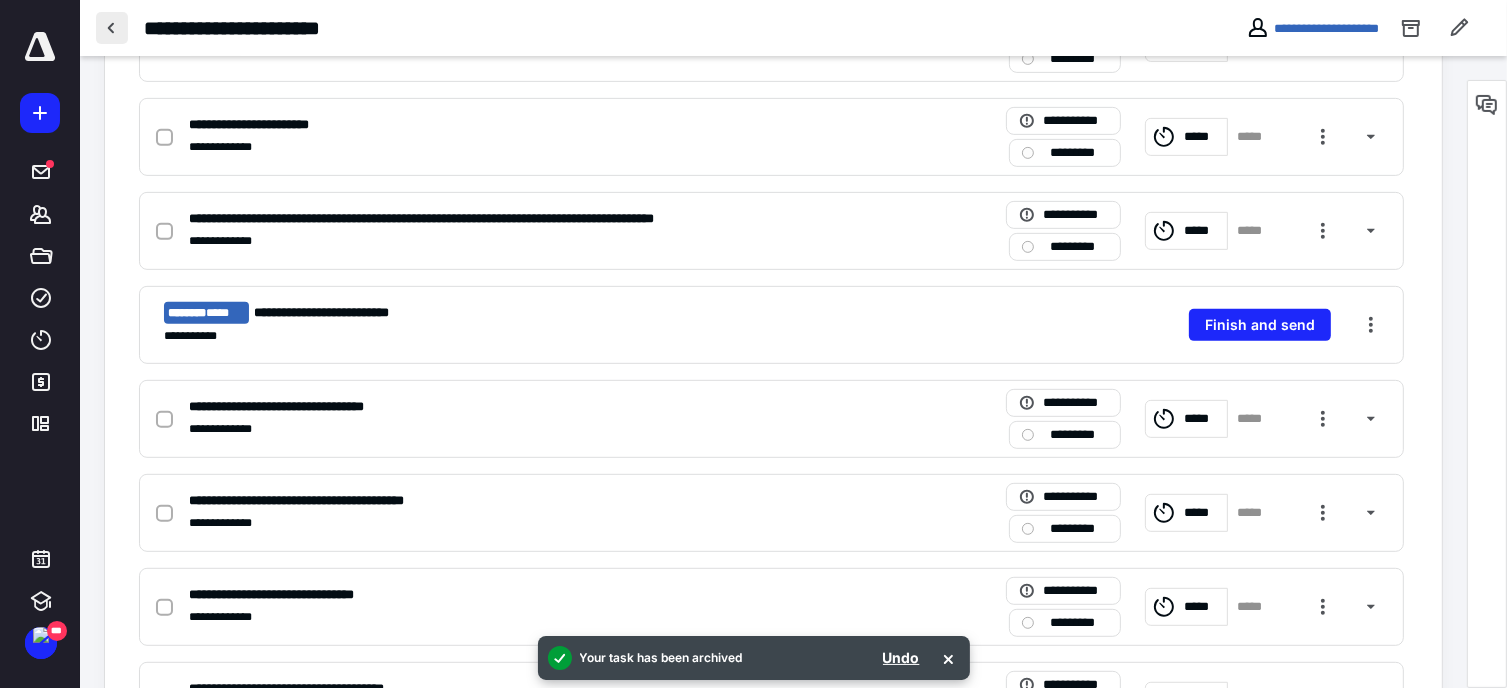 click at bounding box center [112, 28] 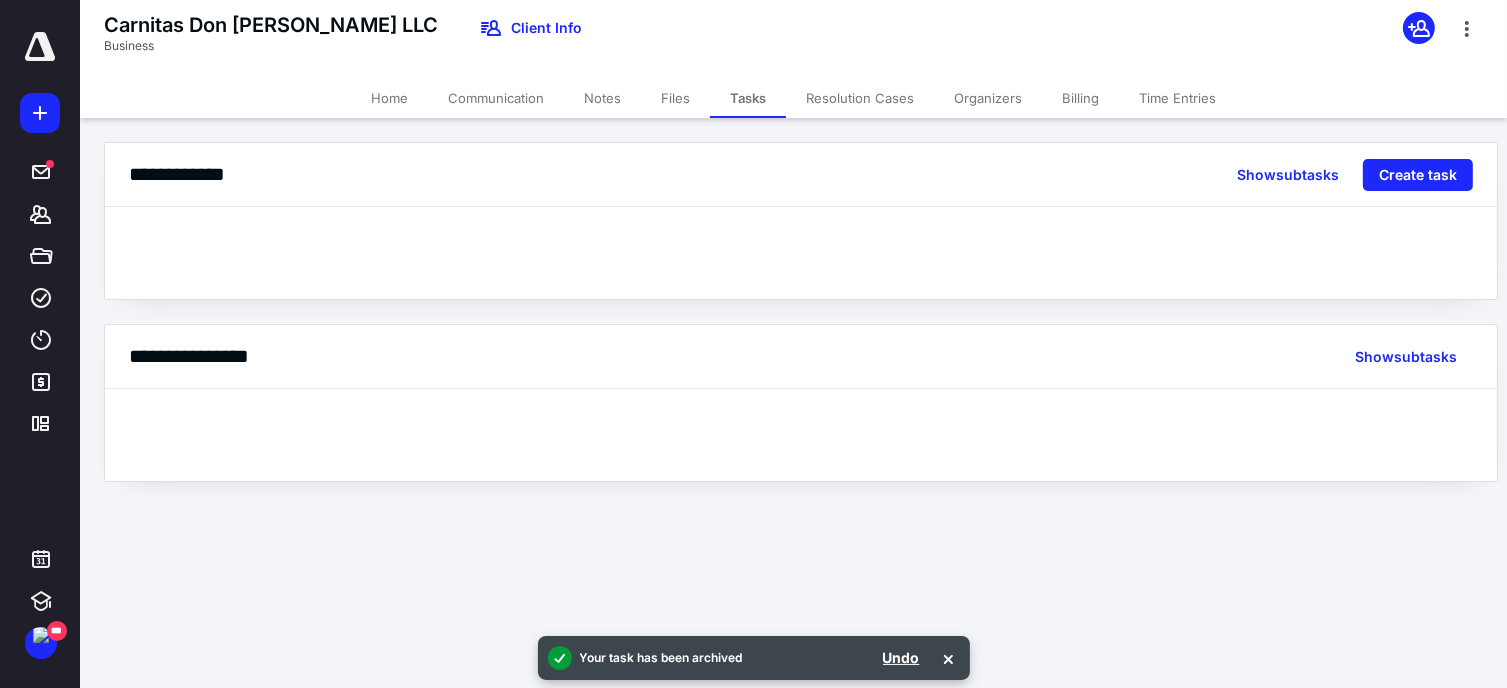 scroll, scrollTop: 0, scrollLeft: 0, axis: both 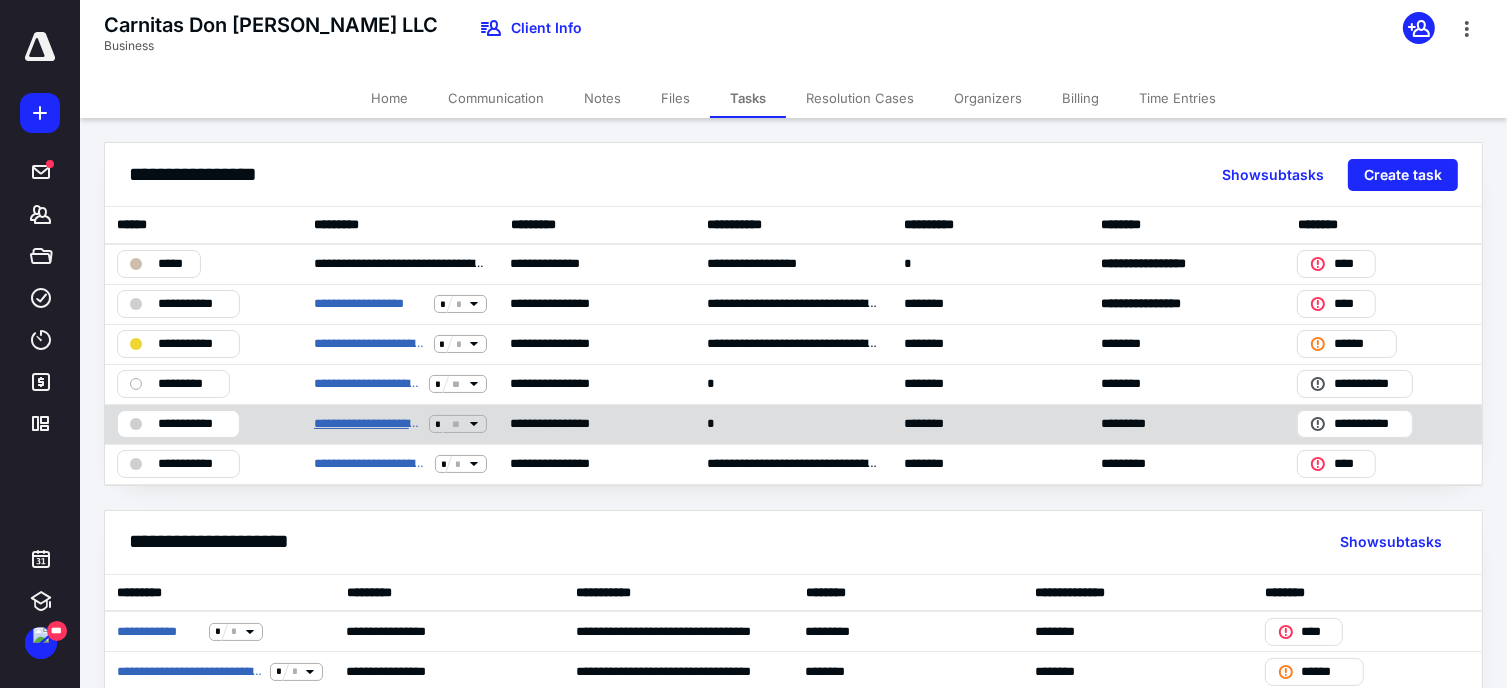 click on "**********" at bounding box center (368, 424) 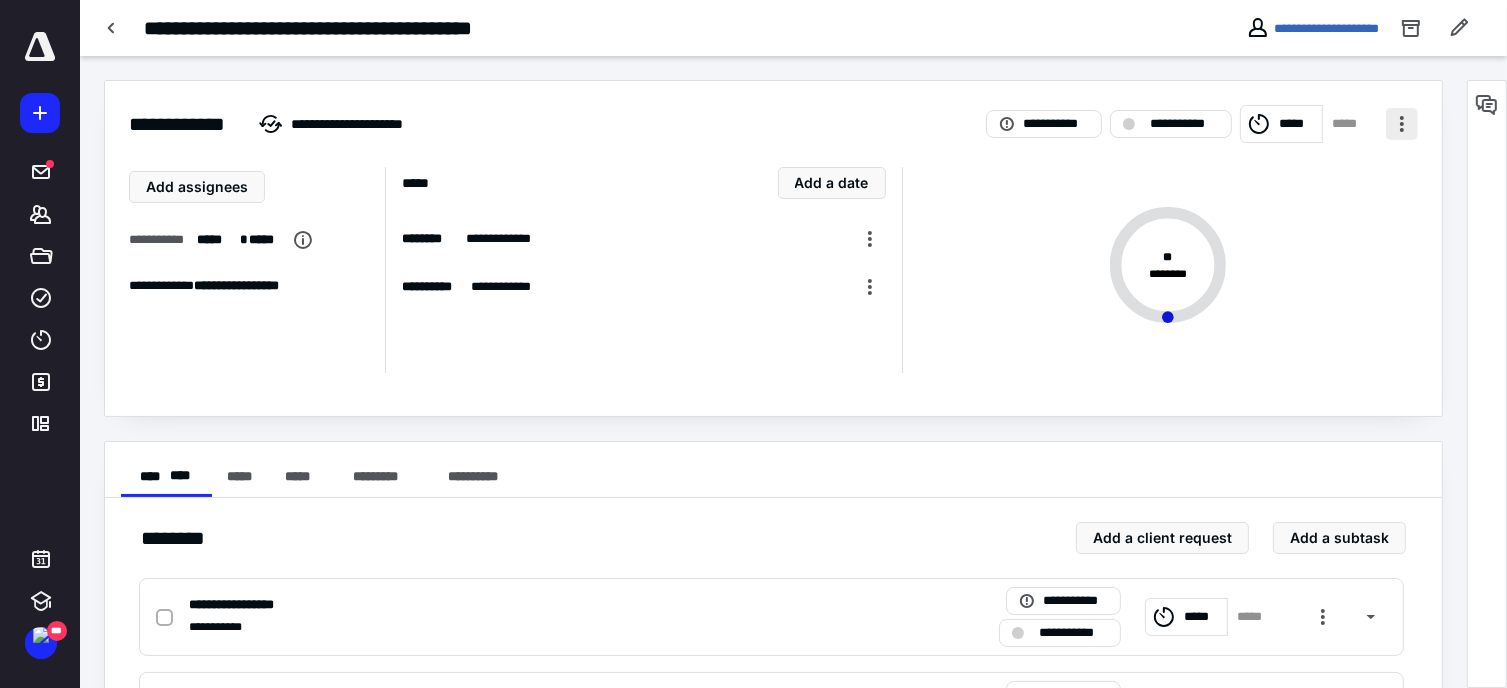click at bounding box center (1402, 124) 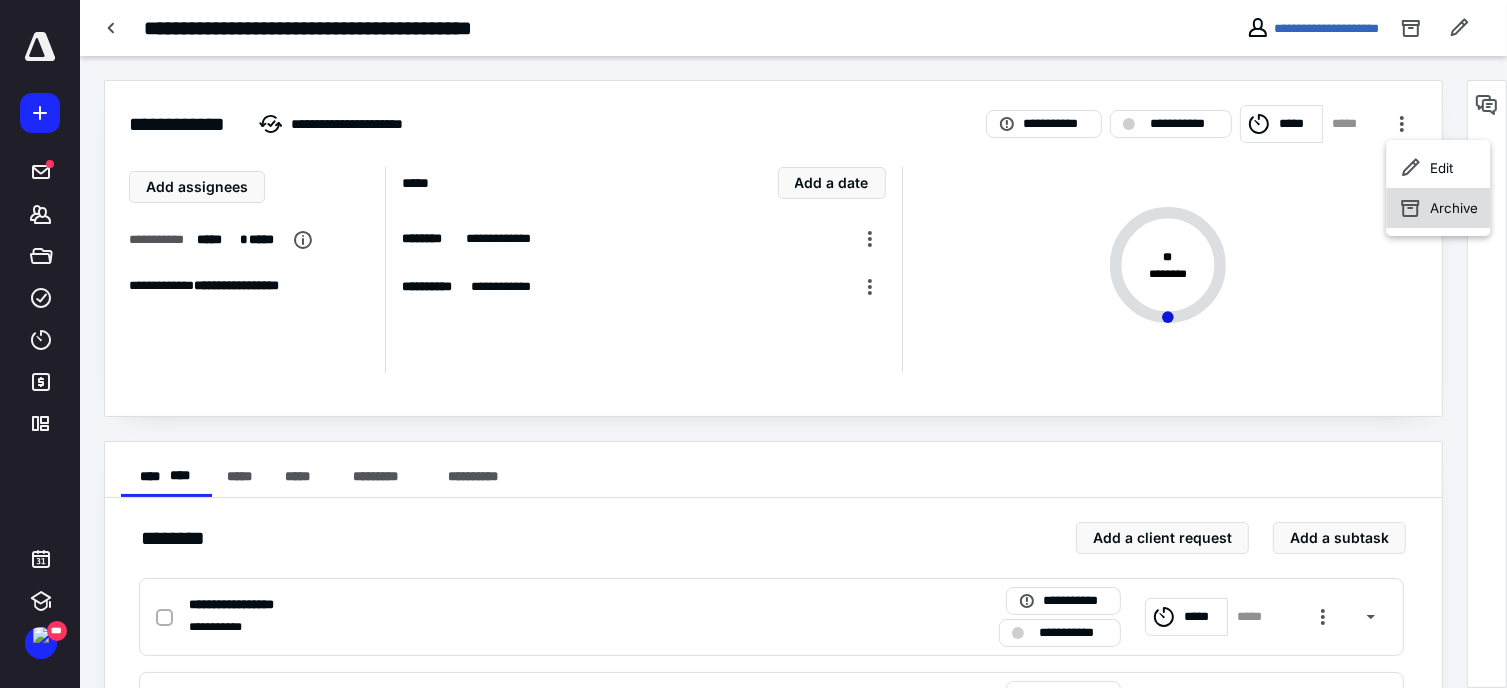 click on "Archive" at bounding box center (1438, 208) 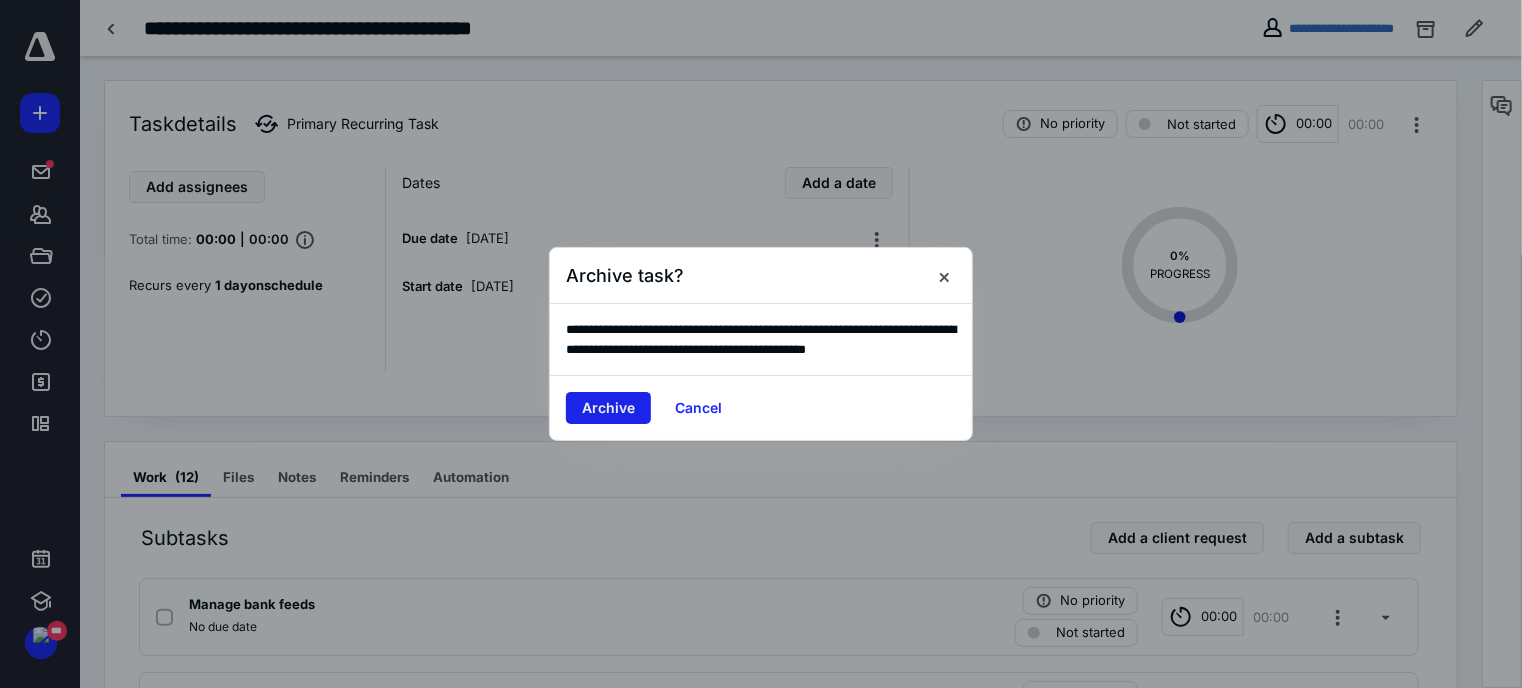 click on "Archive" at bounding box center [608, 408] 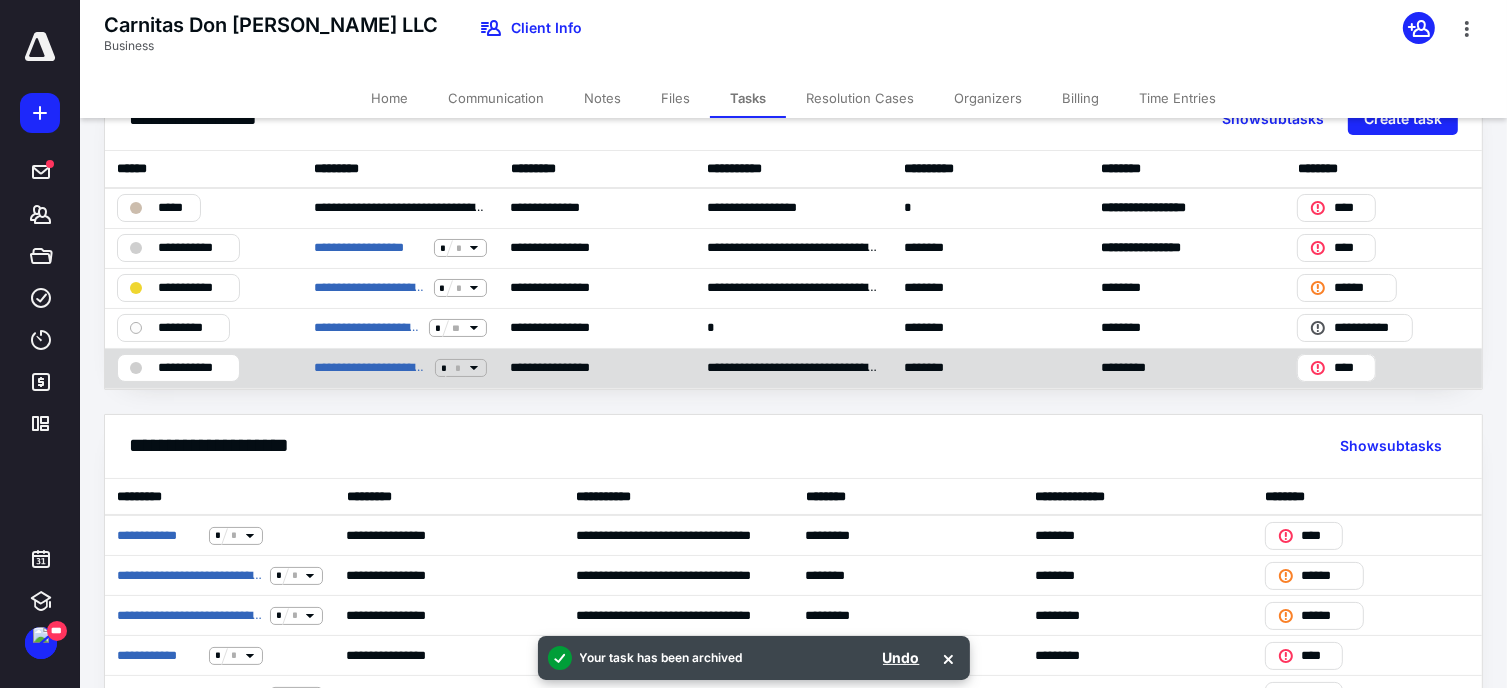 scroll, scrollTop: 58, scrollLeft: 0, axis: vertical 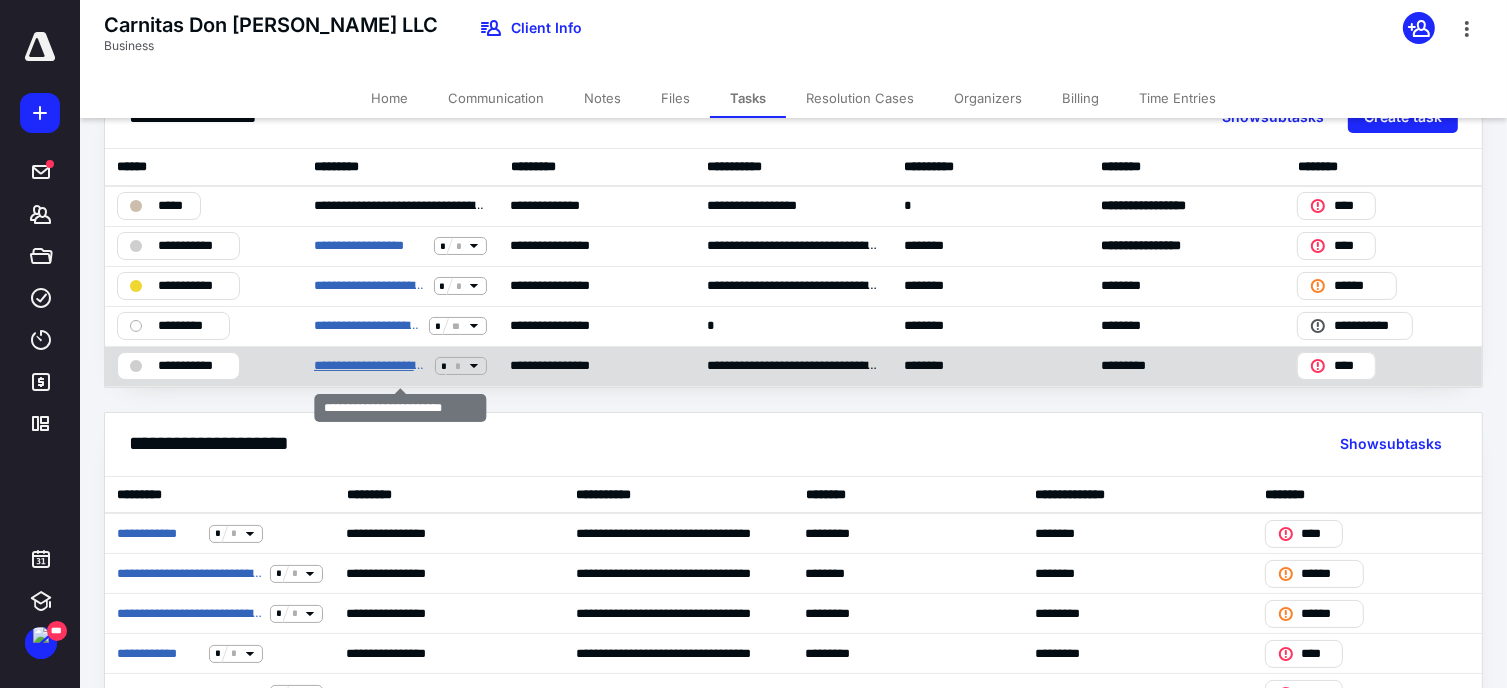 click on "**********" at bounding box center (371, 366) 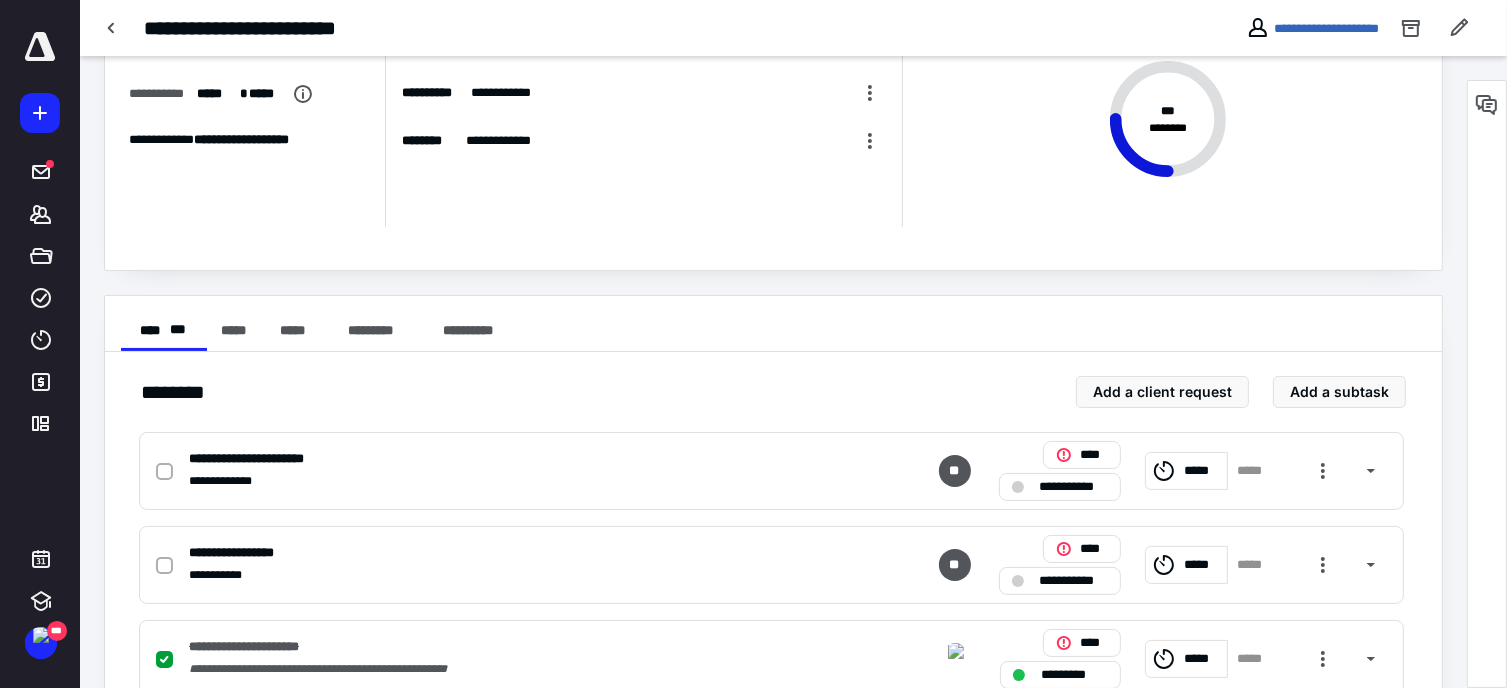 scroll, scrollTop: 0, scrollLeft: 0, axis: both 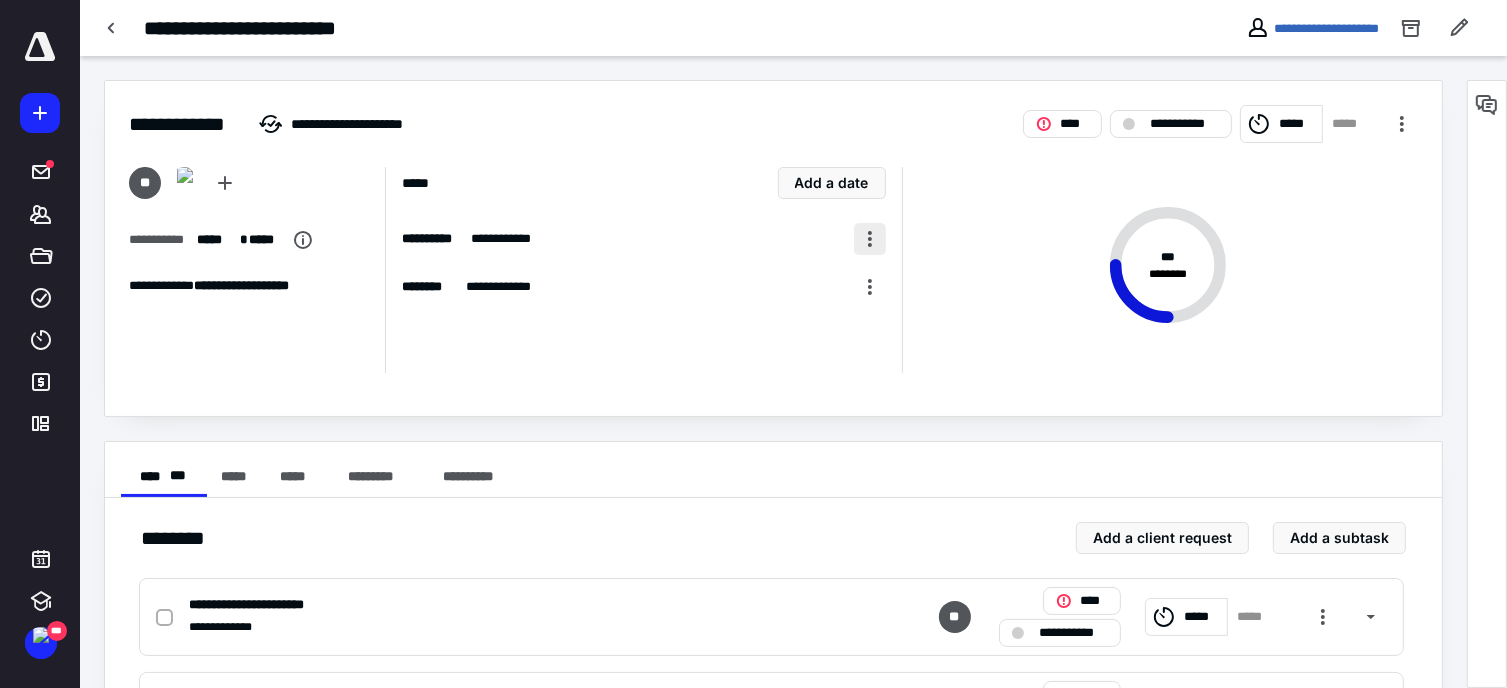 click at bounding box center (870, 239) 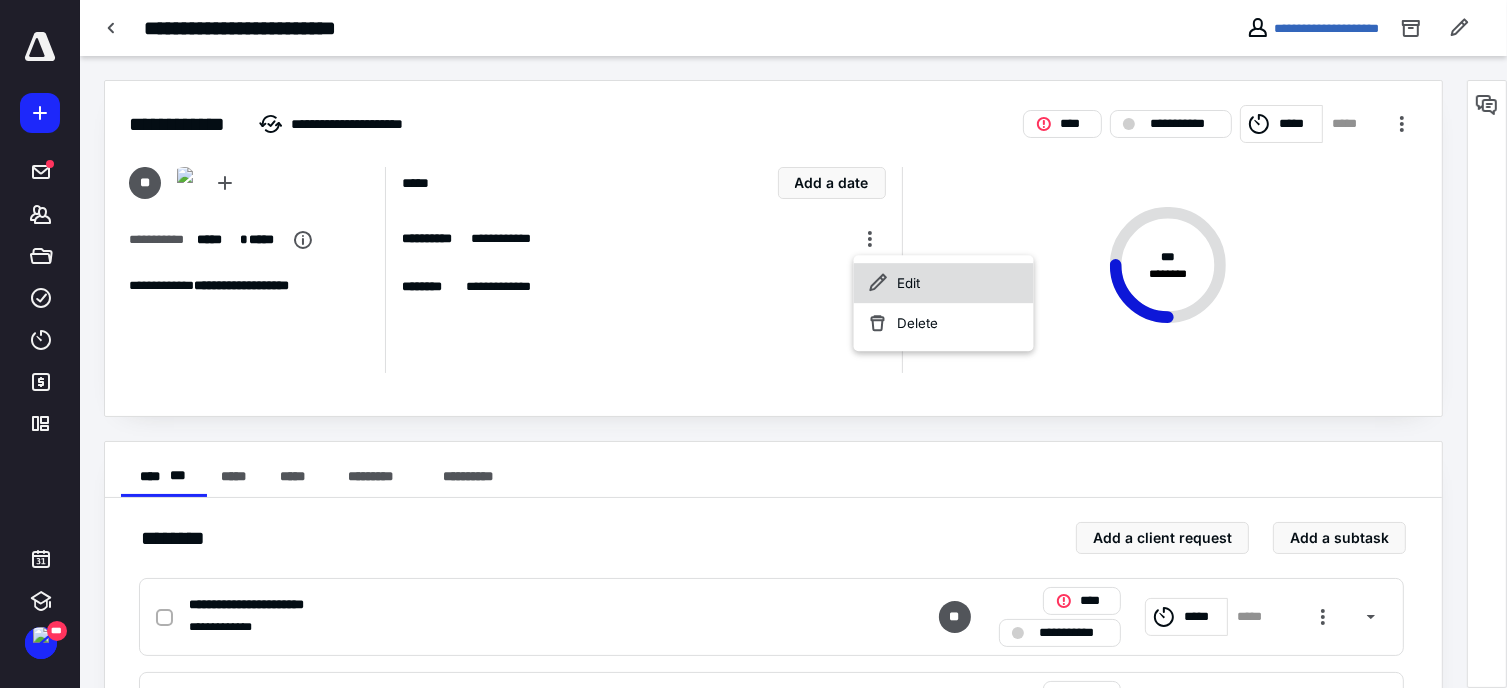 click on "Edit" at bounding box center [944, 283] 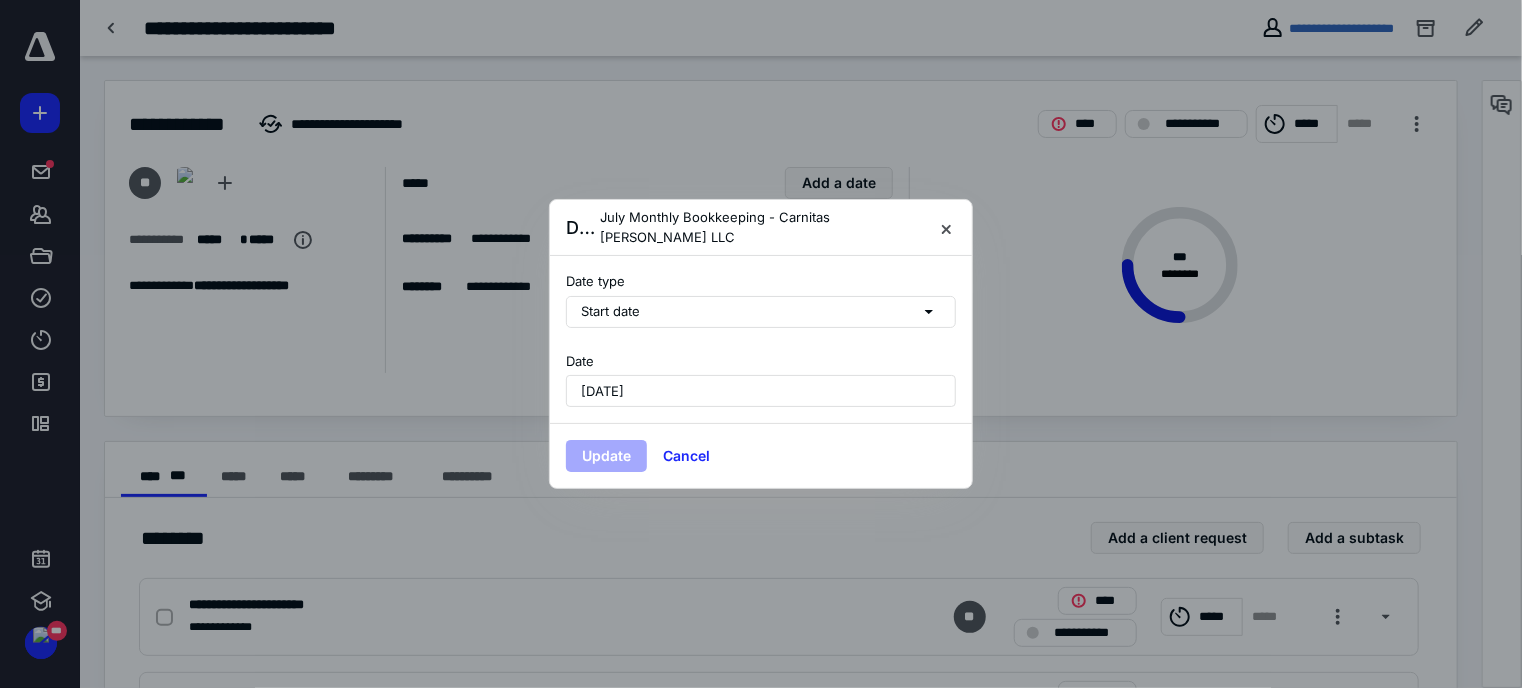 click on "[DATE]" at bounding box center [761, 391] 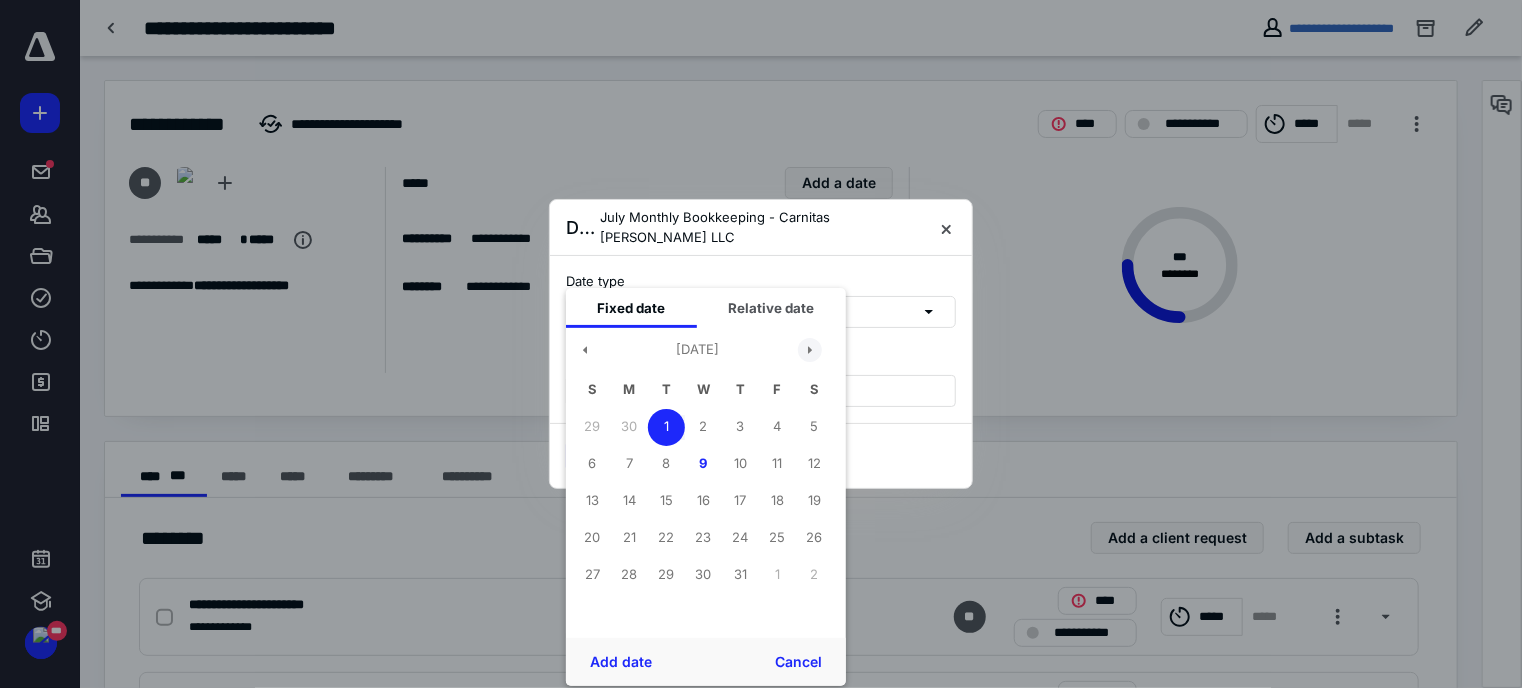 click at bounding box center [810, 350] 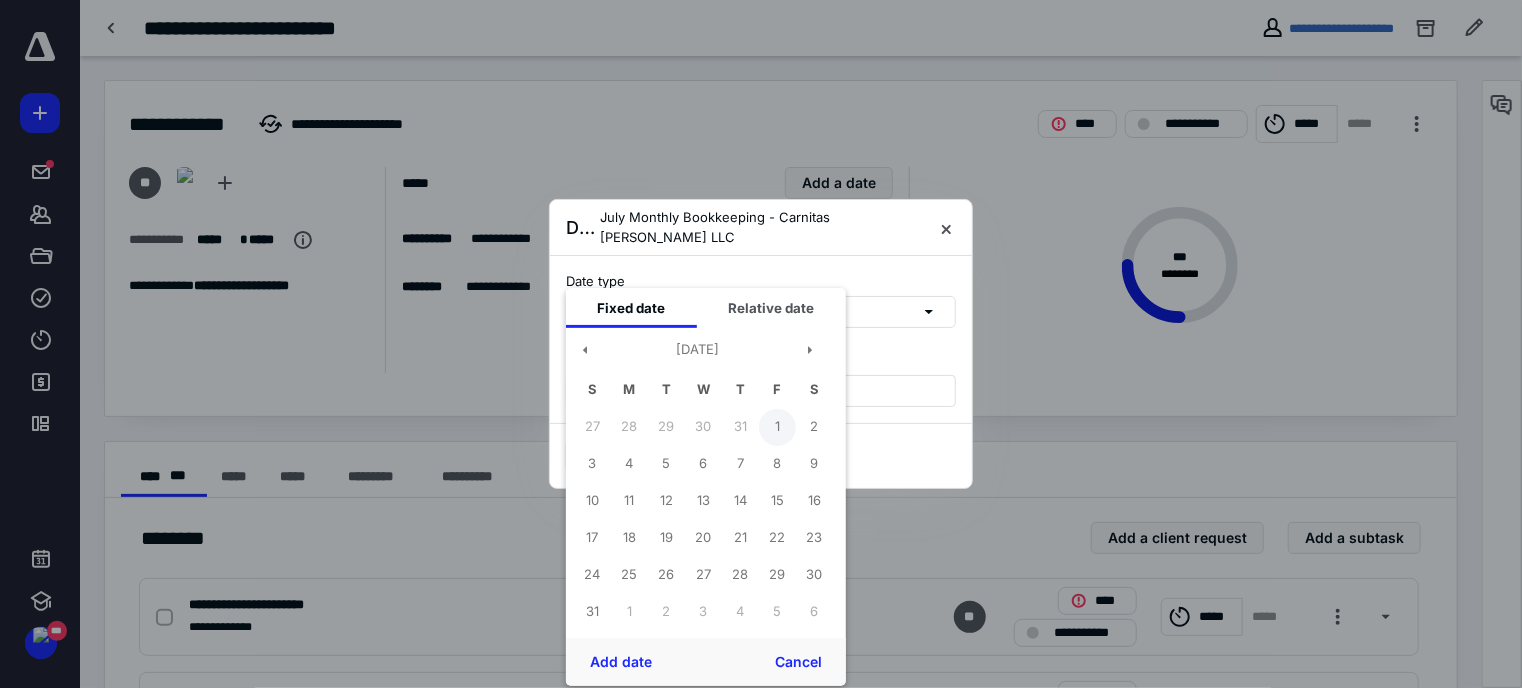 click on "1" at bounding box center [777, 427] 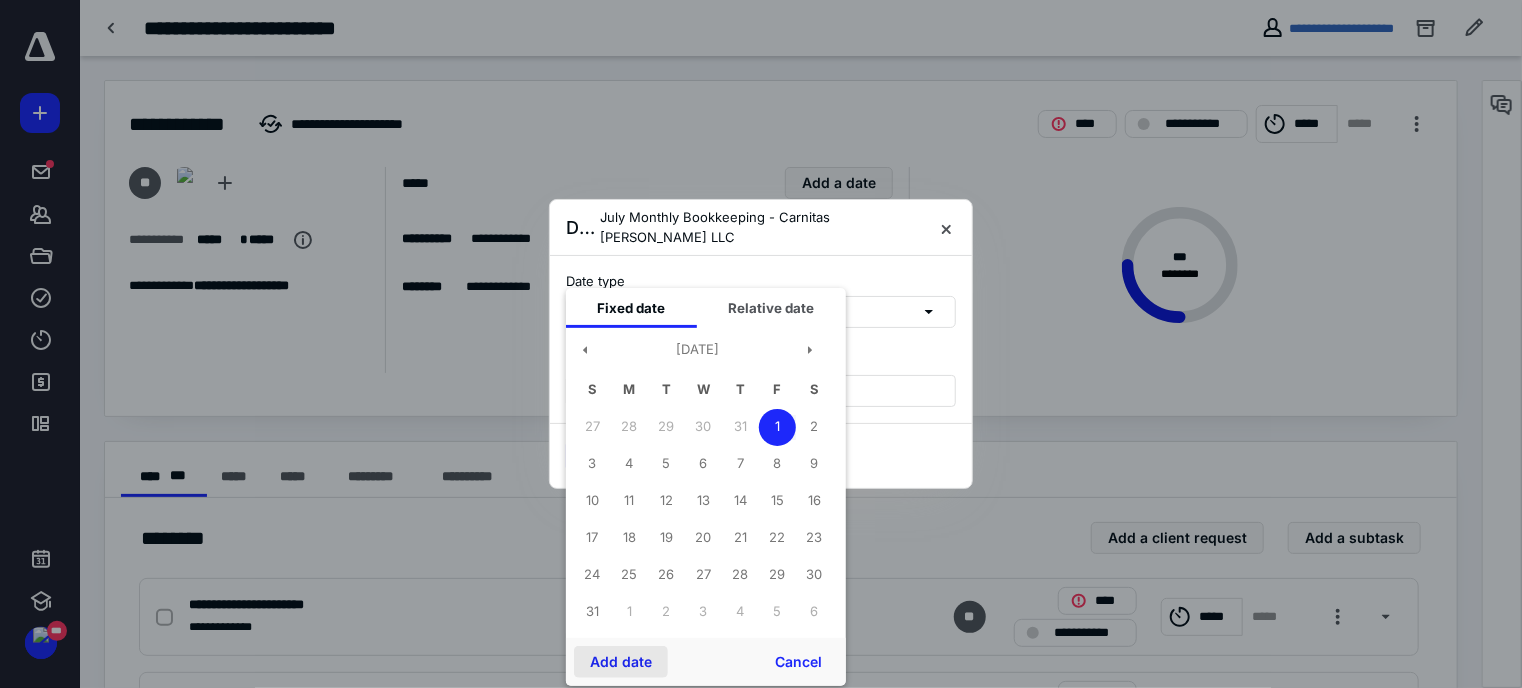 click on "Add date" at bounding box center (621, 662) 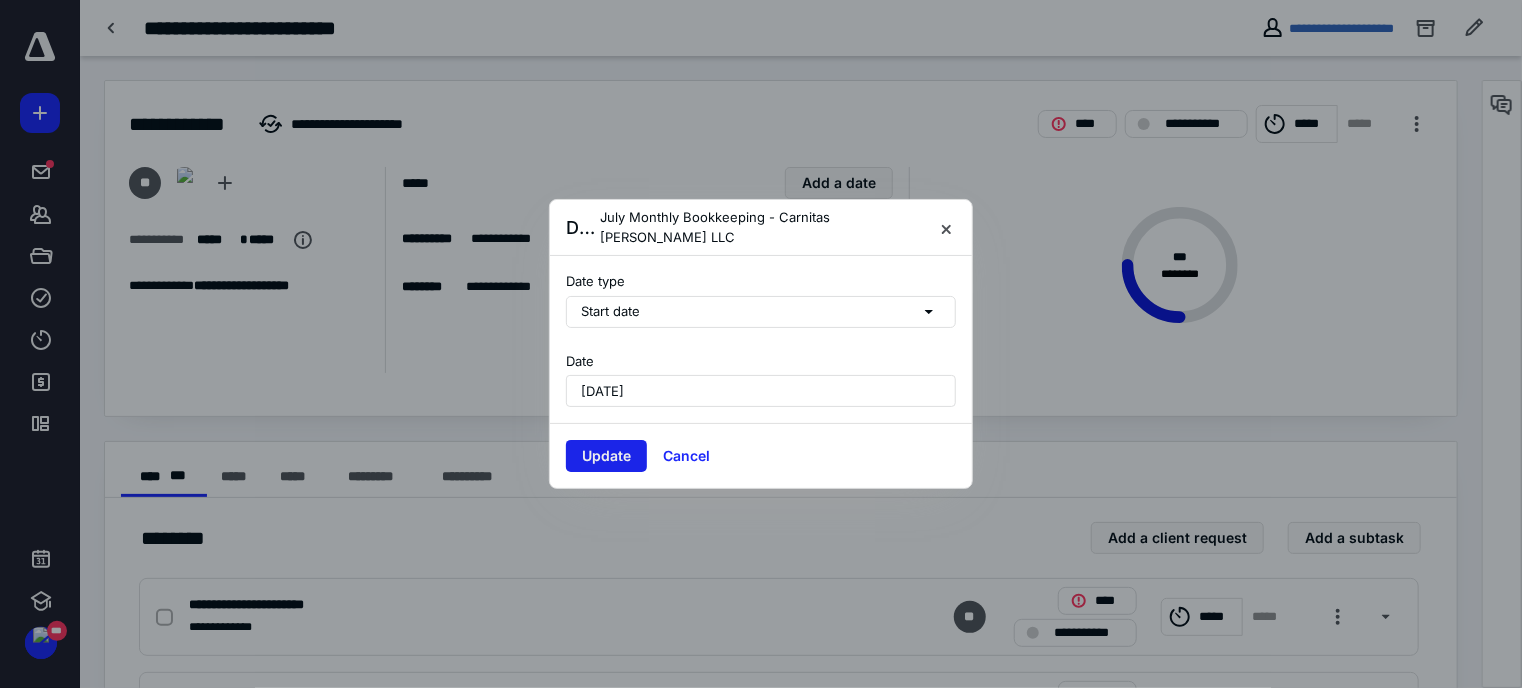 click on "Update" at bounding box center (606, 456) 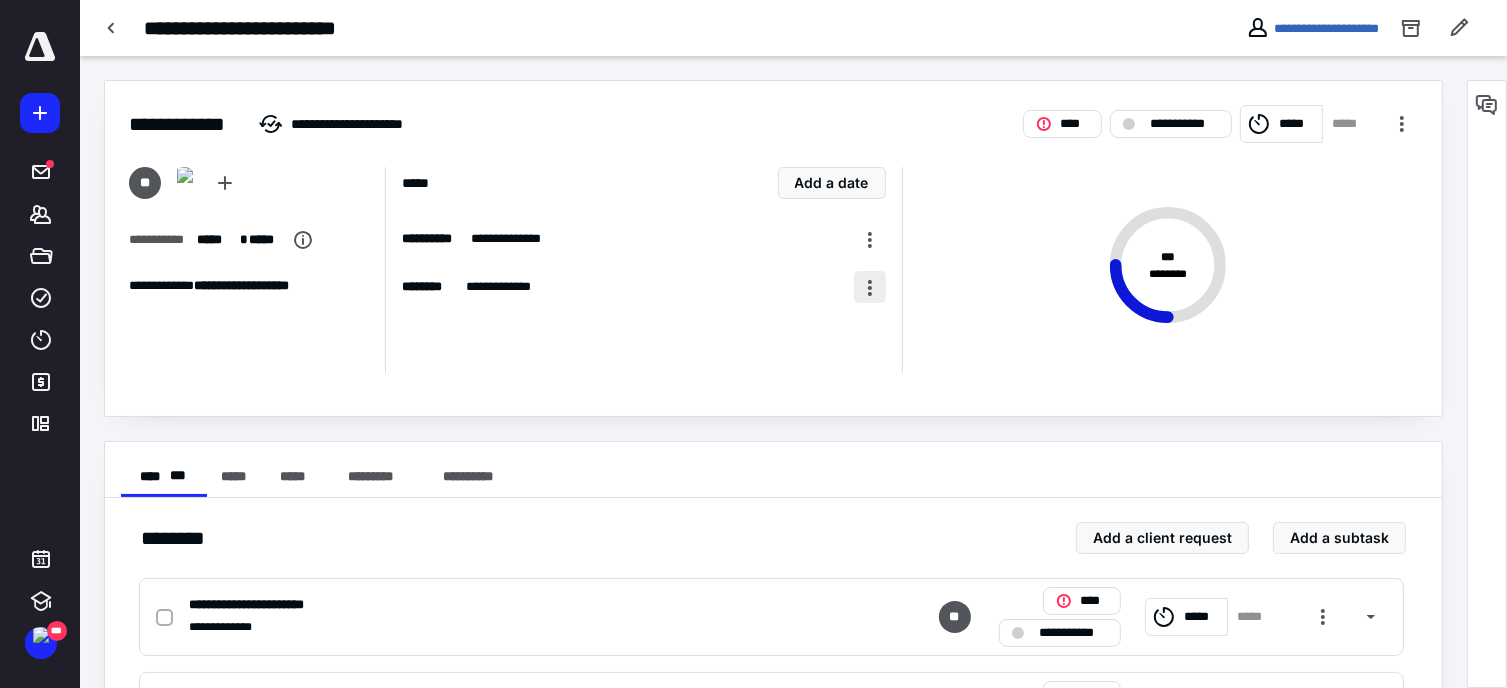 click at bounding box center [870, 287] 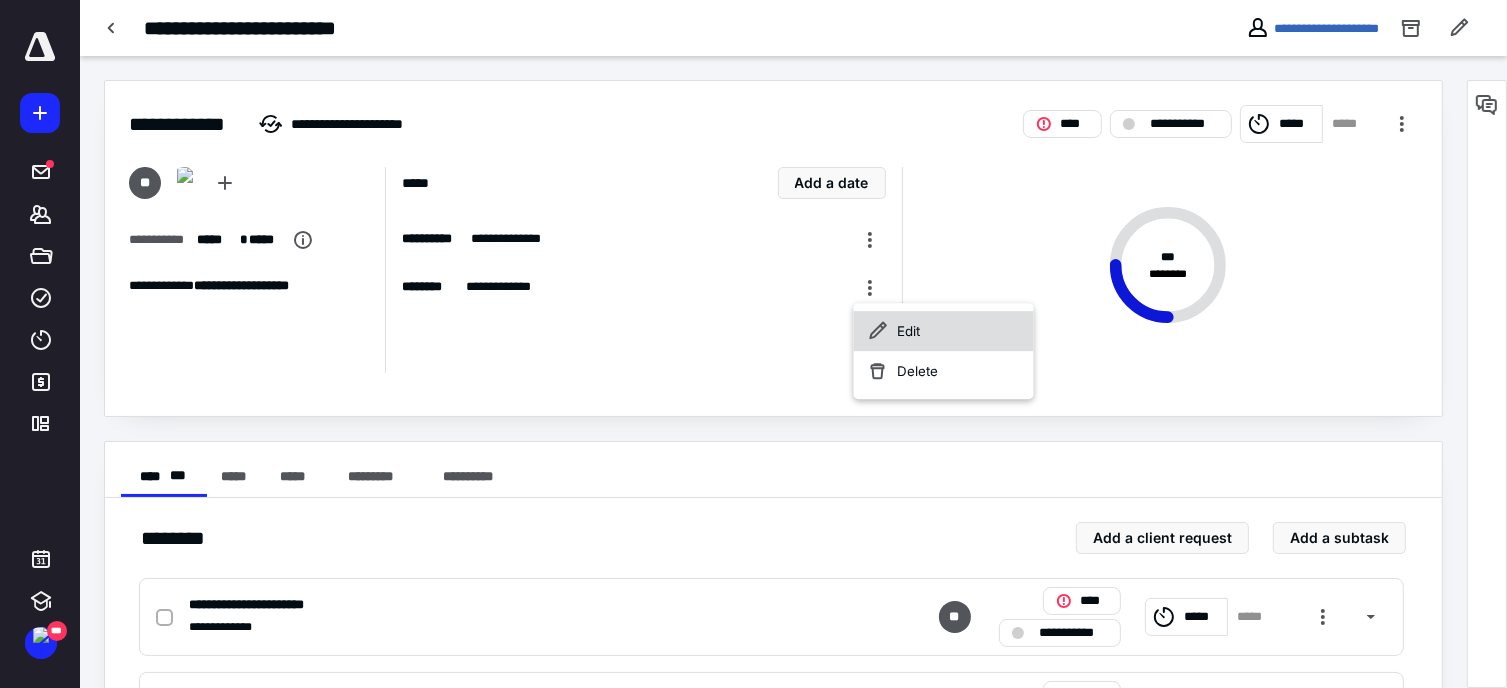 click on "Edit" at bounding box center (944, 331) 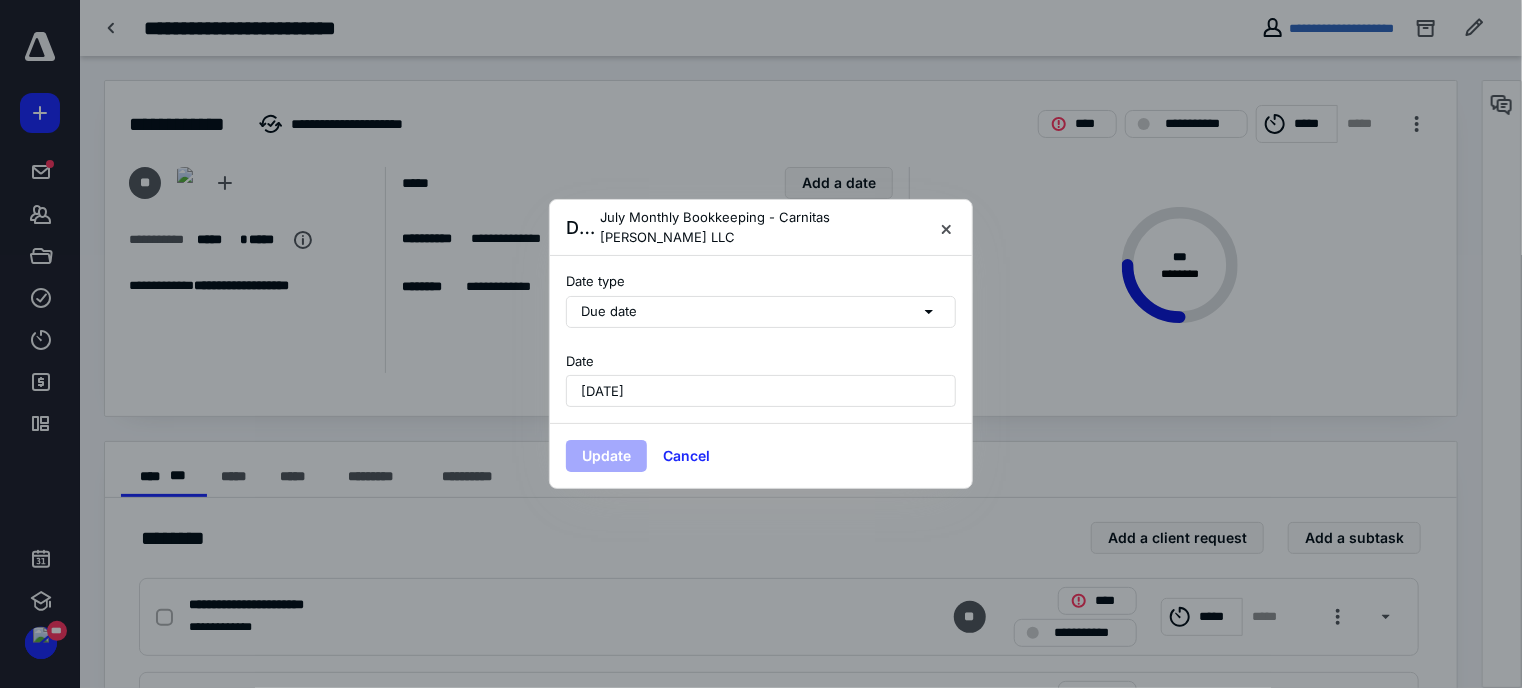 click on "[DATE]" at bounding box center (602, 391) 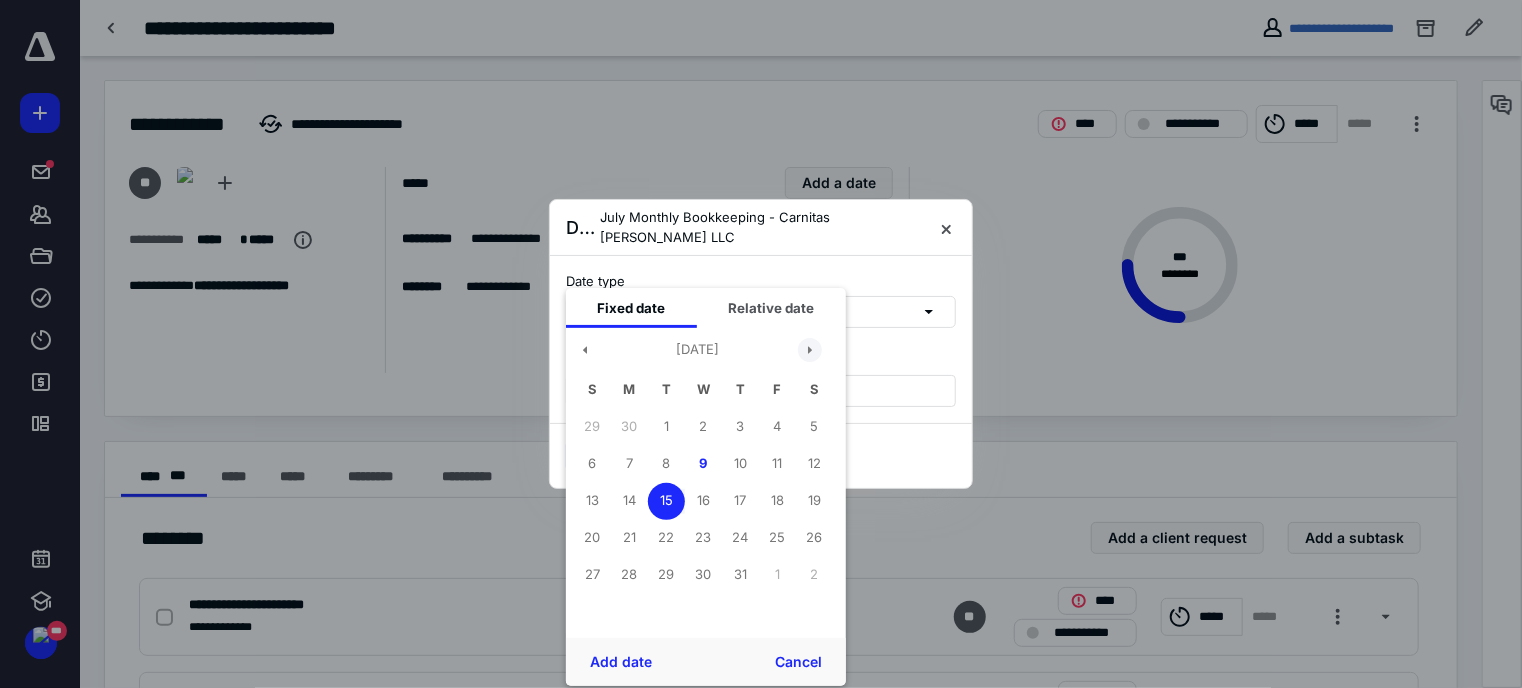 click at bounding box center (810, 350) 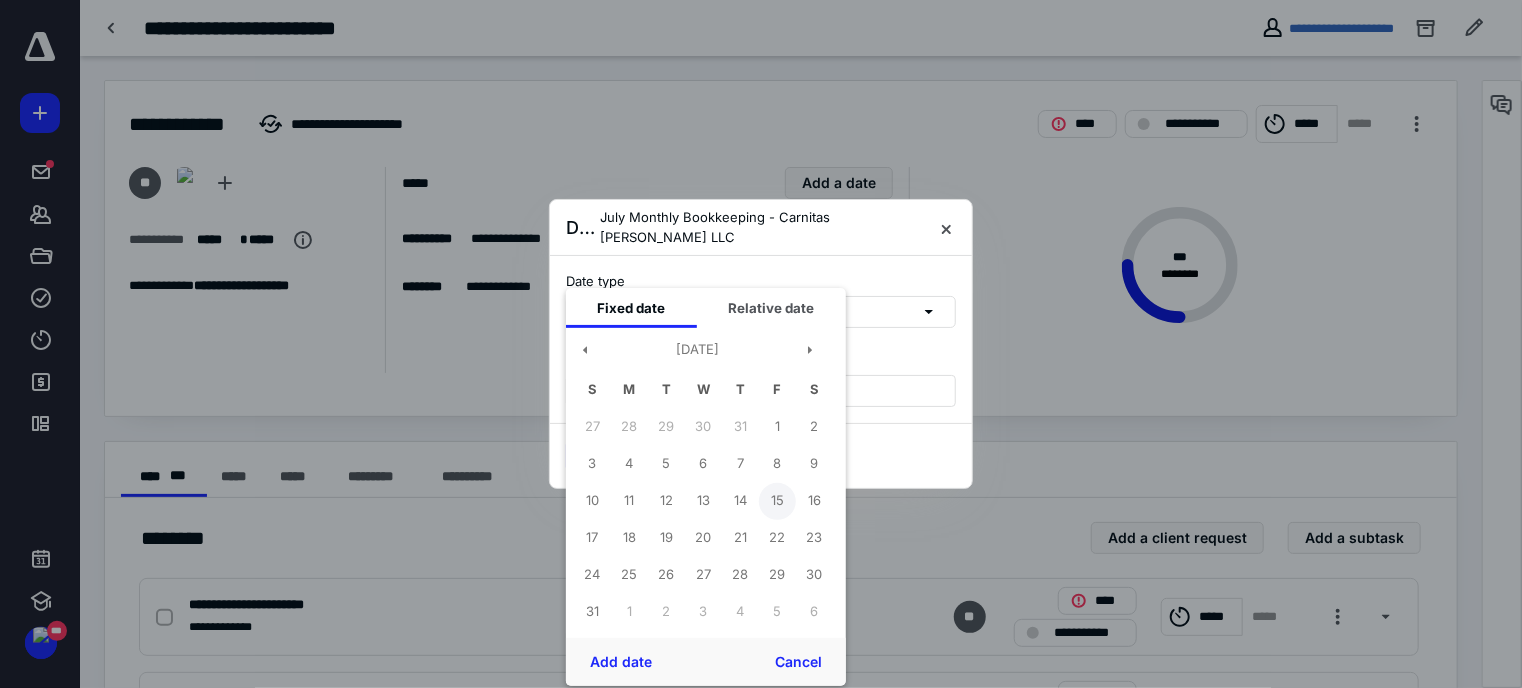 click on "15" at bounding box center [777, 501] 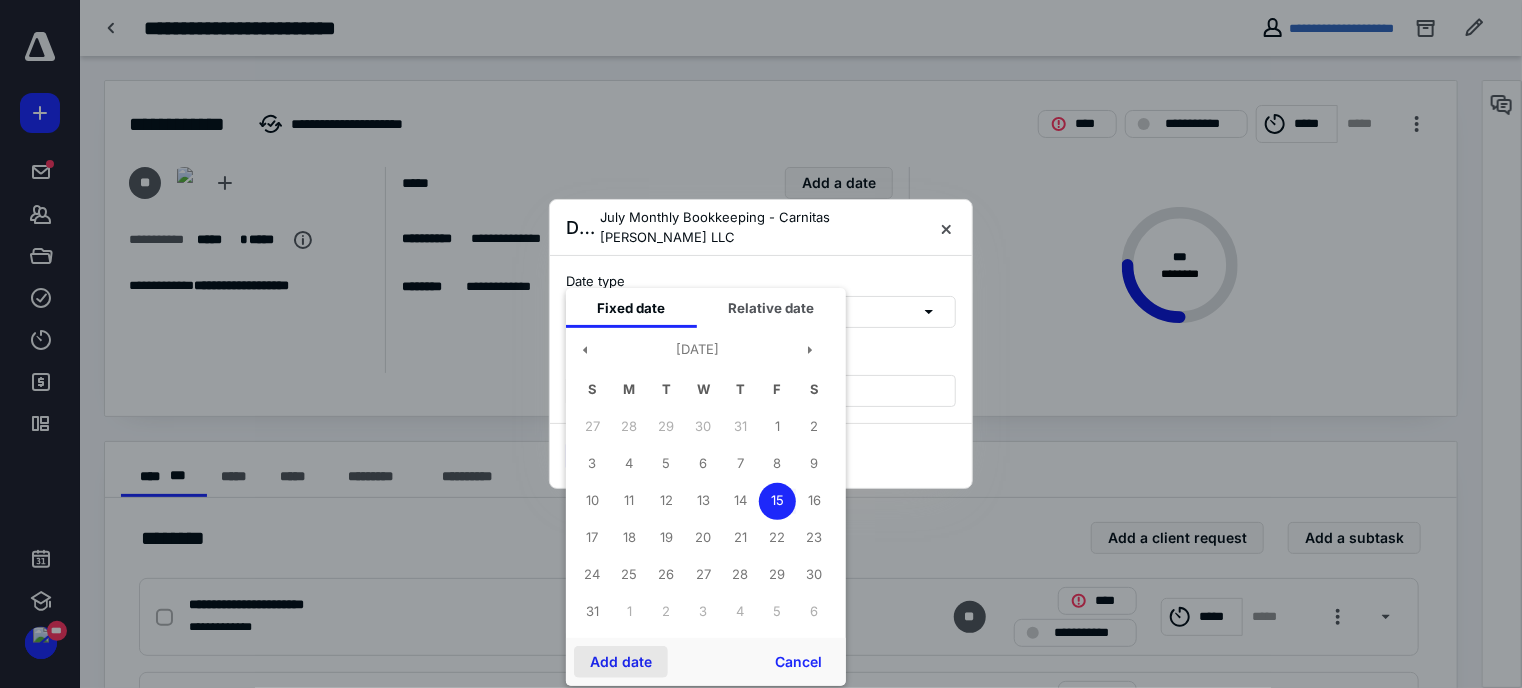 click on "Add date" at bounding box center [621, 662] 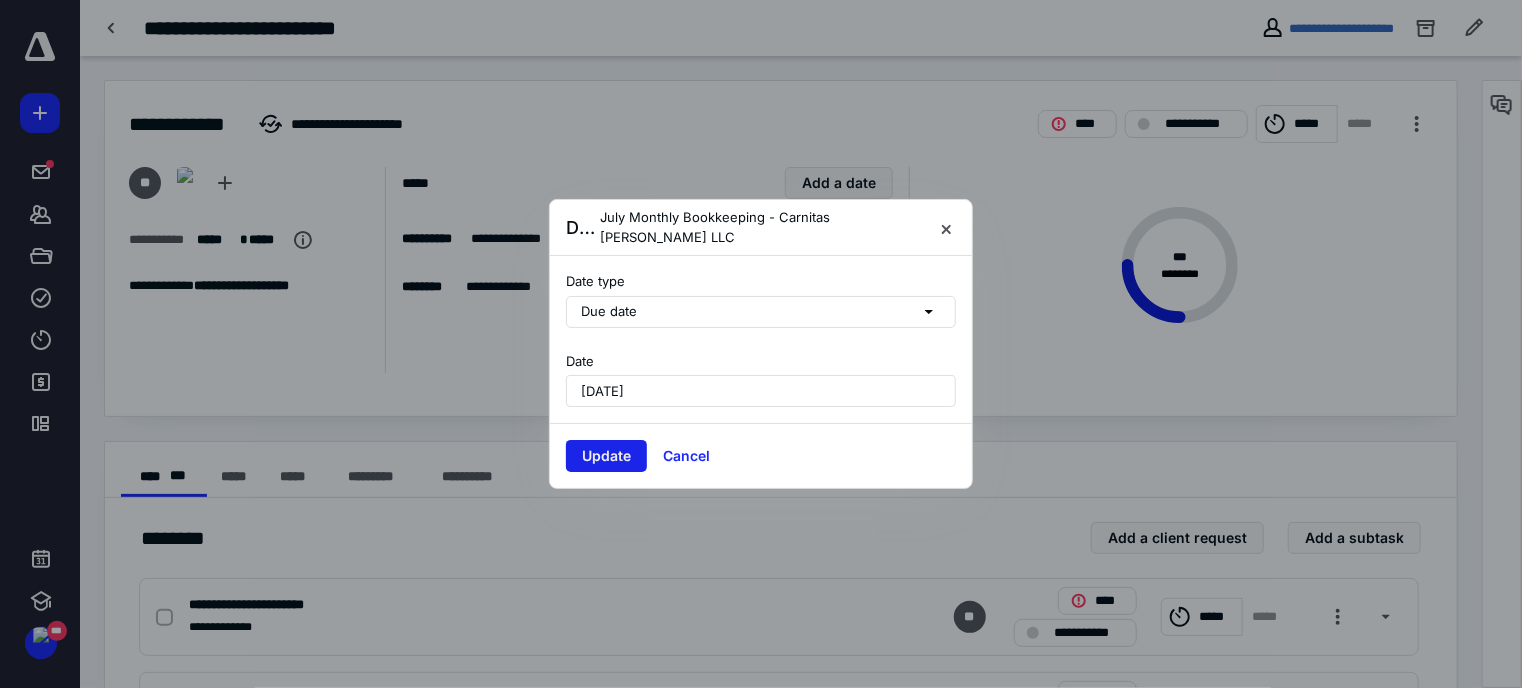 click on "Update" at bounding box center [606, 456] 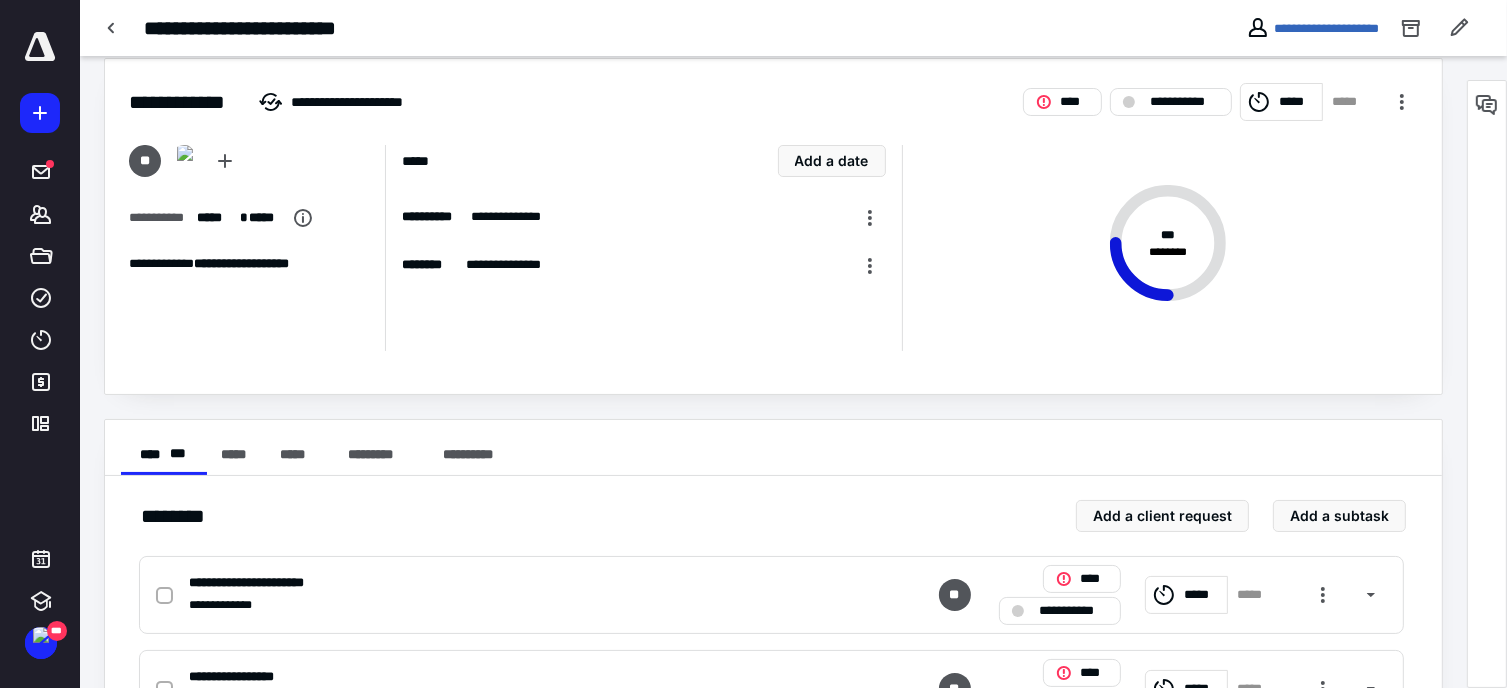 scroll, scrollTop: 0, scrollLeft: 0, axis: both 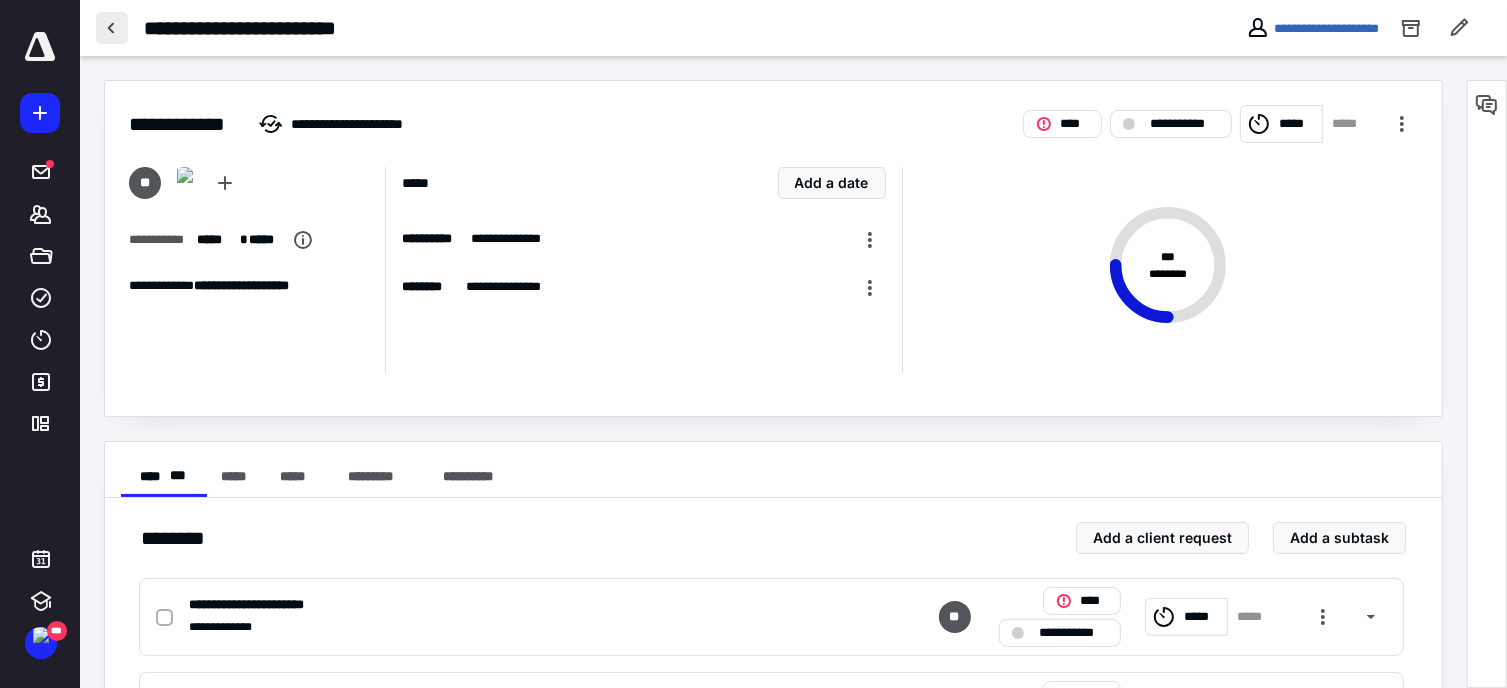 click at bounding box center (112, 28) 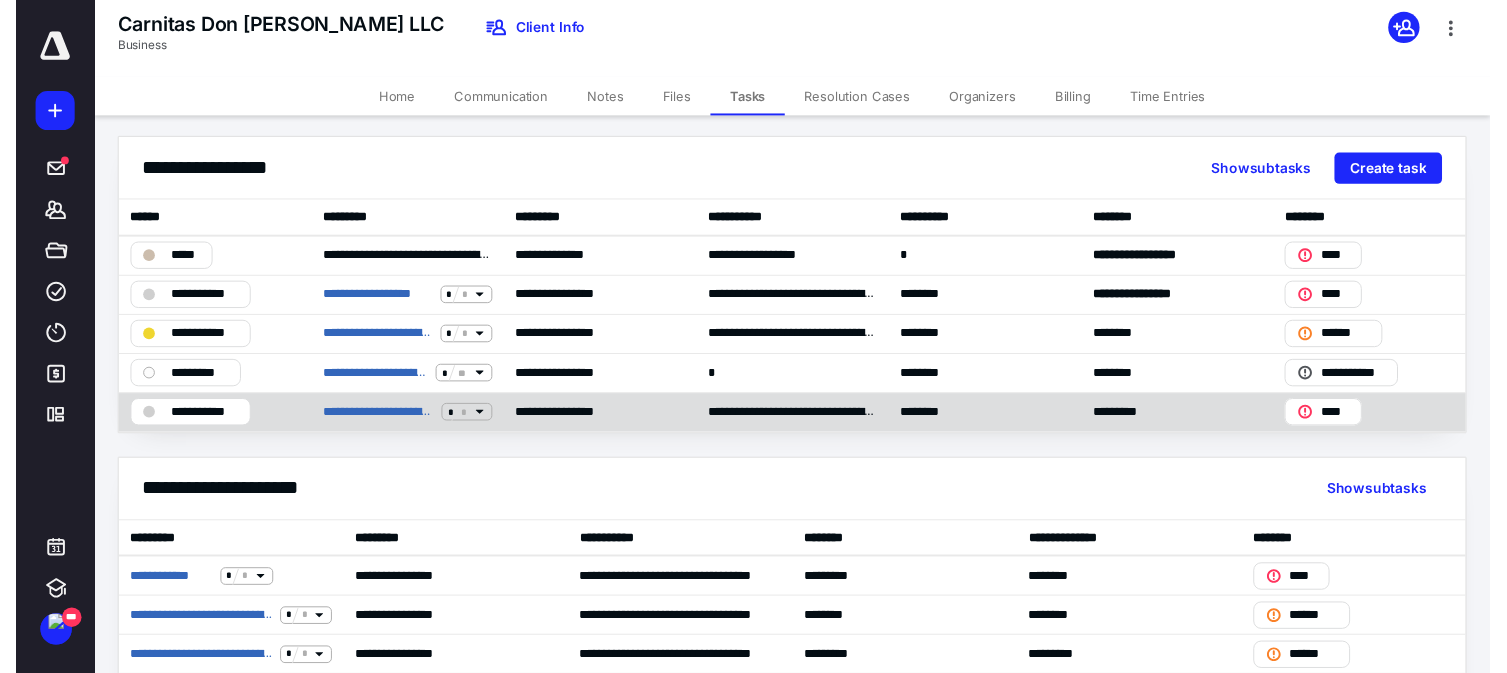 scroll, scrollTop: 0, scrollLeft: 0, axis: both 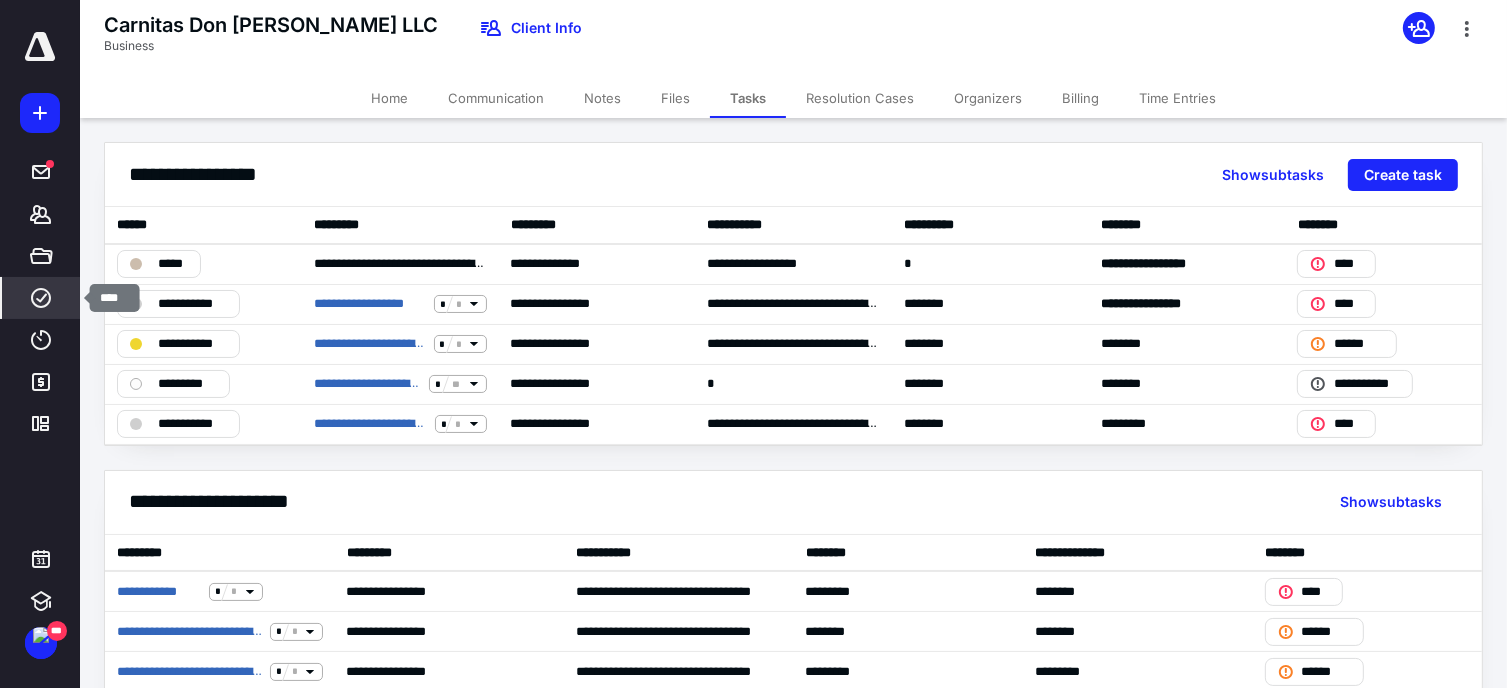 click on "****" at bounding box center [41, 298] 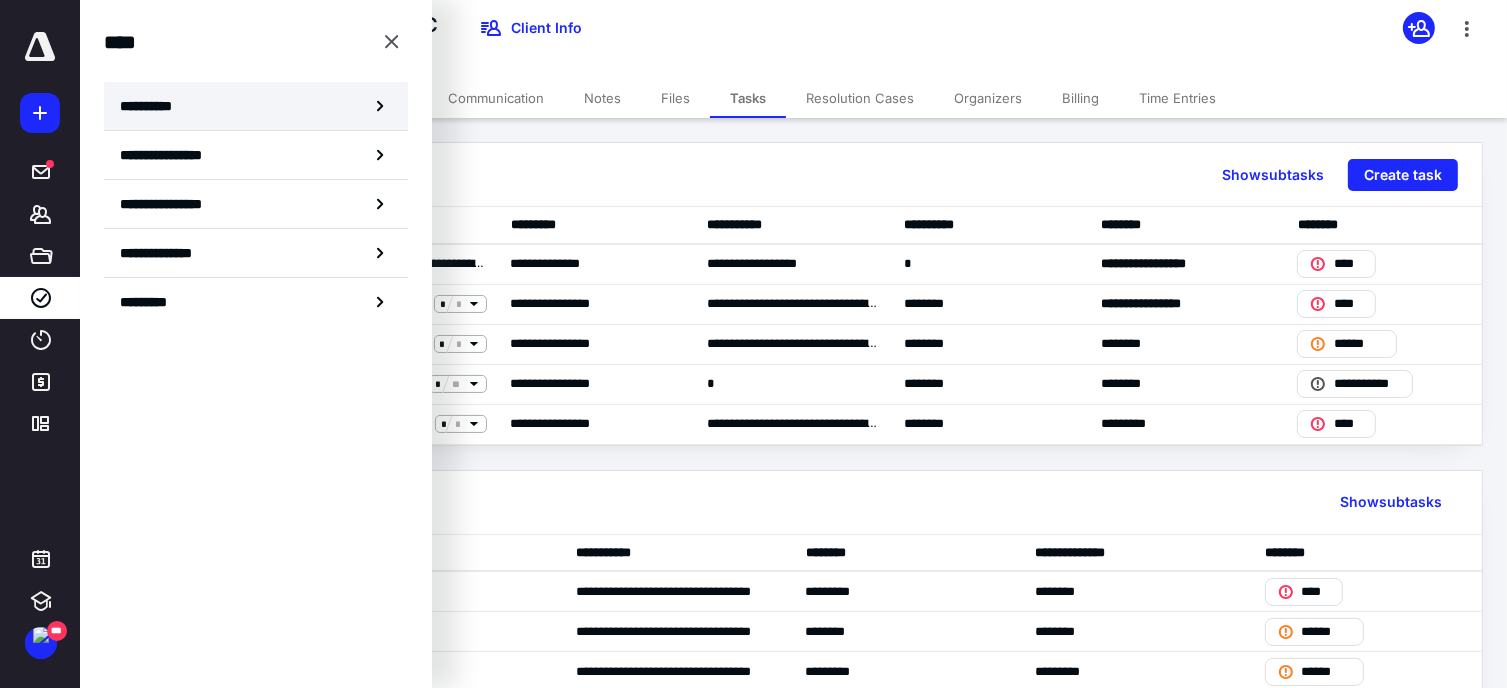 click on "**********" at bounding box center (256, 106) 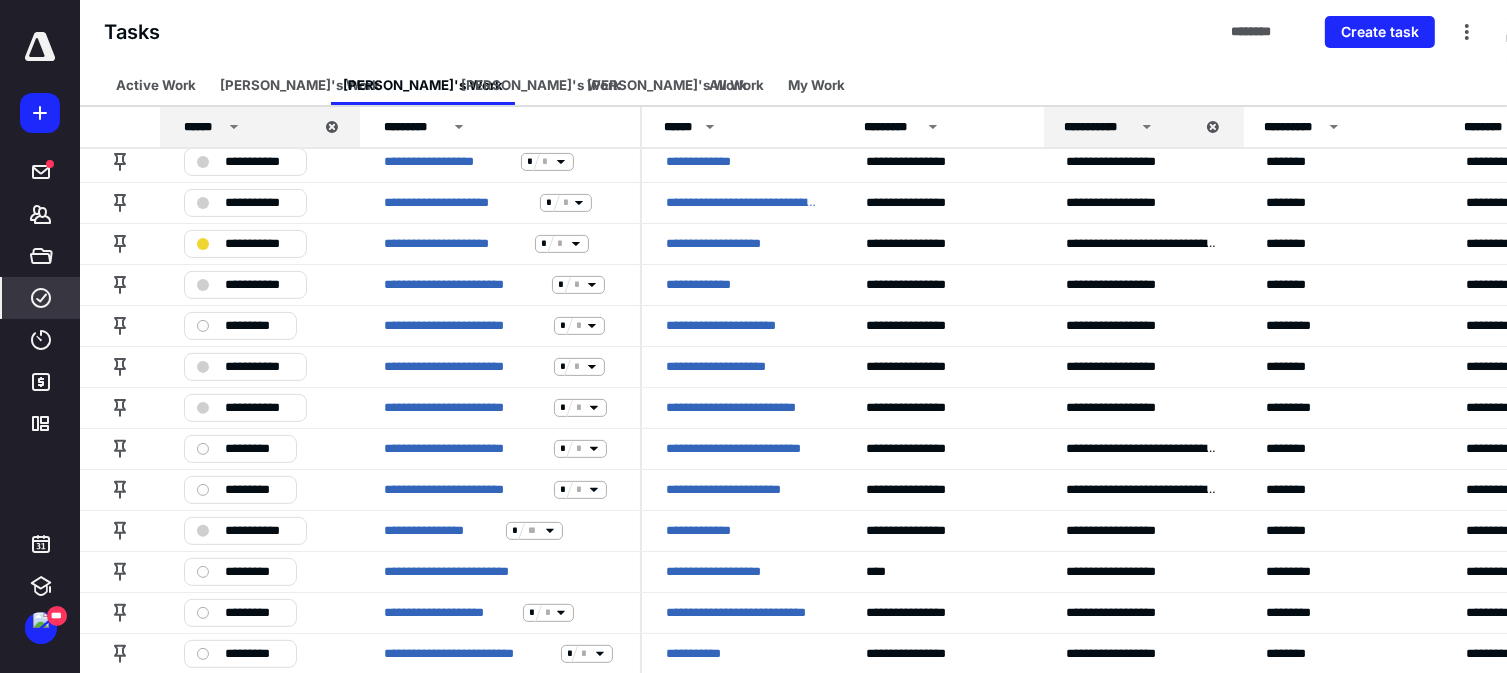 scroll, scrollTop: 544, scrollLeft: 0, axis: vertical 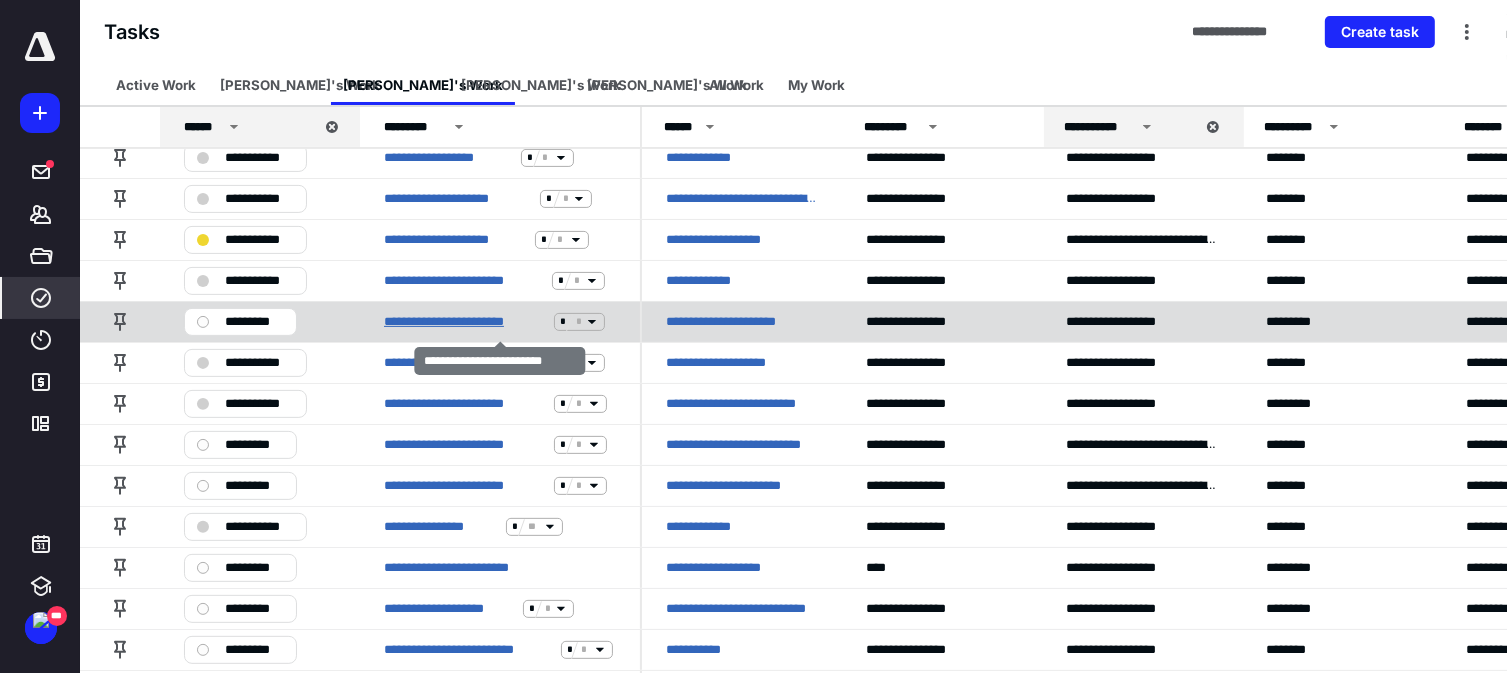 click on "**********" at bounding box center (465, 322) 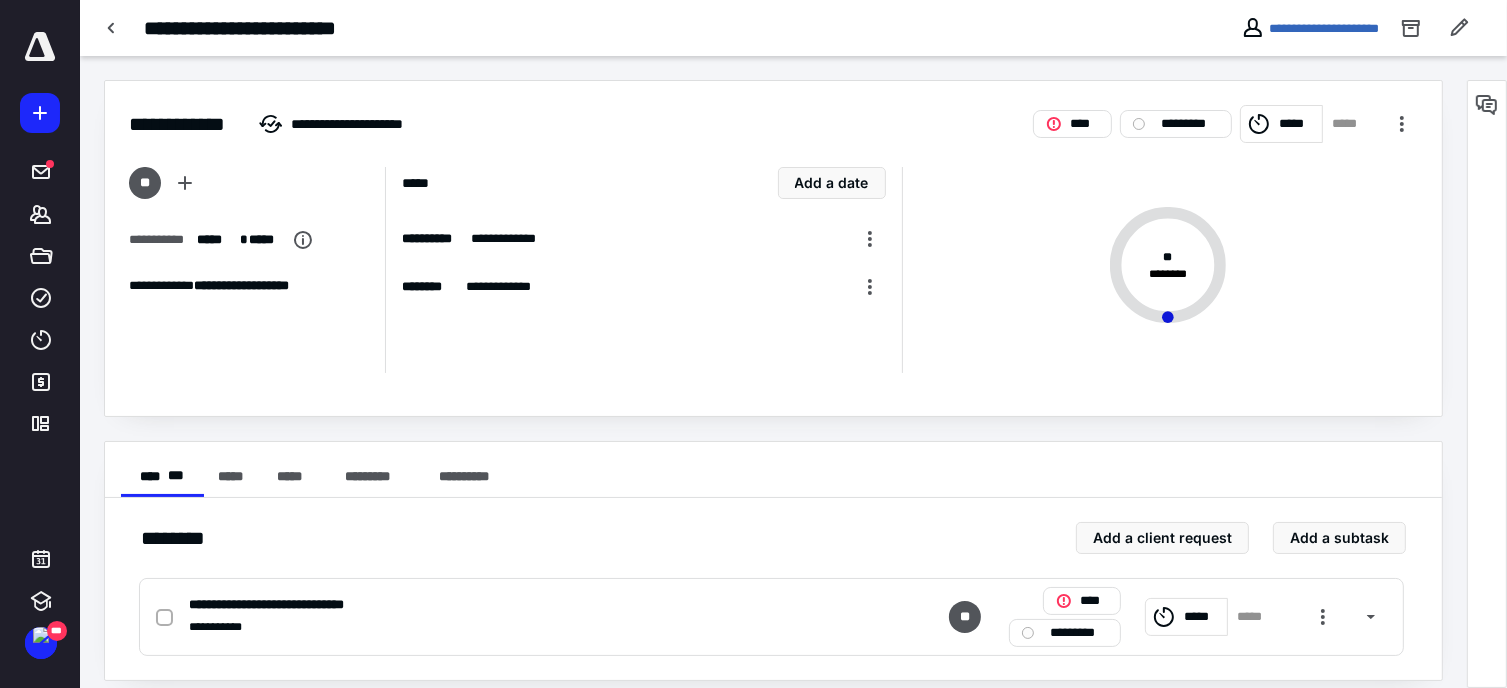 scroll, scrollTop: 16, scrollLeft: 0, axis: vertical 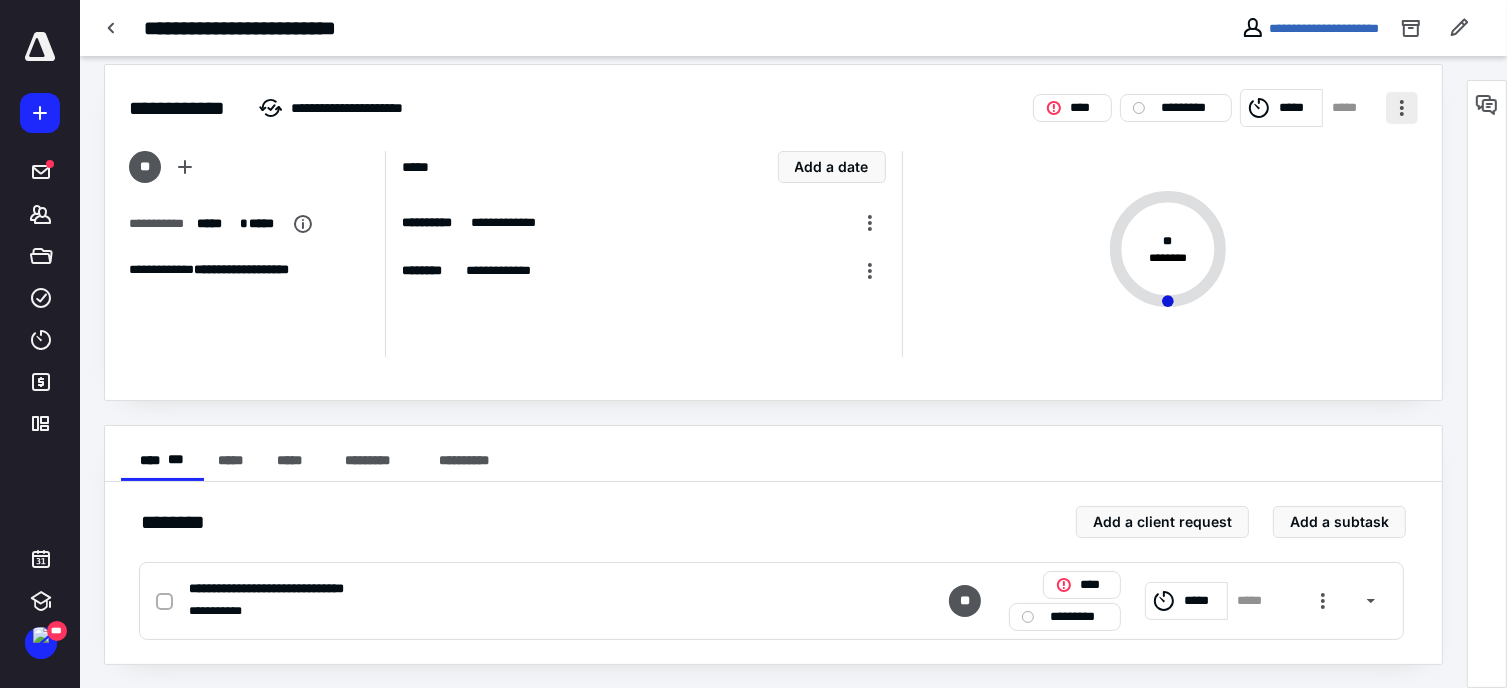 click at bounding box center [1402, 108] 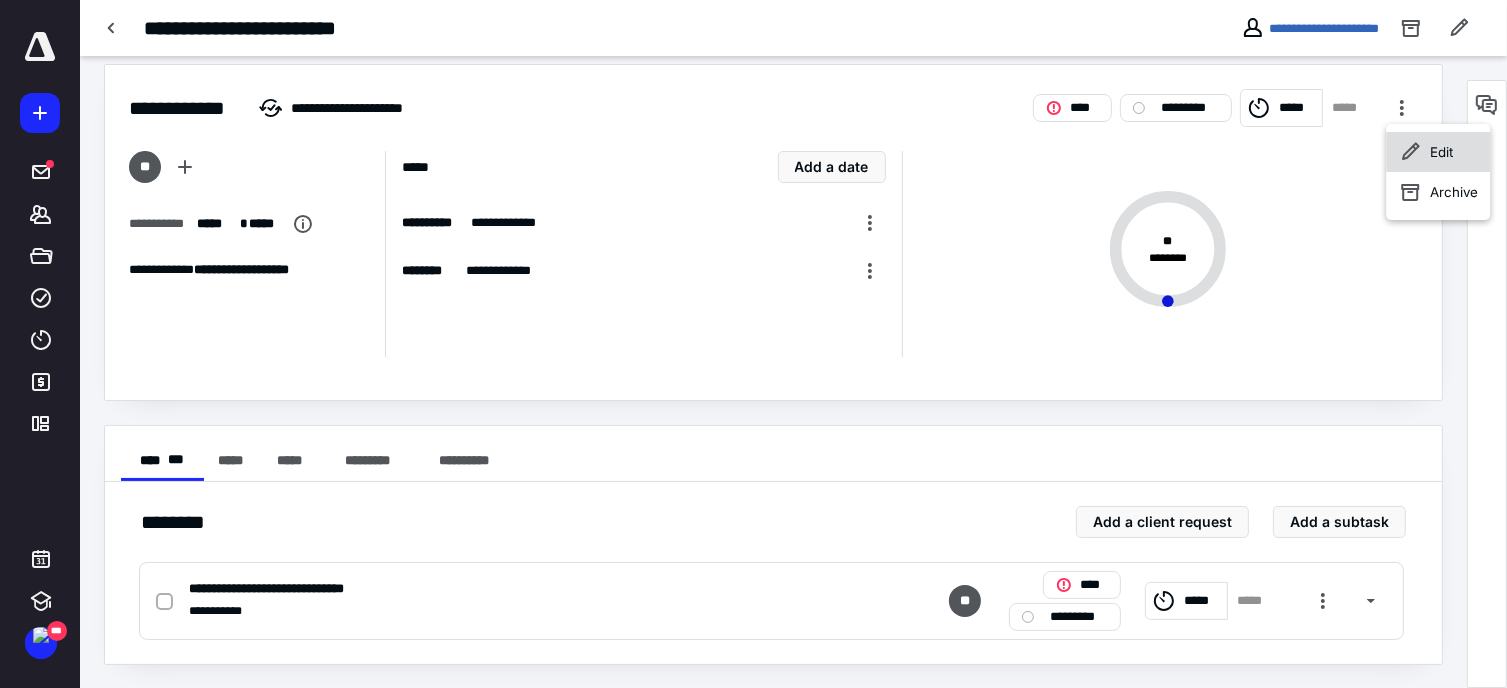 click on "Edit" at bounding box center [1441, 152] 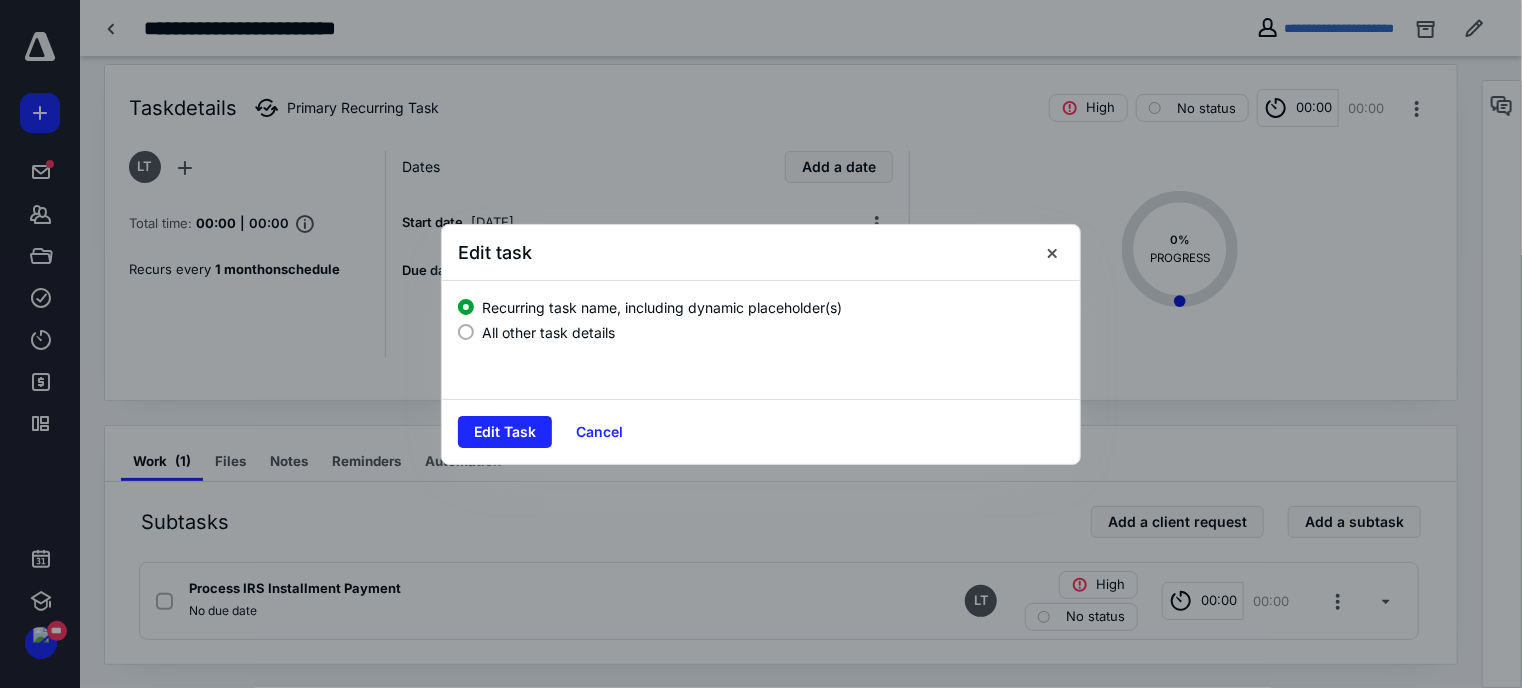 click on "All other task details" at bounding box center (761, 330) 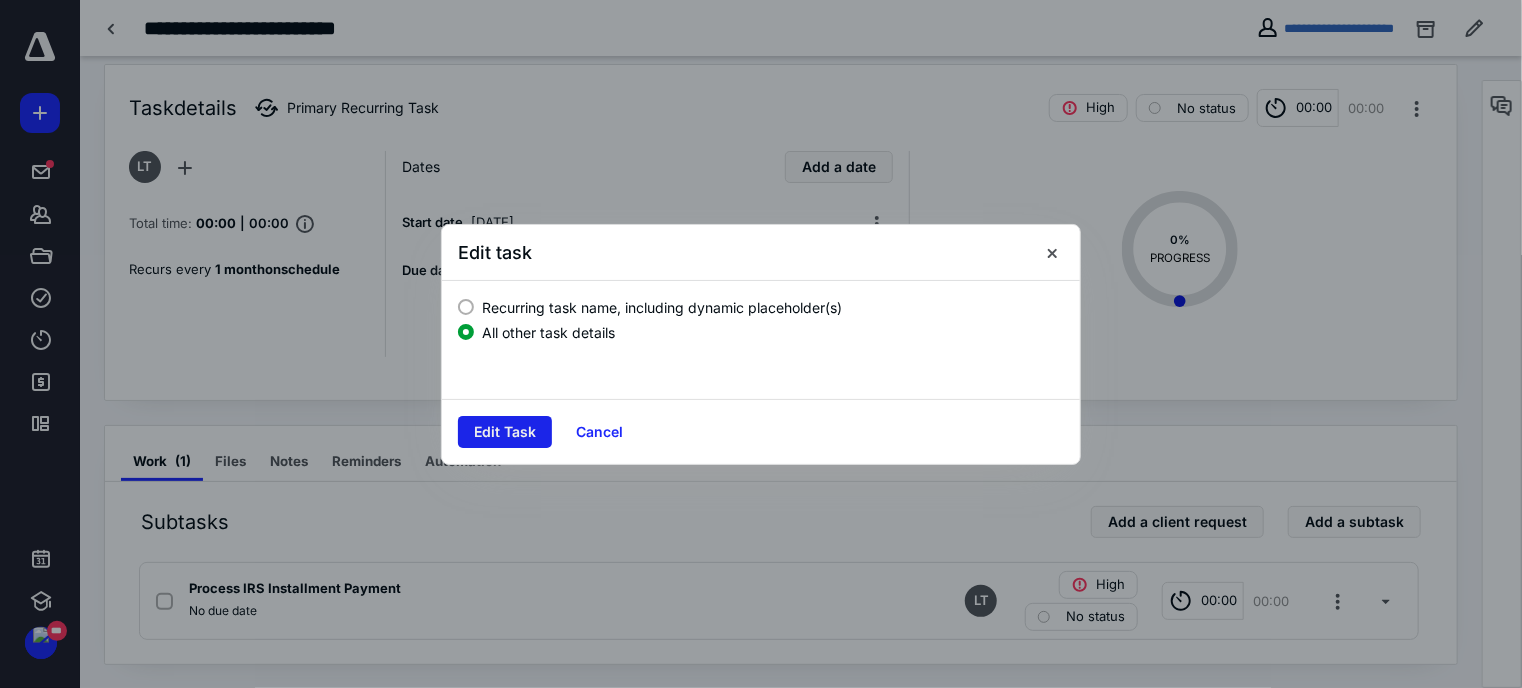 click on "Edit Task" at bounding box center (505, 432) 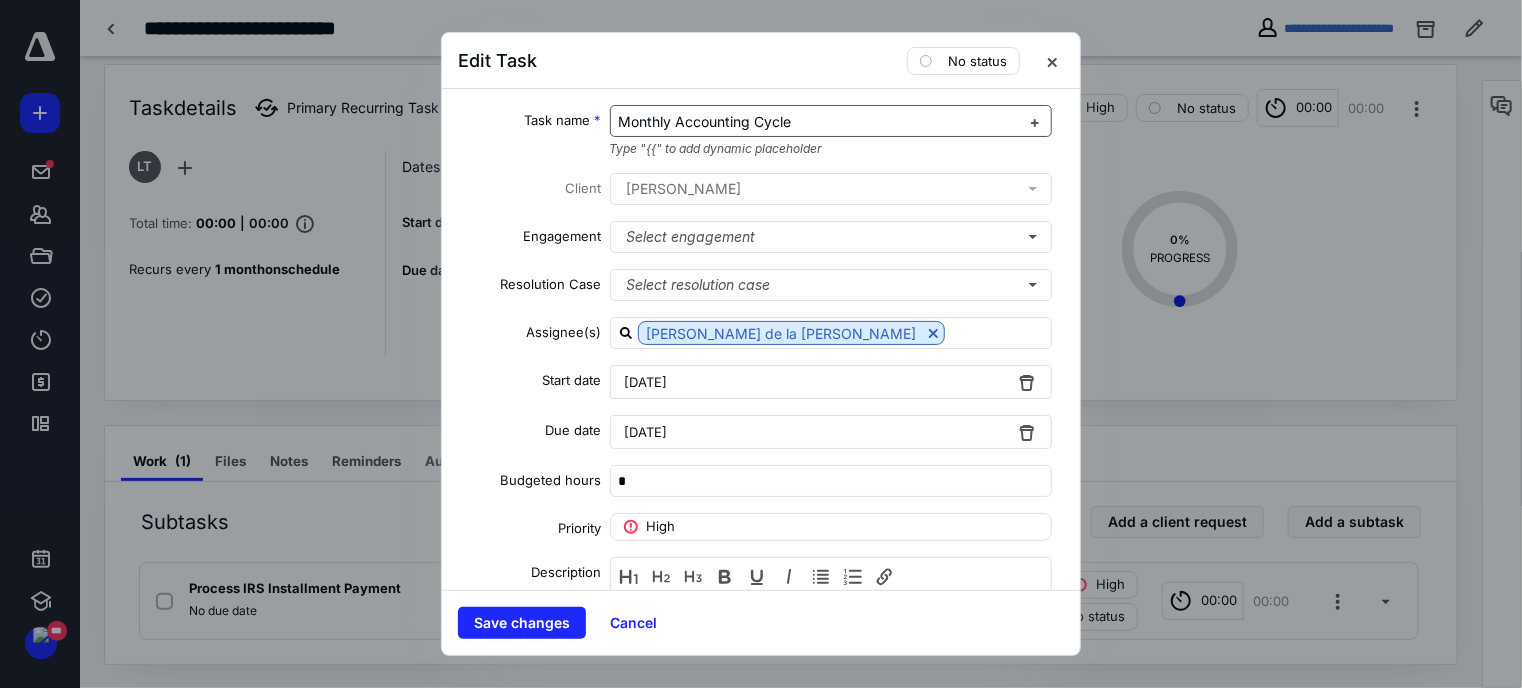 click on "Monthly Accounting Cycle" at bounding box center (819, 122) 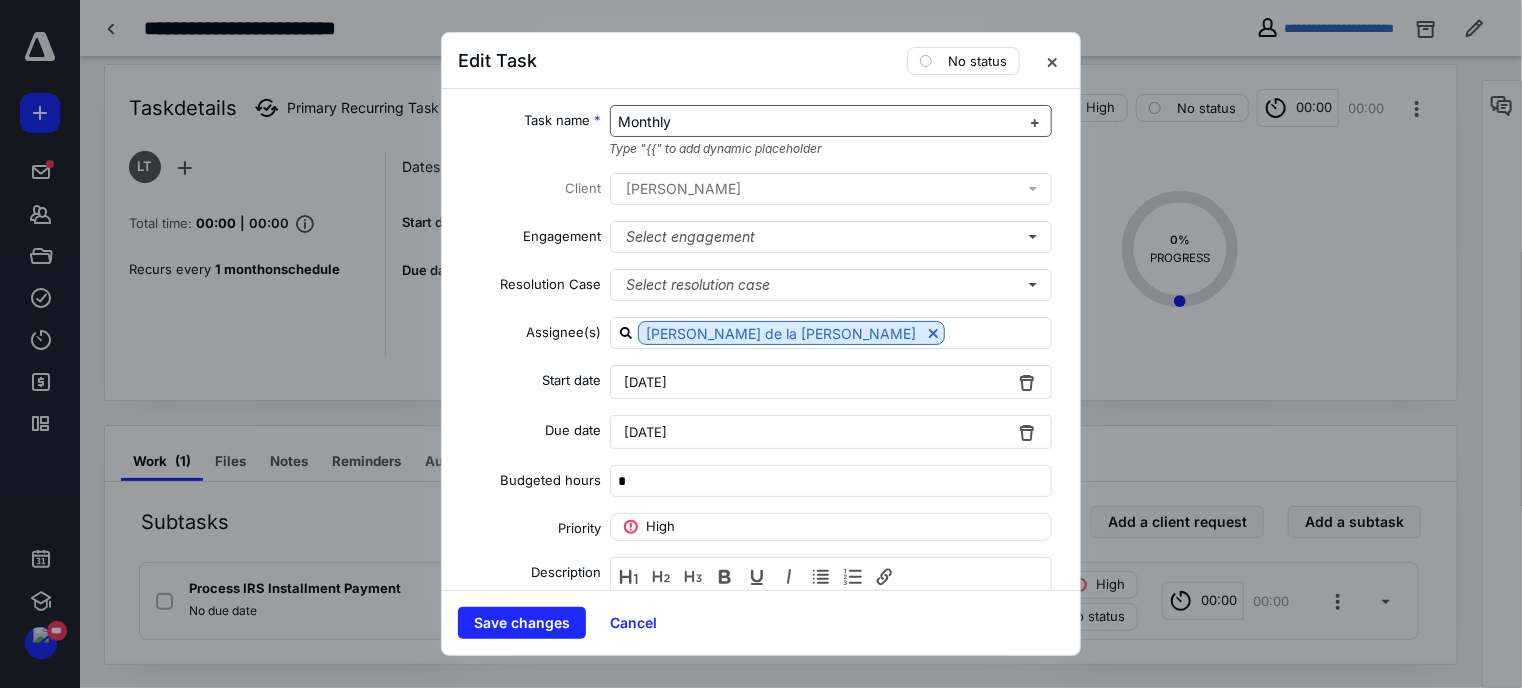 type 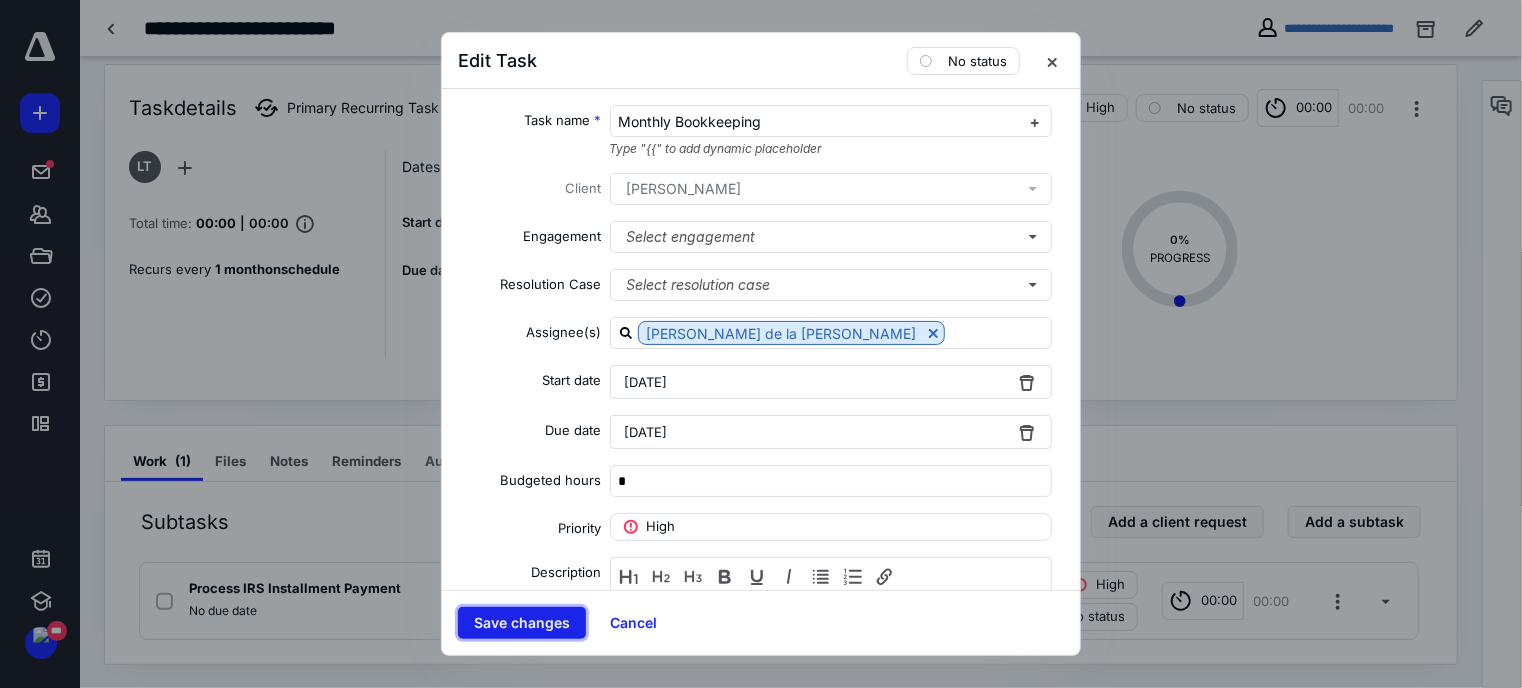 click on "Save changes" at bounding box center (522, 623) 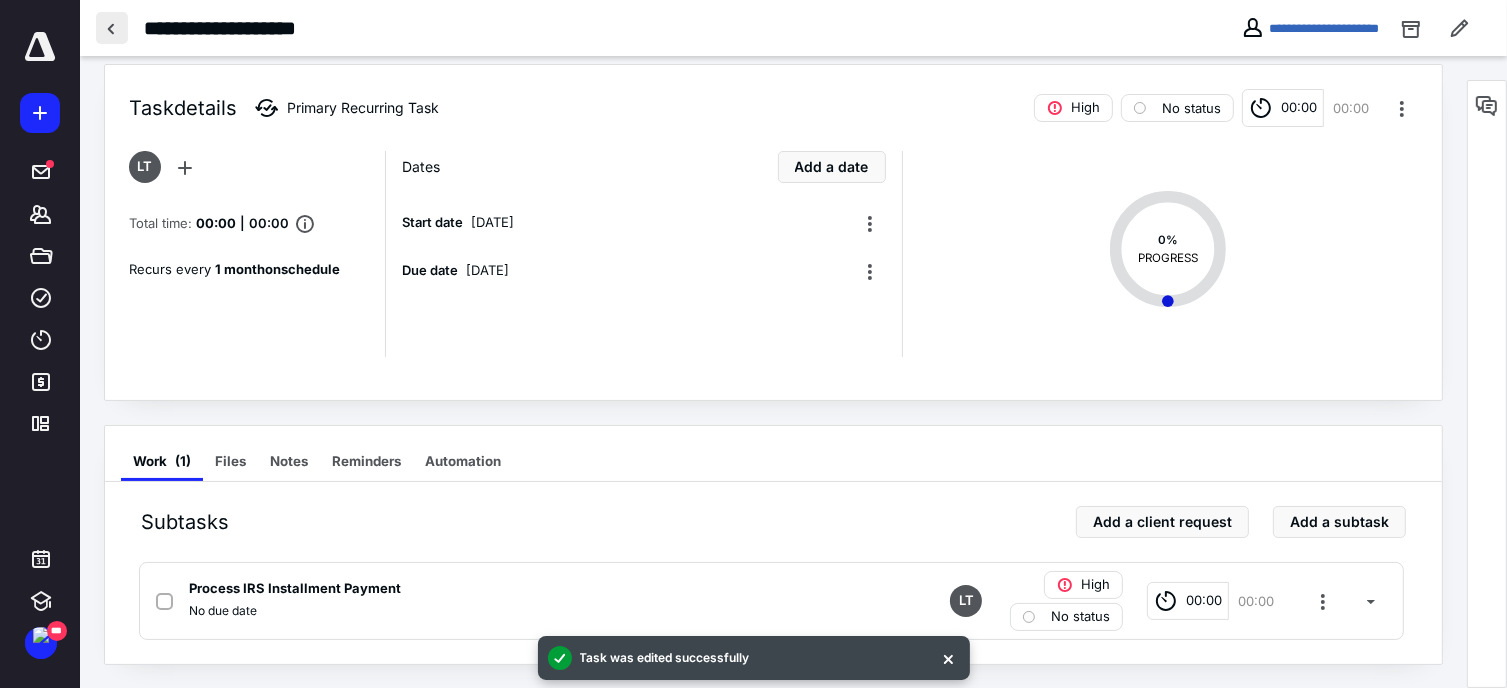 click at bounding box center [112, 28] 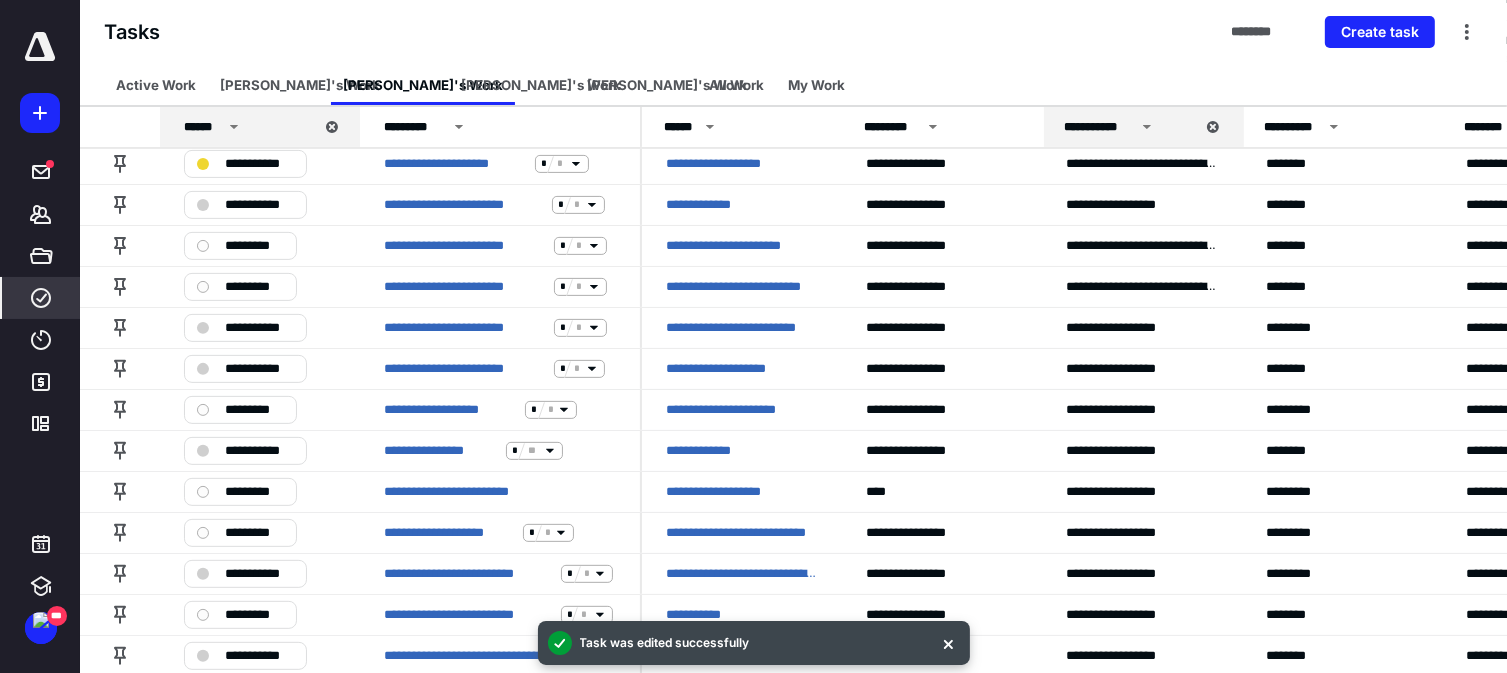 scroll, scrollTop: 620, scrollLeft: 0, axis: vertical 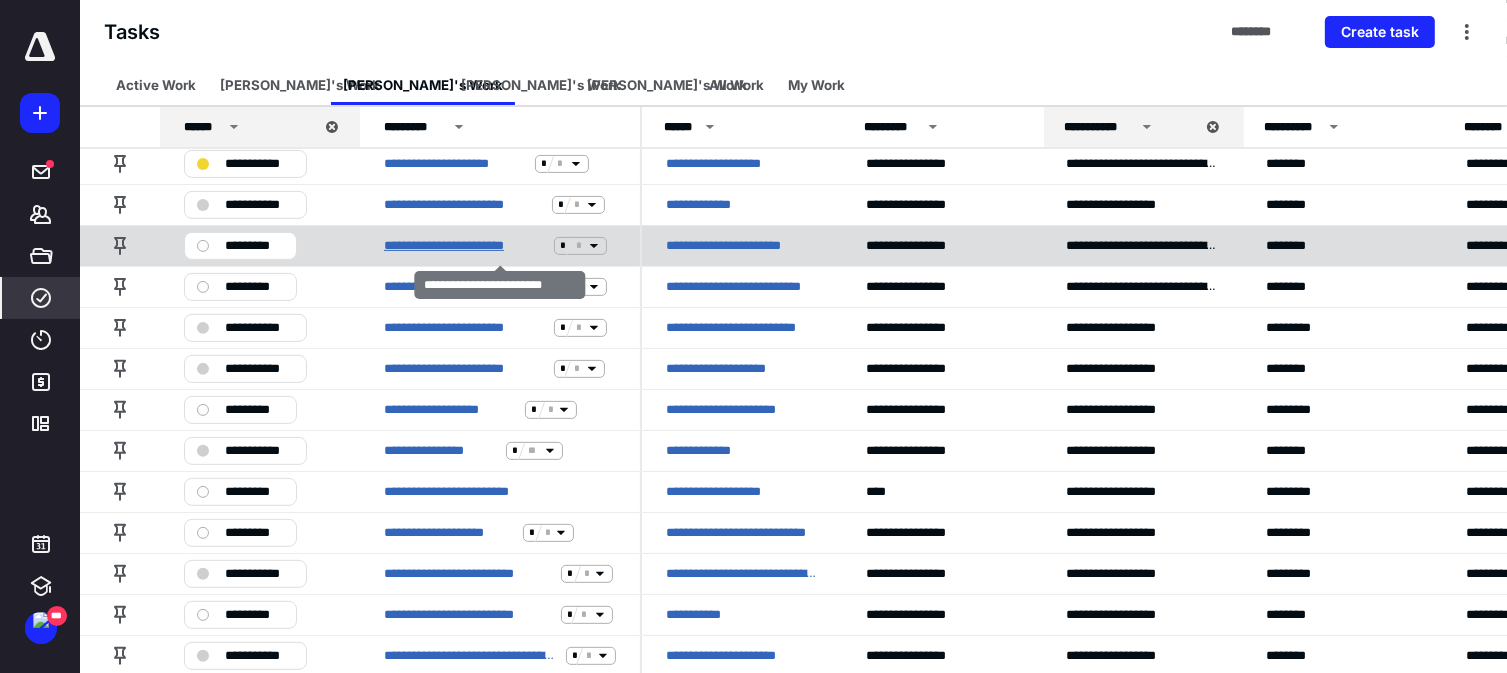 click on "**********" at bounding box center (465, 246) 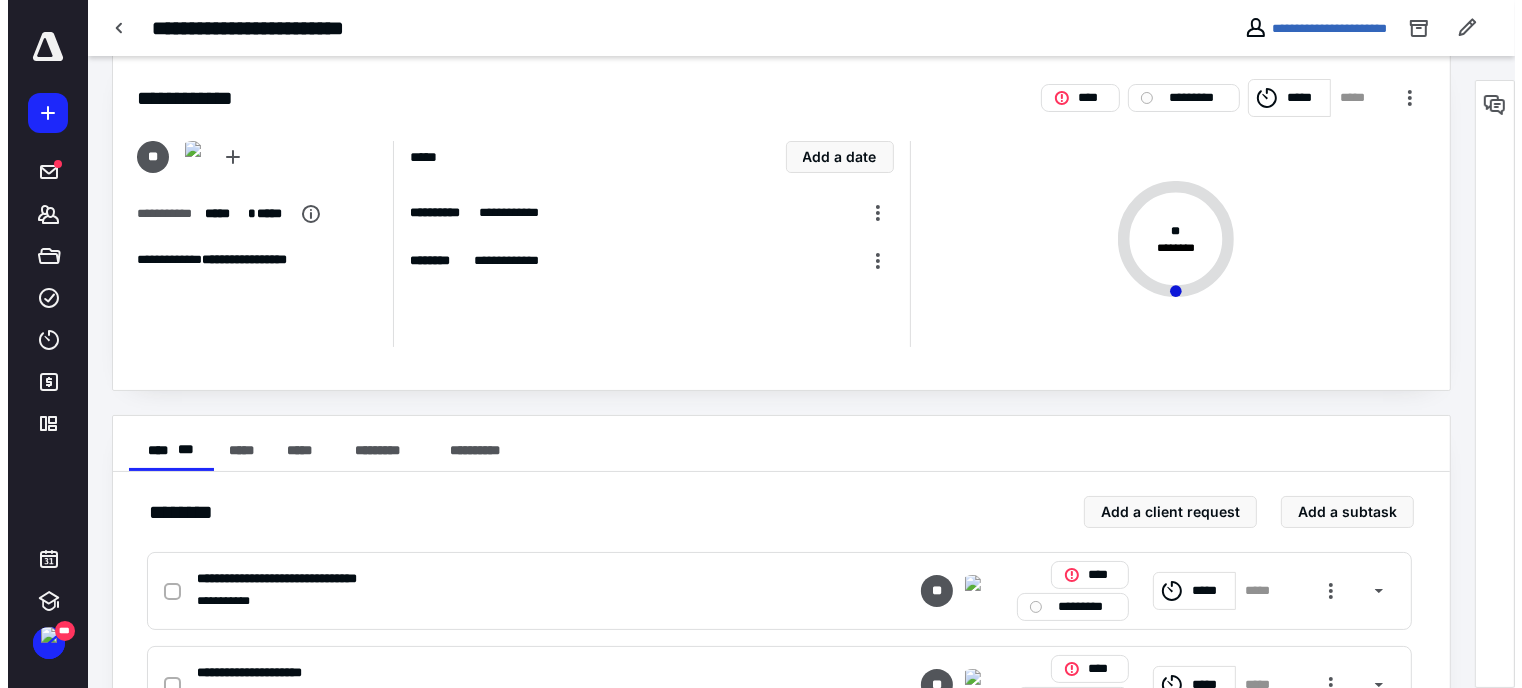 scroll, scrollTop: 0, scrollLeft: 0, axis: both 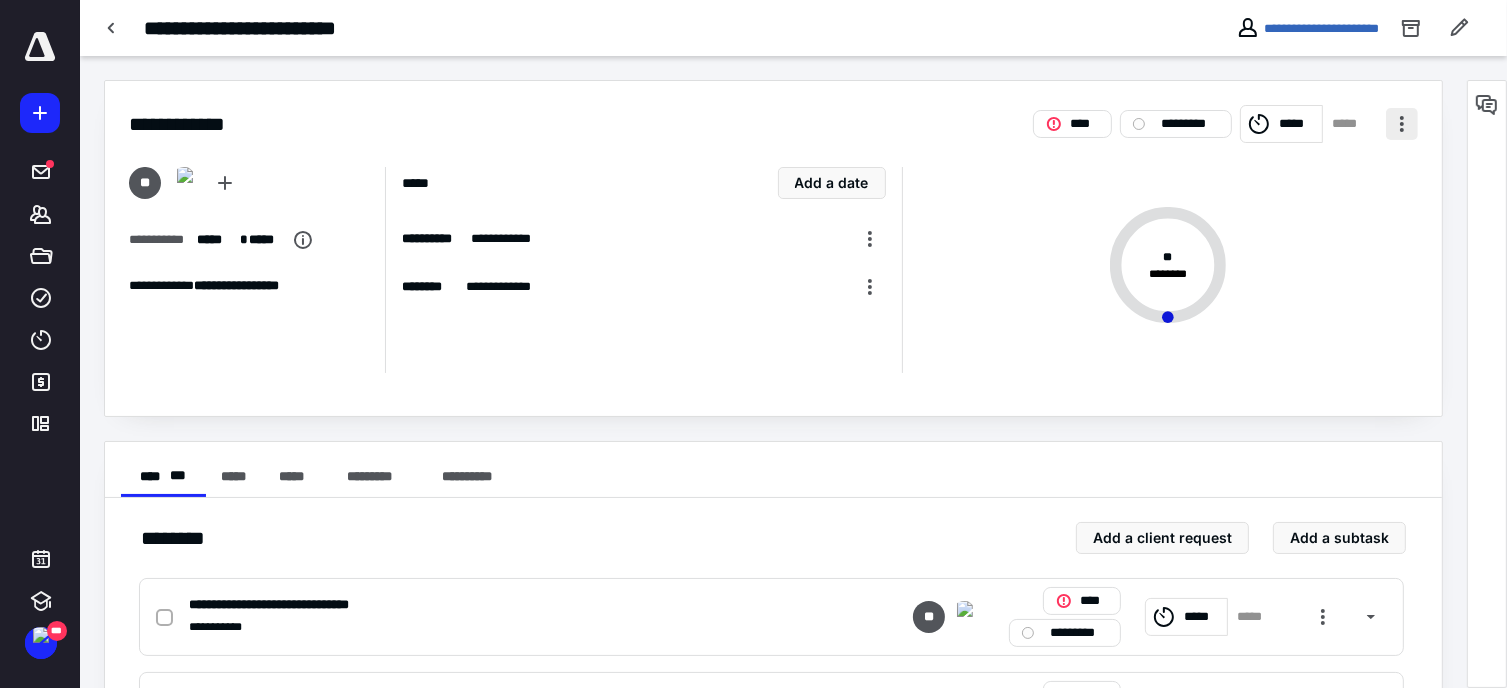 click at bounding box center (1402, 124) 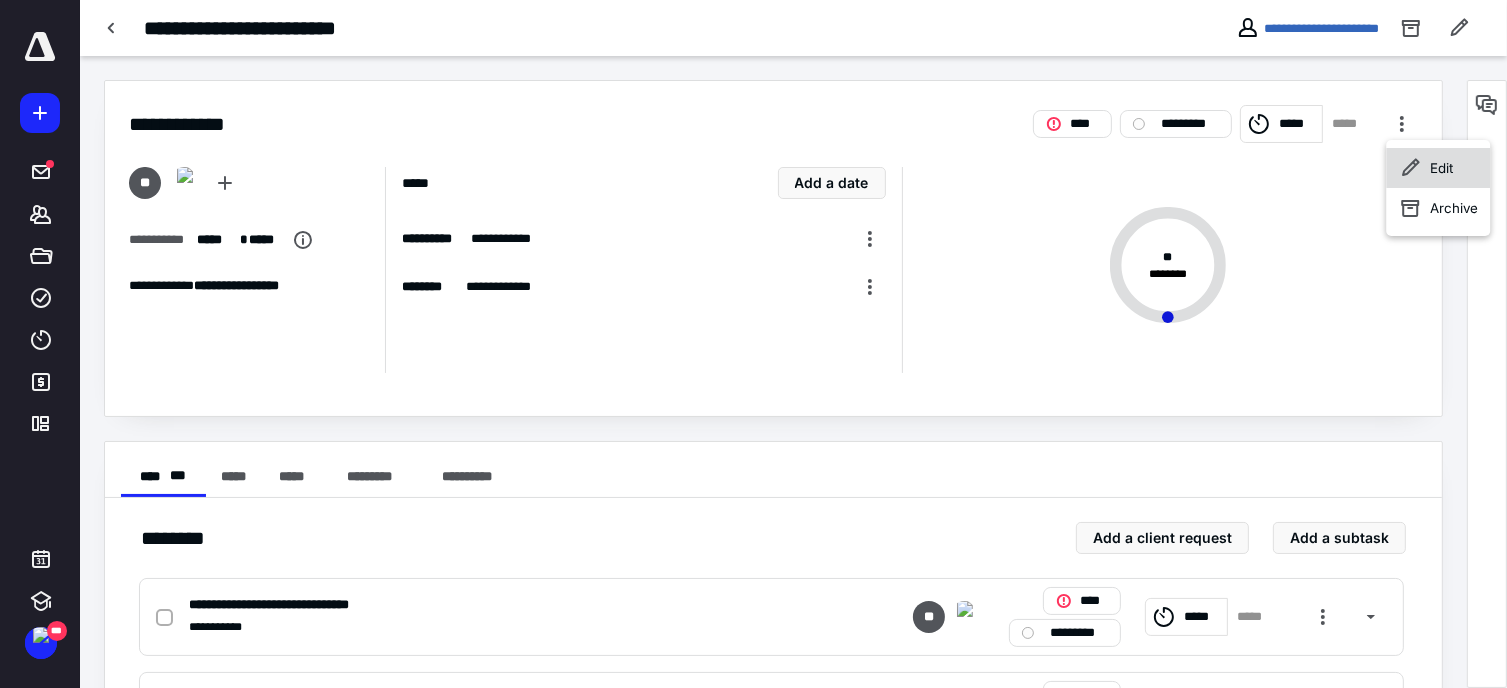 click on "Edit" at bounding box center [1438, 168] 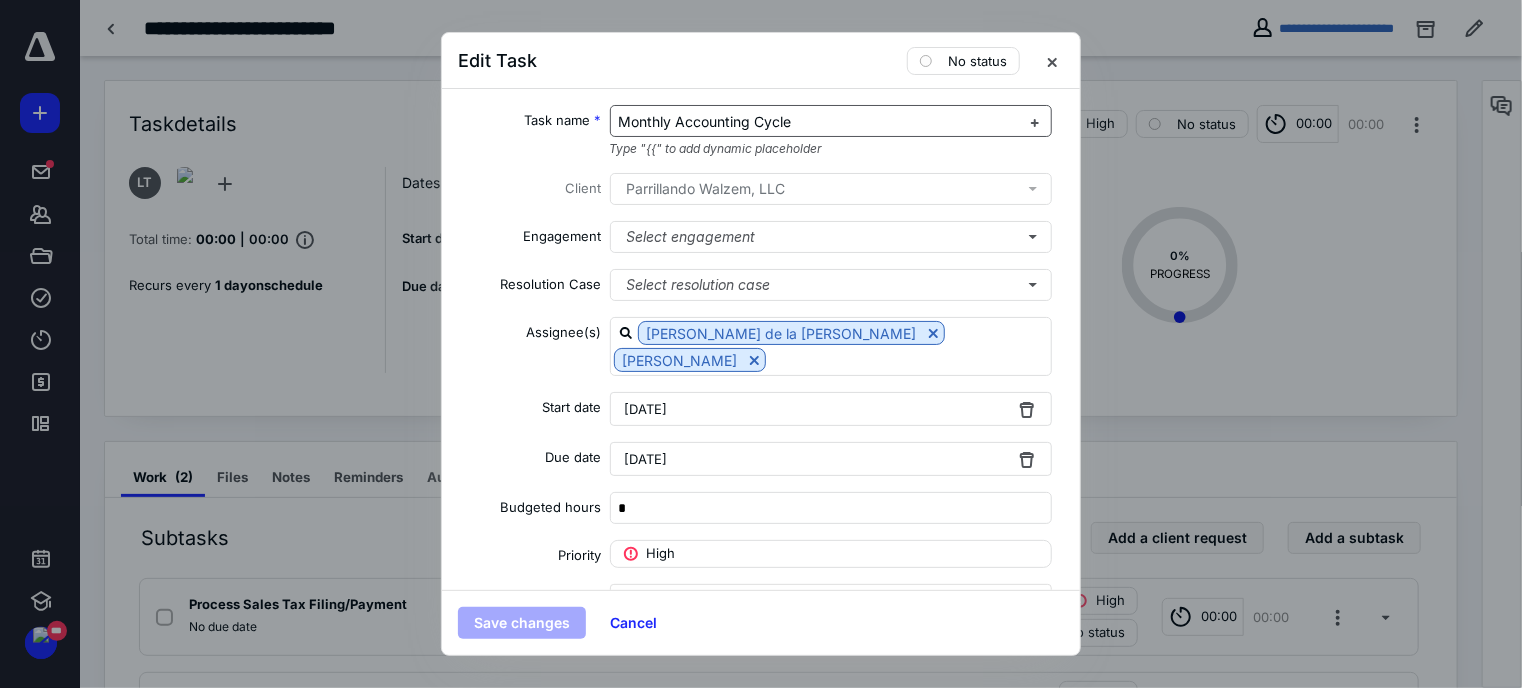 click on "Monthly Accounting Cycle" at bounding box center [705, 121] 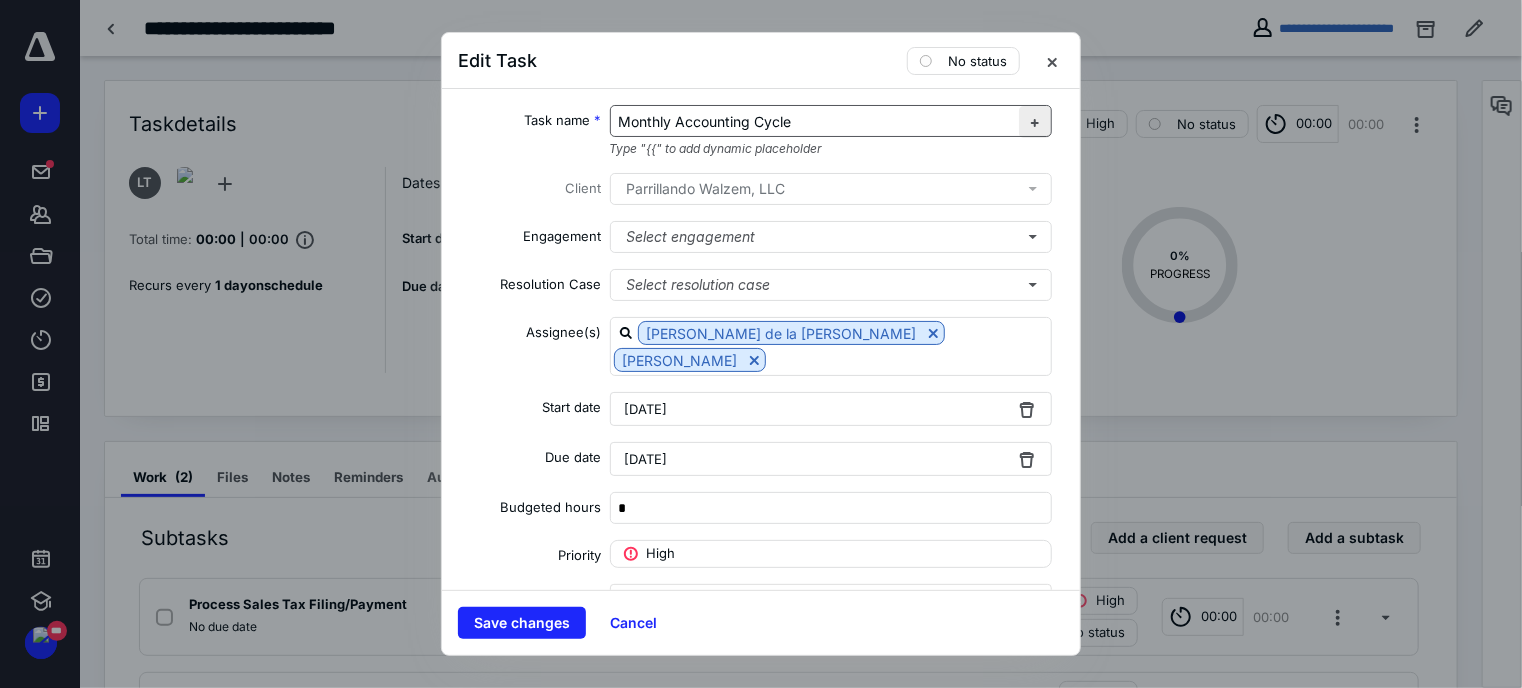 click at bounding box center [1035, 122] 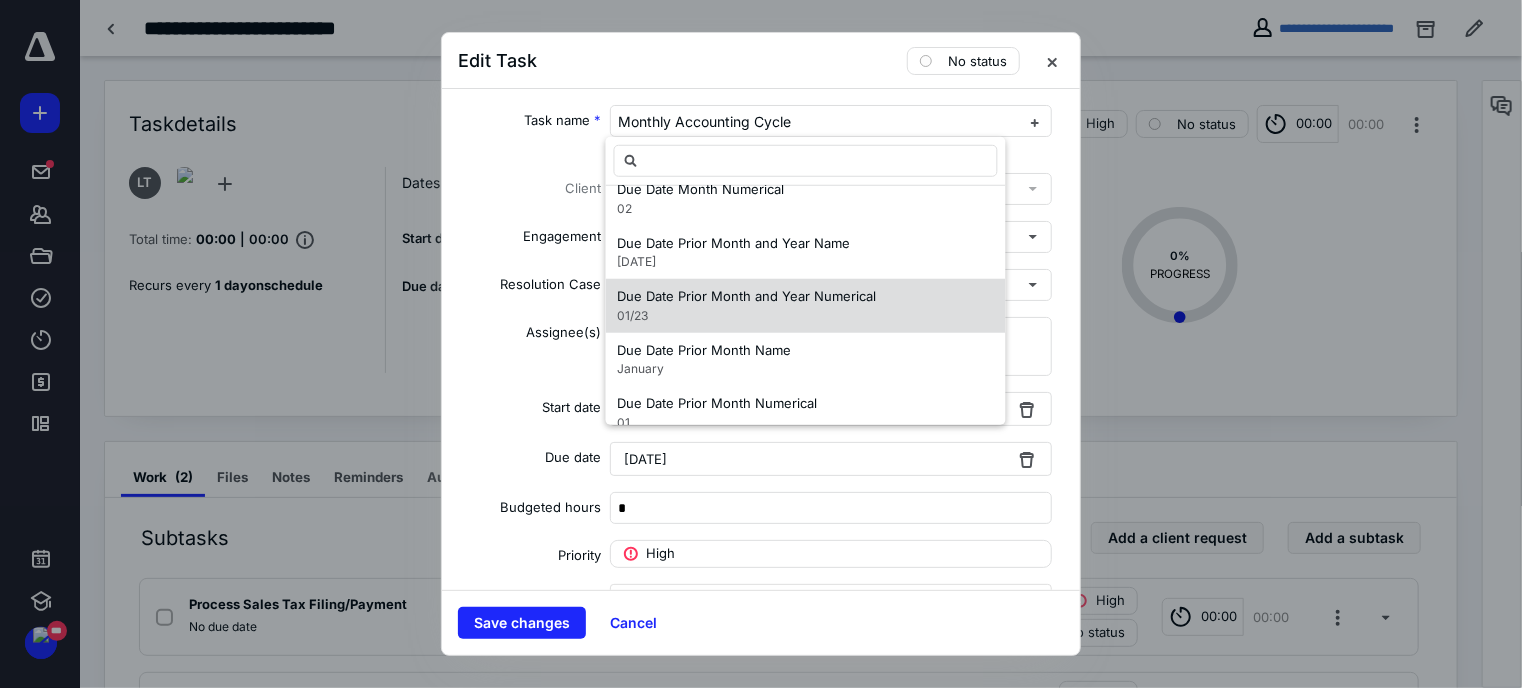 scroll, scrollTop: 1647, scrollLeft: 0, axis: vertical 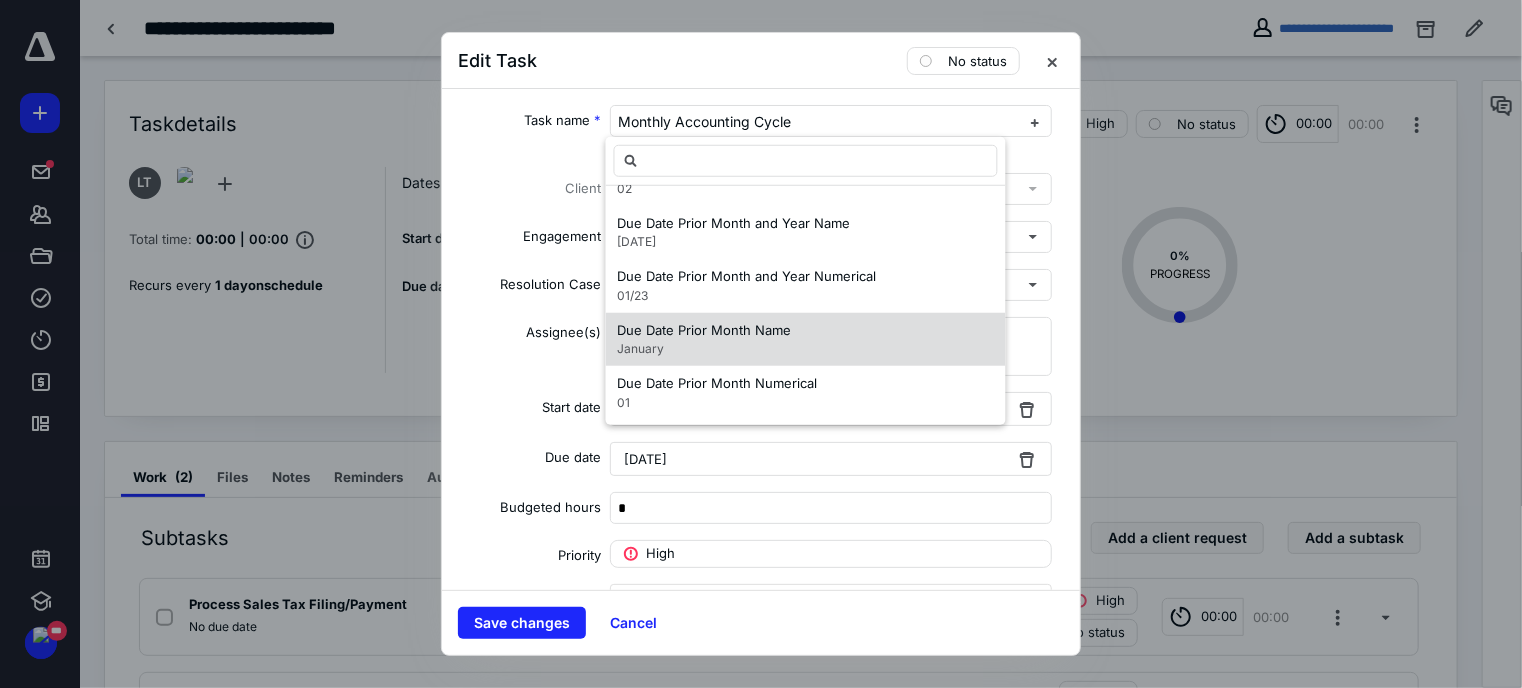click on "Due Date Prior Month Name January" at bounding box center (806, 339) 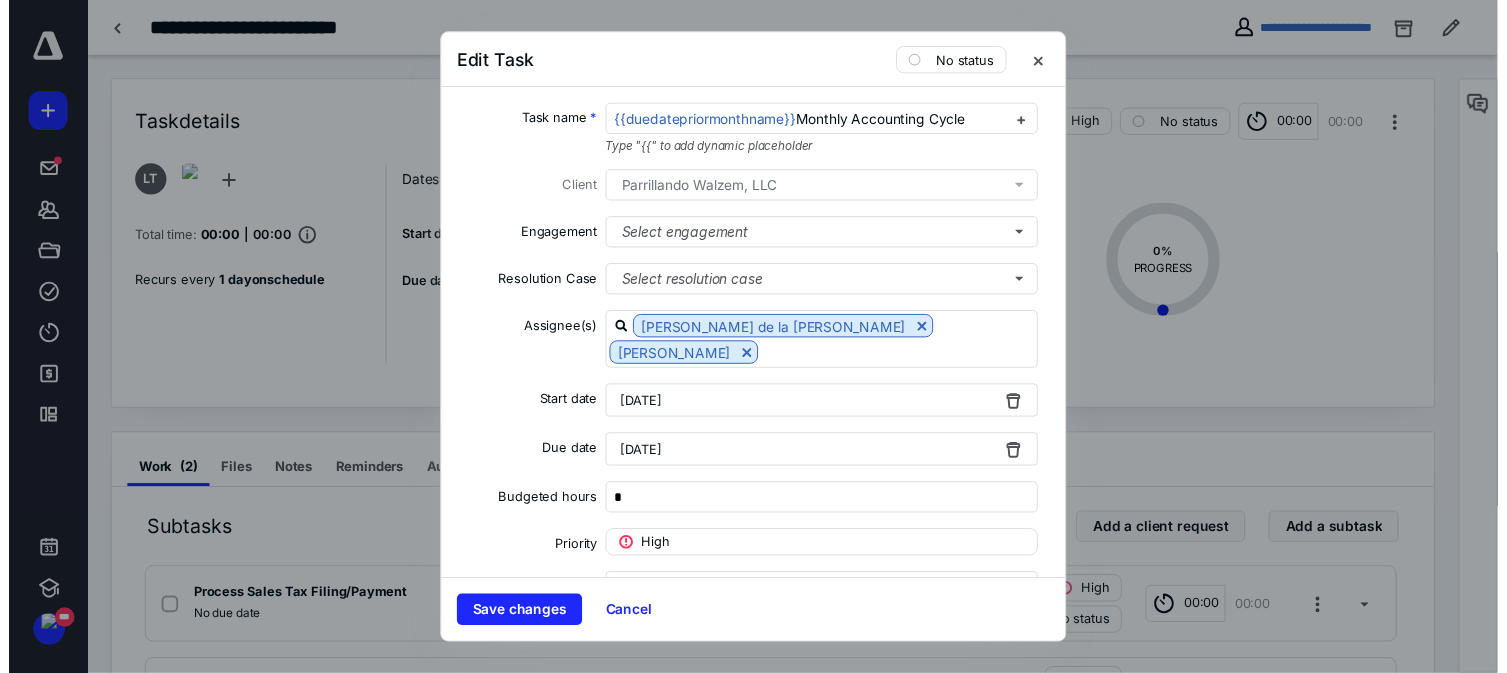 scroll, scrollTop: 0, scrollLeft: 0, axis: both 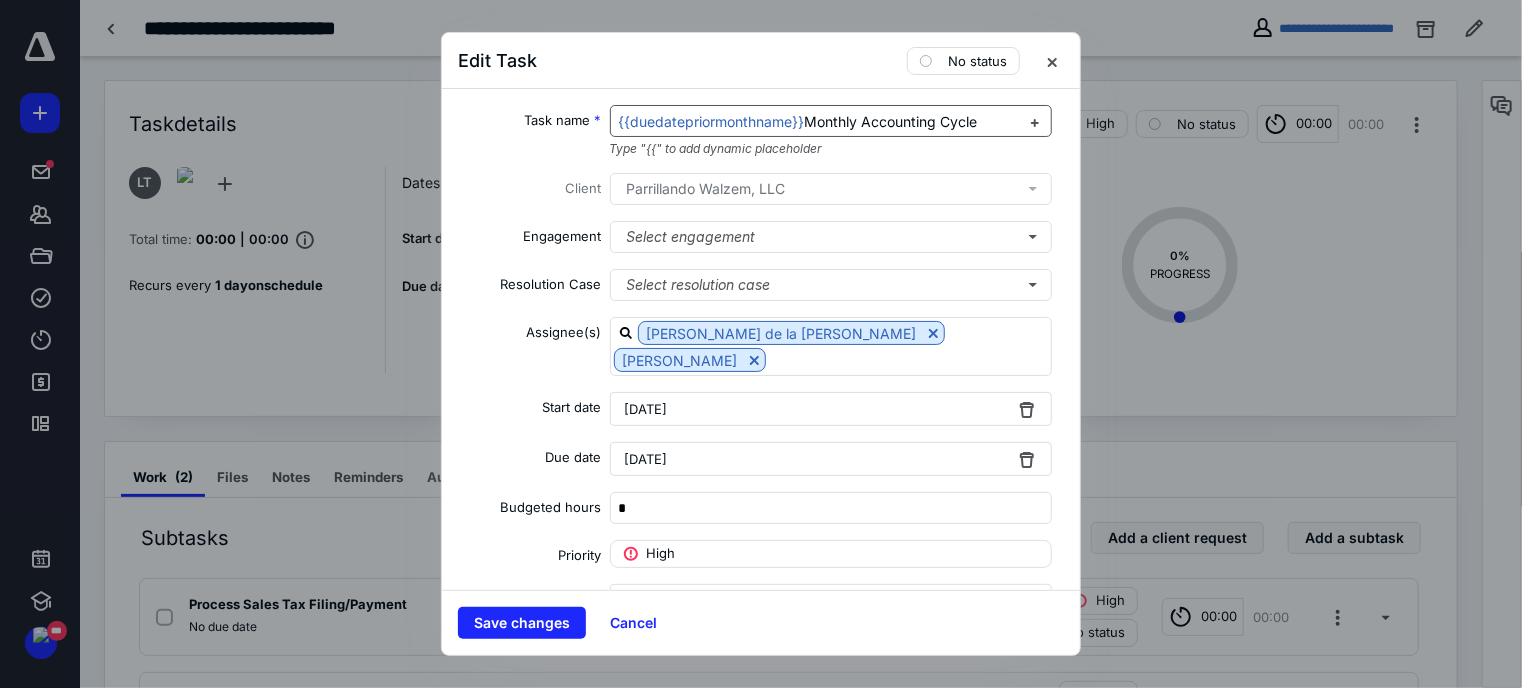 drag, startPoint x: 989, startPoint y: 125, endPoint x: 811, endPoint y: 111, distance: 178.54971 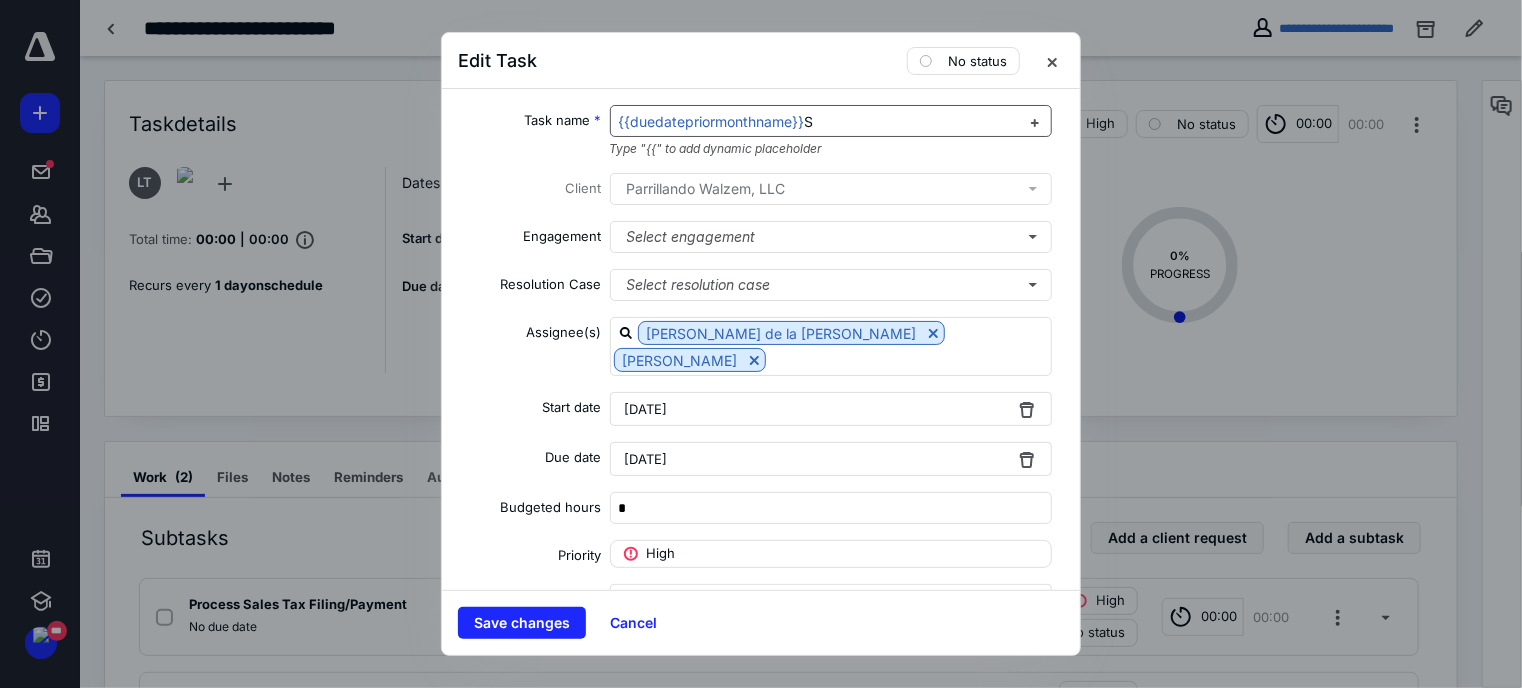 type 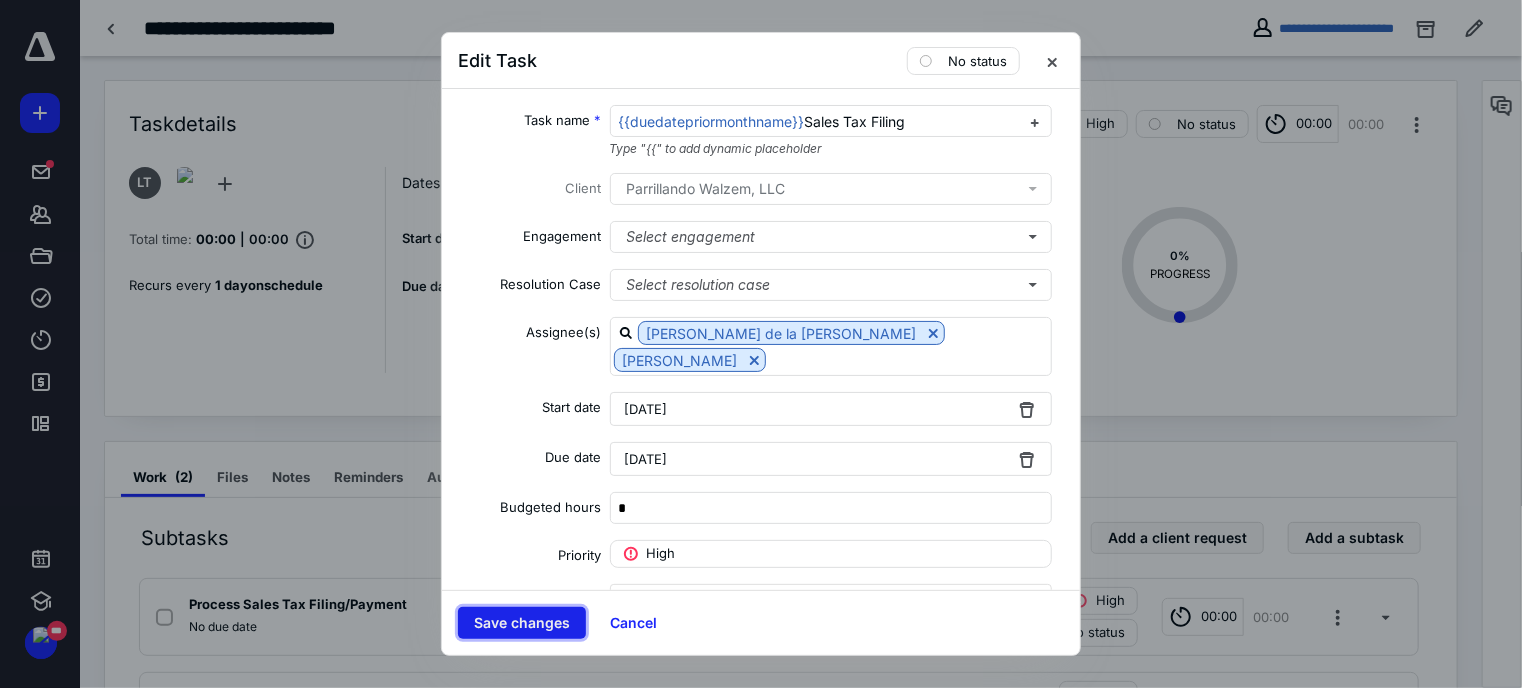 click on "Save changes" at bounding box center [522, 623] 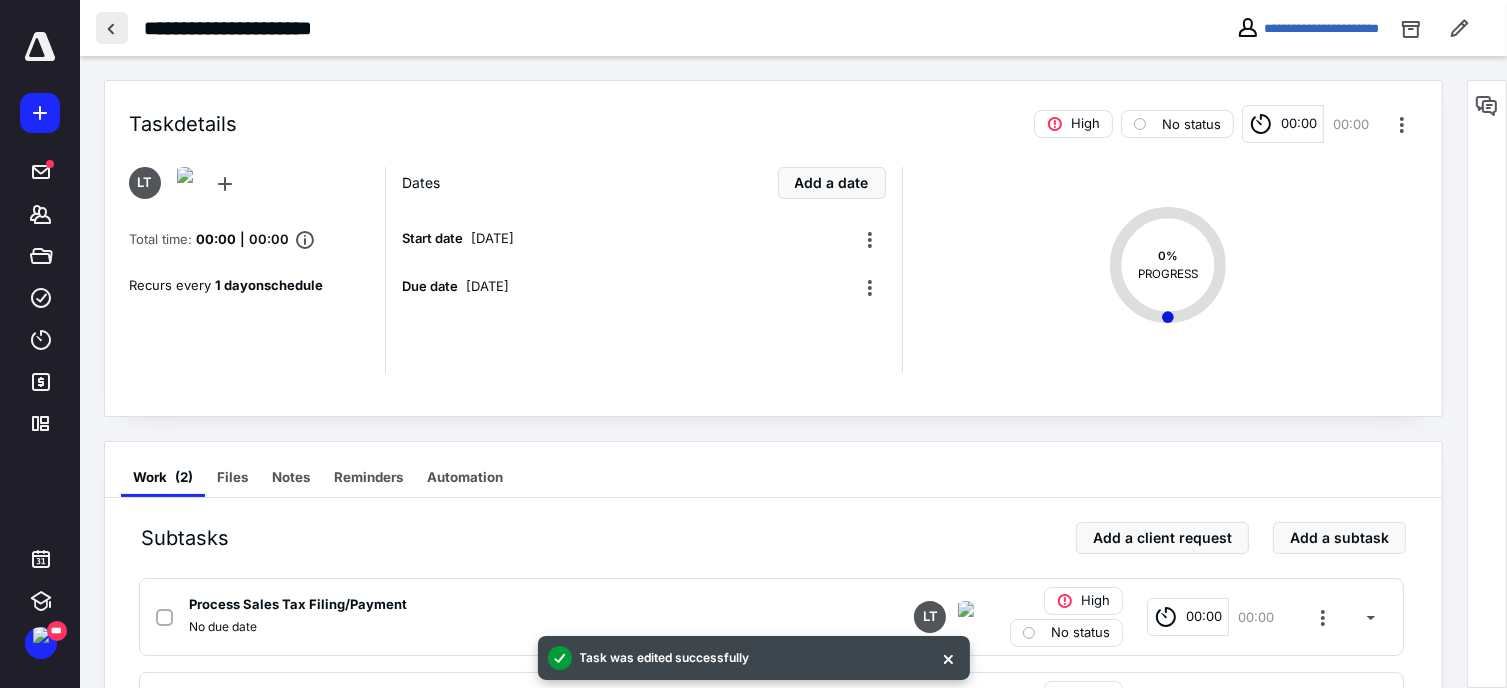 click at bounding box center (112, 28) 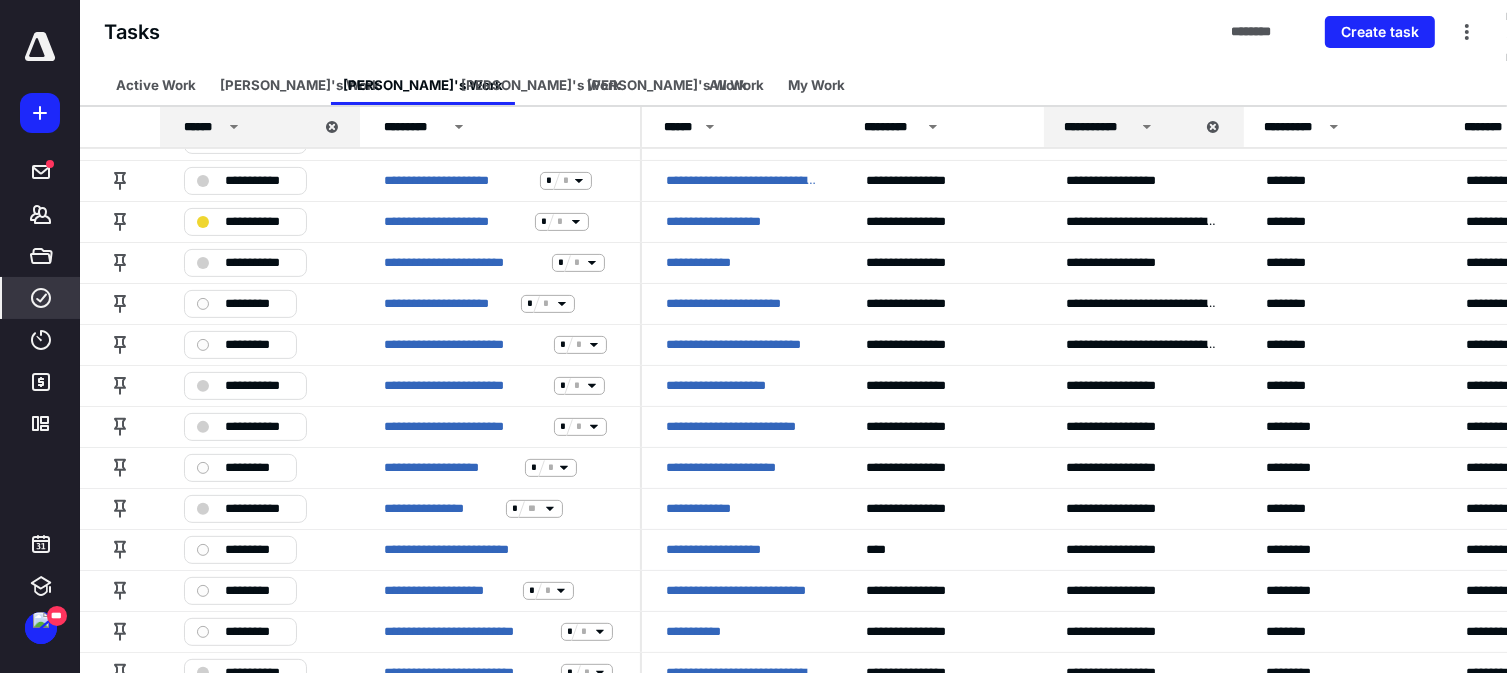 scroll, scrollTop: 563, scrollLeft: 0, axis: vertical 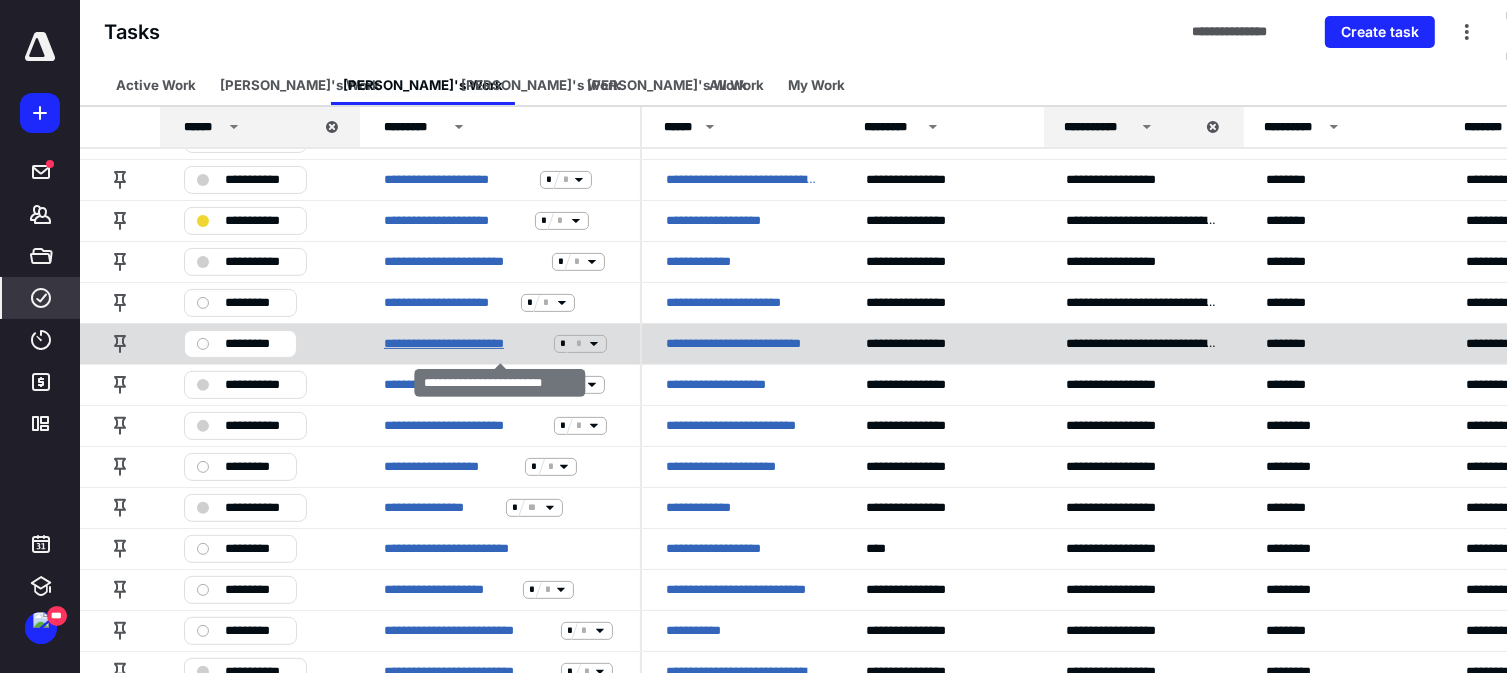 click on "**********" at bounding box center (465, 344) 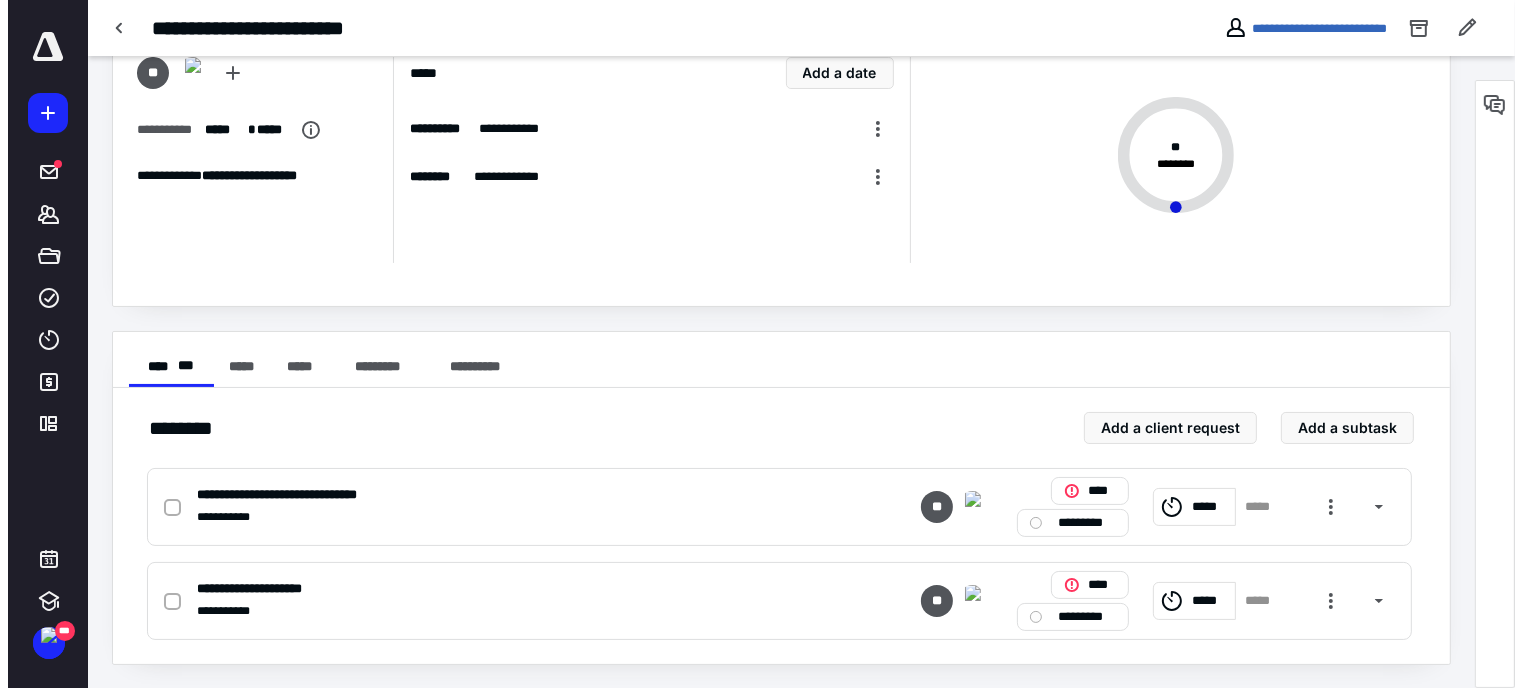 scroll, scrollTop: 0, scrollLeft: 0, axis: both 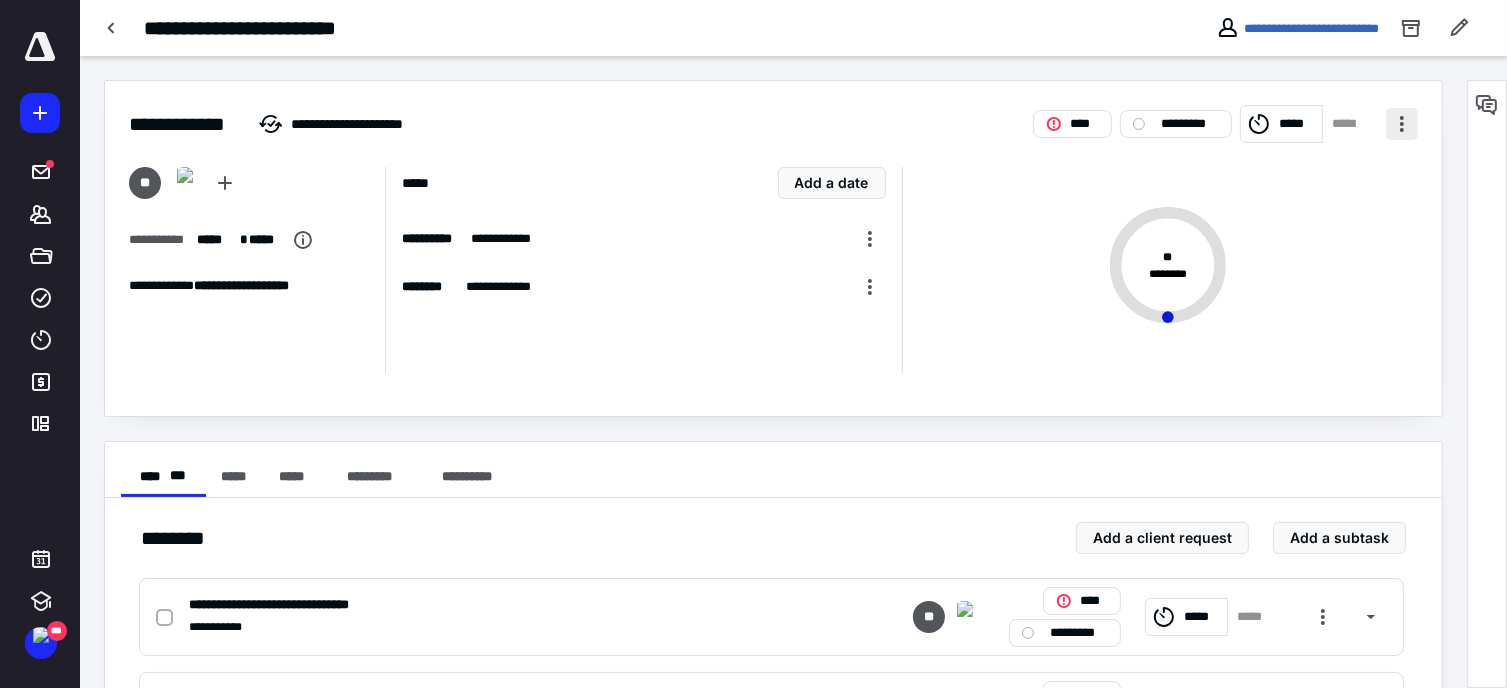 click at bounding box center [1402, 124] 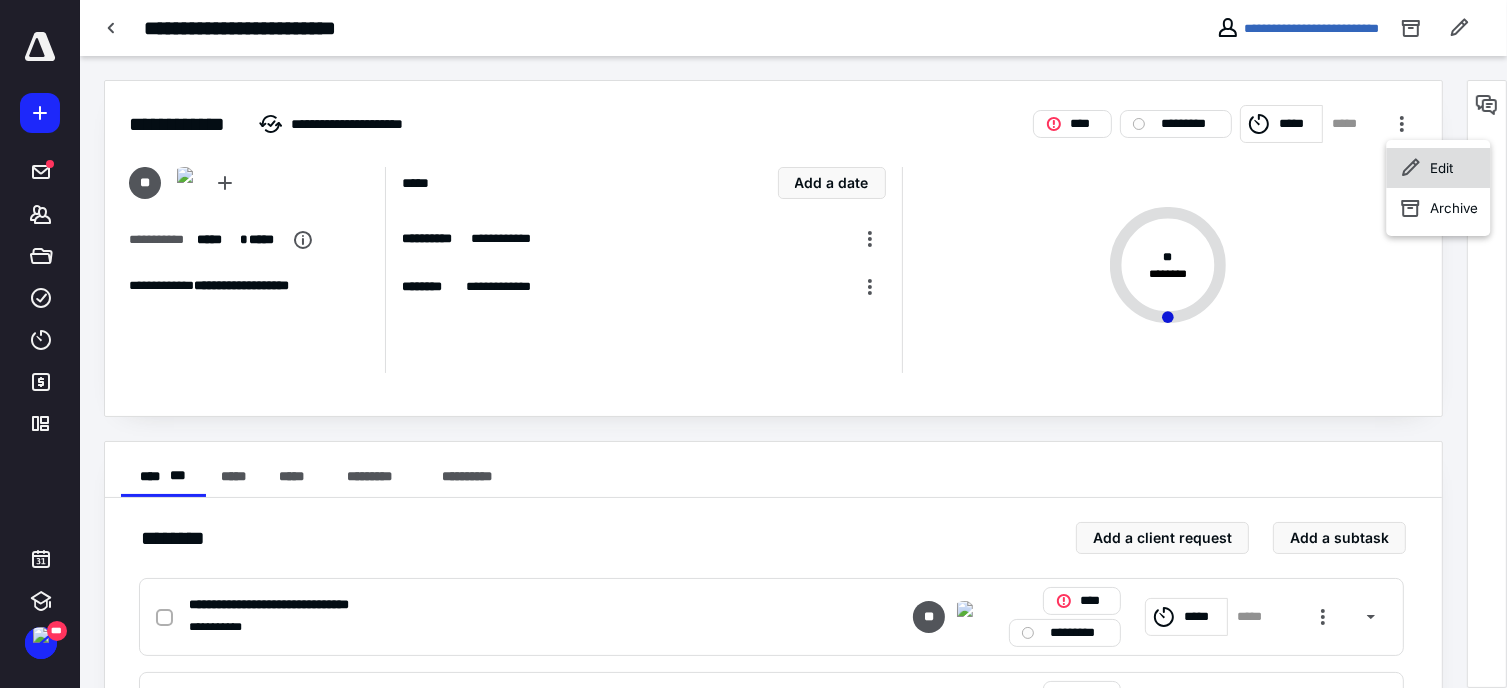 click on "Edit" at bounding box center [1438, 168] 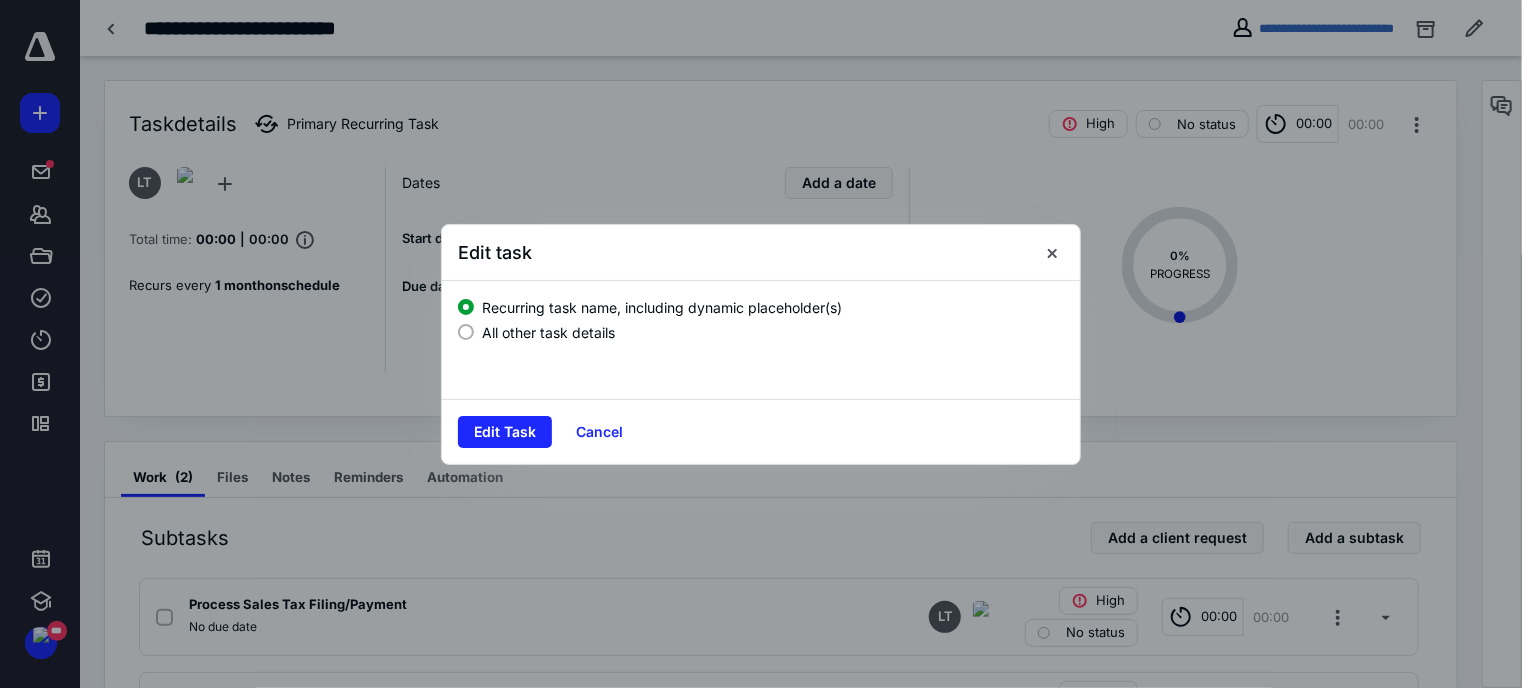 click on "All other task details" at bounding box center [548, 332] 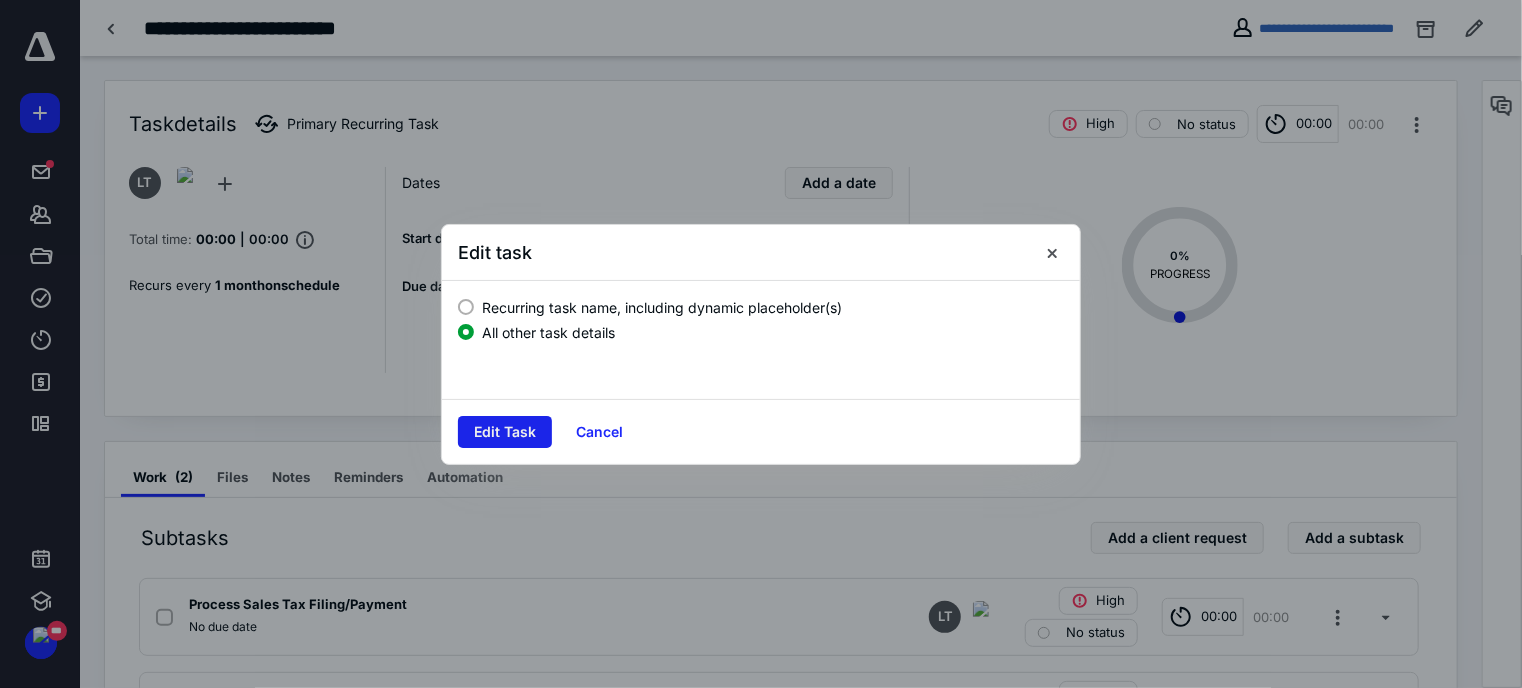 click on "Edit Task" at bounding box center [505, 432] 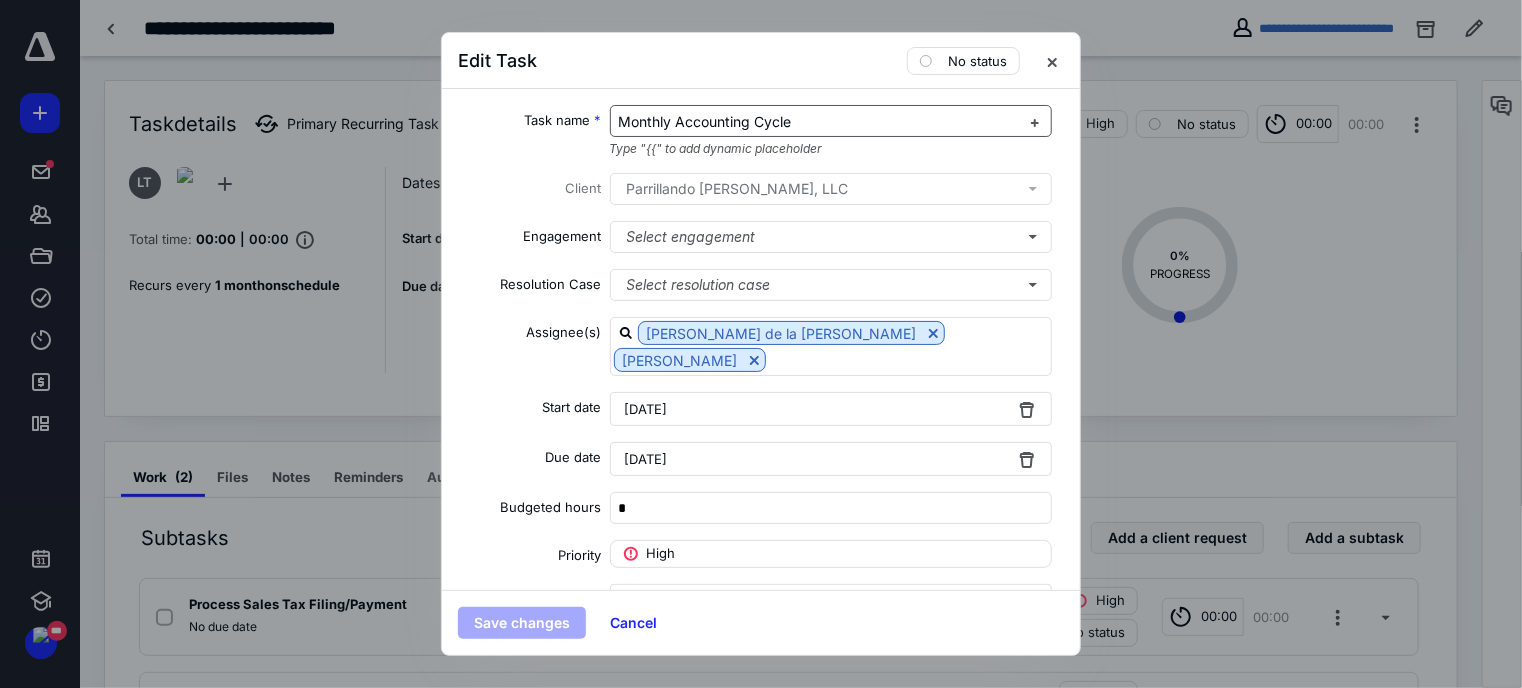 click on "Monthly Accounting Cycle" at bounding box center [705, 121] 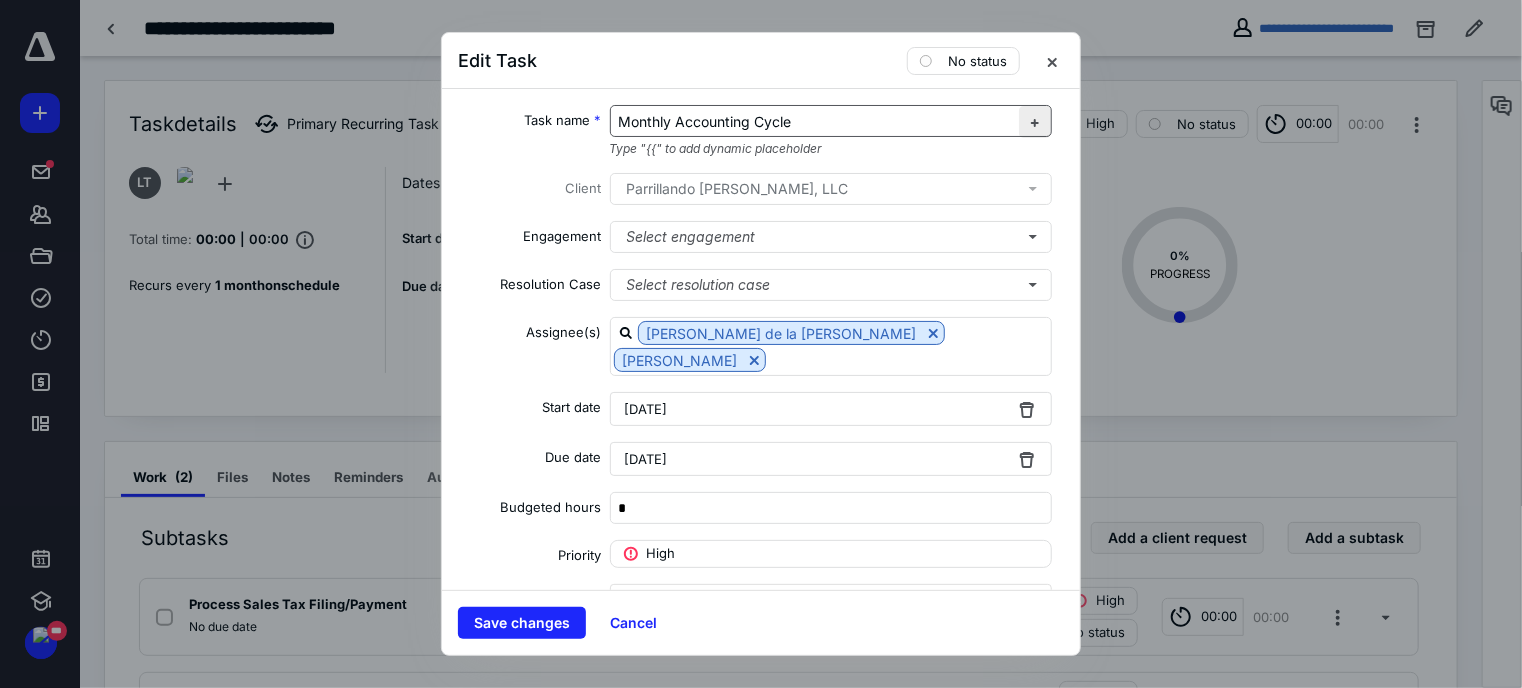 click at bounding box center (1035, 122) 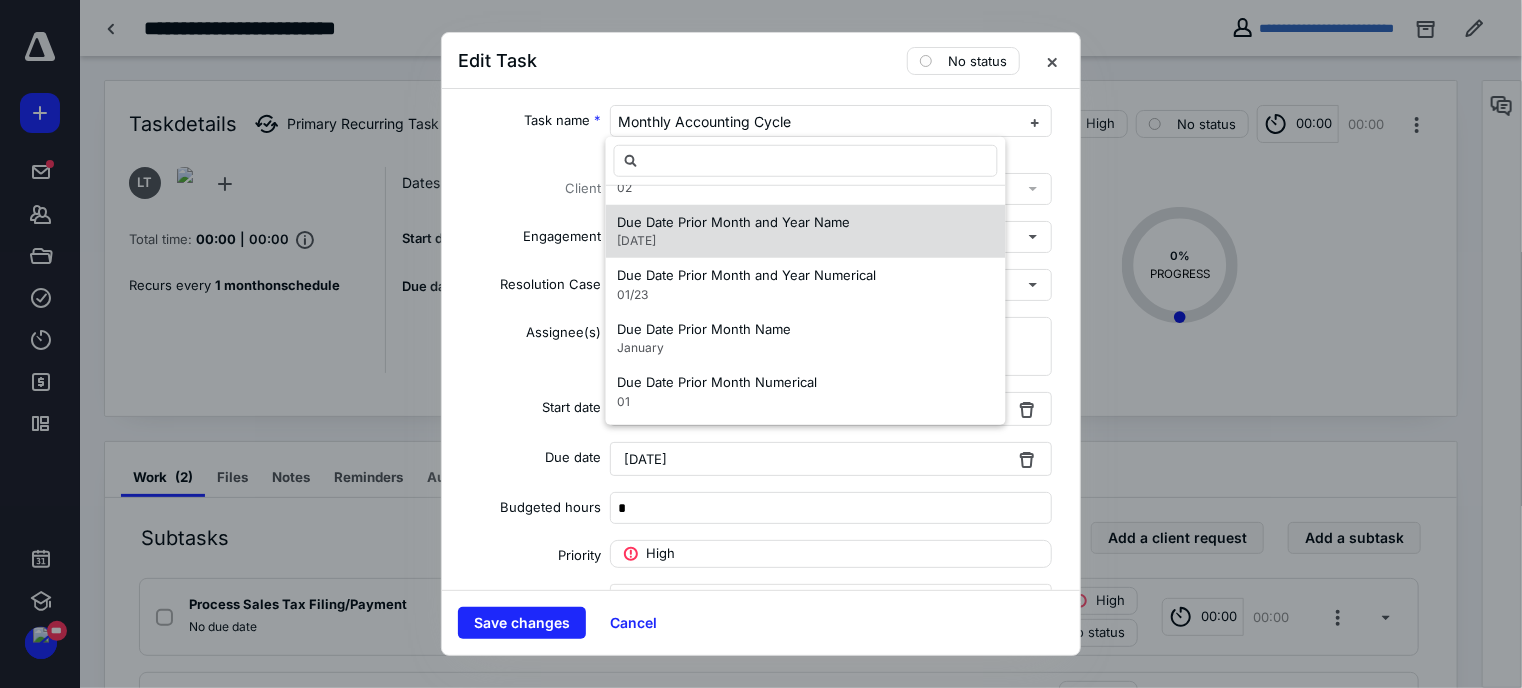 scroll, scrollTop: 1648, scrollLeft: 0, axis: vertical 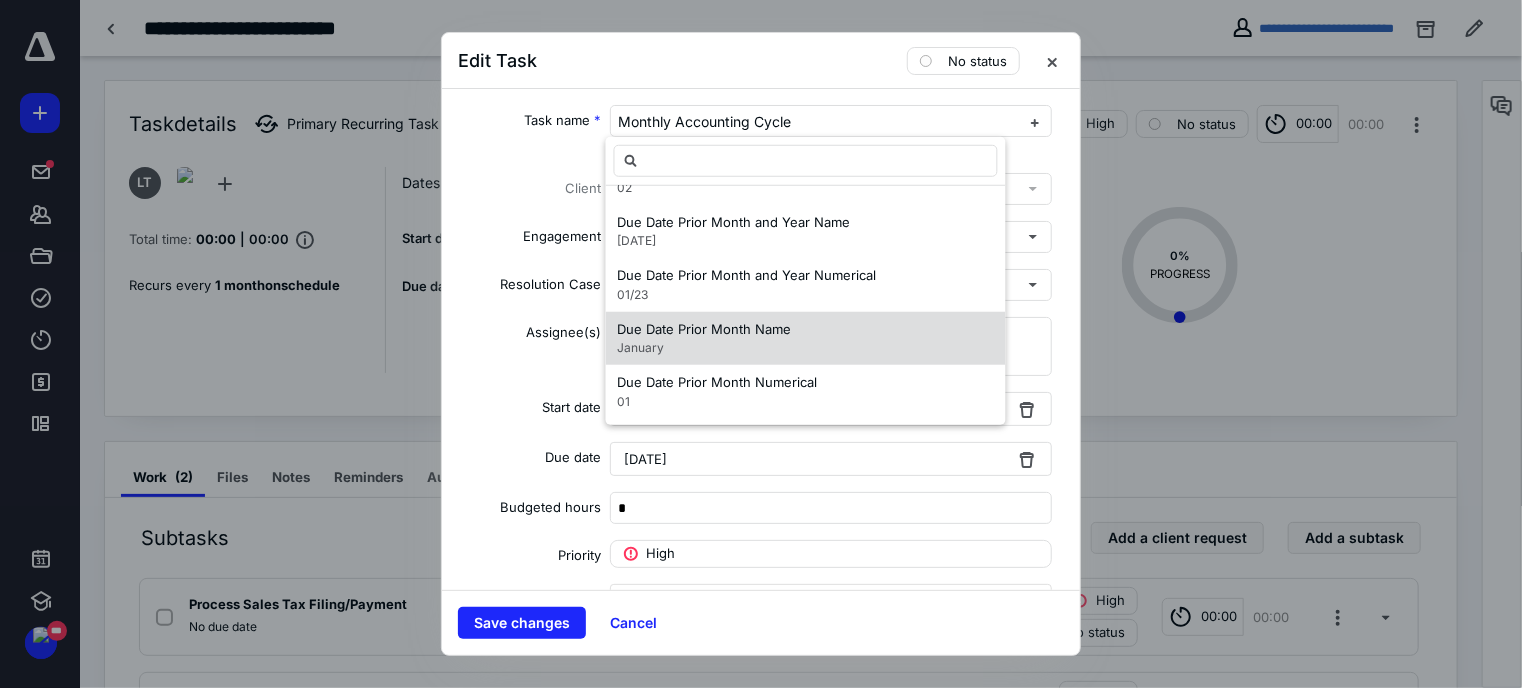 click on "Due Date Prior Month Name" at bounding box center (705, 328) 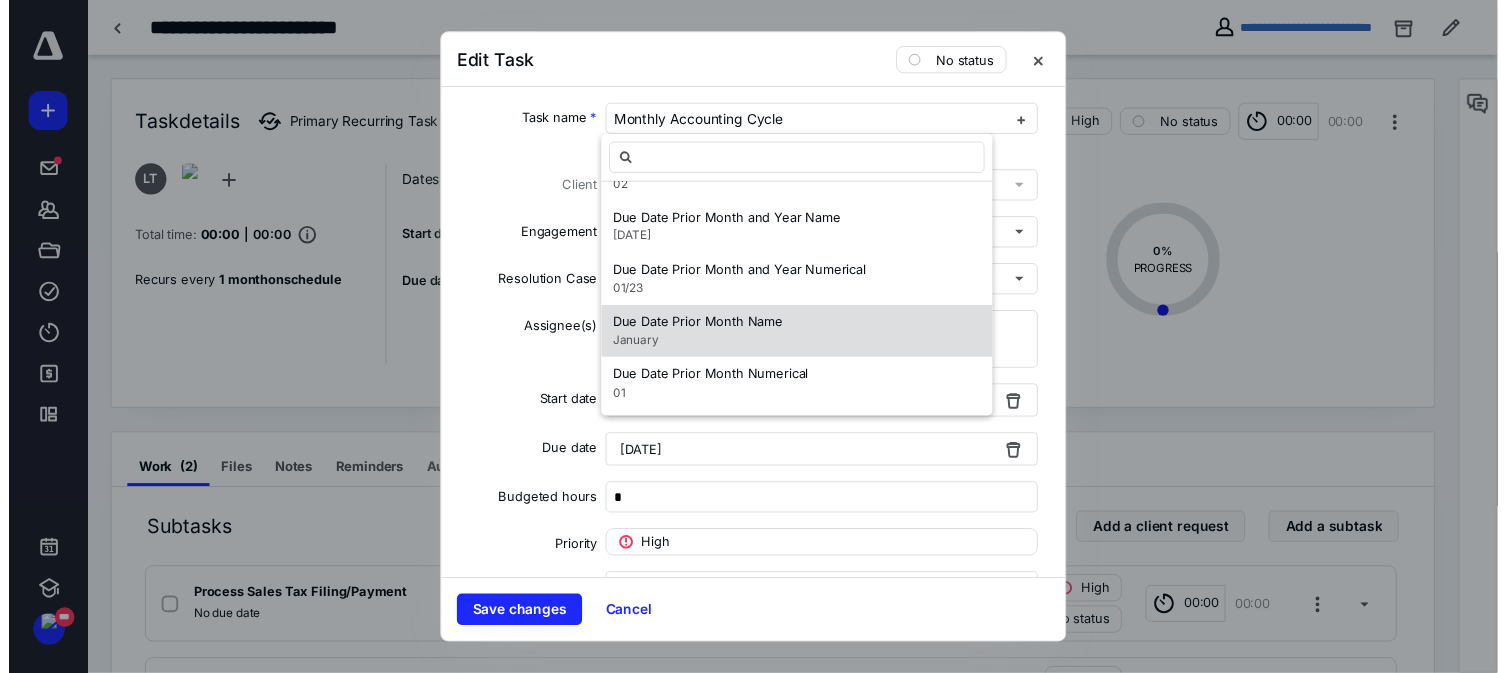 scroll, scrollTop: 0, scrollLeft: 0, axis: both 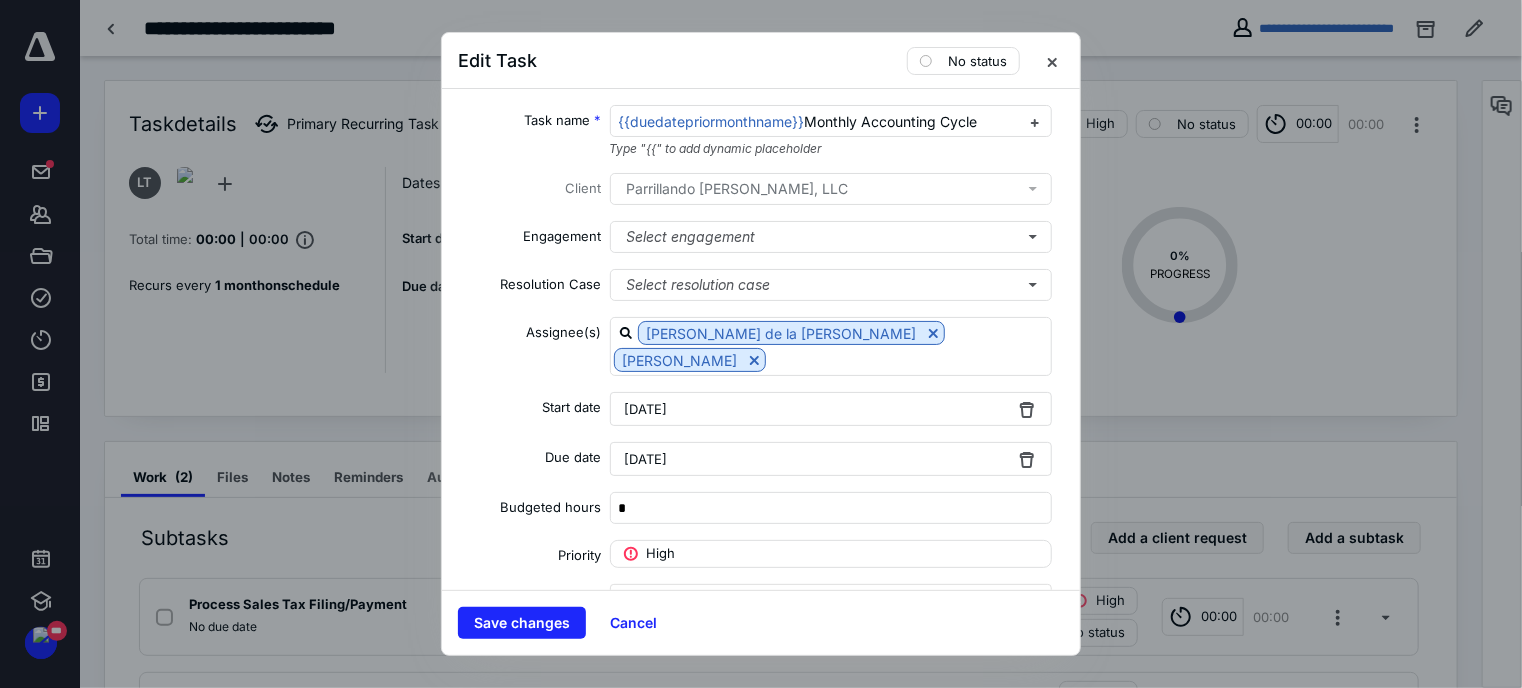 drag, startPoint x: 983, startPoint y: 115, endPoint x: 806, endPoint y: 103, distance: 177.40631 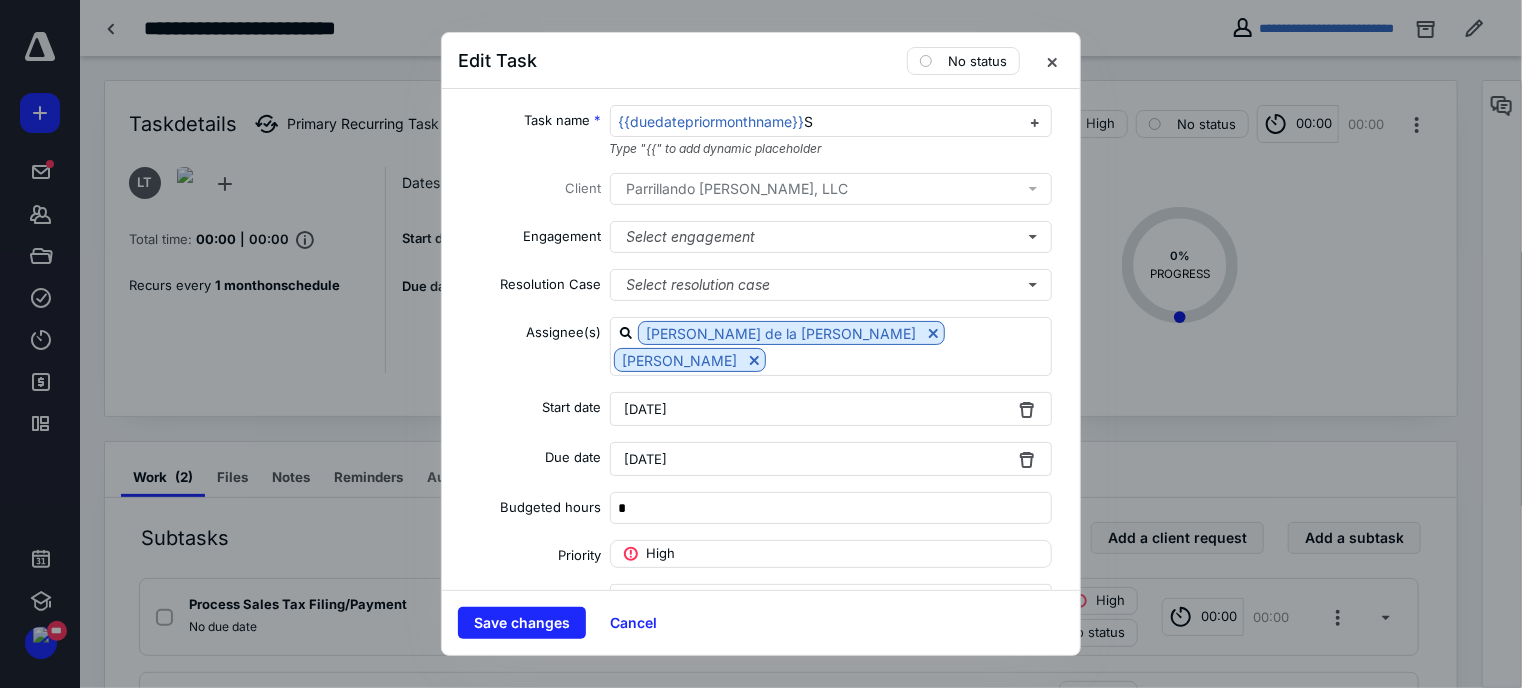 type 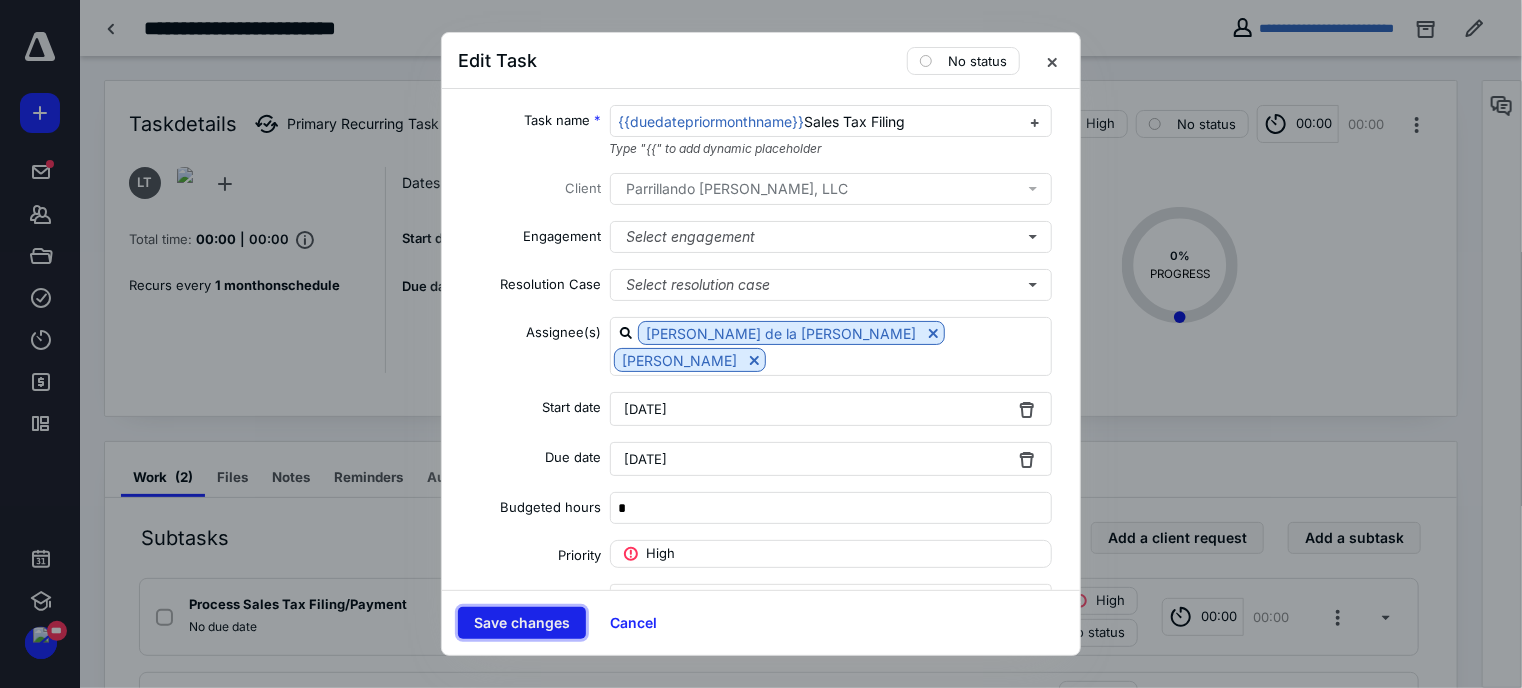 click on "Save changes" at bounding box center (522, 623) 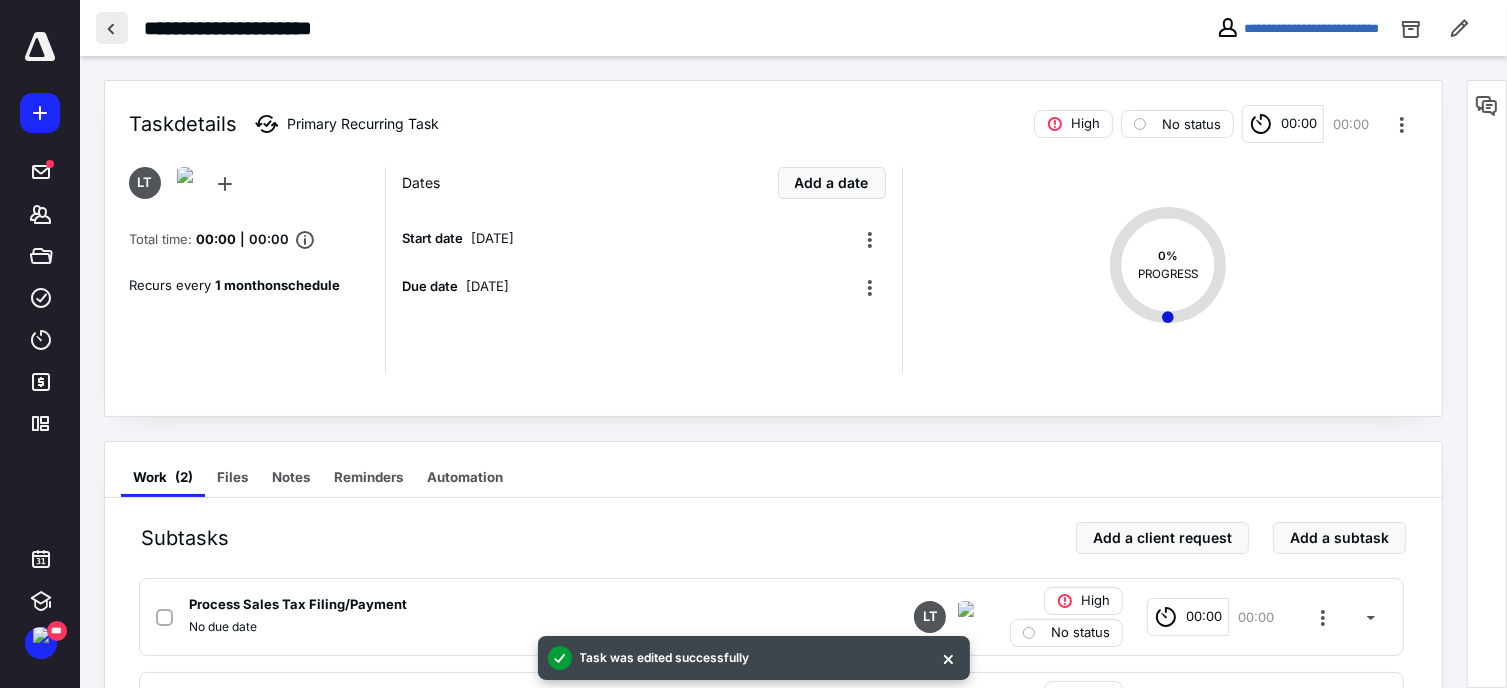 click at bounding box center [112, 28] 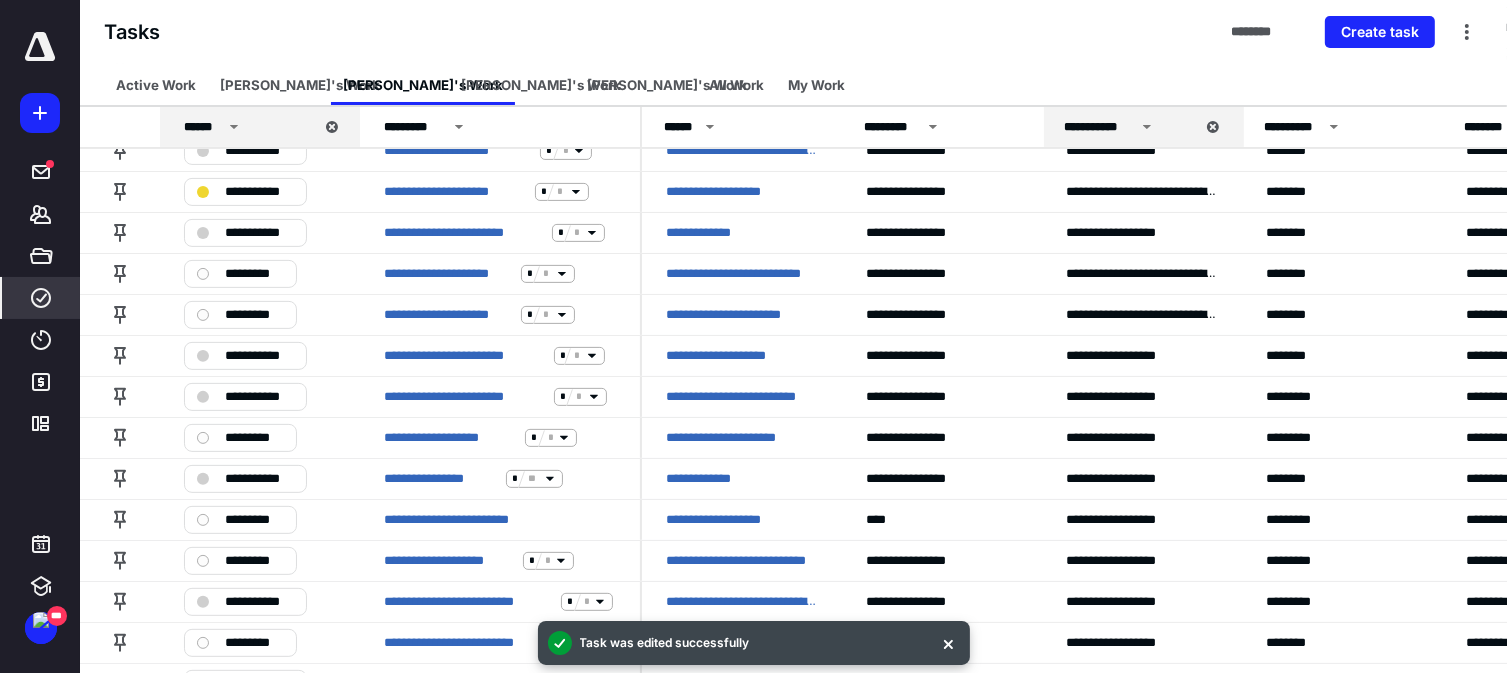 scroll, scrollTop: 594, scrollLeft: 0, axis: vertical 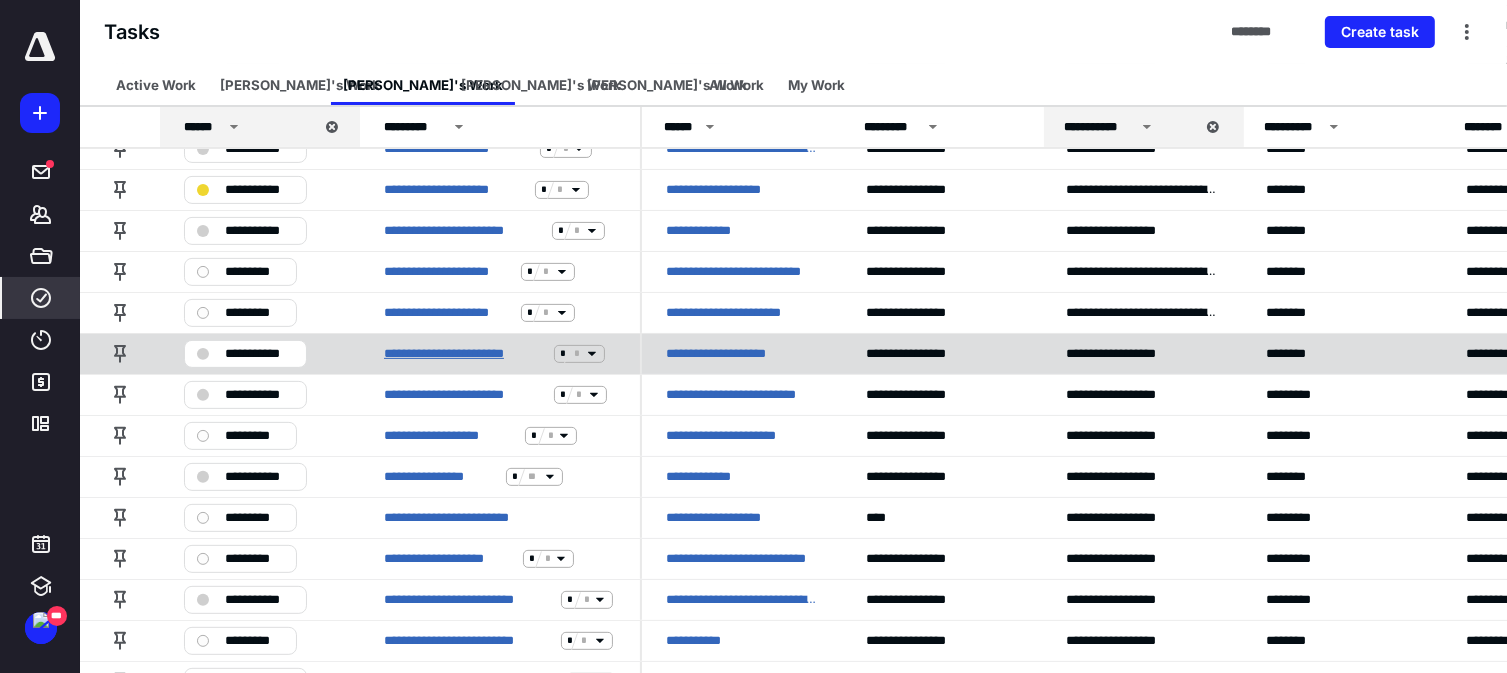 click on "**********" at bounding box center [465, 354] 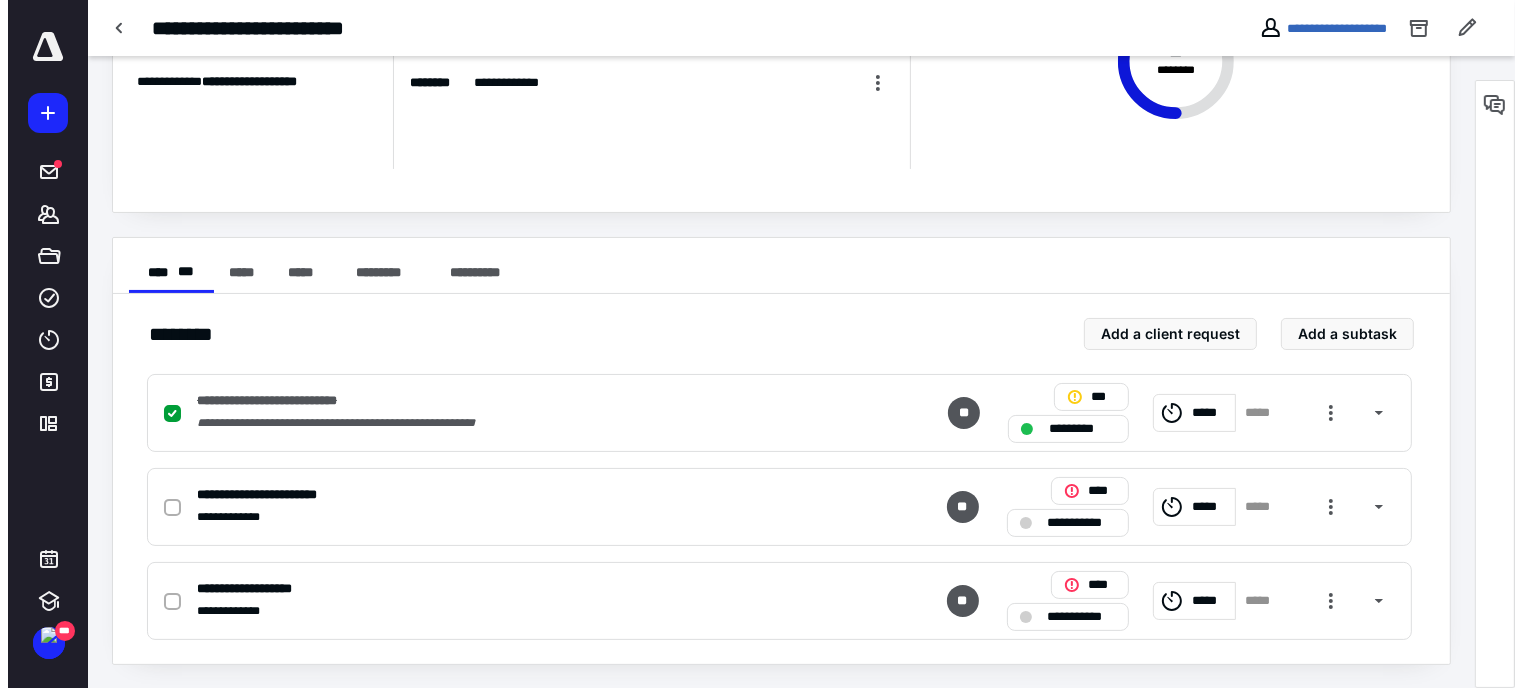 scroll, scrollTop: 0, scrollLeft: 0, axis: both 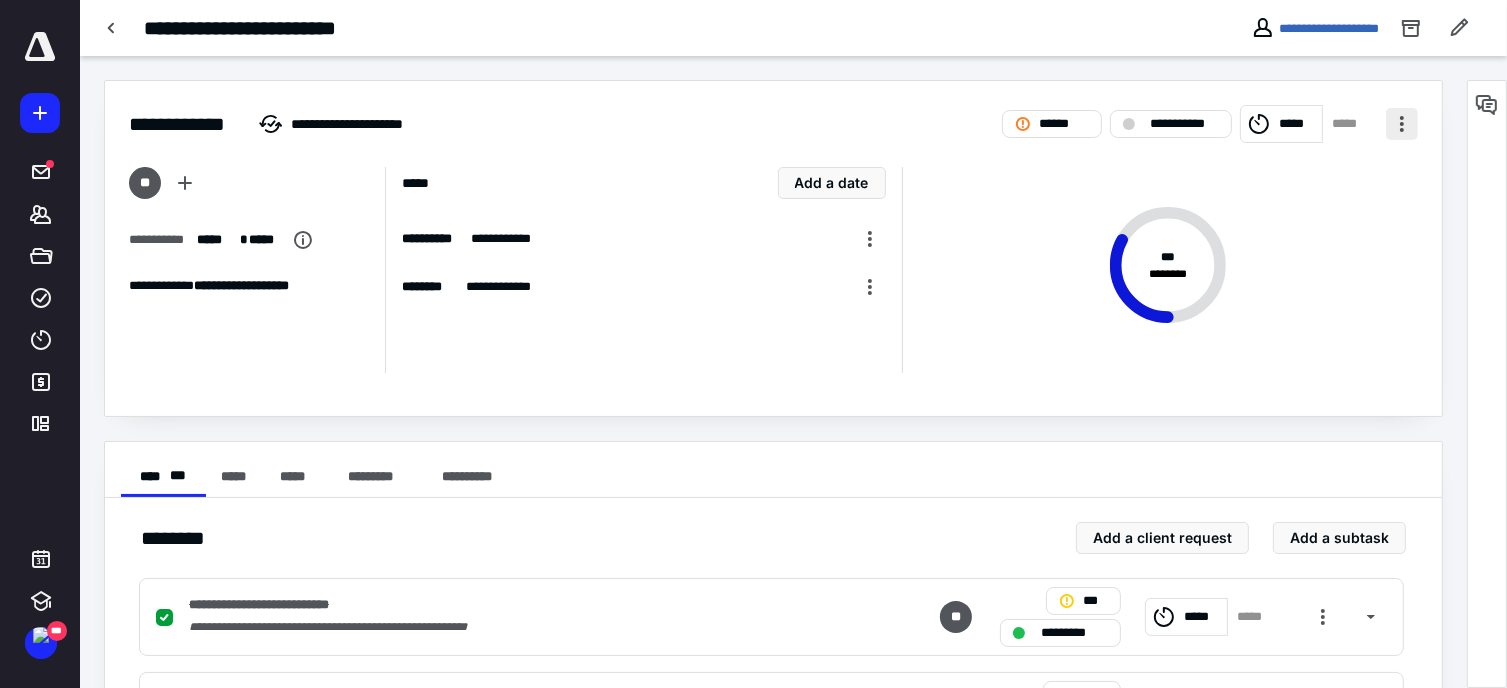 click at bounding box center (1402, 124) 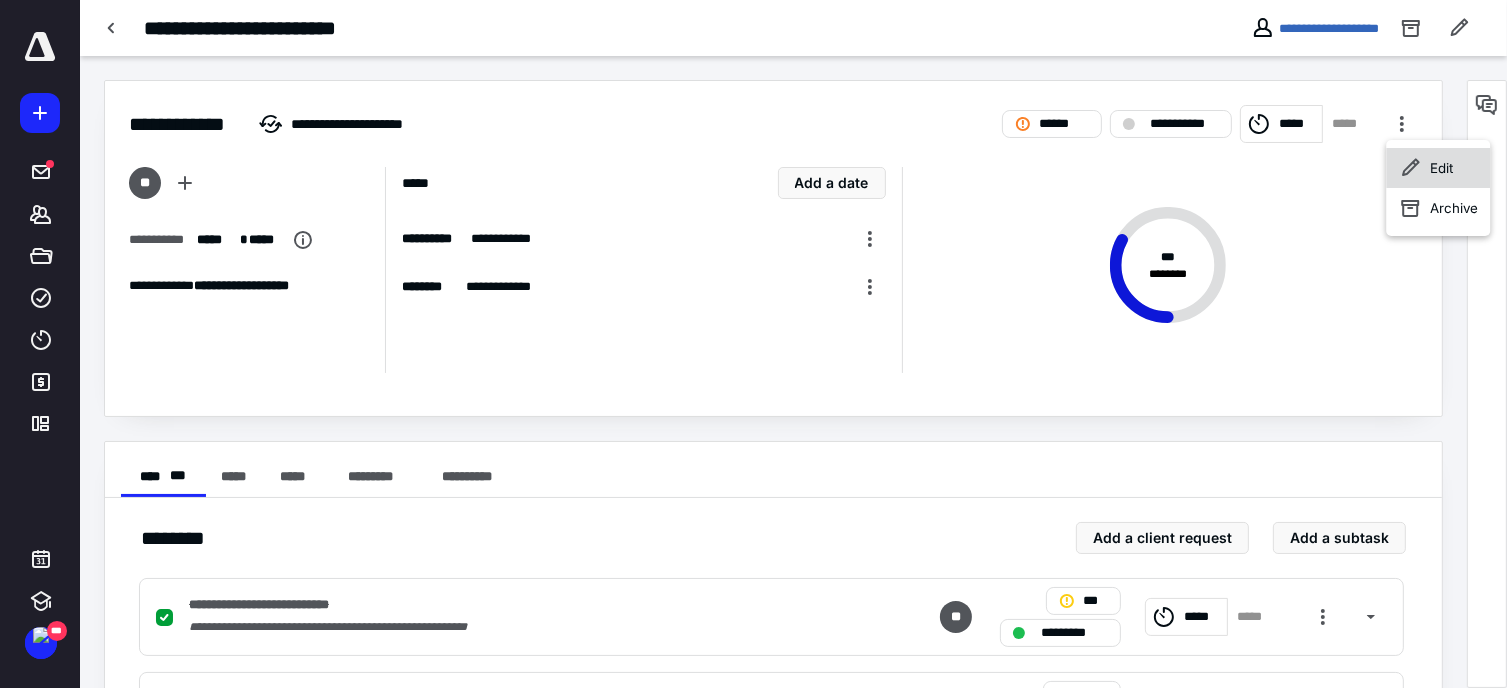 click on "Edit" at bounding box center [1438, 168] 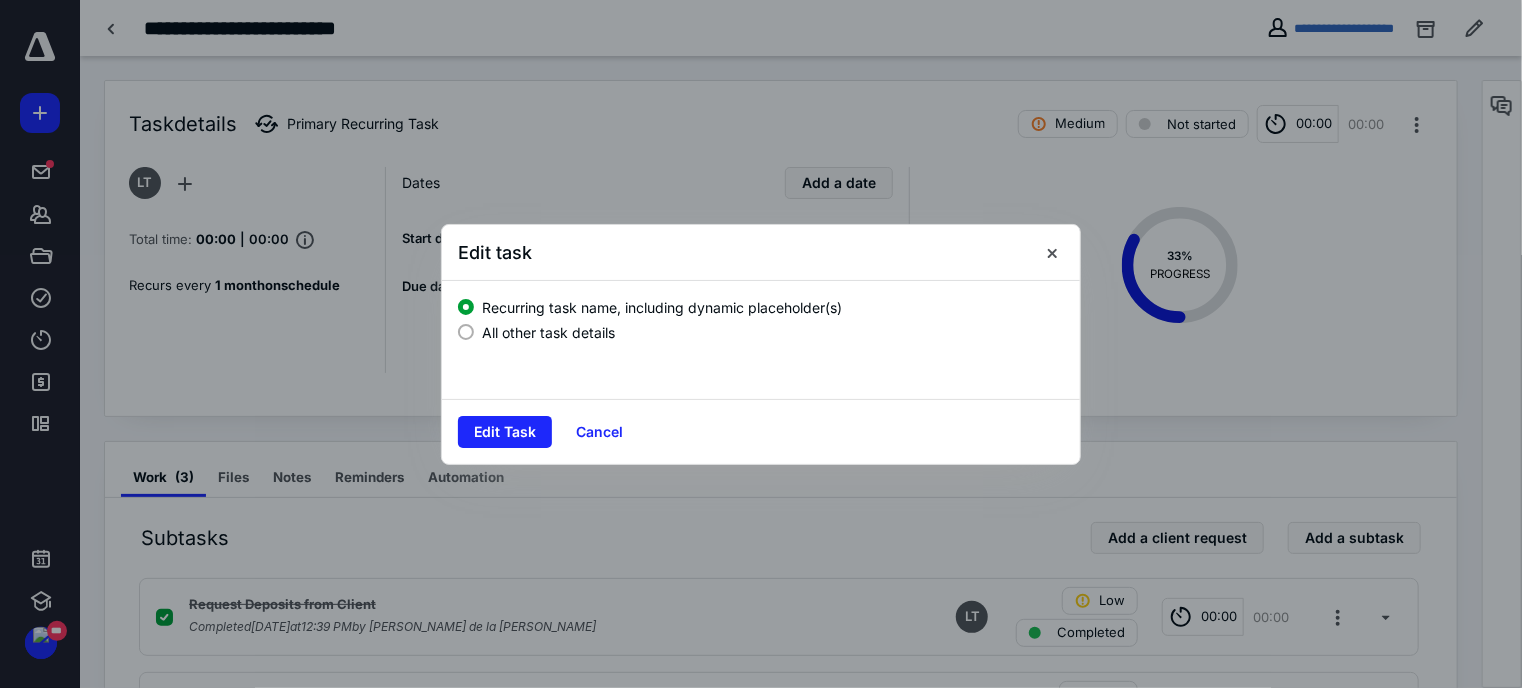 click on "All other task details" at bounding box center (548, 332) 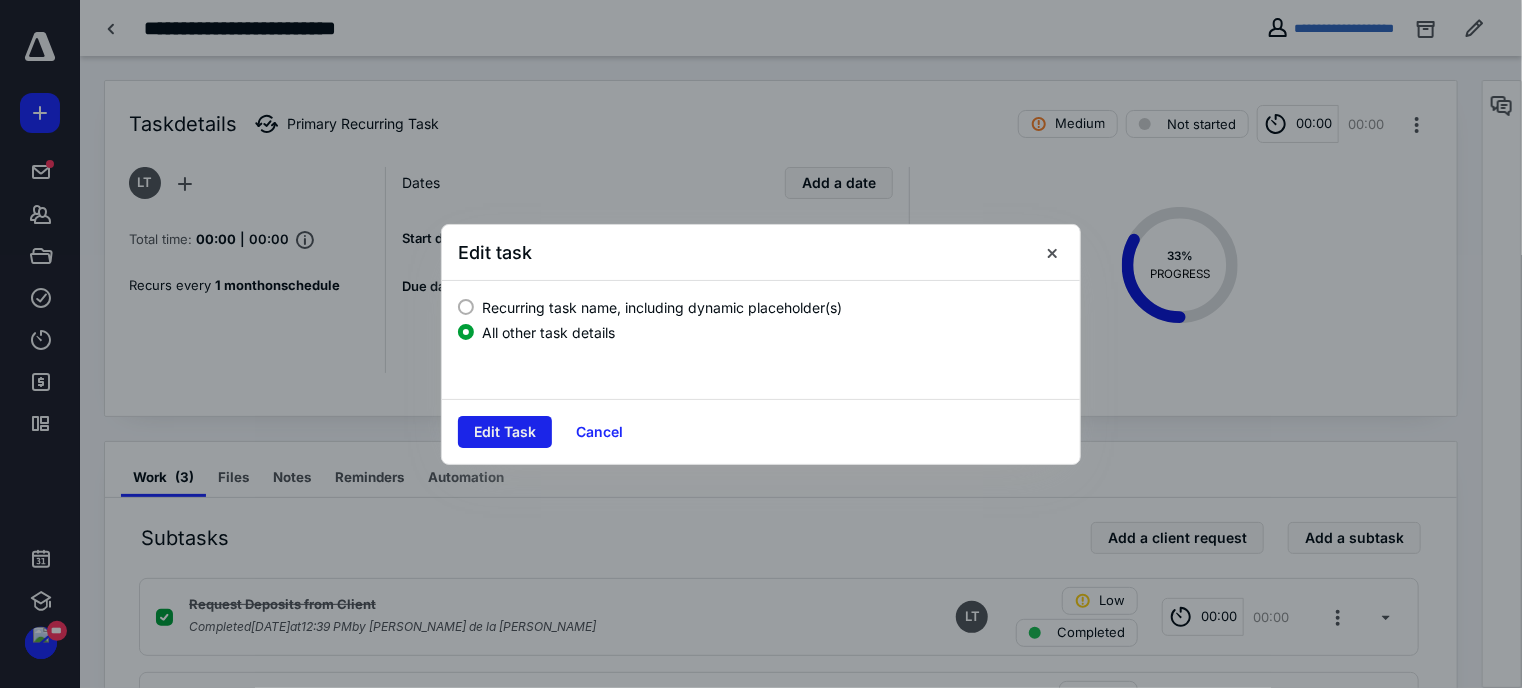 click on "Edit Task" at bounding box center [505, 432] 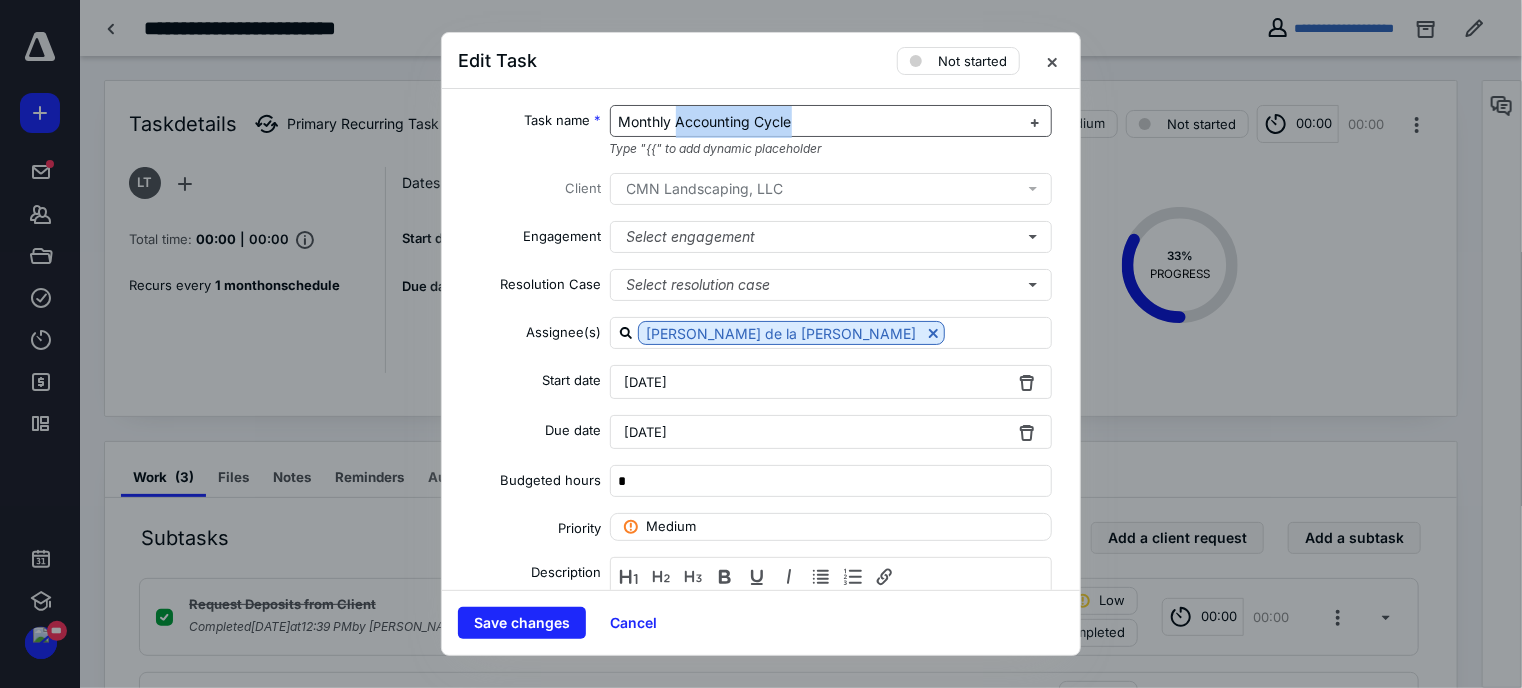 drag, startPoint x: 840, startPoint y: 123, endPoint x: 676, endPoint y: 115, distance: 164.195 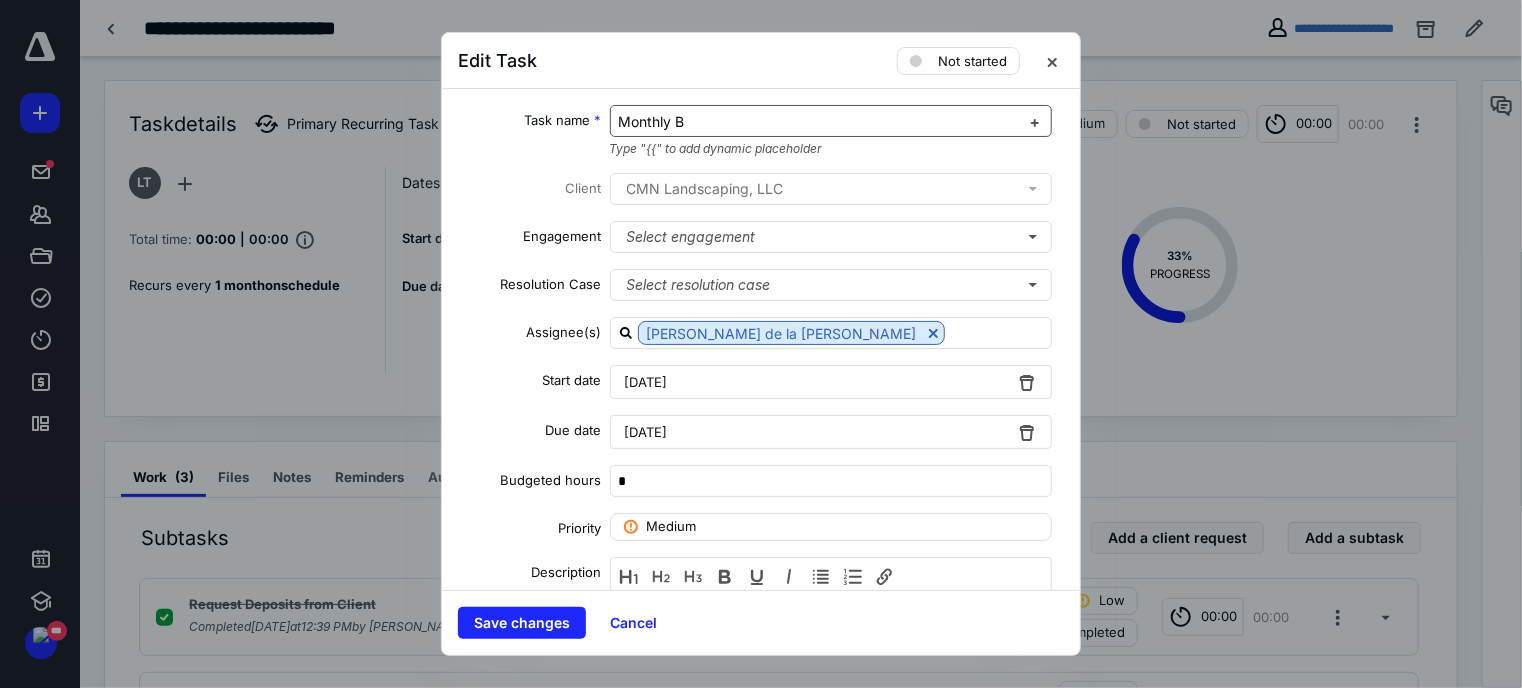 type 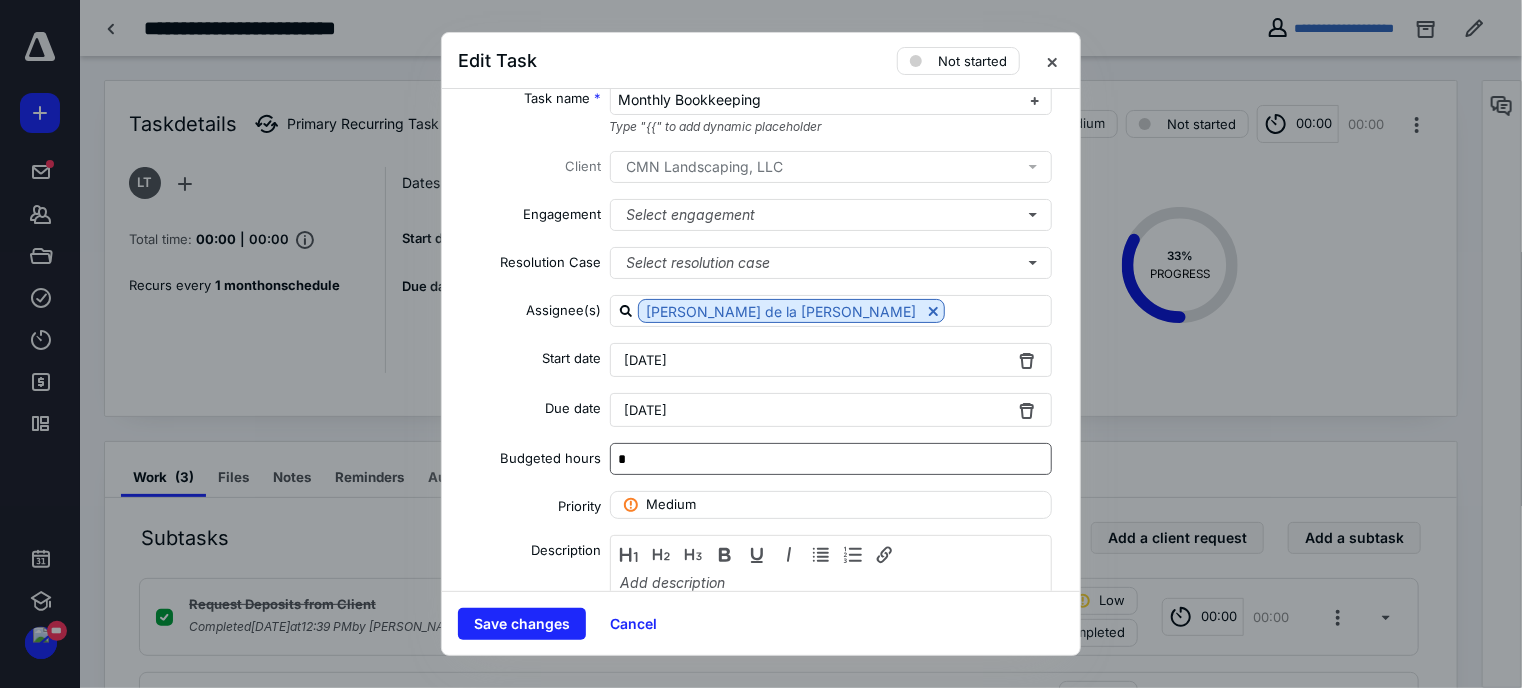 scroll, scrollTop: 0, scrollLeft: 0, axis: both 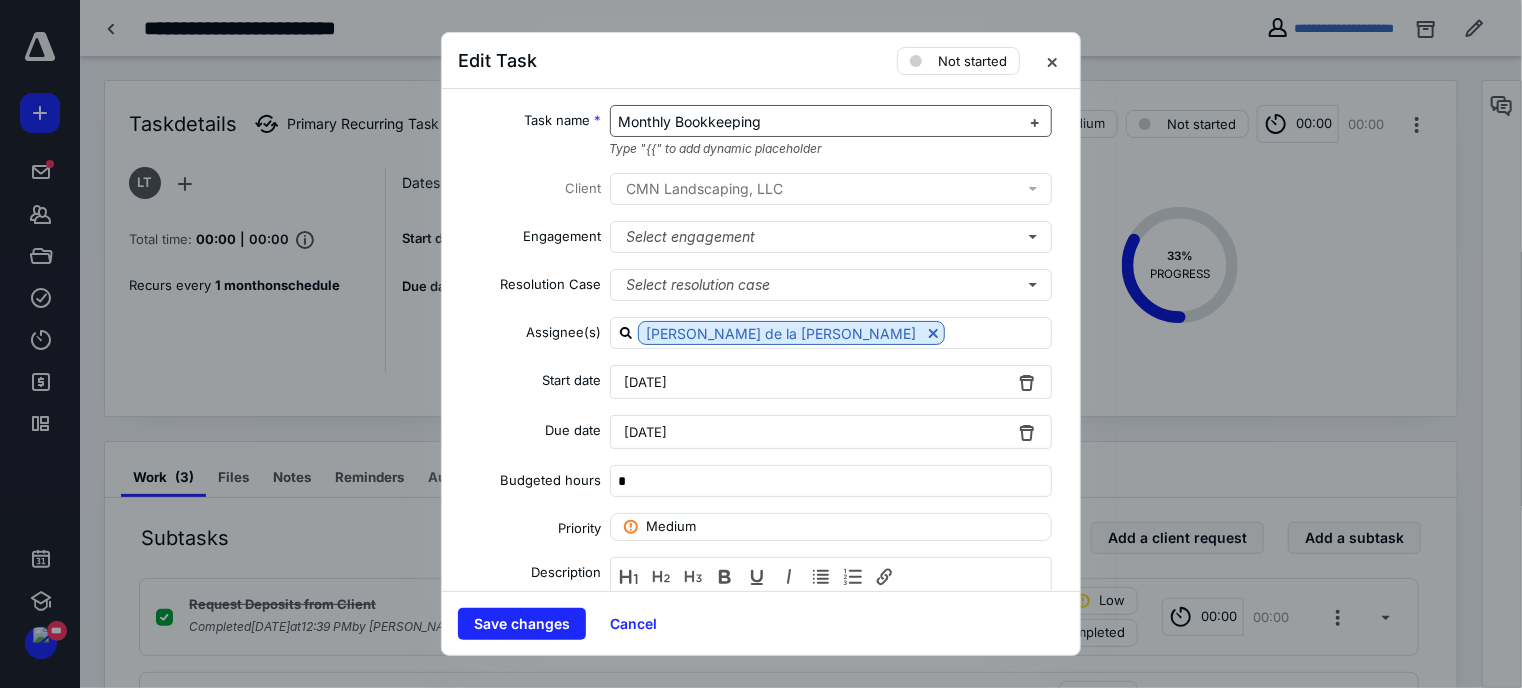 click on "Monthly Bookkeeping" at bounding box center (690, 121) 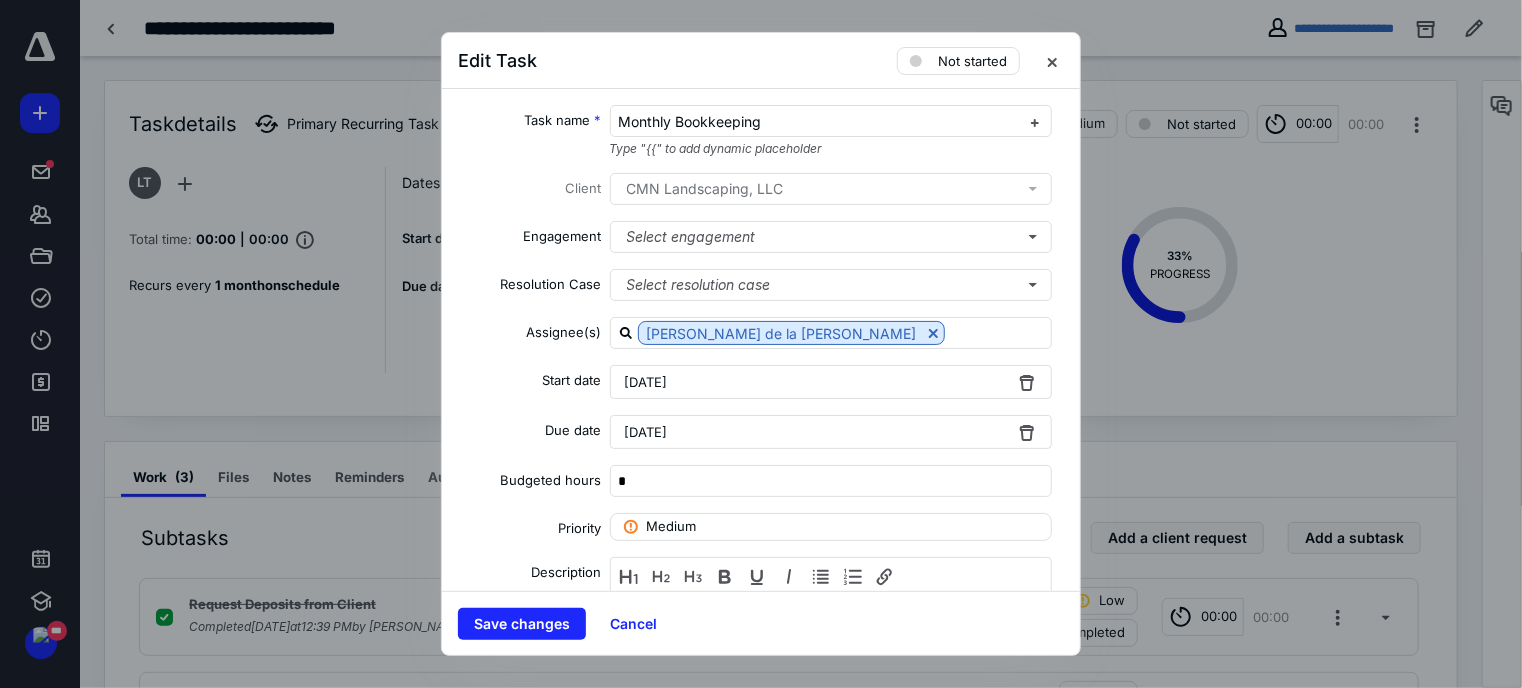 click on "Save changes Cancel" at bounding box center (761, 623) 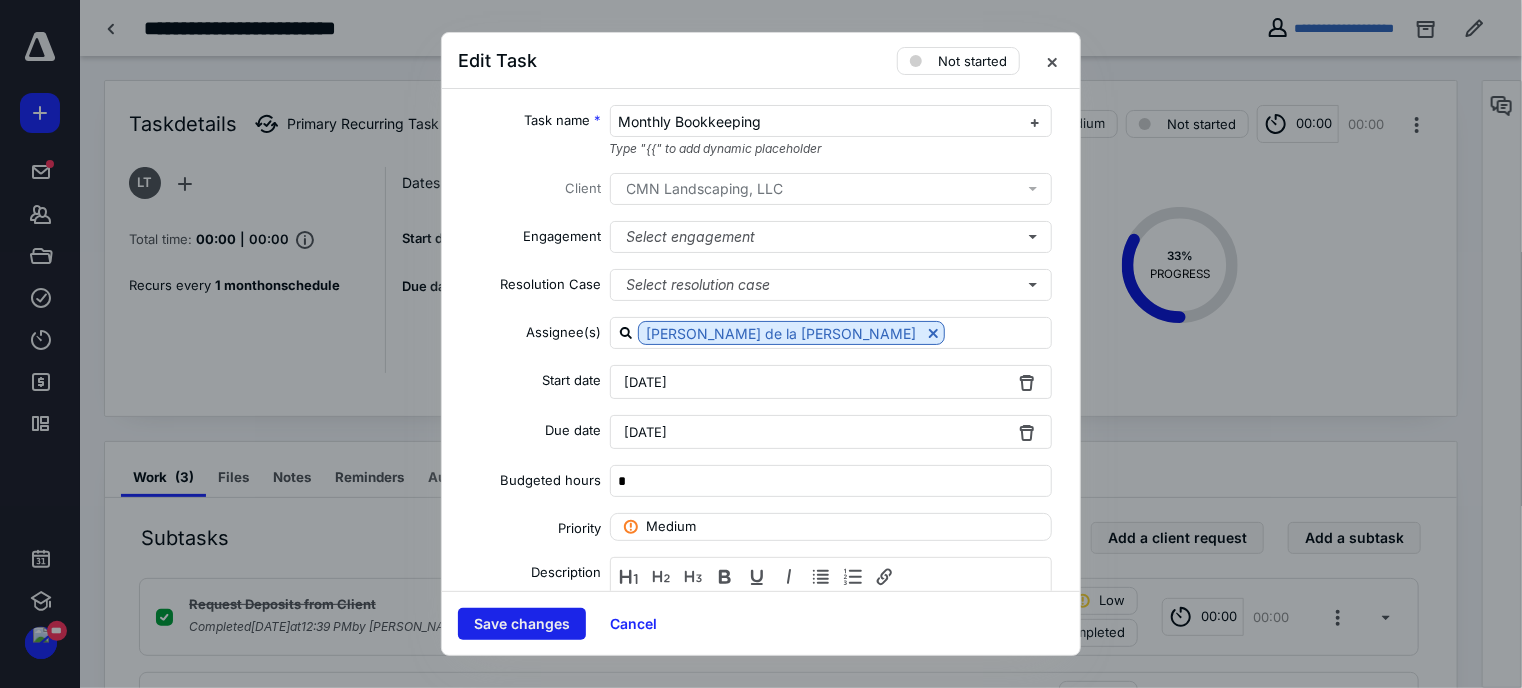 click on "Save changes" at bounding box center (522, 624) 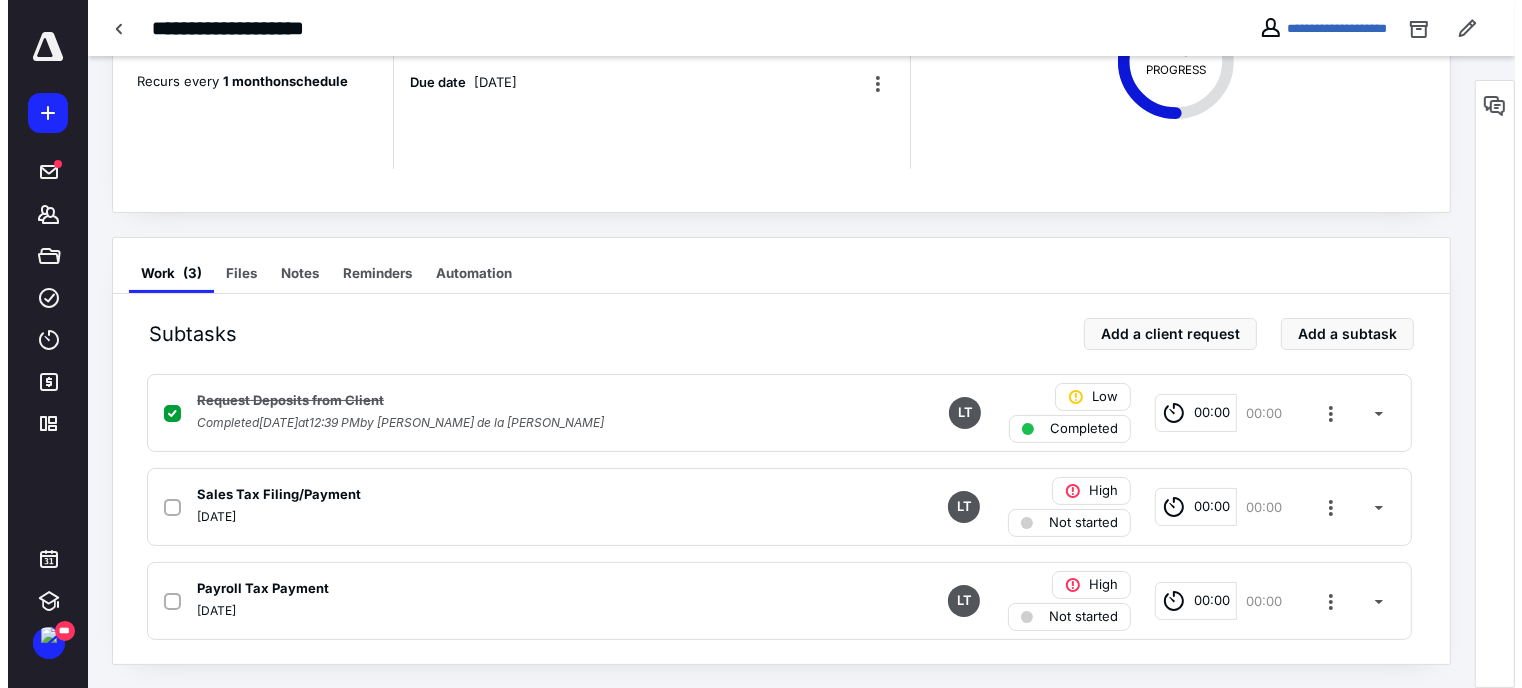 scroll, scrollTop: 0, scrollLeft: 0, axis: both 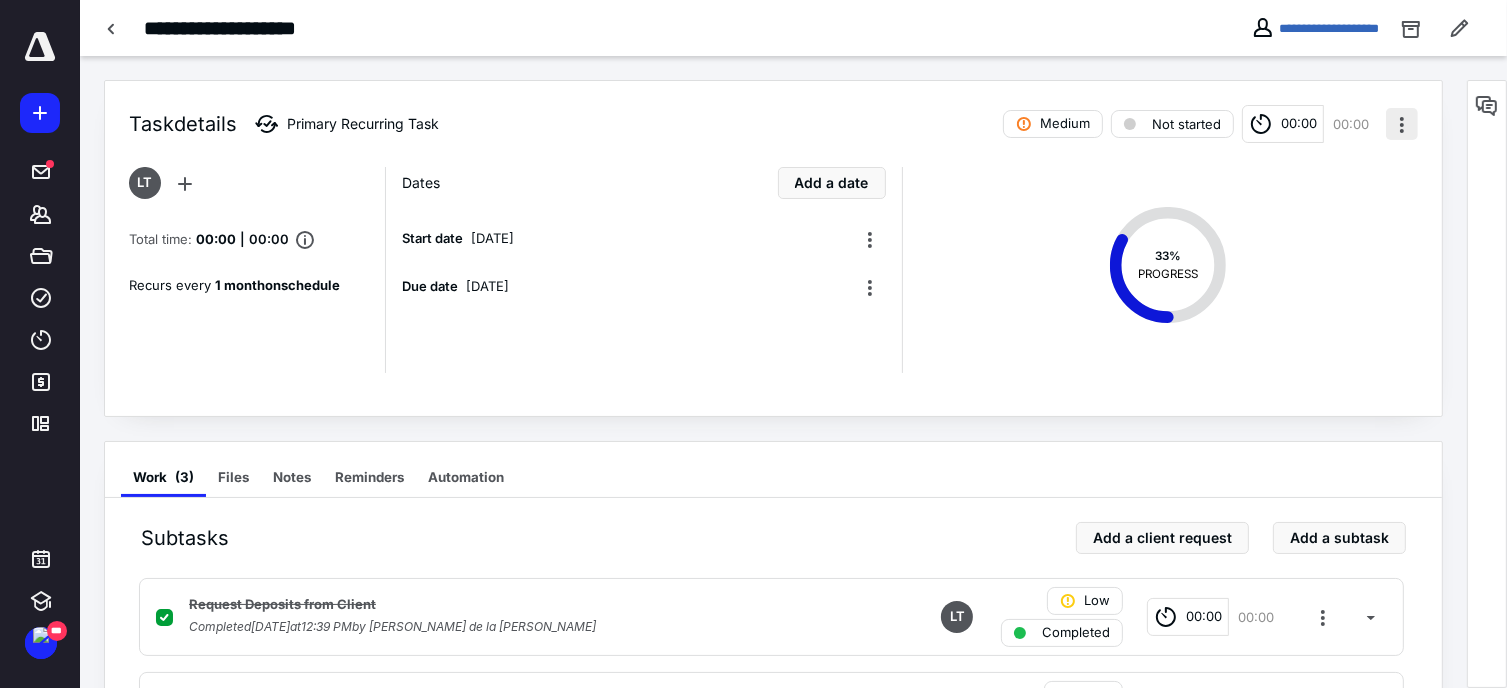 click at bounding box center [1402, 124] 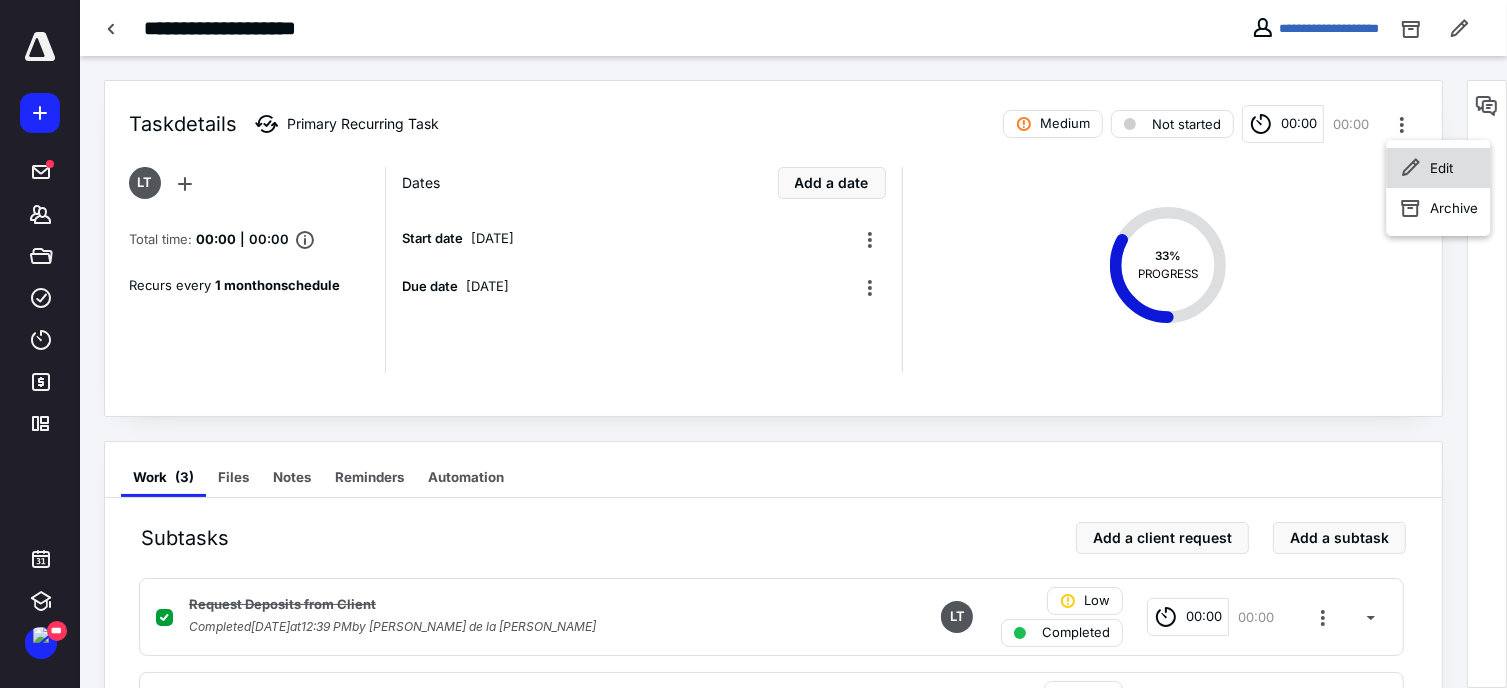click on "Edit" at bounding box center [1438, 168] 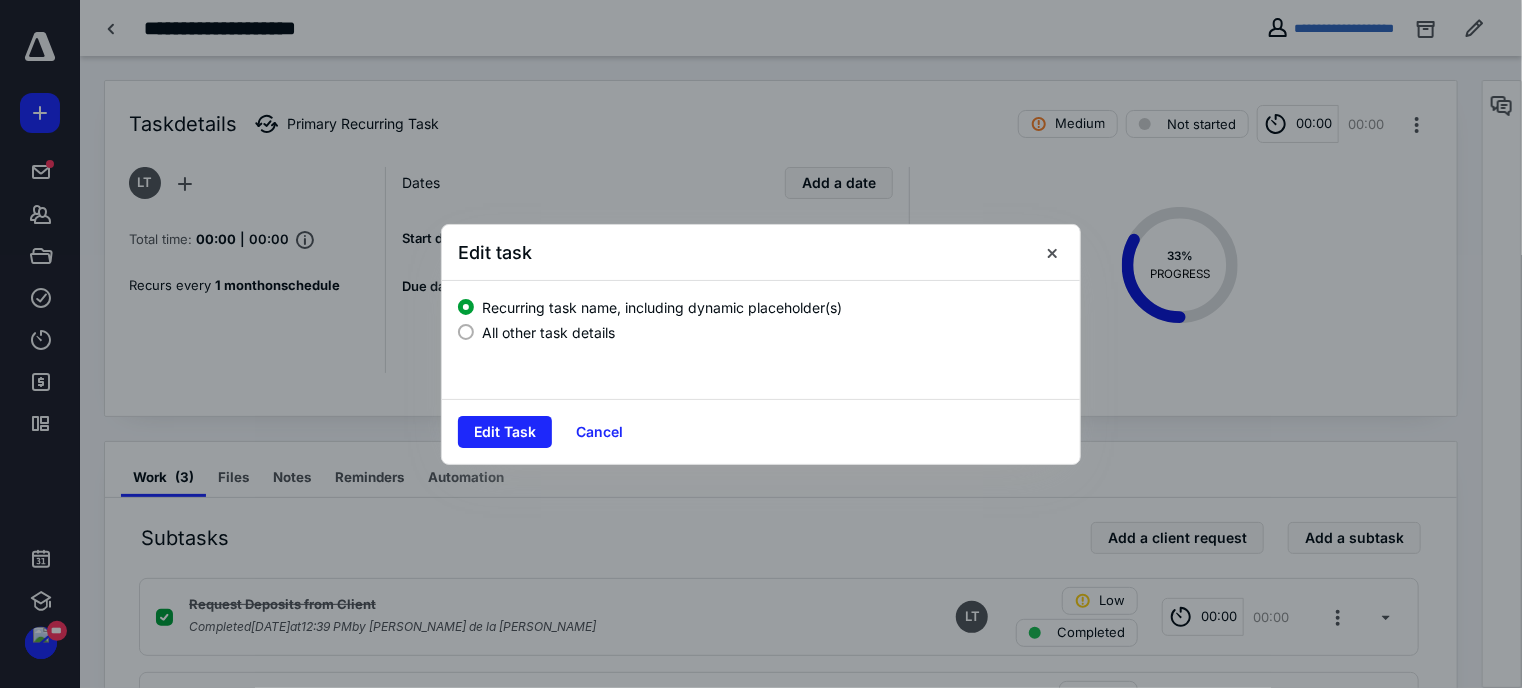 click on "All other task details" at bounding box center [548, 332] 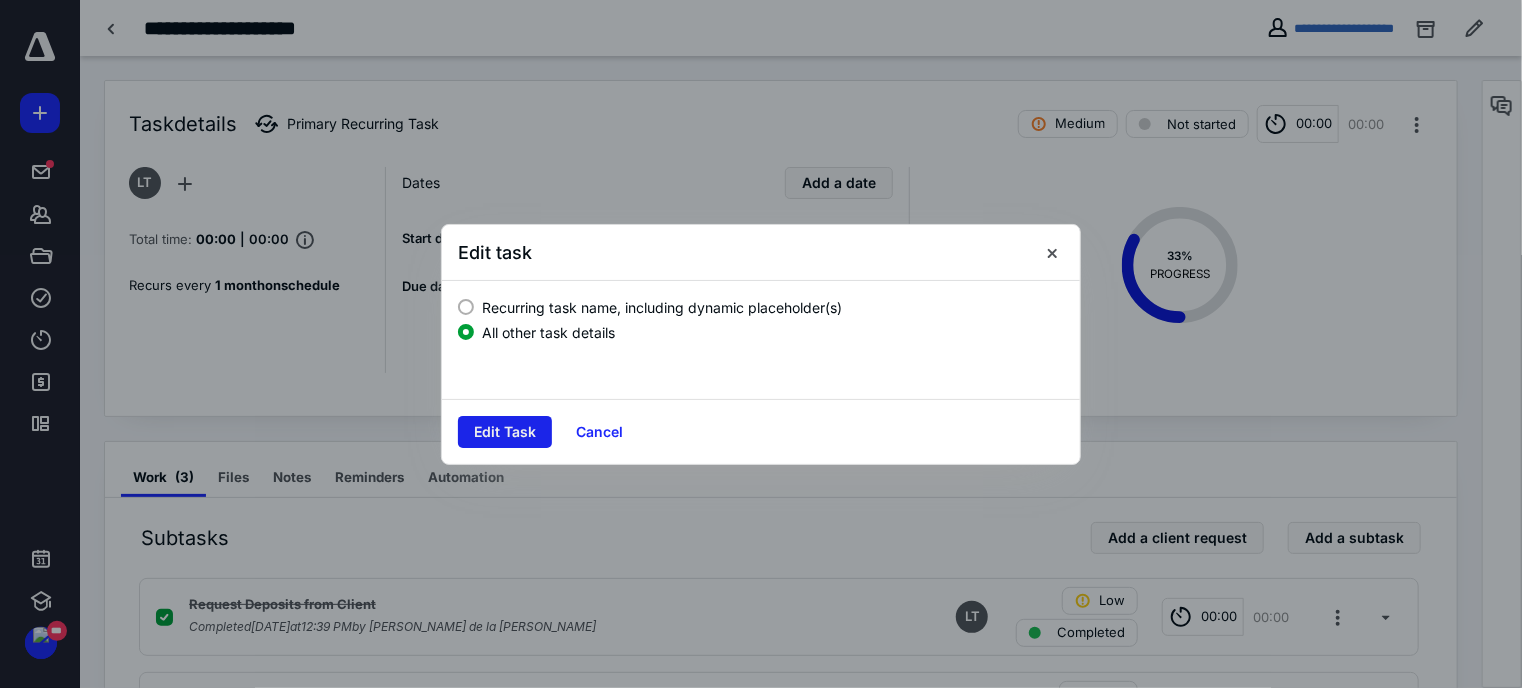 click on "Edit Task" at bounding box center (505, 432) 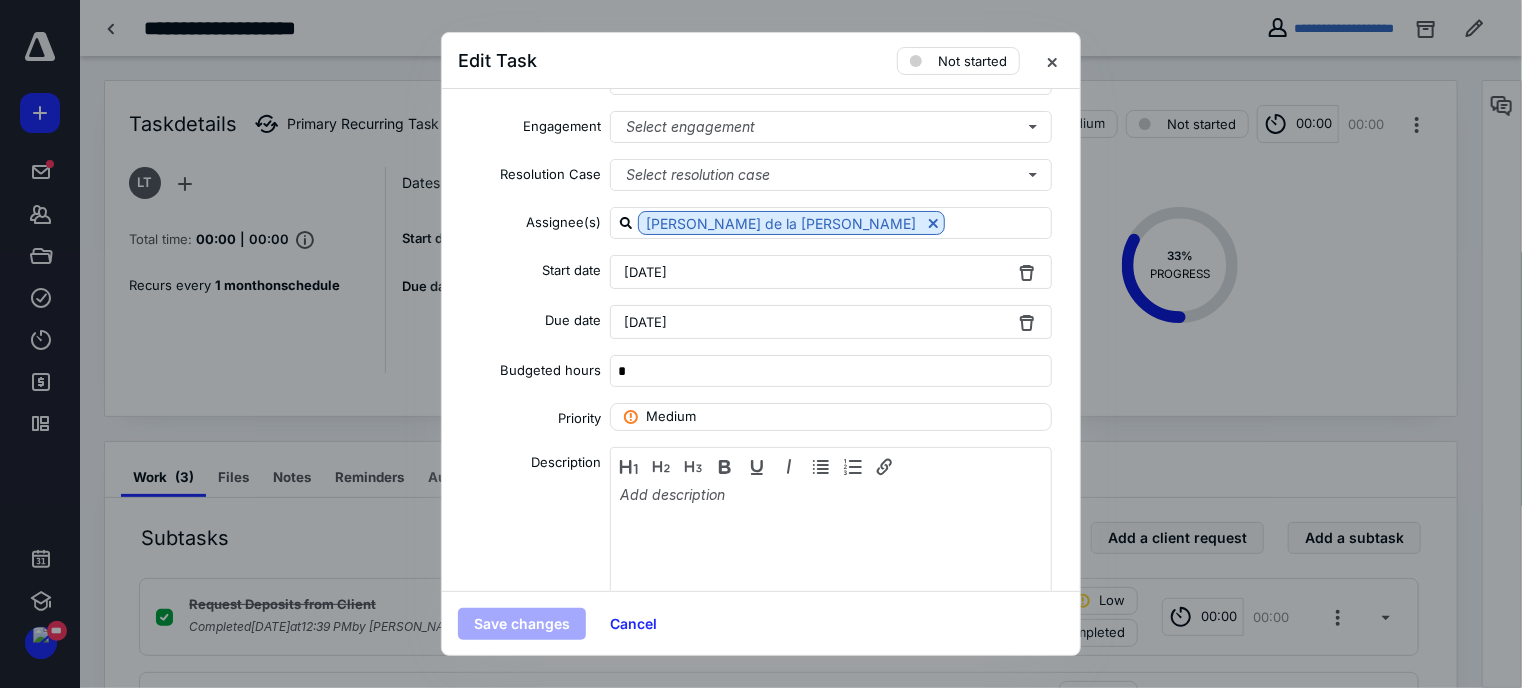 scroll, scrollTop: 0, scrollLeft: 0, axis: both 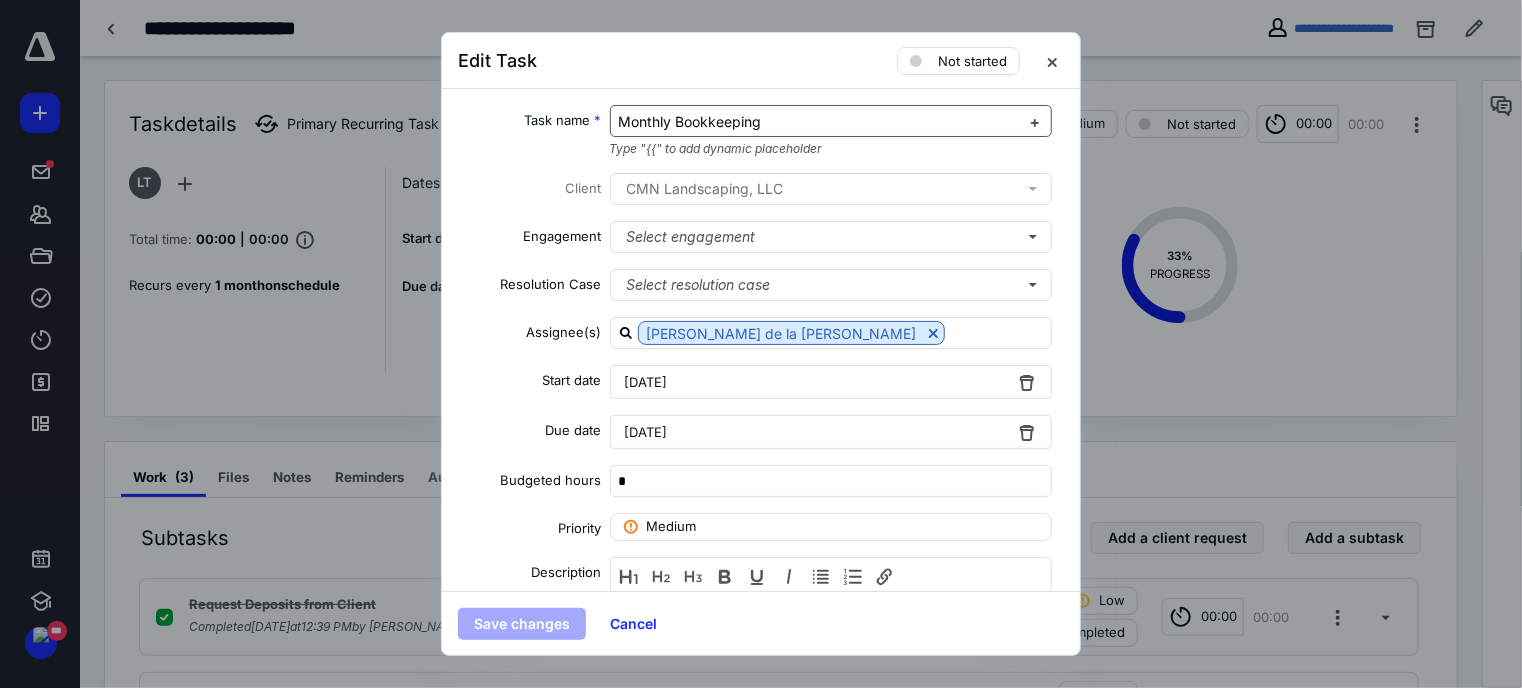 click on "Monthly Bookkeeping" at bounding box center (690, 121) 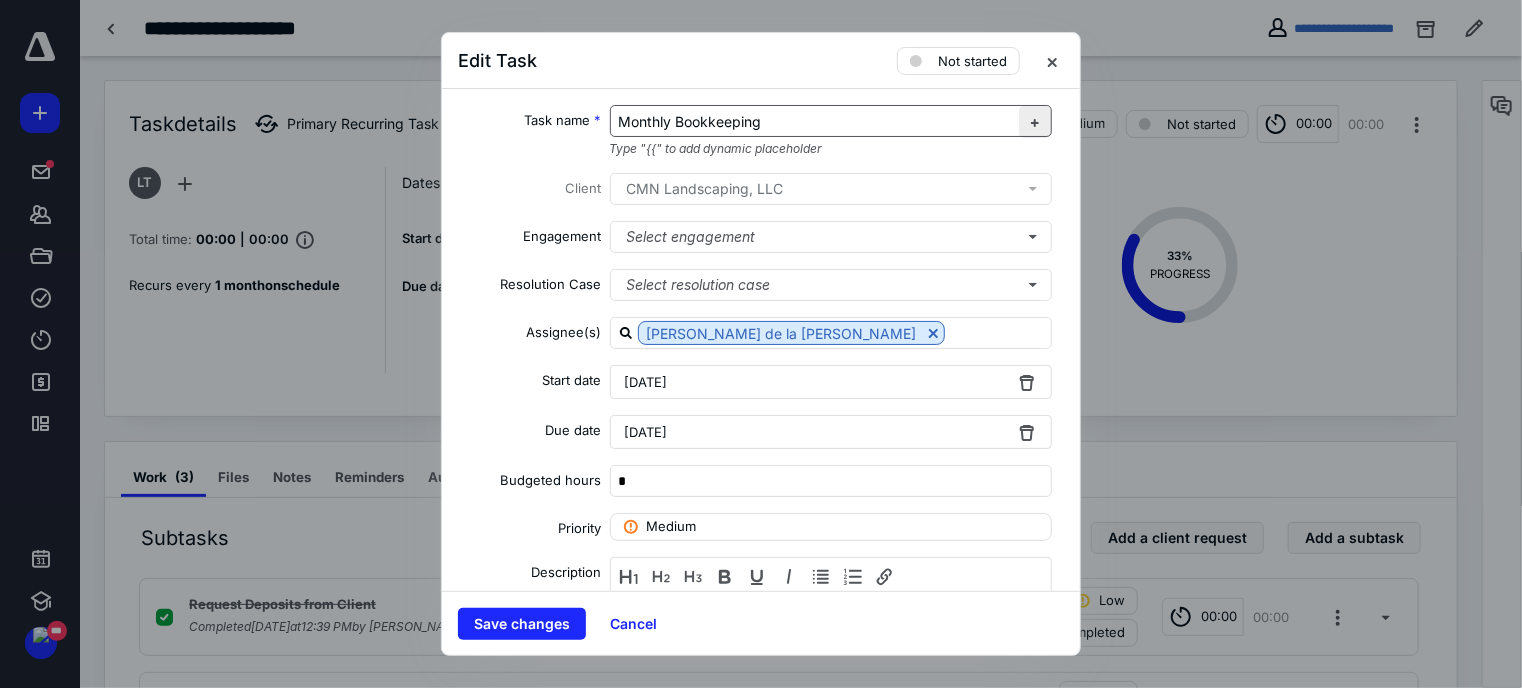 click at bounding box center (1035, 122) 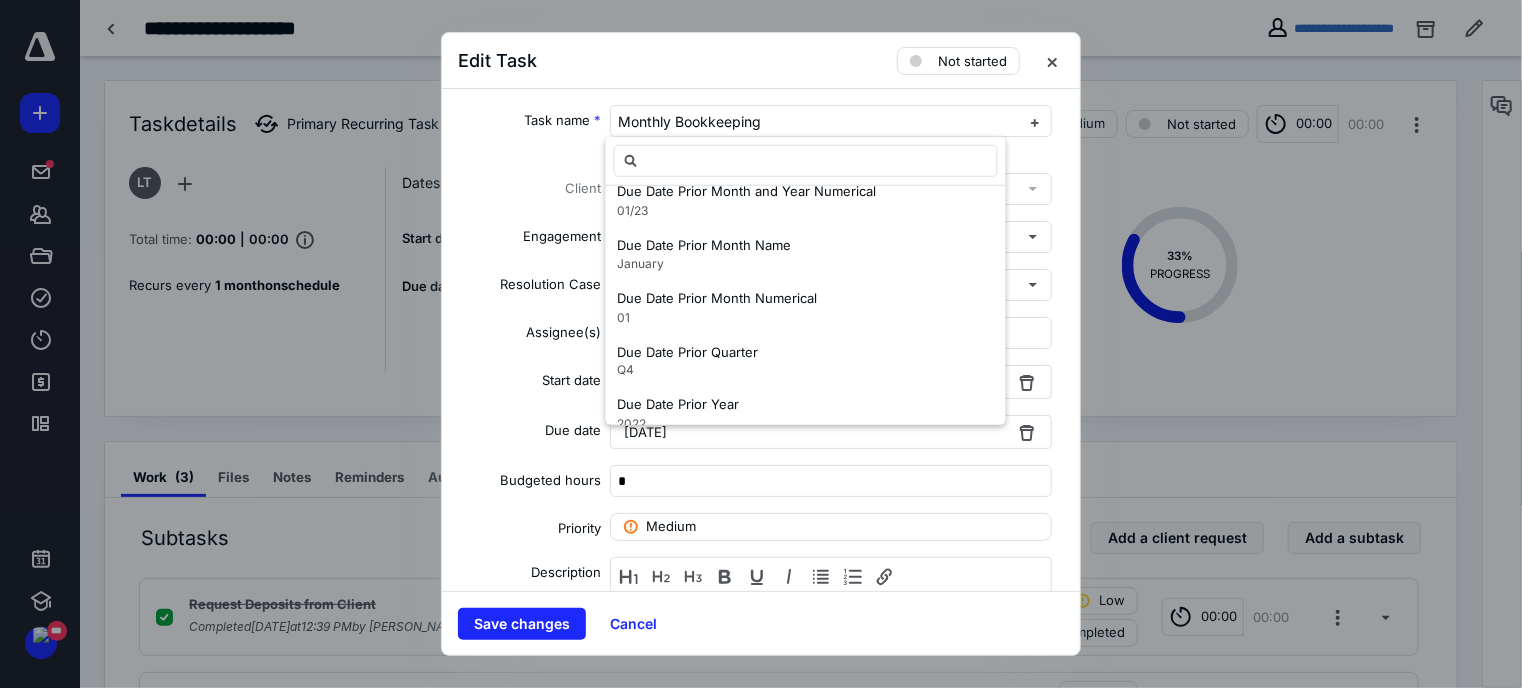 scroll, scrollTop: 1735, scrollLeft: 0, axis: vertical 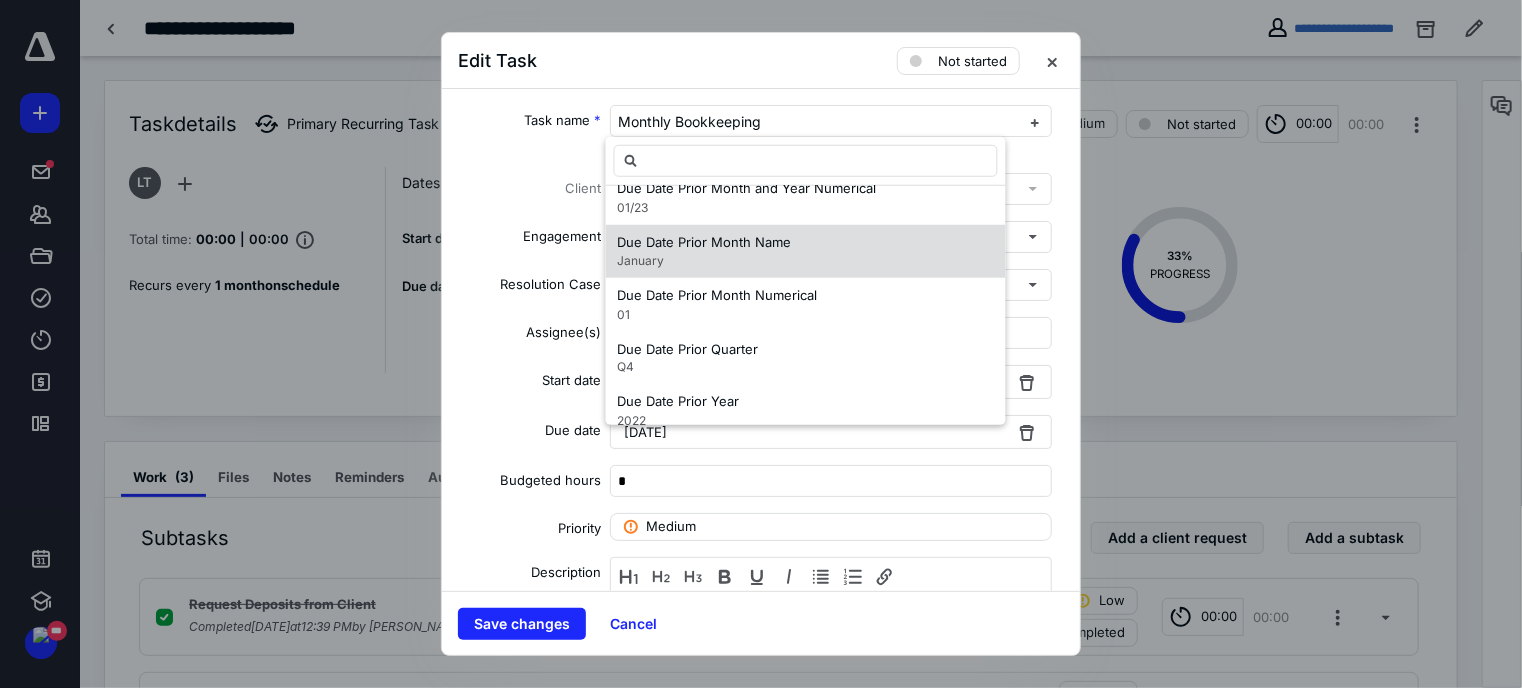 click on "Due Date Prior Month Name January" at bounding box center (806, 250) 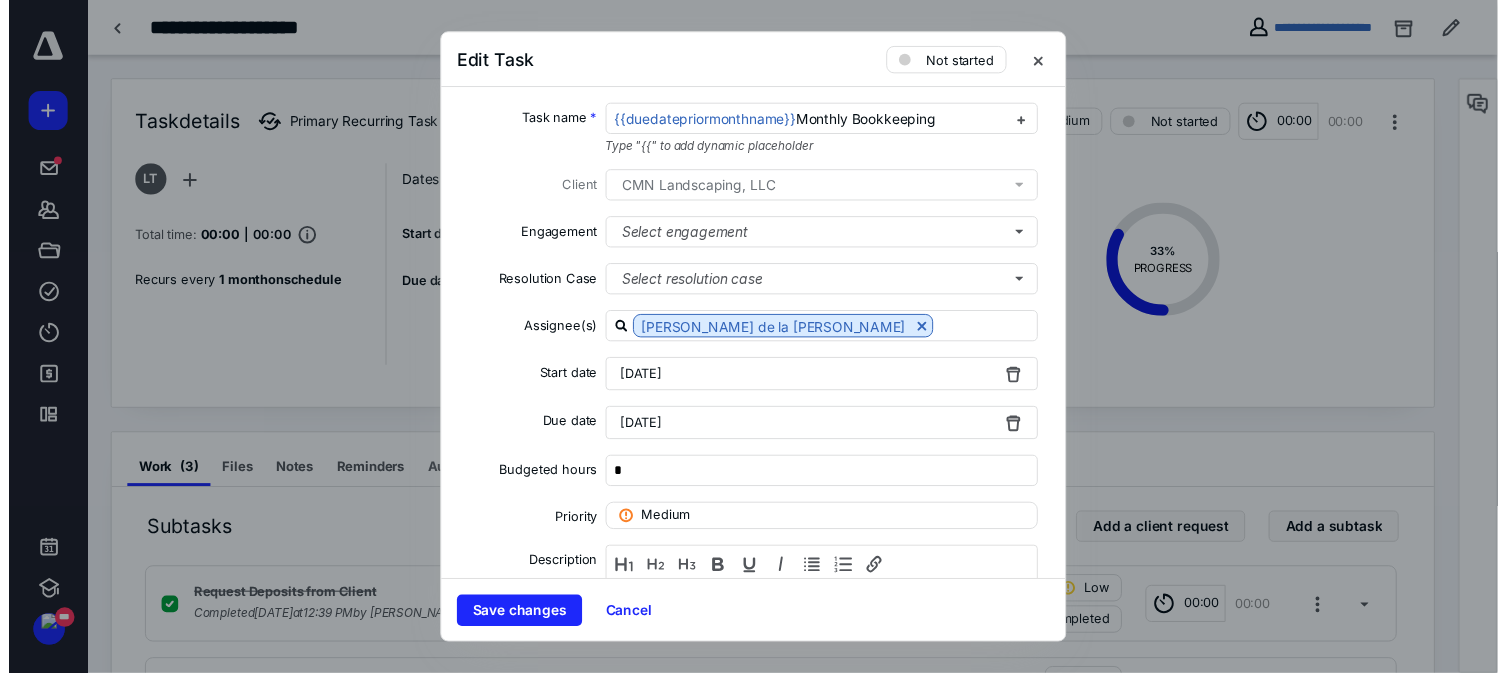 scroll, scrollTop: 0, scrollLeft: 0, axis: both 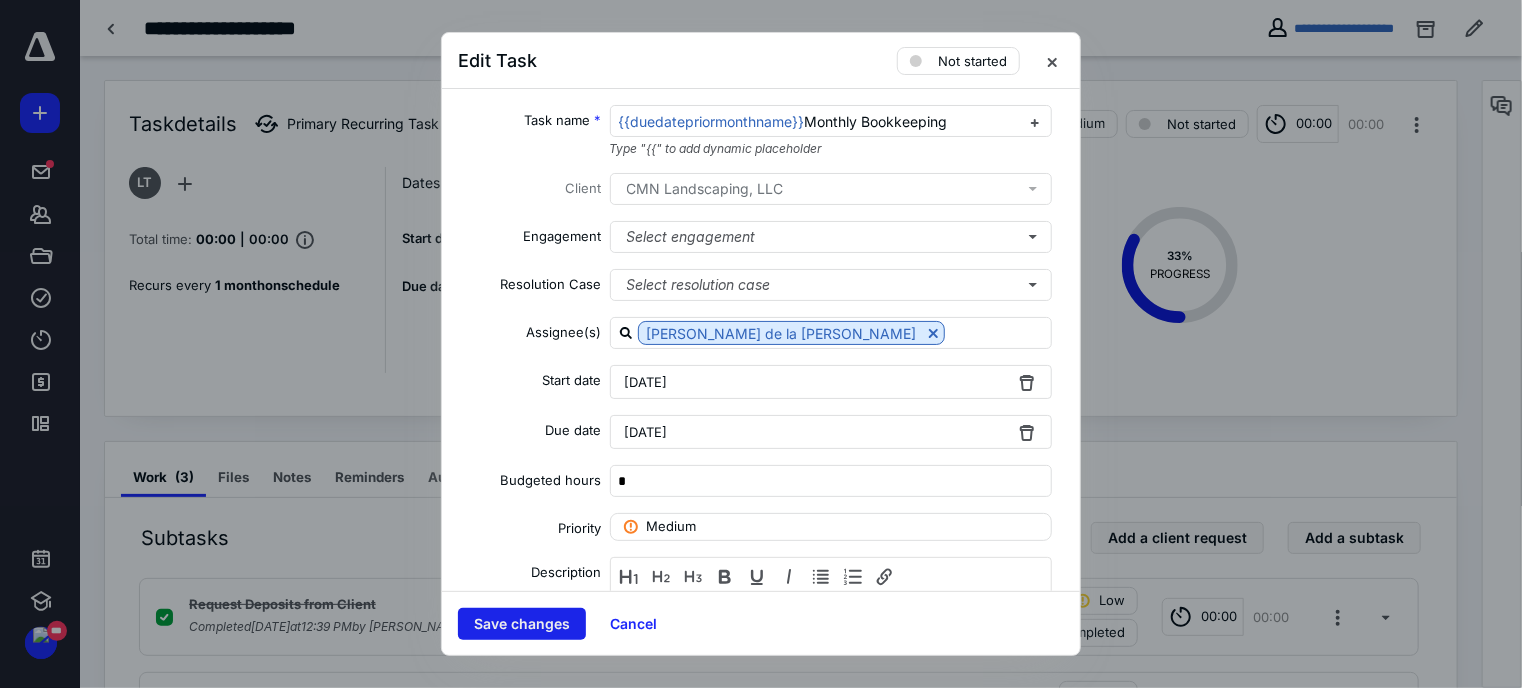 click on "Save changes" at bounding box center (522, 624) 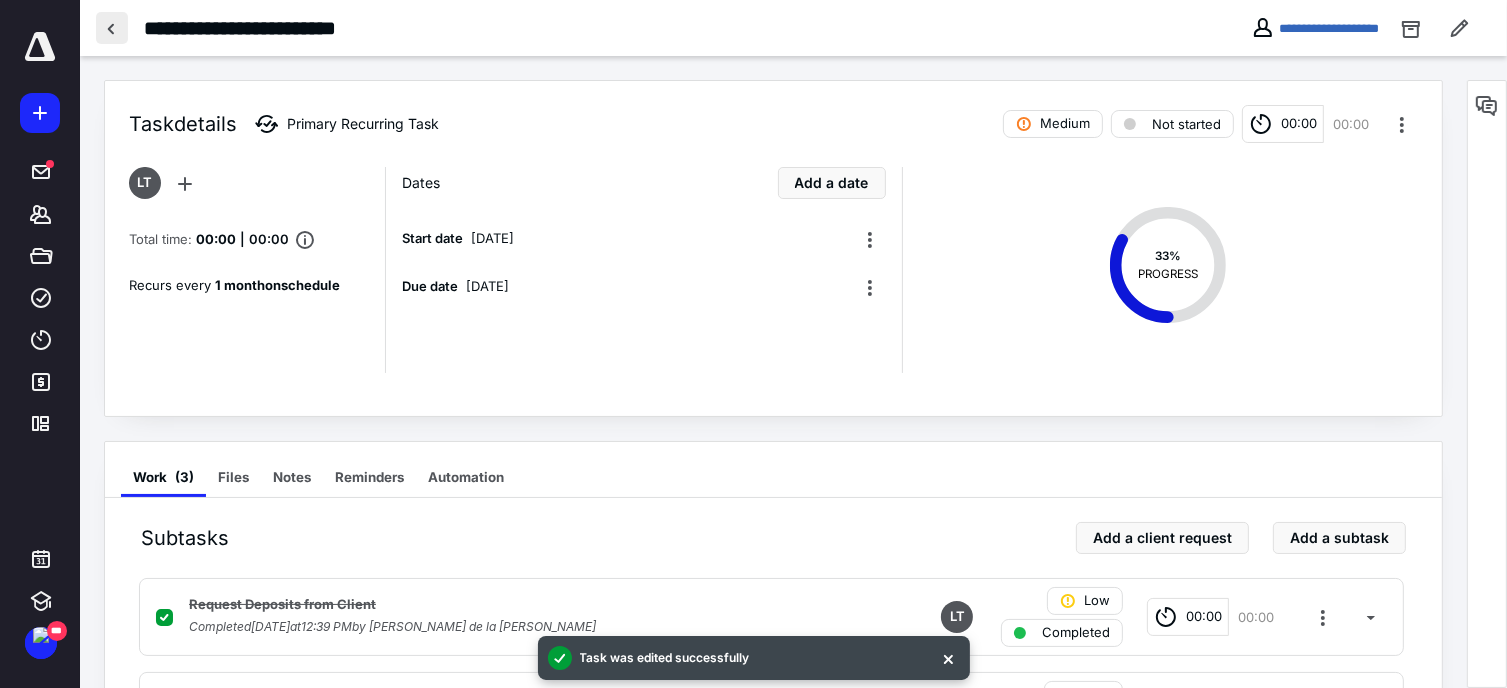 click at bounding box center [112, 28] 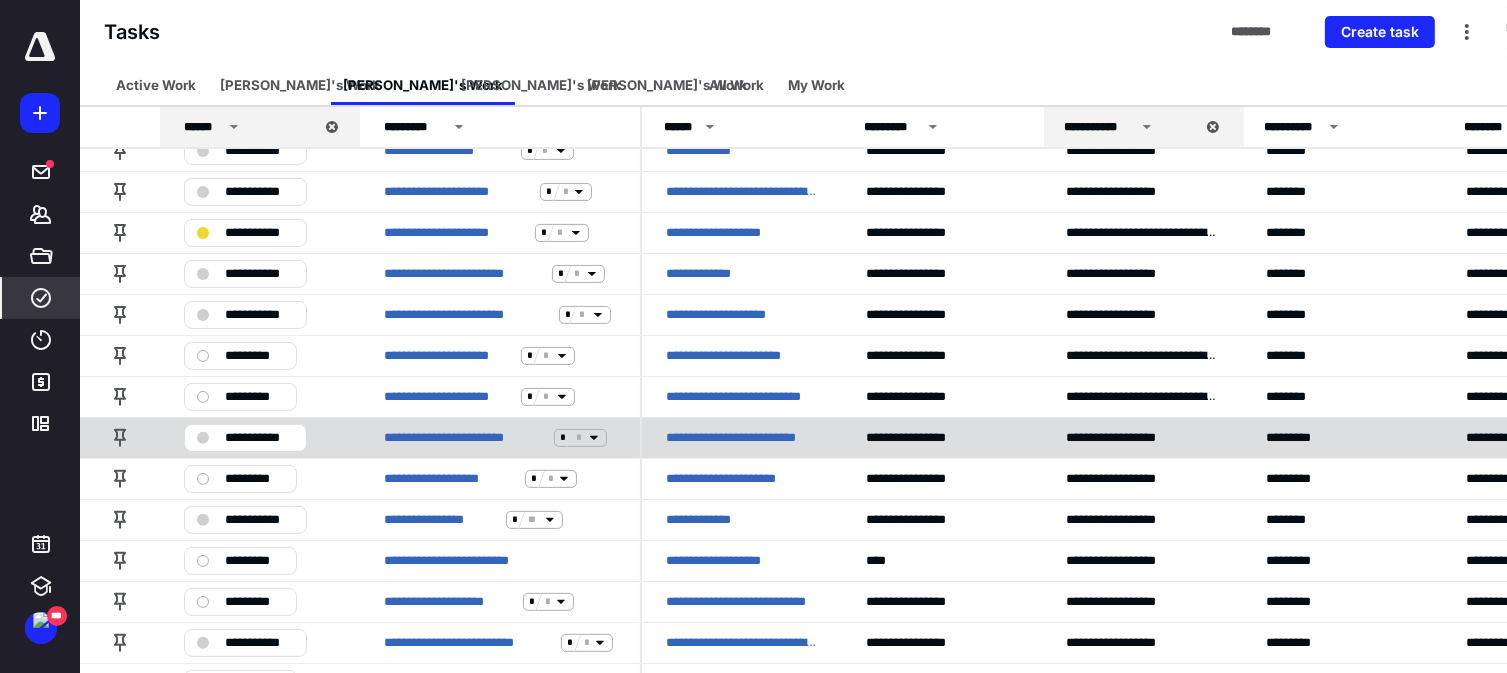 scroll, scrollTop: 558, scrollLeft: 0, axis: vertical 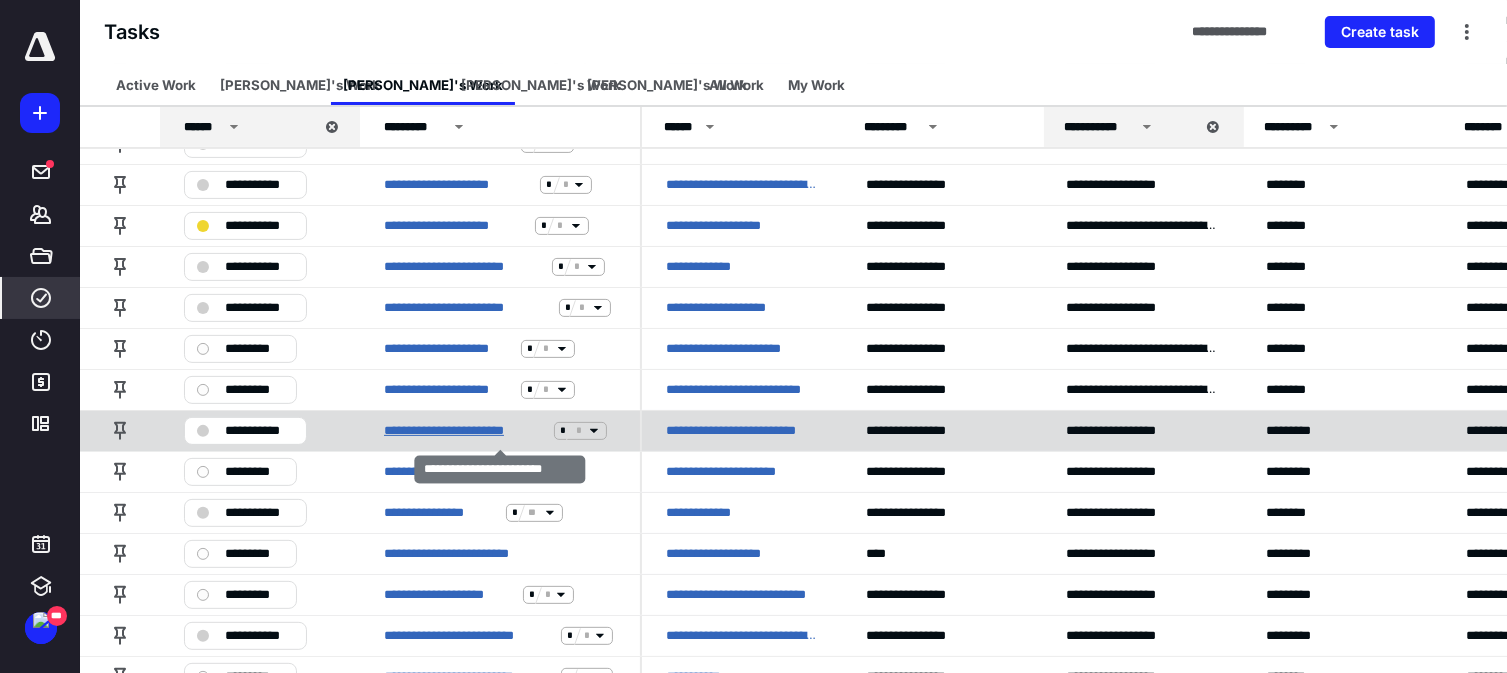 click on "**********" at bounding box center [465, 431] 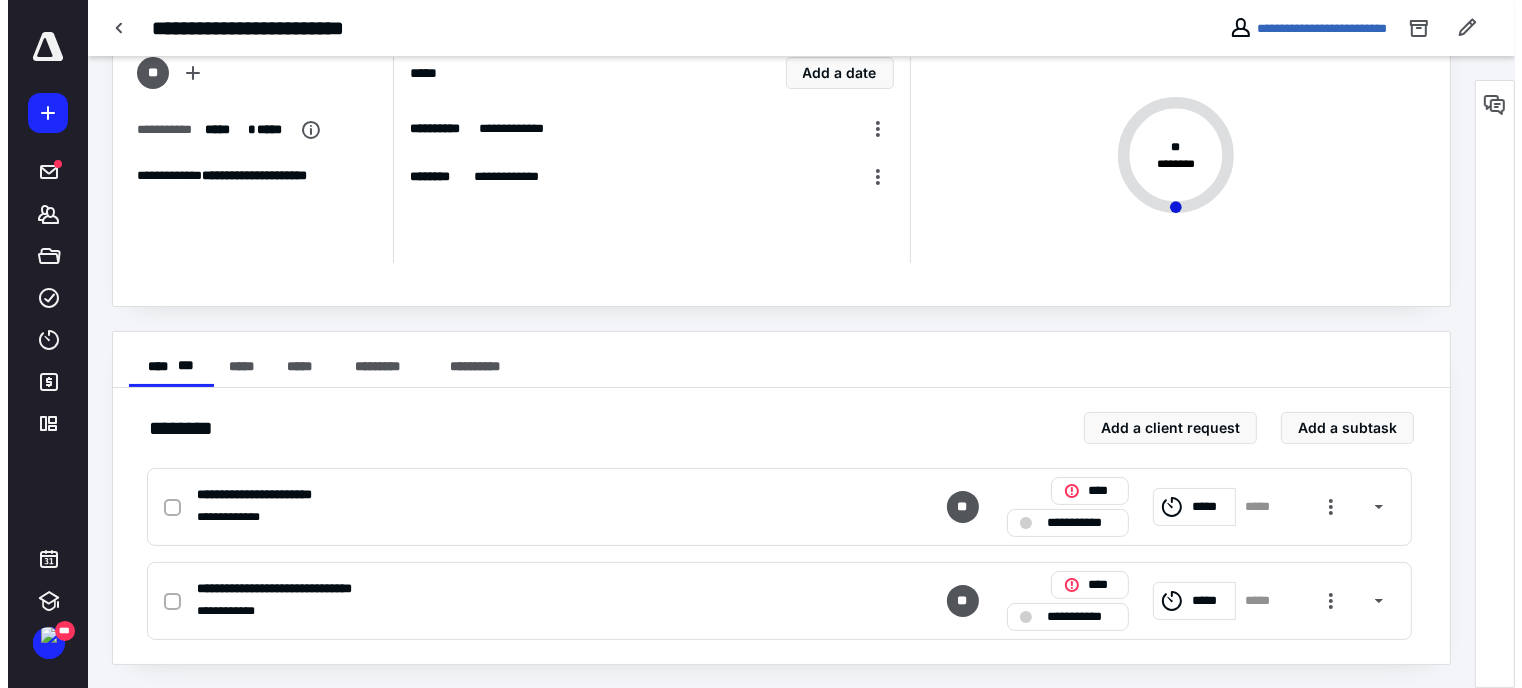 scroll, scrollTop: 0, scrollLeft: 0, axis: both 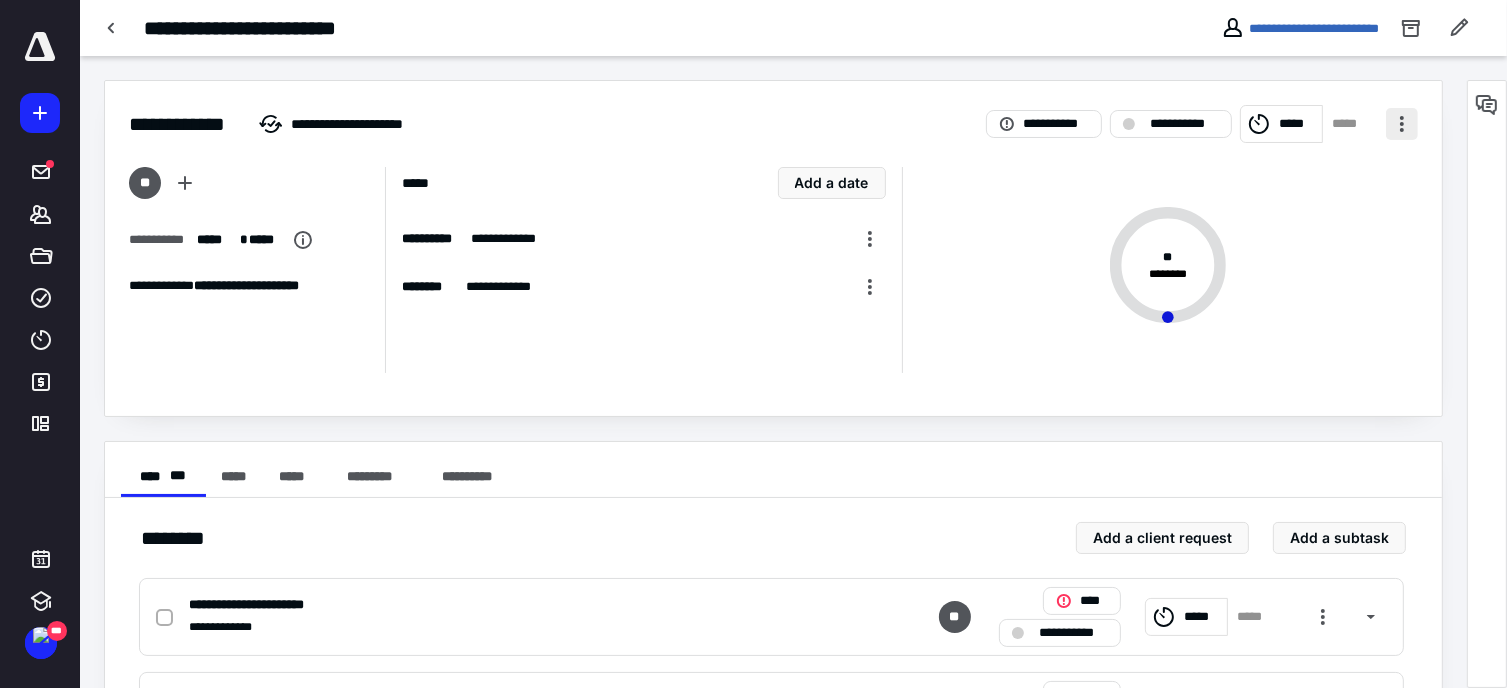 click at bounding box center [1402, 124] 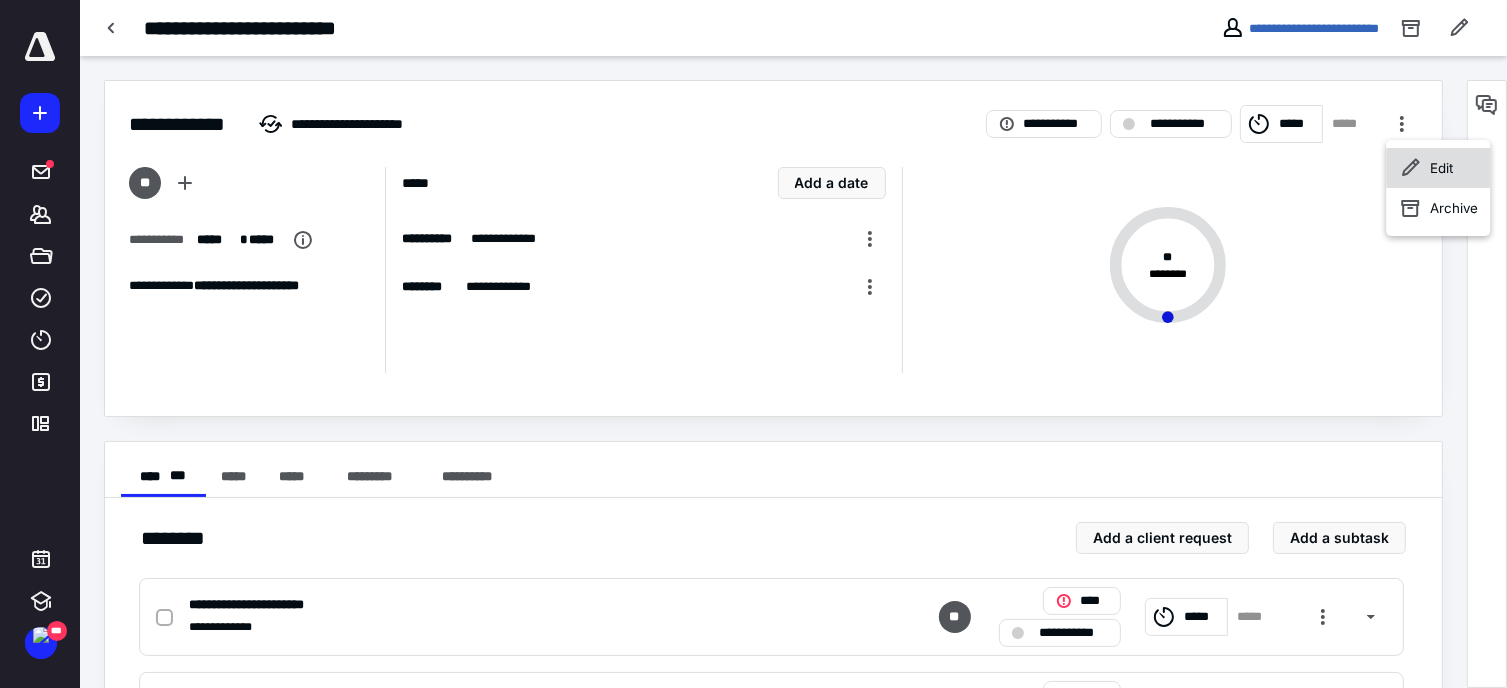 click on "Edit" at bounding box center (1438, 168) 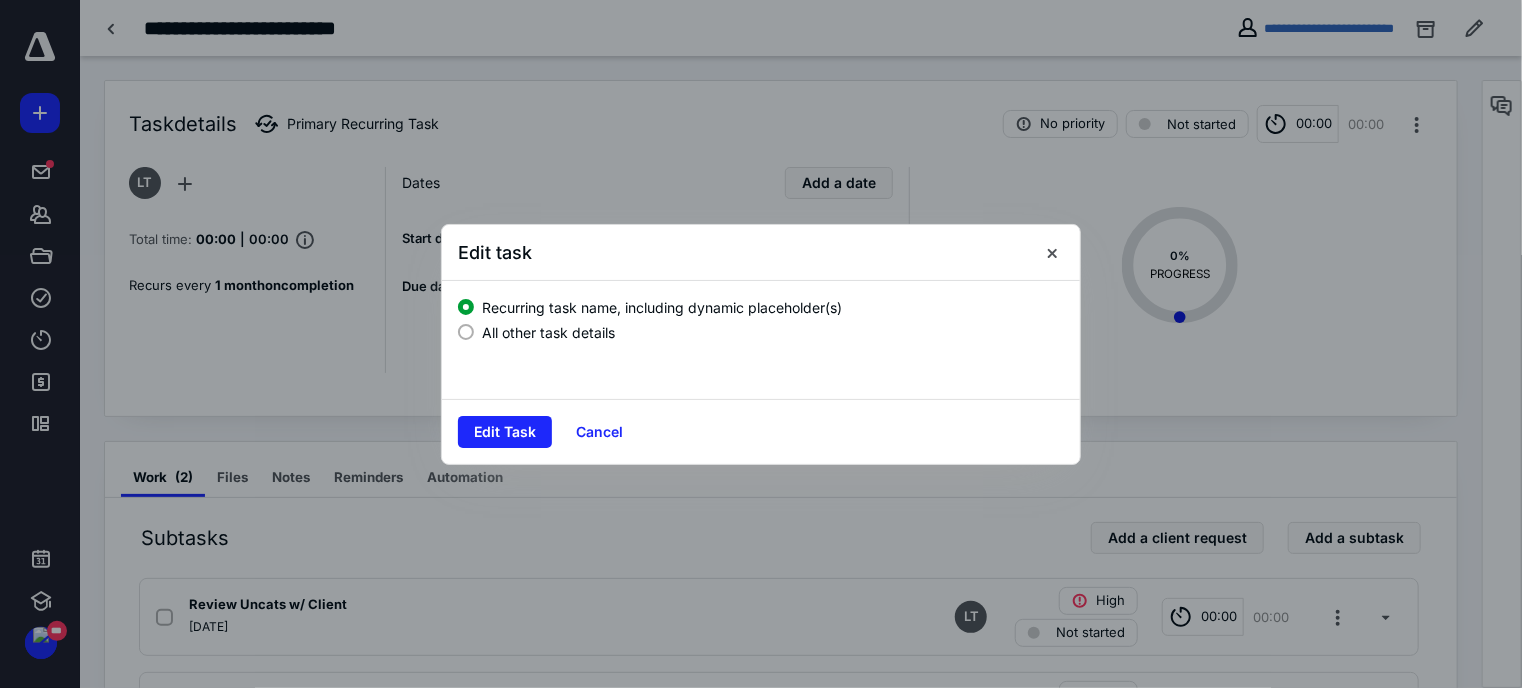 click on "All other task details" at bounding box center [548, 332] 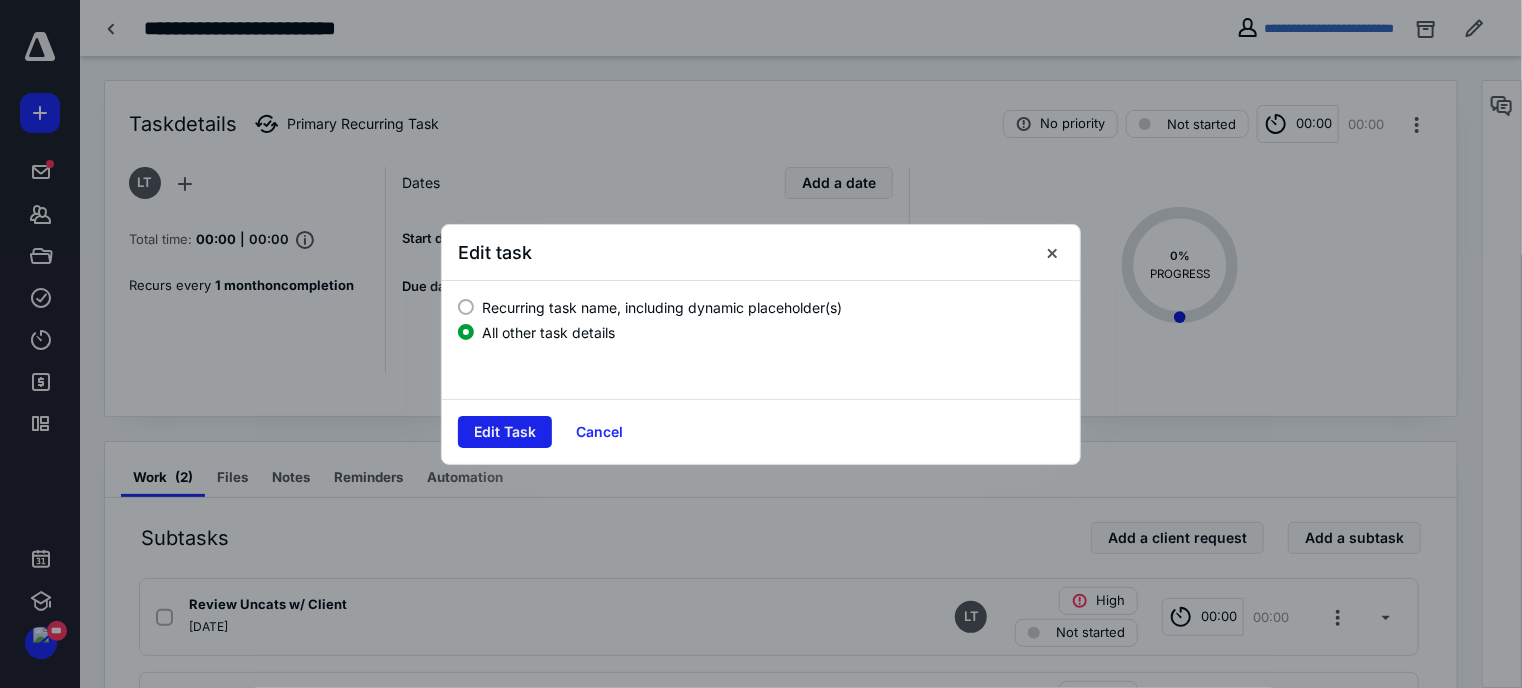 click on "Edit Task" at bounding box center (505, 432) 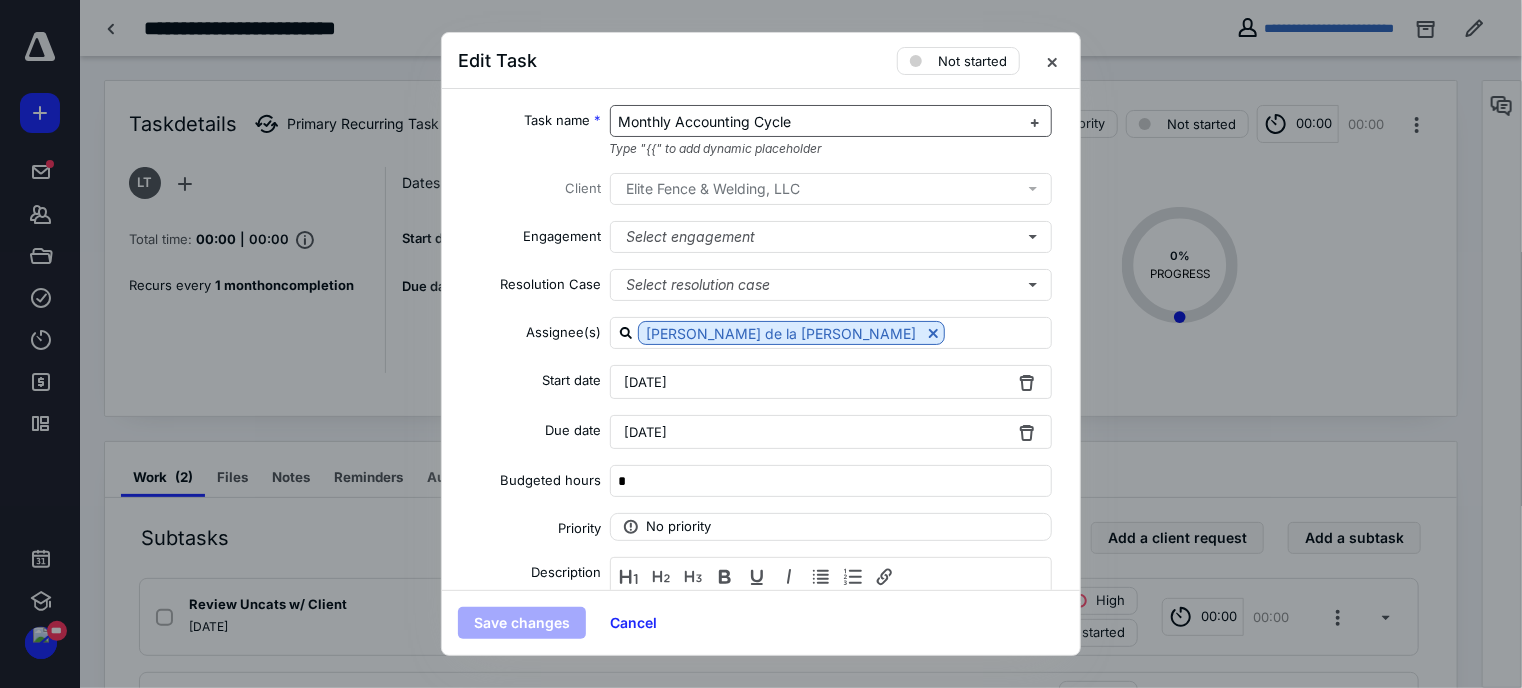 click on "Monthly Accounting Cycle" at bounding box center (705, 121) 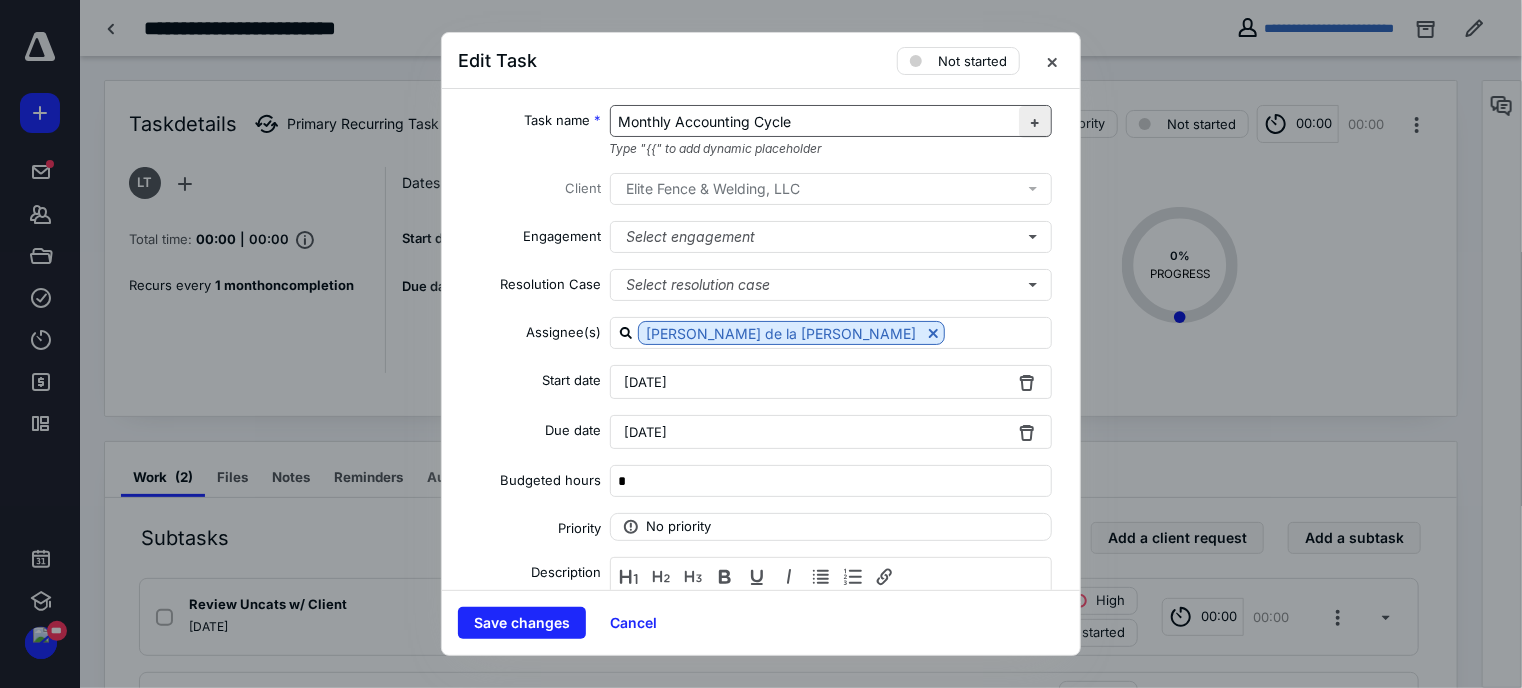 click at bounding box center (1035, 122) 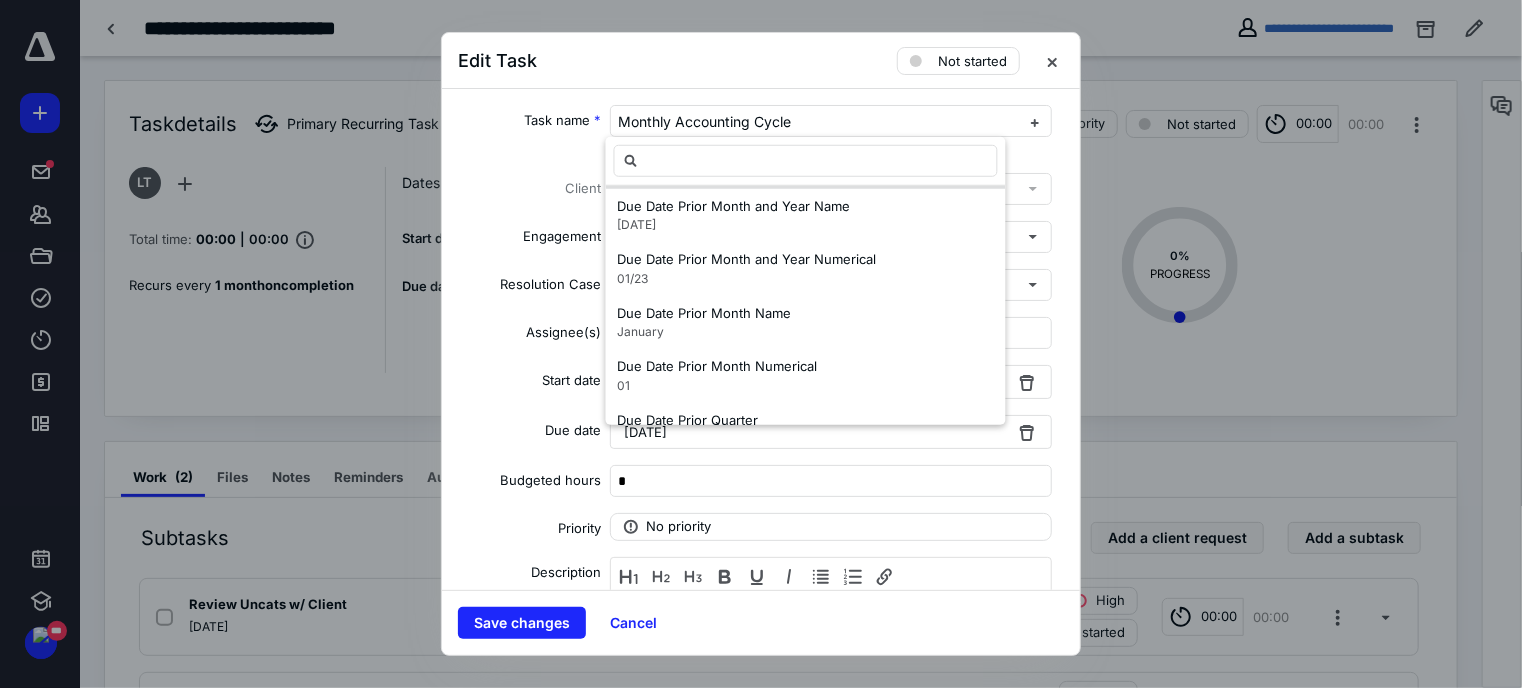 scroll, scrollTop: 1671, scrollLeft: 0, axis: vertical 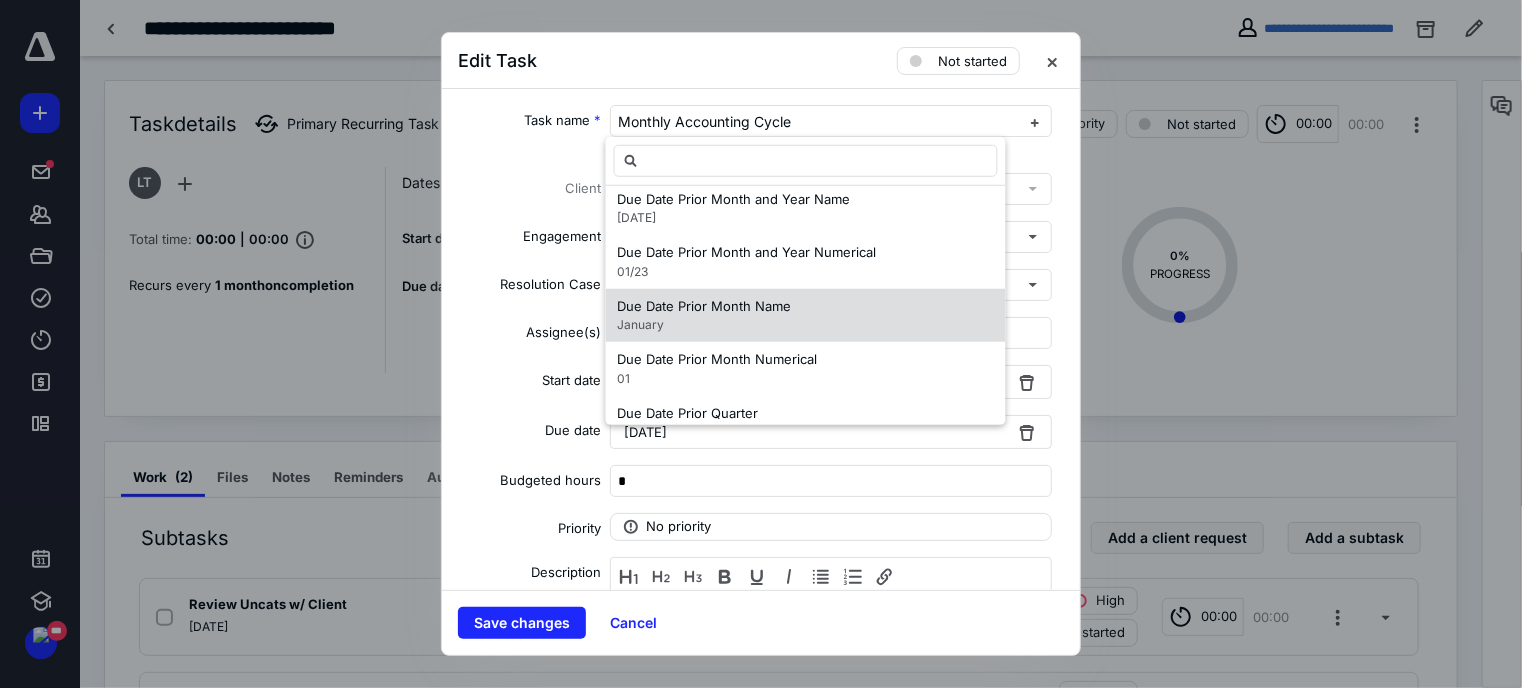click on "Due Date Prior Month Name January" at bounding box center (806, 315) 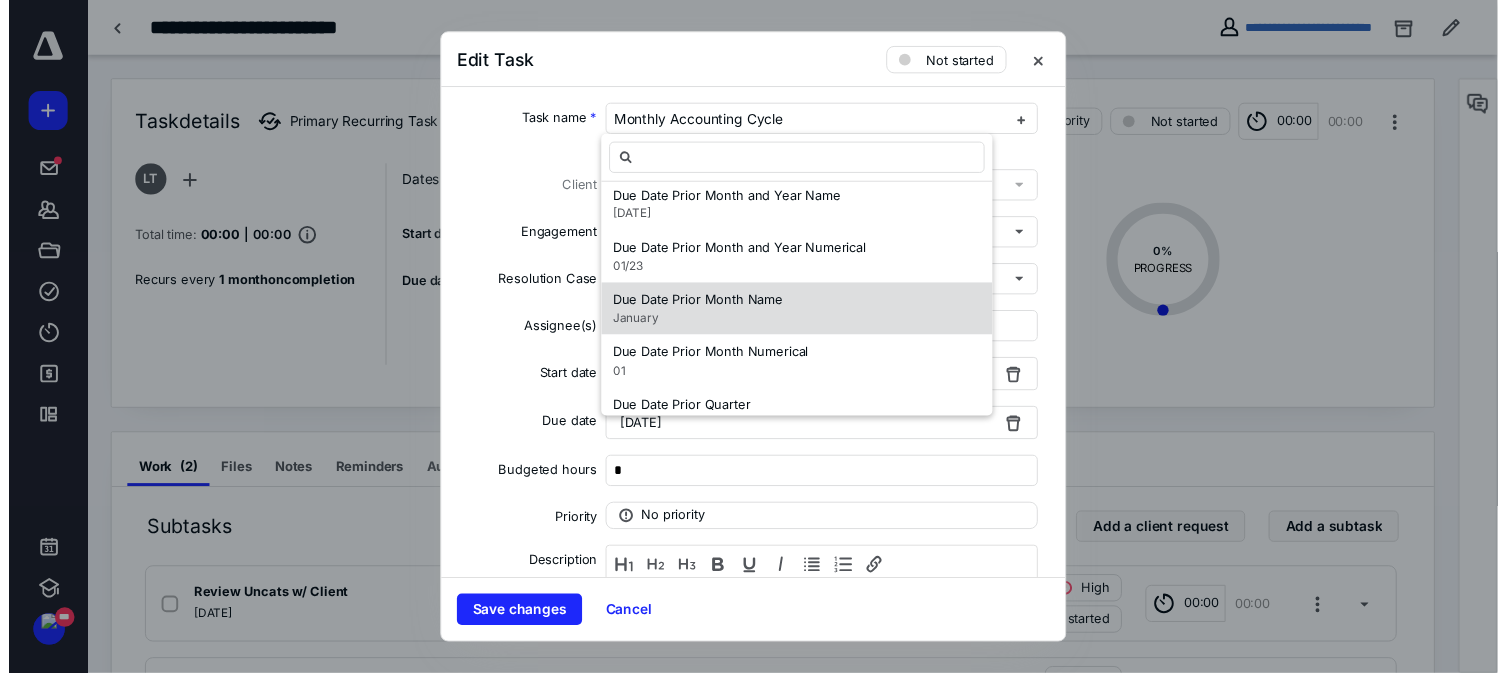 scroll, scrollTop: 0, scrollLeft: 0, axis: both 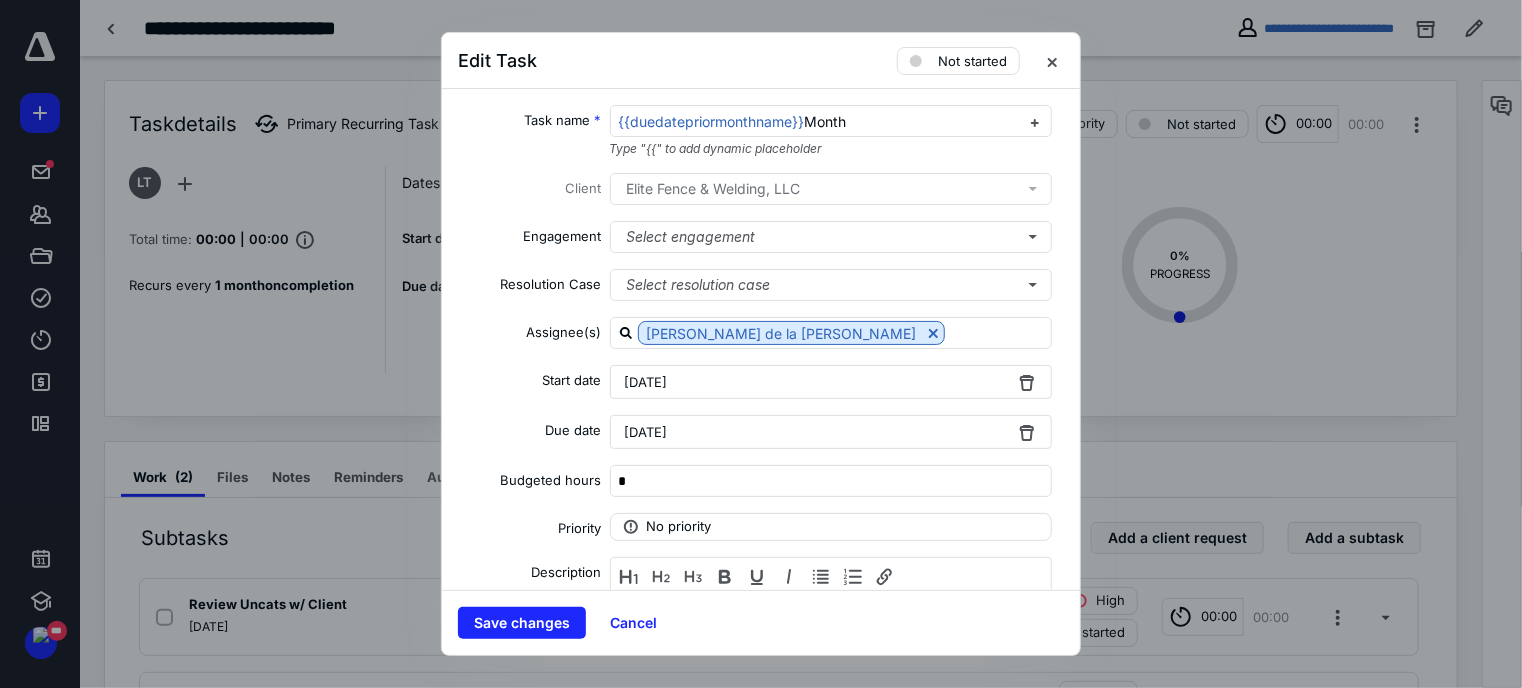 type 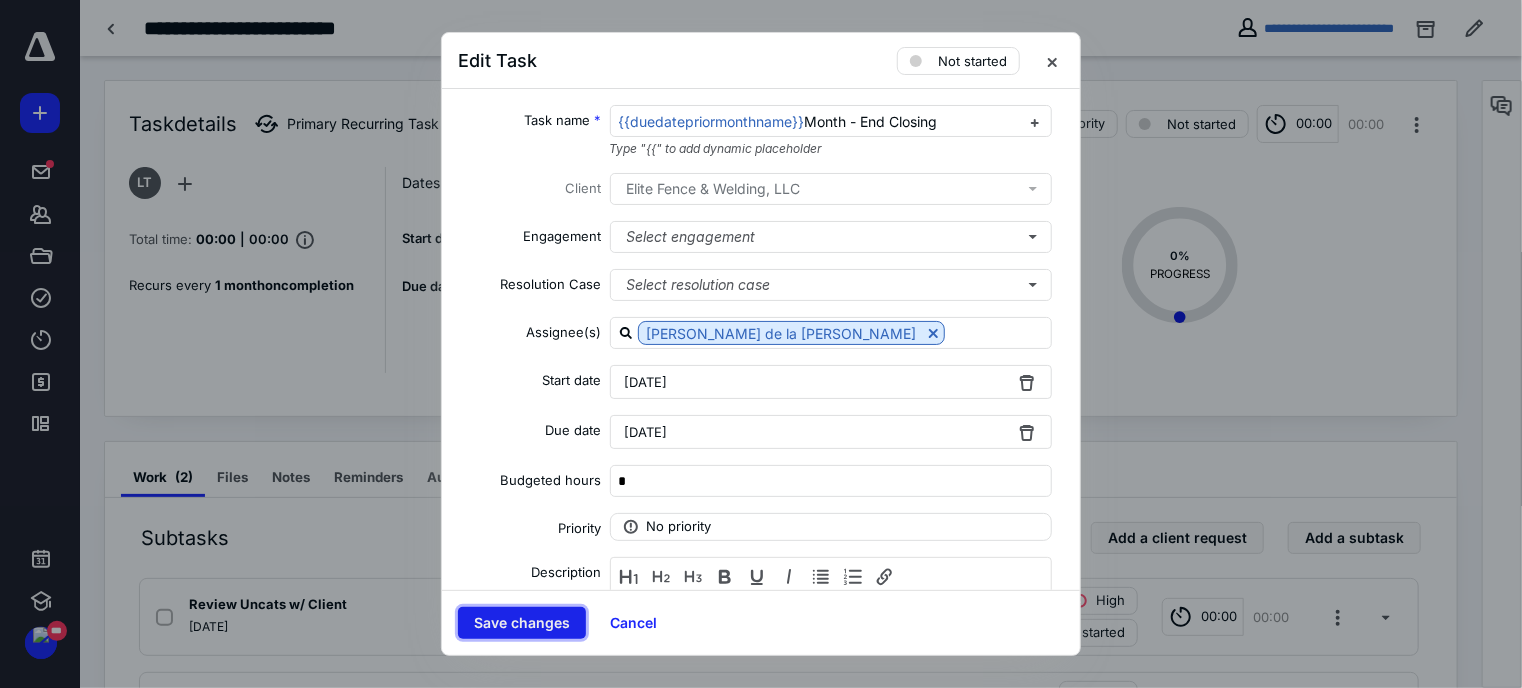 click on "Save changes" at bounding box center [522, 623] 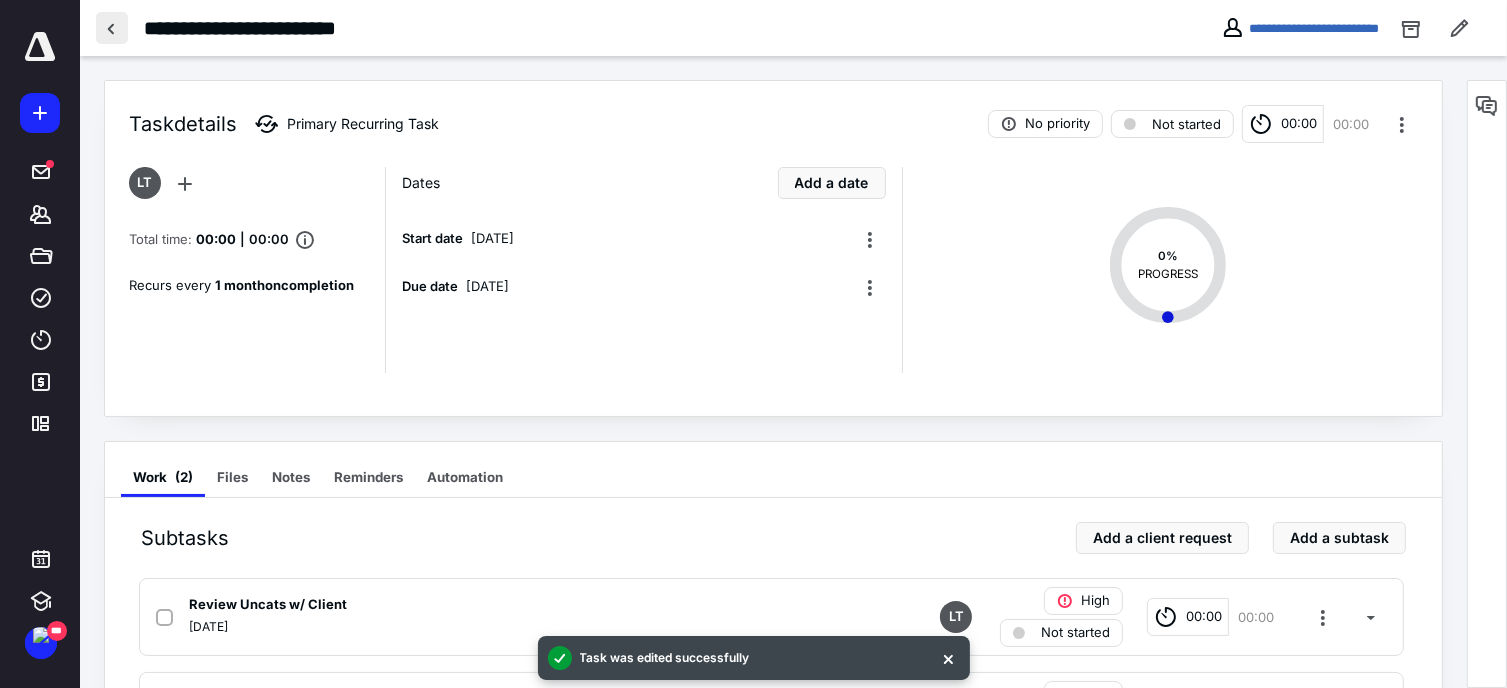 click at bounding box center [112, 28] 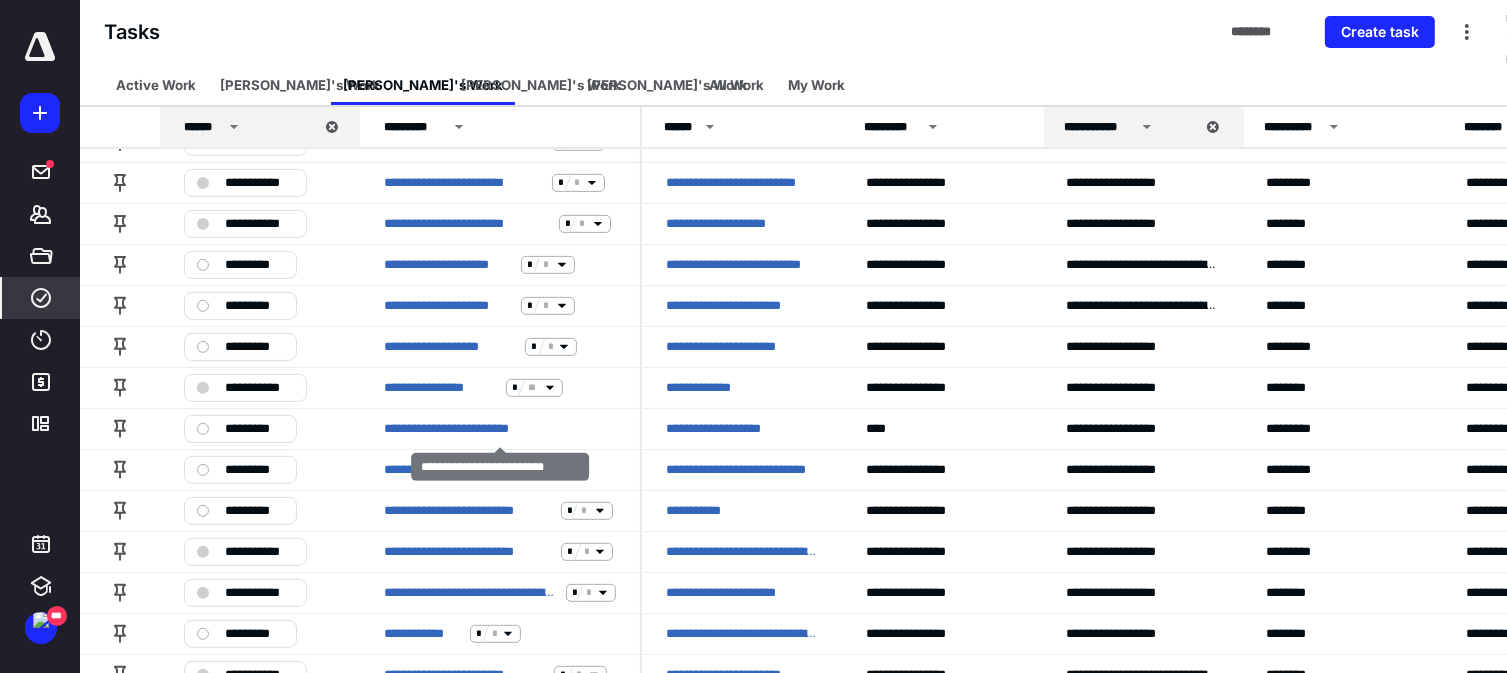 scroll, scrollTop: 688, scrollLeft: 0, axis: vertical 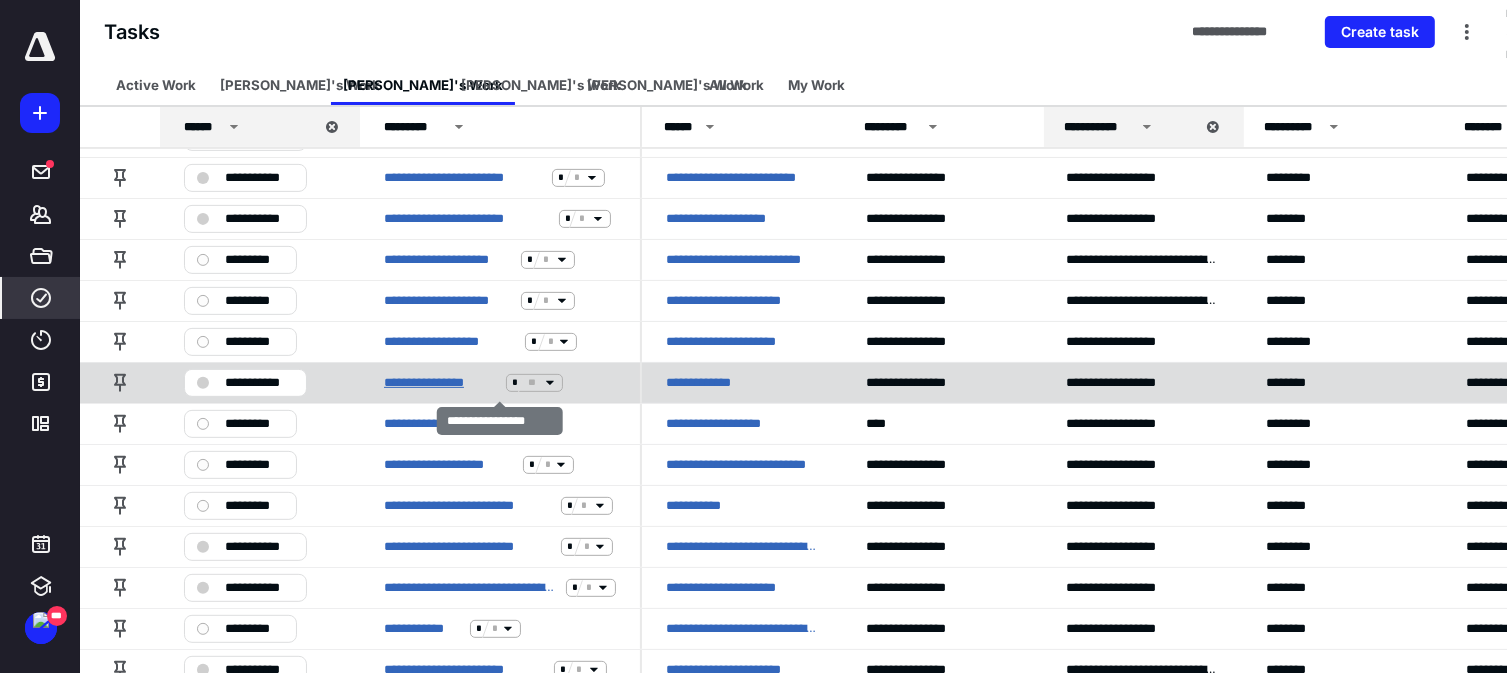 click on "**********" at bounding box center [441, 383] 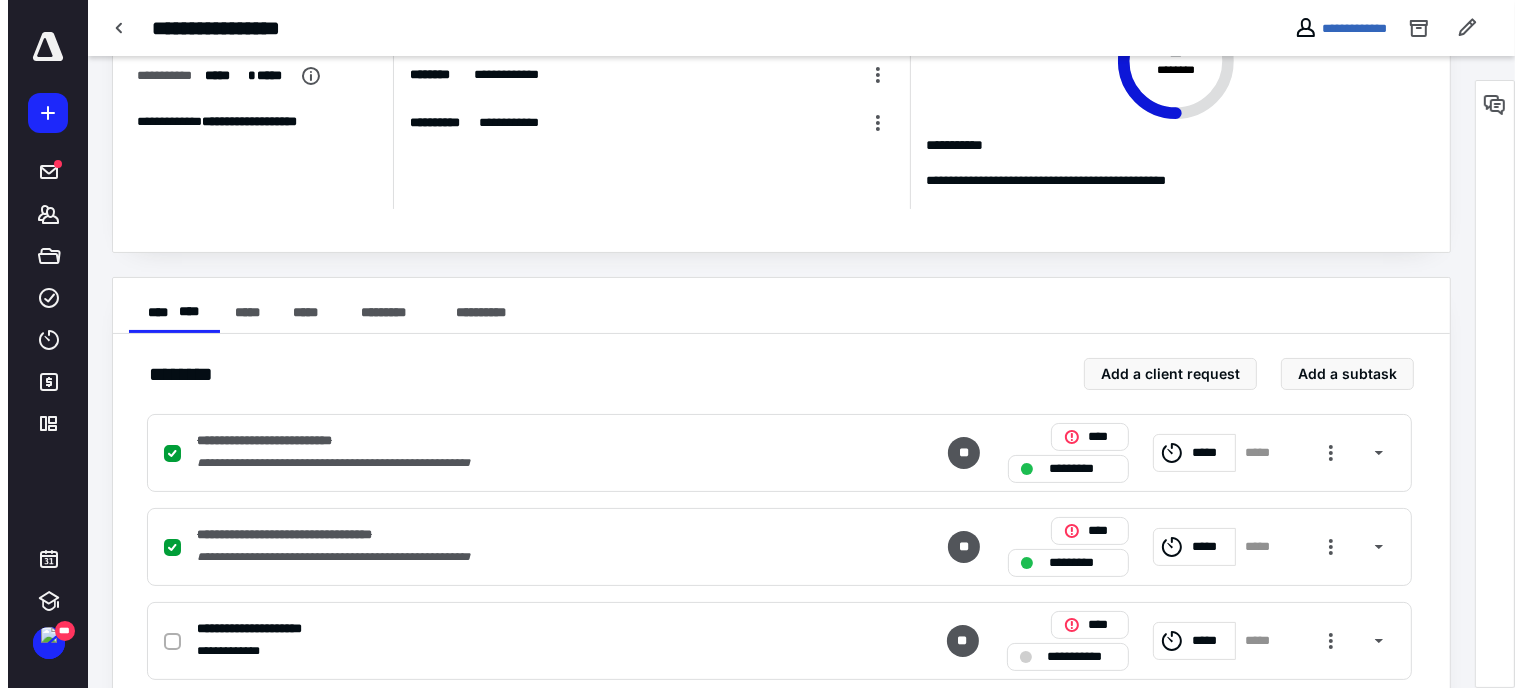scroll, scrollTop: 0, scrollLeft: 0, axis: both 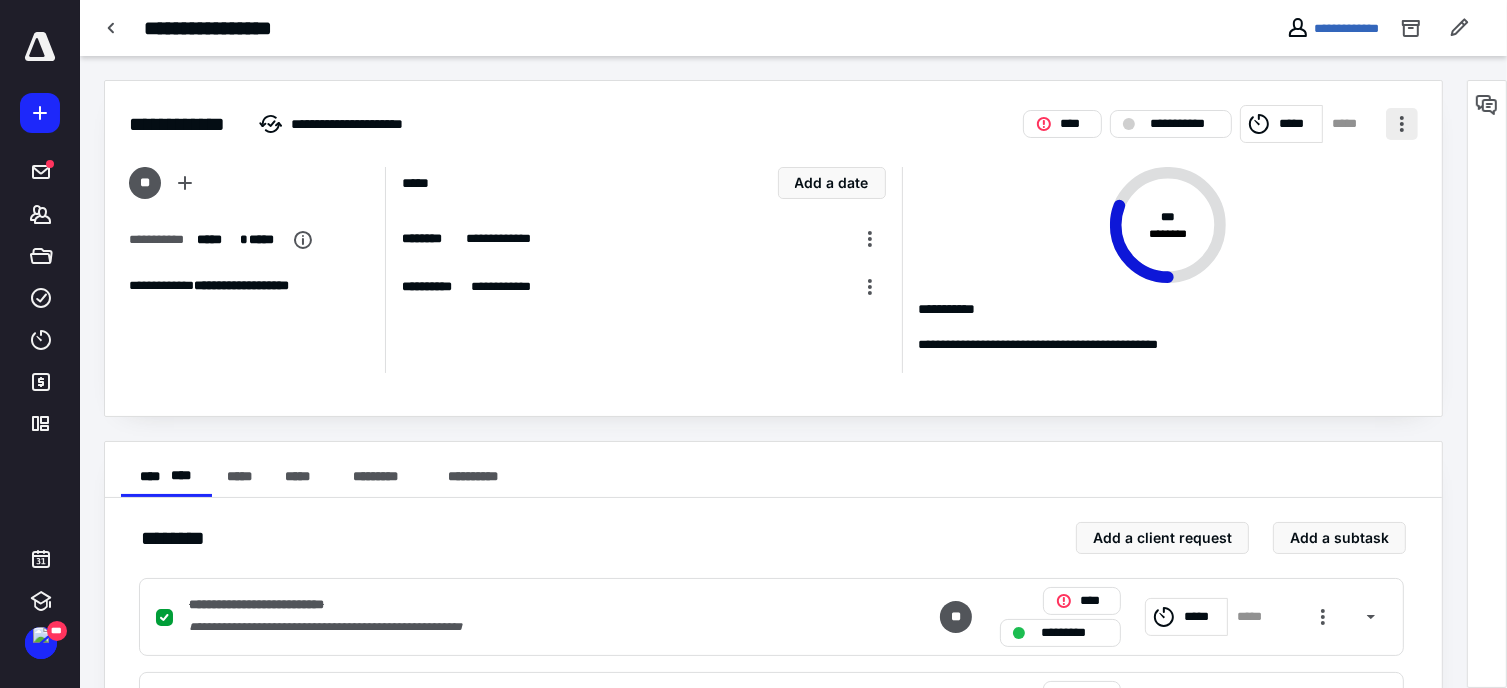 click at bounding box center (1402, 124) 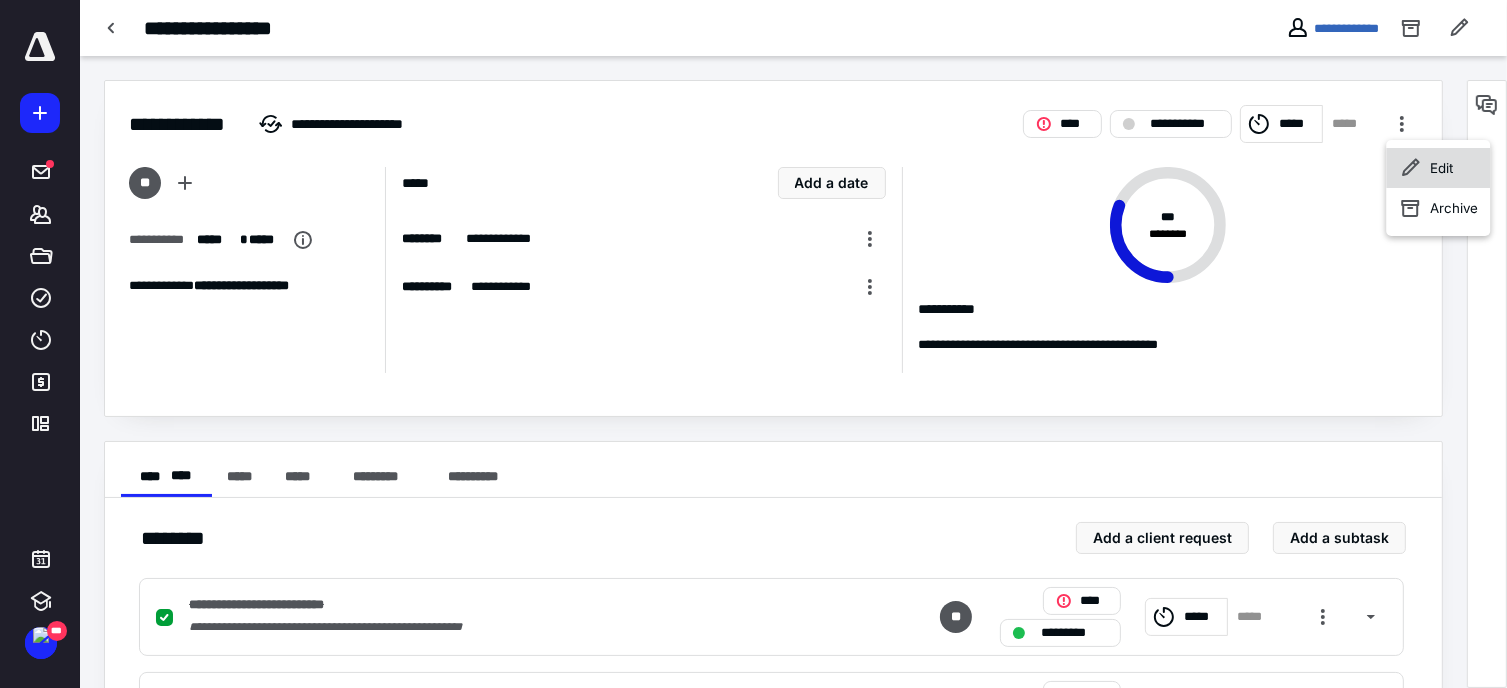 click on "Edit" at bounding box center (1441, 168) 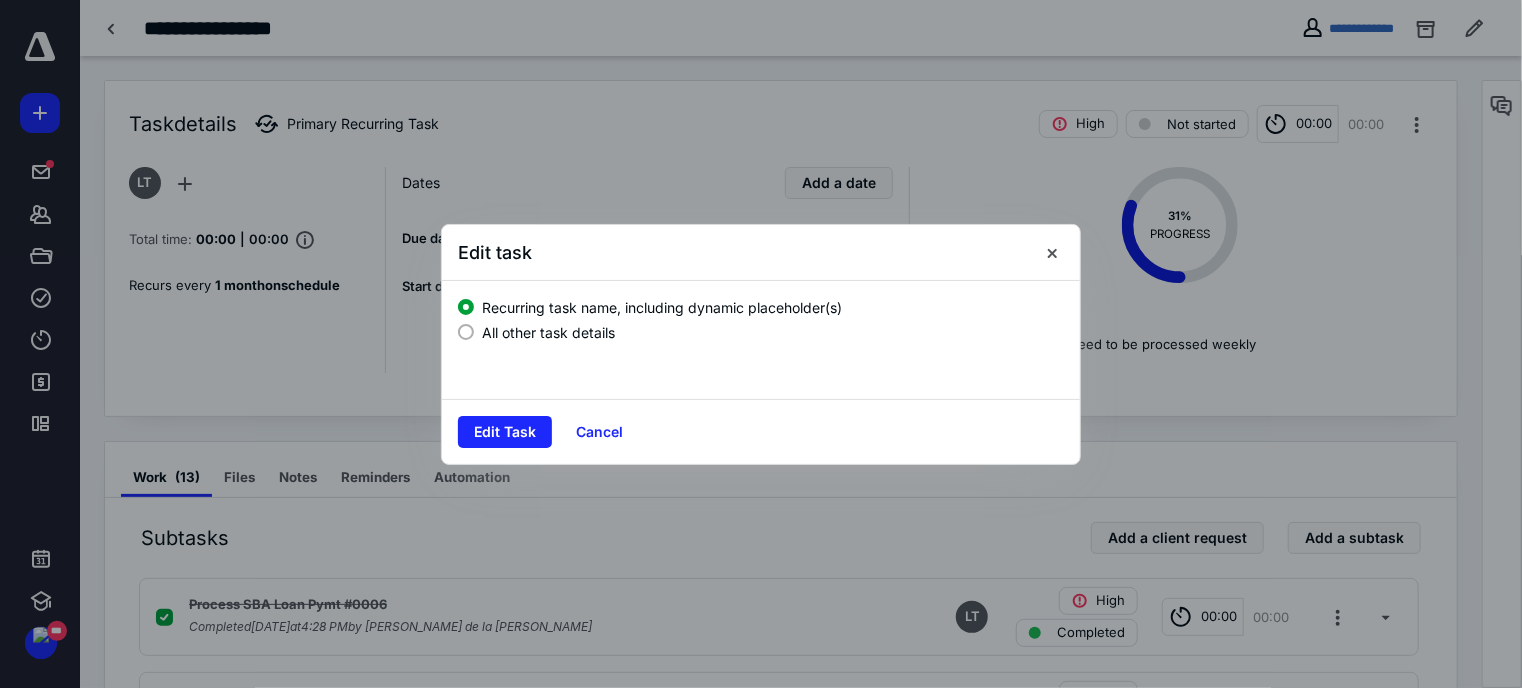 click on "All other task details" at bounding box center [548, 332] 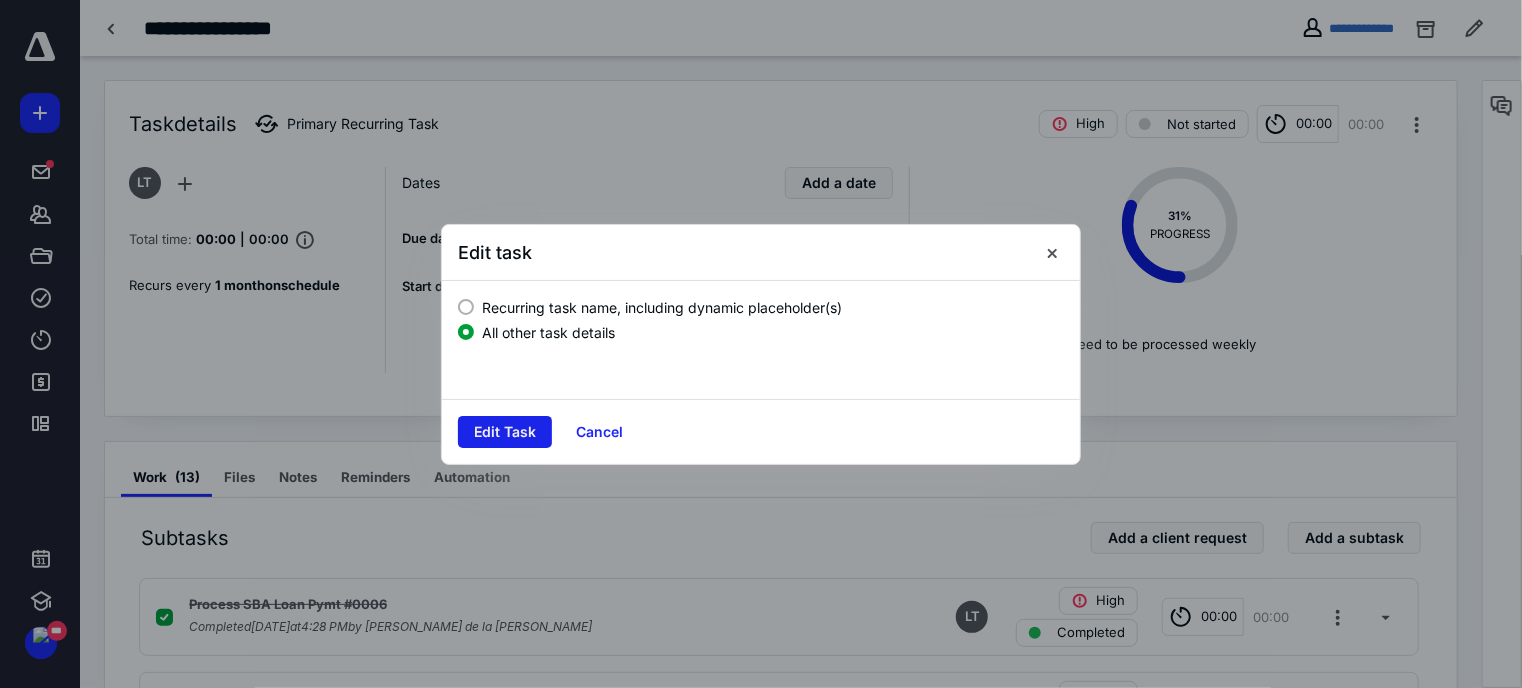 click on "Edit Task" at bounding box center [505, 432] 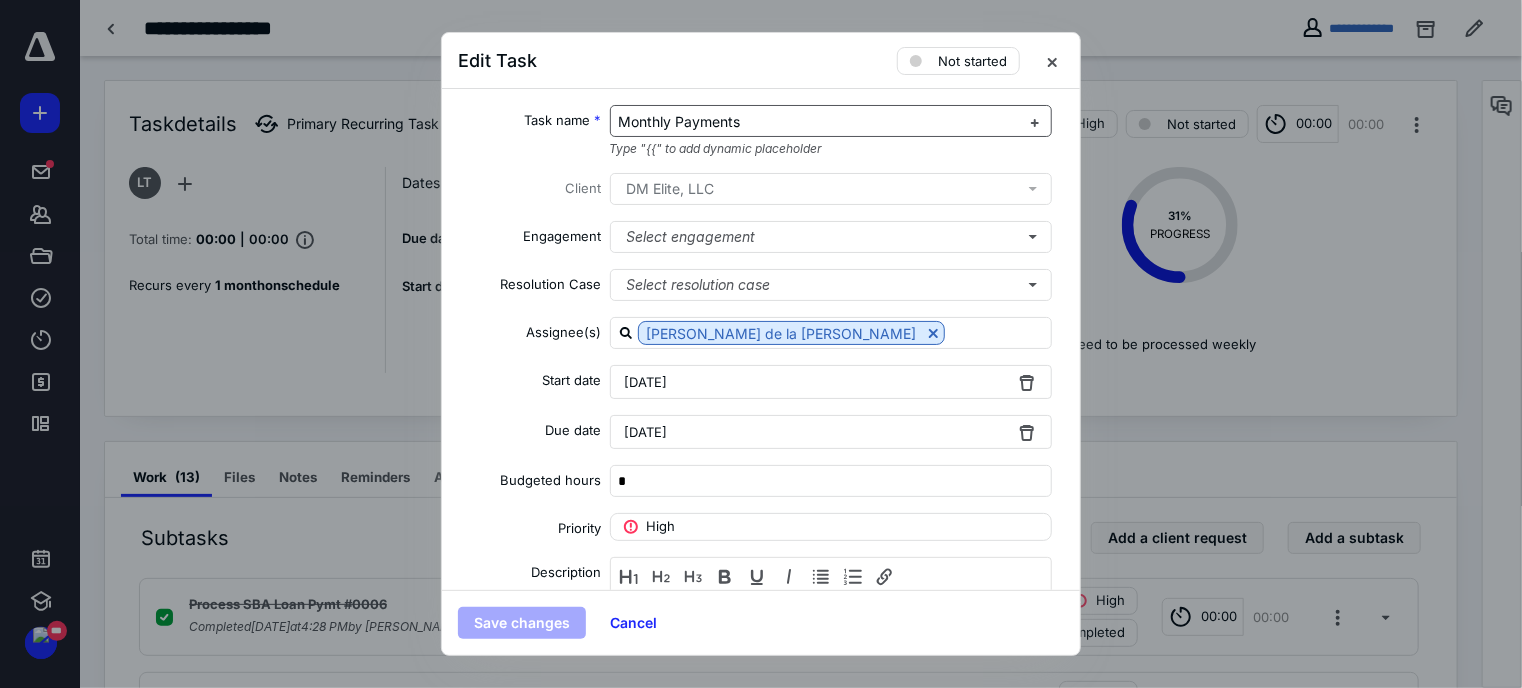 click on "Monthly Payments" at bounding box center [831, 121] 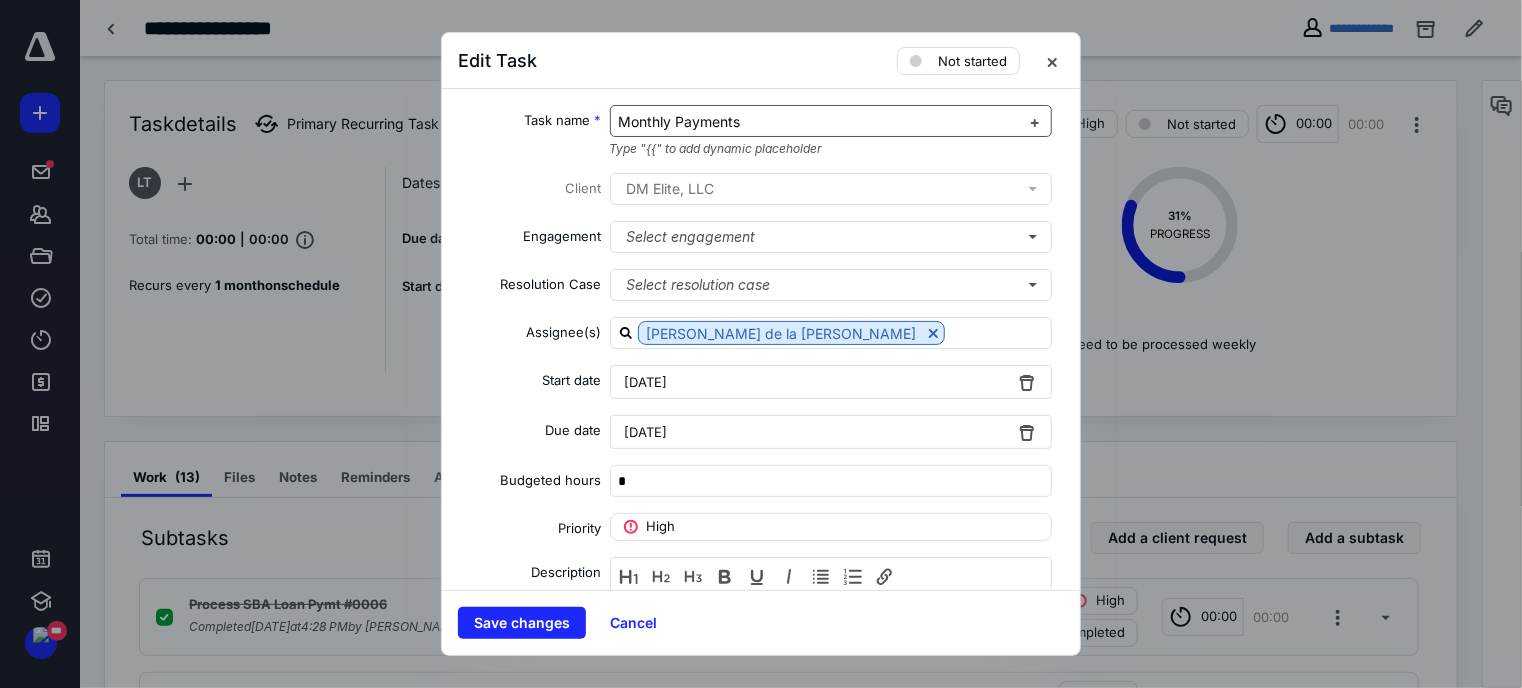 click on "Monthly Payments" at bounding box center (680, 121) 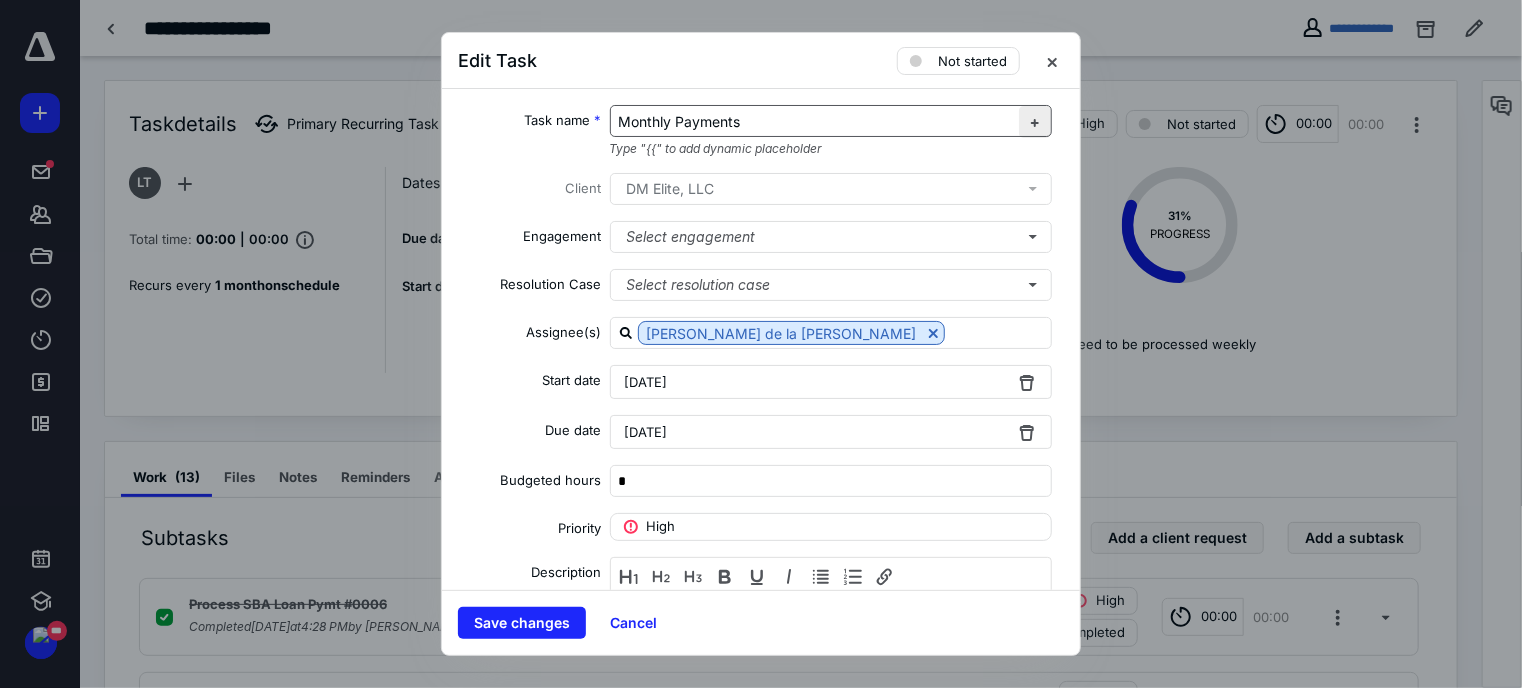 click at bounding box center [1035, 122] 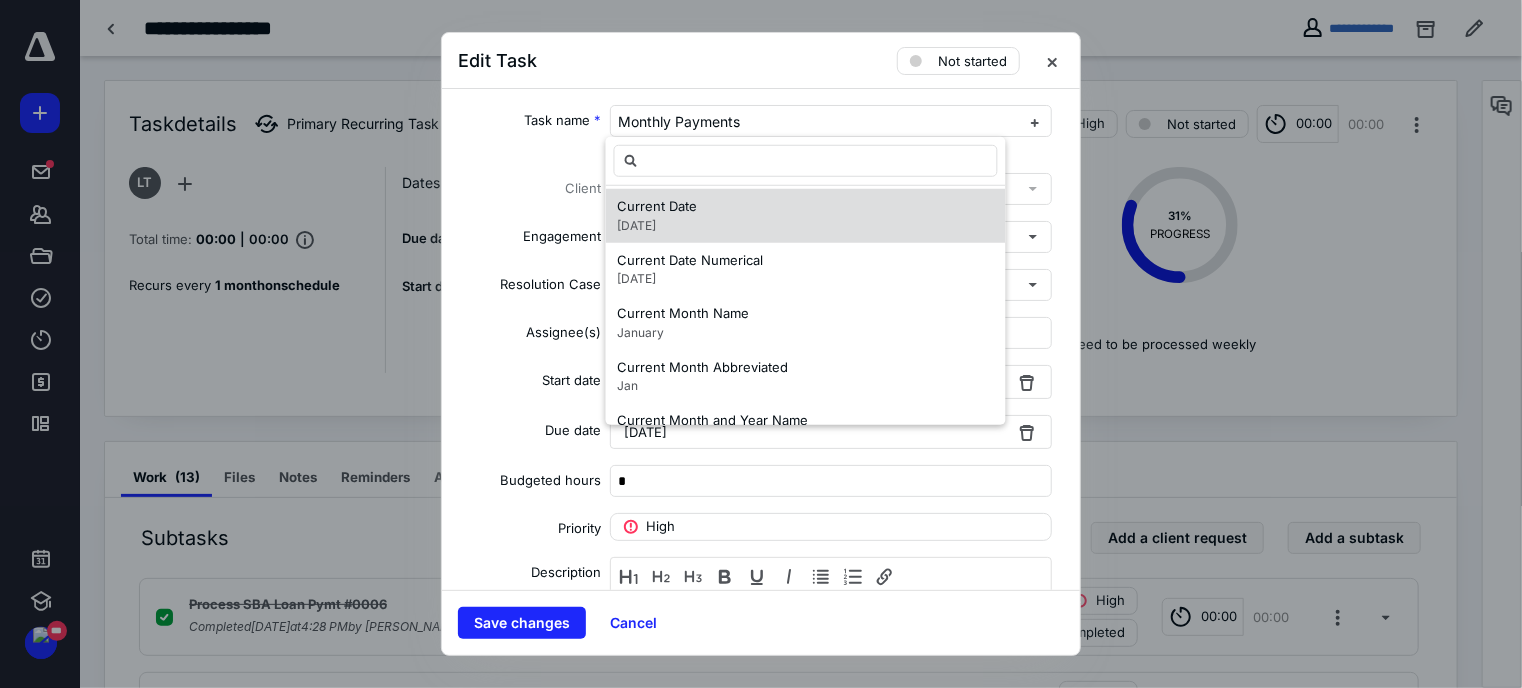 scroll, scrollTop: 112, scrollLeft: 0, axis: vertical 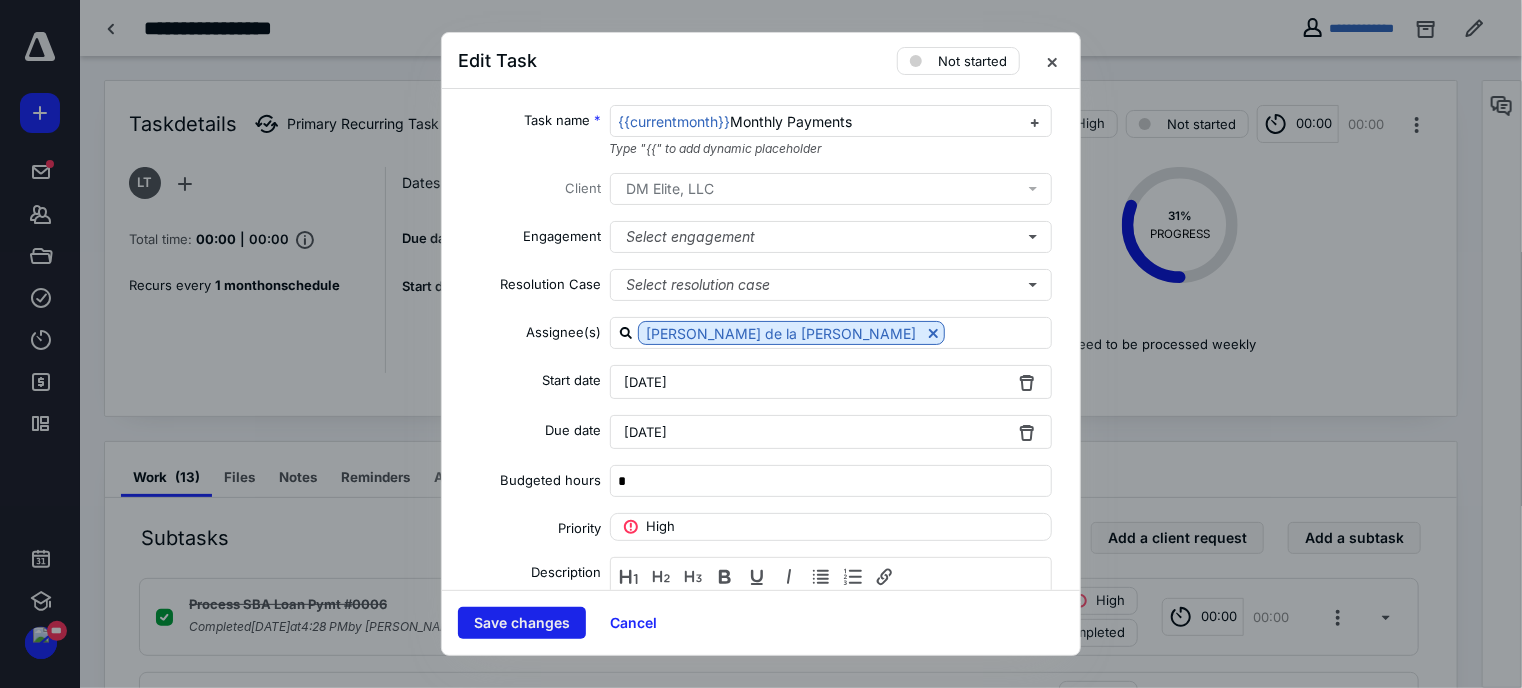 click on "Save changes" at bounding box center [522, 623] 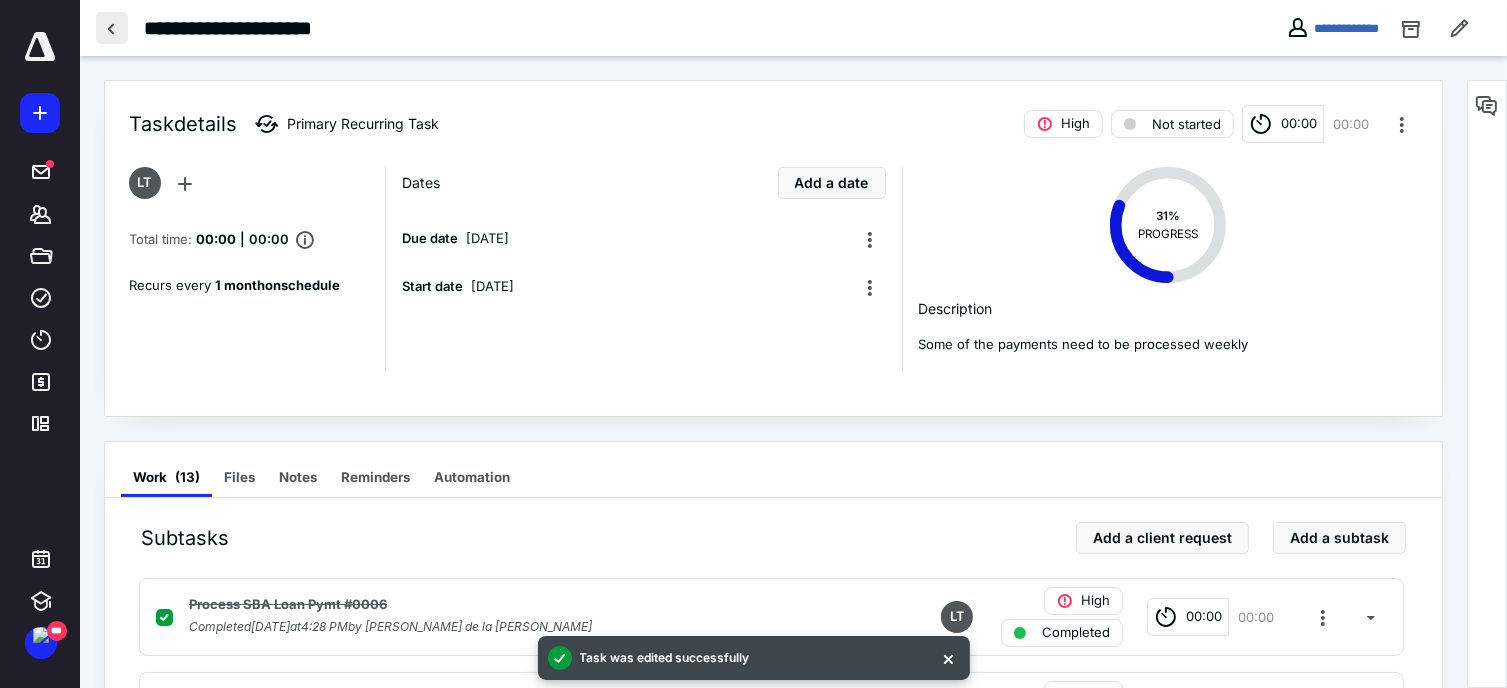 click at bounding box center [112, 28] 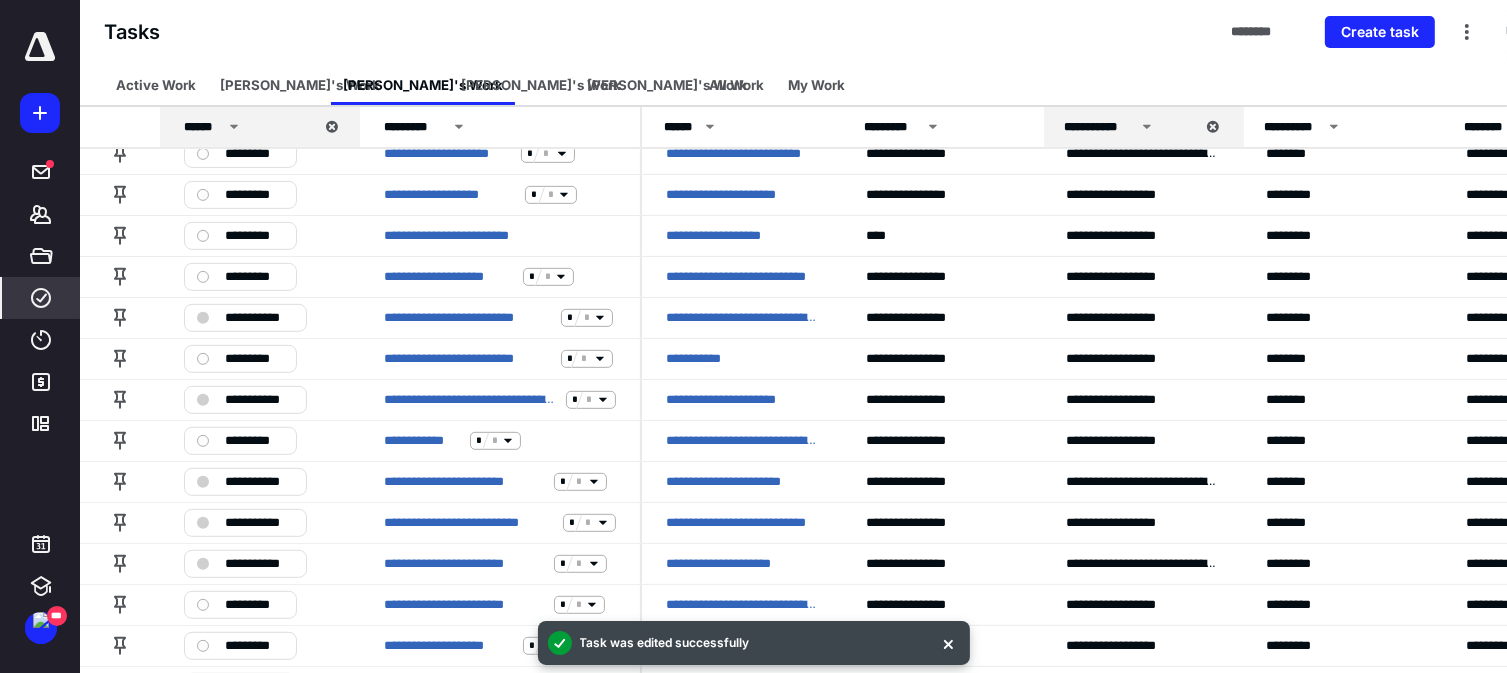 scroll, scrollTop: 880, scrollLeft: 0, axis: vertical 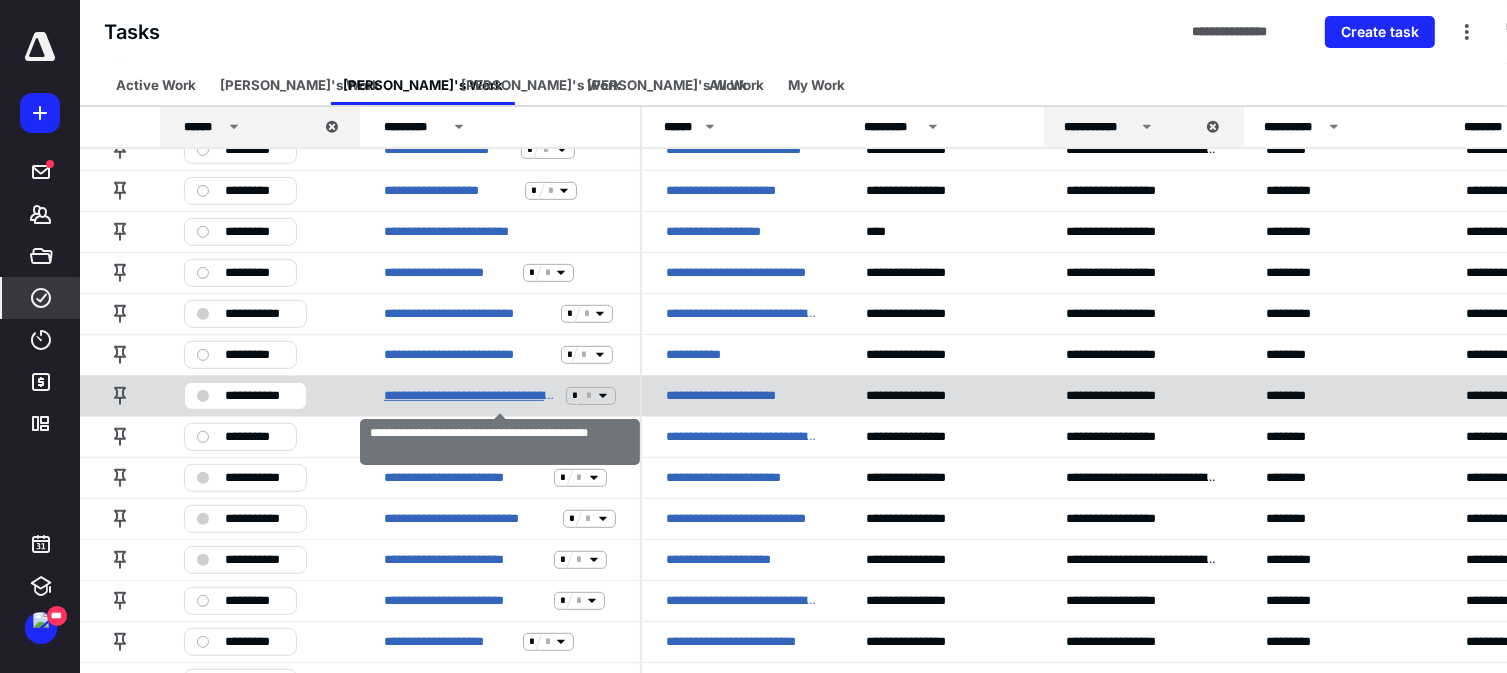 click on "**********" at bounding box center (471, 396) 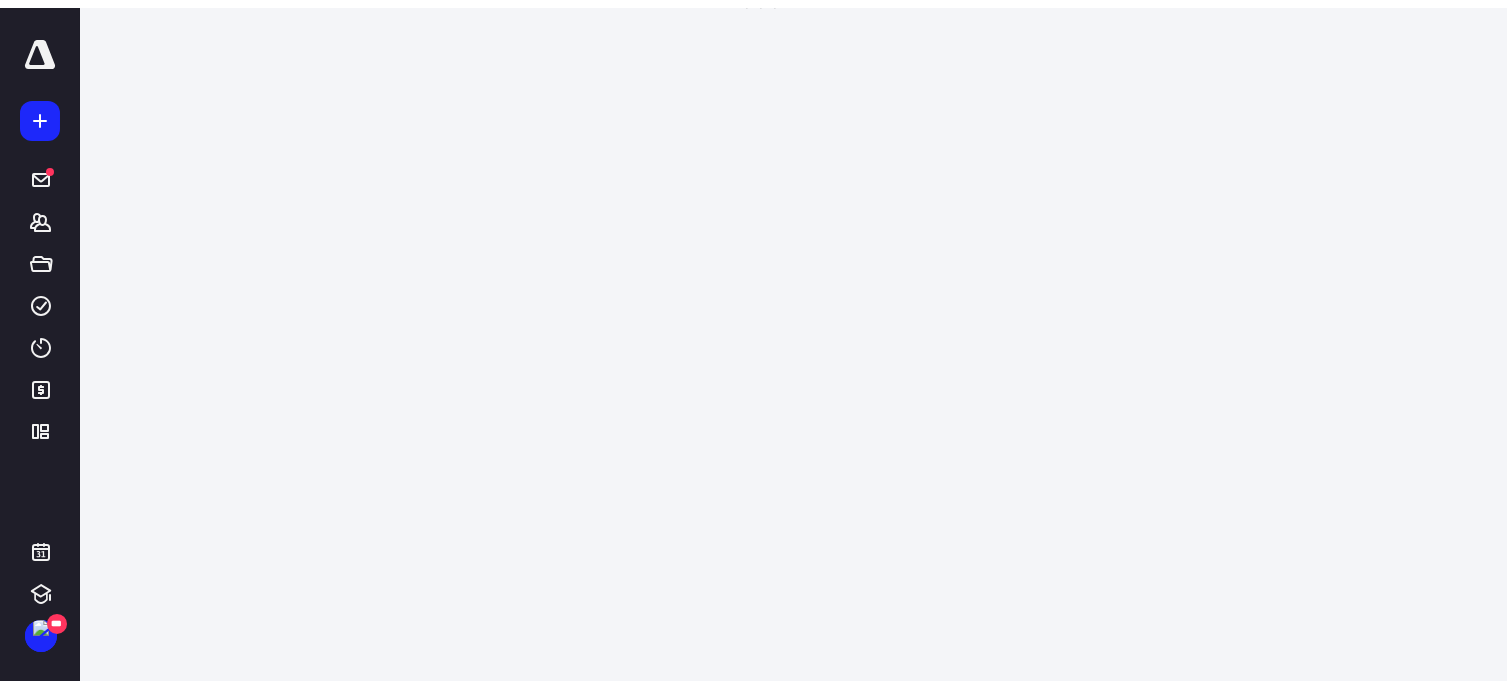 scroll, scrollTop: 0, scrollLeft: 0, axis: both 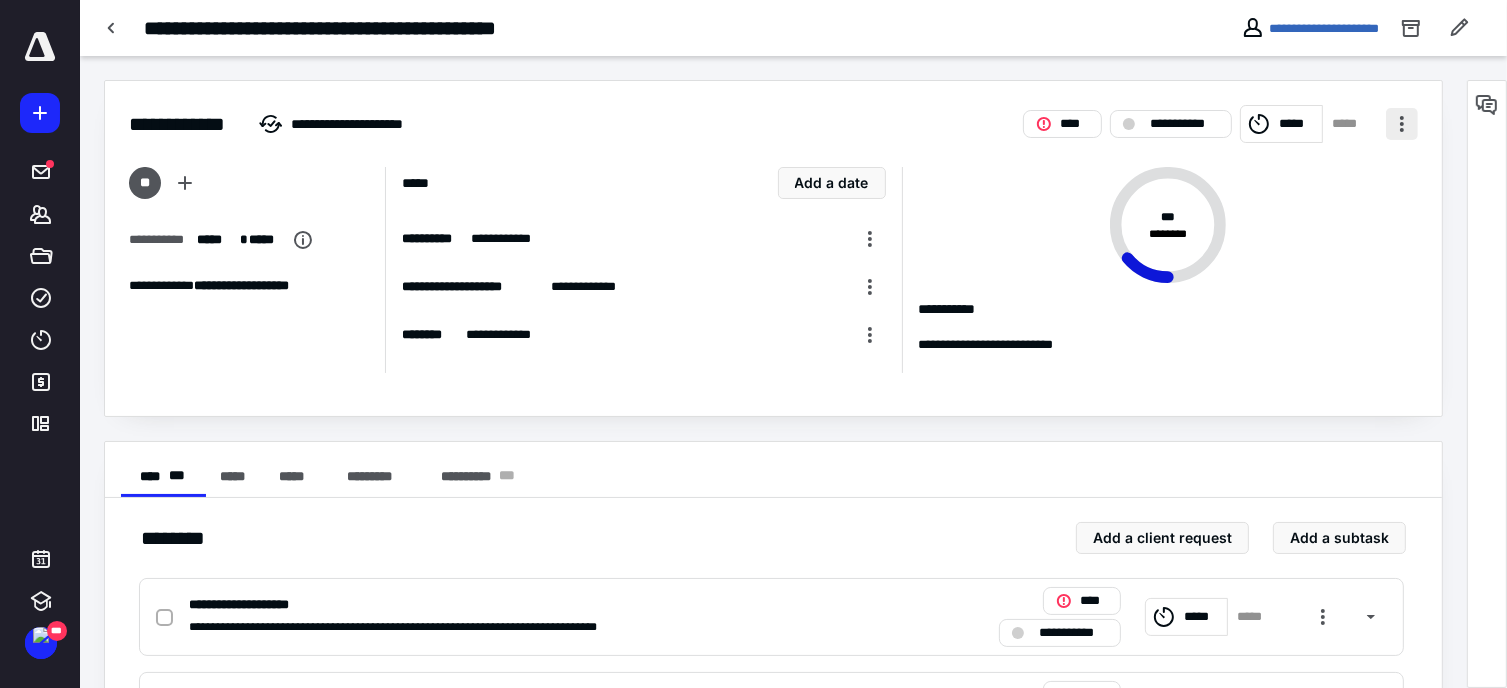 click at bounding box center [1402, 124] 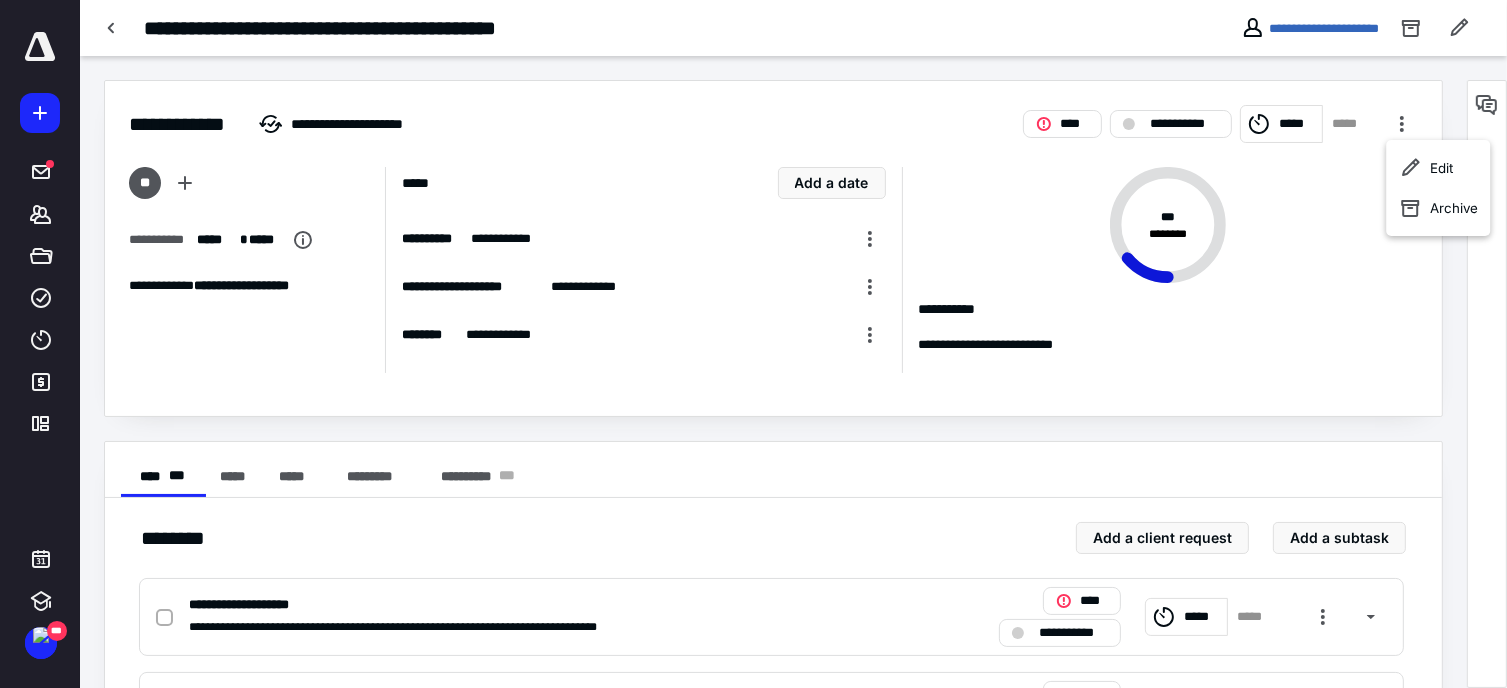click on "**********" at bounding box center (628, 335) 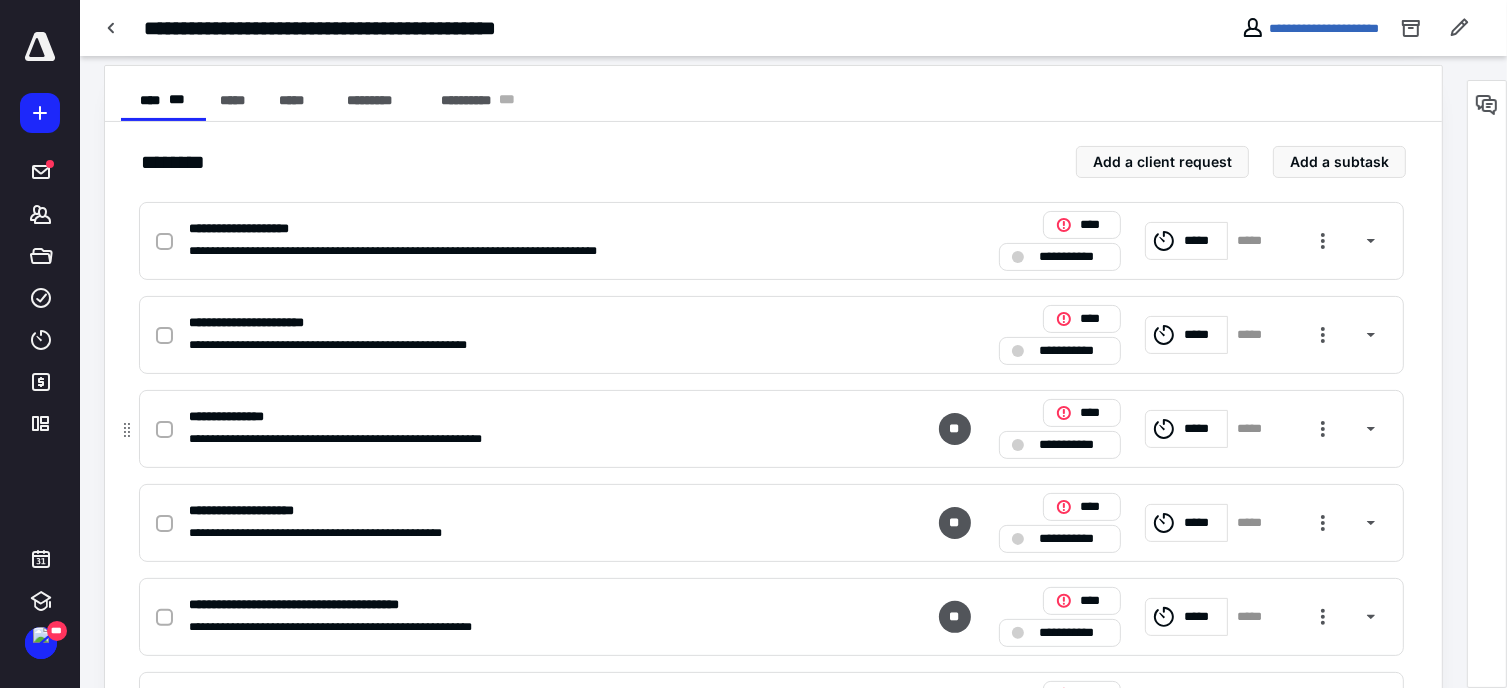 scroll, scrollTop: 580, scrollLeft: 0, axis: vertical 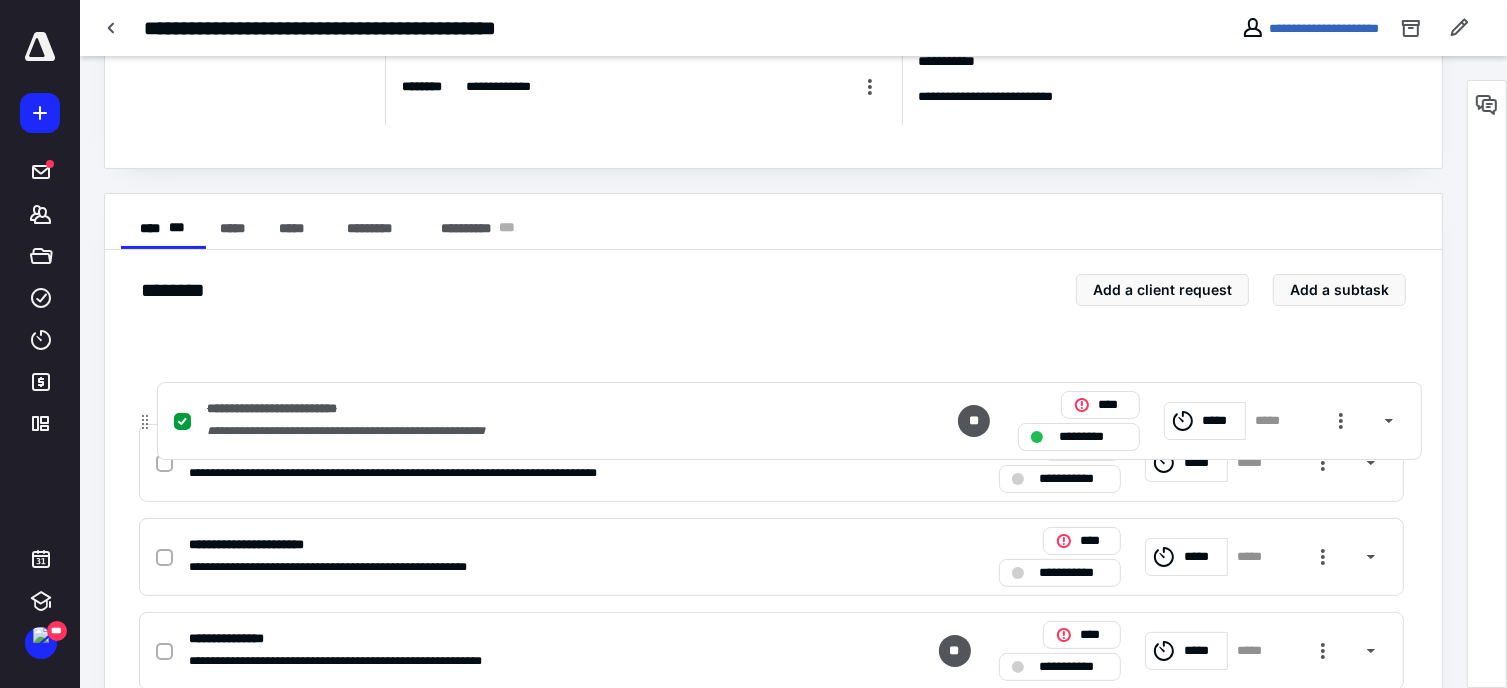 drag, startPoint x: 129, startPoint y: 607, endPoint x: 148, endPoint y: 422, distance: 185.97311 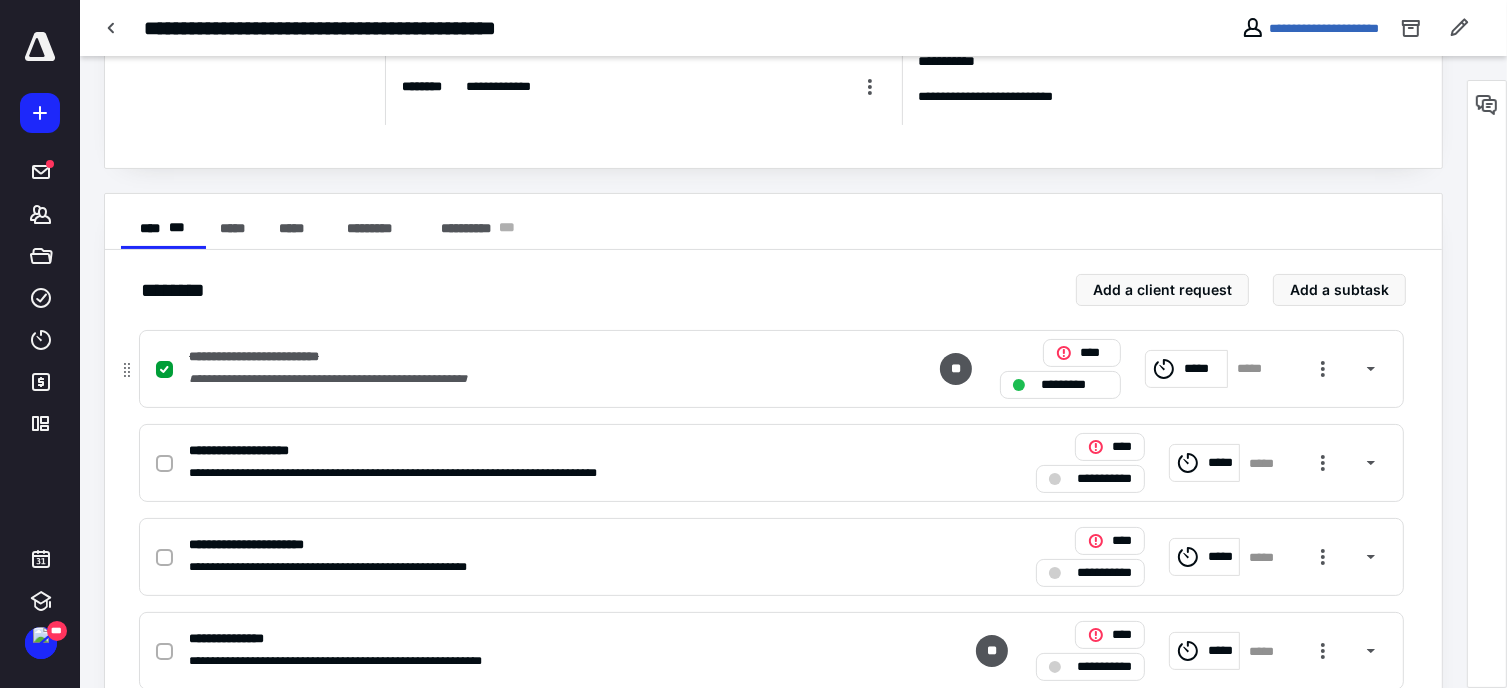click on "**********" at bounding box center (773, 651) 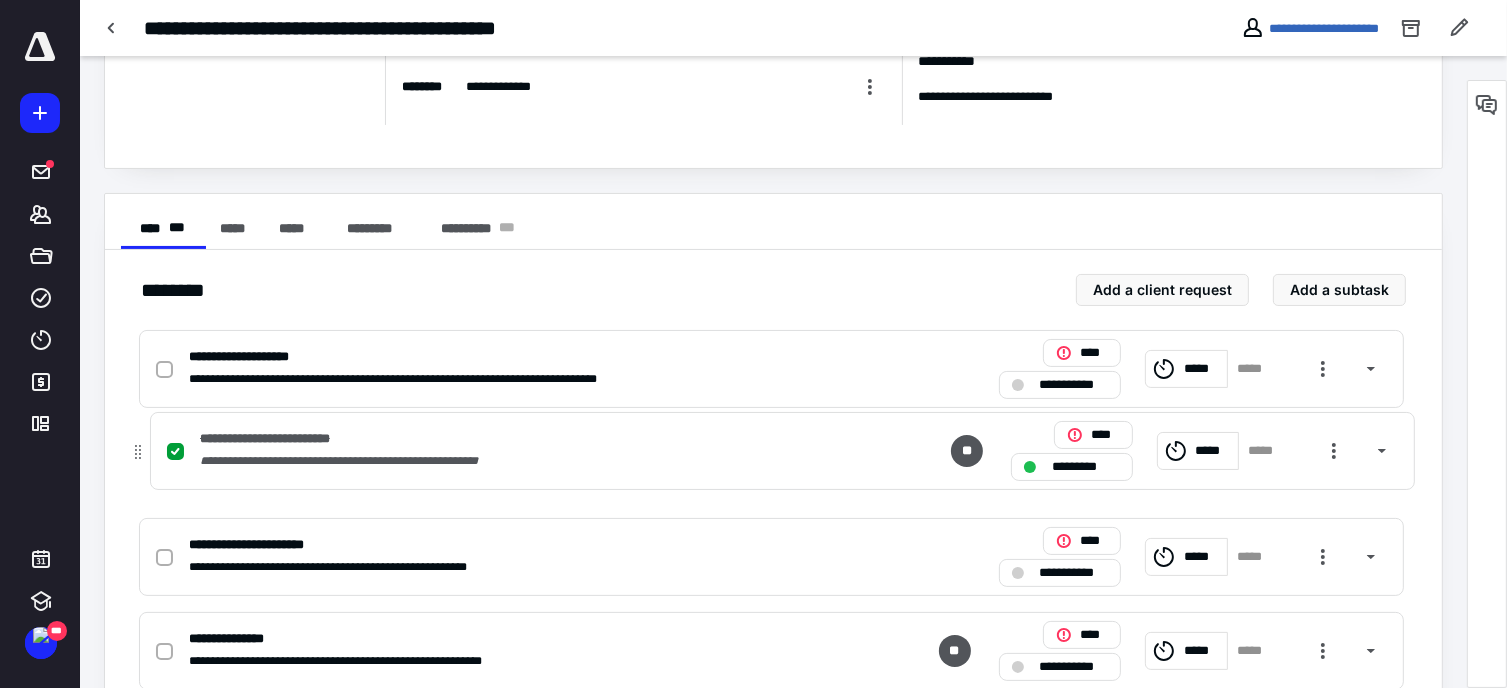 drag, startPoint x: 131, startPoint y: 379, endPoint x: 142, endPoint y: 467, distance: 88.68484 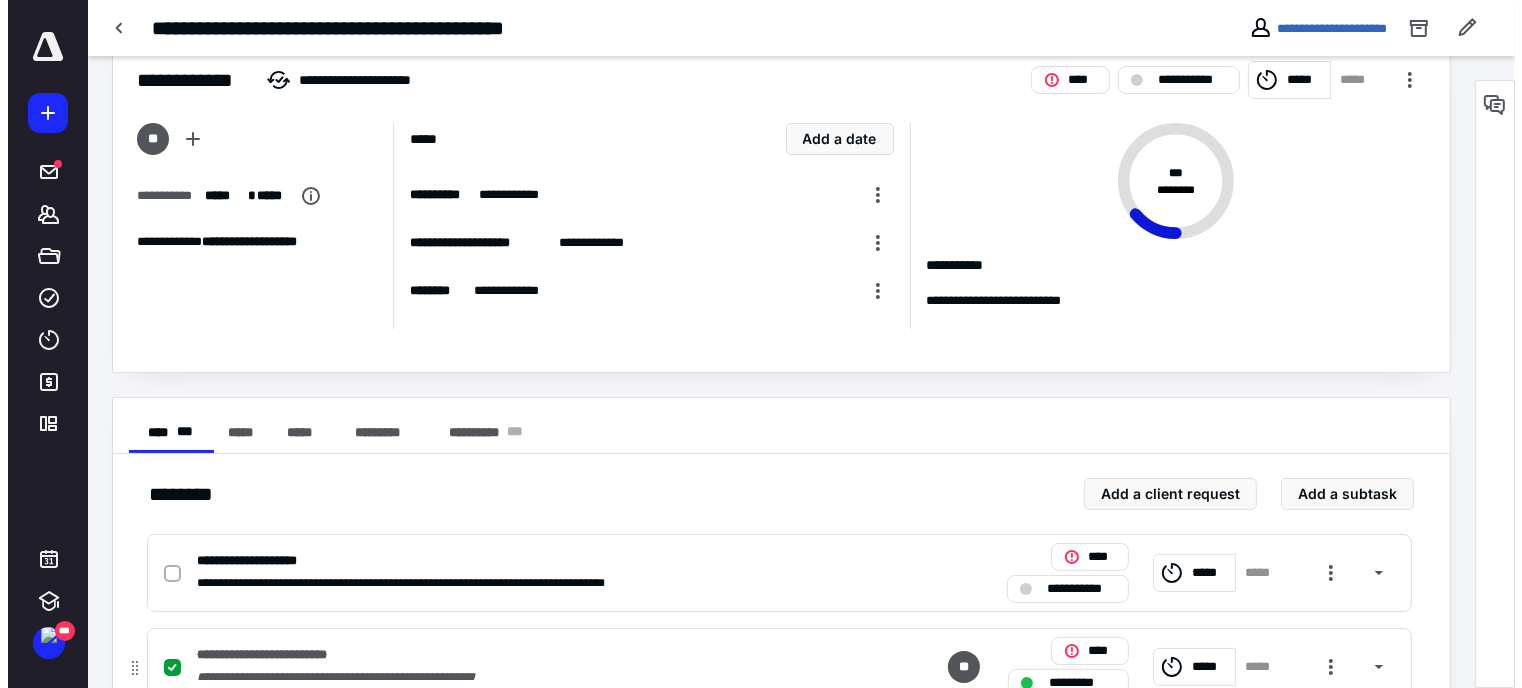scroll, scrollTop: 0, scrollLeft: 0, axis: both 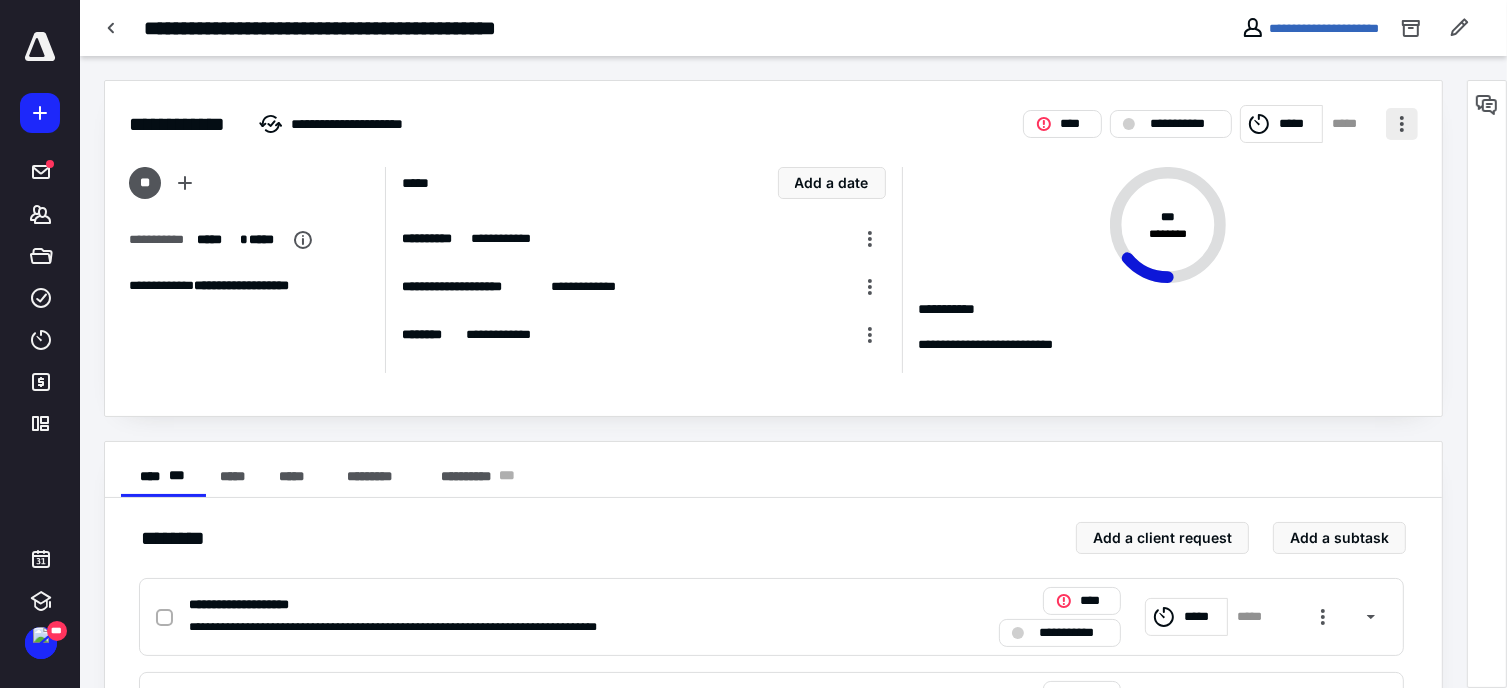 click at bounding box center (1402, 124) 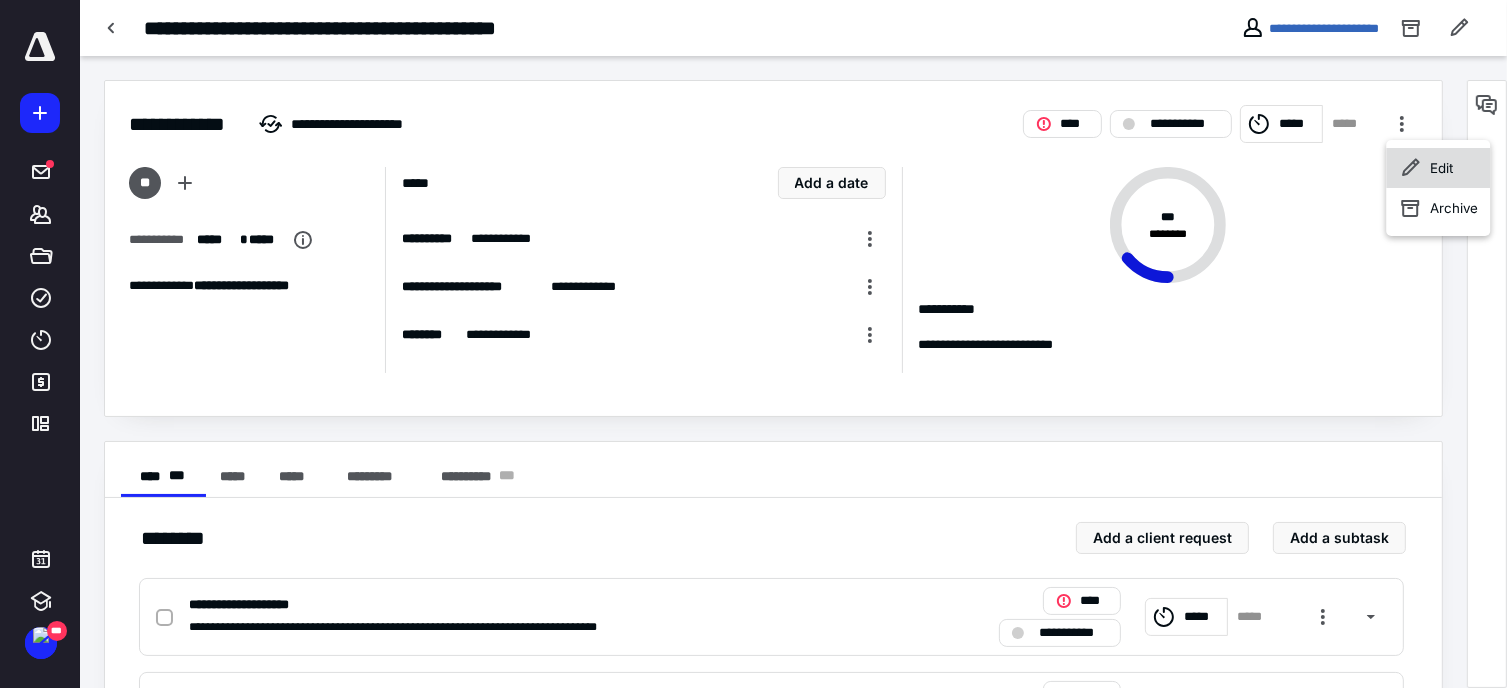 click on "Edit" at bounding box center [1441, 168] 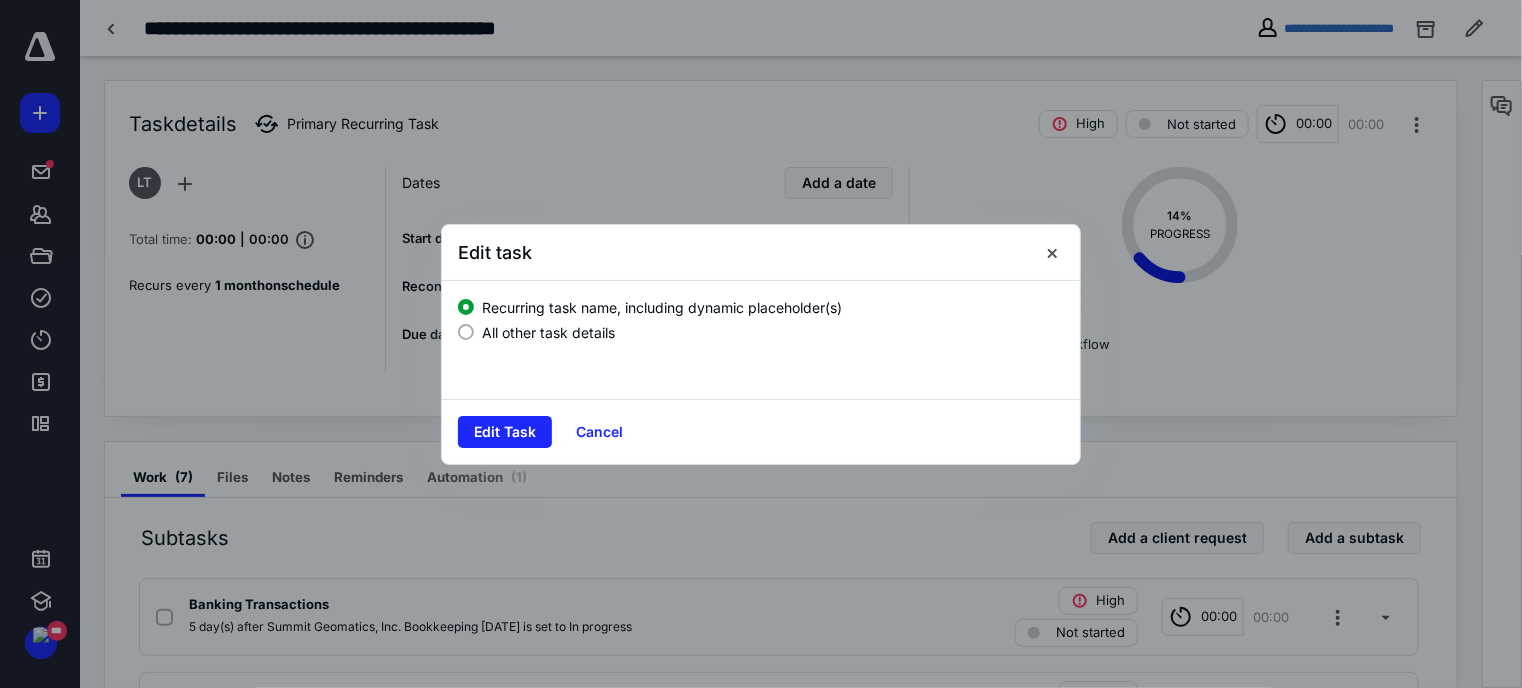 click on "All other task details" at bounding box center [548, 332] 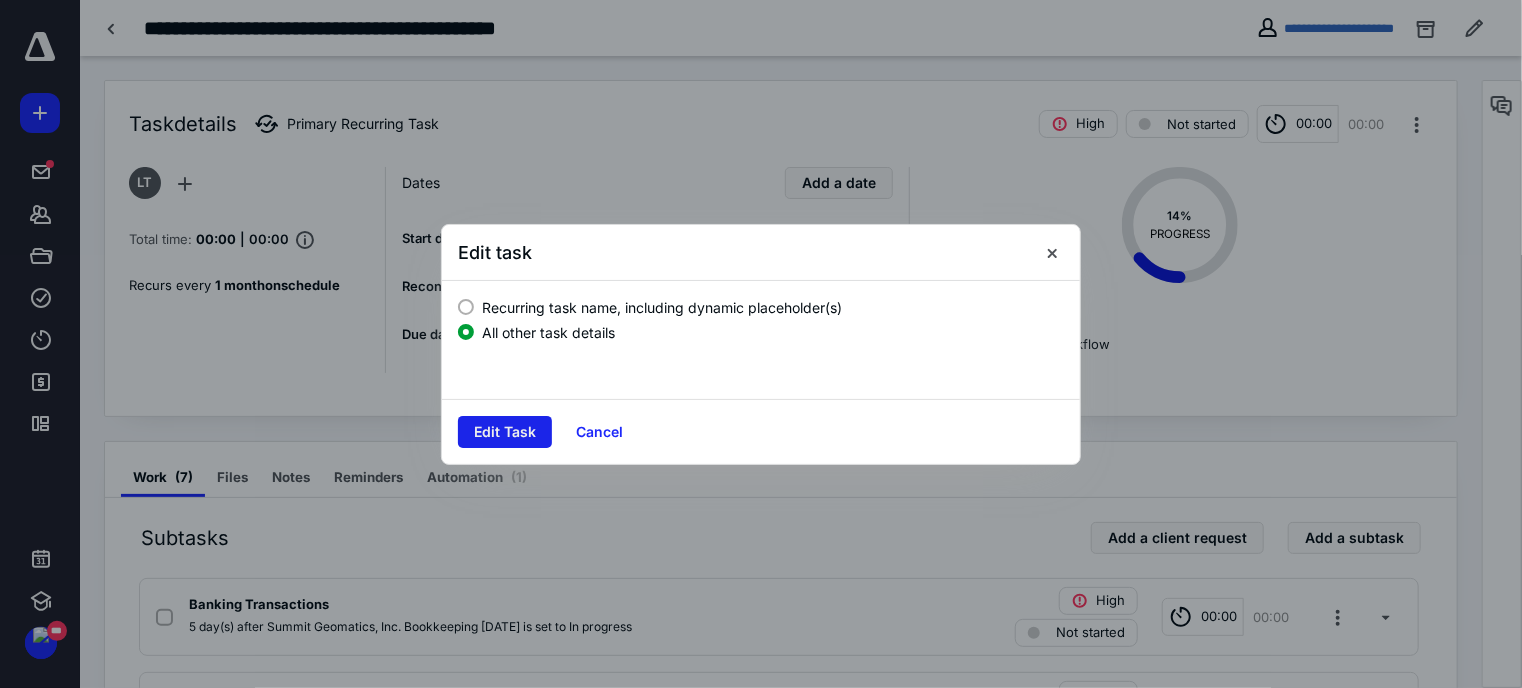 click on "Edit Task" at bounding box center [505, 432] 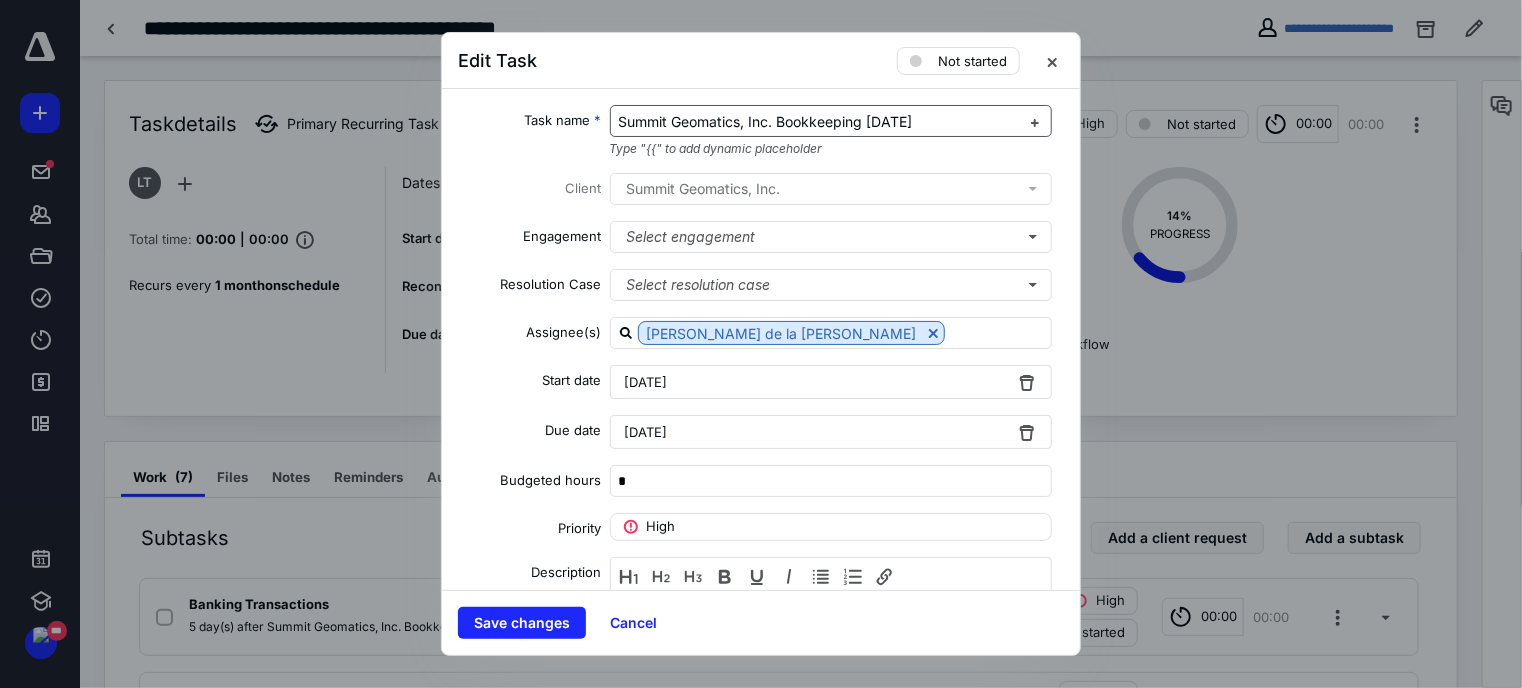 click on "Summit Geomatics, Inc. Bookkeeping [DATE]" at bounding box center [766, 121] 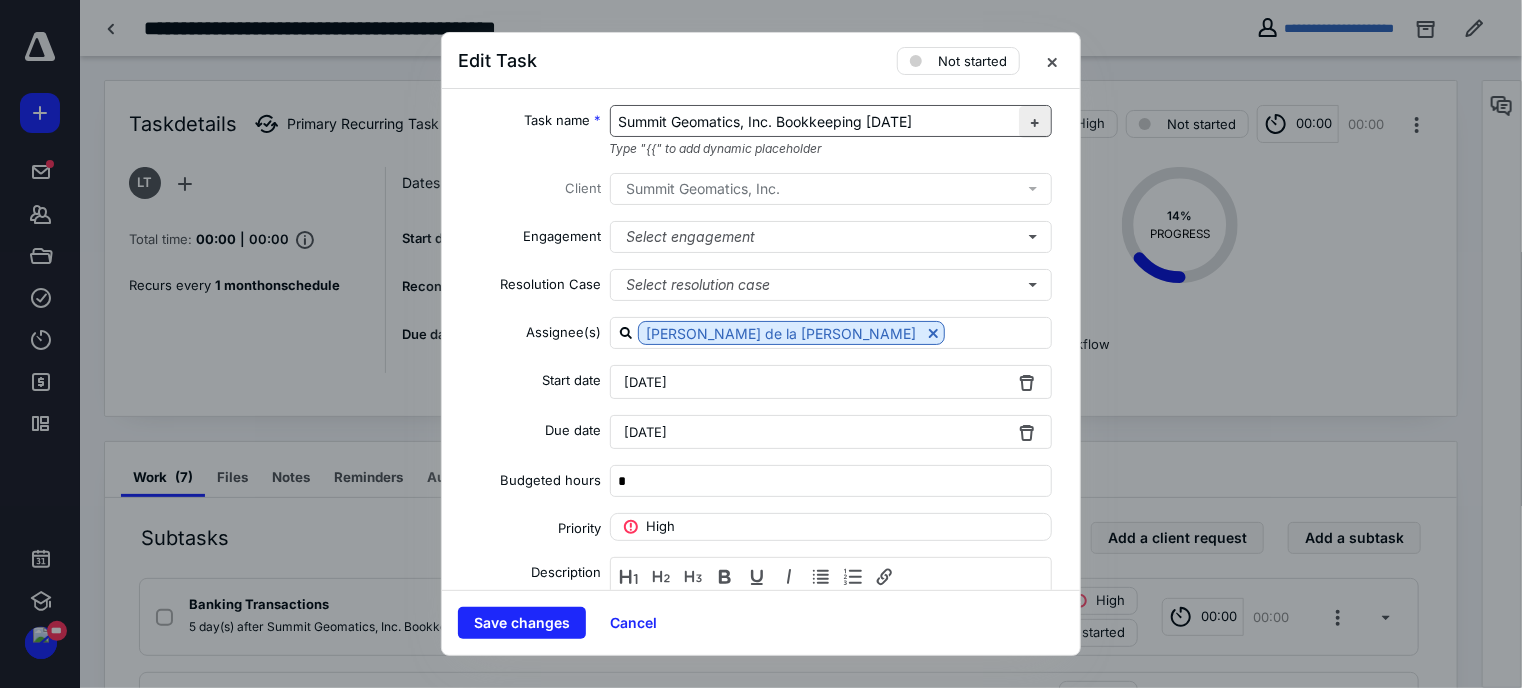 click at bounding box center (1035, 122) 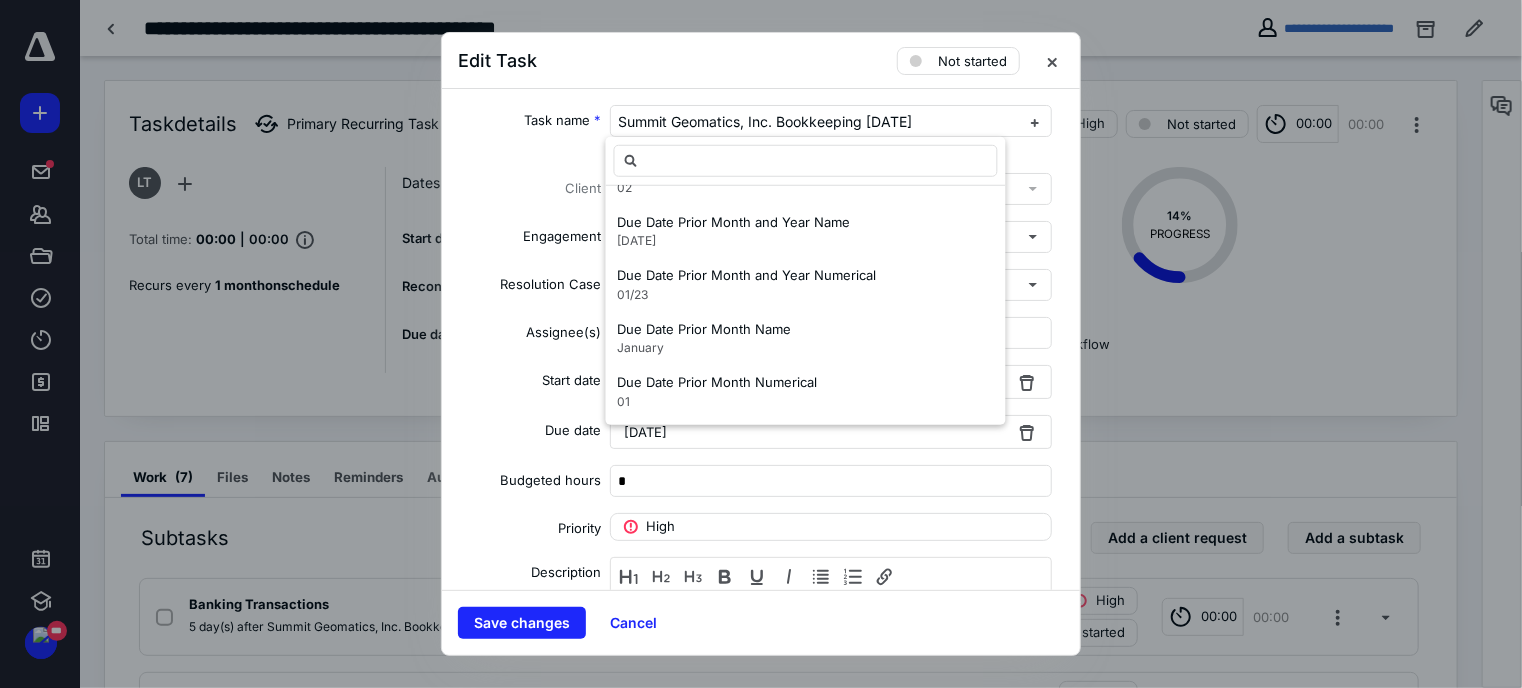 scroll, scrollTop: 1668, scrollLeft: 0, axis: vertical 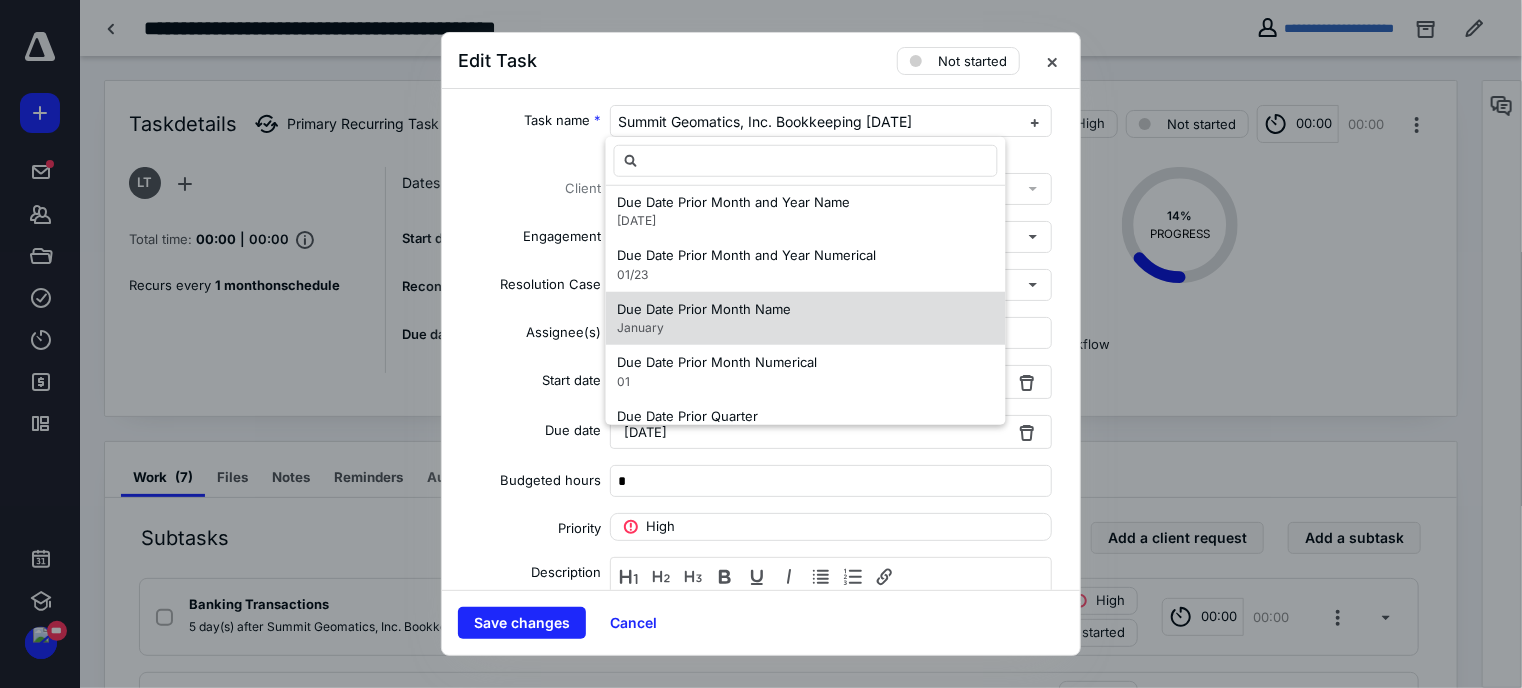 click on "Due Date Prior Month Name January" at bounding box center [806, 318] 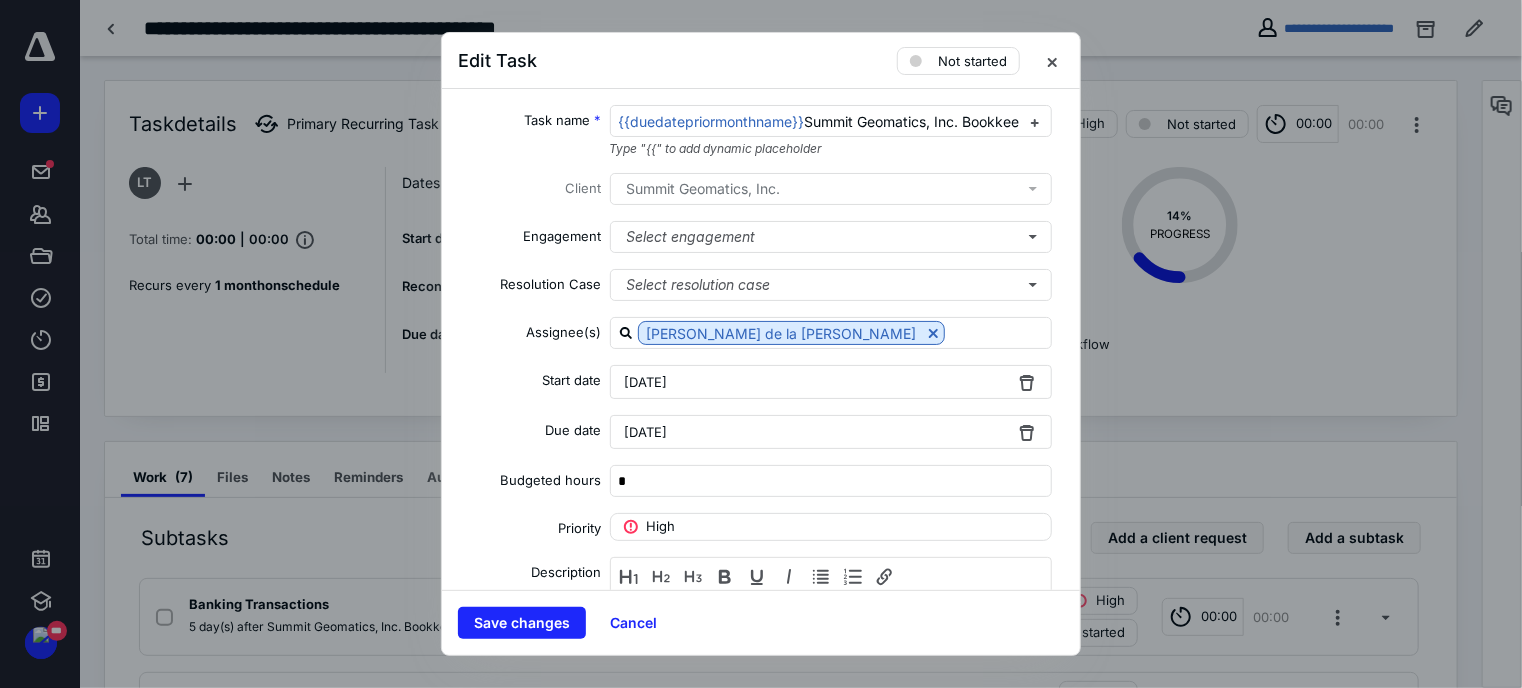 scroll, scrollTop: 0, scrollLeft: 0, axis: both 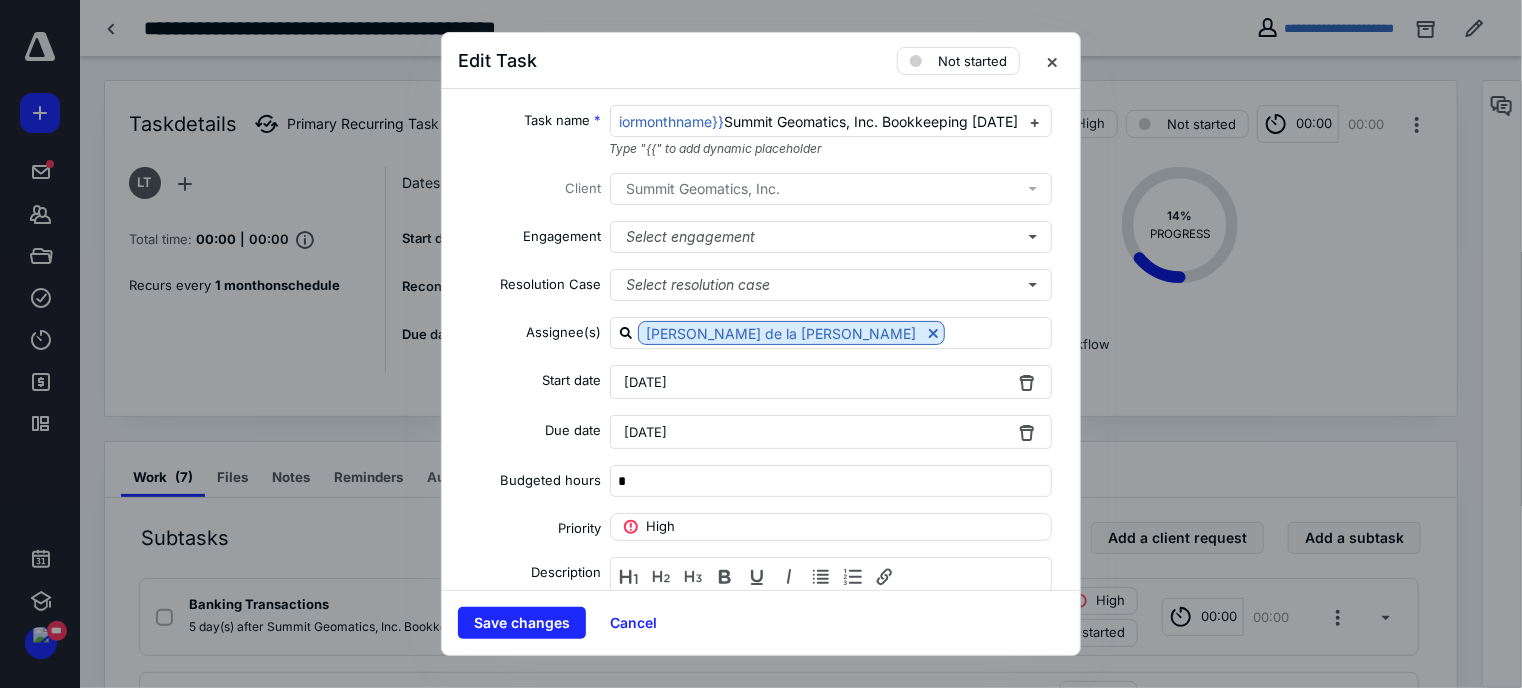 drag, startPoint x: 808, startPoint y: 121, endPoint x: 1112, endPoint y: 127, distance: 304.0592 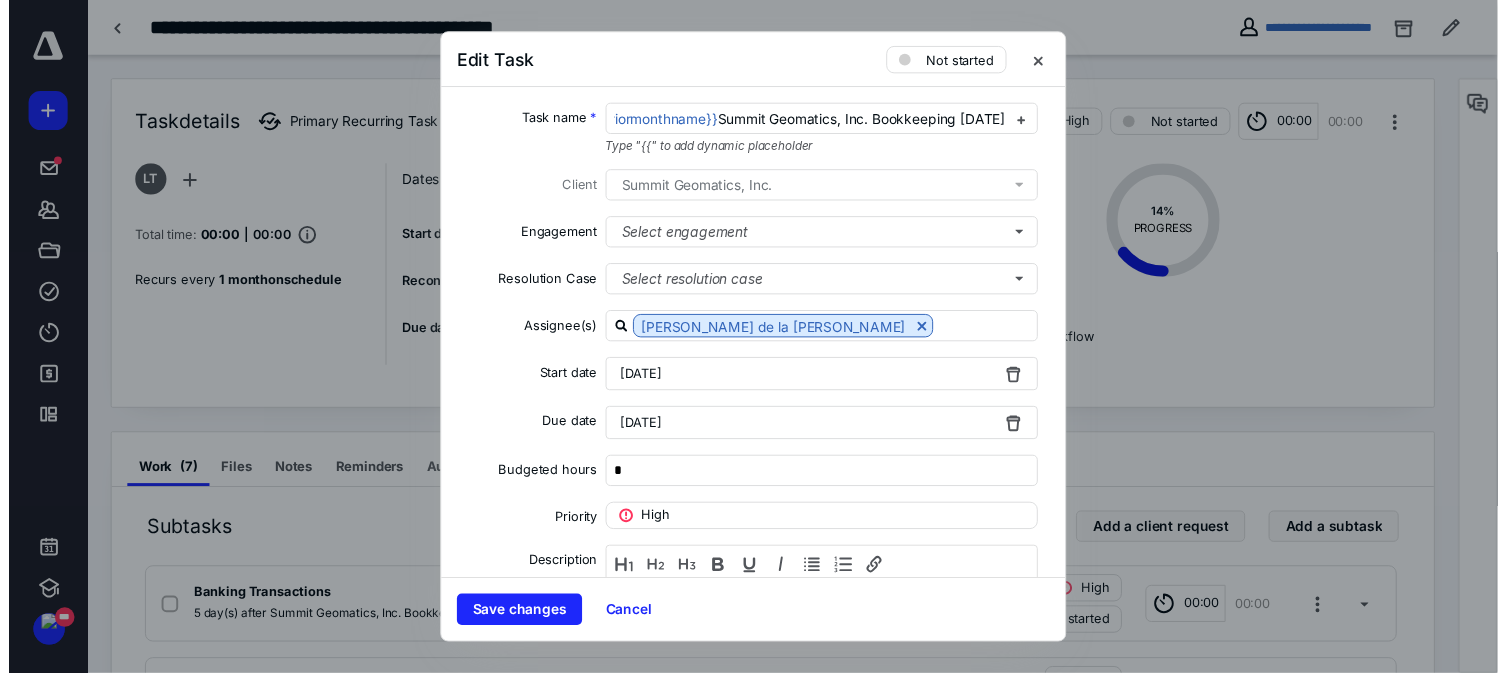 scroll, scrollTop: 0, scrollLeft: 0, axis: both 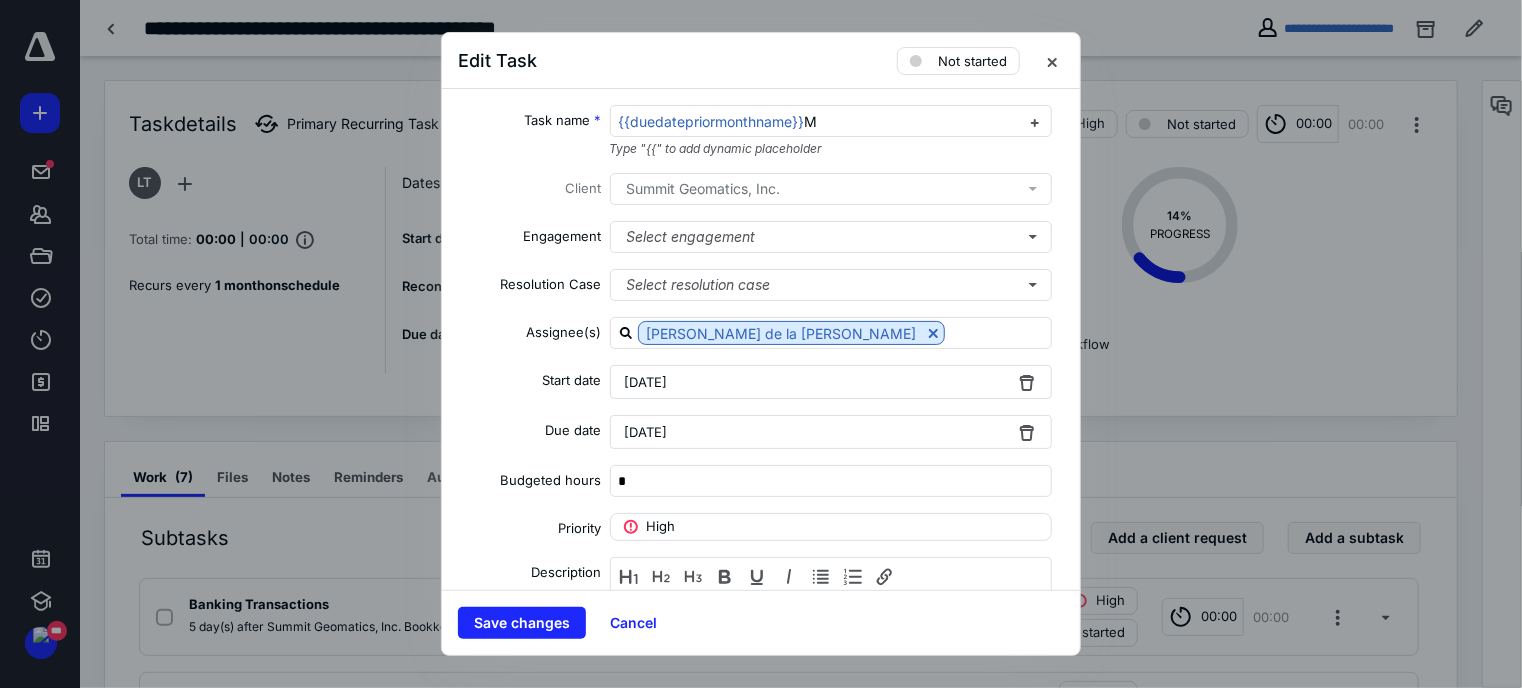 type 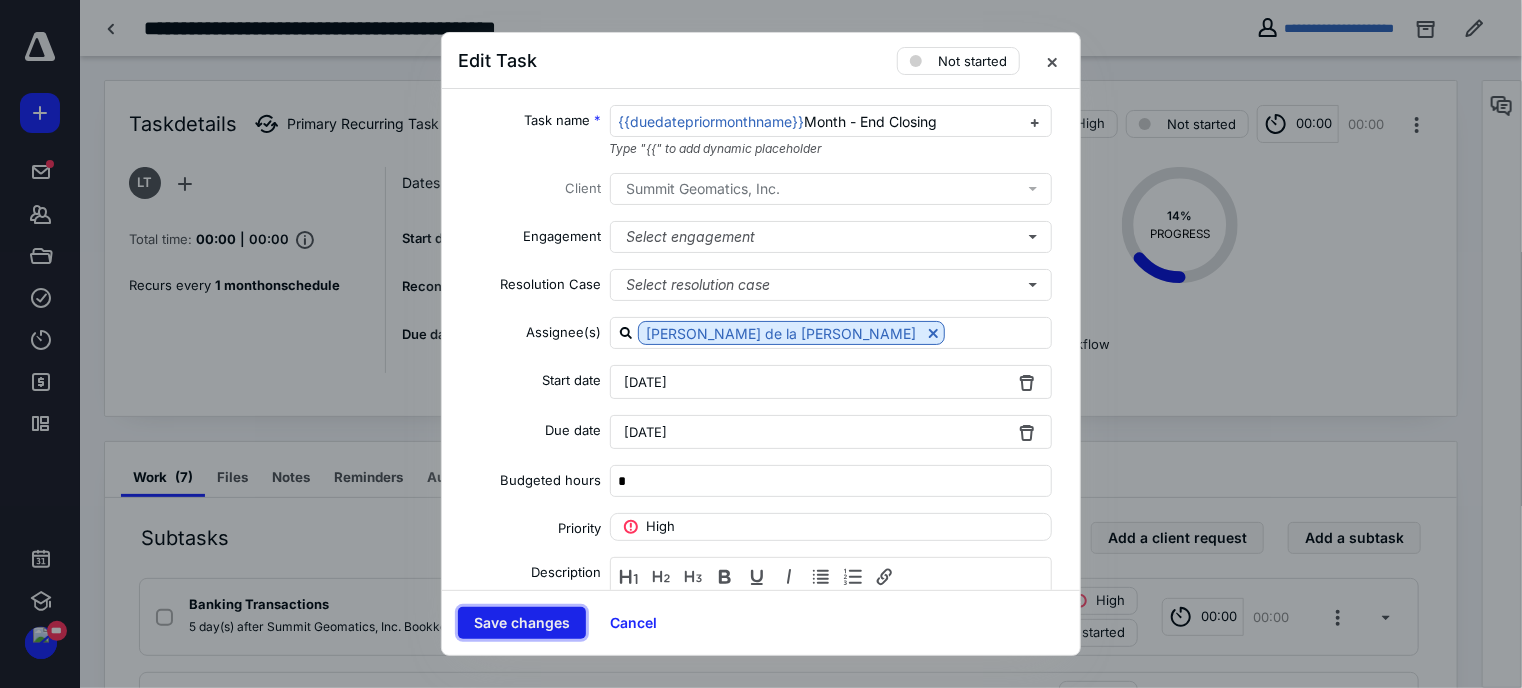 click on "Save changes" at bounding box center (522, 623) 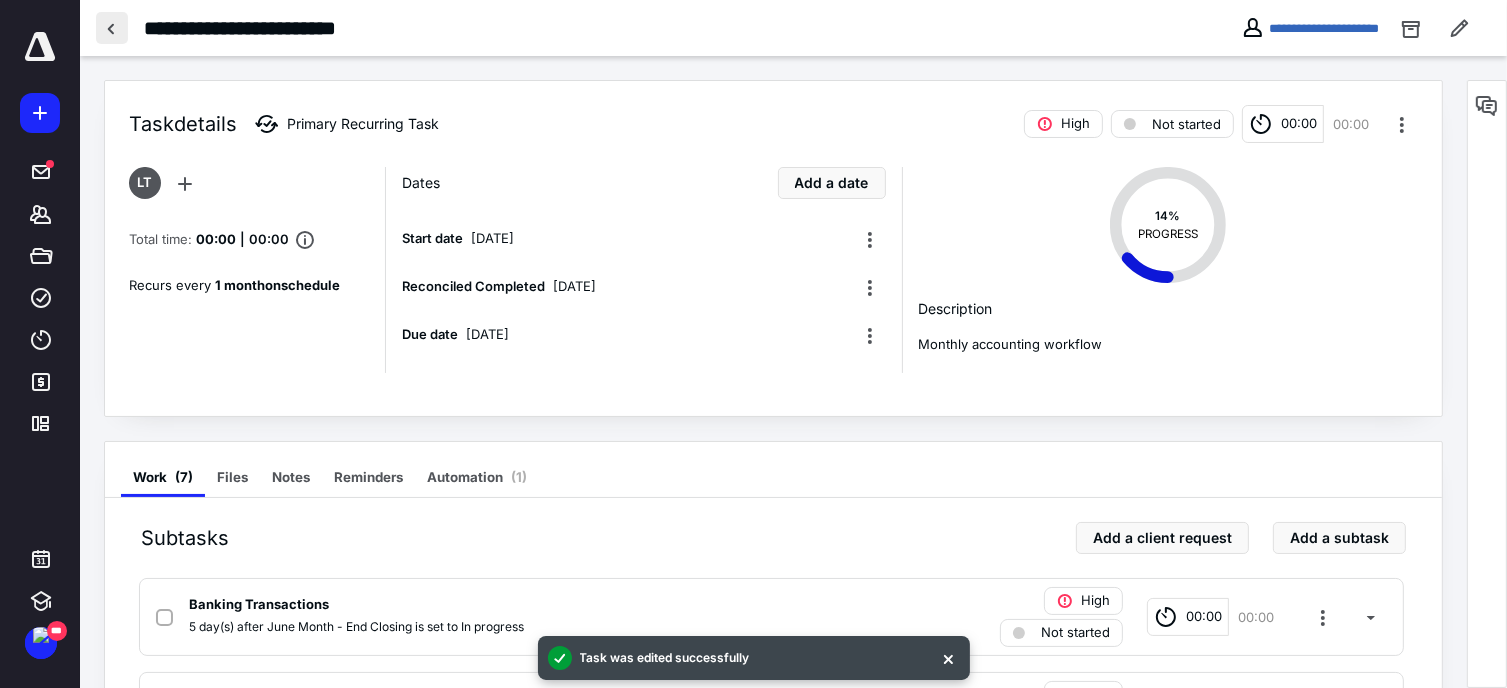 click at bounding box center (112, 28) 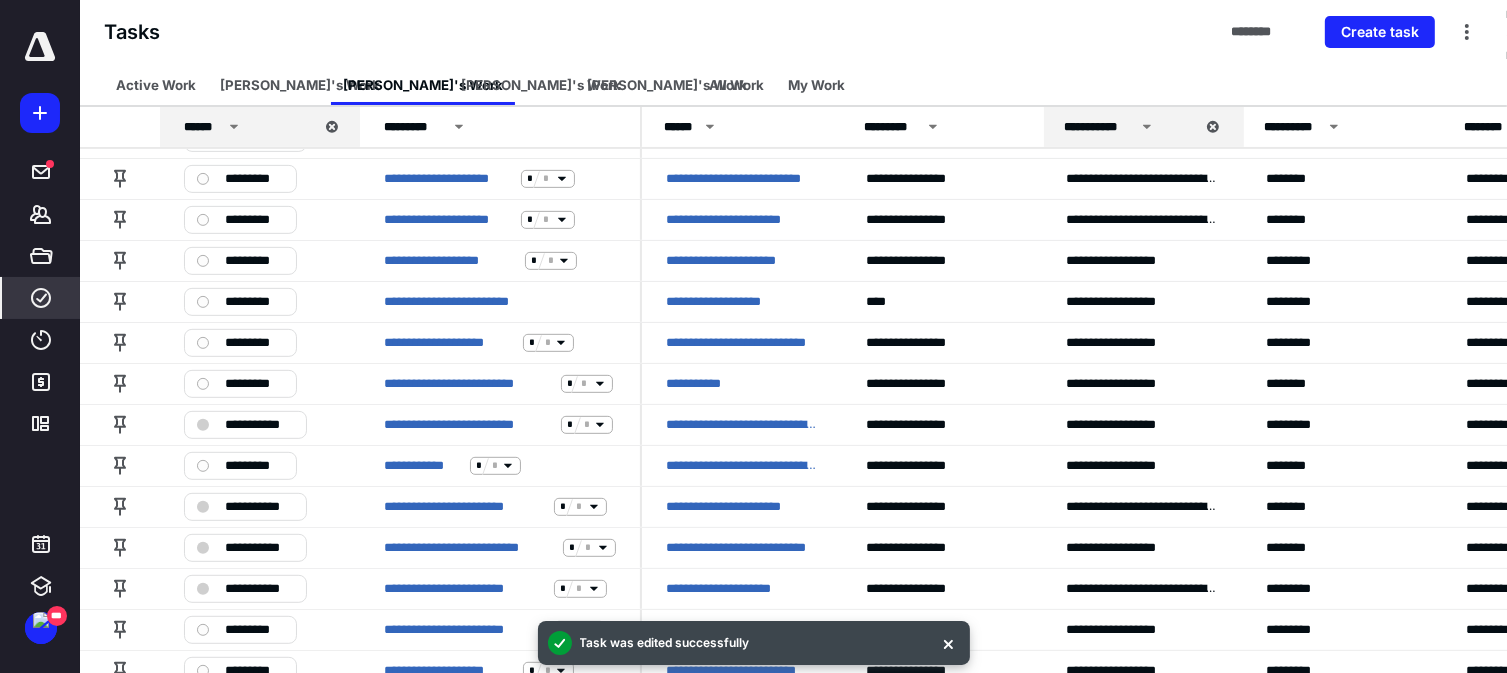 scroll, scrollTop: 852, scrollLeft: 0, axis: vertical 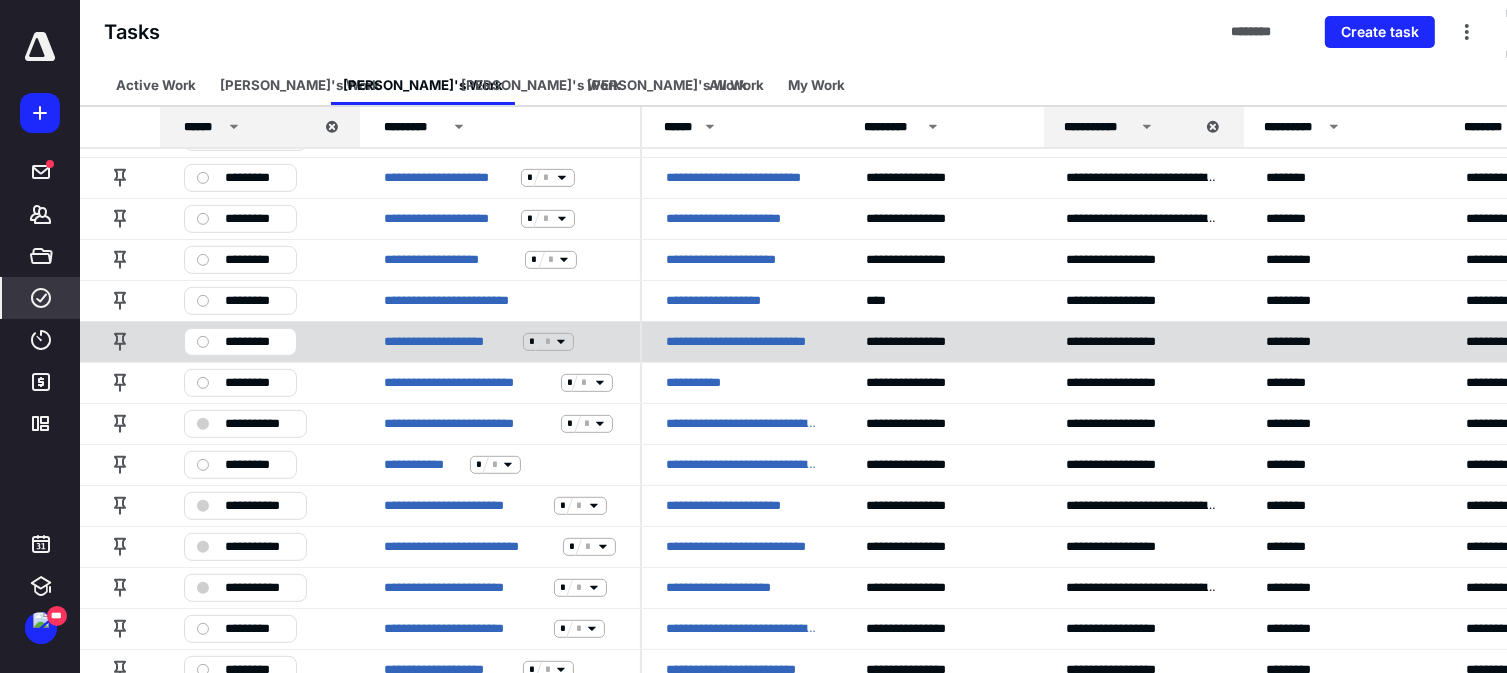 click on "**********" at bounding box center (742, 342) 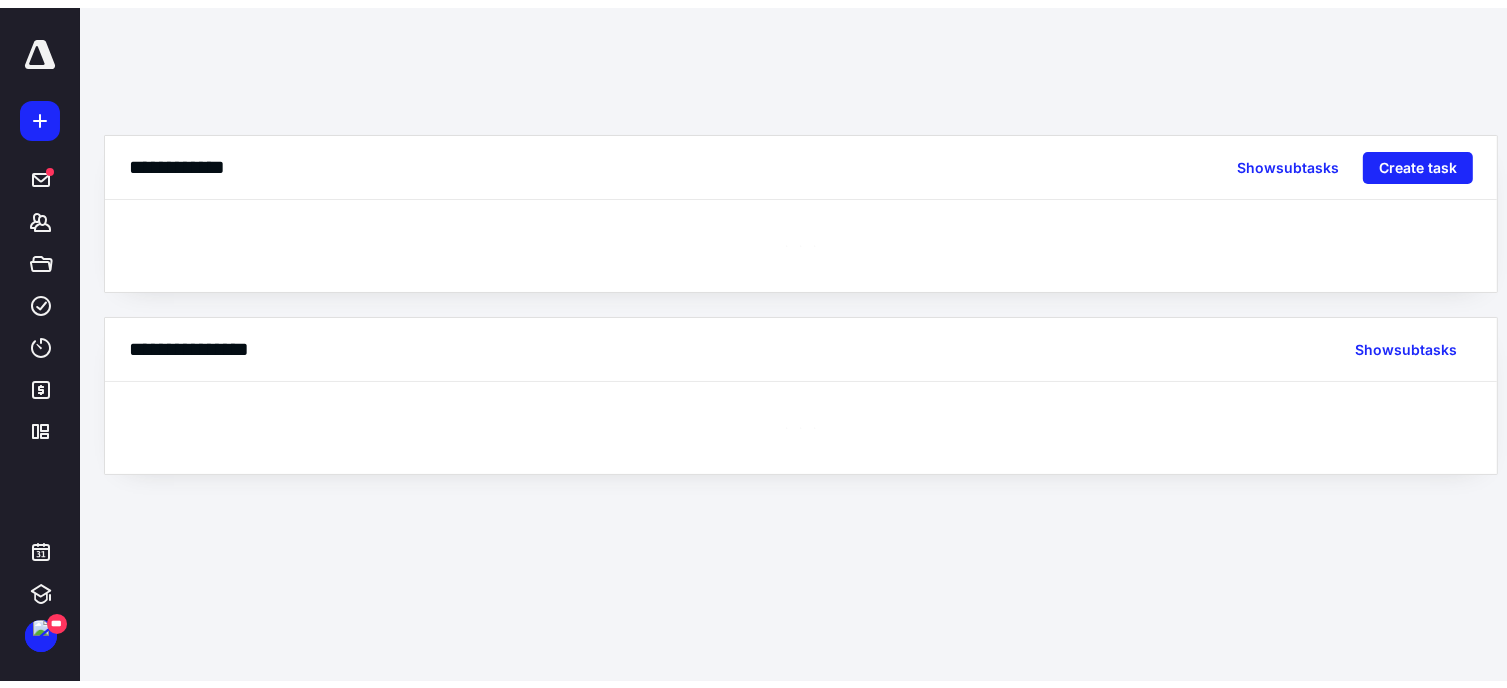 scroll, scrollTop: 0, scrollLeft: 0, axis: both 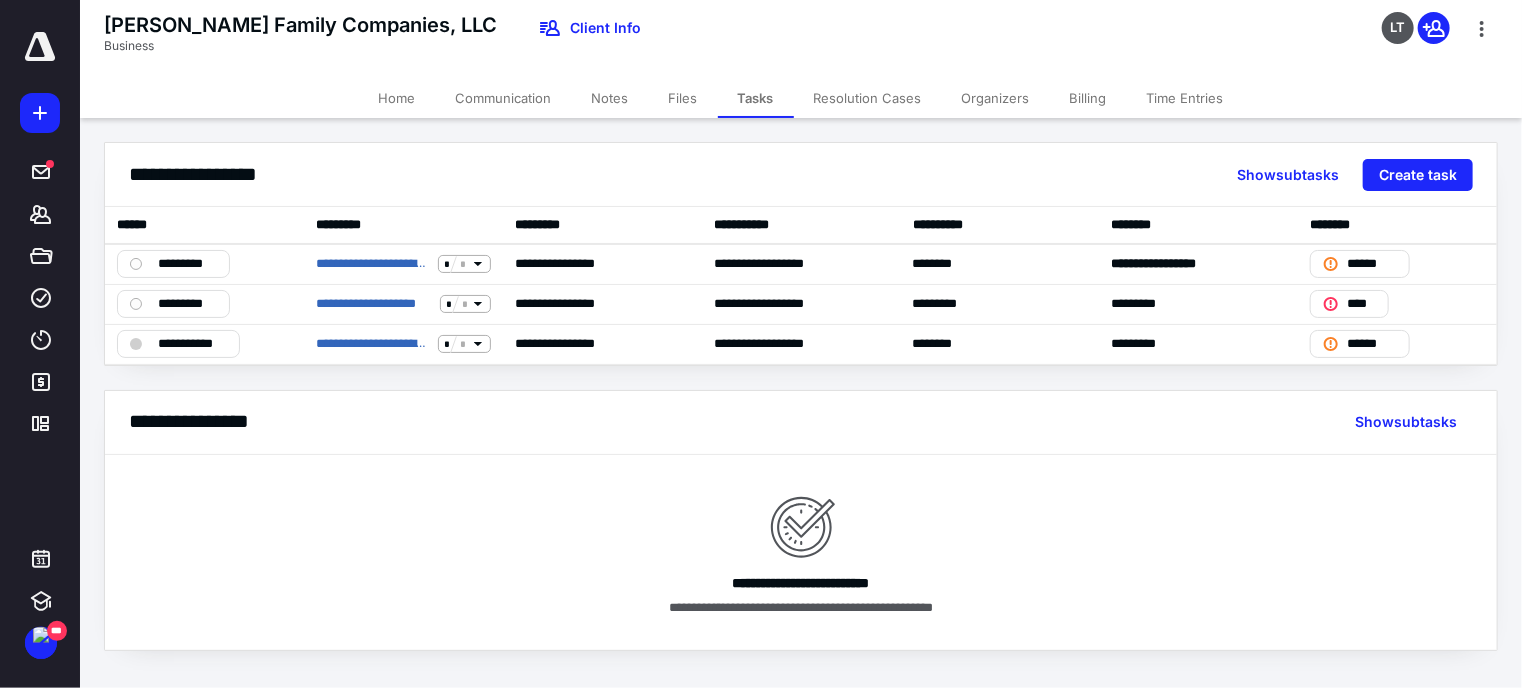 click on "Home" at bounding box center (397, 98) 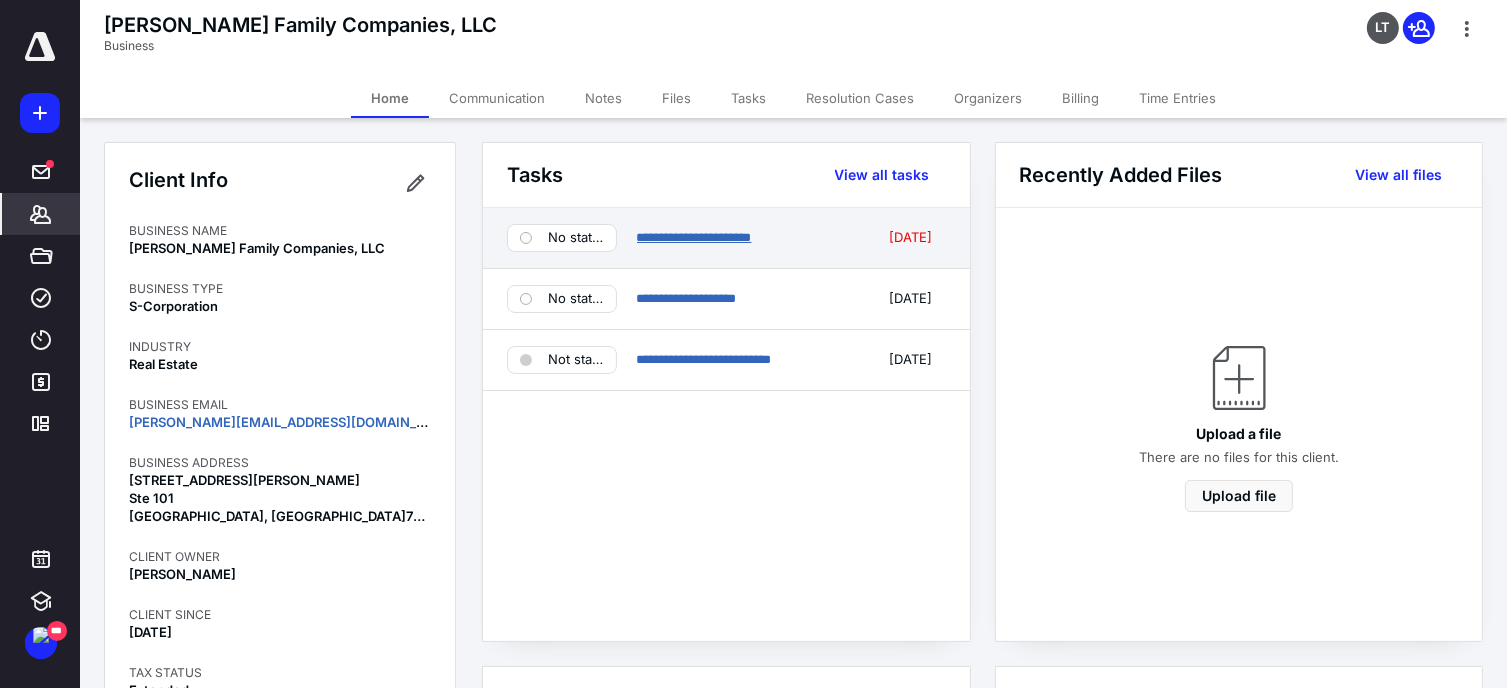 click on "**********" at bounding box center [694, 237] 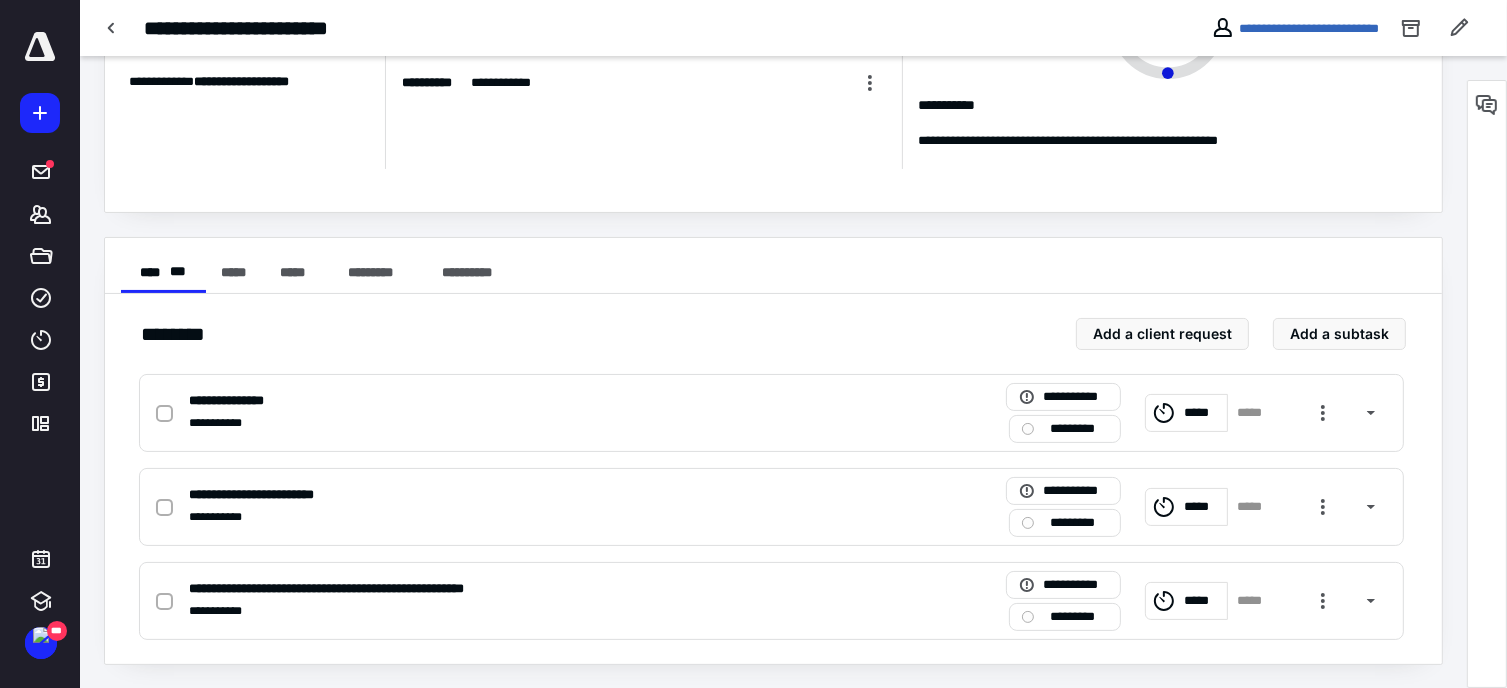 scroll, scrollTop: 0, scrollLeft: 0, axis: both 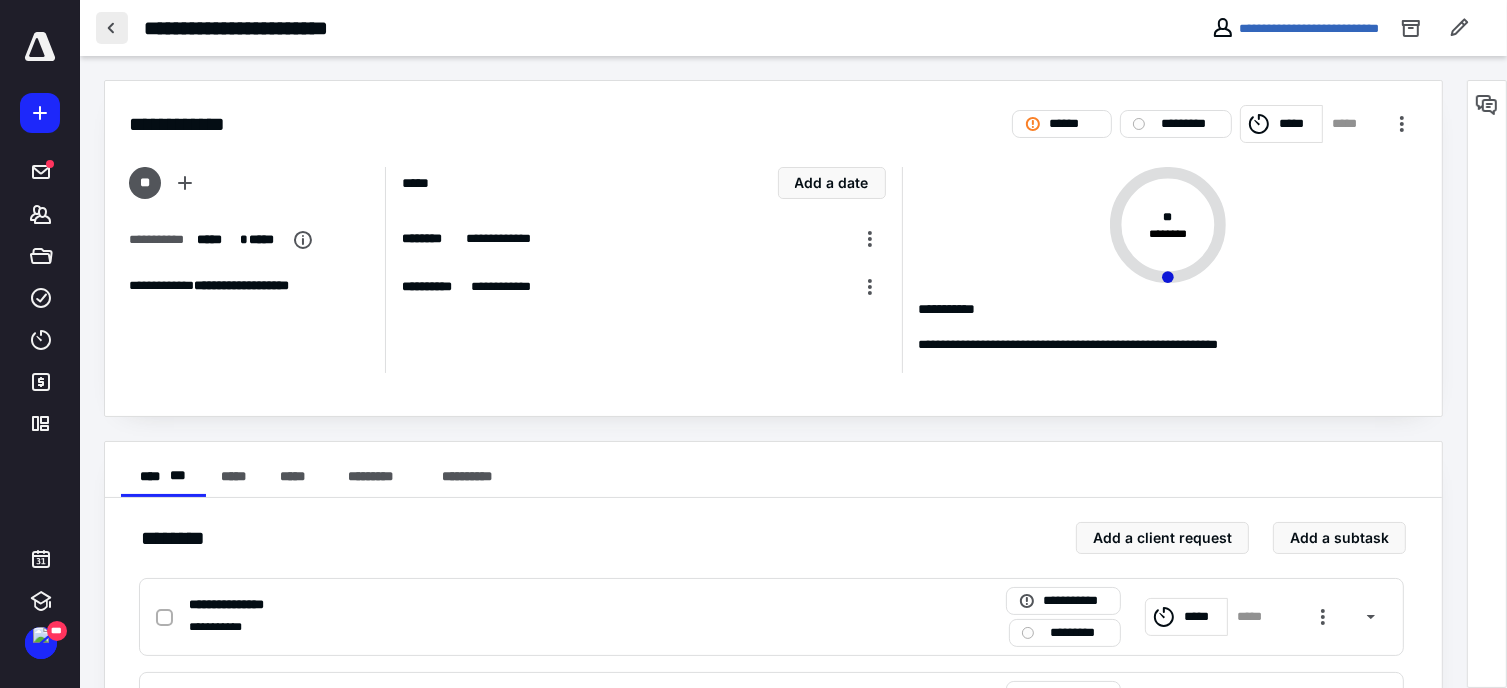 click at bounding box center [112, 28] 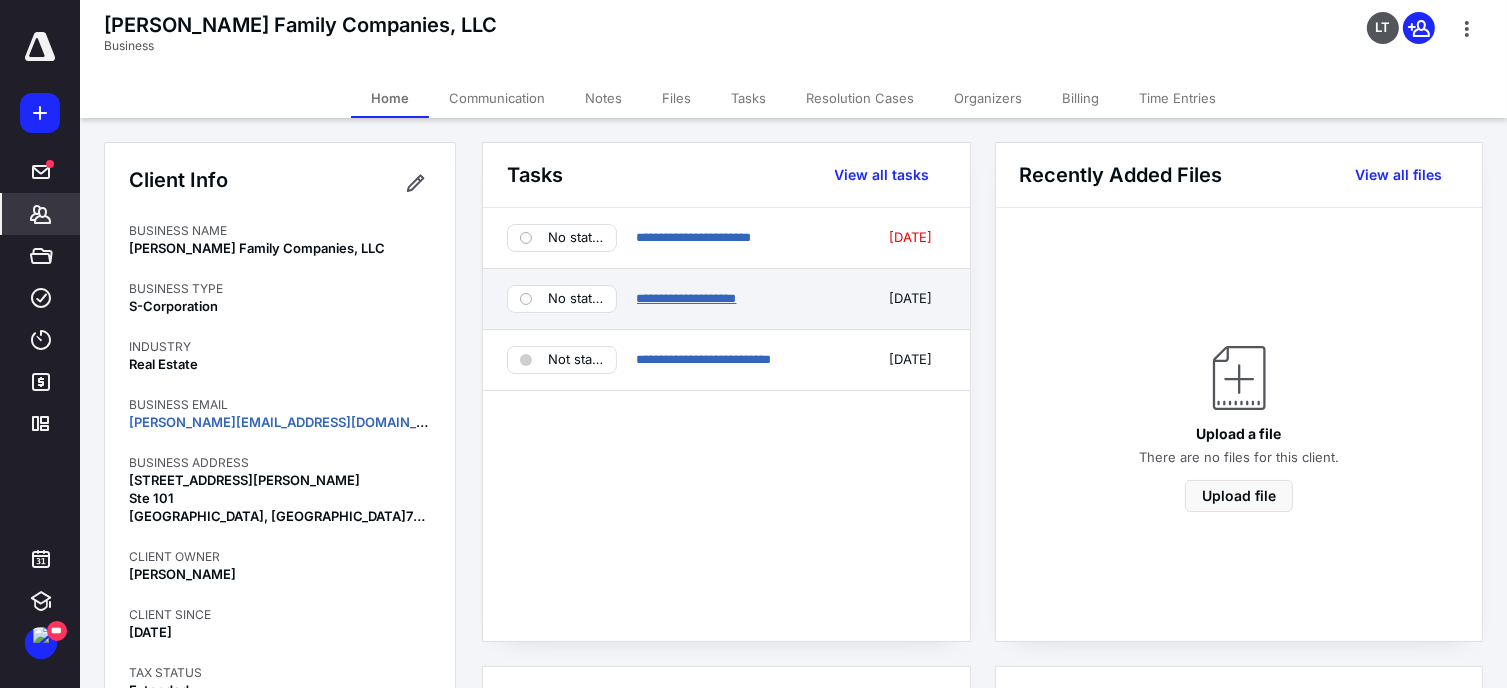 click on "**********" at bounding box center [687, 298] 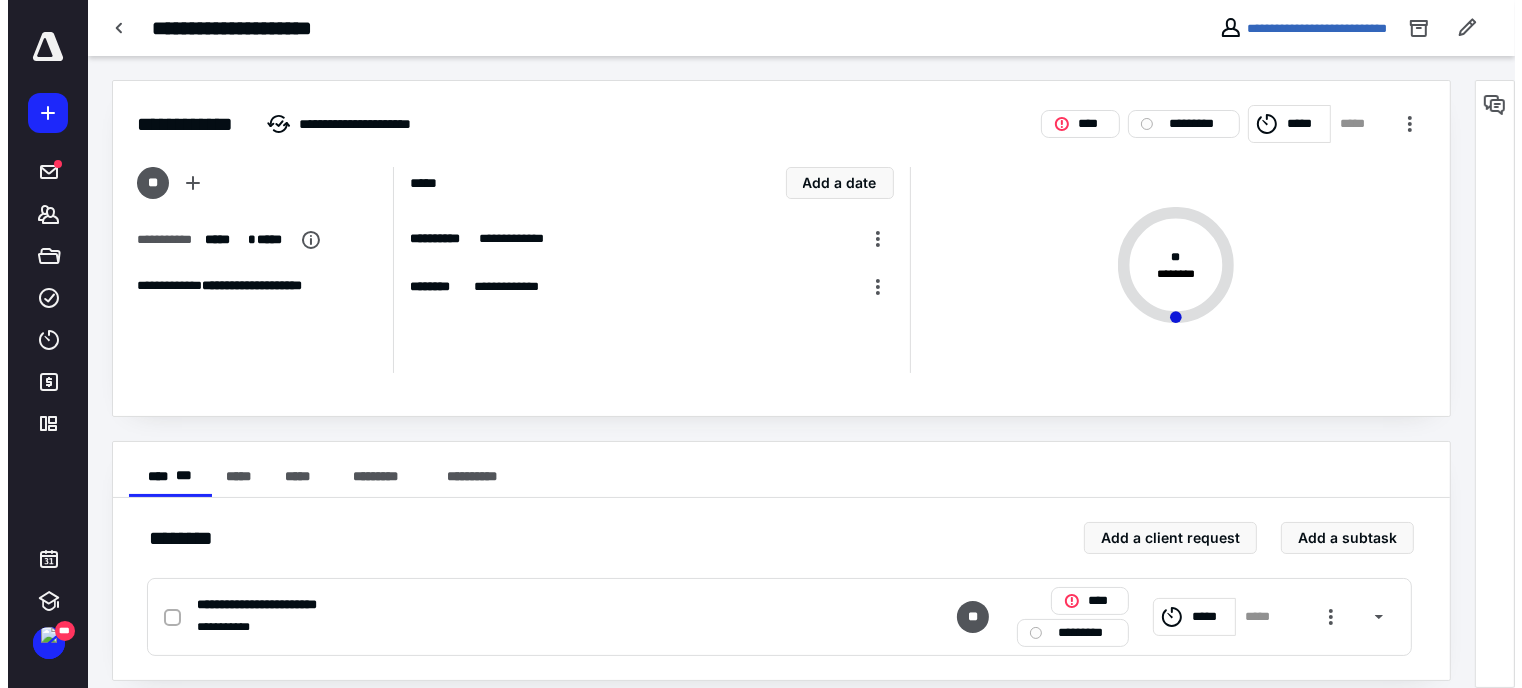 scroll, scrollTop: 16, scrollLeft: 0, axis: vertical 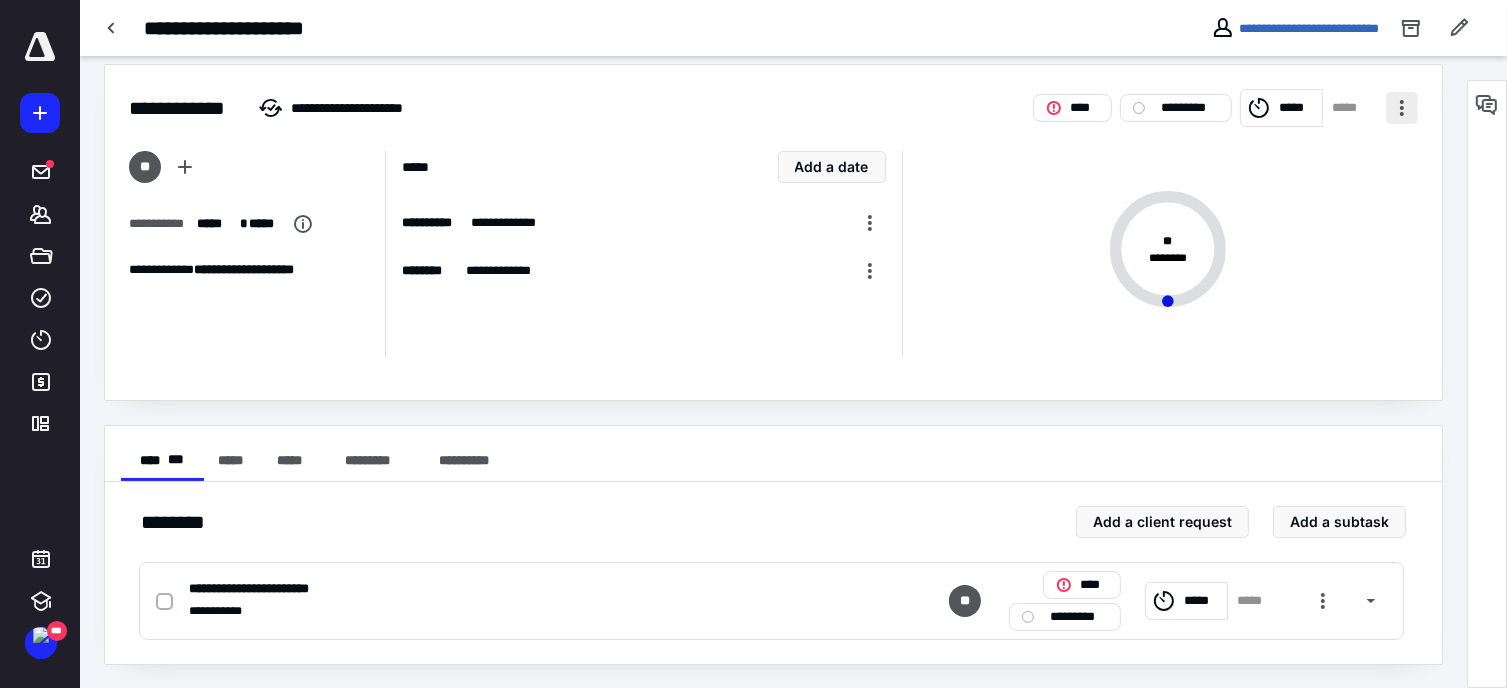 click at bounding box center (1402, 108) 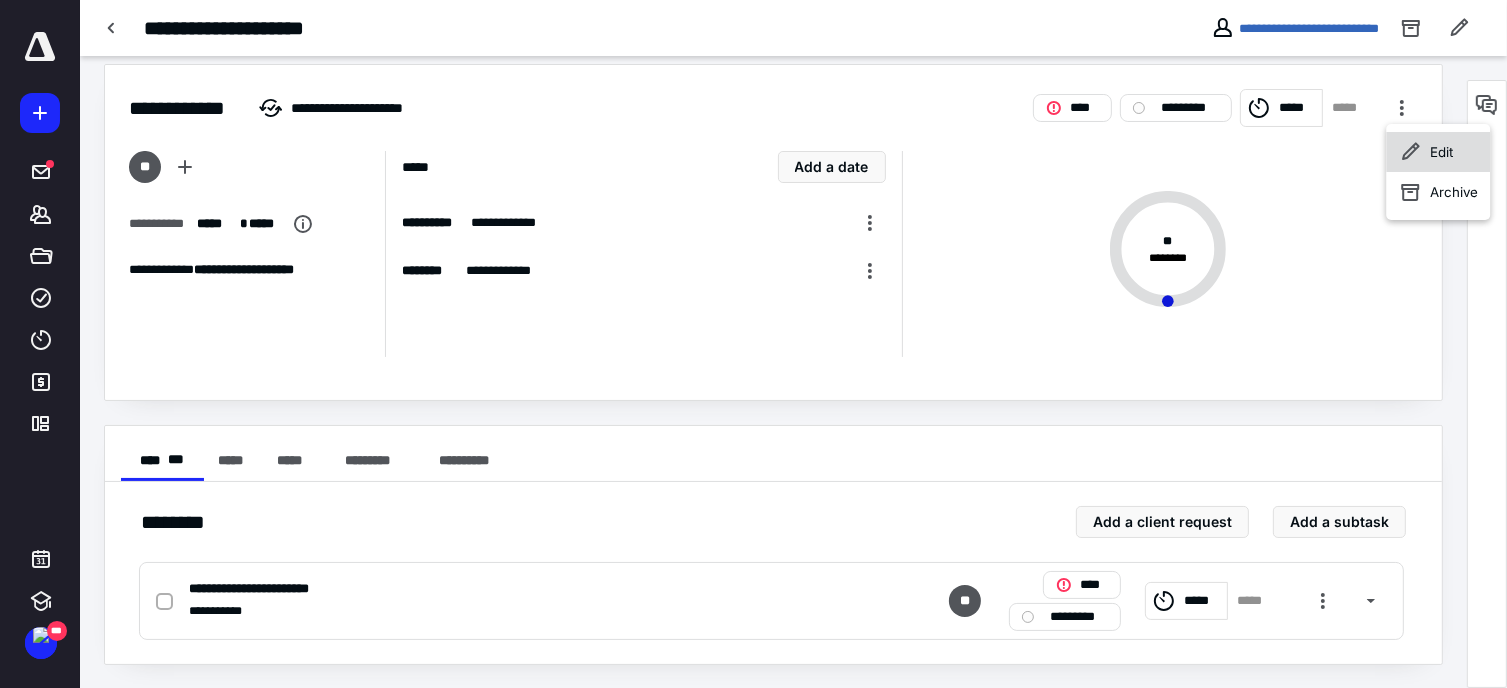 click on "Edit" at bounding box center [1441, 152] 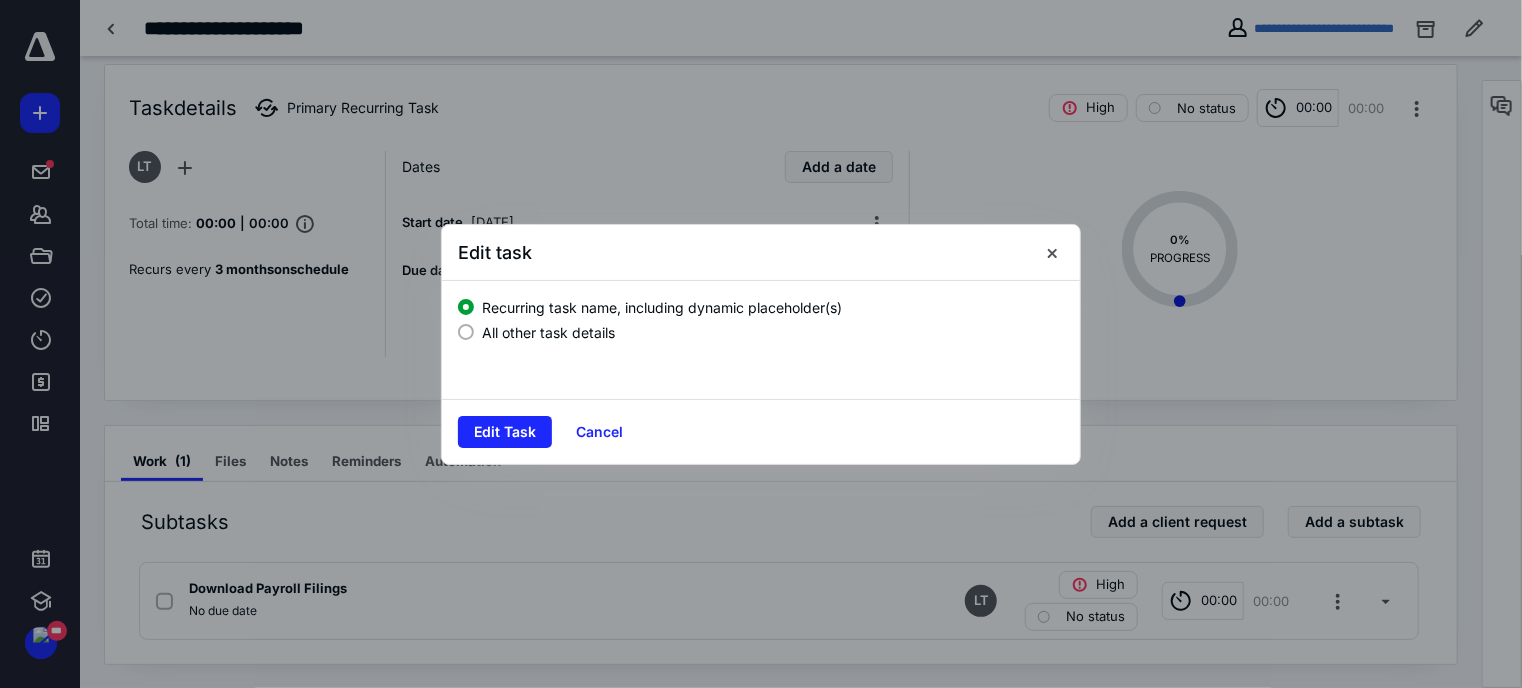 click on "All other task details" at bounding box center [548, 332] 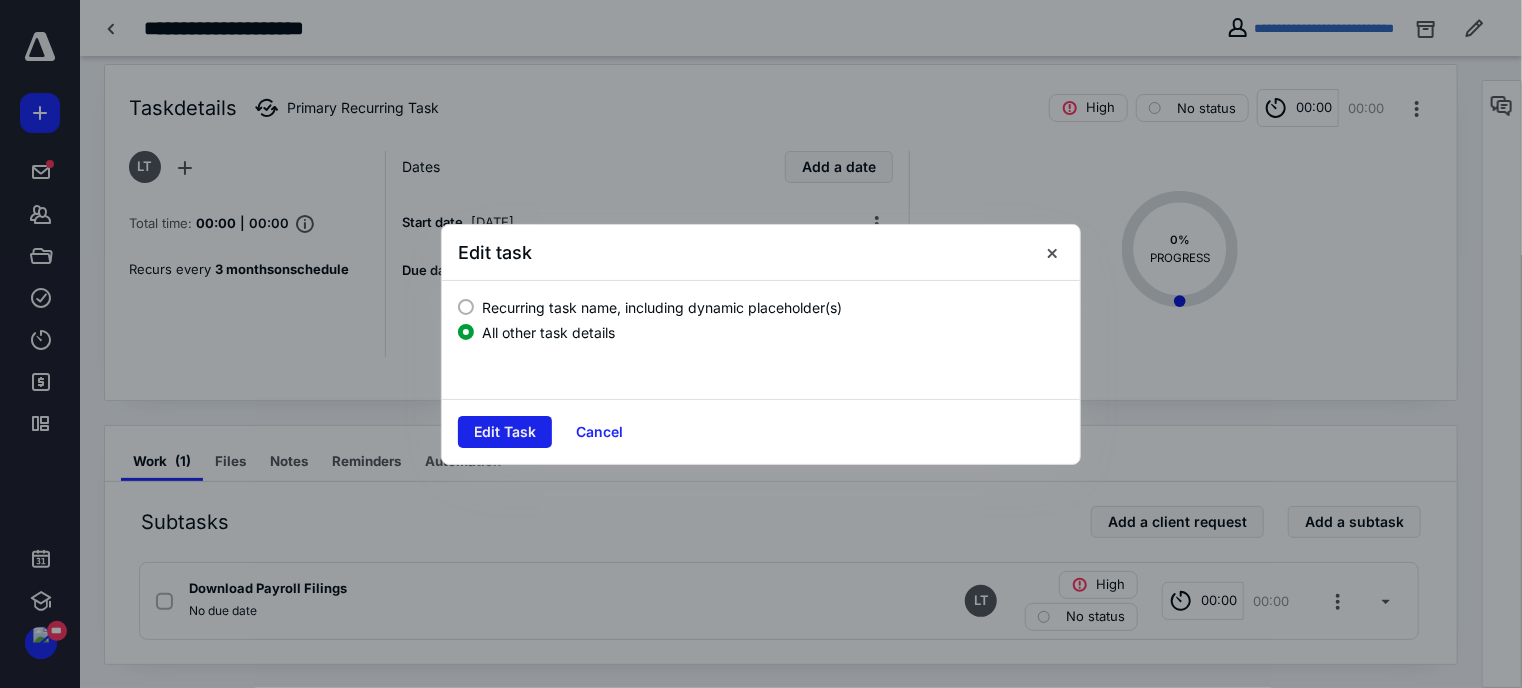 click on "Edit Task" at bounding box center [505, 432] 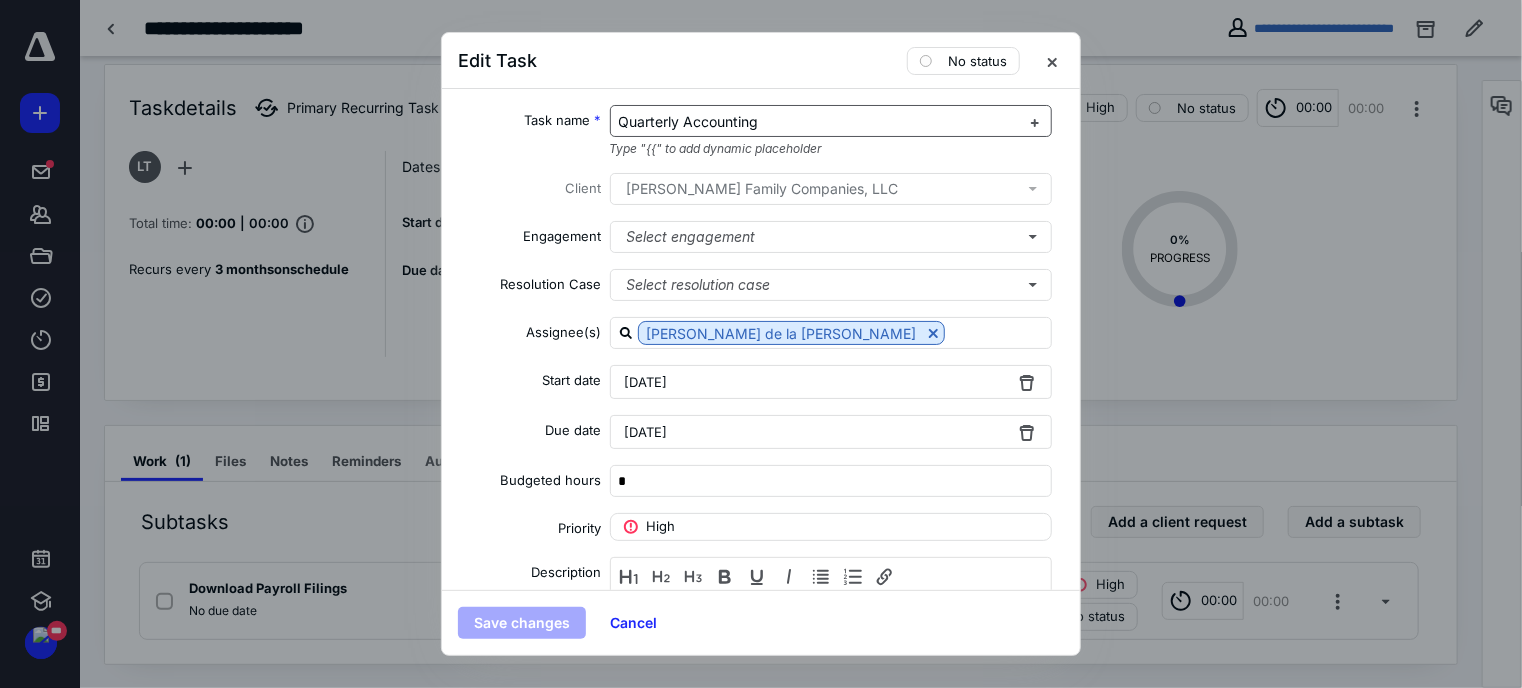 click on "Quarterly Accounting" at bounding box center (831, 121) 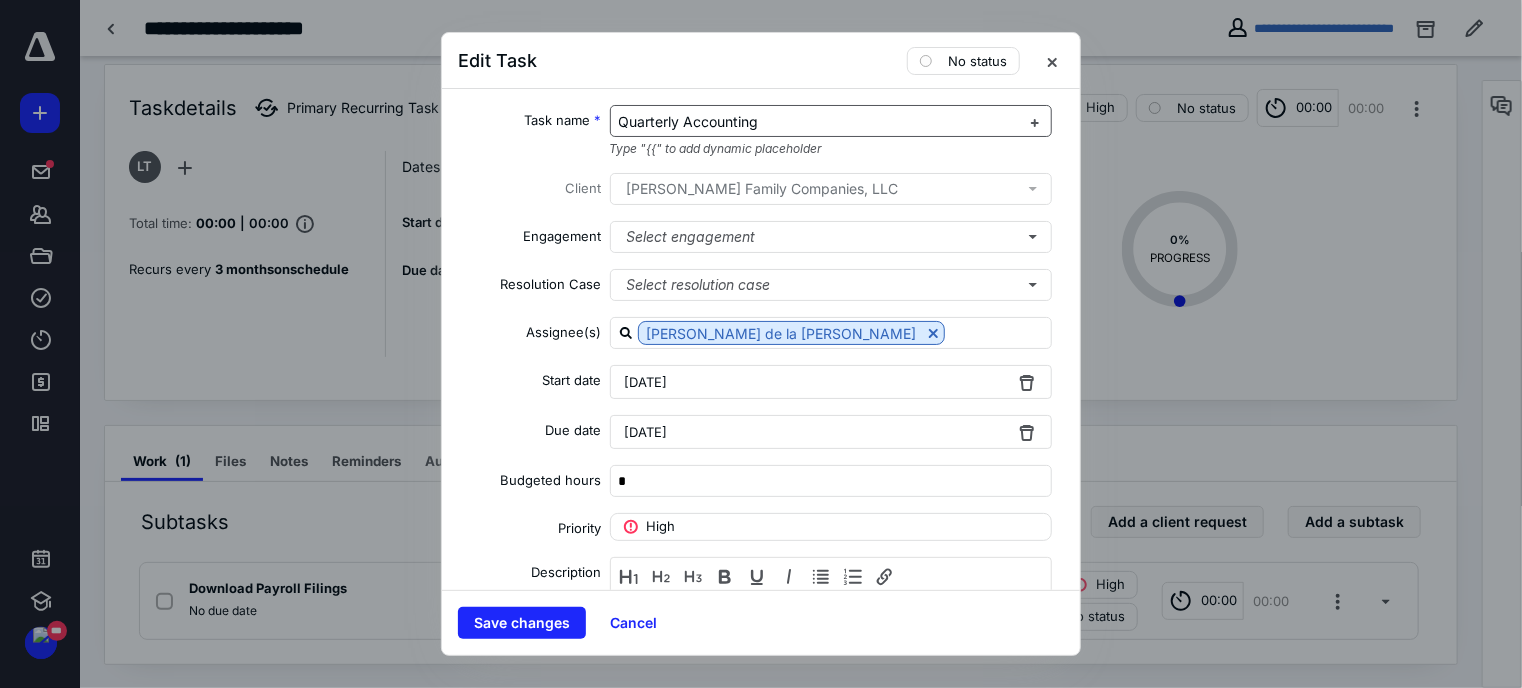 click on "Quarterly Accounting" at bounding box center [689, 121] 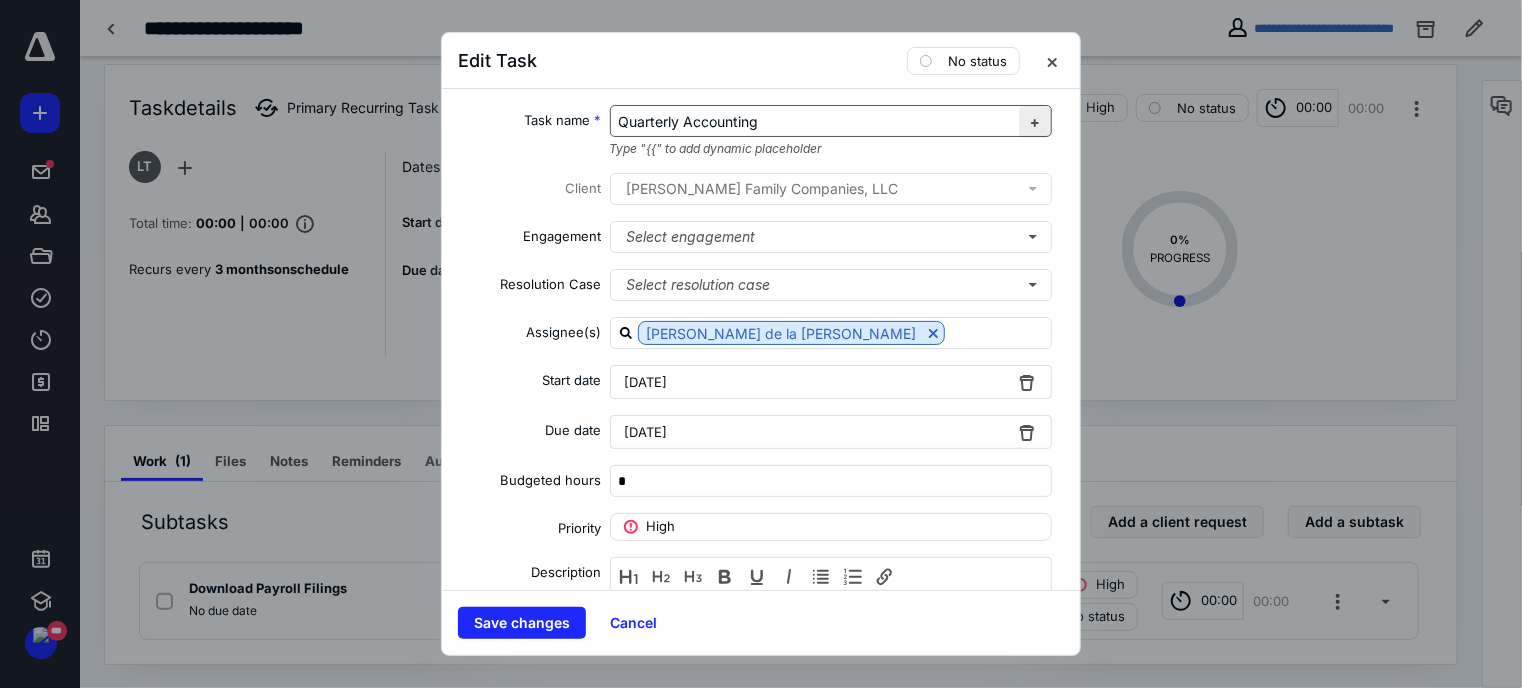 click at bounding box center (1035, 122) 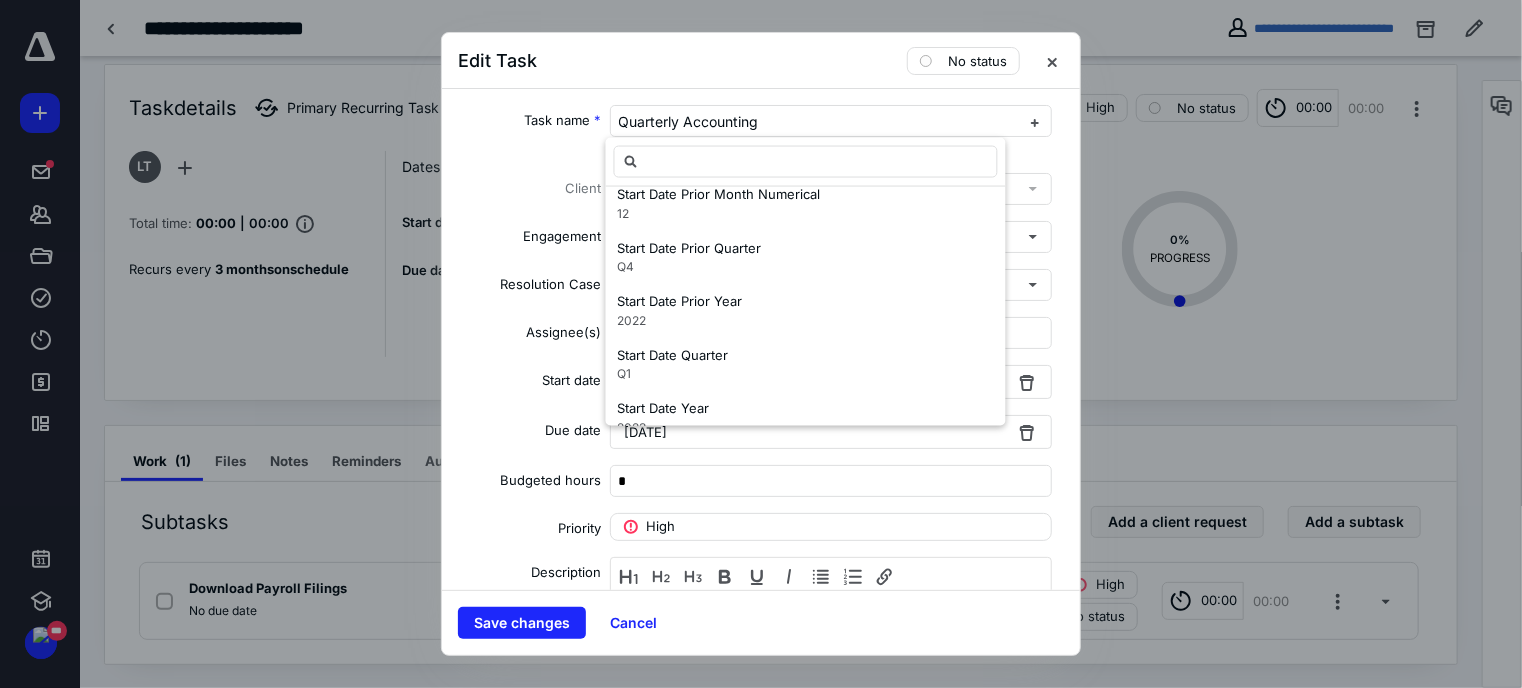scroll, scrollTop: 1090, scrollLeft: 0, axis: vertical 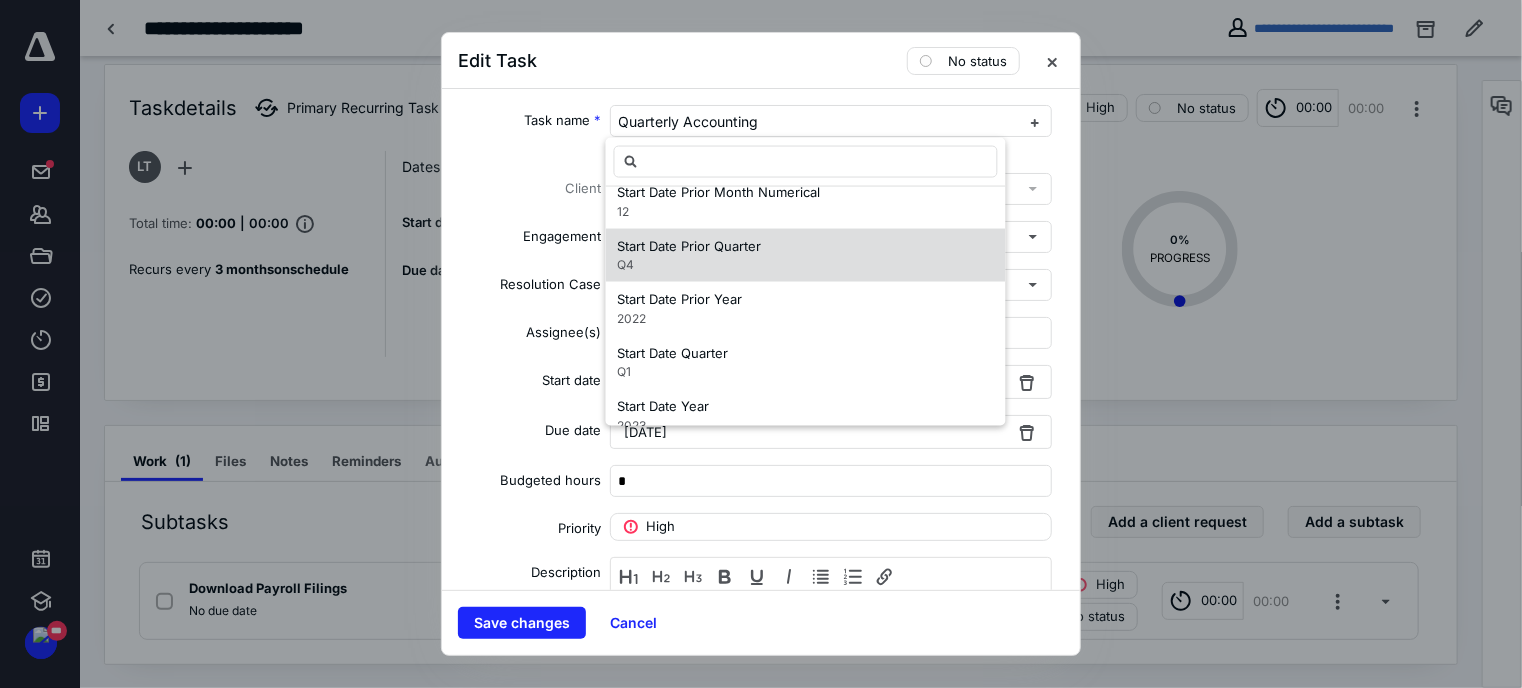 click on "Start Date Prior Quarter Q4" at bounding box center (806, 255) 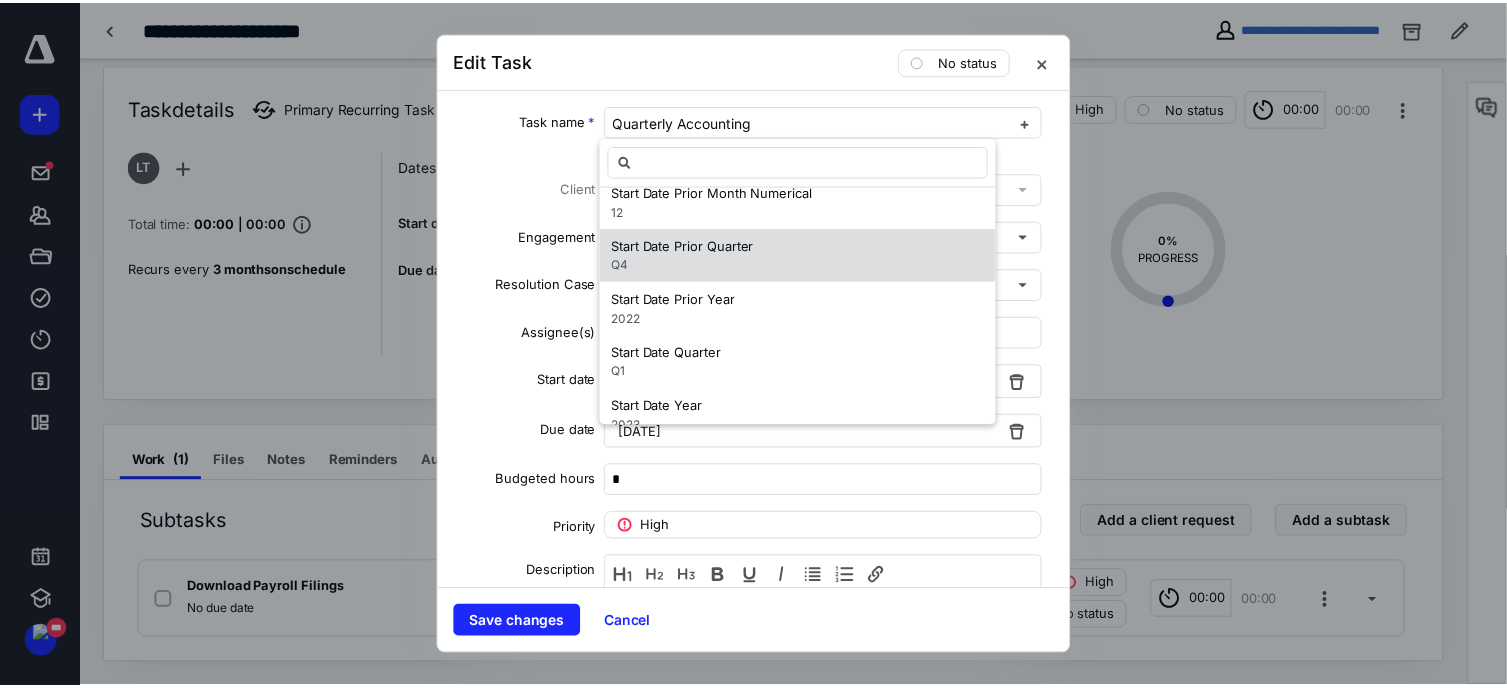 scroll, scrollTop: 0, scrollLeft: 0, axis: both 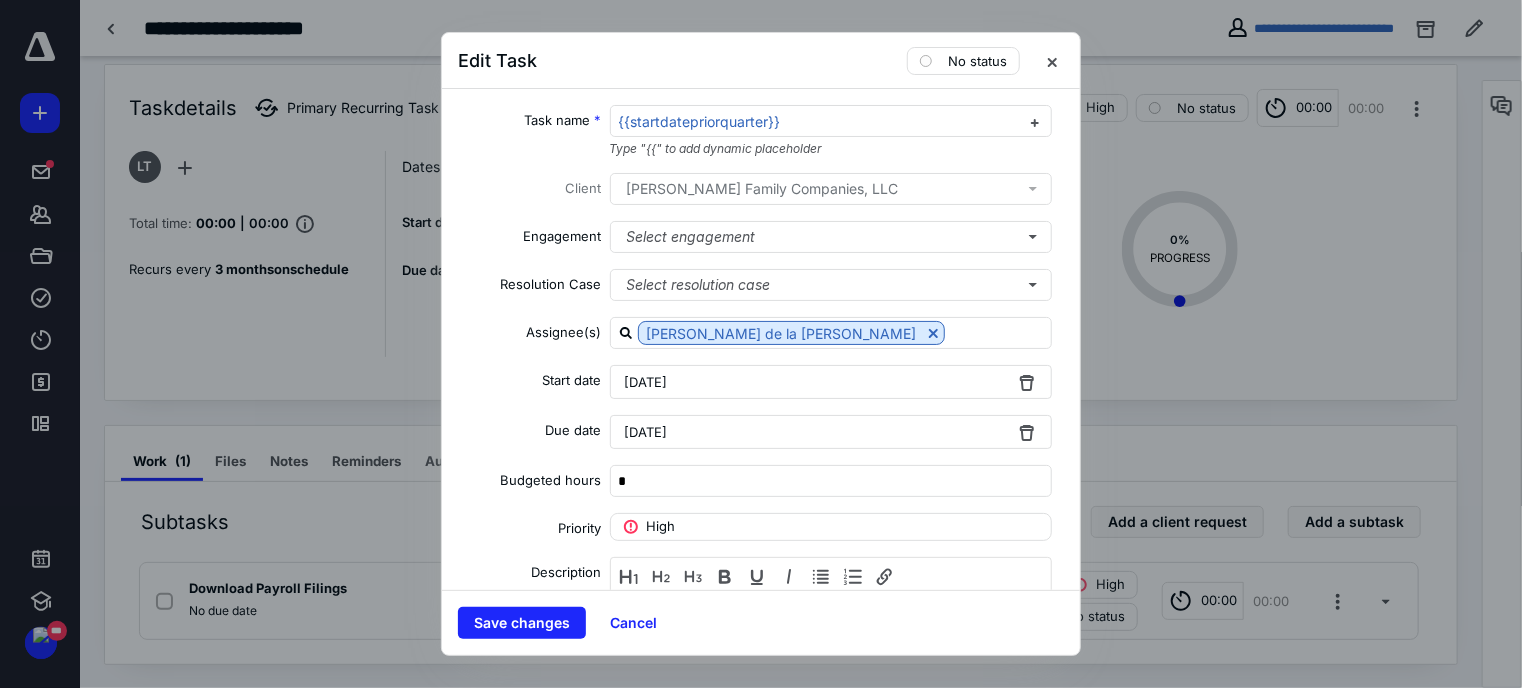 type 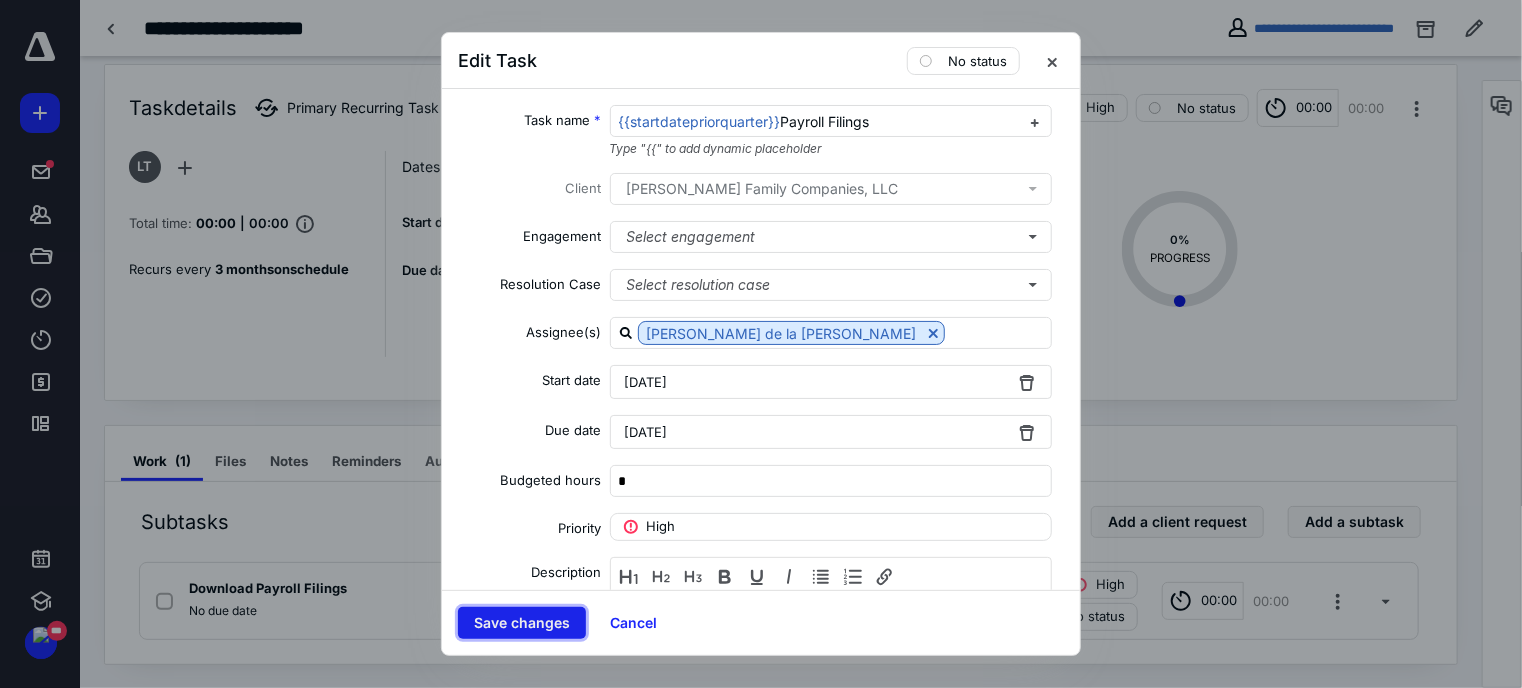 click on "Save changes" at bounding box center [522, 623] 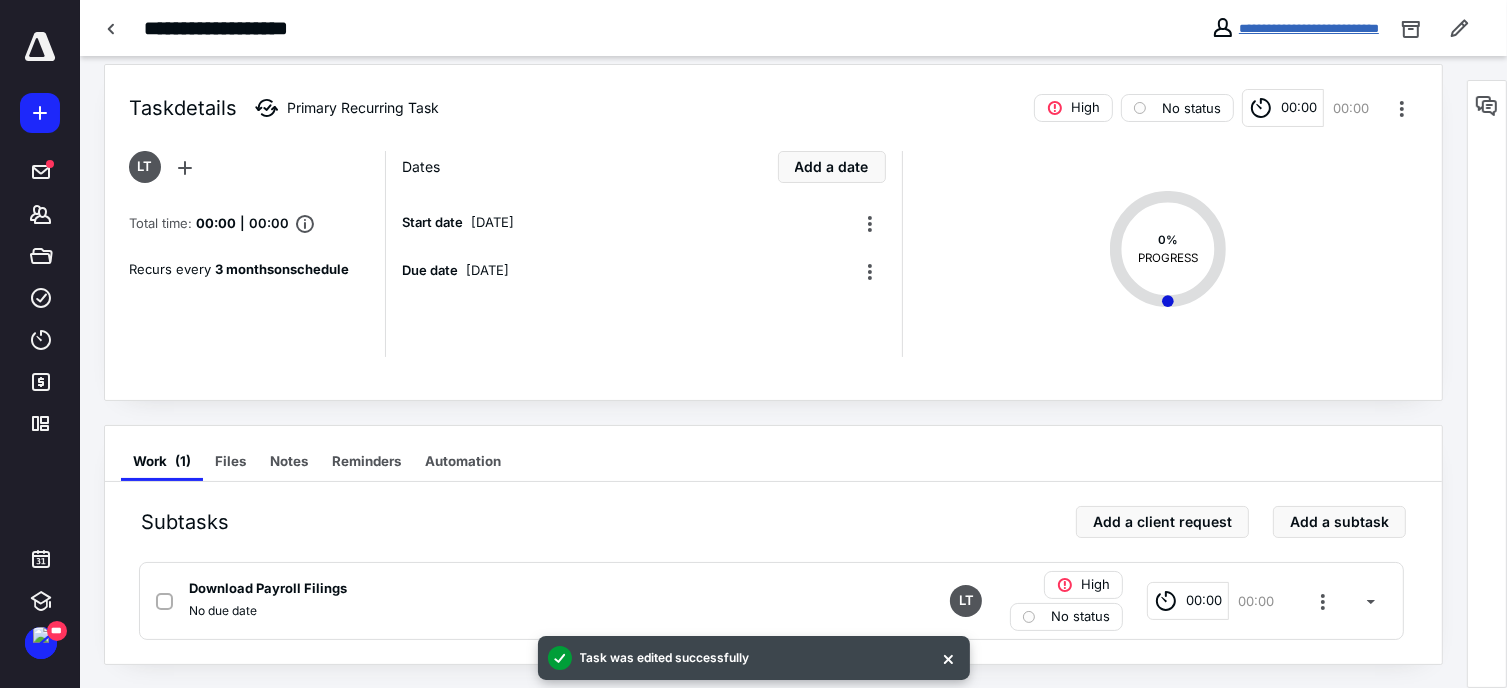 click on "**********" at bounding box center [1309, 28] 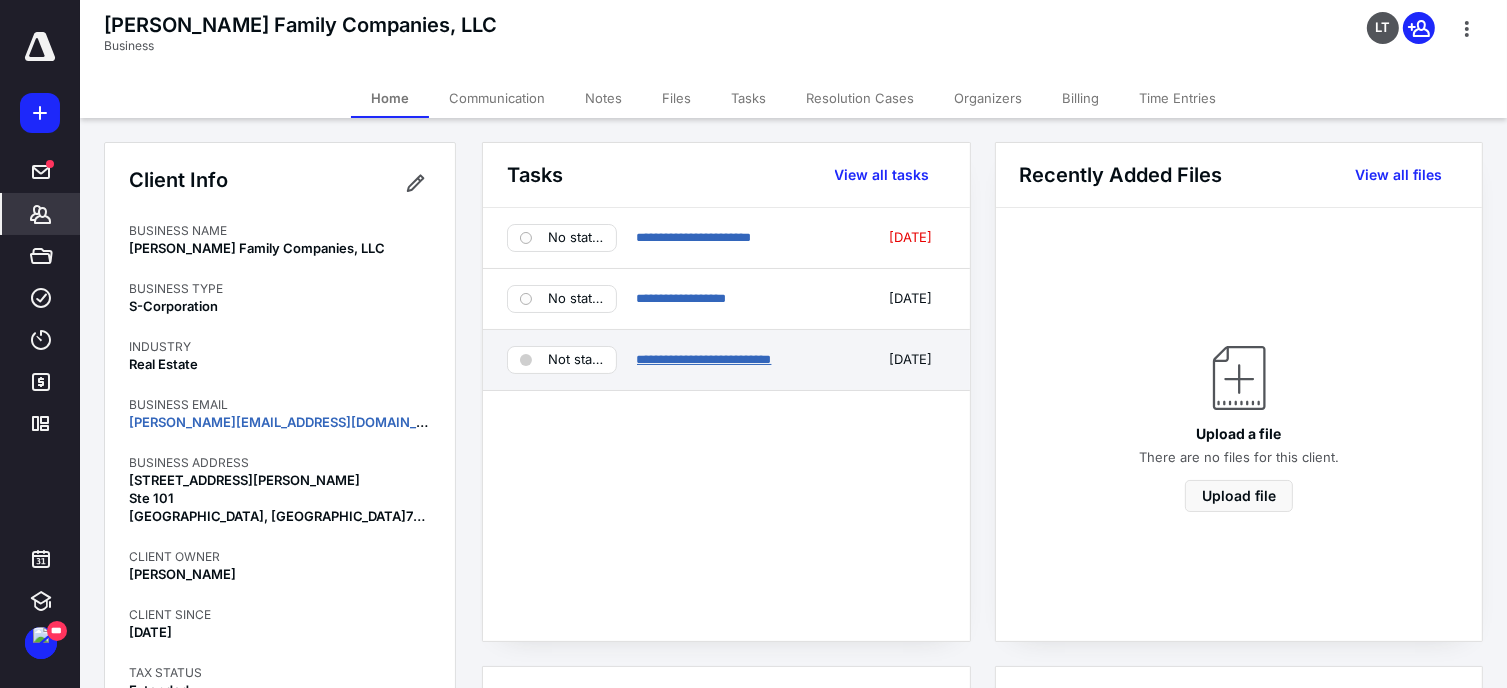 click on "**********" at bounding box center [704, 359] 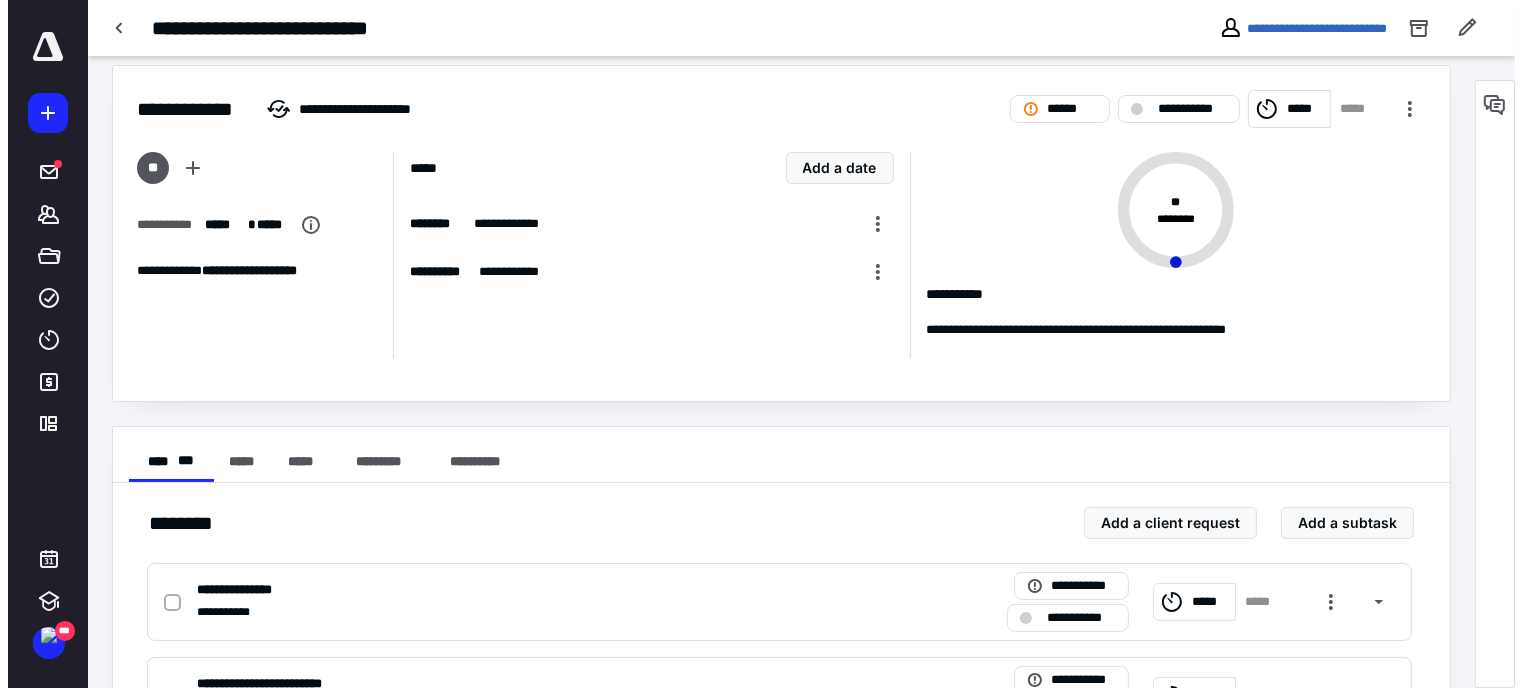 scroll, scrollTop: 0, scrollLeft: 0, axis: both 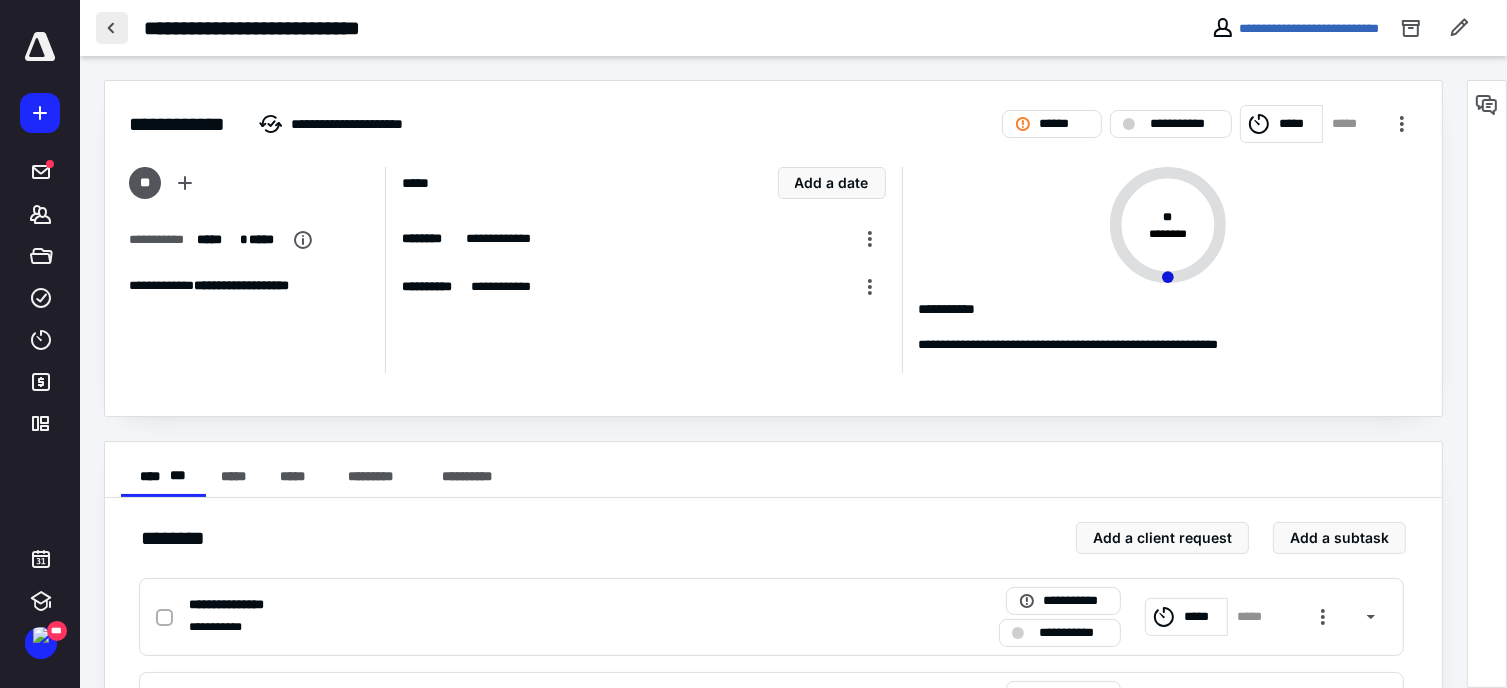 click at bounding box center [112, 28] 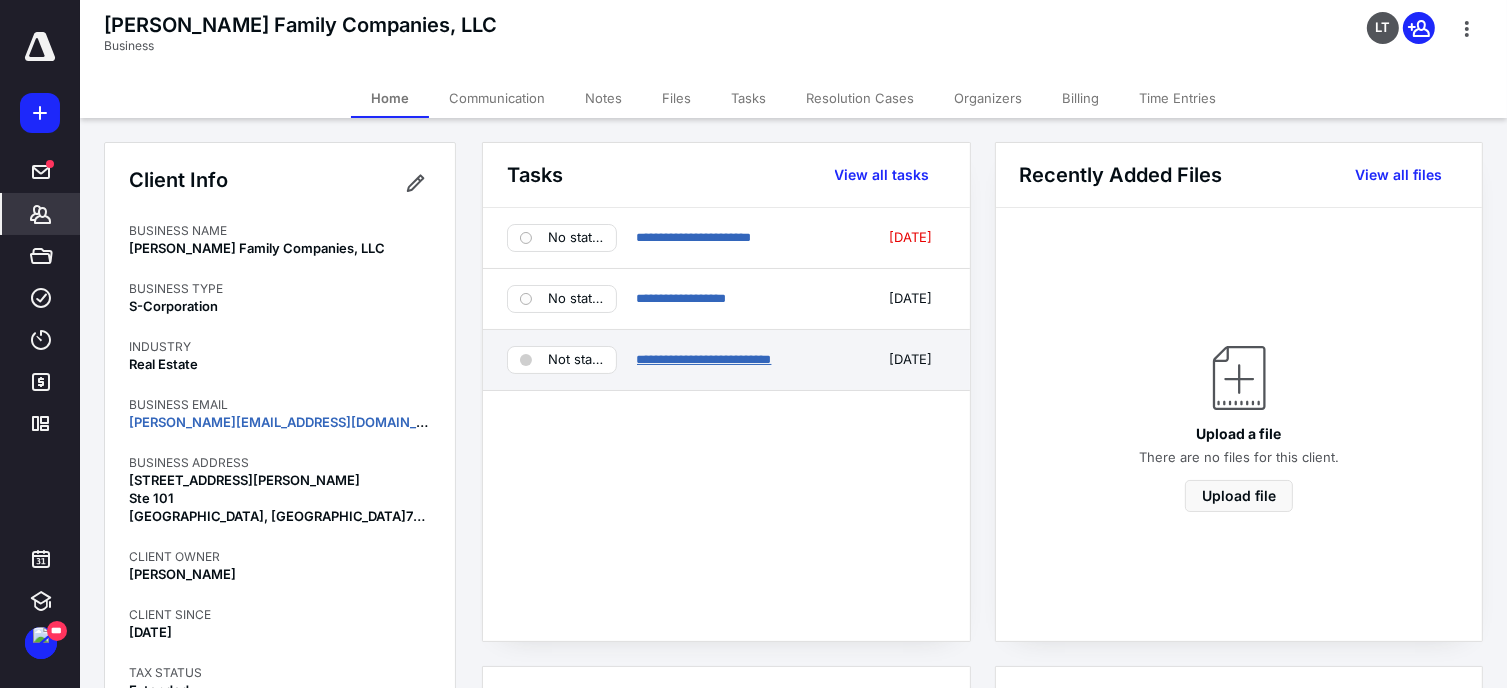 click on "**********" at bounding box center (704, 359) 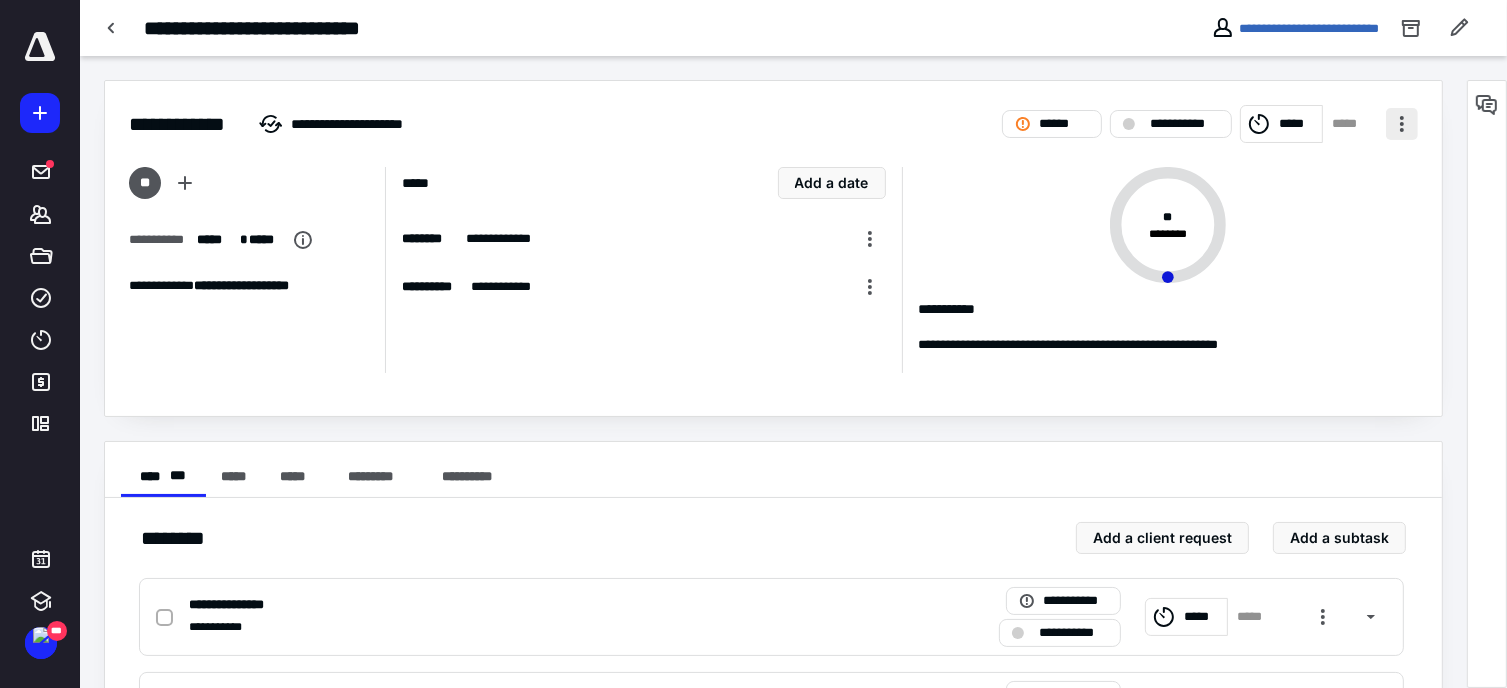 click at bounding box center (1402, 124) 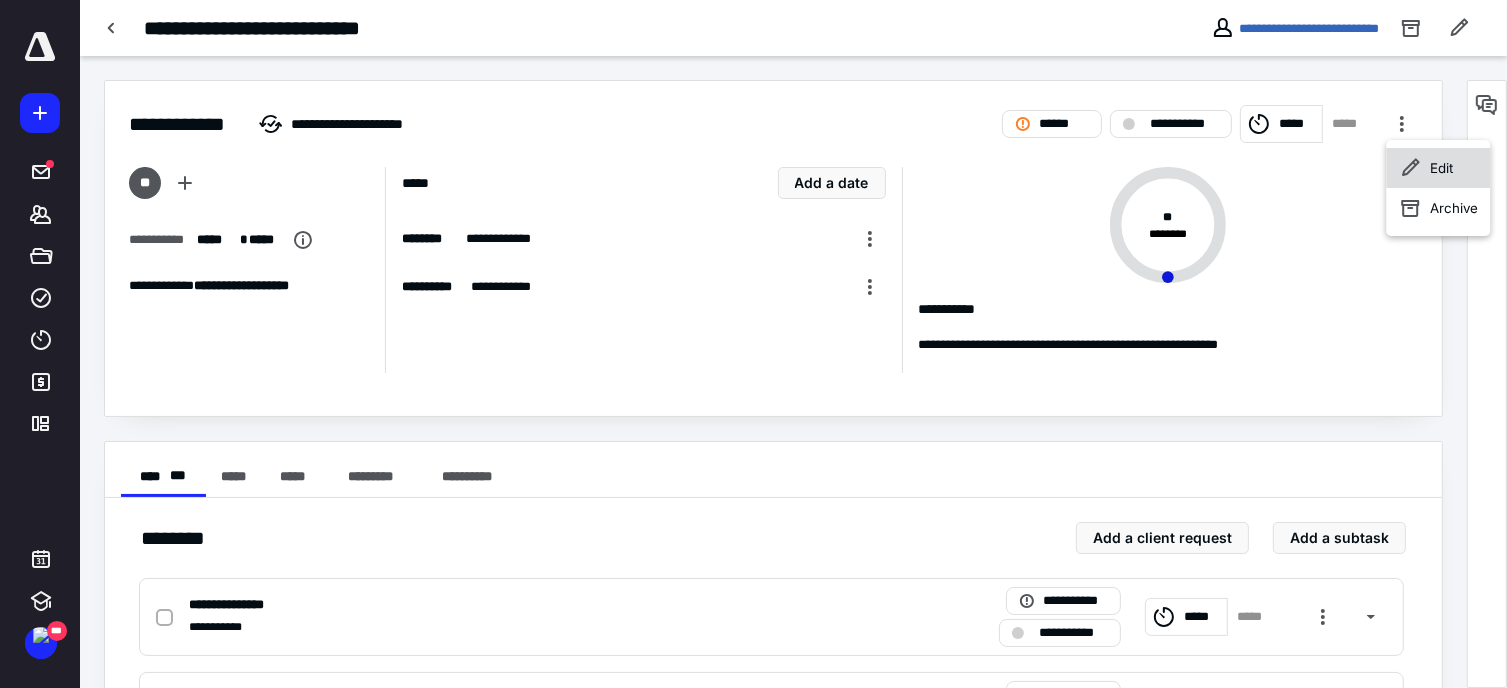 click on "Edit" at bounding box center (1438, 168) 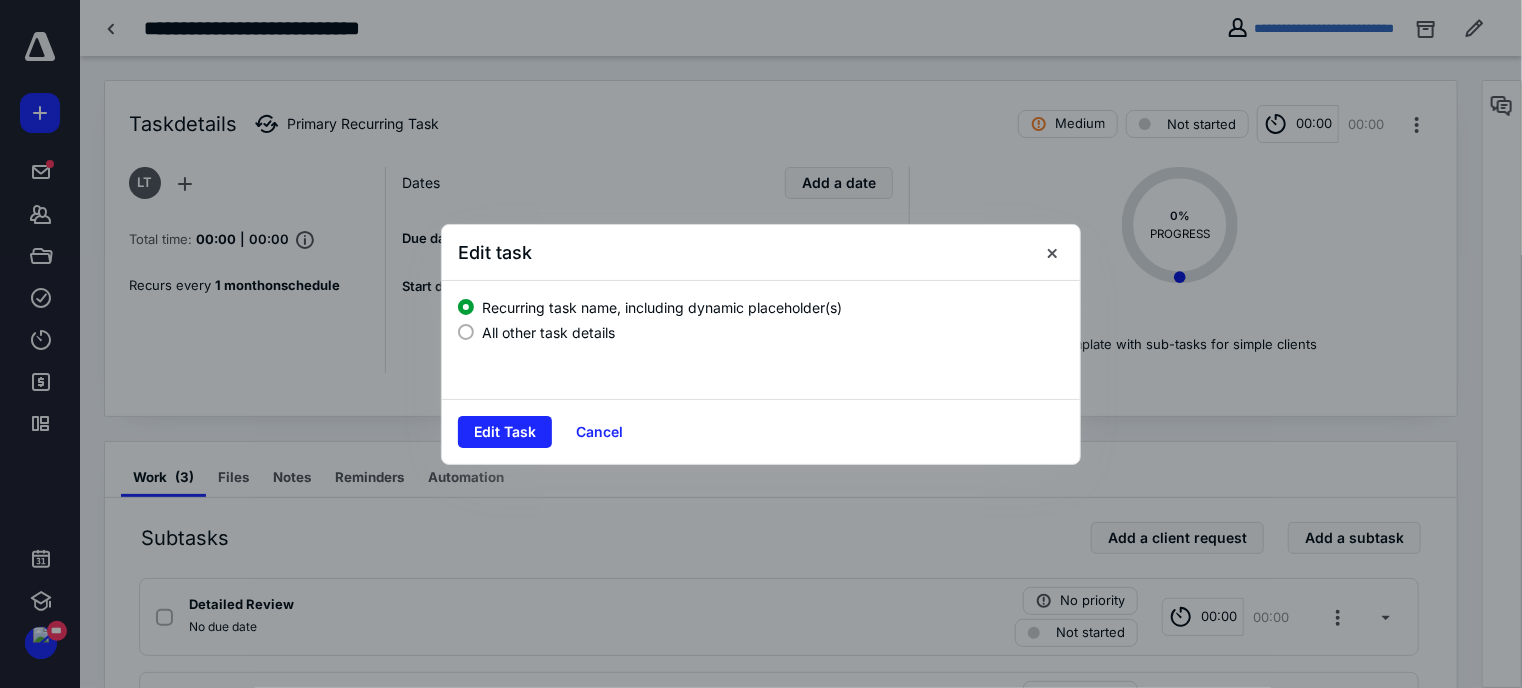 click on "All other task details" at bounding box center [548, 332] 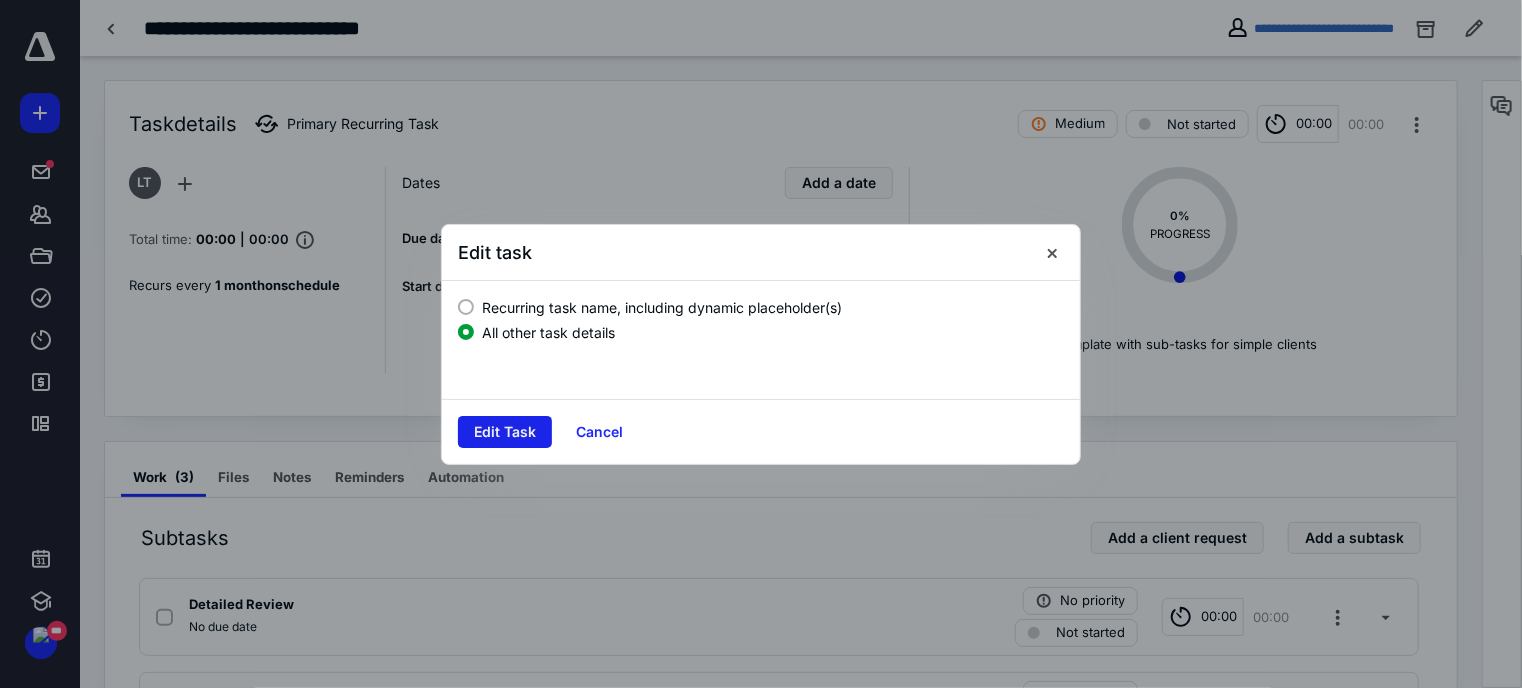 click on "Edit Task" at bounding box center (505, 432) 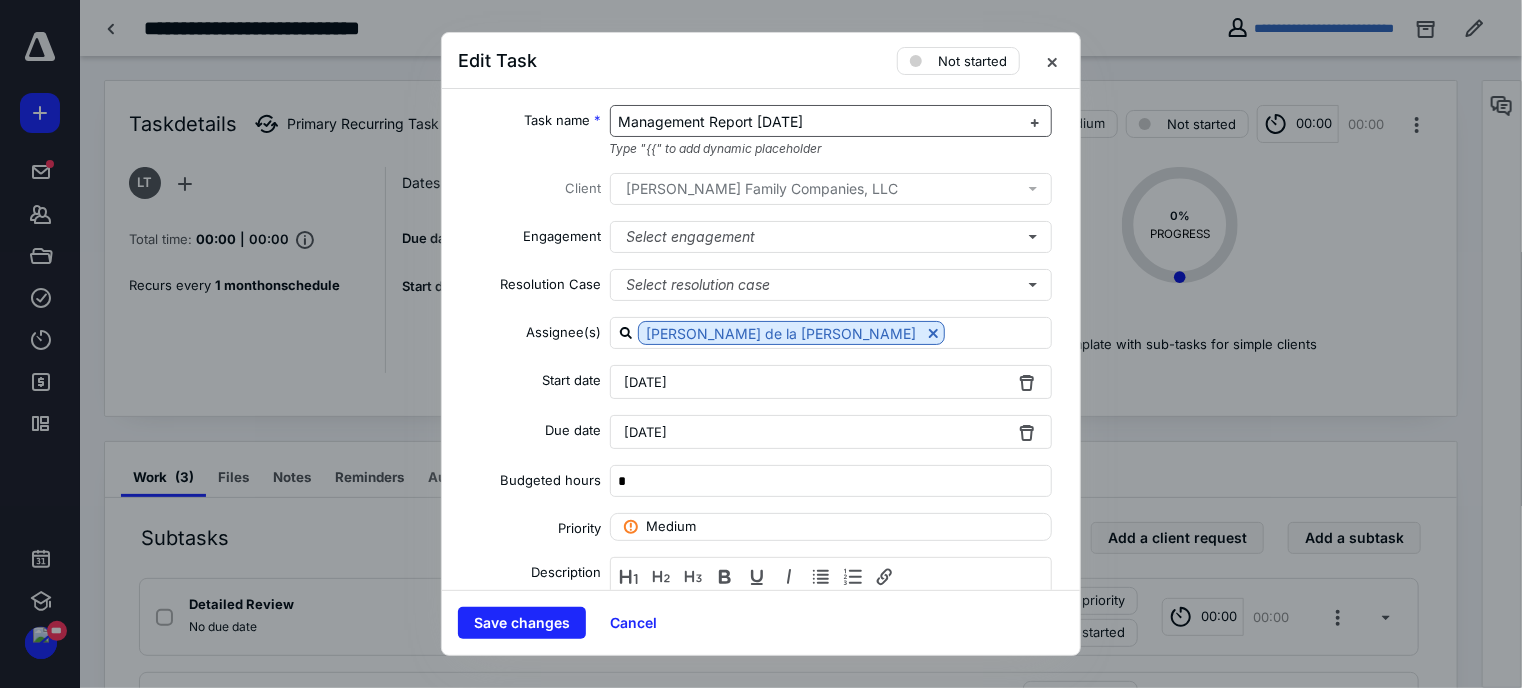 click on "Management Report [DATE]" at bounding box center (711, 121) 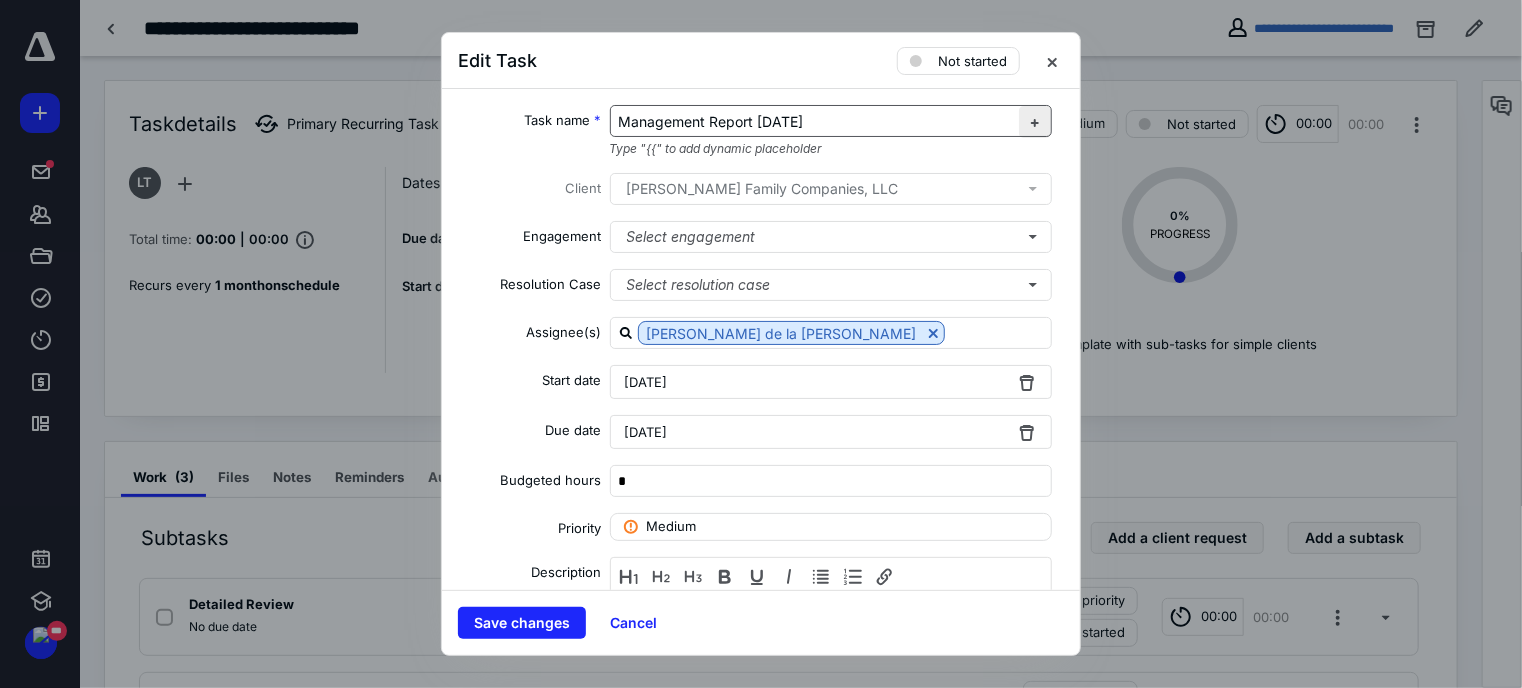 click at bounding box center [1035, 122] 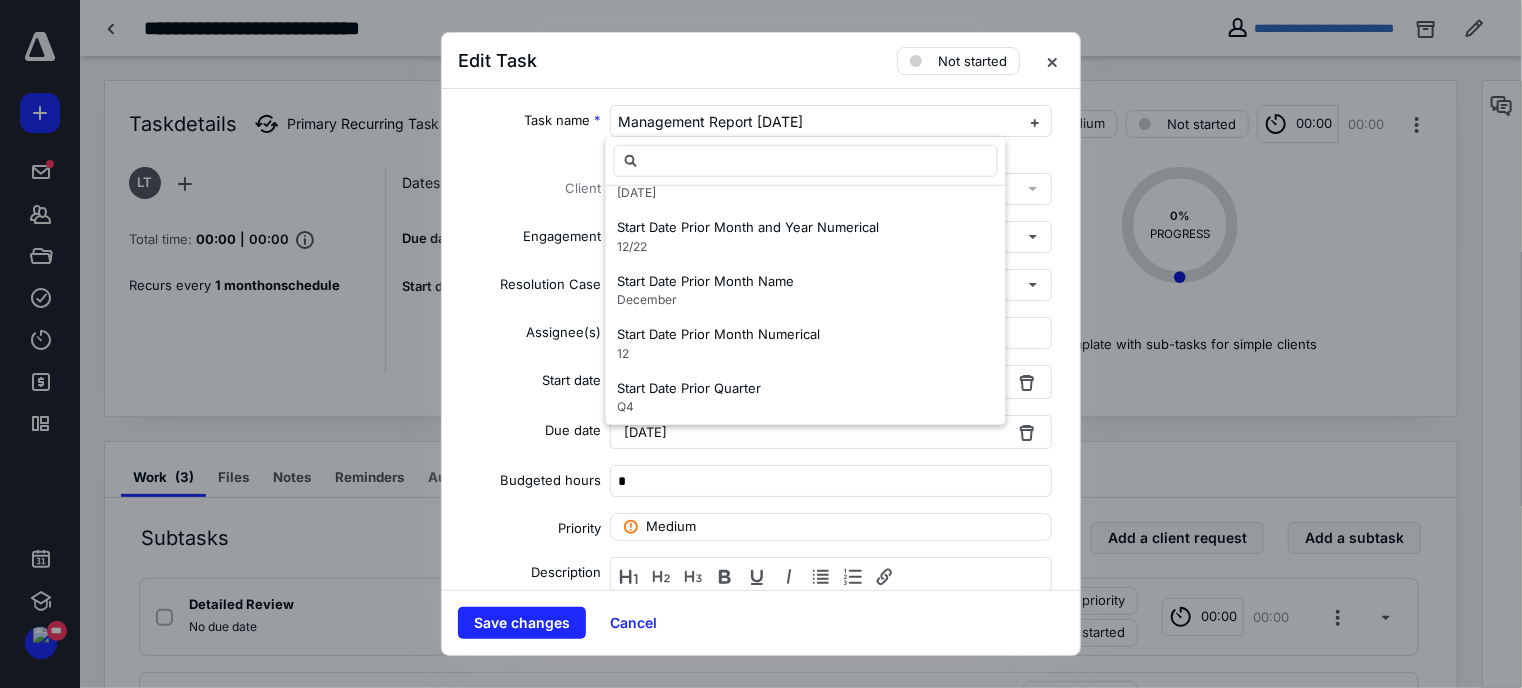 scroll, scrollTop: 954, scrollLeft: 0, axis: vertical 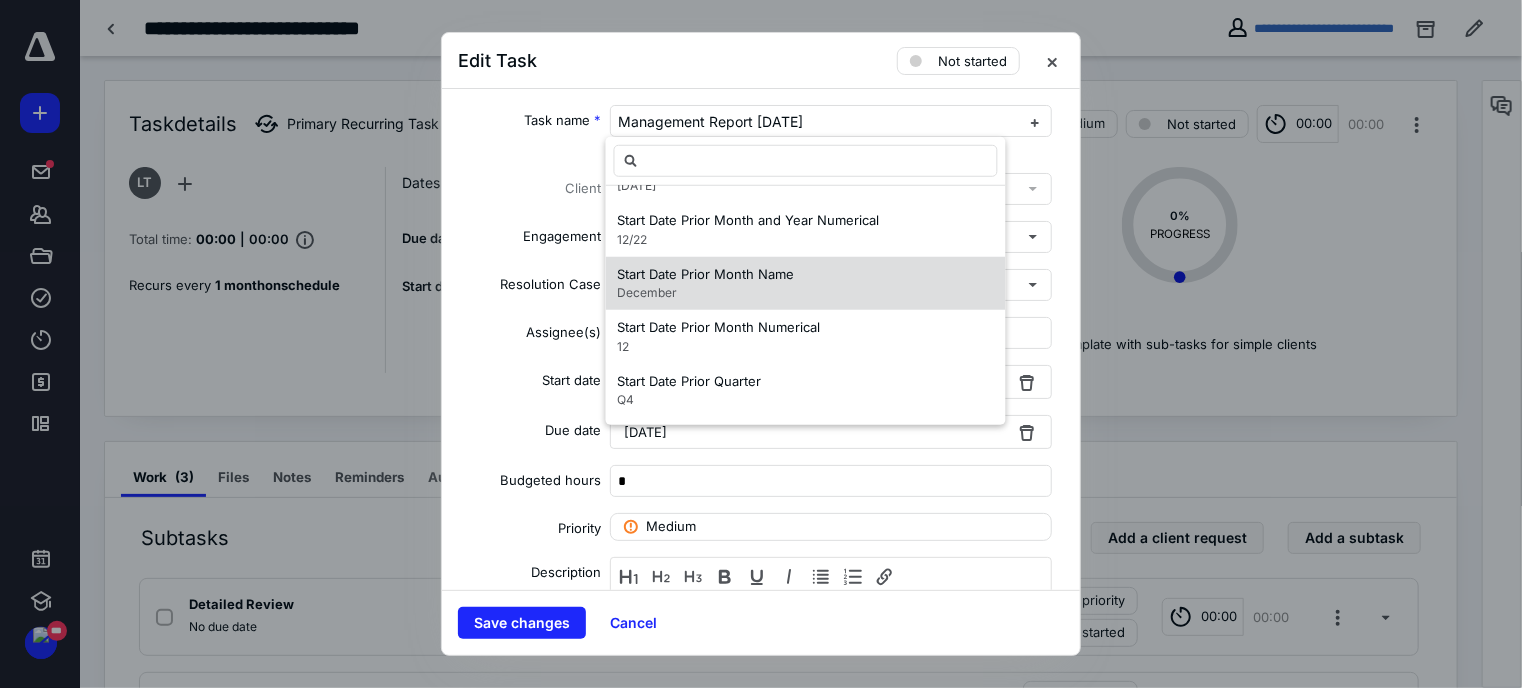 click on "December" at bounding box center [706, 293] 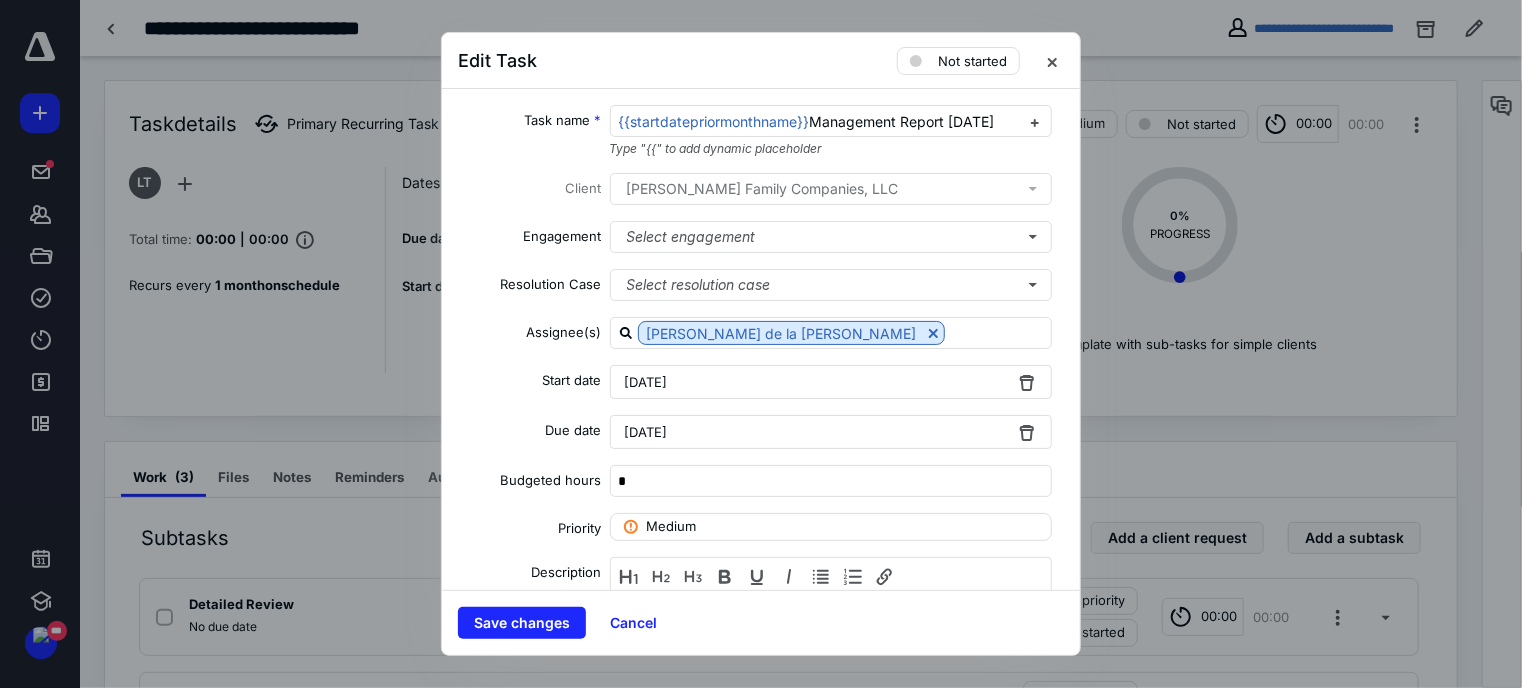 scroll, scrollTop: 0, scrollLeft: 16, axis: horizontal 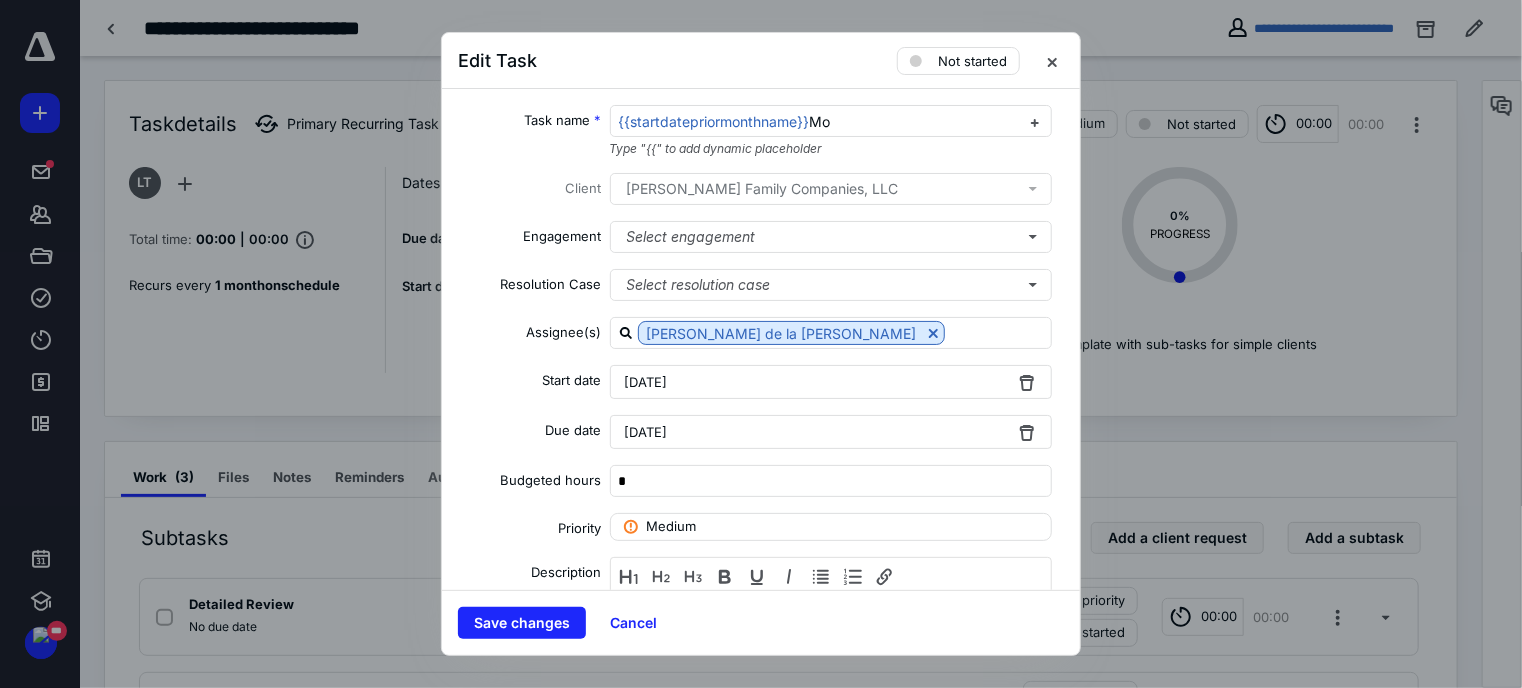 type 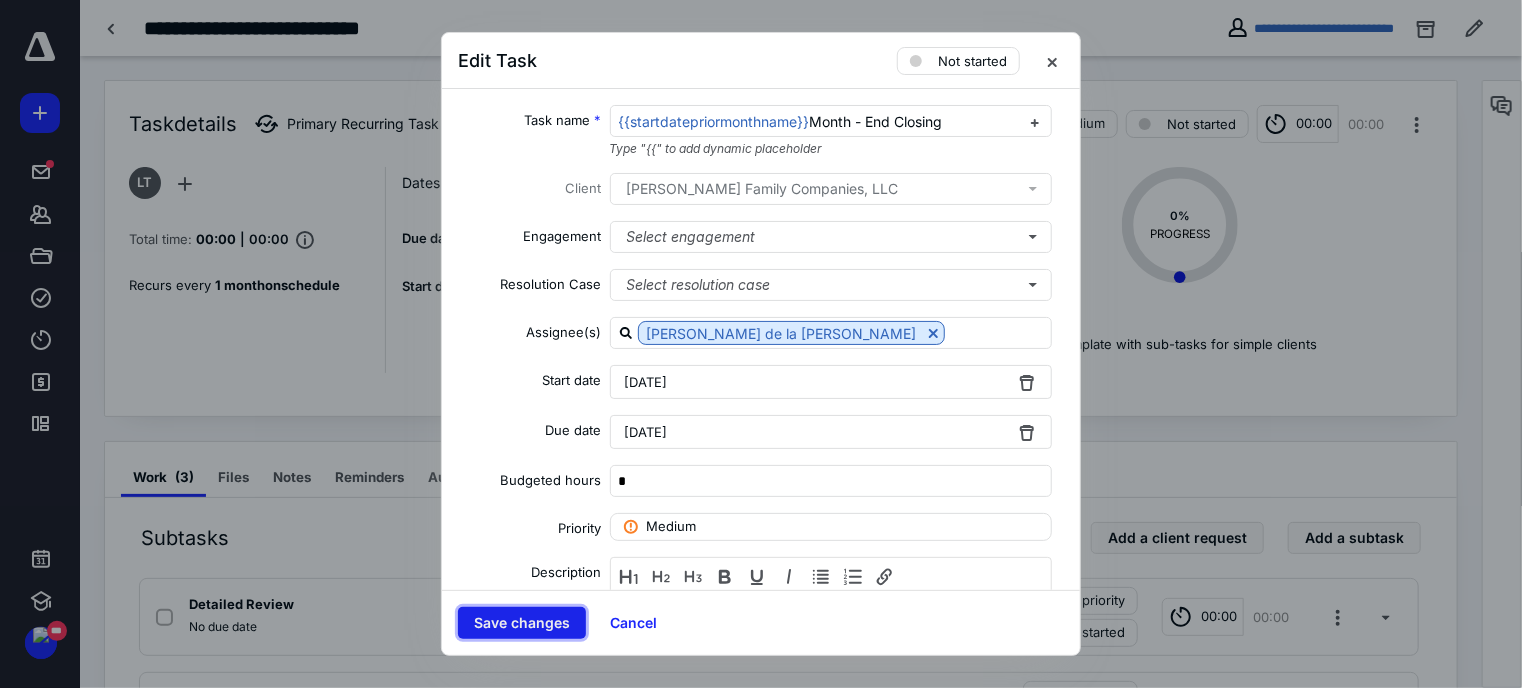 click on "Save changes" at bounding box center [522, 623] 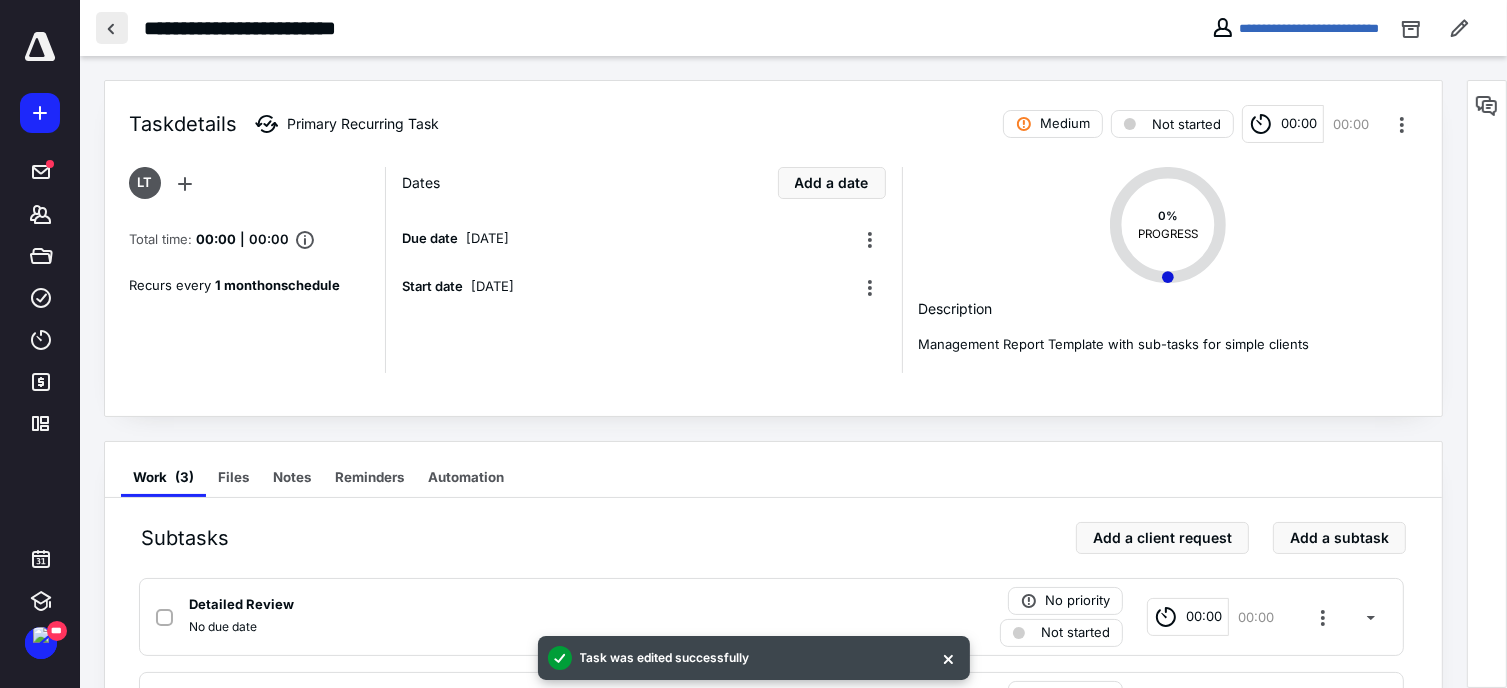 click at bounding box center [112, 28] 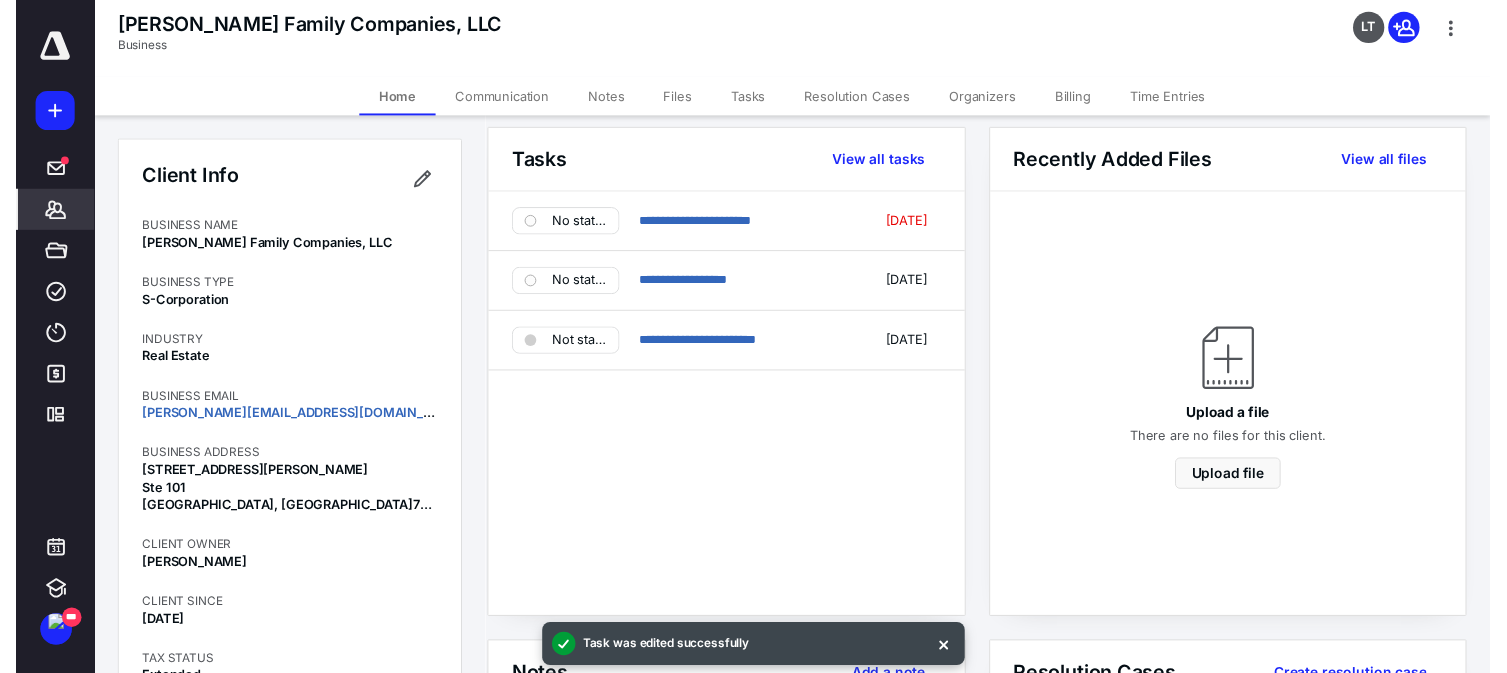 scroll, scrollTop: 0, scrollLeft: 0, axis: both 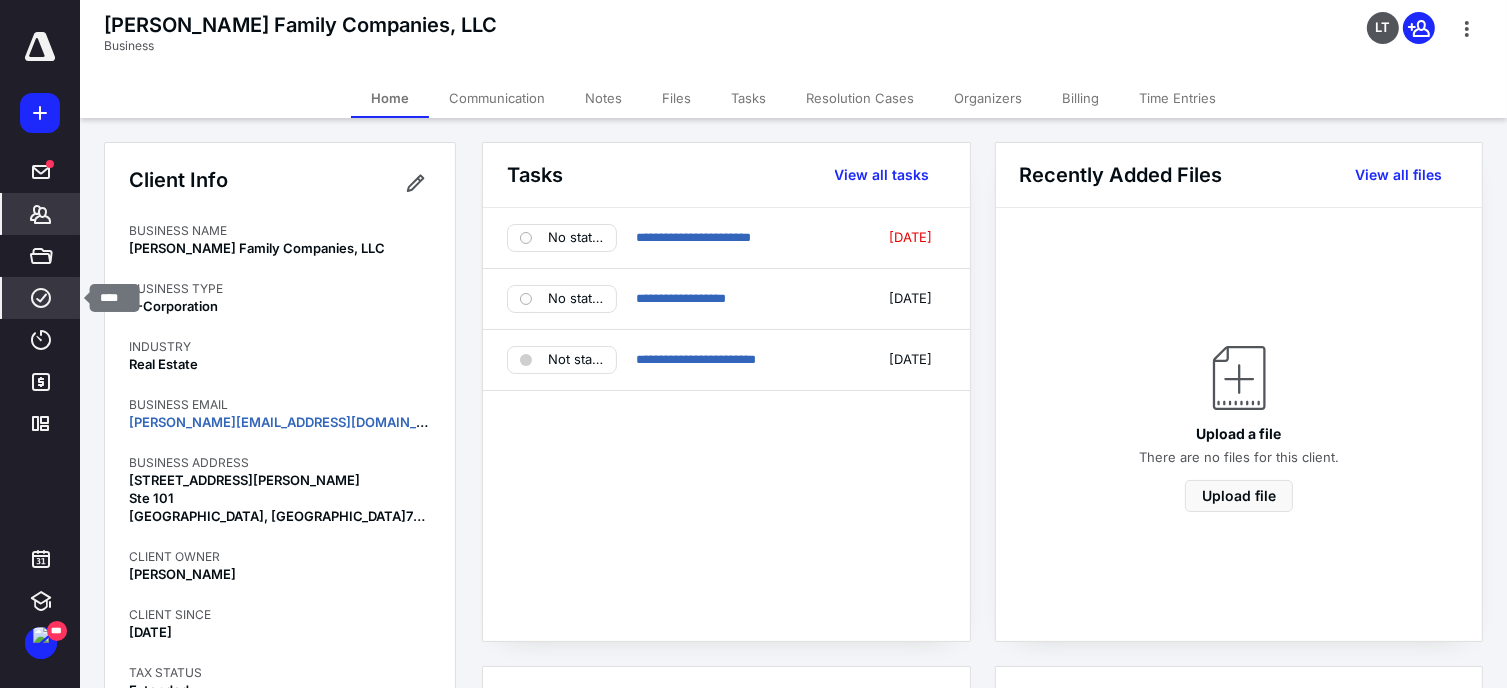 click on "****" at bounding box center [41, 298] 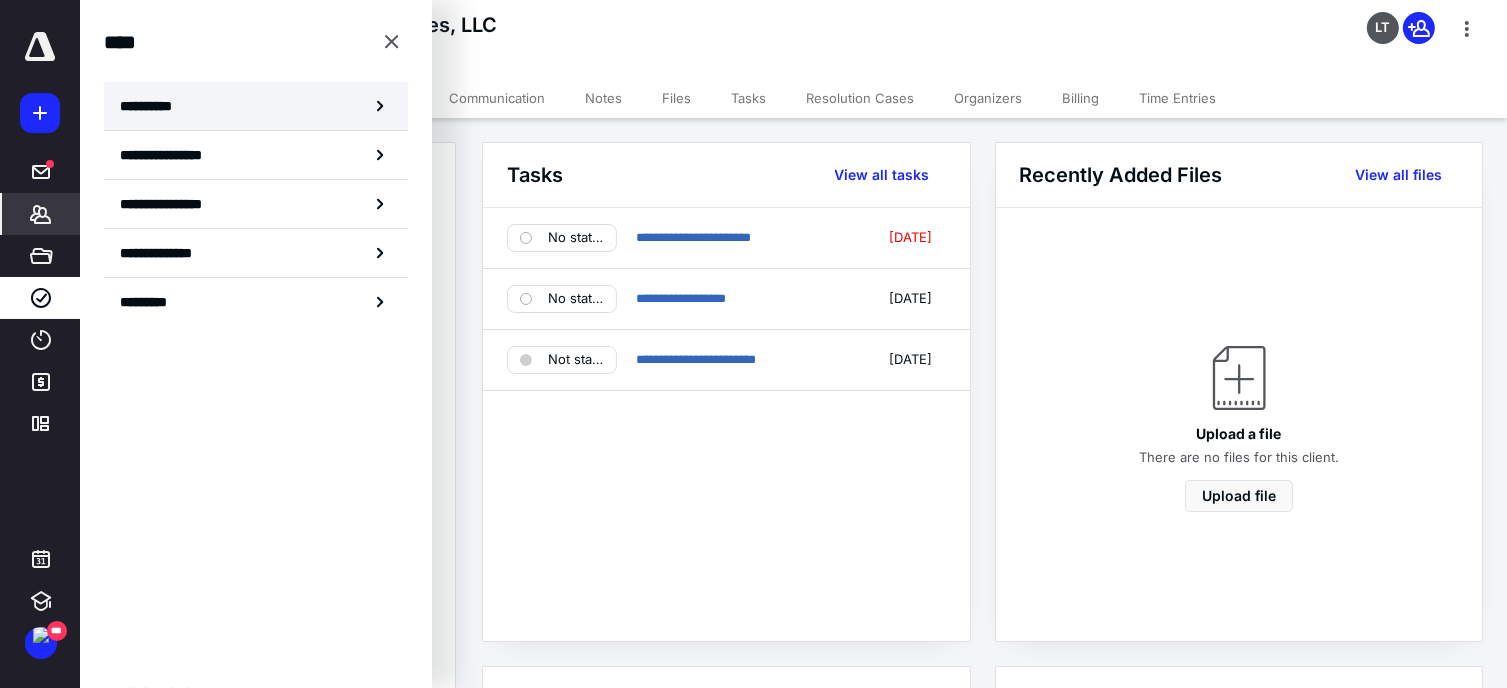 click on "**********" at bounding box center (256, 106) 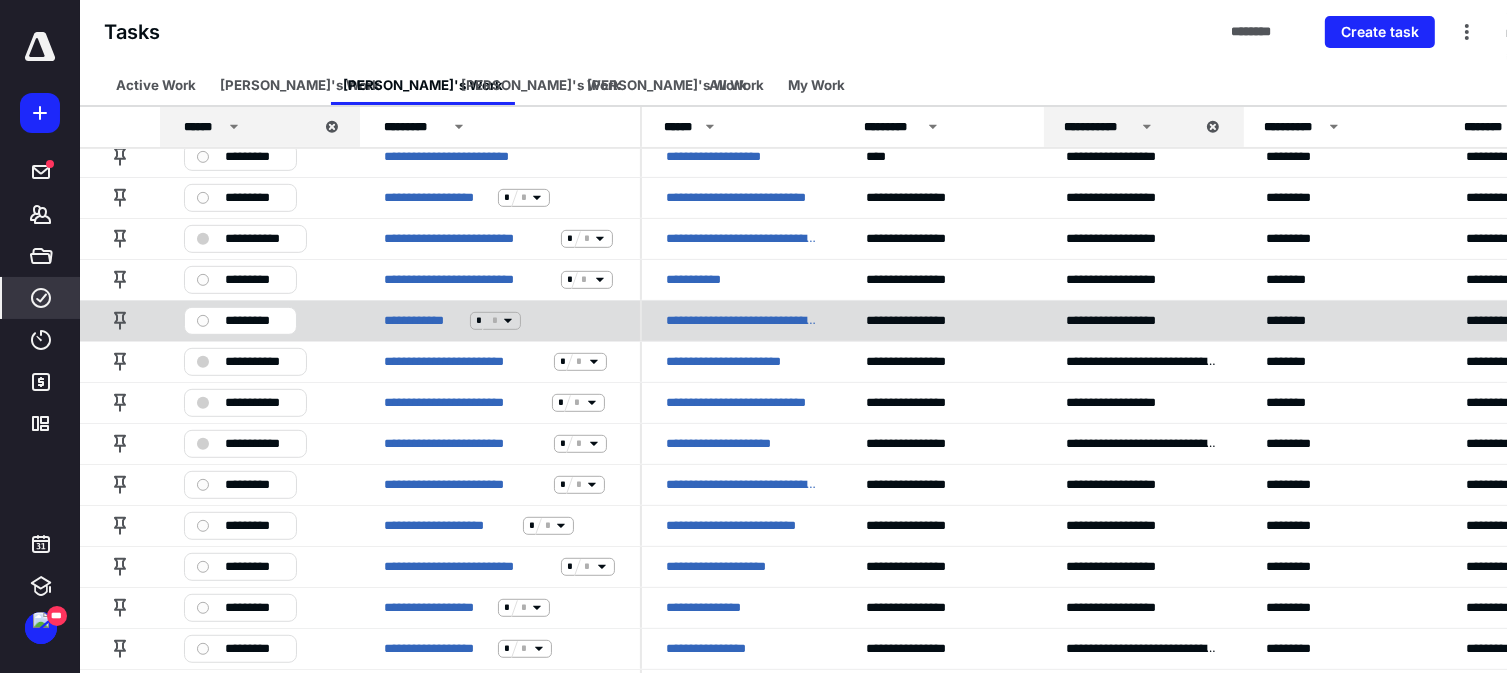 scroll, scrollTop: 996, scrollLeft: 0, axis: vertical 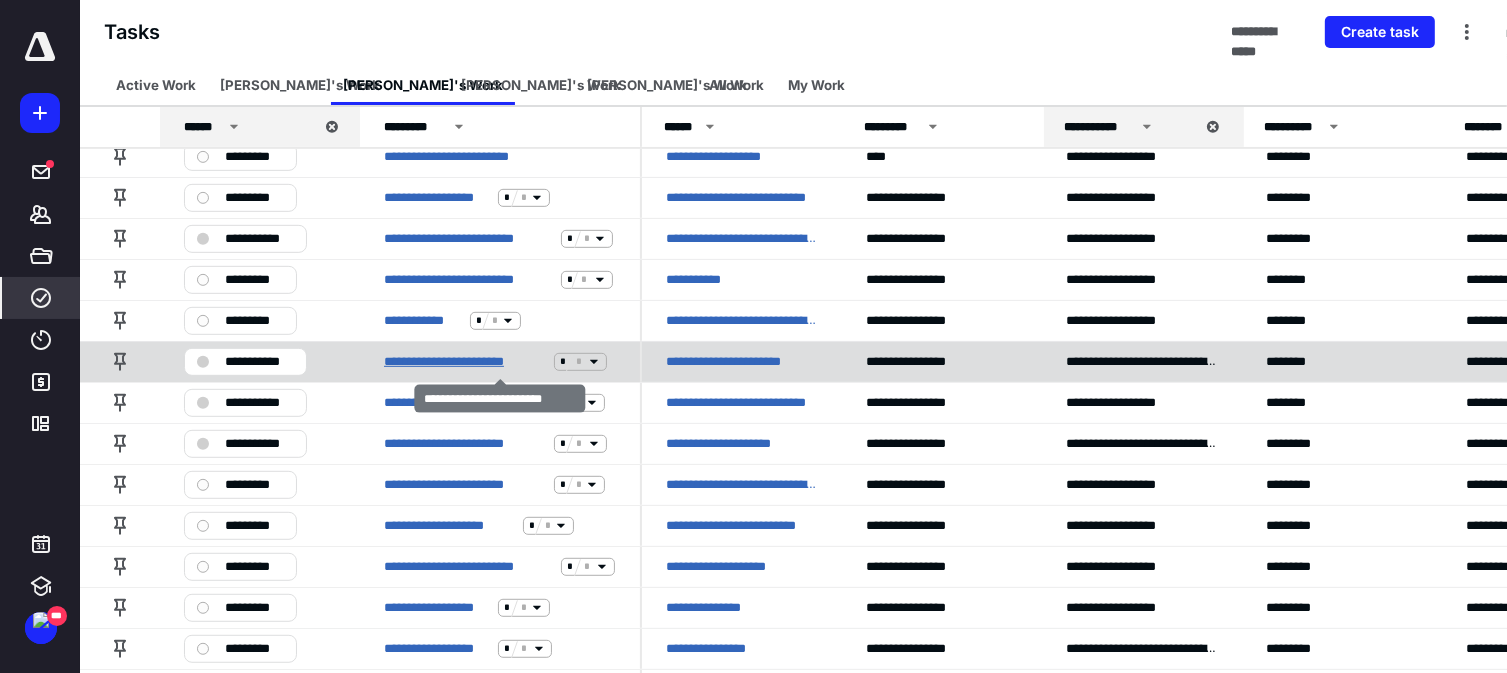 click on "**********" at bounding box center (465, 362) 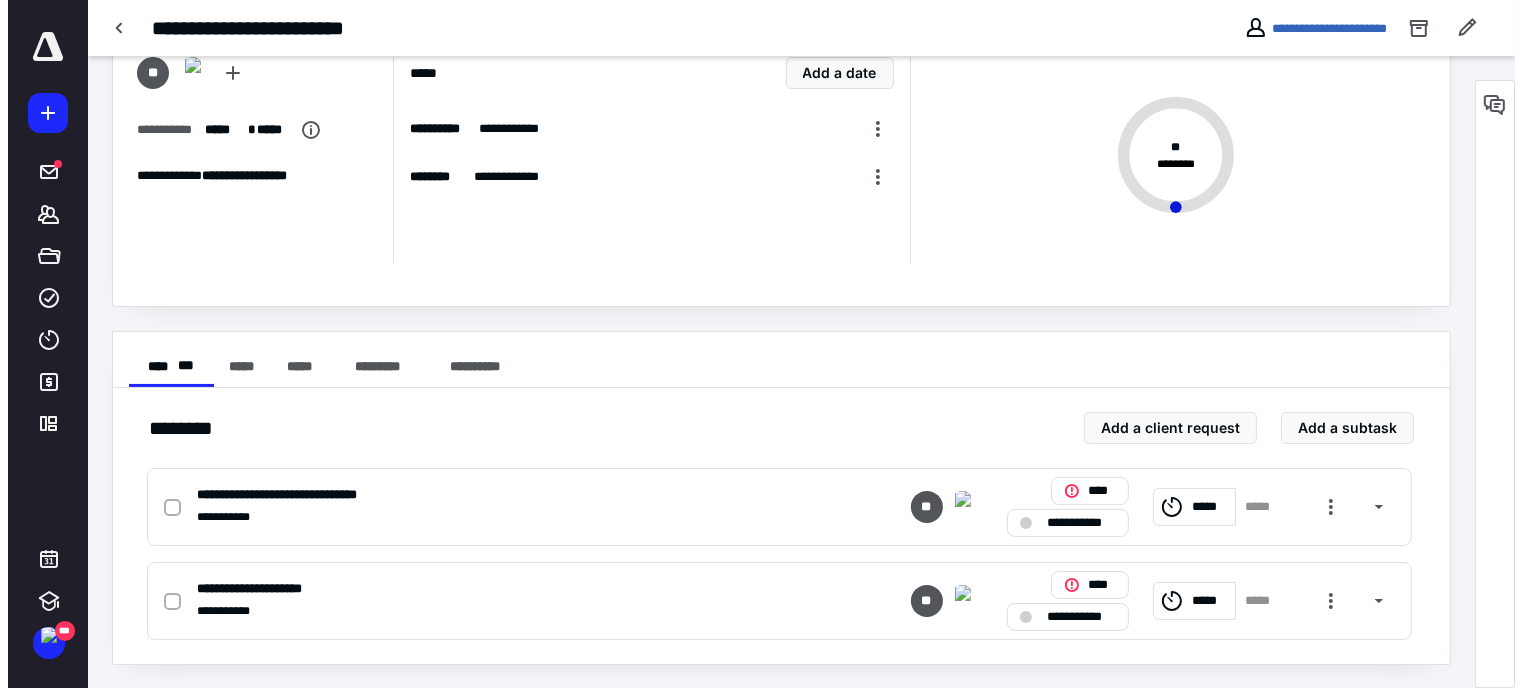 scroll, scrollTop: 0, scrollLeft: 0, axis: both 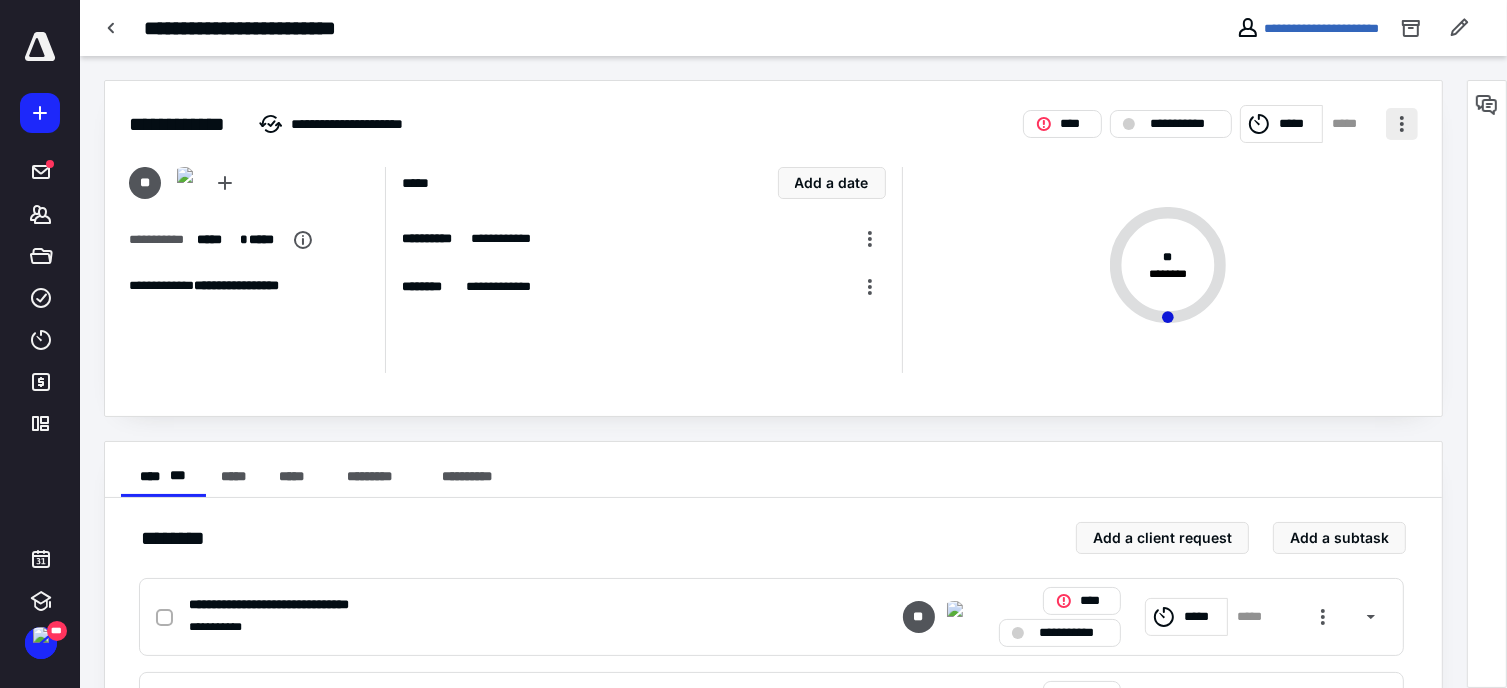 click at bounding box center (1402, 124) 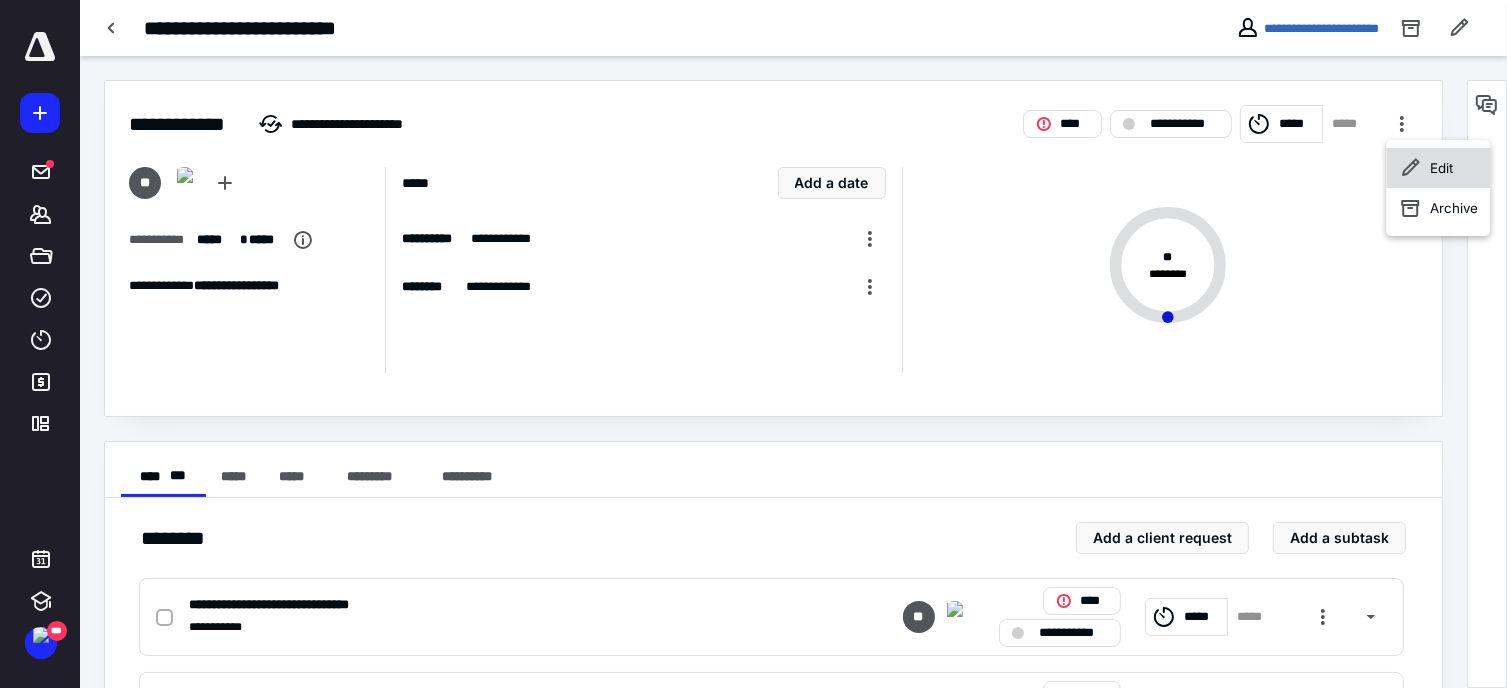 click on "Edit" at bounding box center [1441, 168] 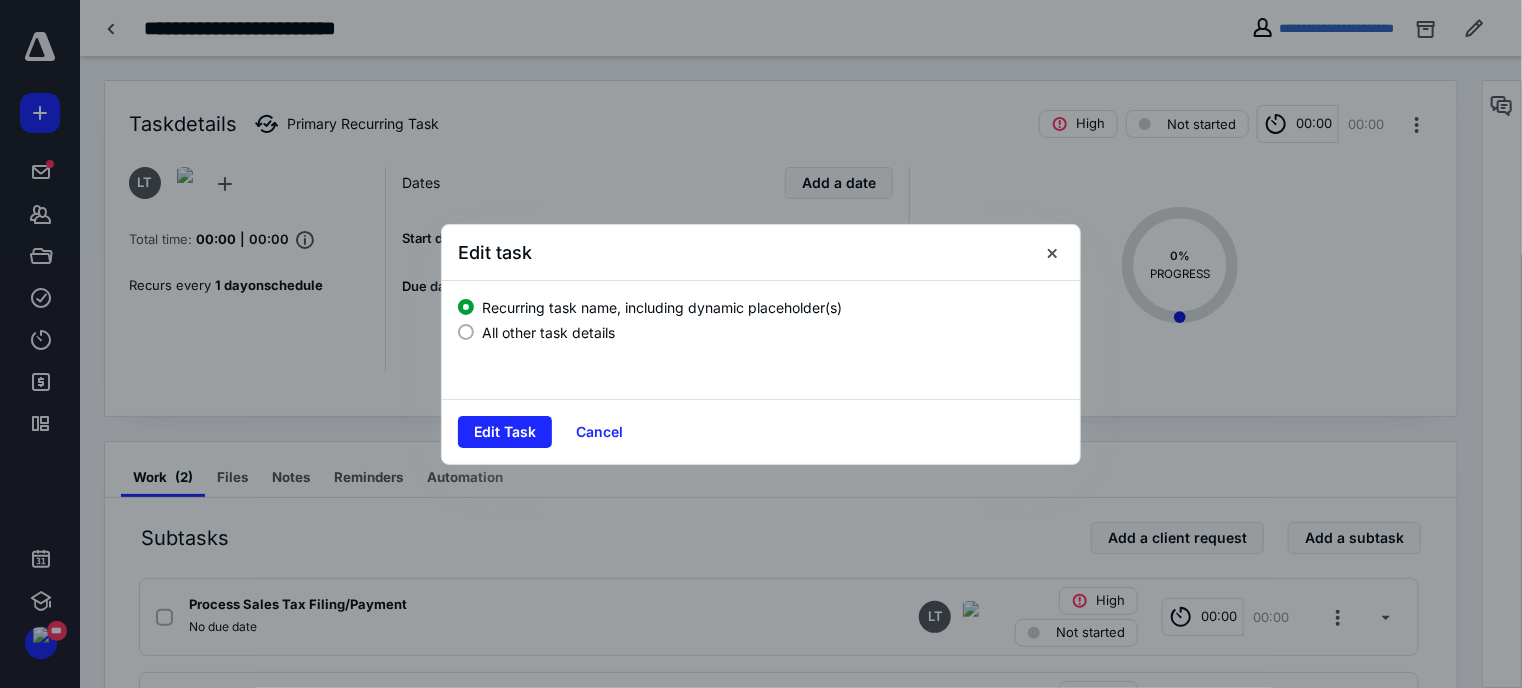 click on "All other task details" at bounding box center (548, 332) 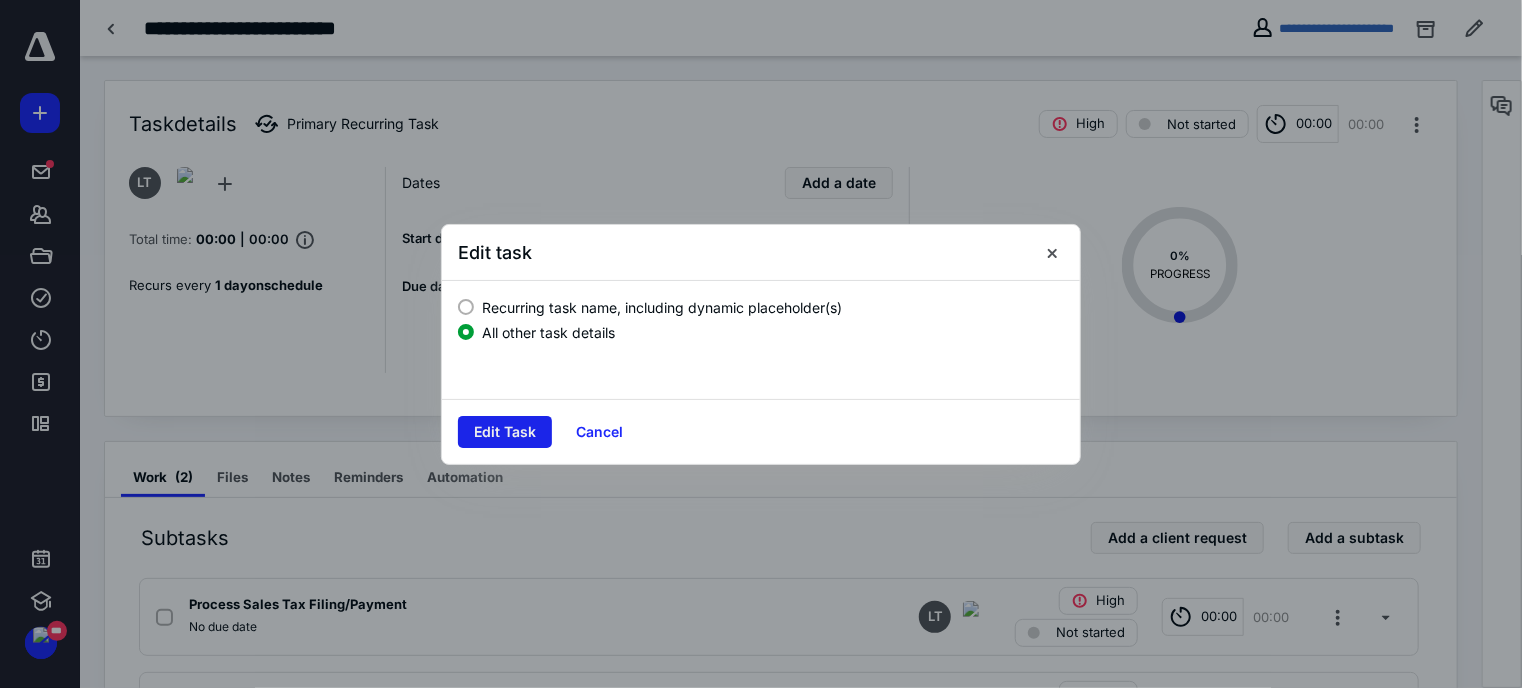 click on "Edit Task" at bounding box center [505, 432] 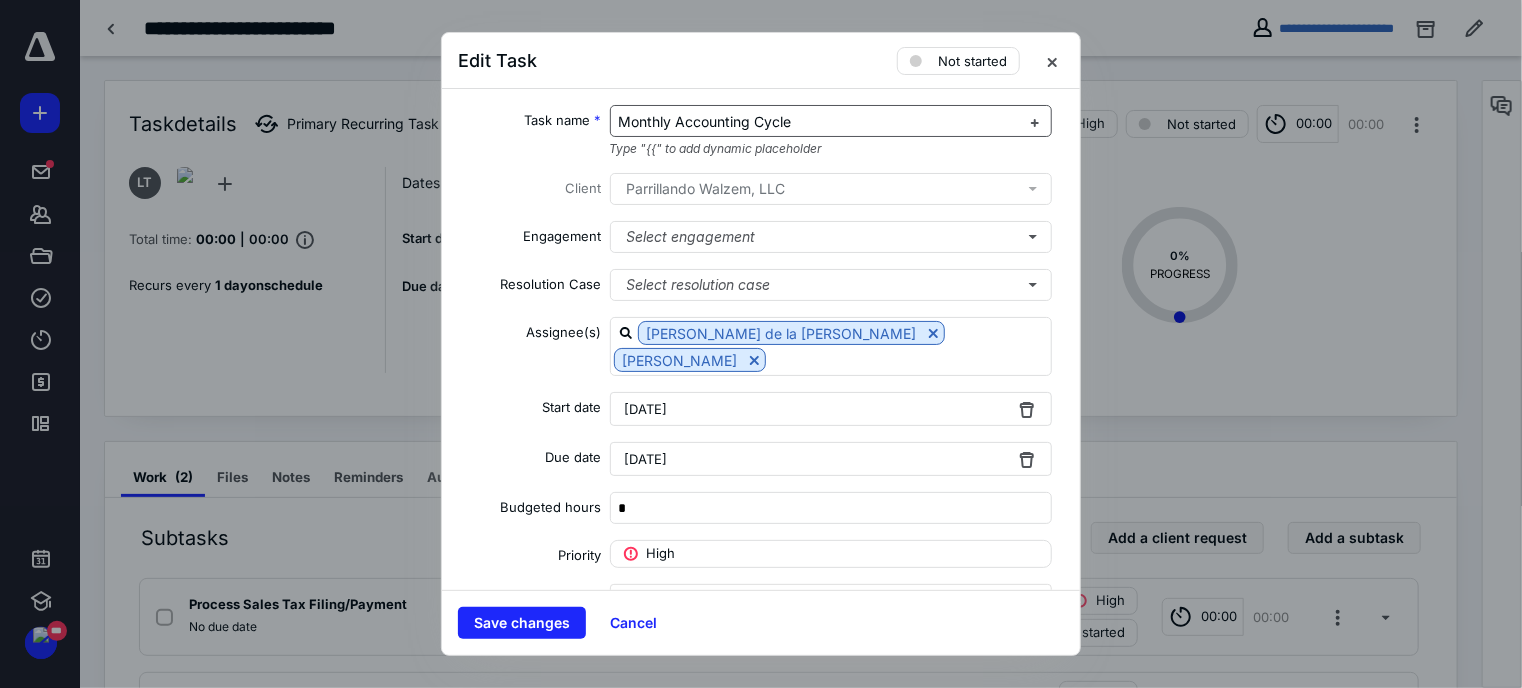 click on "Monthly Accounting Cycle" at bounding box center (705, 121) 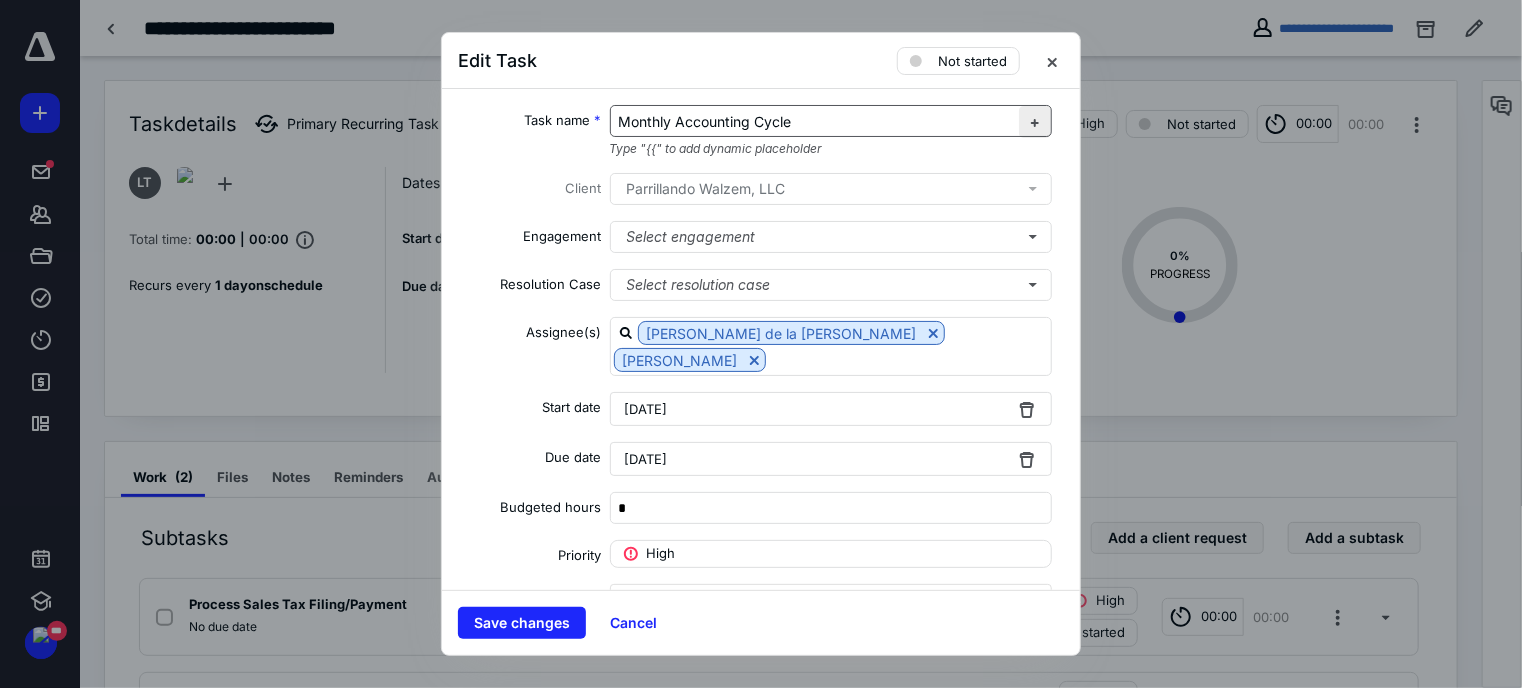 click at bounding box center (1035, 122) 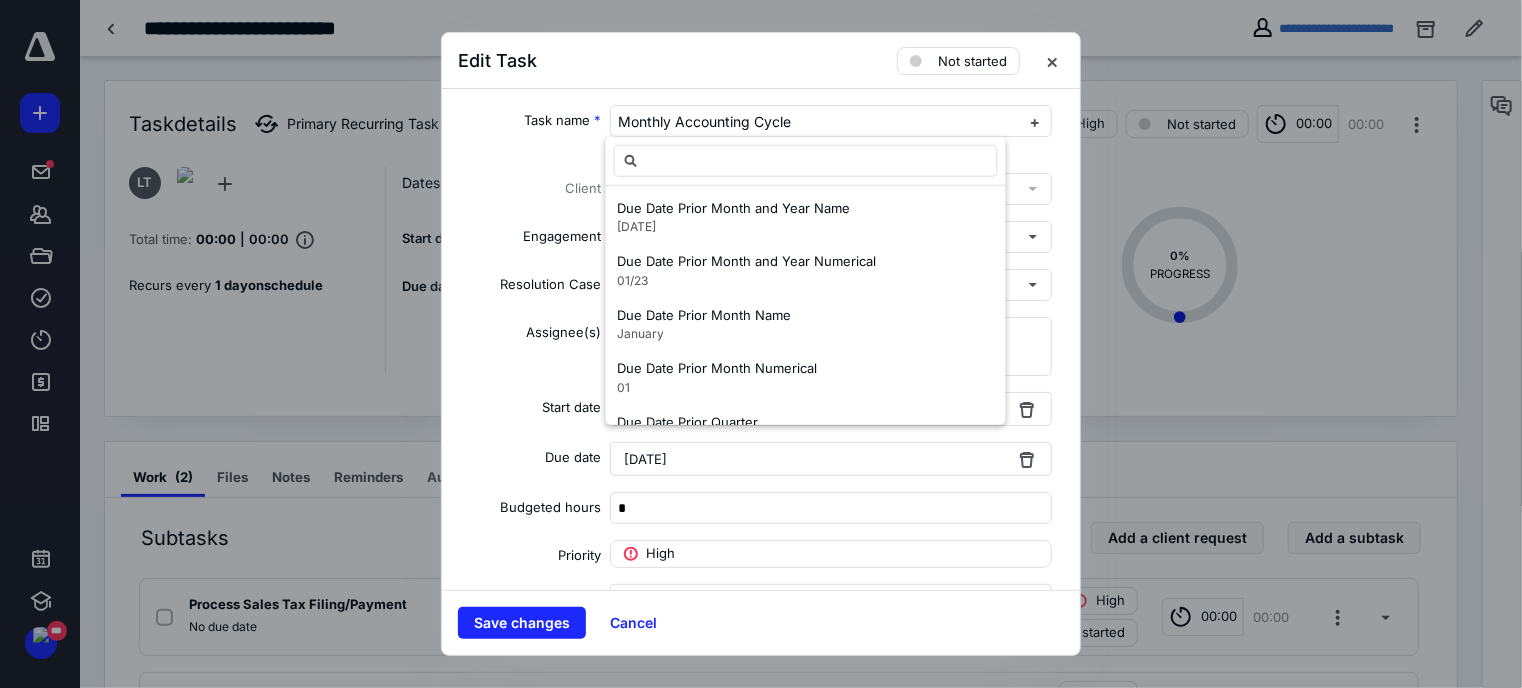 scroll, scrollTop: 1671, scrollLeft: 0, axis: vertical 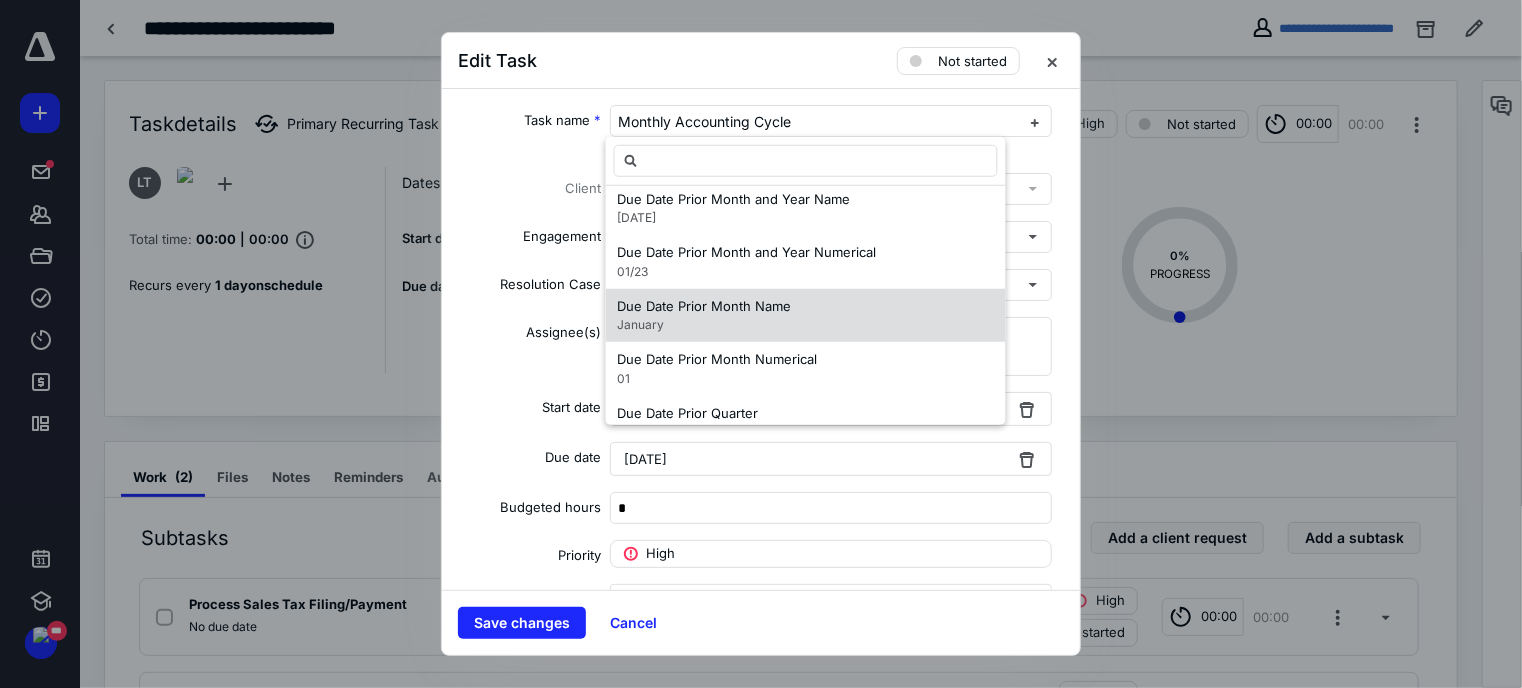 click on "Due Date Prior Month Name January" at bounding box center (806, 315) 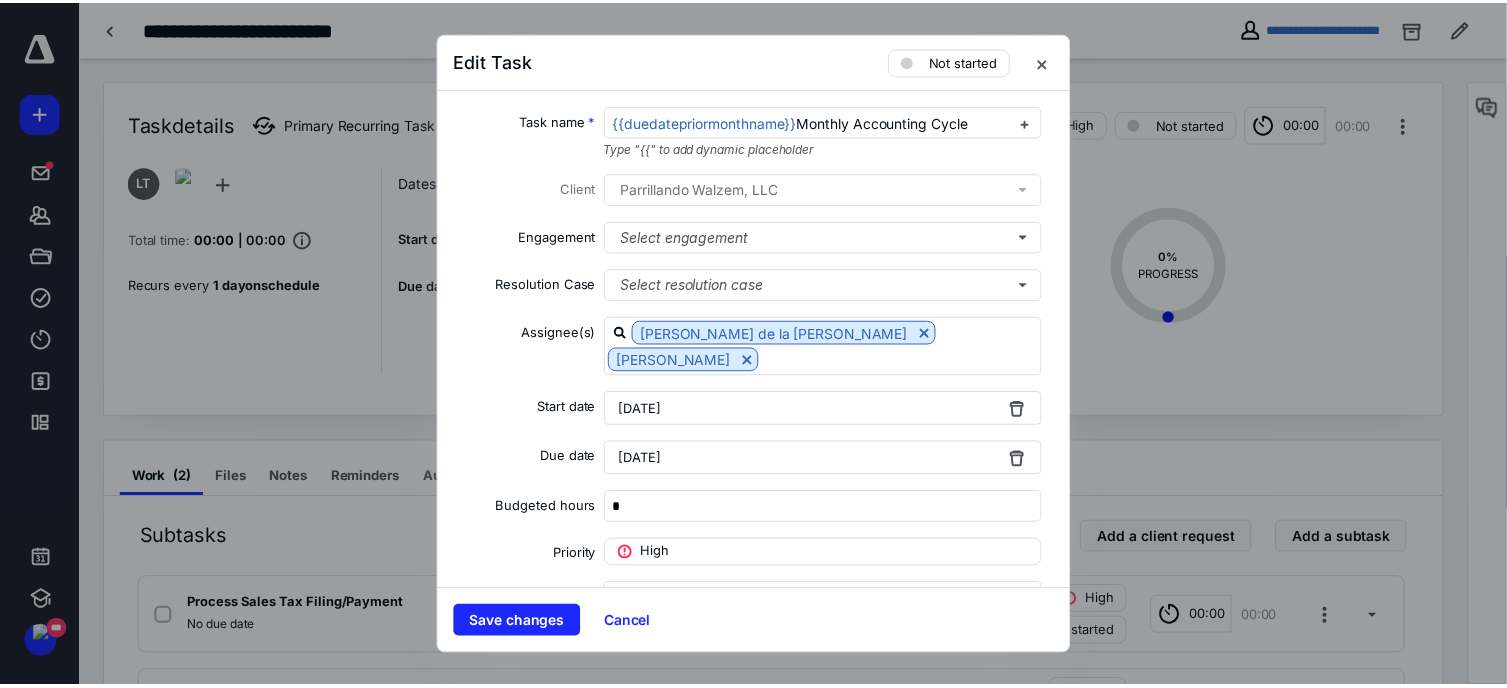 scroll, scrollTop: 0, scrollLeft: 0, axis: both 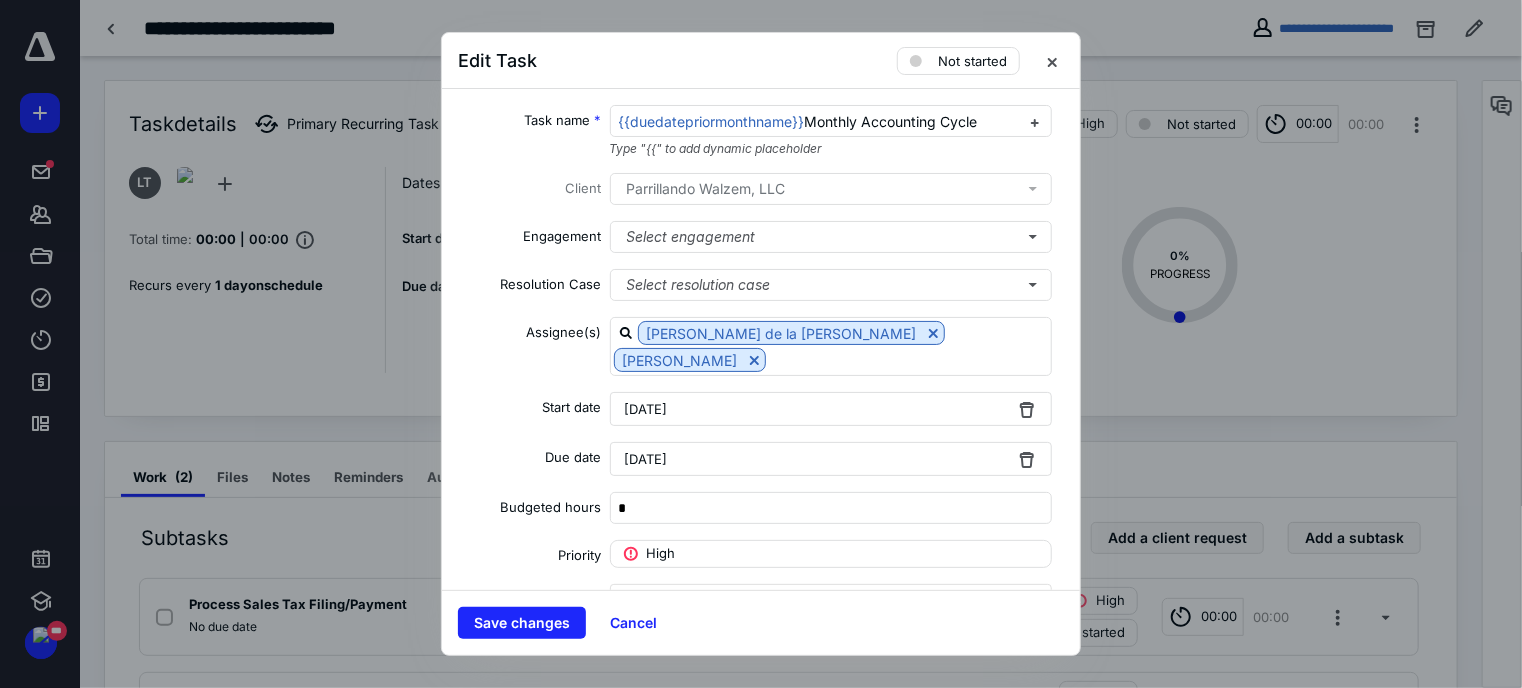 drag, startPoint x: 811, startPoint y: 120, endPoint x: 1178, endPoint y: 127, distance: 367.06674 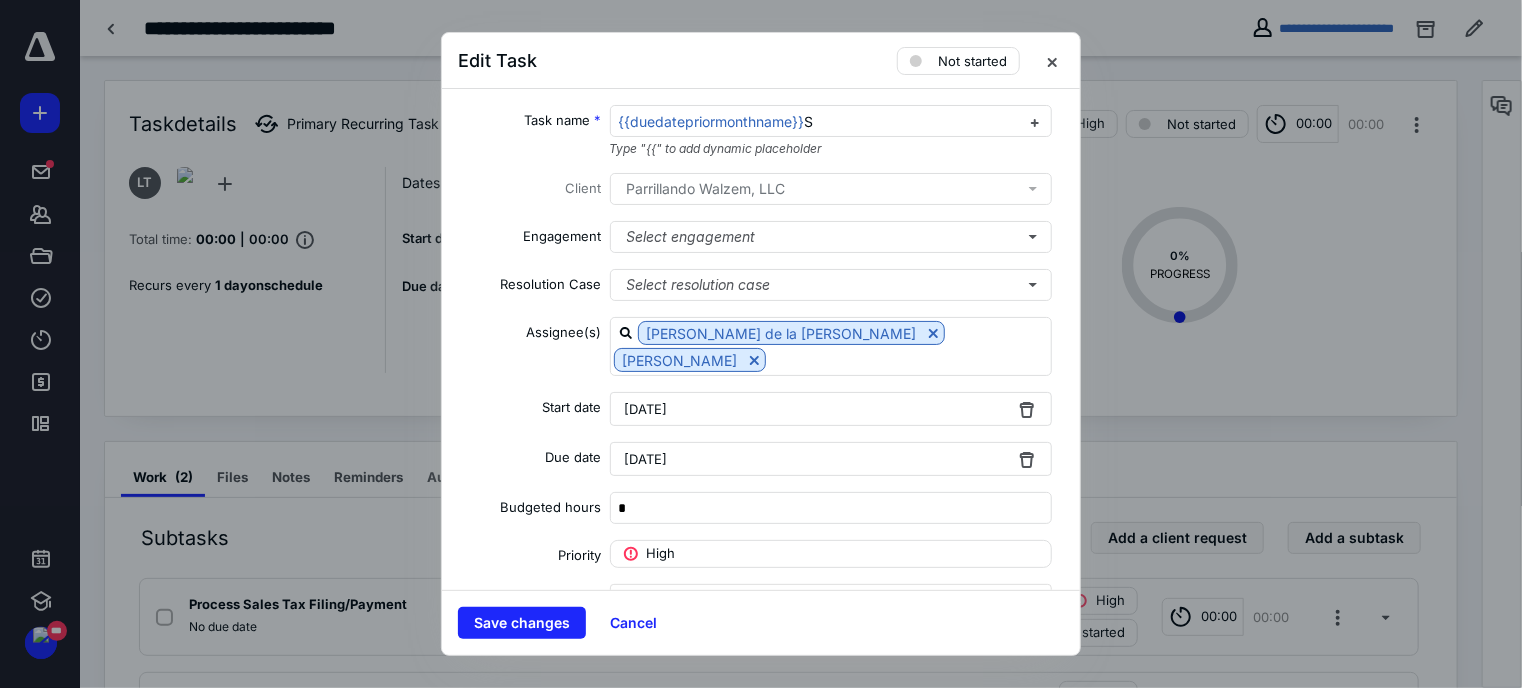 type 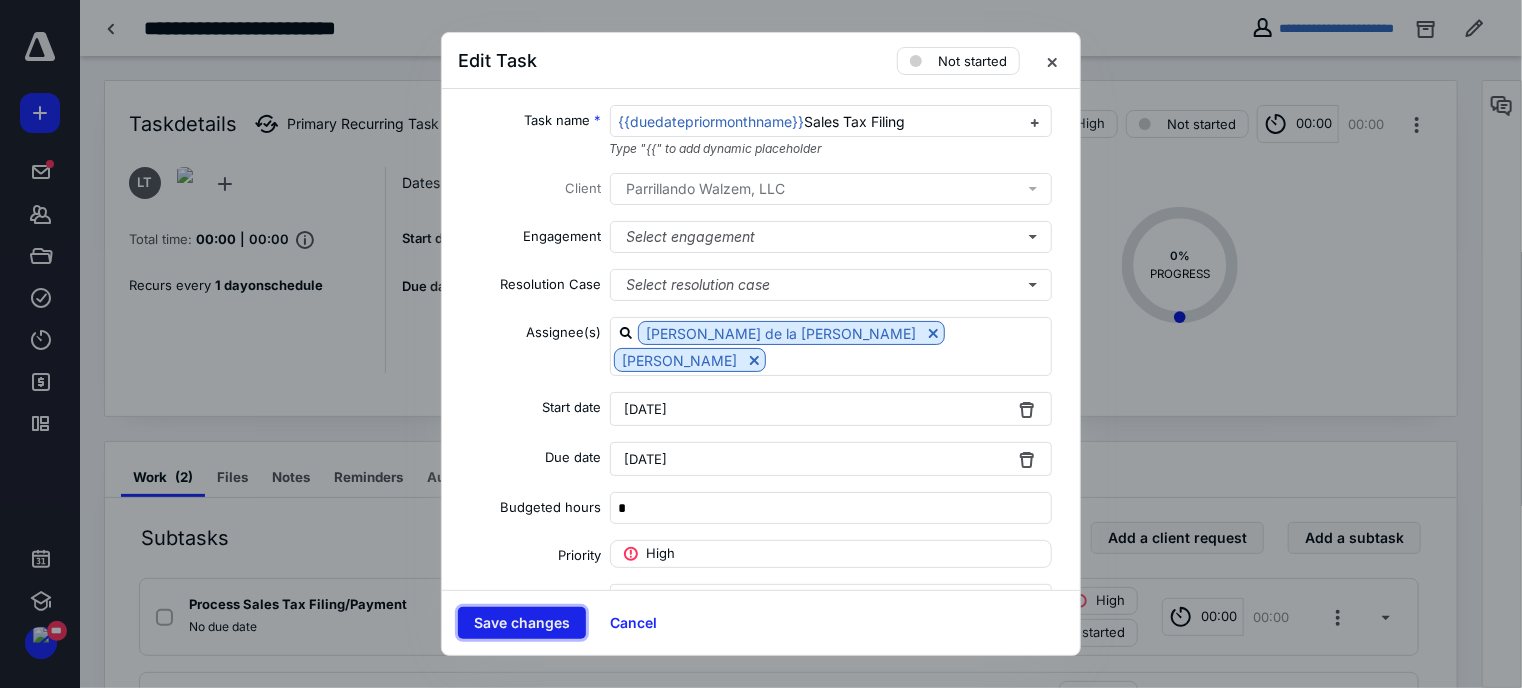 click on "Save changes" at bounding box center (522, 623) 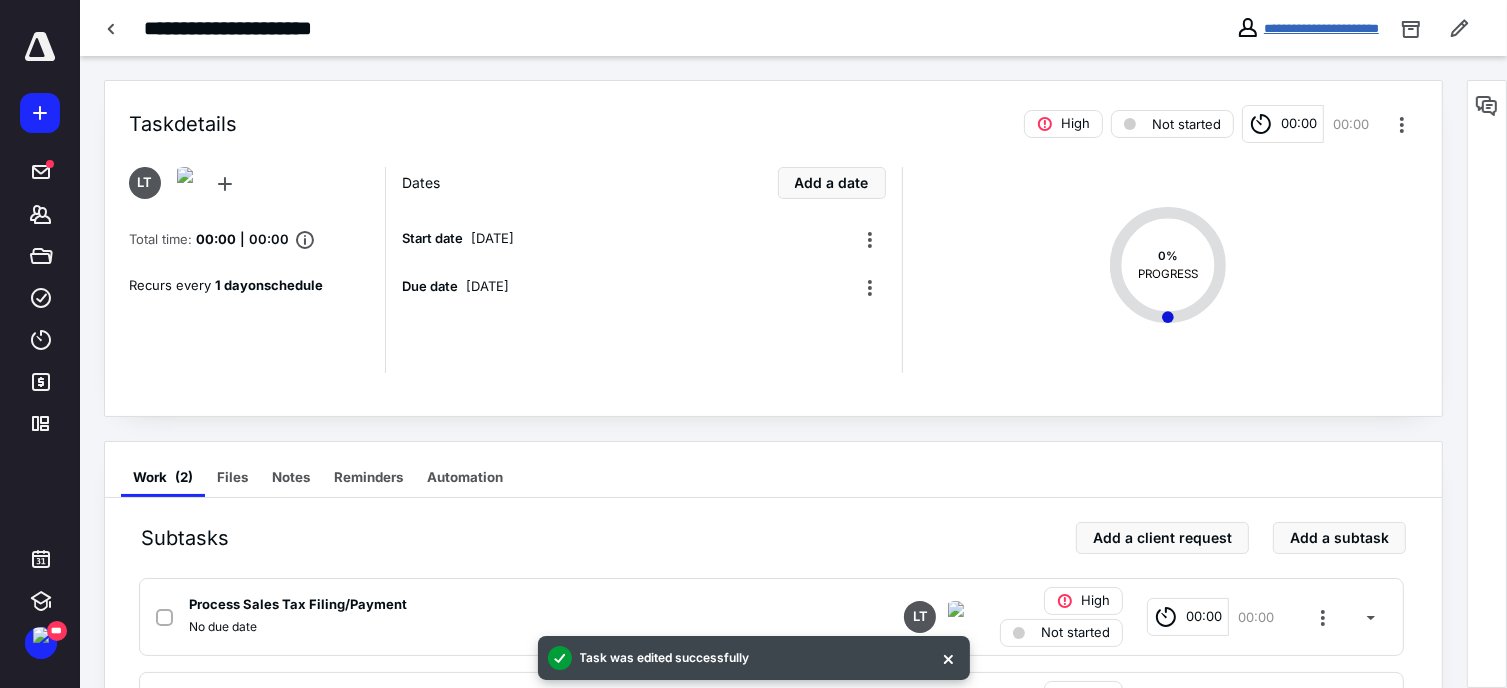 click on "**********" at bounding box center [1321, 28] 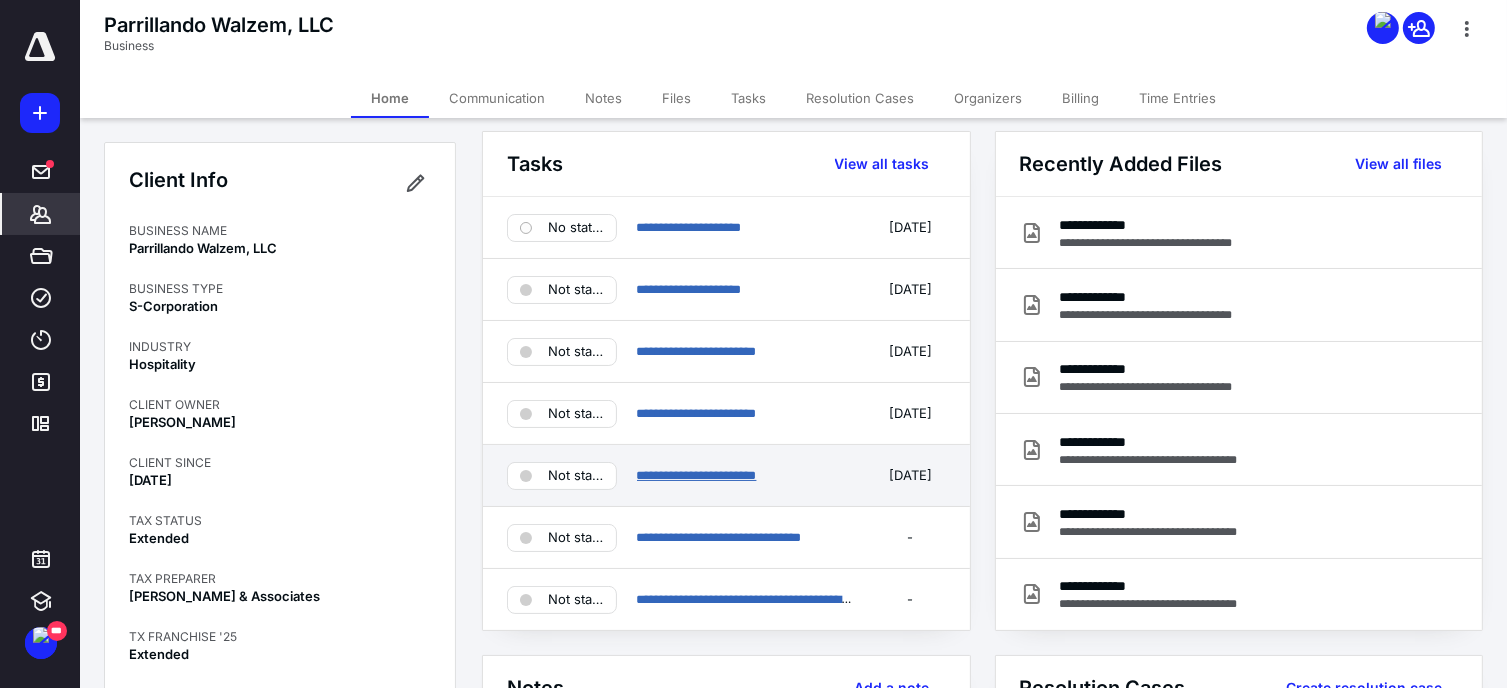 scroll, scrollTop: 0, scrollLeft: 0, axis: both 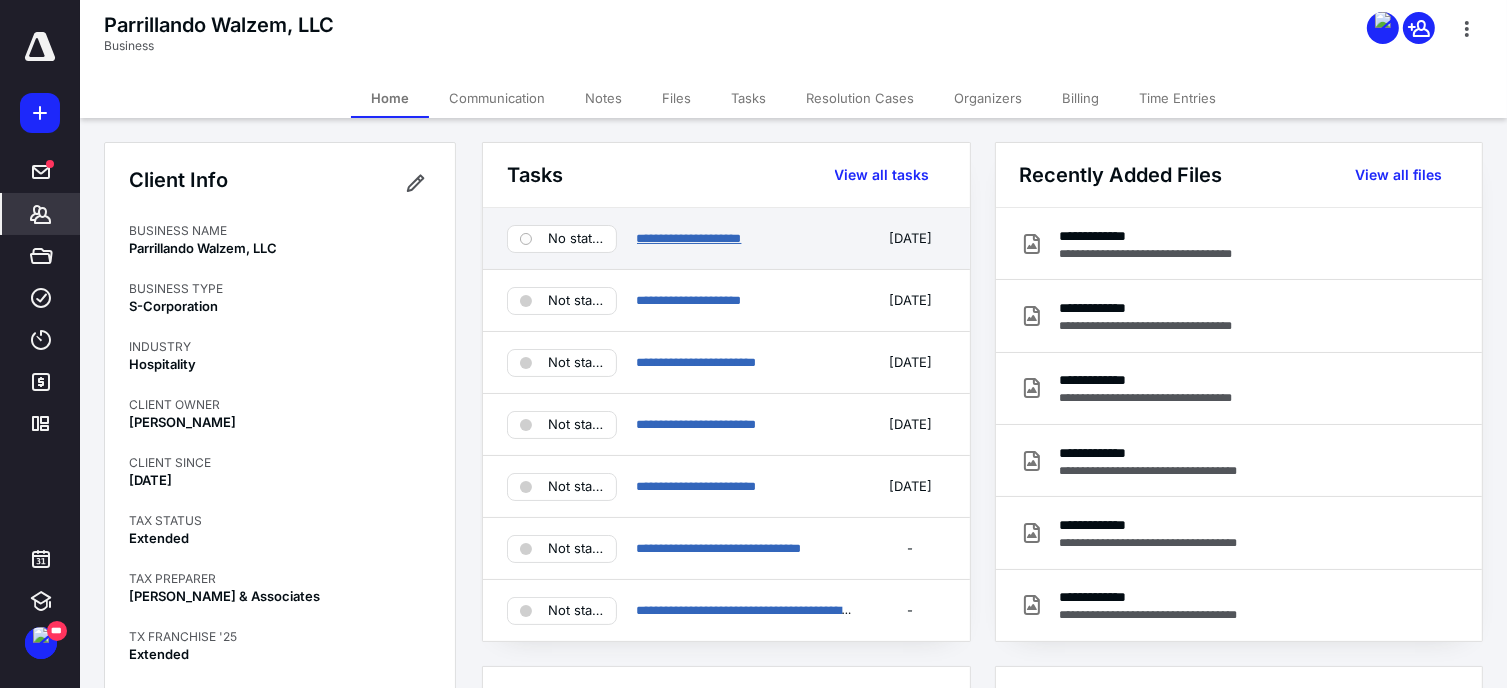 click on "**********" at bounding box center [689, 238] 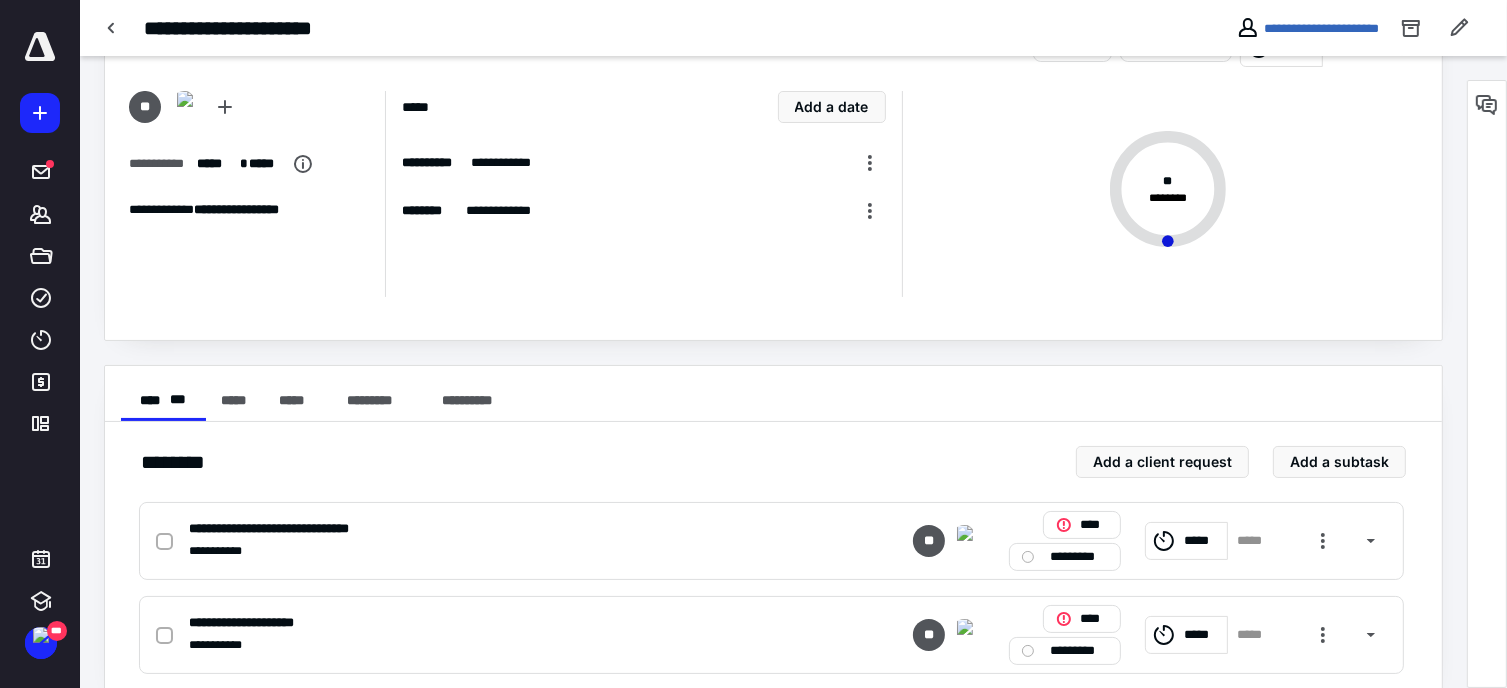 scroll, scrollTop: 110, scrollLeft: 0, axis: vertical 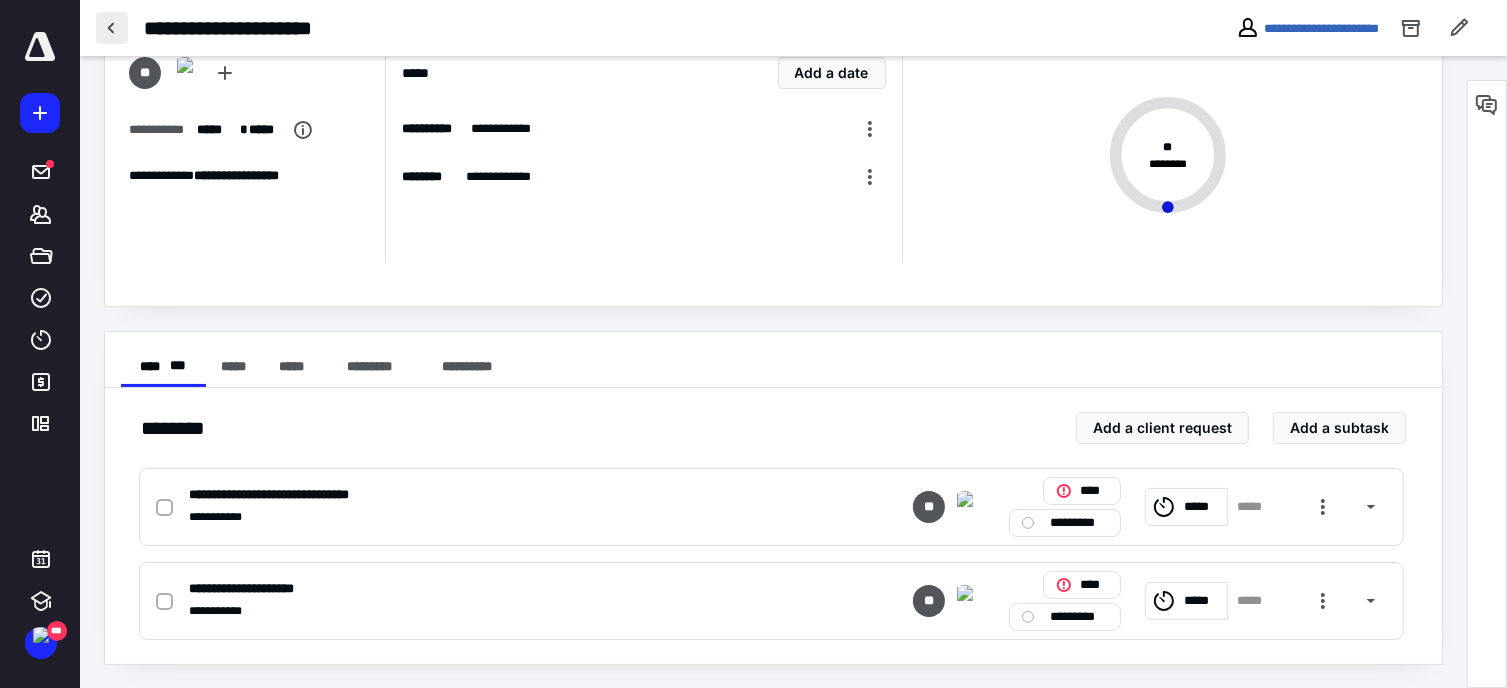 click at bounding box center (112, 28) 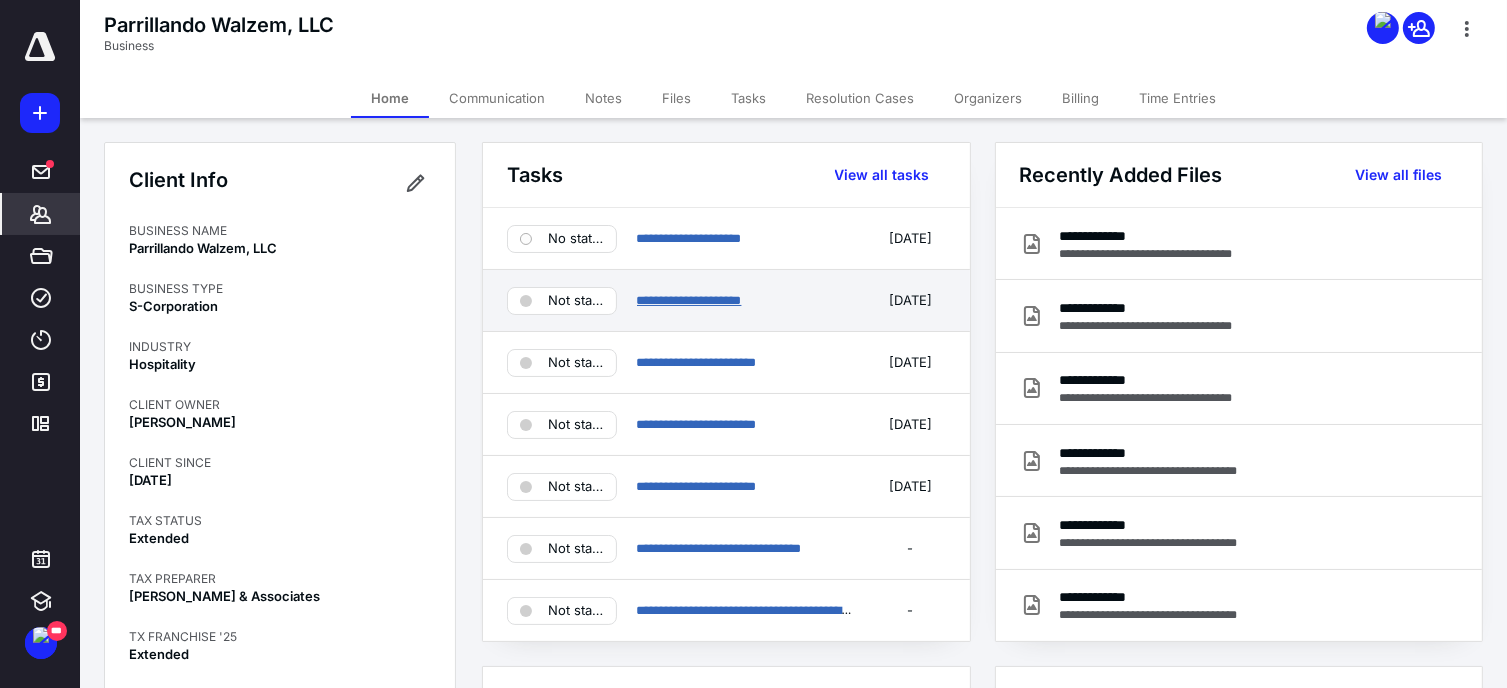 click on "**********" at bounding box center [689, 300] 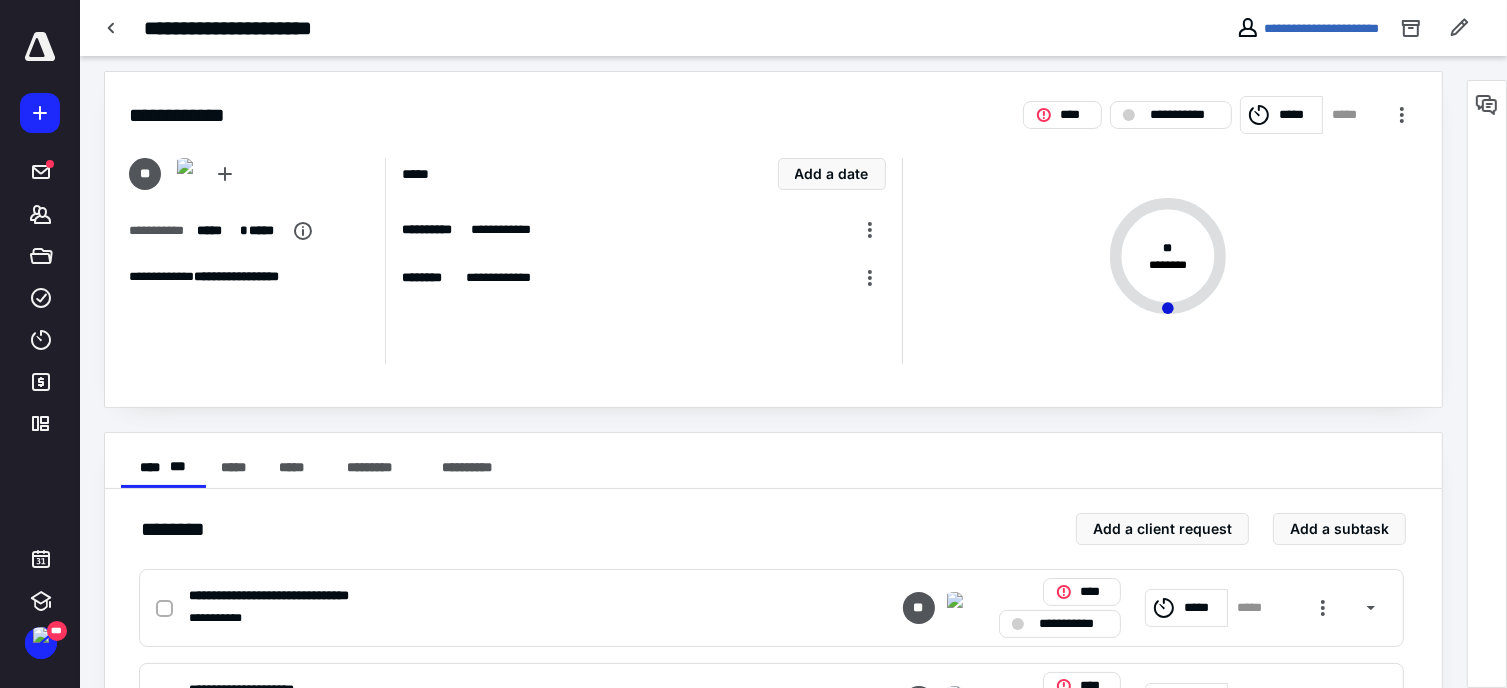 scroll, scrollTop: 0, scrollLeft: 0, axis: both 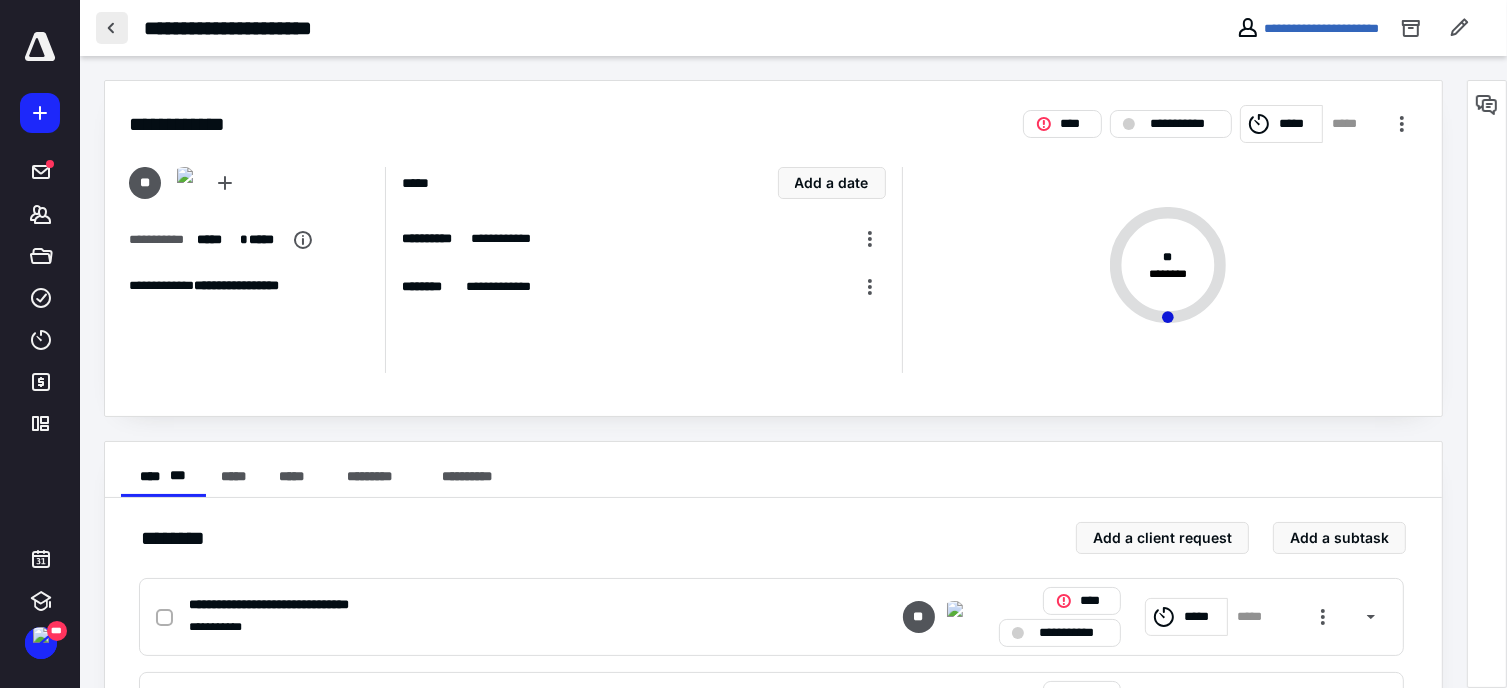 click at bounding box center [112, 28] 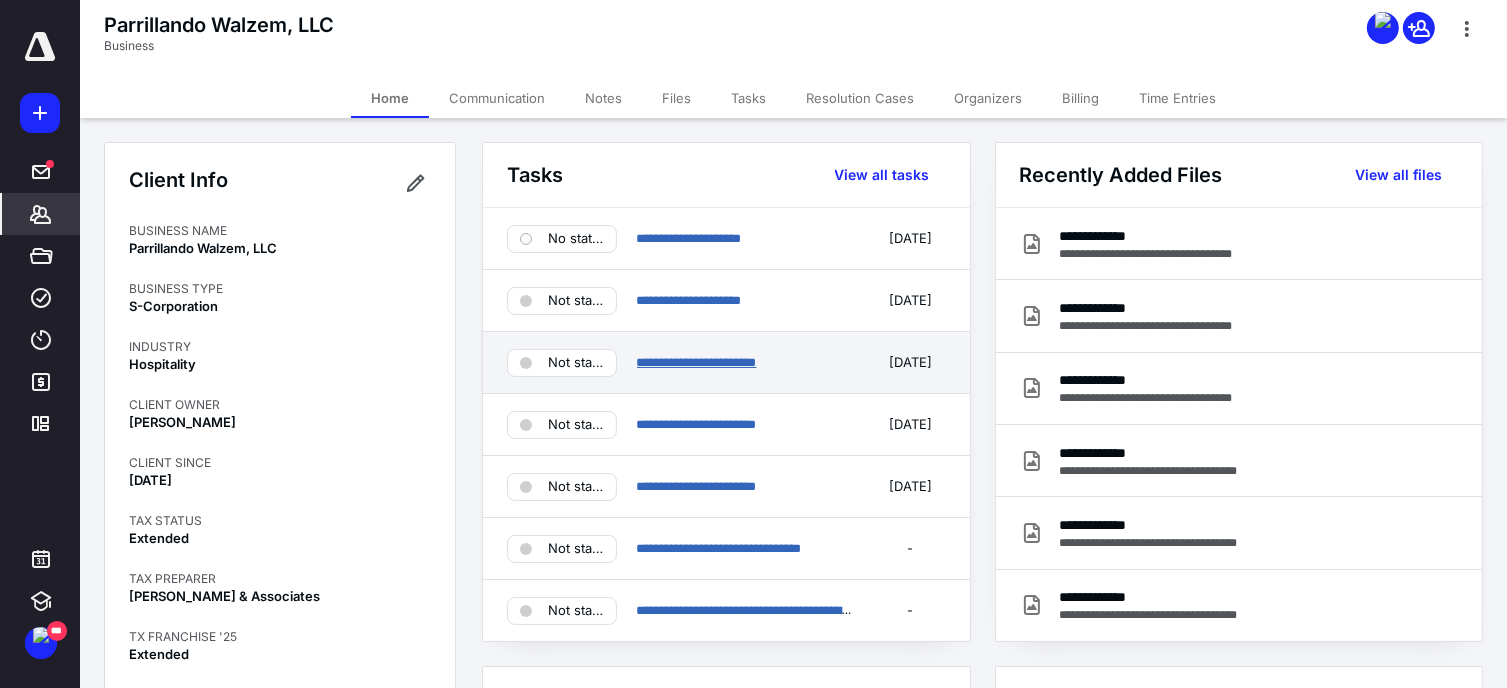 click on "**********" at bounding box center [697, 362] 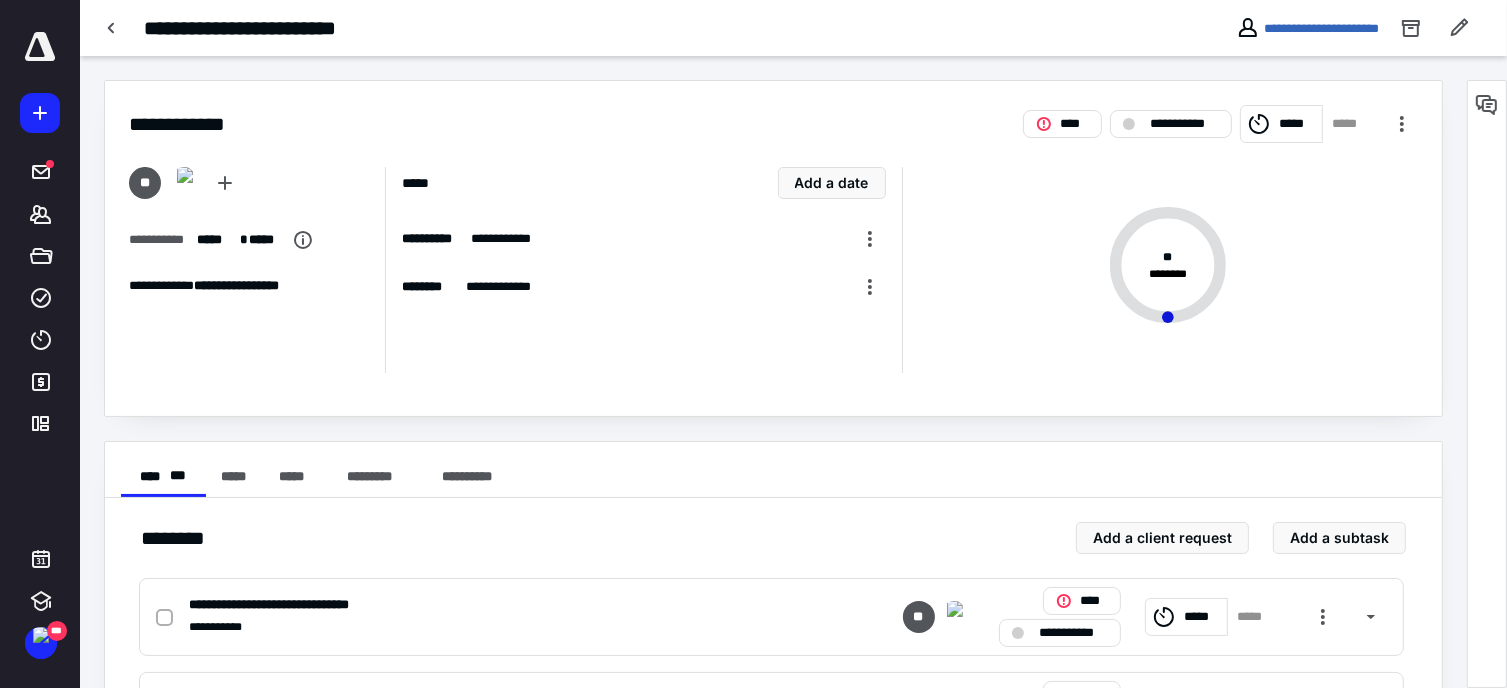 scroll, scrollTop: 110, scrollLeft: 0, axis: vertical 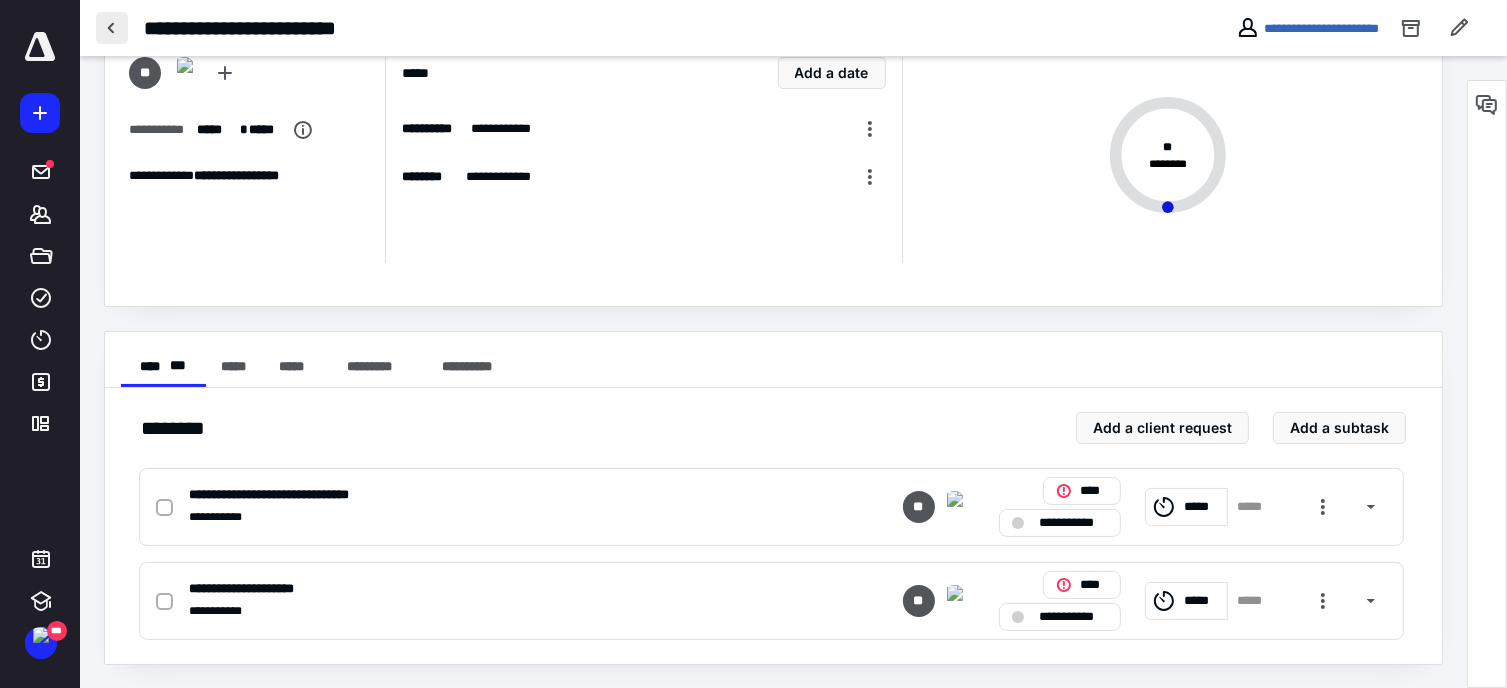 click at bounding box center [112, 28] 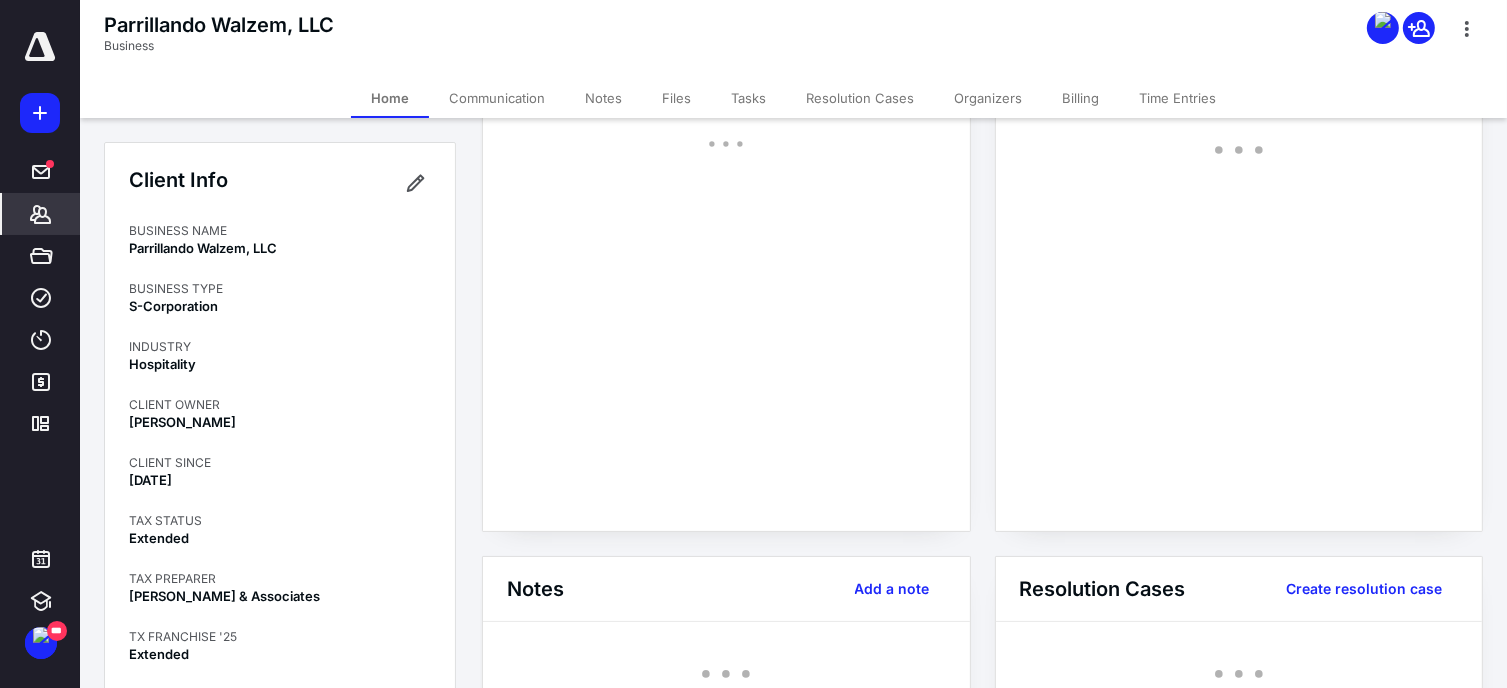 scroll, scrollTop: 0, scrollLeft: 0, axis: both 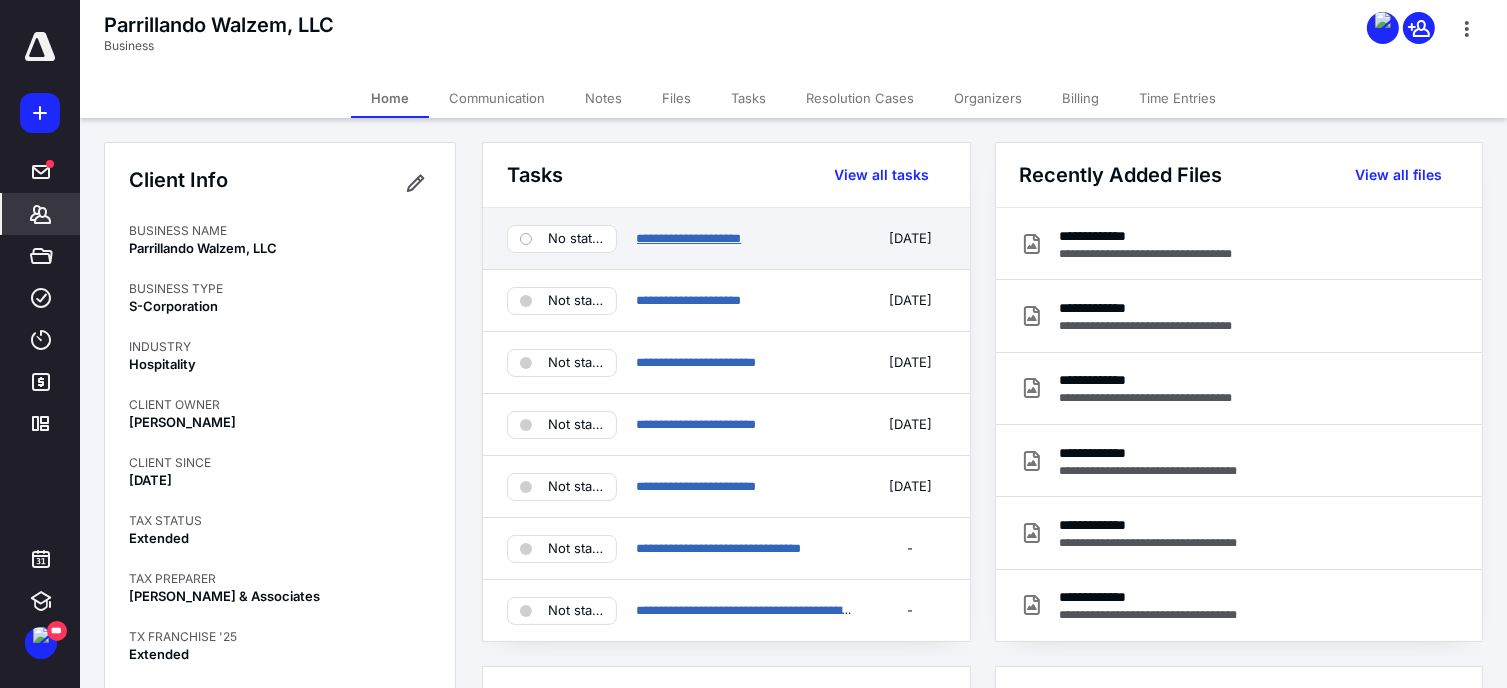 click on "**********" at bounding box center (689, 238) 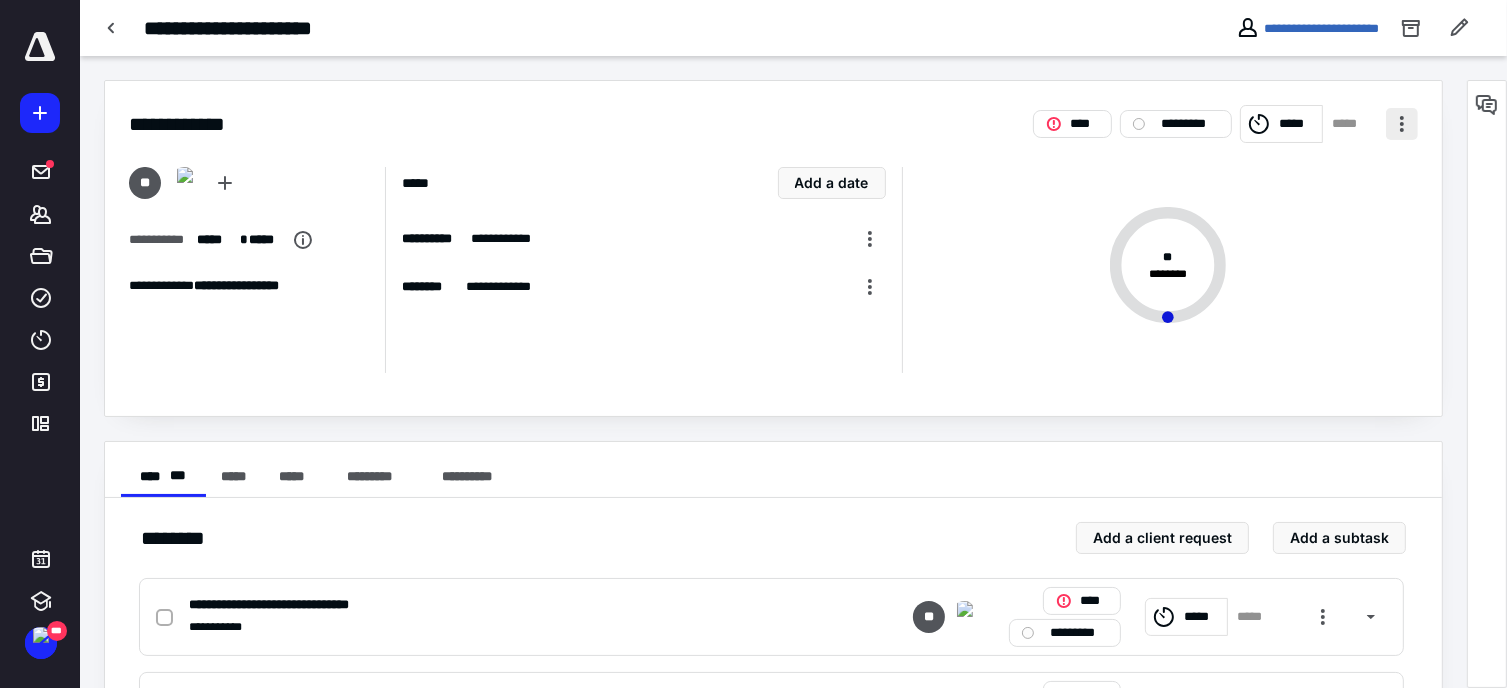 click at bounding box center (1402, 124) 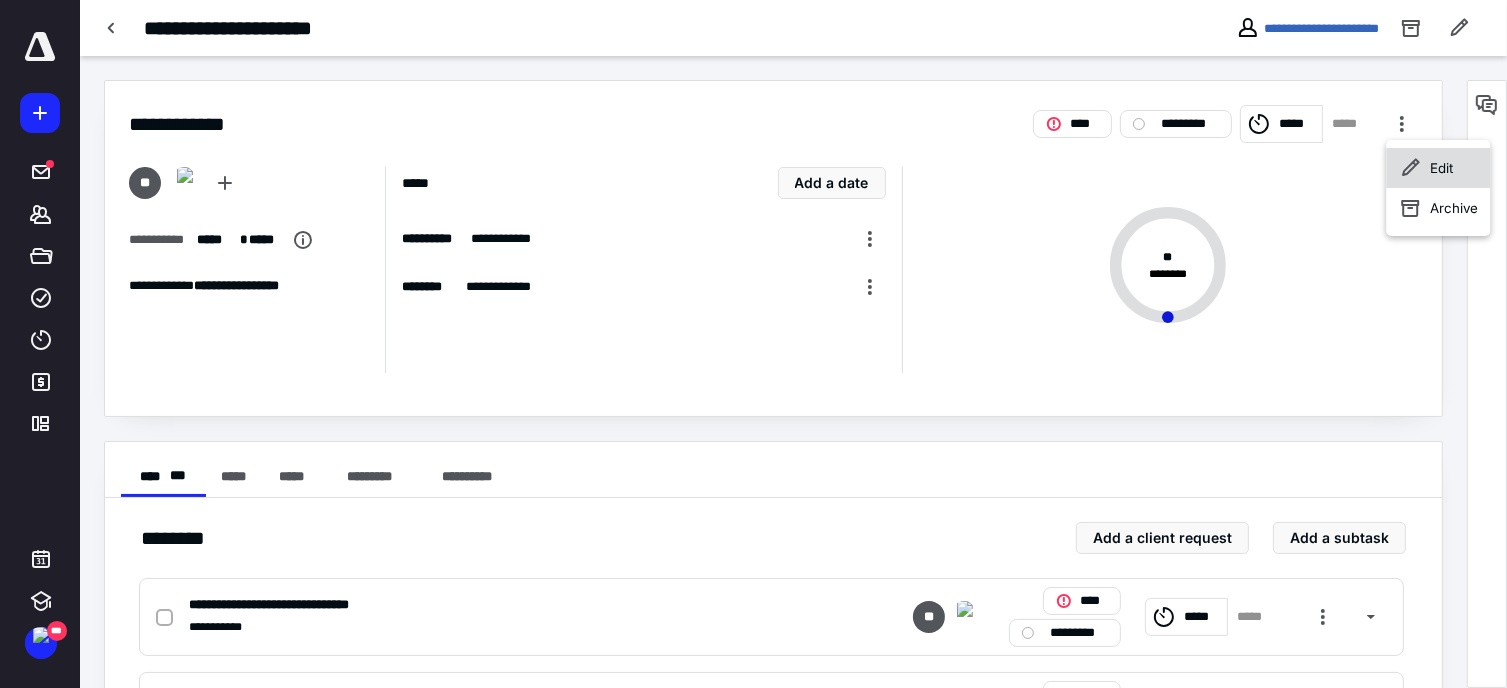 click on "Edit" at bounding box center (1441, 168) 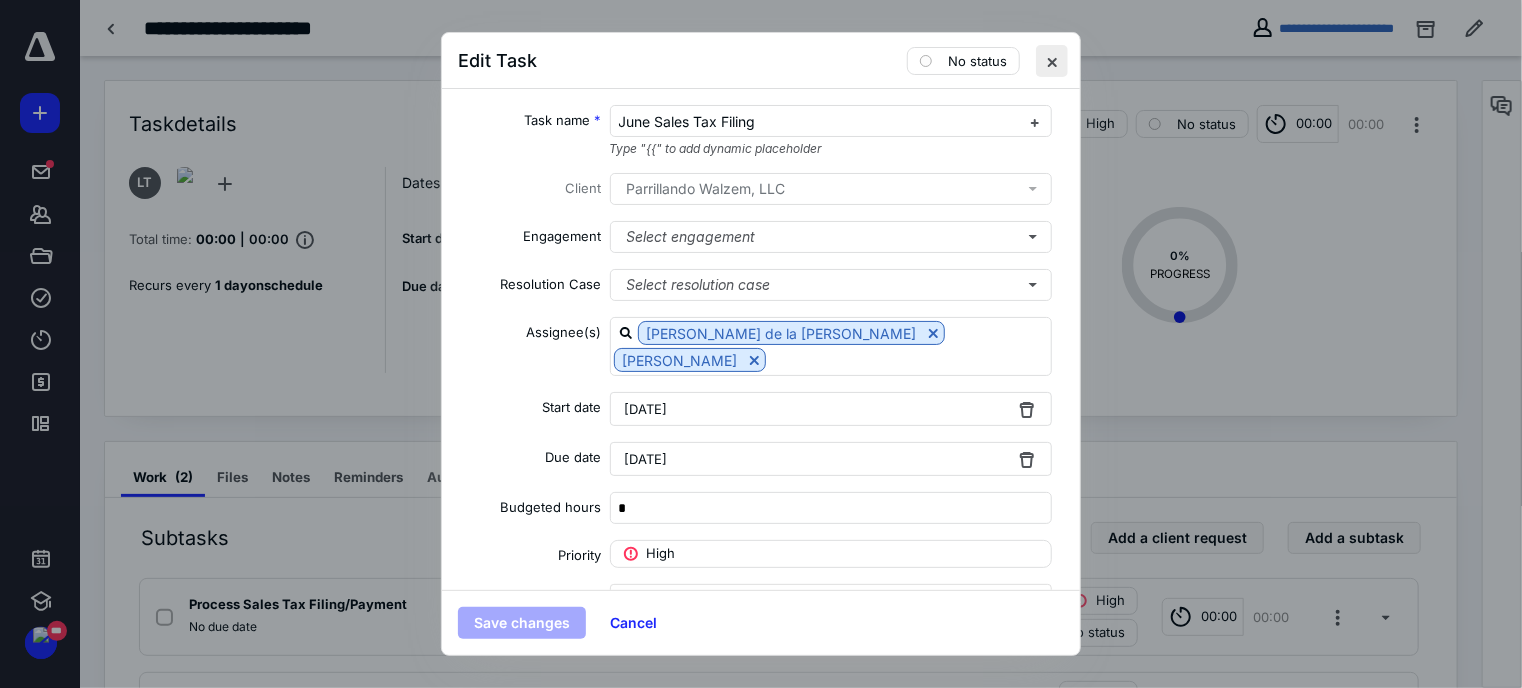 click at bounding box center [1052, 61] 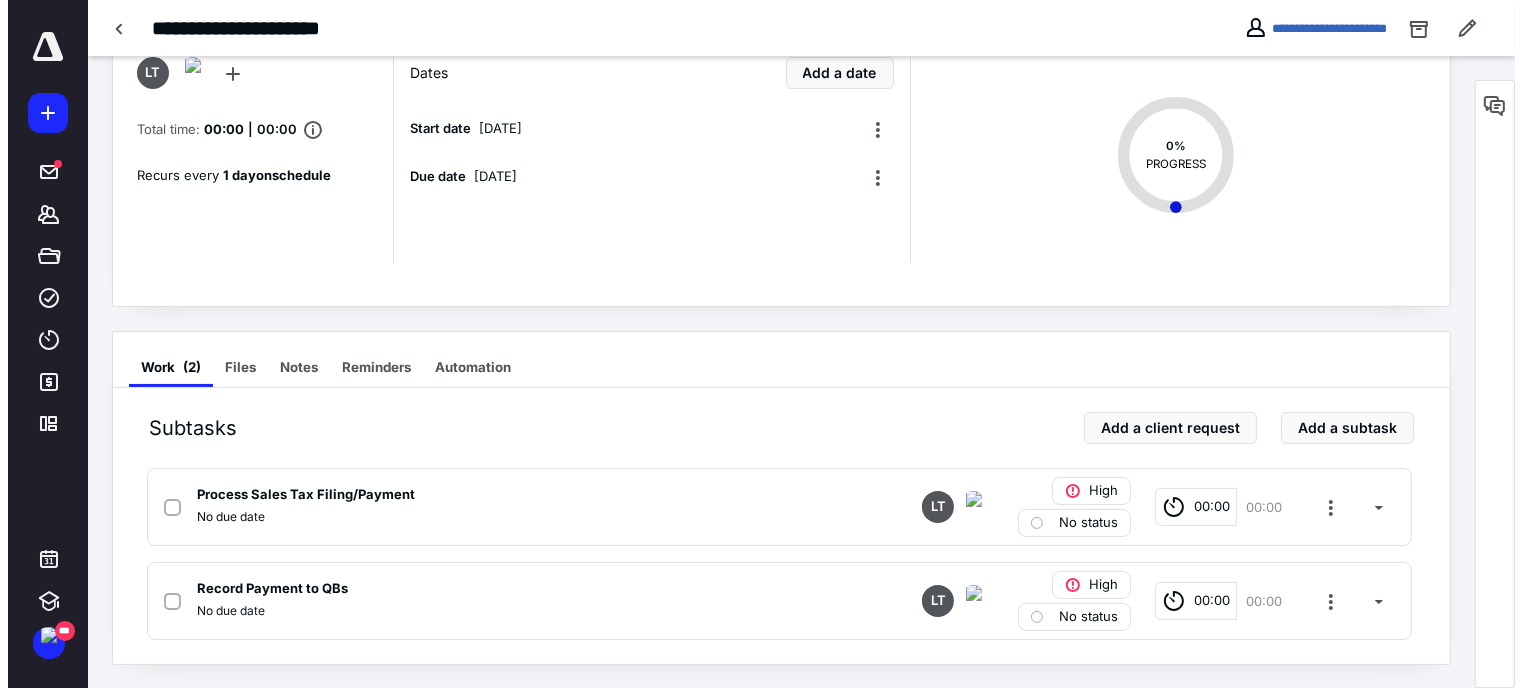 scroll, scrollTop: 0, scrollLeft: 0, axis: both 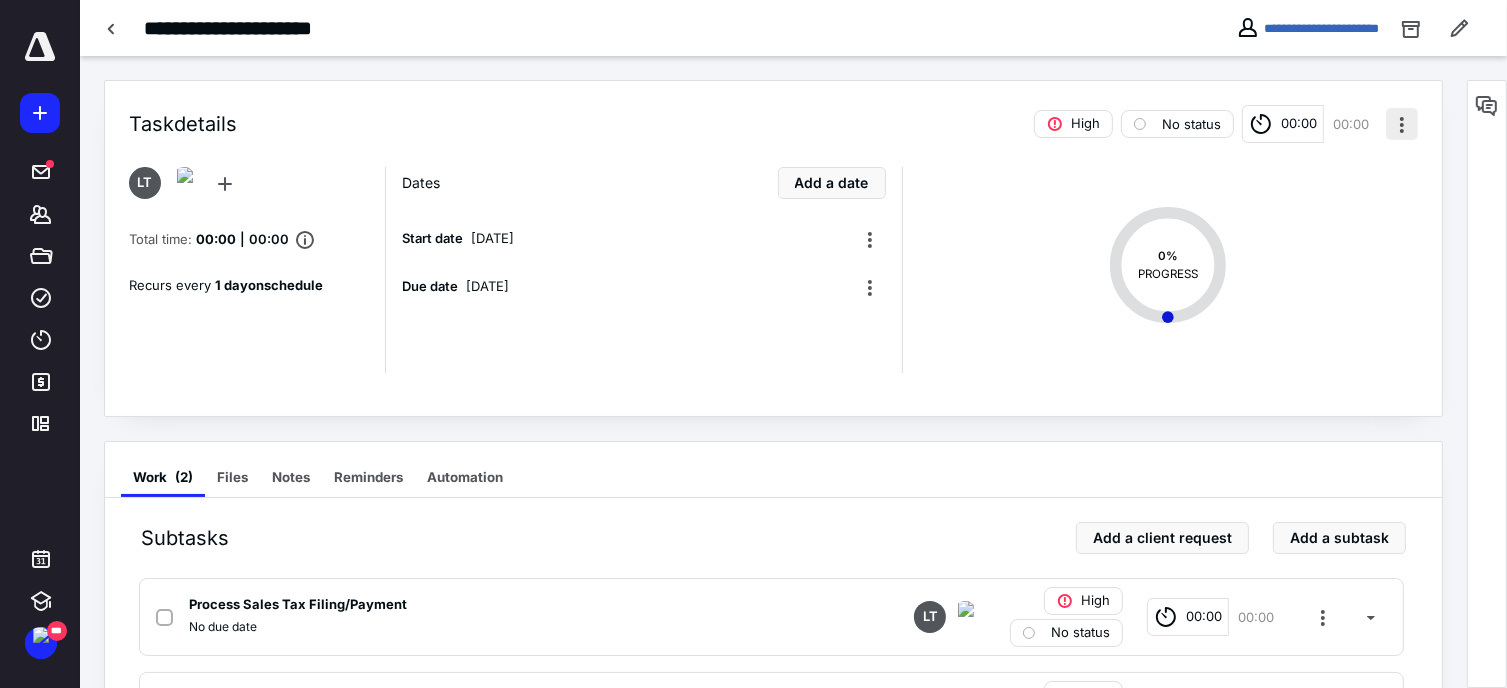click at bounding box center [1402, 124] 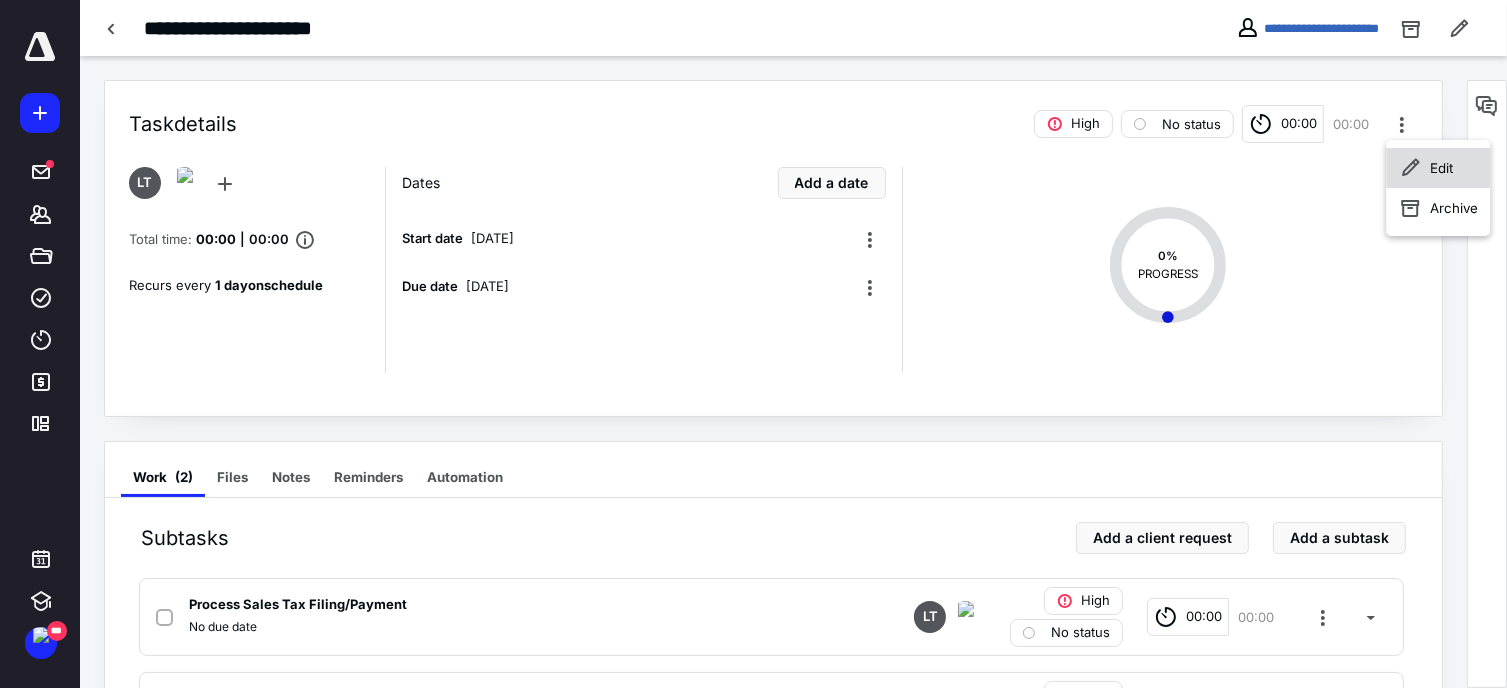 click on "Edit" at bounding box center [1438, 168] 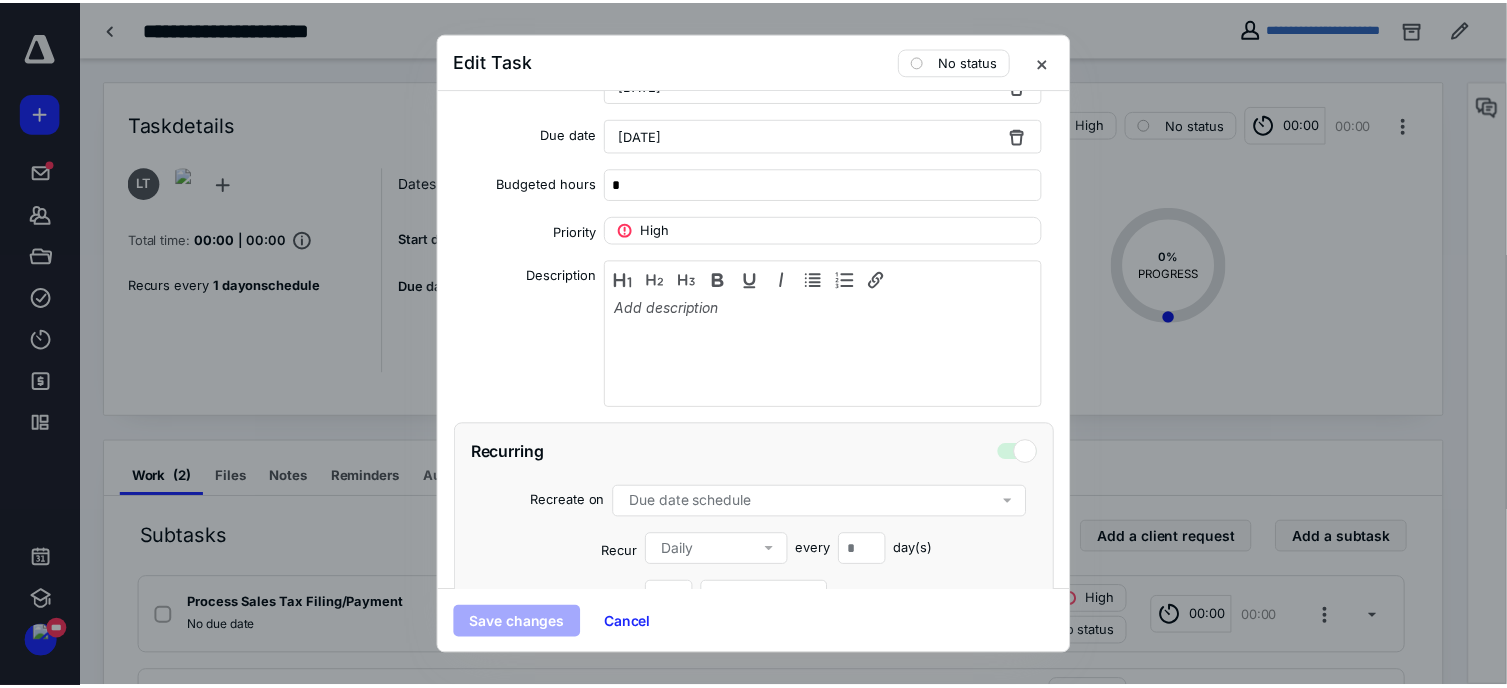 scroll, scrollTop: 483, scrollLeft: 0, axis: vertical 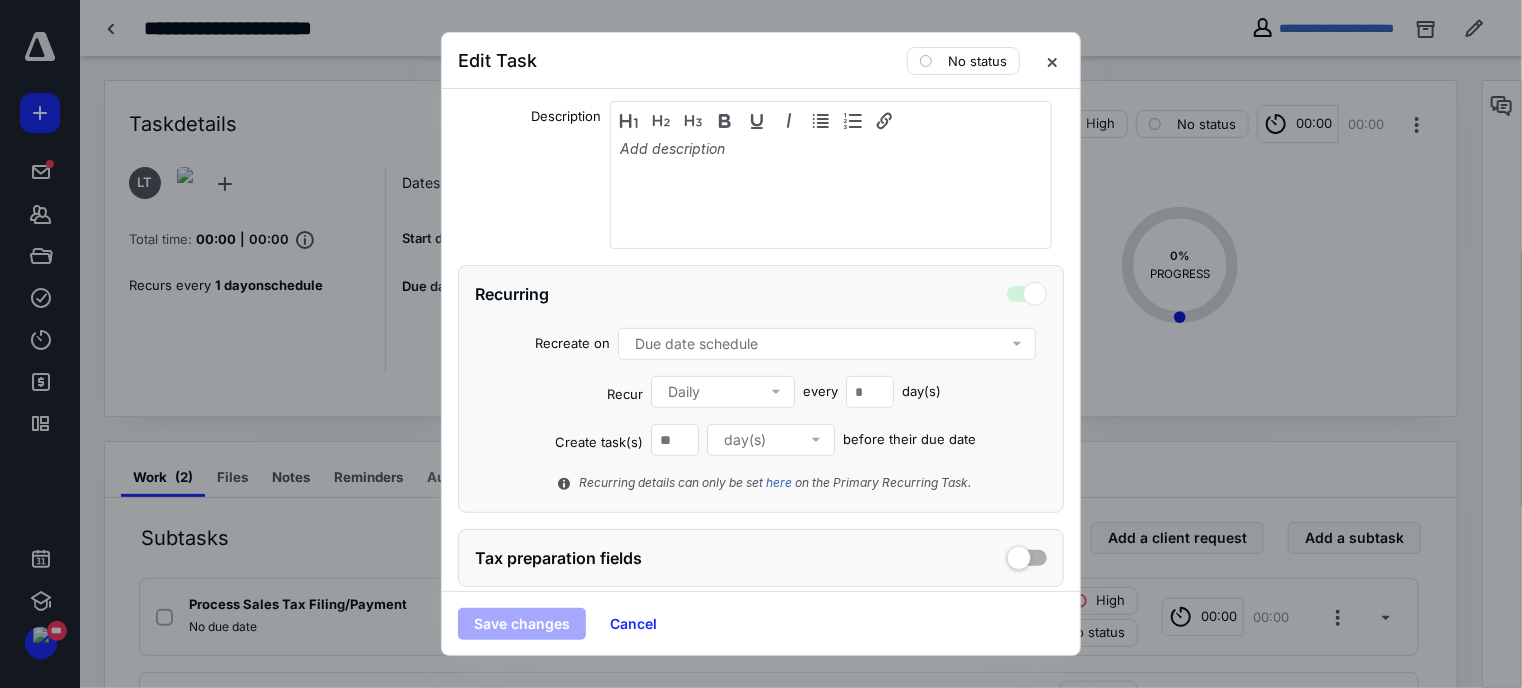 click 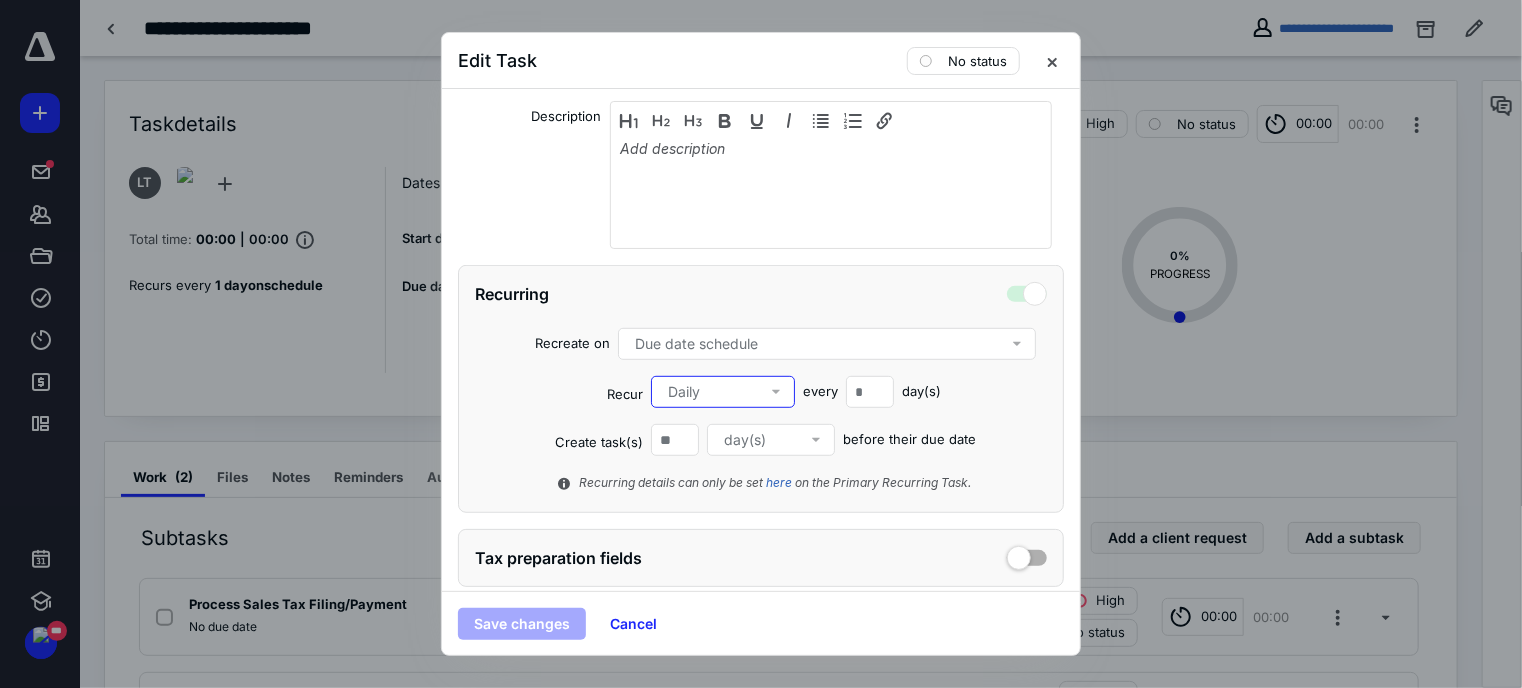 click at bounding box center [1027, 291] 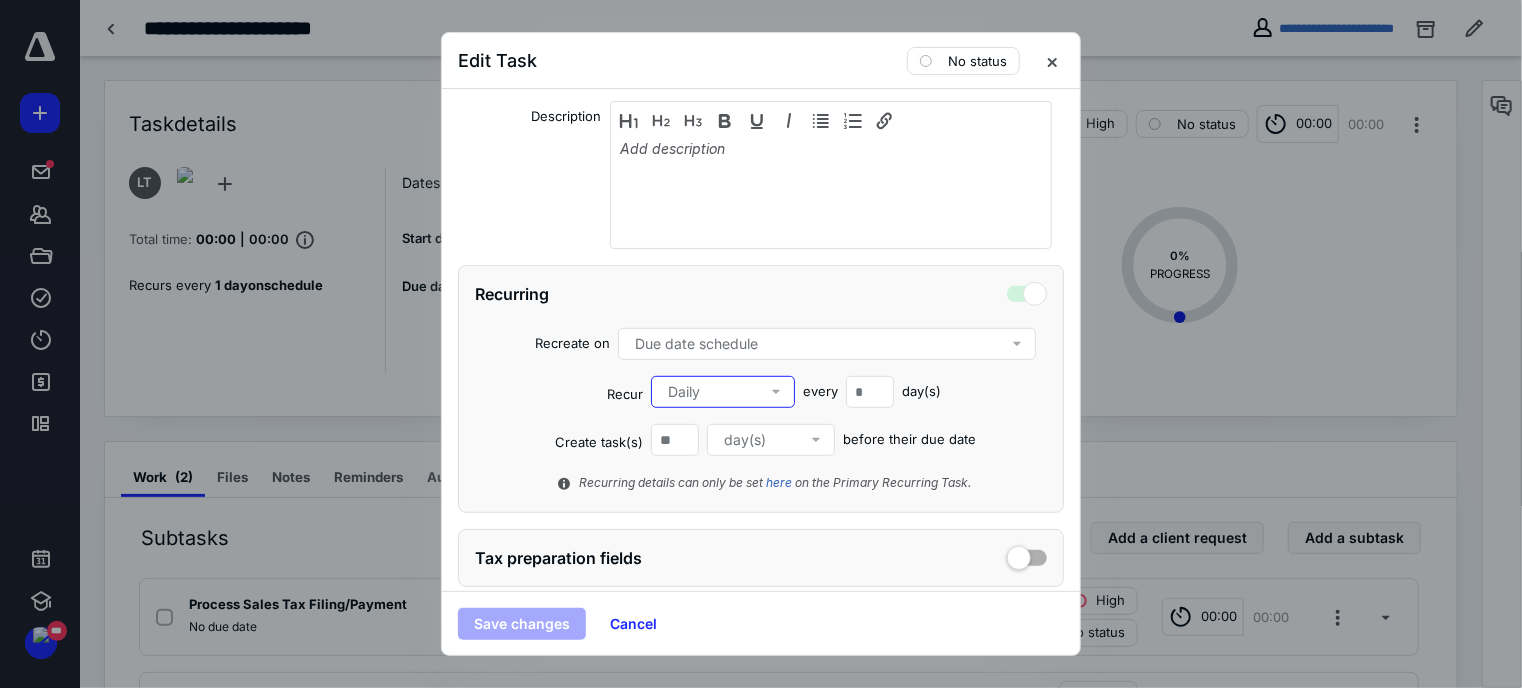 click at bounding box center [1027, 291] 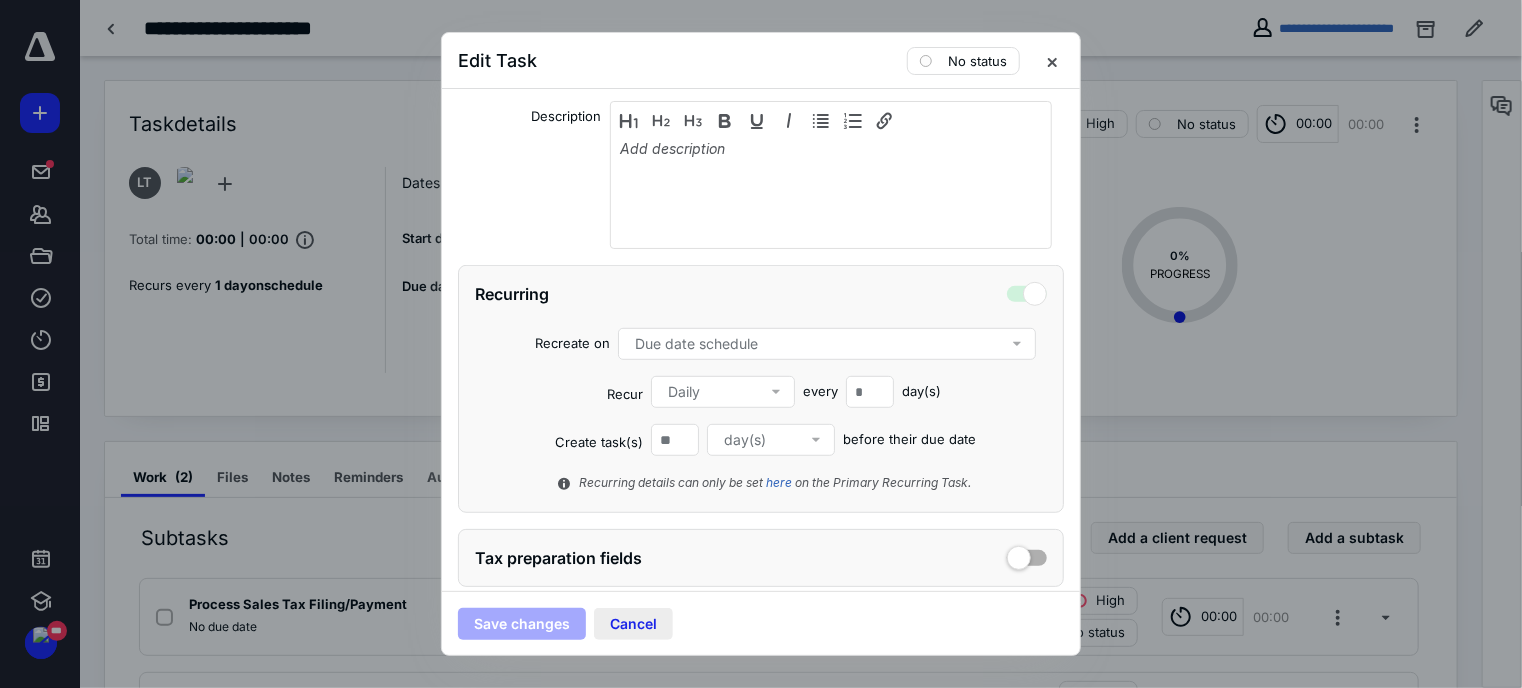 click on "Cancel" at bounding box center [633, 624] 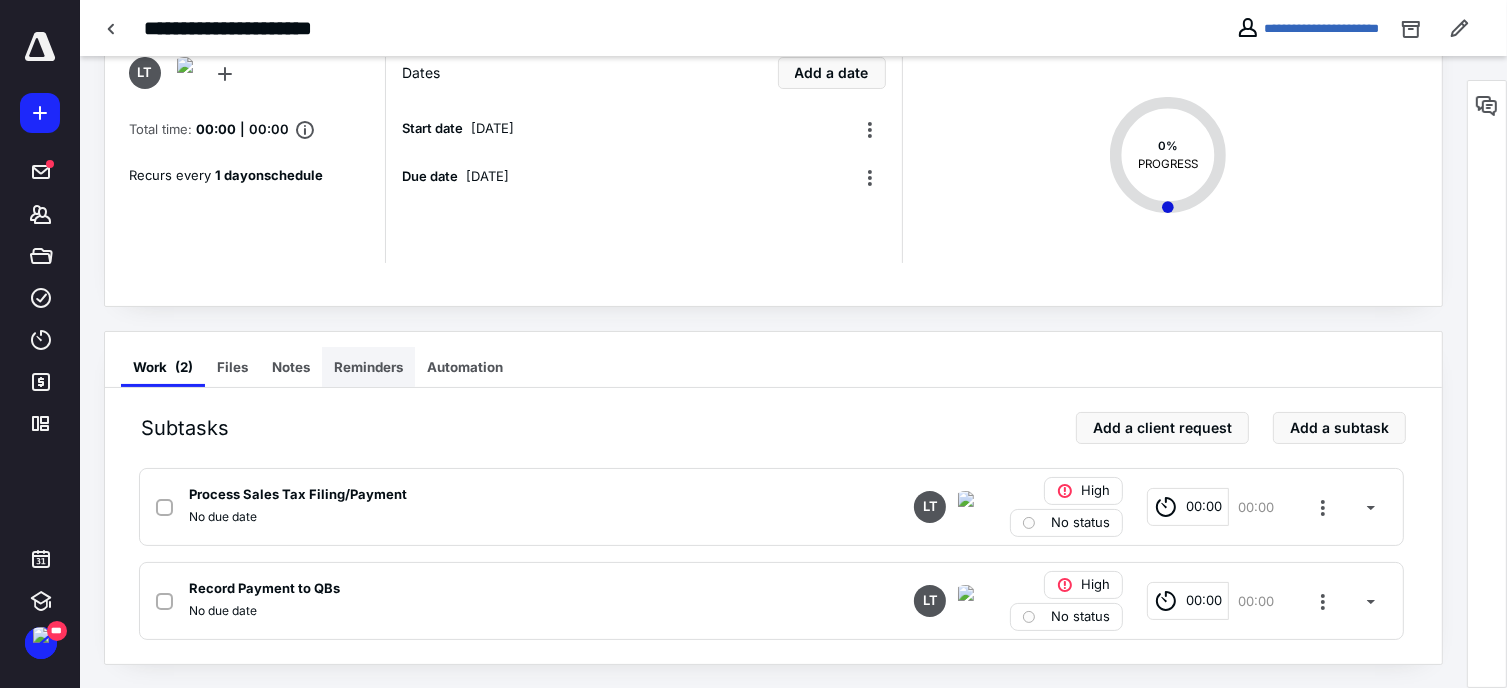 scroll, scrollTop: 0, scrollLeft: 0, axis: both 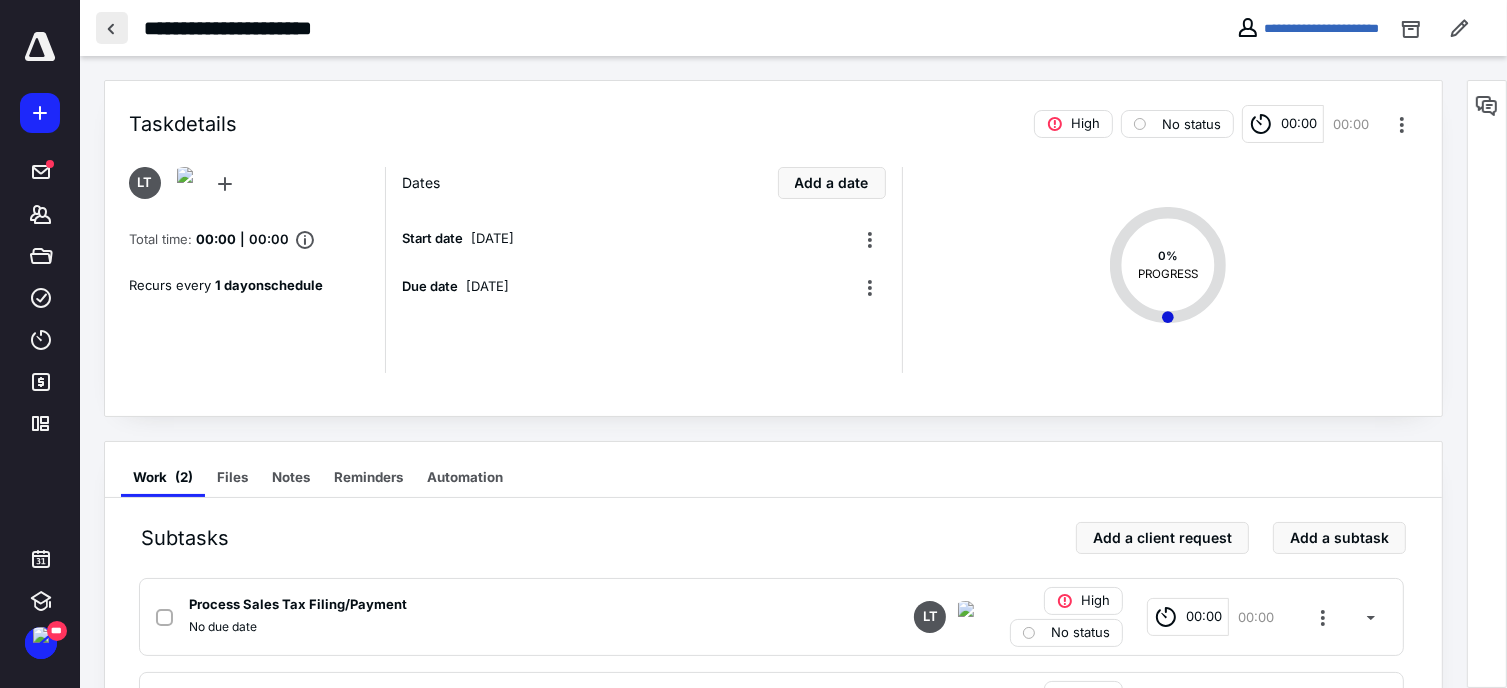 click at bounding box center [112, 28] 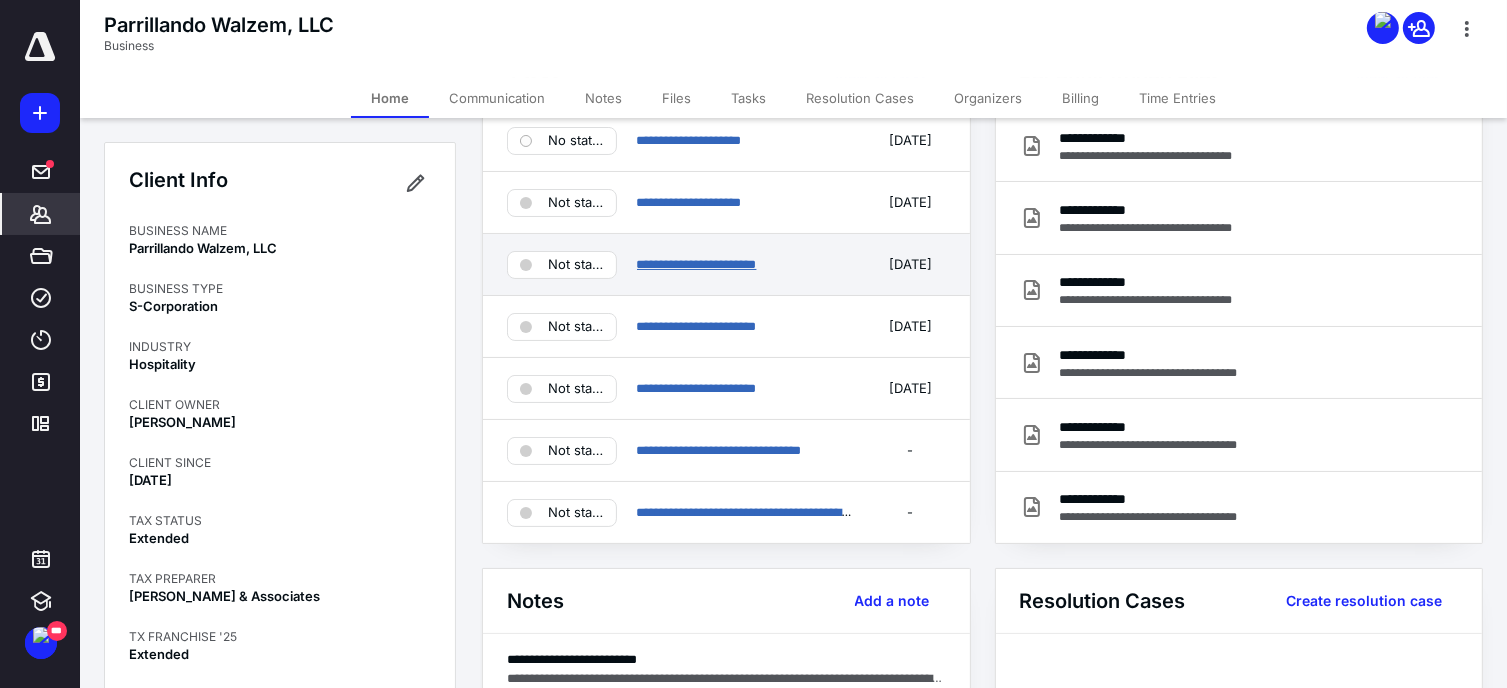 scroll, scrollTop: 100, scrollLeft: 0, axis: vertical 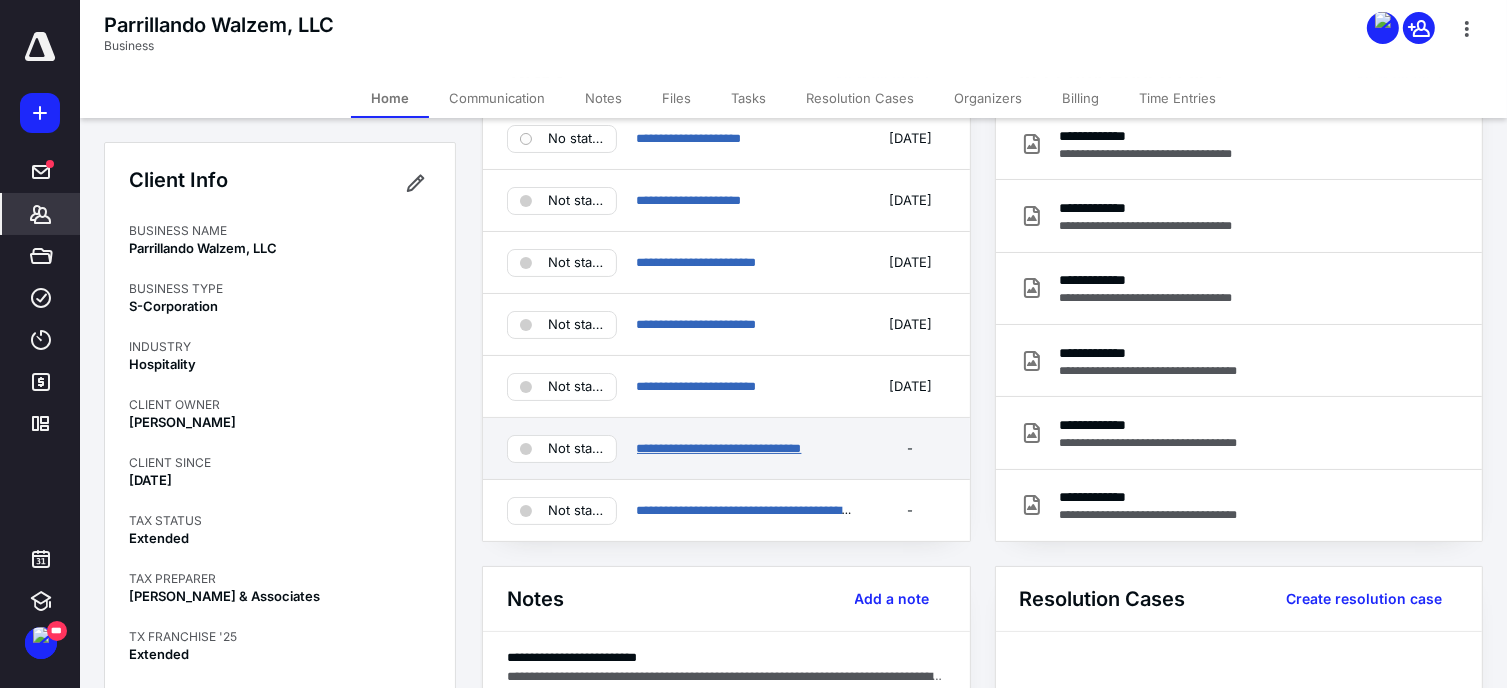 click on "**********" at bounding box center (719, 448) 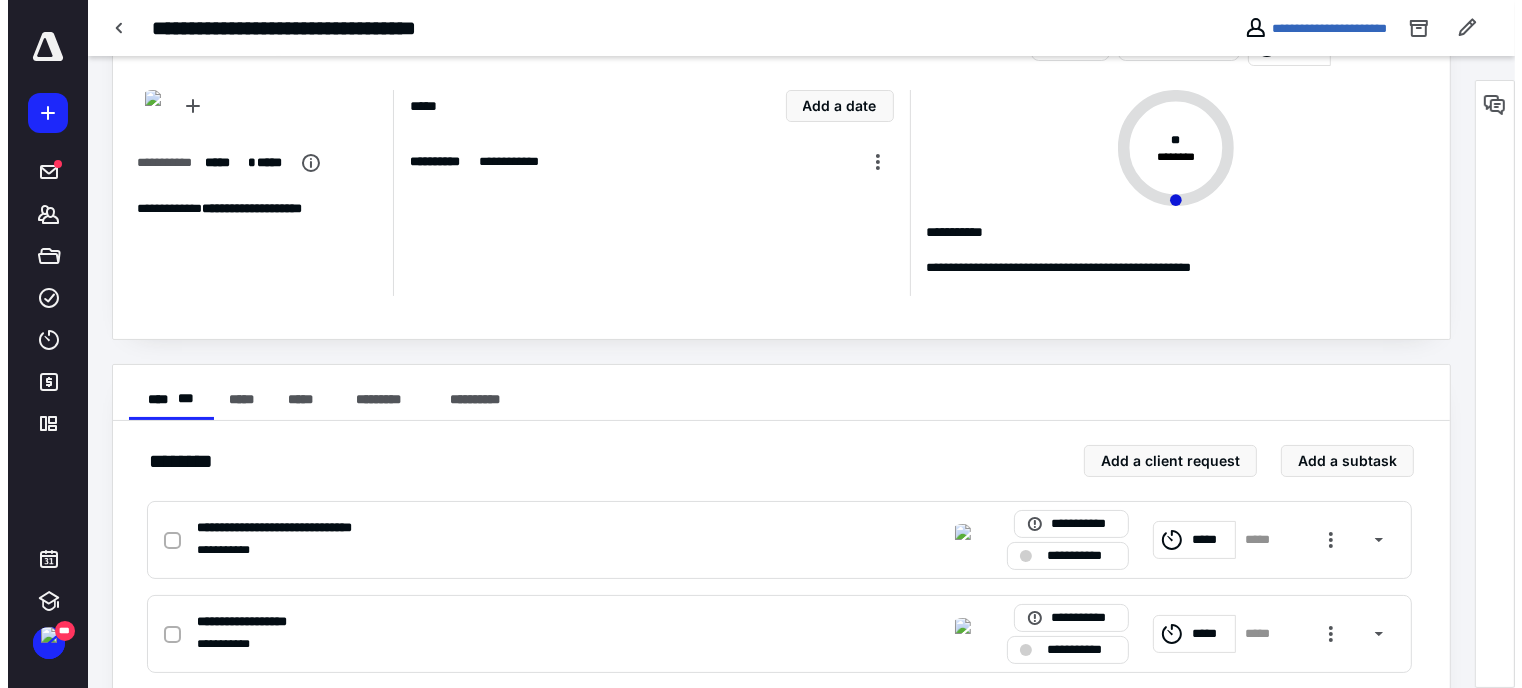 scroll, scrollTop: 0, scrollLeft: 0, axis: both 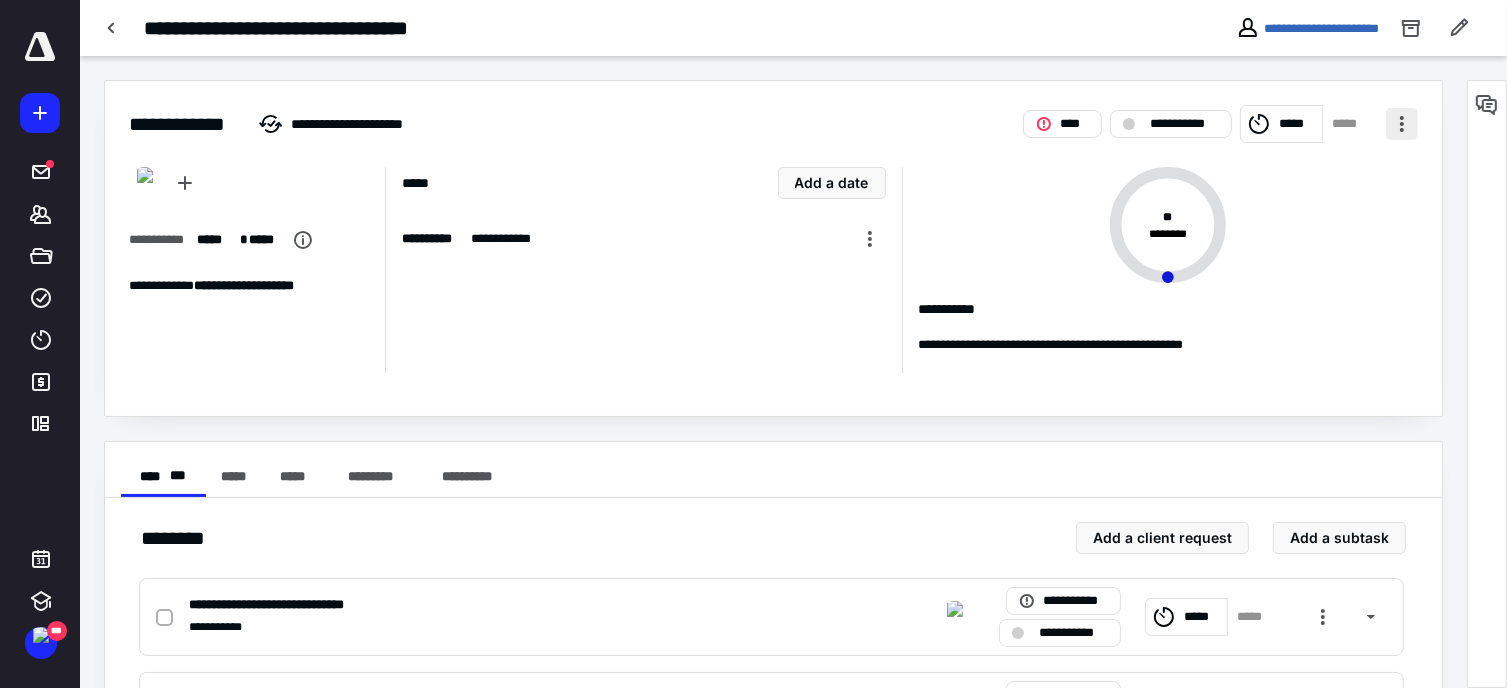 click at bounding box center [1402, 124] 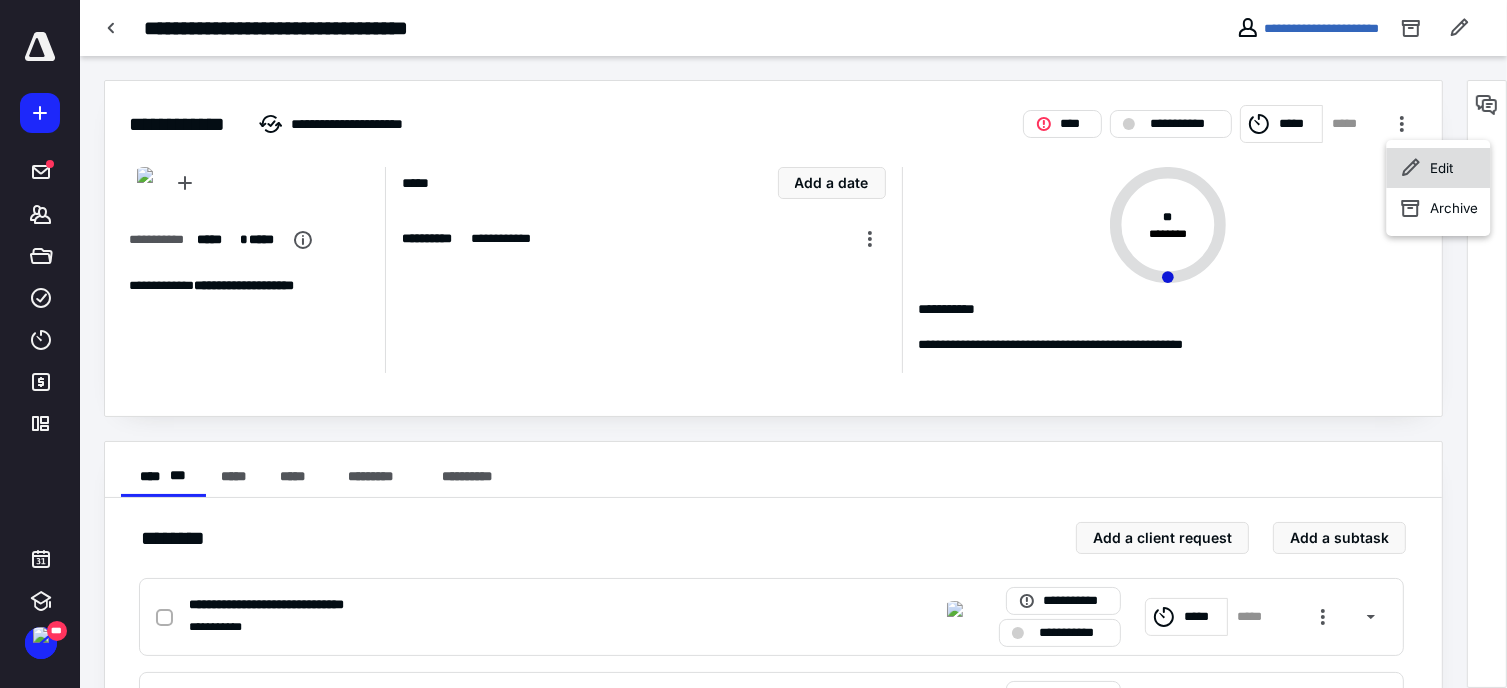 click on "Edit" at bounding box center [1441, 168] 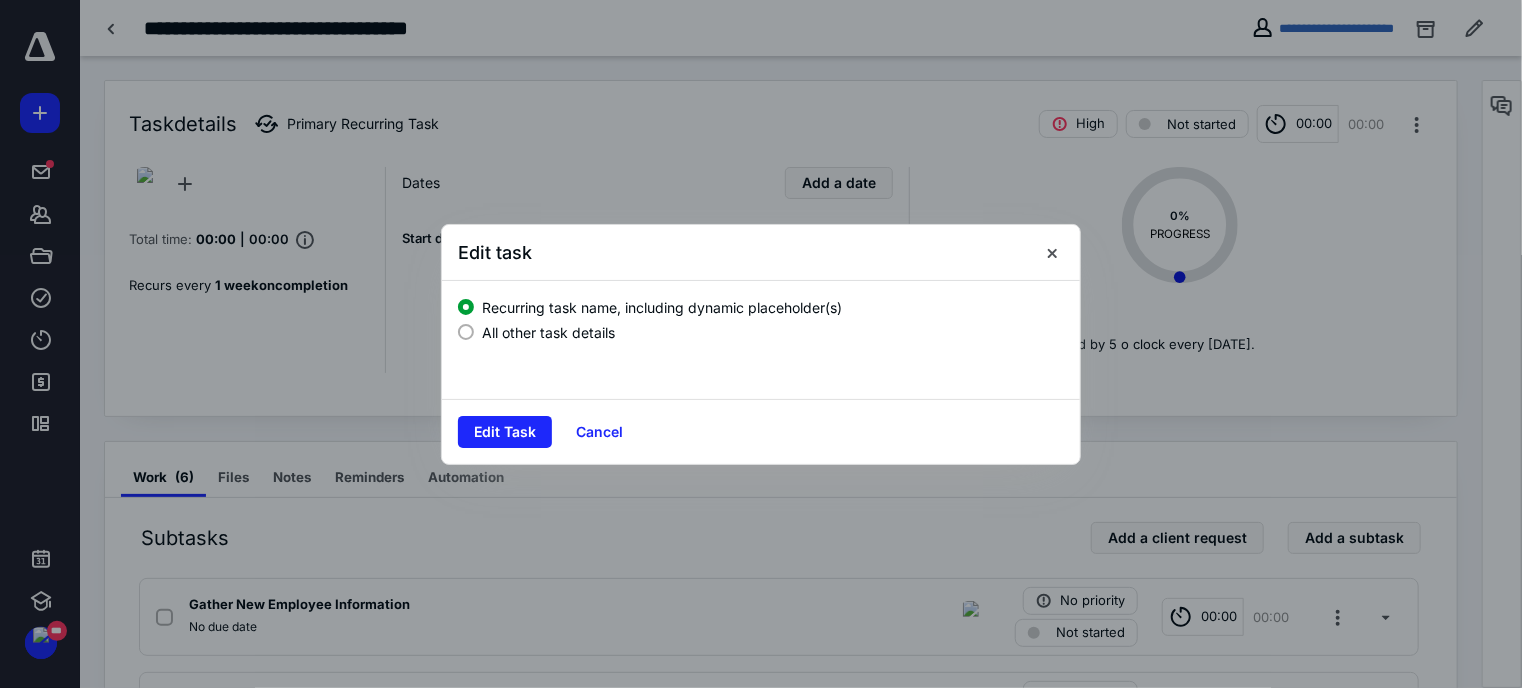click on "All other task details" at bounding box center [548, 332] 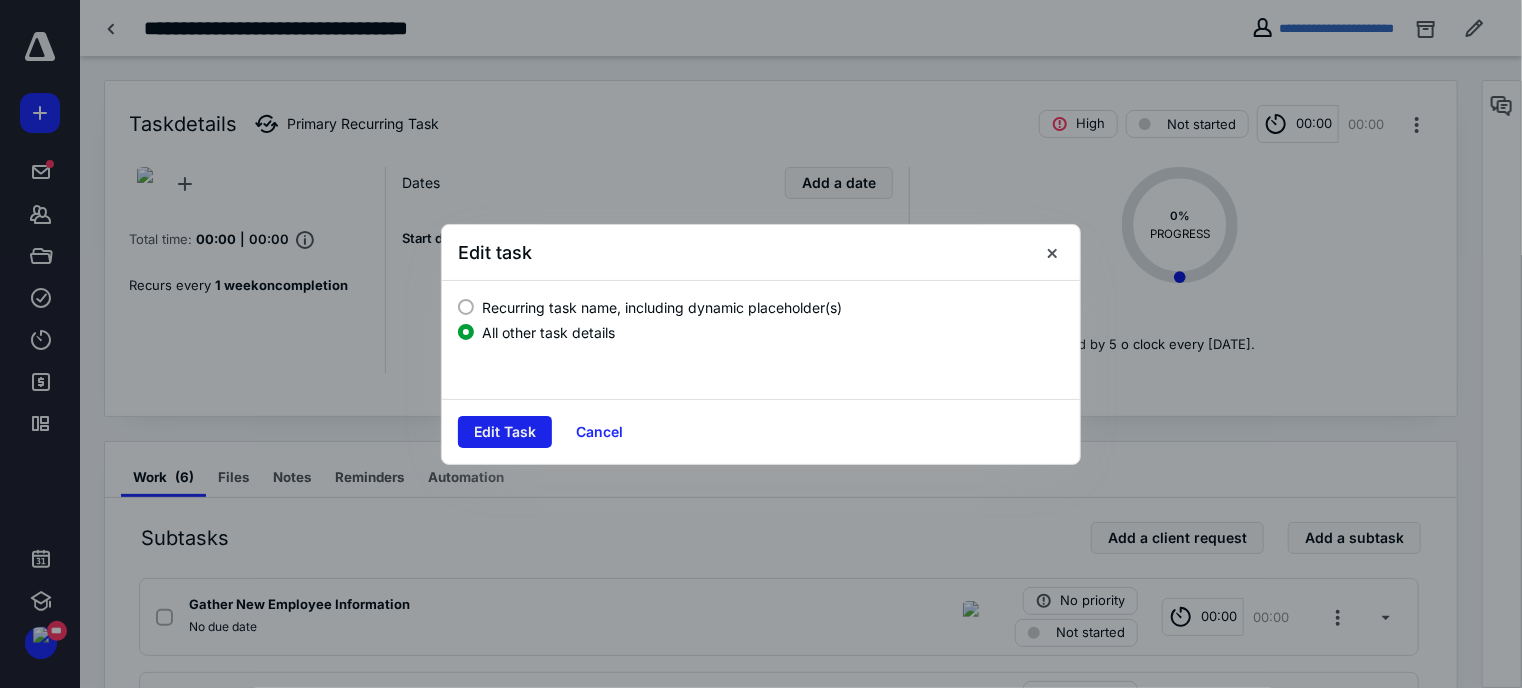 click on "Edit Task" at bounding box center (505, 432) 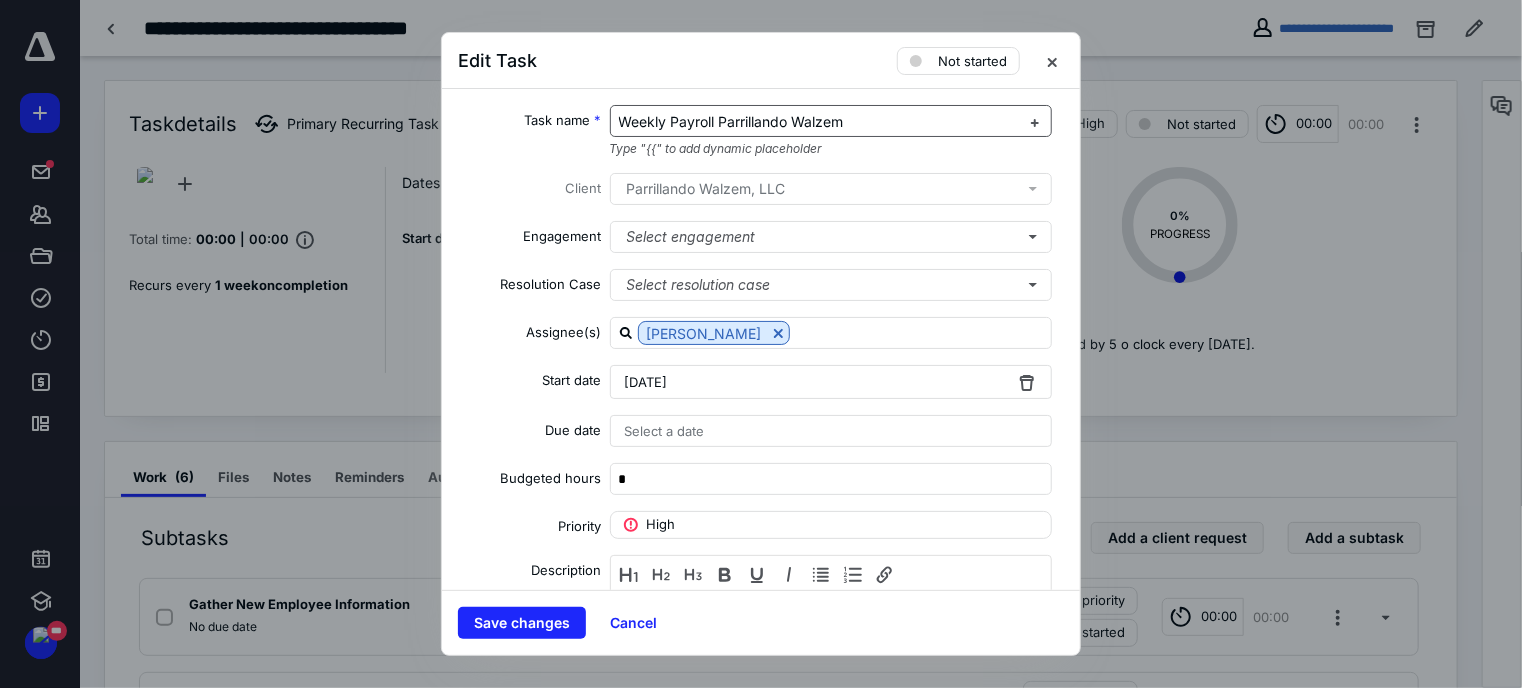 click on "Weekly Payroll Parrillando Walzem" at bounding box center [731, 121] 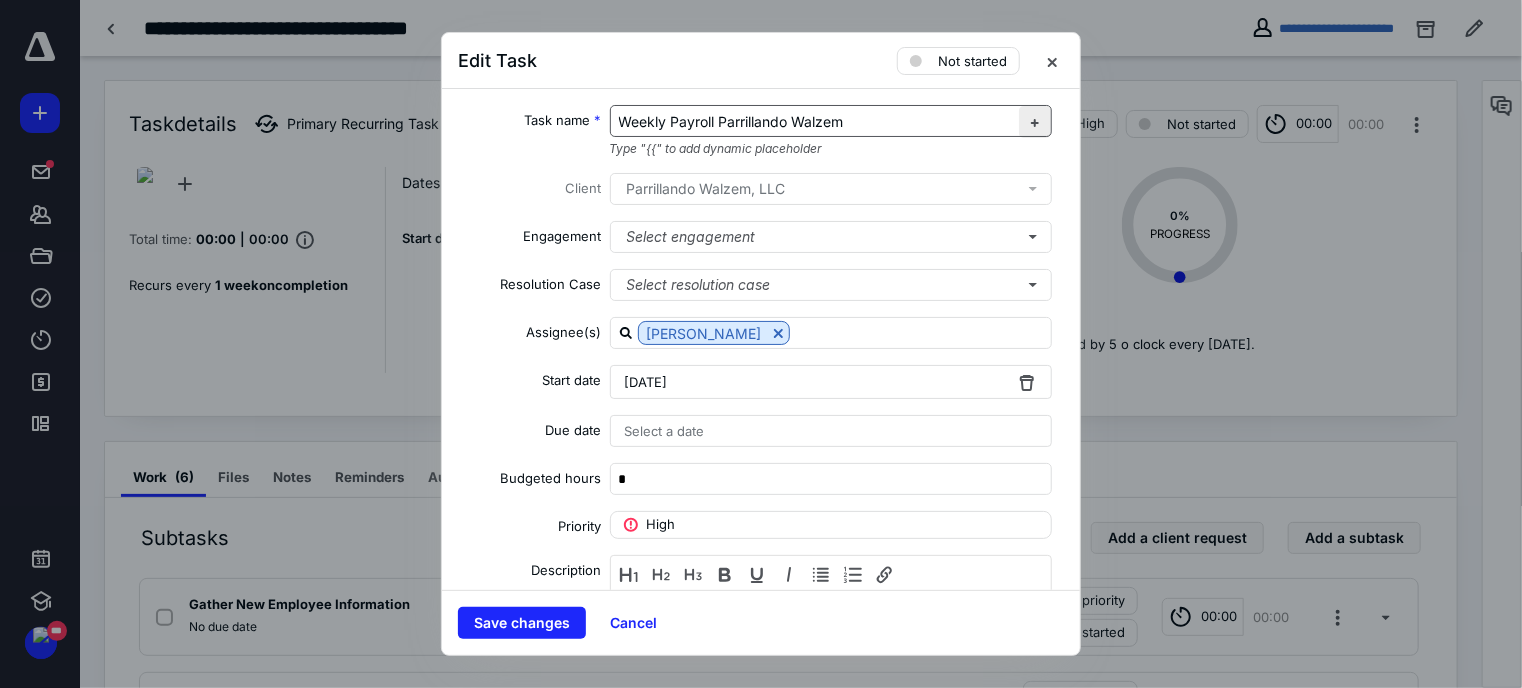 click at bounding box center [1035, 122] 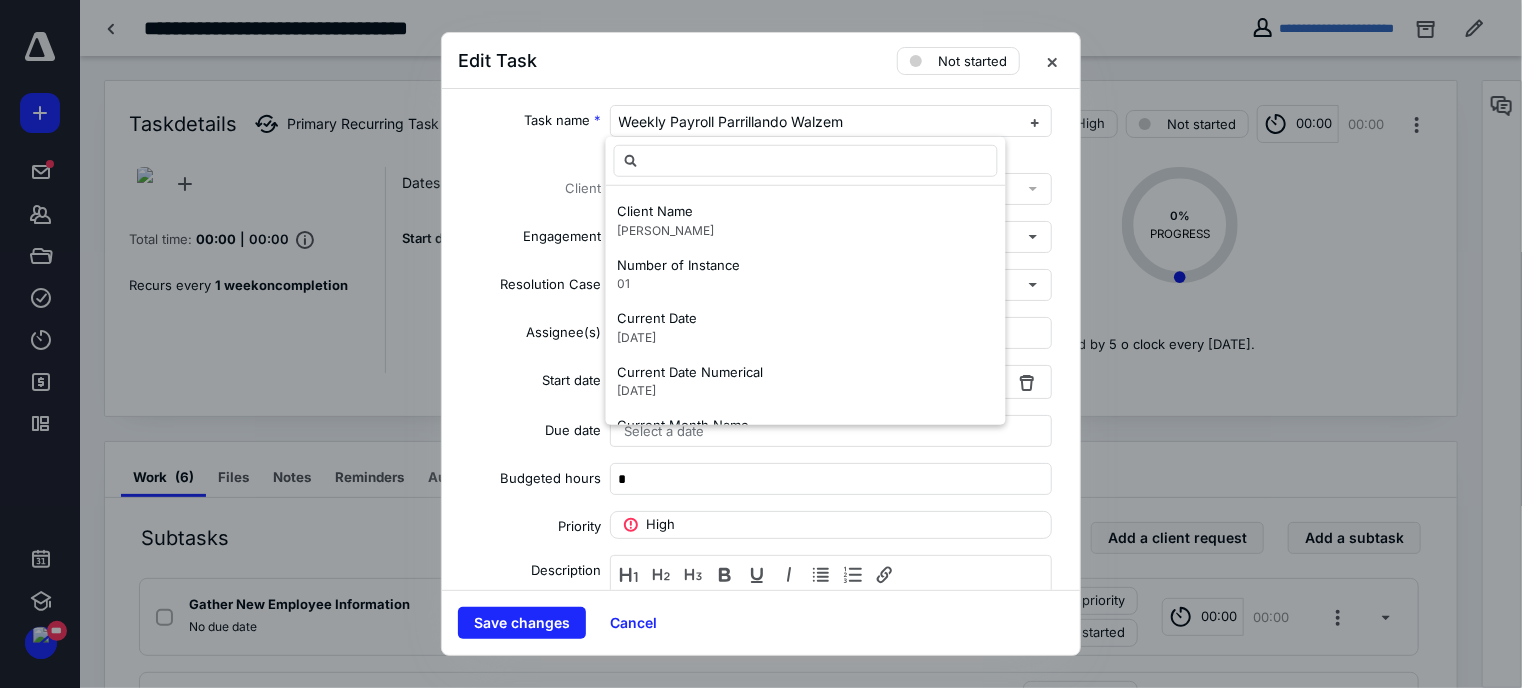 click on "Task name   * Weekly Payroll Parrillando Walzem Type "{{" to add dynamic placeholder Client Parrillando Walzem, LLC Engagement Select engagement Resolution Case Select resolution case Assignee(s) [PERSON_NAME] Start date [DATE] Due date Select a date Budgeted hours * Priority High Description Payroll must be submitted by 5 o clock every [DATE]. Recurring Recreate on Completion Recur Weekly every * week(s) Tax preparation fields" at bounding box center [761, 339] 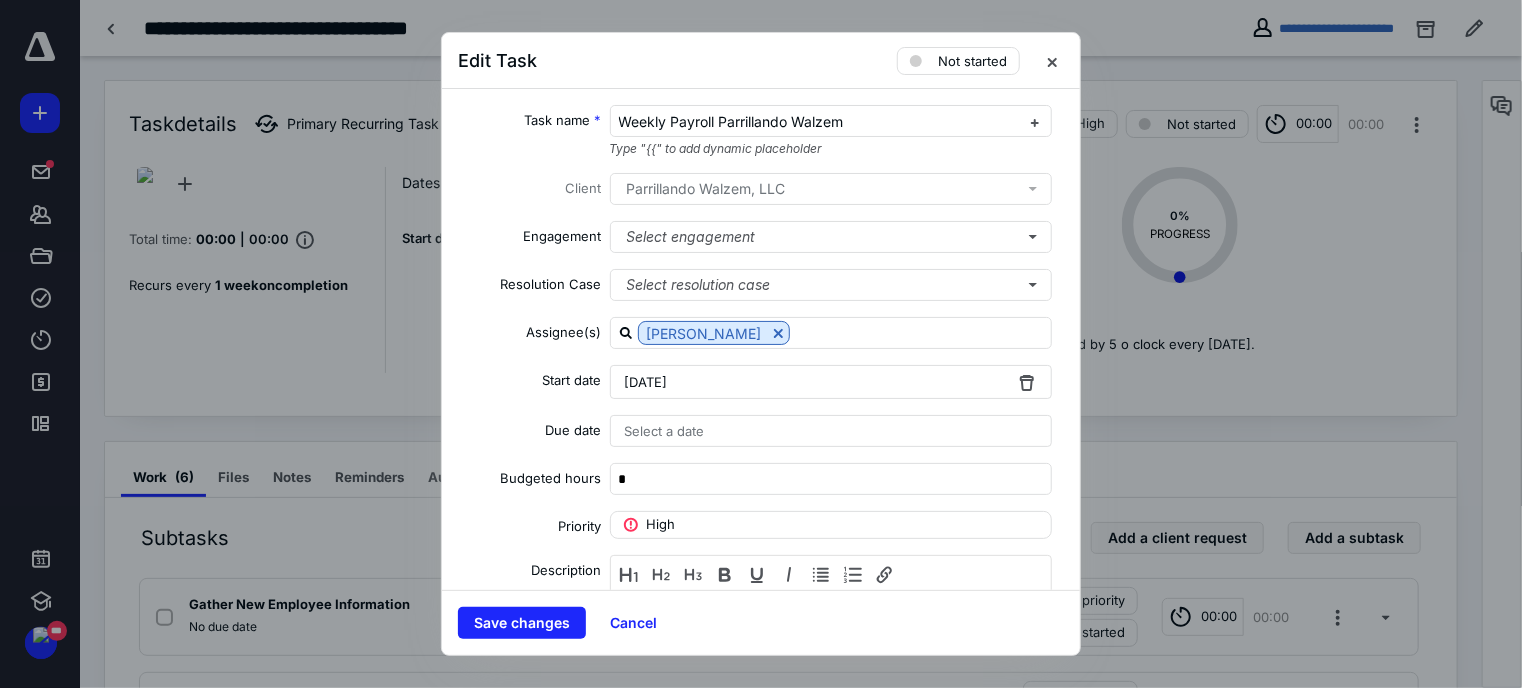 click on "Client" at bounding box center [530, 192] 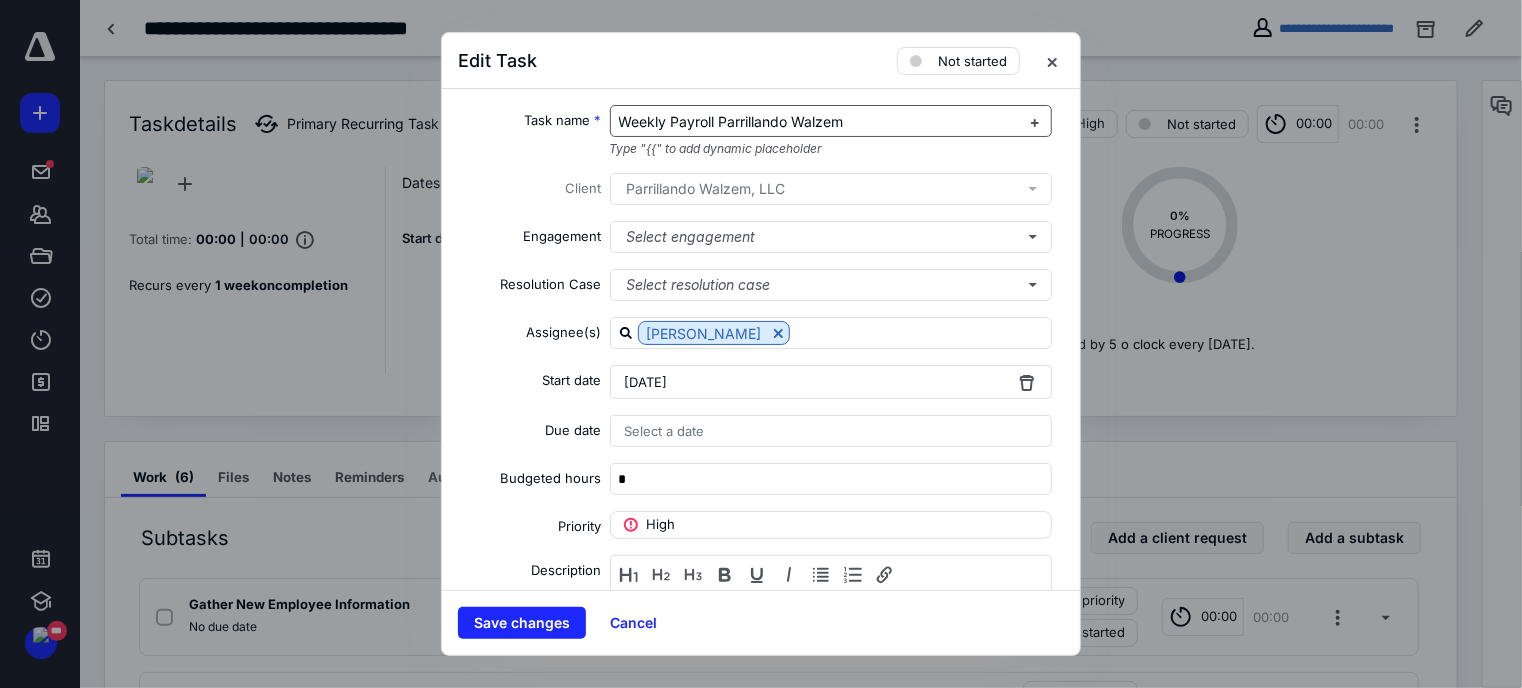 click on "Weekly Payroll Parrillando Walzem" at bounding box center (731, 121) 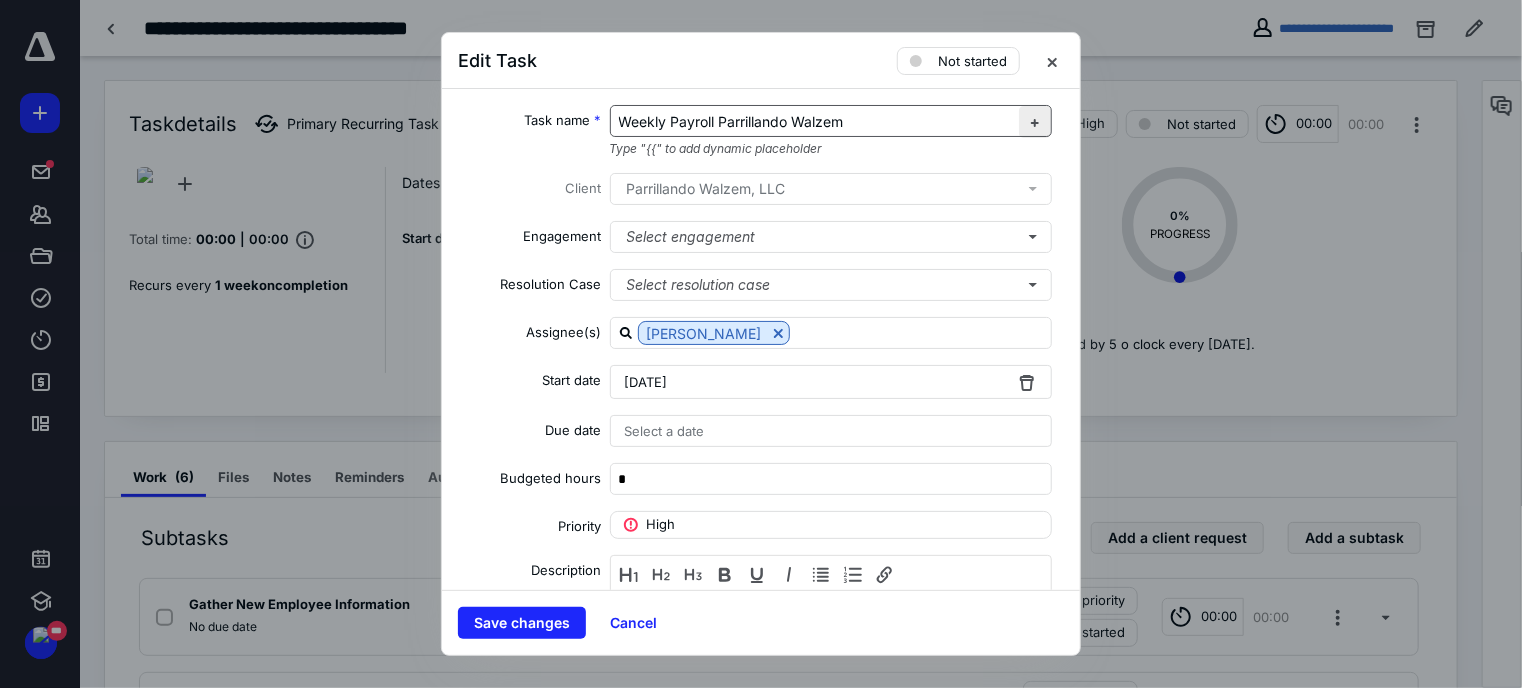 click at bounding box center [1035, 122] 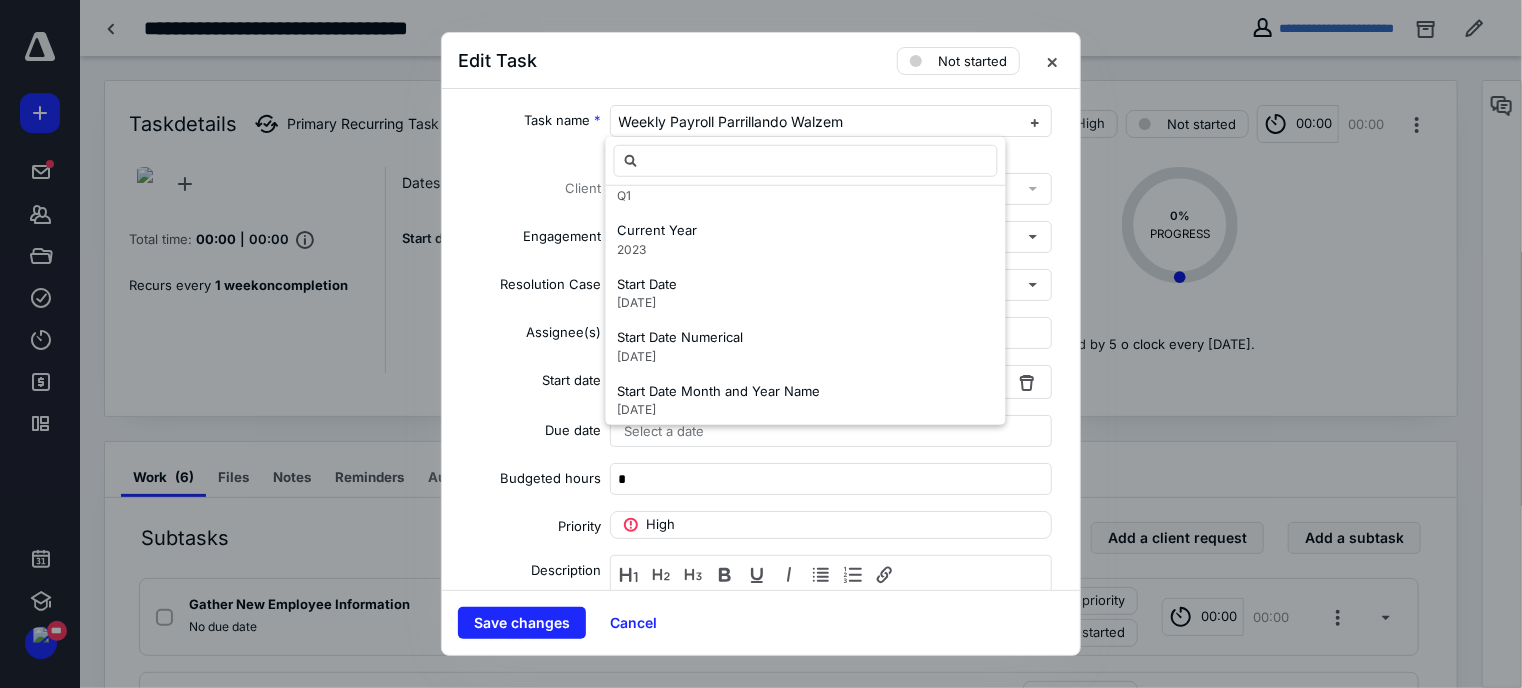 scroll, scrollTop: 522, scrollLeft: 0, axis: vertical 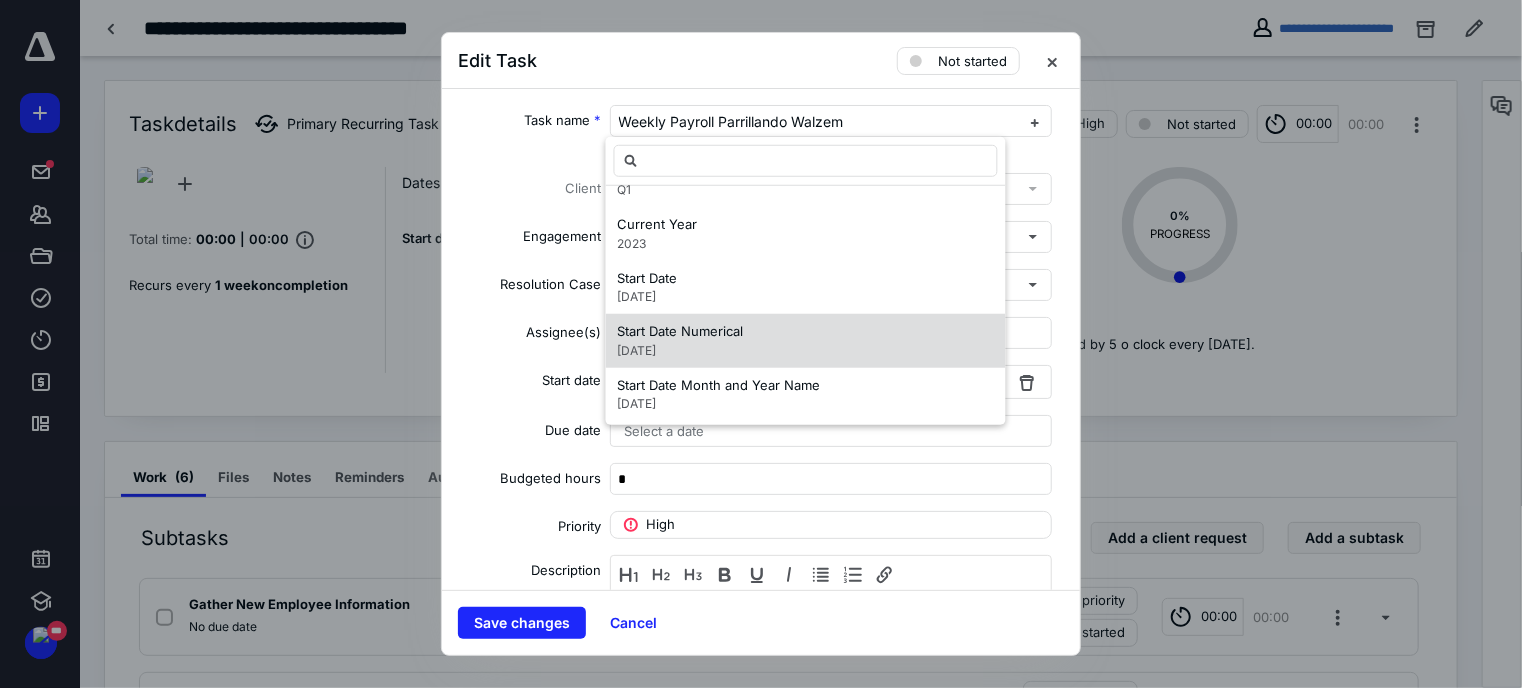 click on "[DATE]" at bounding box center (681, 350) 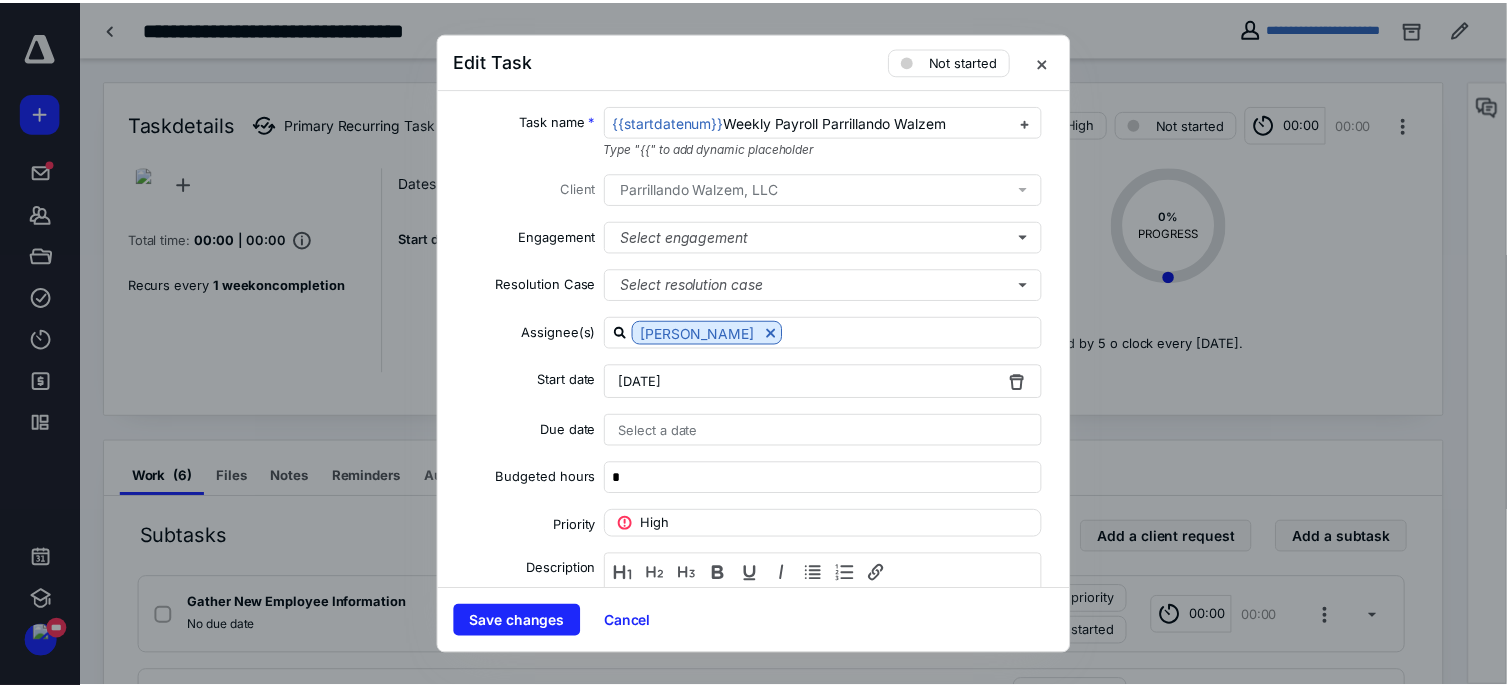 scroll, scrollTop: 0, scrollLeft: 0, axis: both 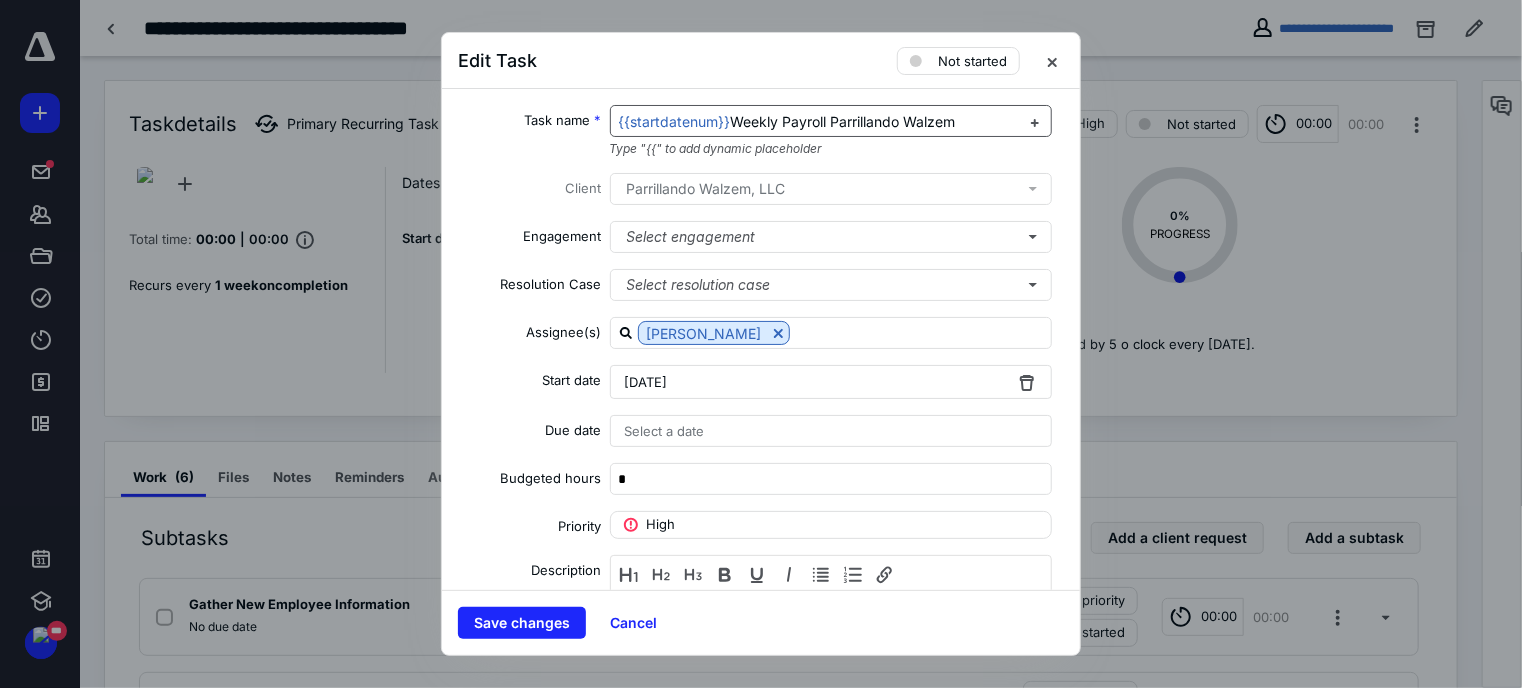 drag, startPoint x: 973, startPoint y: 119, endPoint x: 836, endPoint y: 119, distance: 137 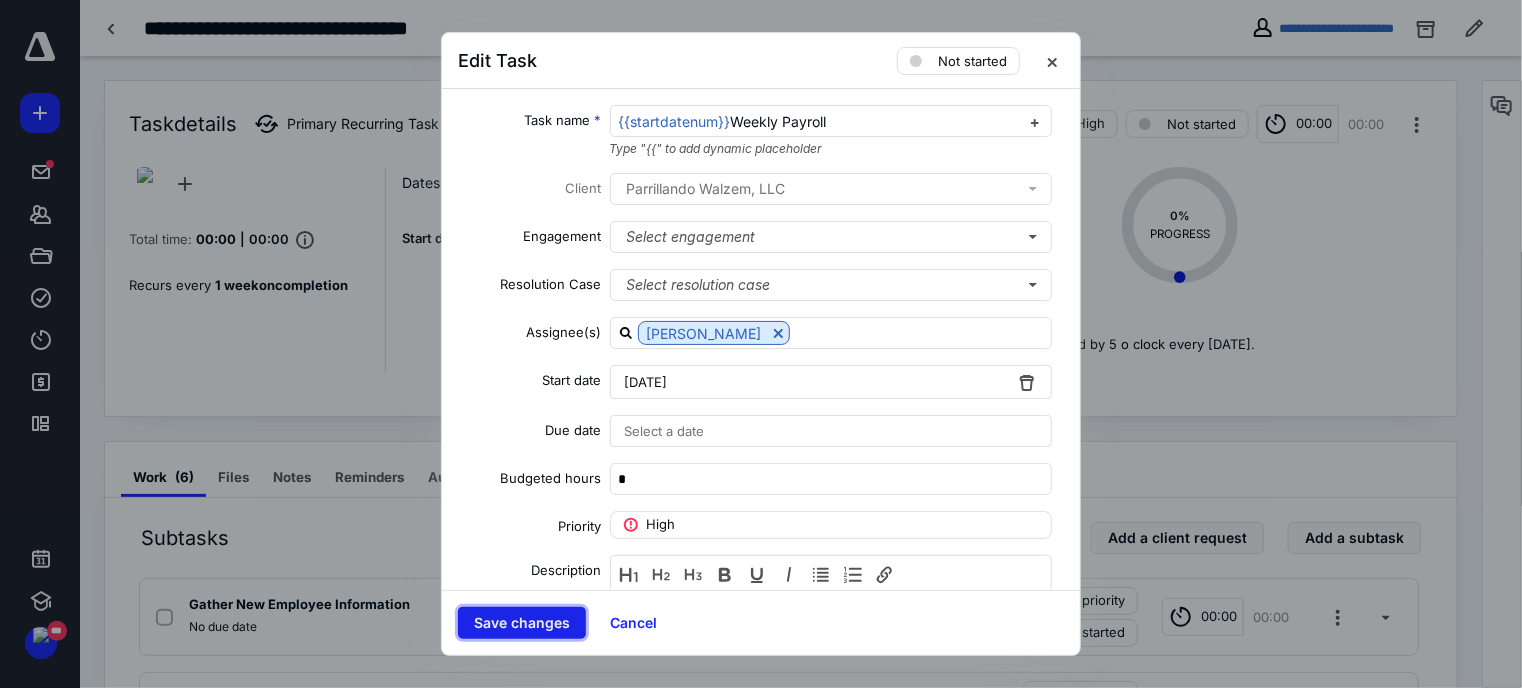 click on "Save changes" at bounding box center (522, 623) 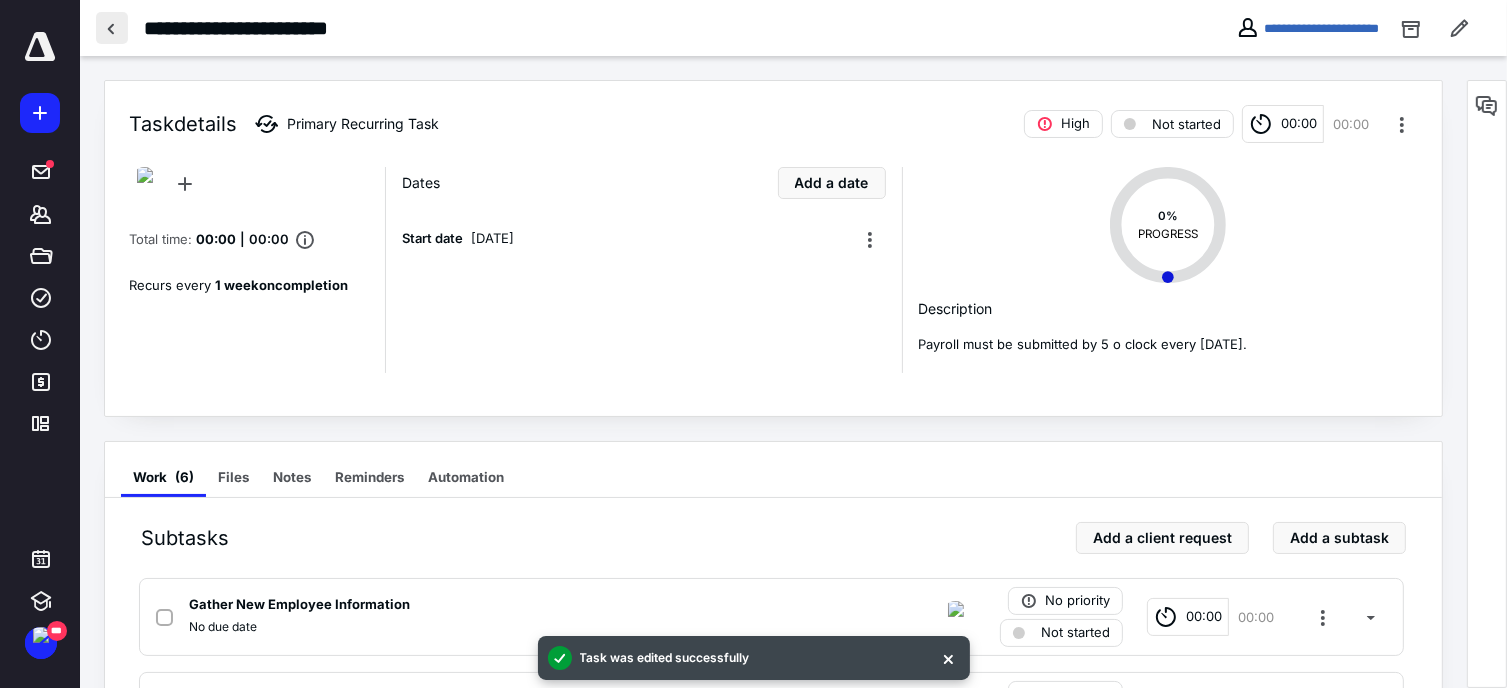 click at bounding box center [112, 28] 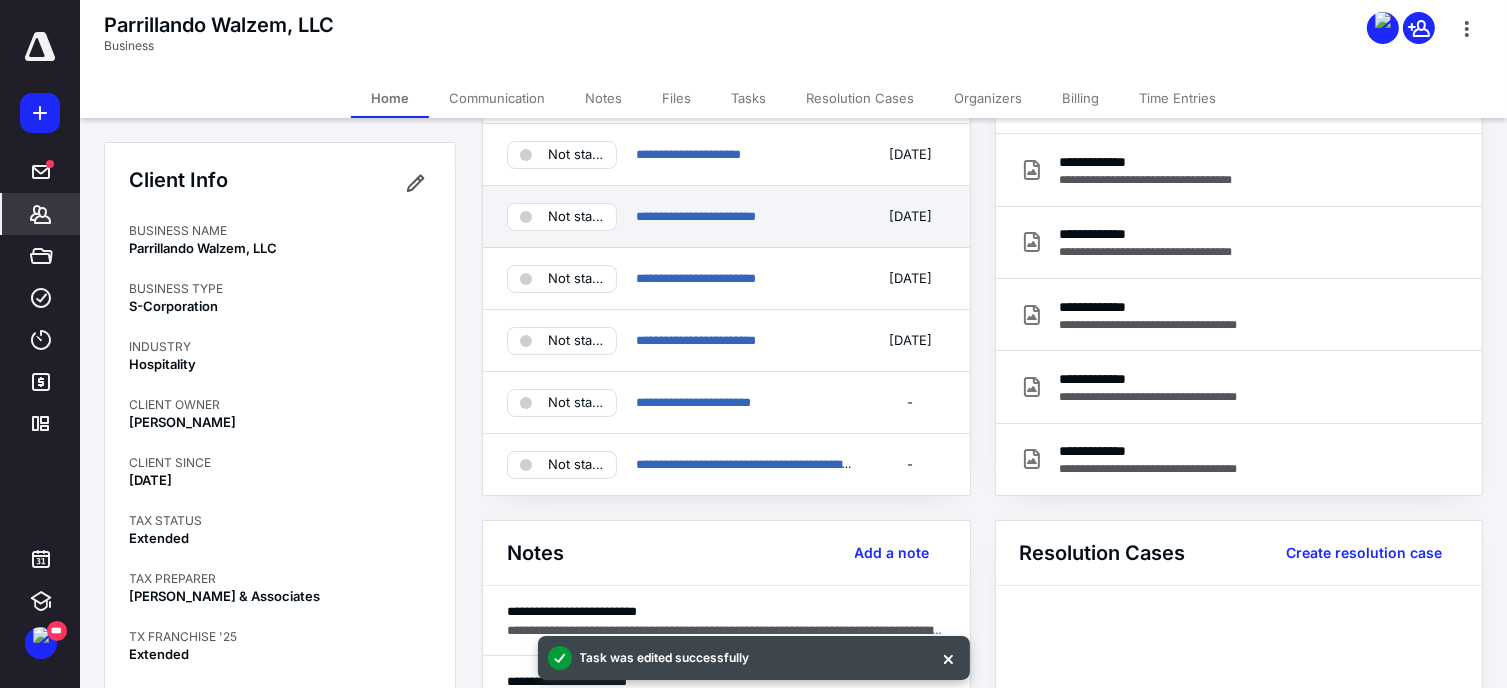 scroll, scrollTop: 147, scrollLeft: 0, axis: vertical 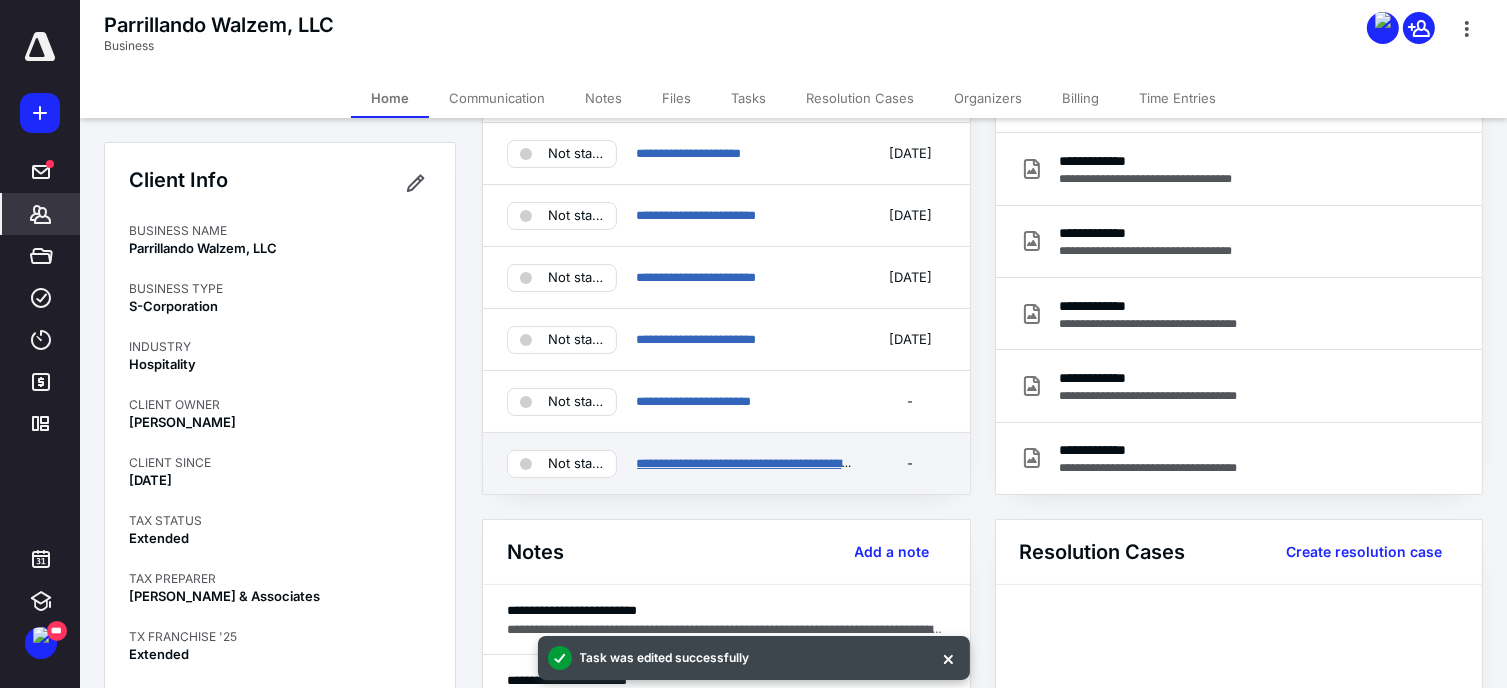 click on "**********" at bounding box center (749, 463) 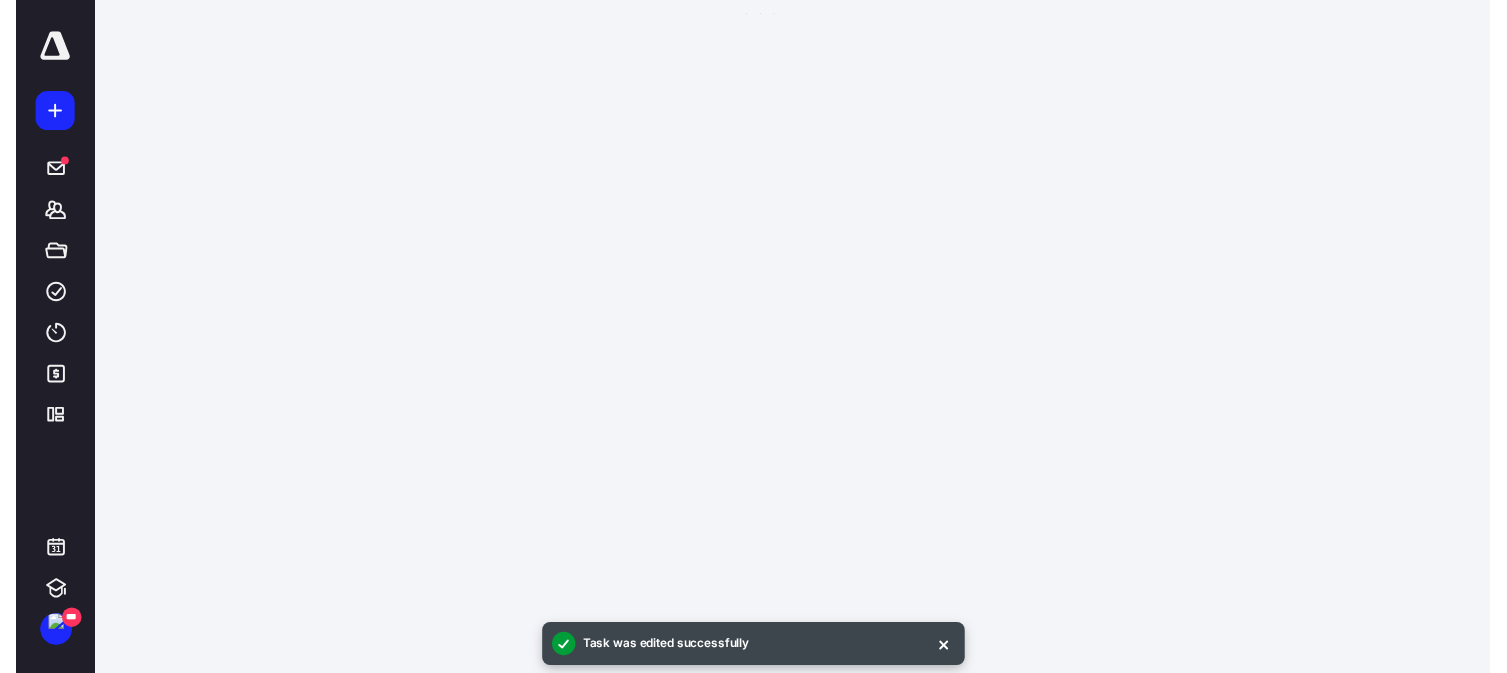 scroll, scrollTop: 0, scrollLeft: 0, axis: both 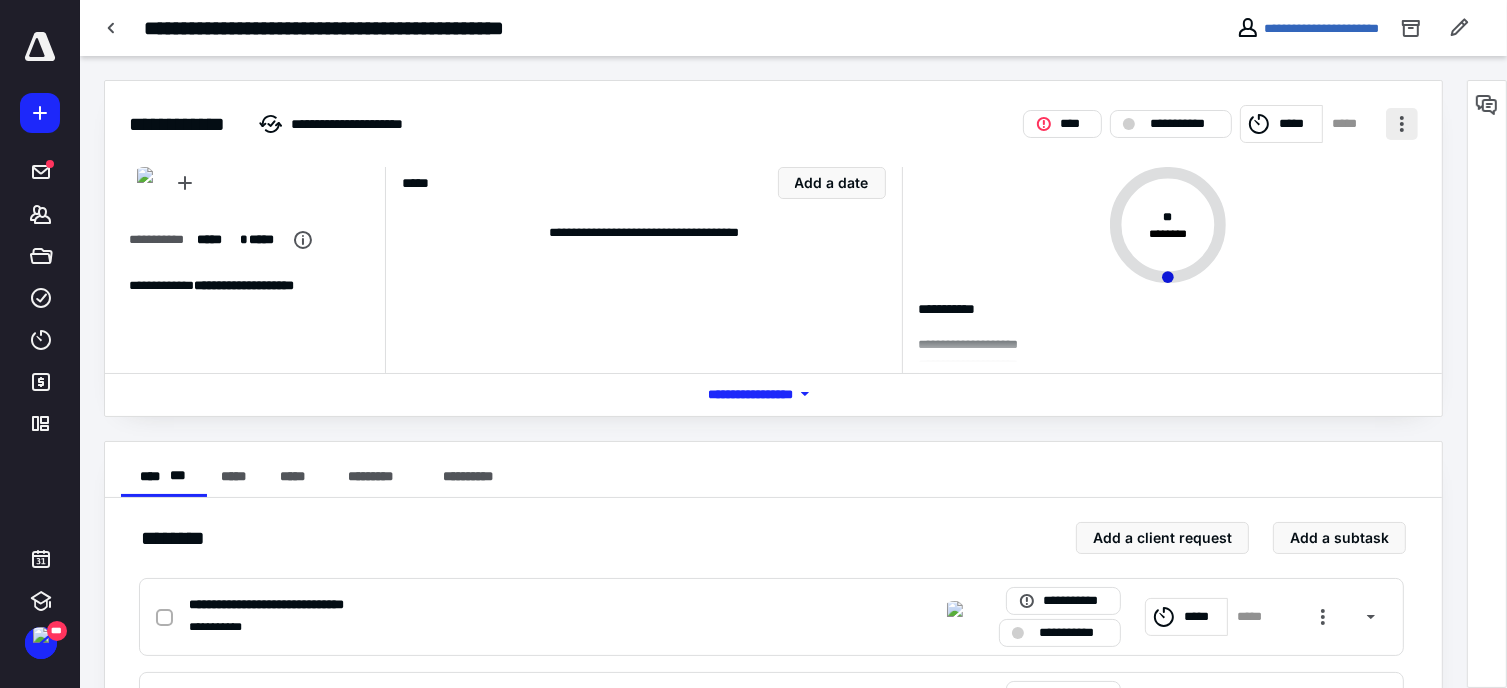 click at bounding box center (1402, 124) 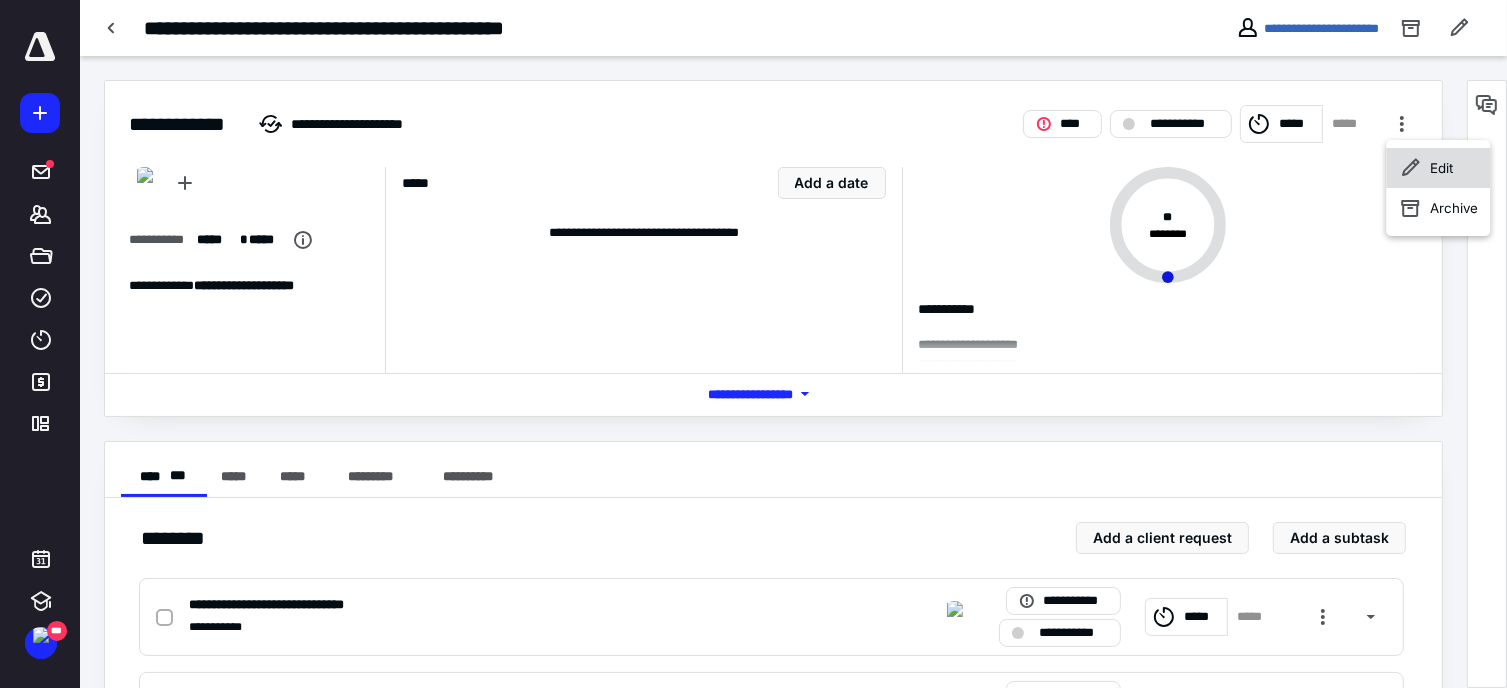 click 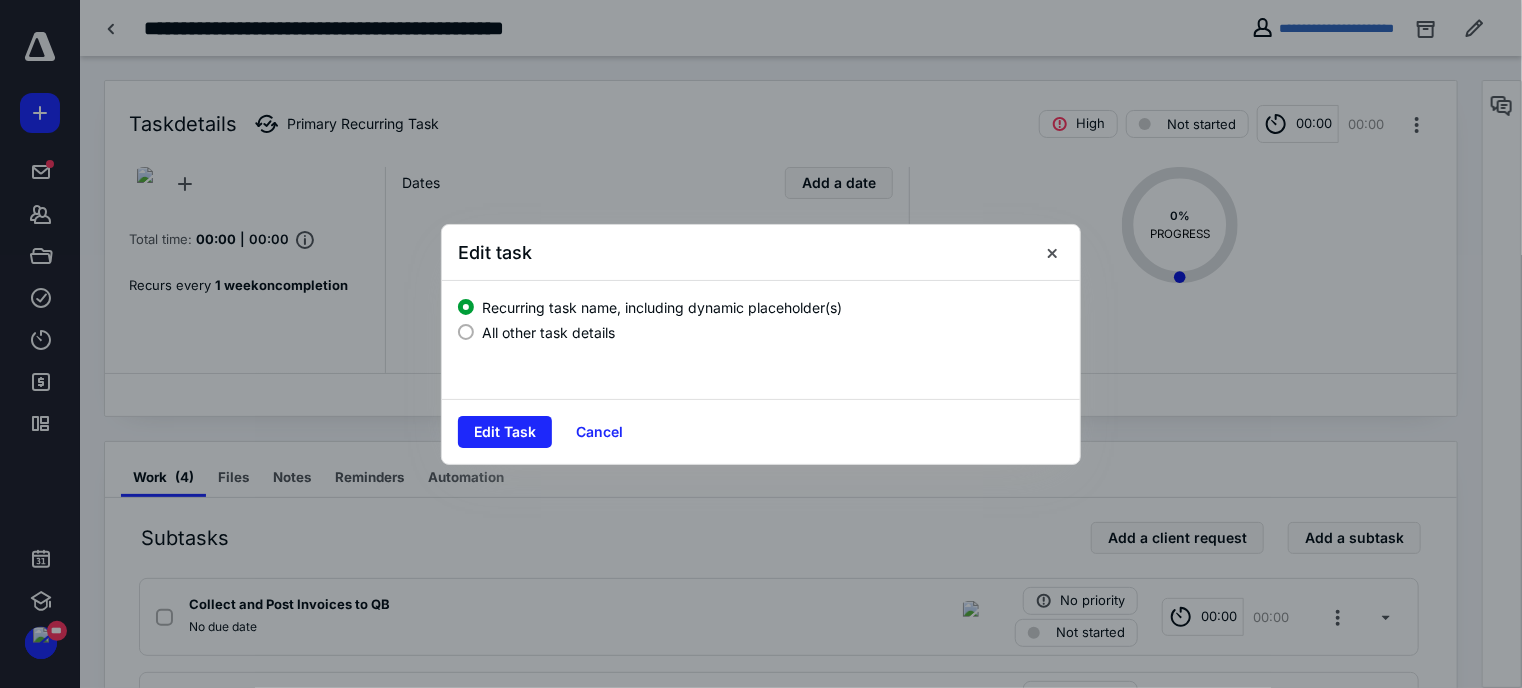 click on "All other task details" at bounding box center [548, 332] 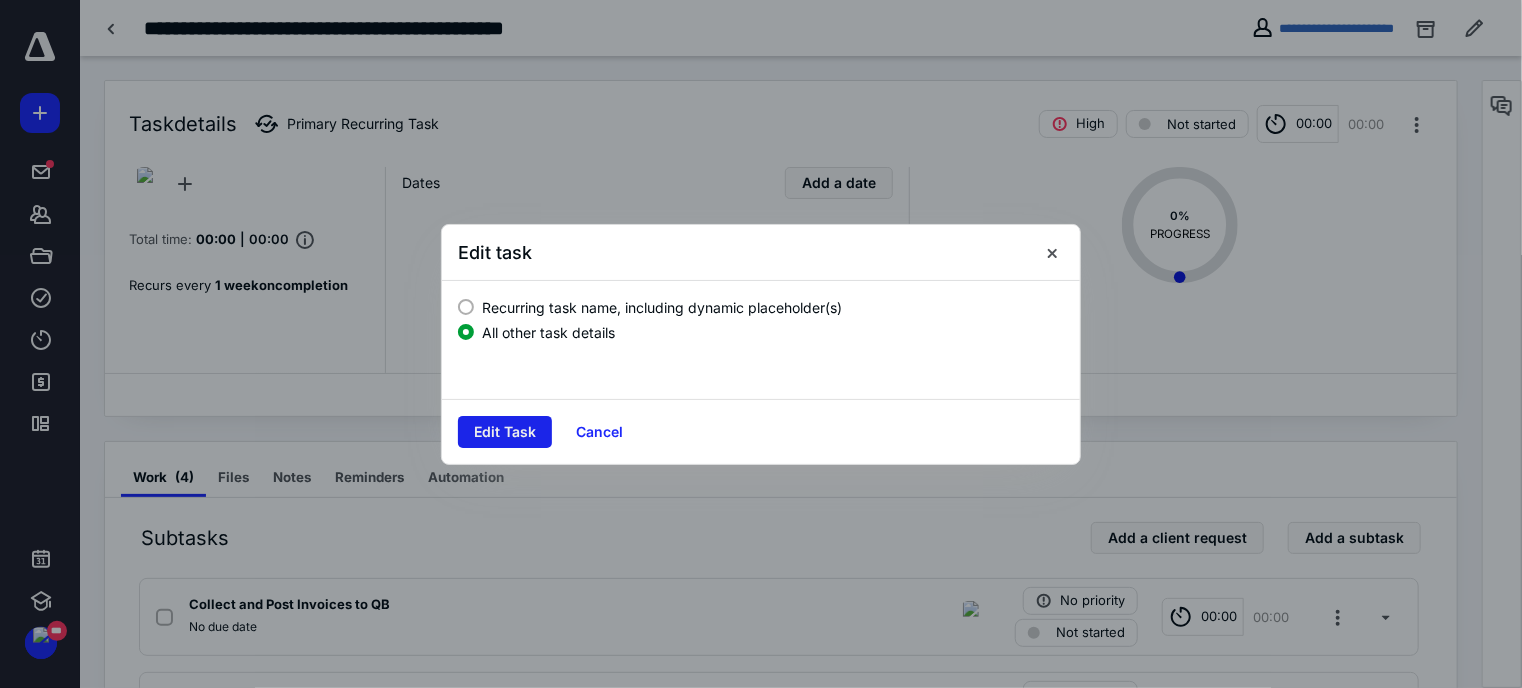 click on "Edit Task" at bounding box center [505, 432] 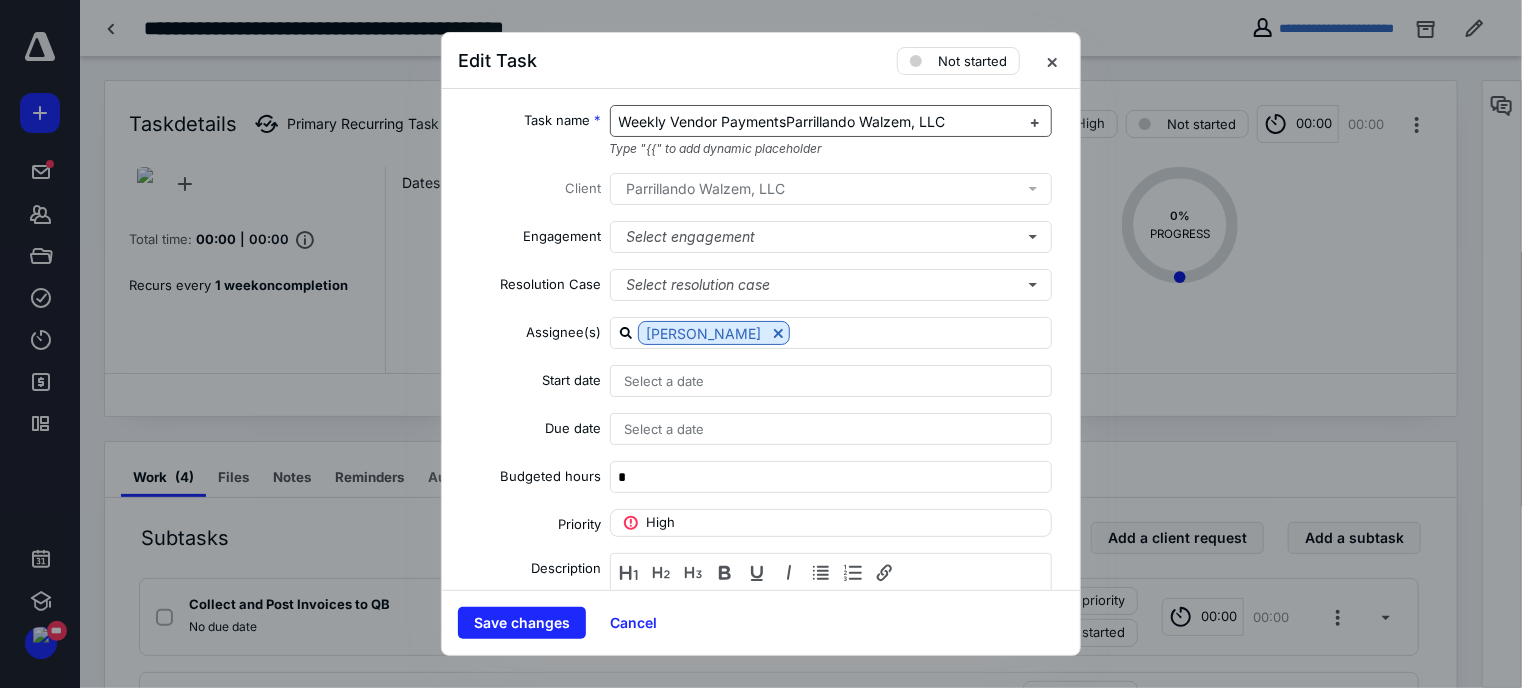 drag, startPoint x: 963, startPoint y: 116, endPoint x: 791, endPoint y: 111, distance: 172.07266 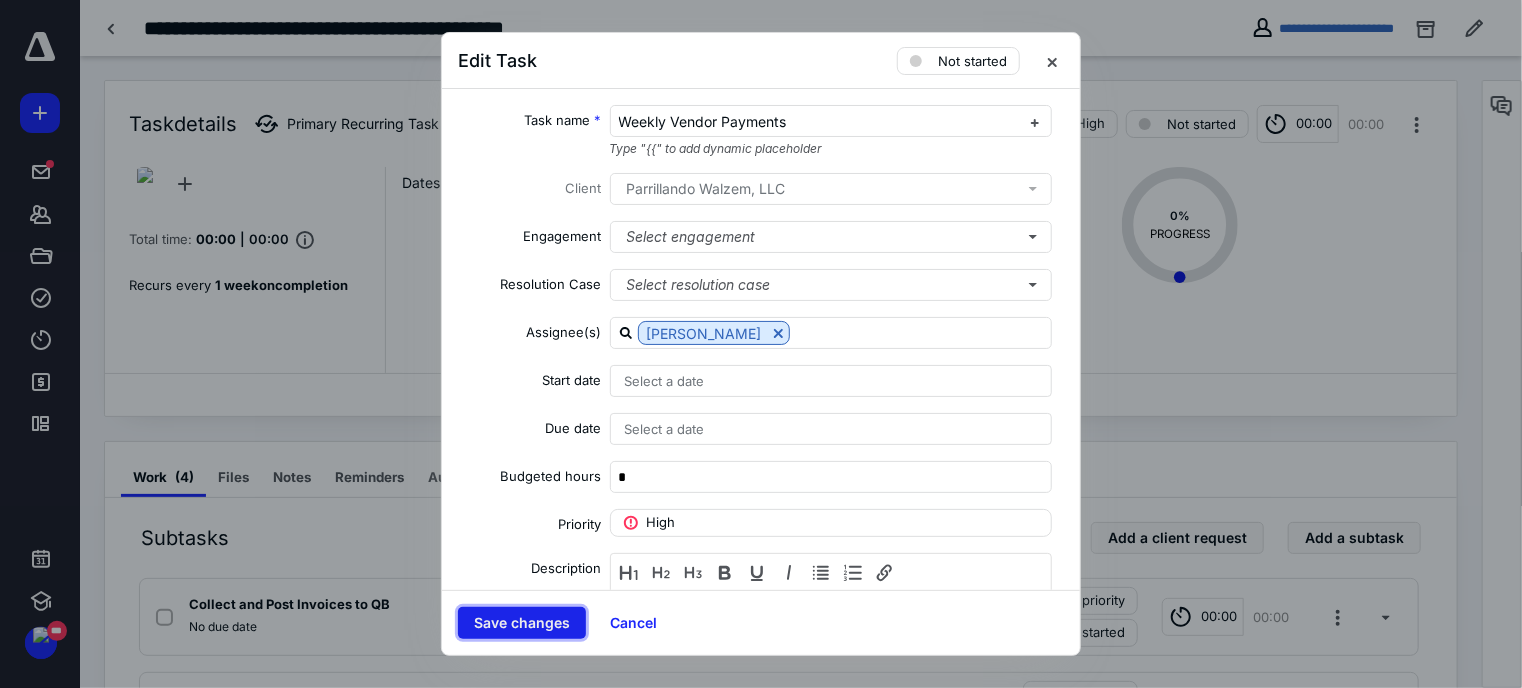 click on "Save changes" at bounding box center (522, 623) 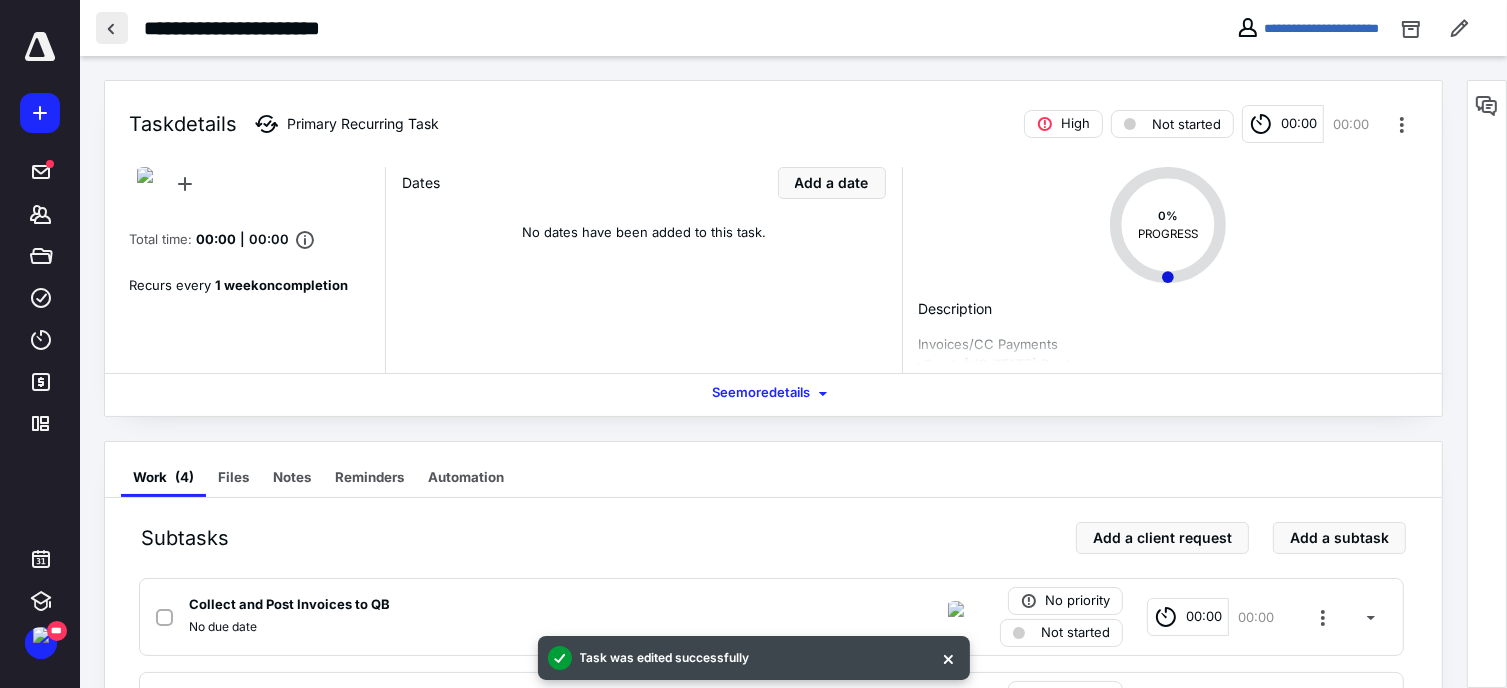 click at bounding box center (112, 28) 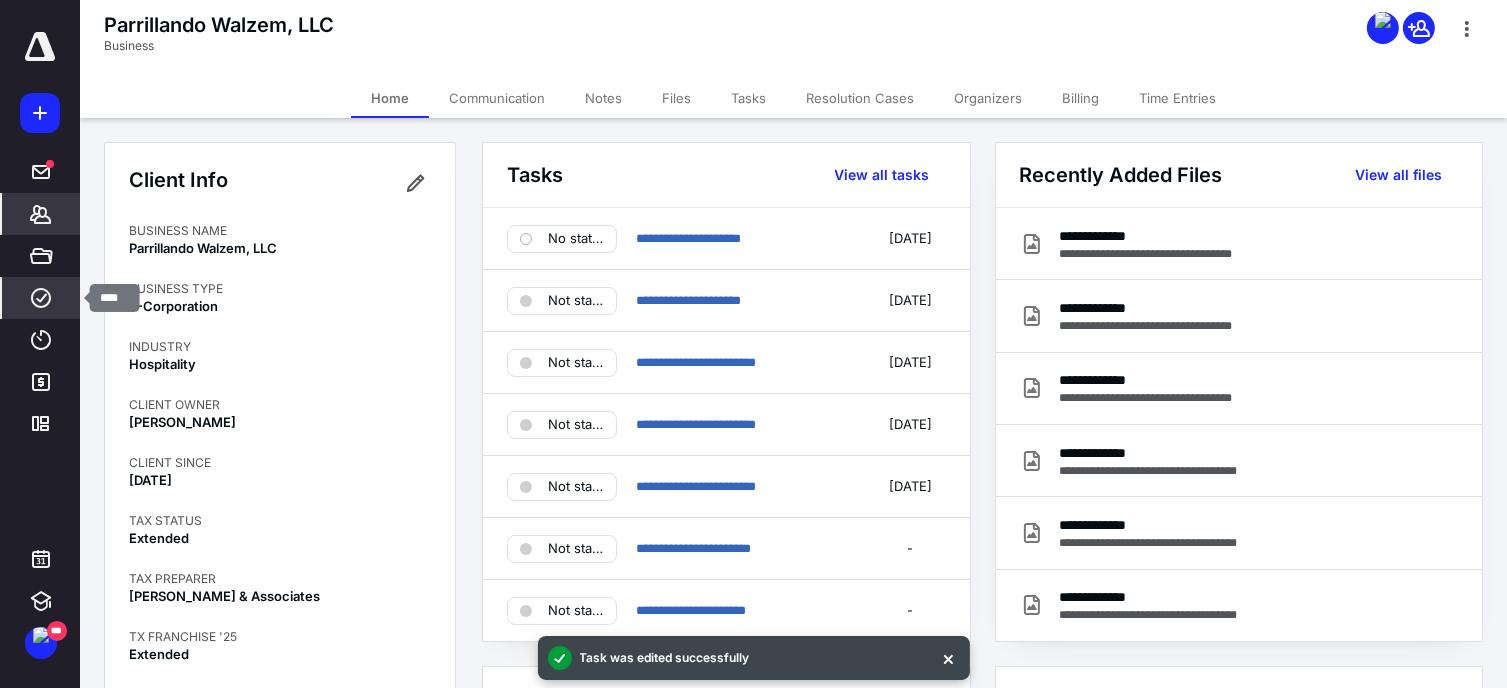click on "****" at bounding box center (41, 298) 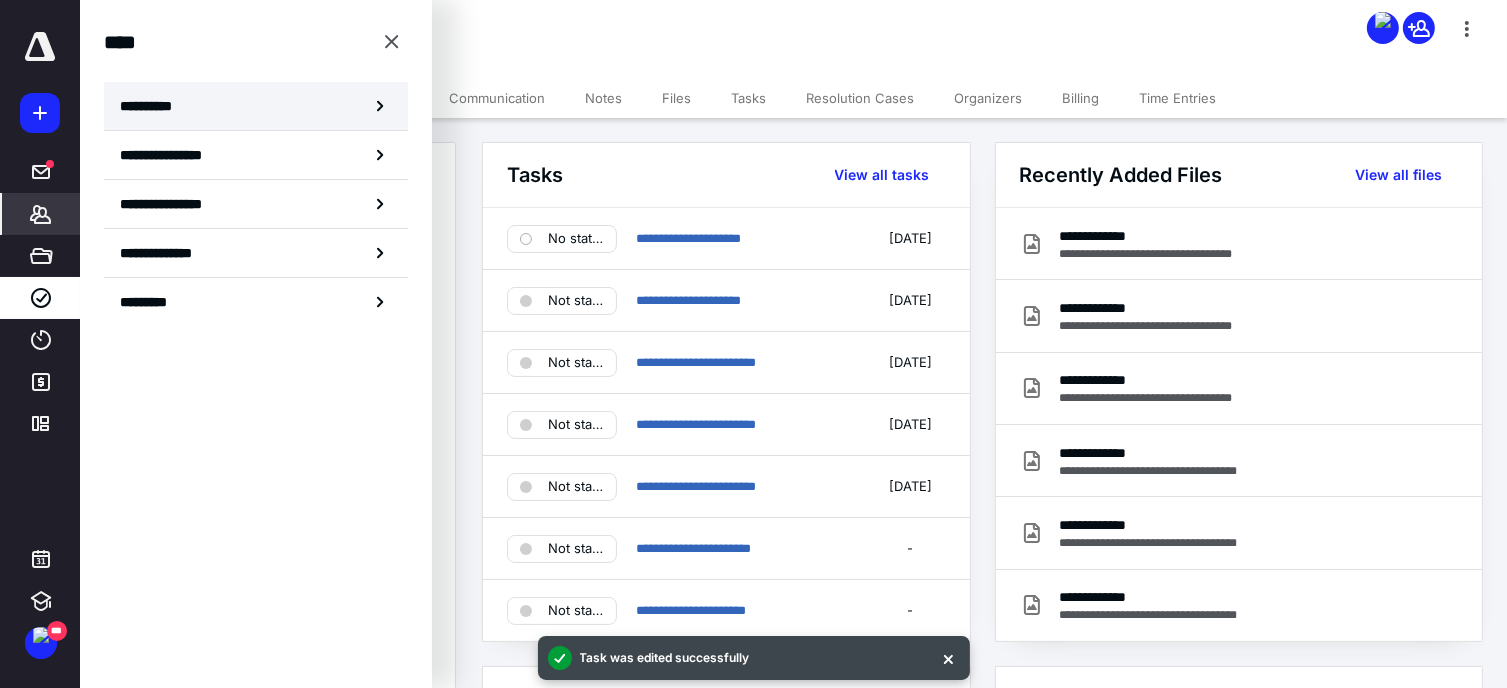 click on "**********" at bounding box center [256, 106] 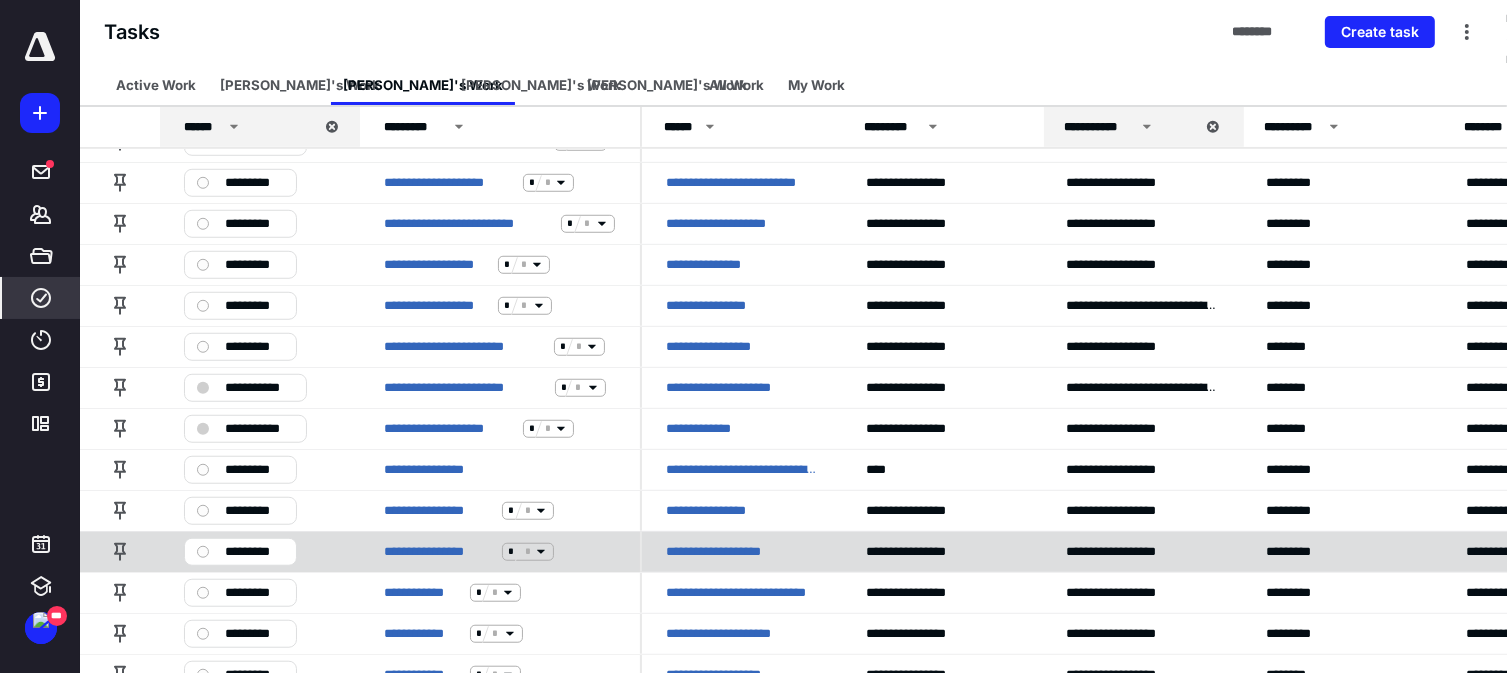 scroll, scrollTop: 1452, scrollLeft: 0, axis: vertical 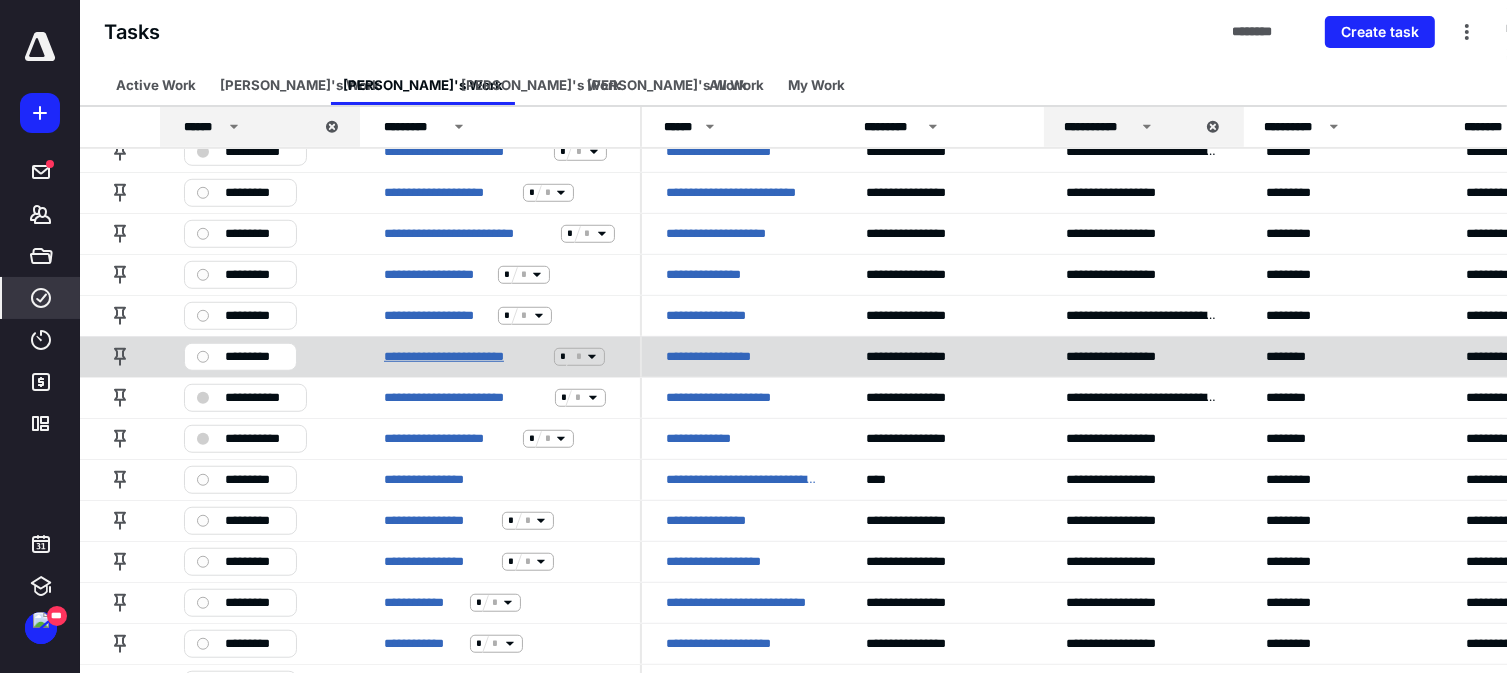 click on "**********" at bounding box center [465, 357] 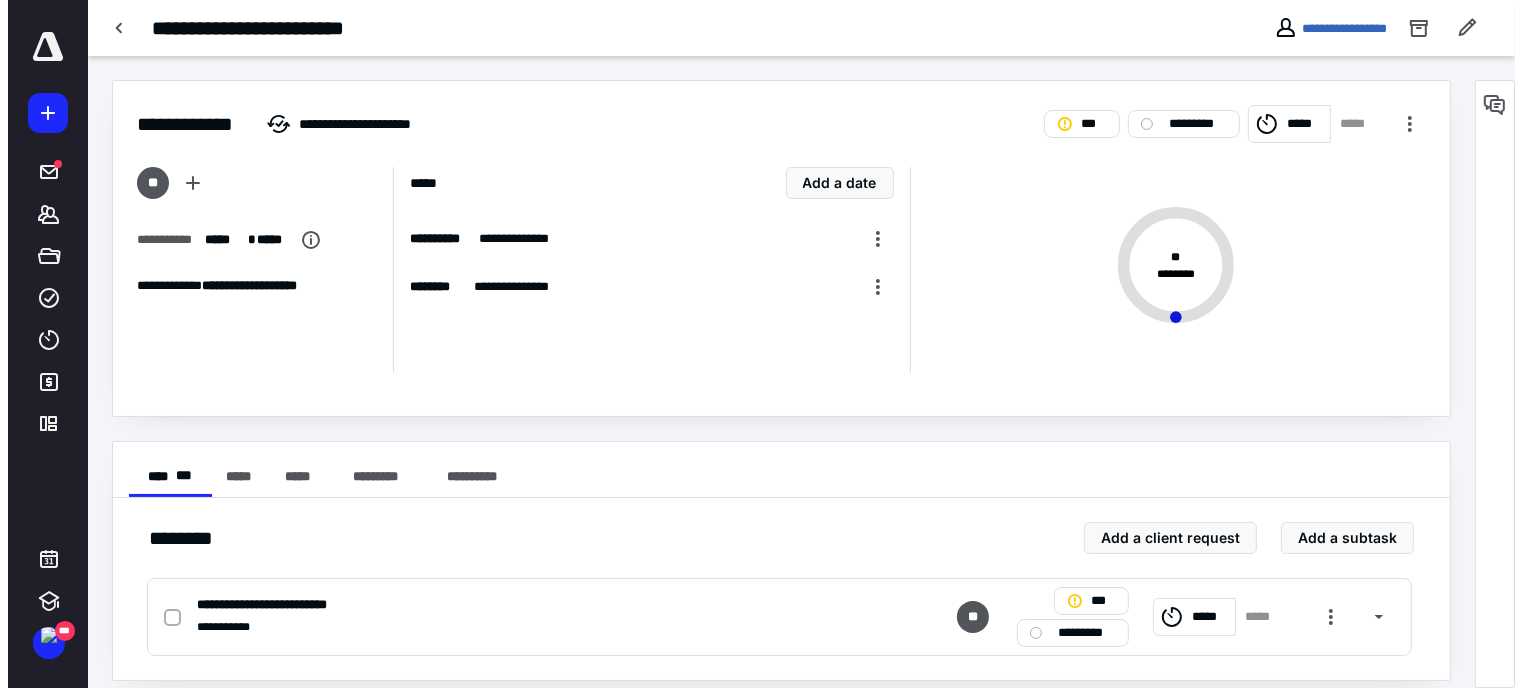 scroll, scrollTop: 16, scrollLeft: 0, axis: vertical 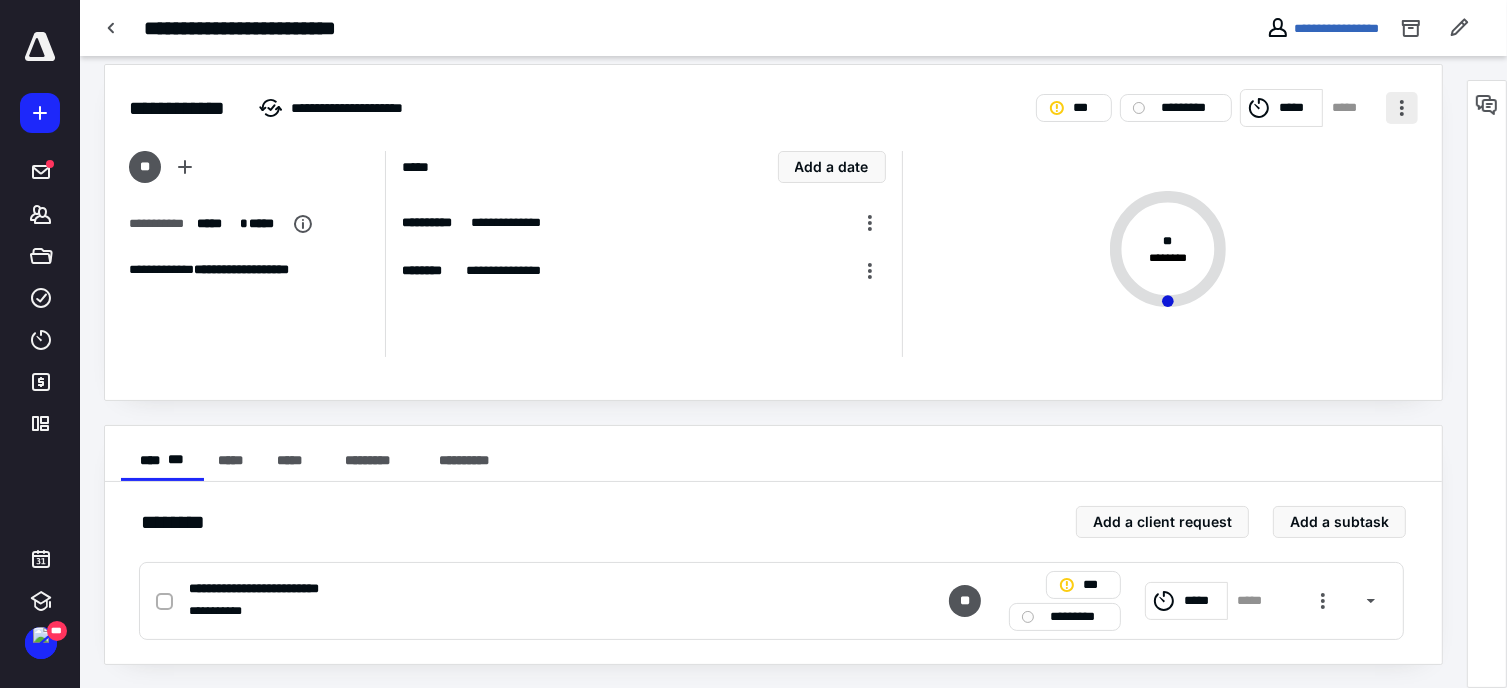 click at bounding box center [1402, 108] 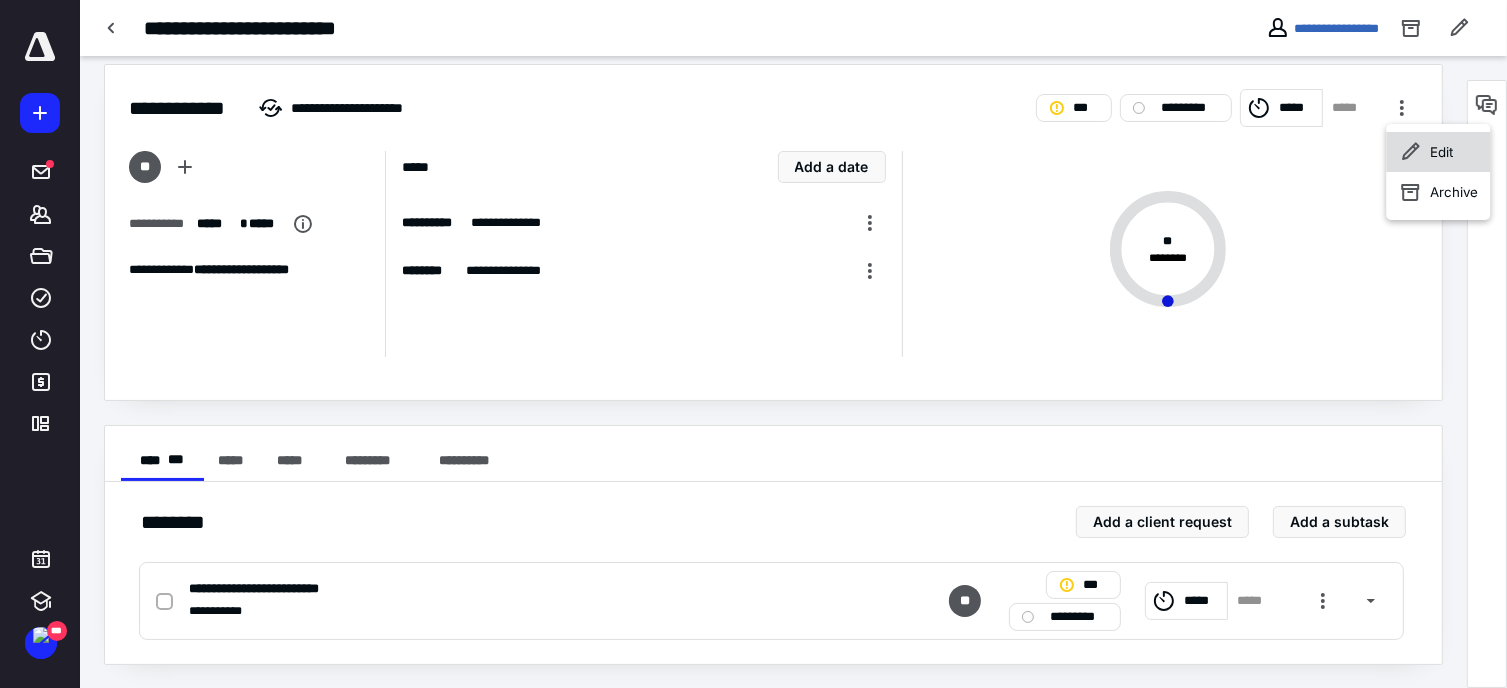 click on "Edit" at bounding box center (1438, 152) 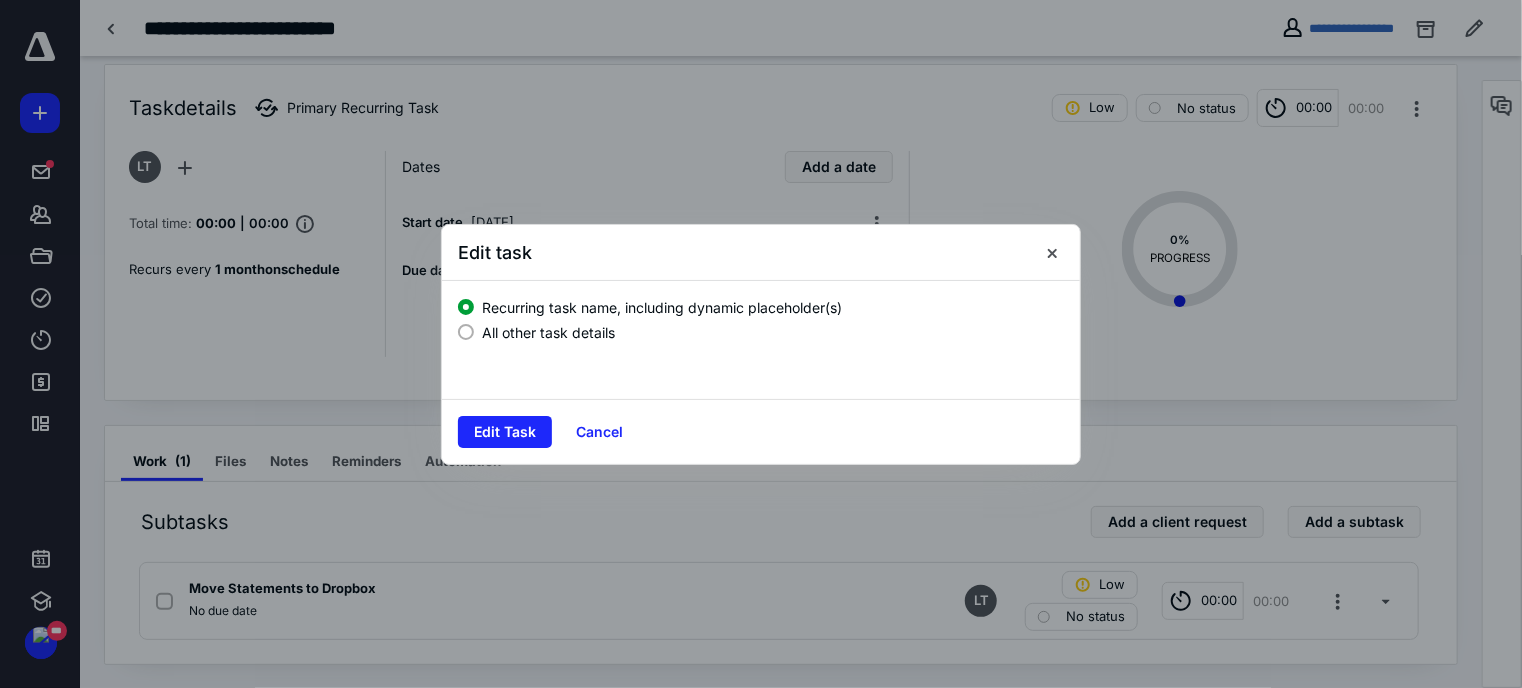 click on "All other task details" at bounding box center (548, 332) 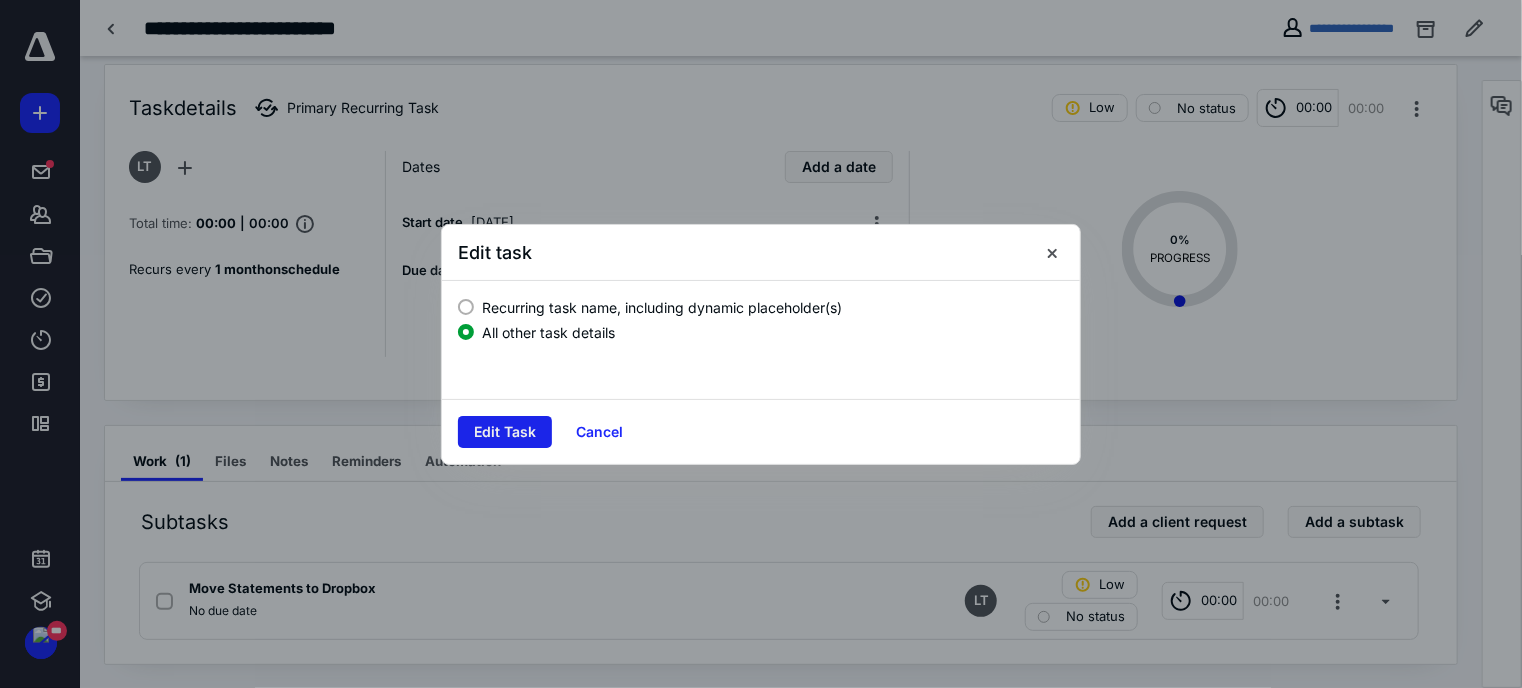 click on "Edit Task" at bounding box center [505, 432] 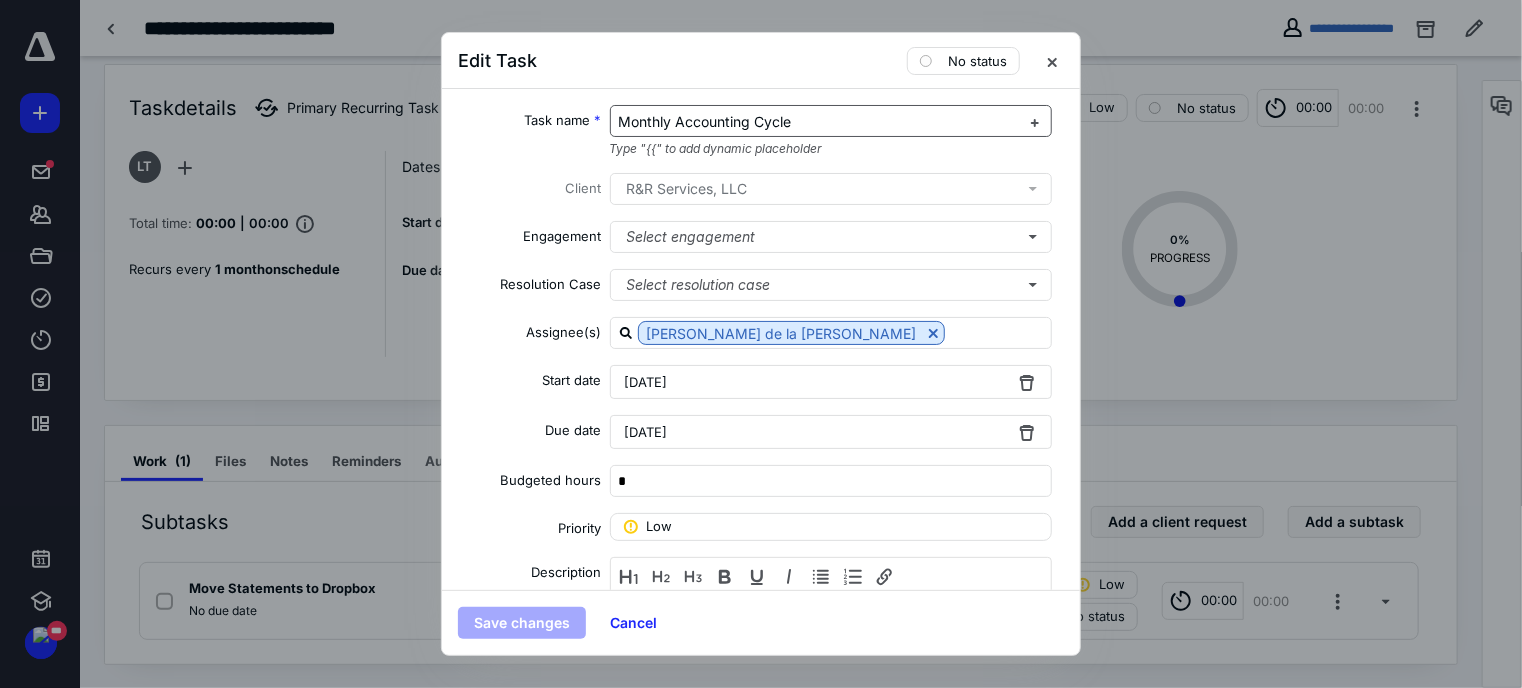 click on "Monthly Accounting Cycle" at bounding box center [831, 121] 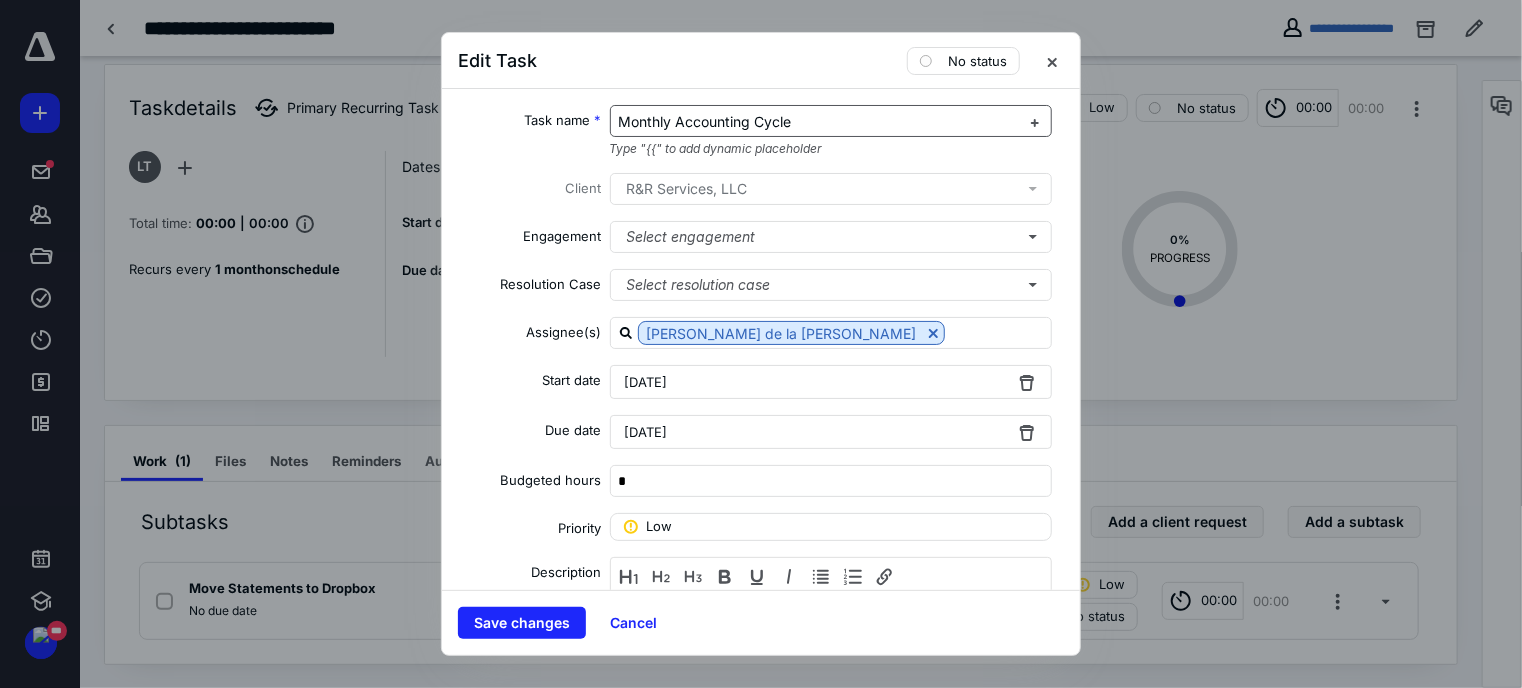 click on "Monthly Accounting Cycle" at bounding box center [705, 121] 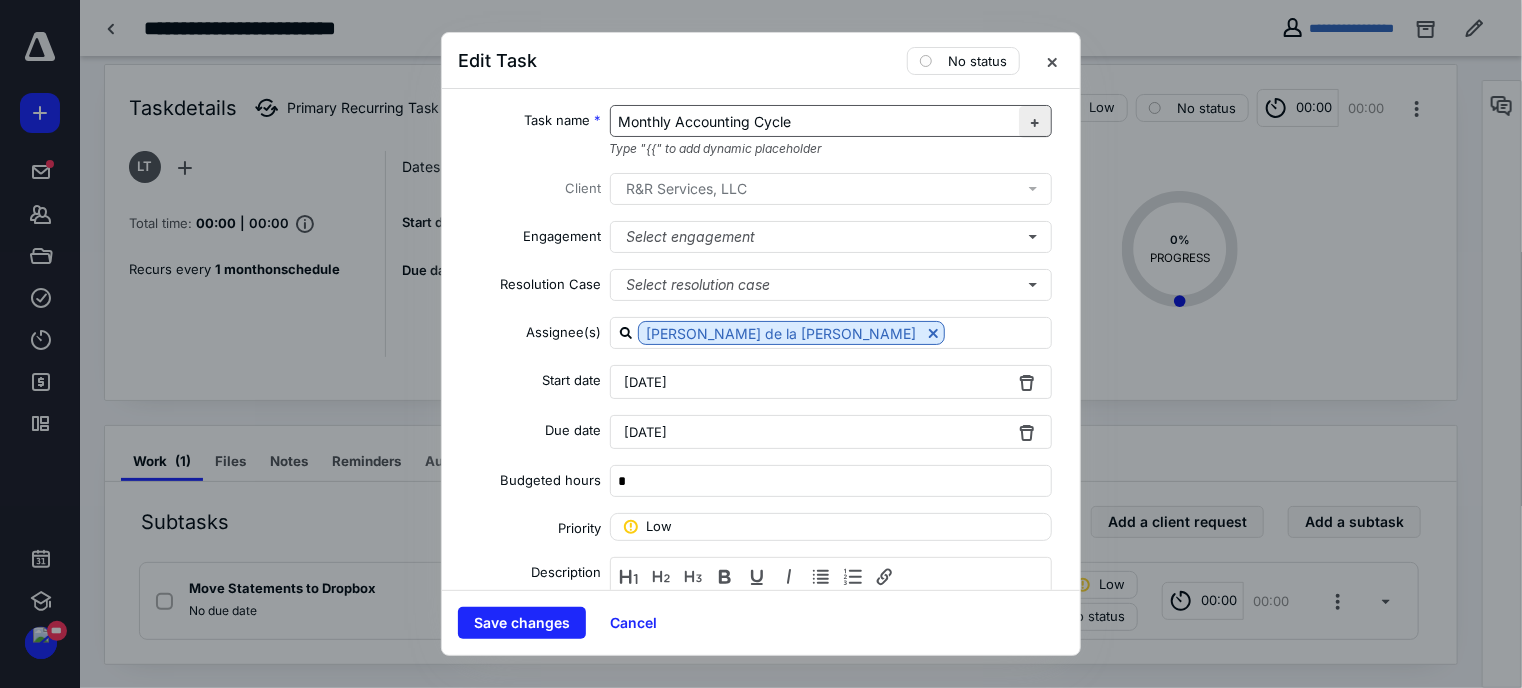 click at bounding box center (1035, 122) 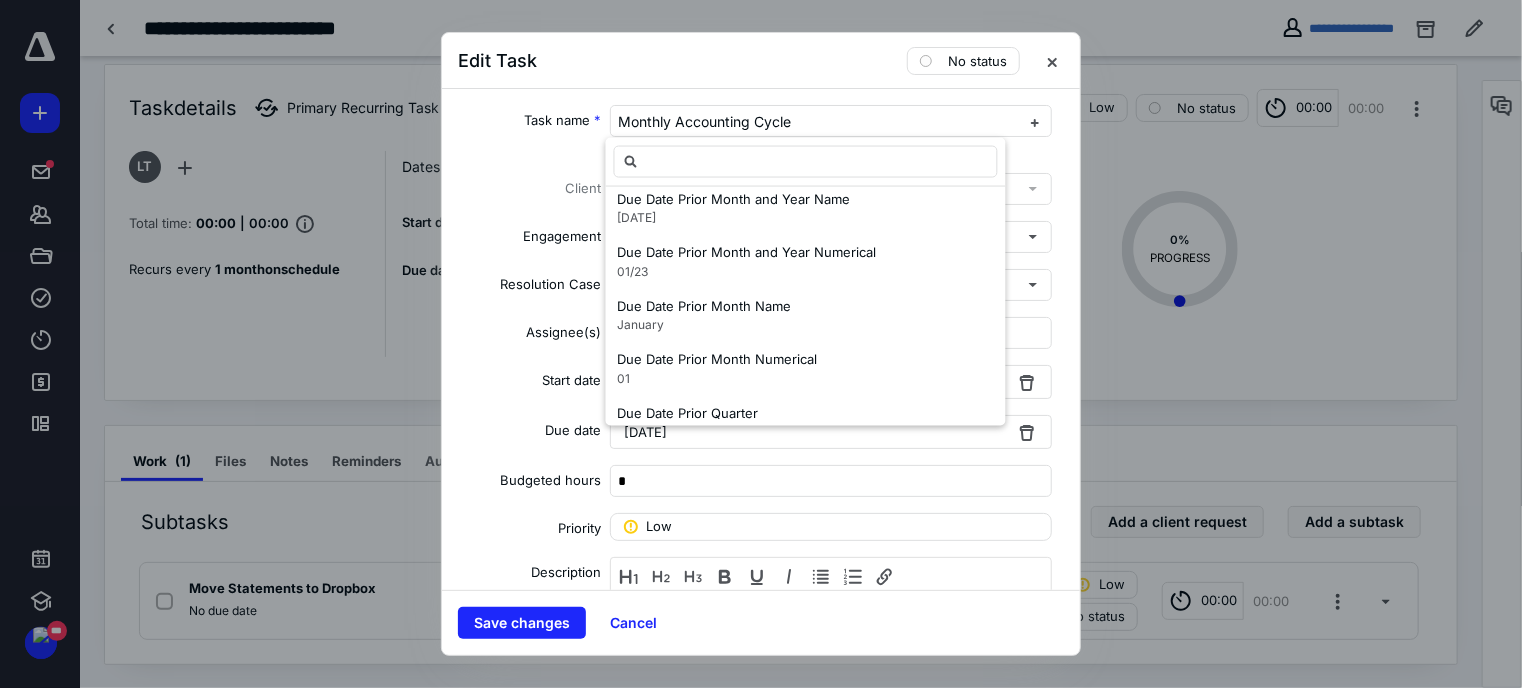 scroll, scrollTop: 1674, scrollLeft: 0, axis: vertical 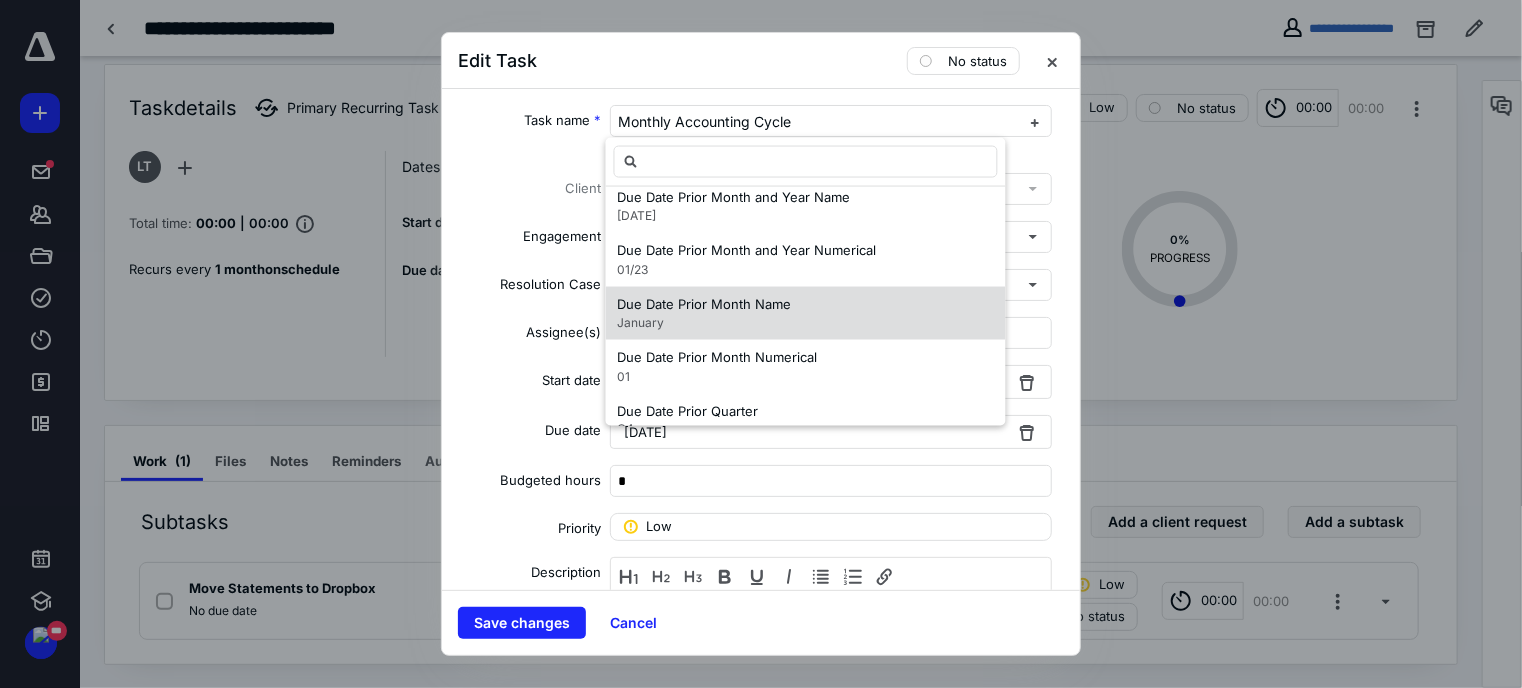 click on "Due Date Prior Month Name" at bounding box center [705, 304] 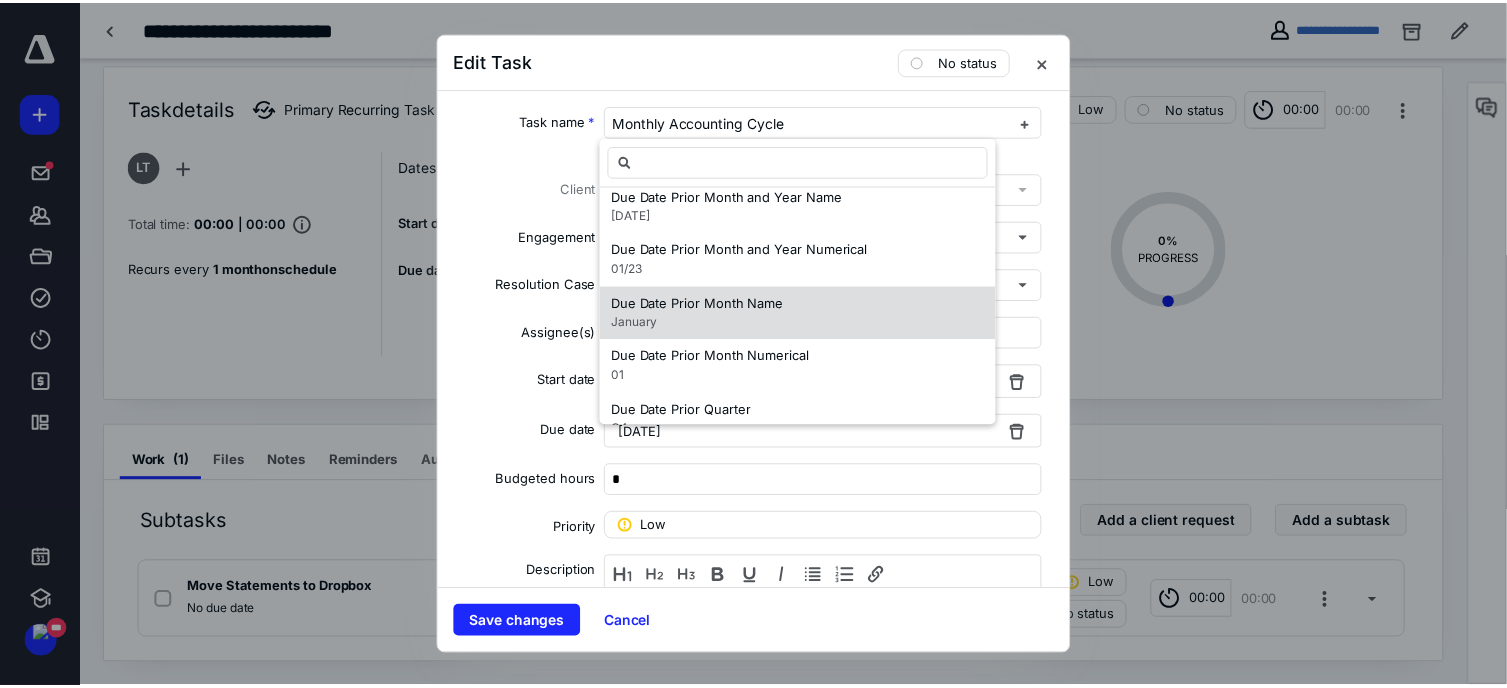 scroll, scrollTop: 0, scrollLeft: 0, axis: both 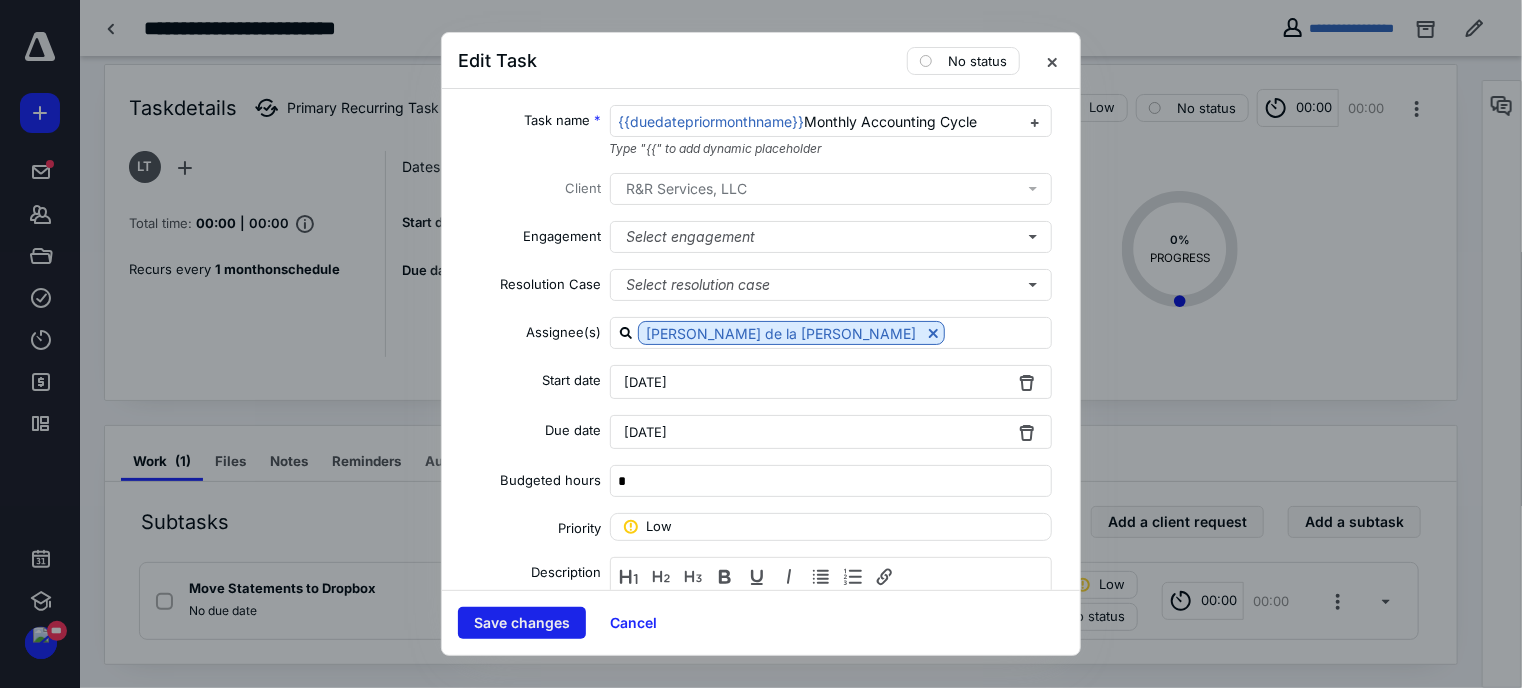 click on "Save changes" at bounding box center [522, 623] 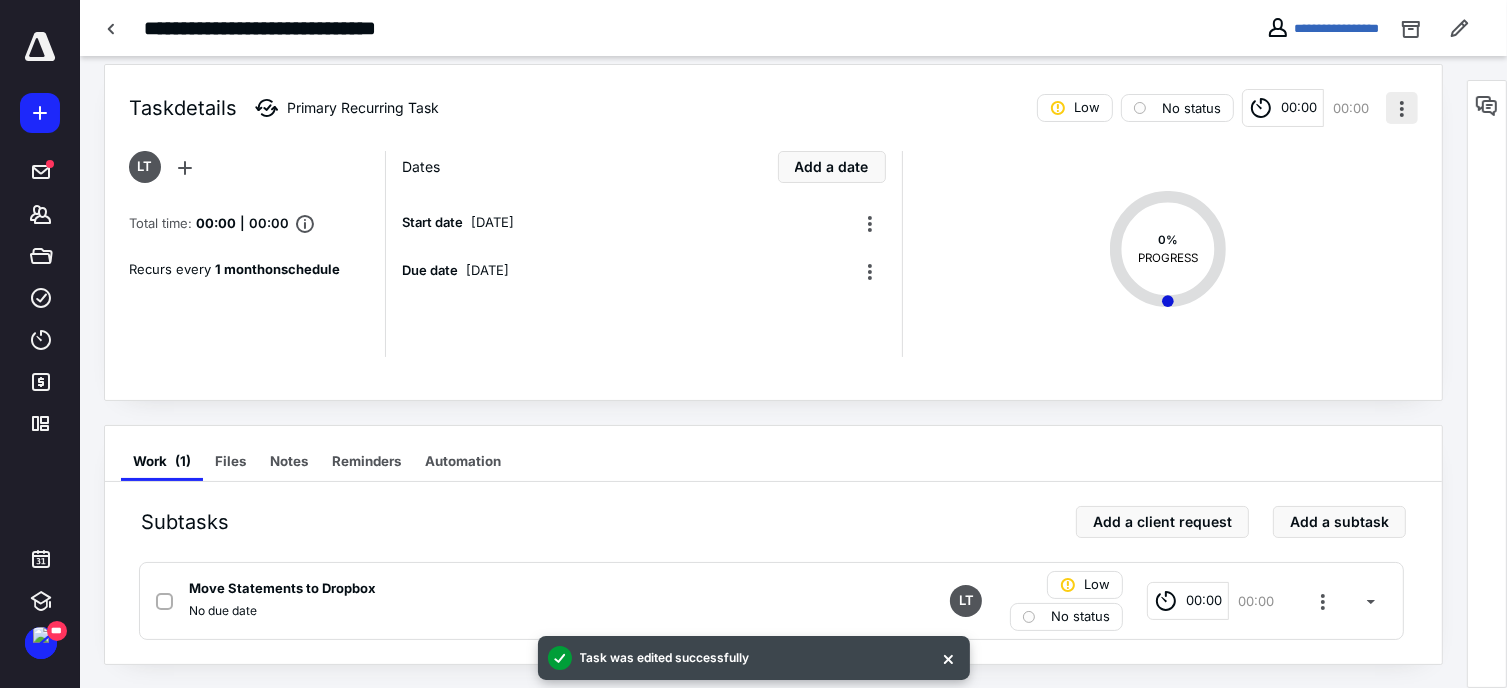 click at bounding box center [1402, 108] 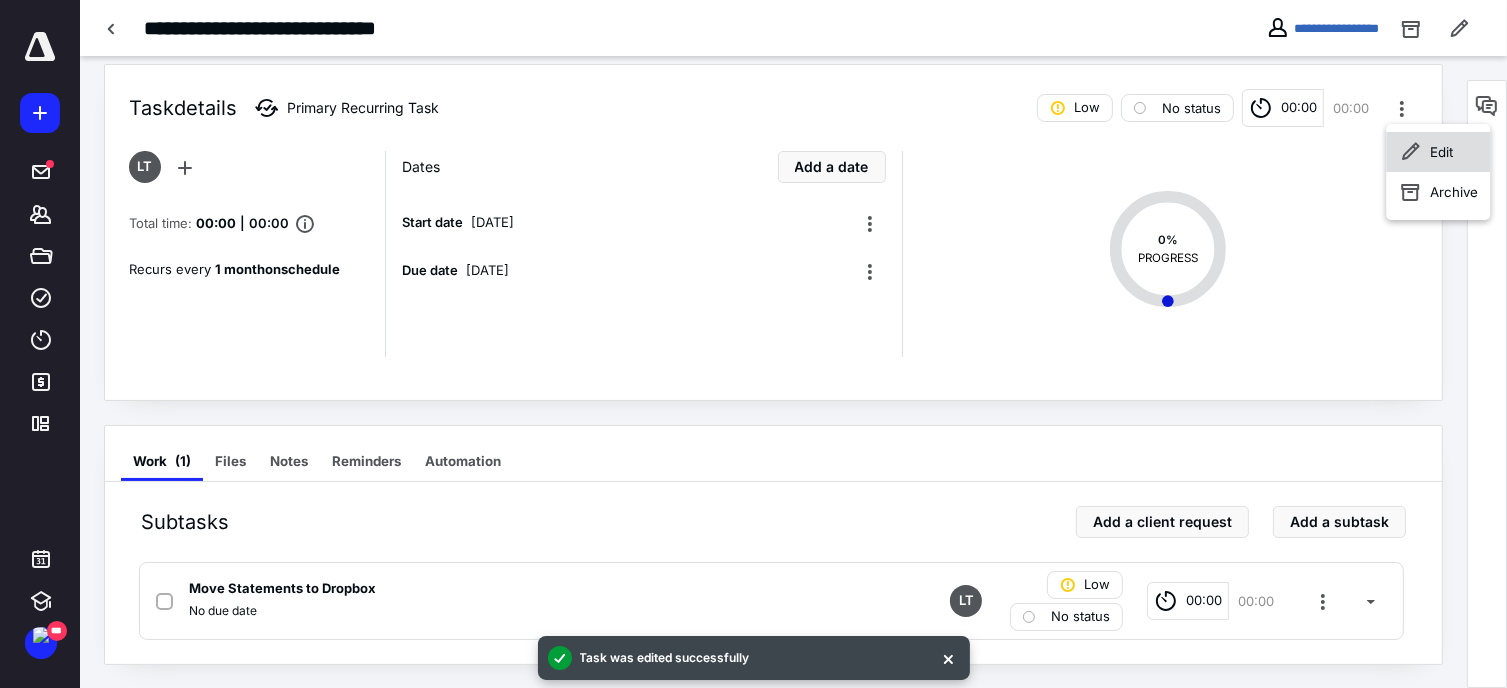 click on "Edit" at bounding box center [1441, 152] 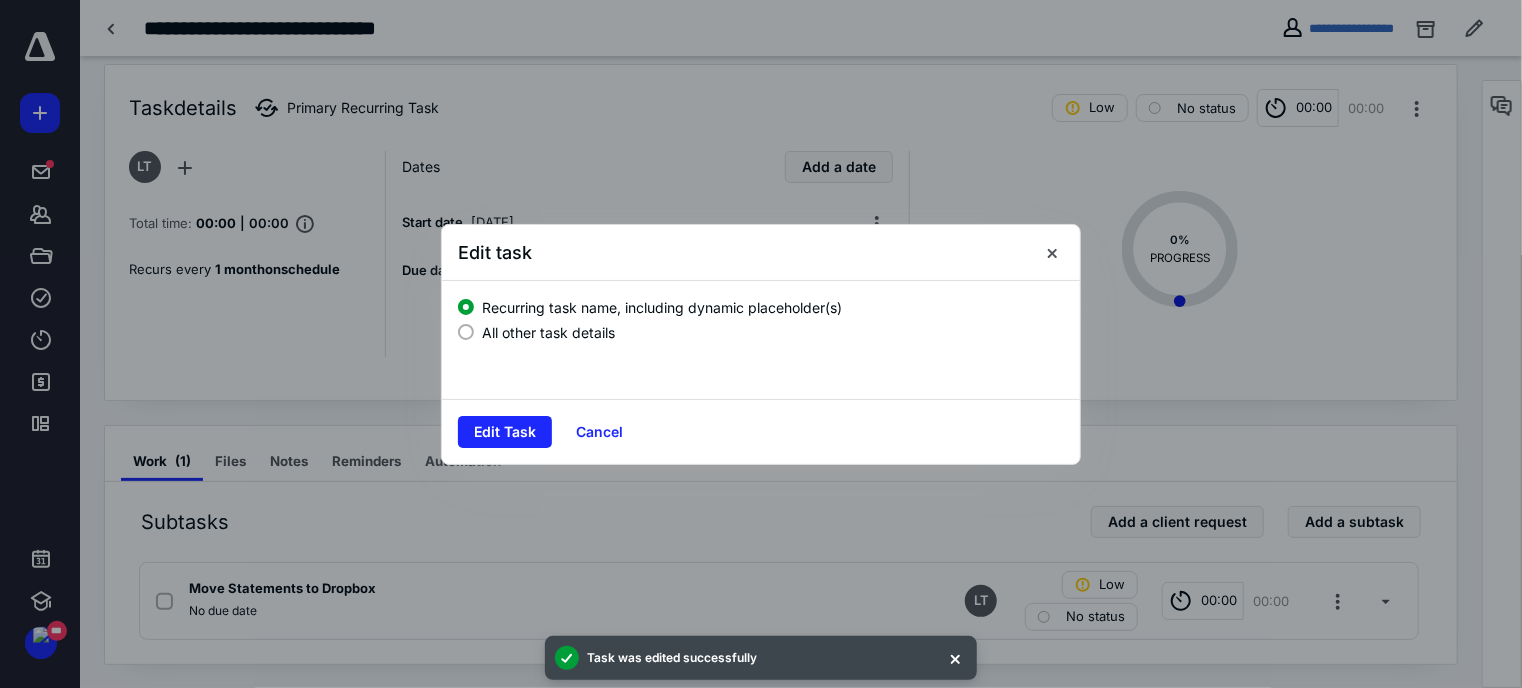 click on "All other task details" at bounding box center [548, 332] 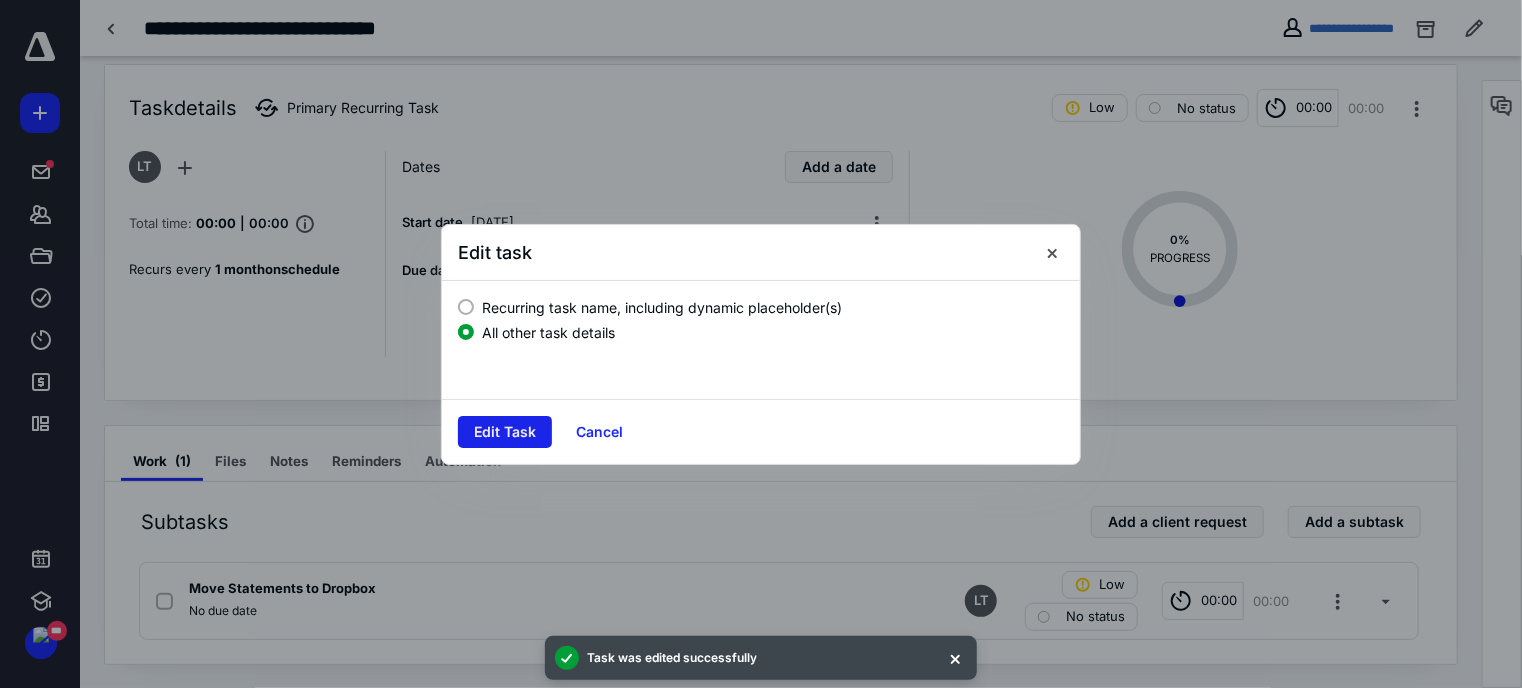 click on "Edit Task" at bounding box center (505, 432) 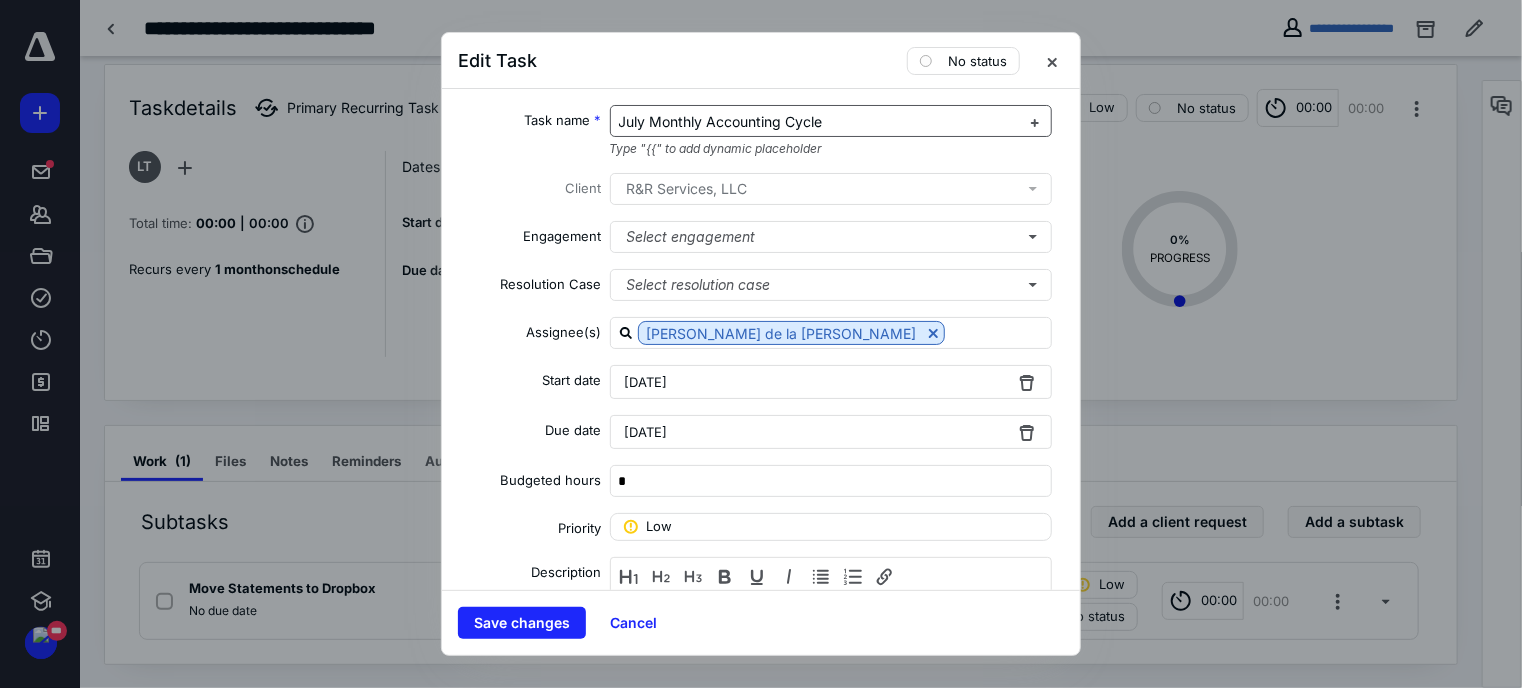 click on "July Monthly Accounting Cycle" at bounding box center [819, 122] 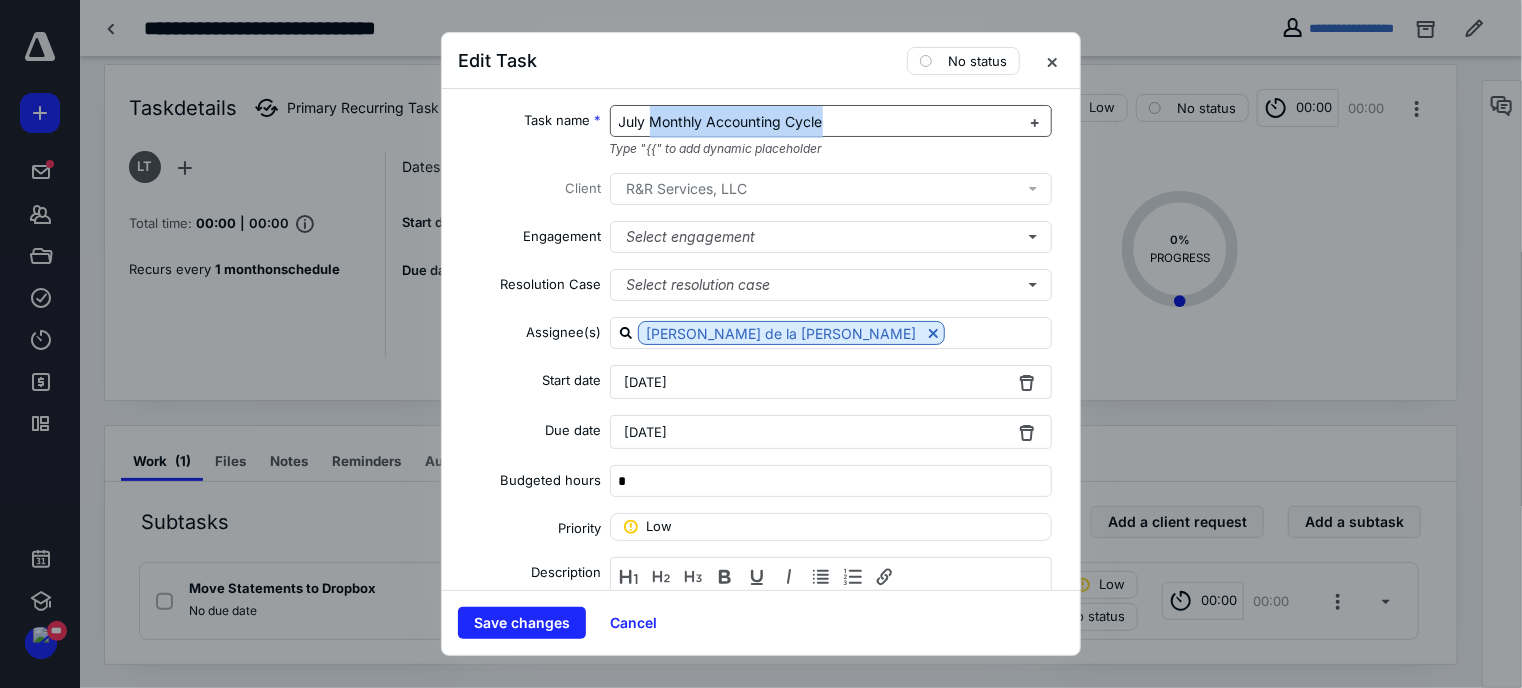 drag, startPoint x: 826, startPoint y: 125, endPoint x: 651, endPoint y: 123, distance: 175.01143 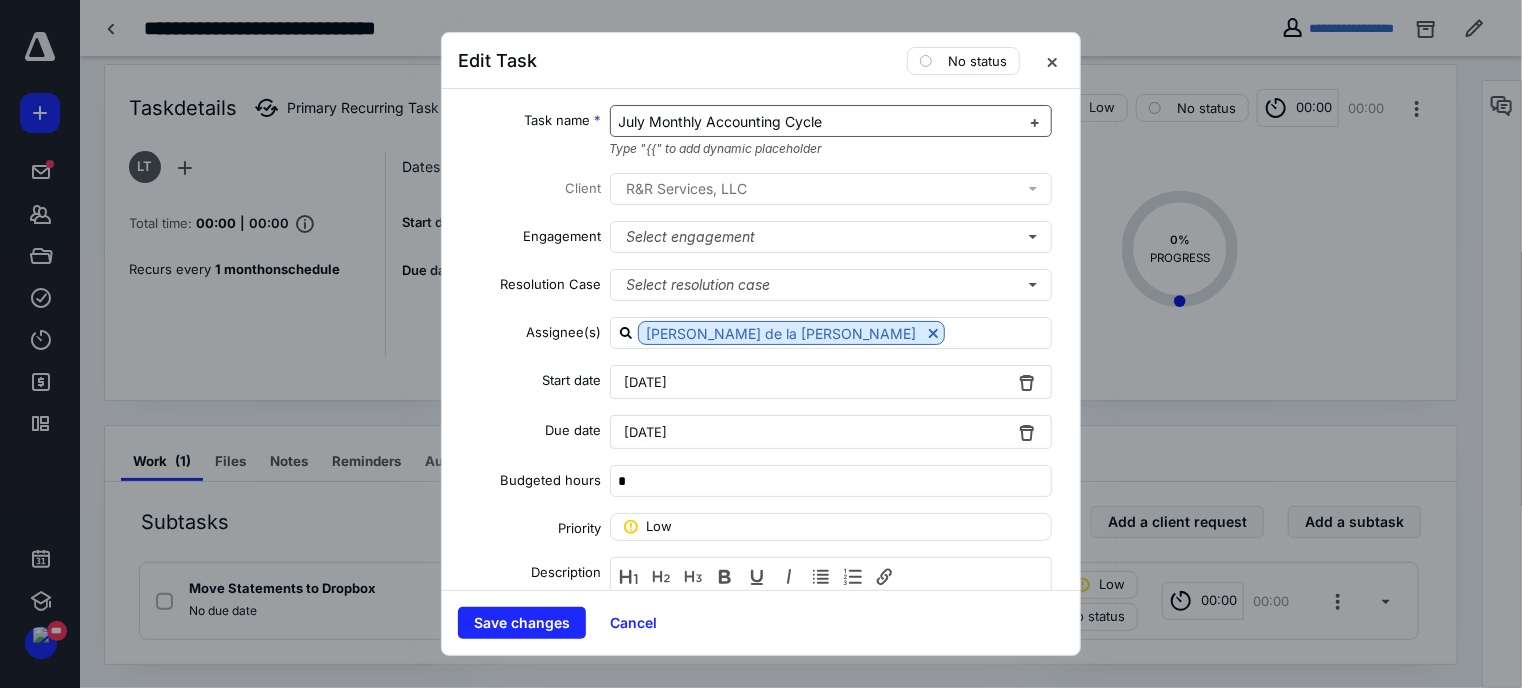 type 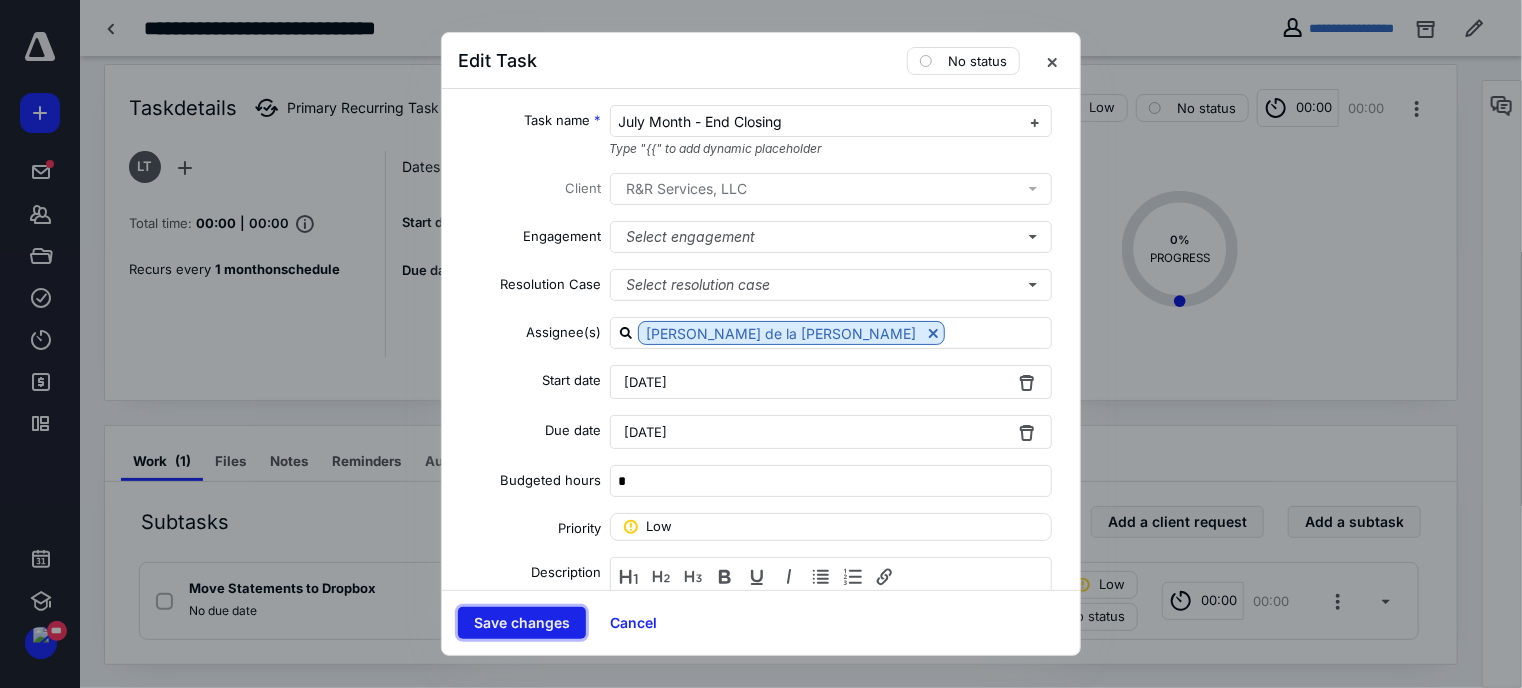 click on "Save changes" at bounding box center [522, 623] 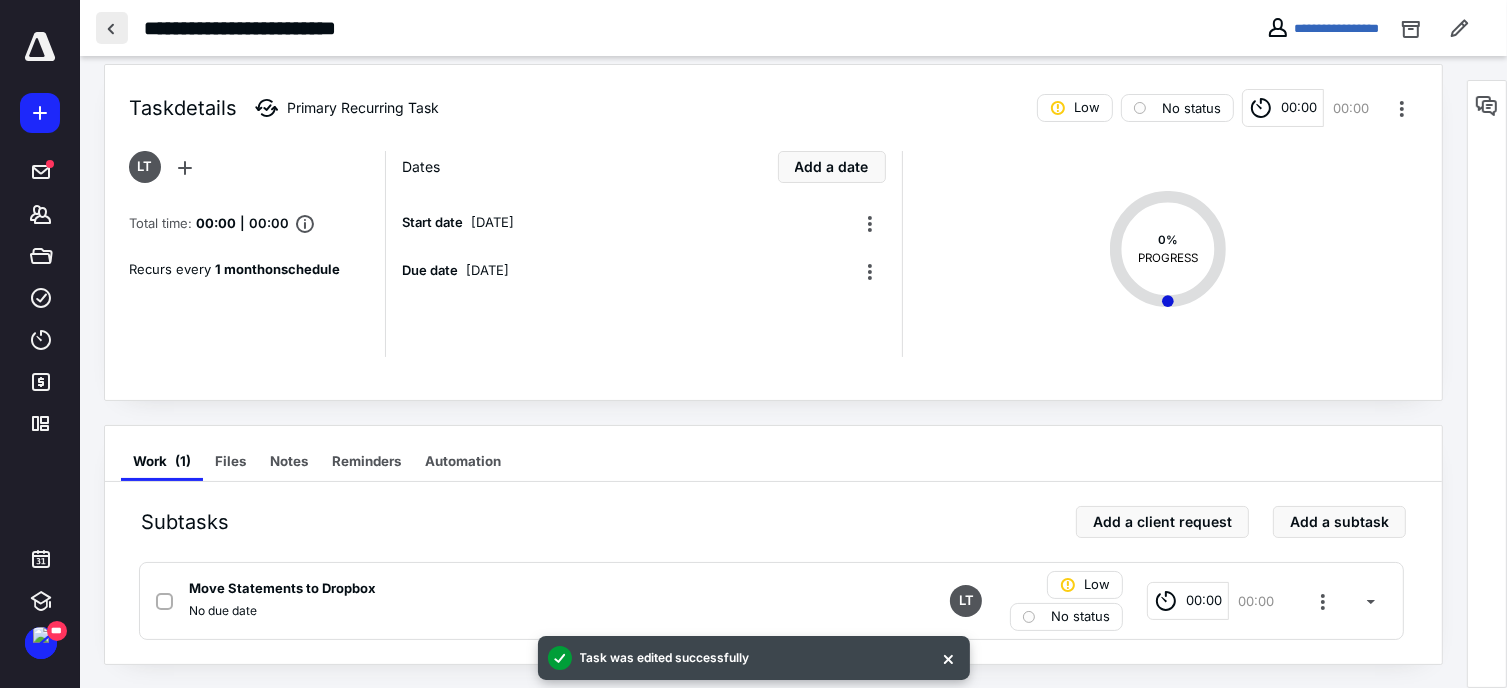 click at bounding box center [112, 28] 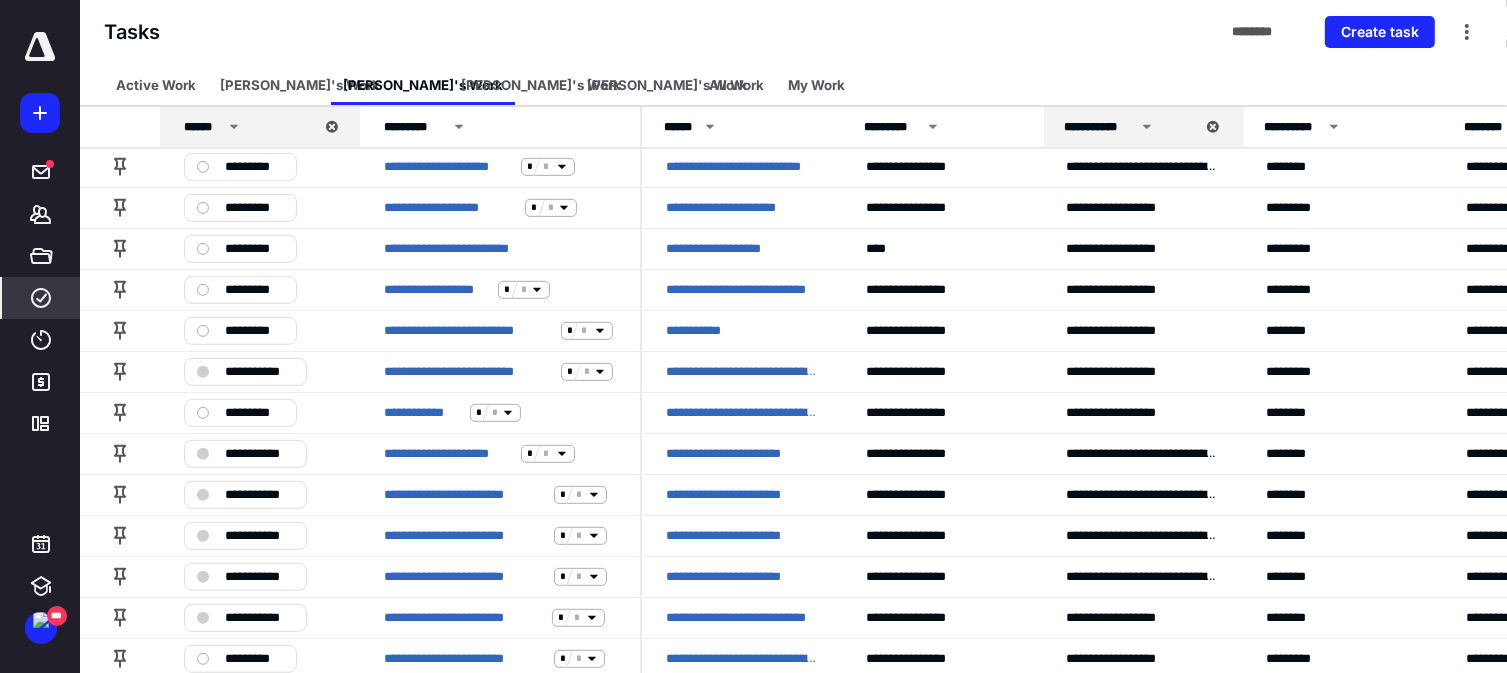 scroll, scrollTop: 906, scrollLeft: 0, axis: vertical 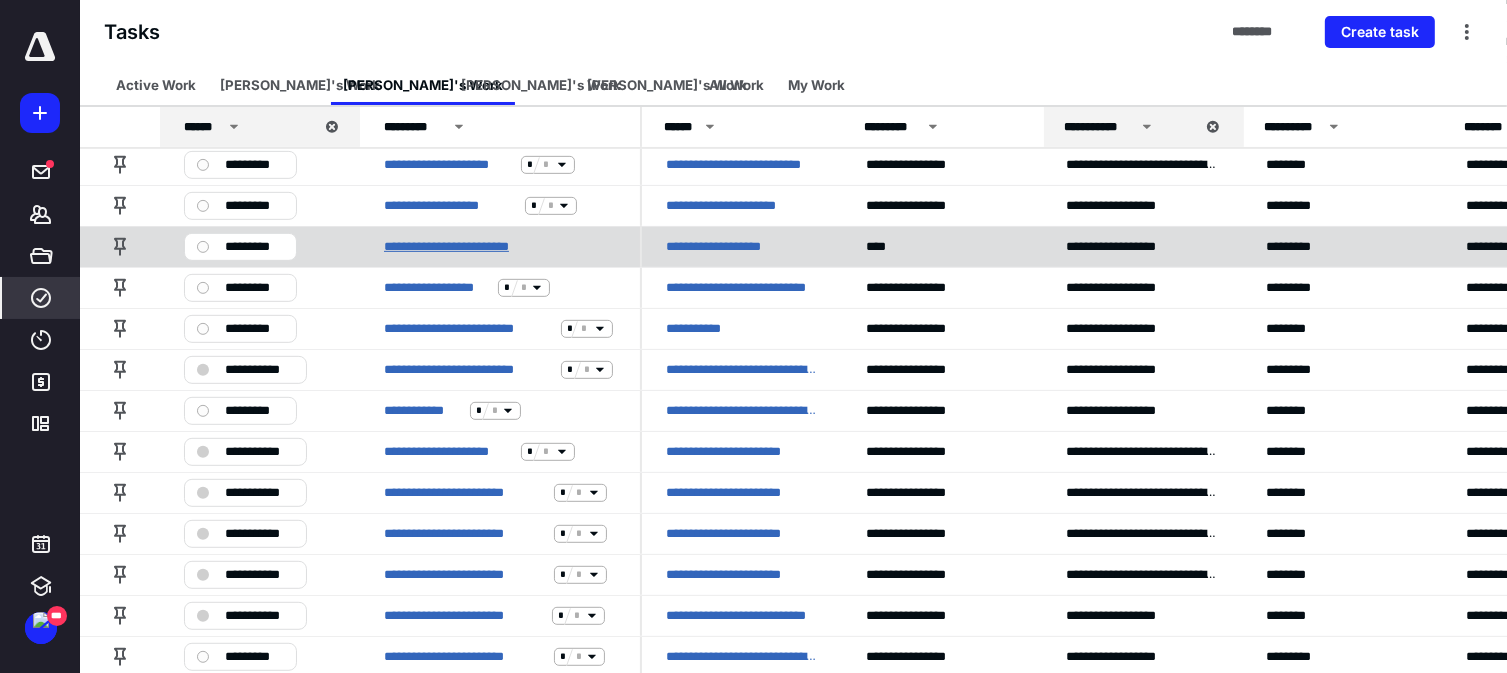 click on "**********" at bounding box center (468, 247) 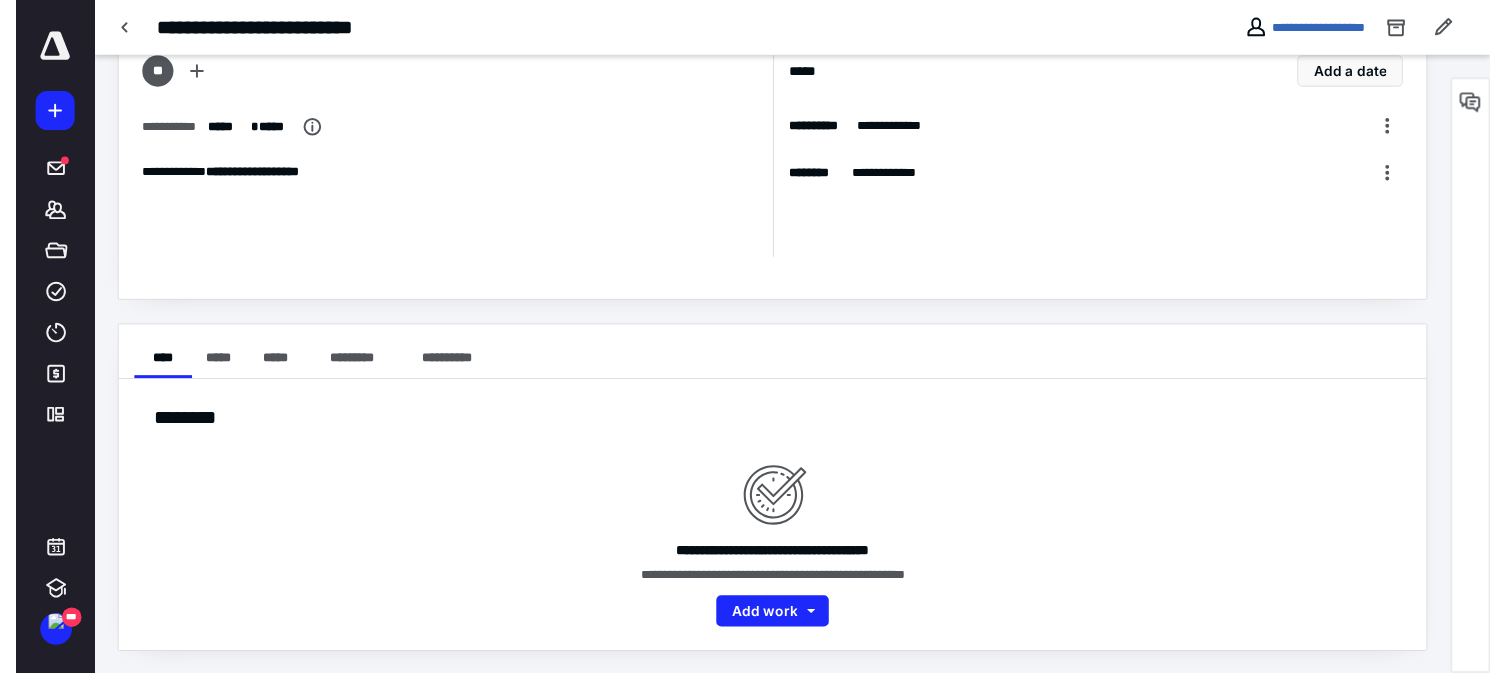 scroll, scrollTop: 0, scrollLeft: 0, axis: both 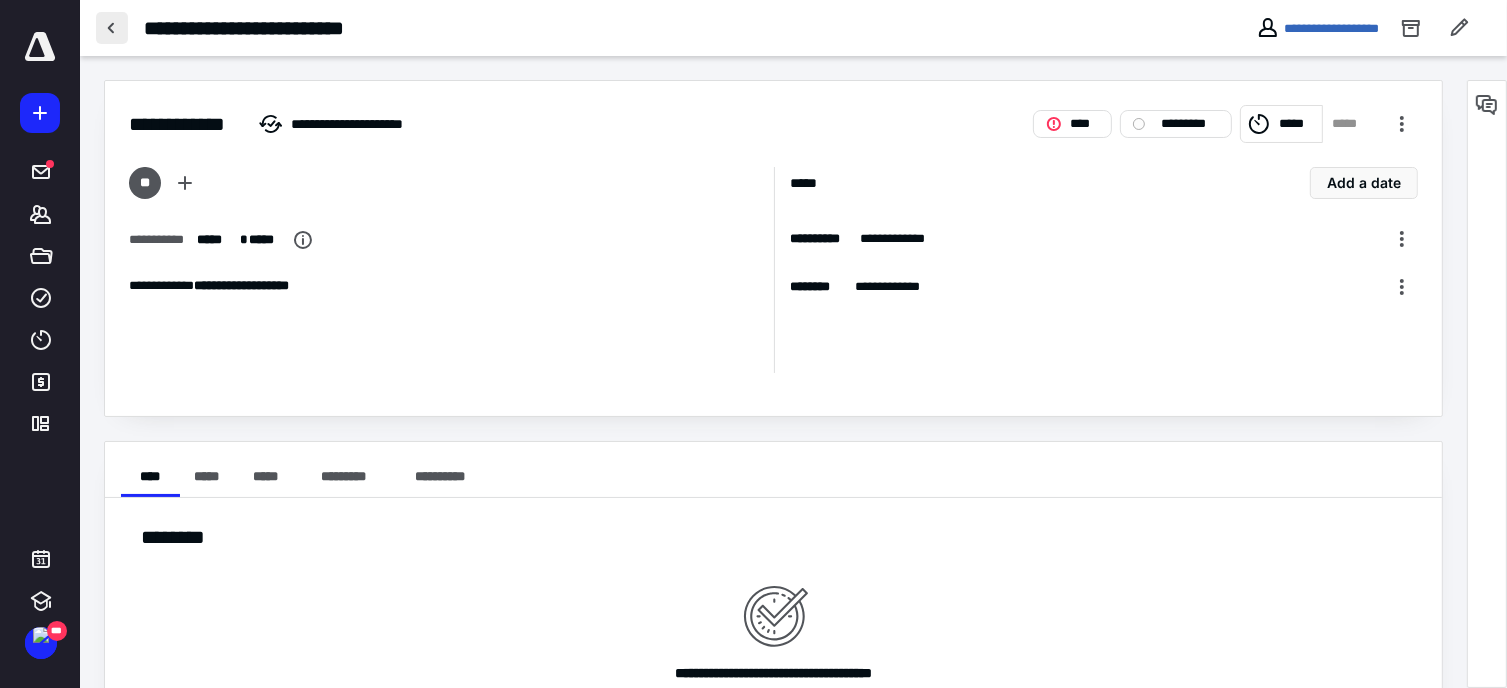 click at bounding box center [112, 28] 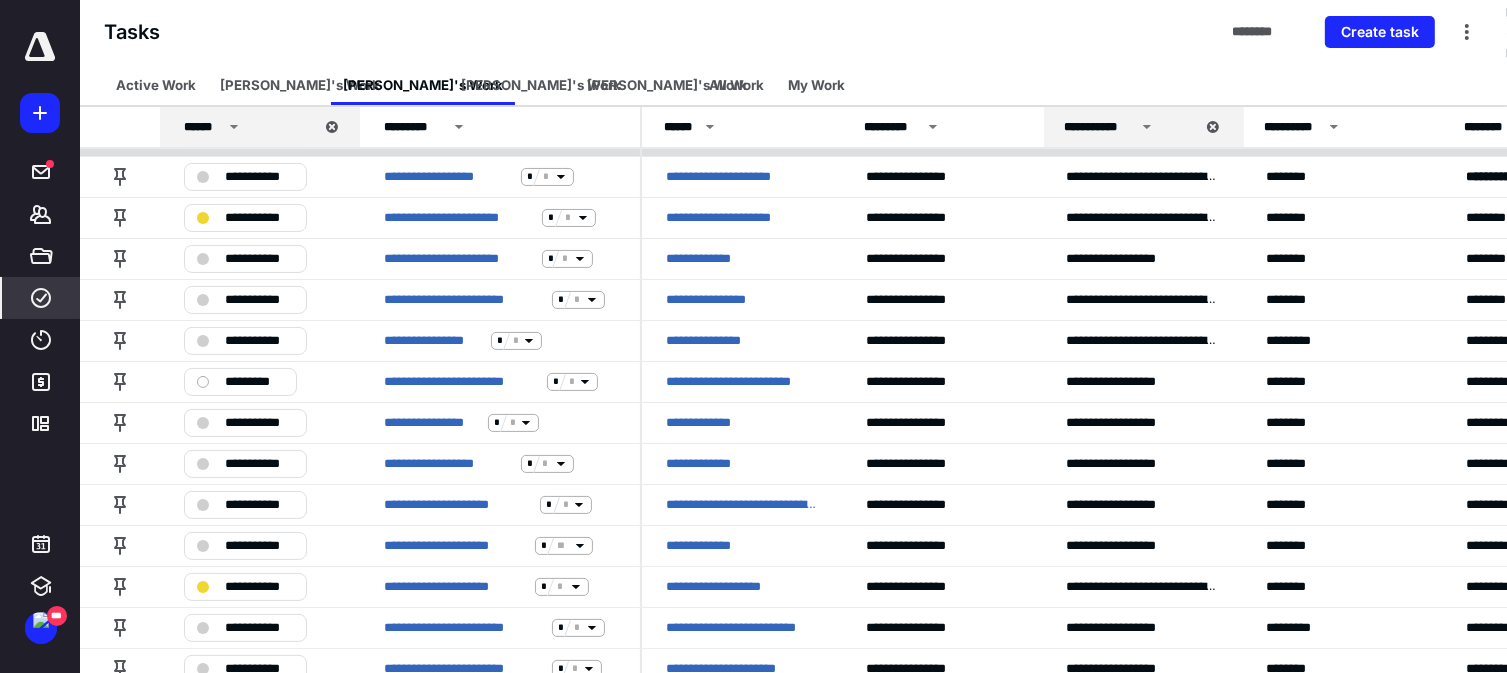 scroll, scrollTop: 196, scrollLeft: 0, axis: vertical 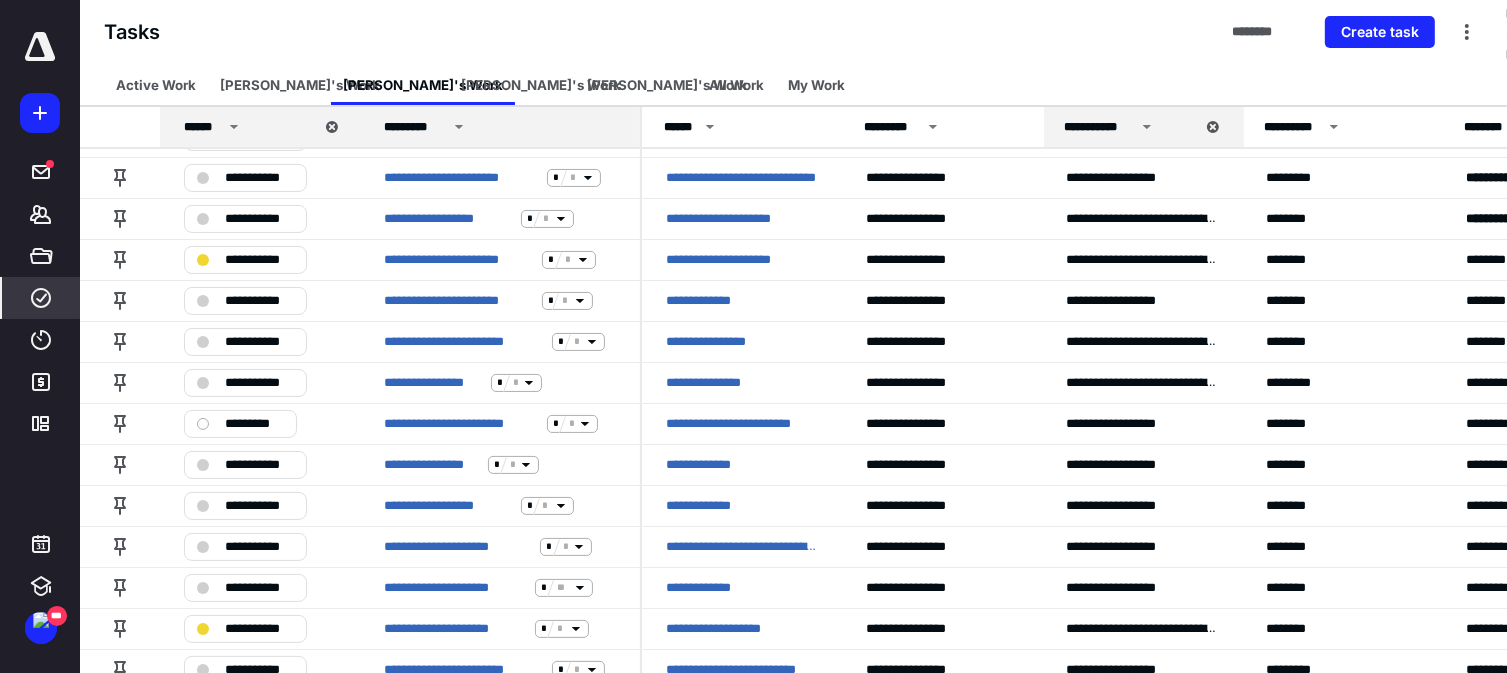 click on "*********" at bounding box center (503, 127) 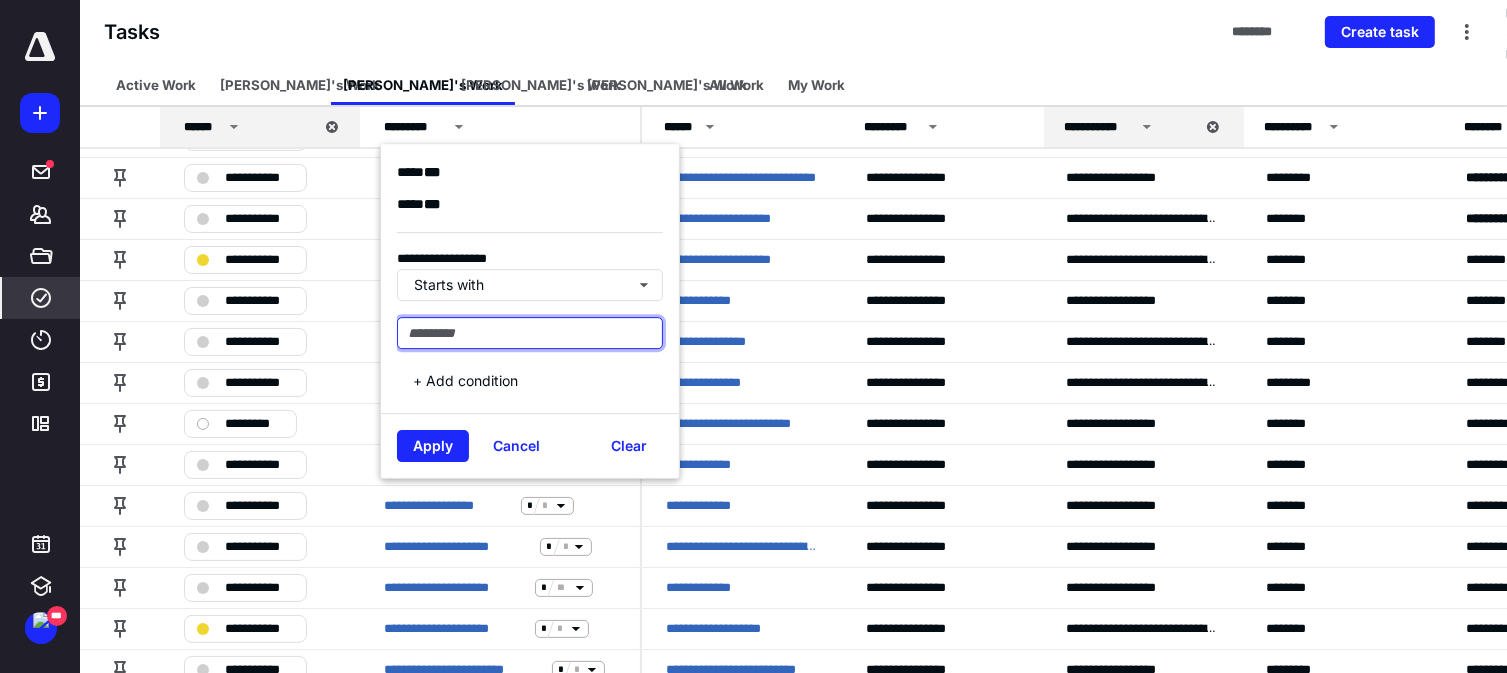 click at bounding box center (530, 333) 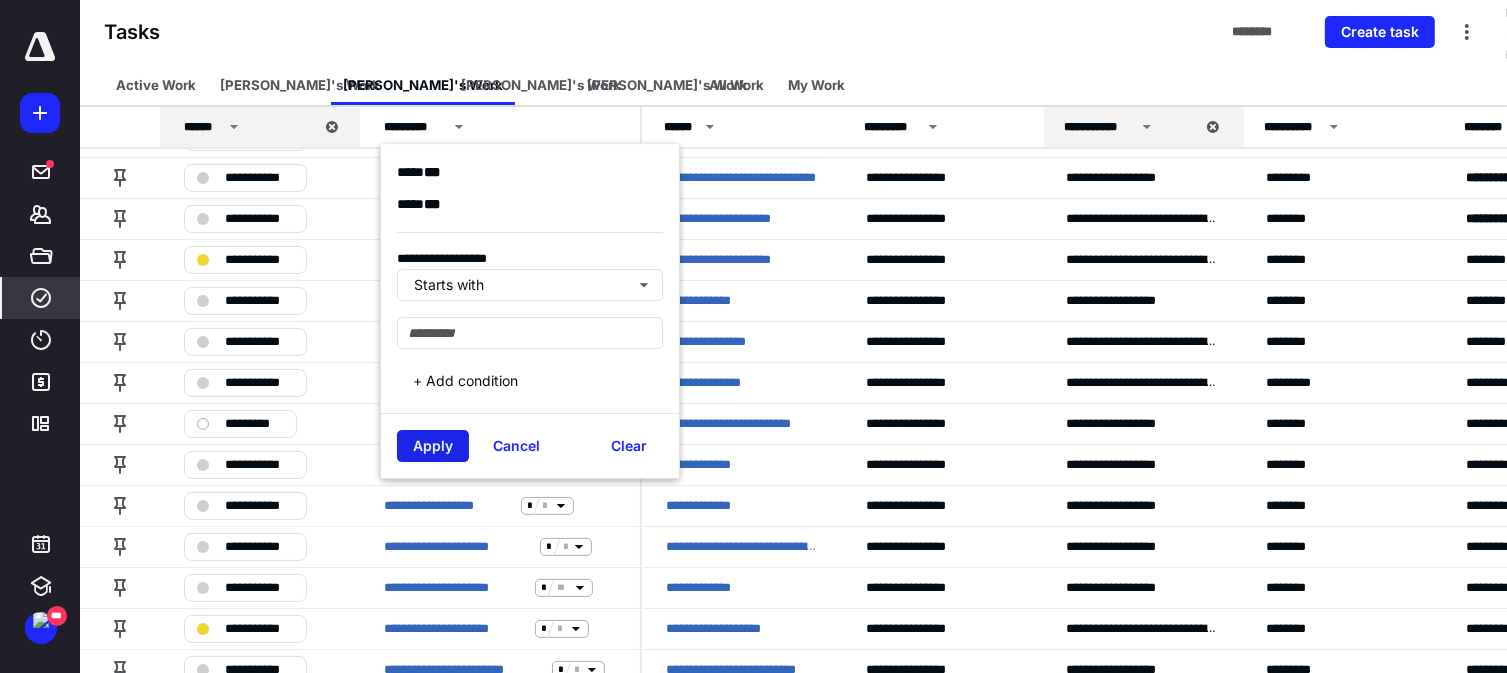 click on "Apply" at bounding box center [433, 446] 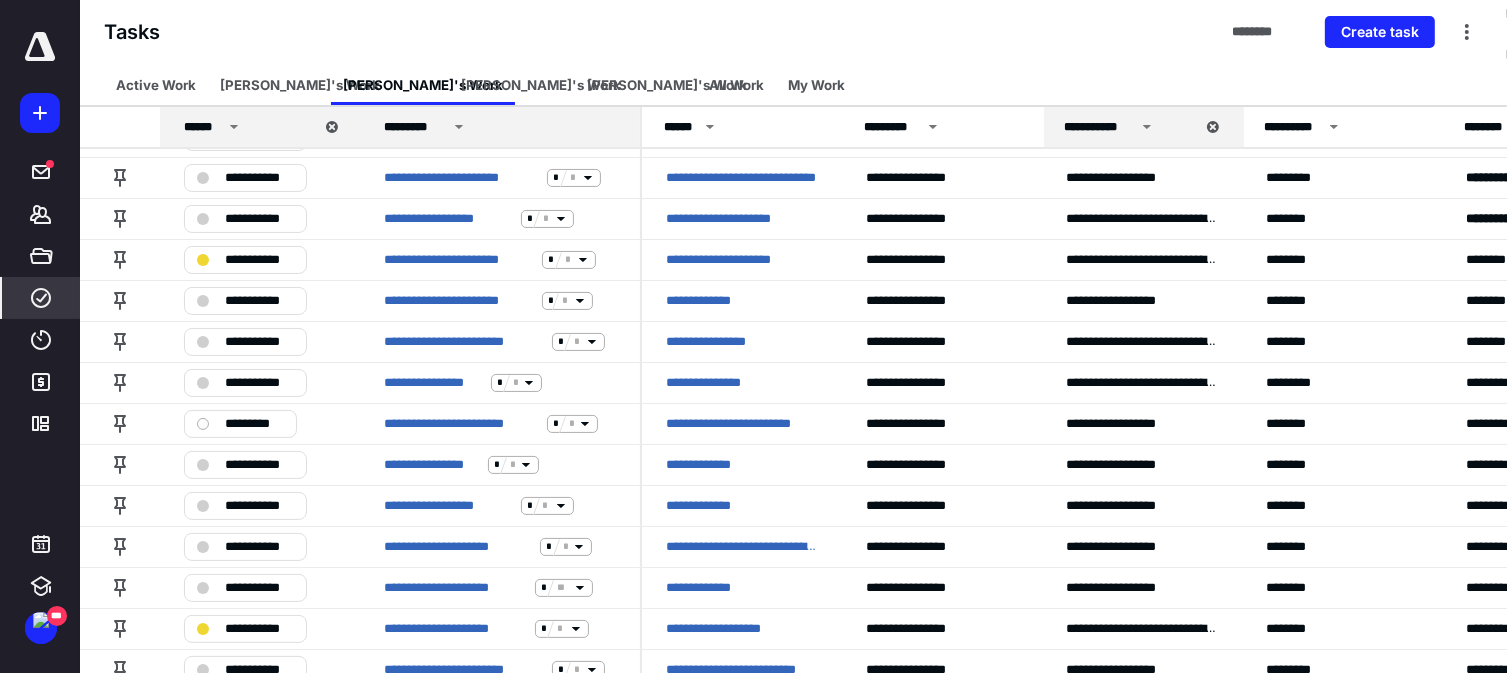 click on "*********" at bounding box center [503, 127] 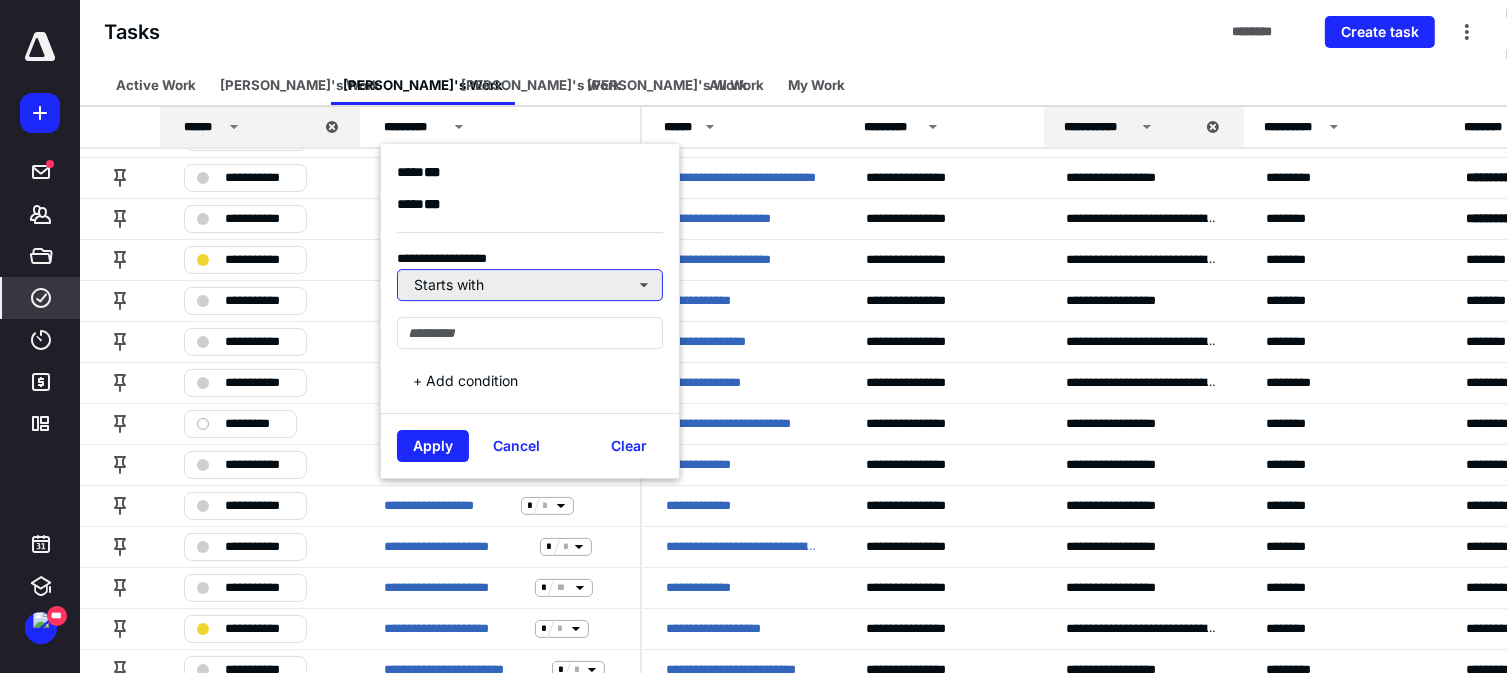 click on "Starts with" at bounding box center (530, 285) 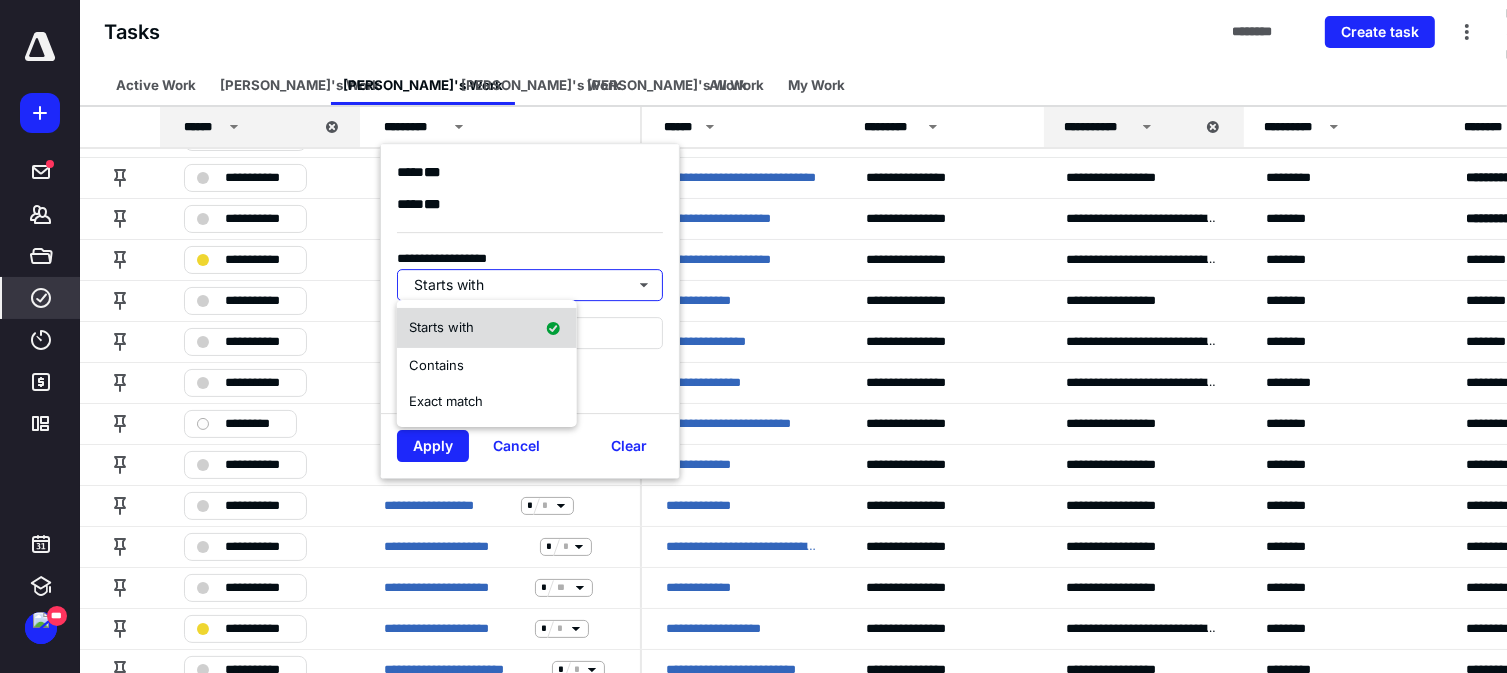 click on "Starts with" at bounding box center [487, 328] 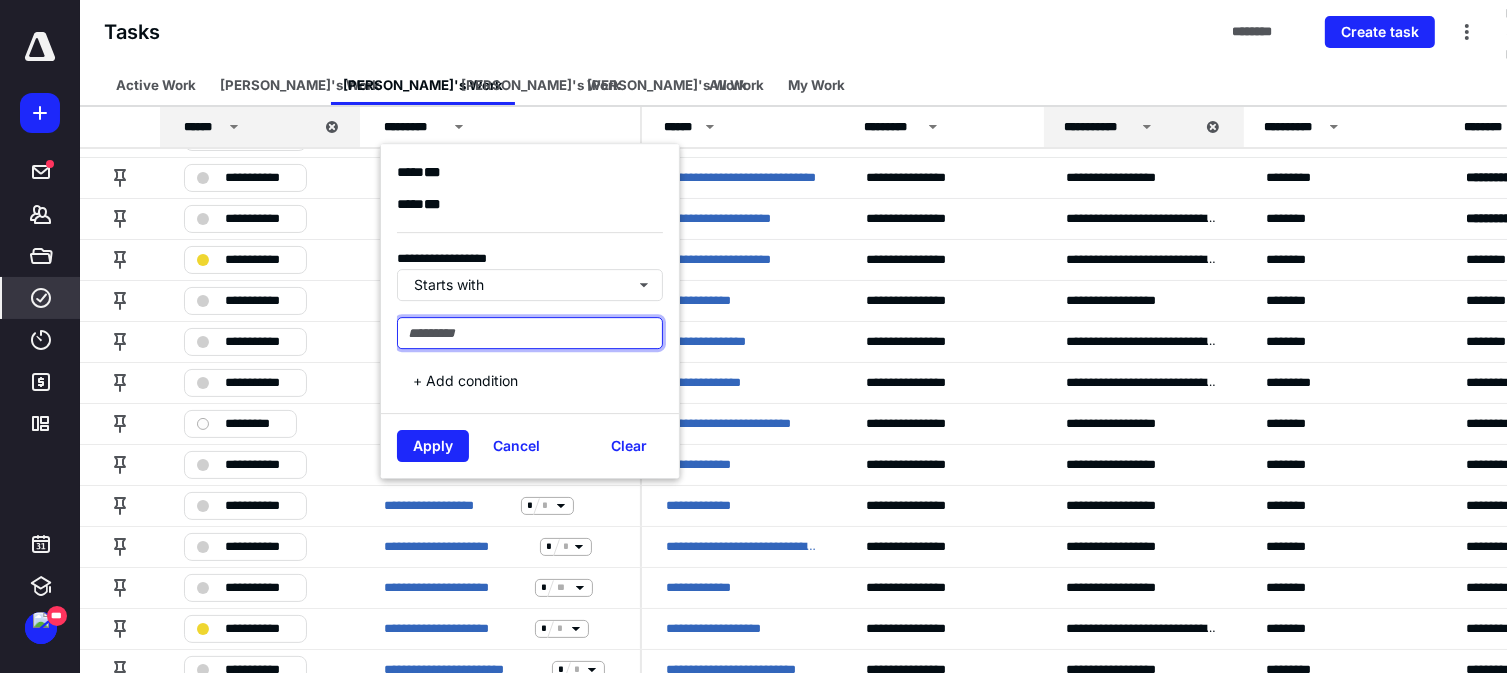 click at bounding box center [530, 333] 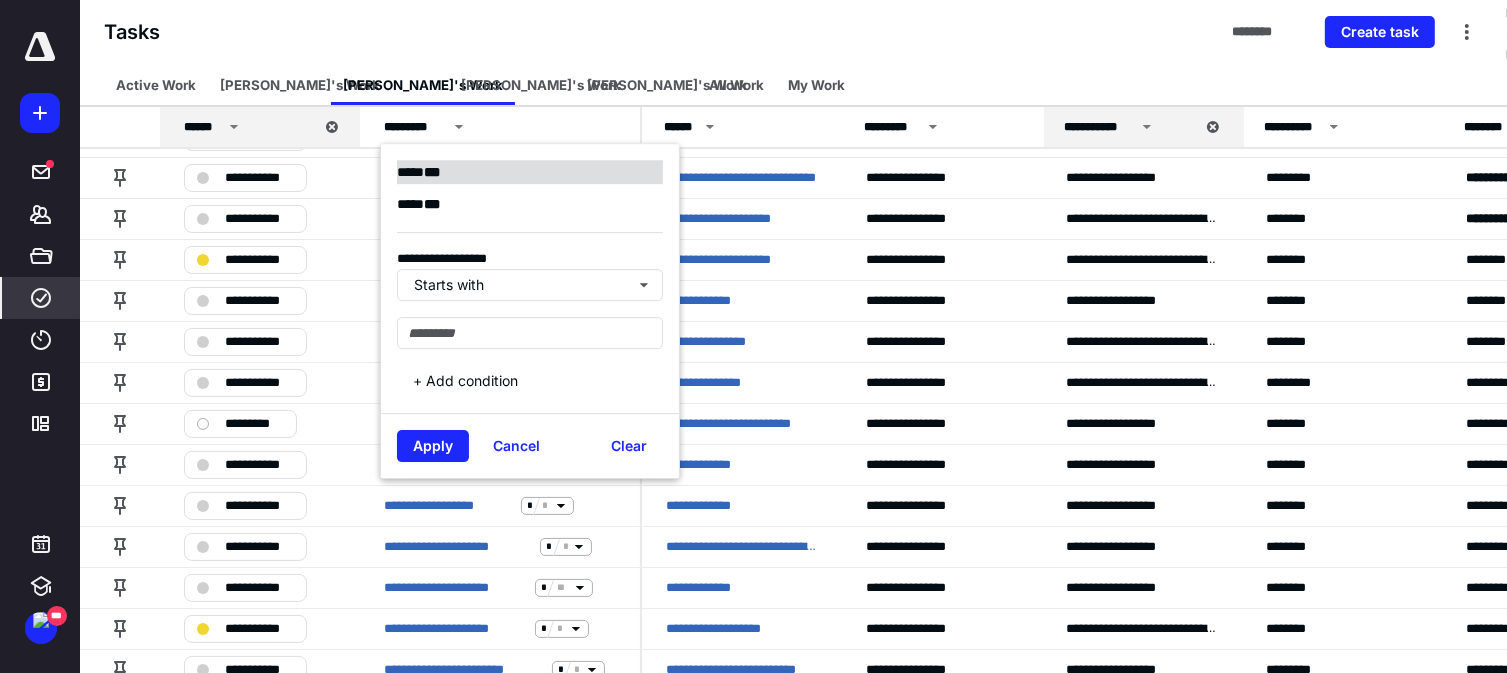 click on "****   * * *" at bounding box center (530, 172) 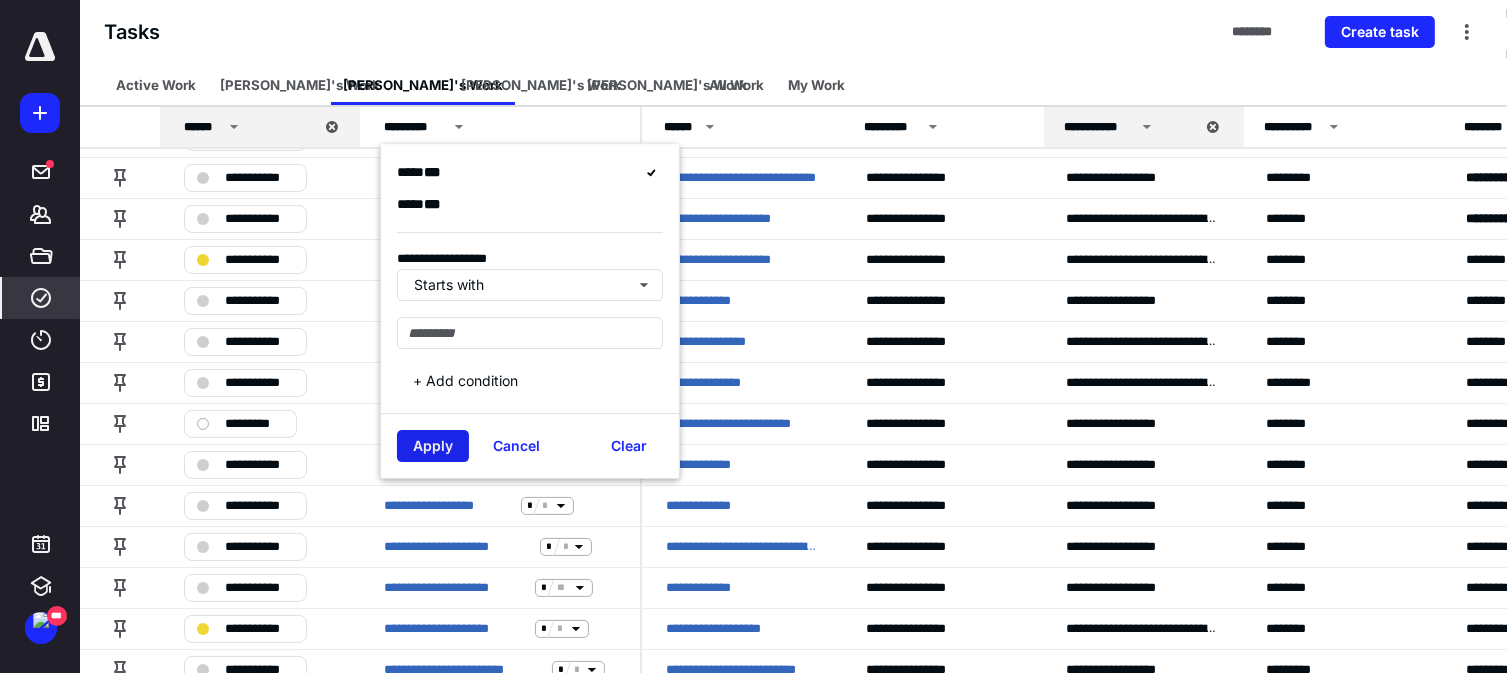 click on "Apply" at bounding box center (433, 446) 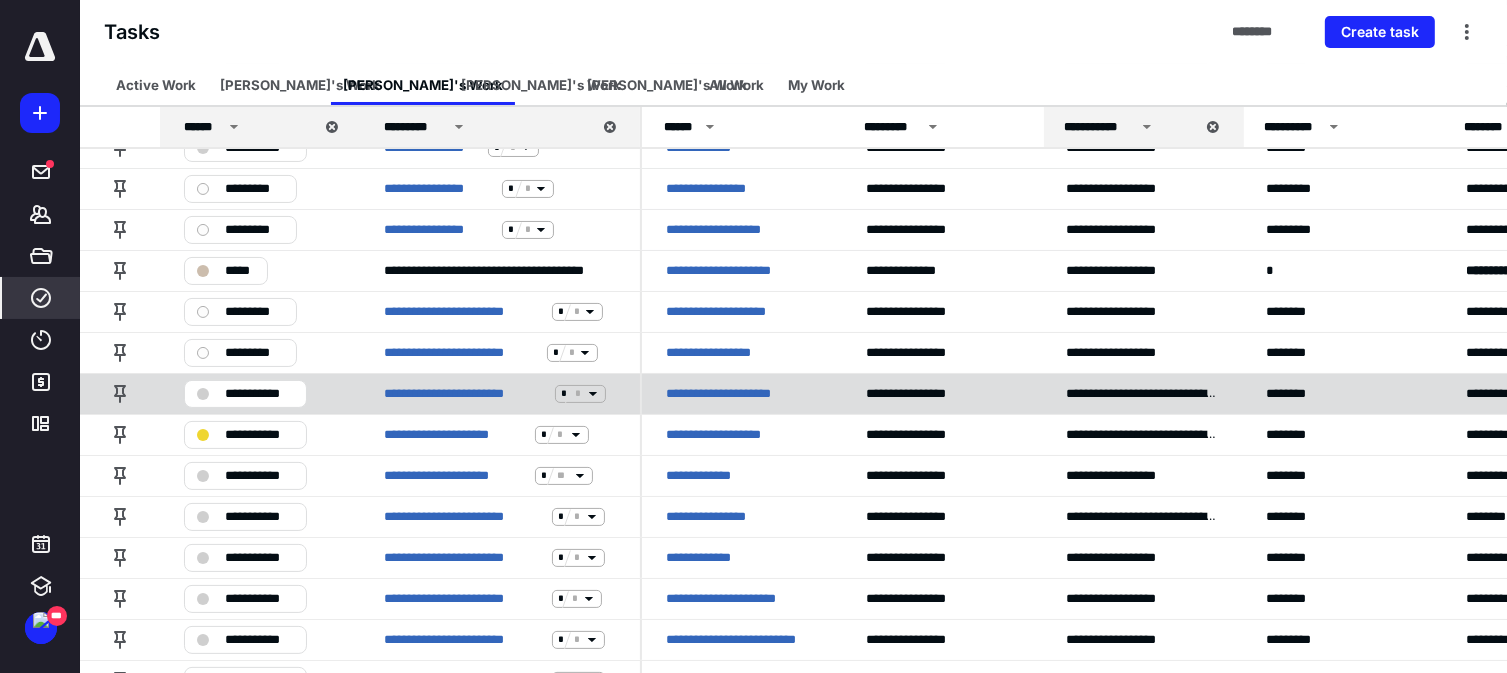 scroll, scrollTop: 0, scrollLeft: 0, axis: both 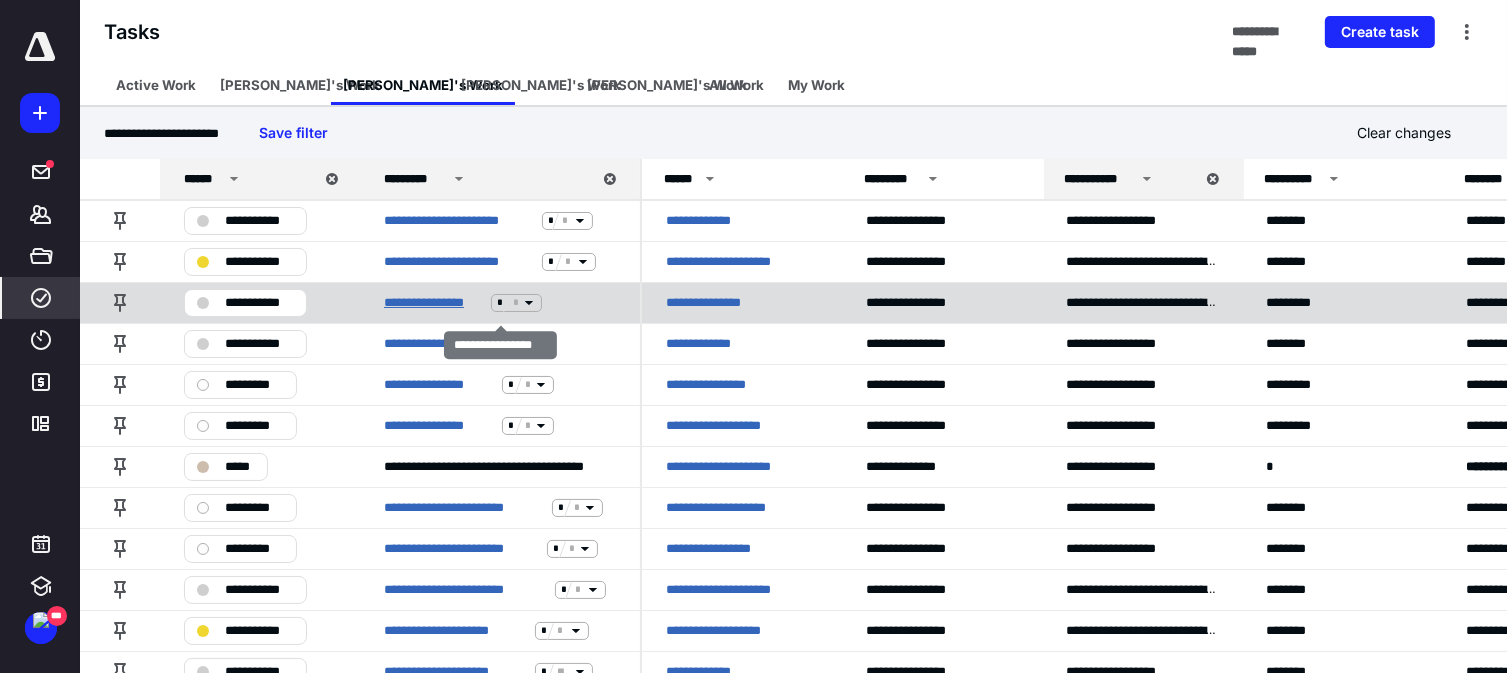 click on "**********" at bounding box center (433, 303) 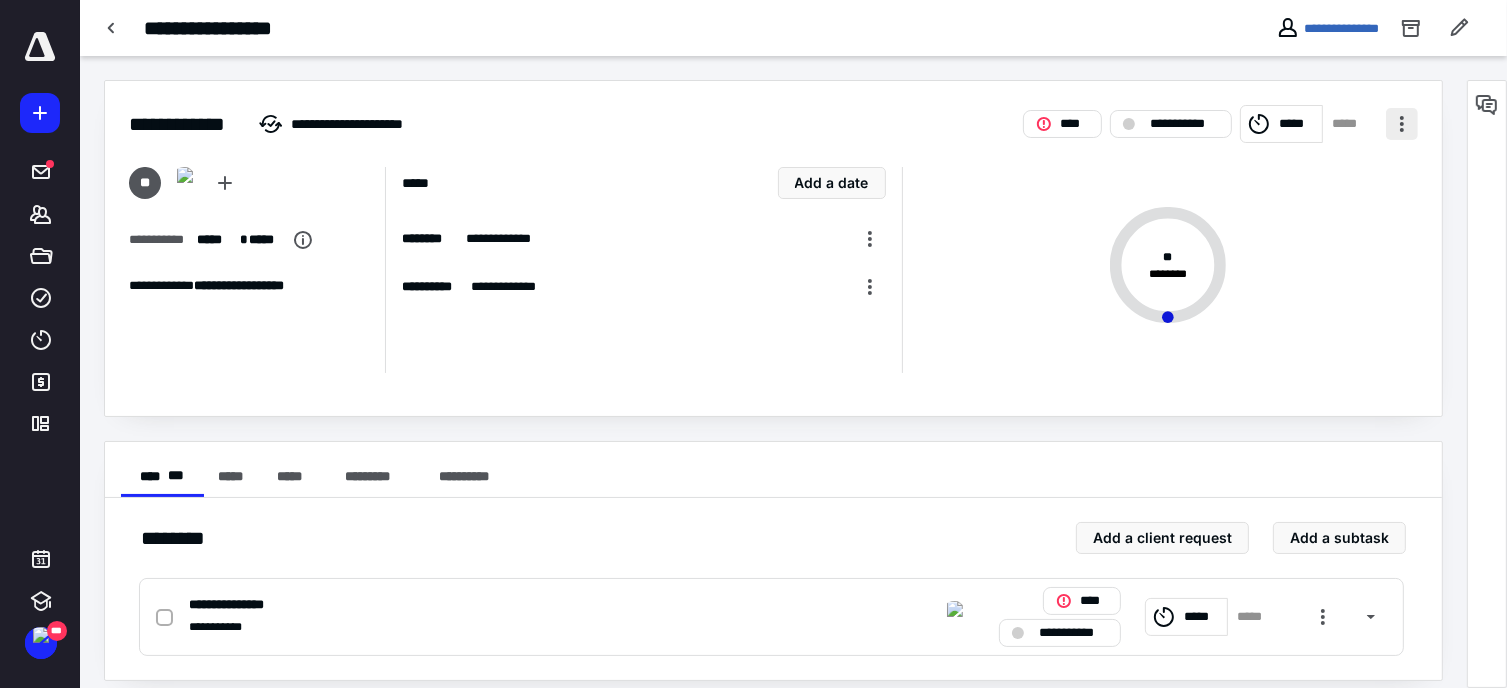click at bounding box center [1402, 124] 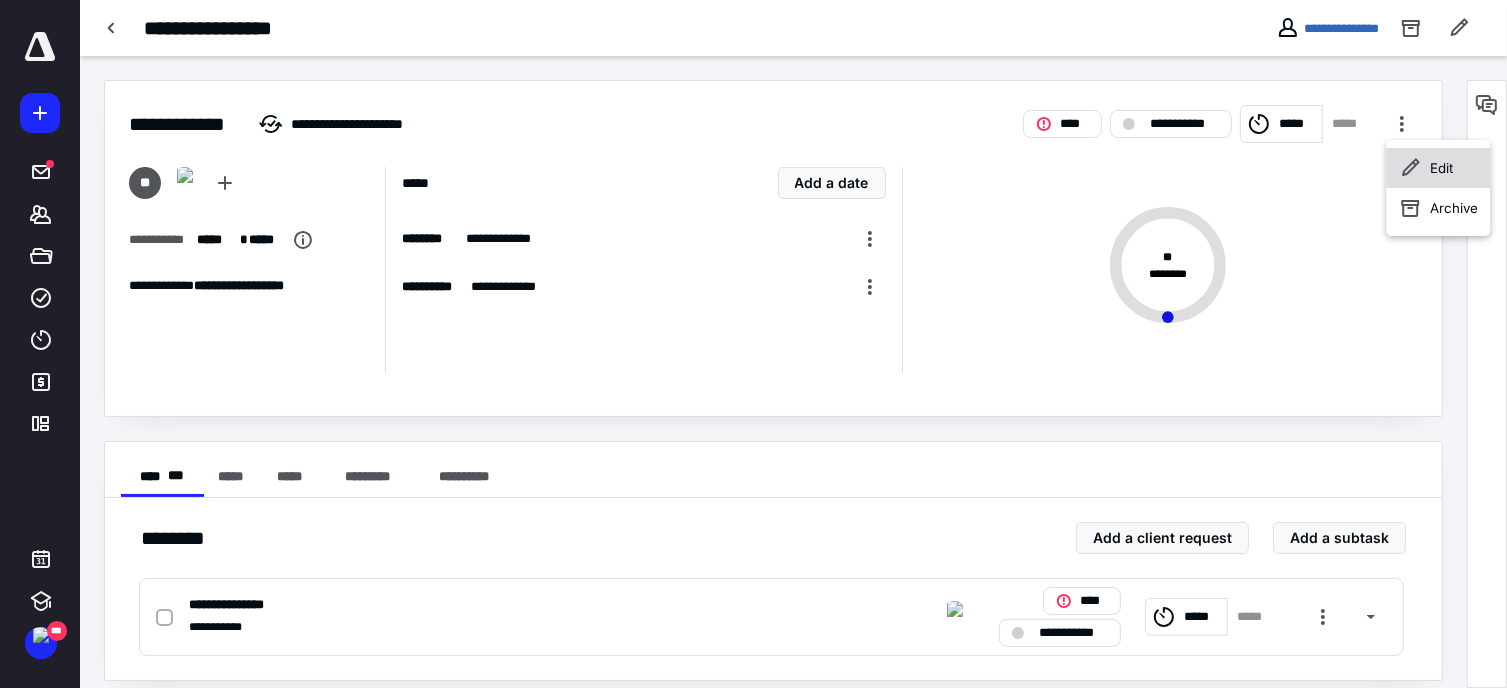 click on "Edit" at bounding box center (1441, 168) 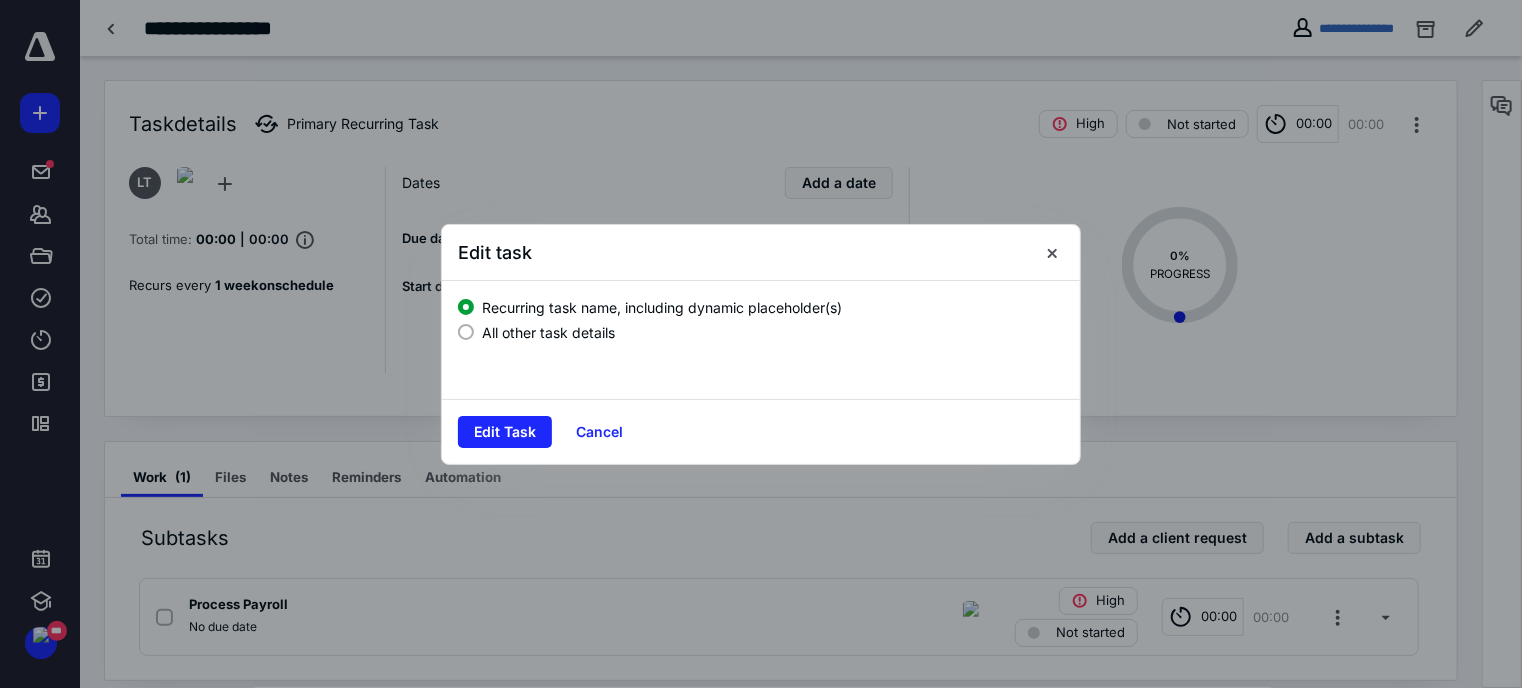 click on "Recurring task name, including dynamic placeholder(s)" at bounding box center [662, 307] 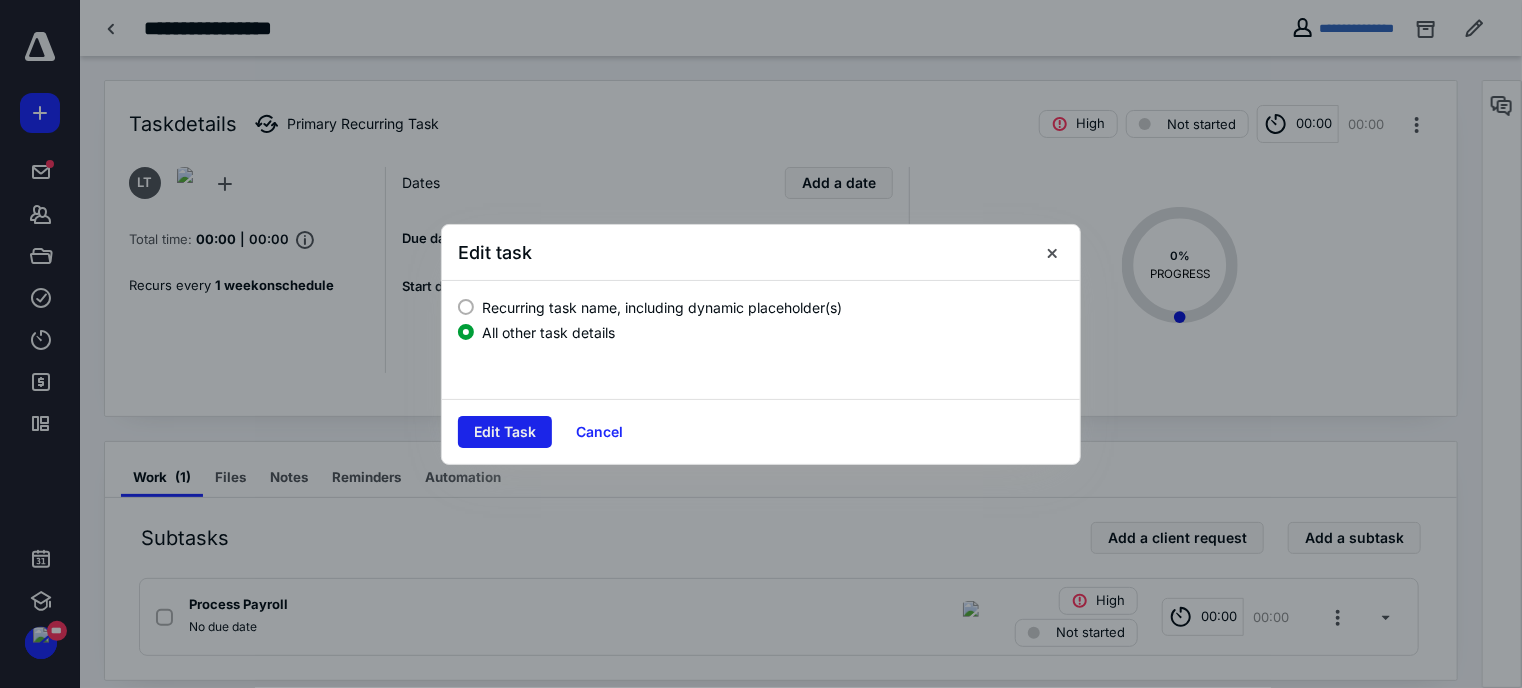 click on "Edit Task" at bounding box center (505, 432) 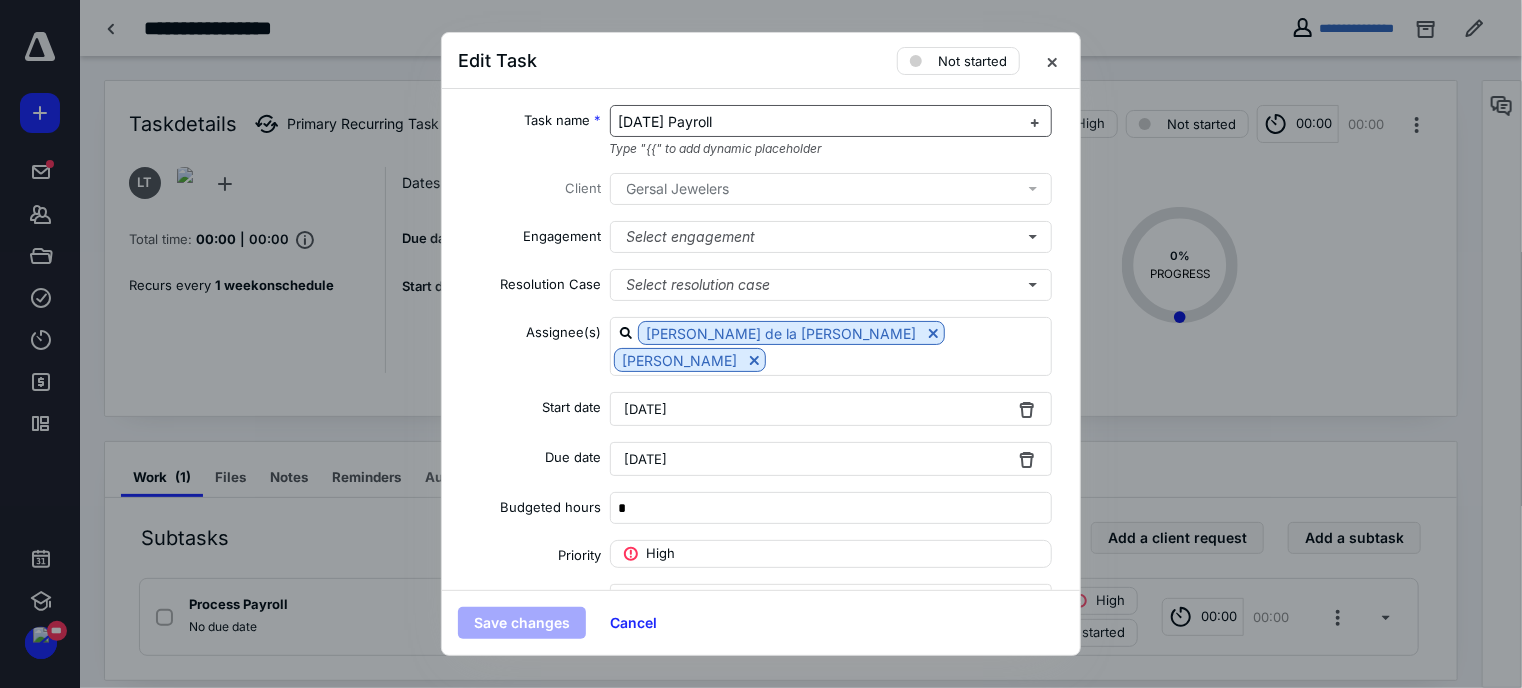 click on "[DATE] Payroll" at bounding box center [666, 121] 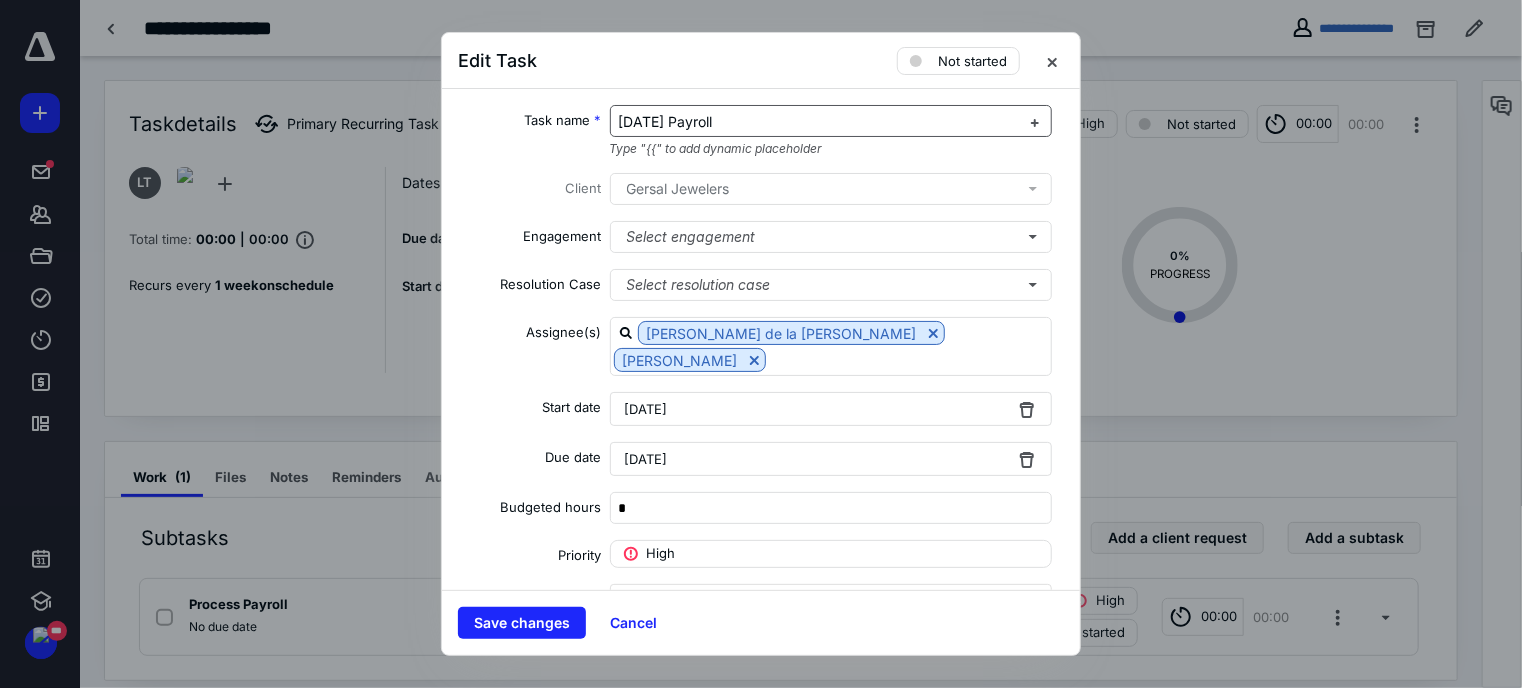 type 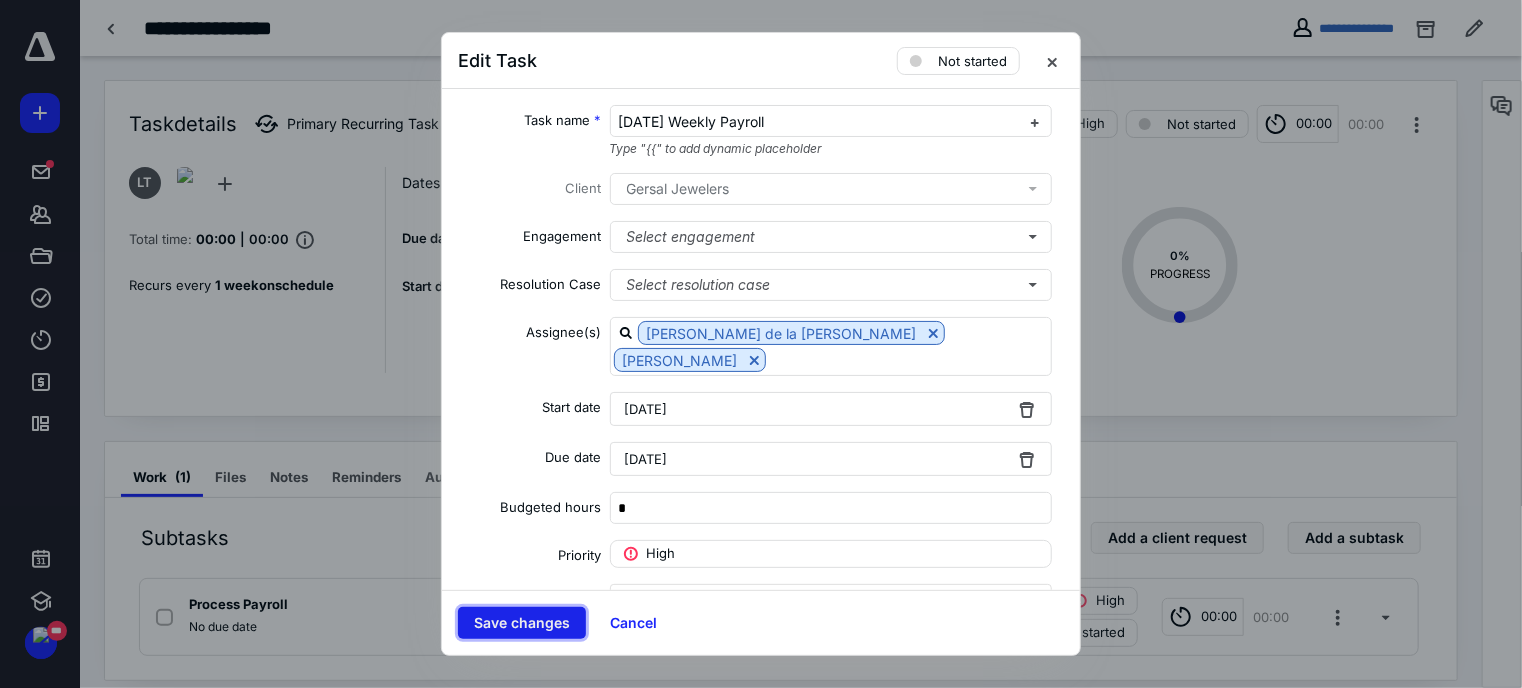 click on "Save changes" at bounding box center (522, 623) 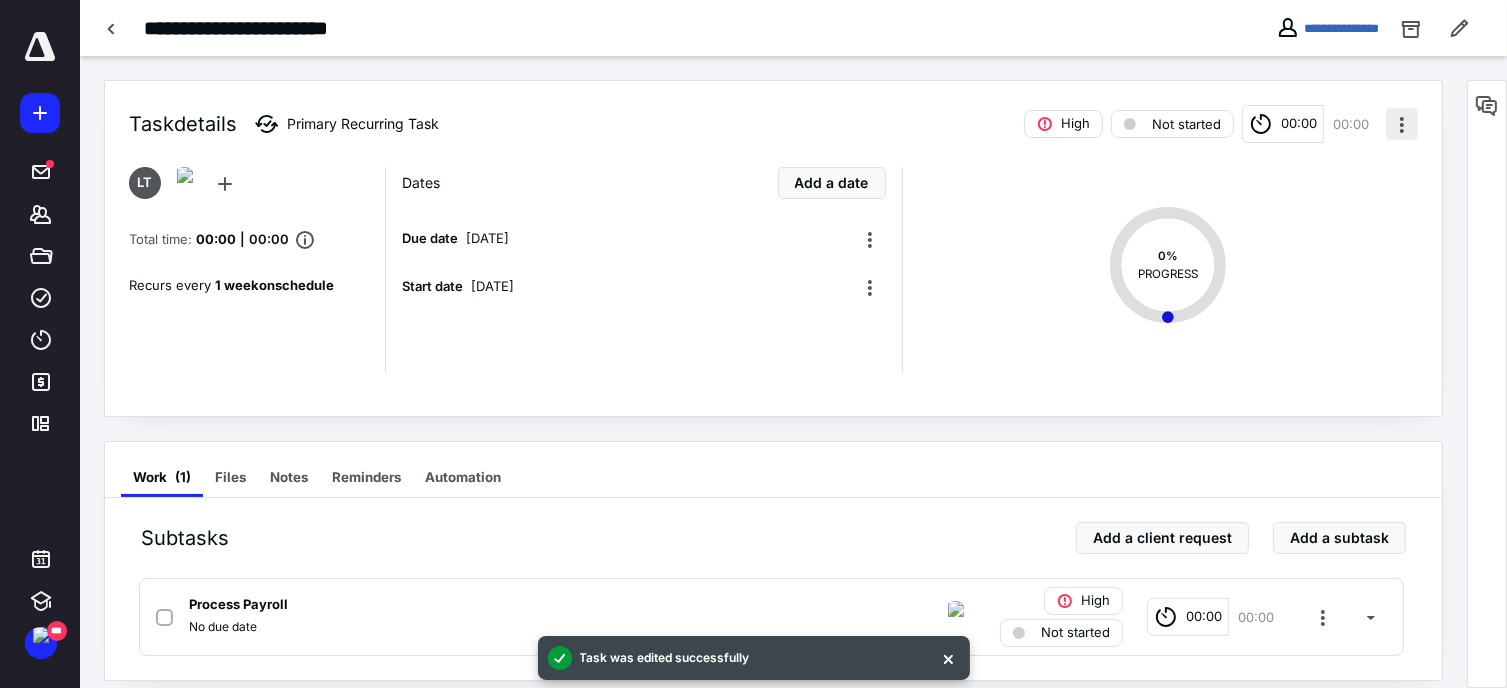 click at bounding box center (1402, 124) 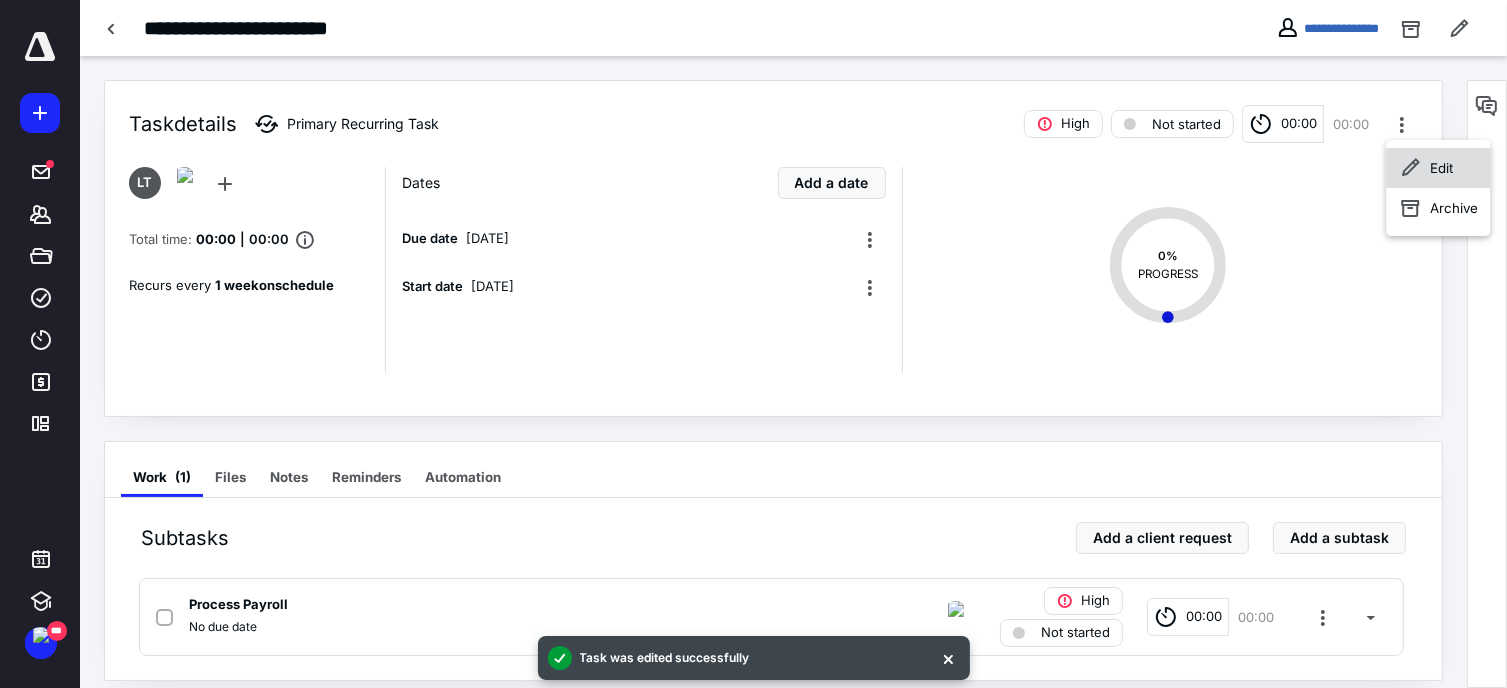 click on "Edit" at bounding box center (1441, 168) 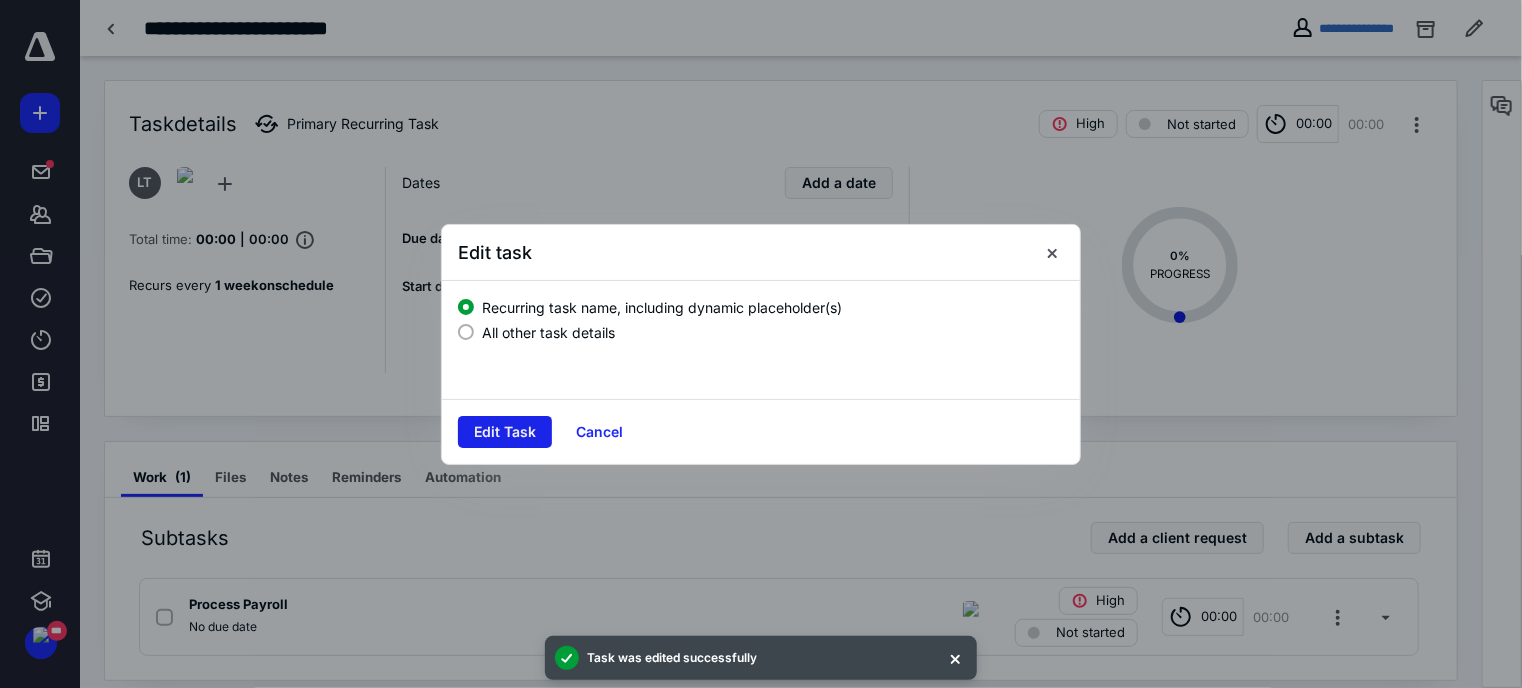 click on "Edit Task" at bounding box center [505, 432] 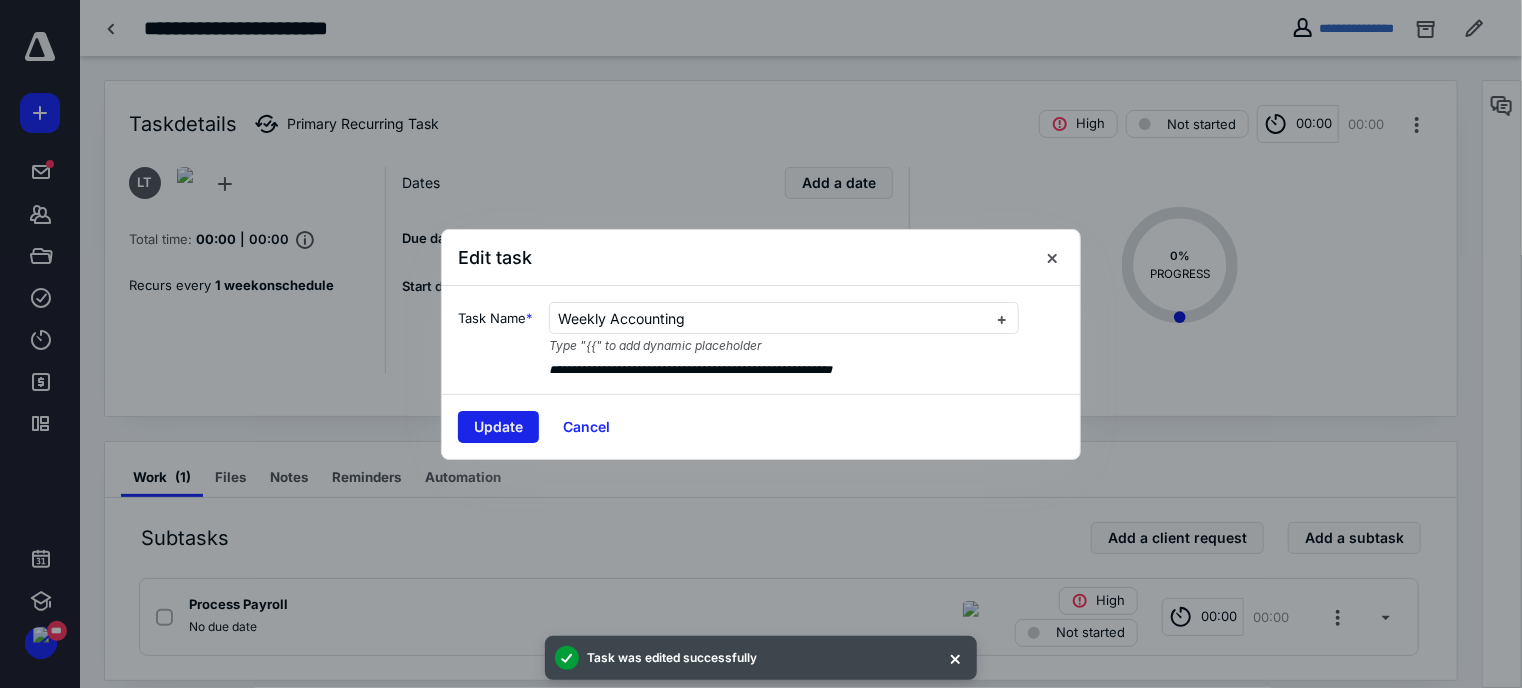 click on "Update" at bounding box center (498, 427) 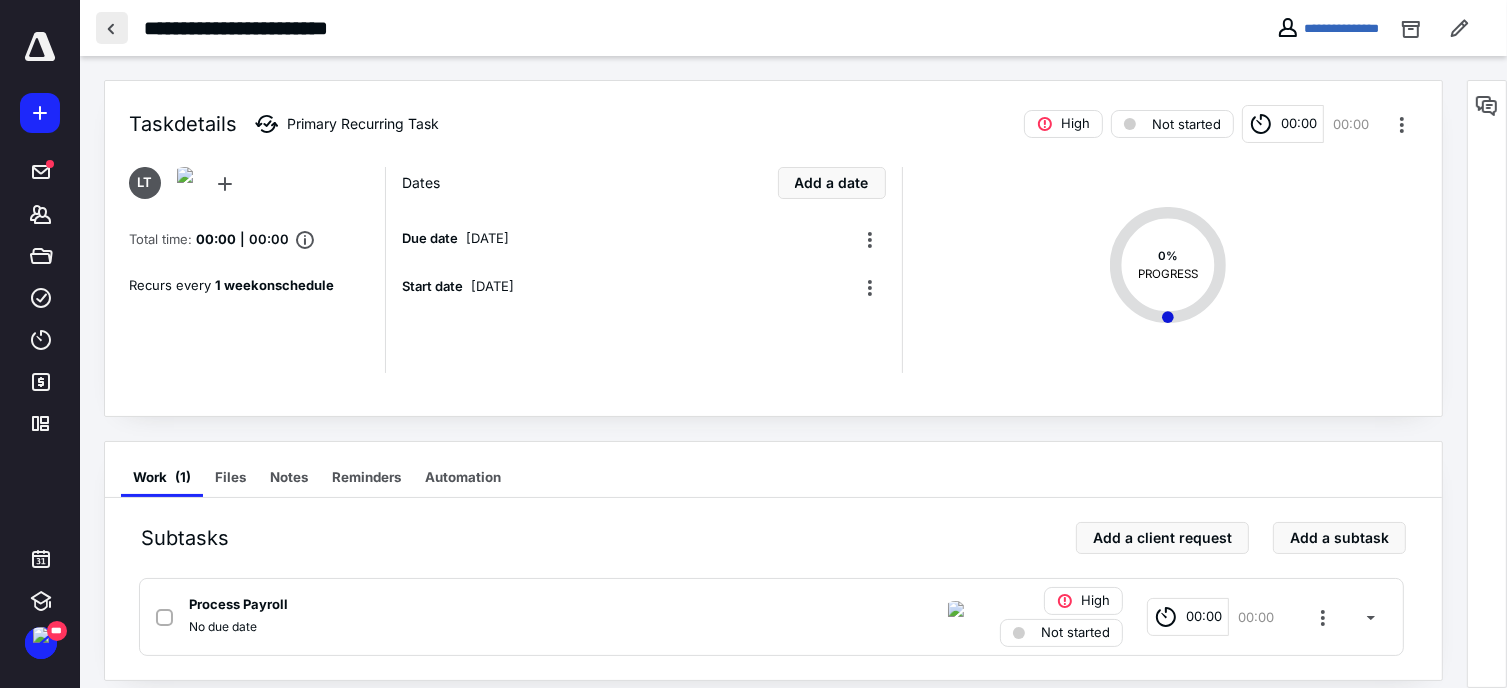click at bounding box center [112, 28] 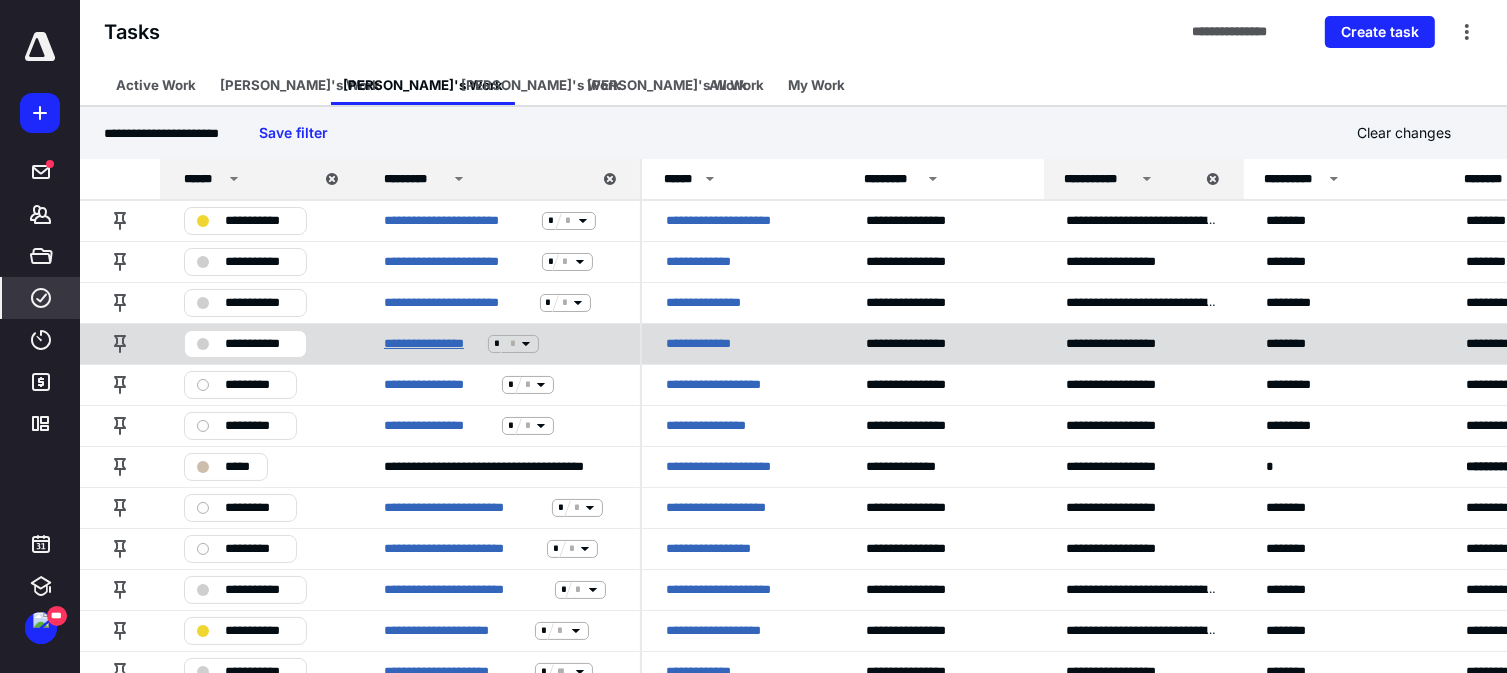click on "**********" at bounding box center [432, 344] 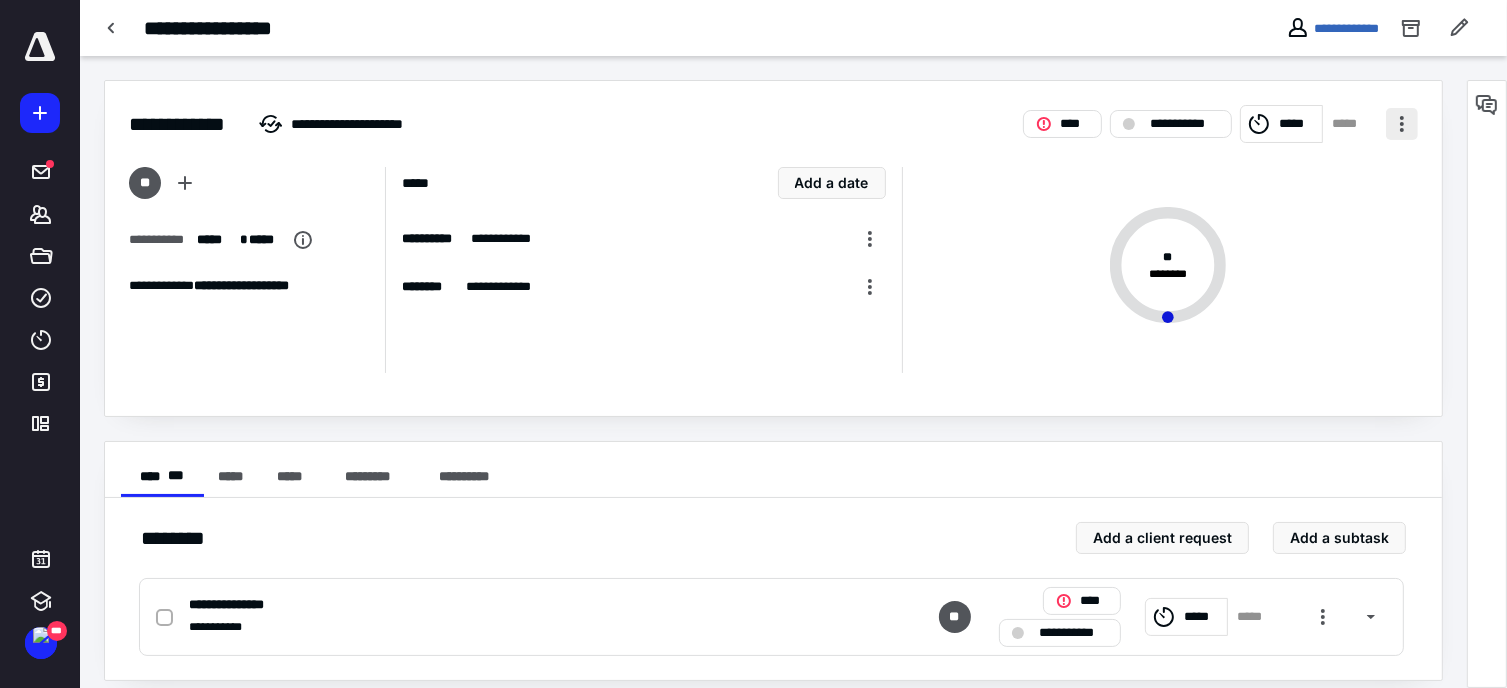 click at bounding box center (1402, 124) 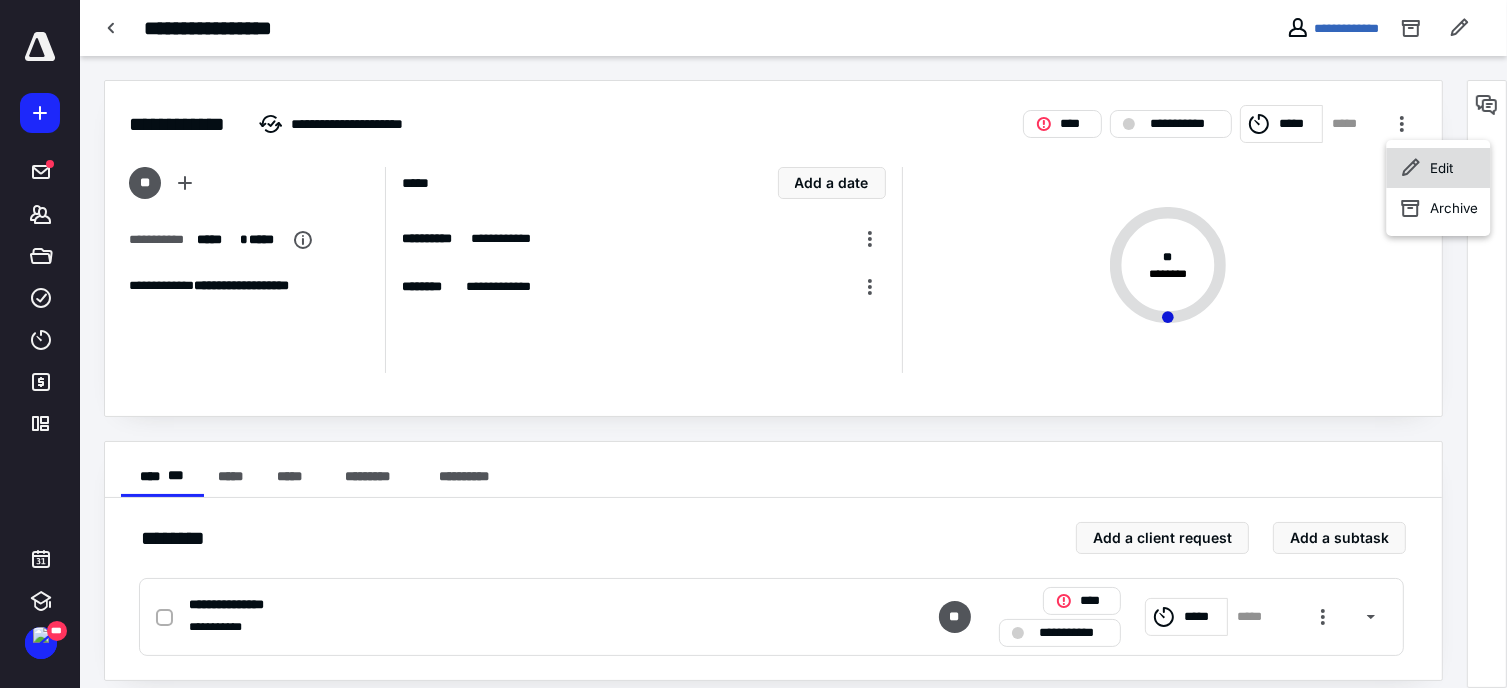 click on "Edit" at bounding box center (1438, 168) 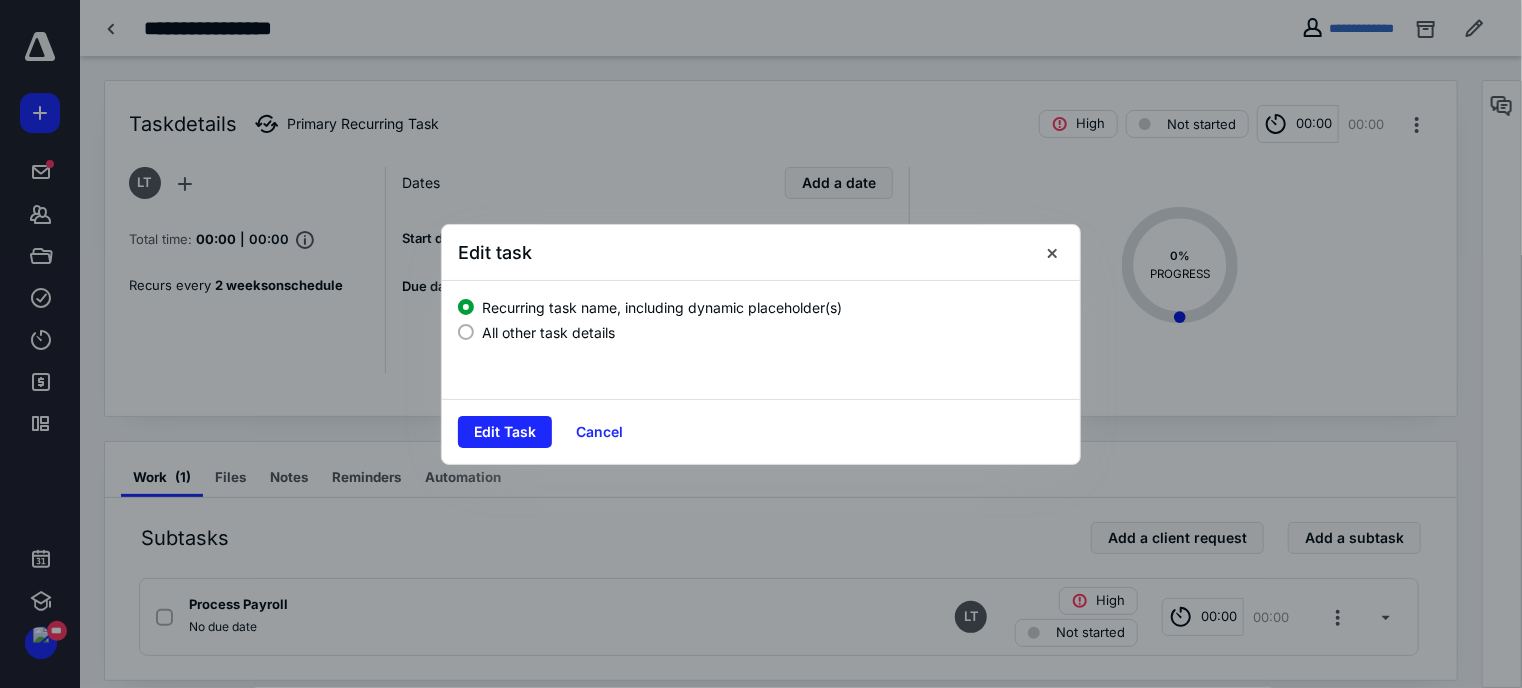 click on "All other task details" at bounding box center [548, 332] 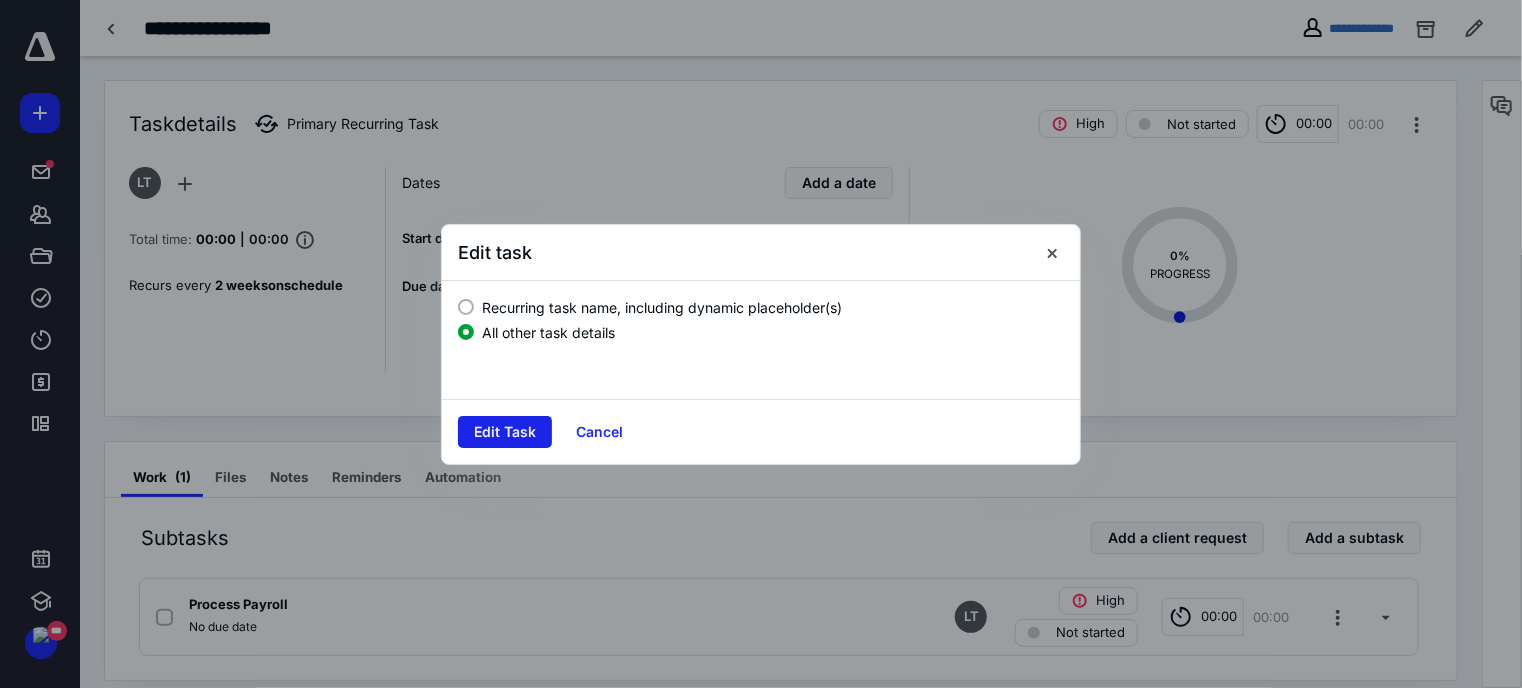 click on "Edit Task" at bounding box center [505, 432] 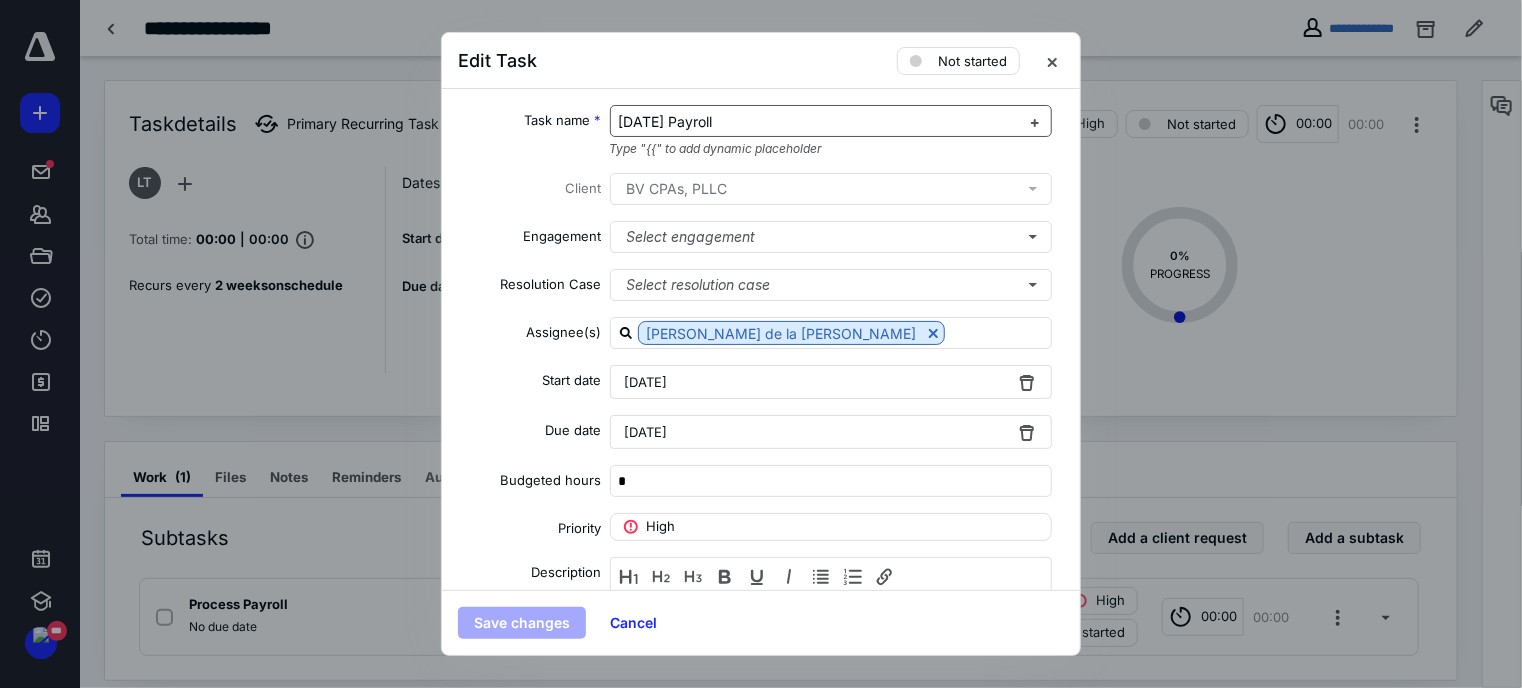 click on "[DATE] Payroll" at bounding box center (819, 122) 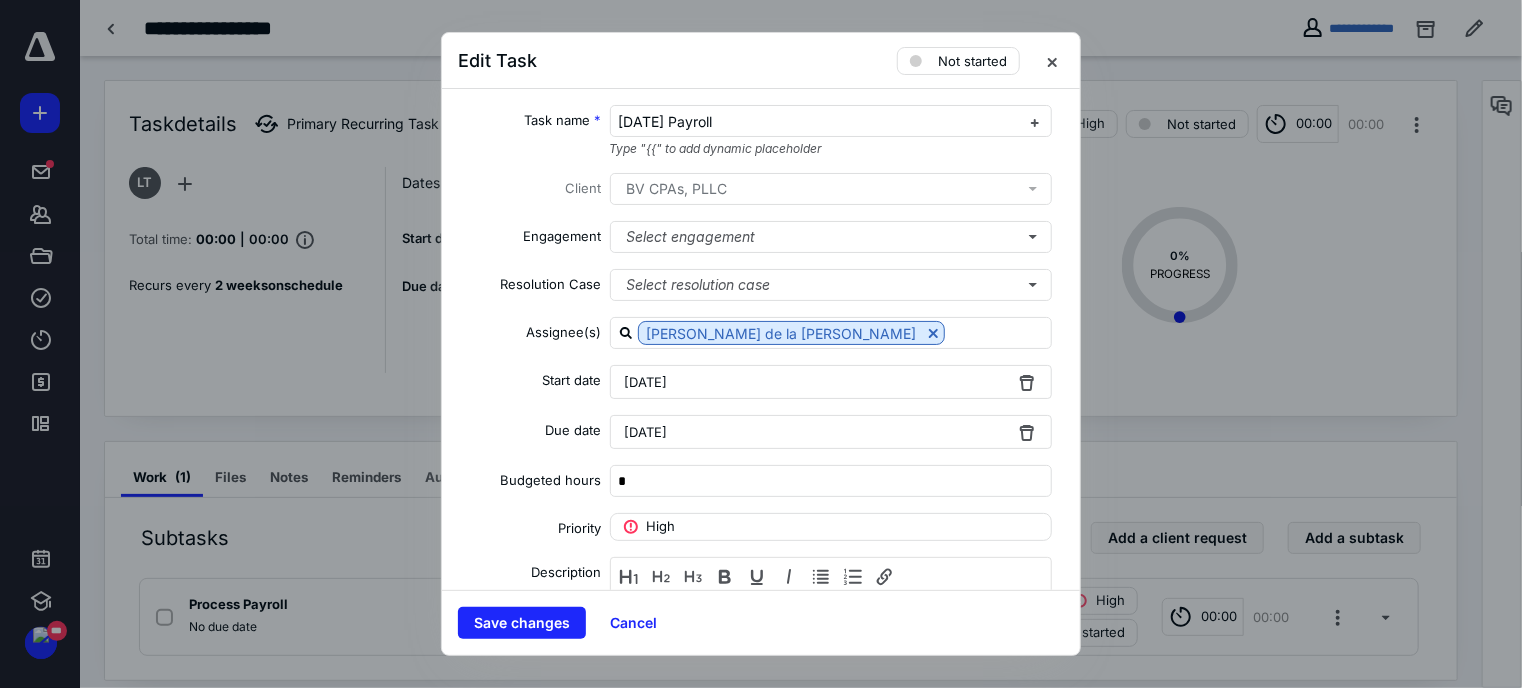 type 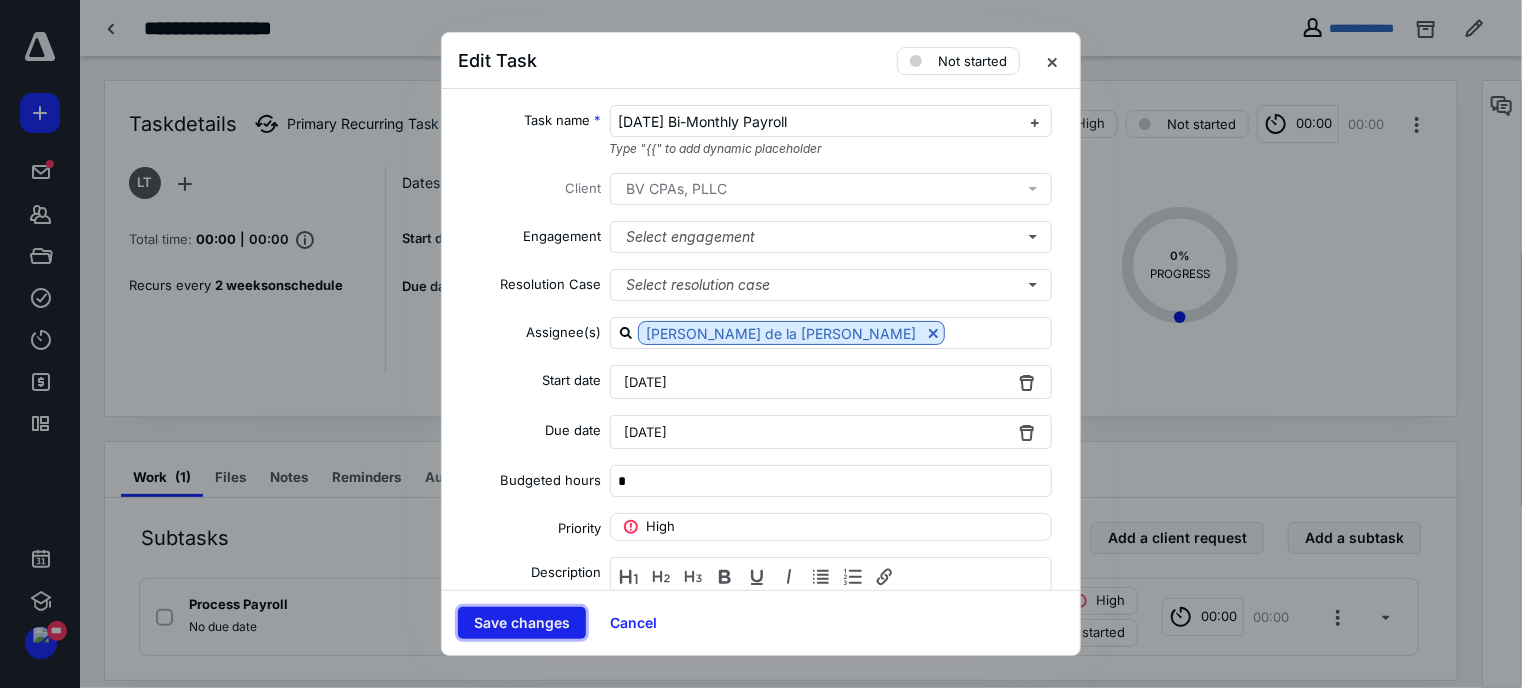 click on "Save changes" at bounding box center (522, 623) 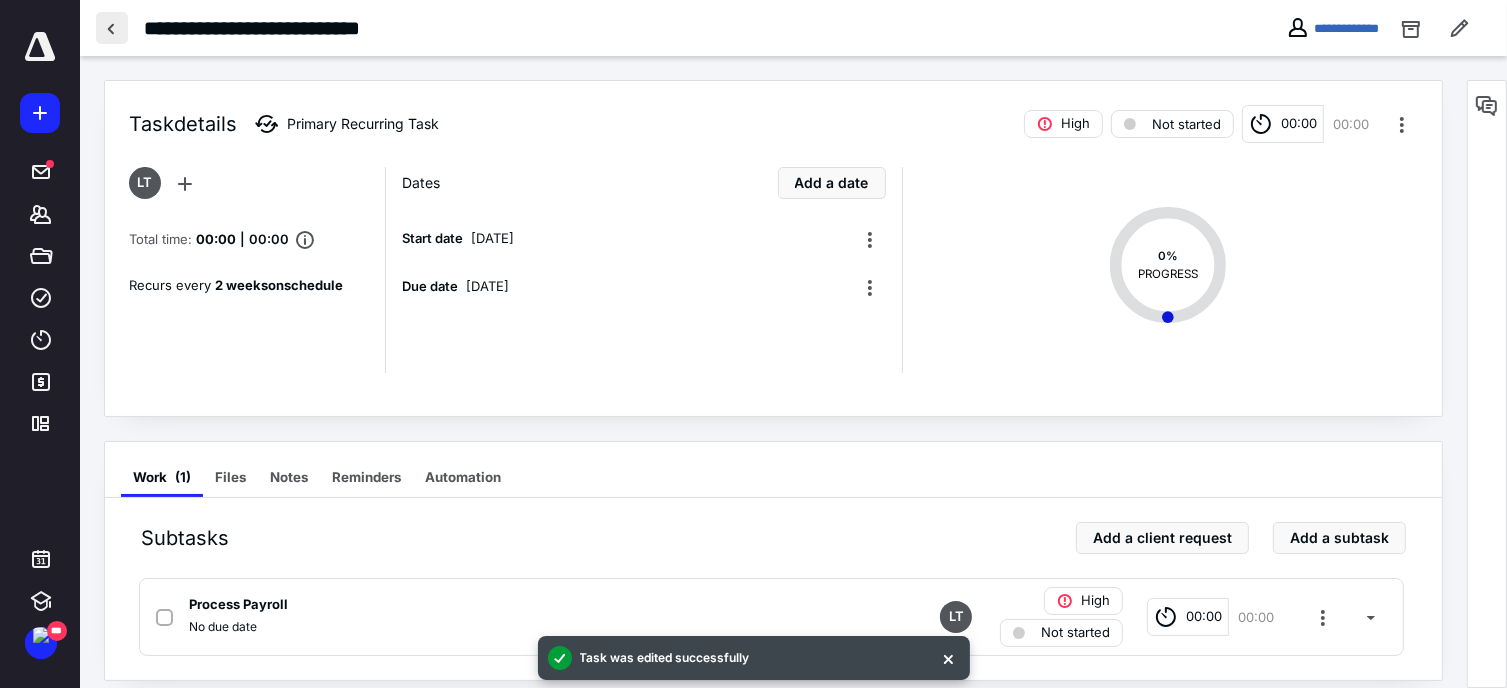 click at bounding box center [112, 28] 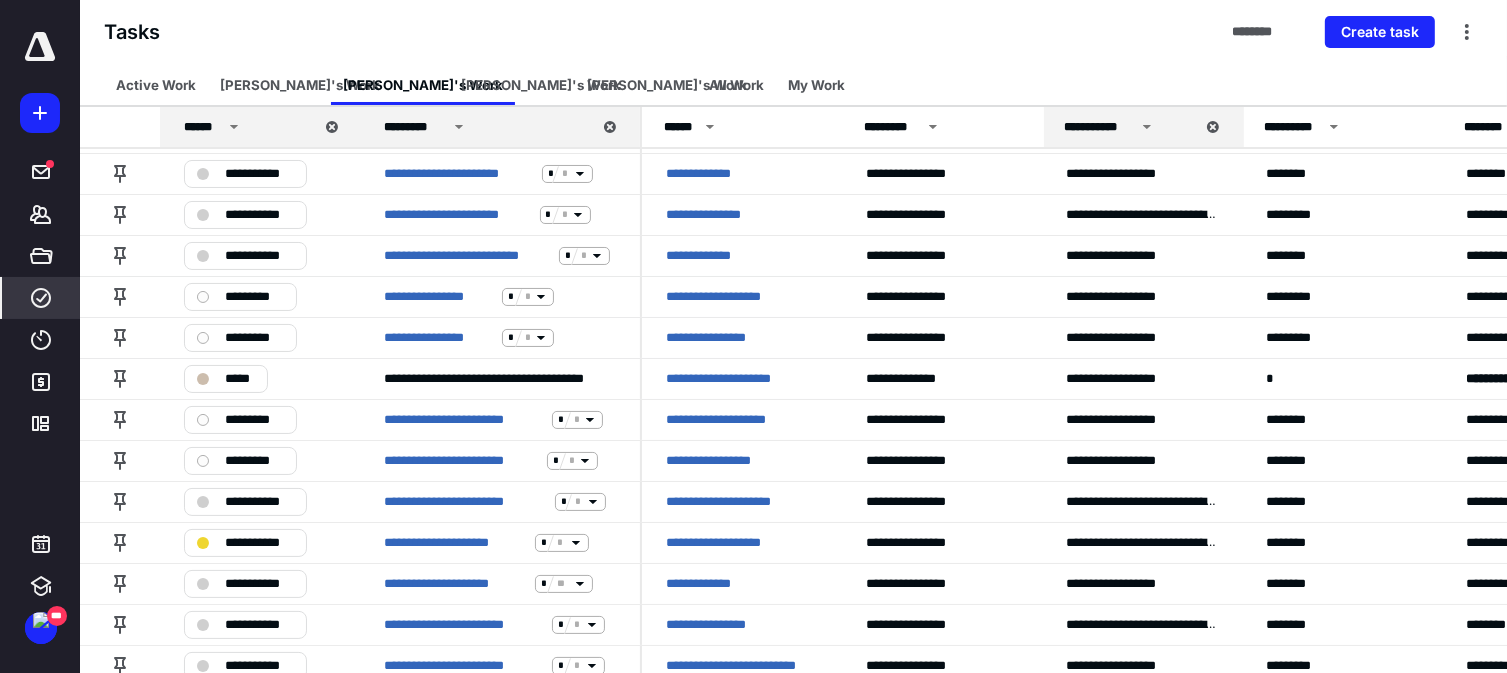 scroll, scrollTop: 0, scrollLeft: 0, axis: both 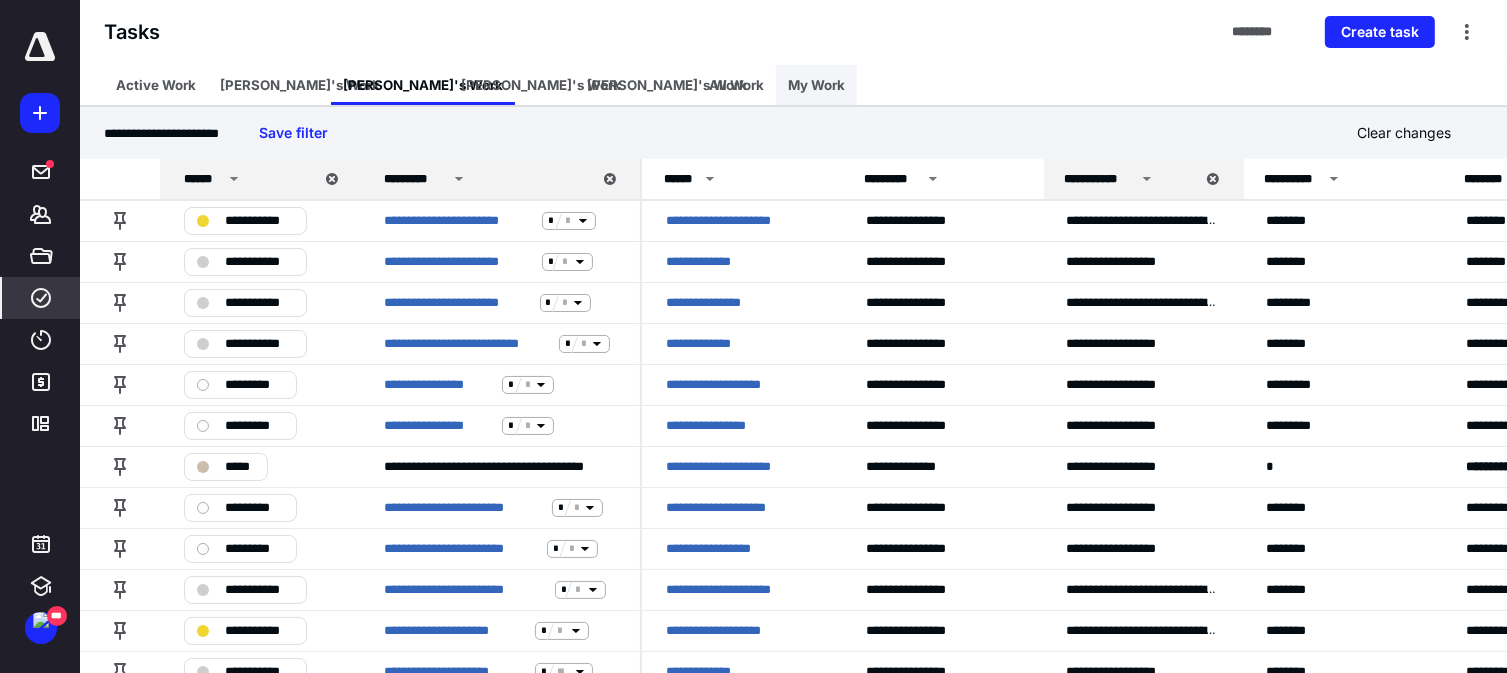 click on "My Work" at bounding box center [816, 85] 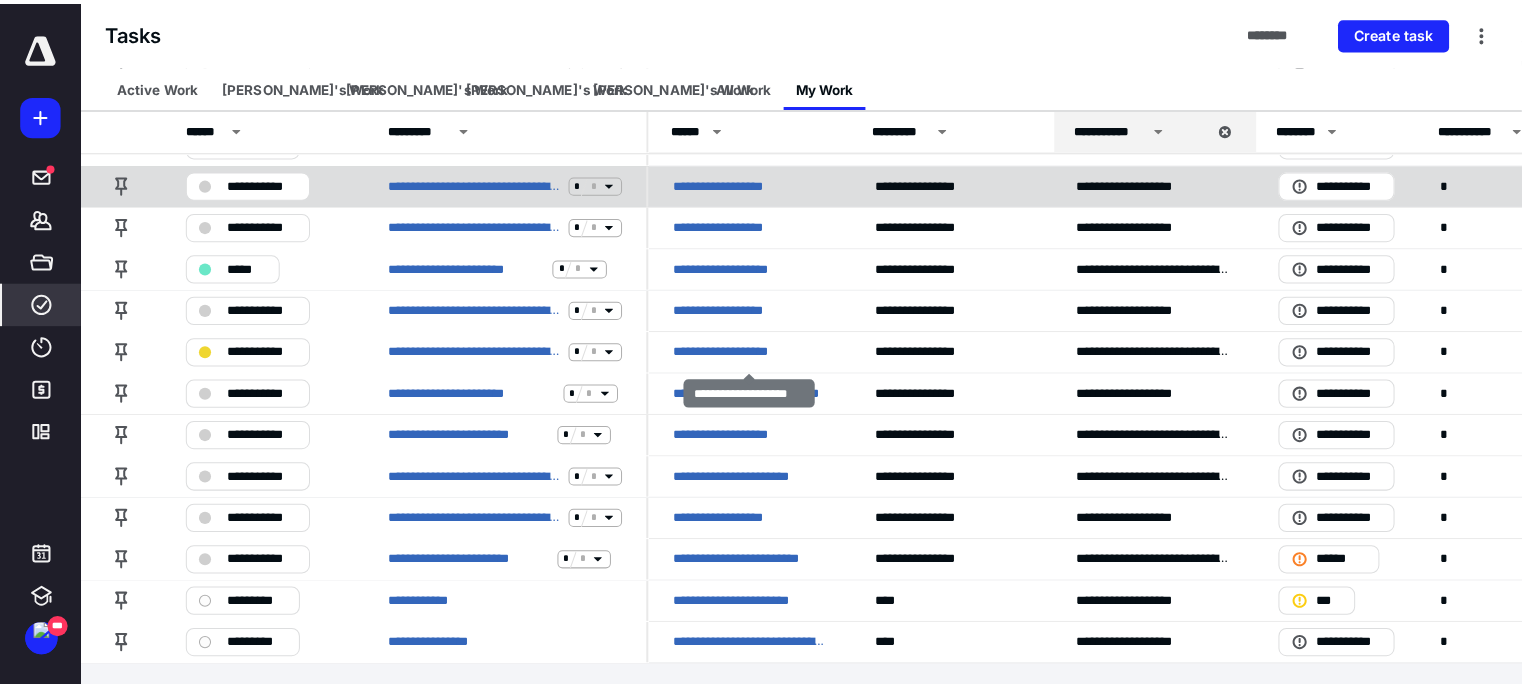 scroll, scrollTop: 0, scrollLeft: 0, axis: both 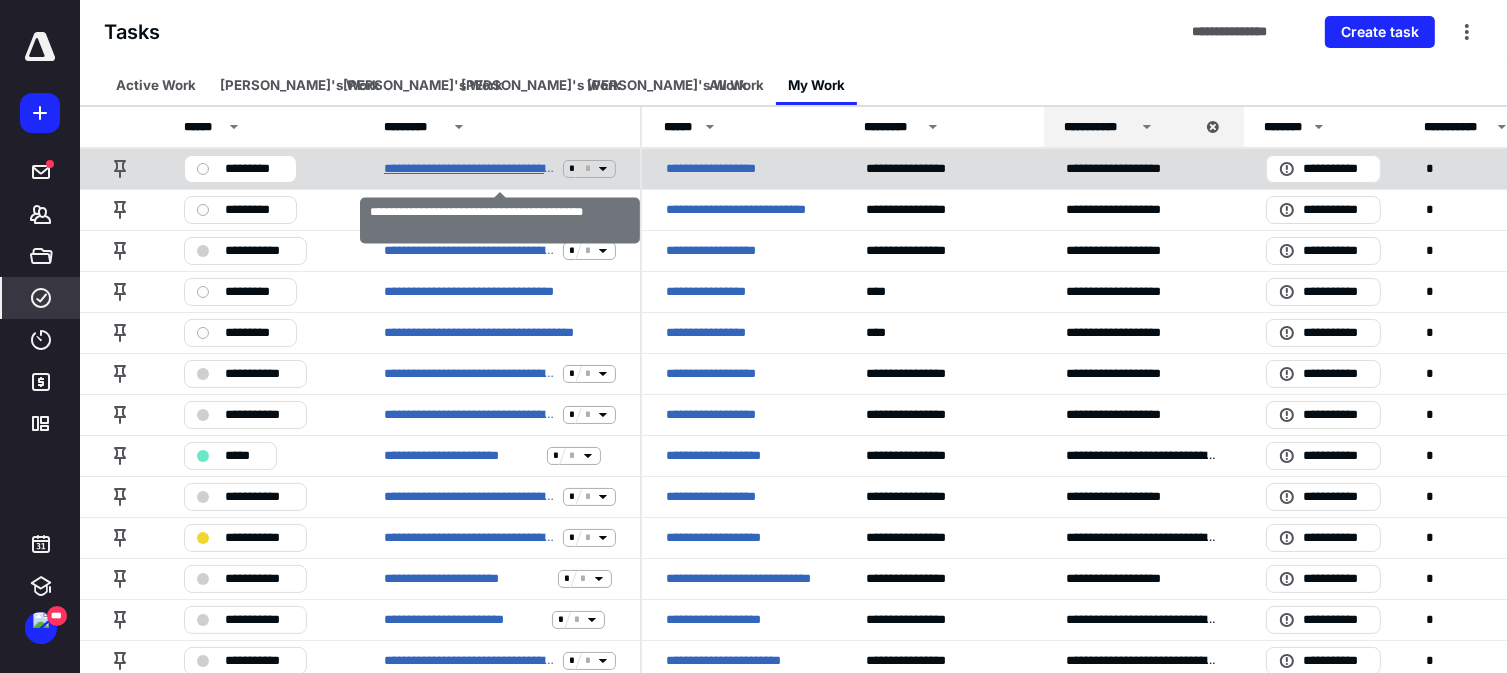 click on "**********" at bounding box center (469, 169) 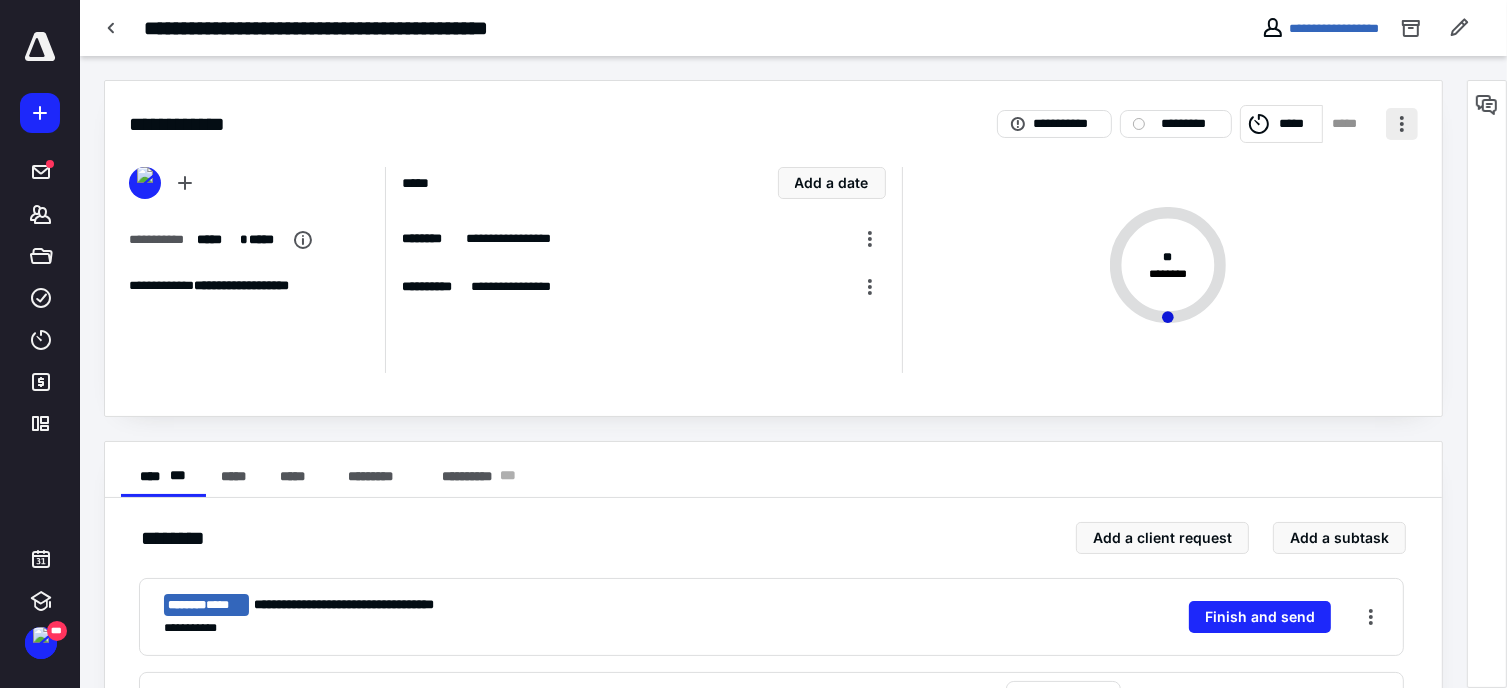 click at bounding box center (1402, 124) 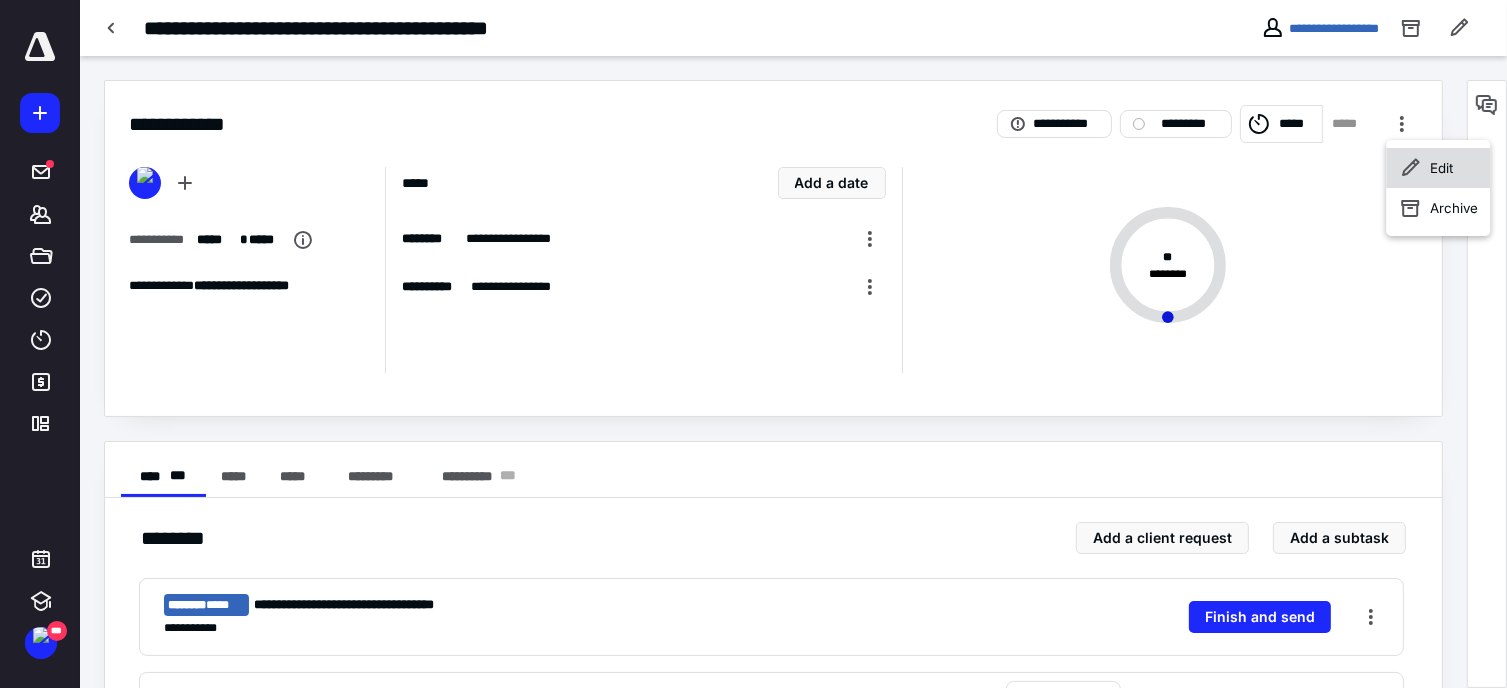 click on "Edit" at bounding box center (1438, 168) 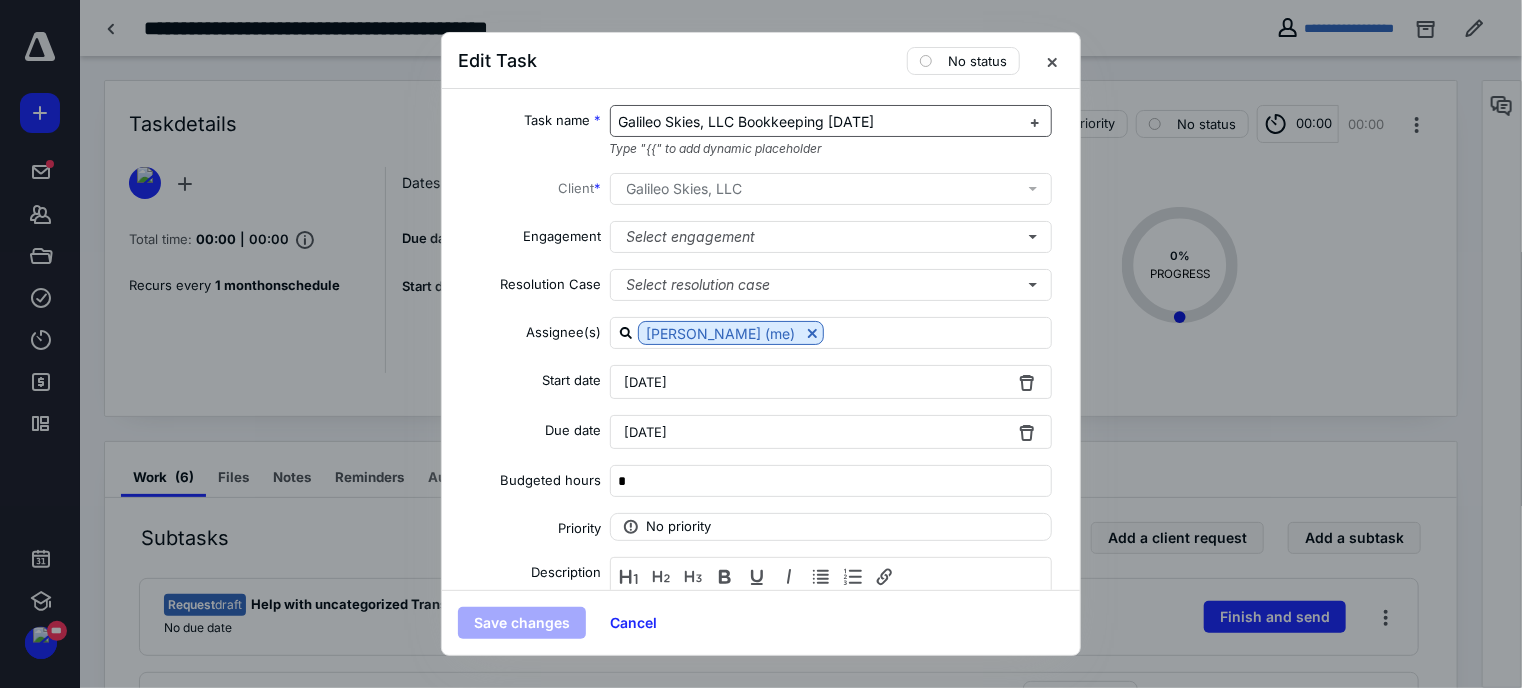 click on "Galileo Skies, LLC Bookkeeping [DATE]" at bounding box center (747, 121) 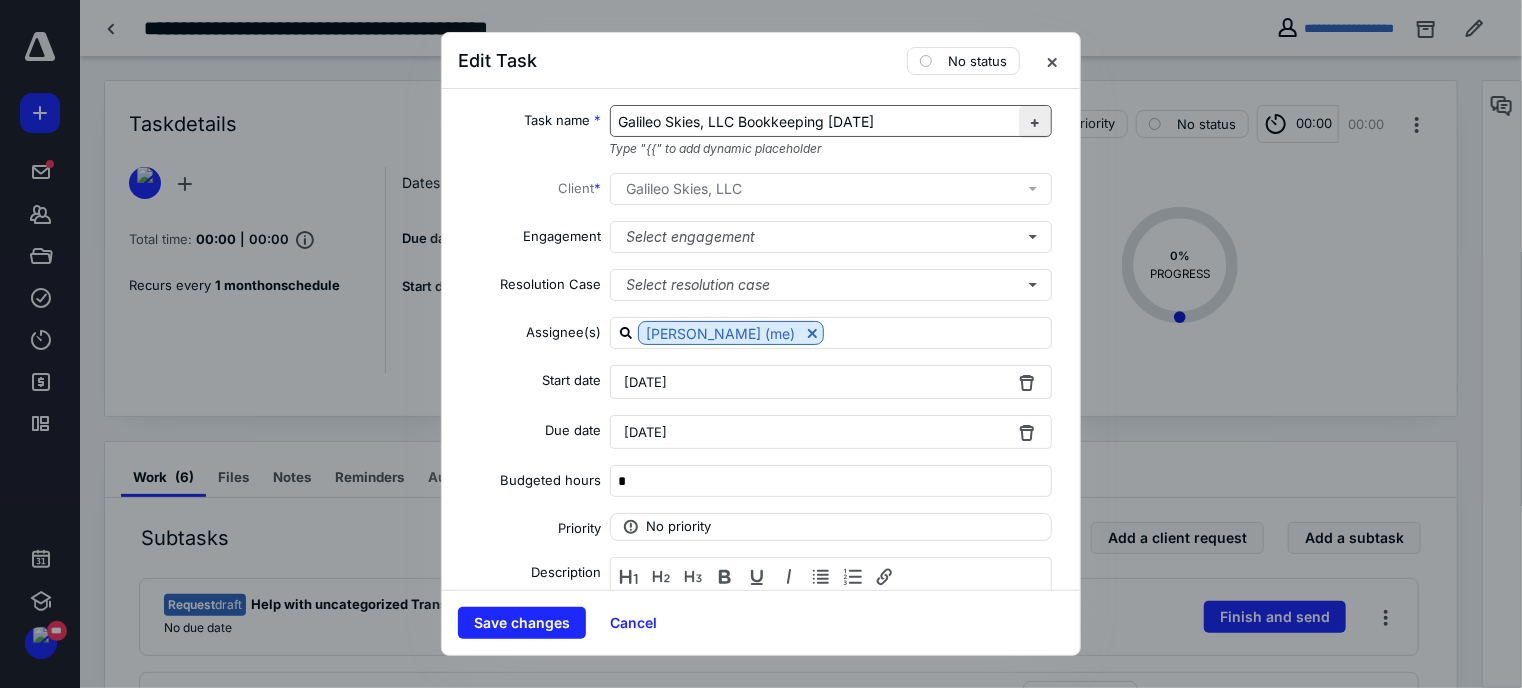click at bounding box center (1035, 122) 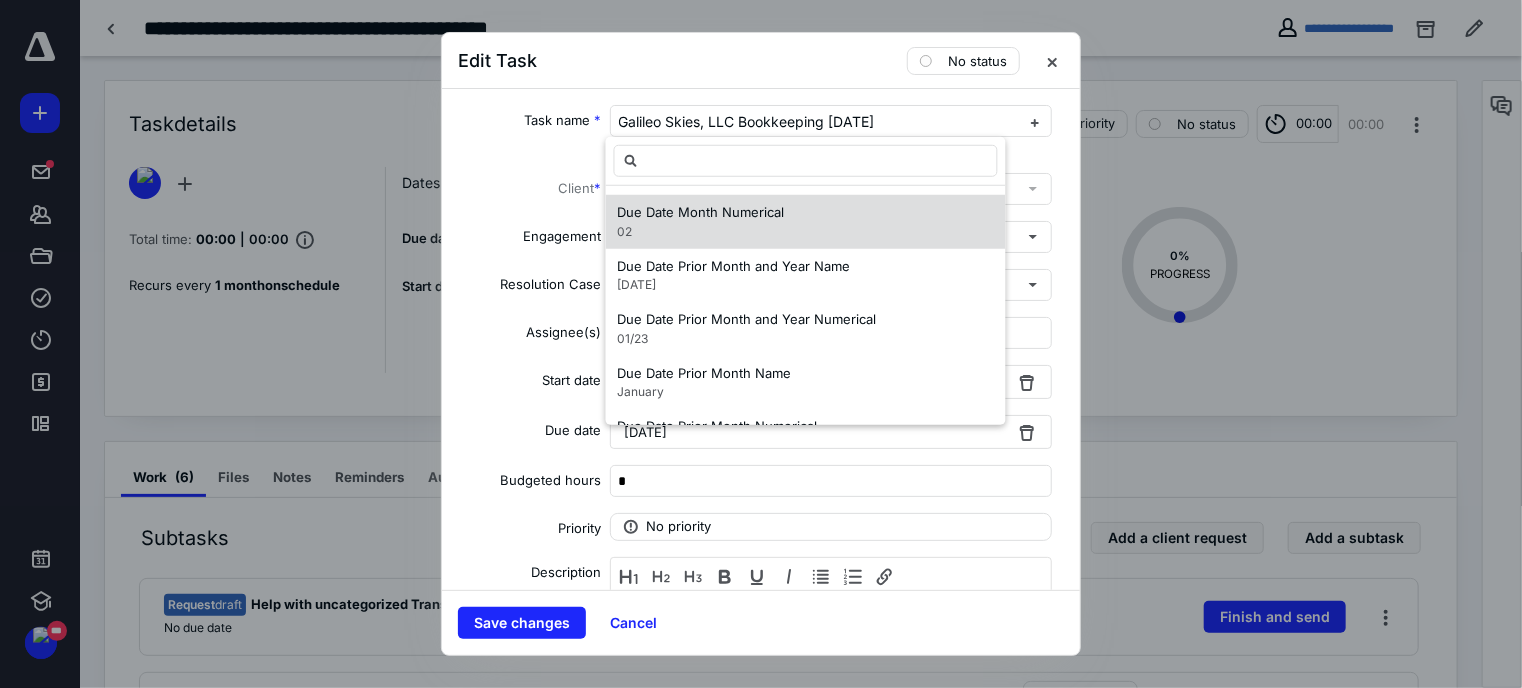 scroll, scrollTop: 1688, scrollLeft: 0, axis: vertical 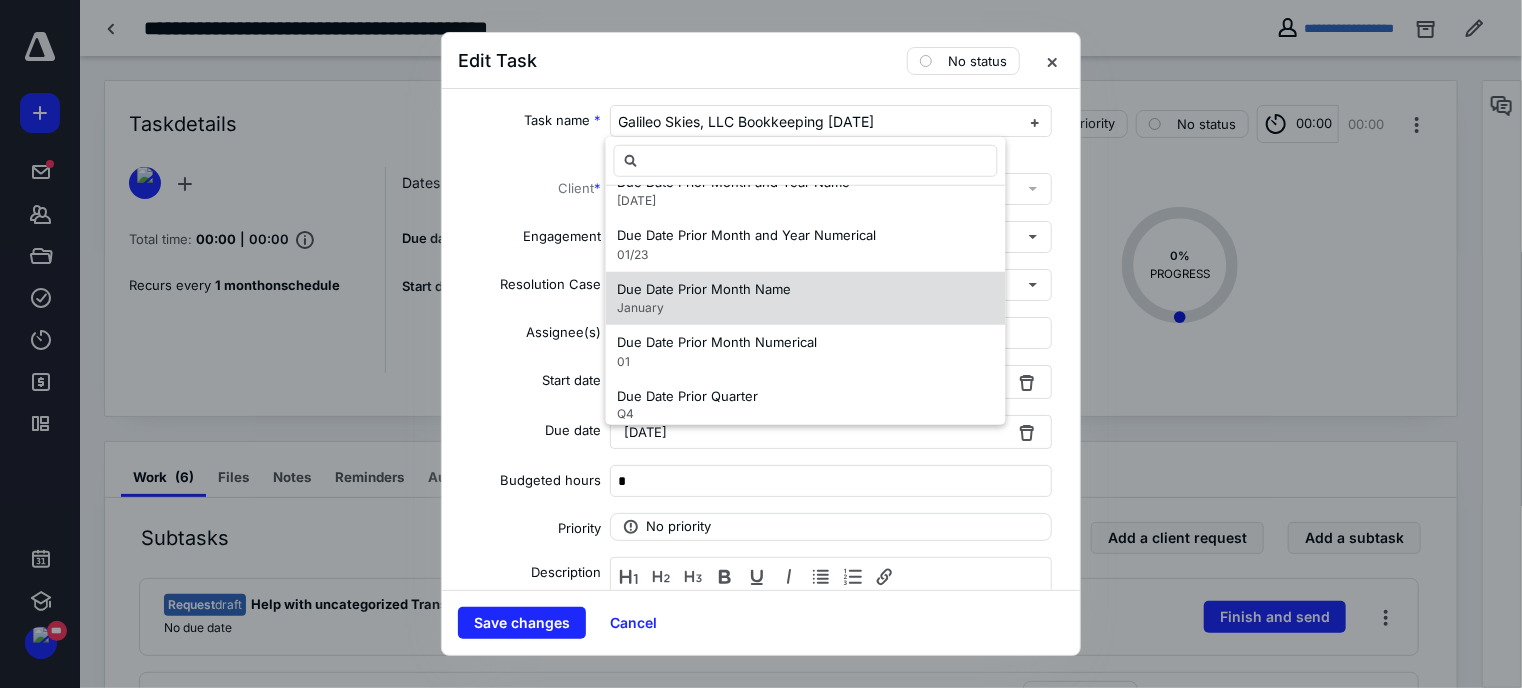 click on "January" at bounding box center [705, 308] 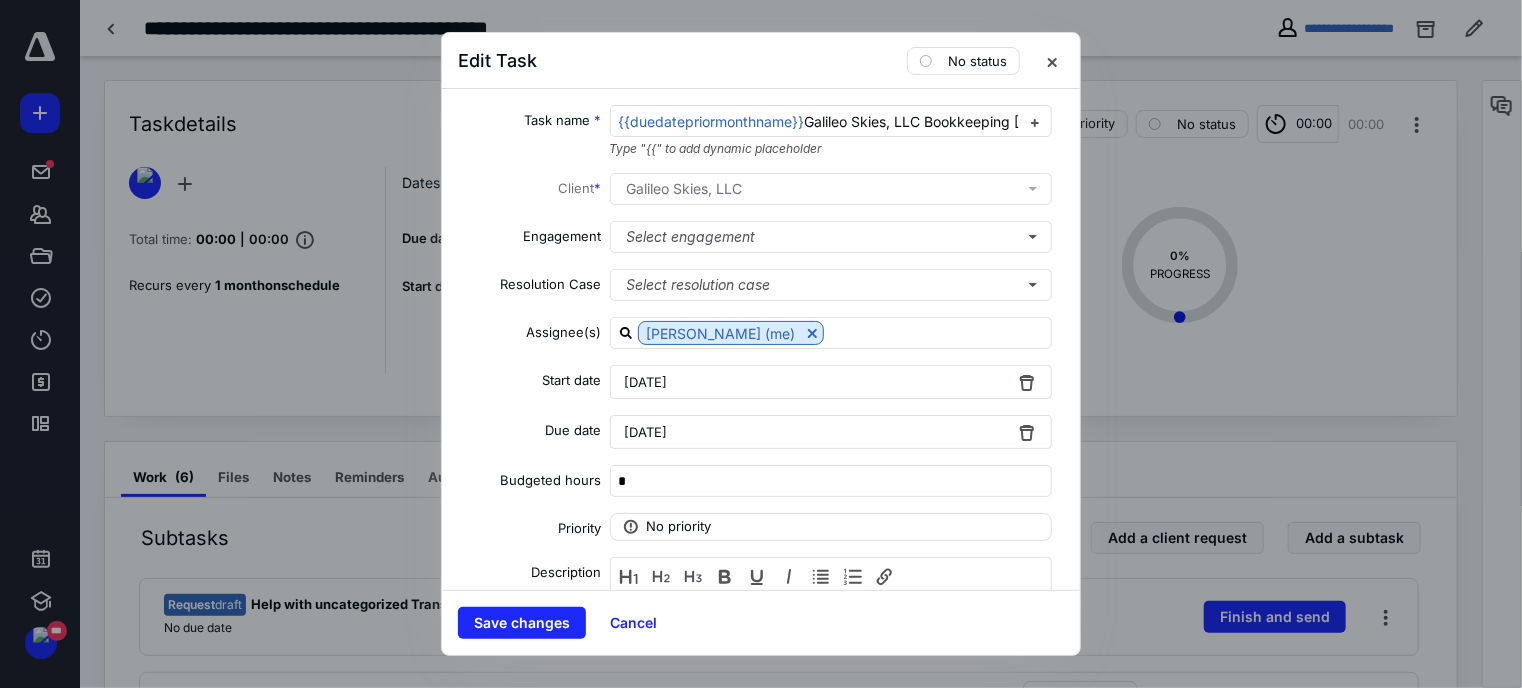 scroll, scrollTop: 0, scrollLeft: 0, axis: both 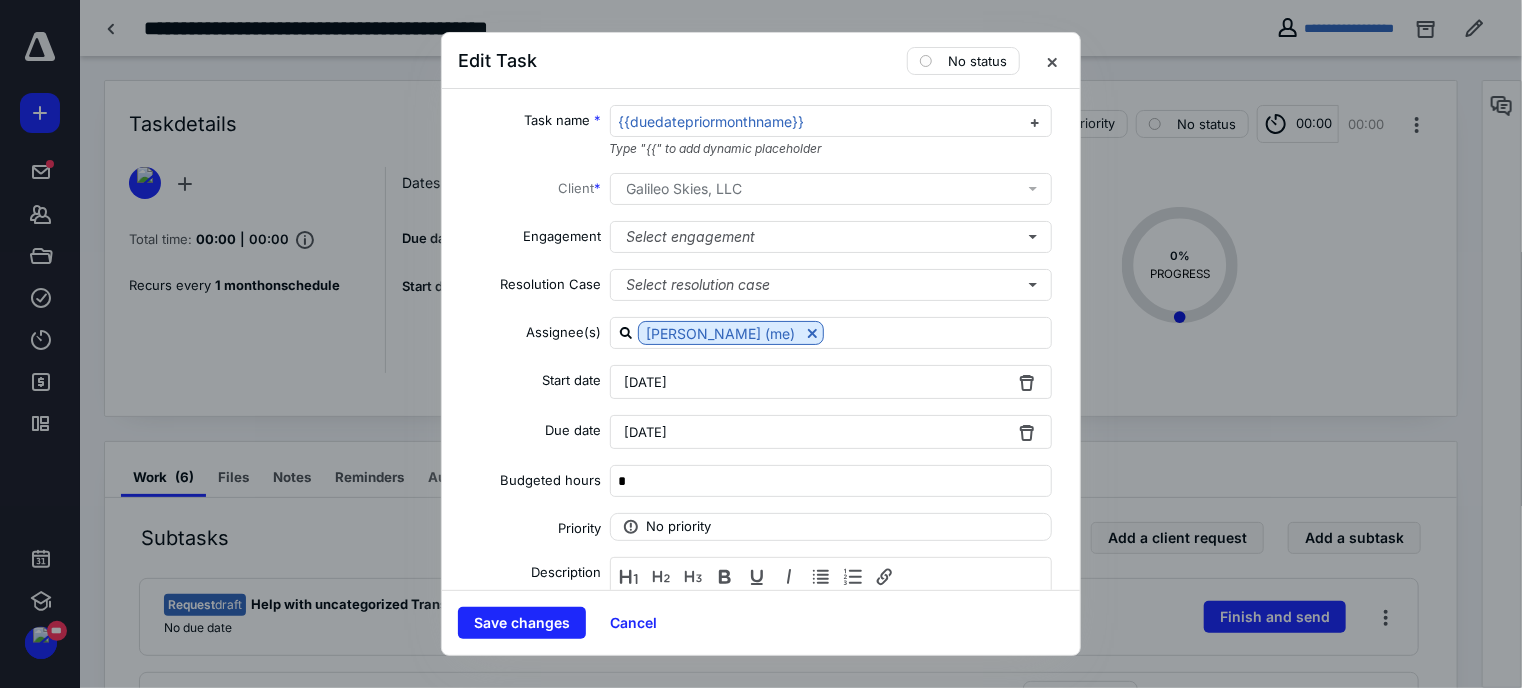 type 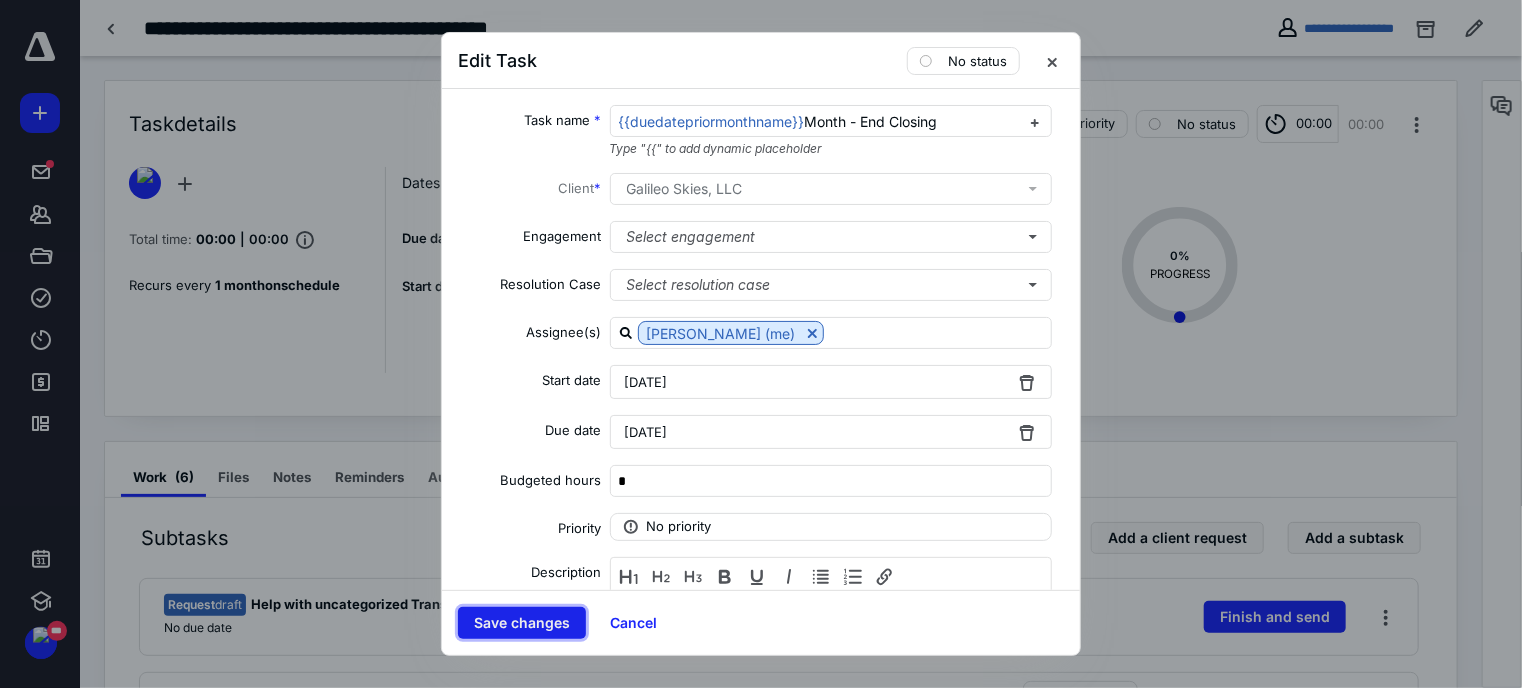 click on "Save changes" at bounding box center [522, 623] 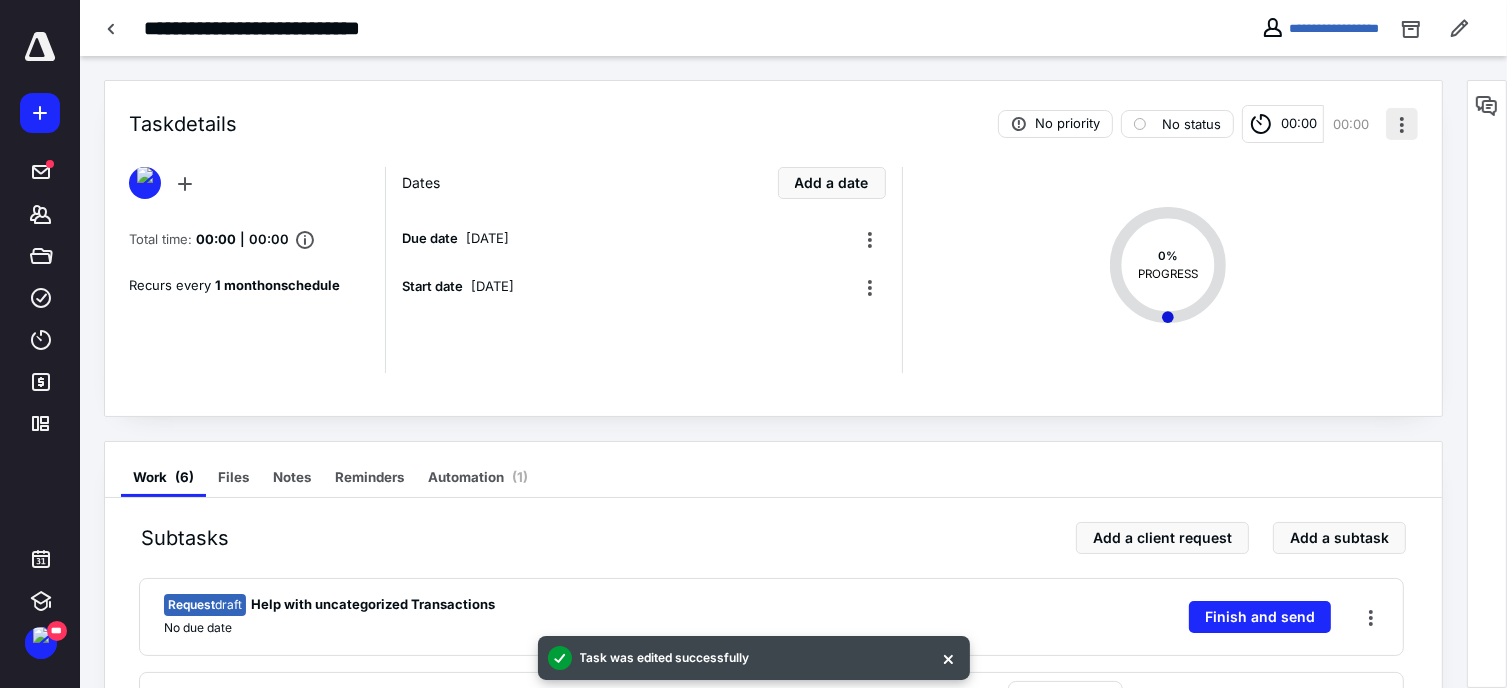 click at bounding box center [1402, 124] 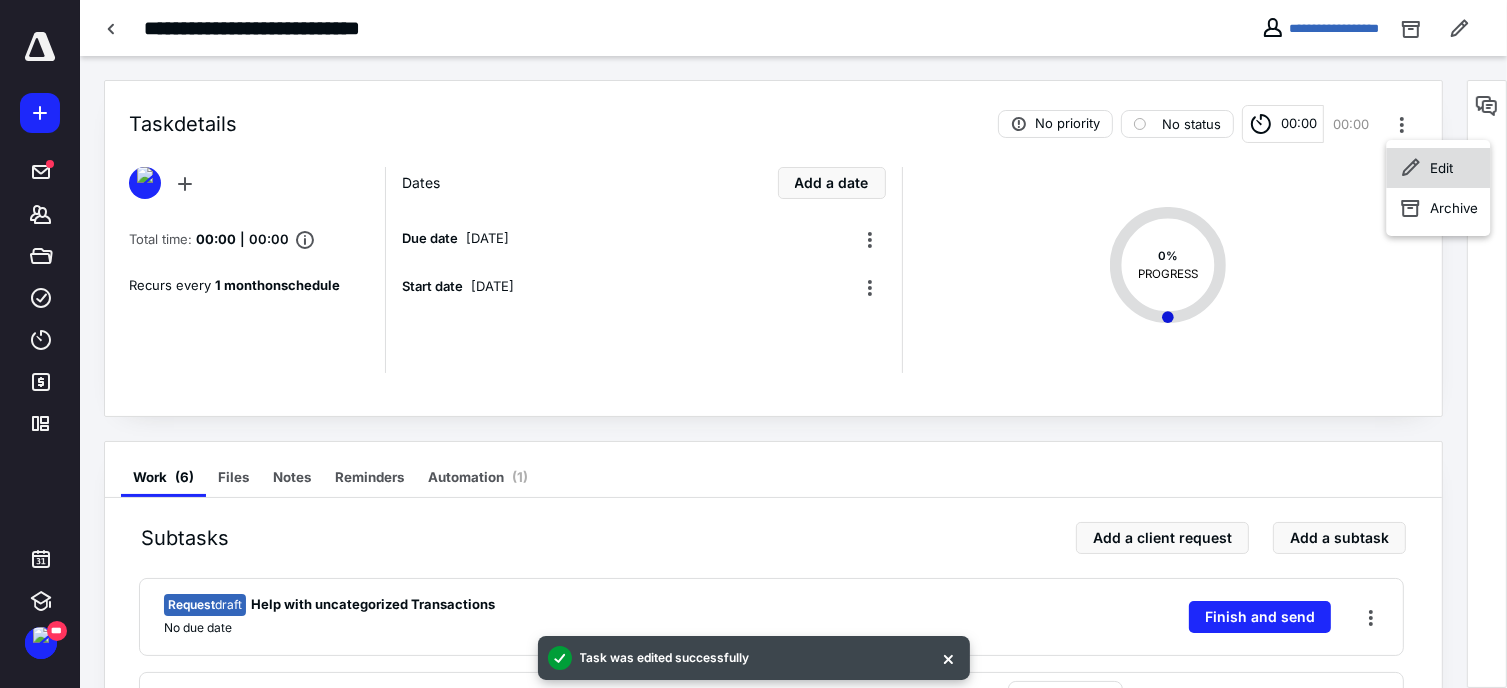 click on "Edit" at bounding box center [1438, 168] 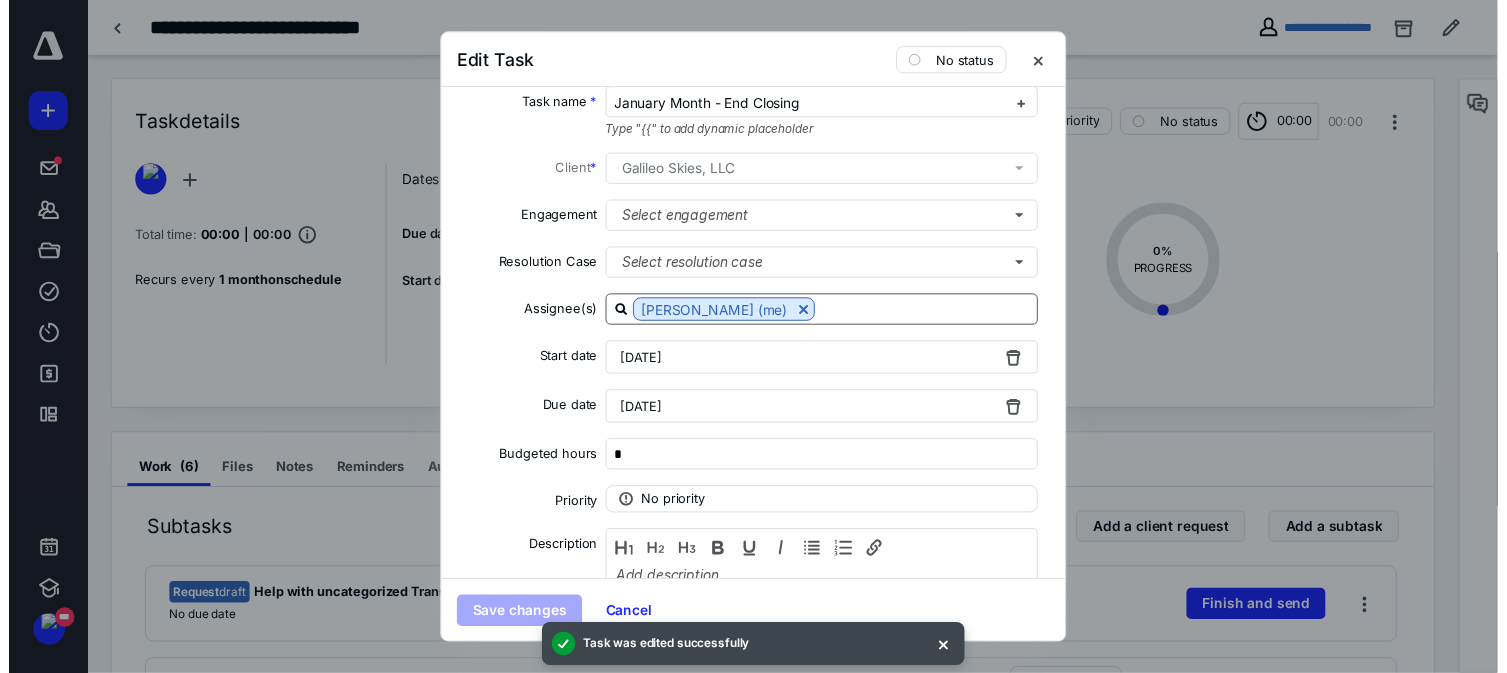 scroll, scrollTop: 0, scrollLeft: 0, axis: both 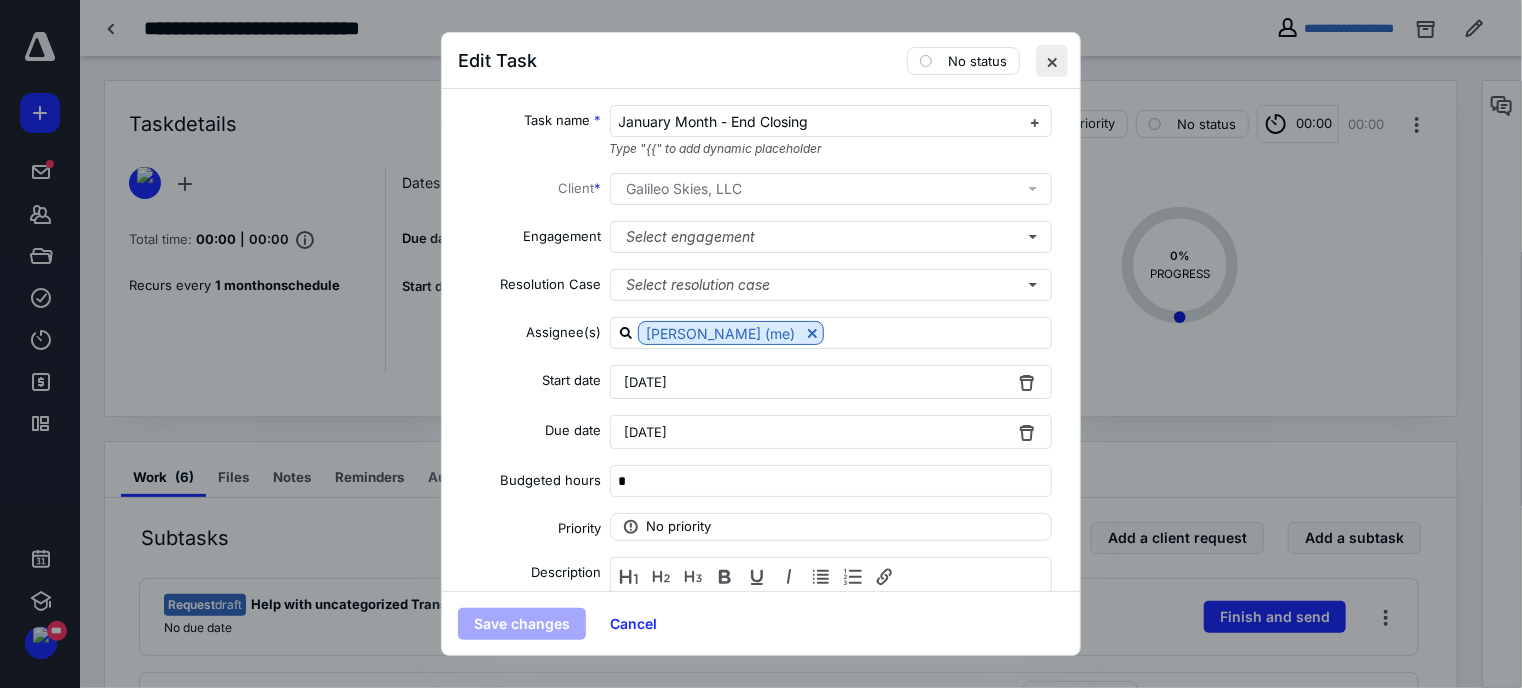 click at bounding box center [1052, 61] 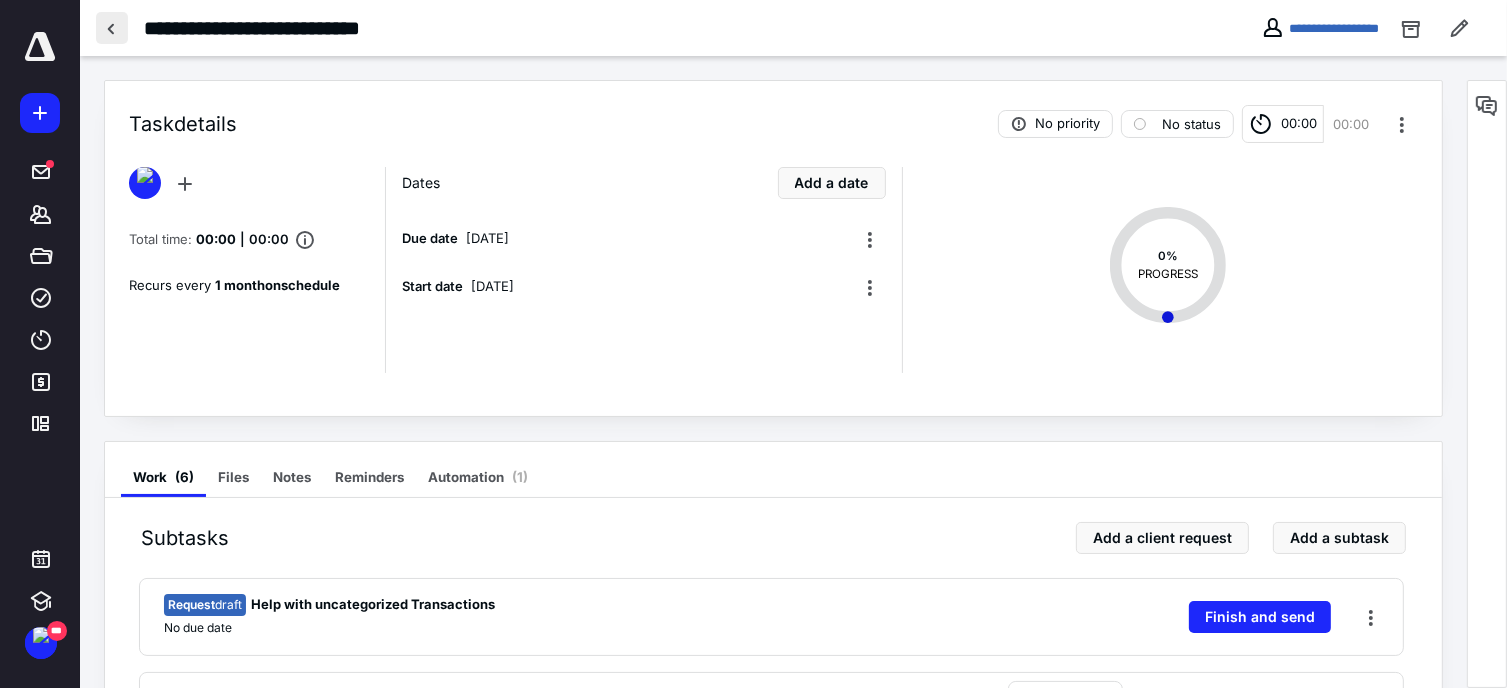 click at bounding box center (112, 28) 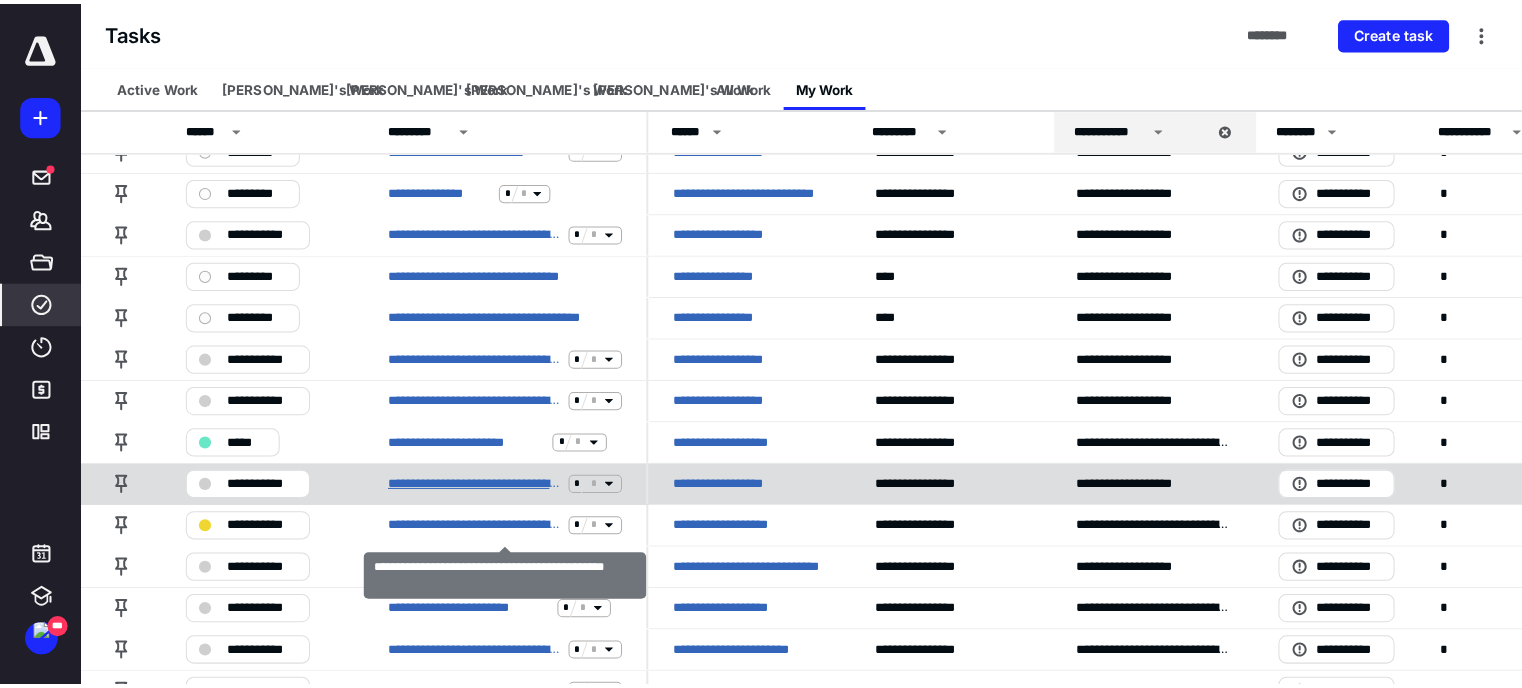 scroll, scrollTop: 0, scrollLeft: 0, axis: both 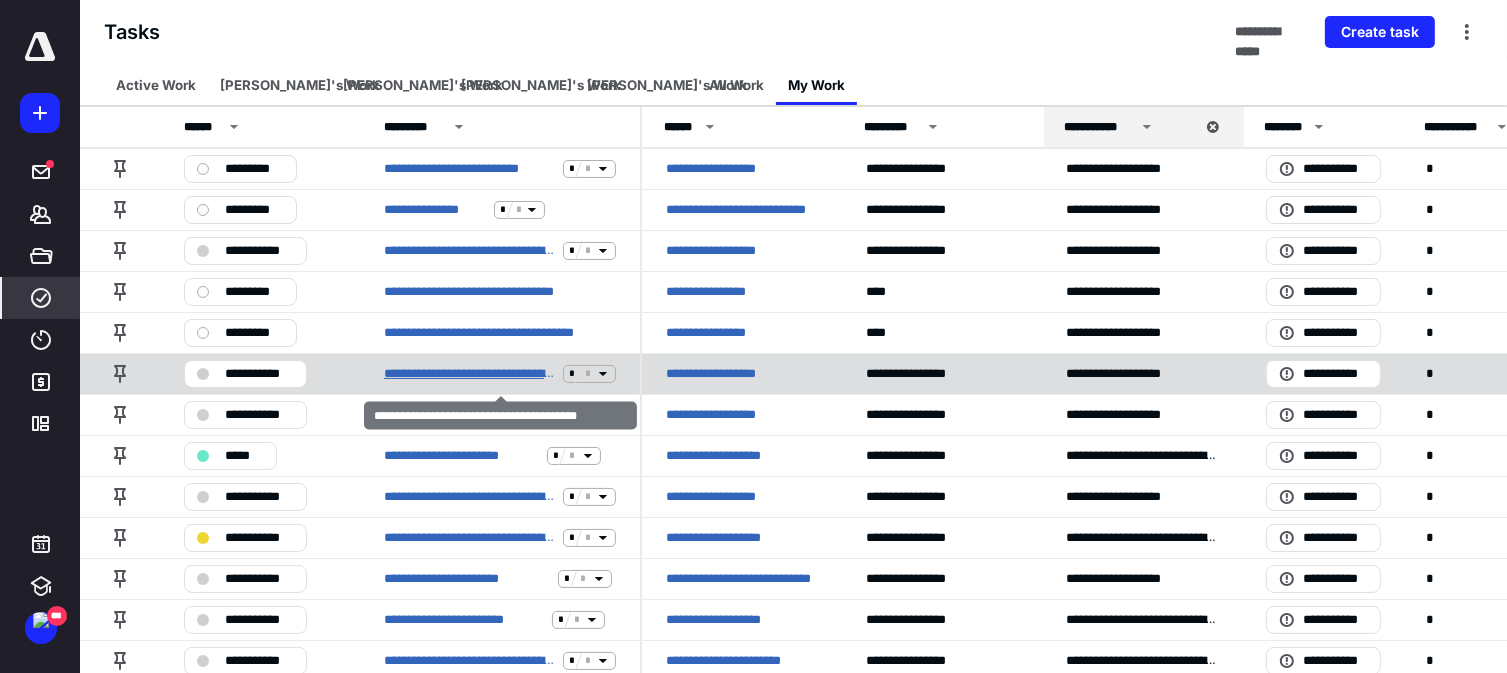 click on "**********" at bounding box center [469, 374] 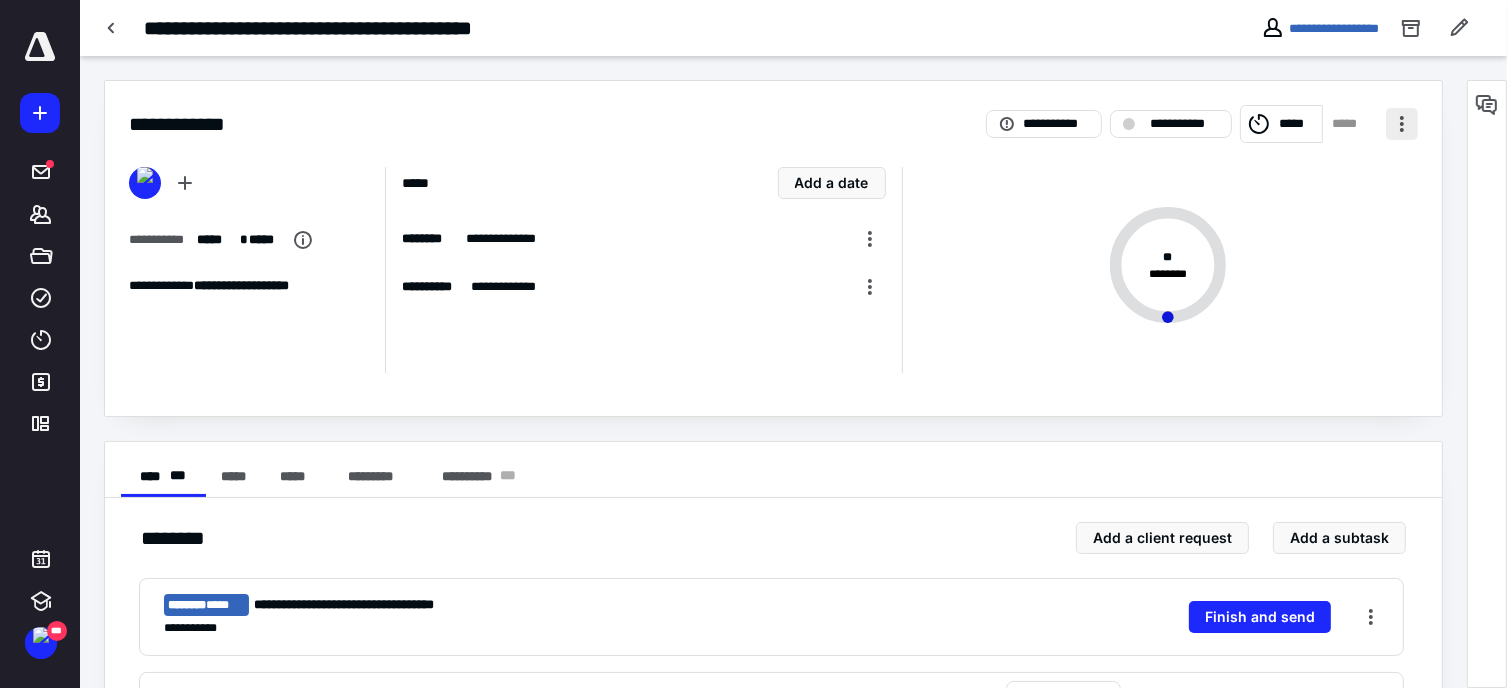 click at bounding box center (1402, 124) 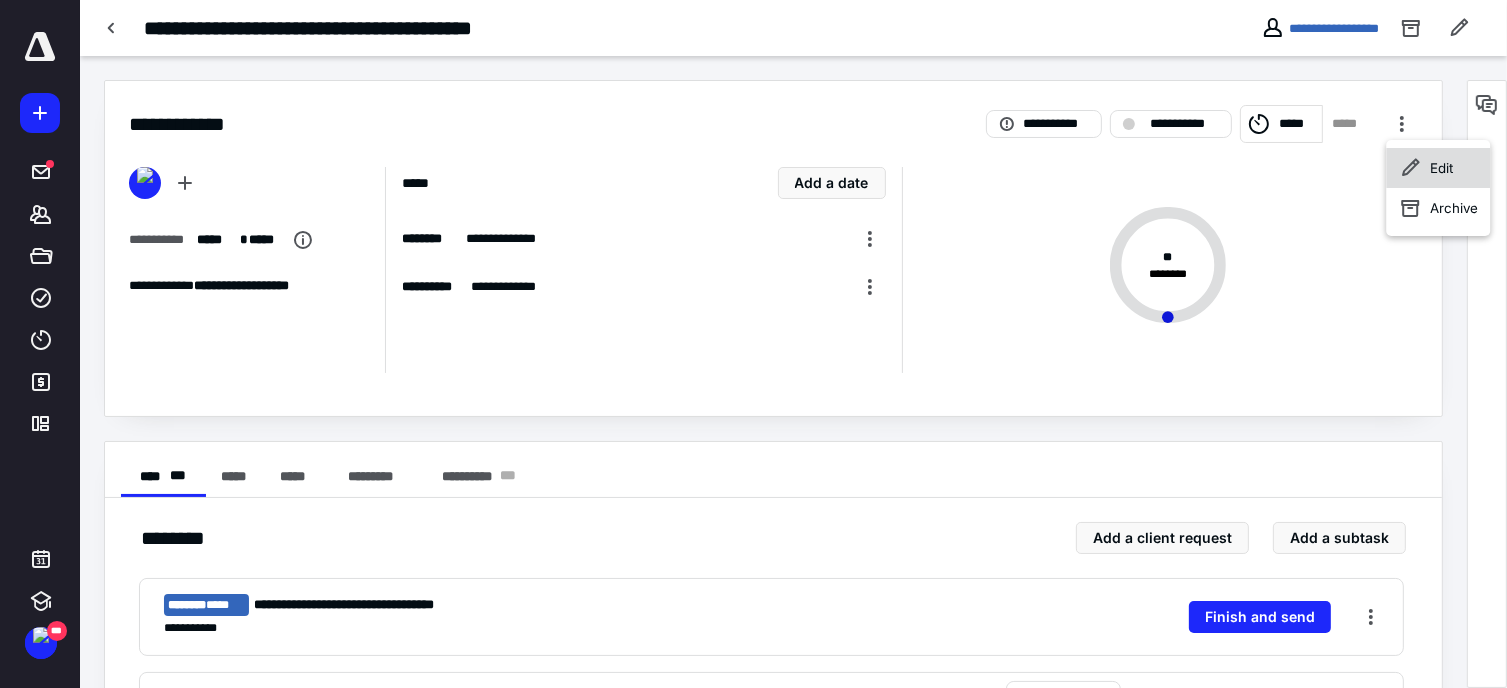 click on "Edit" at bounding box center (1441, 168) 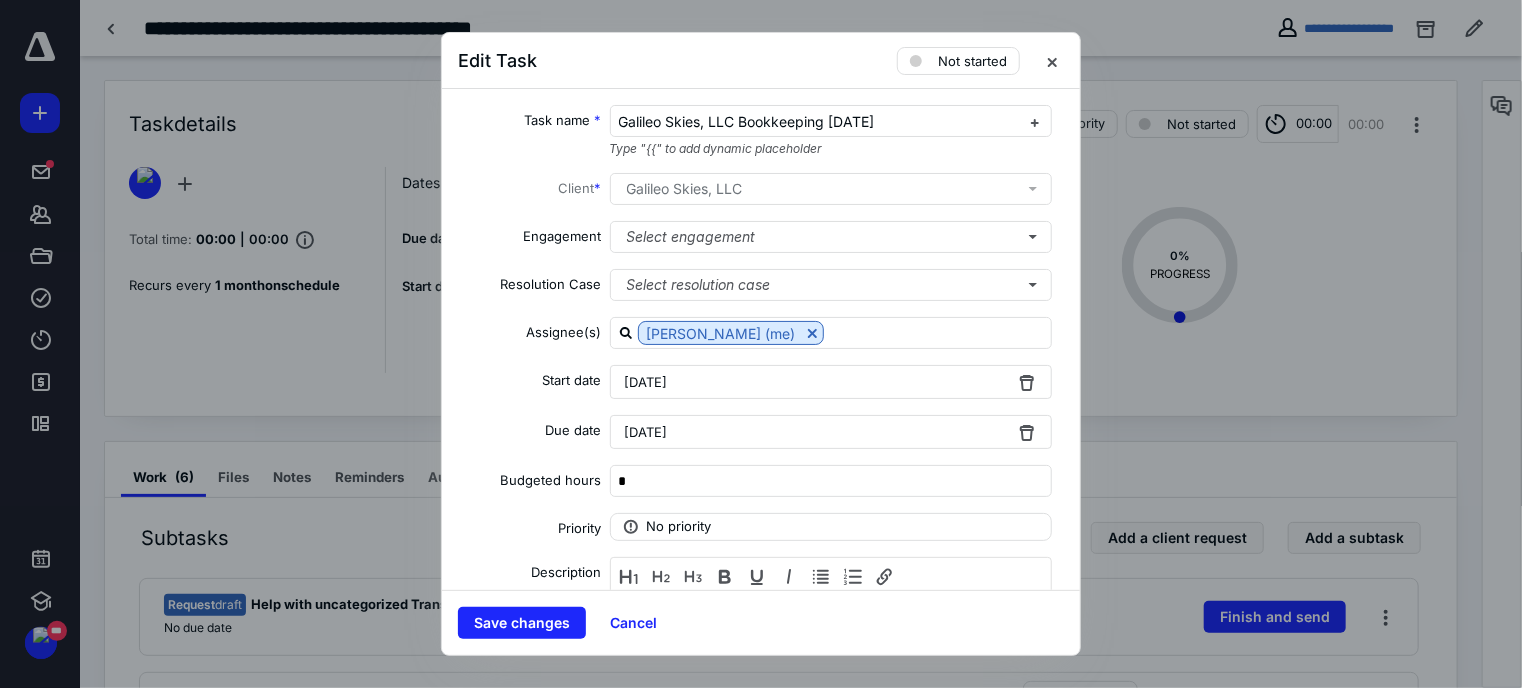 drag, startPoint x: 965, startPoint y: 125, endPoint x: 464, endPoint y: 155, distance: 501.8974 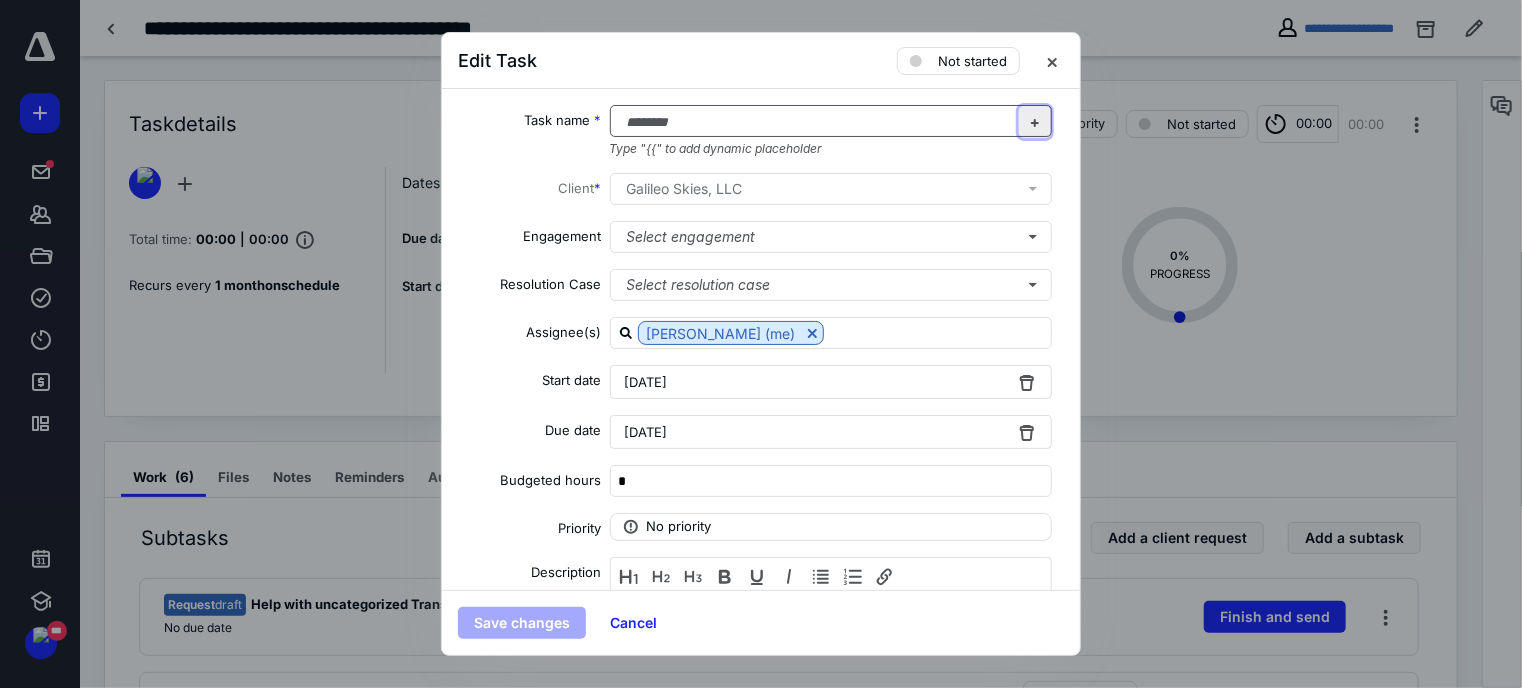 click at bounding box center [1035, 122] 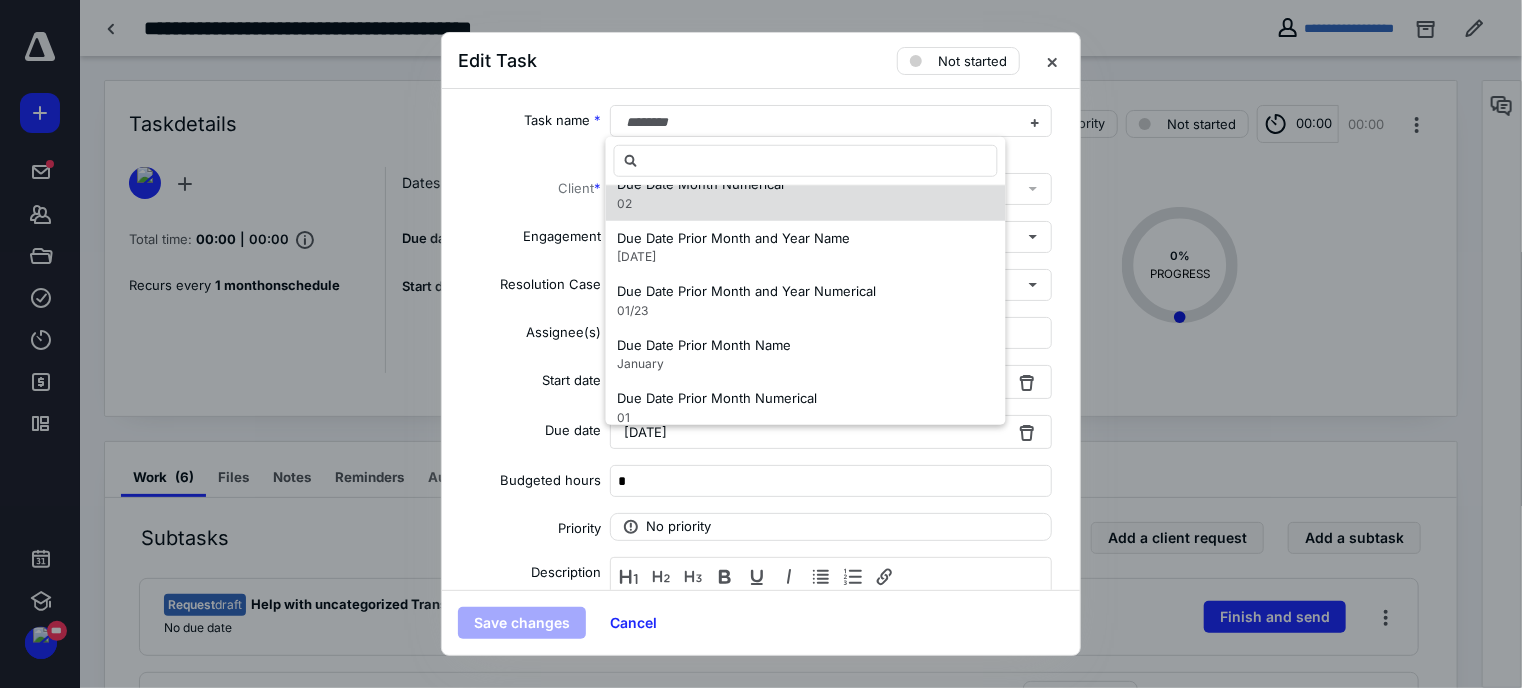 scroll, scrollTop: 1635, scrollLeft: 0, axis: vertical 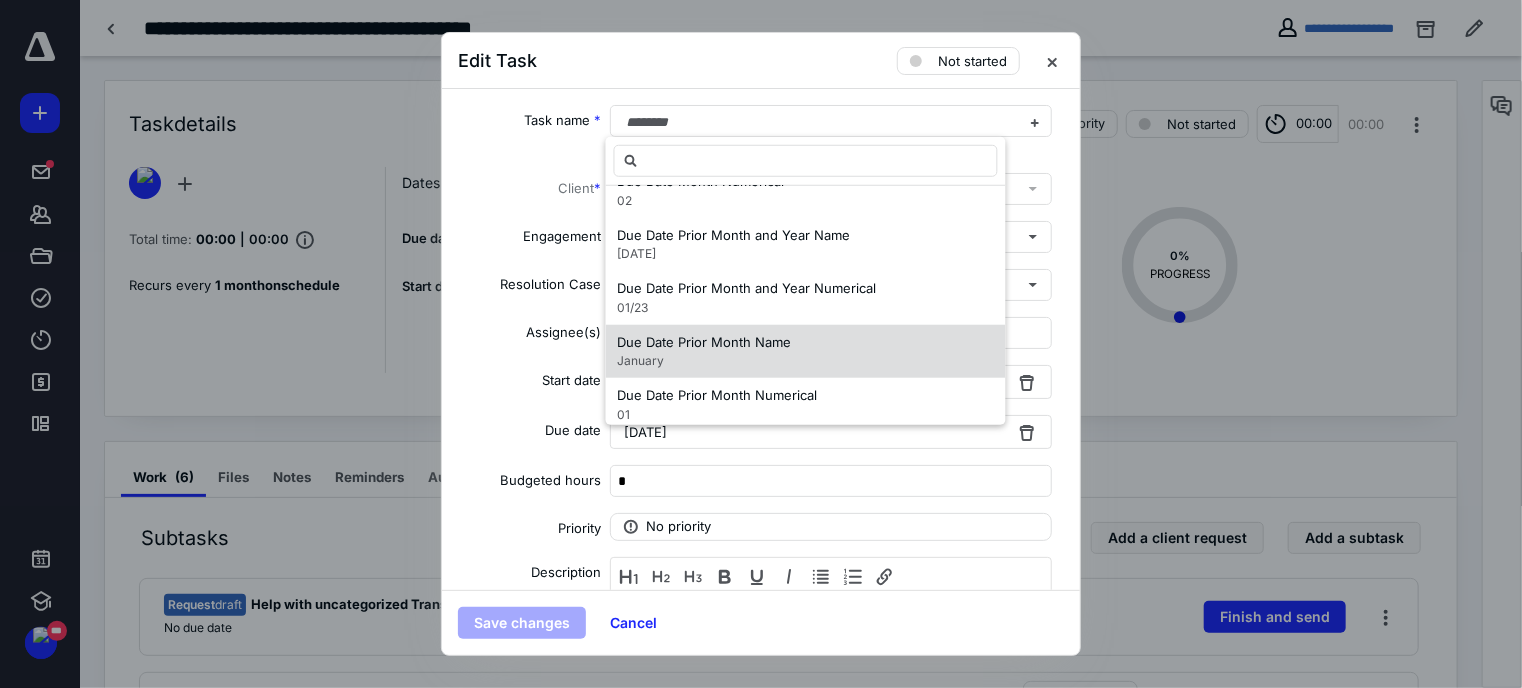 click on "January" at bounding box center [705, 361] 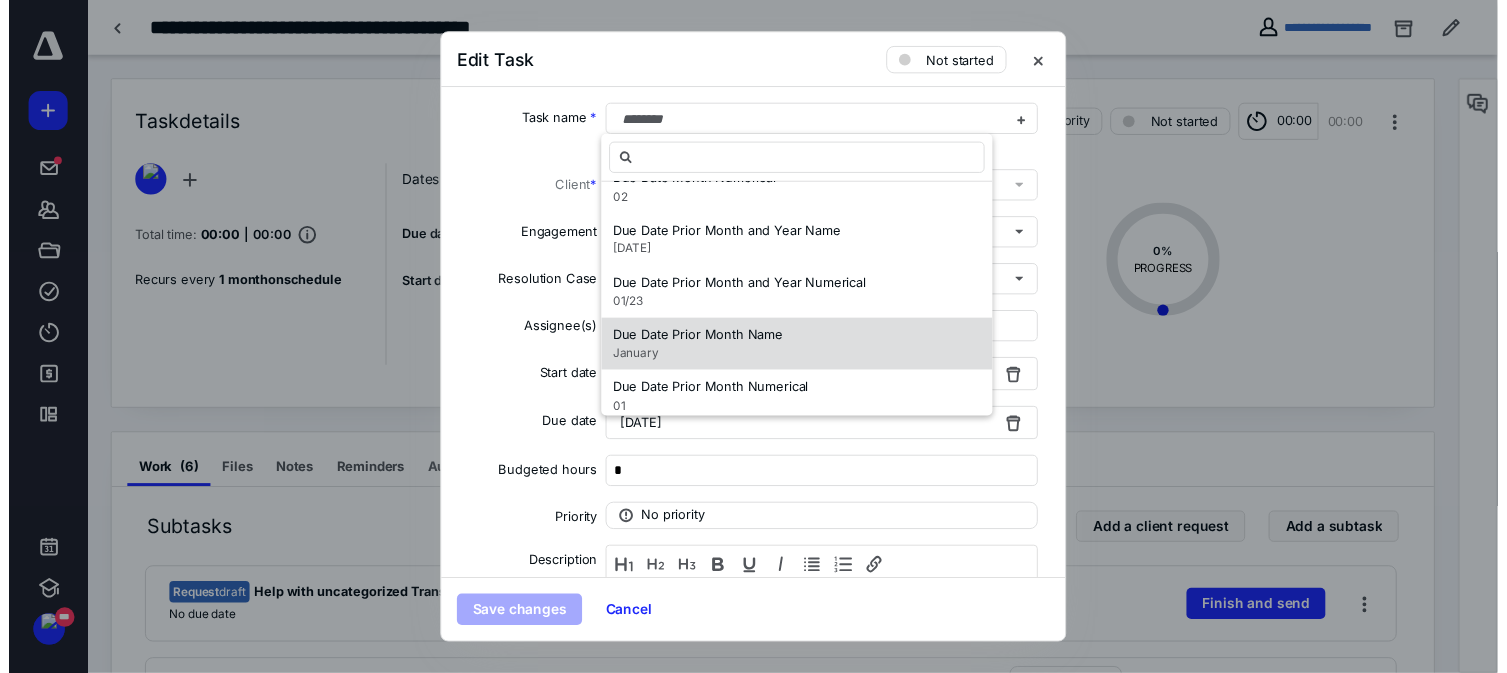scroll, scrollTop: 0, scrollLeft: 0, axis: both 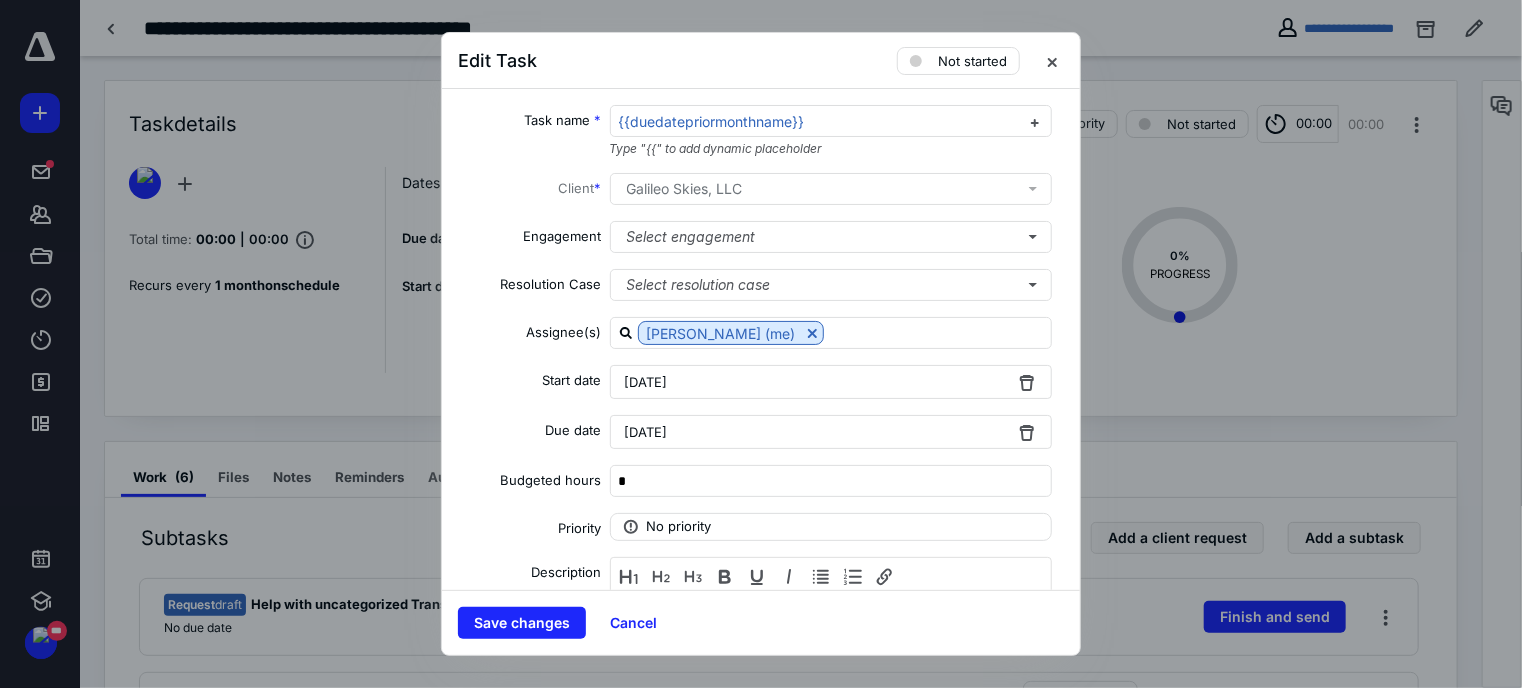 type 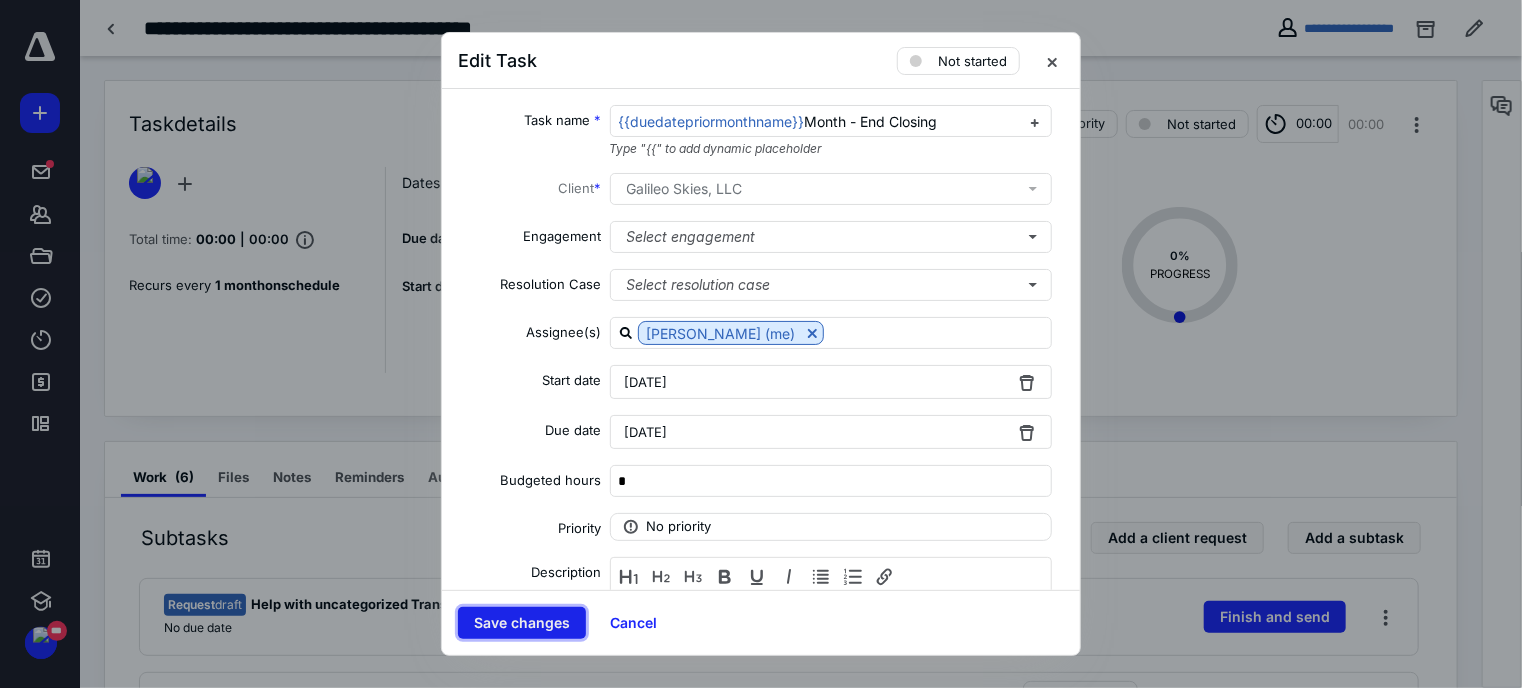 click on "Save changes" at bounding box center (522, 623) 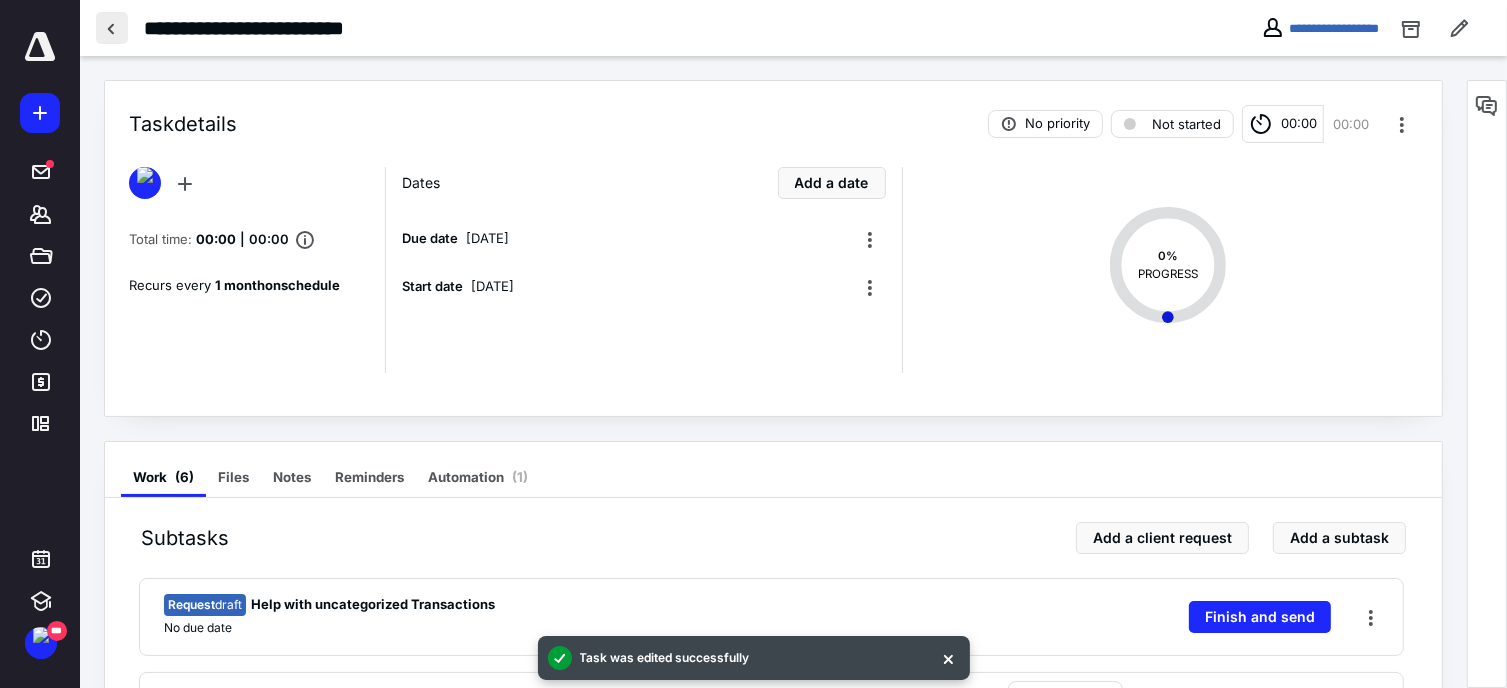 click at bounding box center [112, 28] 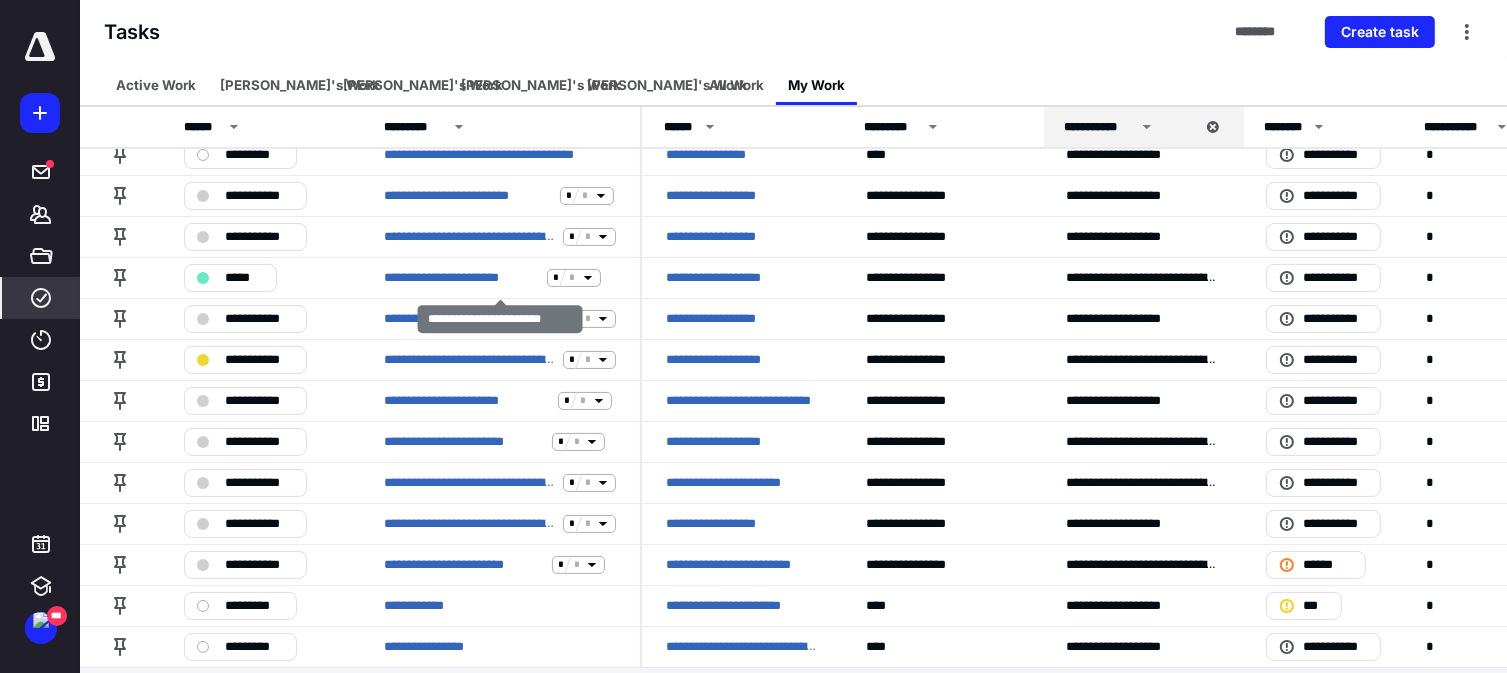 scroll, scrollTop: 193, scrollLeft: 0, axis: vertical 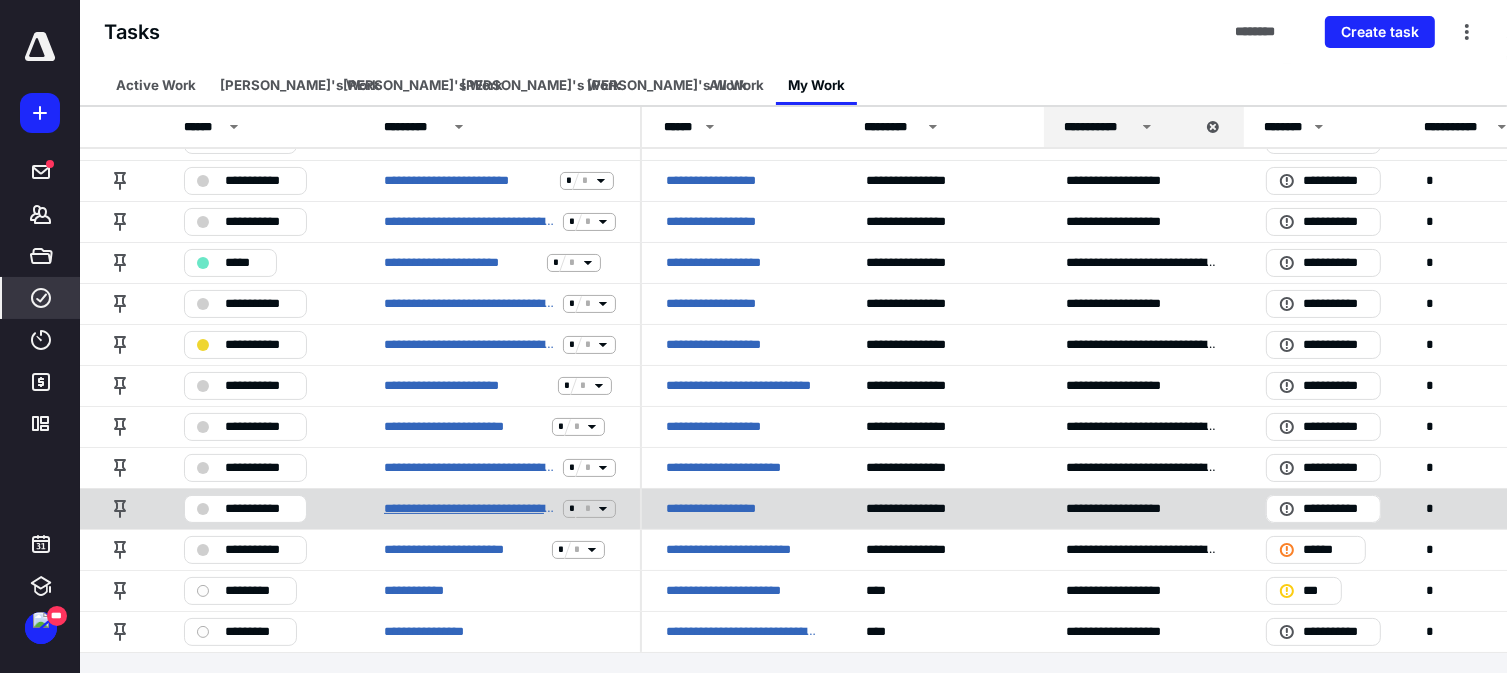 click on "**********" at bounding box center (469, 509) 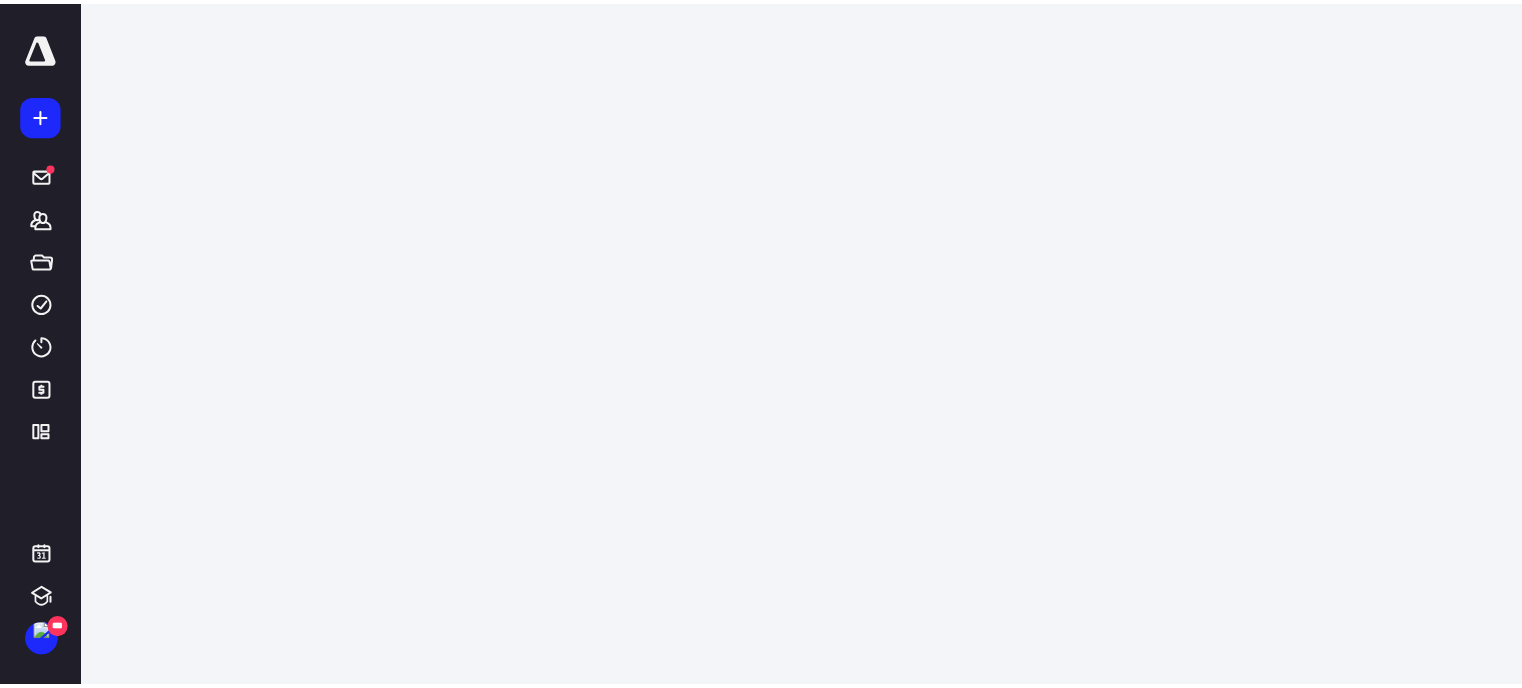scroll, scrollTop: 0, scrollLeft: 0, axis: both 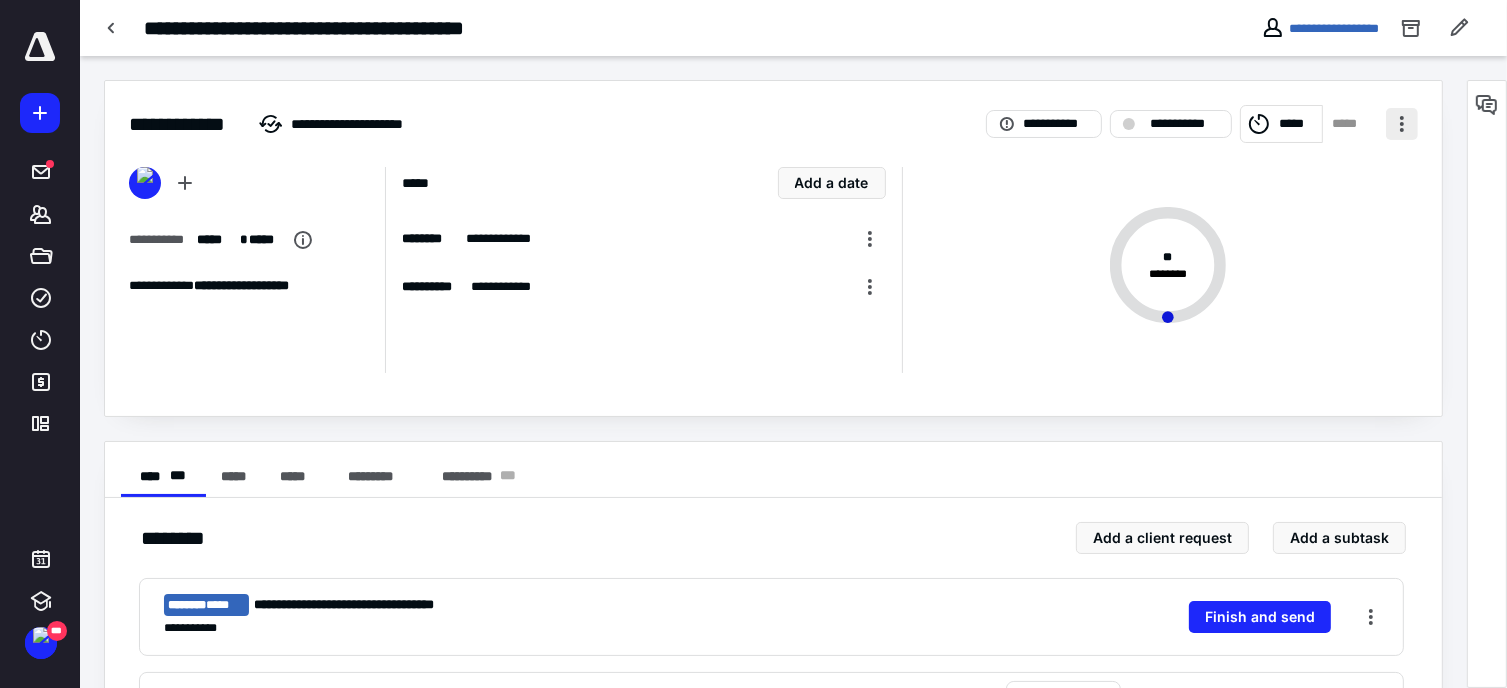 click at bounding box center (1402, 124) 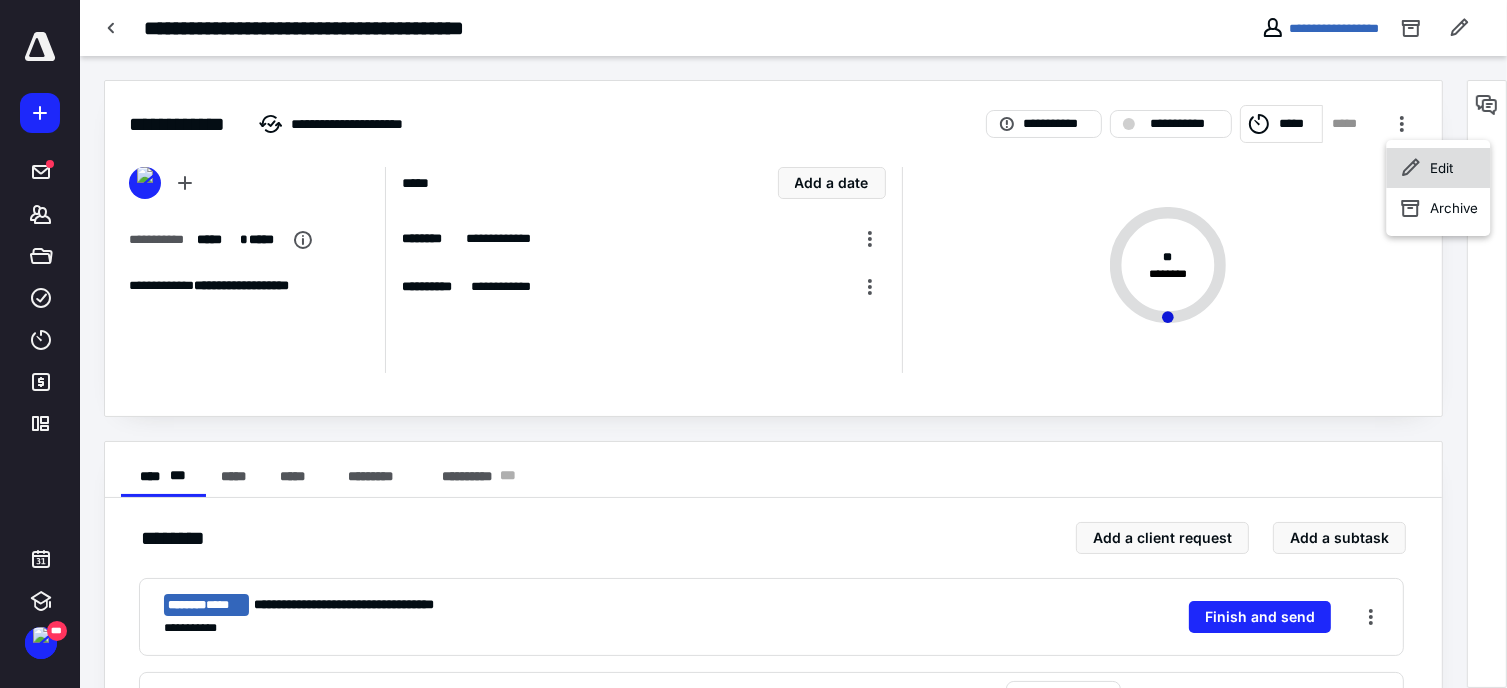 click 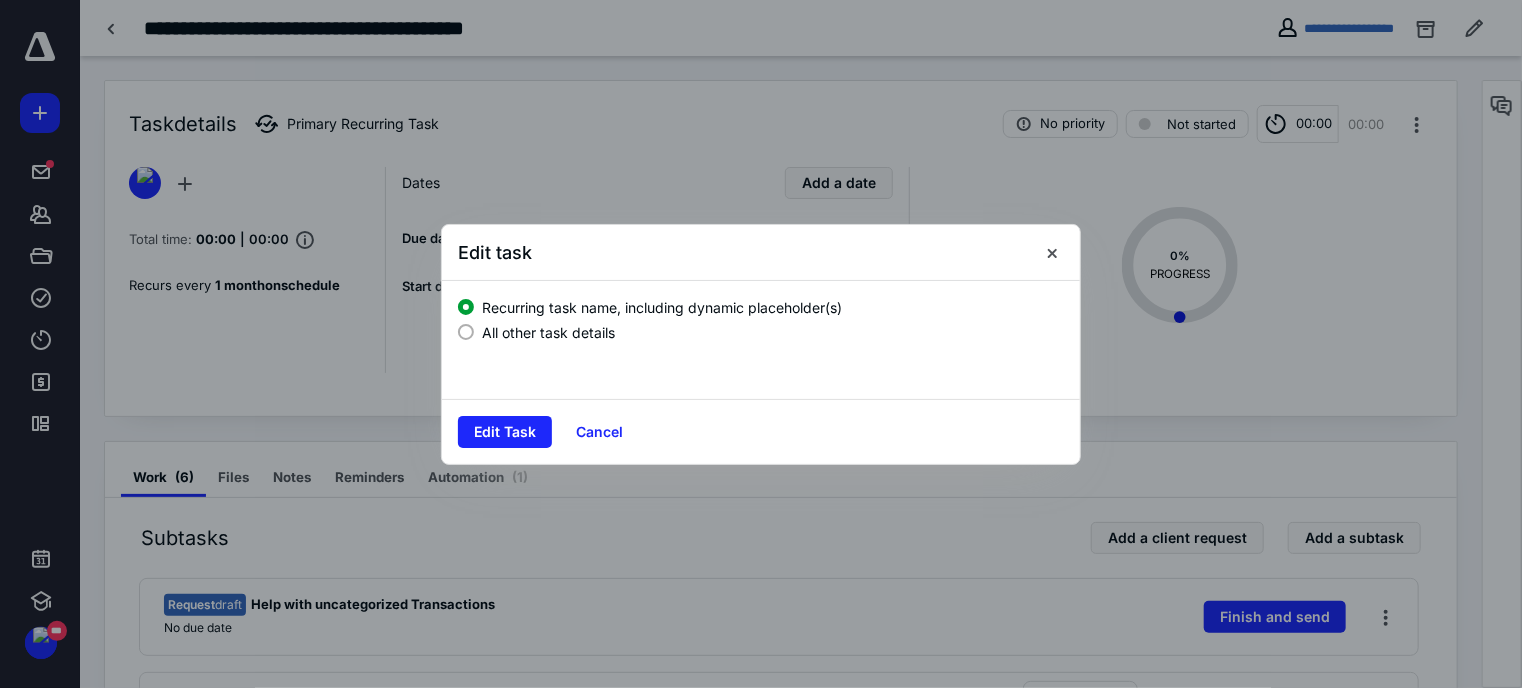 click on "All other task details" at bounding box center (548, 332) 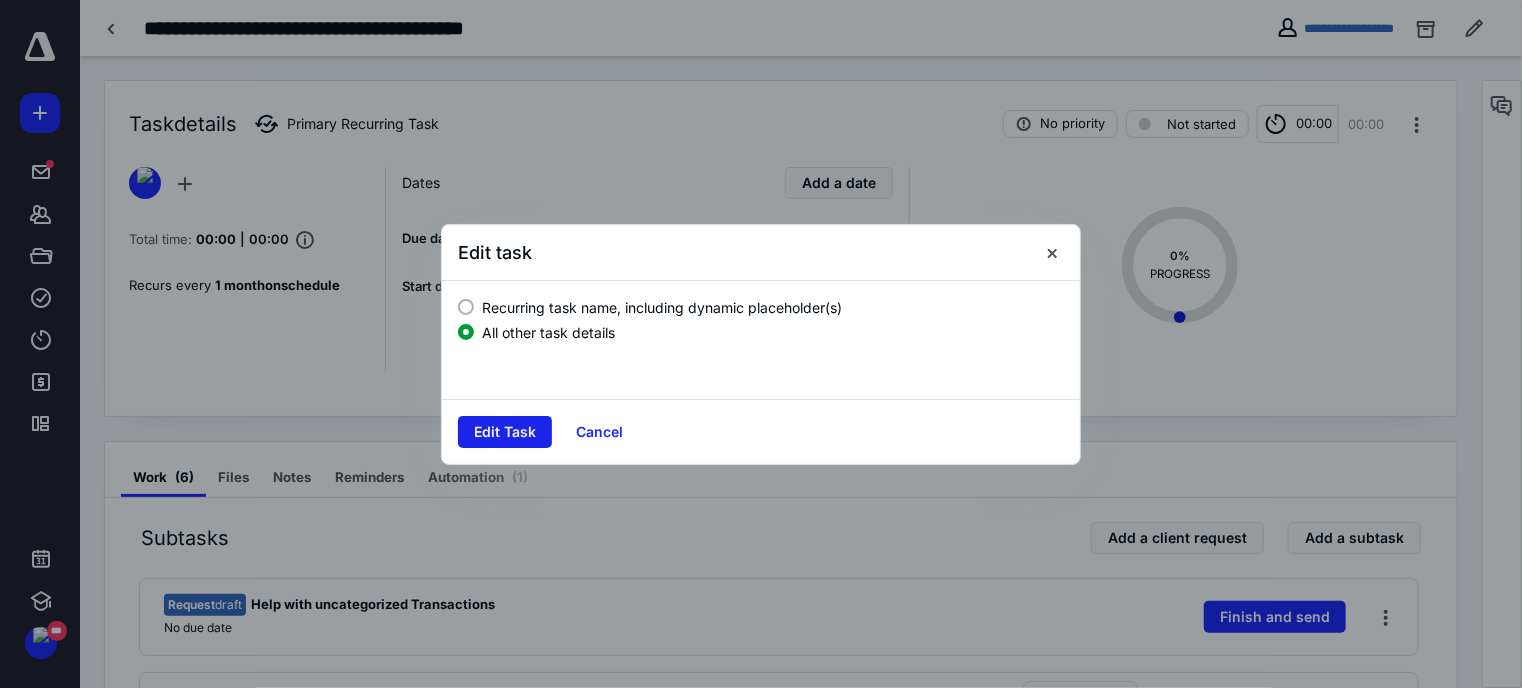 click on "Edit Task" at bounding box center [505, 432] 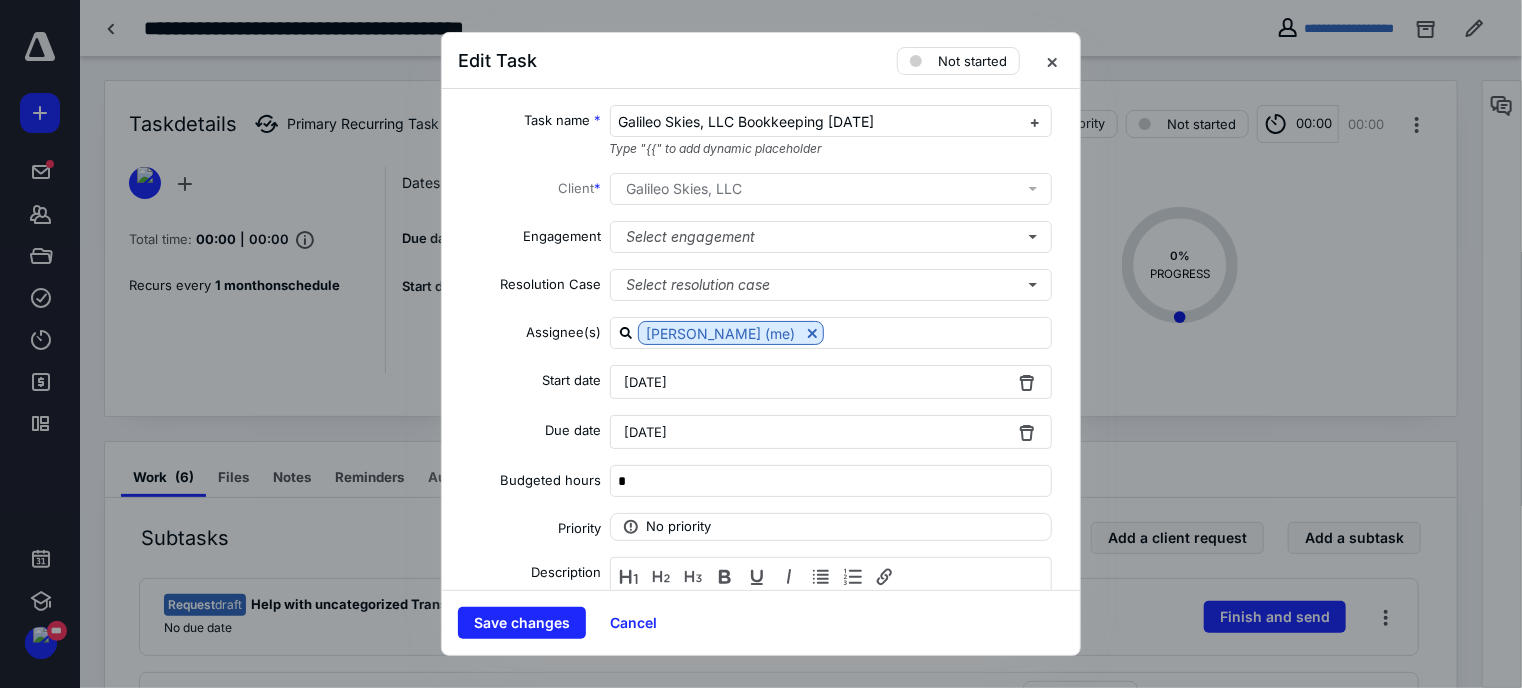 drag, startPoint x: 910, startPoint y: 115, endPoint x: 528, endPoint y: 144, distance: 383.0992 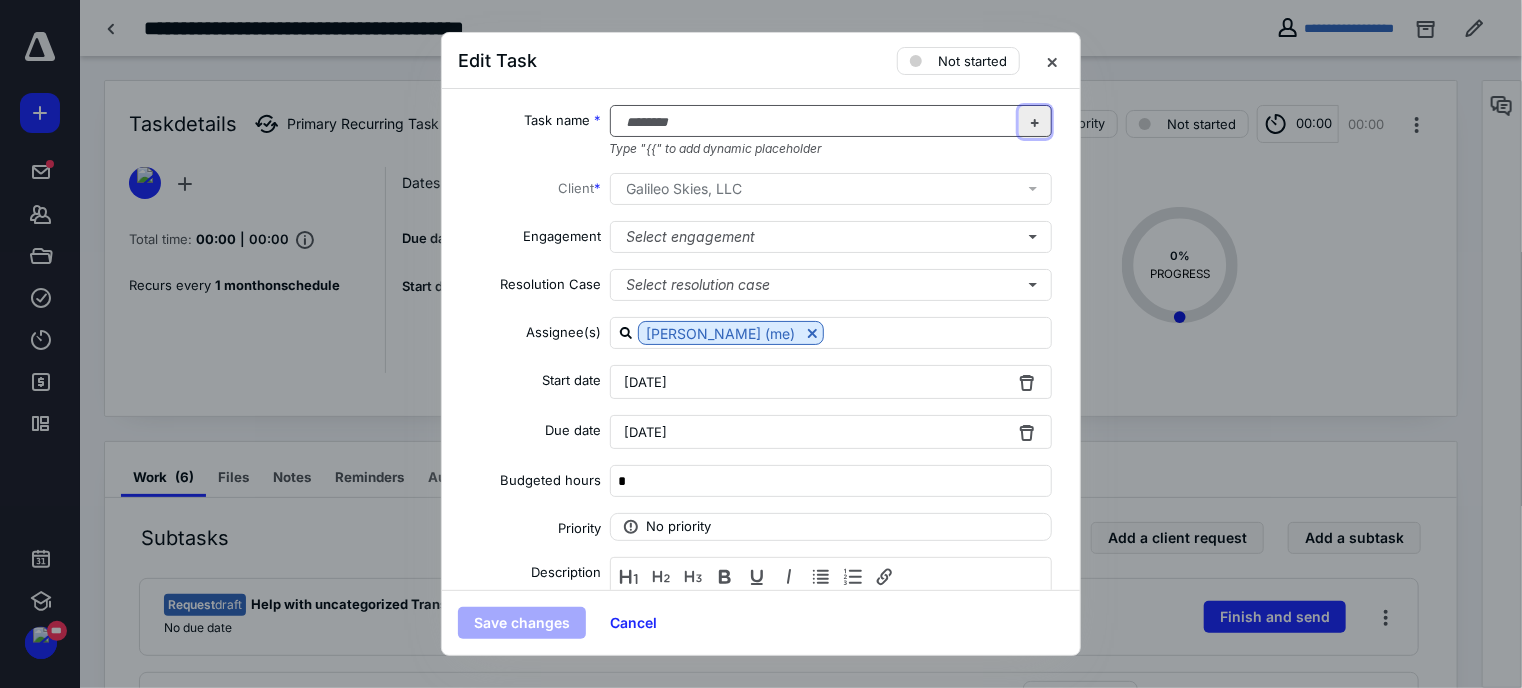 click at bounding box center (1035, 122) 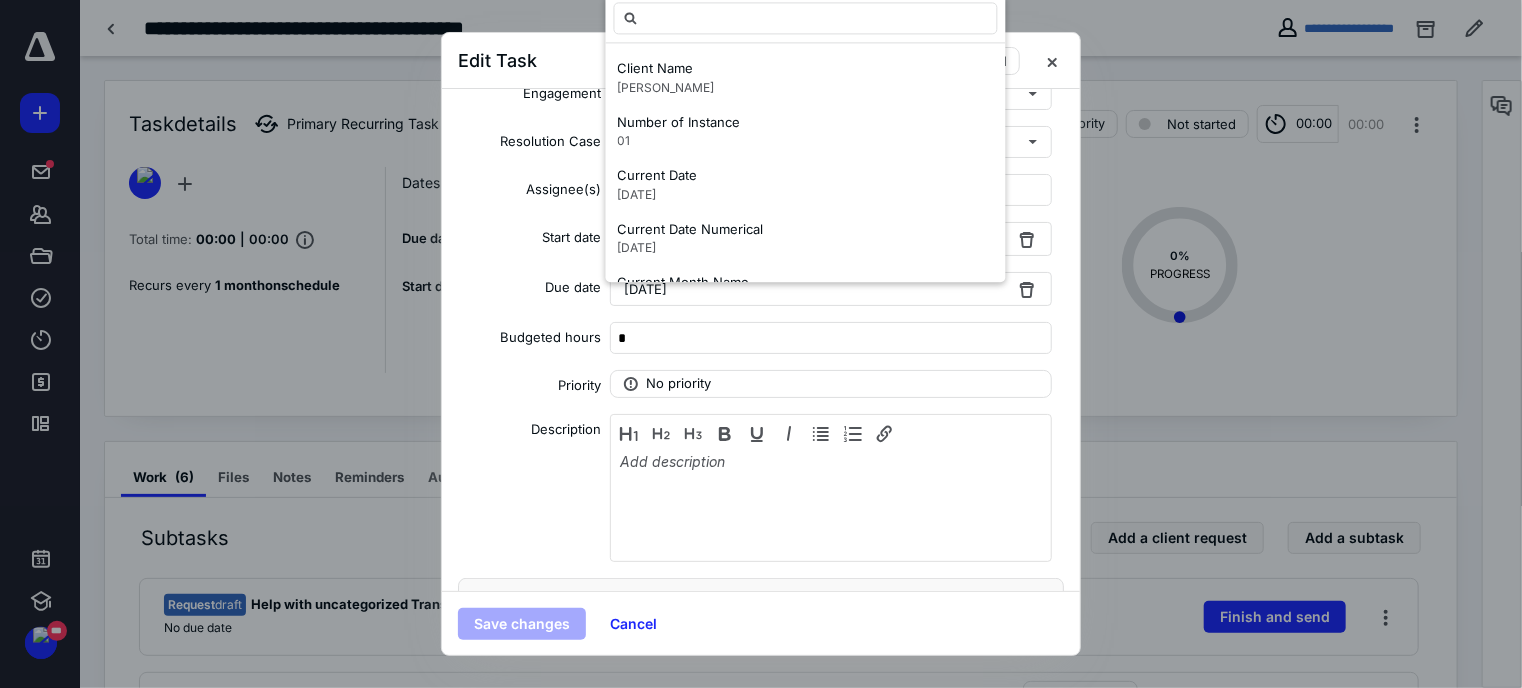 scroll, scrollTop: 143, scrollLeft: 0, axis: vertical 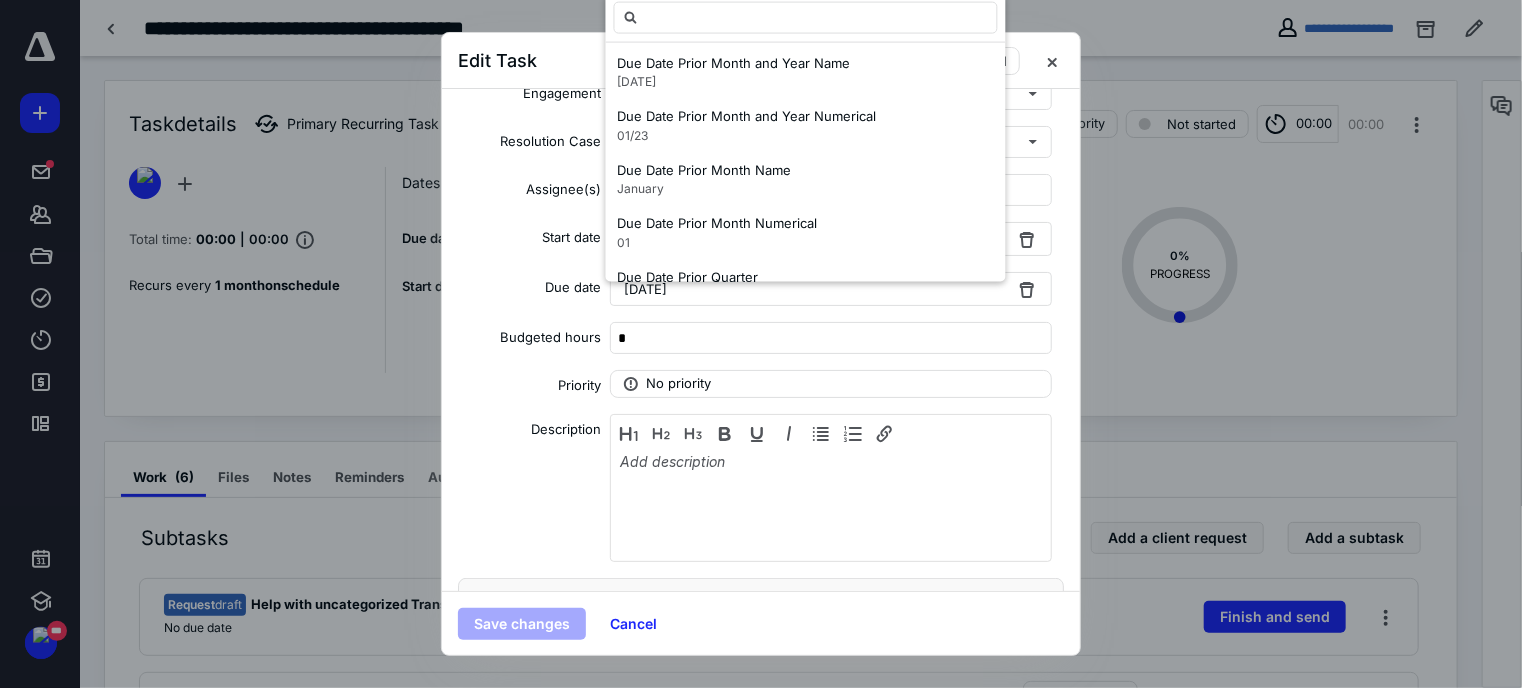 click on "January" at bounding box center (705, 189) 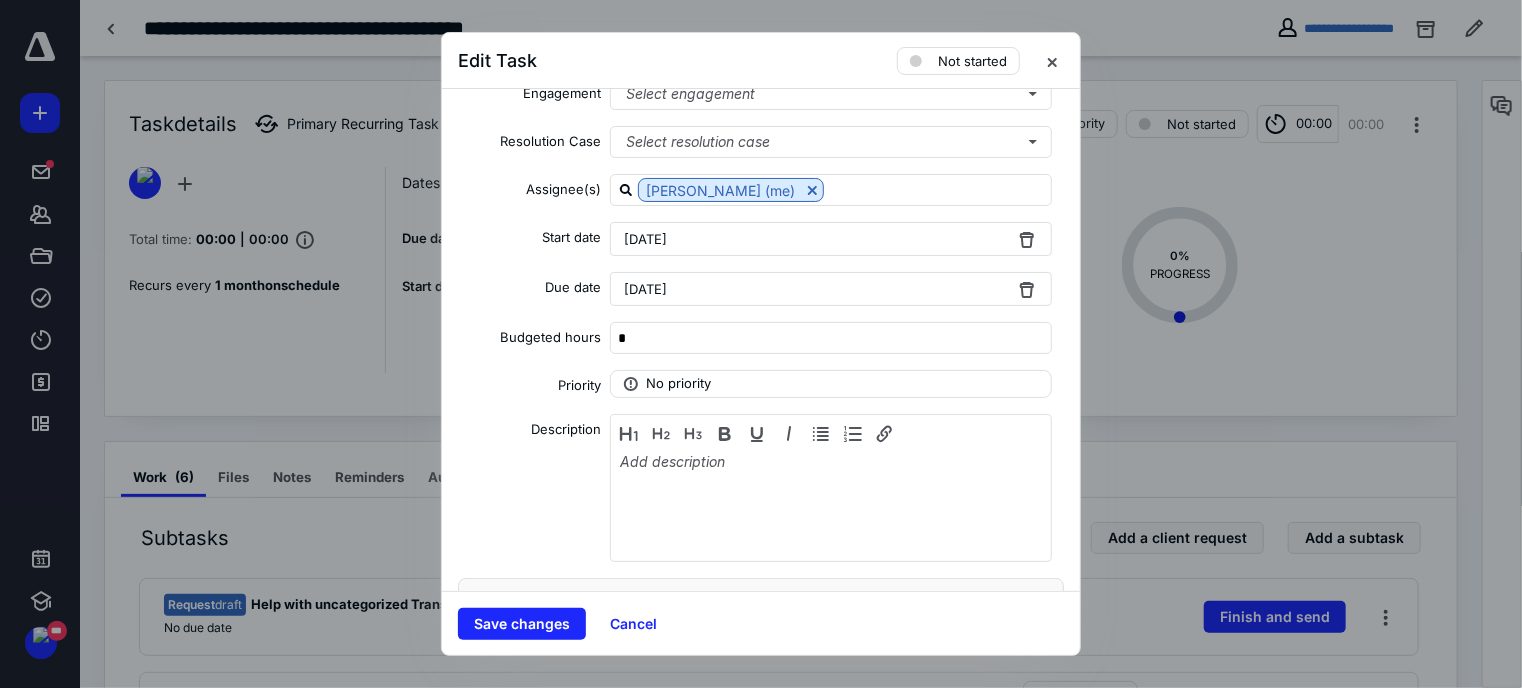 scroll, scrollTop: 0, scrollLeft: 0, axis: both 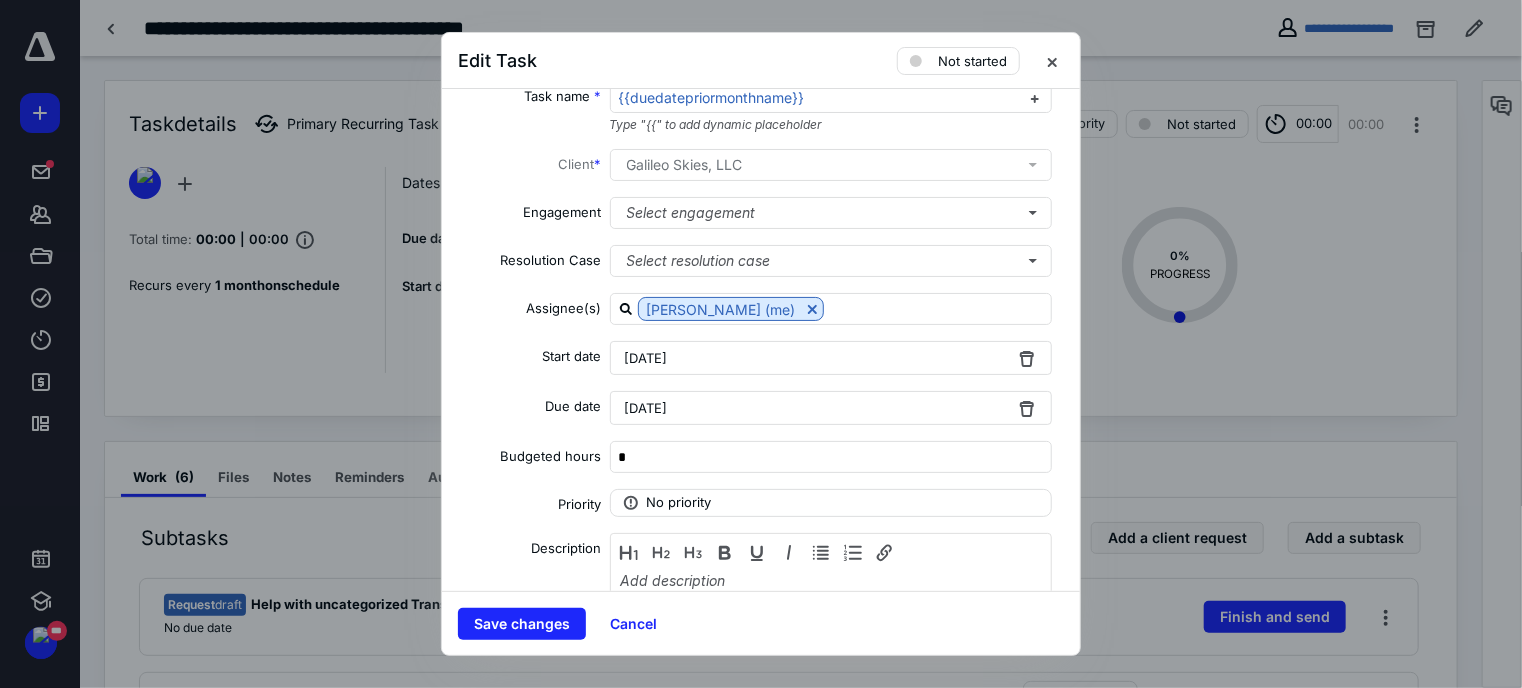 type 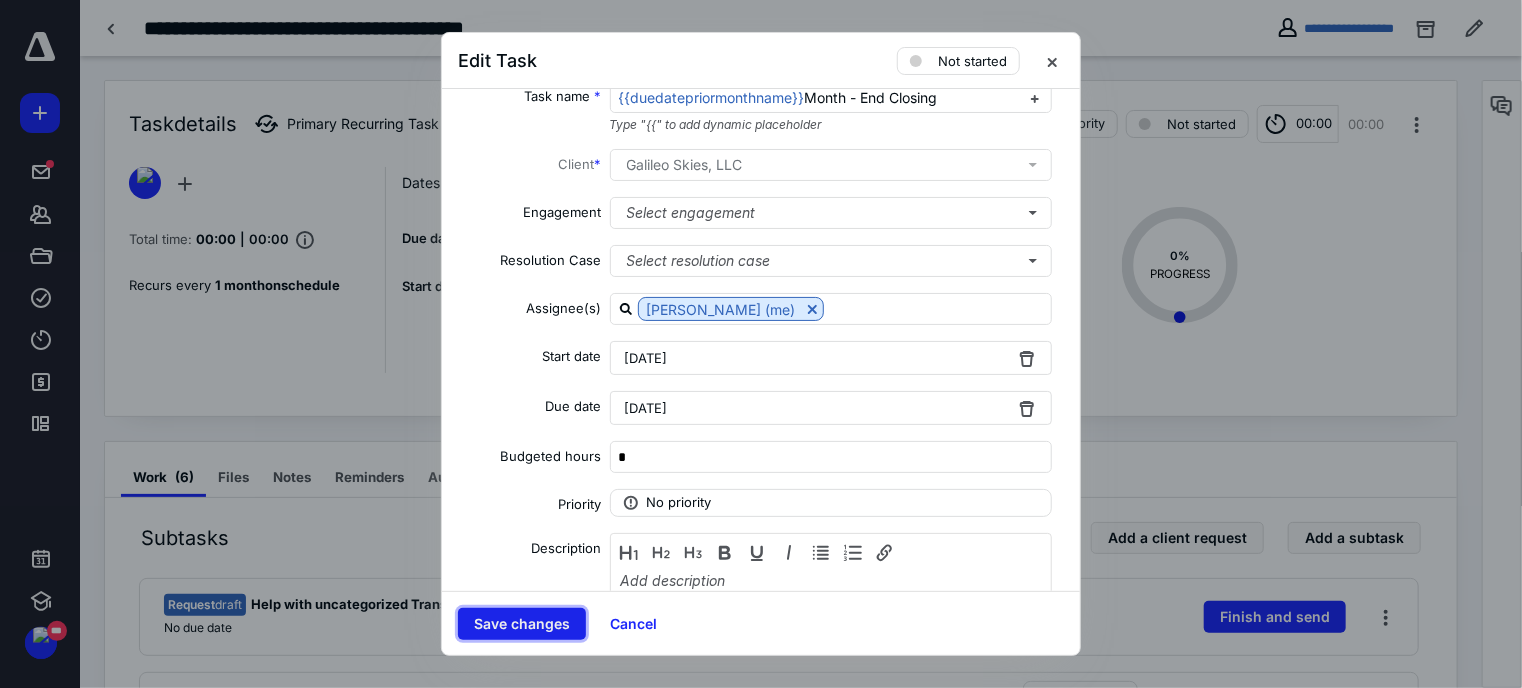 click on "Save changes" at bounding box center [522, 624] 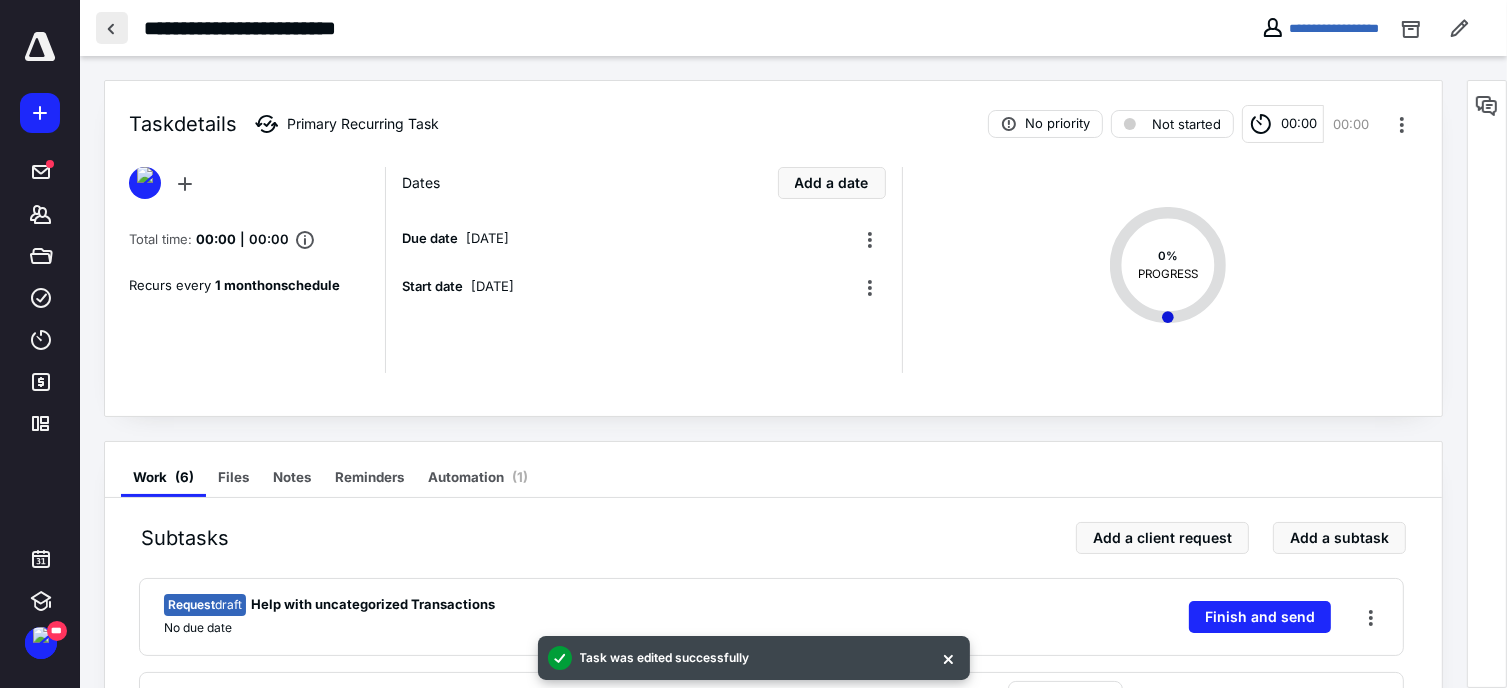 click at bounding box center (112, 28) 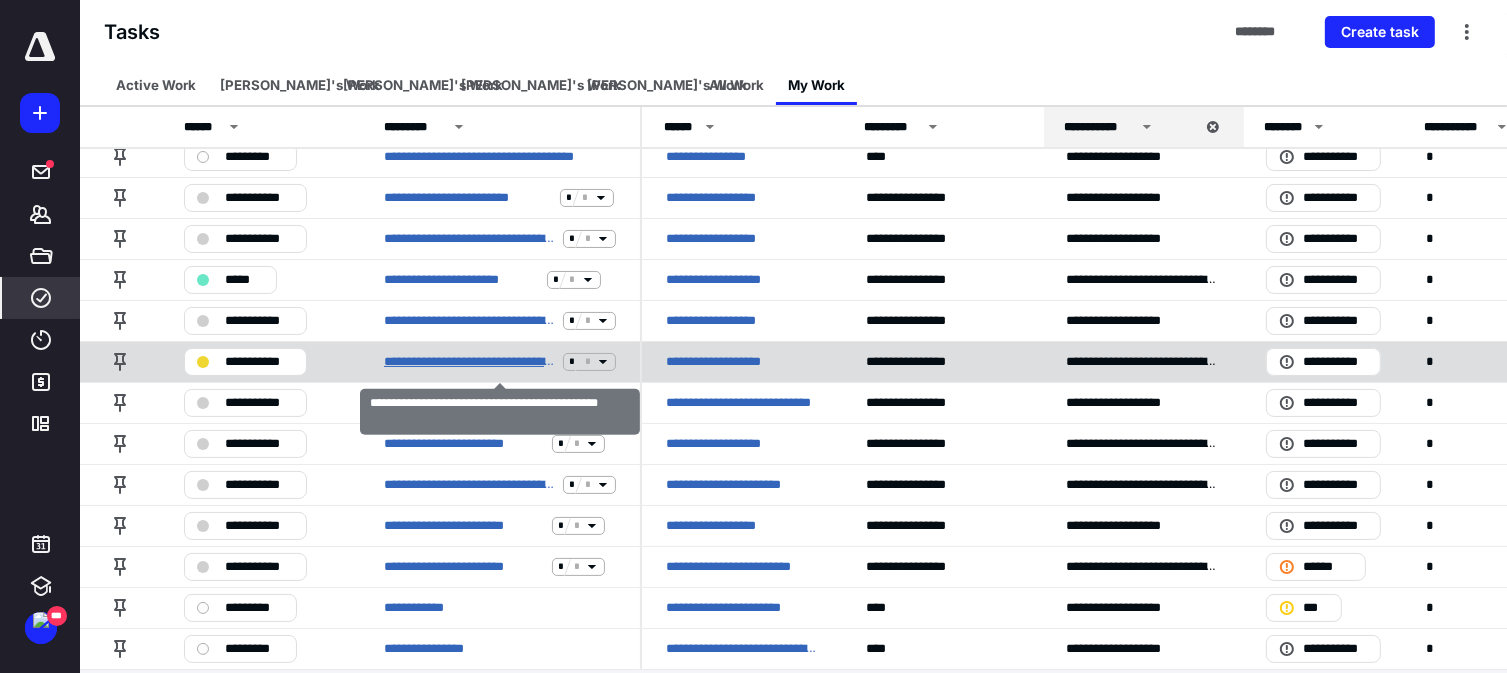 scroll, scrollTop: 174, scrollLeft: 0, axis: vertical 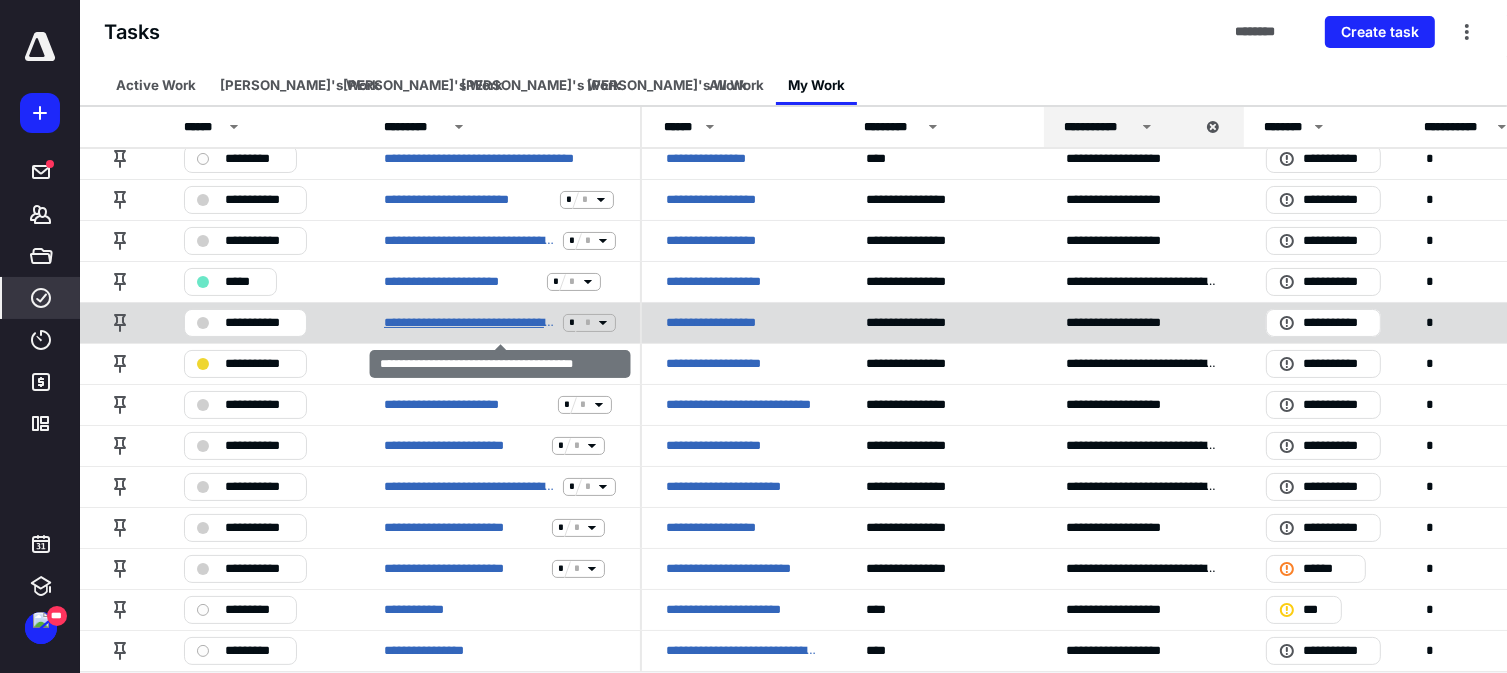 click on "**********" at bounding box center (469, 323) 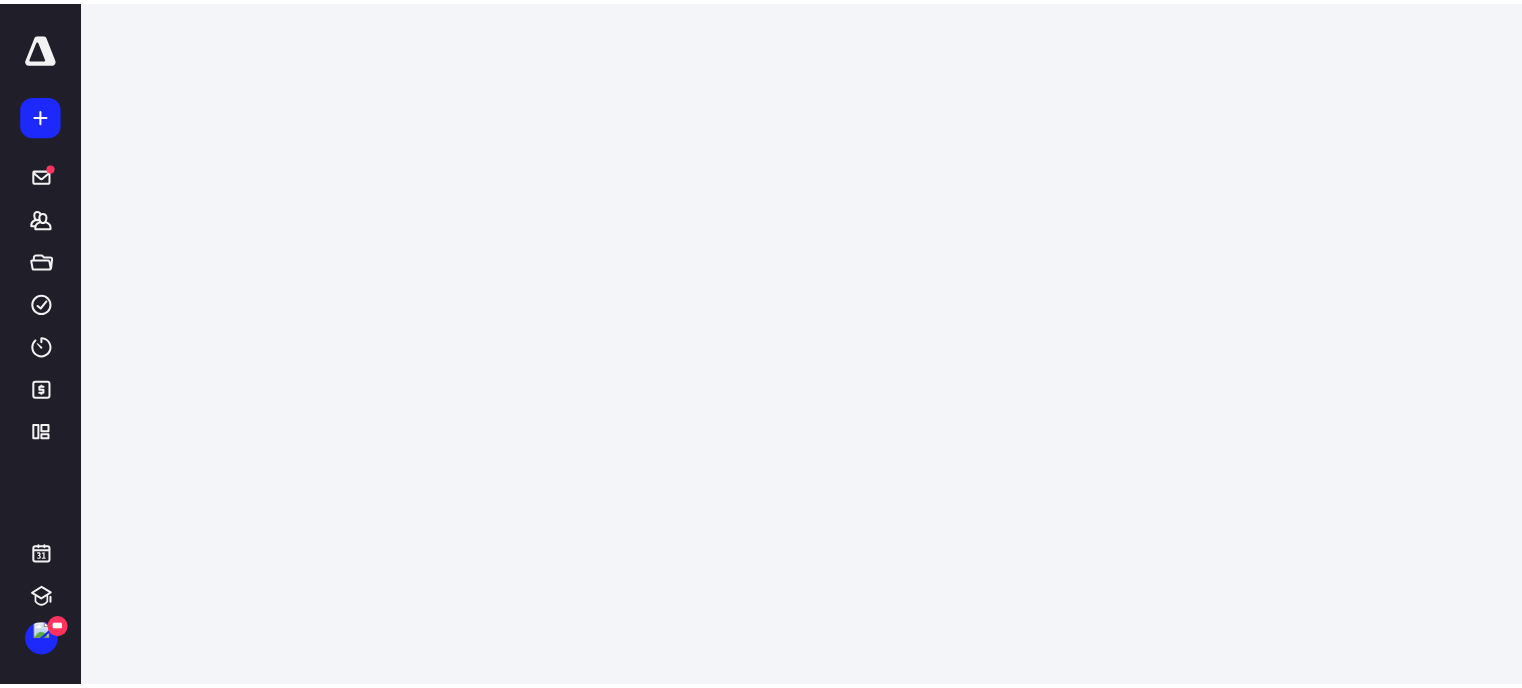 scroll, scrollTop: 0, scrollLeft: 0, axis: both 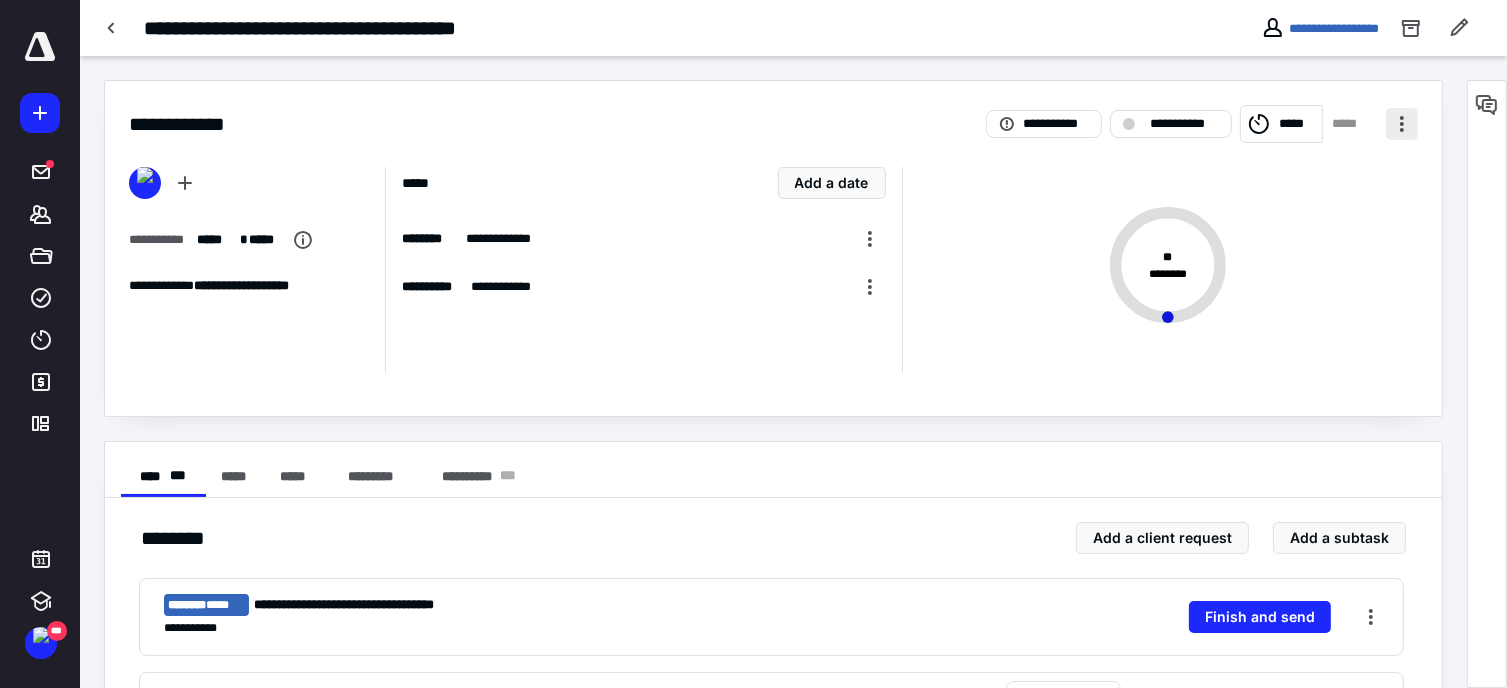 click at bounding box center [1402, 124] 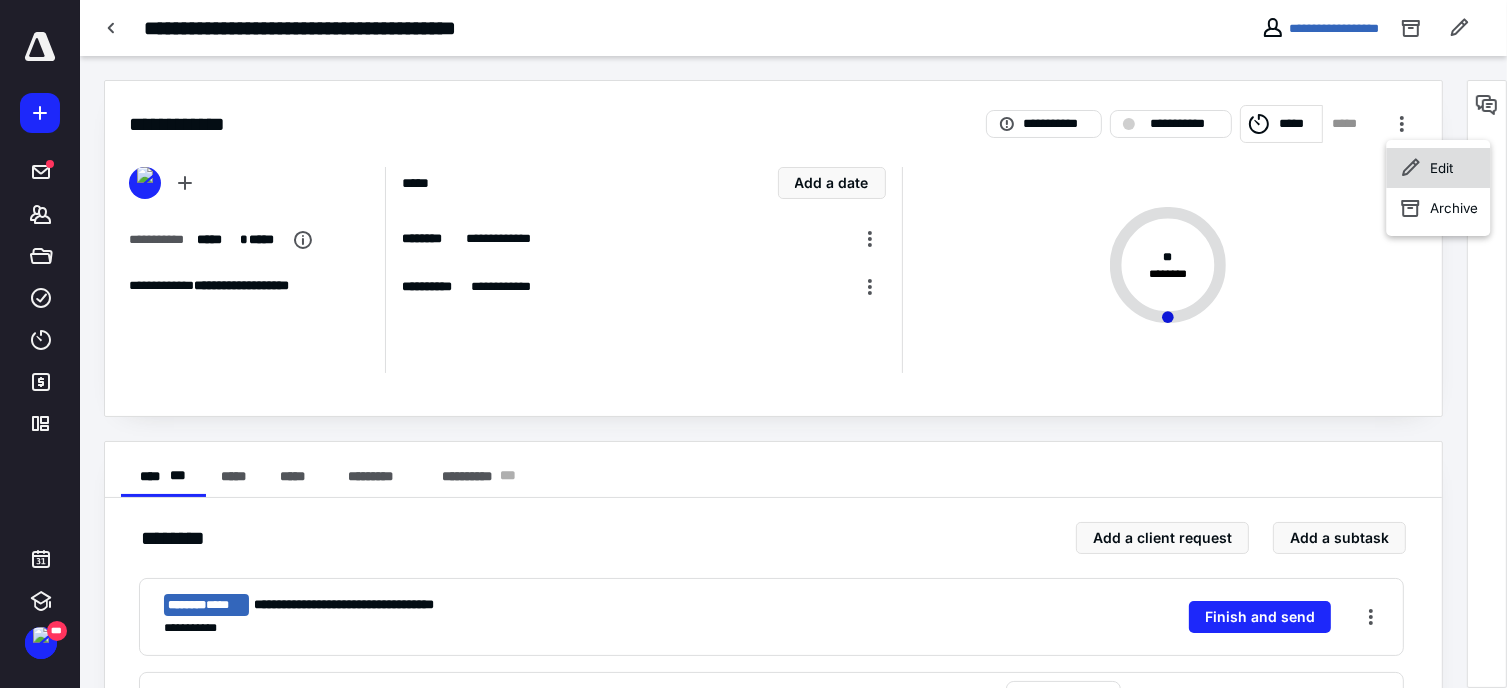 click on "Edit" at bounding box center (1441, 168) 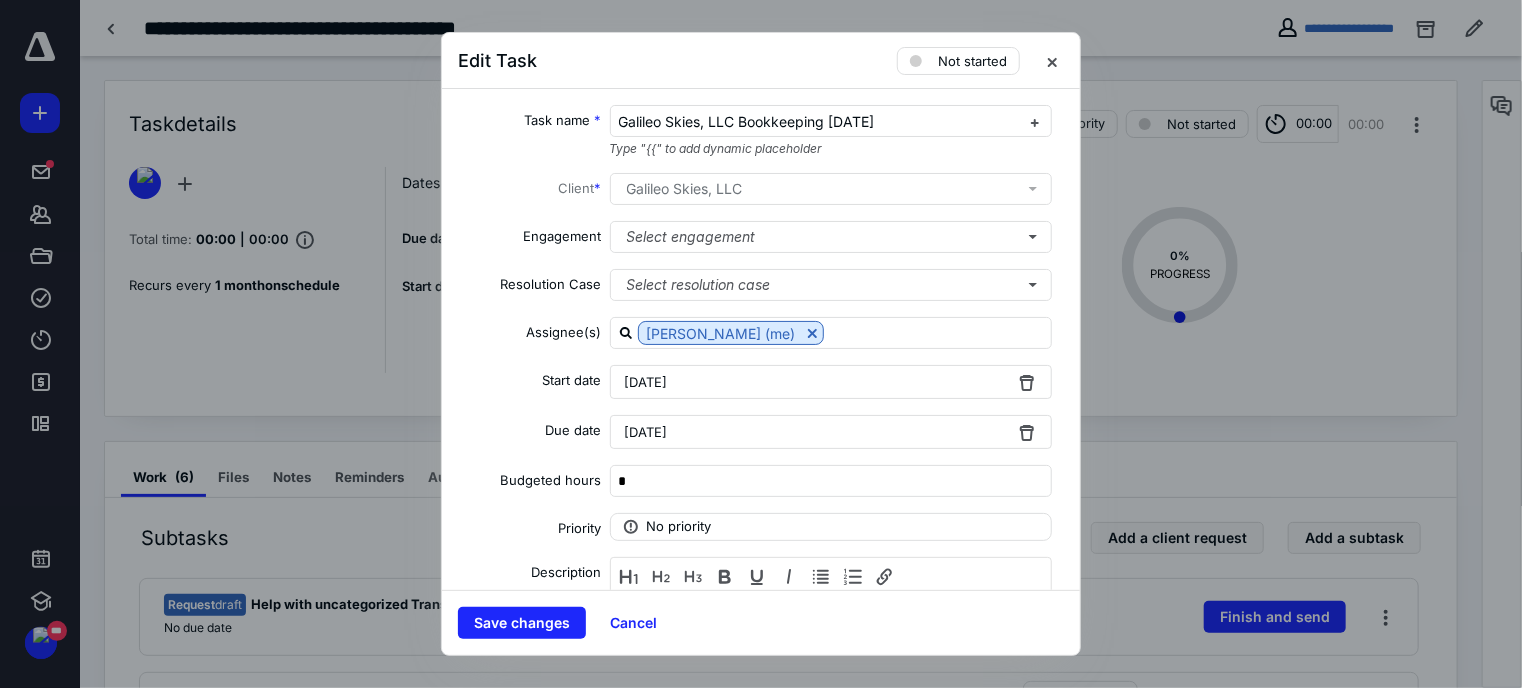 drag, startPoint x: 927, startPoint y: 119, endPoint x: 500, endPoint y: 155, distance: 428.51486 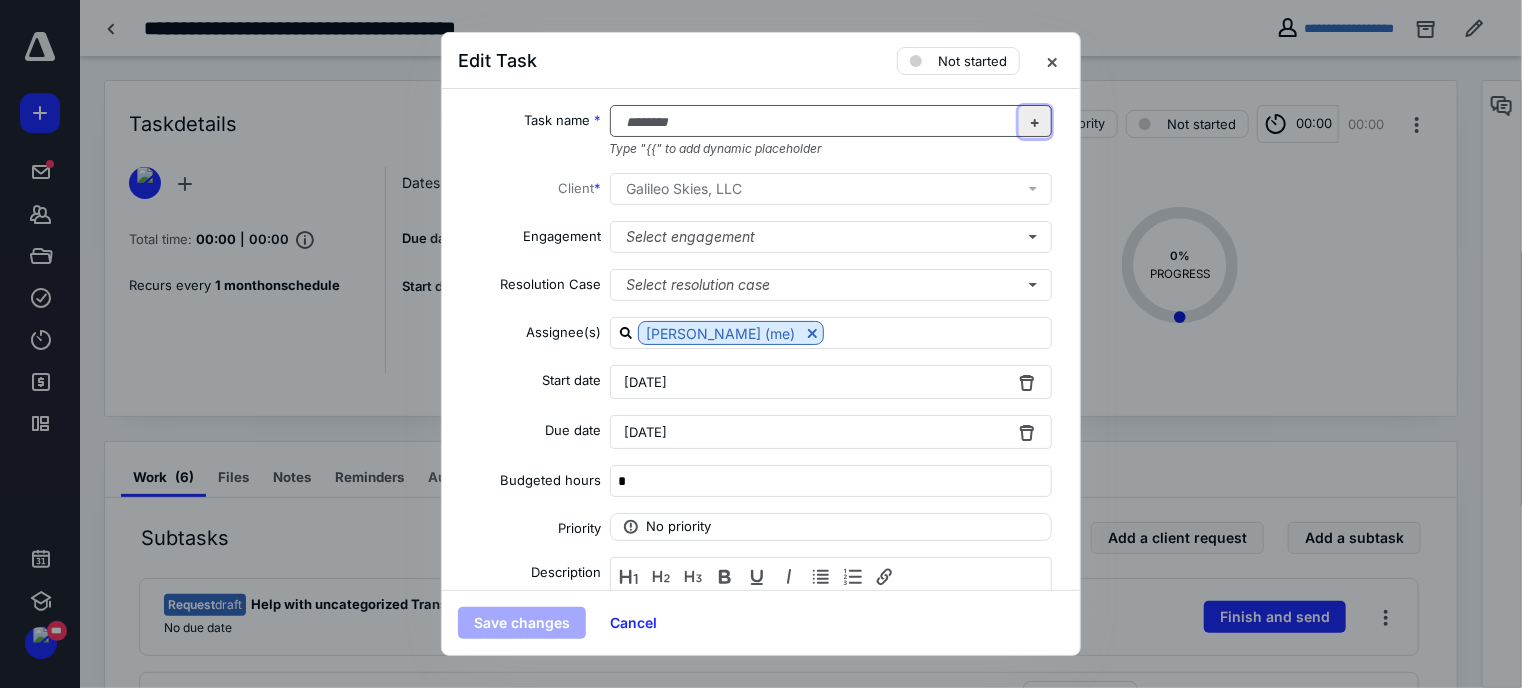 click at bounding box center (1035, 122) 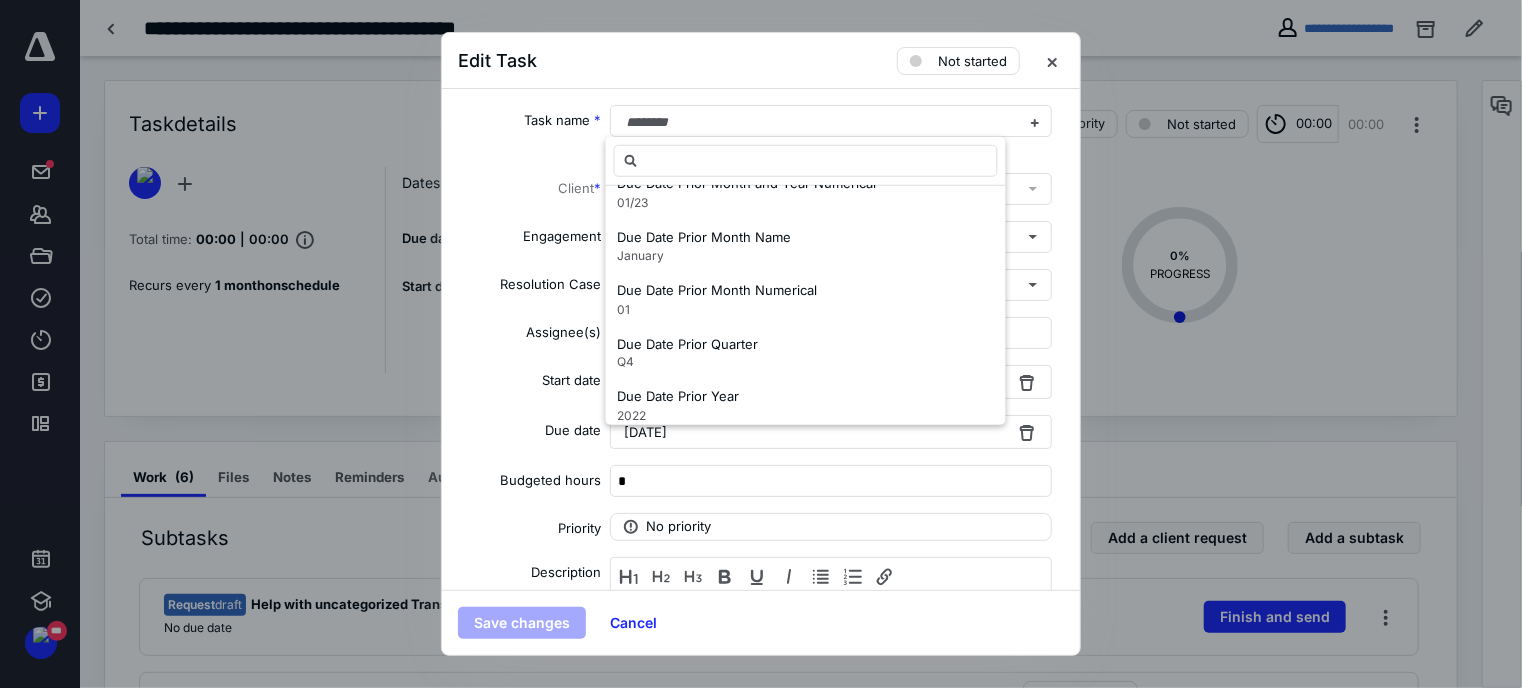 scroll, scrollTop: 1740, scrollLeft: 0, axis: vertical 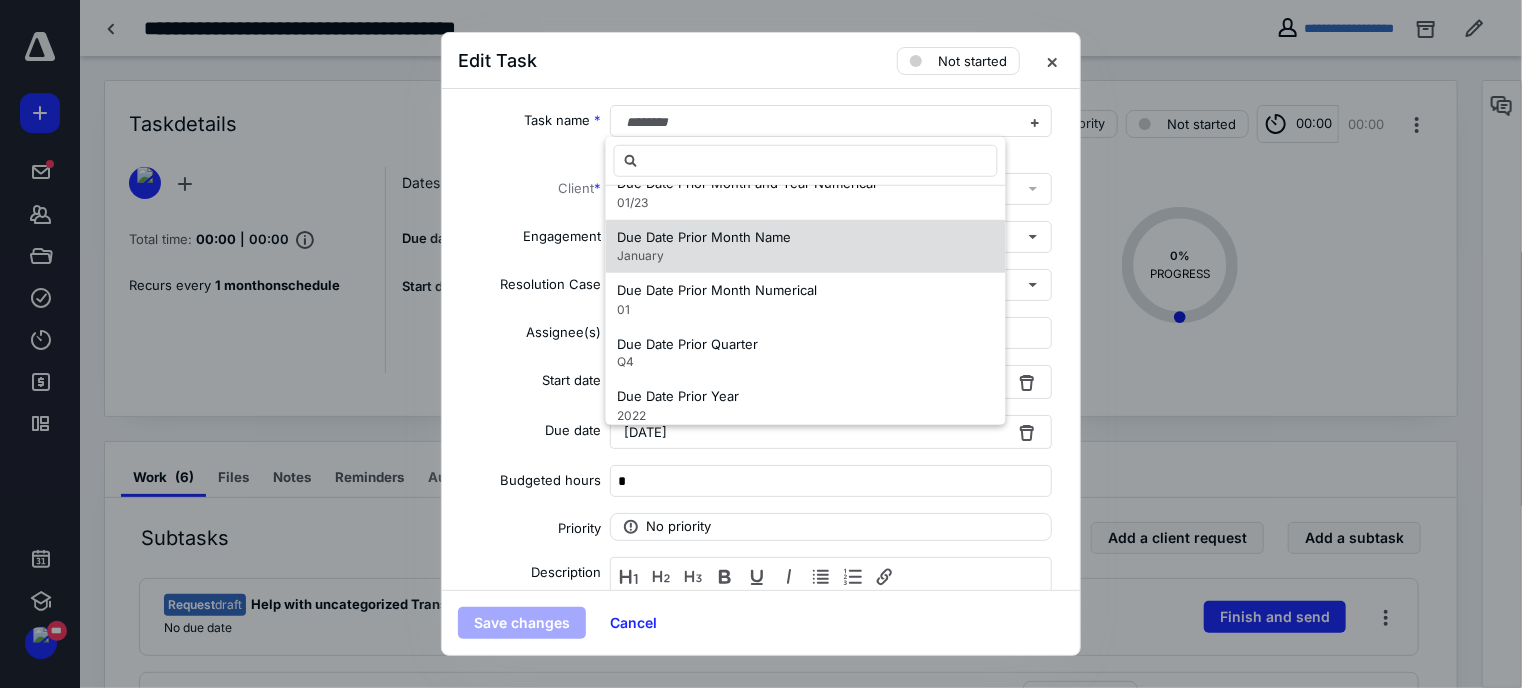 click on "Due Date Prior Month Name January" at bounding box center [806, 245] 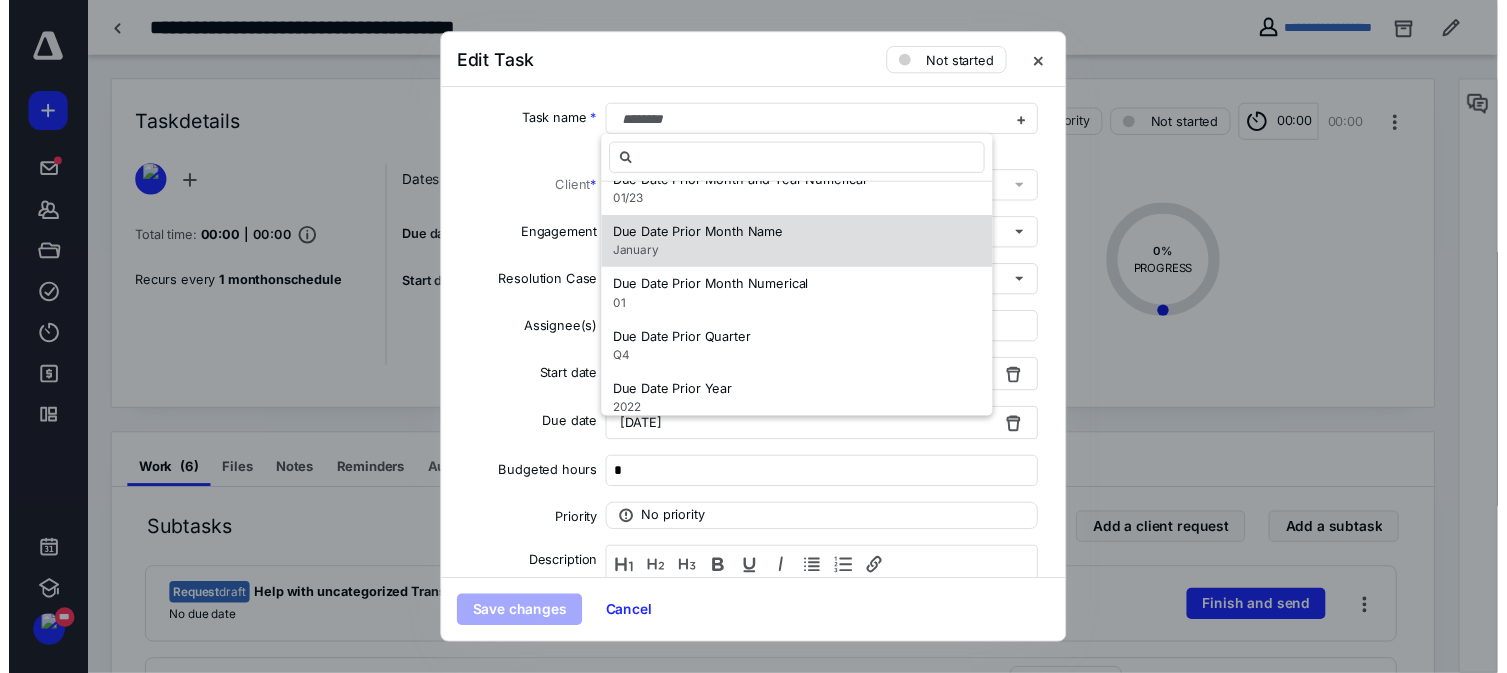 scroll, scrollTop: 0, scrollLeft: 0, axis: both 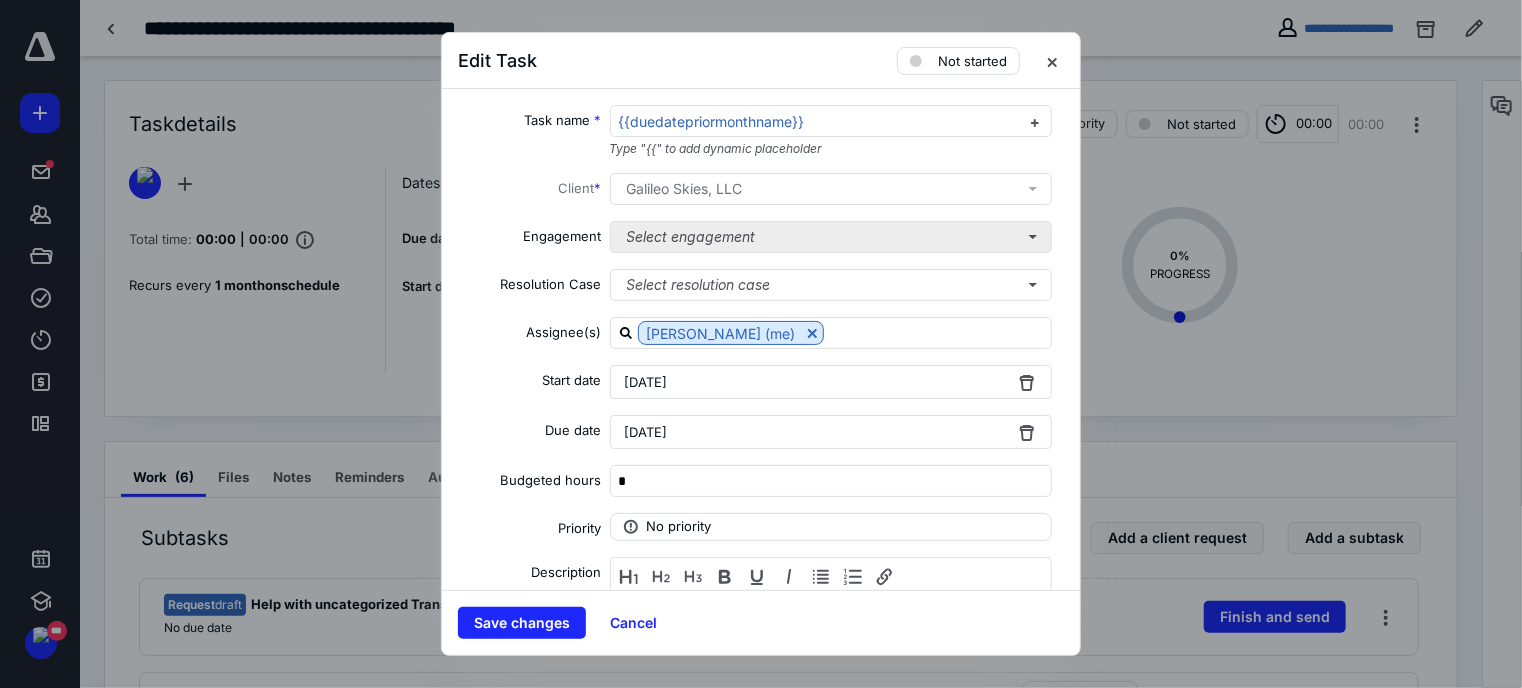 type 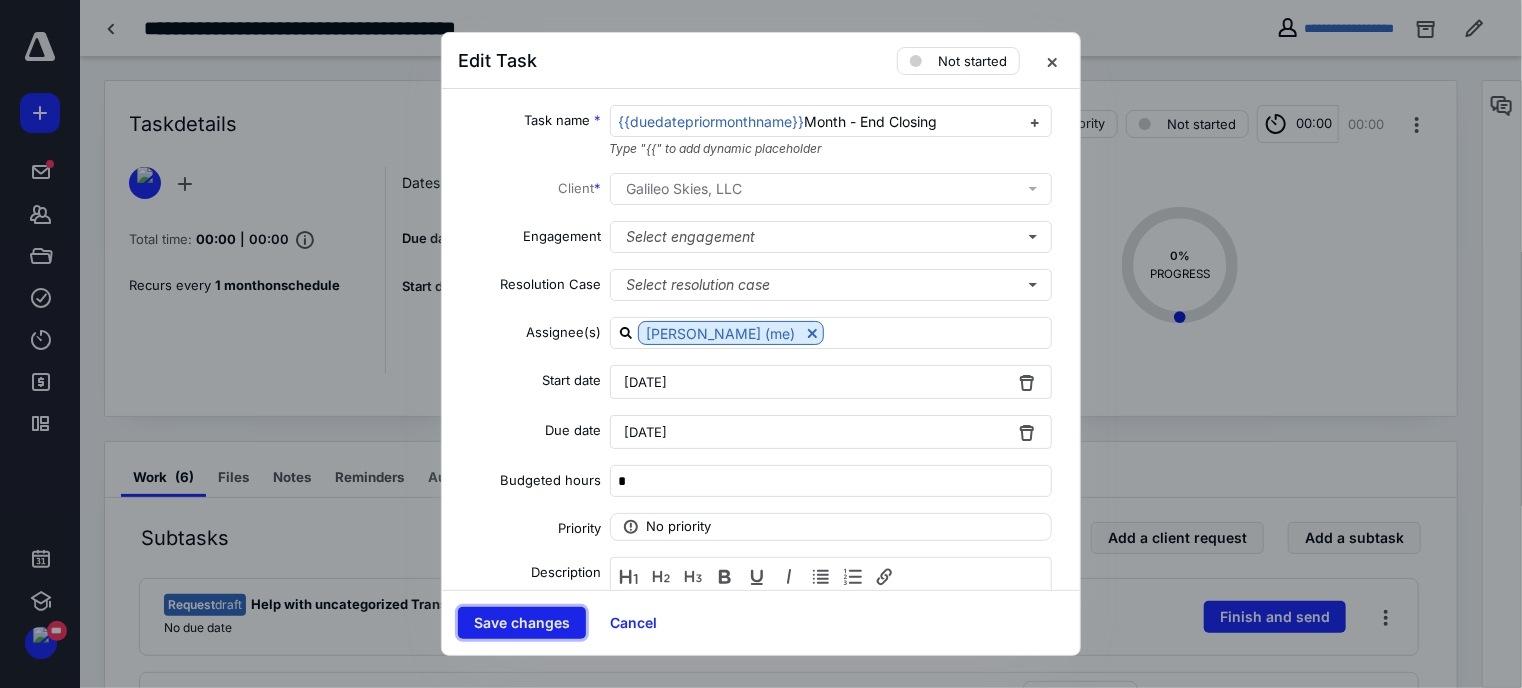 click on "Save changes" at bounding box center [522, 623] 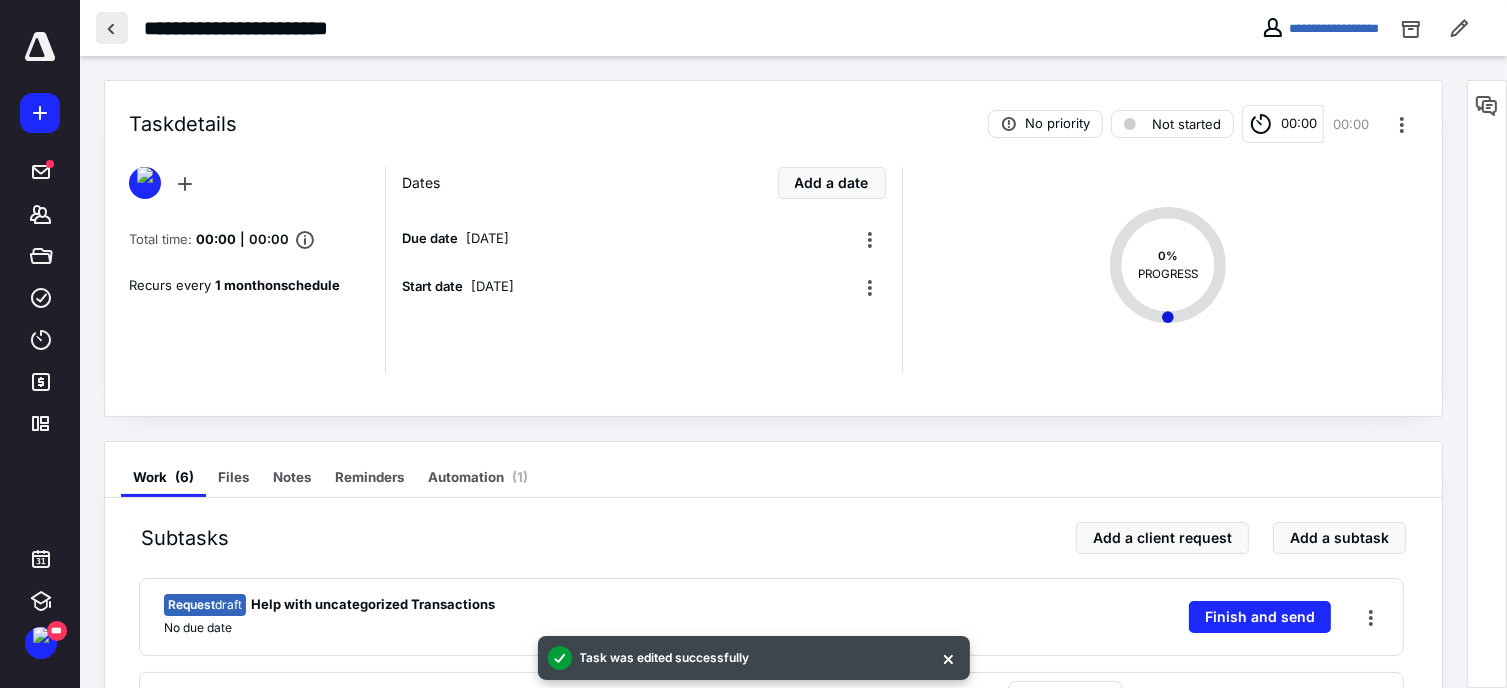 click at bounding box center [112, 28] 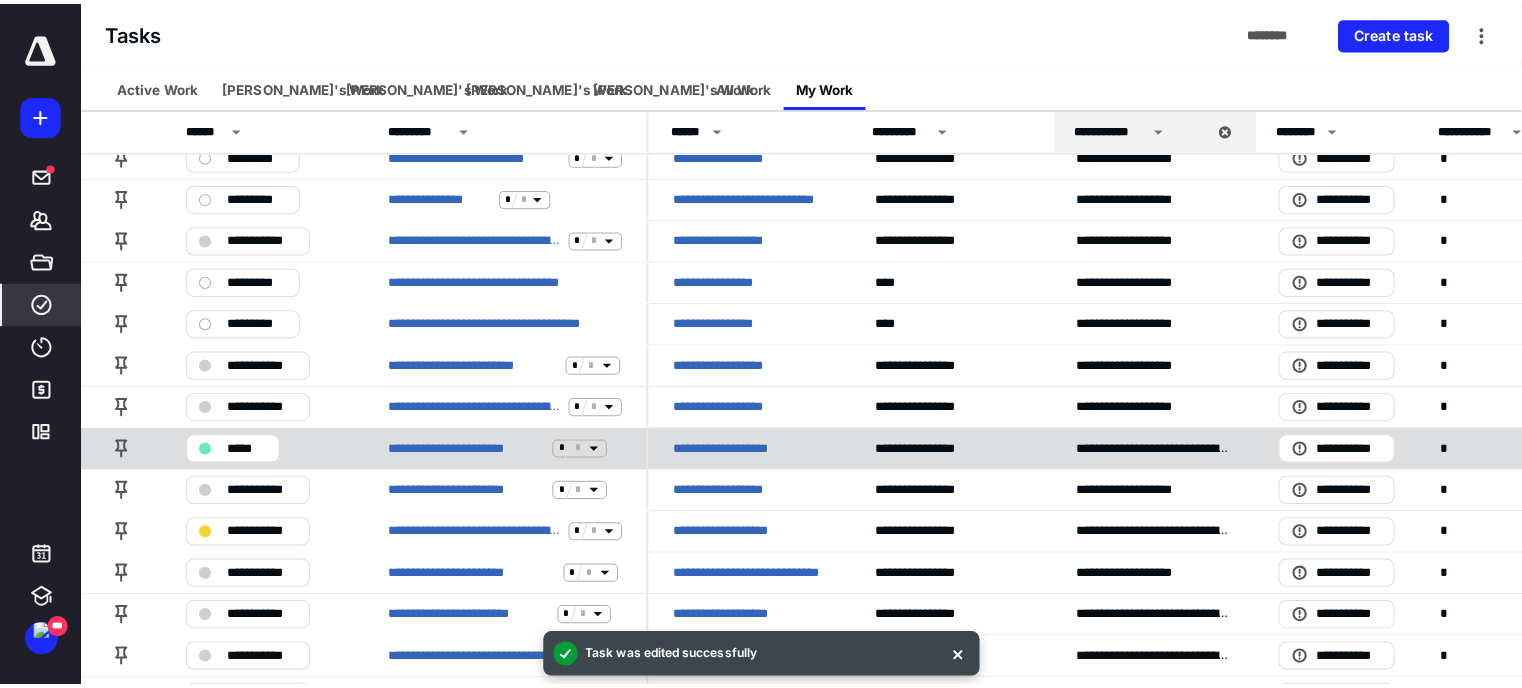 scroll, scrollTop: 0, scrollLeft: 0, axis: both 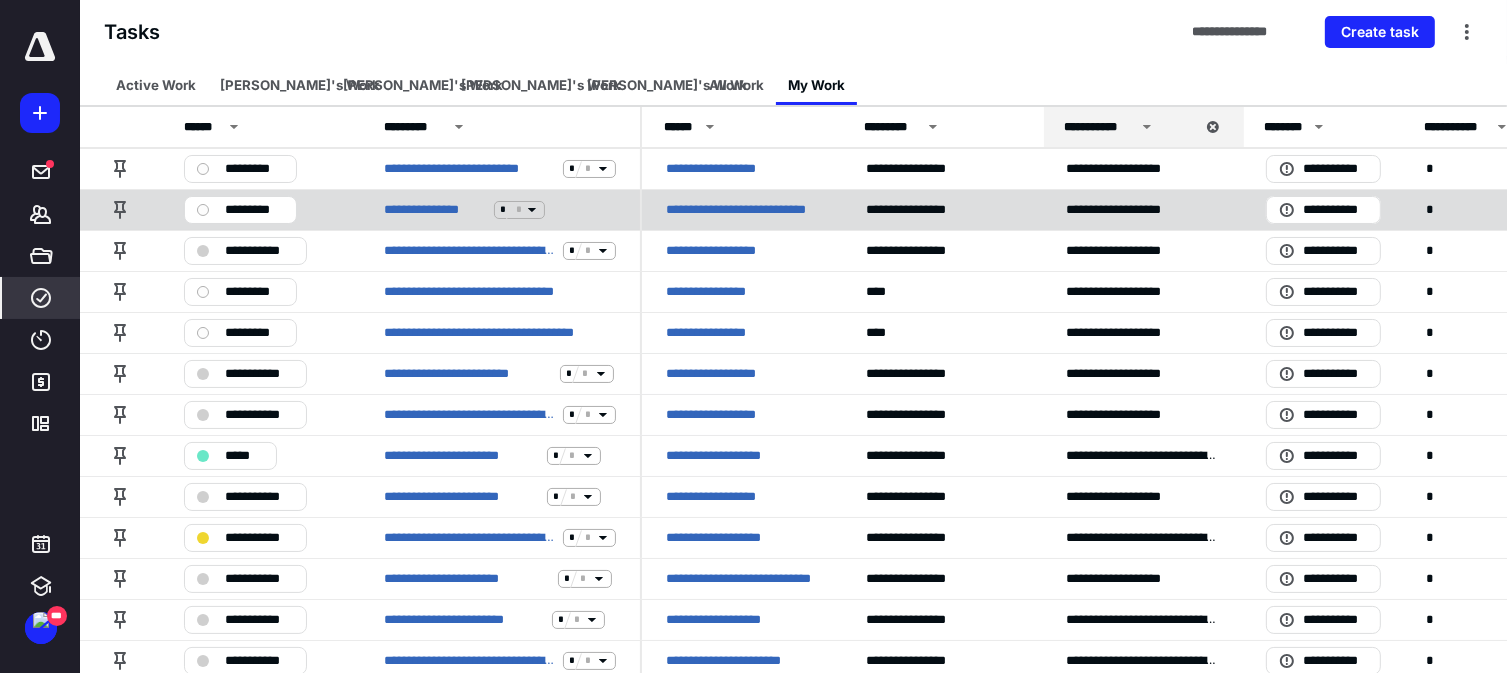 click on "**********" at bounding box center (500, 209) 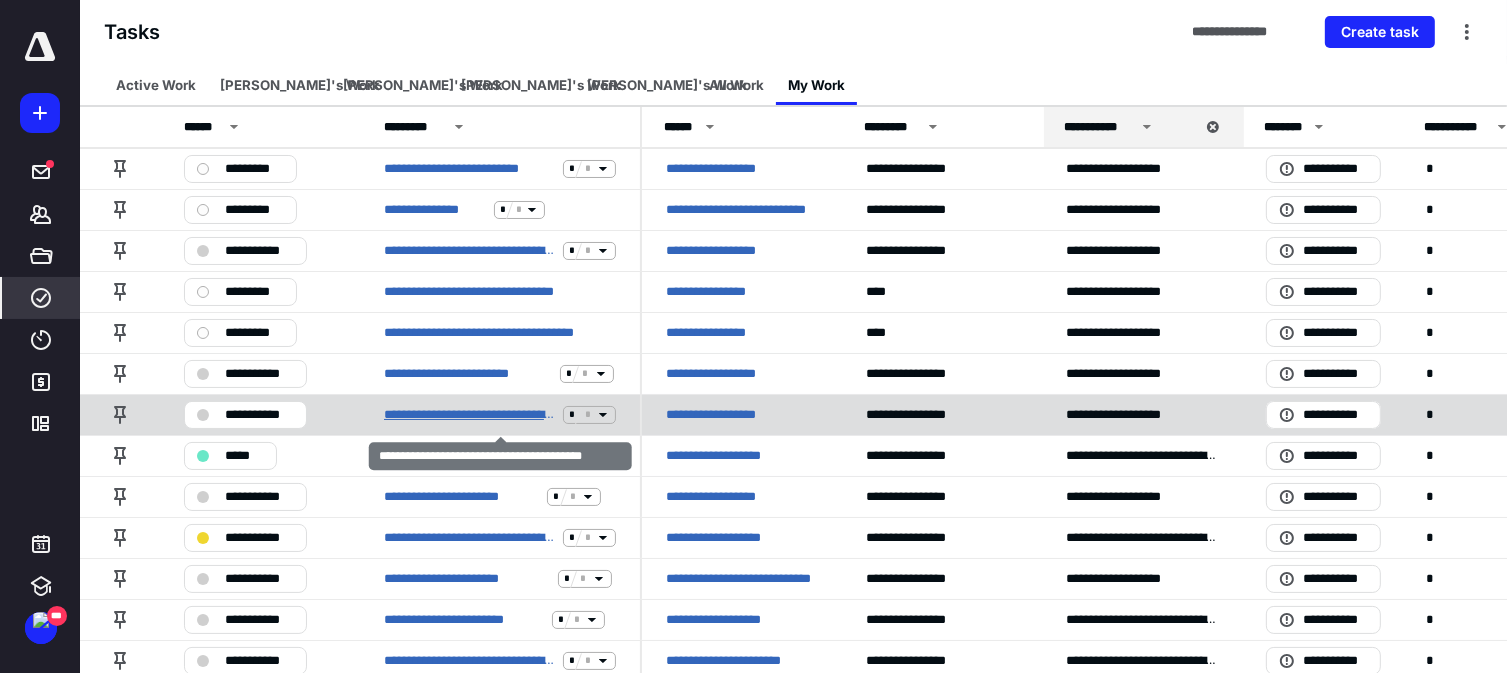 click on "**********" at bounding box center (469, 415) 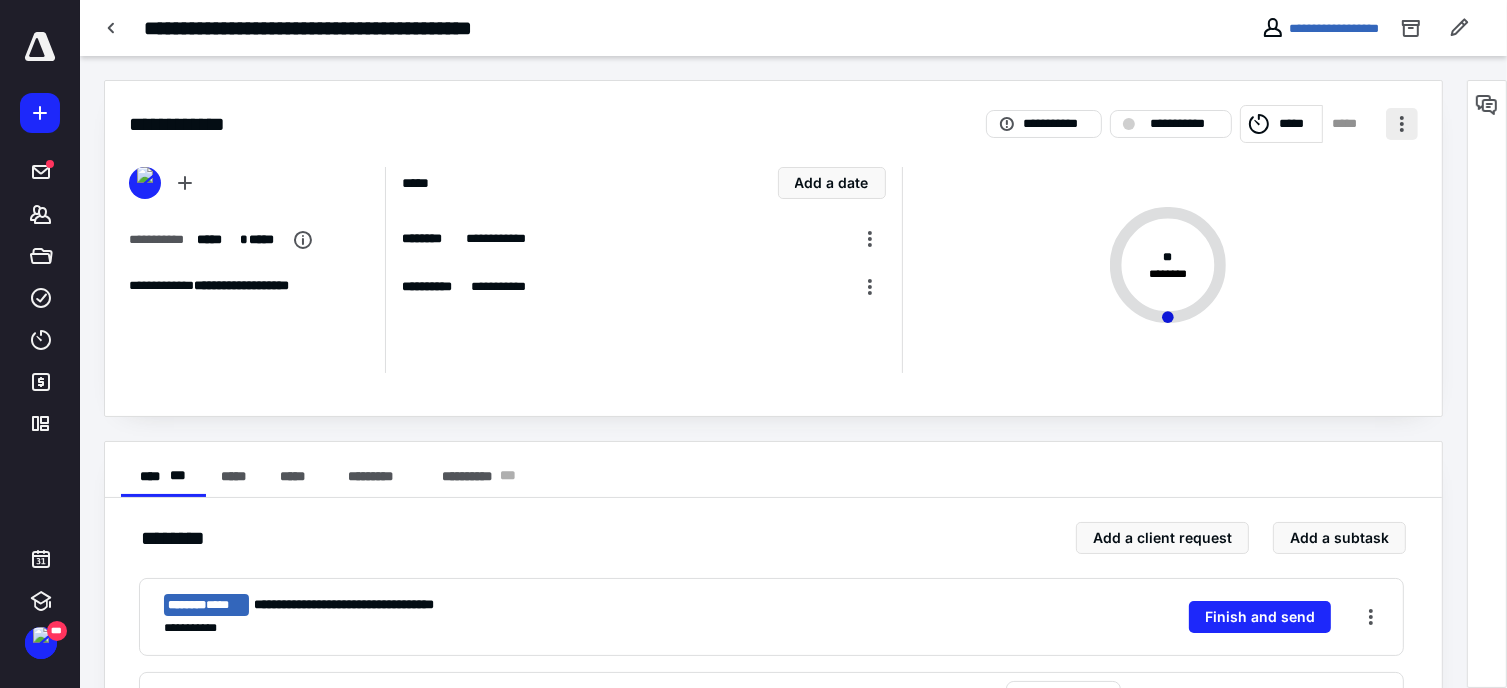click at bounding box center [1402, 124] 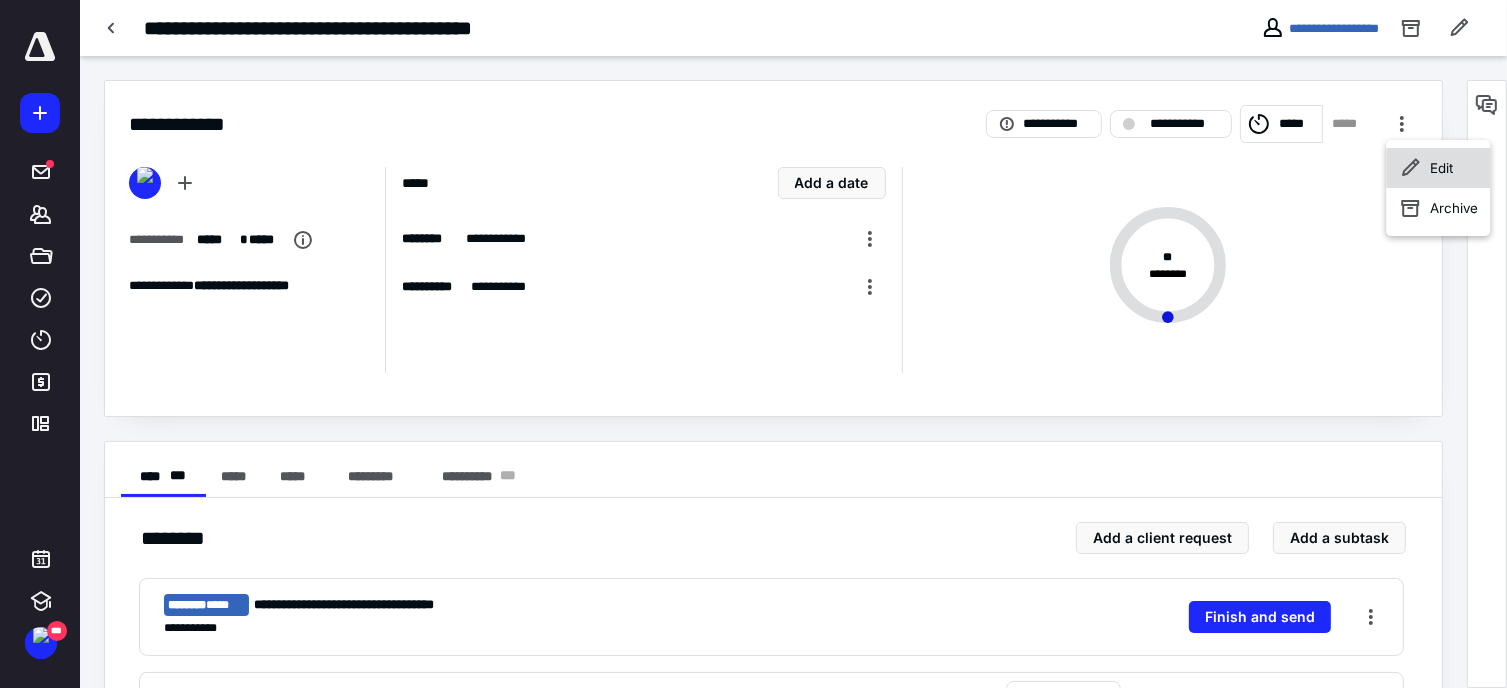 click on "Edit" at bounding box center (1441, 168) 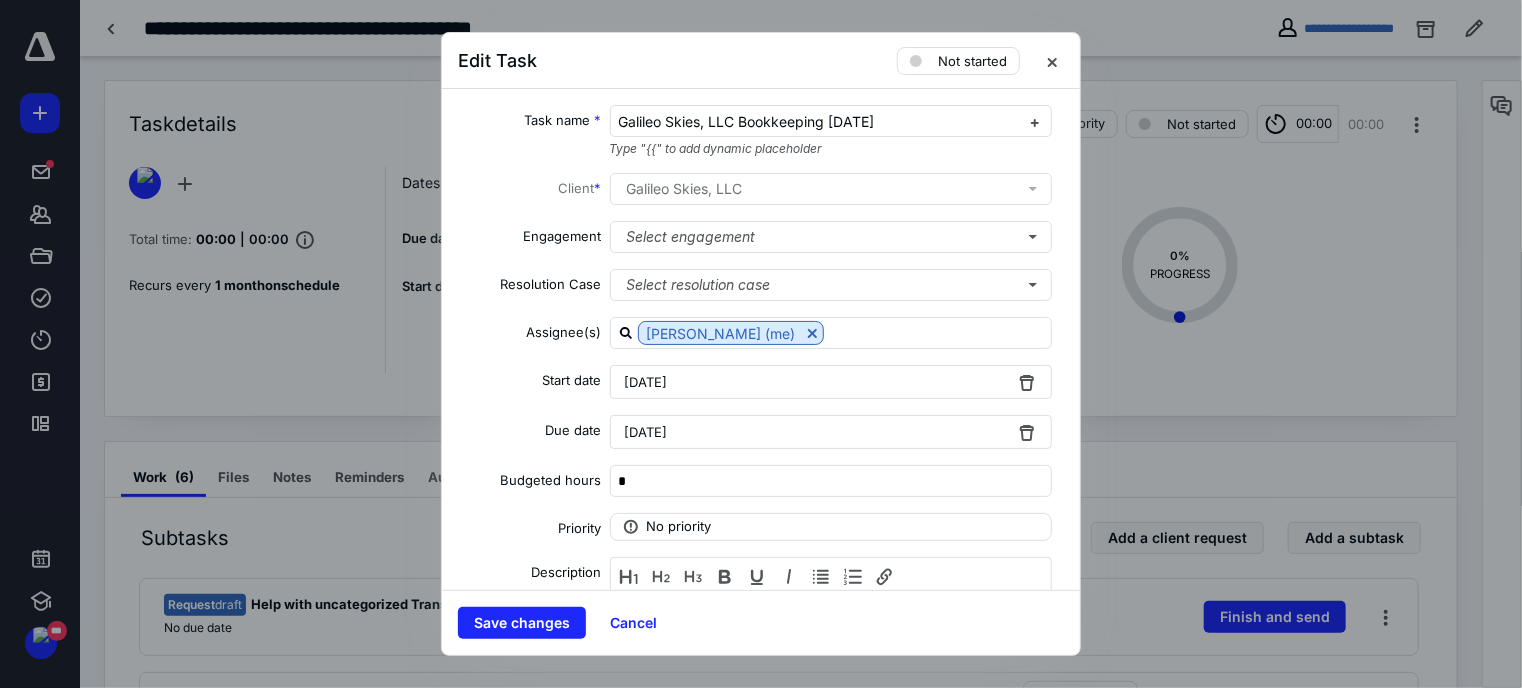 drag, startPoint x: 935, startPoint y: 127, endPoint x: 549, endPoint y: 115, distance: 386.1865 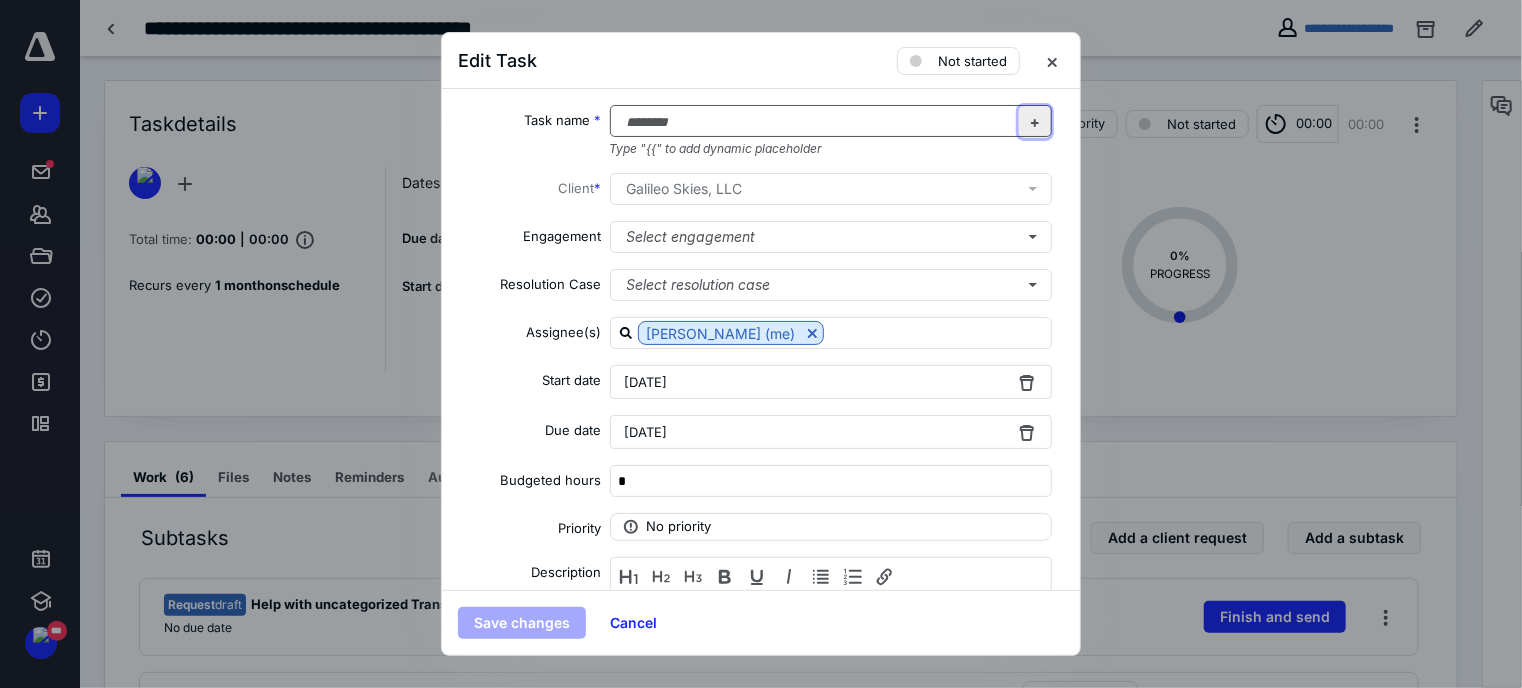 click at bounding box center [1035, 122] 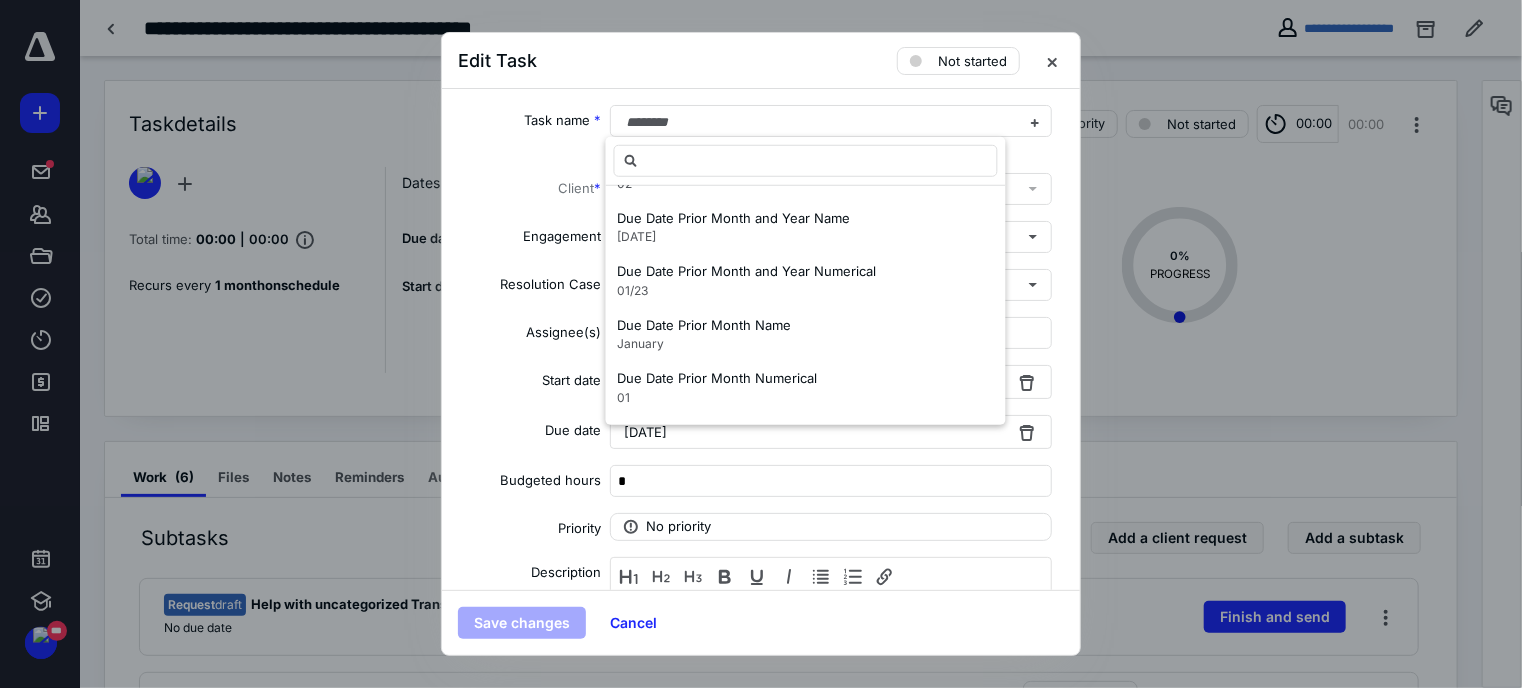 scroll, scrollTop: 1652, scrollLeft: 0, axis: vertical 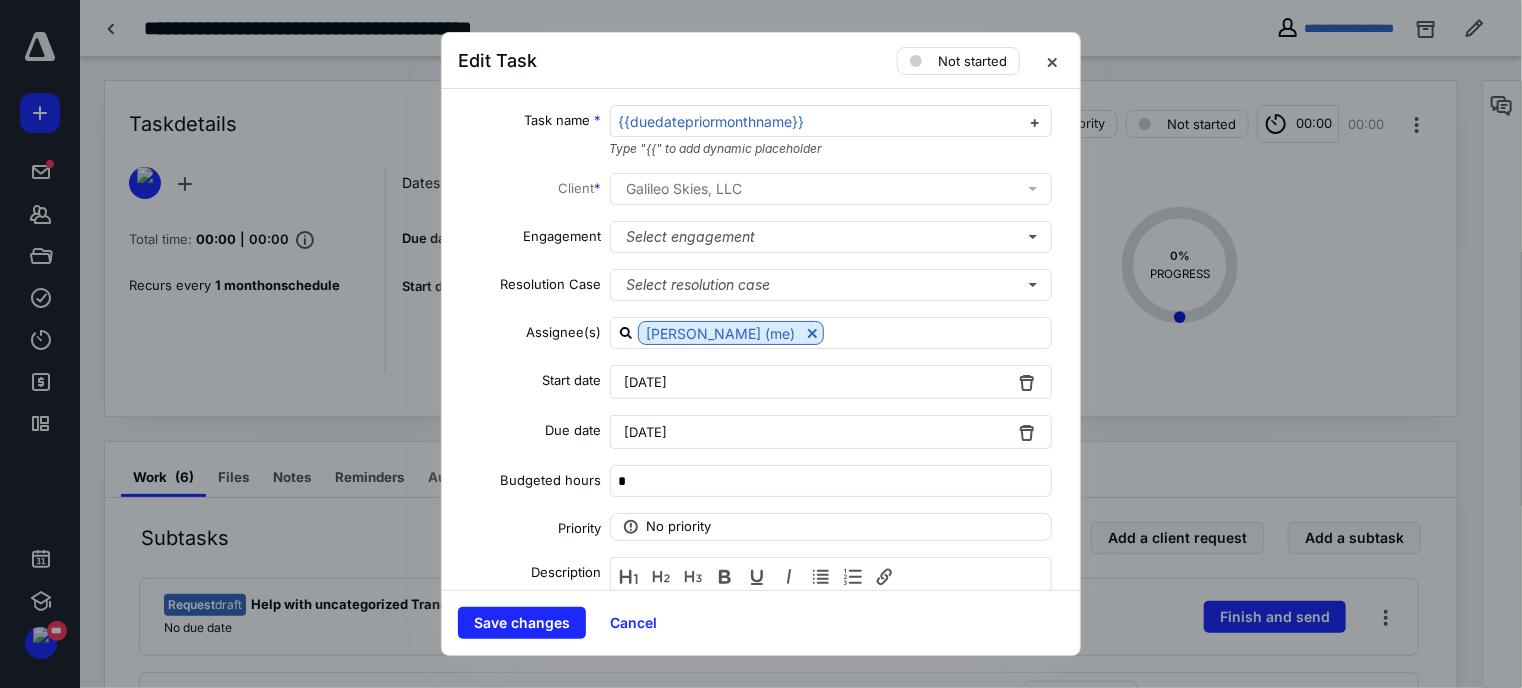 type 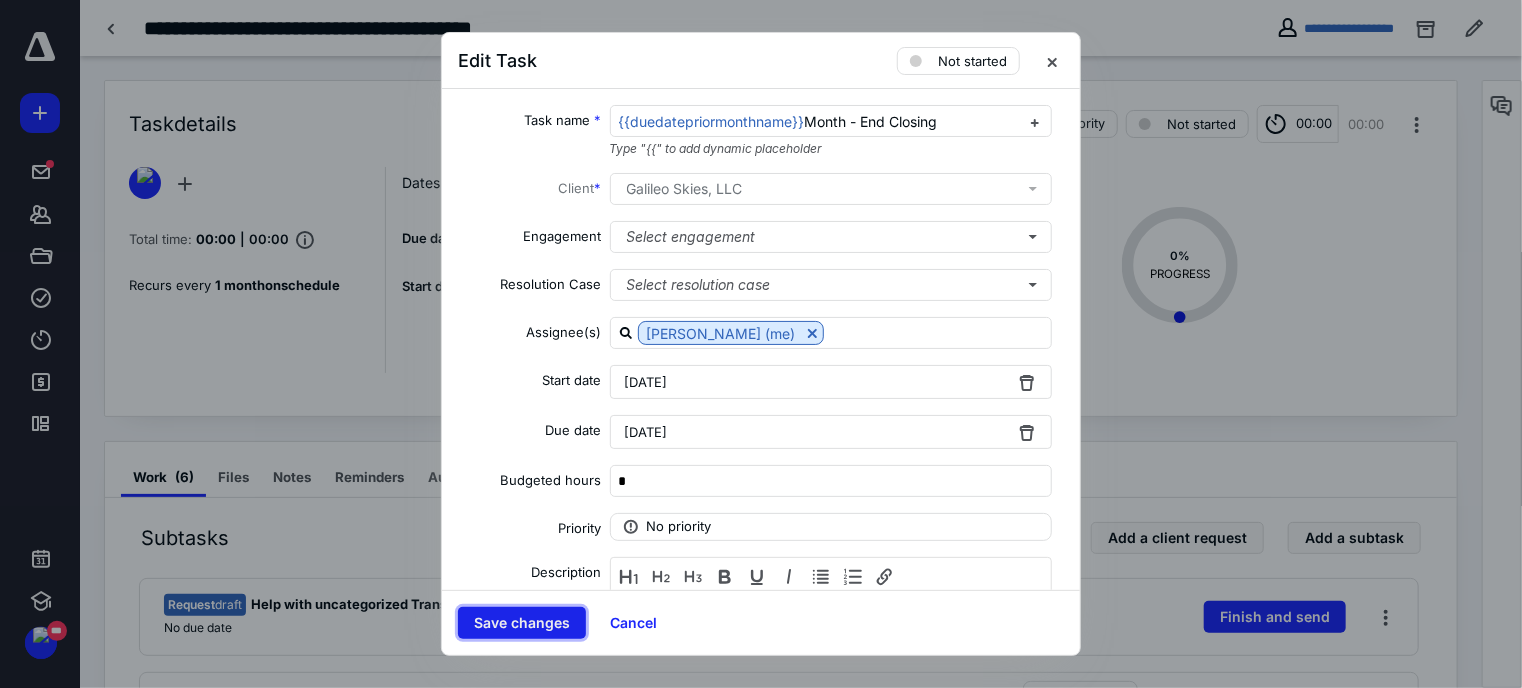 click on "Save changes" at bounding box center (522, 623) 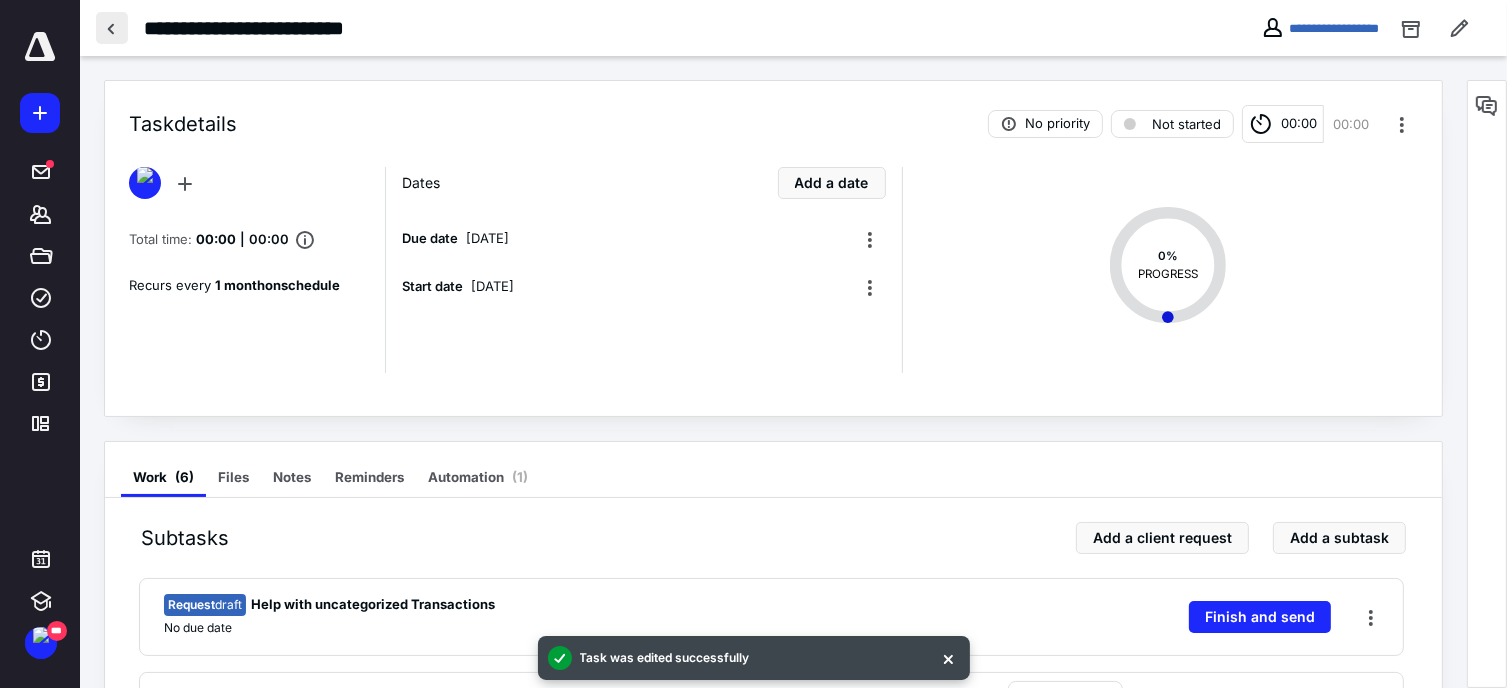 click at bounding box center (112, 28) 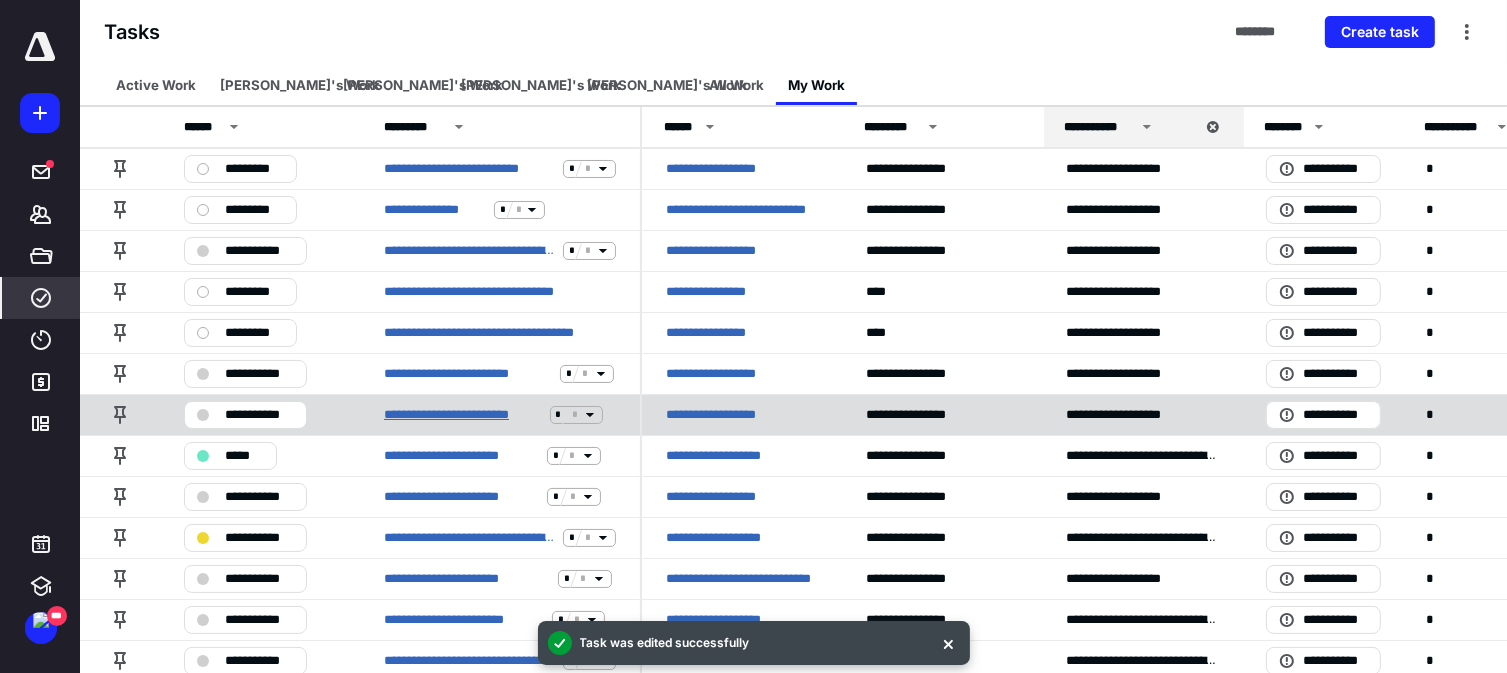 scroll, scrollTop: 0, scrollLeft: 0, axis: both 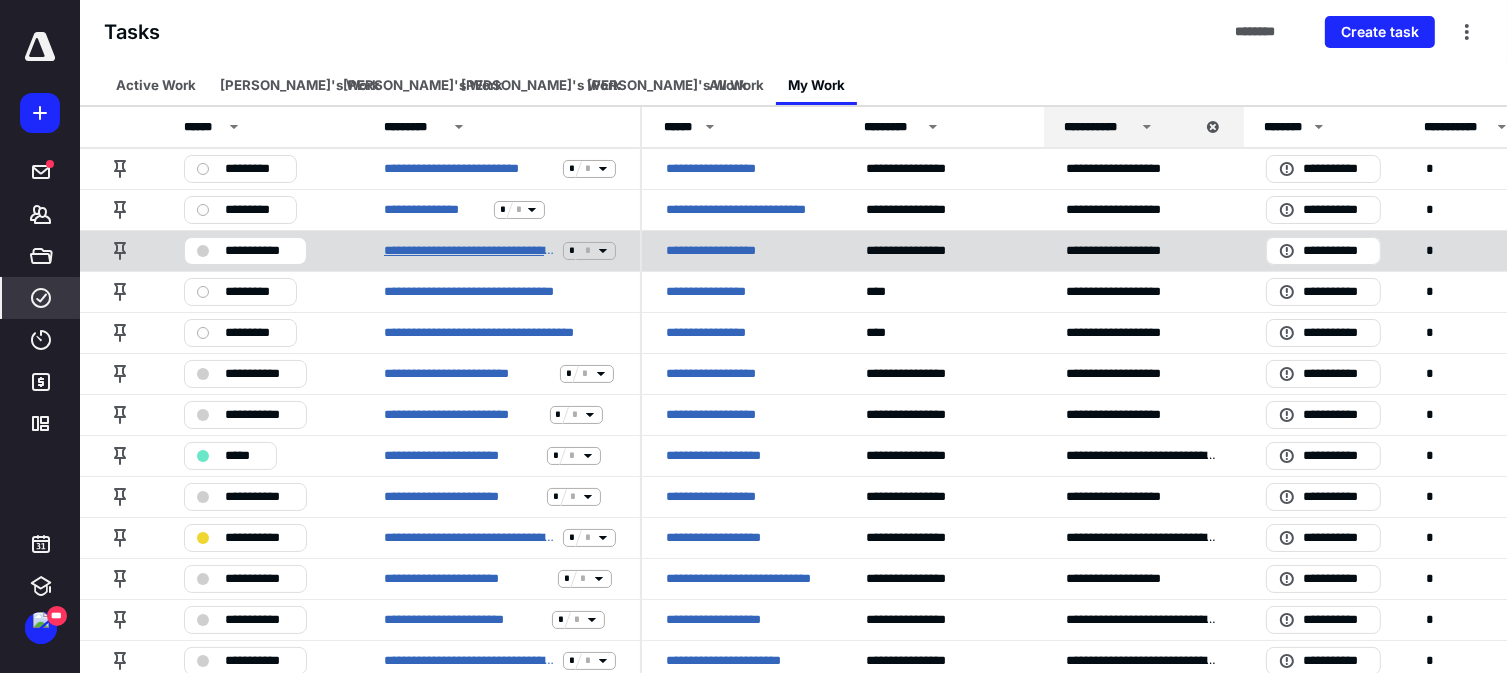 click on "**********" at bounding box center [469, 251] 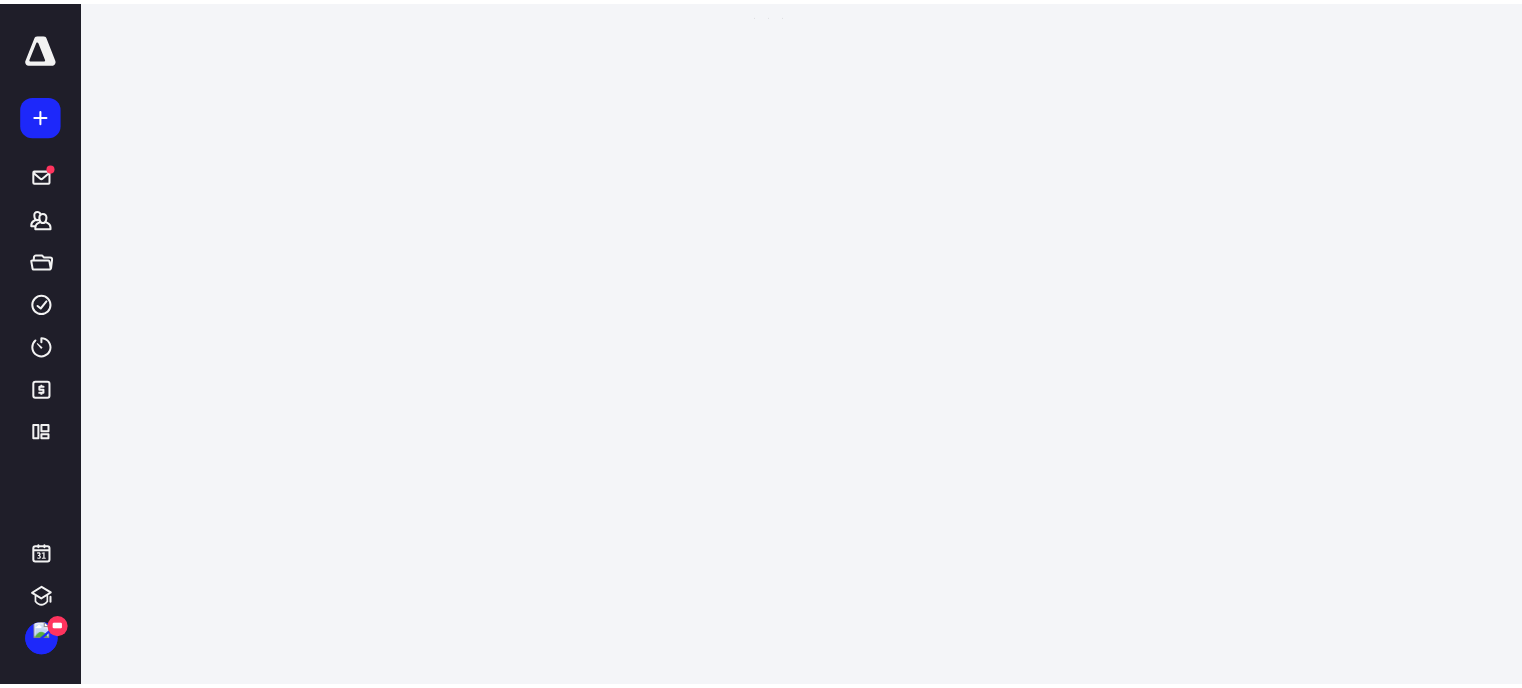 scroll, scrollTop: 0, scrollLeft: 0, axis: both 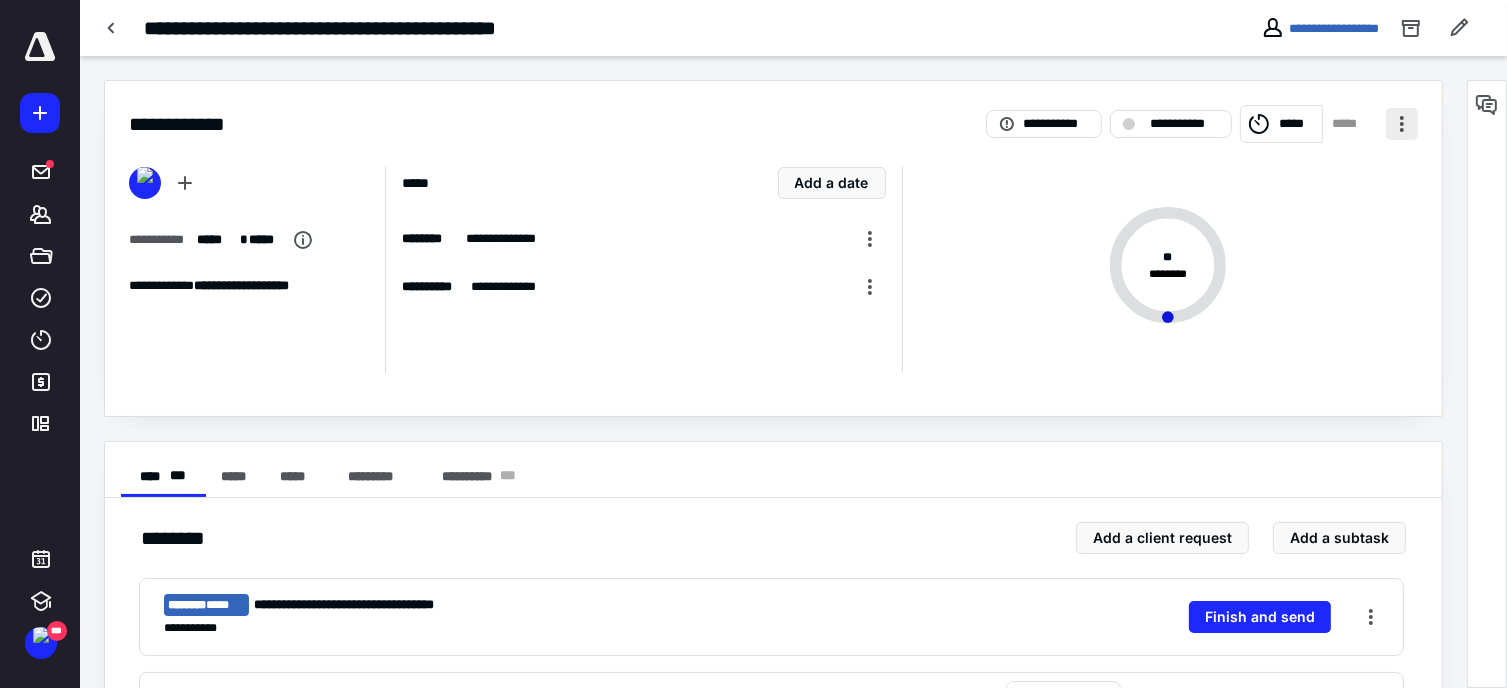 click at bounding box center (1402, 124) 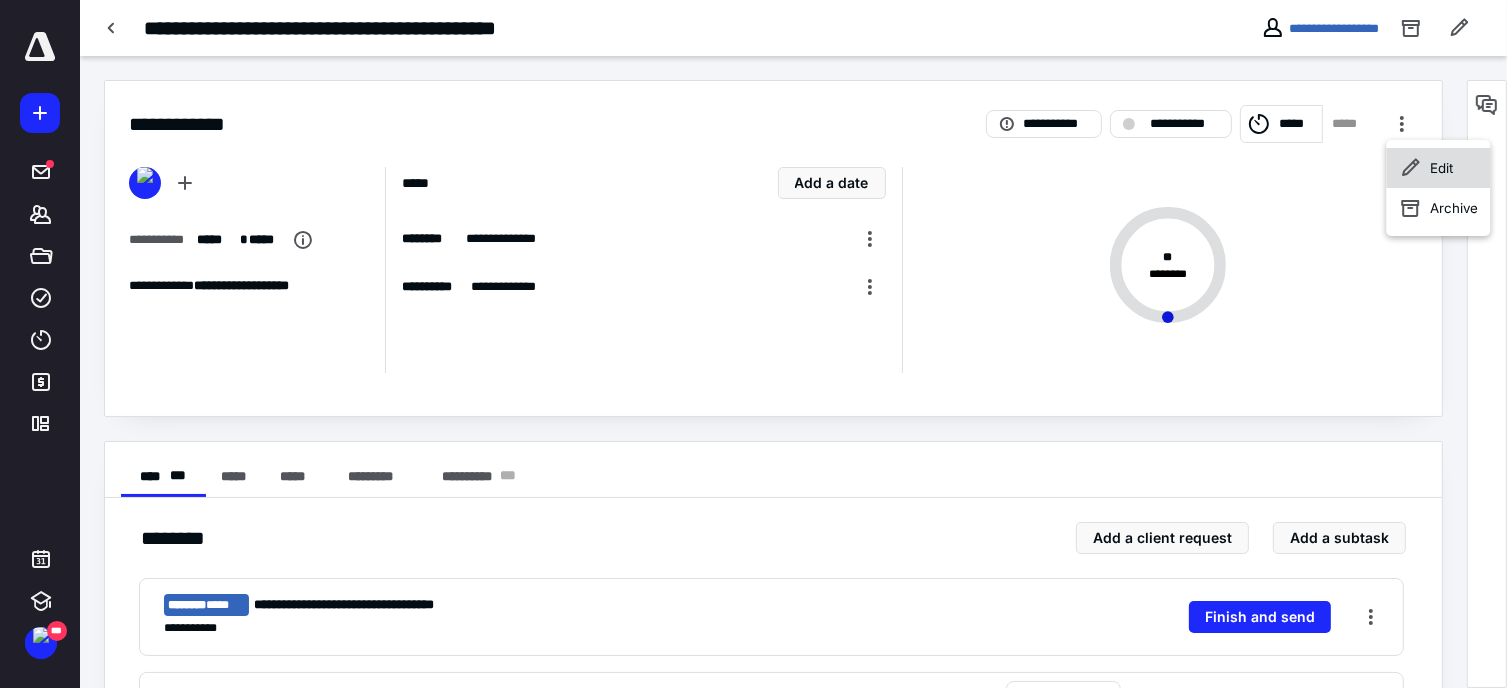 click on "Edit" at bounding box center [1441, 168] 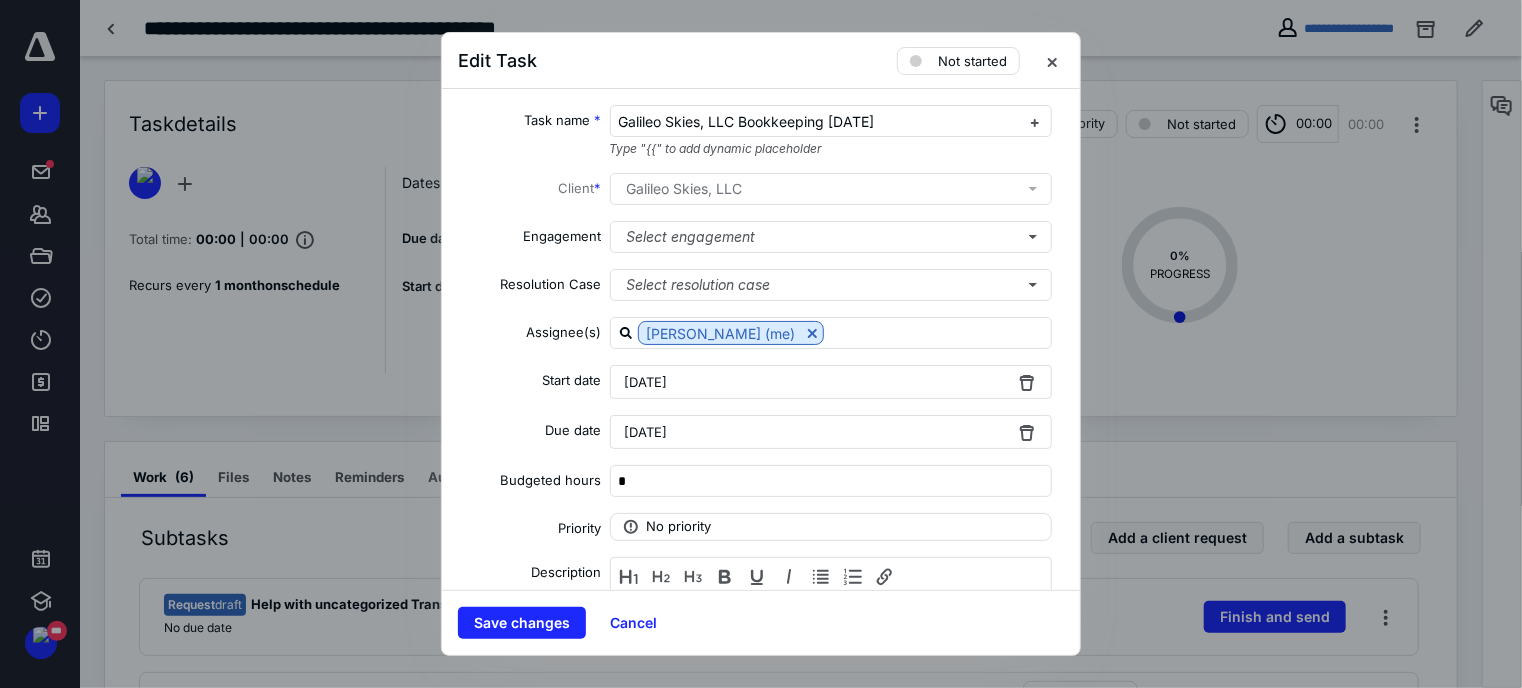 drag, startPoint x: 948, startPoint y: 115, endPoint x: 467, endPoint y: 109, distance: 481.0374 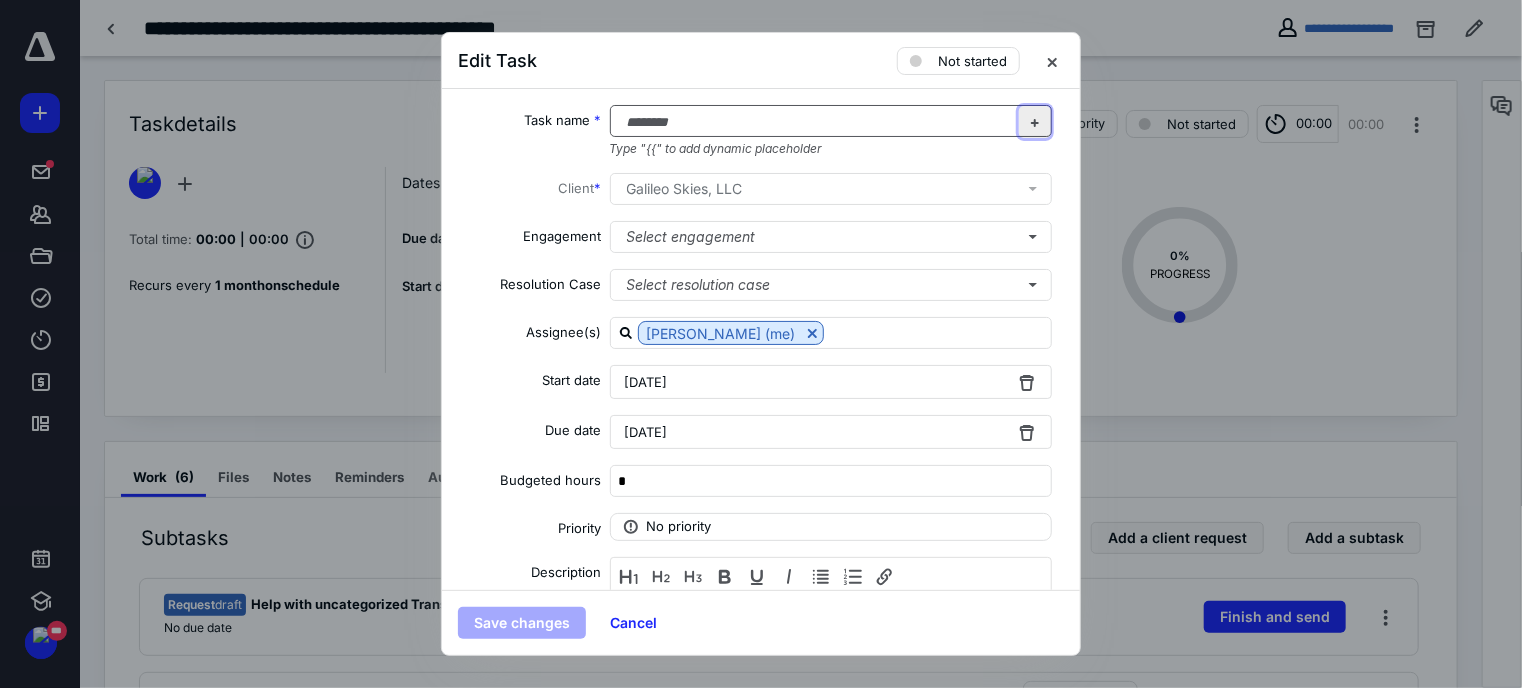 click at bounding box center (1035, 122) 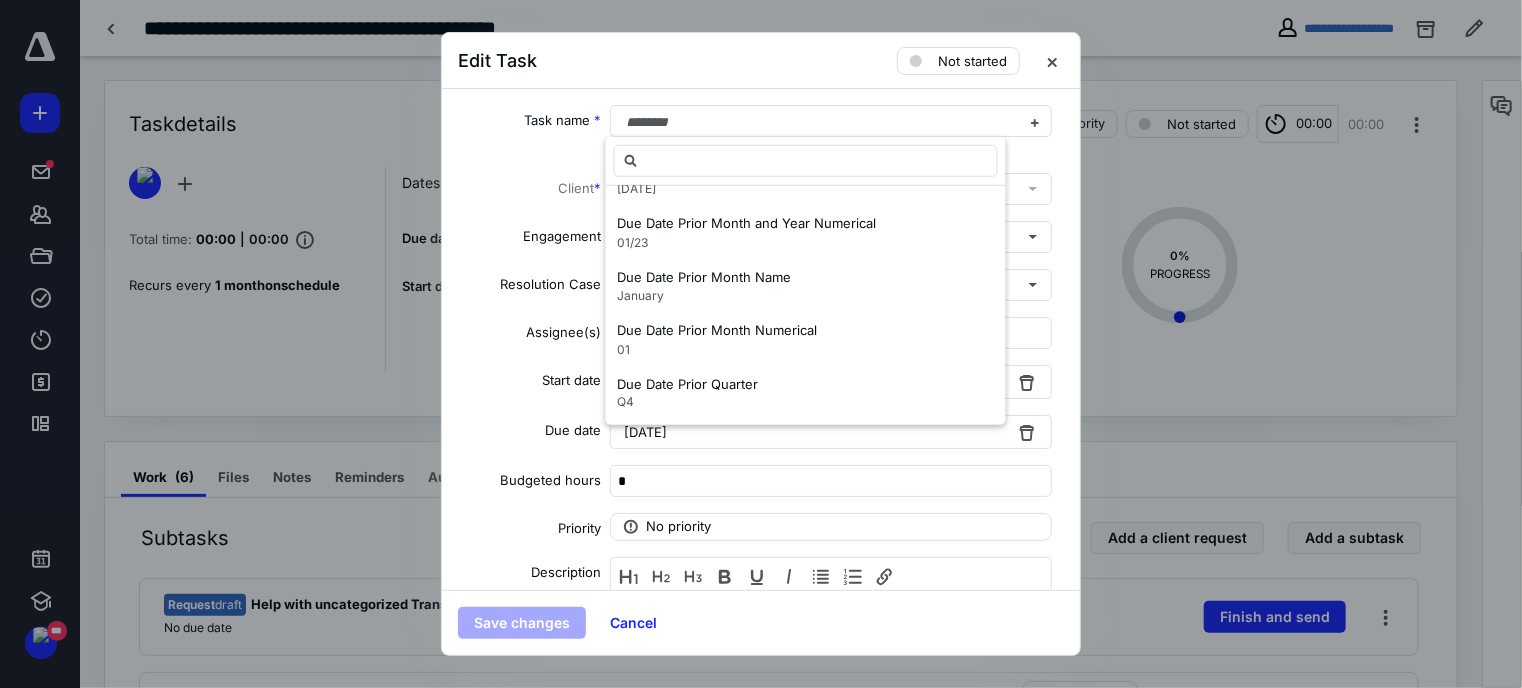 scroll, scrollTop: 1724, scrollLeft: 0, axis: vertical 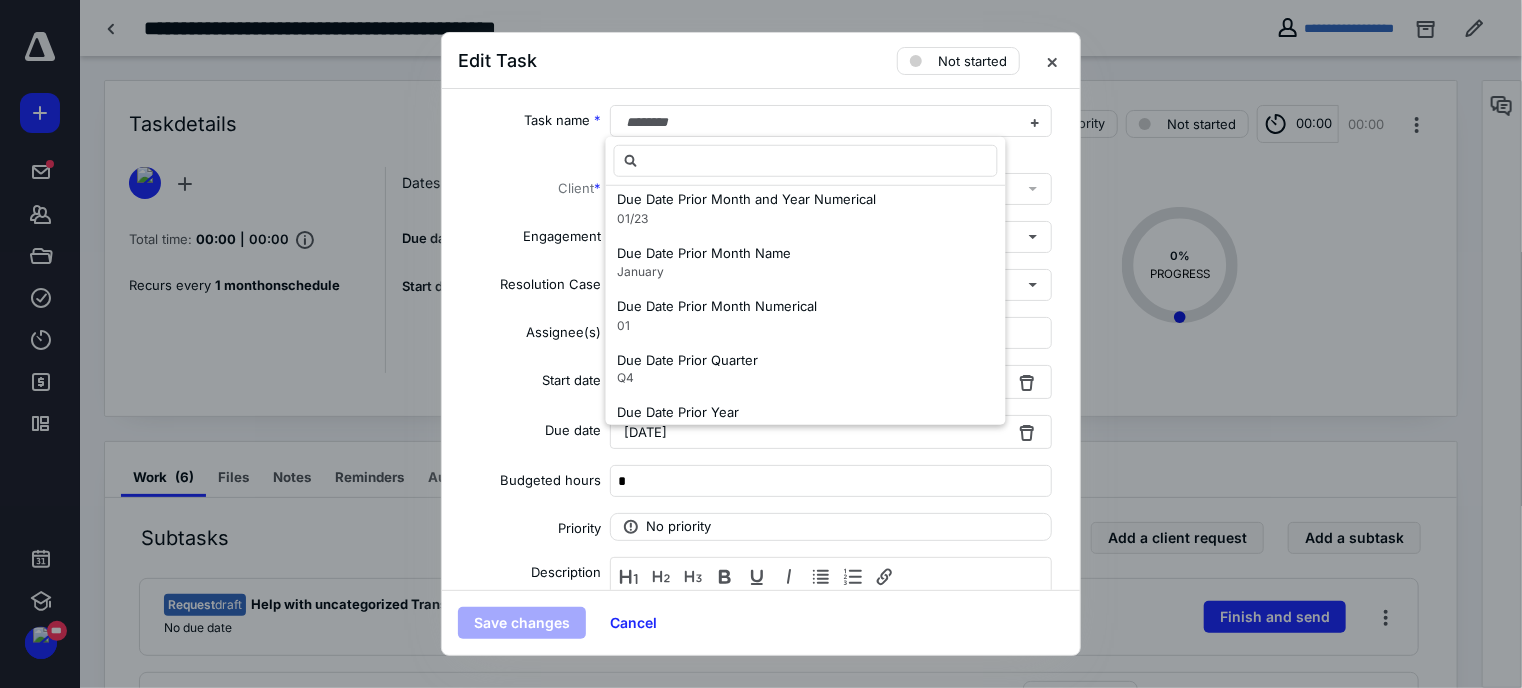 click on "Due Date Prior Month Name January" at bounding box center [806, 261] 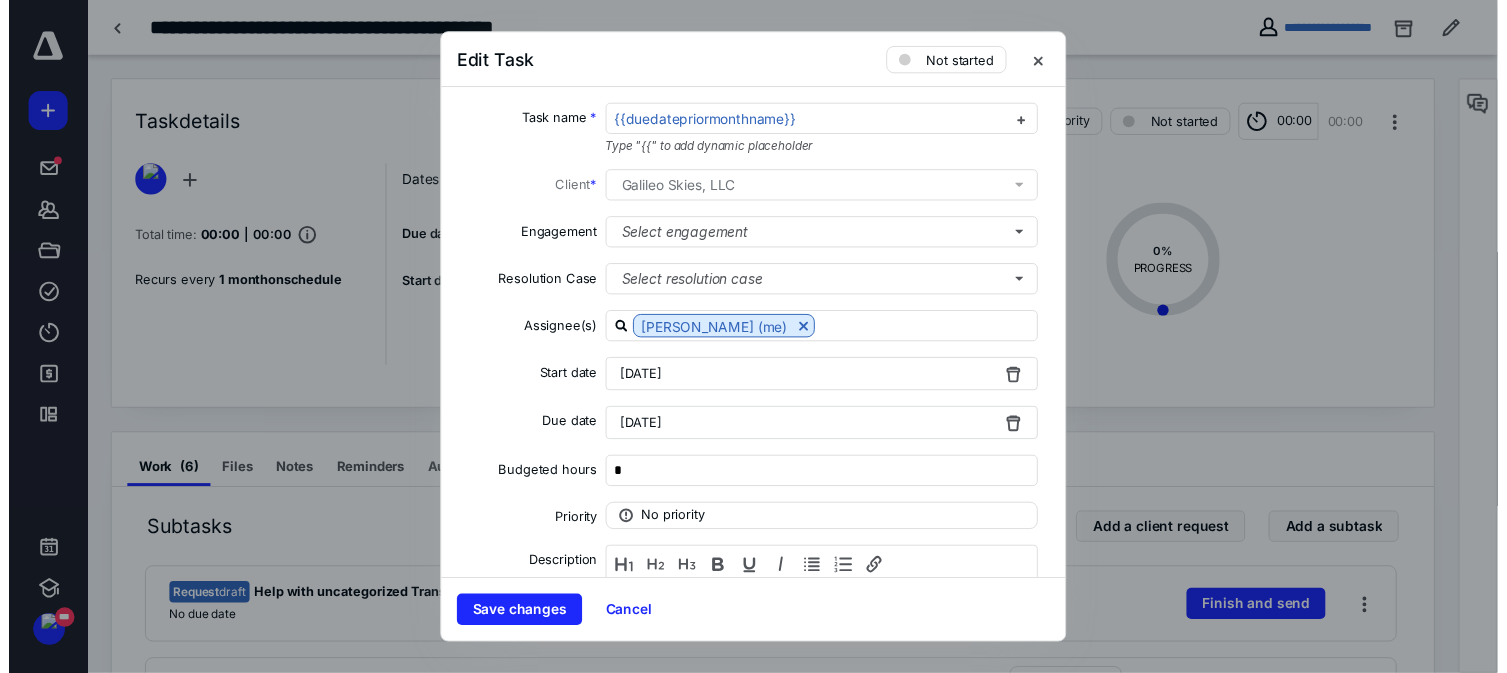 scroll, scrollTop: 0, scrollLeft: 0, axis: both 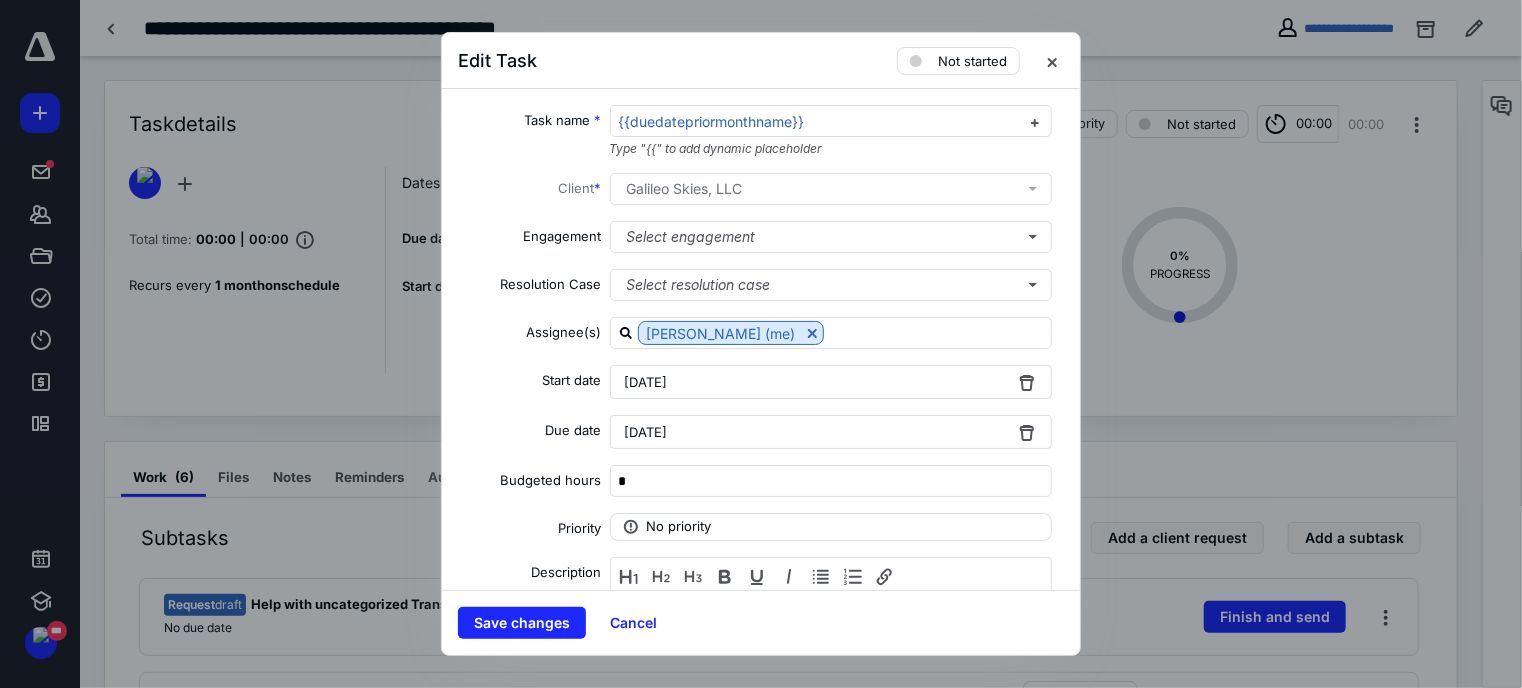 type 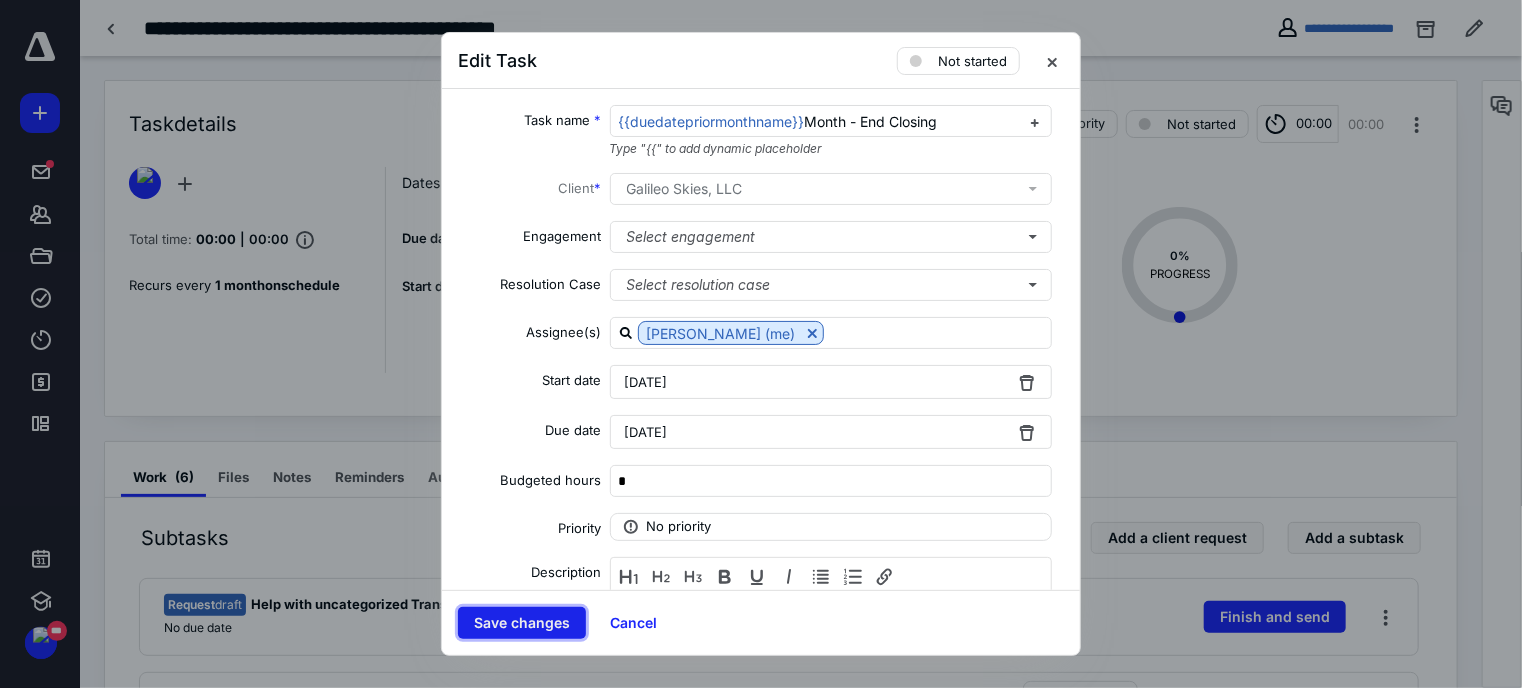 click on "Save changes" at bounding box center (522, 623) 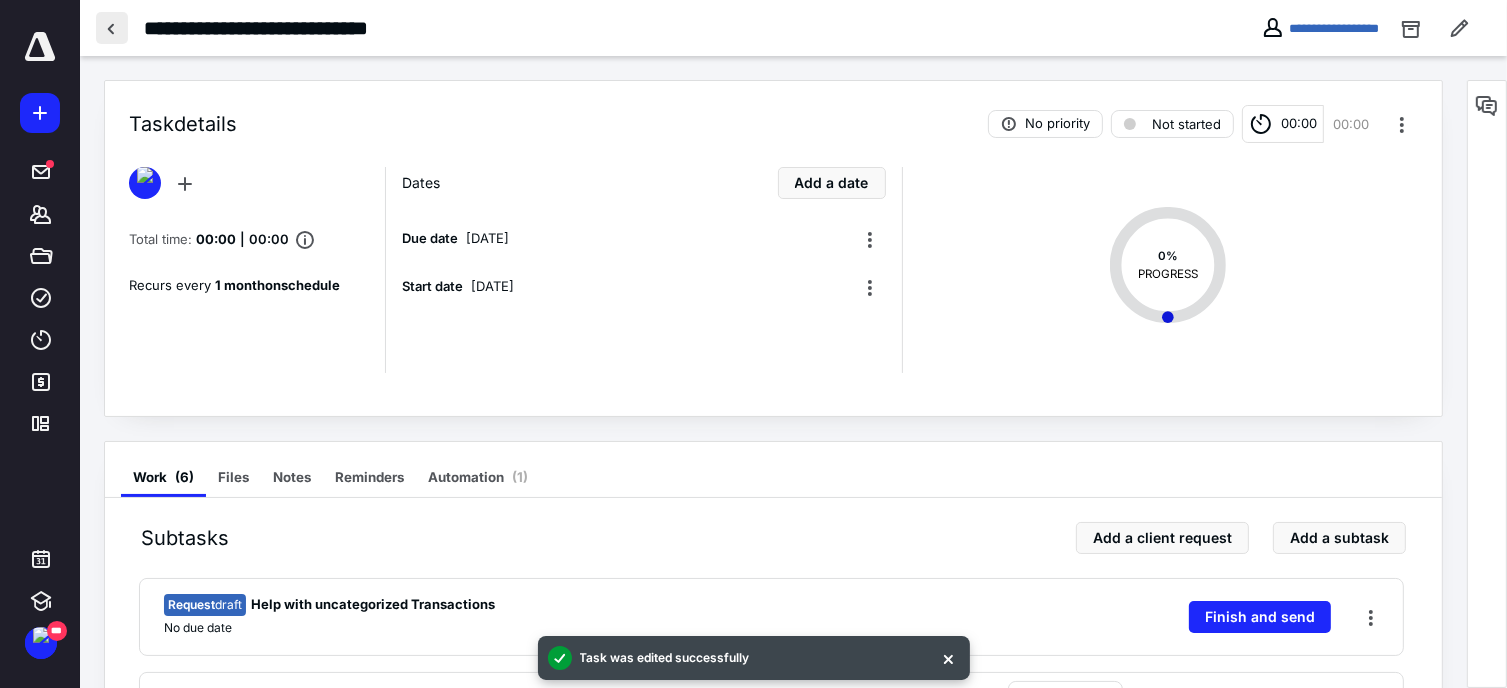 click at bounding box center (112, 28) 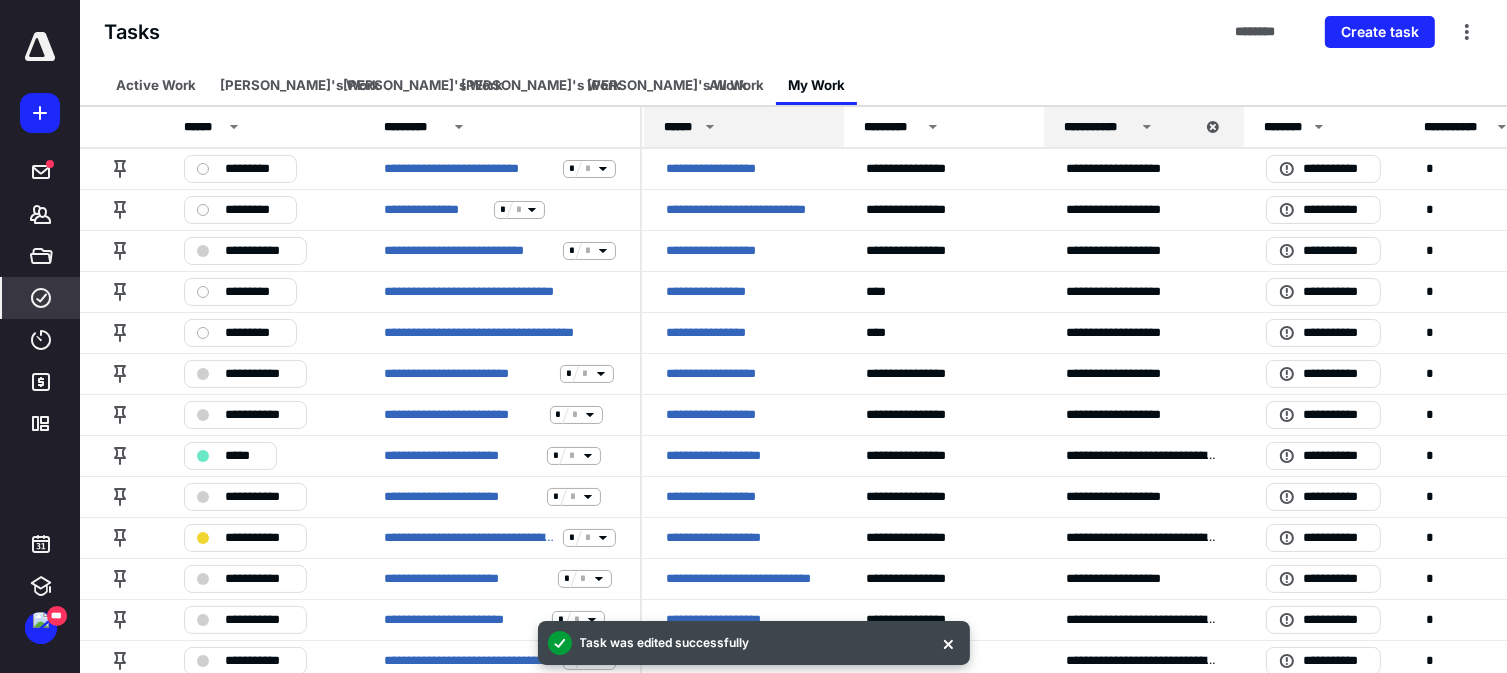 click on "******" at bounding box center (681, 127) 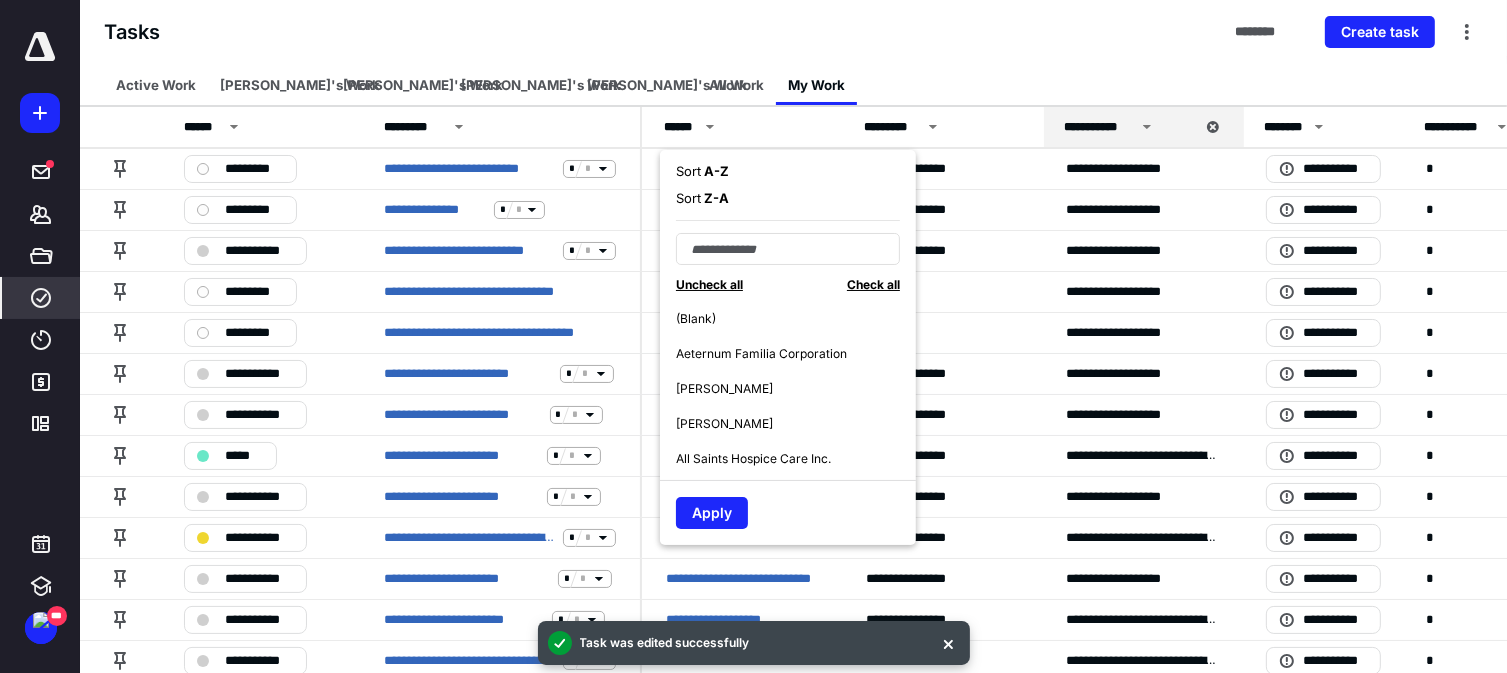 click on "A  -  Z" at bounding box center [715, 171] 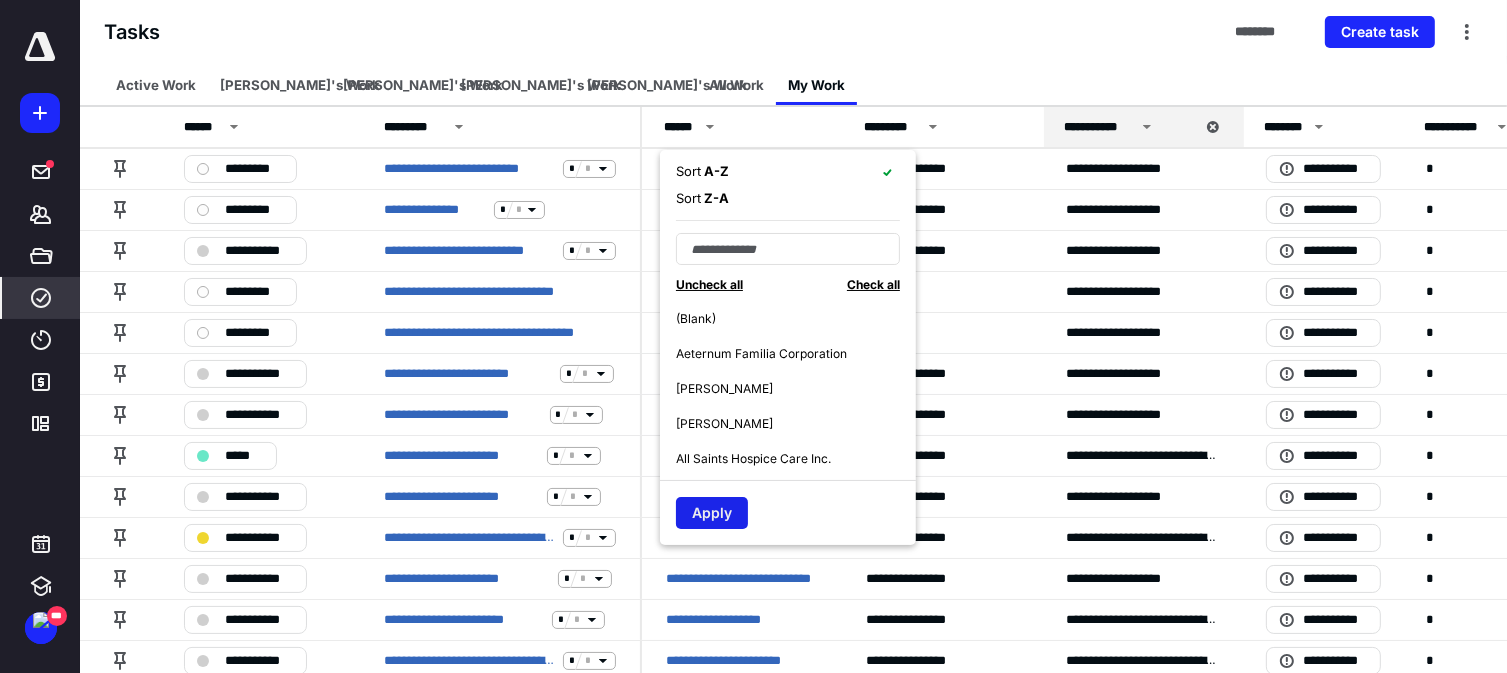 click on "Apply" at bounding box center (712, 513) 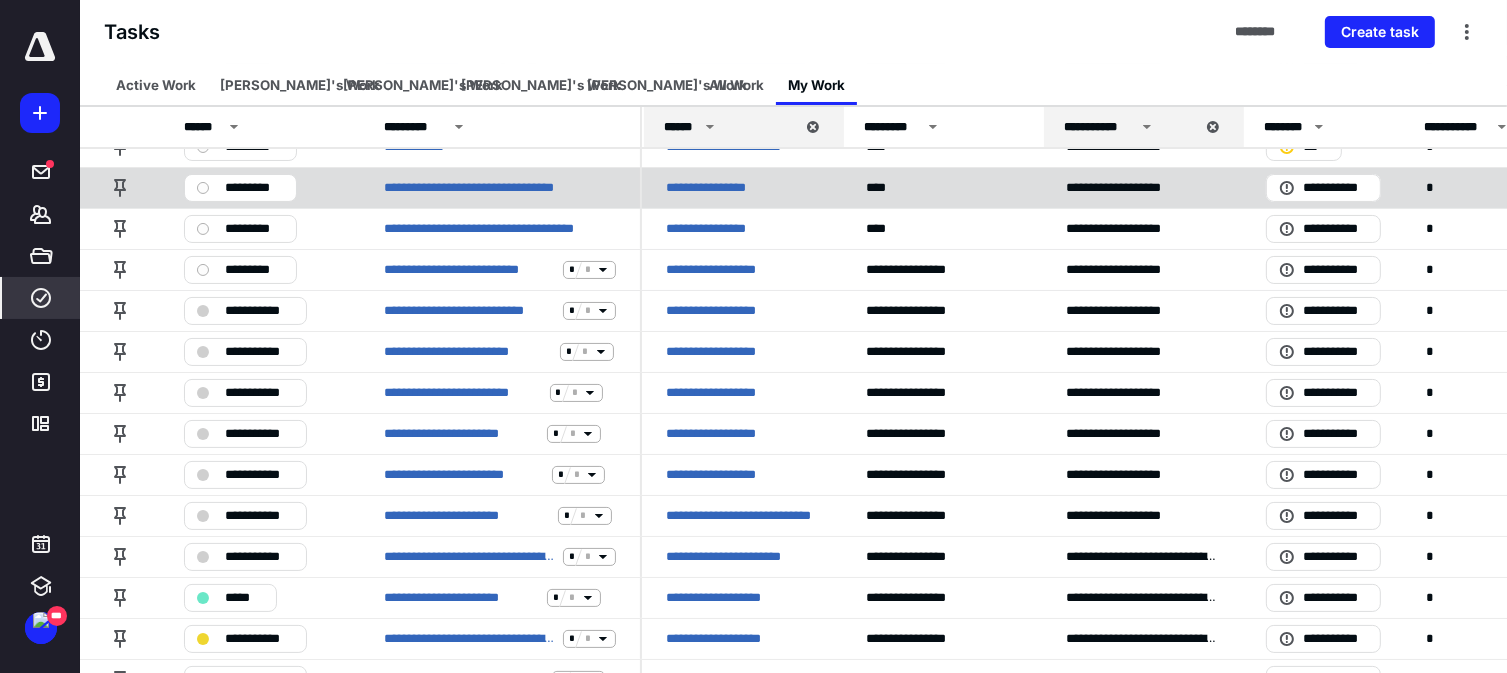 scroll, scrollTop: 158, scrollLeft: 0, axis: vertical 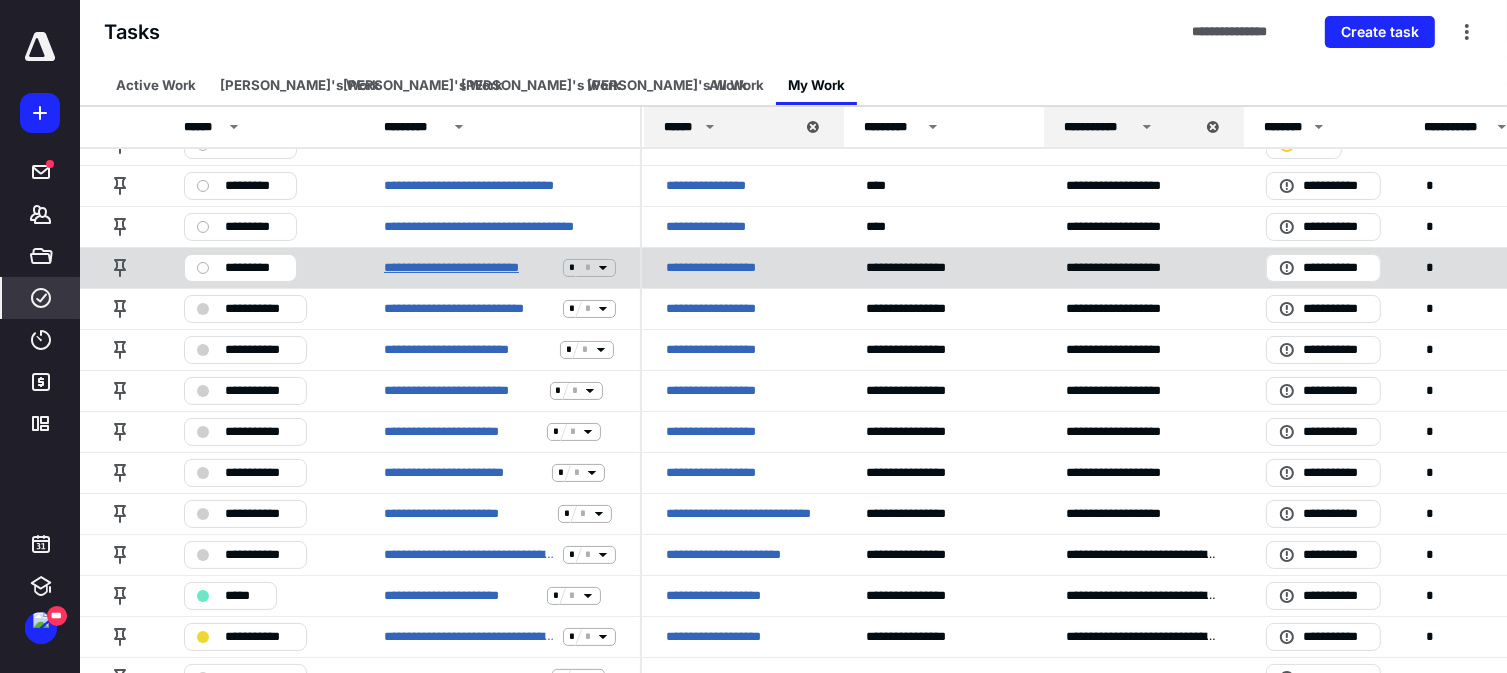 click on "**********" at bounding box center [469, 268] 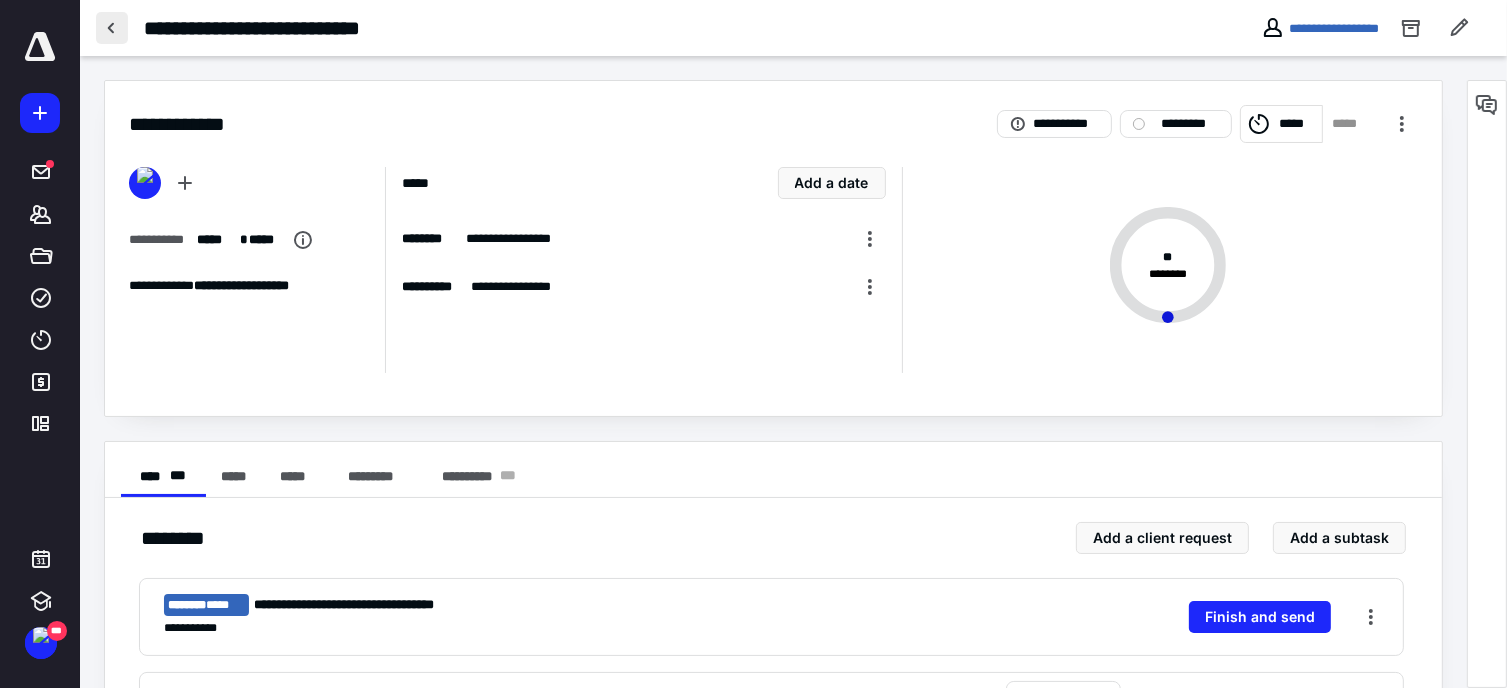 click at bounding box center [112, 28] 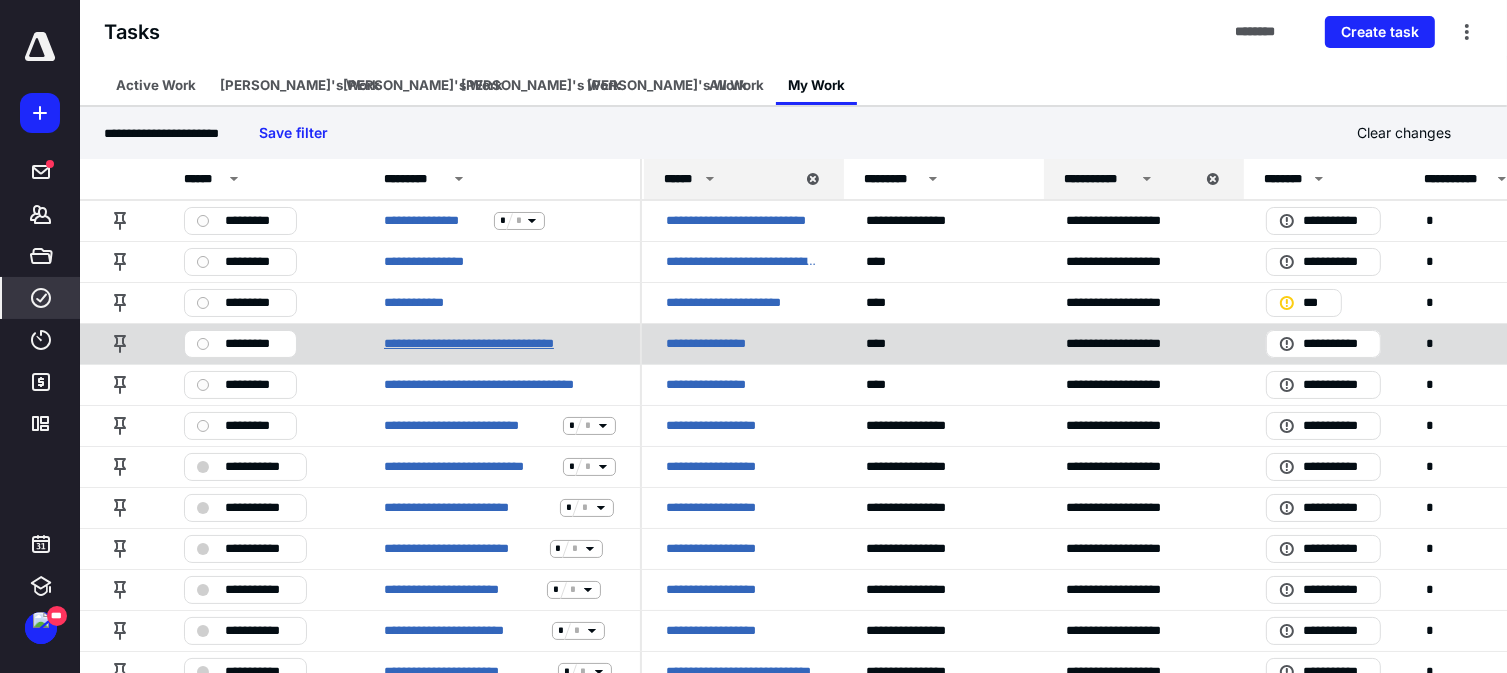 scroll, scrollTop: 164, scrollLeft: 0, axis: vertical 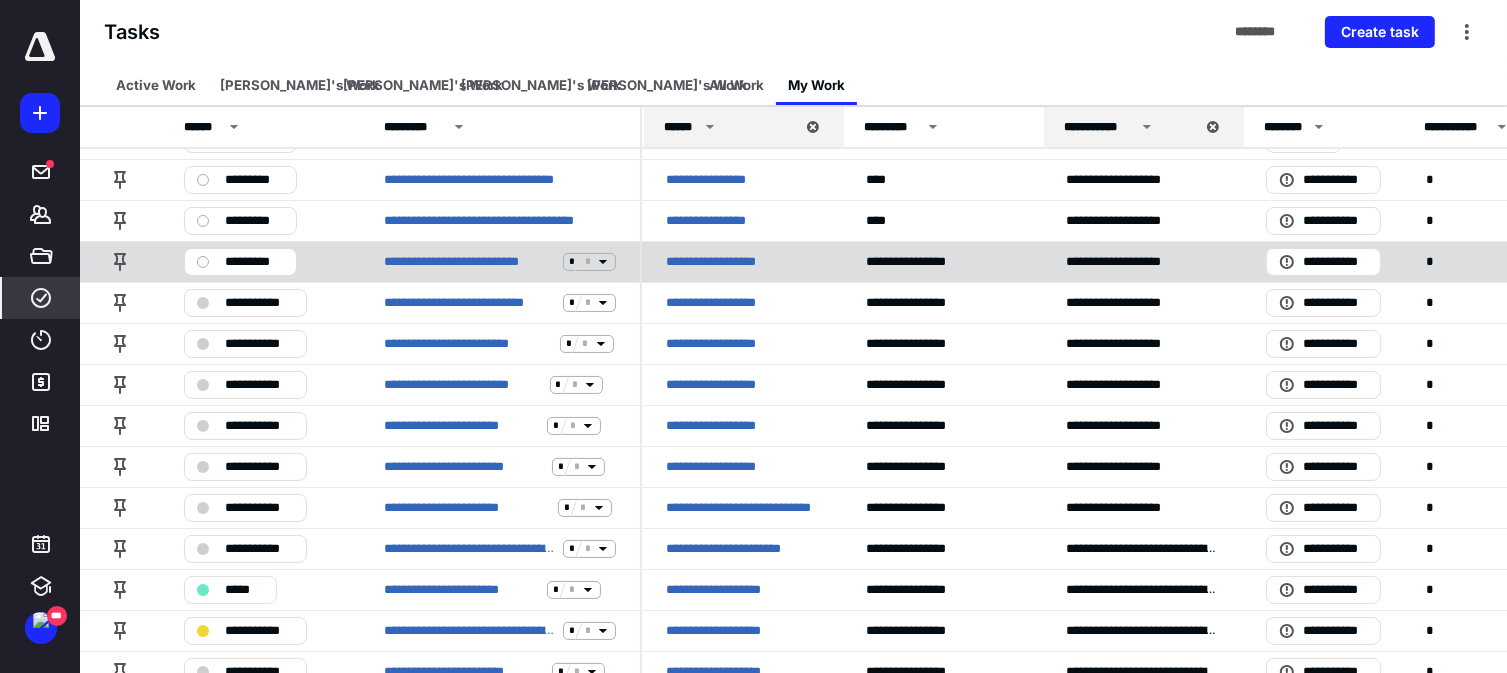 click on "*********" at bounding box center (254, 262) 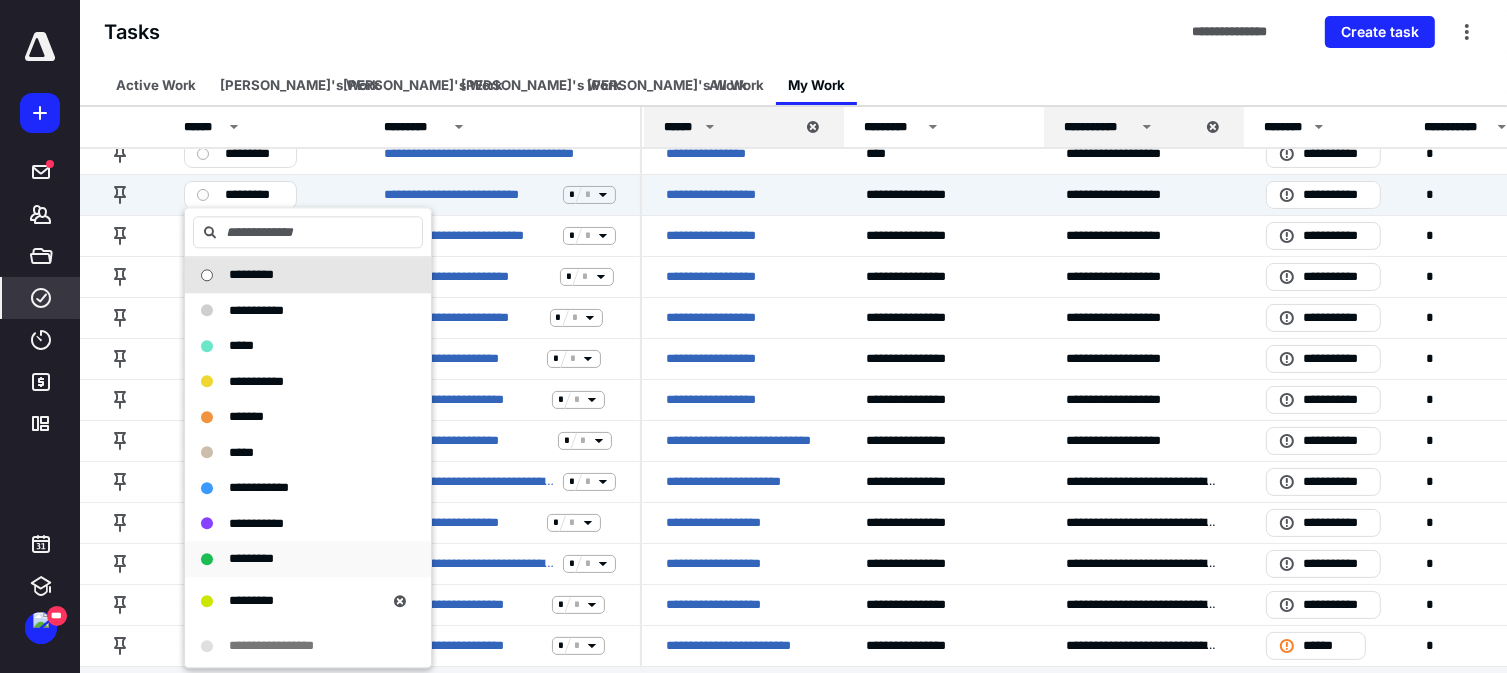 click on "*********" at bounding box center [251, 558] 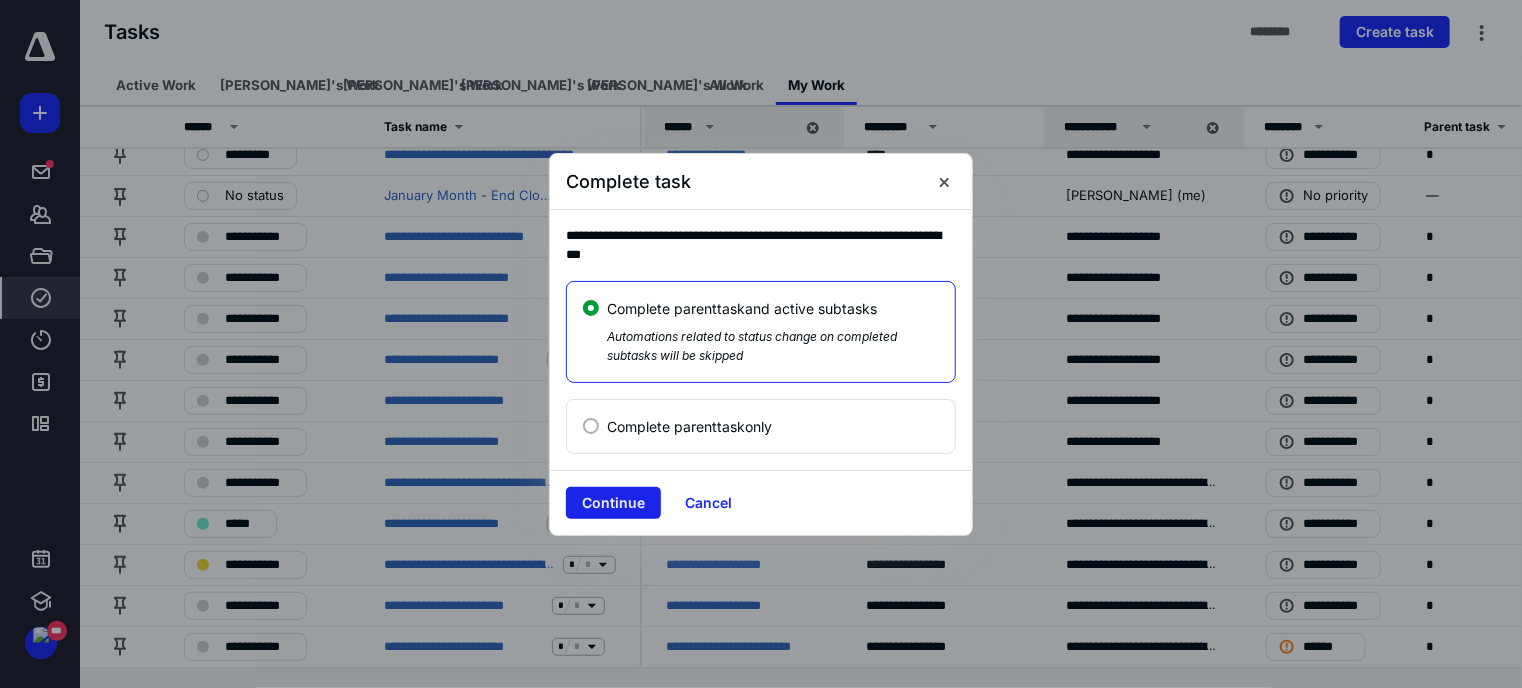 click on "Continue" at bounding box center (613, 503) 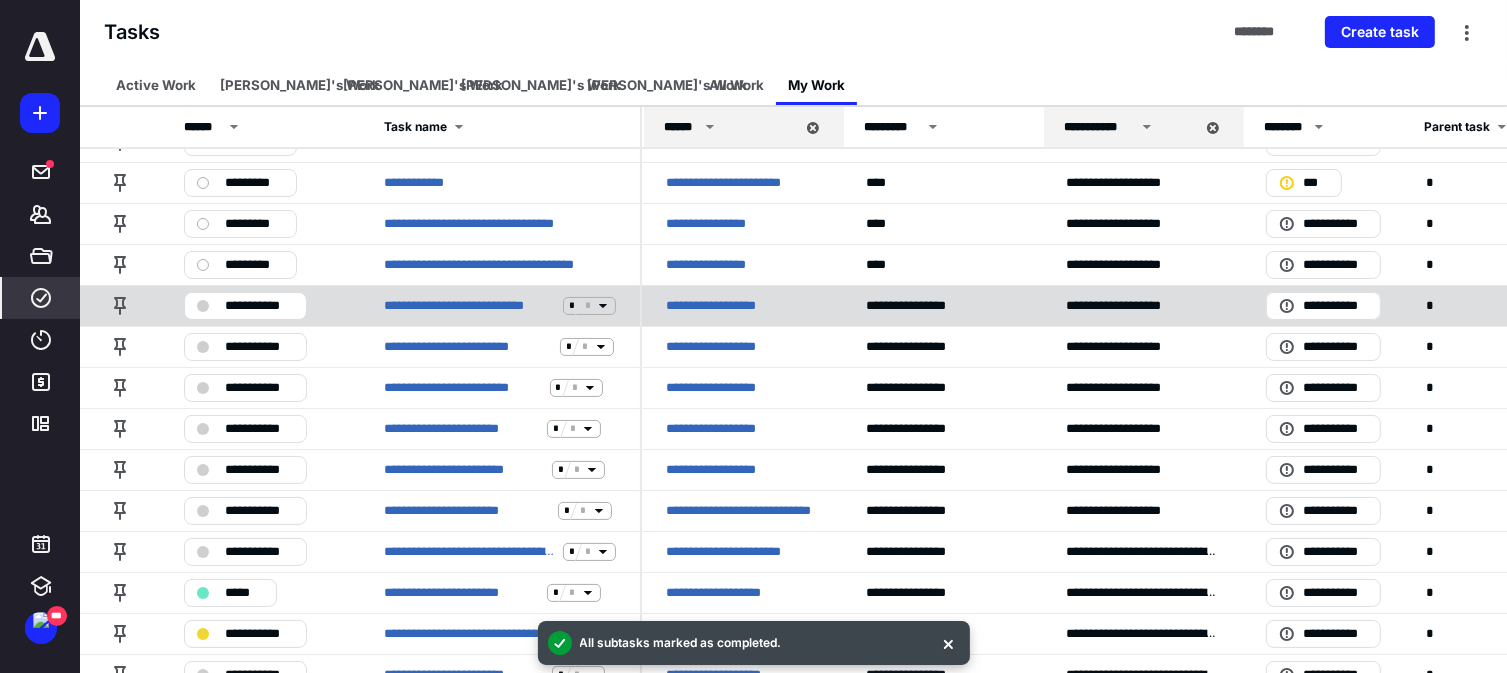 scroll, scrollTop: 112, scrollLeft: 0, axis: vertical 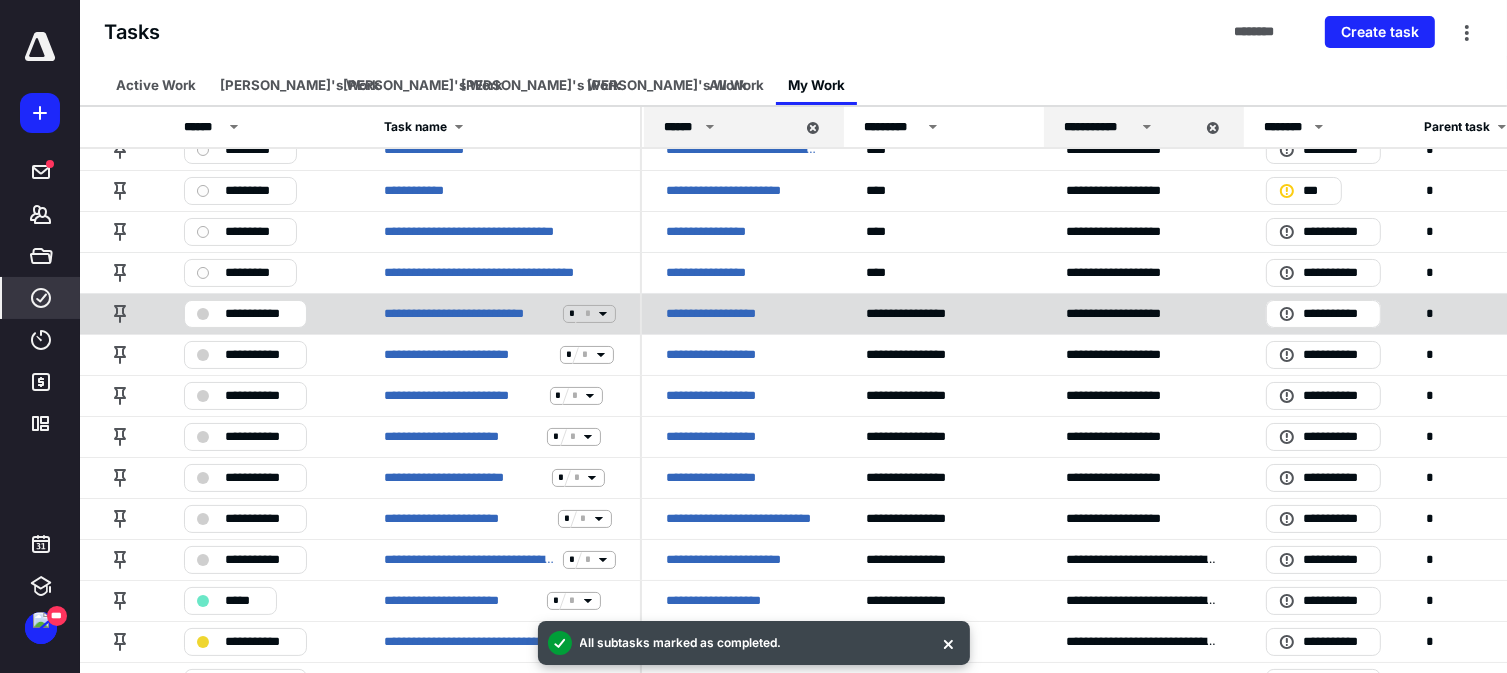 click on "**********" at bounding box center [259, 314] 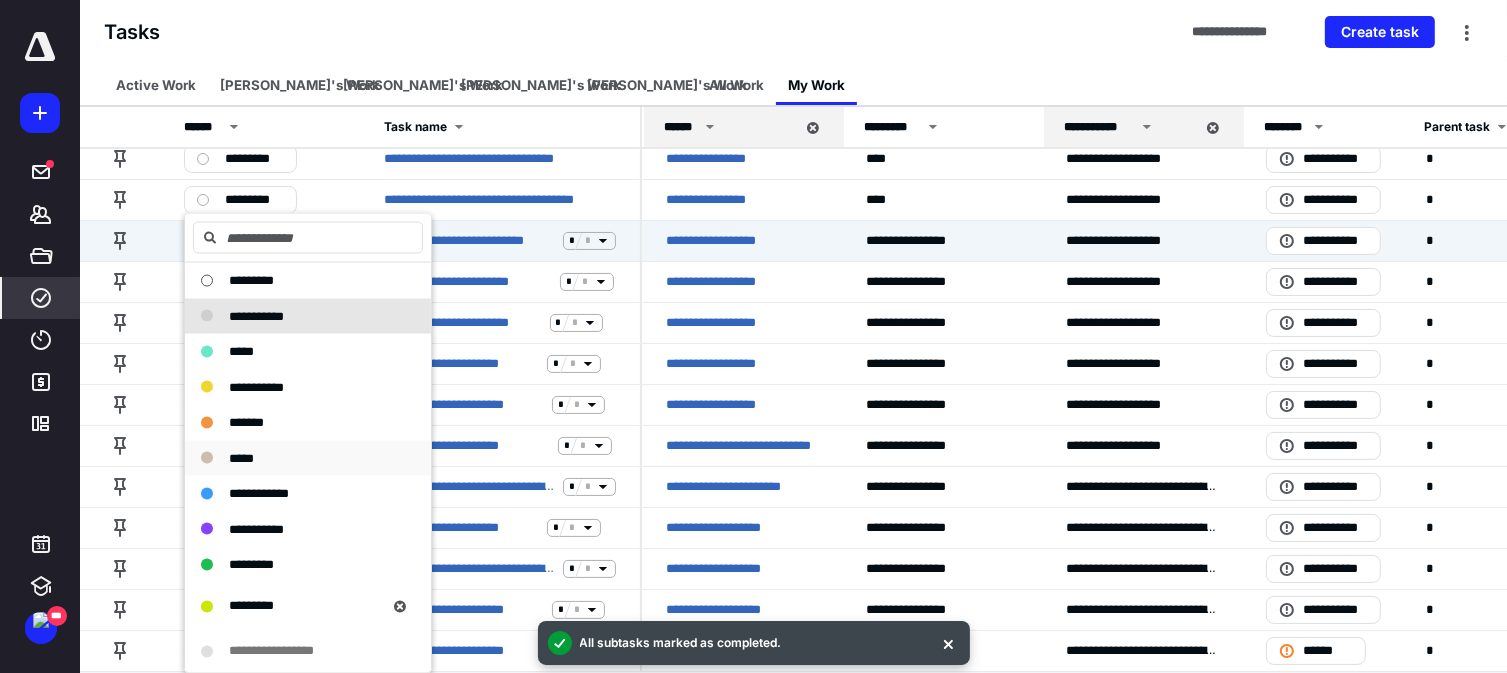 scroll, scrollTop: 186, scrollLeft: 0, axis: vertical 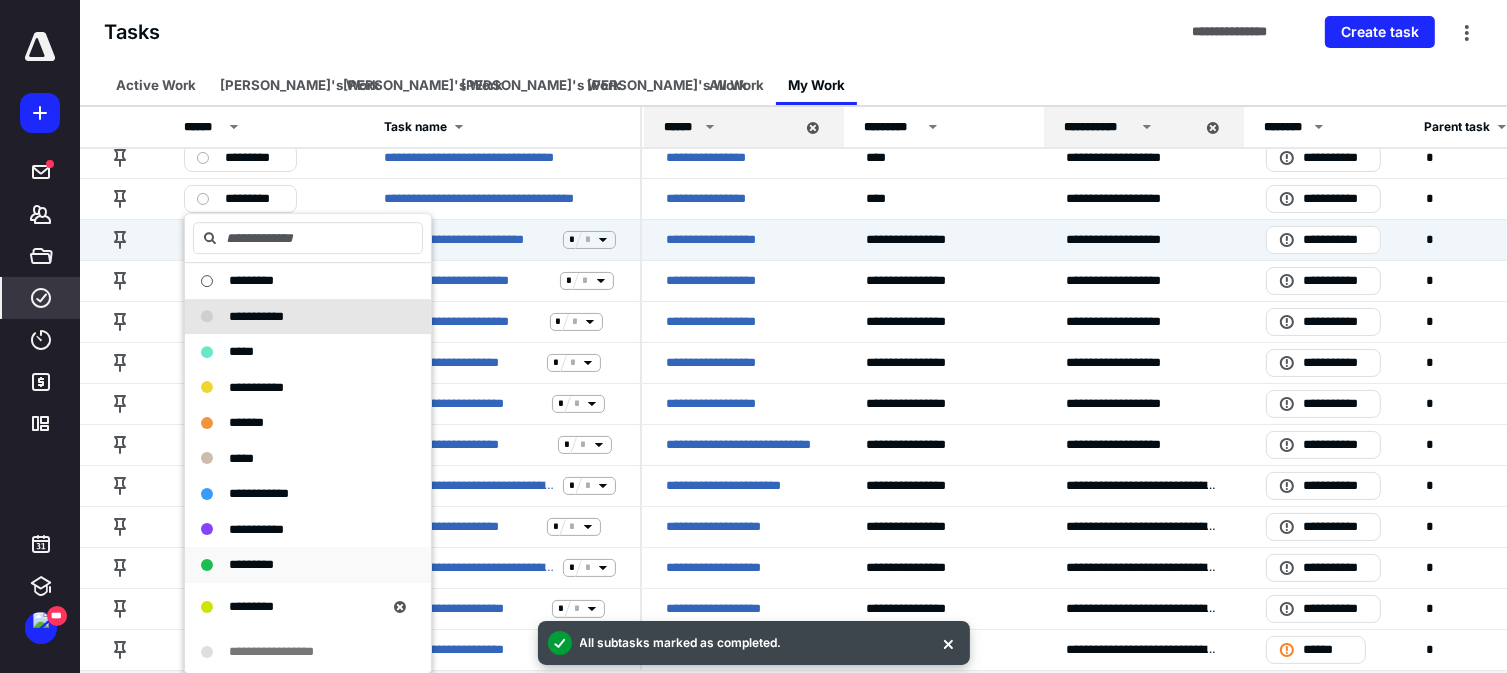 click on "*********" at bounding box center [296, 565] 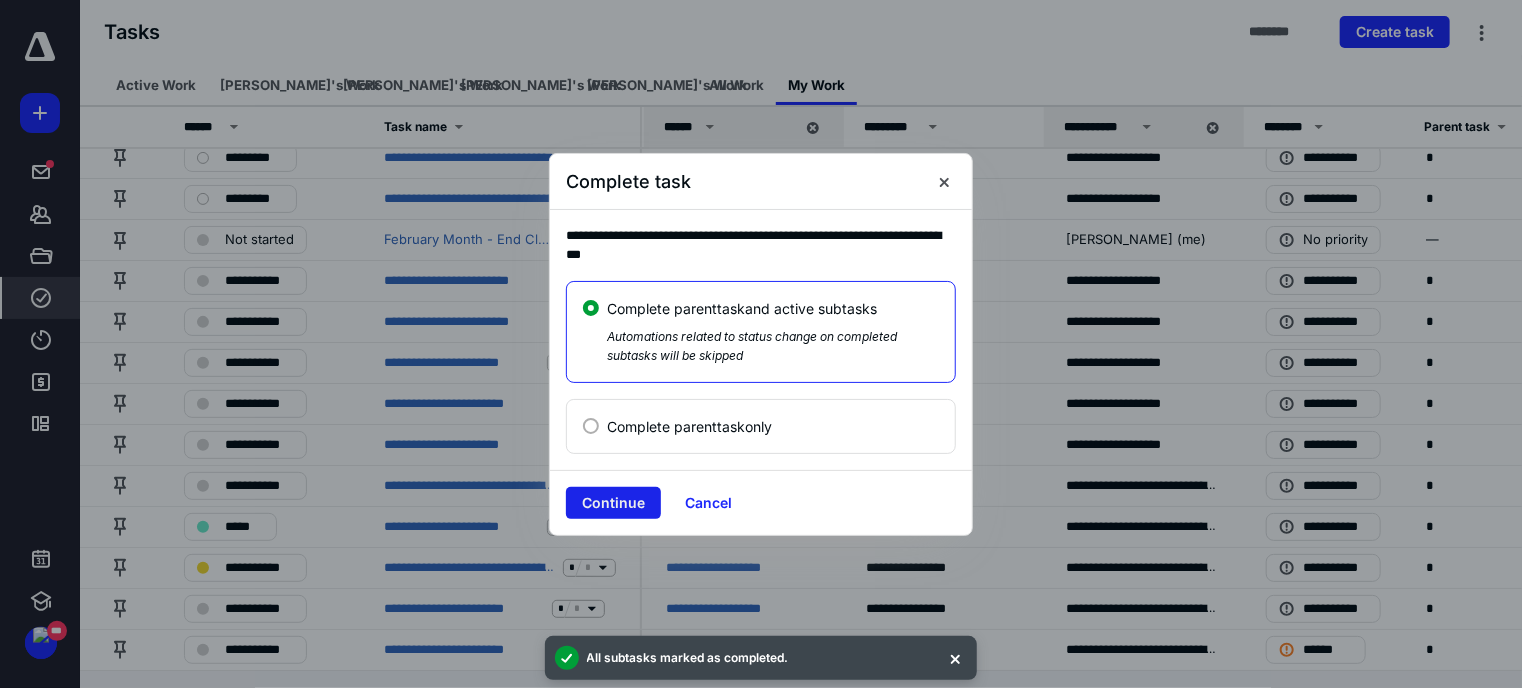 click on "Continue" at bounding box center [613, 503] 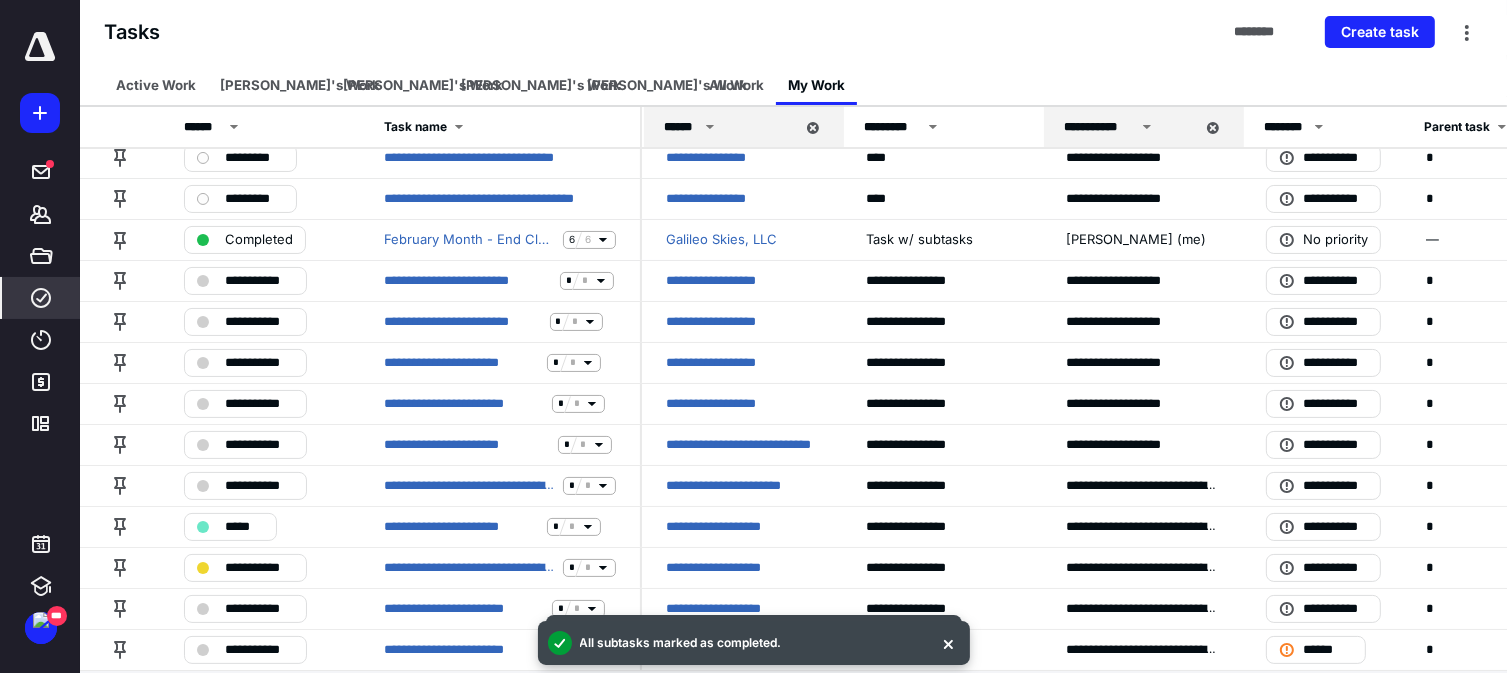 scroll, scrollTop: 164, scrollLeft: 0, axis: vertical 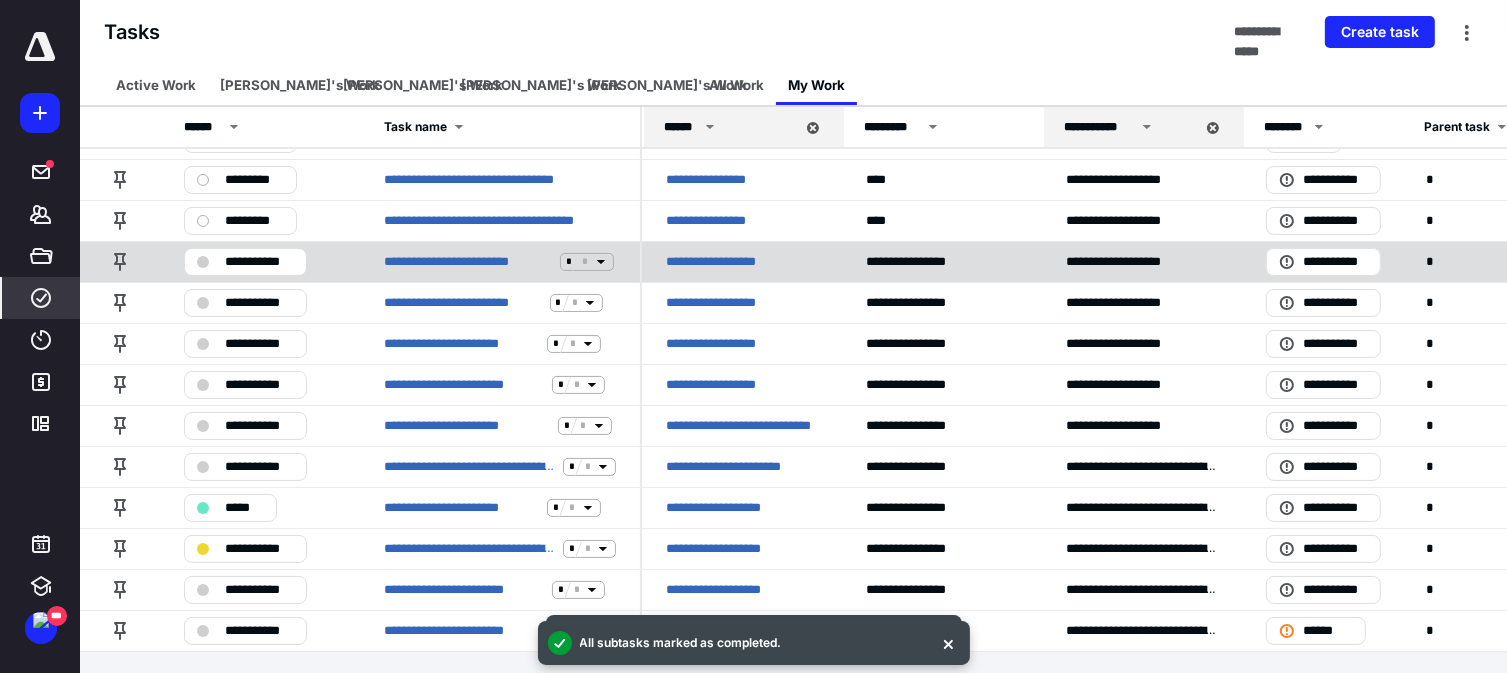 click on "**********" at bounding box center (259, 262) 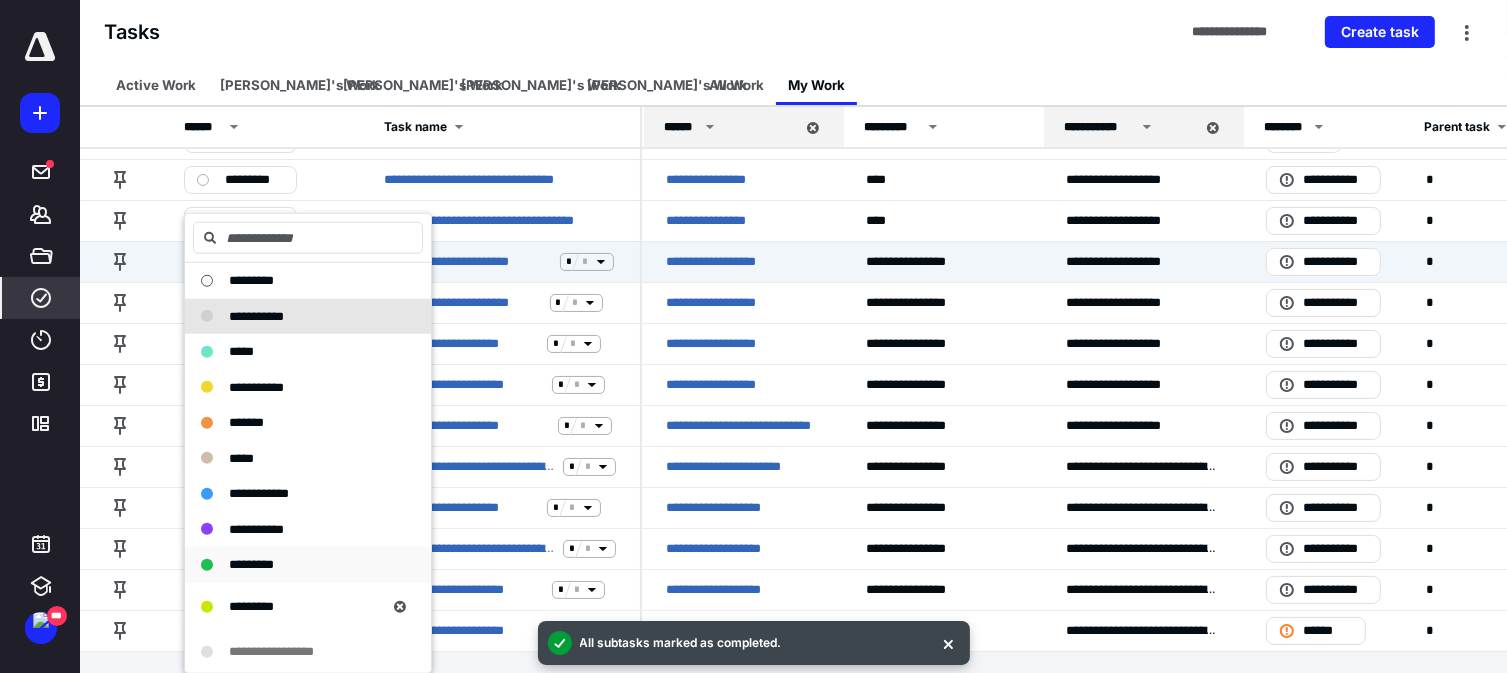 click on "*********" at bounding box center (296, 565) 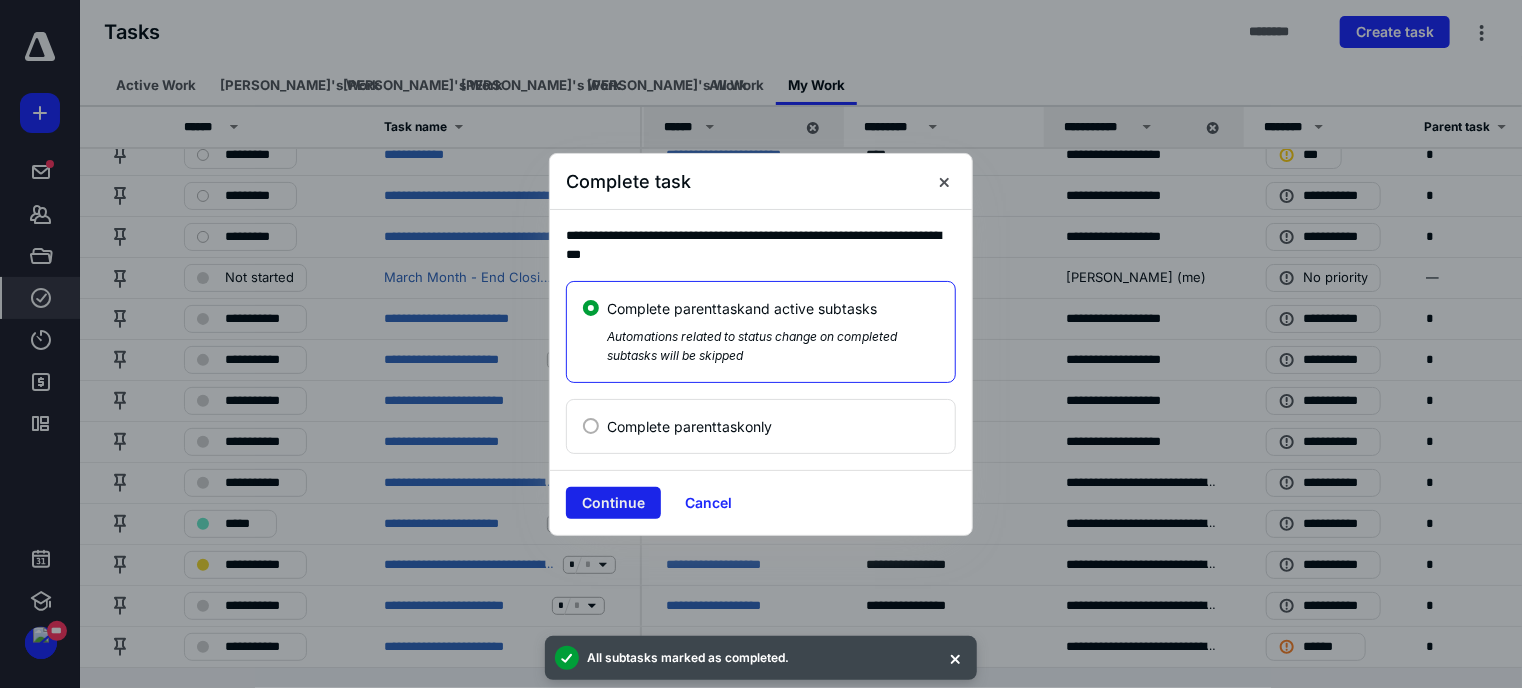 click on "Continue" at bounding box center [613, 503] 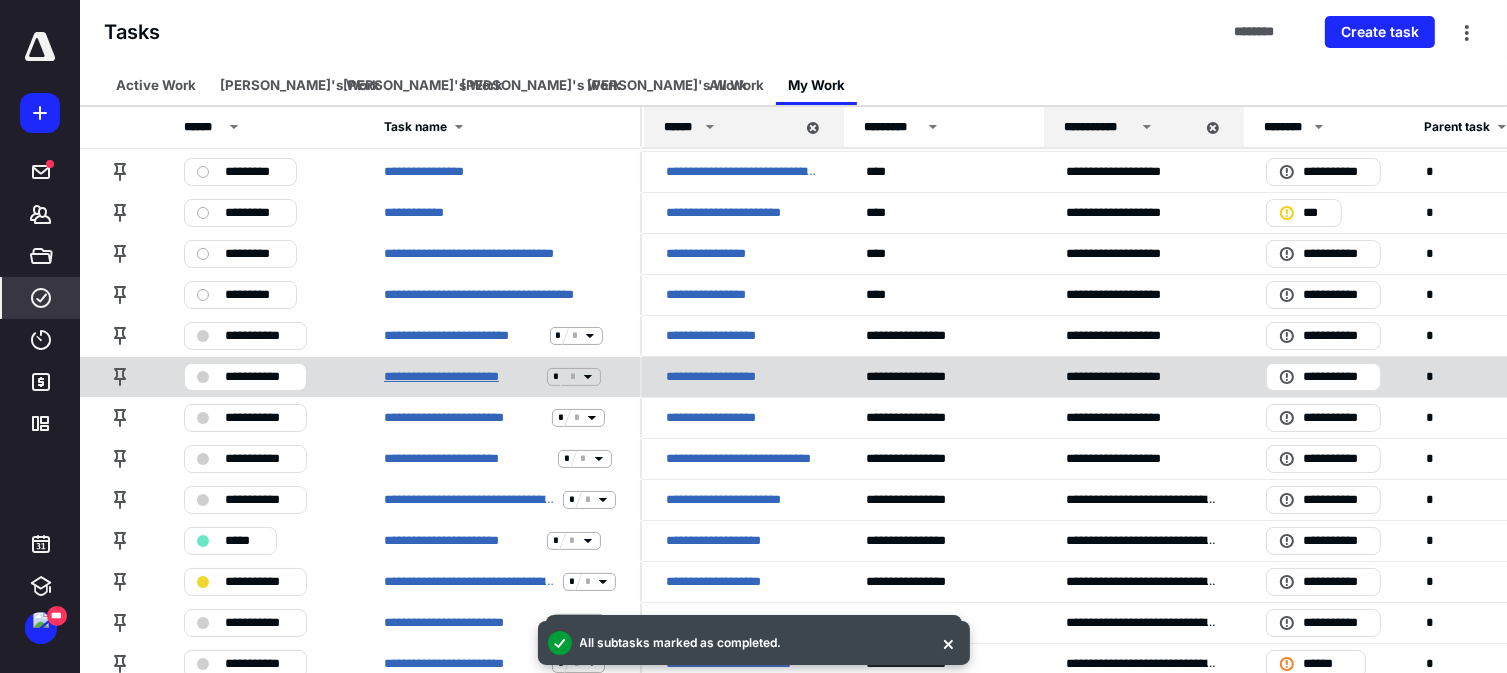 scroll, scrollTop: 85, scrollLeft: 0, axis: vertical 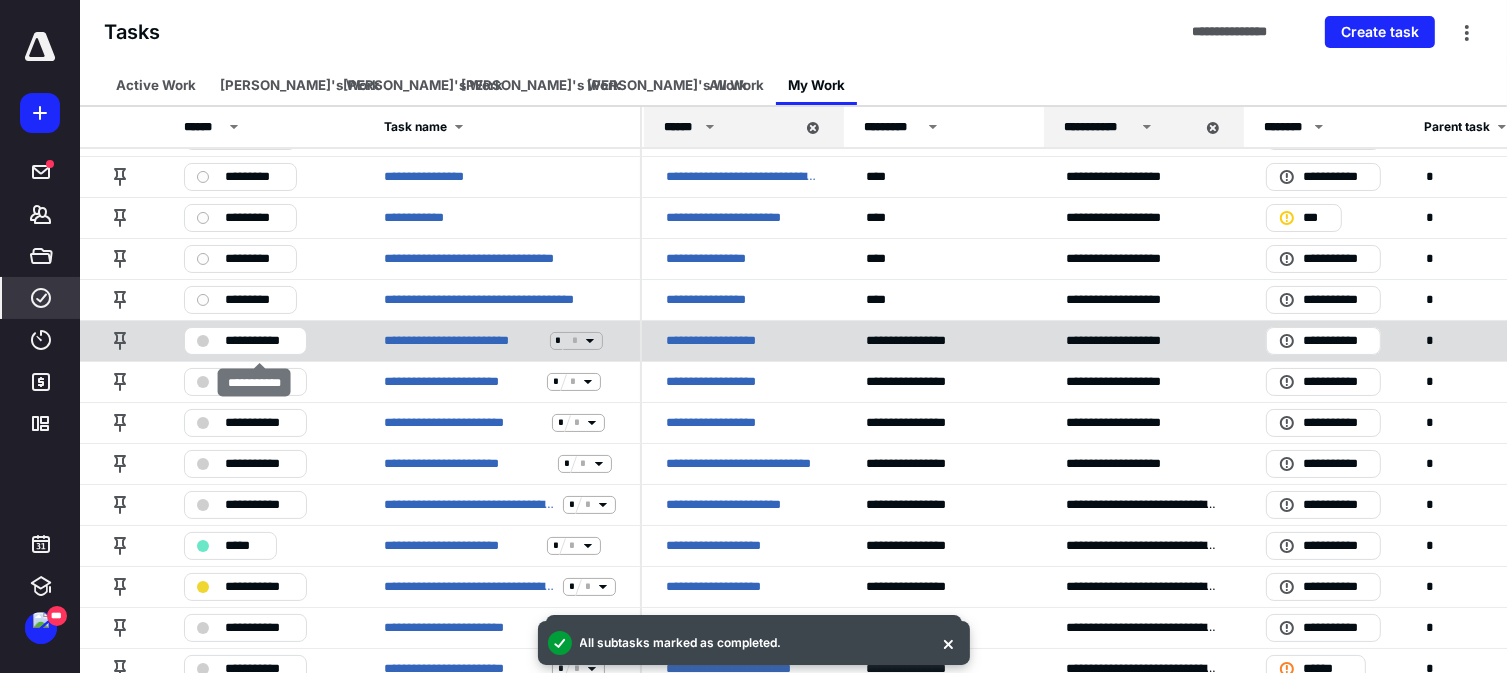click on "**********" at bounding box center [245, 341] 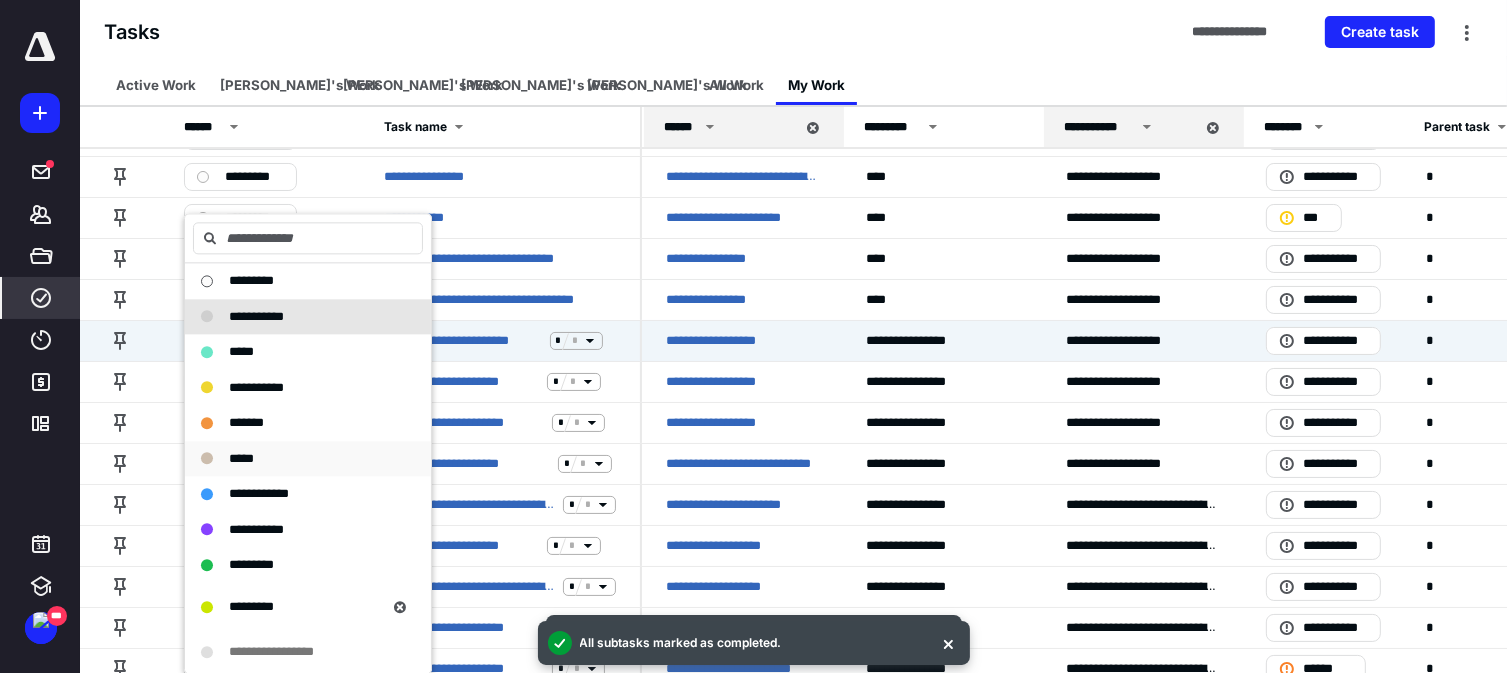scroll, scrollTop: 123, scrollLeft: 0, axis: vertical 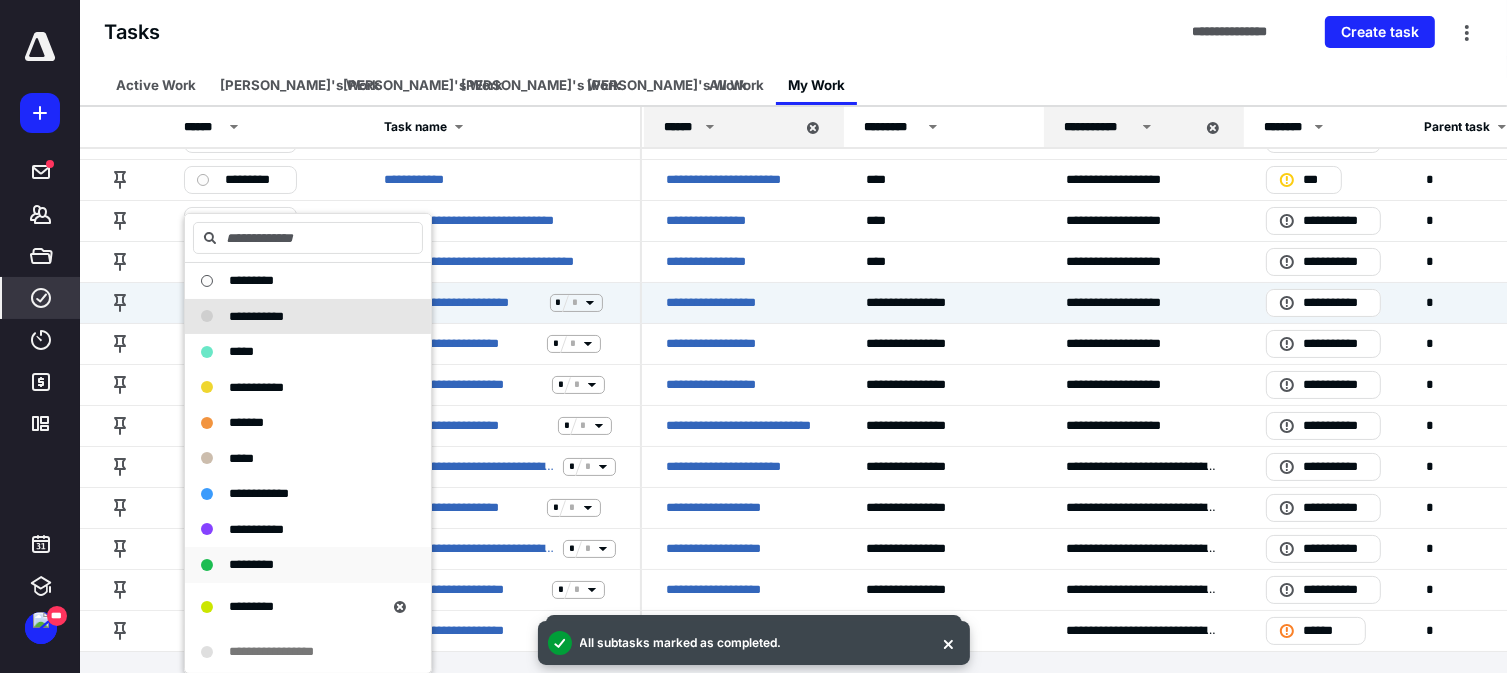 click on "*********" at bounding box center [296, 565] 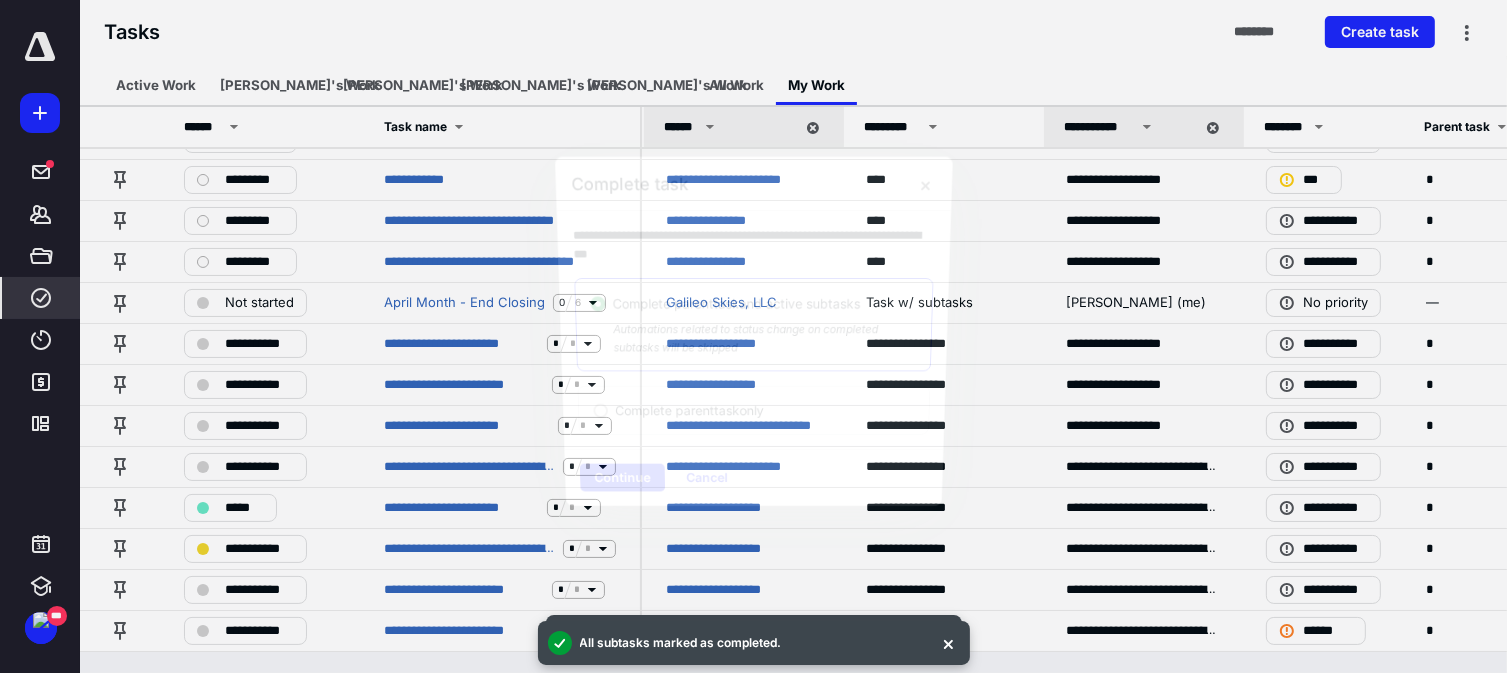 scroll, scrollTop: 108, scrollLeft: 0, axis: vertical 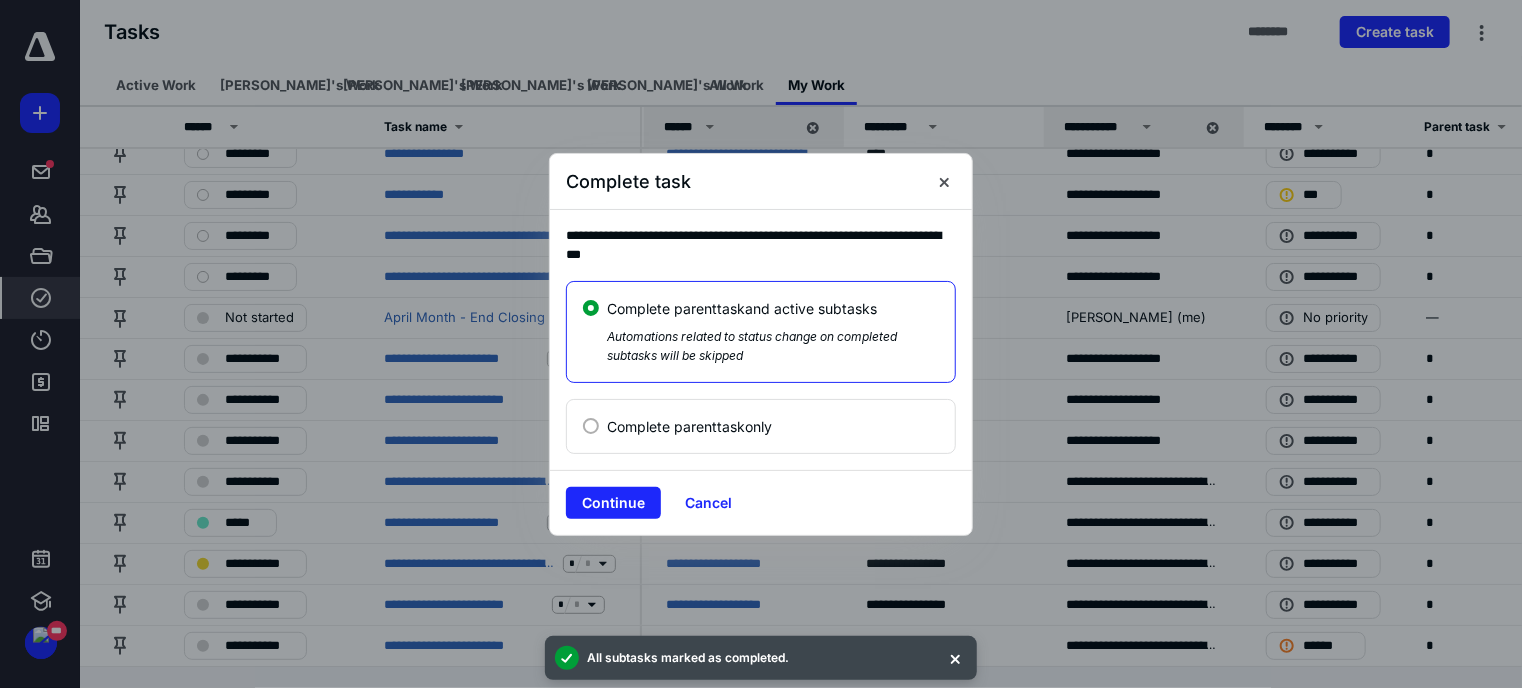 click on "Continue Cancel" at bounding box center (761, 502) 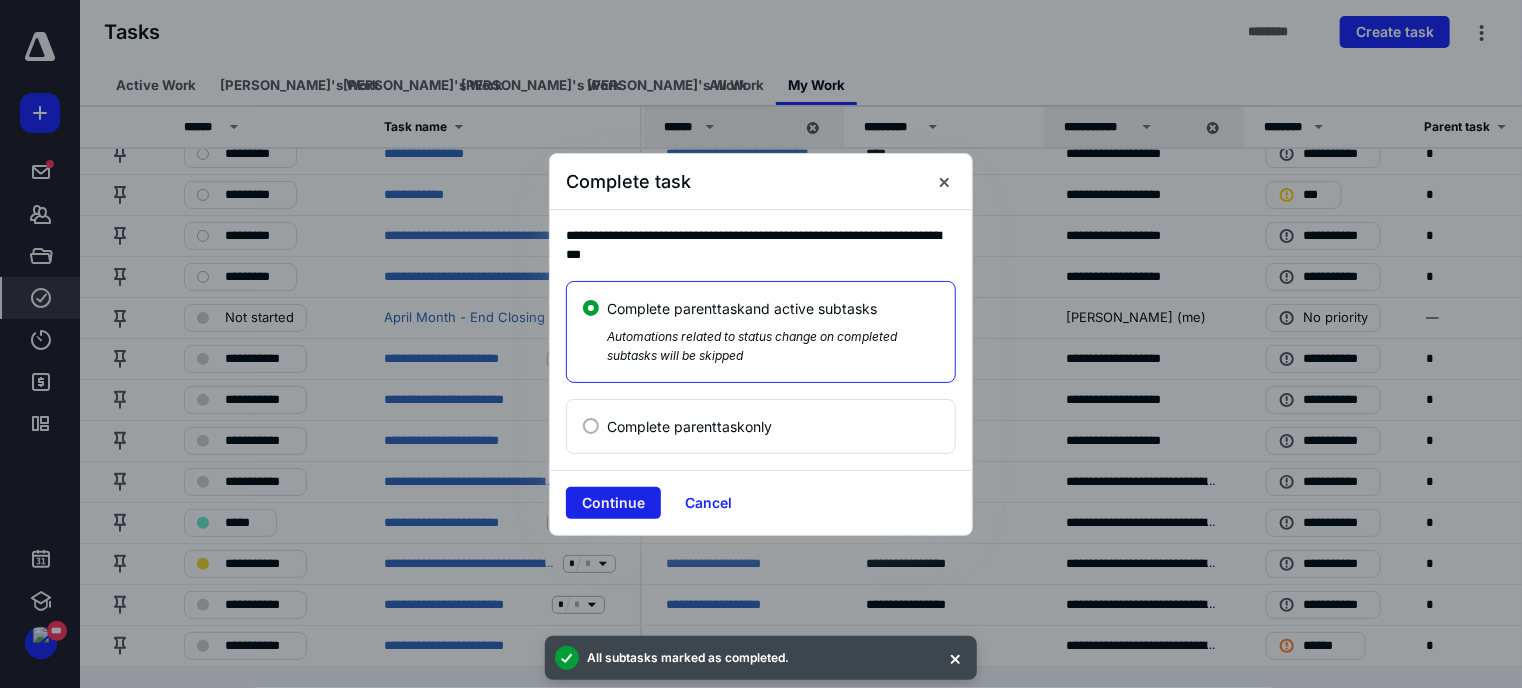 click on "Continue" at bounding box center (613, 503) 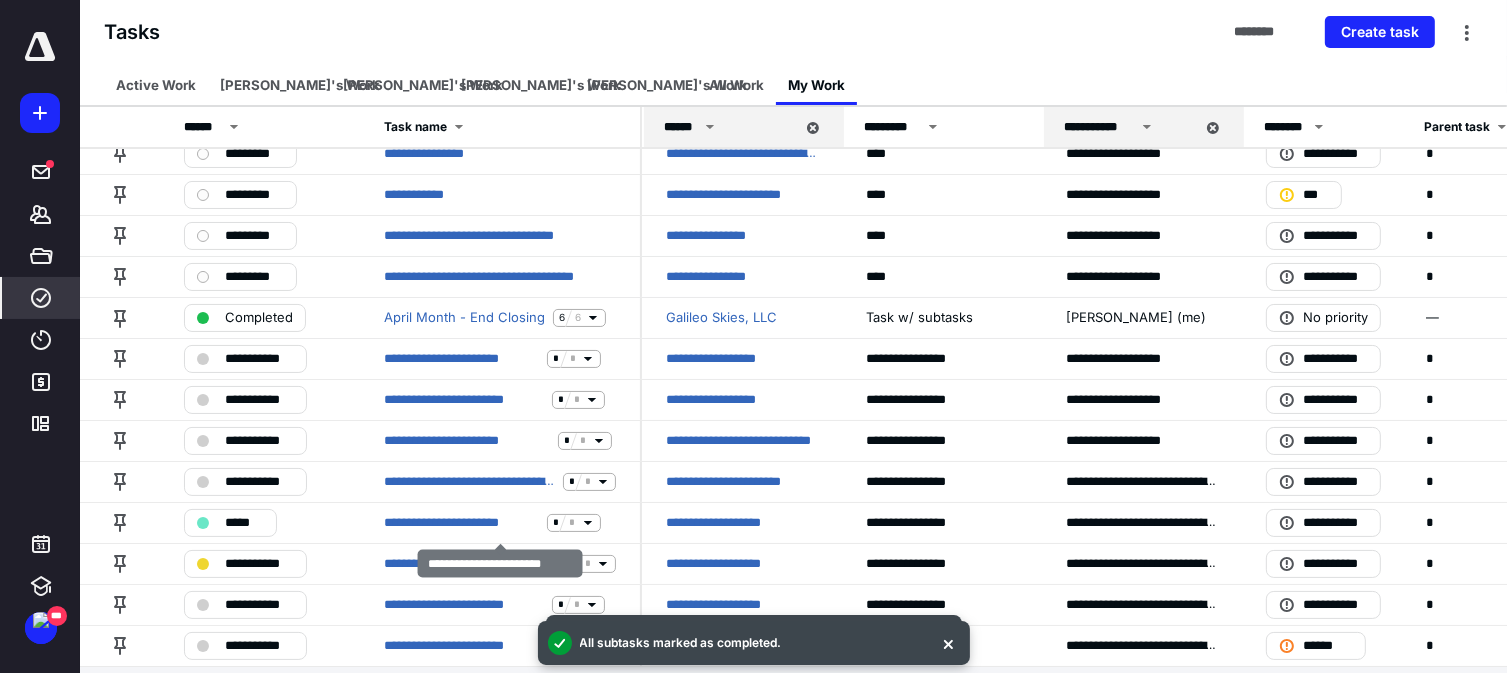 scroll, scrollTop: 82, scrollLeft: 0, axis: vertical 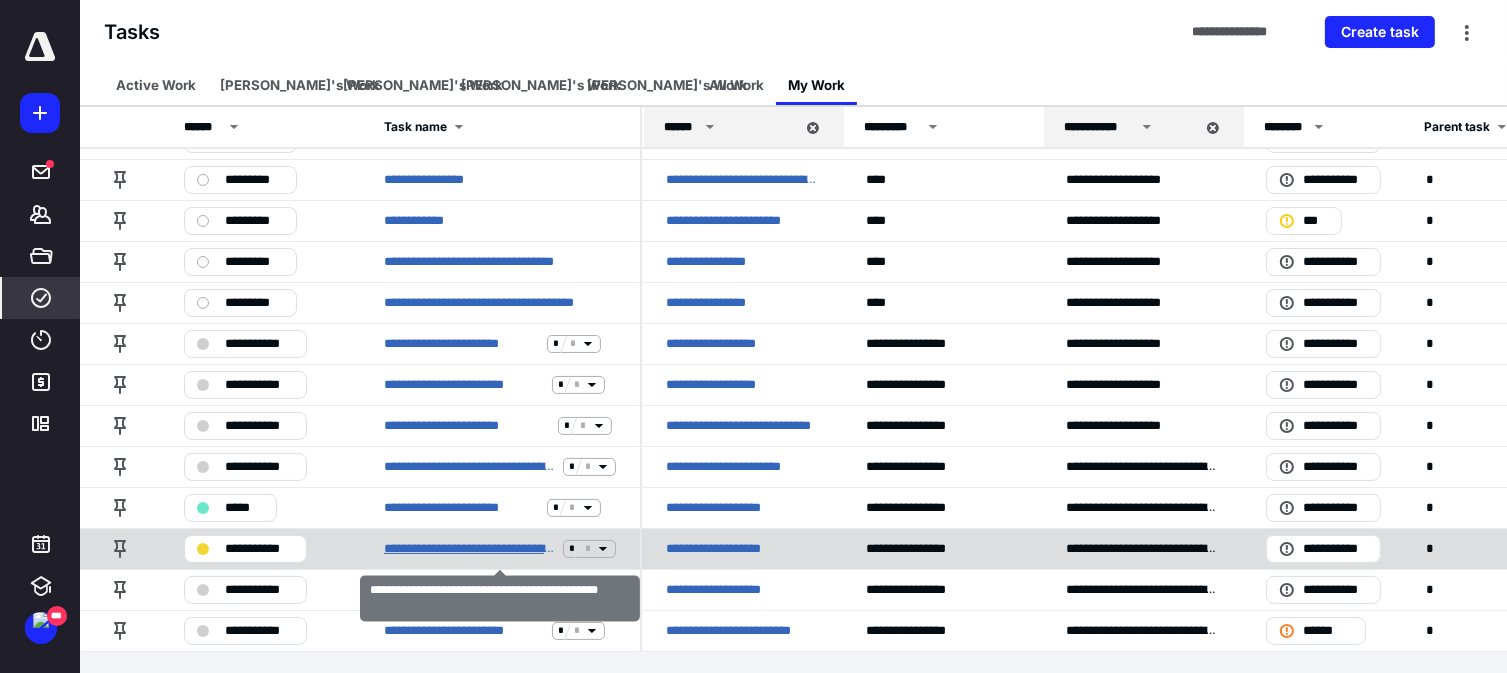 click on "**********" at bounding box center [469, 549] 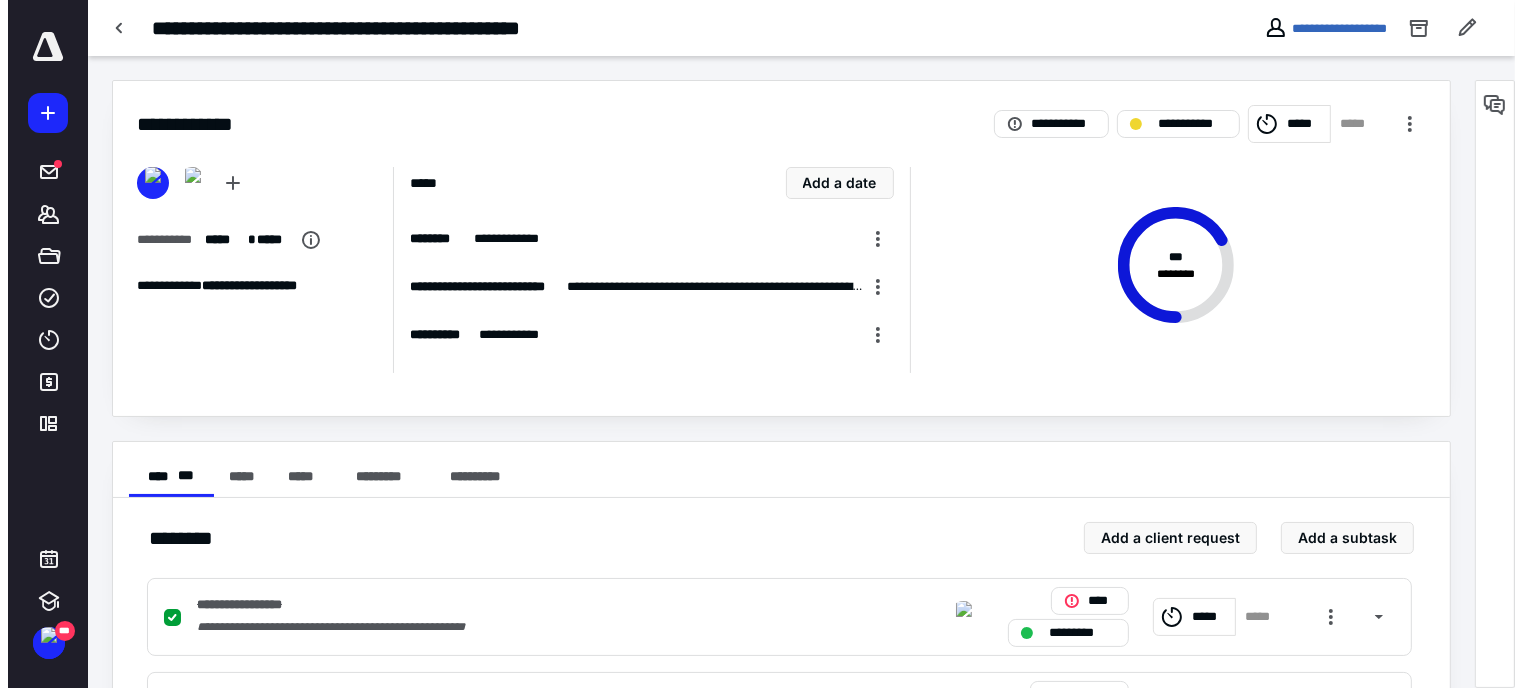 scroll, scrollTop: 0, scrollLeft: 0, axis: both 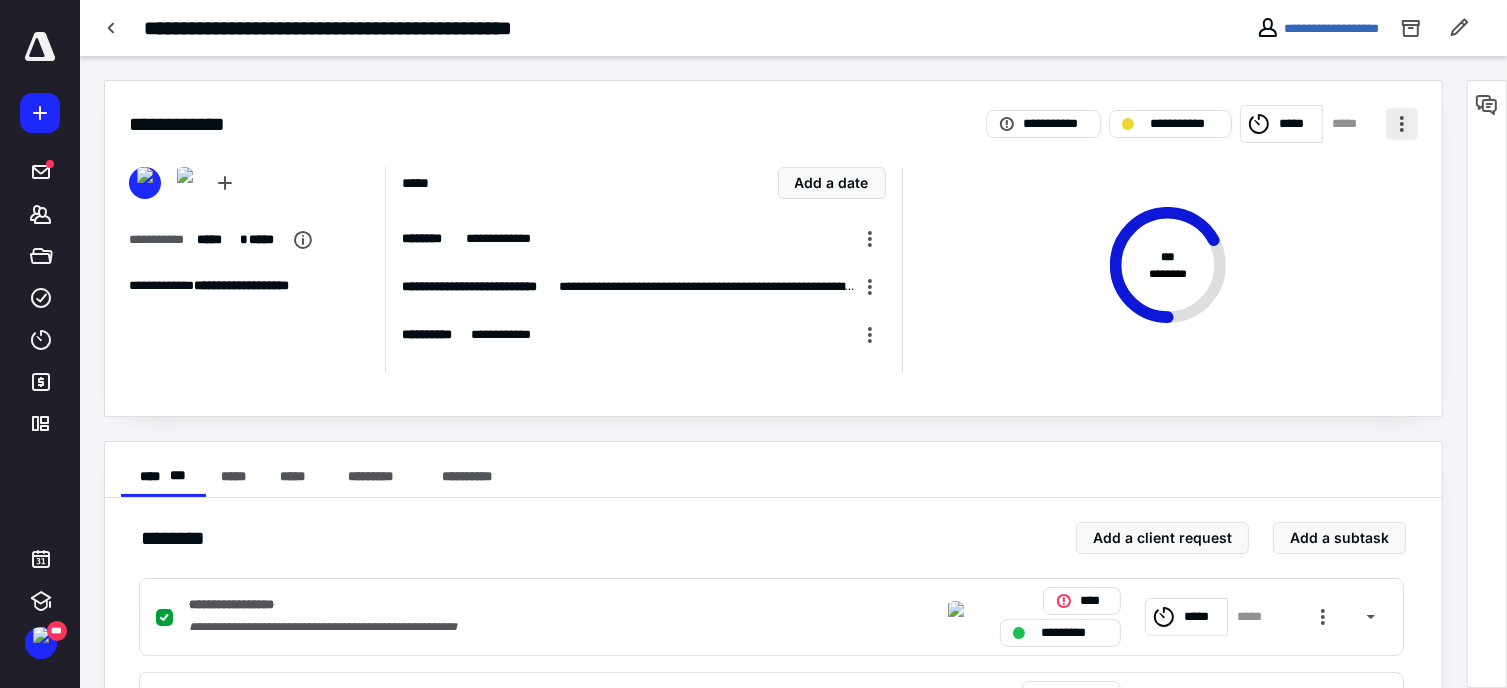 click at bounding box center [1402, 124] 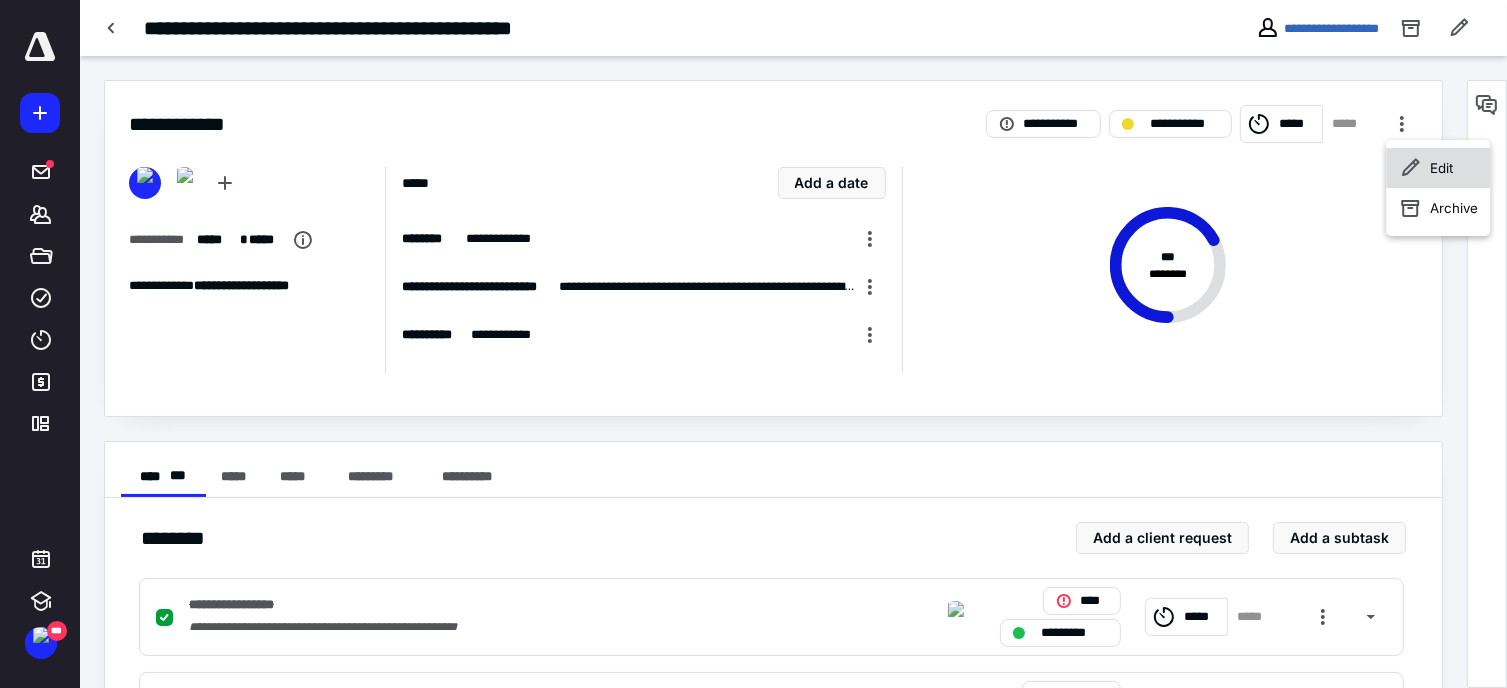 click on "Edit" at bounding box center (1441, 168) 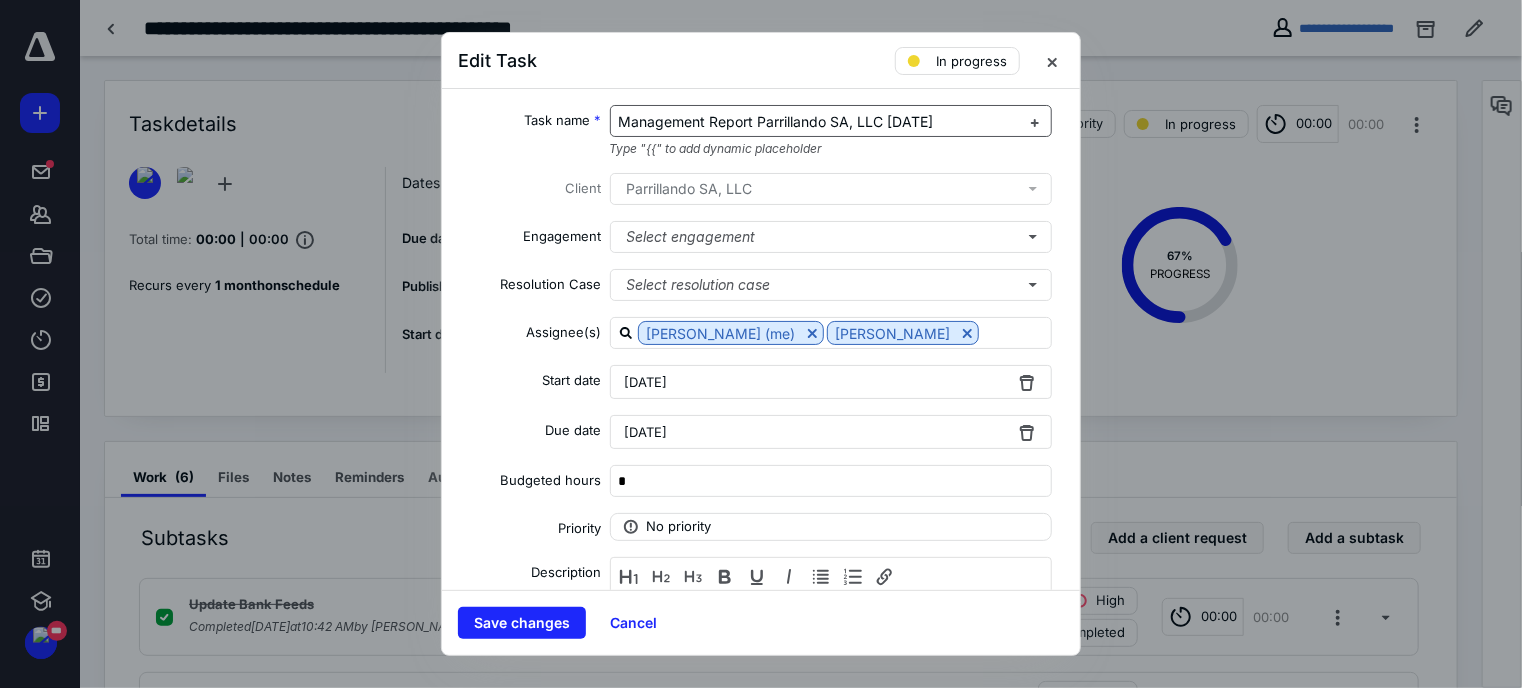 drag, startPoint x: 968, startPoint y: 107, endPoint x: 610, endPoint y: 115, distance: 358.0894 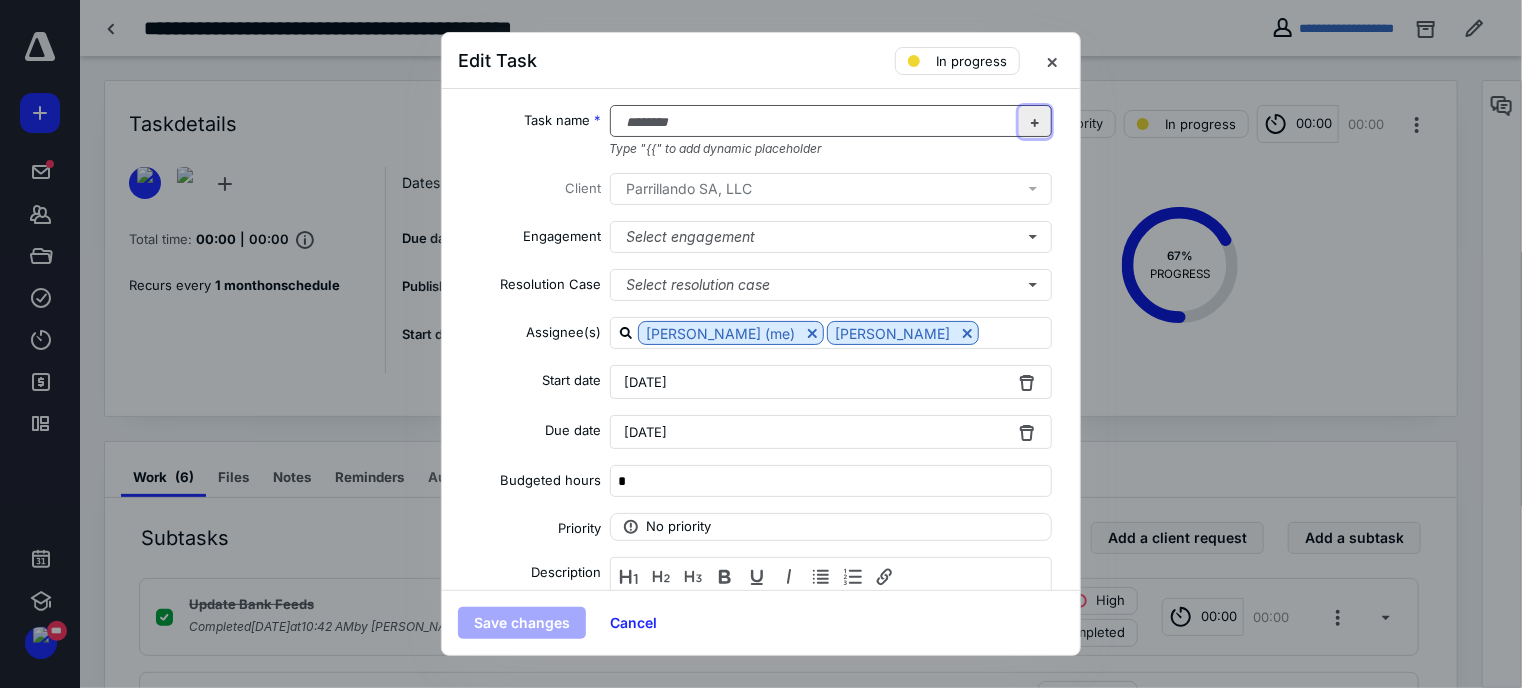 click at bounding box center [1035, 122] 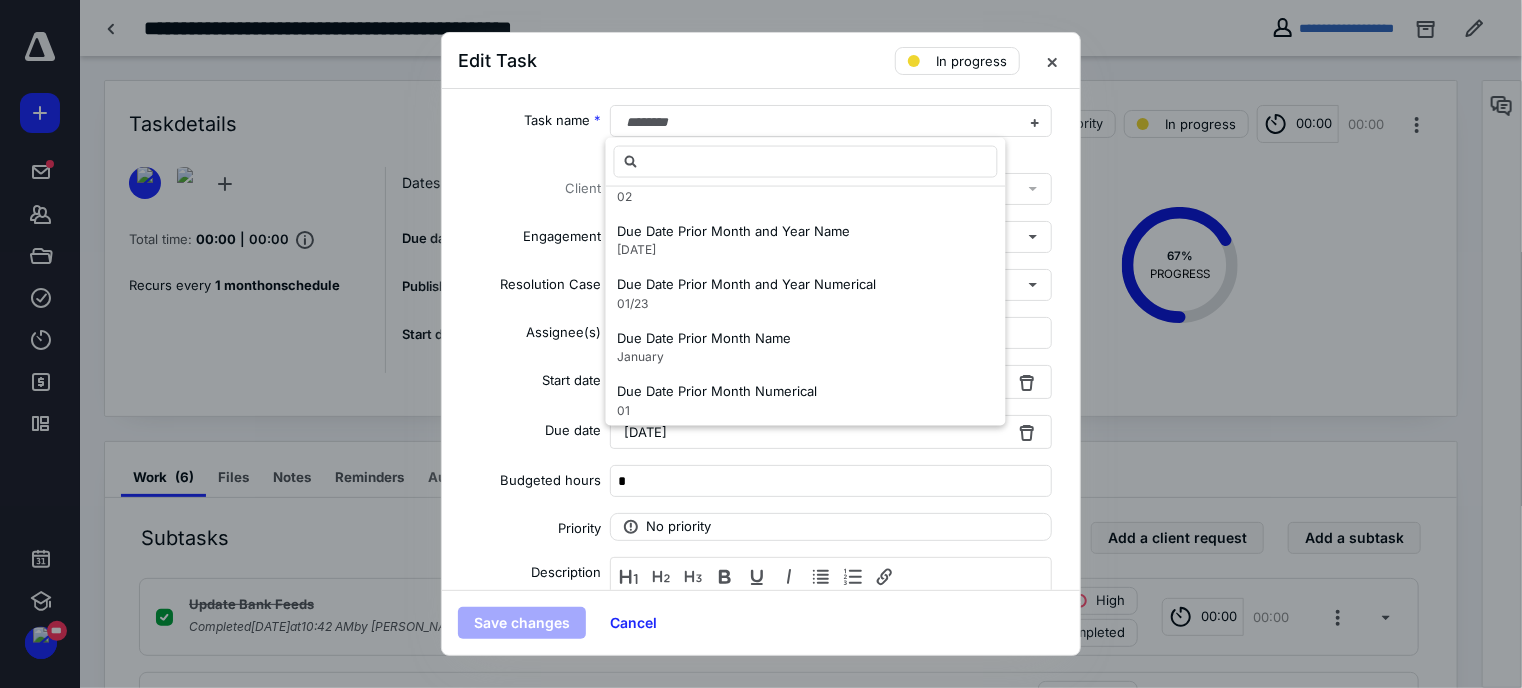 scroll, scrollTop: 1640, scrollLeft: 0, axis: vertical 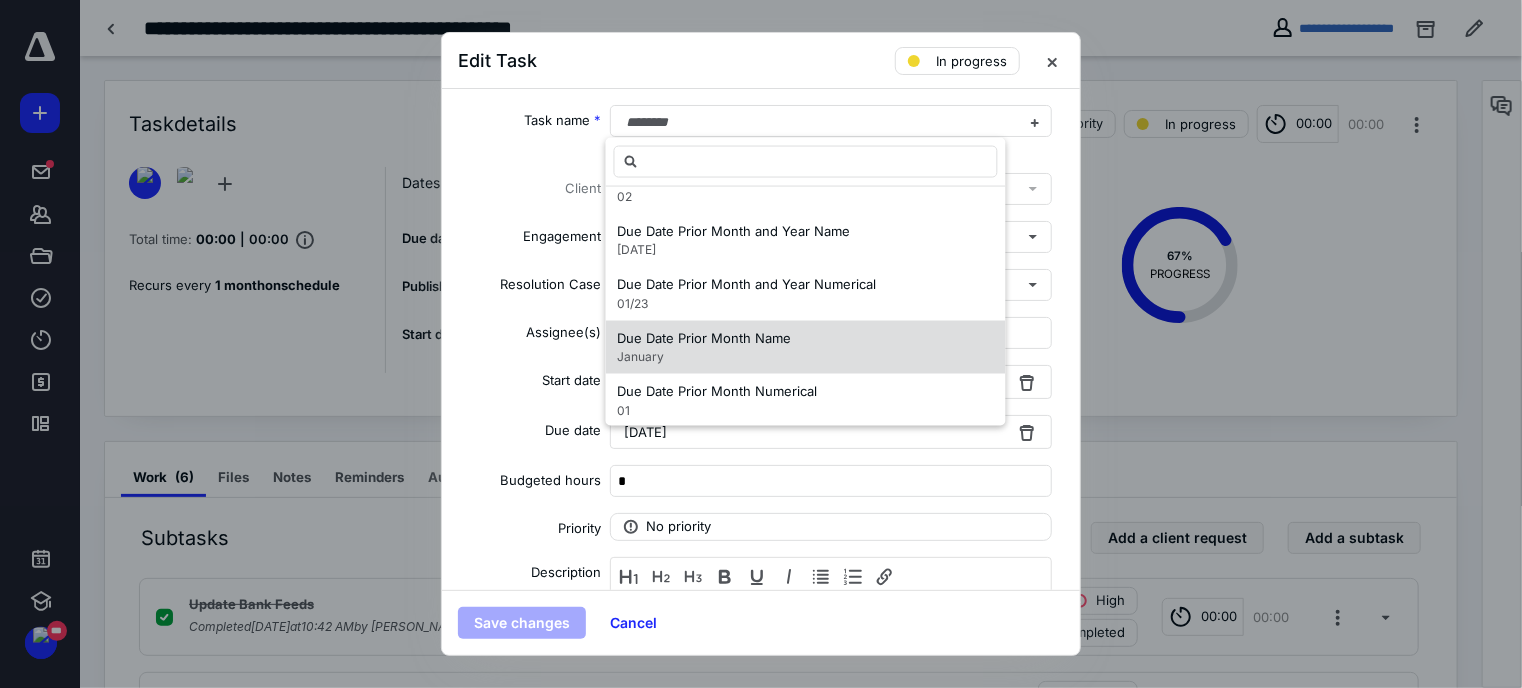 click on "Due Date Prior Month Name January" at bounding box center [806, 347] 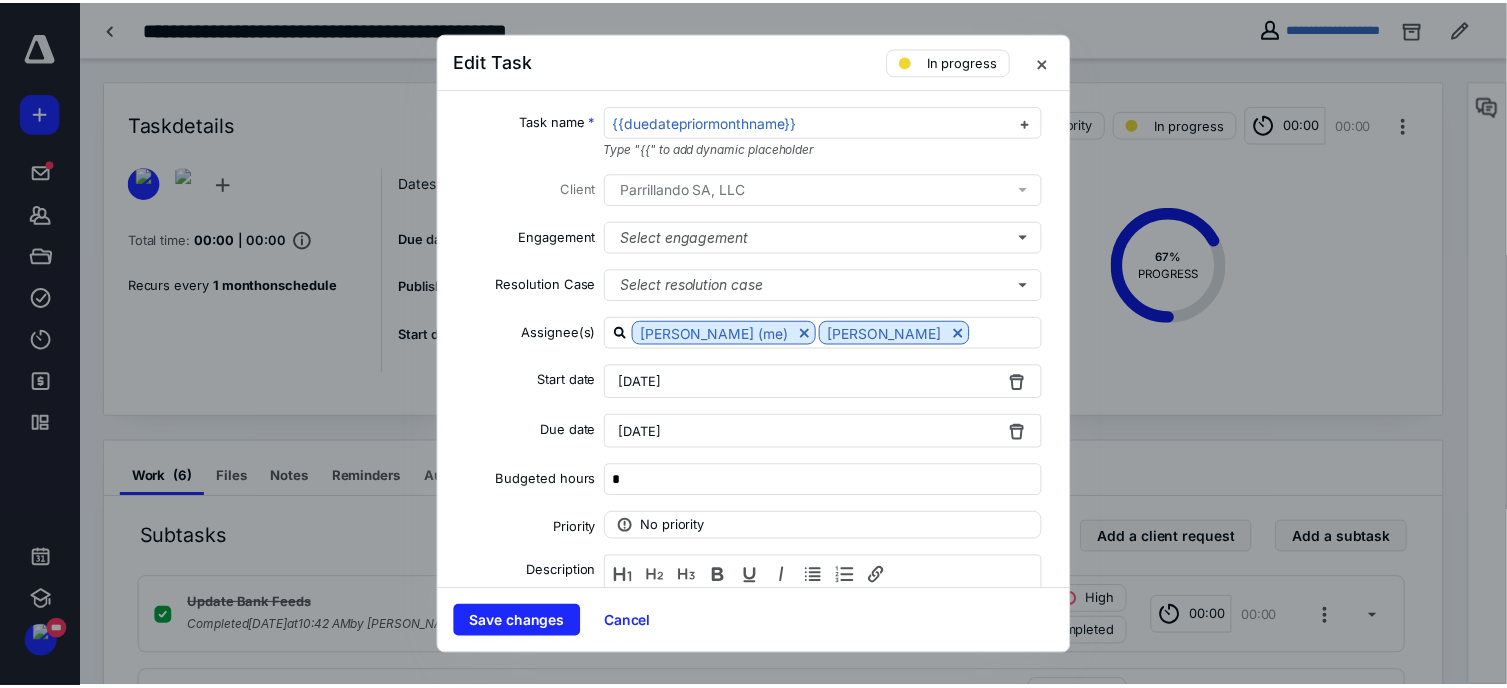 scroll, scrollTop: 0, scrollLeft: 0, axis: both 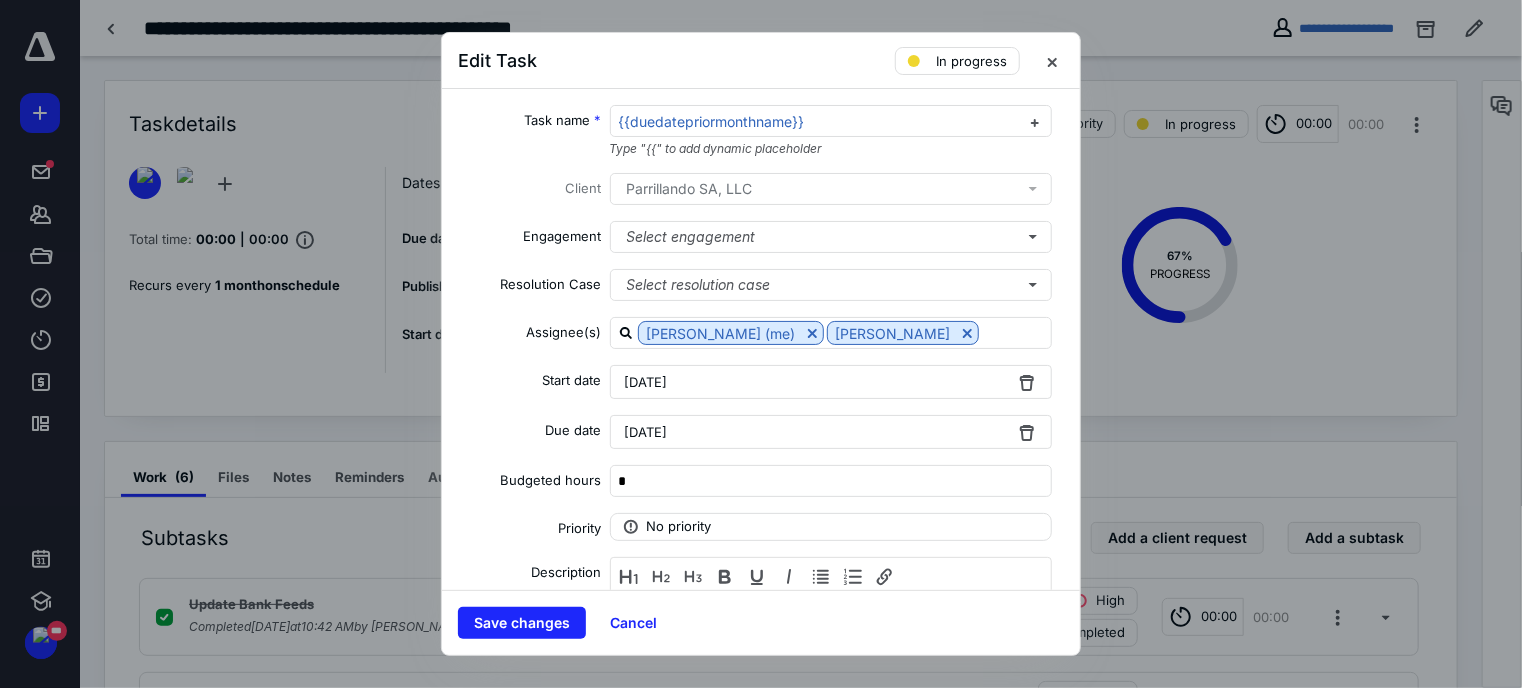 type 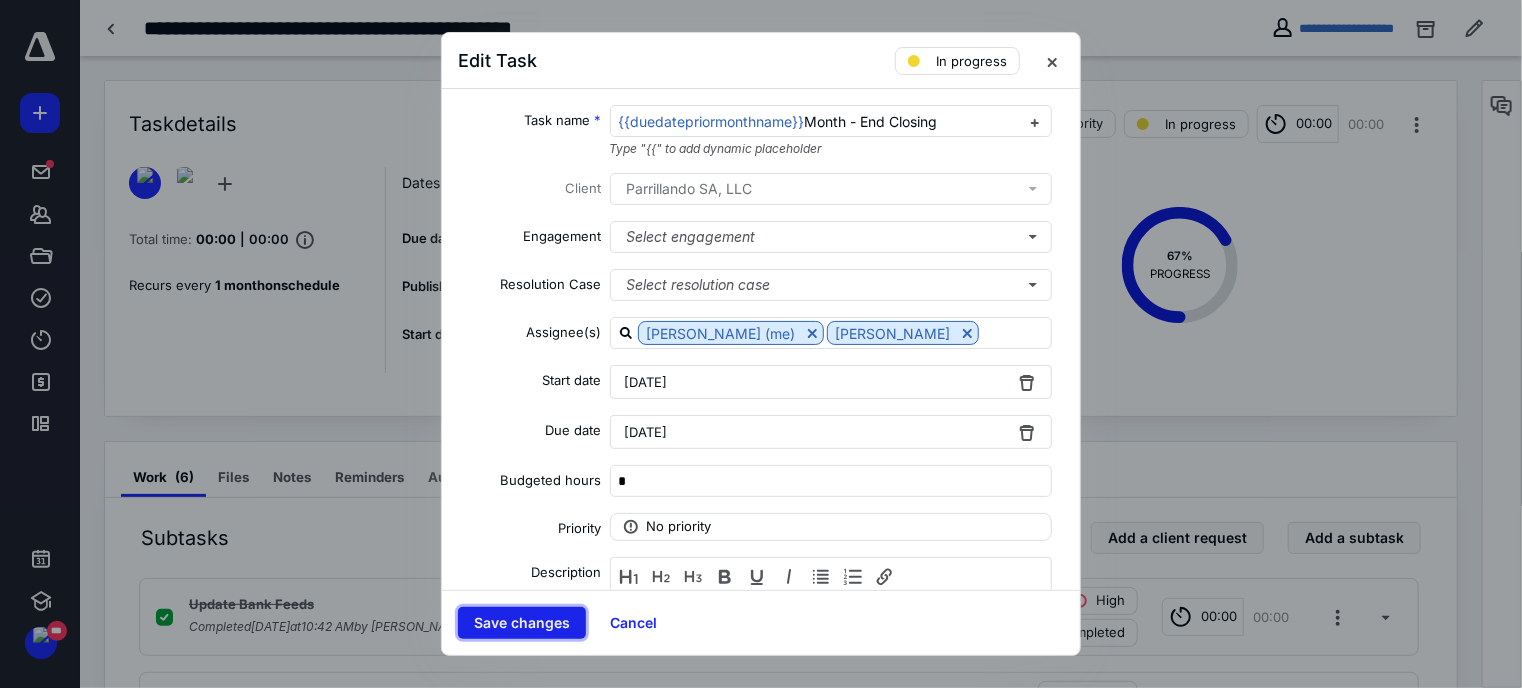 click on "Save changes" at bounding box center (522, 623) 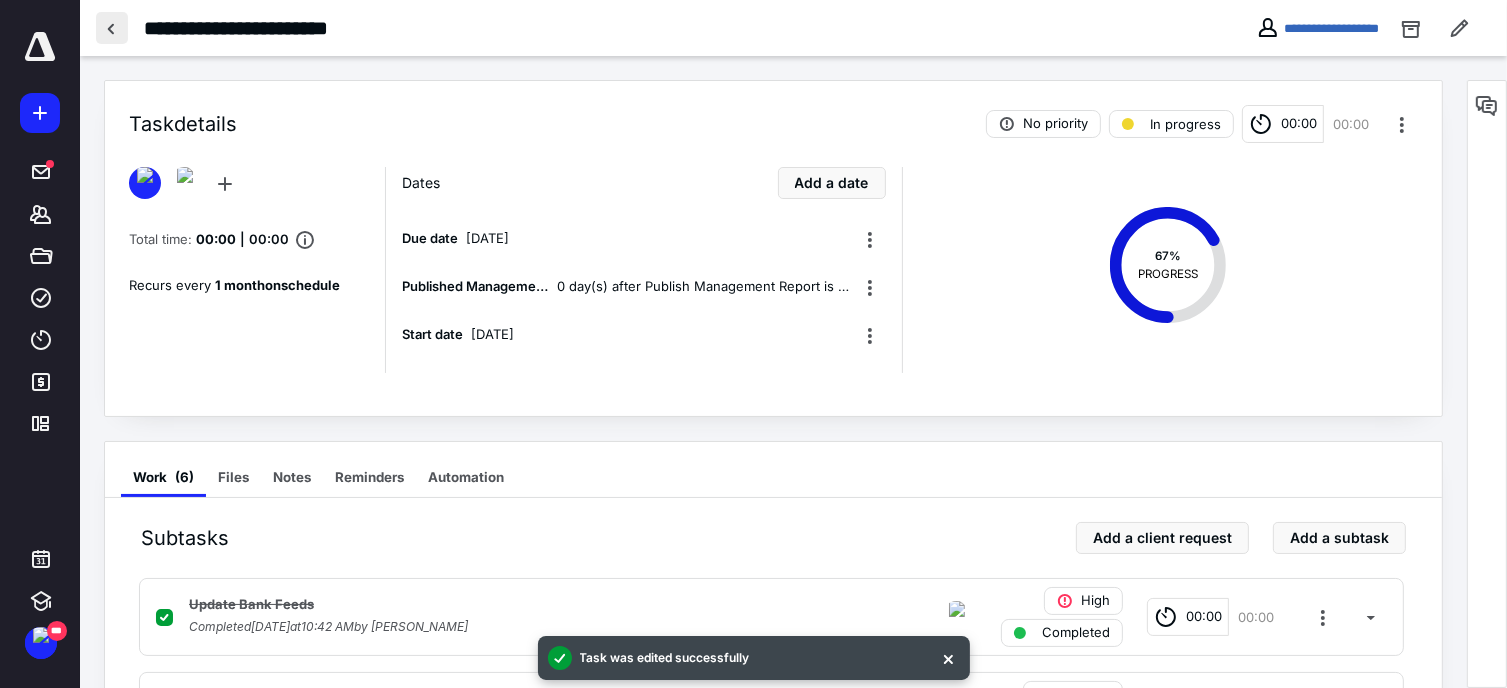 click at bounding box center (112, 28) 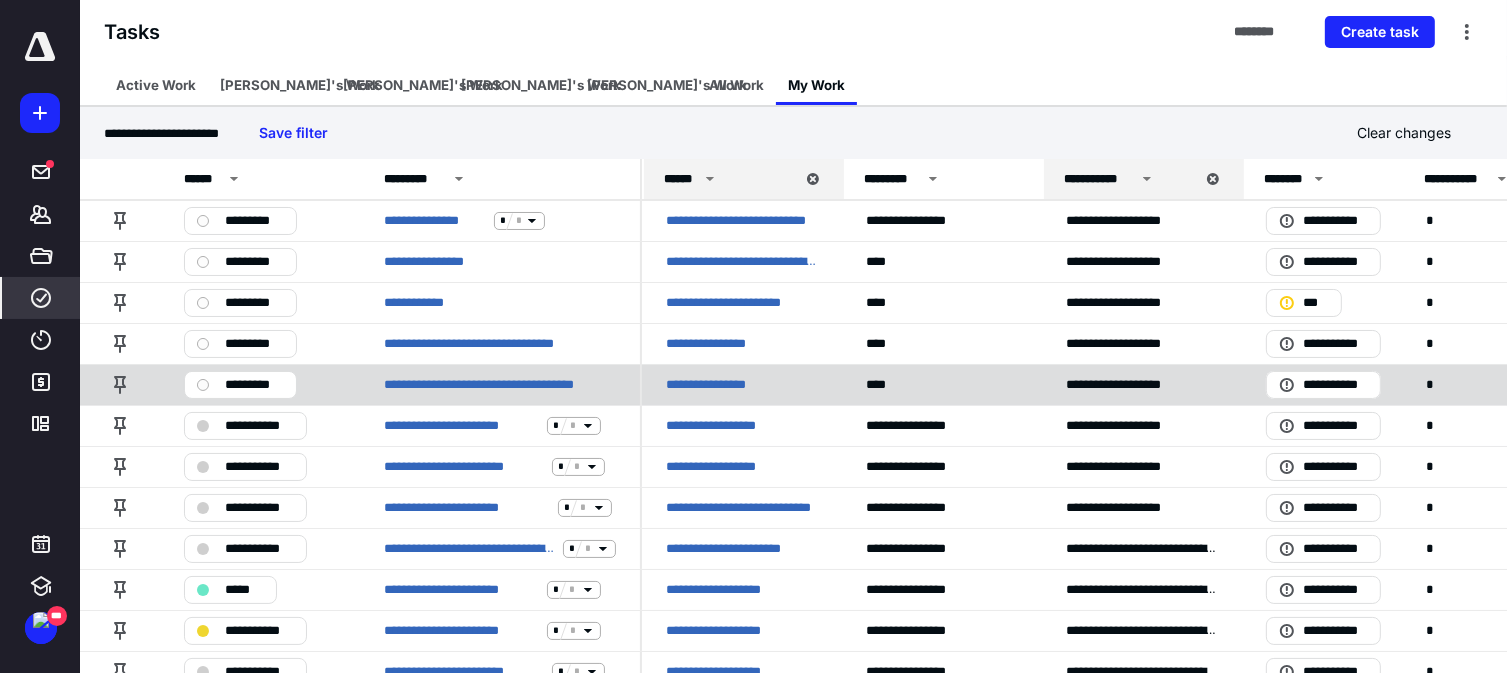scroll, scrollTop: 82, scrollLeft: 0, axis: vertical 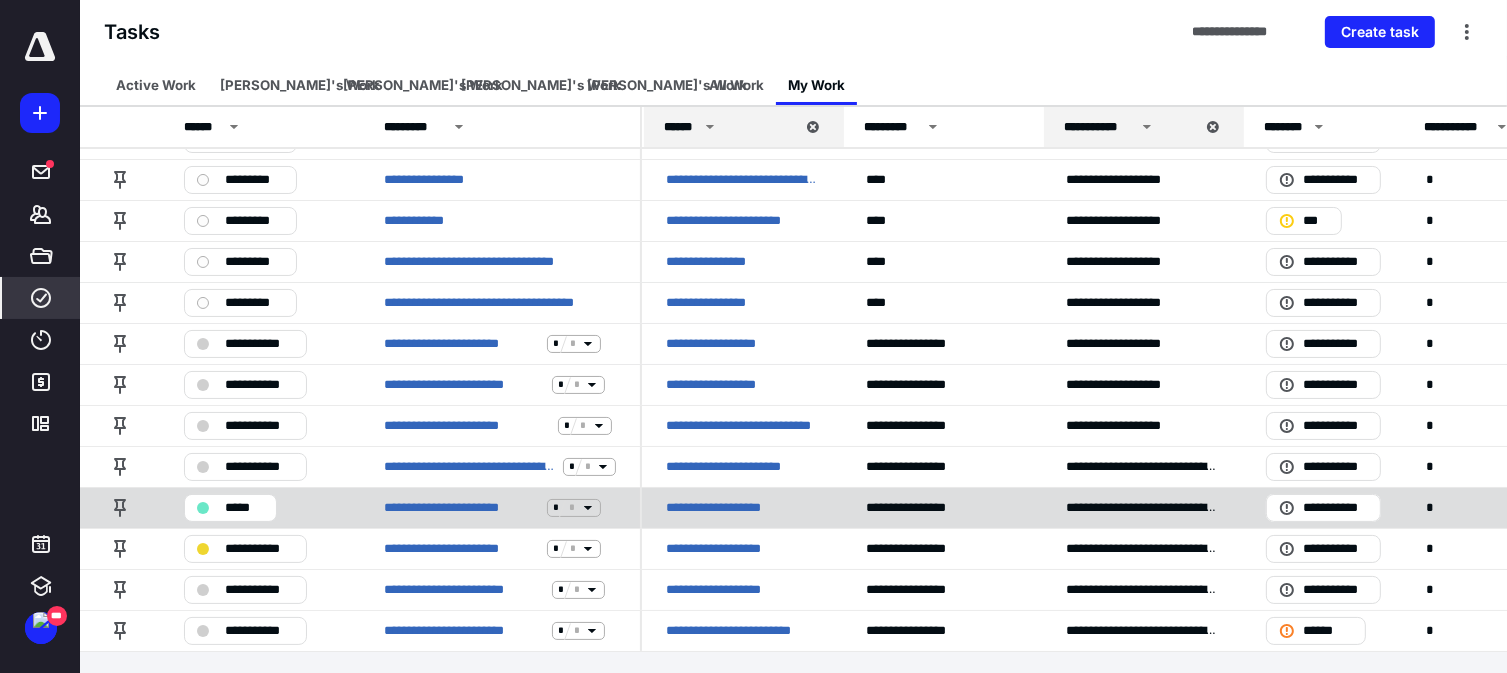 click 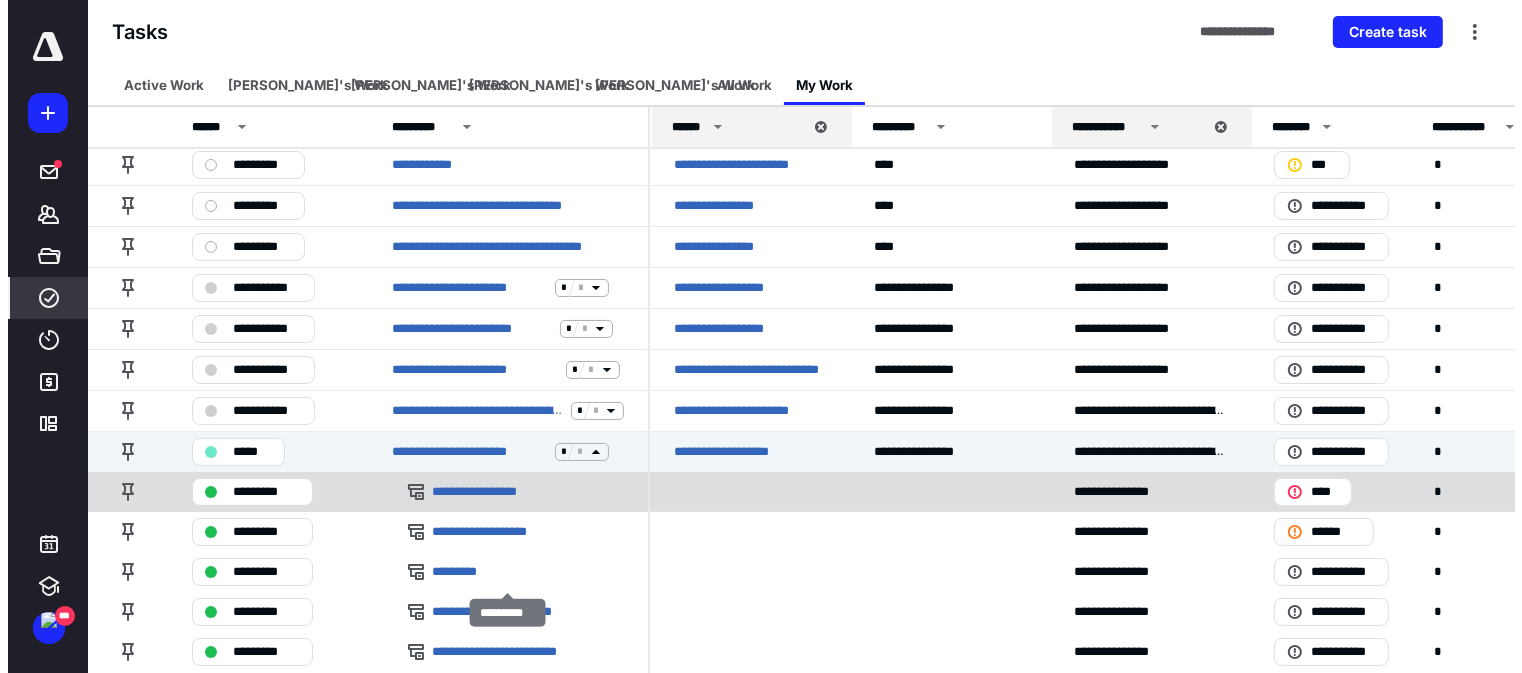 scroll, scrollTop: 0, scrollLeft: 0, axis: both 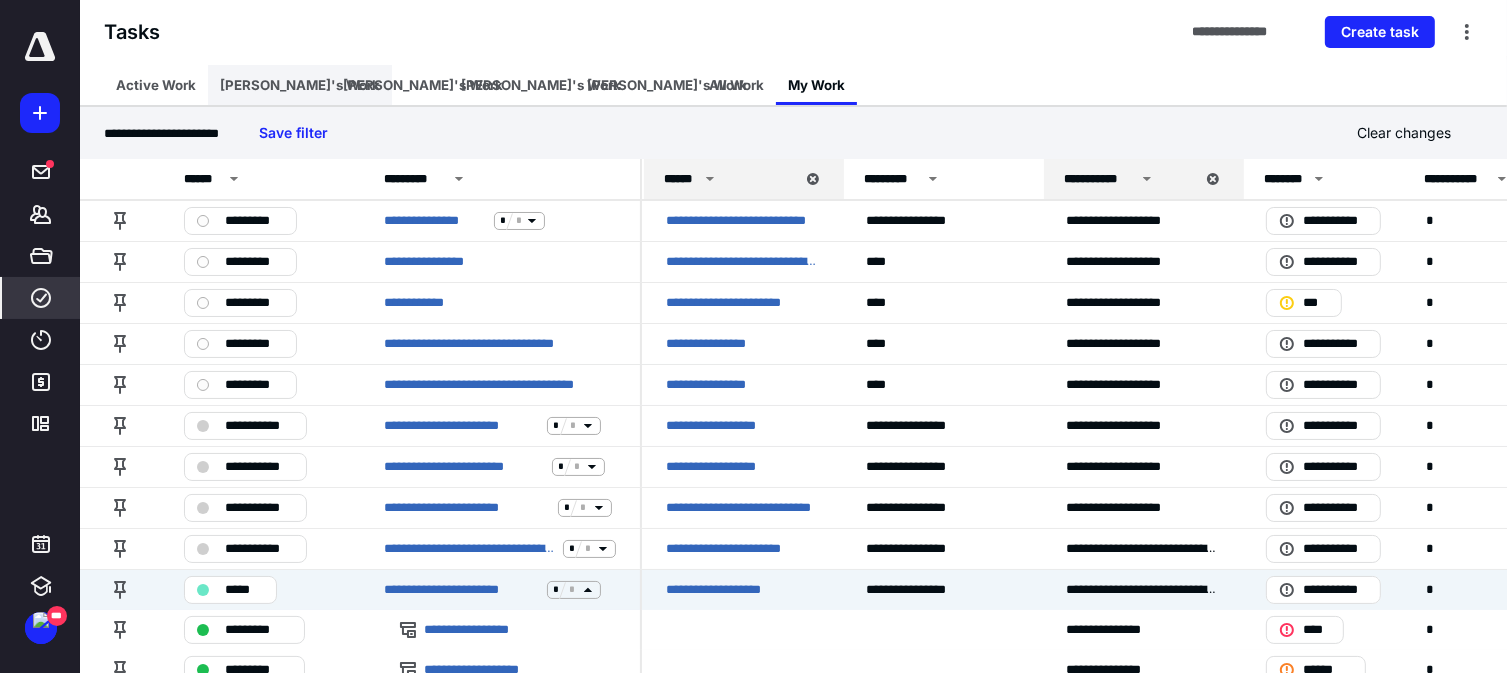 click on "[PERSON_NAME]'s Work" at bounding box center (300, 85) 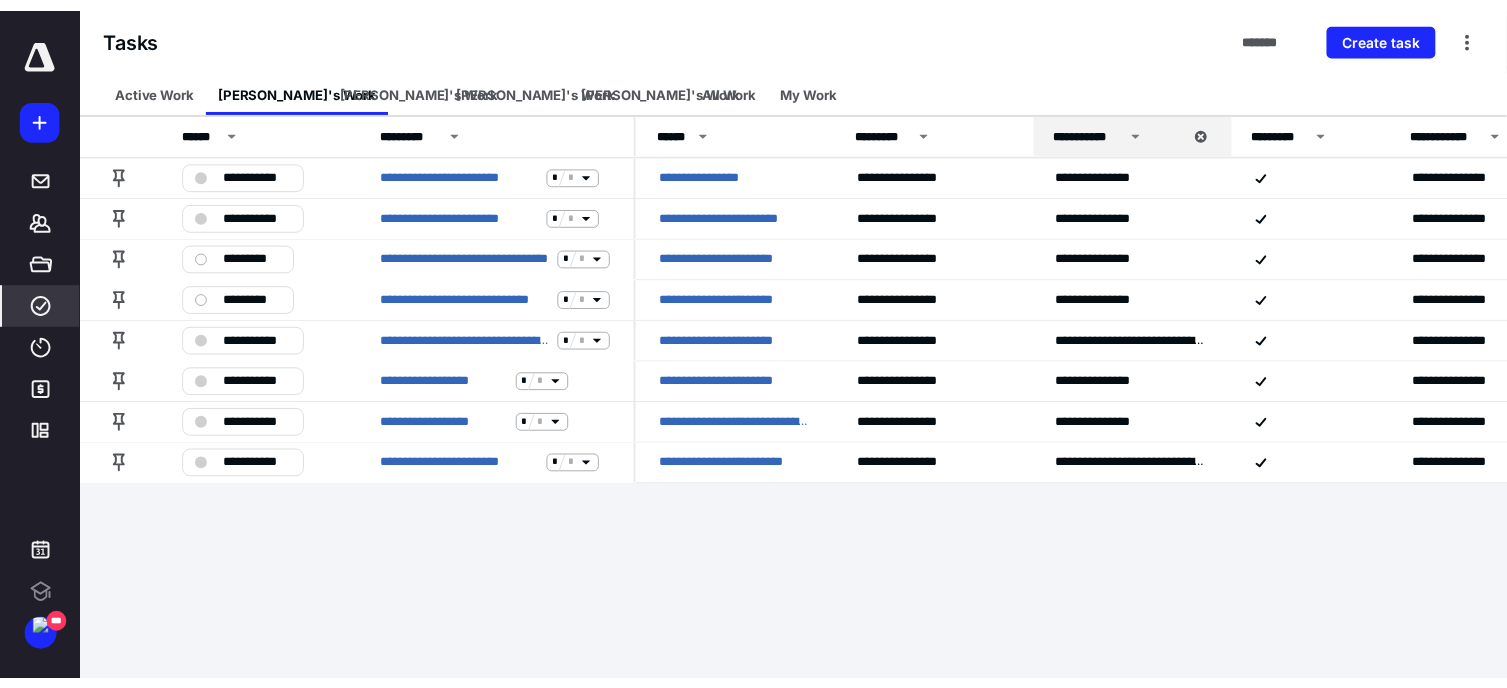 scroll, scrollTop: 0, scrollLeft: 0, axis: both 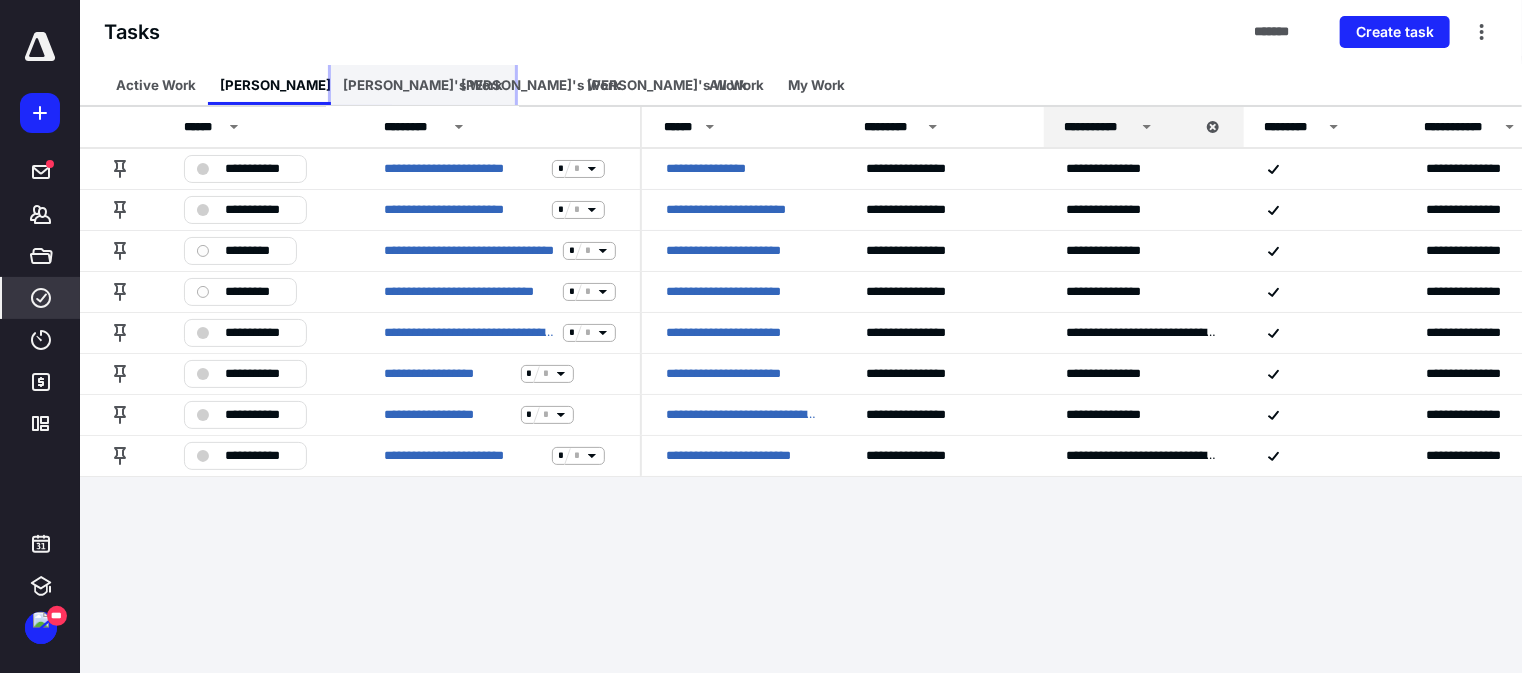 click on "[PERSON_NAME]'s Work" at bounding box center (423, 85) 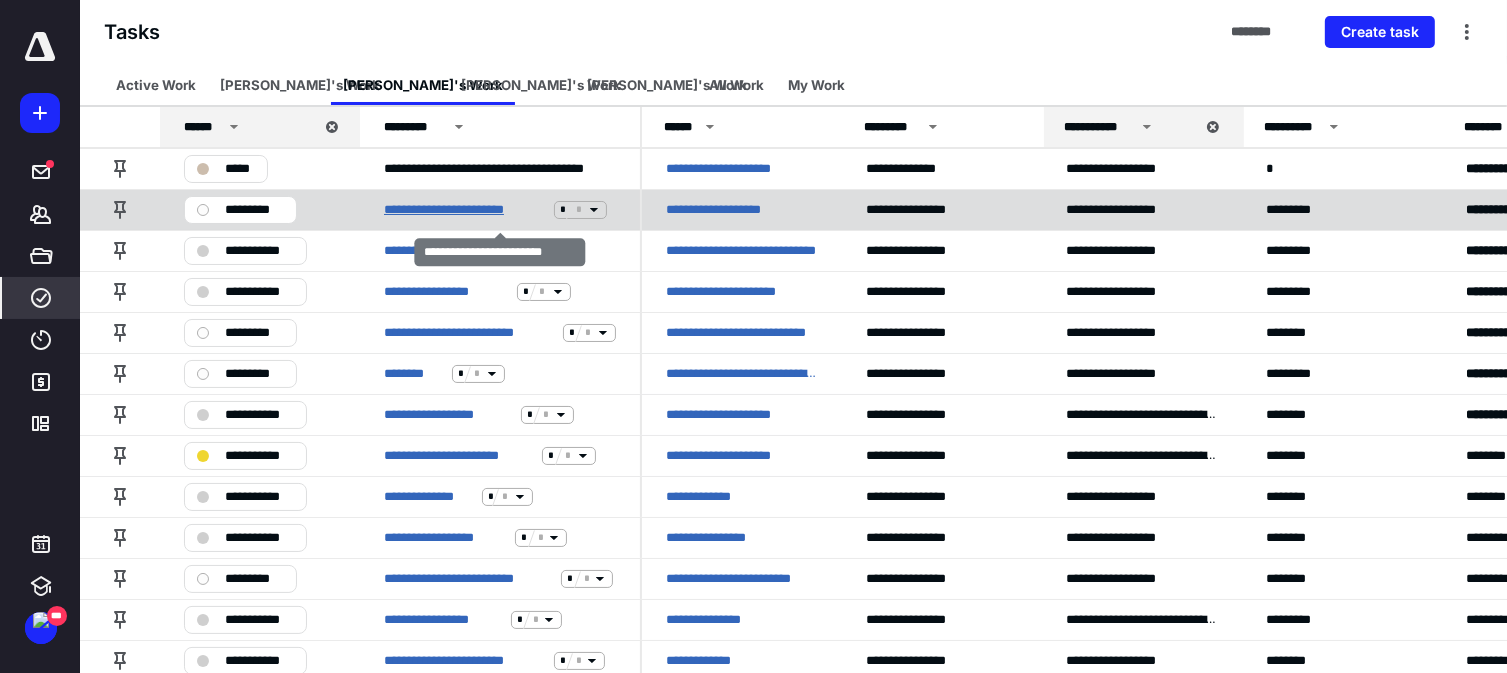 click on "**********" at bounding box center [465, 210] 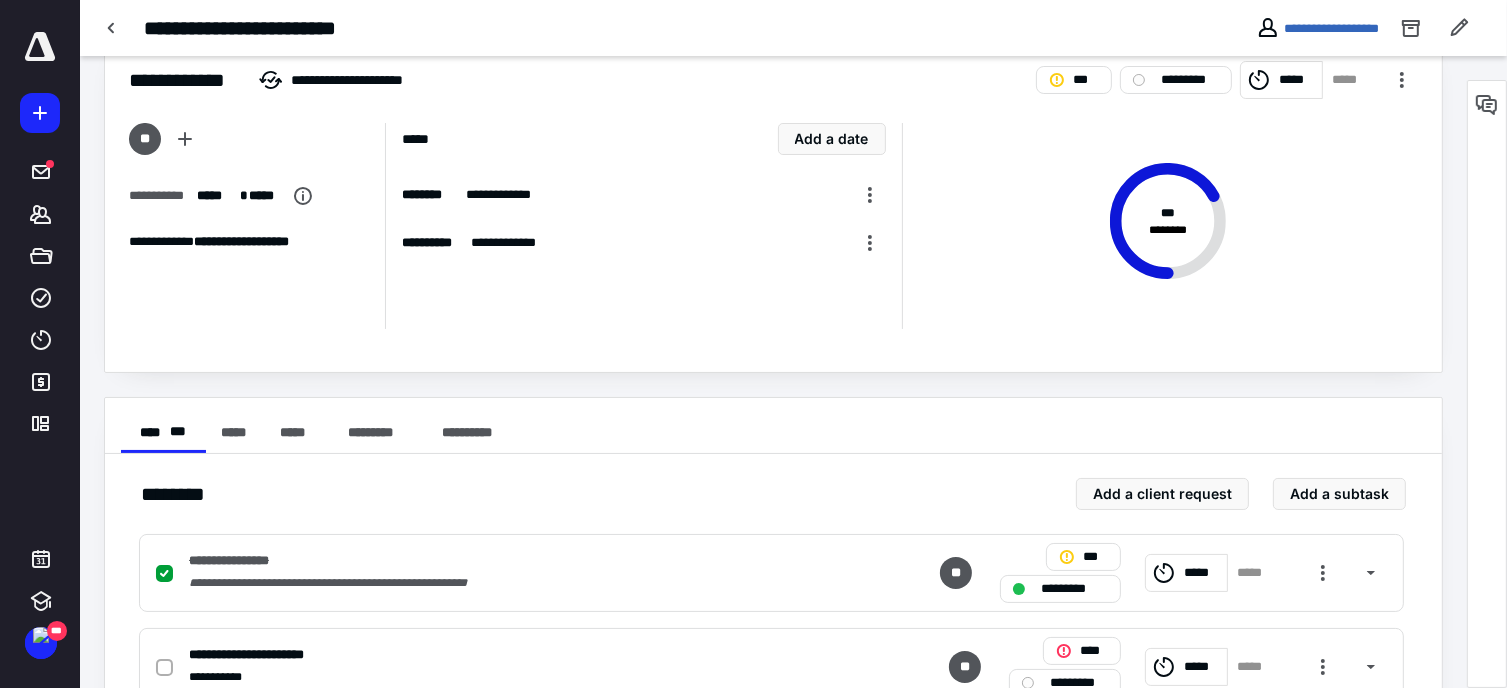 scroll, scrollTop: 0, scrollLeft: 0, axis: both 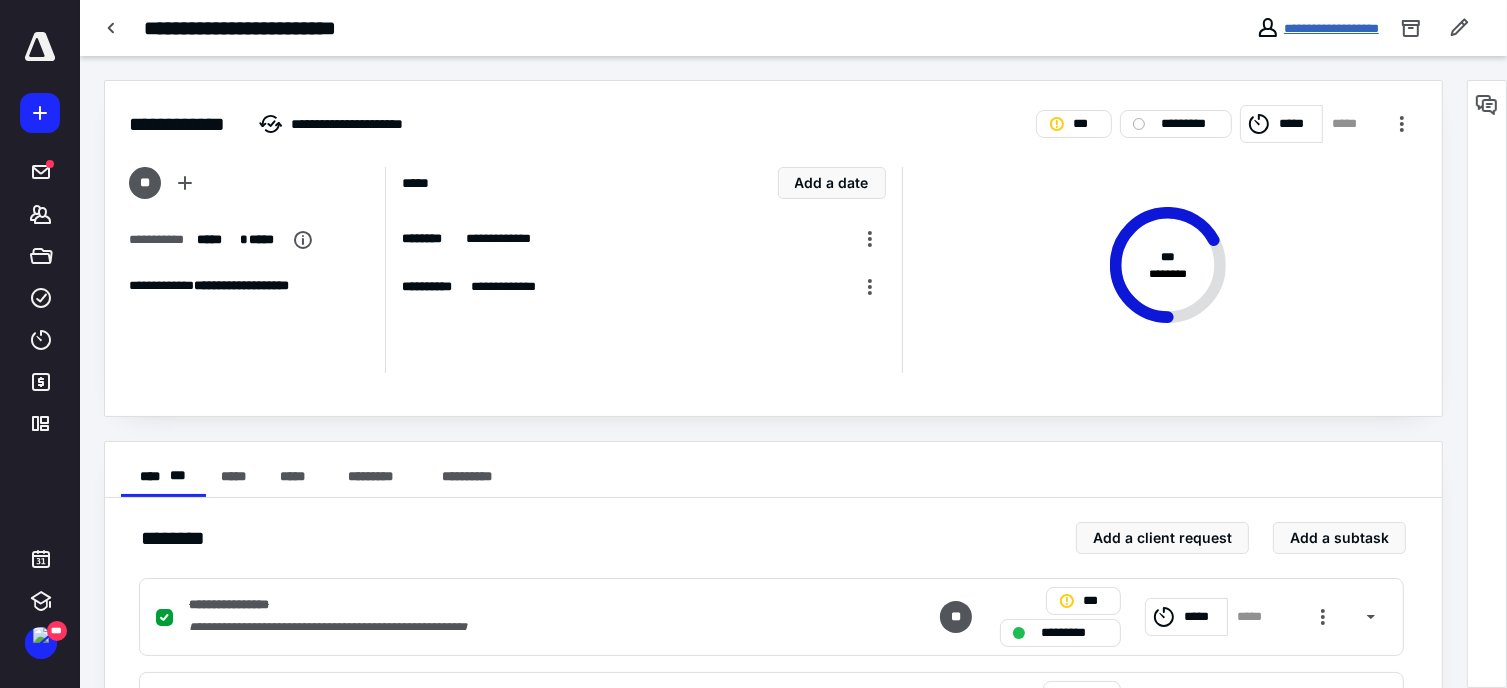 click on "**********" at bounding box center [1331, 28] 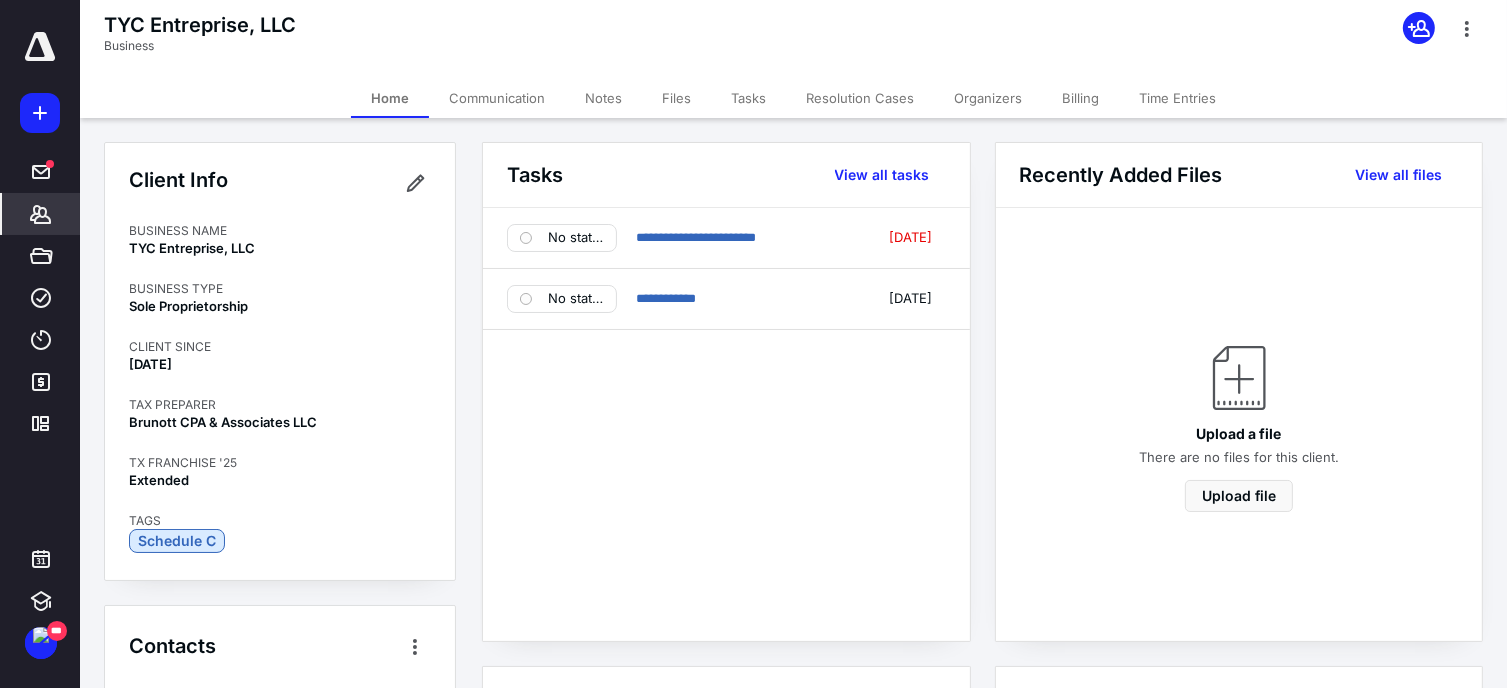 click on "Tasks" at bounding box center (748, 98) 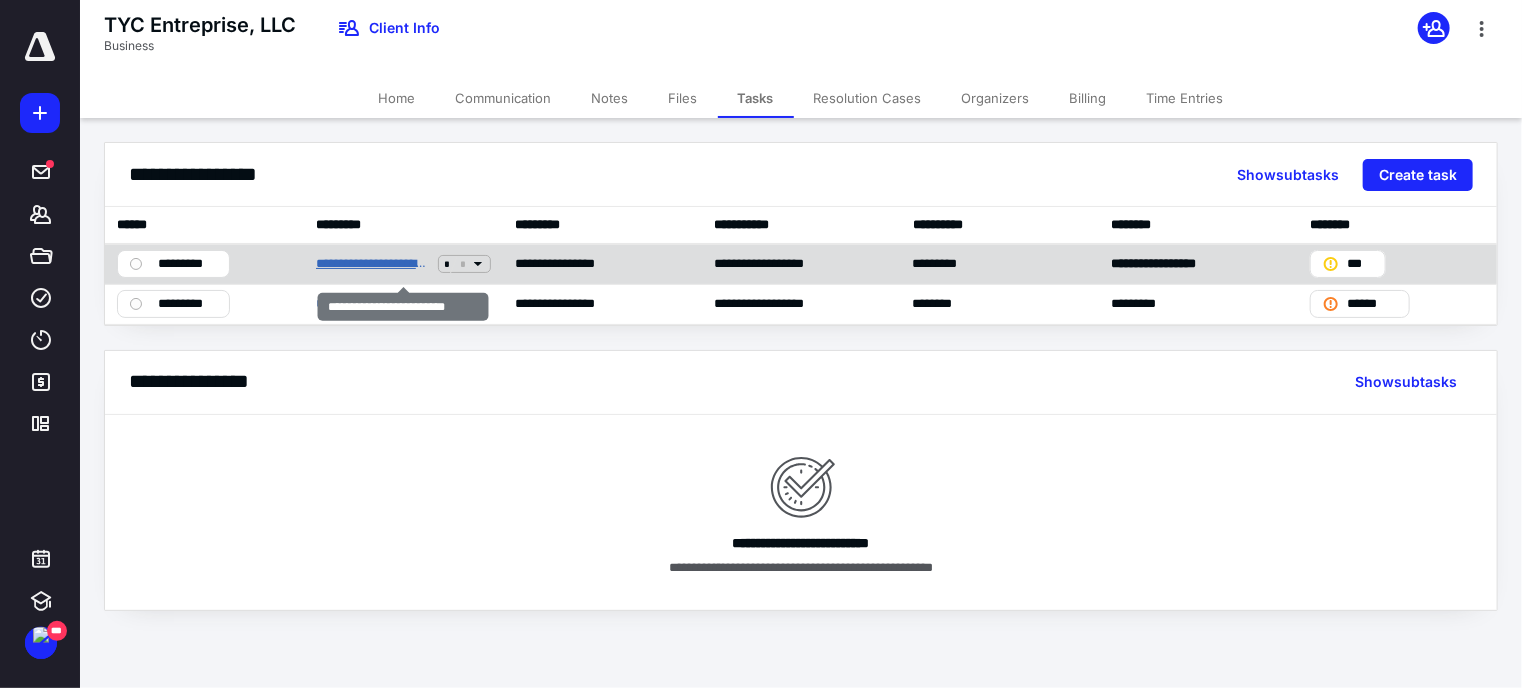 click on "**********" at bounding box center (373, 264) 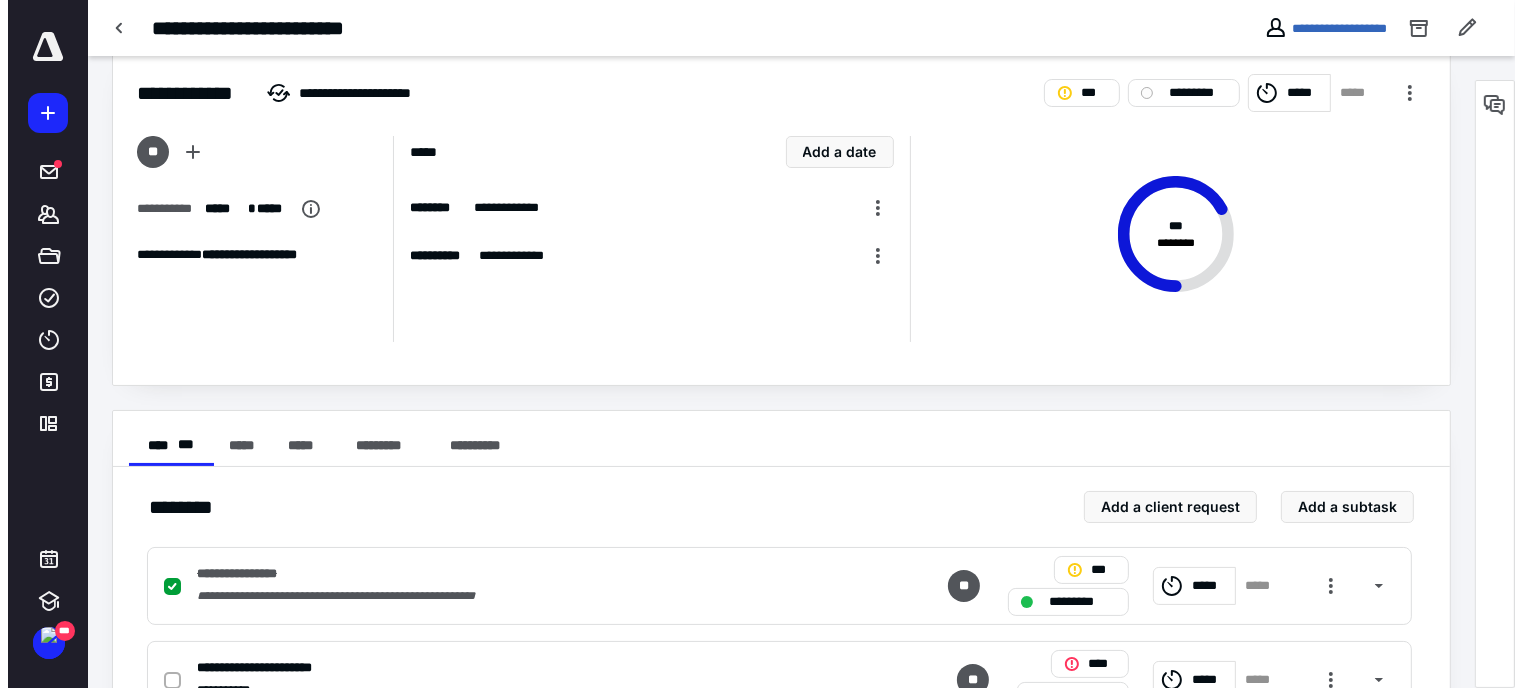 scroll, scrollTop: 0, scrollLeft: 0, axis: both 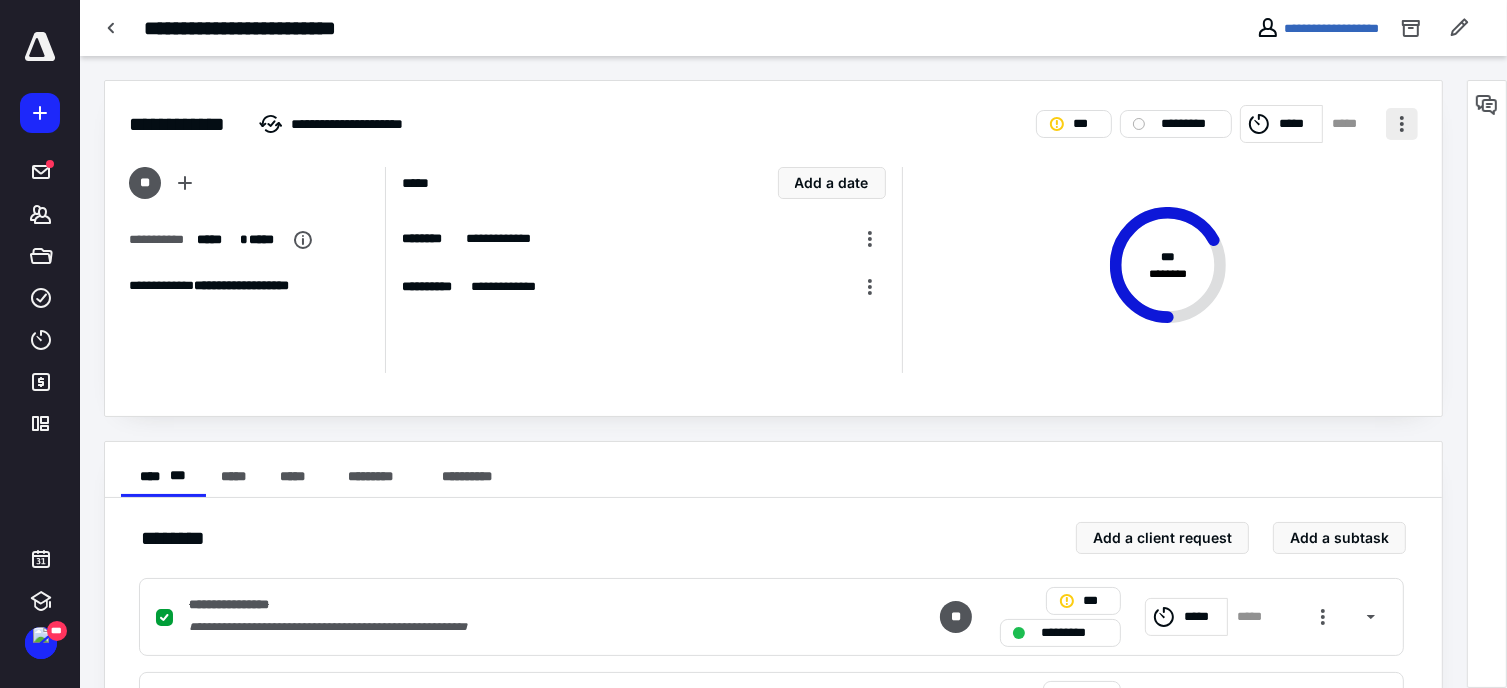click at bounding box center (1402, 124) 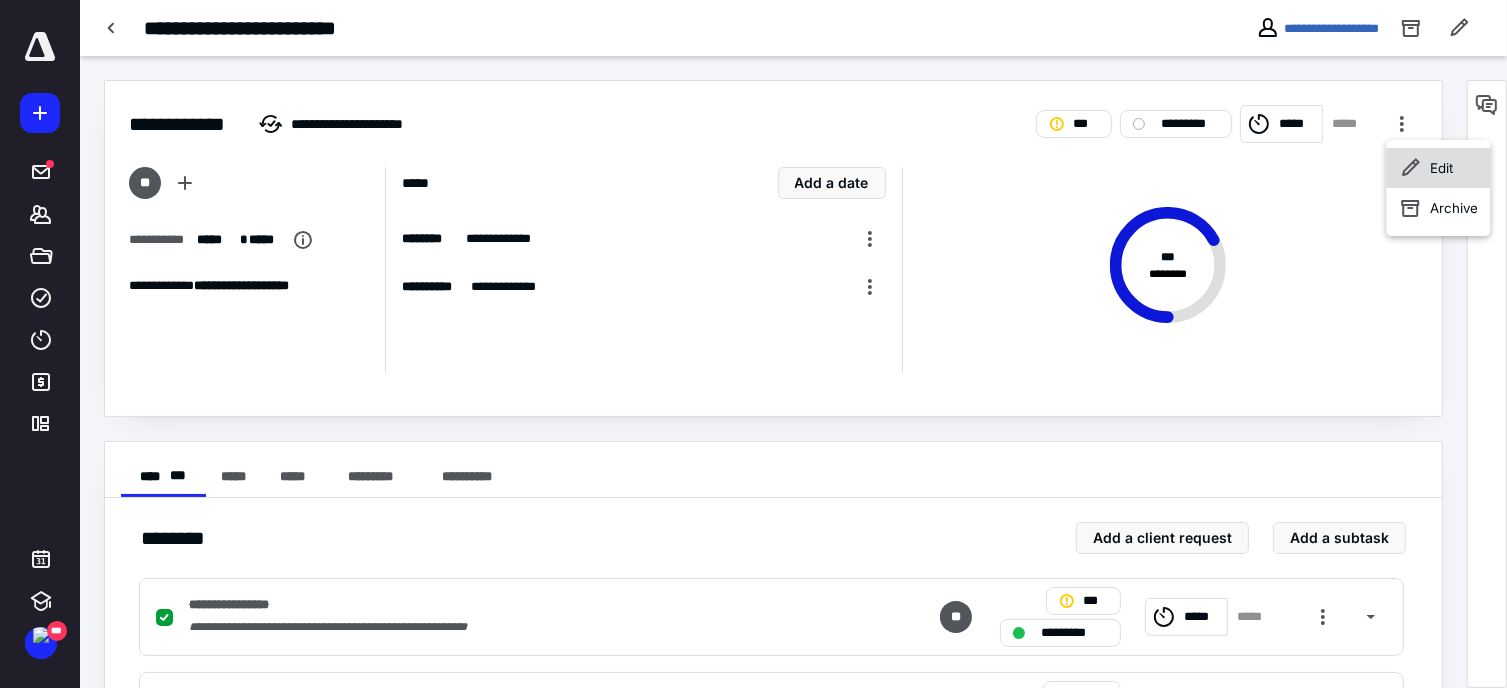 click on "Edit" at bounding box center [1438, 168] 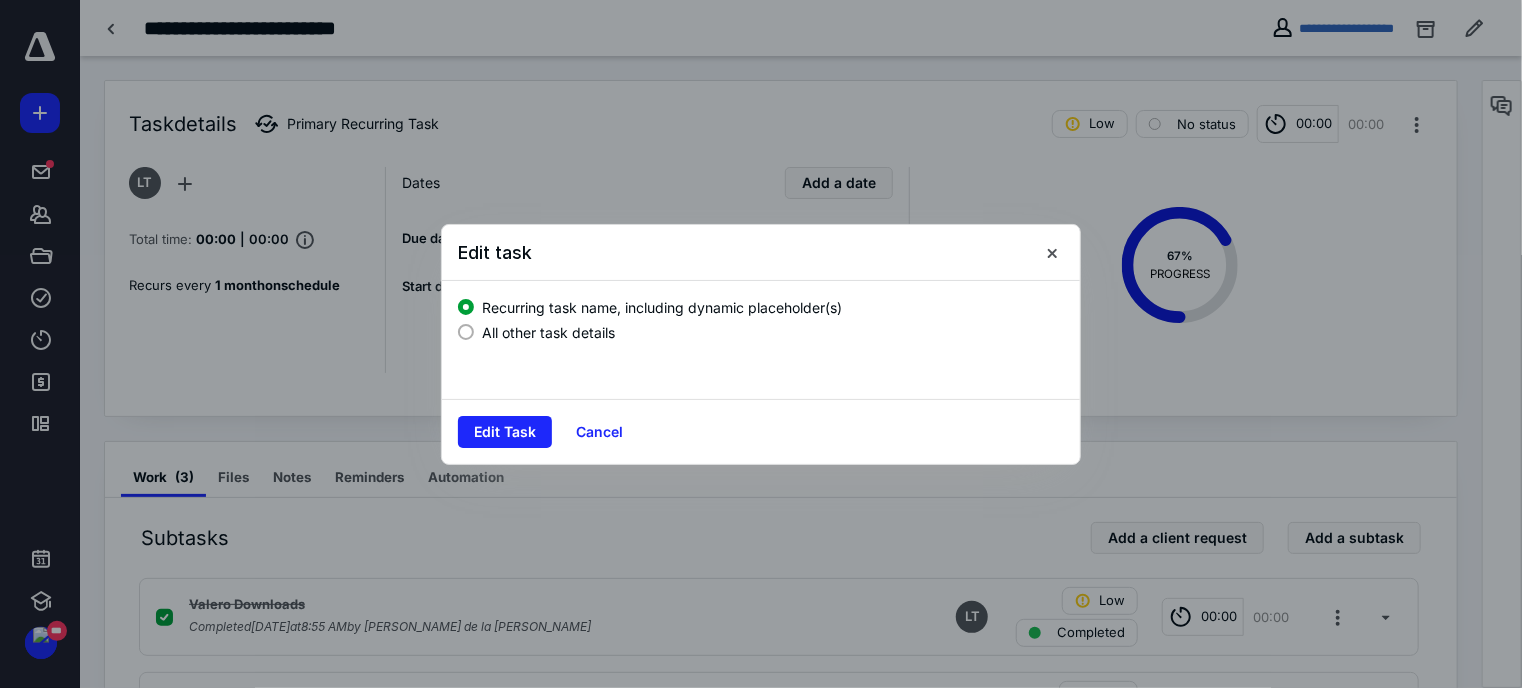click on "All other task details" at bounding box center [548, 332] 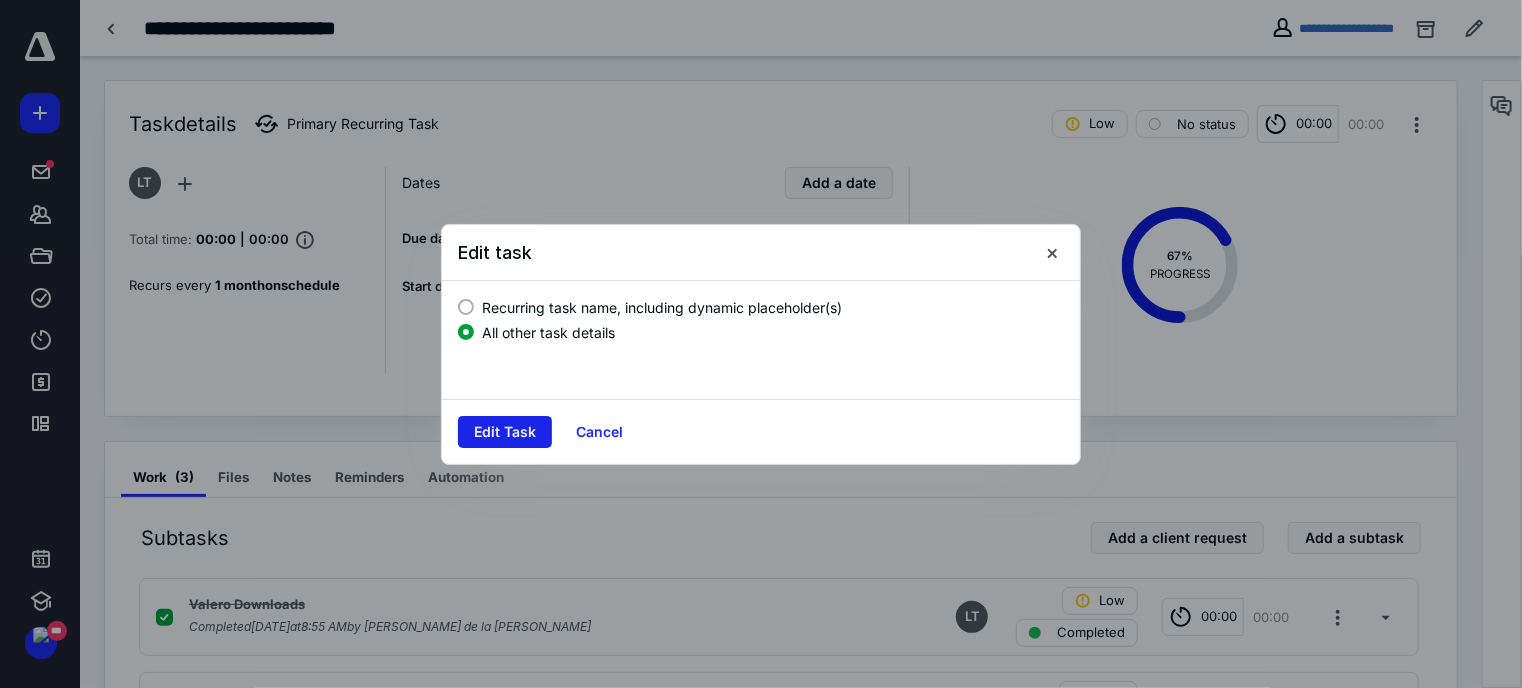 click on "Edit Task" at bounding box center [505, 432] 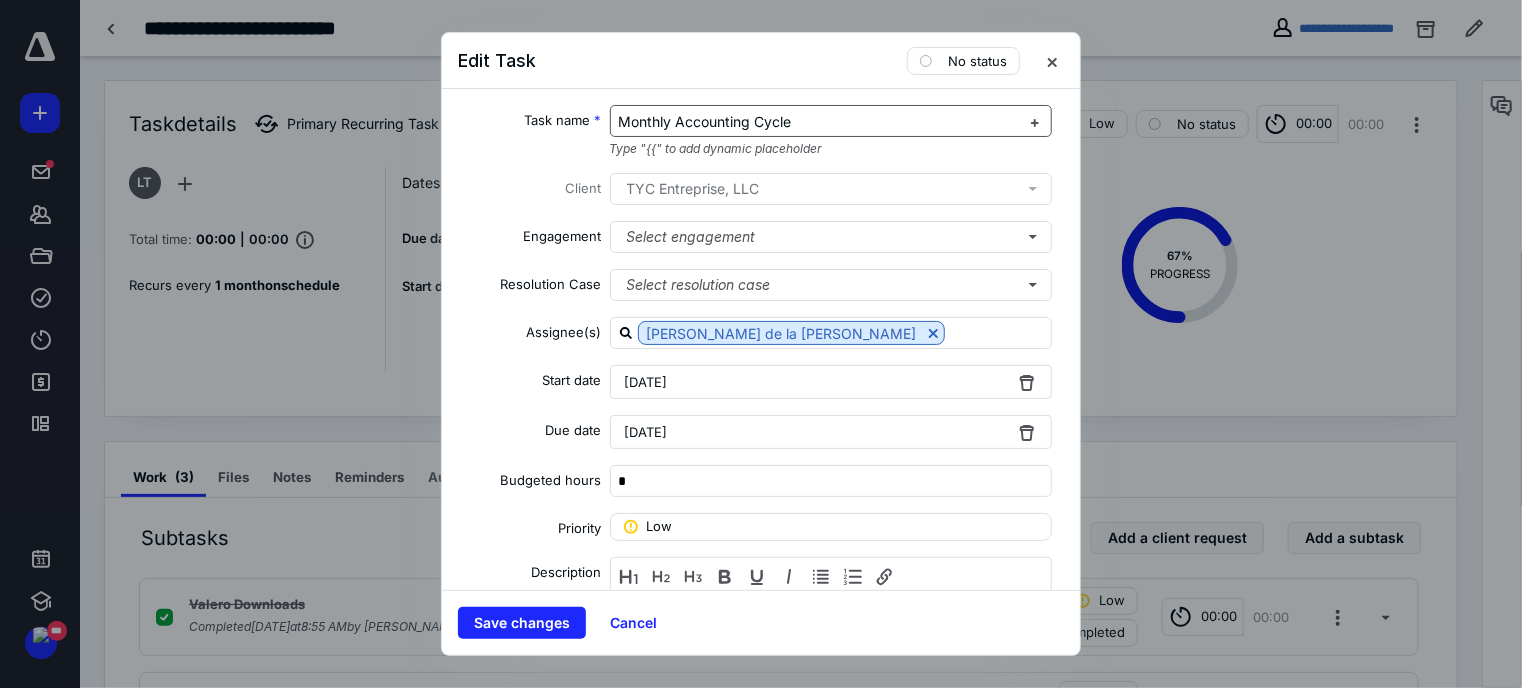click on "Monthly Accounting Cycle" at bounding box center [705, 121] 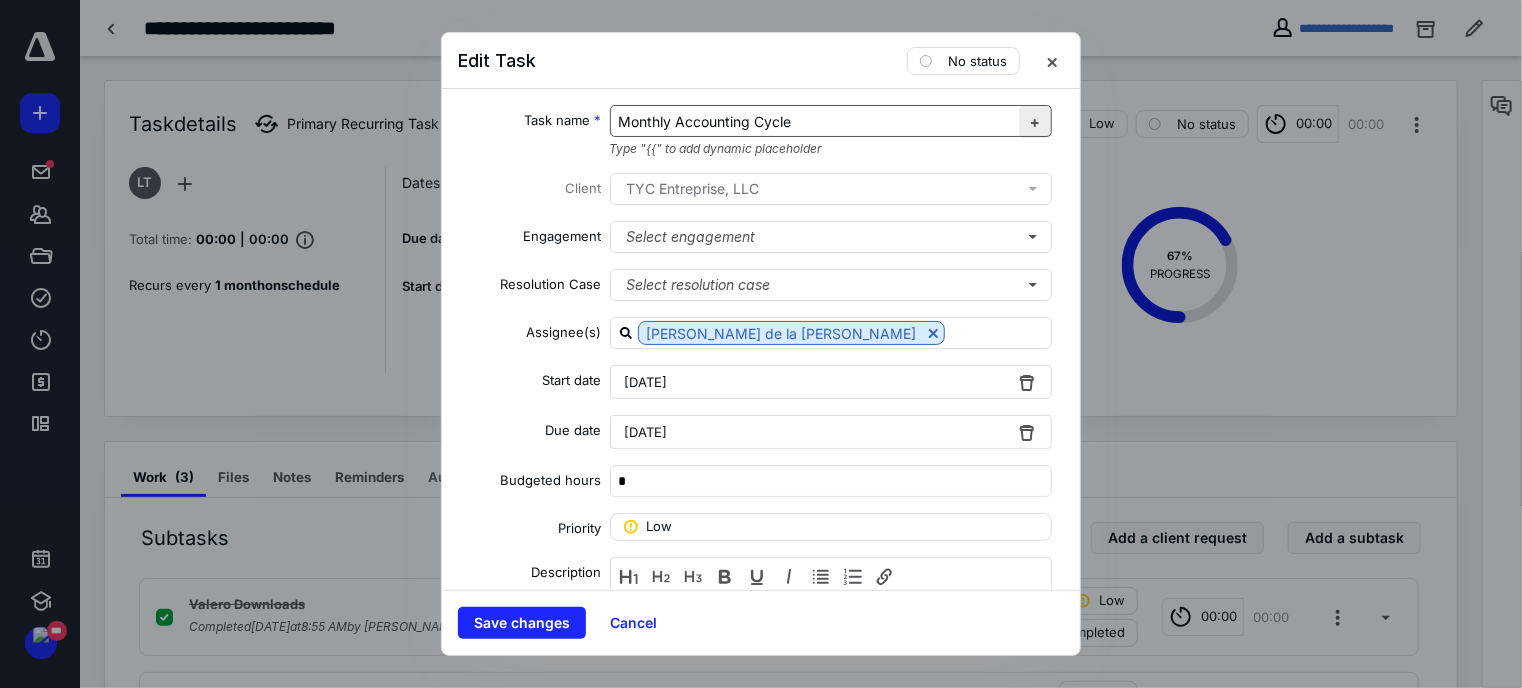click at bounding box center [1035, 122] 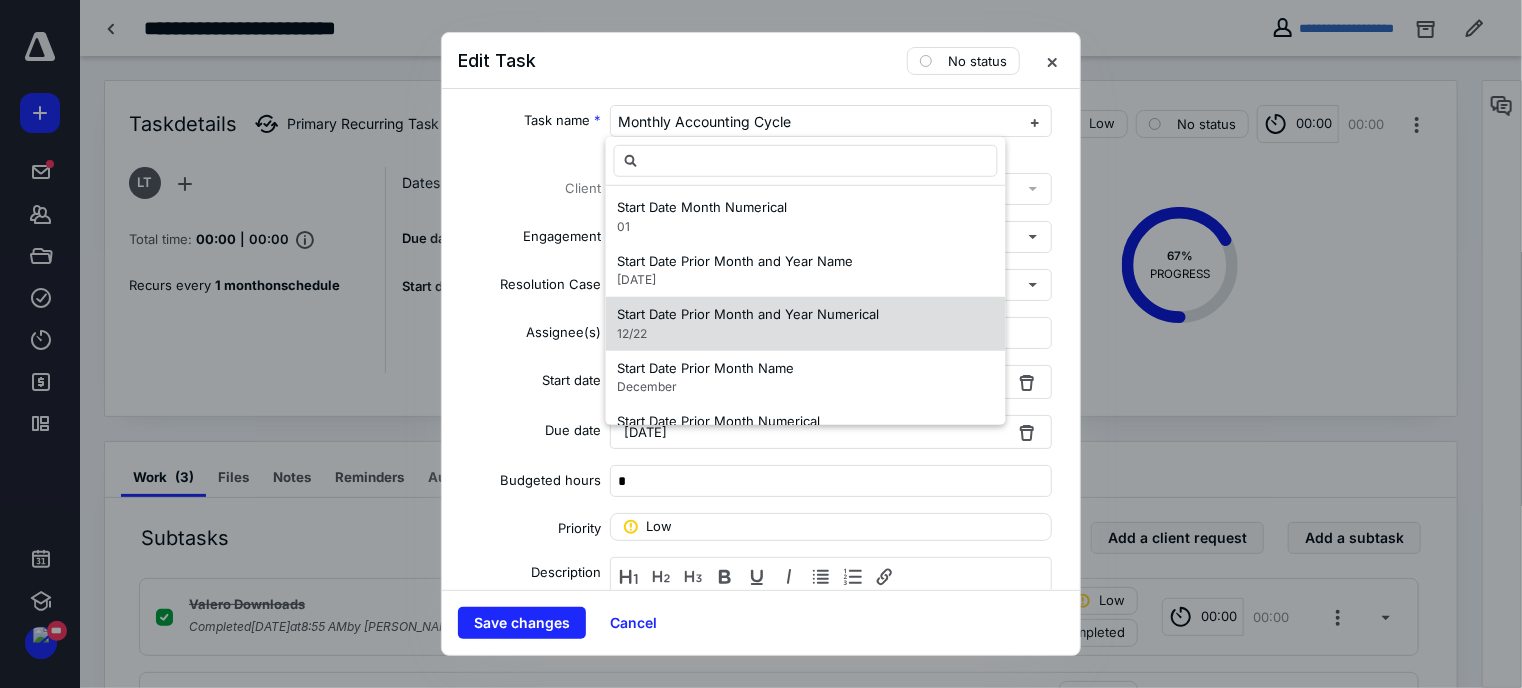 scroll, scrollTop: 870, scrollLeft: 0, axis: vertical 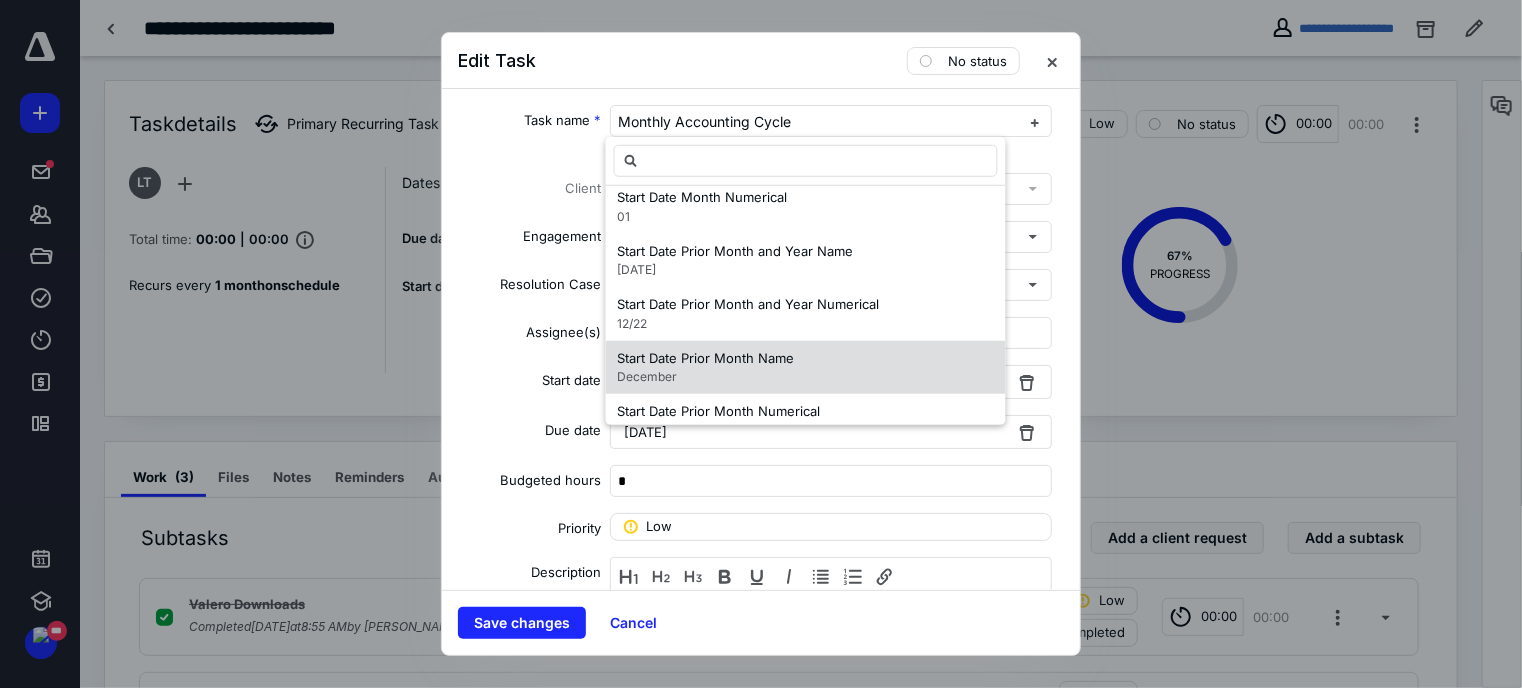 click on "December" at bounding box center [706, 377] 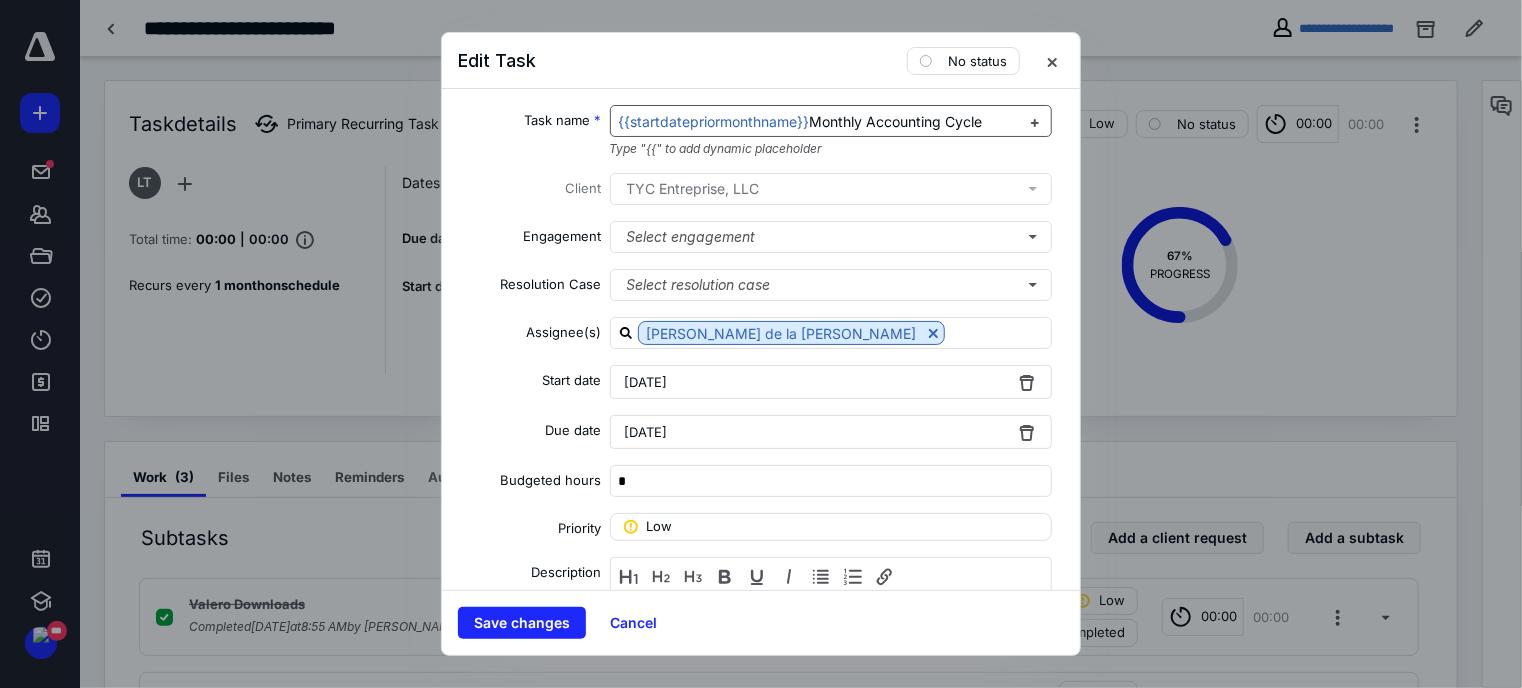 drag, startPoint x: 988, startPoint y: 123, endPoint x: 815, endPoint y: 117, distance: 173.10402 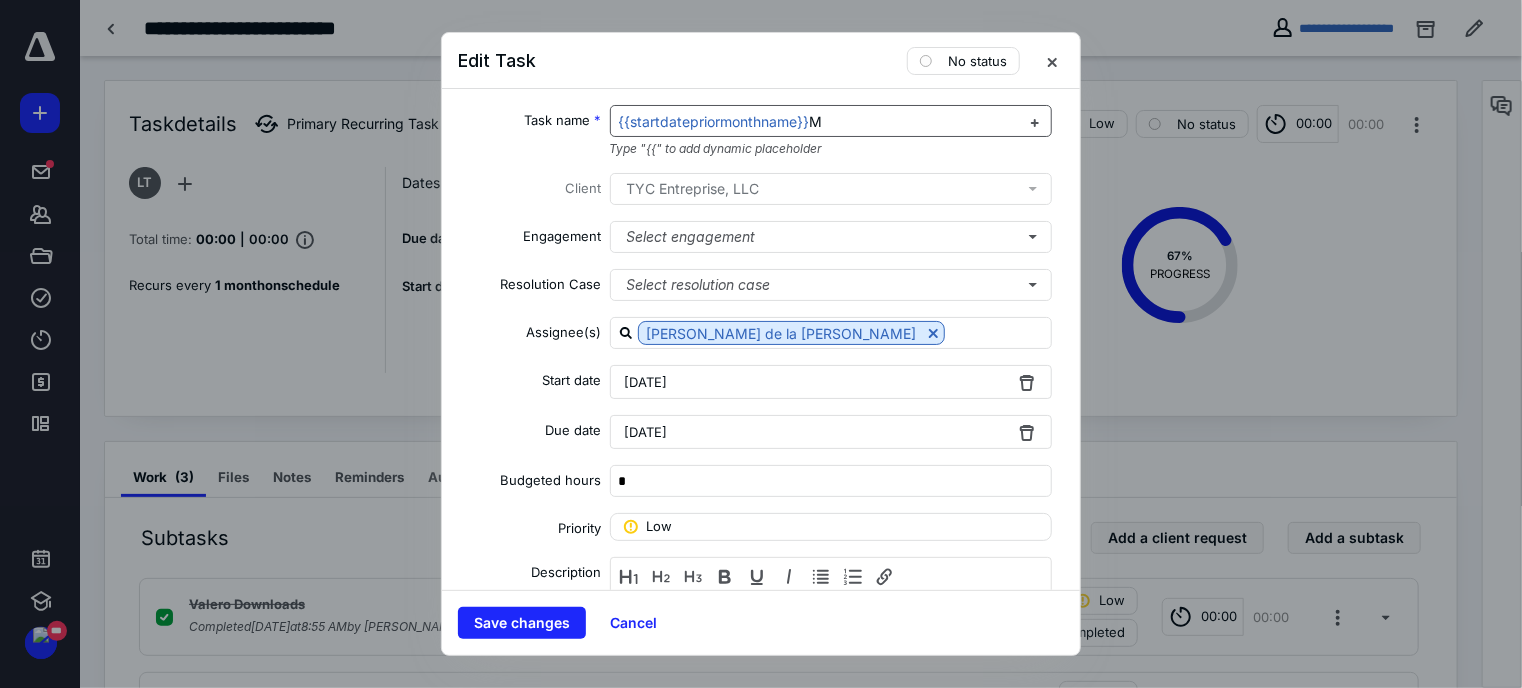 type 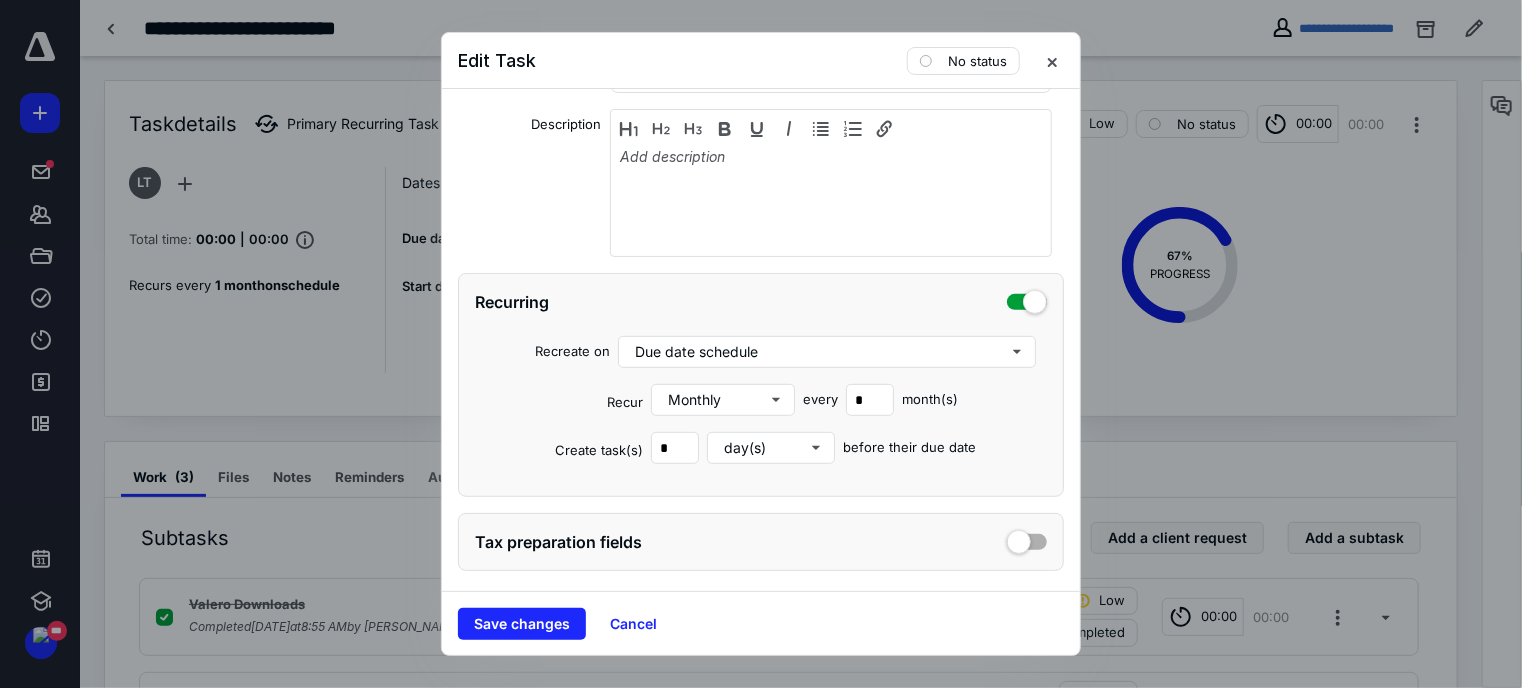 scroll, scrollTop: 459, scrollLeft: 0, axis: vertical 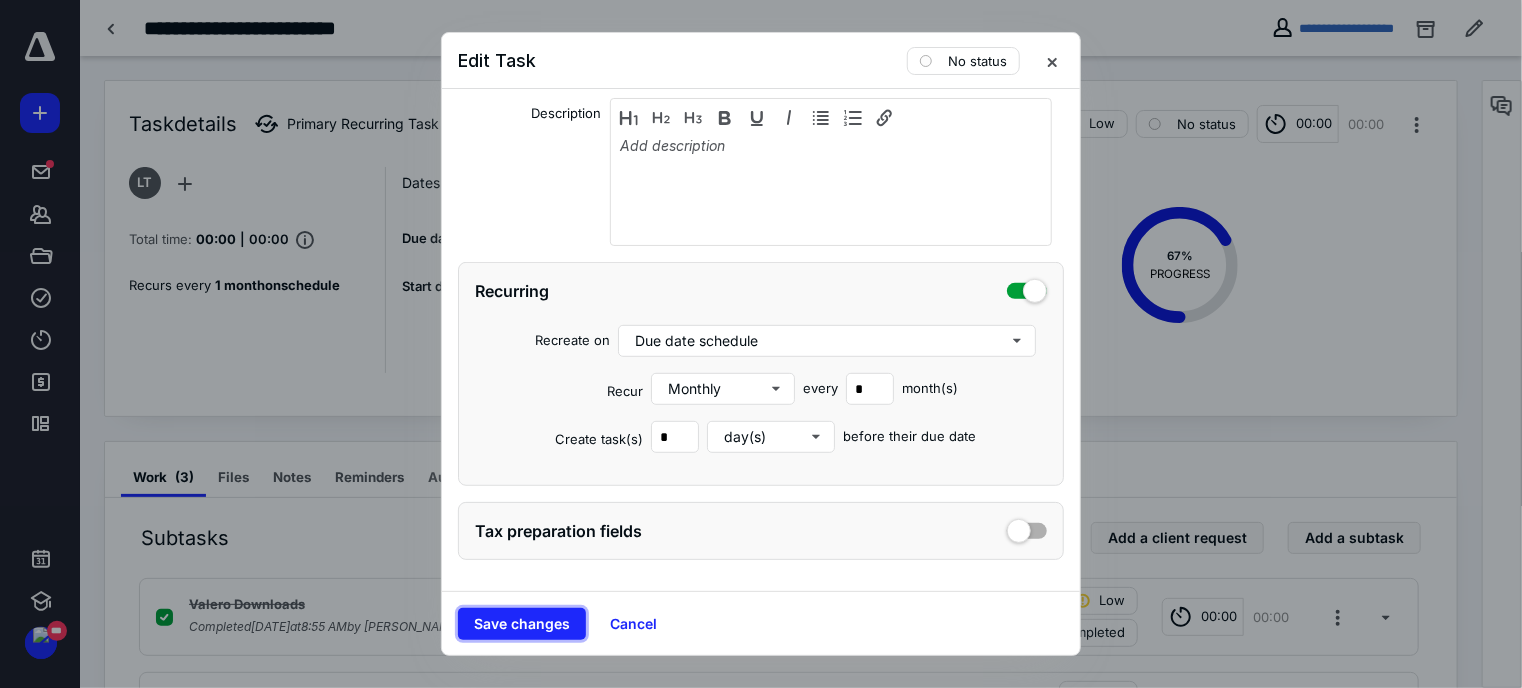 drag, startPoint x: 531, startPoint y: 632, endPoint x: 771, endPoint y: 527, distance: 261.96375 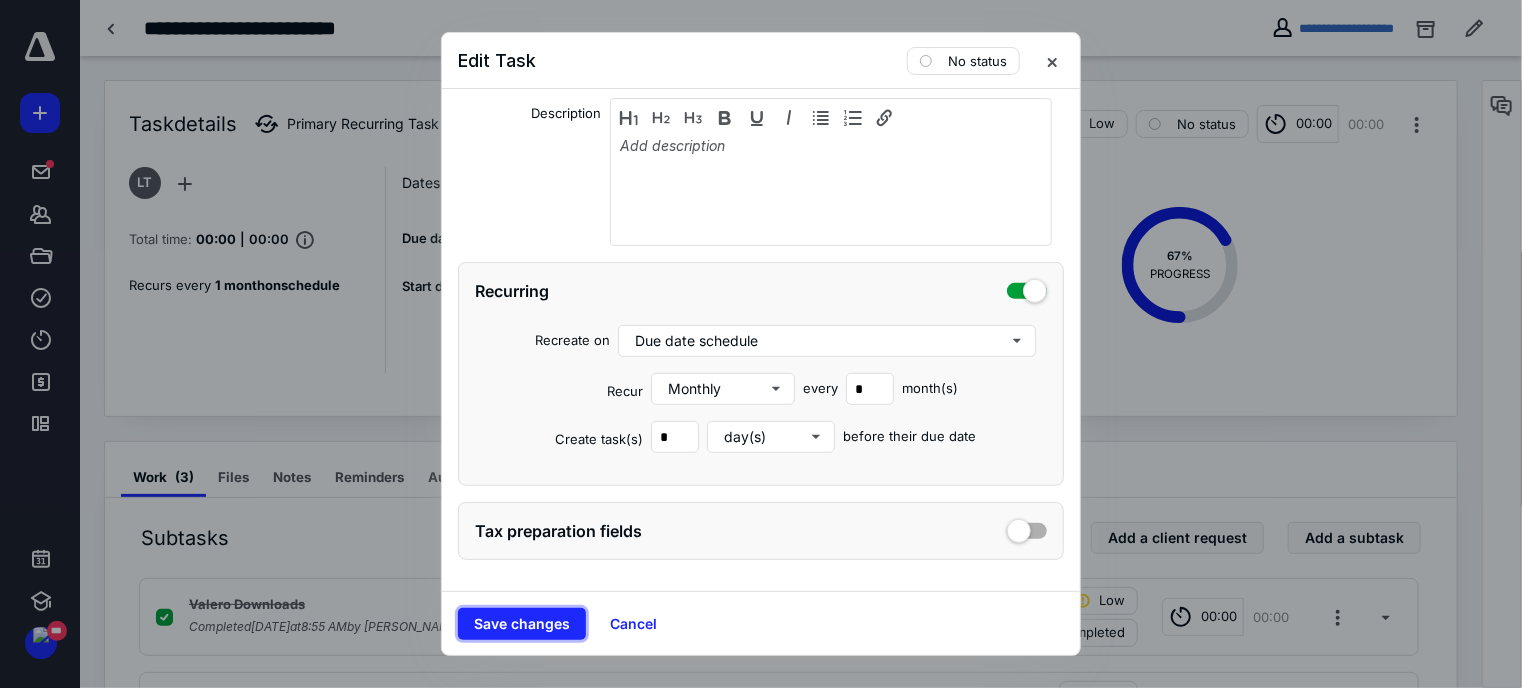 click on "Edit Task No status Task name   * {{startdatepriormonthname}}  Month - End Closing Type "{{" to add dynamic placeholder Client TYC Entreprise, LLC Engagement Select engagement Resolution Case Select resolution case Assignee(s) Lorena de la Torre Start date June 10, 2025 Due date June 15, 2025 Budgeted hours * Priority Low Description Recurring Recreate on Due date schedule Recur Monthly every * month(s) Create task(s) * day(s) before their due date Tax preparation fields Save changes Cancel" at bounding box center [761, 344] 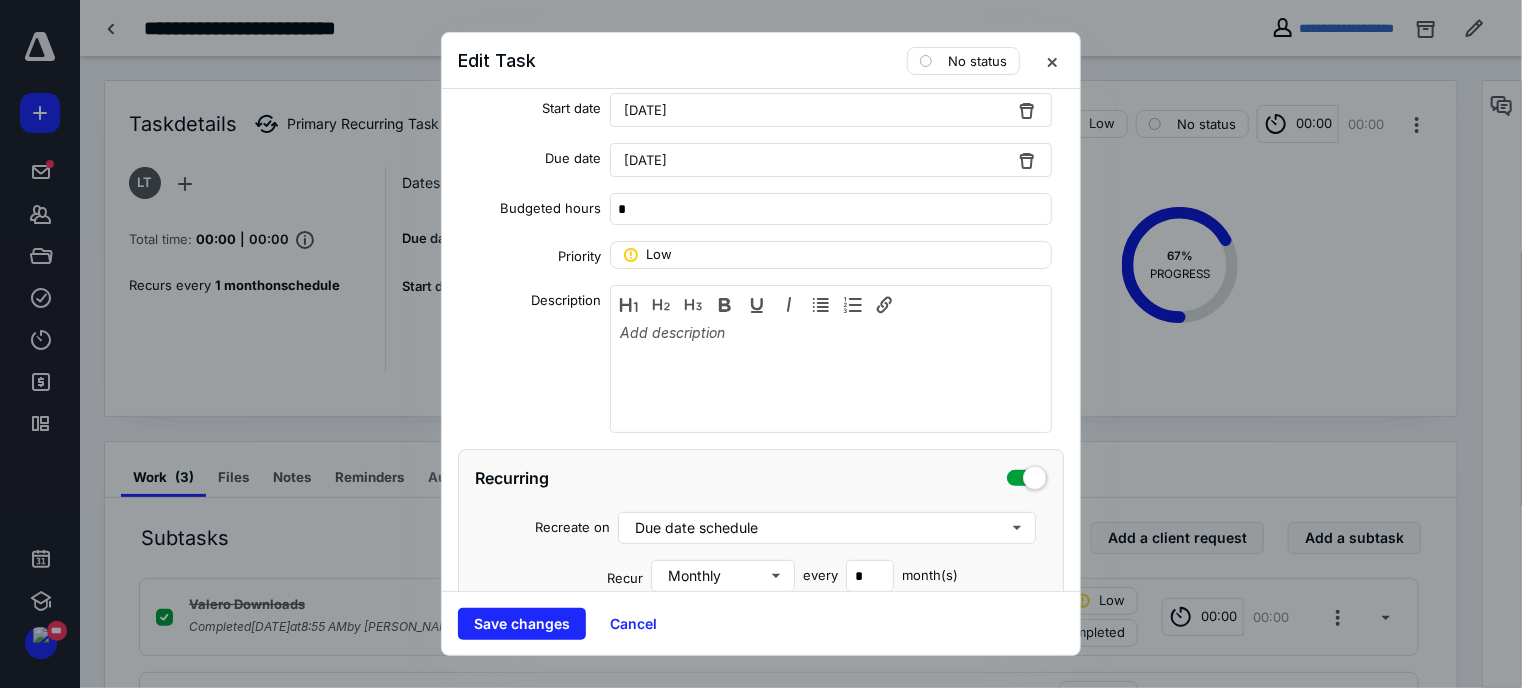 scroll, scrollTop: 278, scrollLeft: 0, axis: vertical 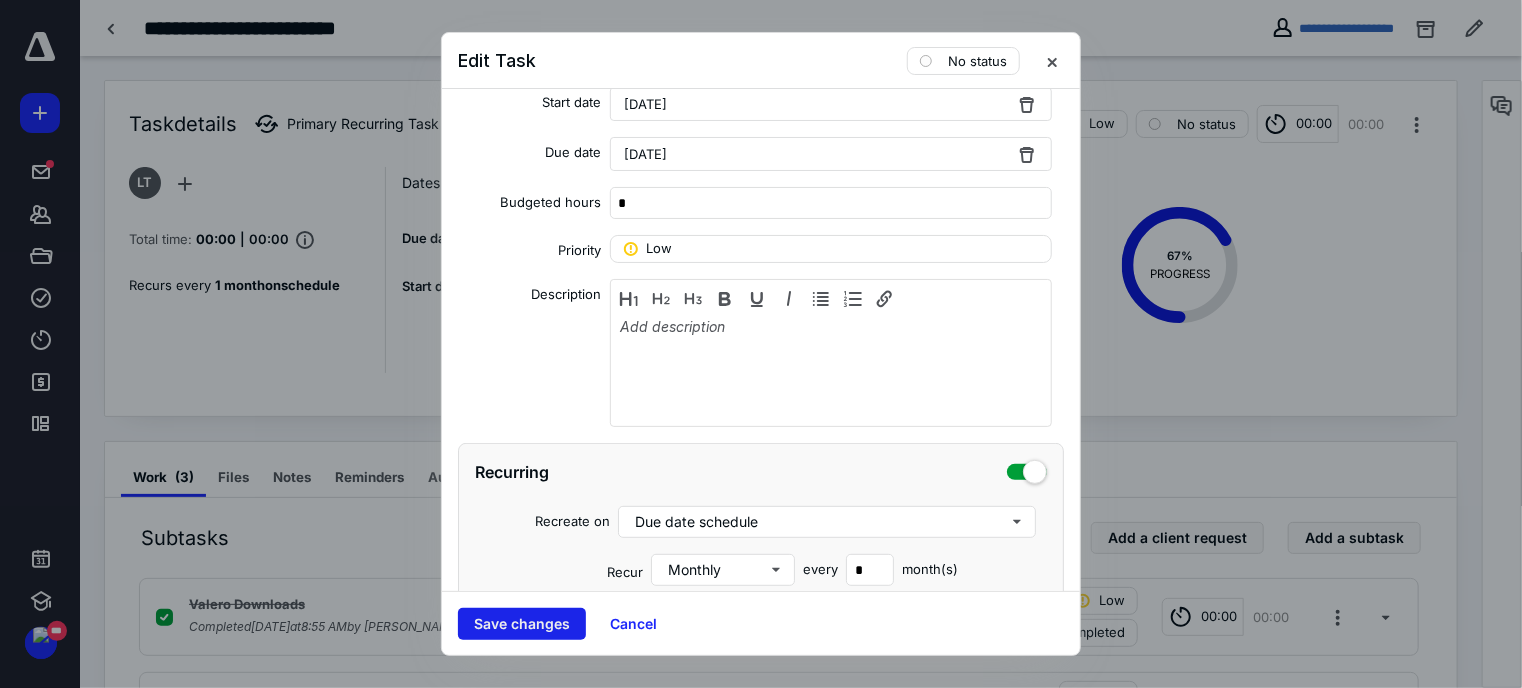 click on "Save changes" at bounding box center (522, 624) 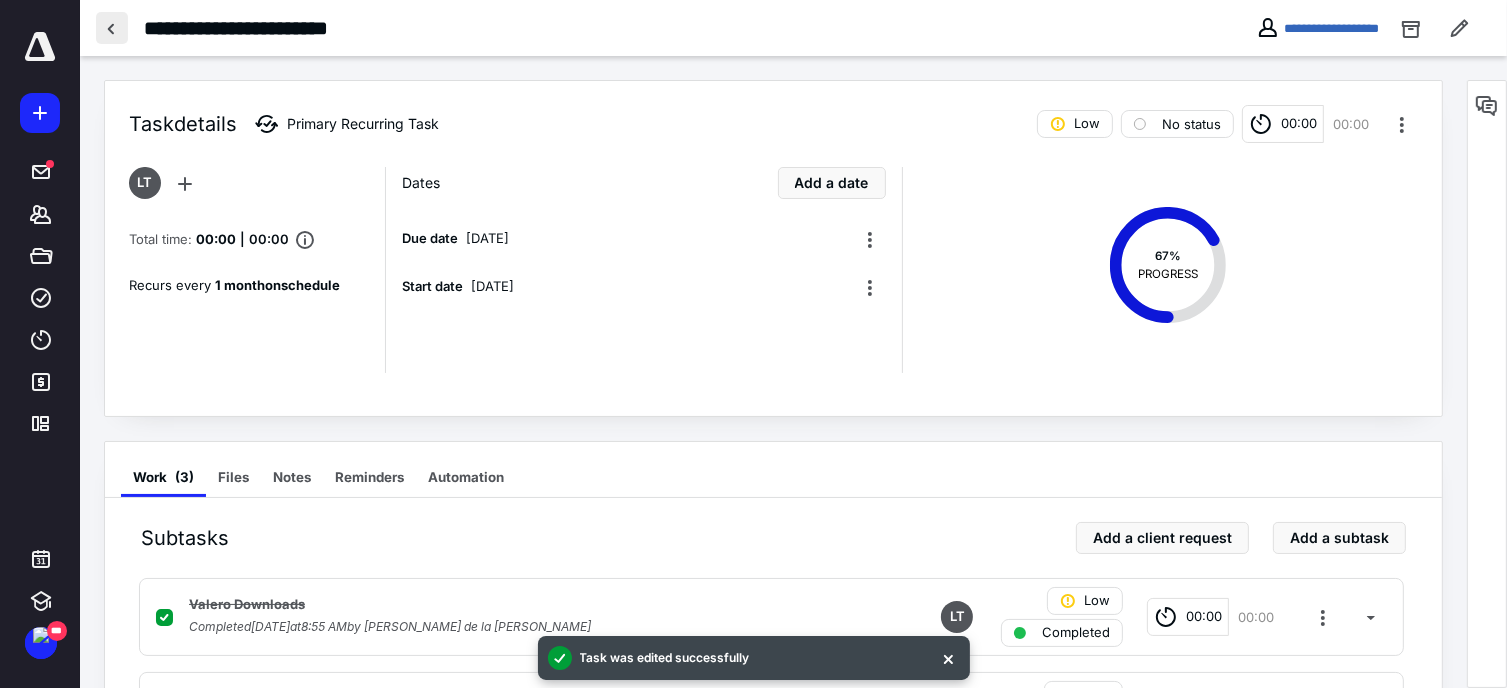click at bounding box center [112, 28] 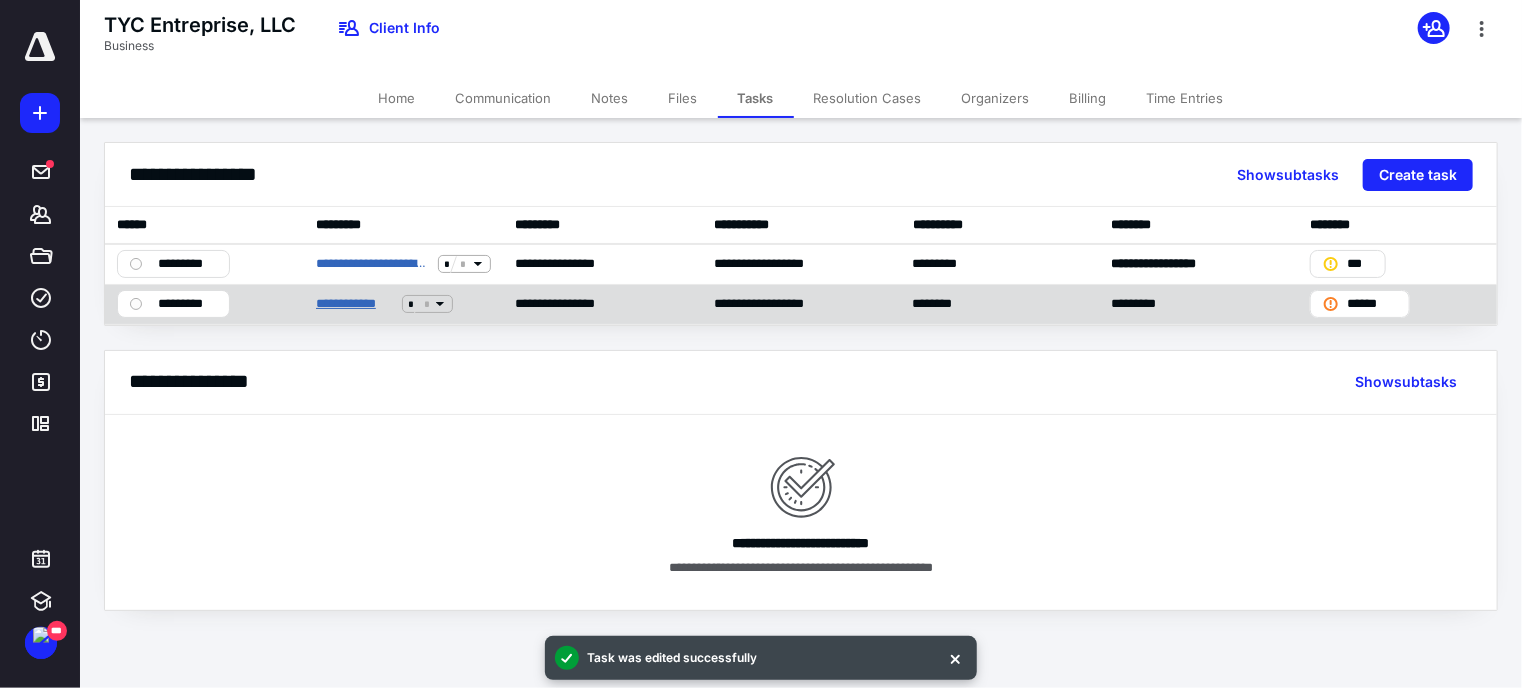 click on "**********" at bounding box center (355, 304) 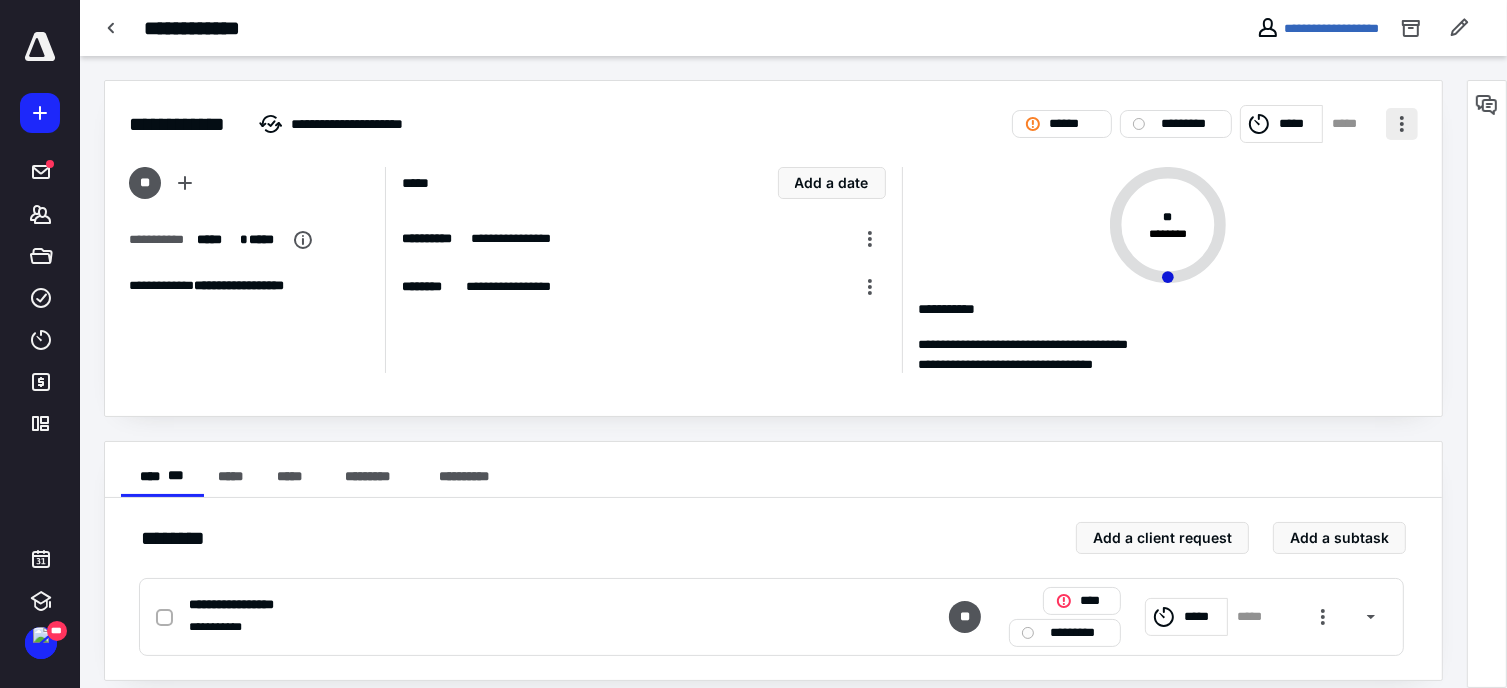 click at bounding box center [1402, 124] 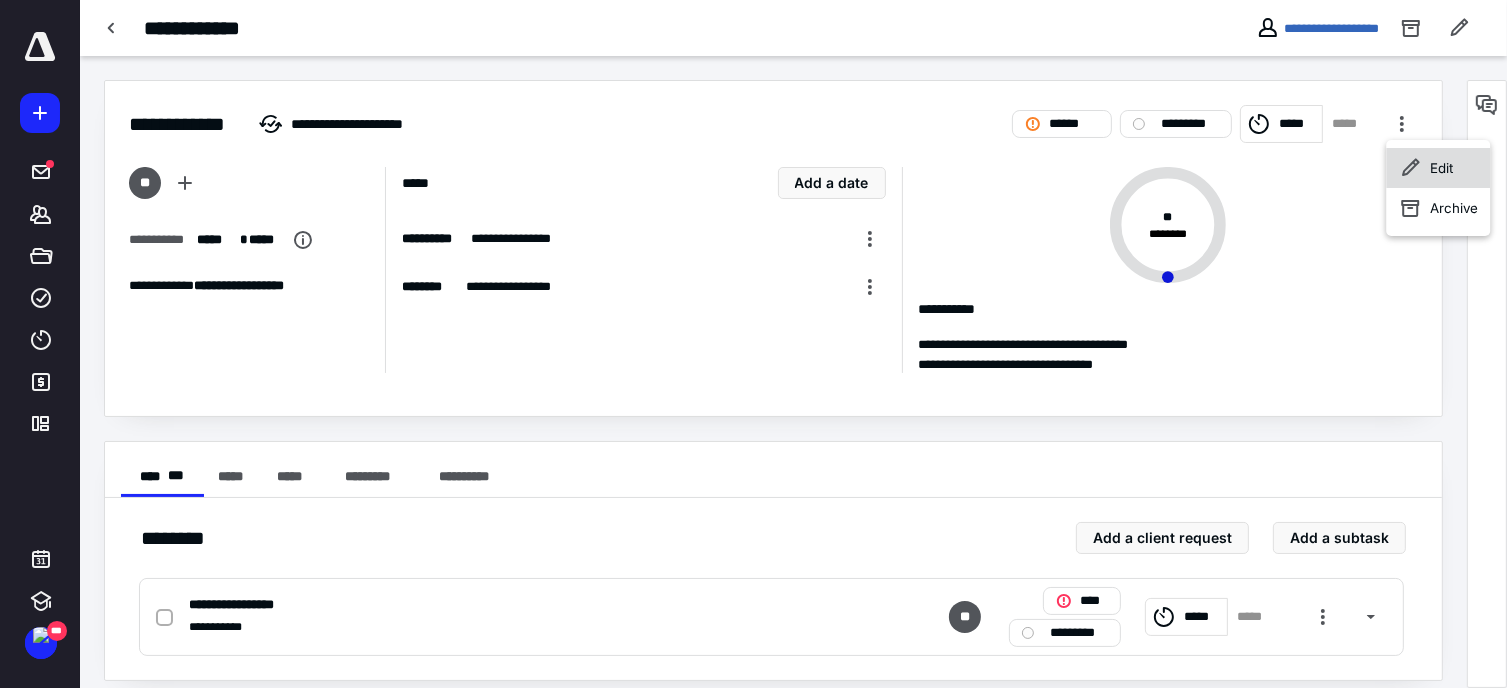 click on "Edit" at bounding box center (1441, 168) 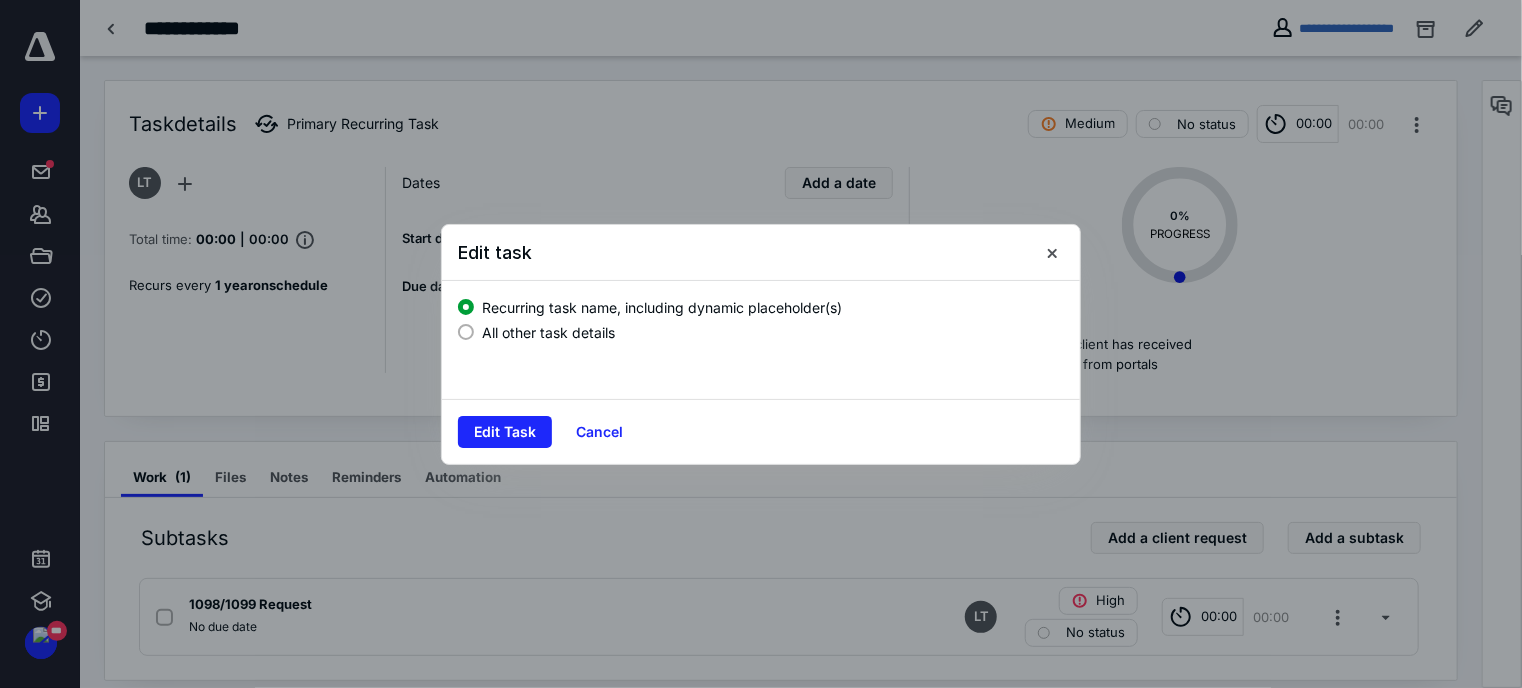 click on "All other task details" at bounding box center (548, 332) 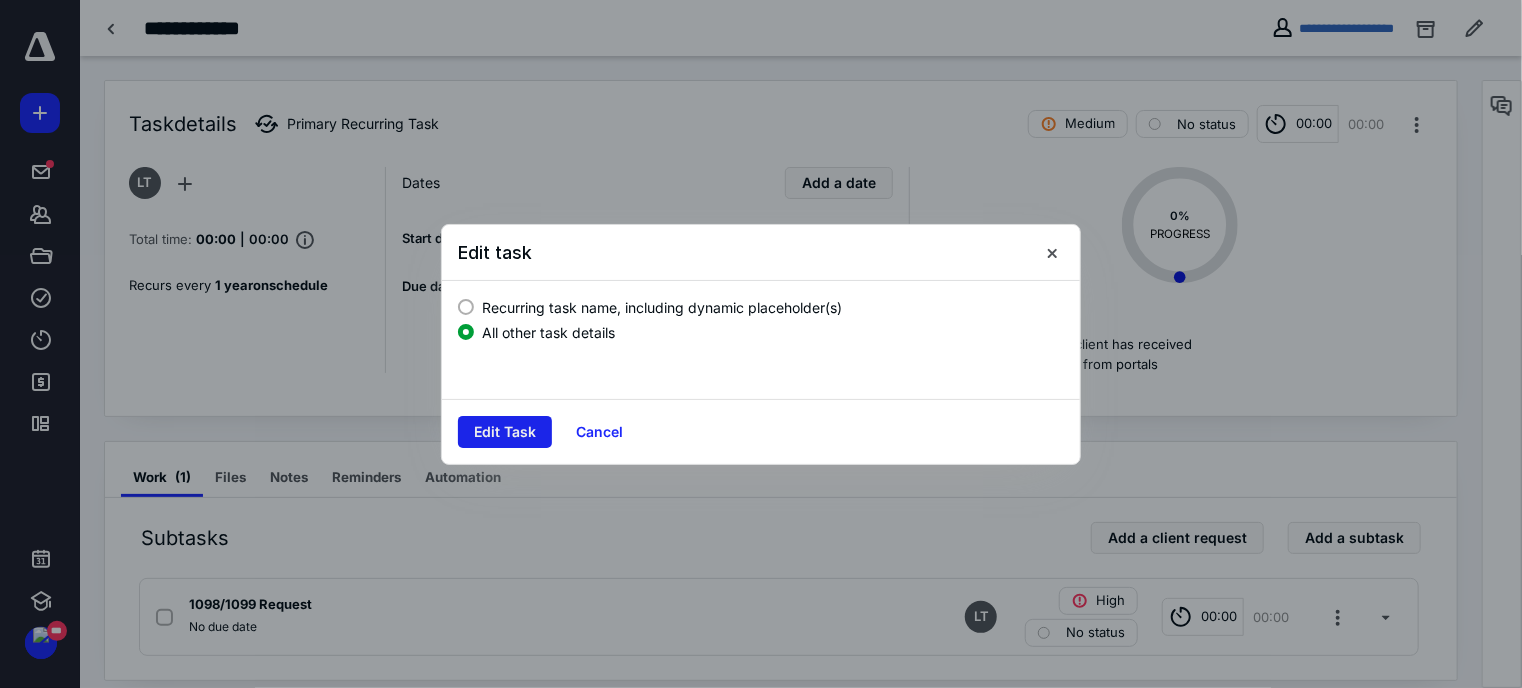 click on "Edit Task" at bounding box center (505, 432) 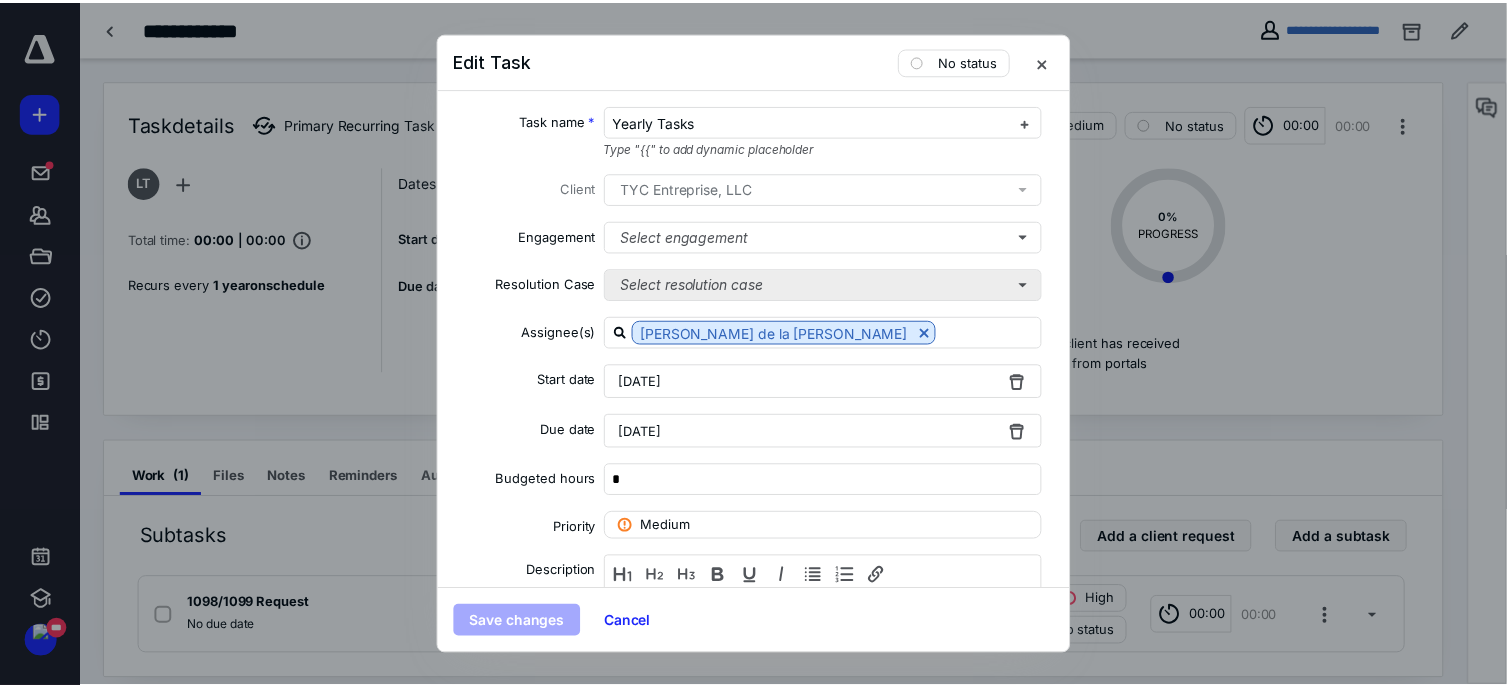 scroll, scrollTop: 95, scrollLeft: 0, axis: vertical 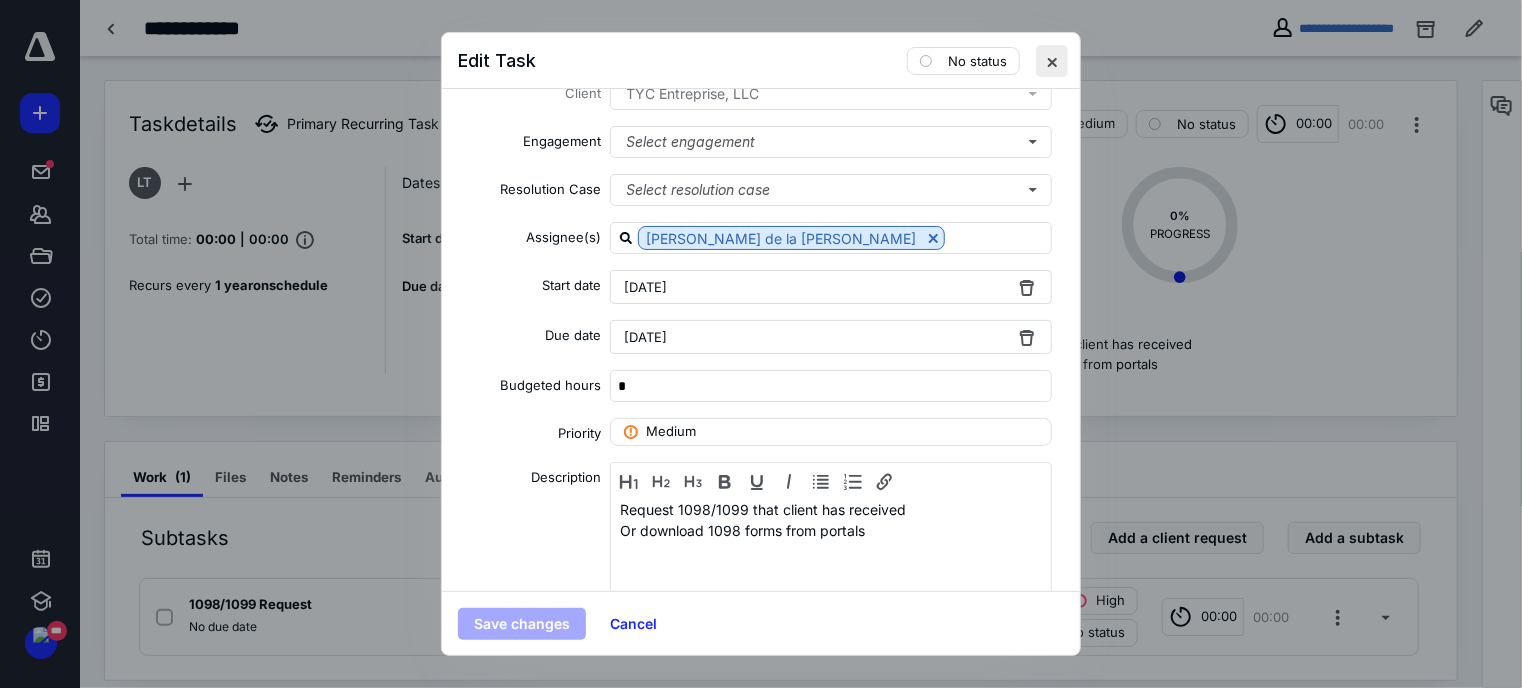 click at bounding box center (1052, 61) 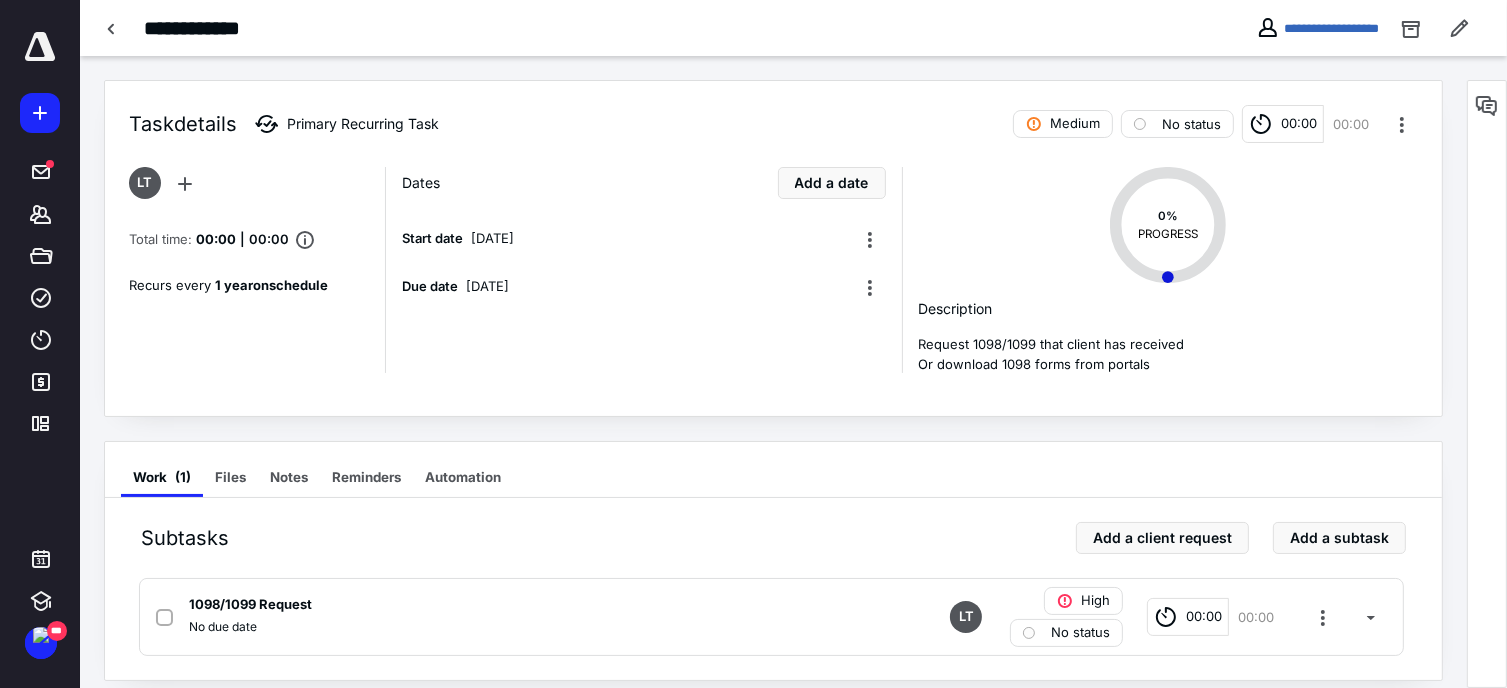 scroll, scrollTop: 16, scrollLeft: 0, axis: vertical 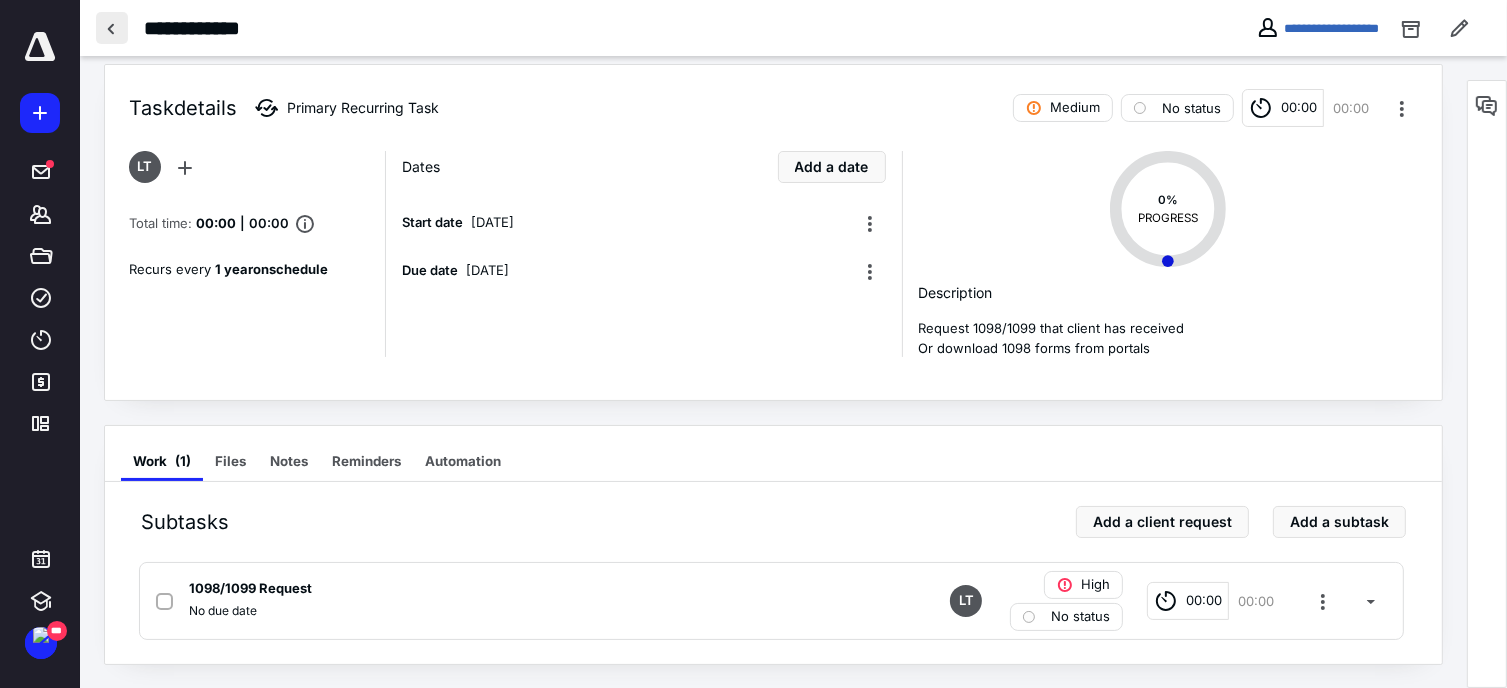 click at bounding box center [112, 28] 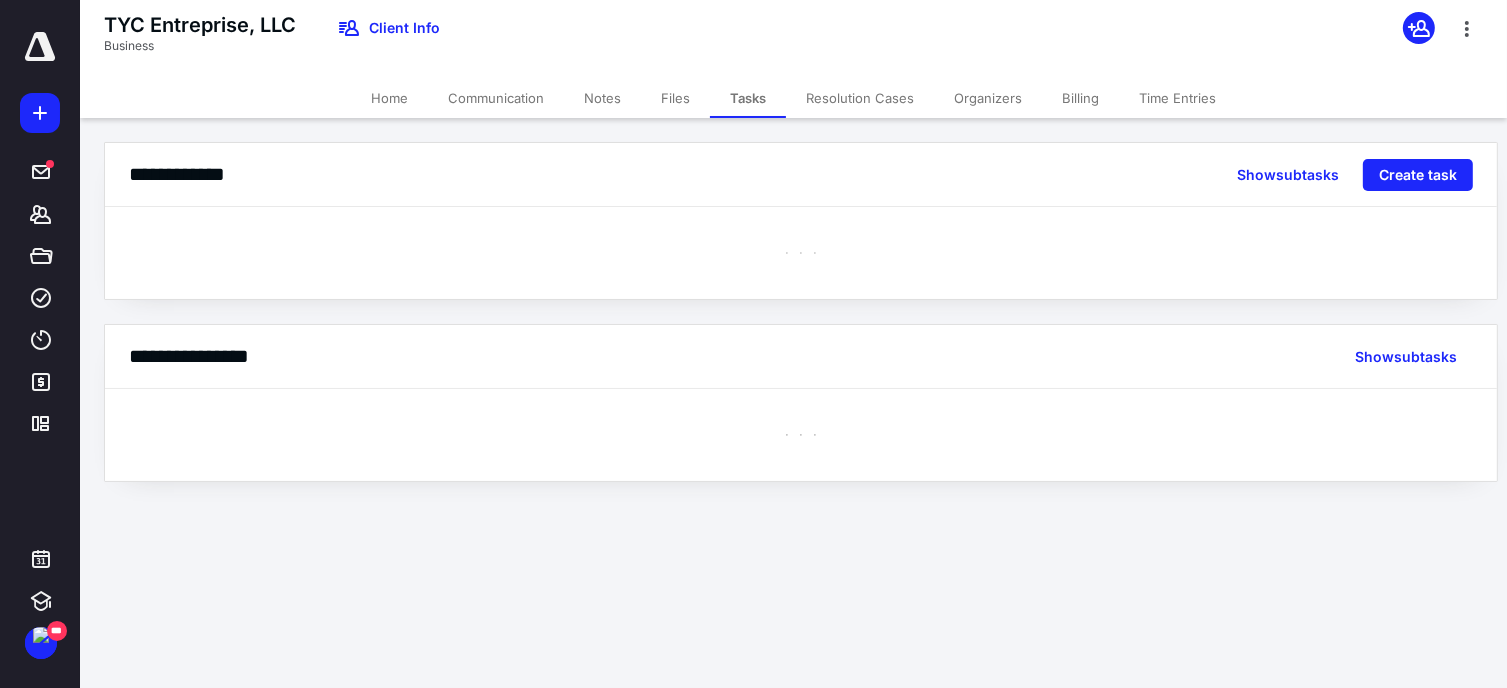 scroll, scrollTop: 0, scrollLeft: 0, axis: both 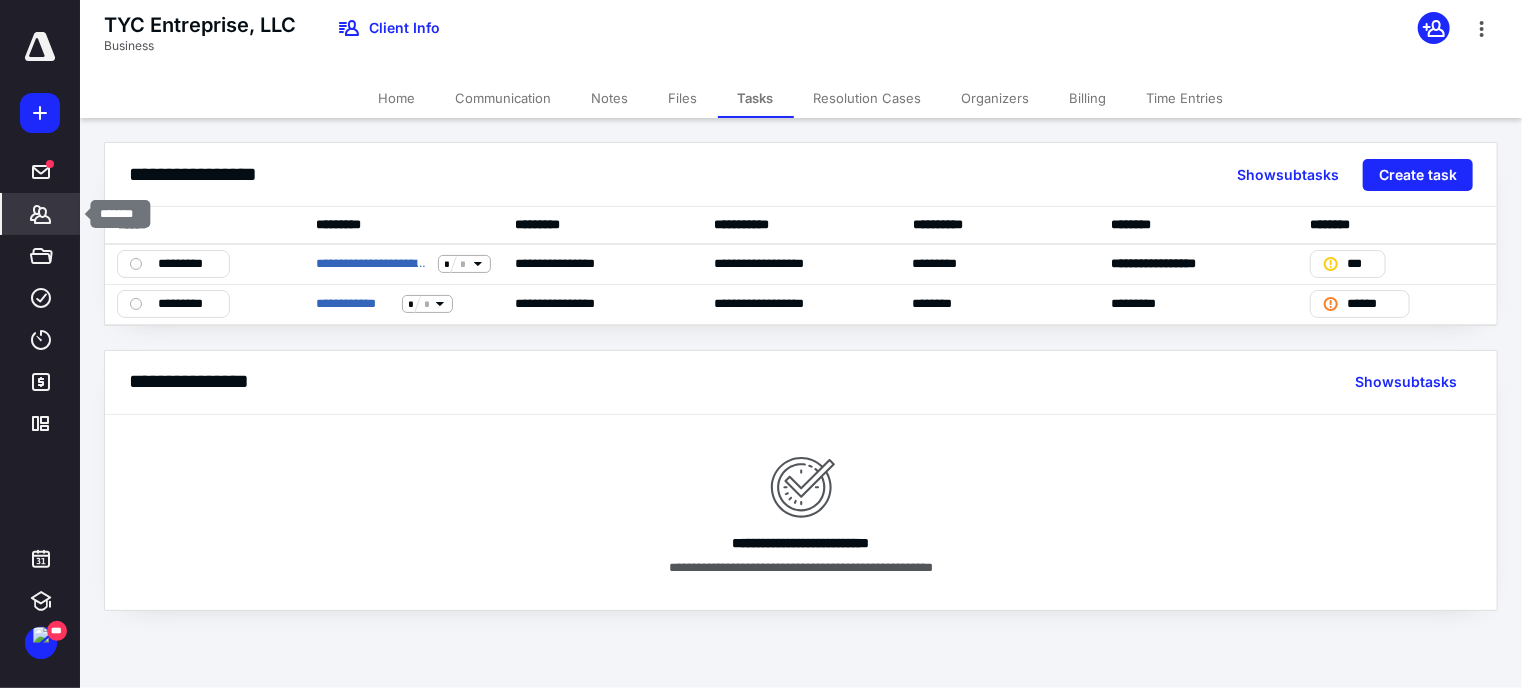 click 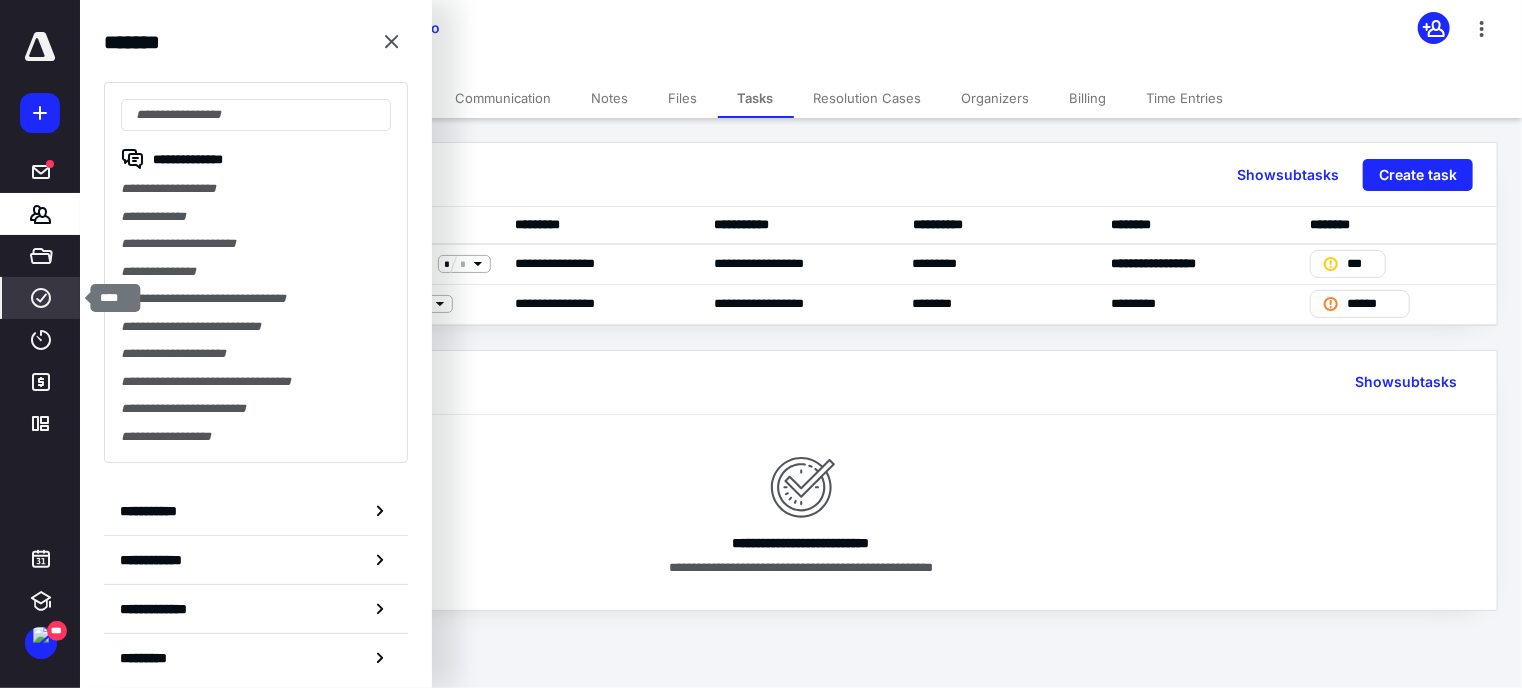 click on "****" at bounding box center (41, 298) 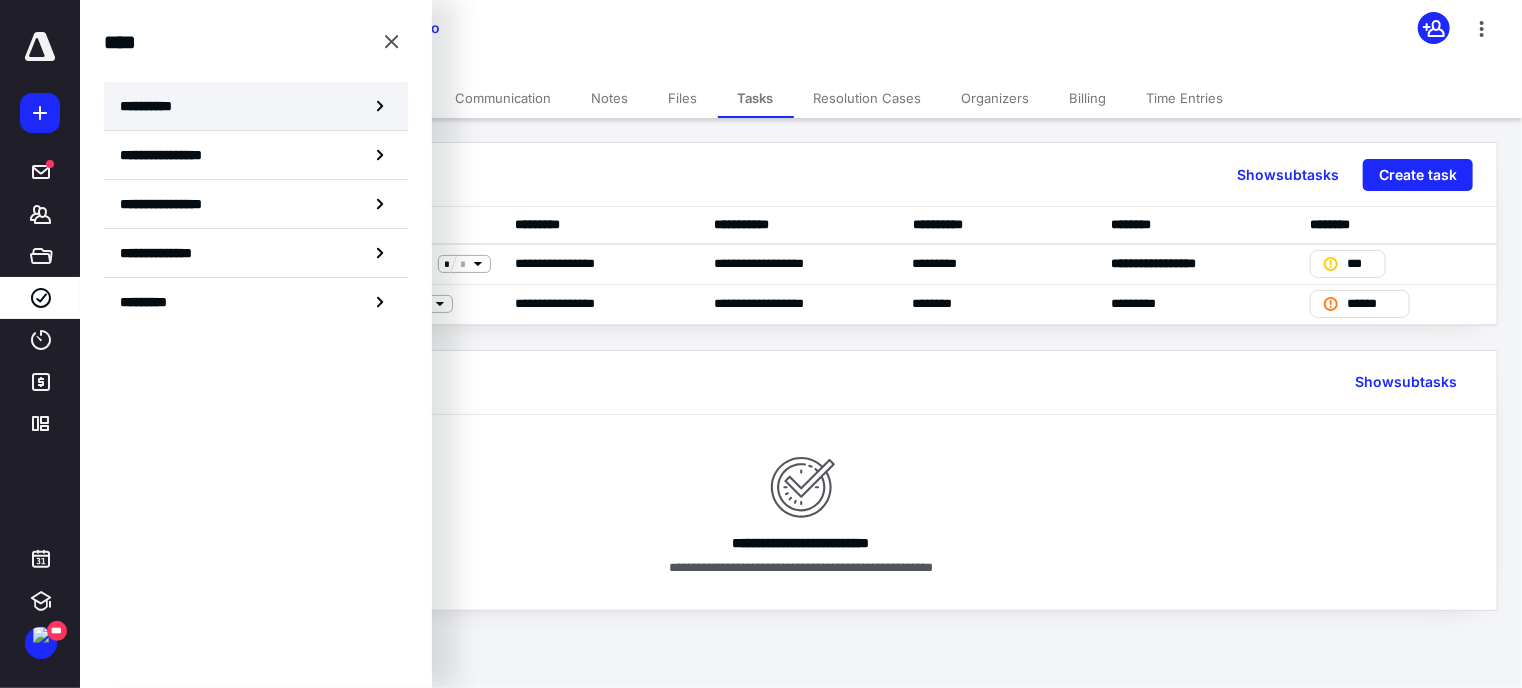 click on "**********" at bounding box center (256, 106) 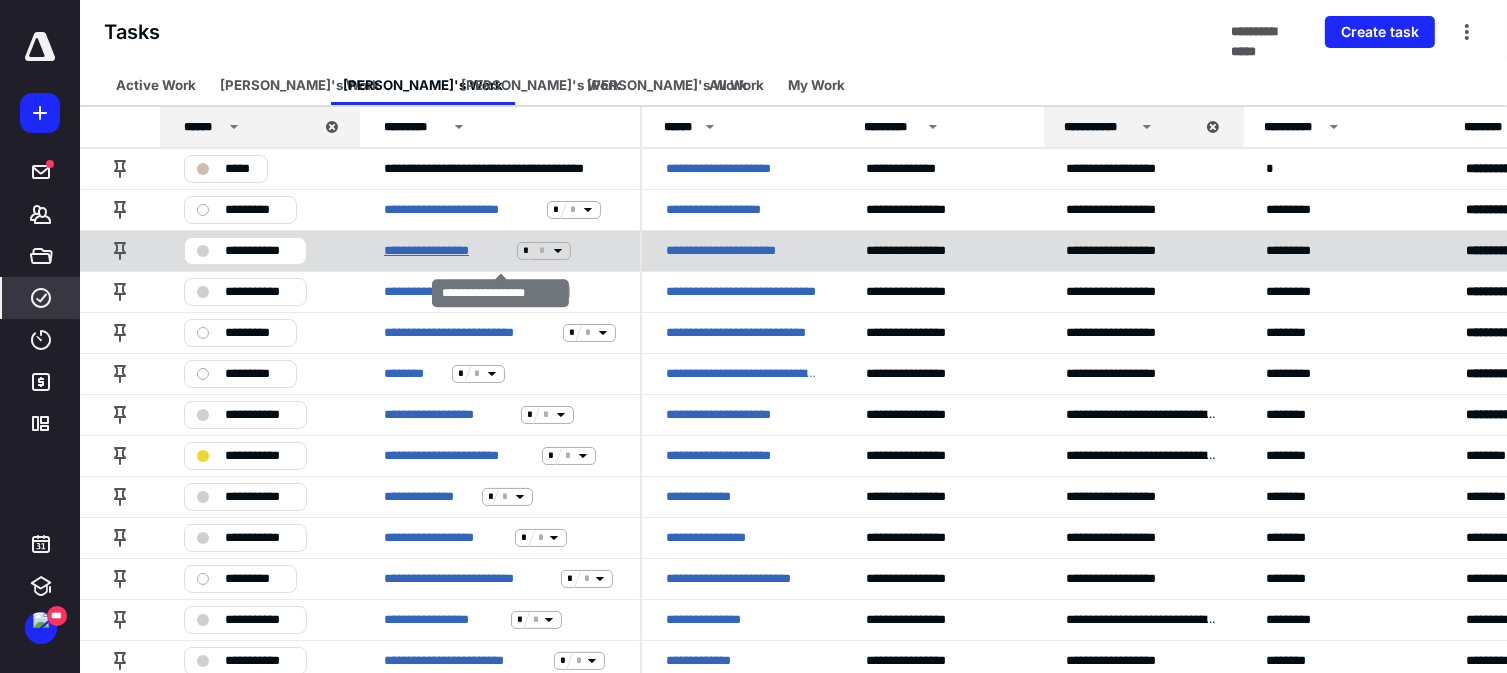click on "**********" at bounding box center [446, 251] 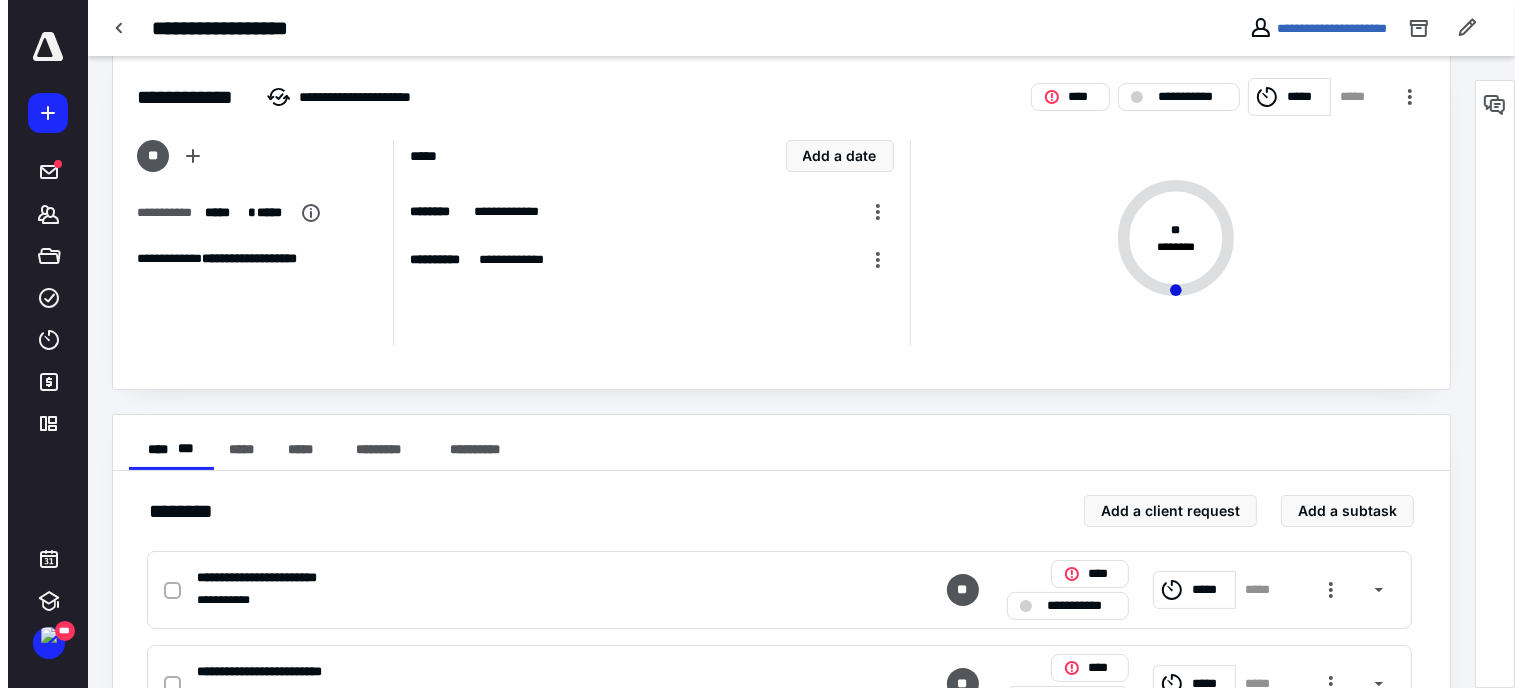 scroll, scrollTop: 0, scrollLeft: 0, axis: both 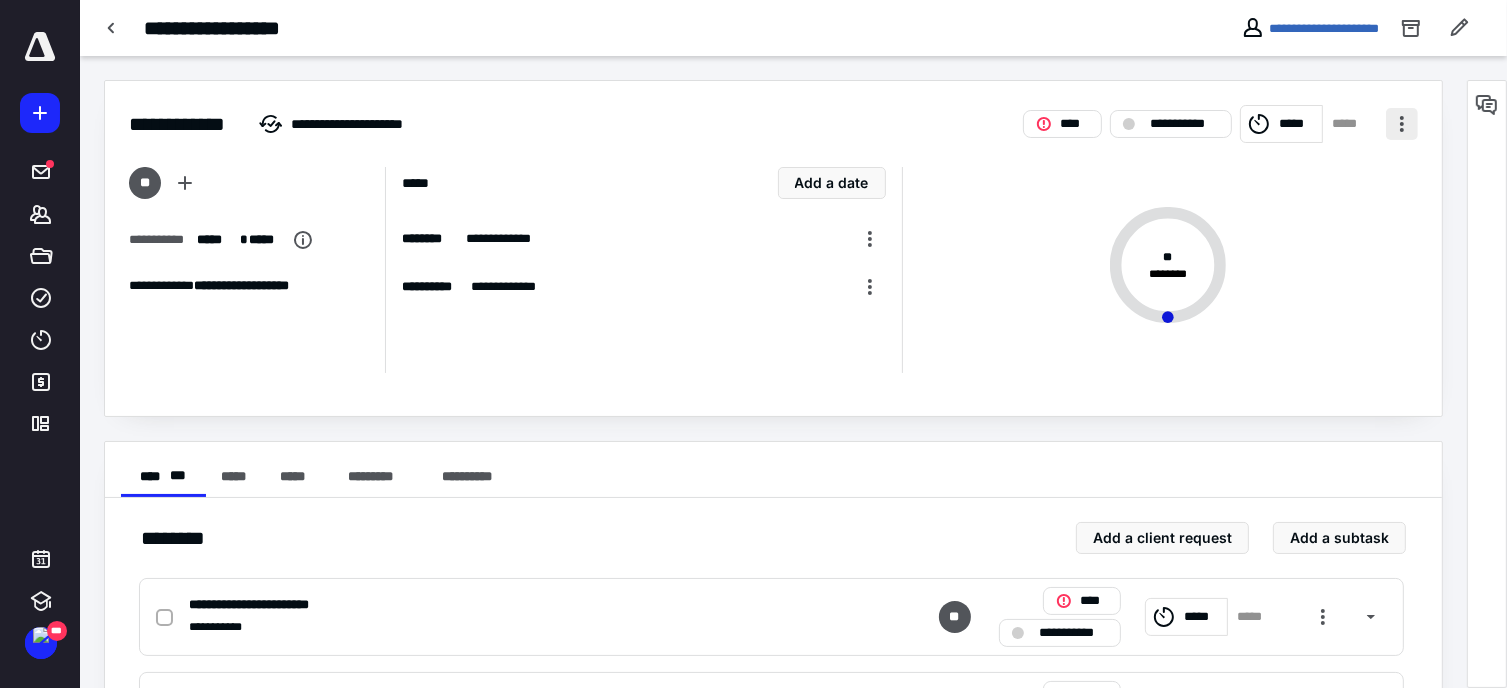 click at bounding box center [1402, 124] 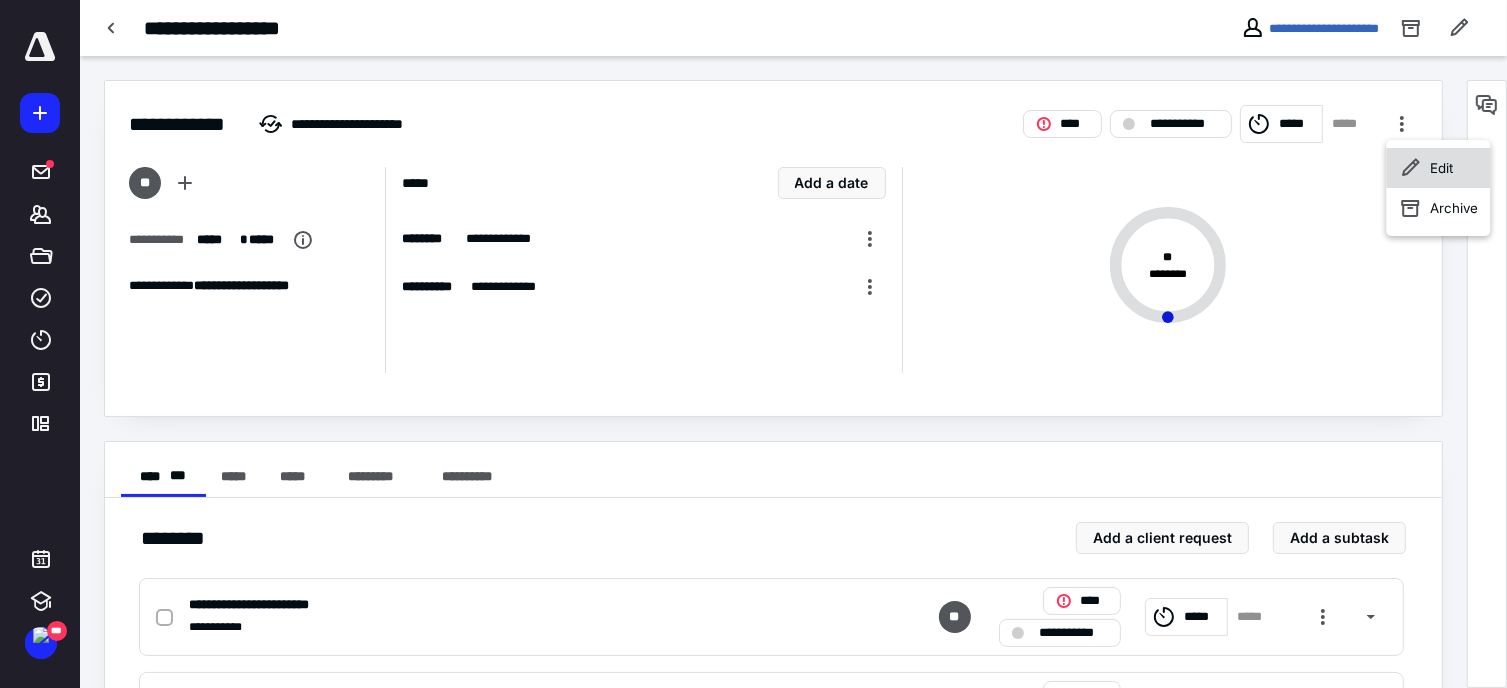 click on "Edit" at bounding box center [1441, 168] 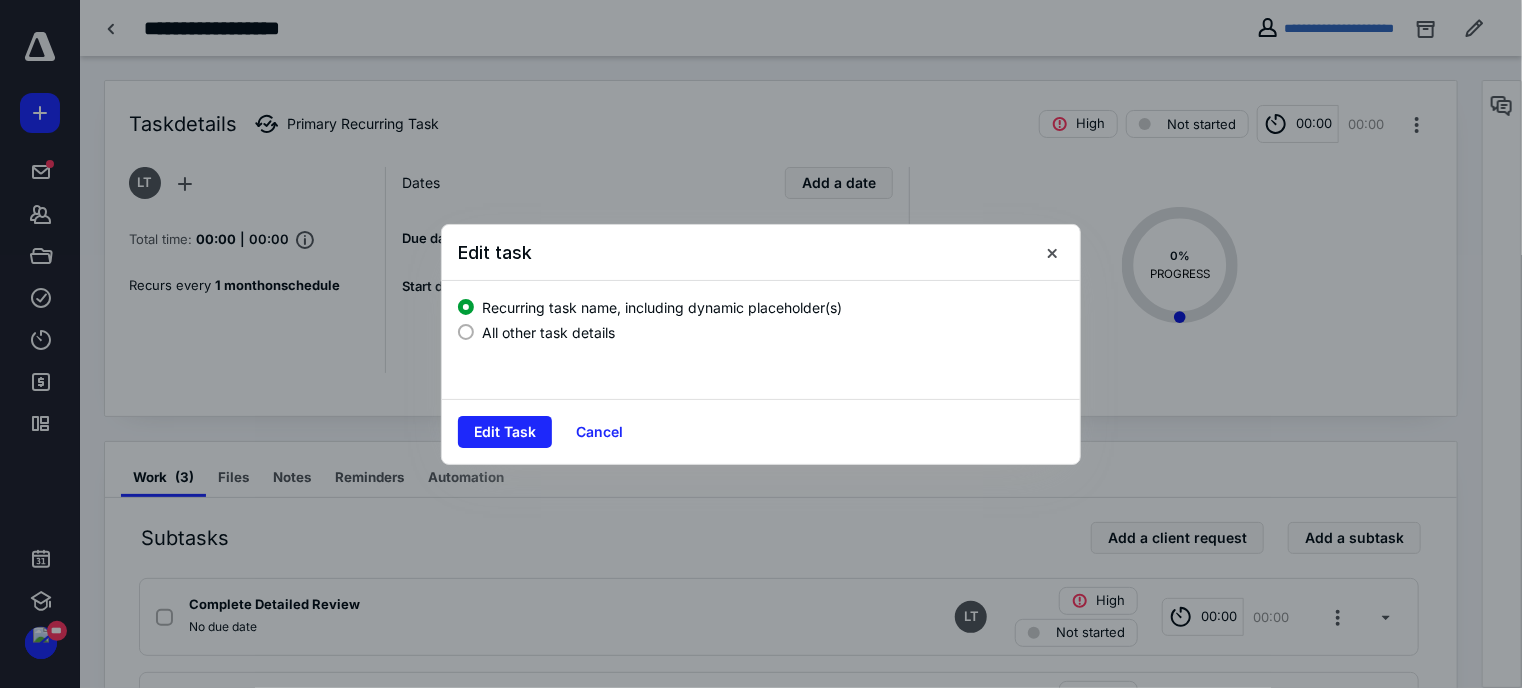 click on "All other task details" at bounding box center [548, 332] 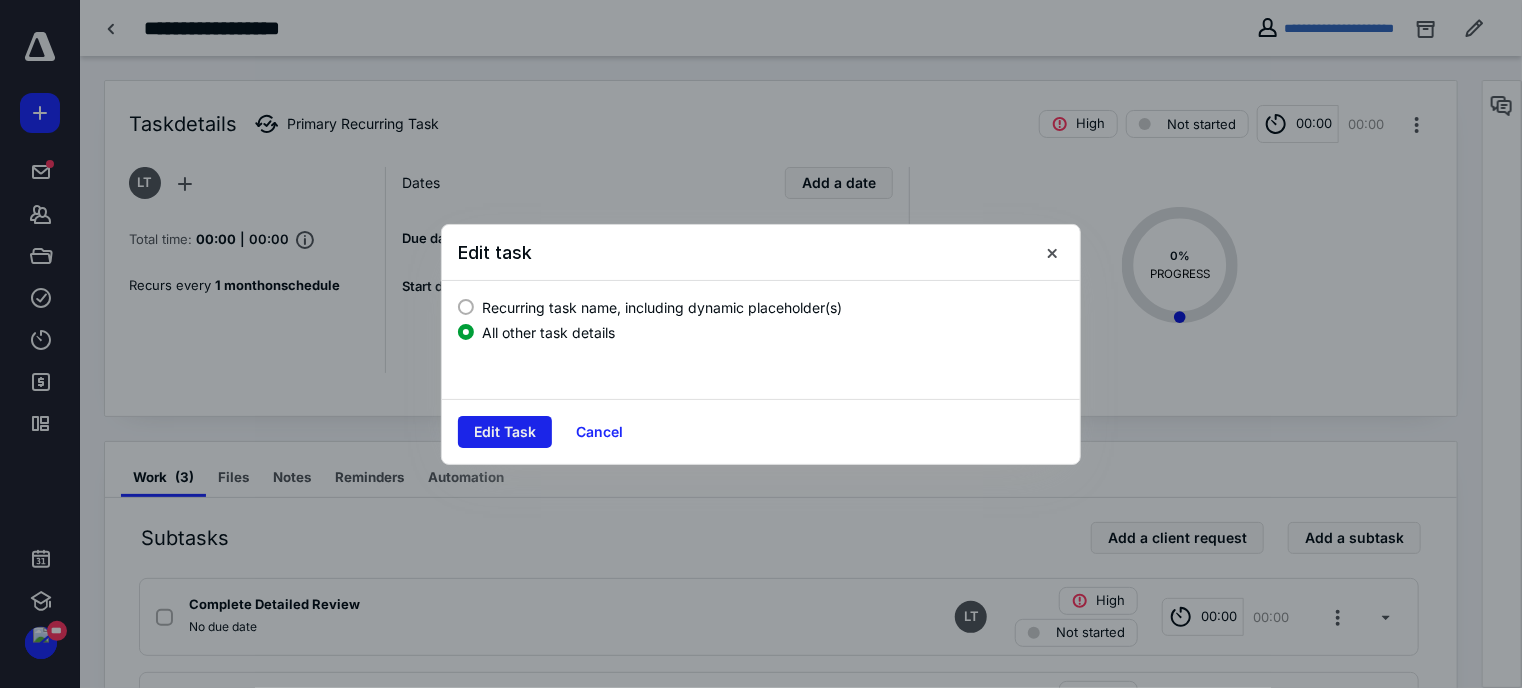 click on "Edit Task" at bounding box center [505, 432] 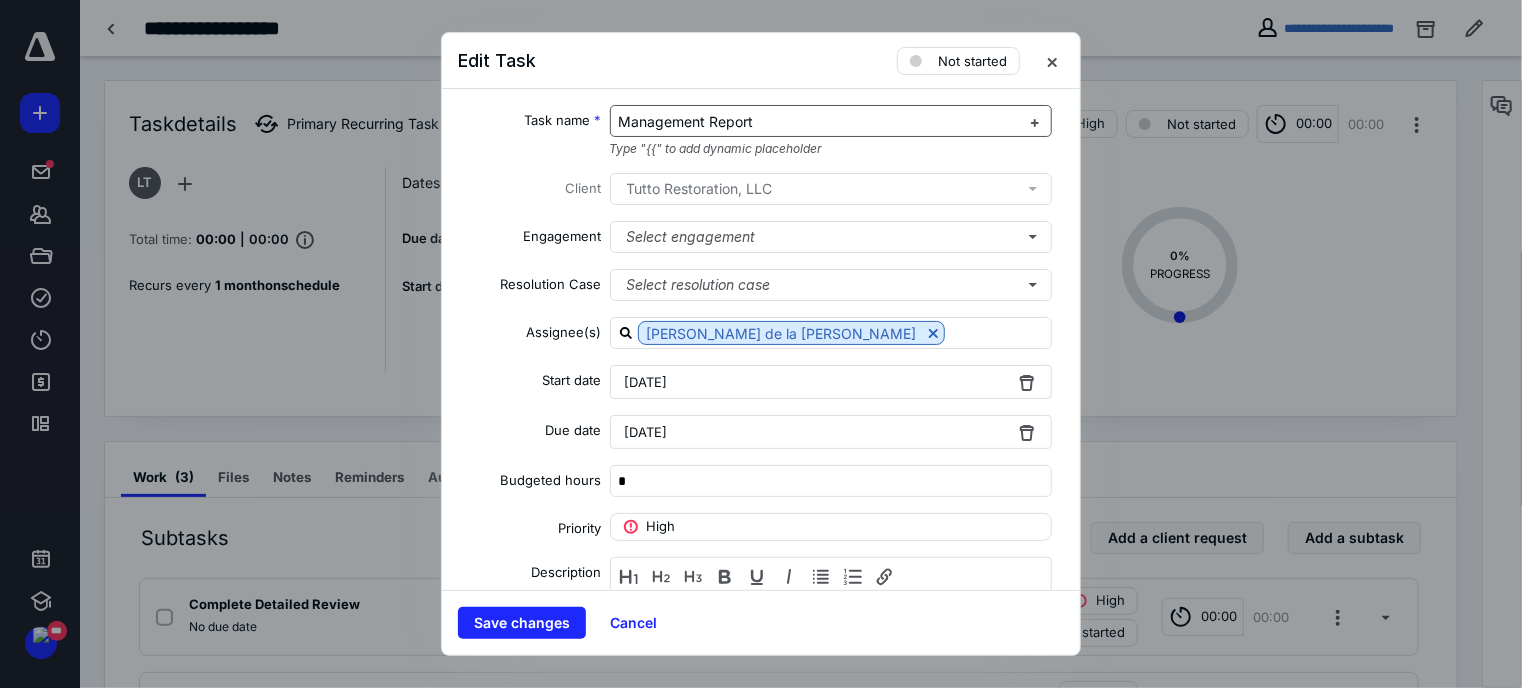 click on "Management Report" at bounding box center [686, 121] 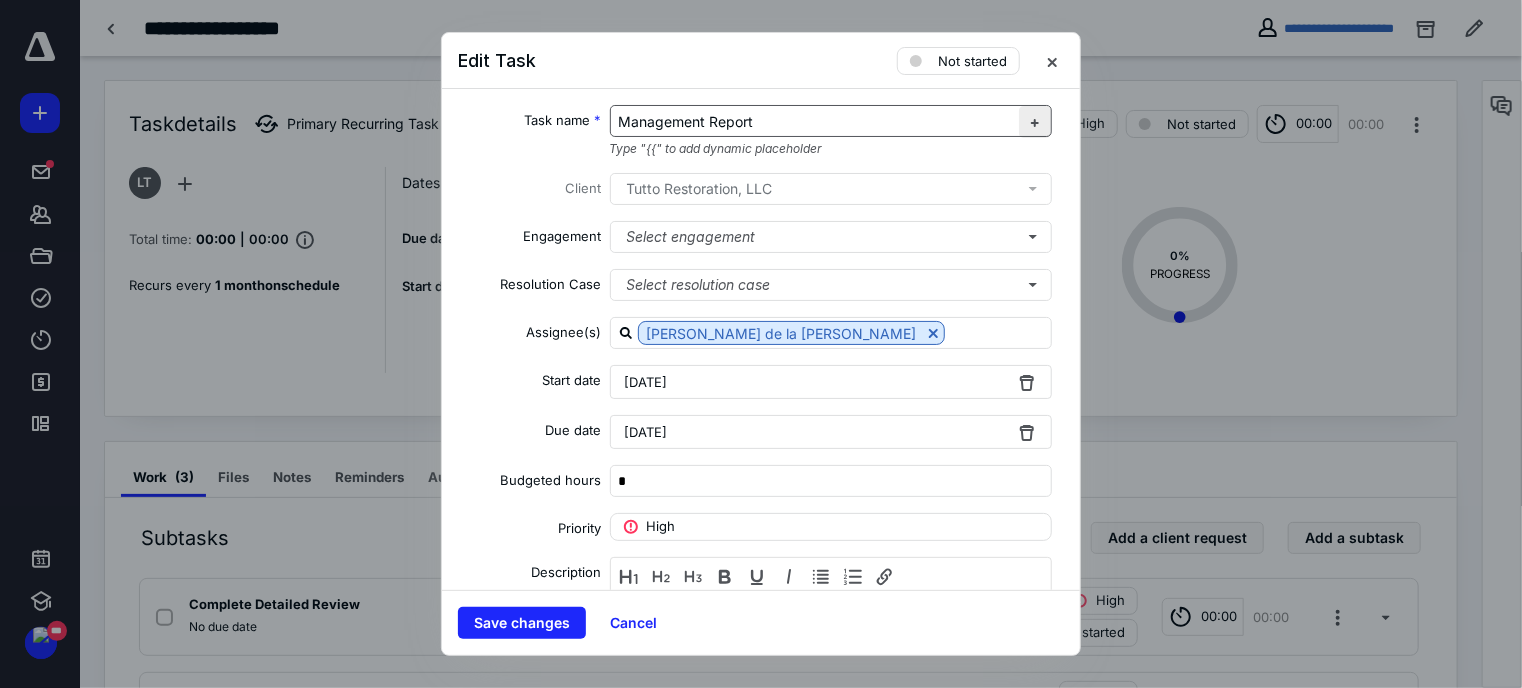click at bounding box center [1035, 122] 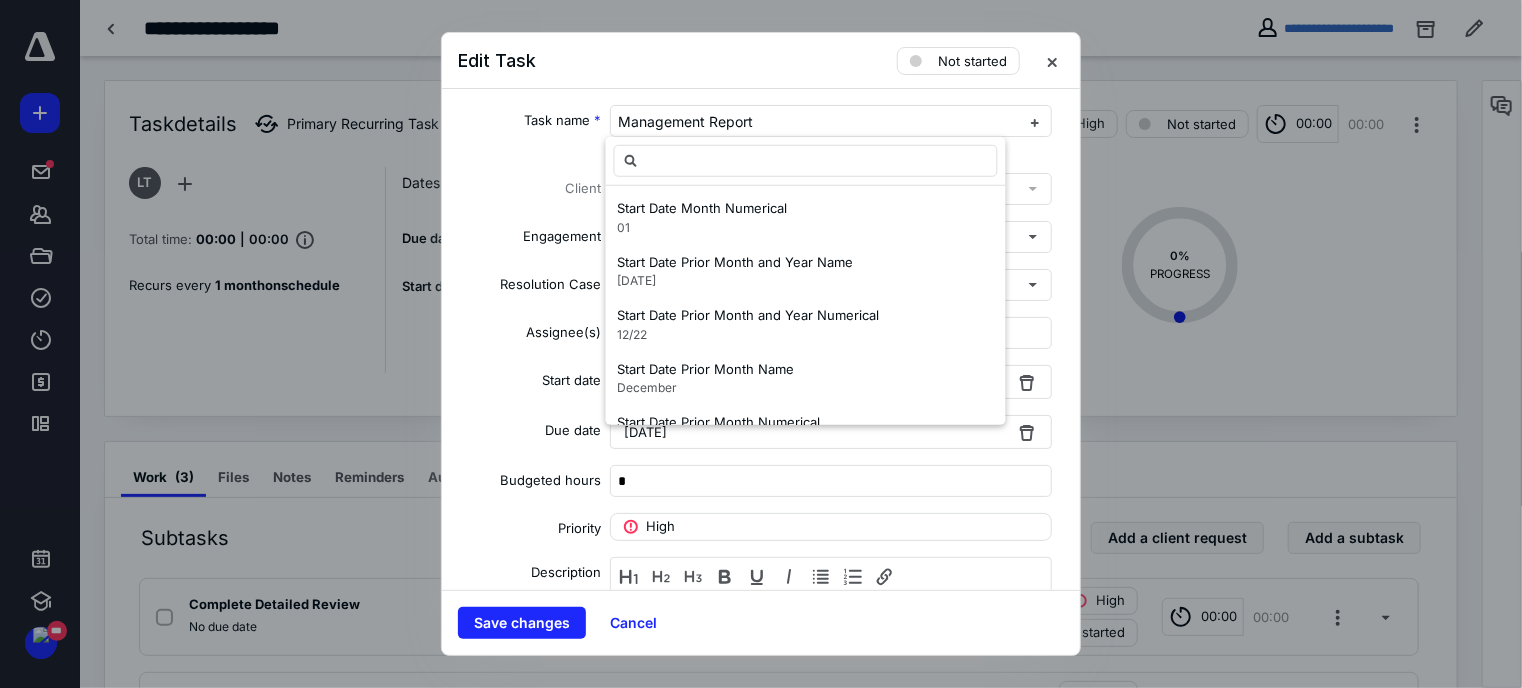 scroll, scrollTop: 842, scrollLeft: 0, axis: vertical 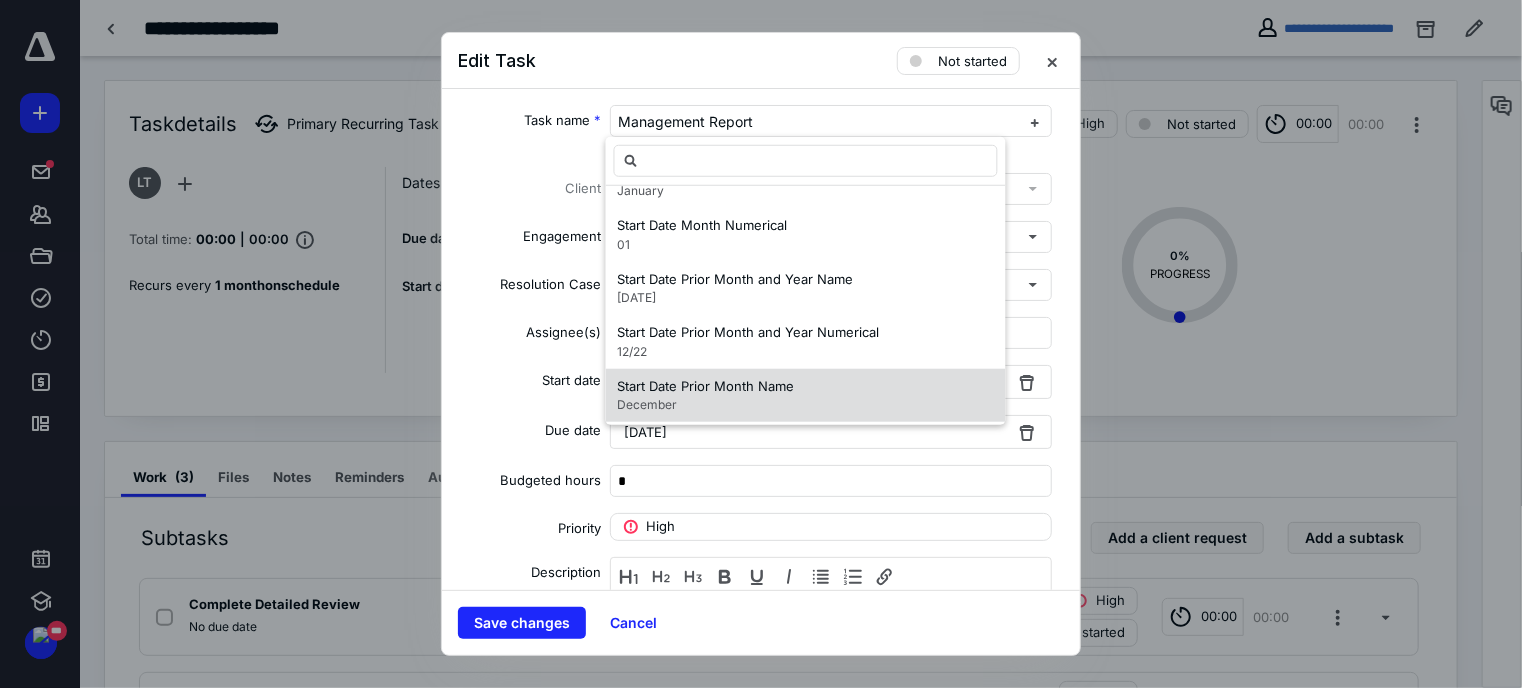 click on "Start Date Prior Month Name December" at bounding box center [806, 395] 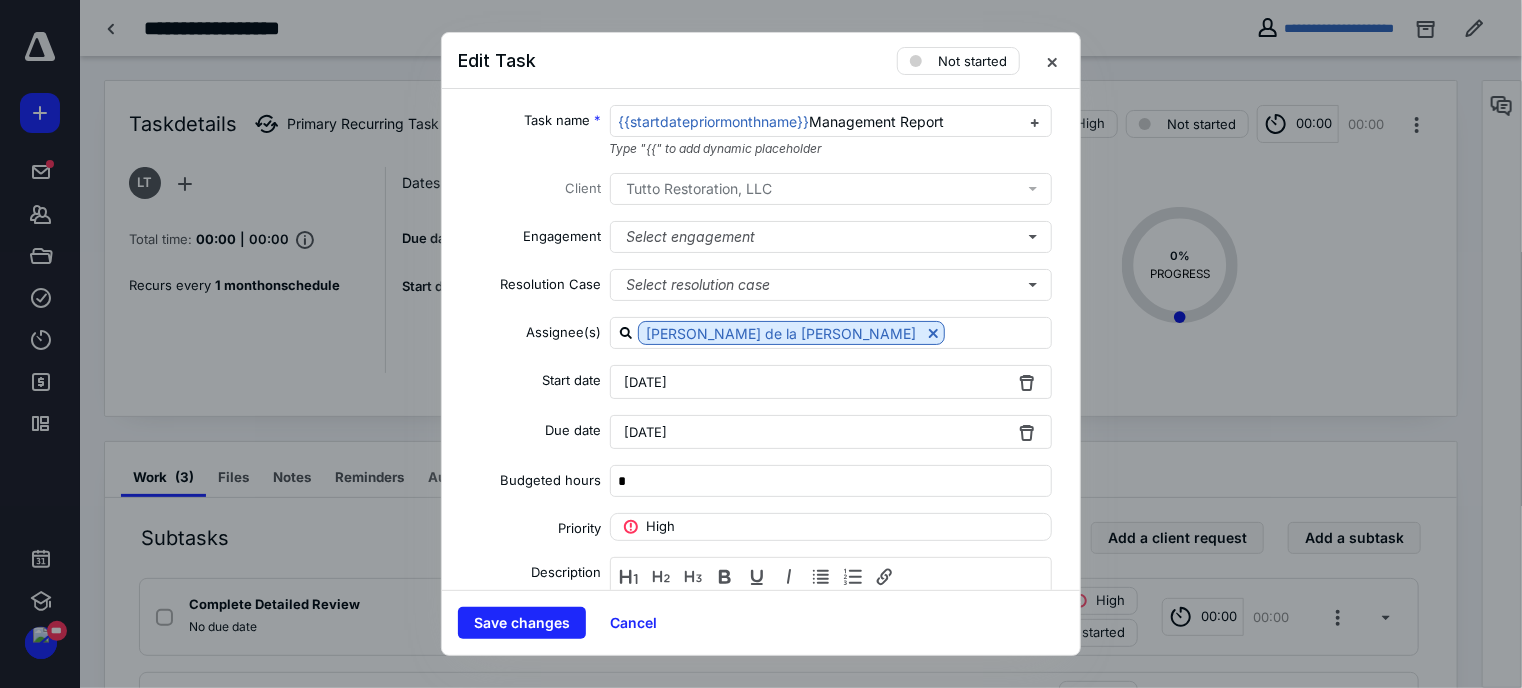 scroll, scrollTop: 0, scrollLeft: 0, axis: both 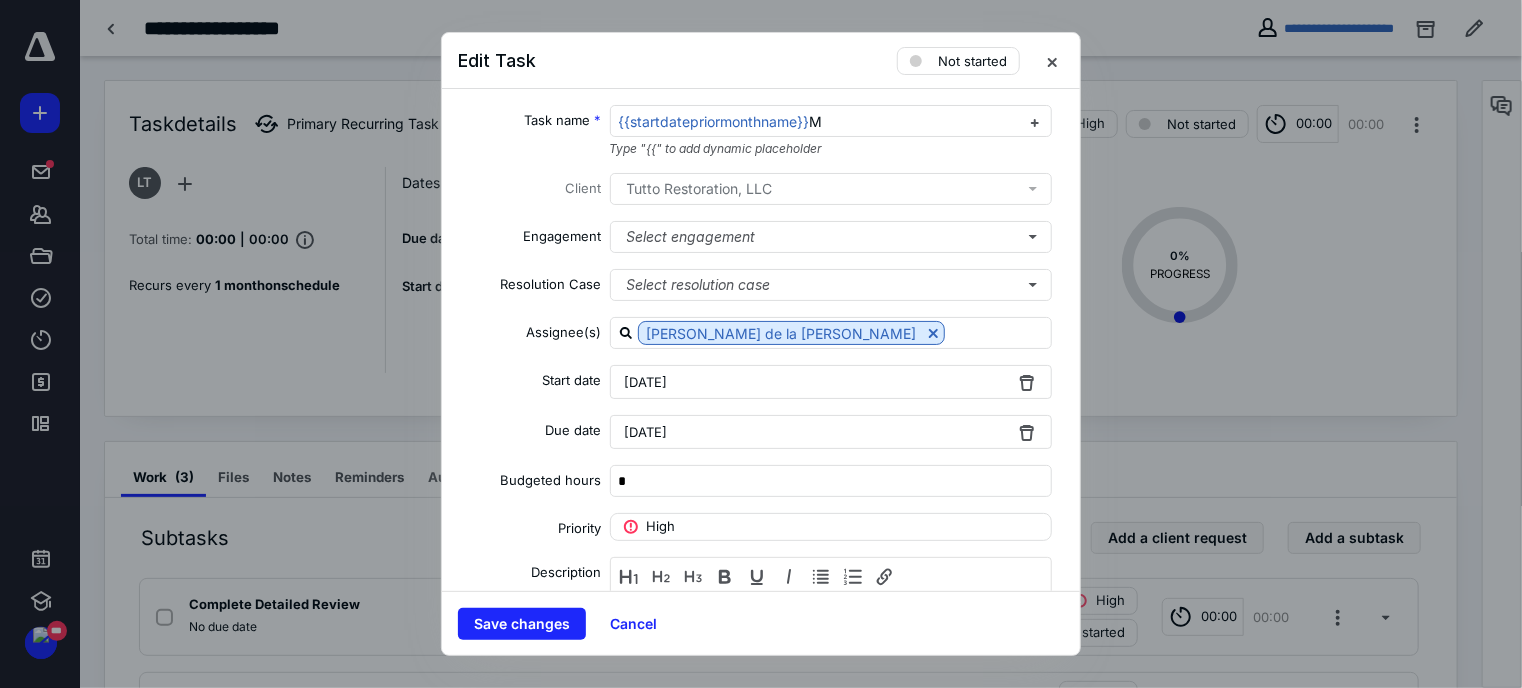 type 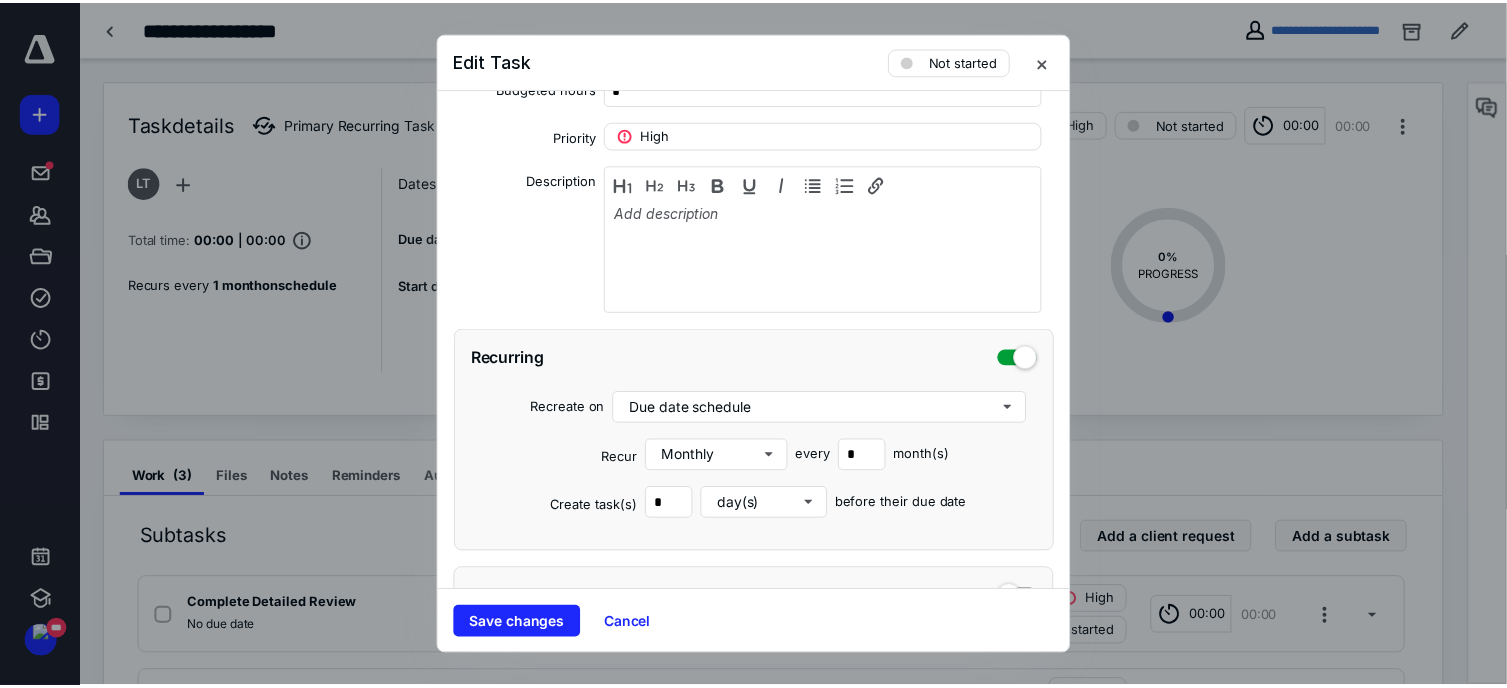 scroll, scrollTop: 459, scrollLeft: 0, axis: vertical 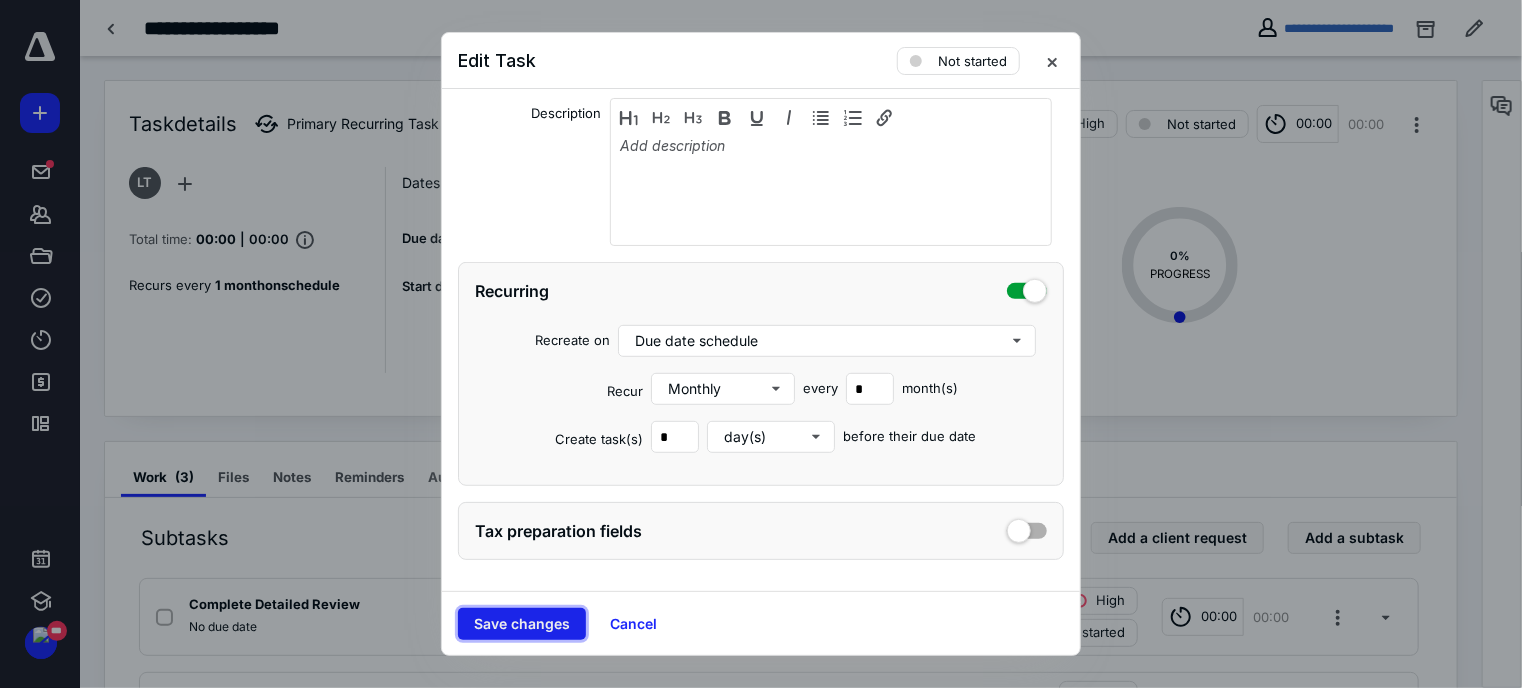 click on "Save changes" at bounding box center [522, 624] 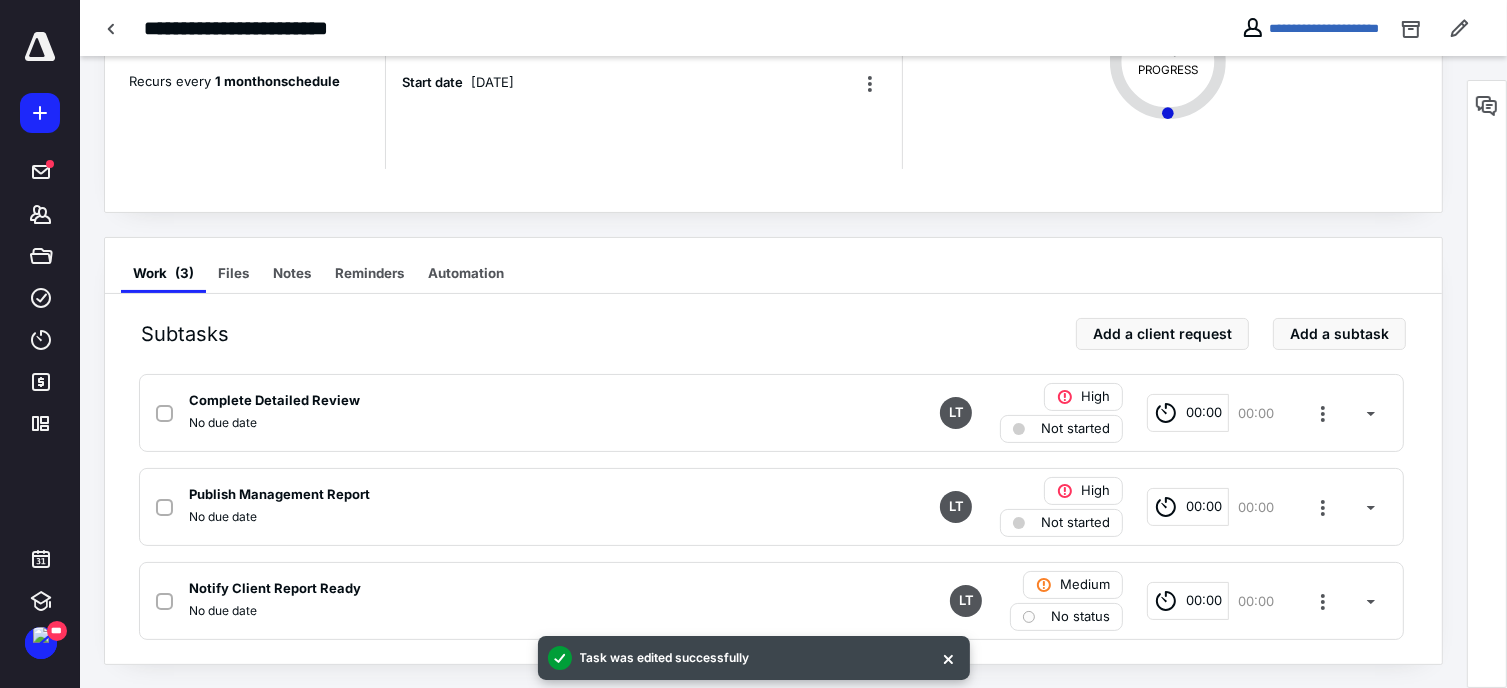 scroll, scrollTop: 0, scrollLeft: 0, axis: both 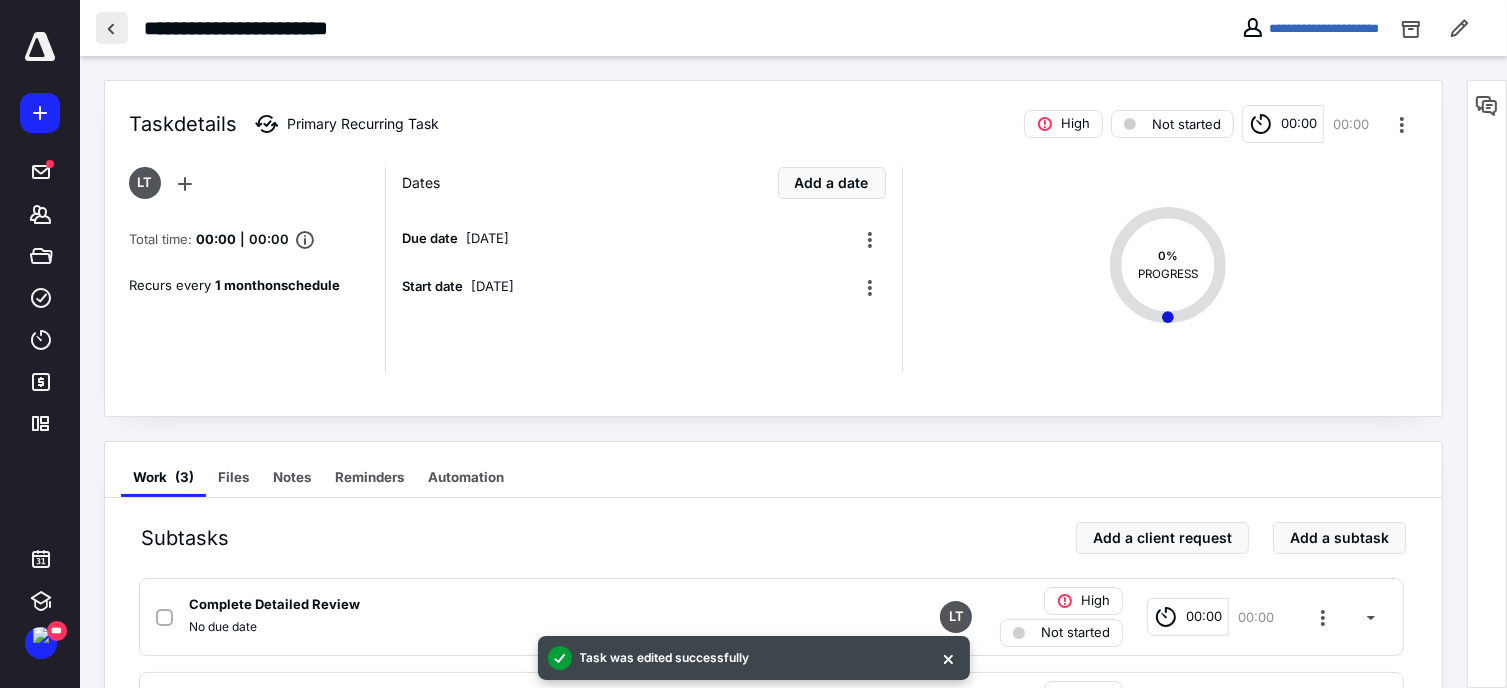 click at bounding box center [112, 28] 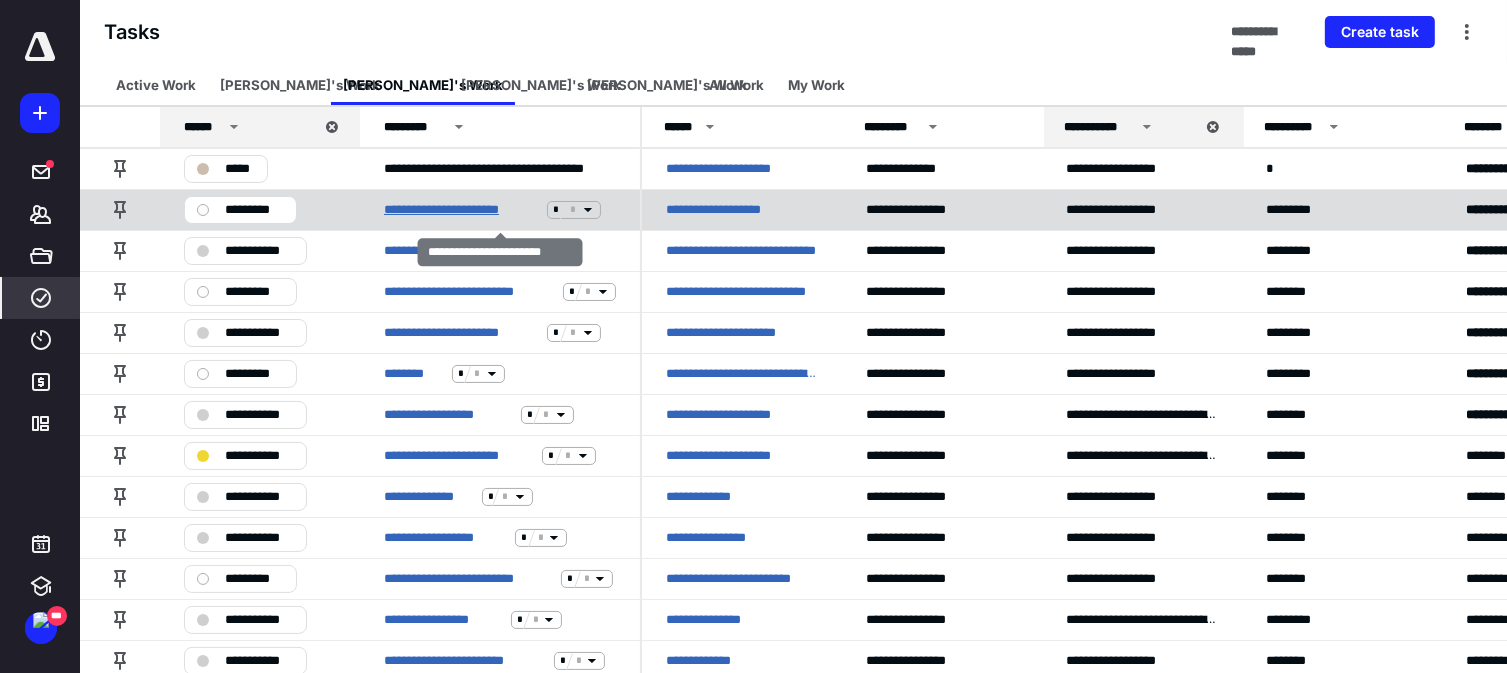 click on "**********" at bounding box center [461, 210] 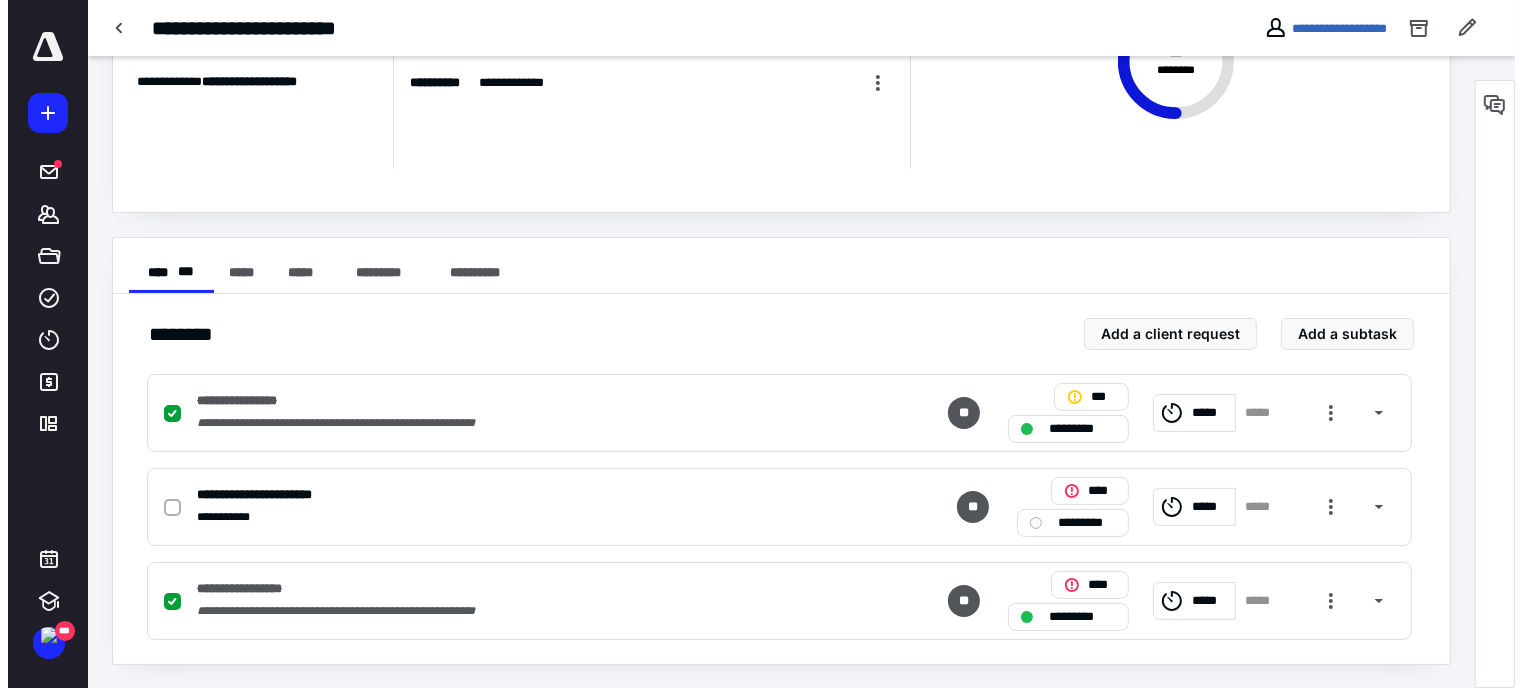 scroll, scrollTop: 0, scrollLeft: 0, axis: both 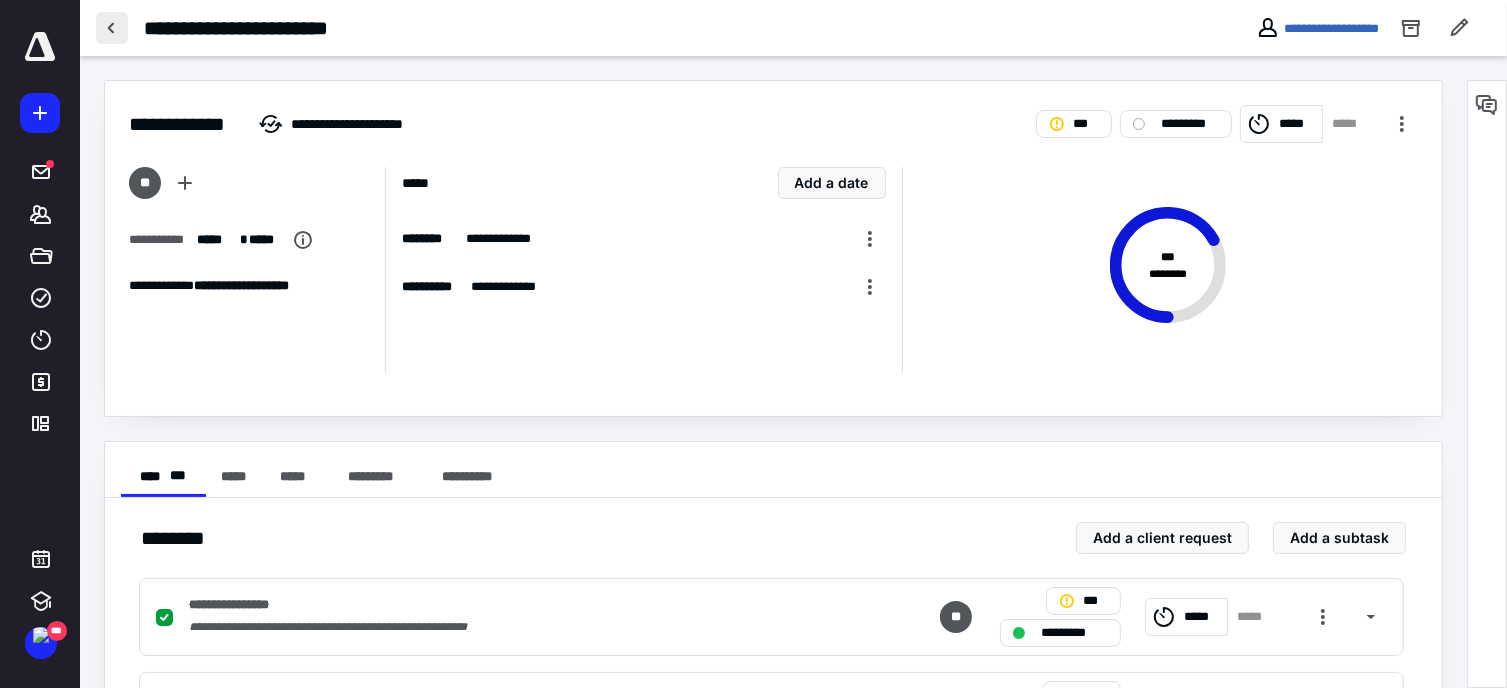 click at bounding box center [112, 28] 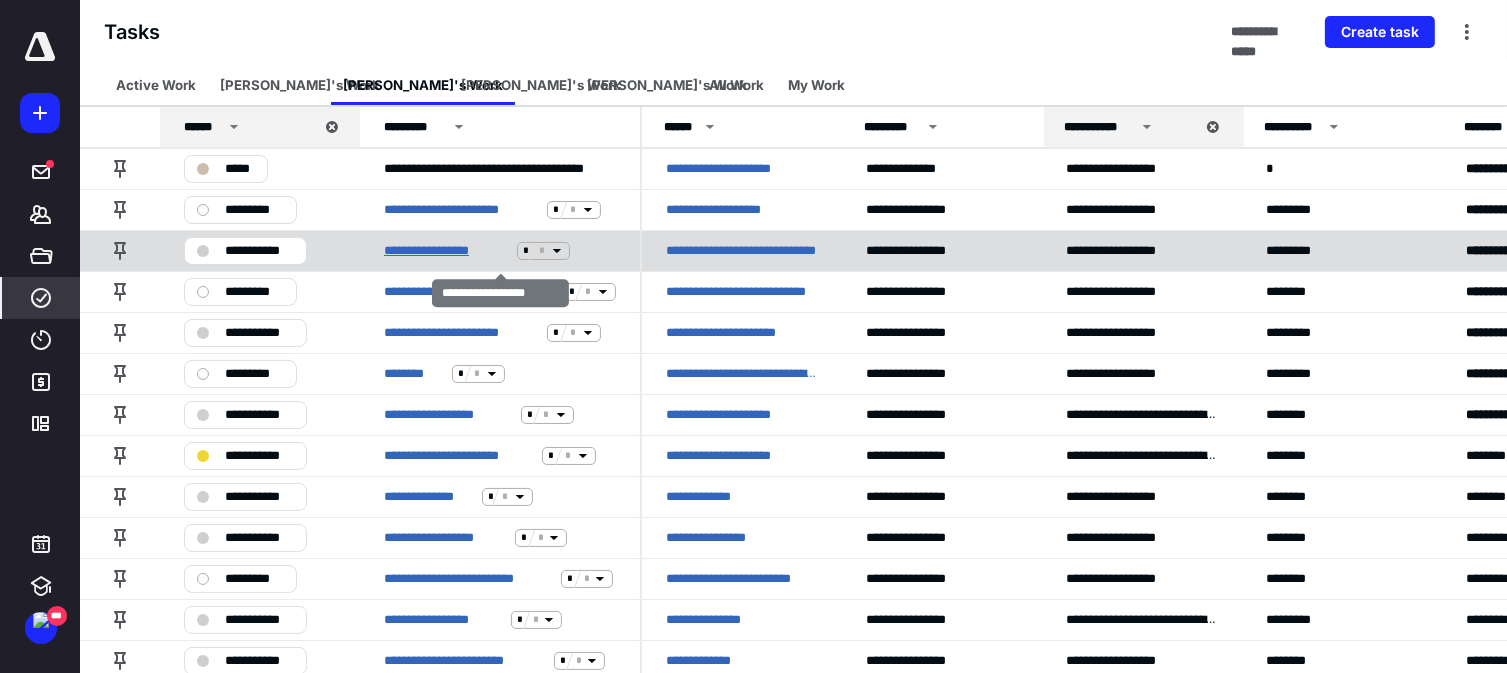 click on "**********" at bounding box center (446, 251) 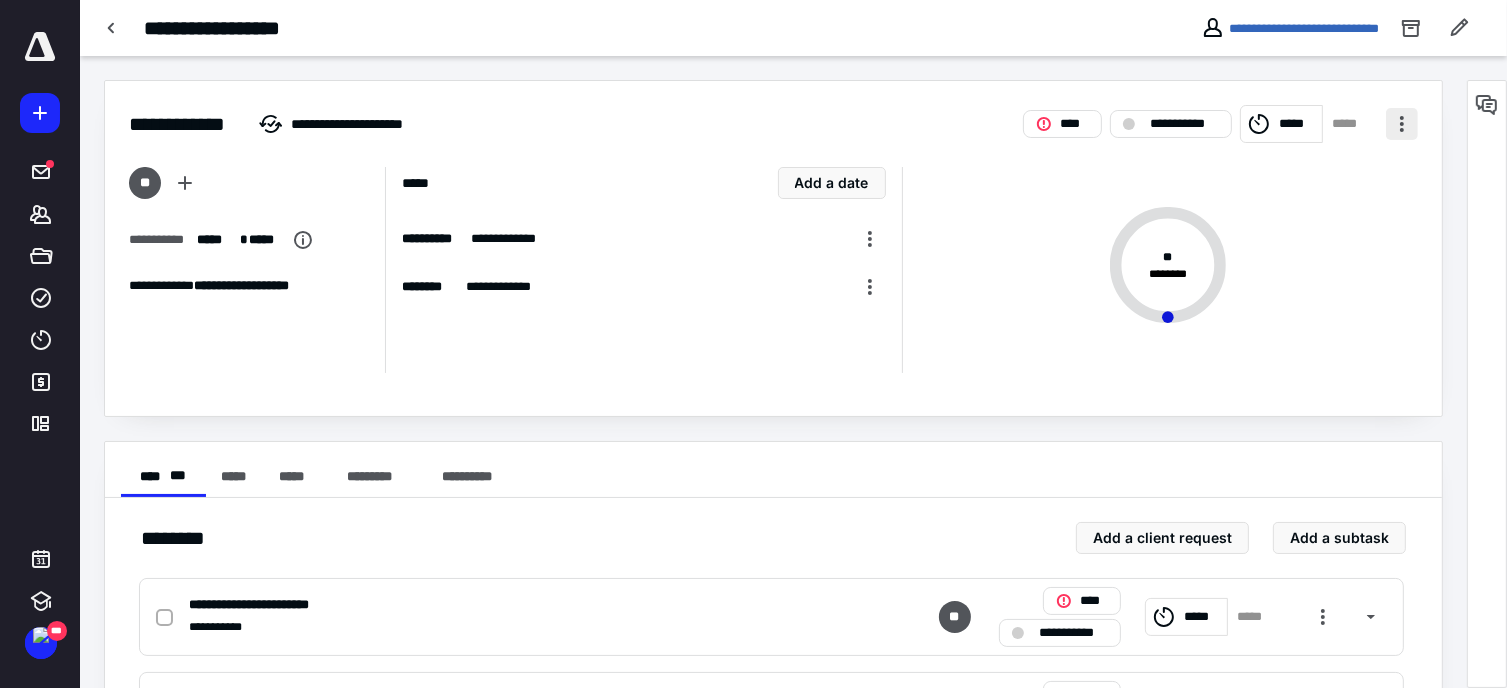 click at bounding box center (1402, 124) 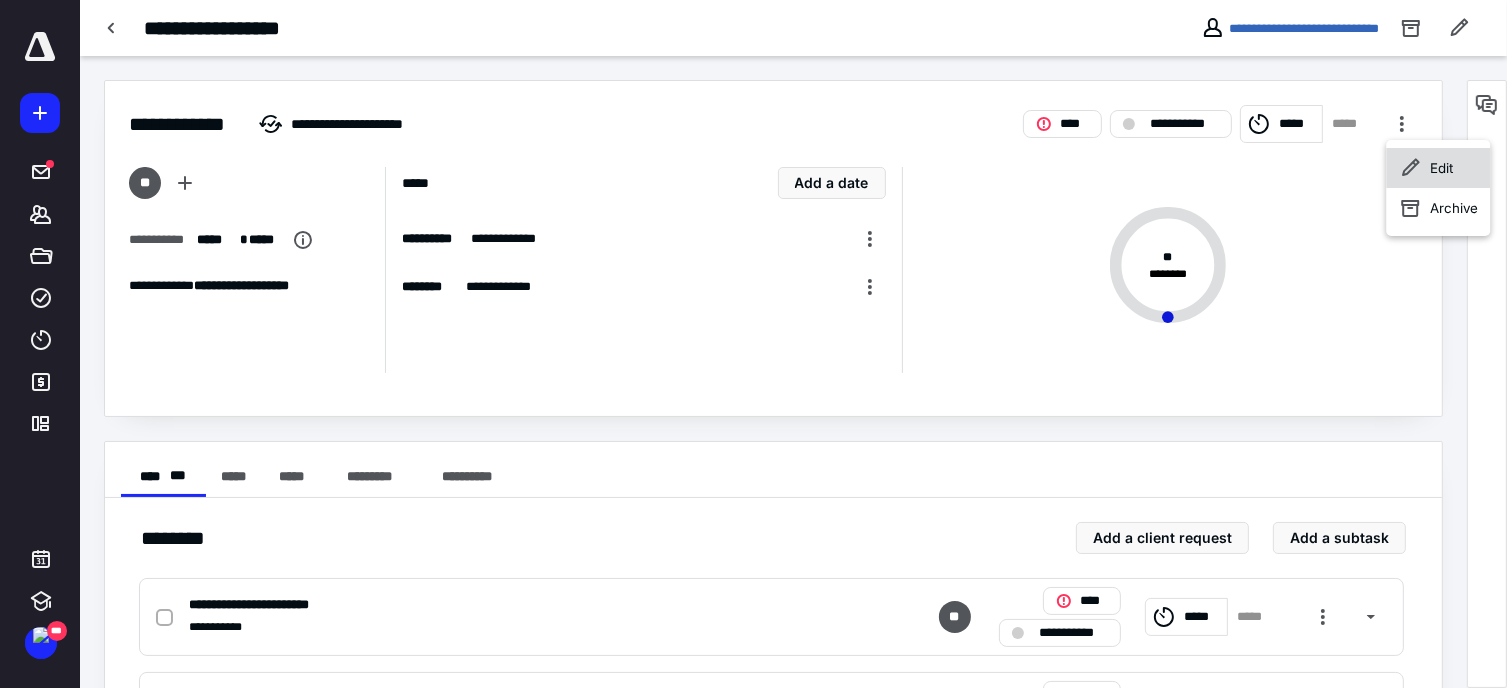 click on "Edit" at bounding box center [1441, 168] 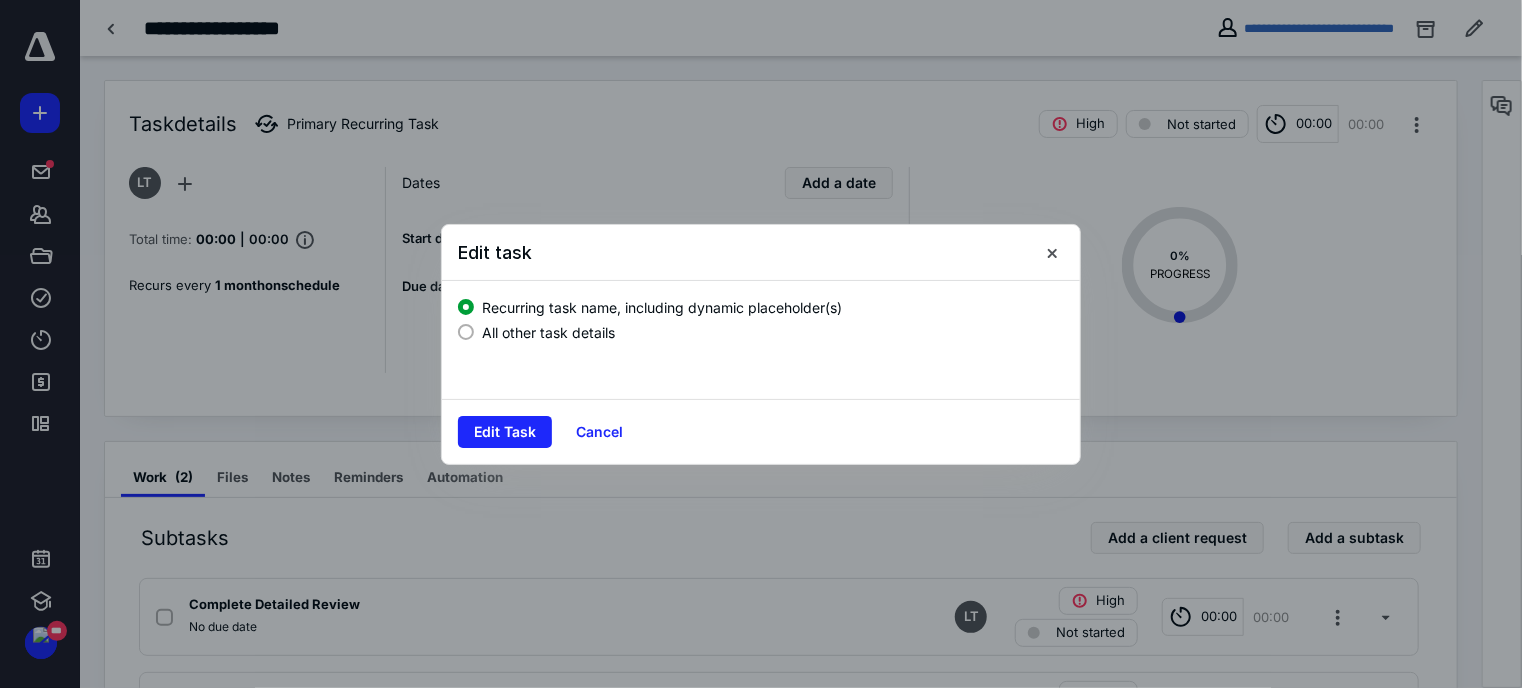 click on "All other task details" at bounding box center [548, 332] 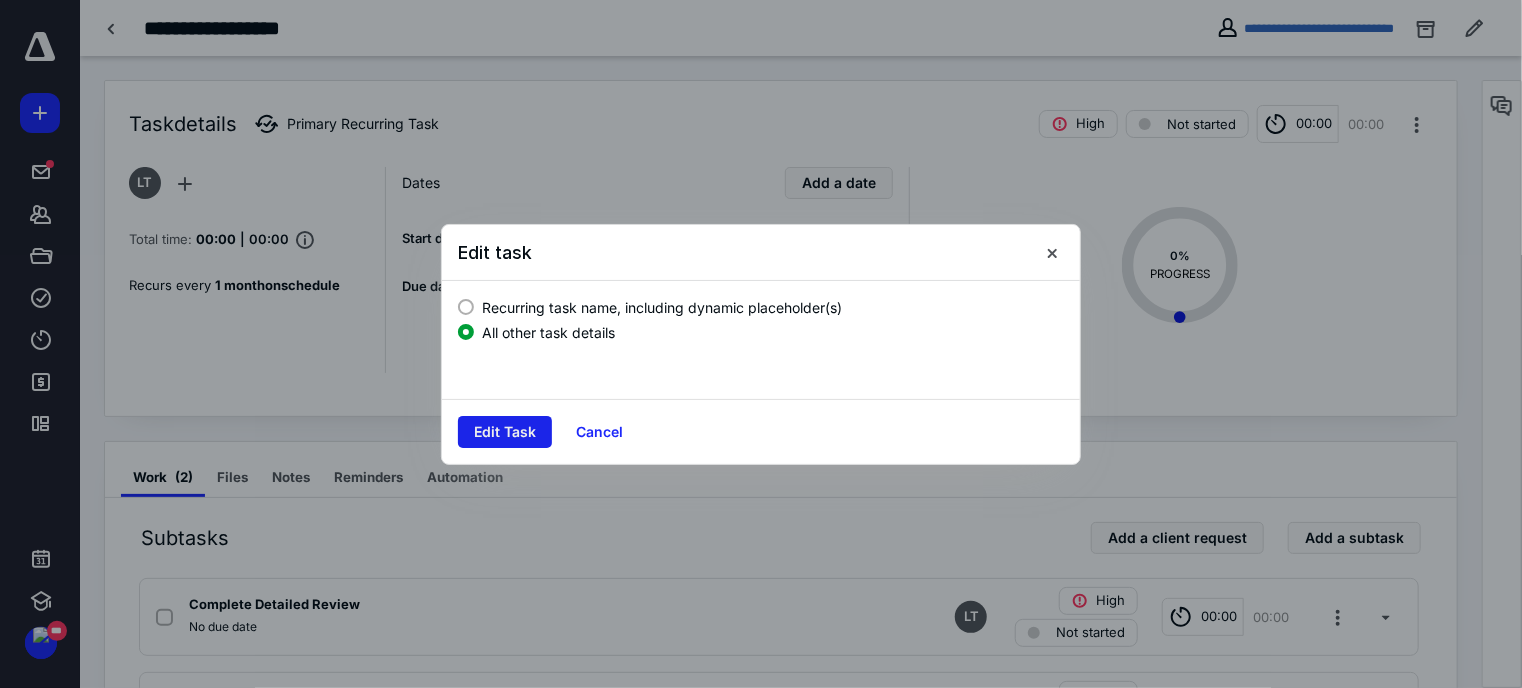 click on "Edit Task" at bounding box center [505, 432] 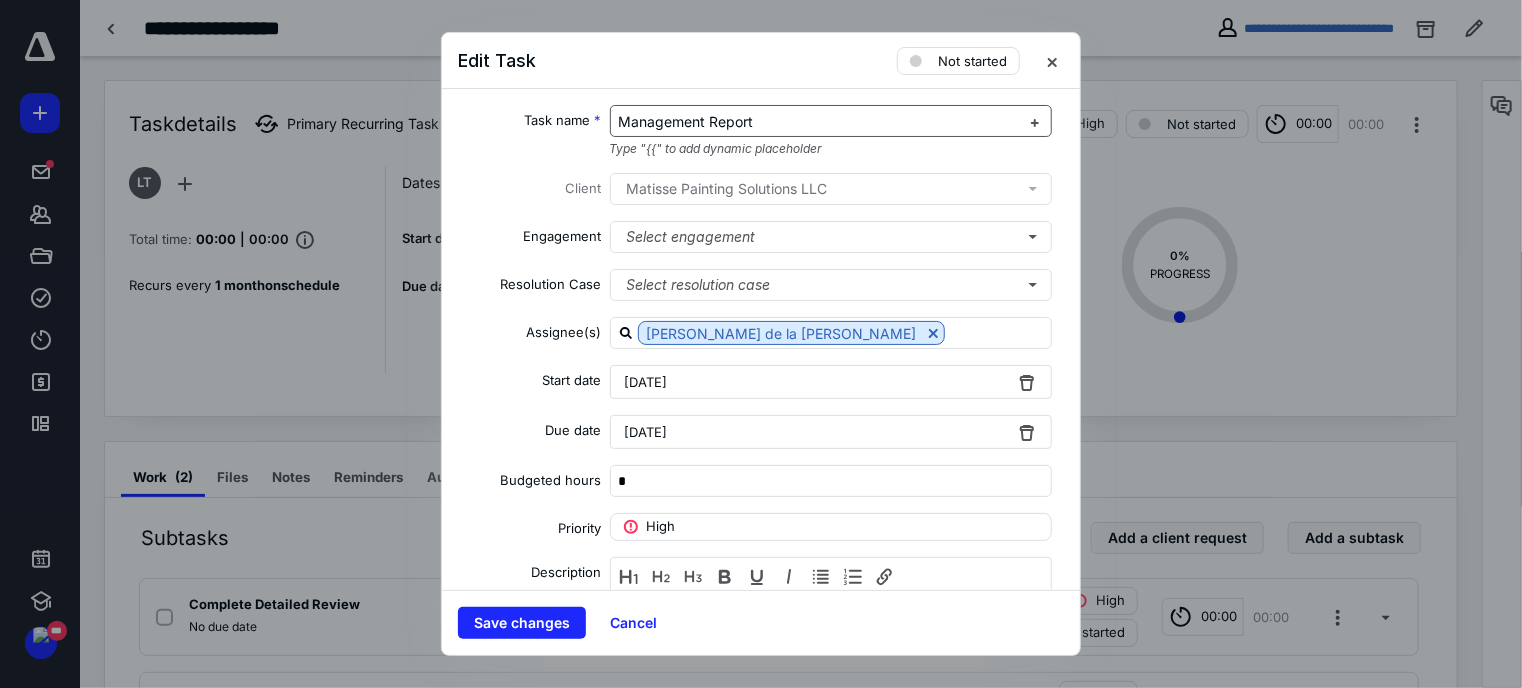 click on "Management Report" at bounding box center [686, 121] 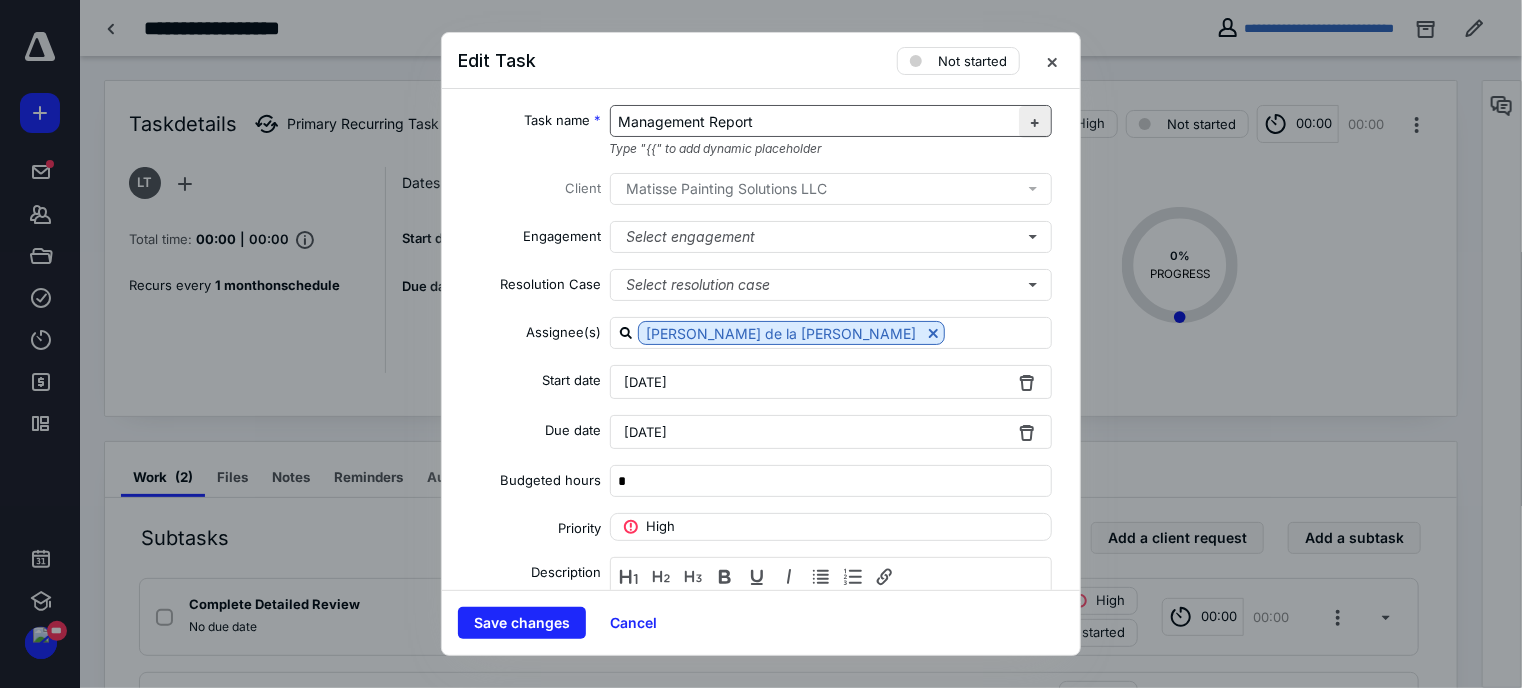 click at bounding box center (1035, 122) 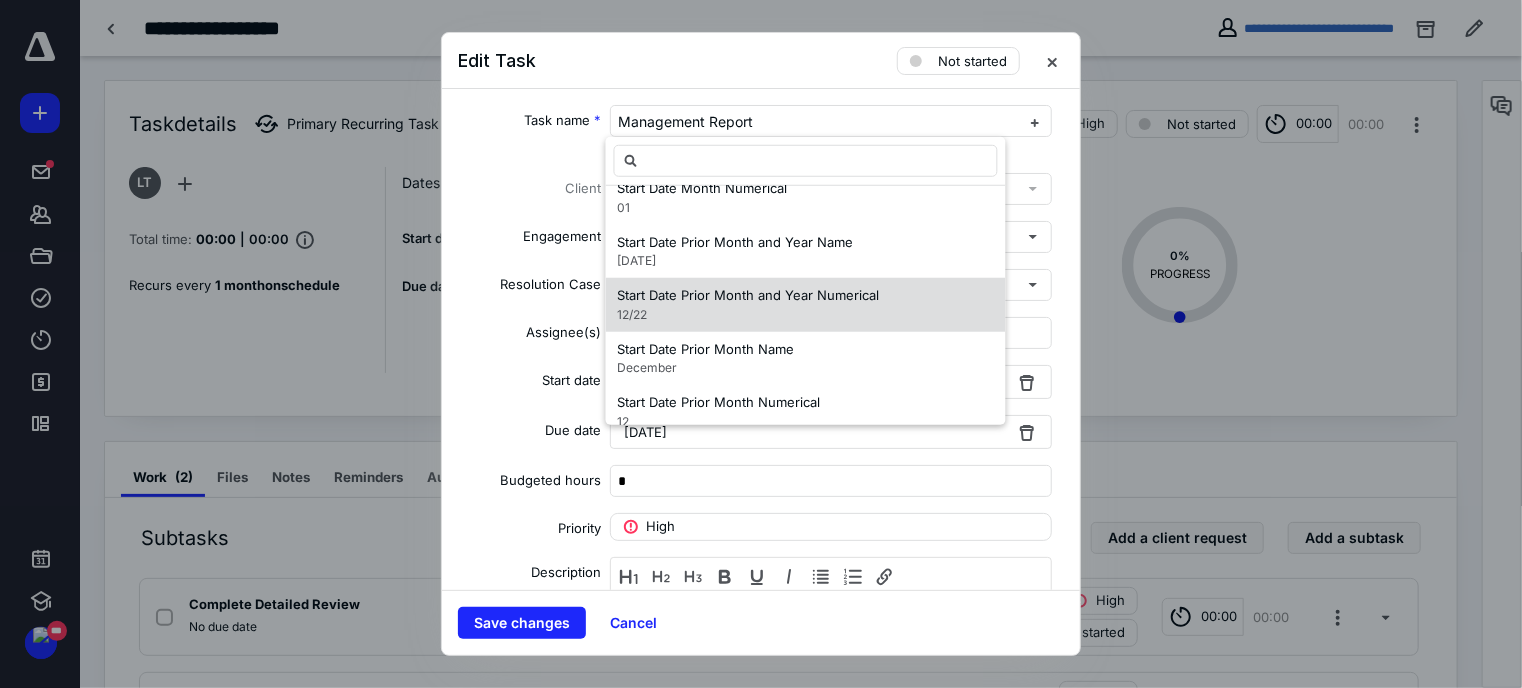 scroll, scrollTop: 882, scrollLeft: 0, axis: vertical 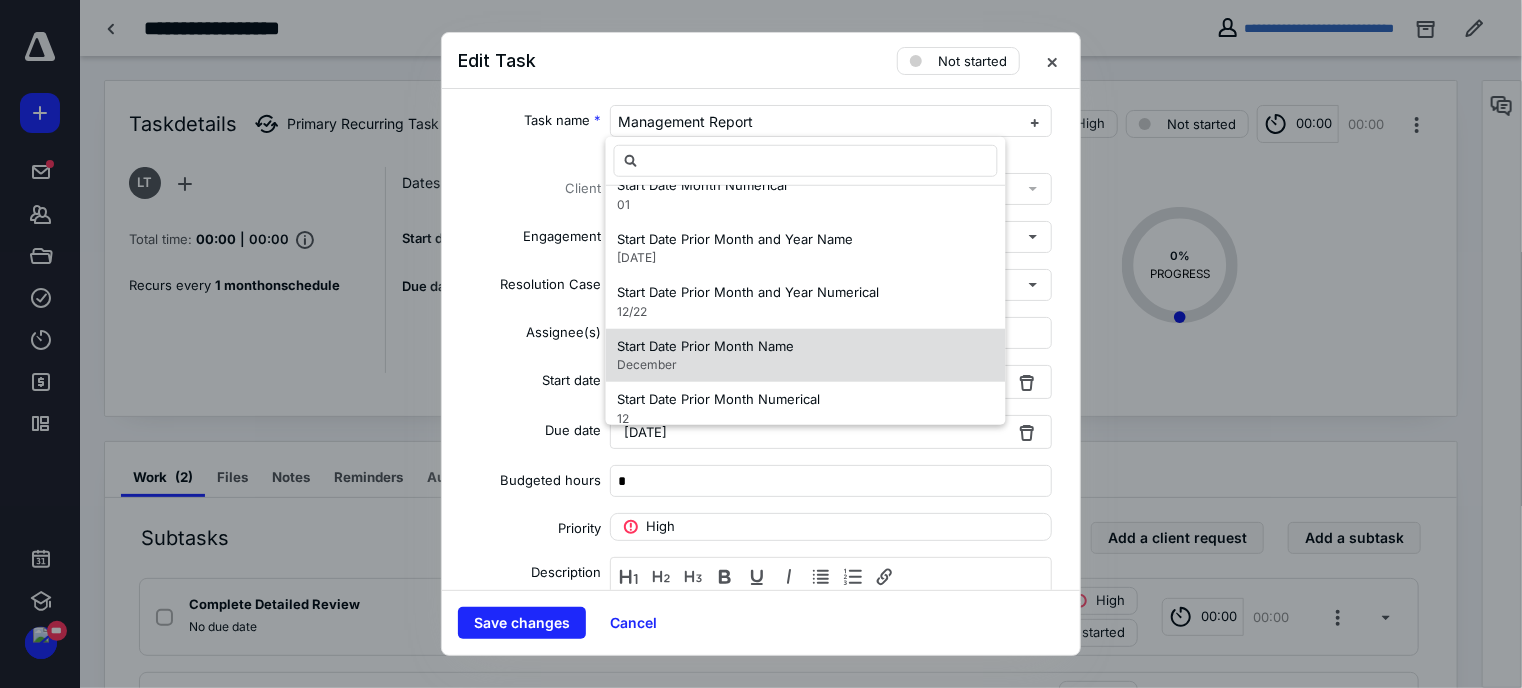 click on "Start Date Prior Month Name" at bounding box center (706, 345) 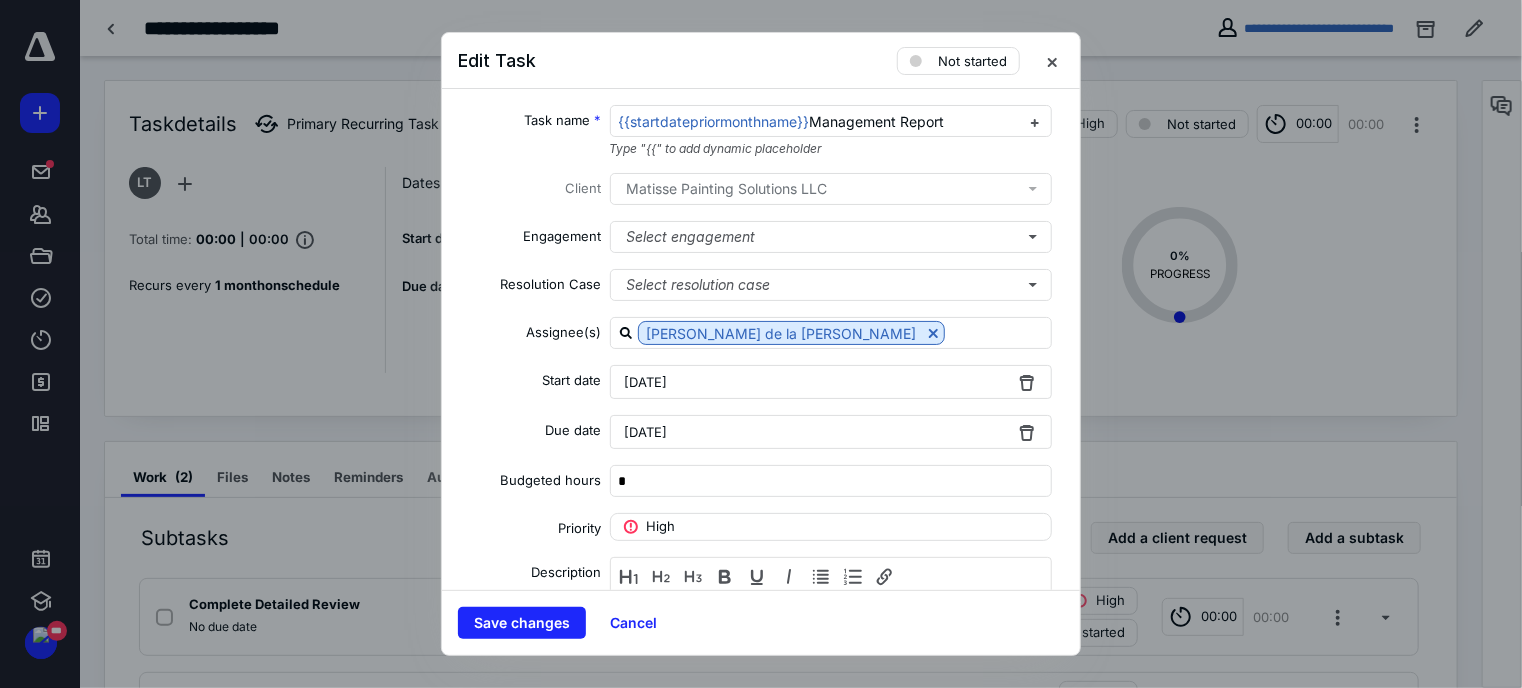 scroll, scrollTop: 0, scrollLeft: 0, axis: both 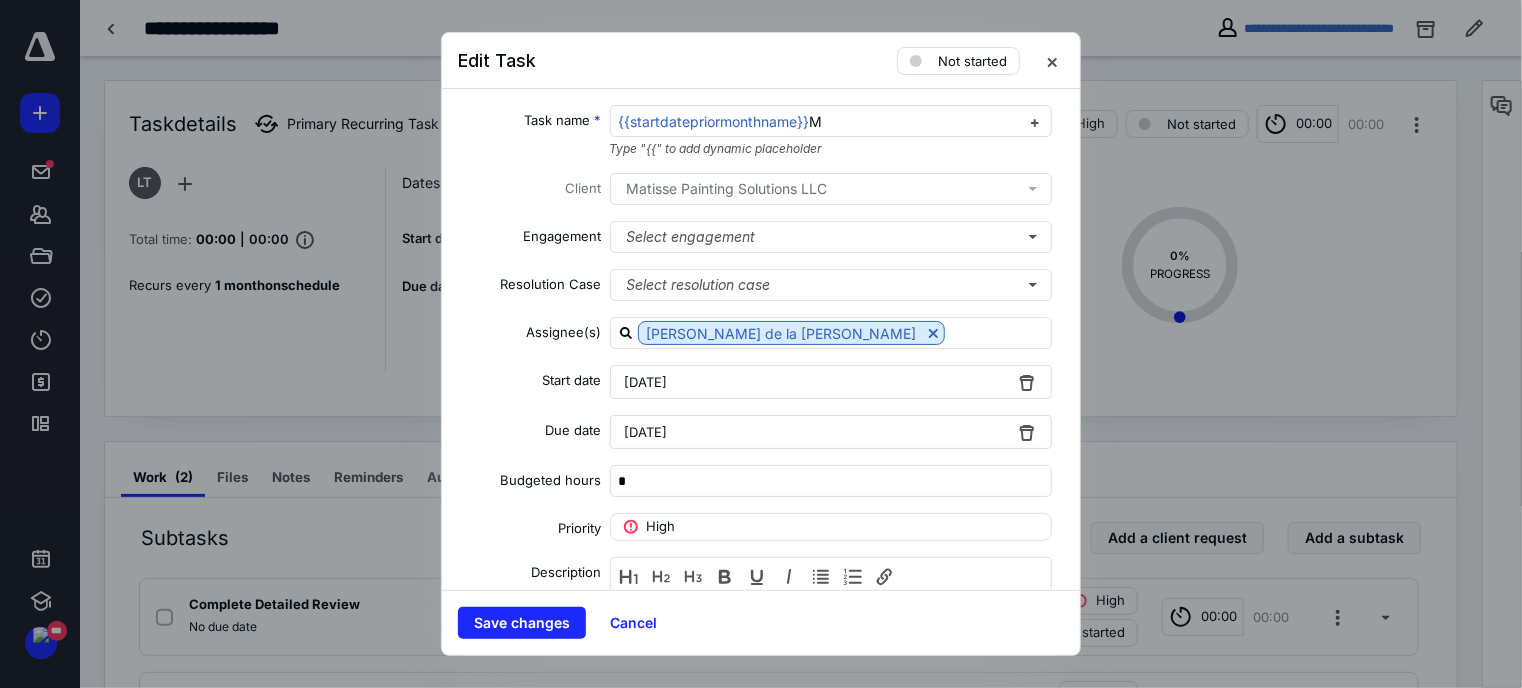 type 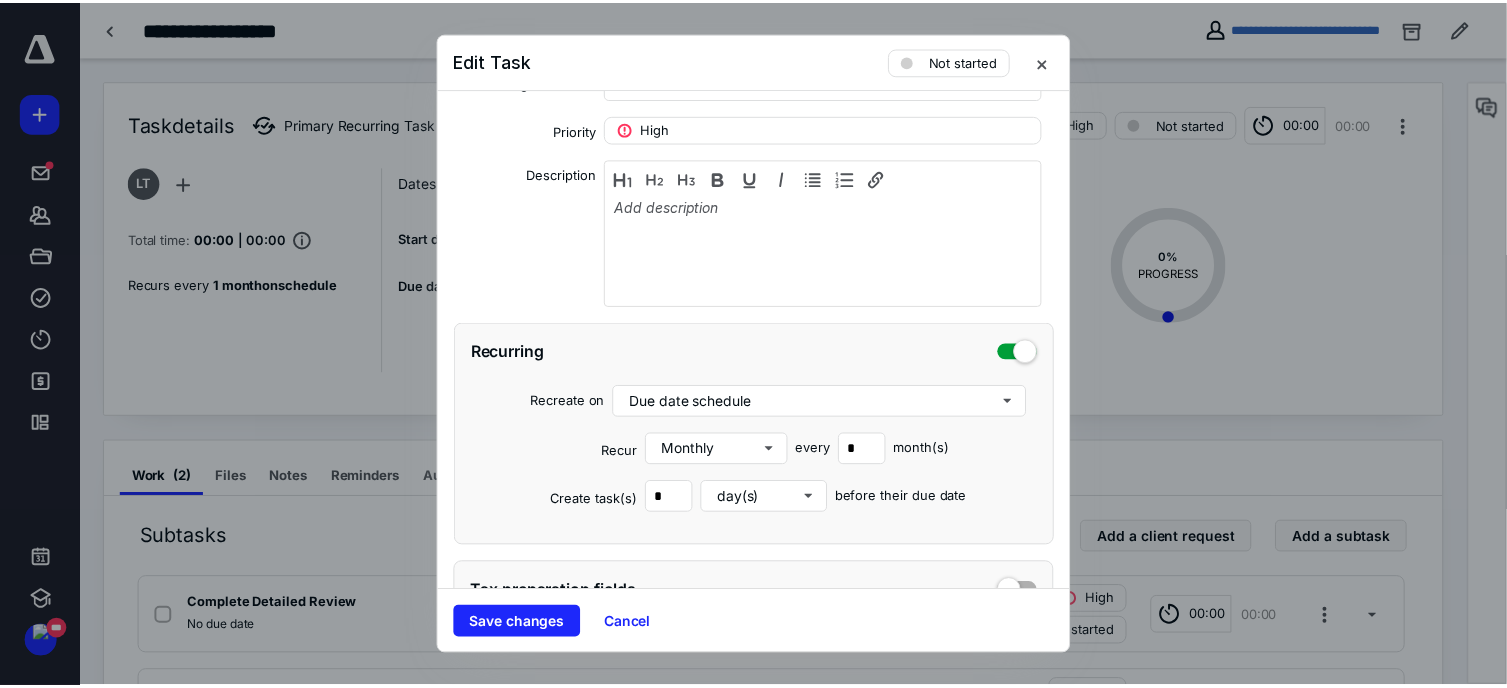 scroll, scrollTop: 459, scrollLeft: 0, axis: vertical 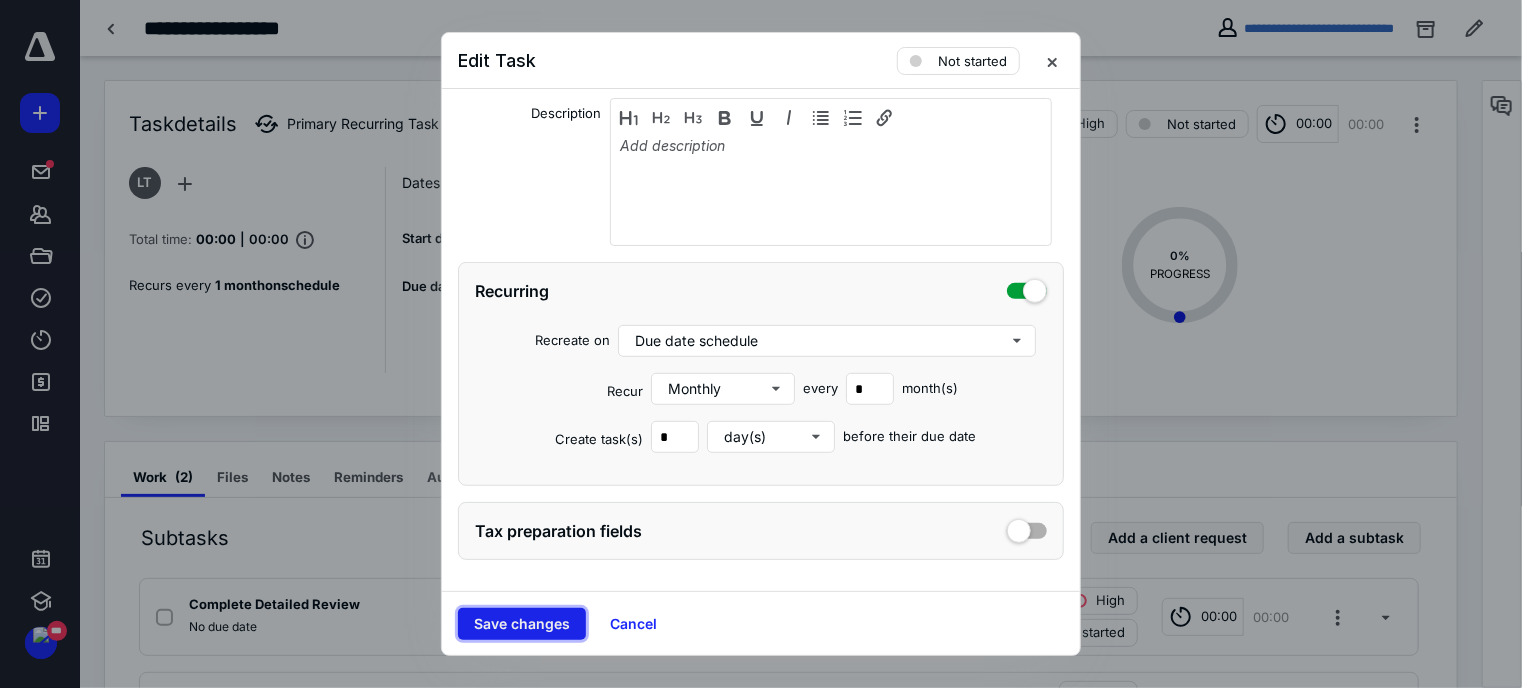 click on "Save changes" at bounding box center (522, 624) 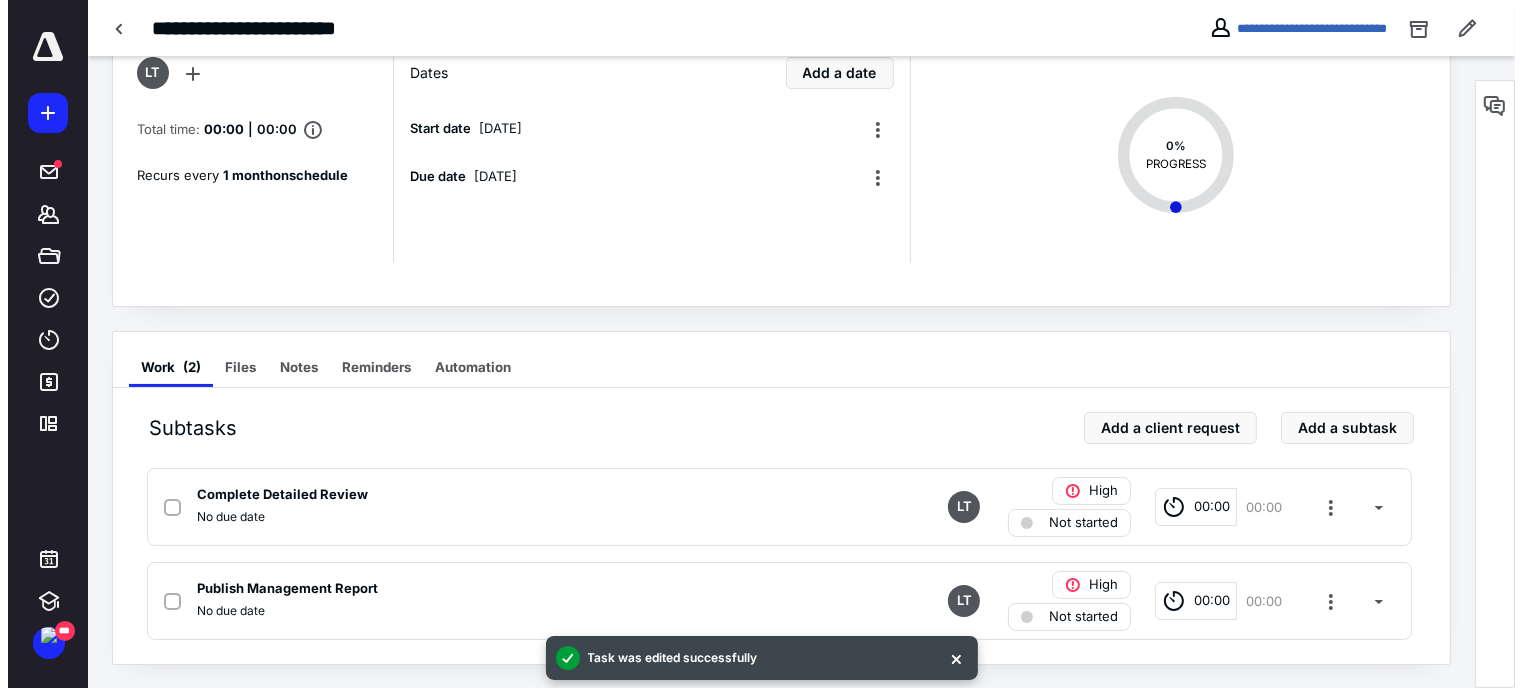 scroll, scrollTop: 0, scrollLeft: 0, axis: both 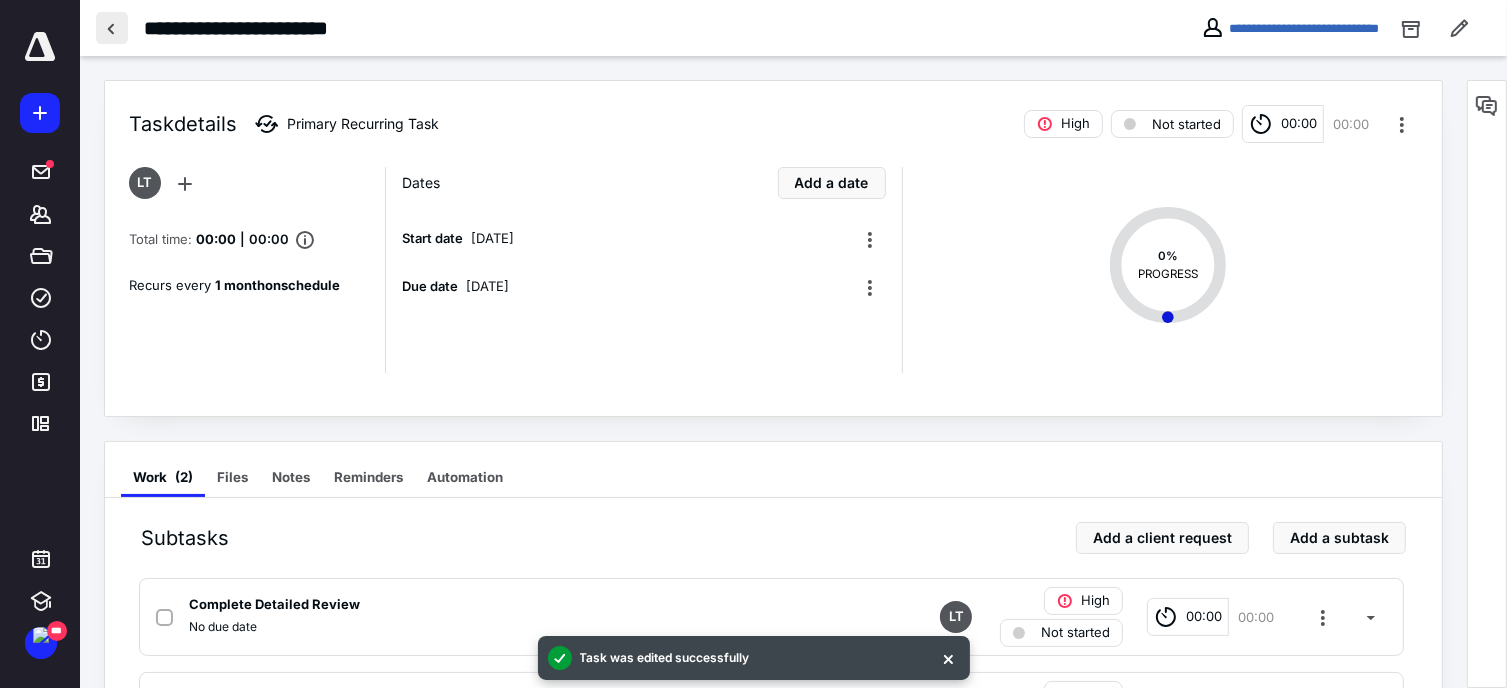 click at bounding box center [112, 28] 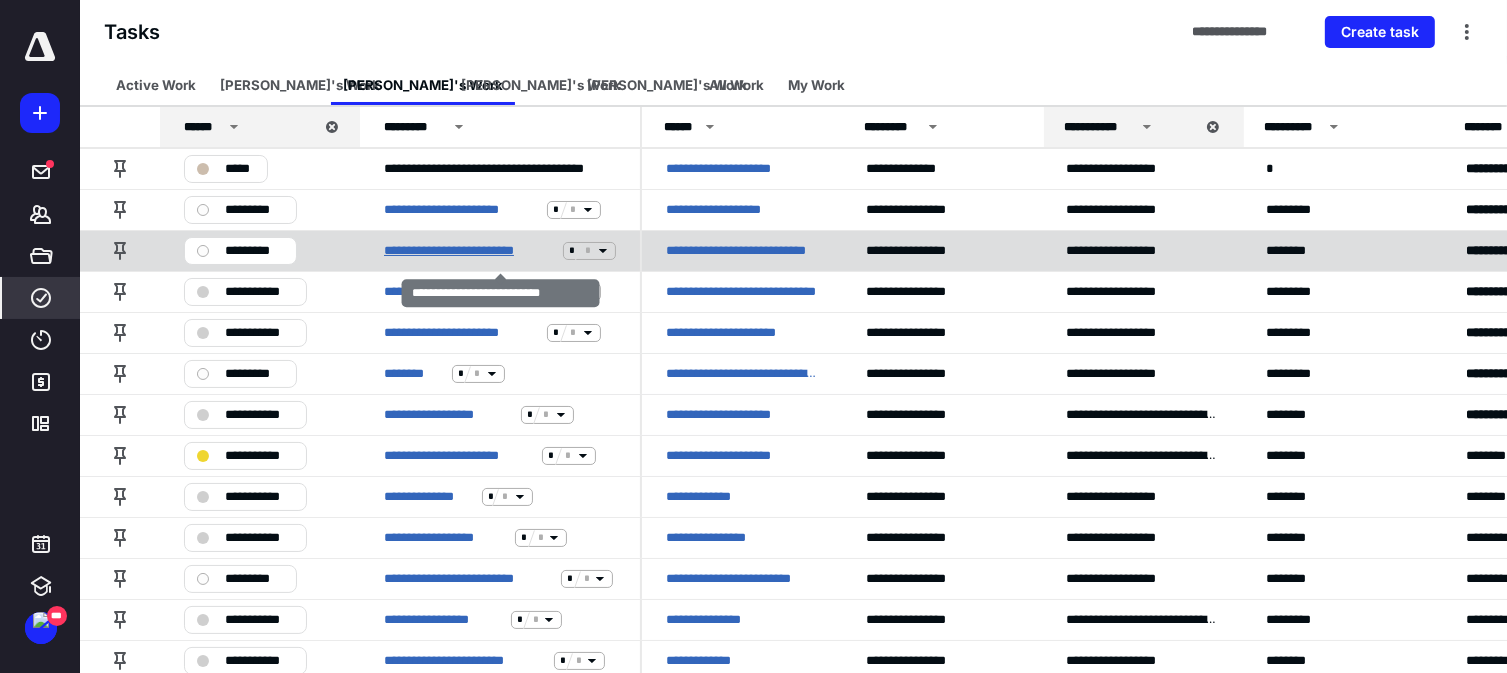 click on "**********" at bounding box center (469, 251) 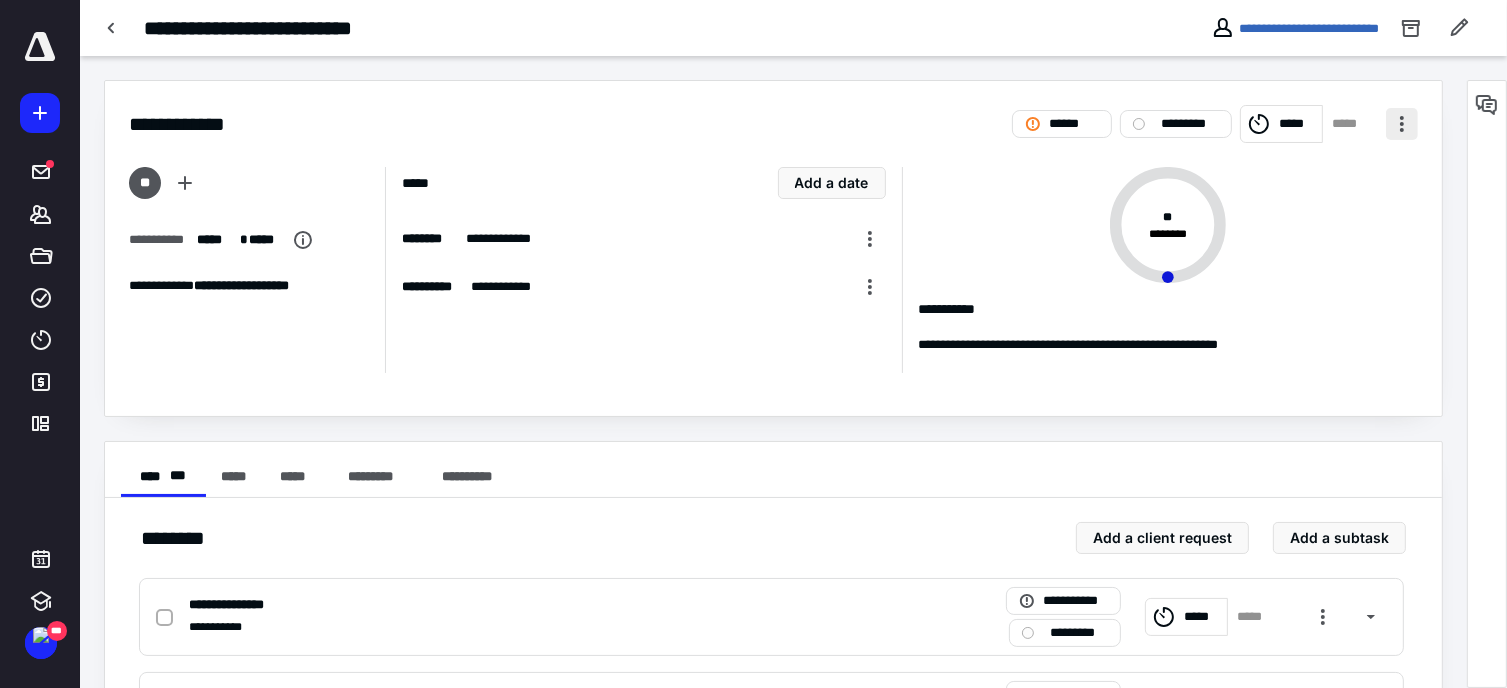 click at bounding box center (1402, 124) 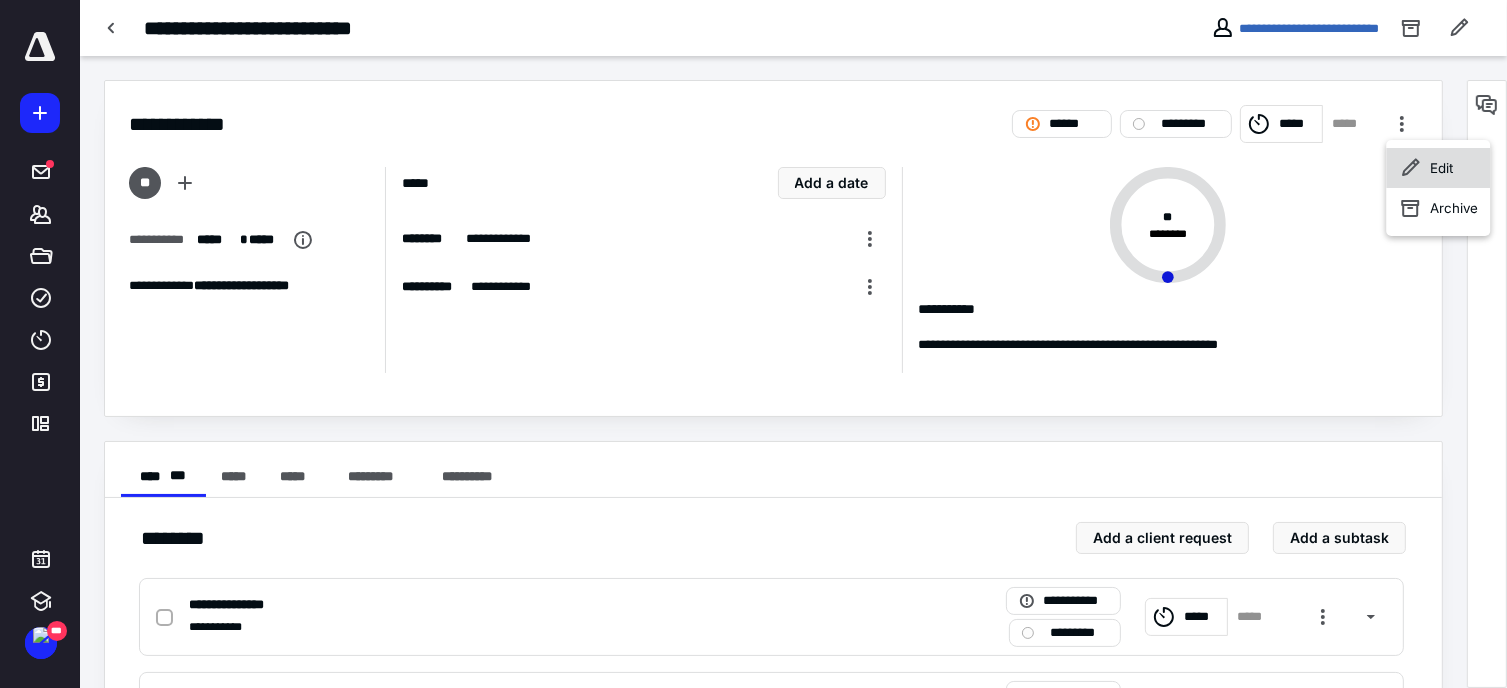 click on "Edit" at bounding box center [1438, 168] 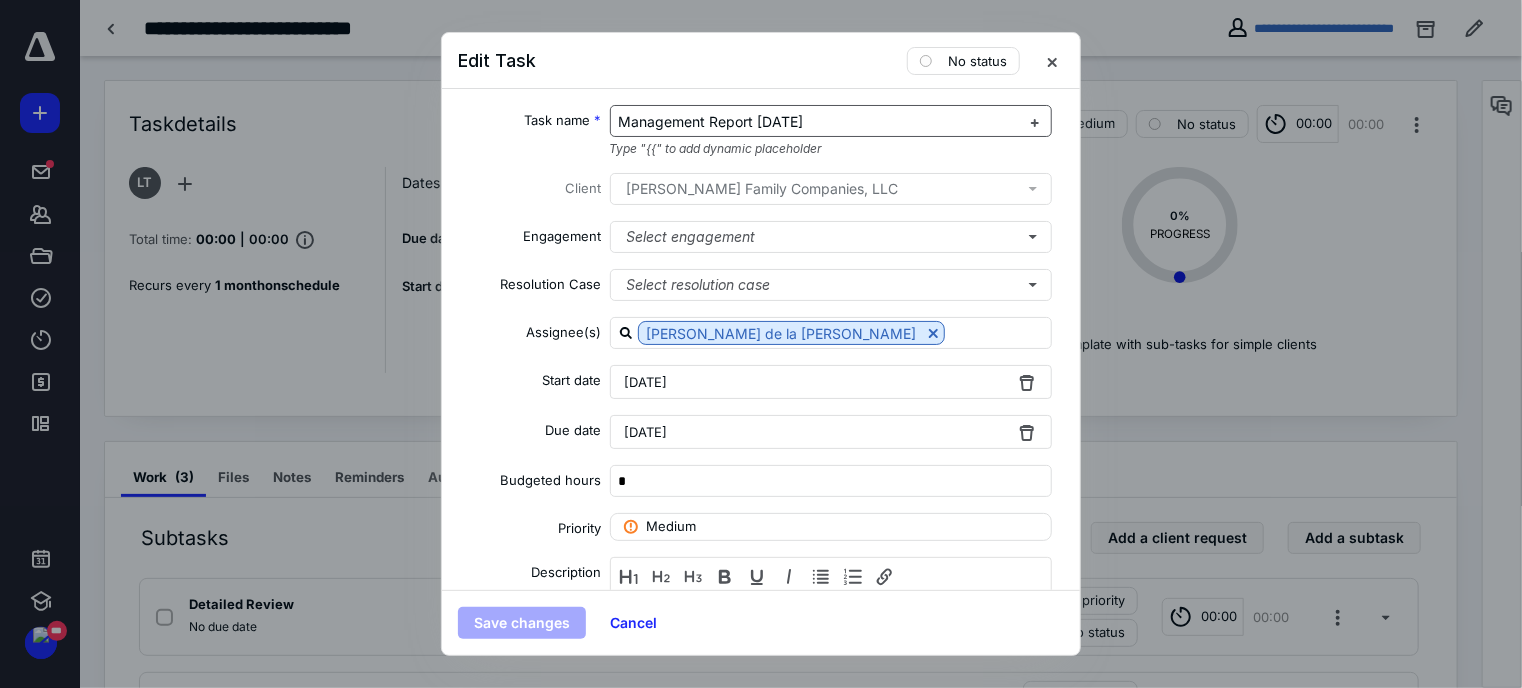 click on "Management Report May 2025" at bounding box center (831, 121) 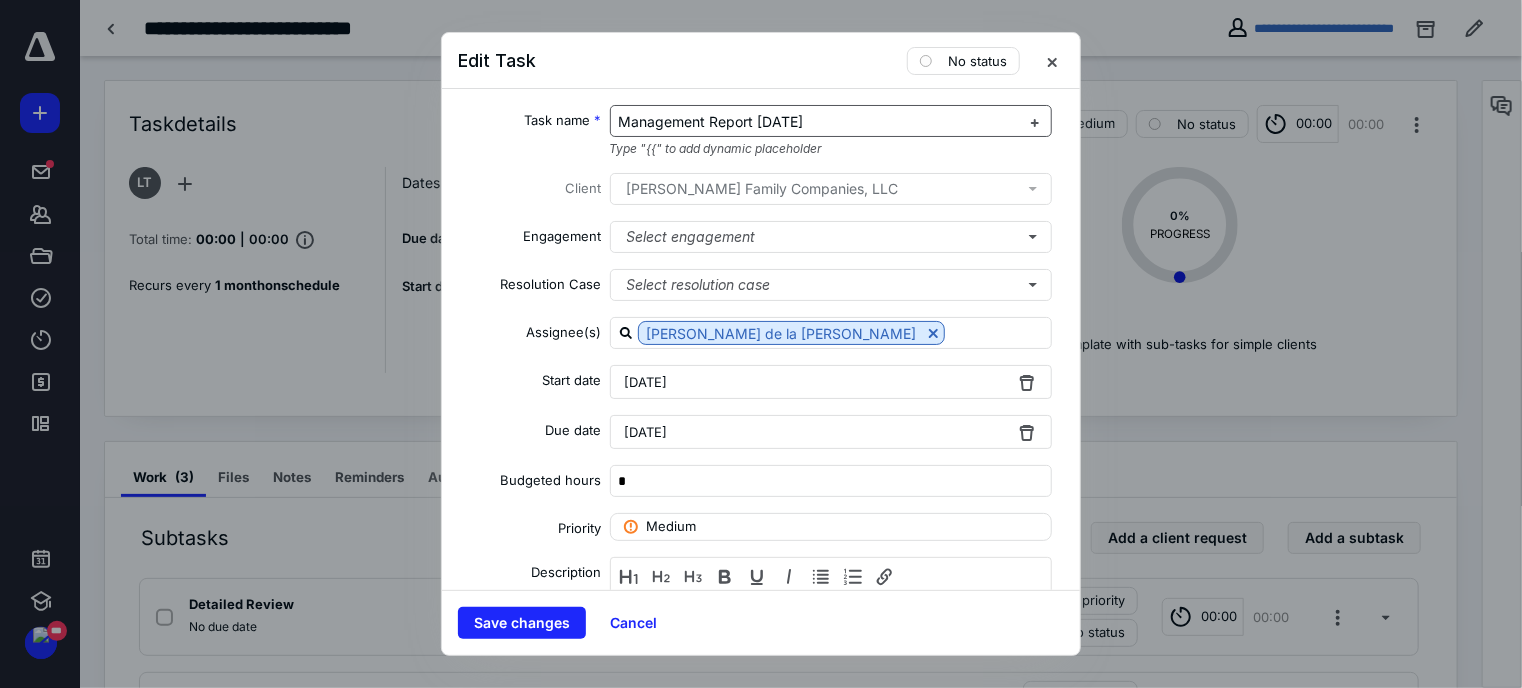 click on "Management Report May 2025" at bounding box center (711, 121) 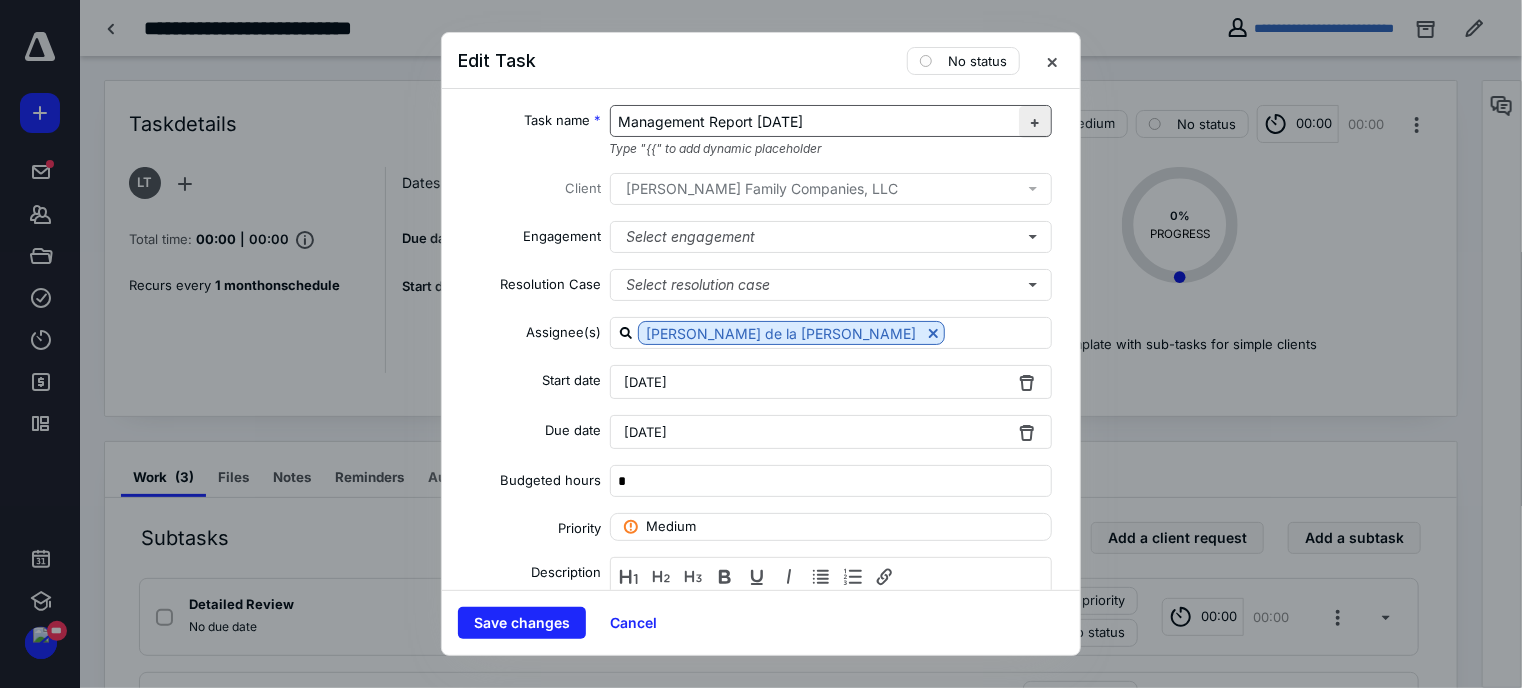 click at bounding box center (1035, 122) 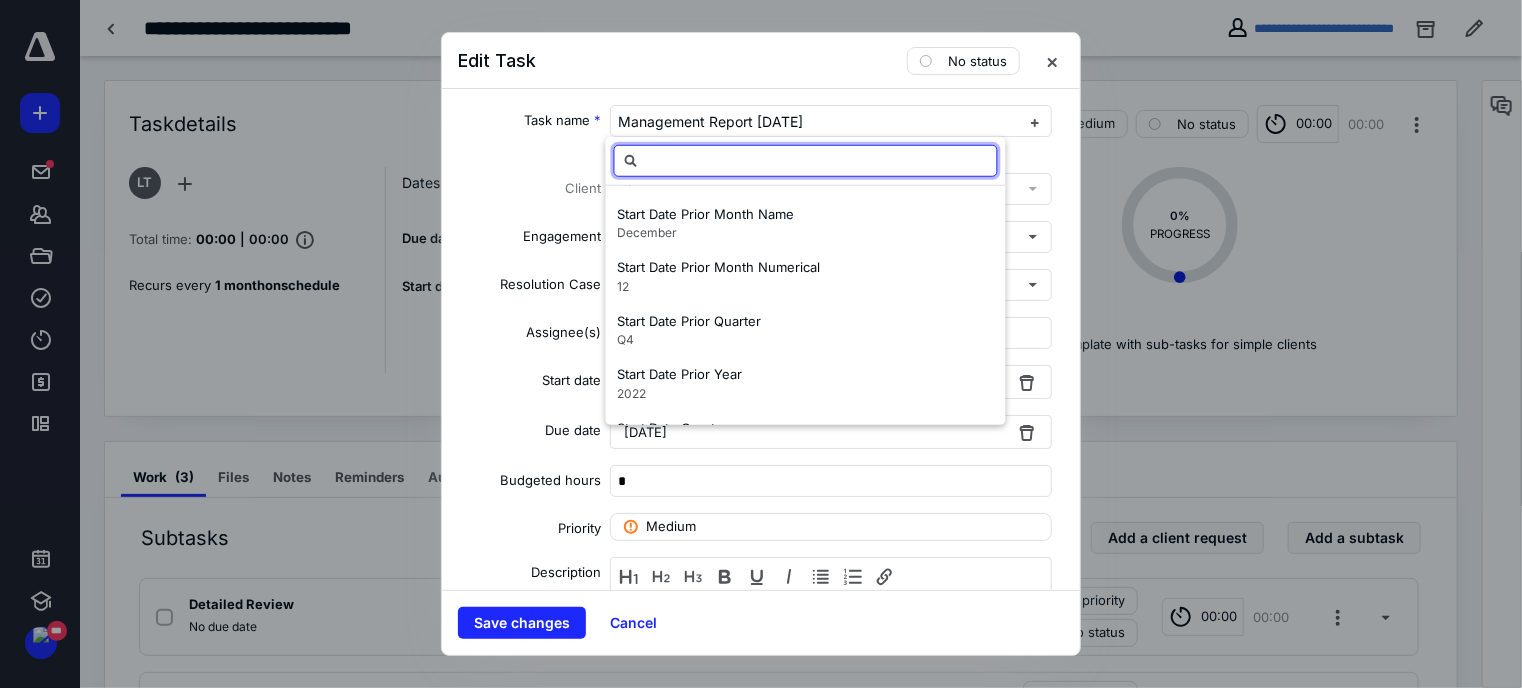 scroll, scrollTop: 1016, scrollLeft: 0, axis: vertical 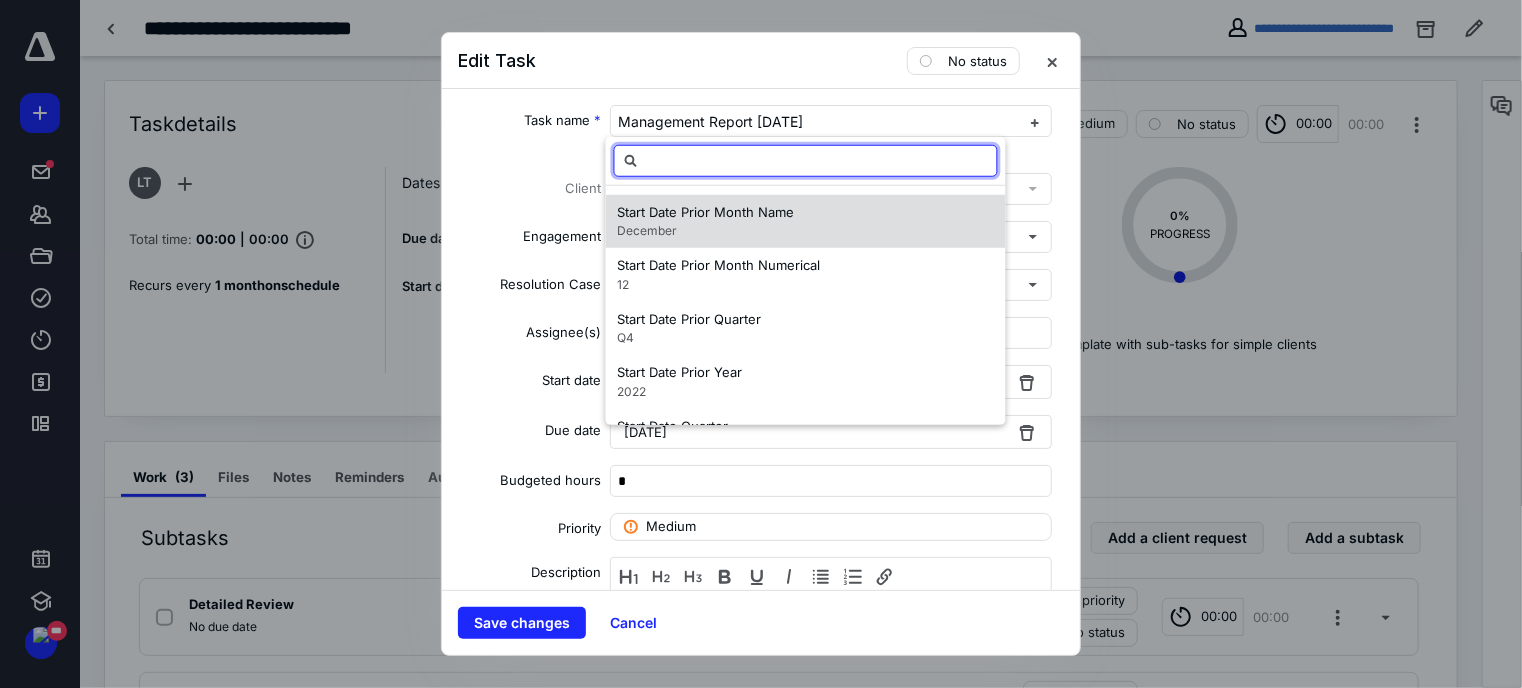 click on "Start Date Prior Month Name" at bounding box center [706, 211] 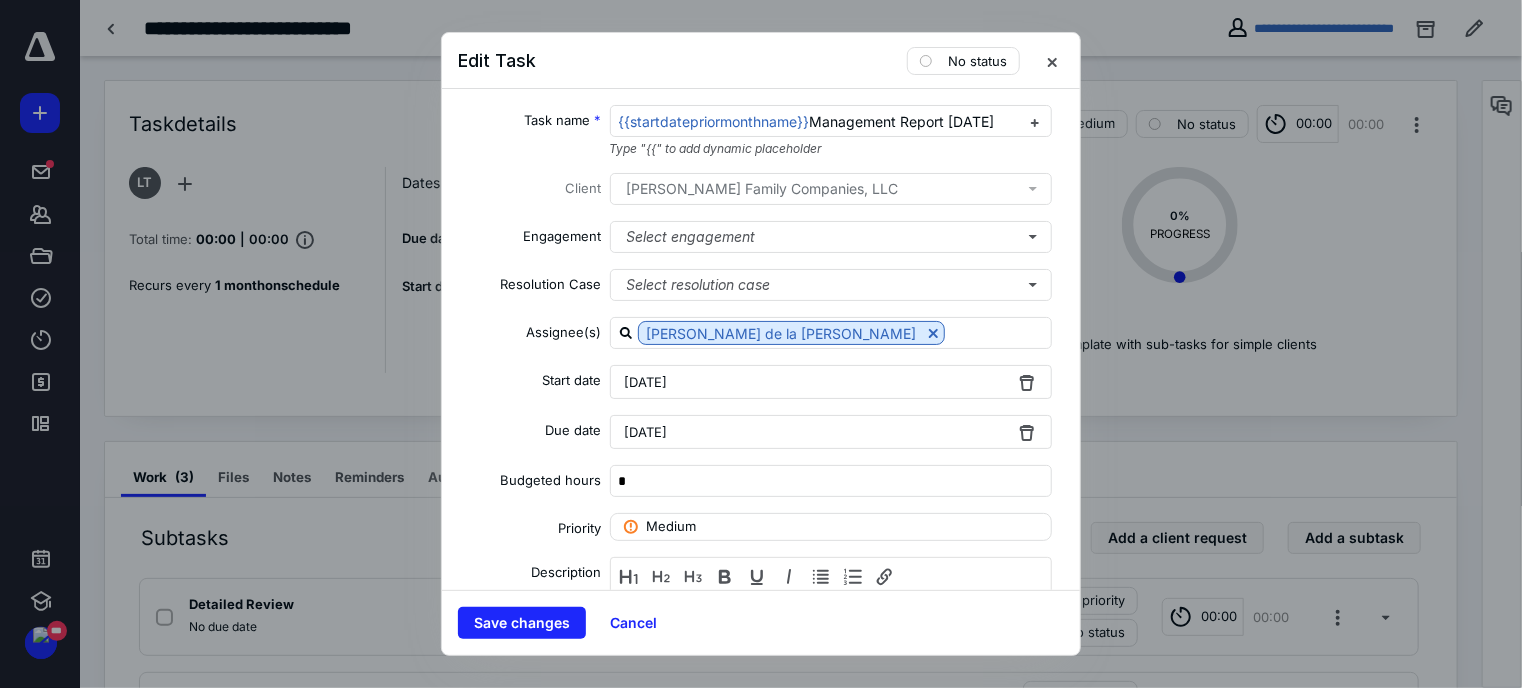 scroll, scrollTop: 0, scrollLeft: 0, axis: both 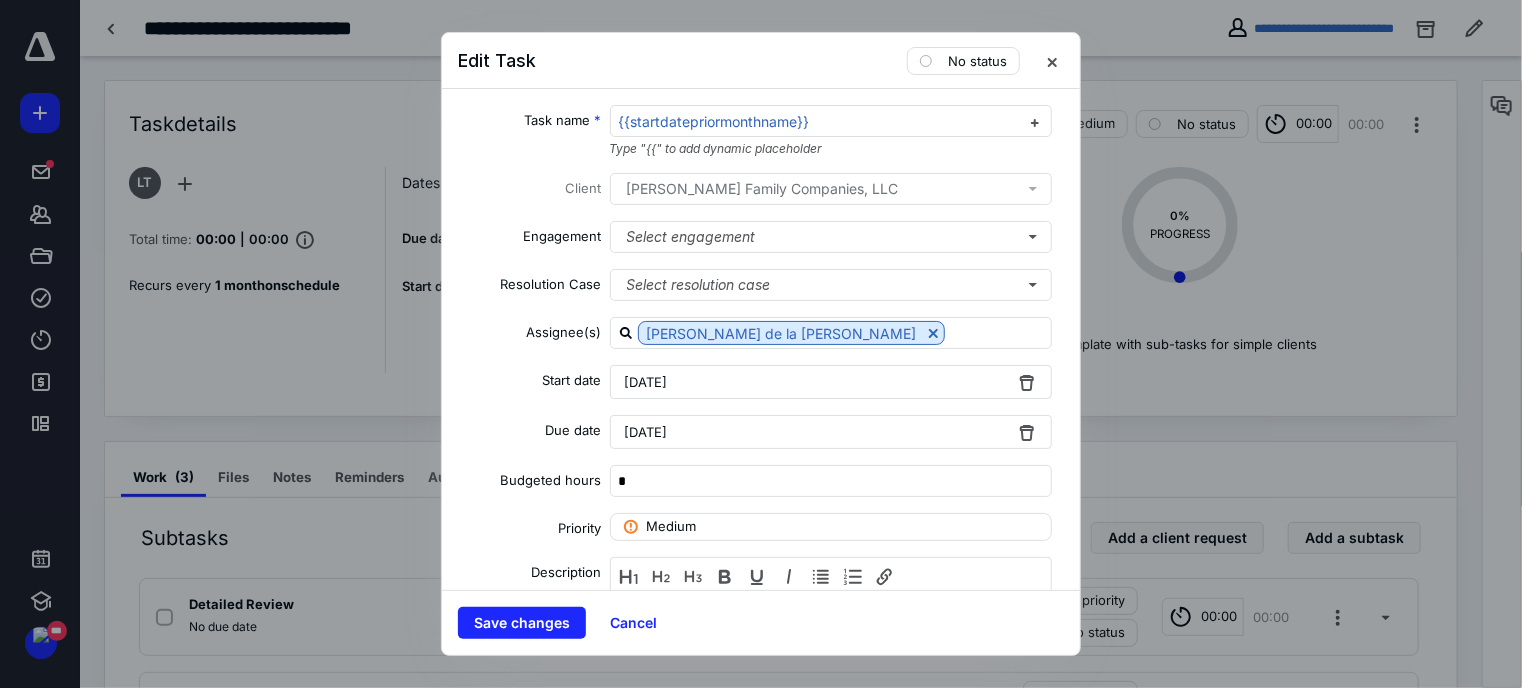 type 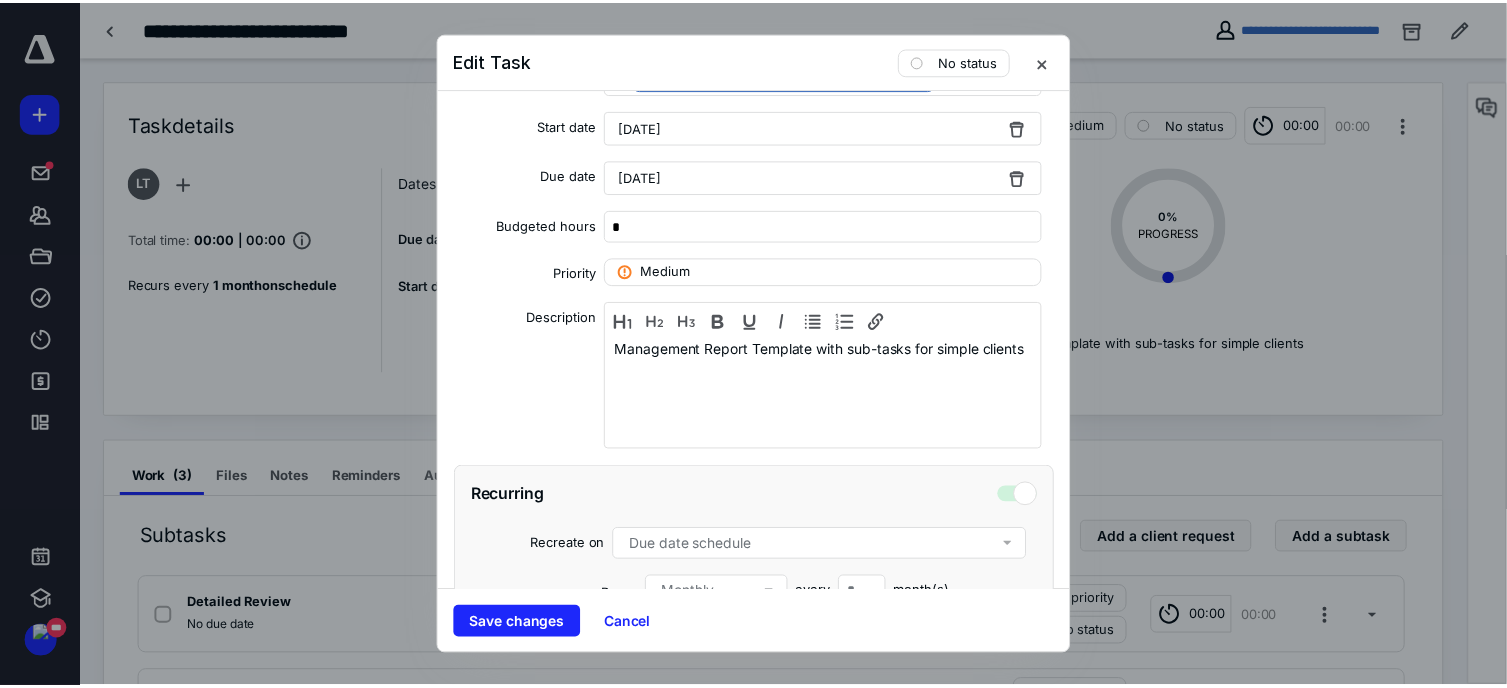 scroll, scrollTop: 483, scrollLeft: 0, axis: vertical 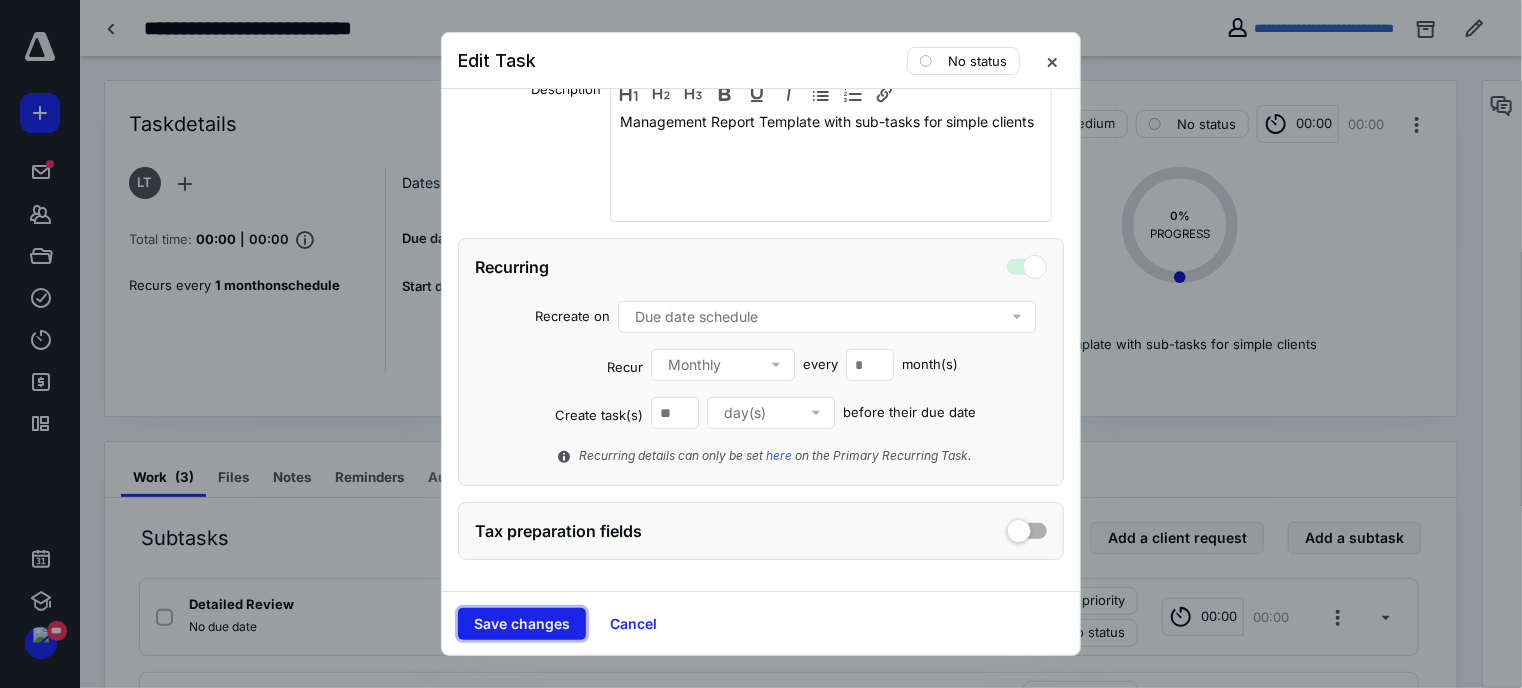 click on "Save changes" at bounding box center (522, 624) 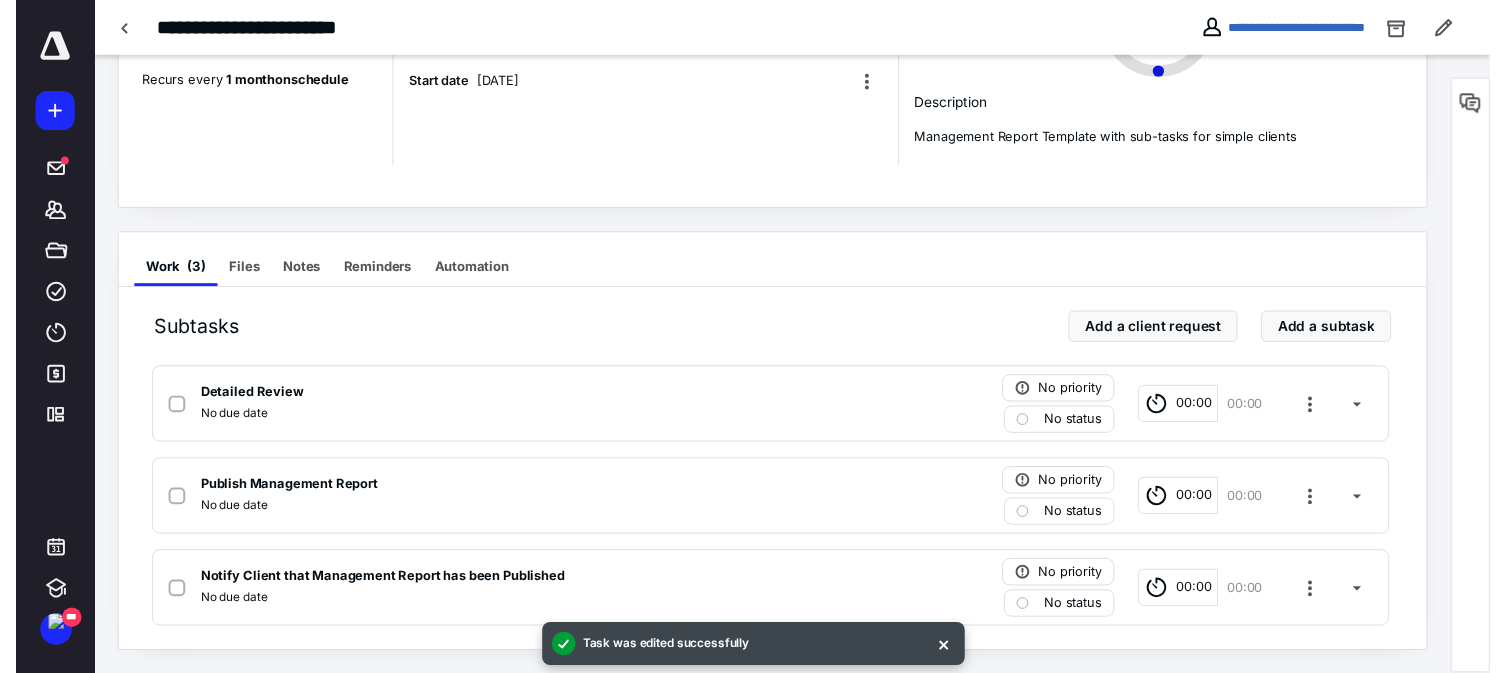 scroll, scrollTop: 0, scrollLeft: 0, axis: both 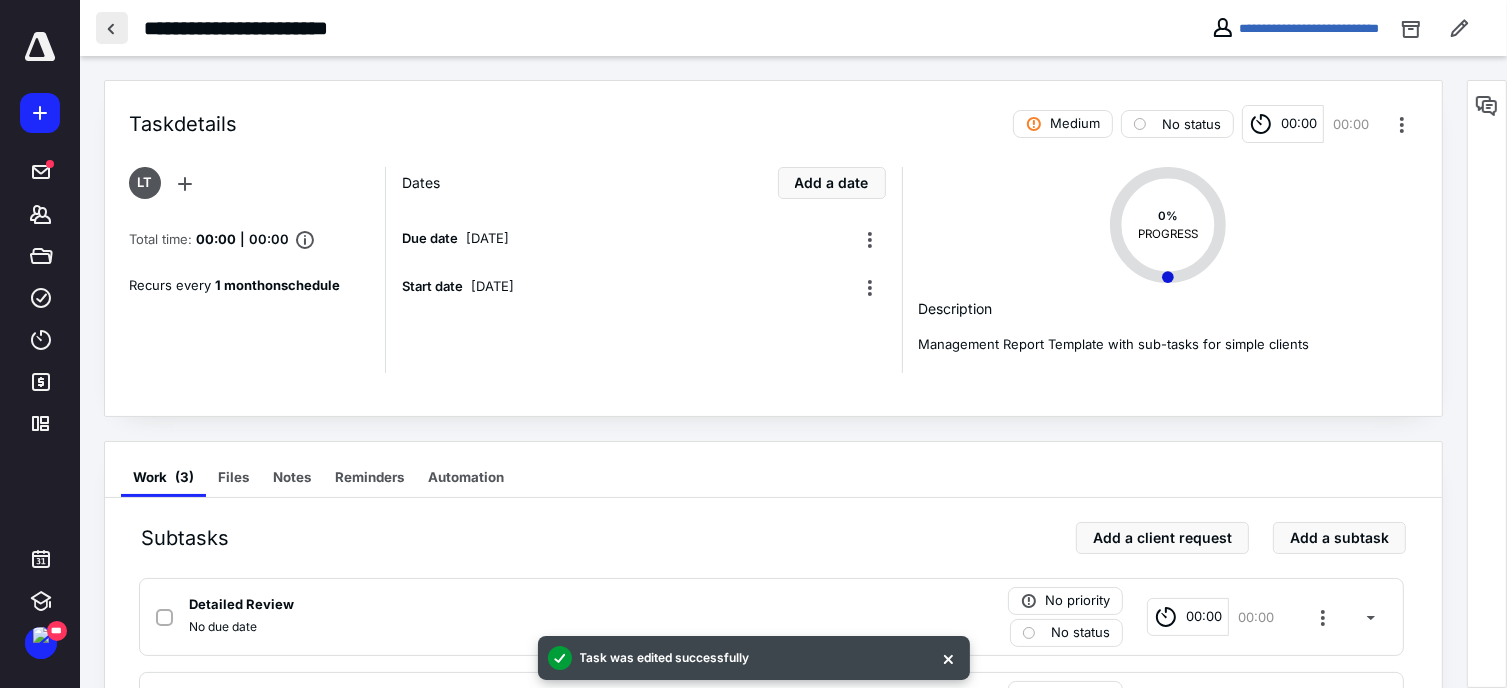 click at bounding box center [112, 28] 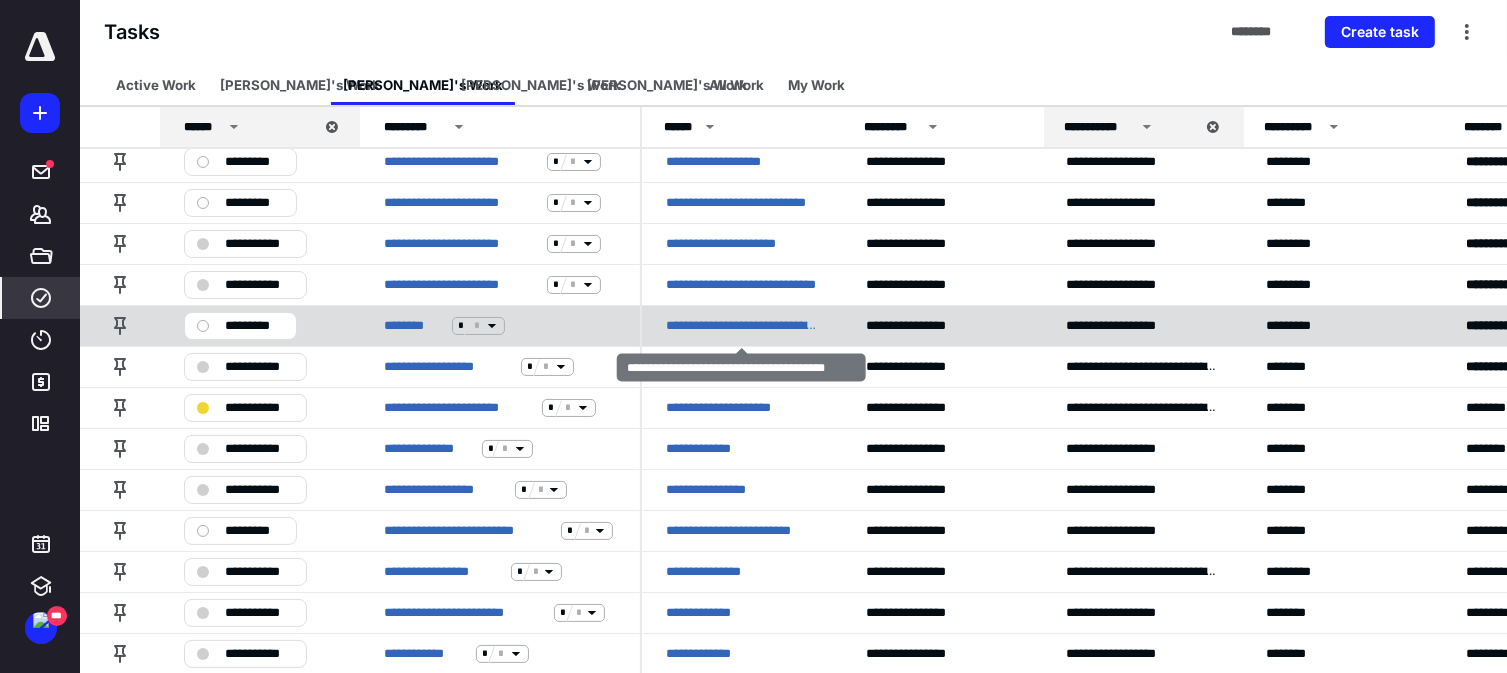 scroll, scrollTop: 47, scrollLeft: 0, axis: vertical 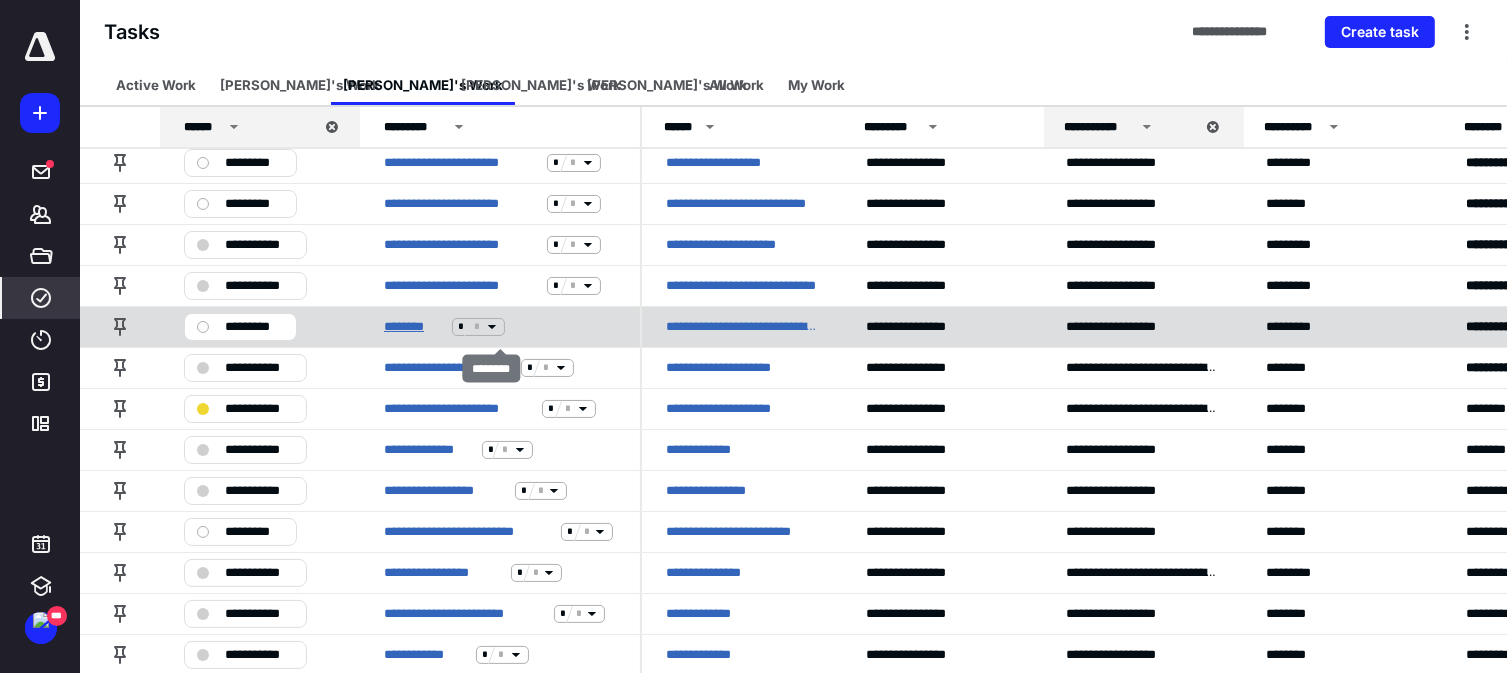 click on "********" at bounding box center [414, 327] 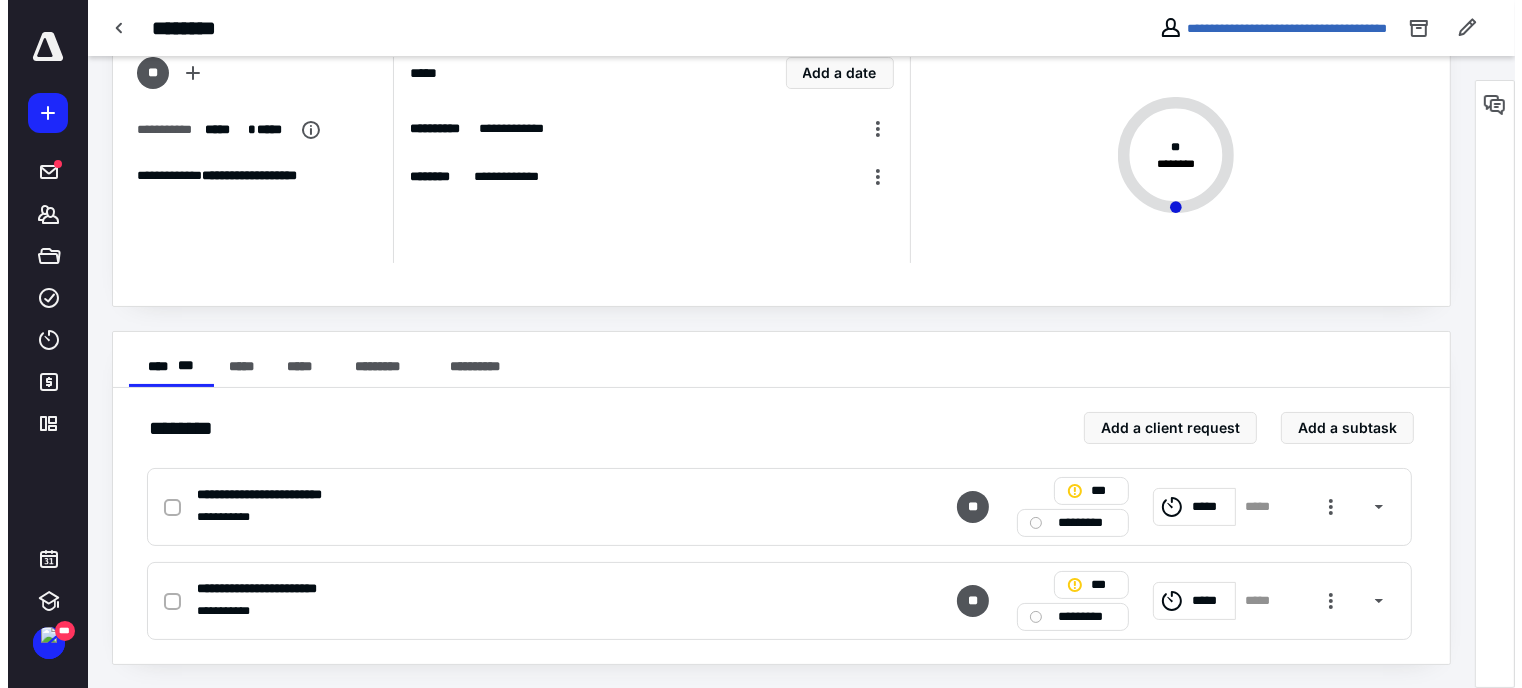 scroll, scrollTop: 0, scrollLeft: 0, axis: both 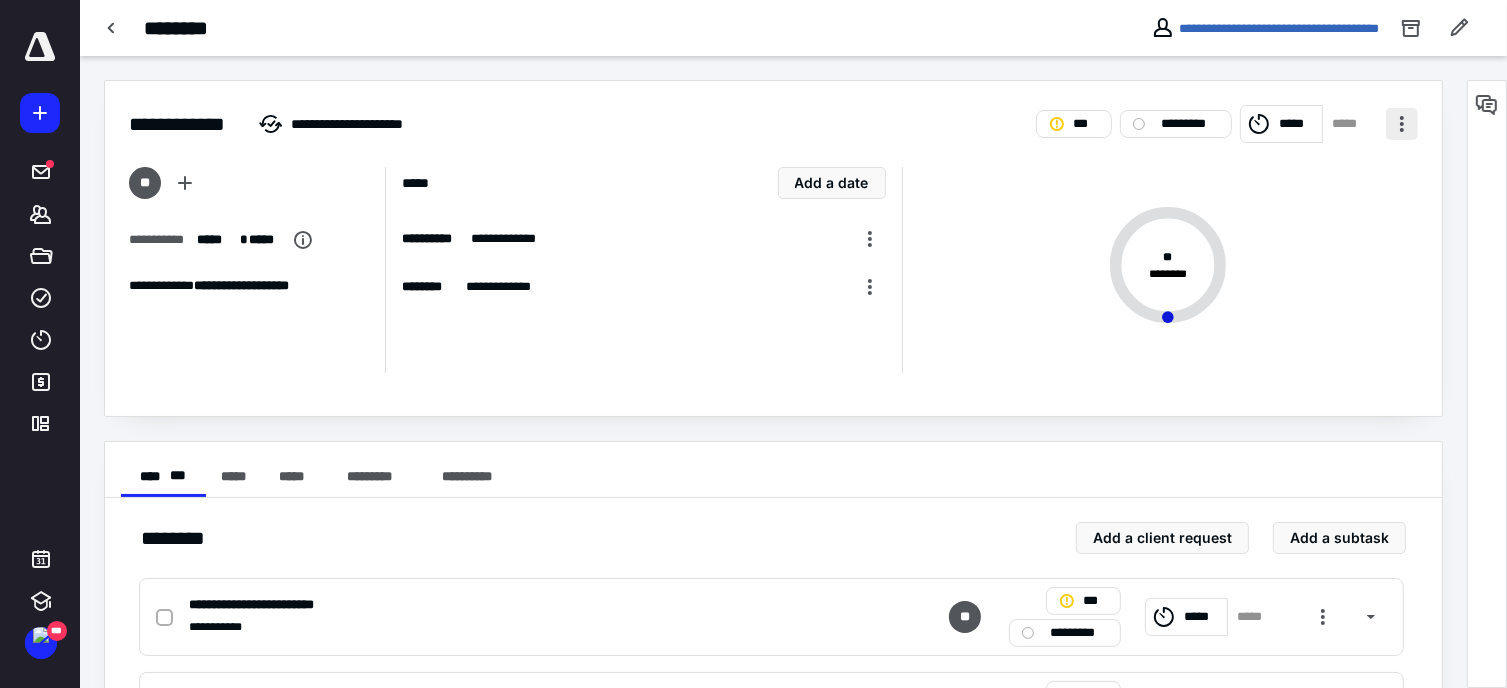 click at bounding box center [1402, 124] 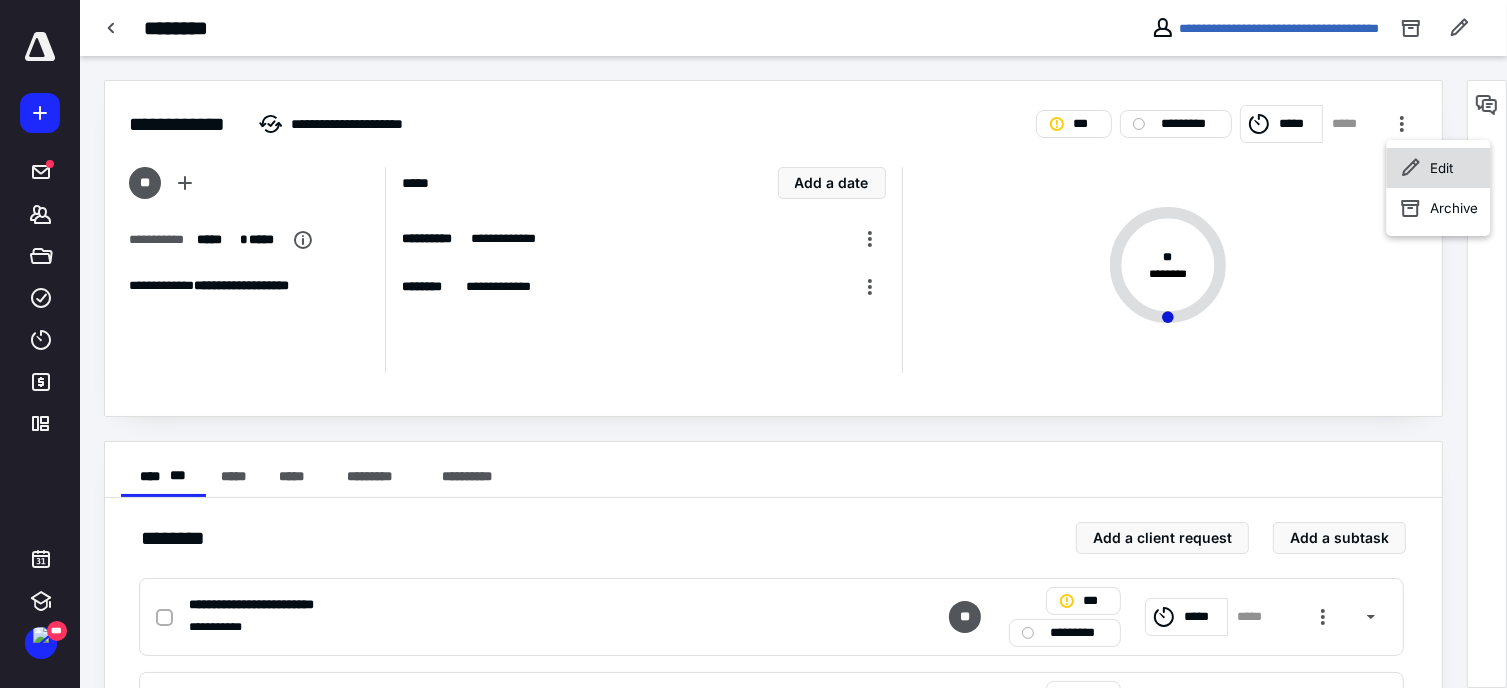 click on "Edit" at bounding box center [1441, 168] 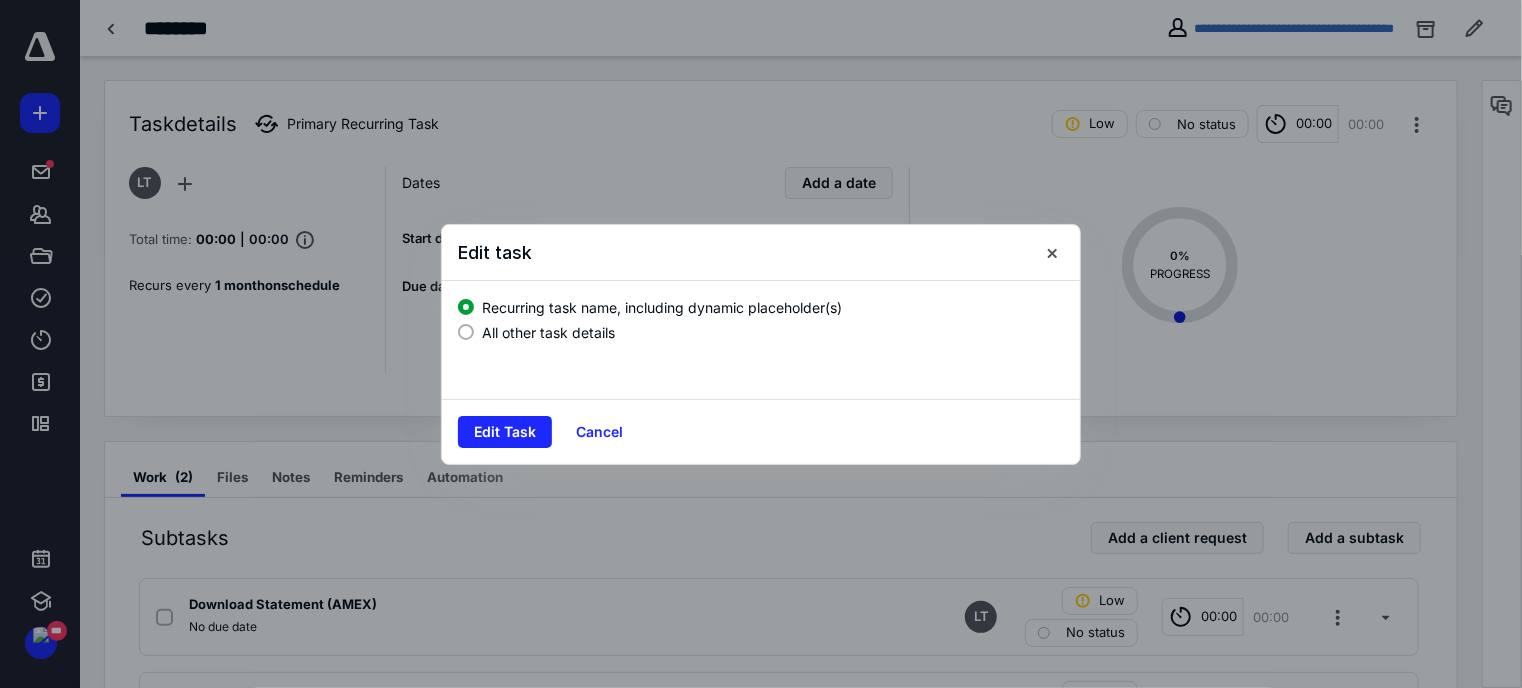 click on "All other task details" at bounding box center [548, 332] 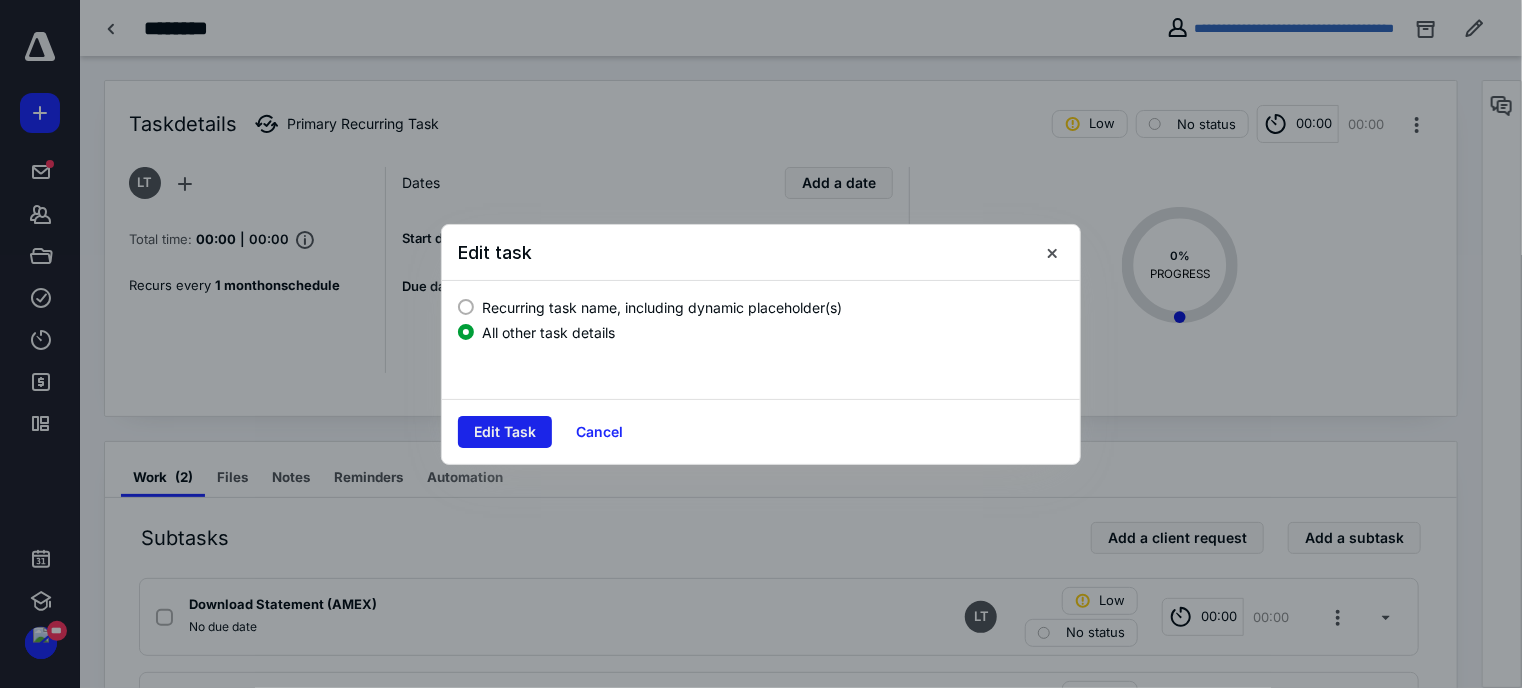 click on "Edit Task" at bounding box center (505, 432) 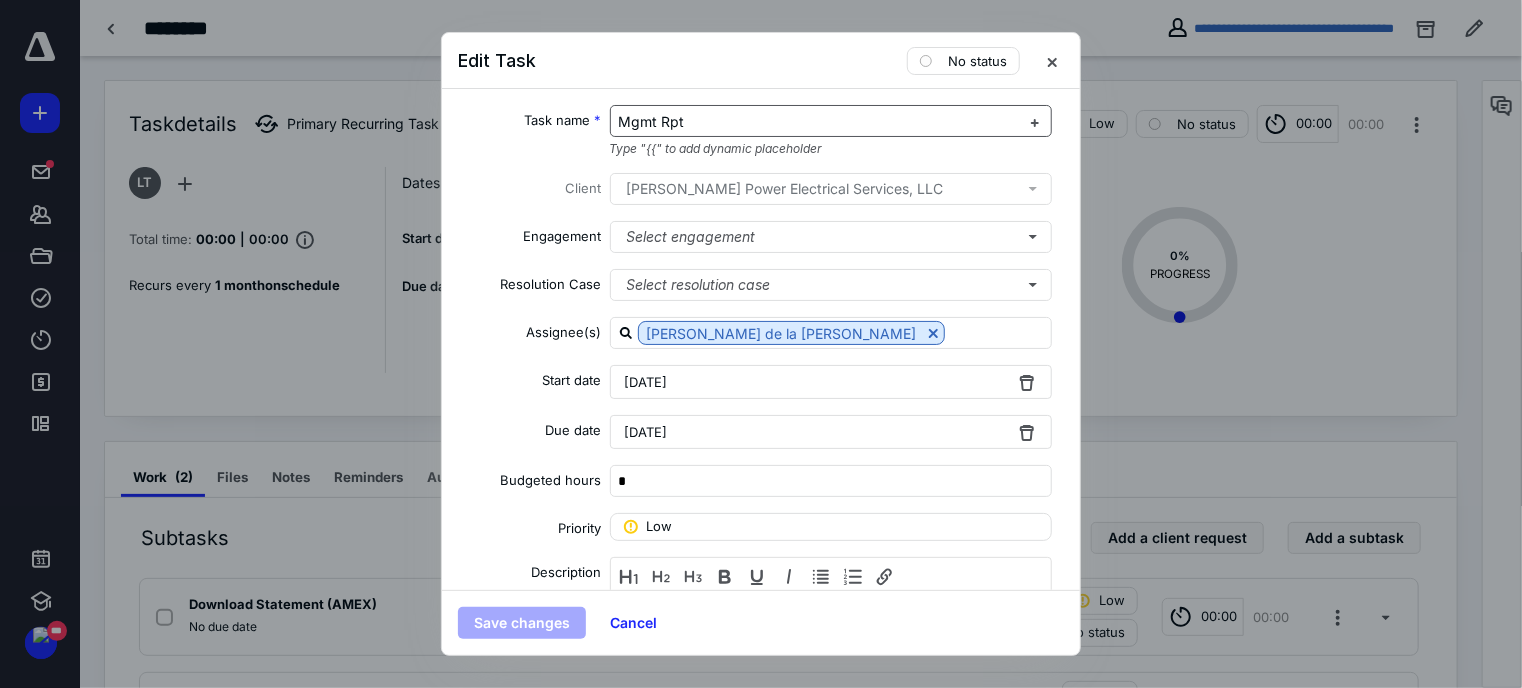 click on "Mgmt Rpt" at bounding box center (652, 121) 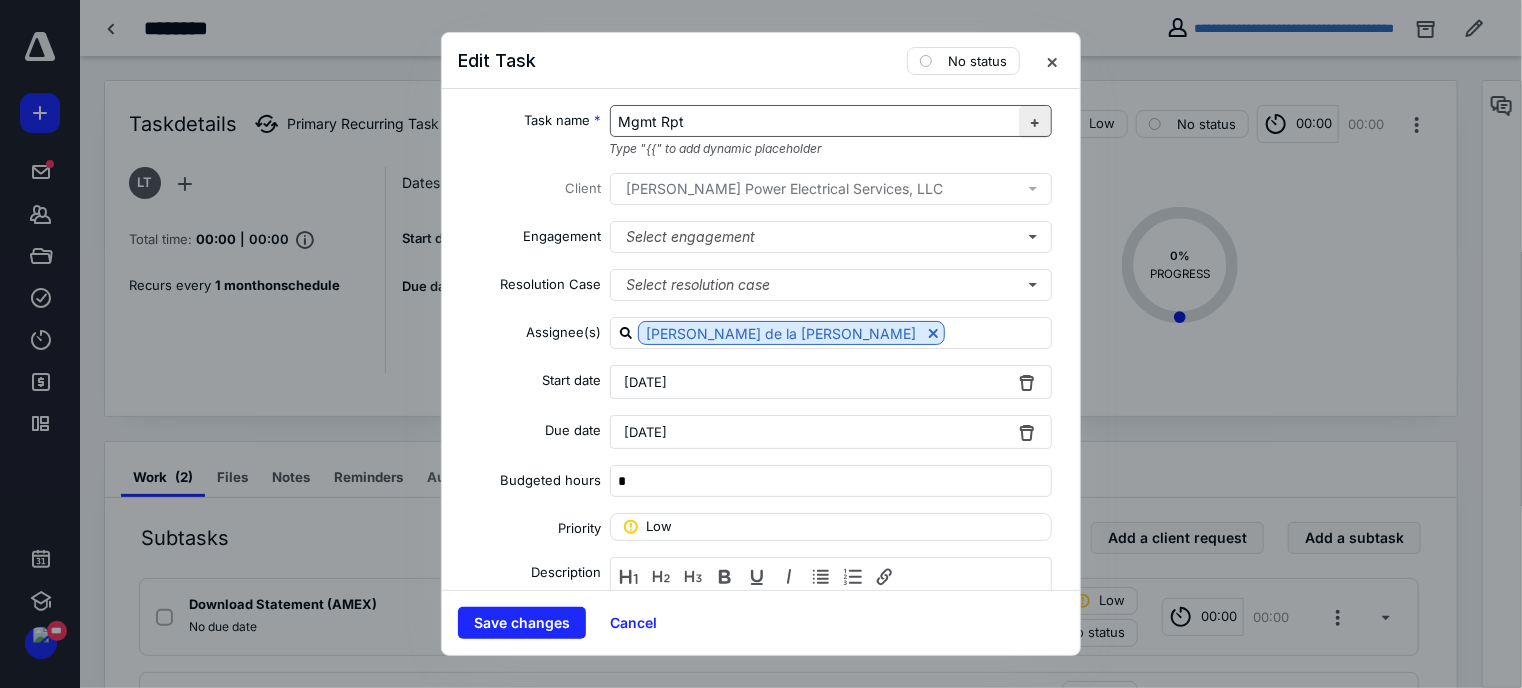 click at bounding box center (1035, 122) 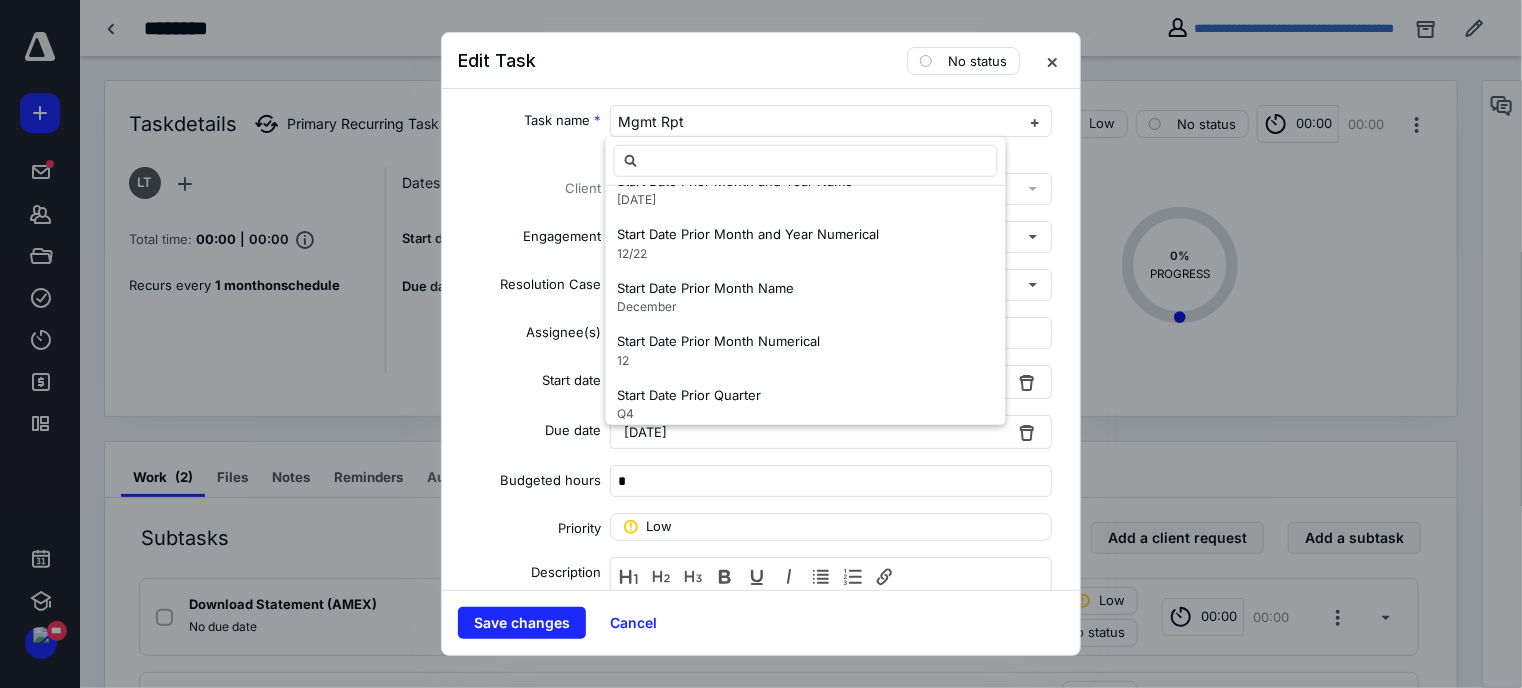 scroll, scrollTop: 942, scrollLeft: 0, axis: vertical 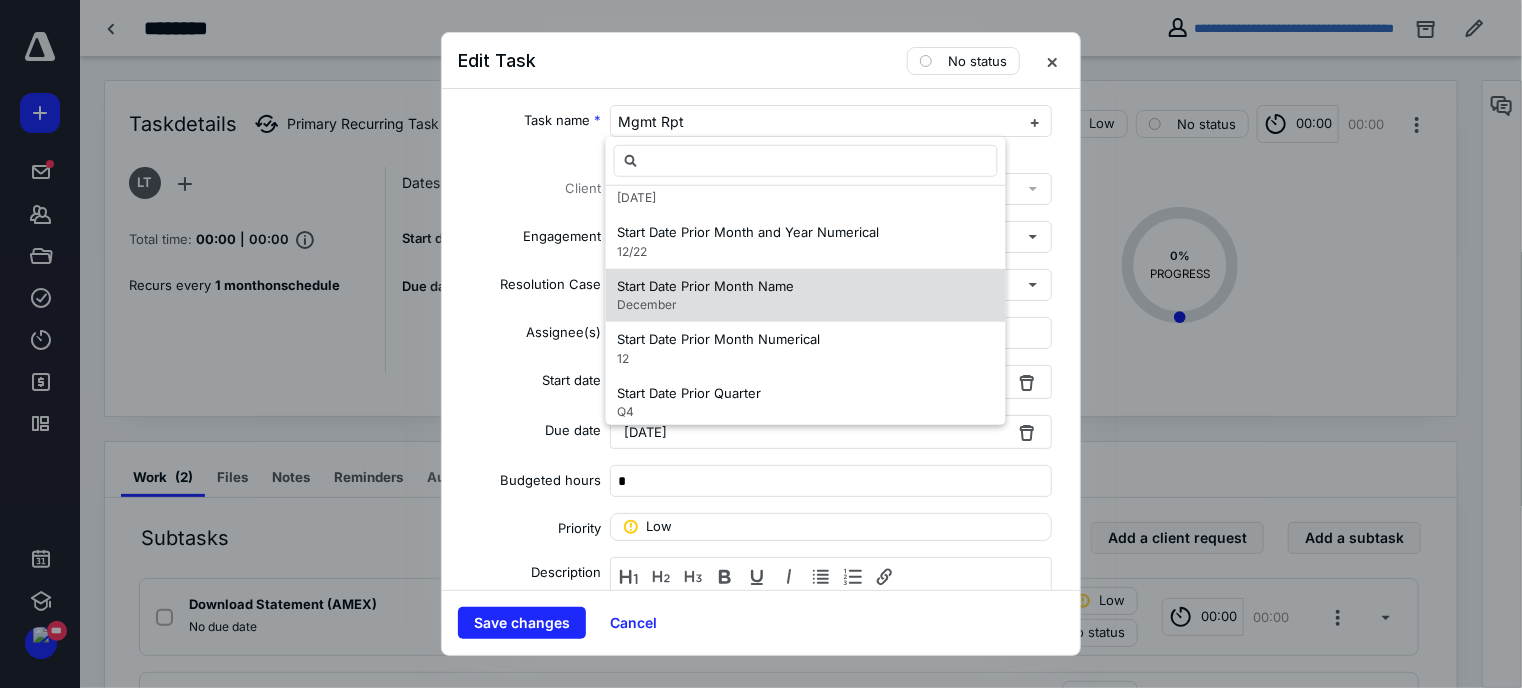 click on "December" at bounding box center [706, 305] 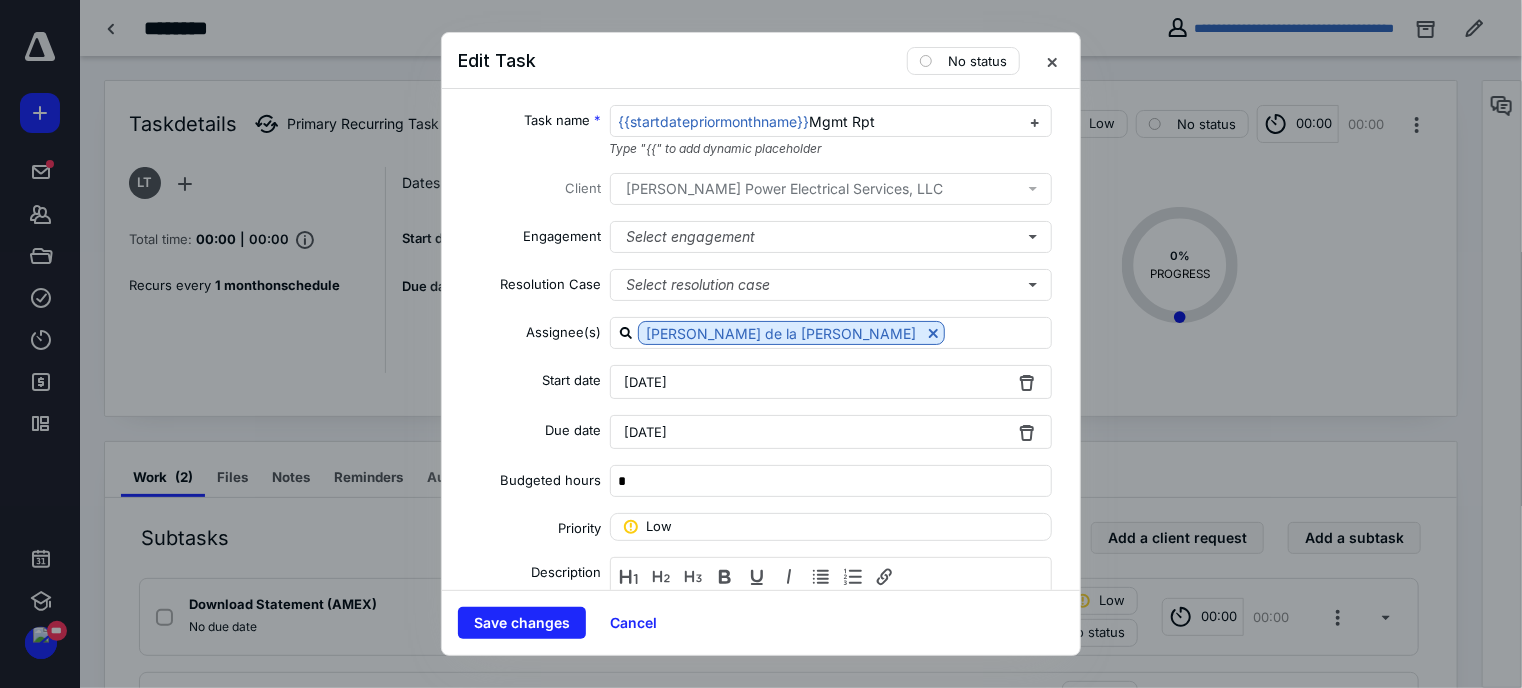 scroll, scrollTop: 0, scrollLeft: 0, axis: both 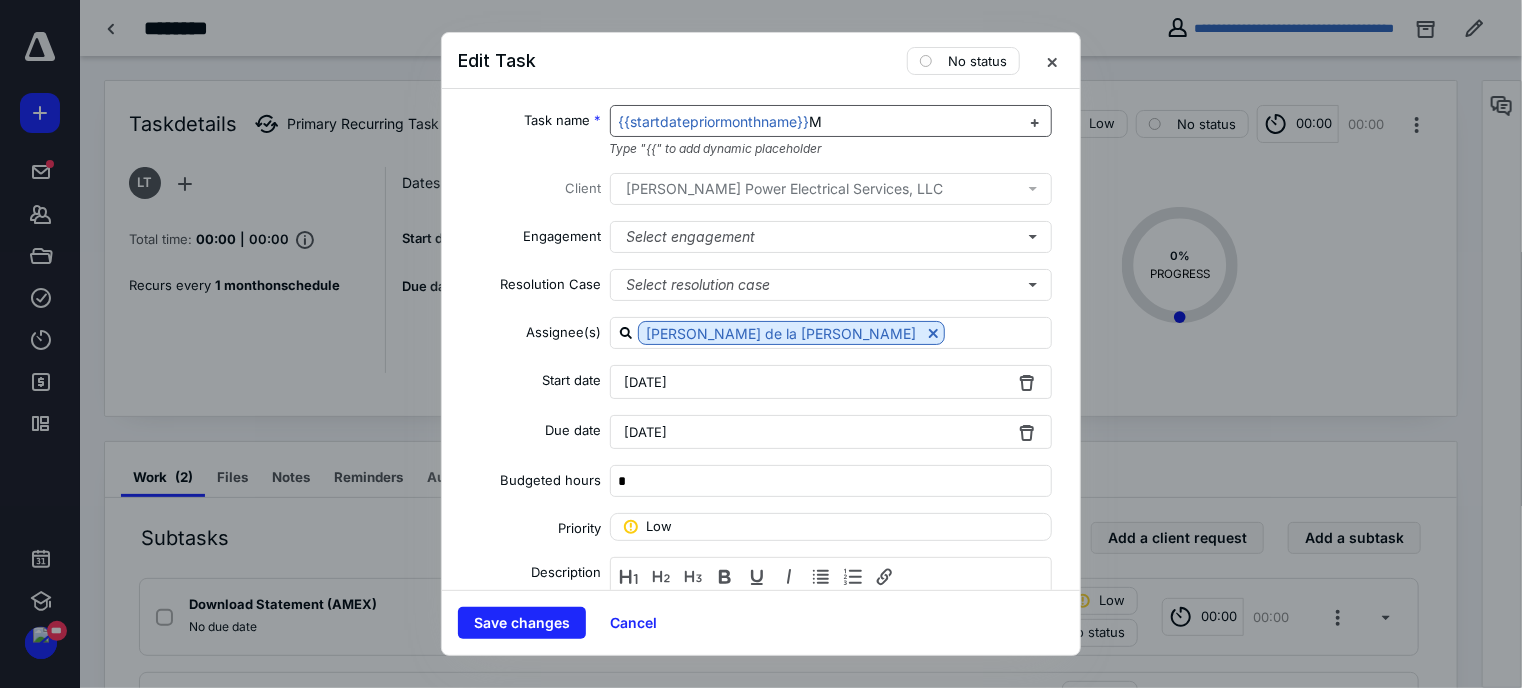 type 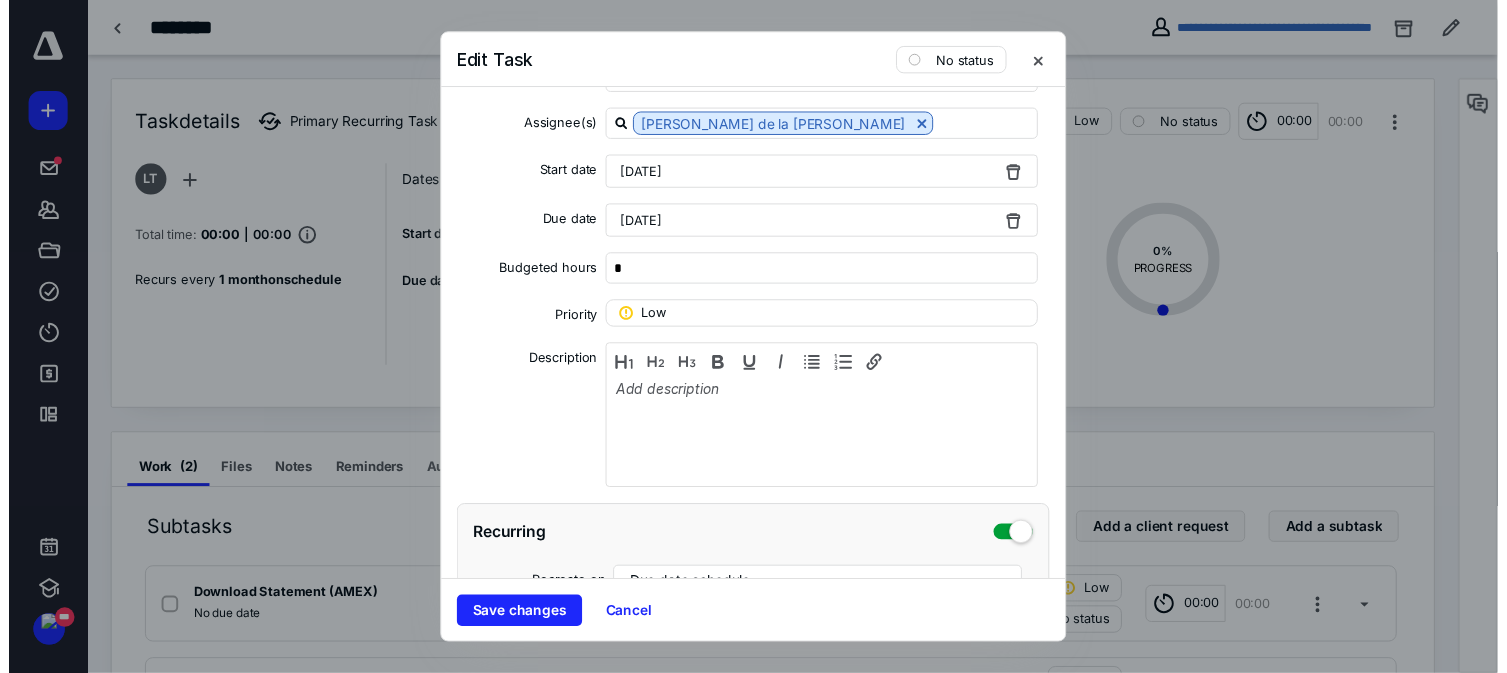 scroll, scrollTop: 224, scrollLeft: 0, axis: vertical 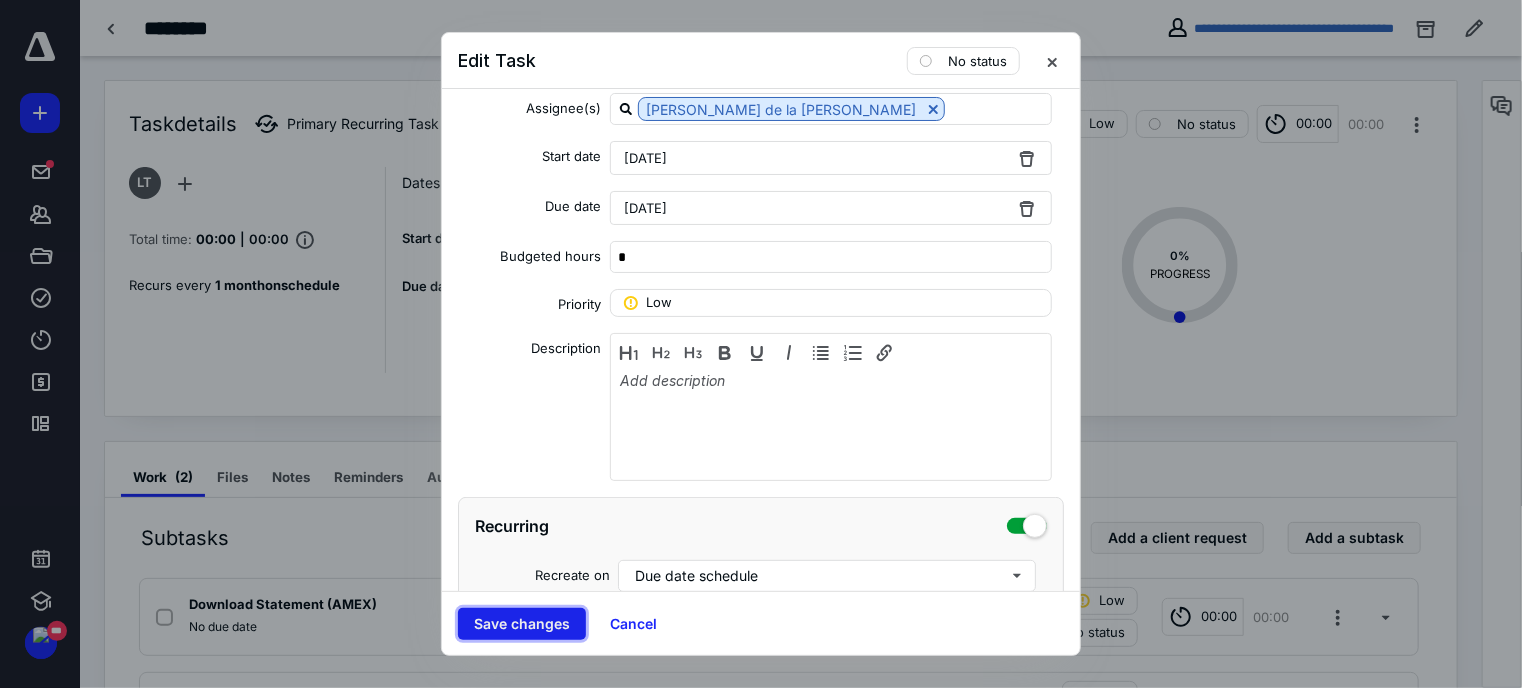 click on "Save changes" at bounding box center [522, 624] 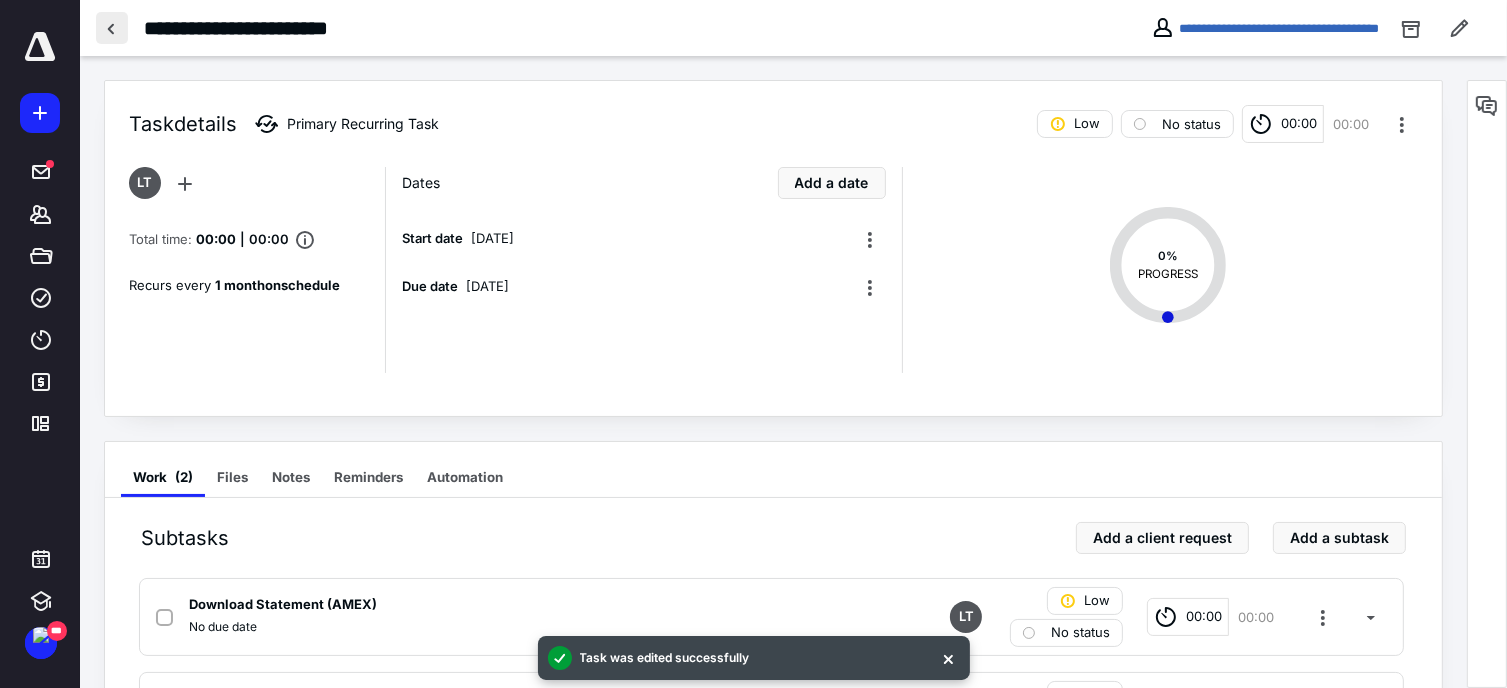 click at bounding box center (112, 28) 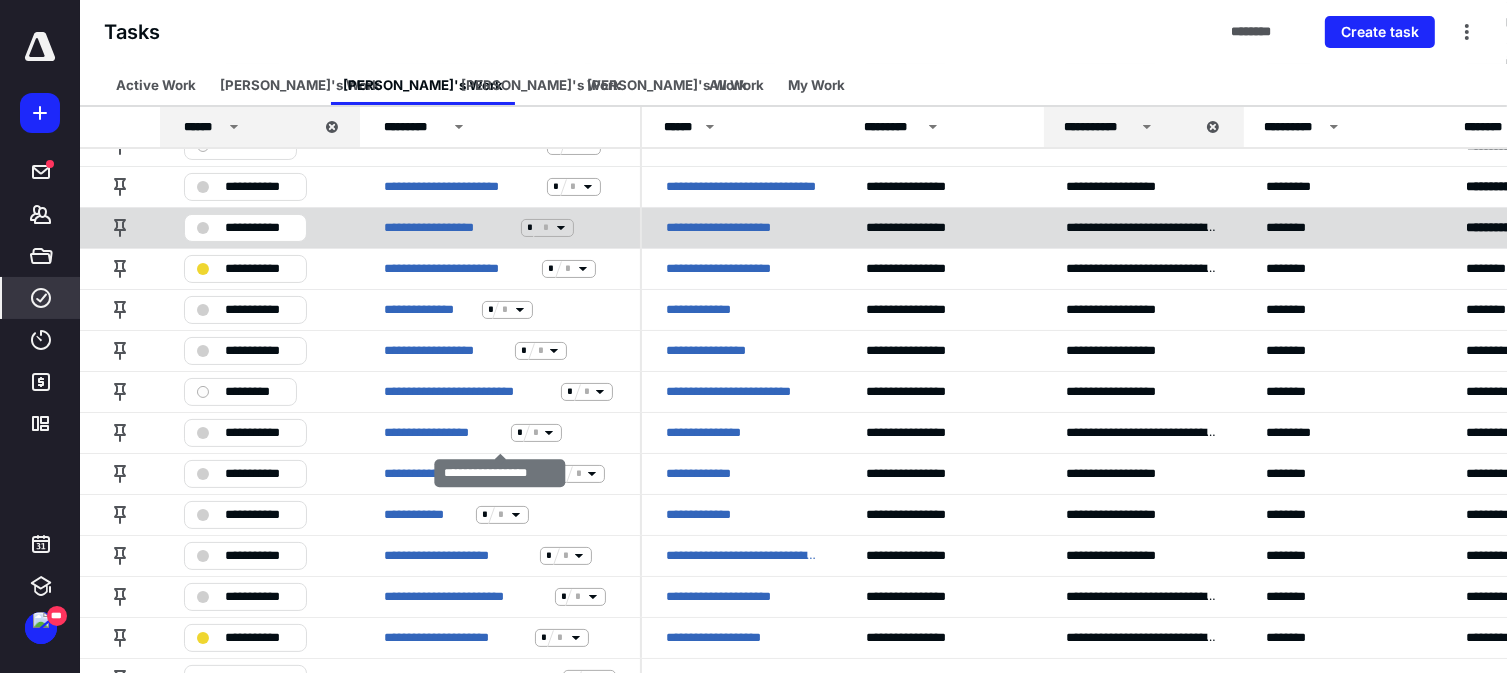 scroll, scrollTop: 188, scrollLeft: 0, axis: vertical 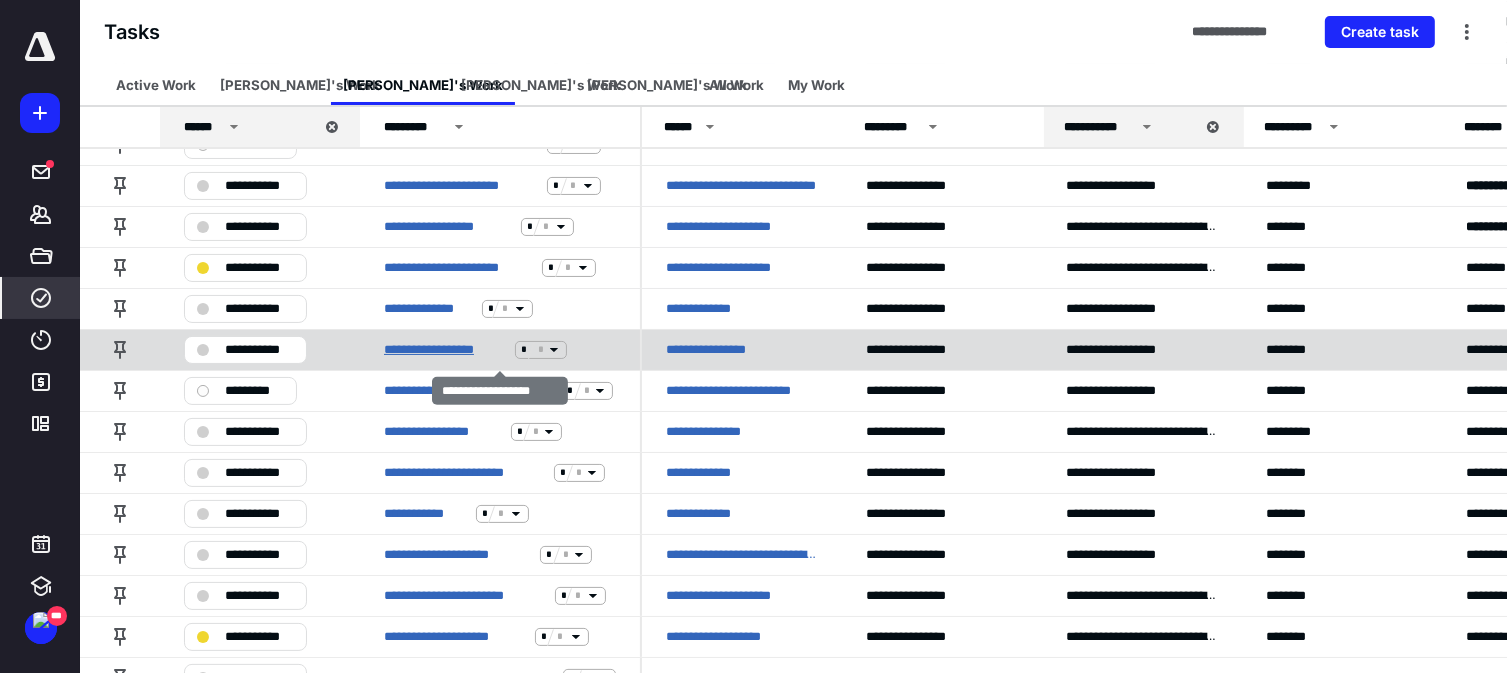 click on "**********" at bounding box center (445, 350) 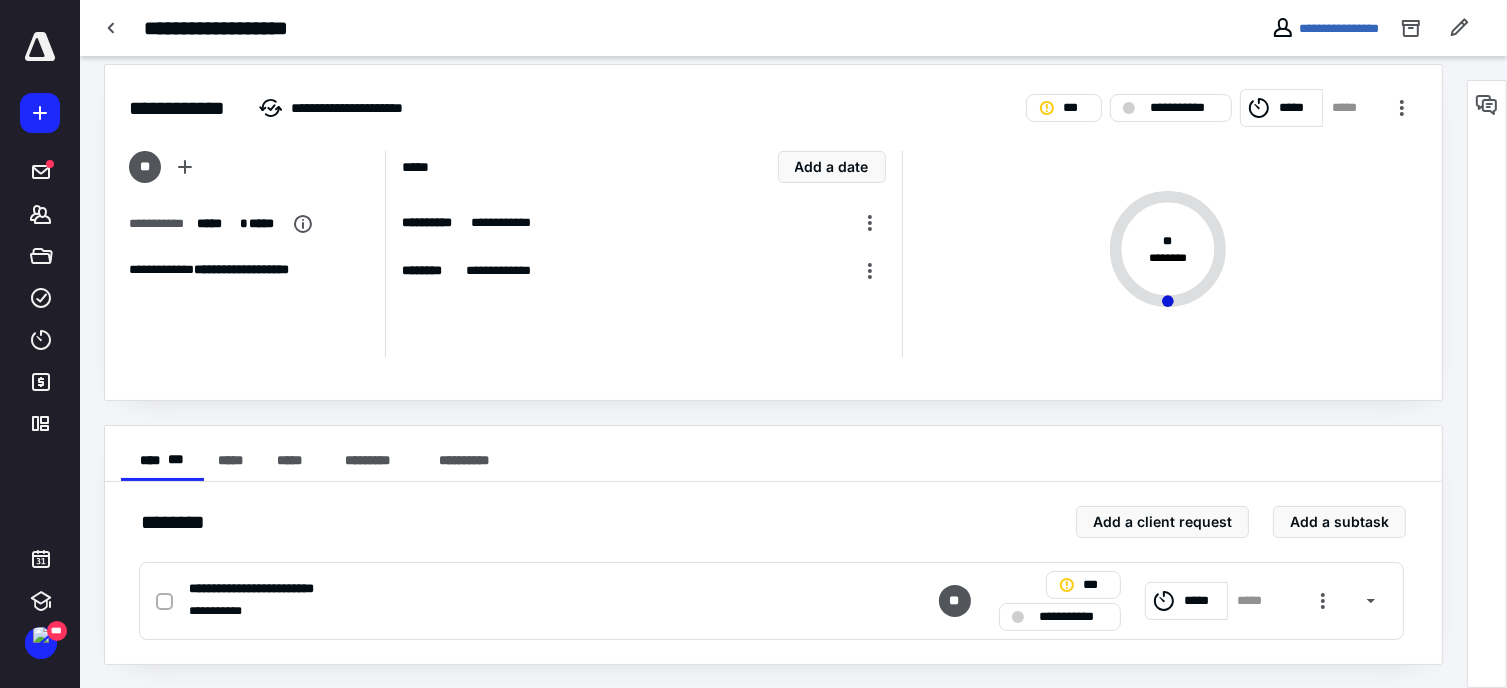 scroll, scrollTop: 0, scrollLeft: 0, axis: both 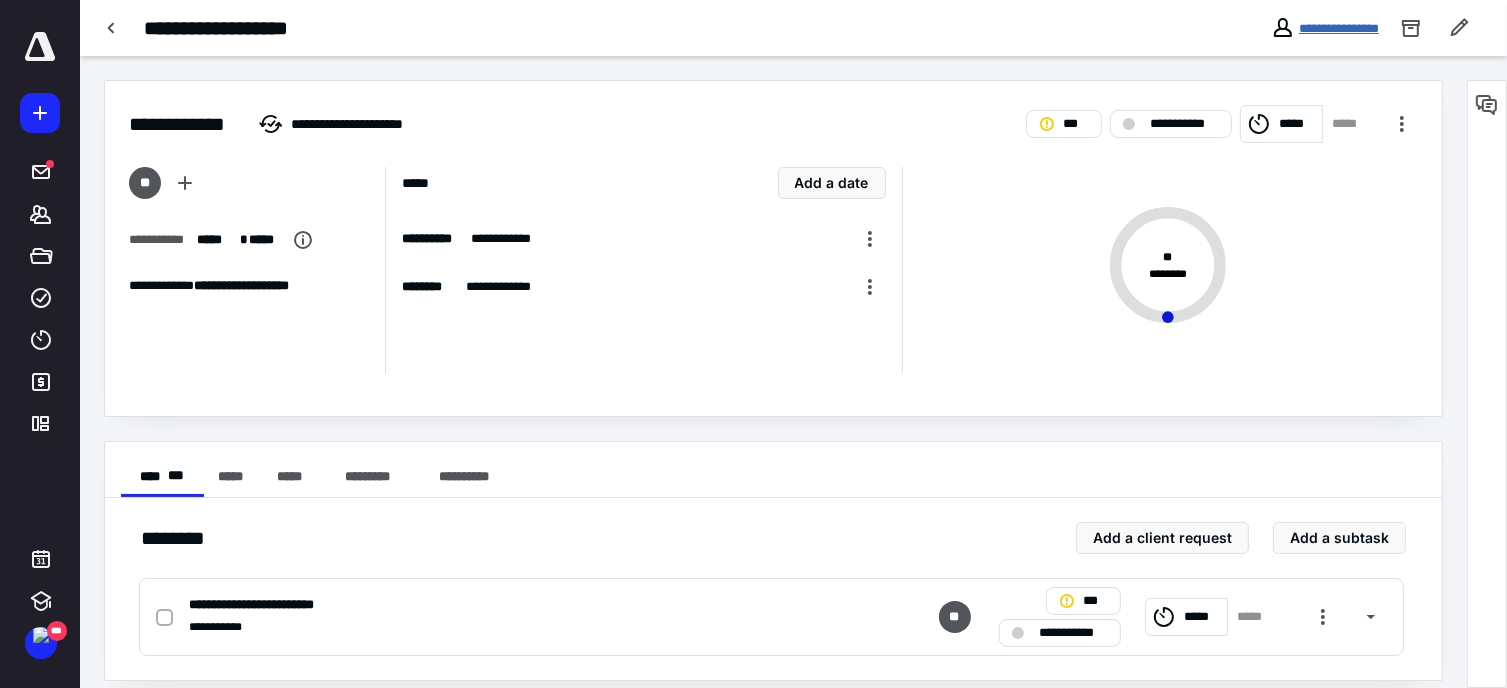 click on "**********" at bounding box center [1339, 28] 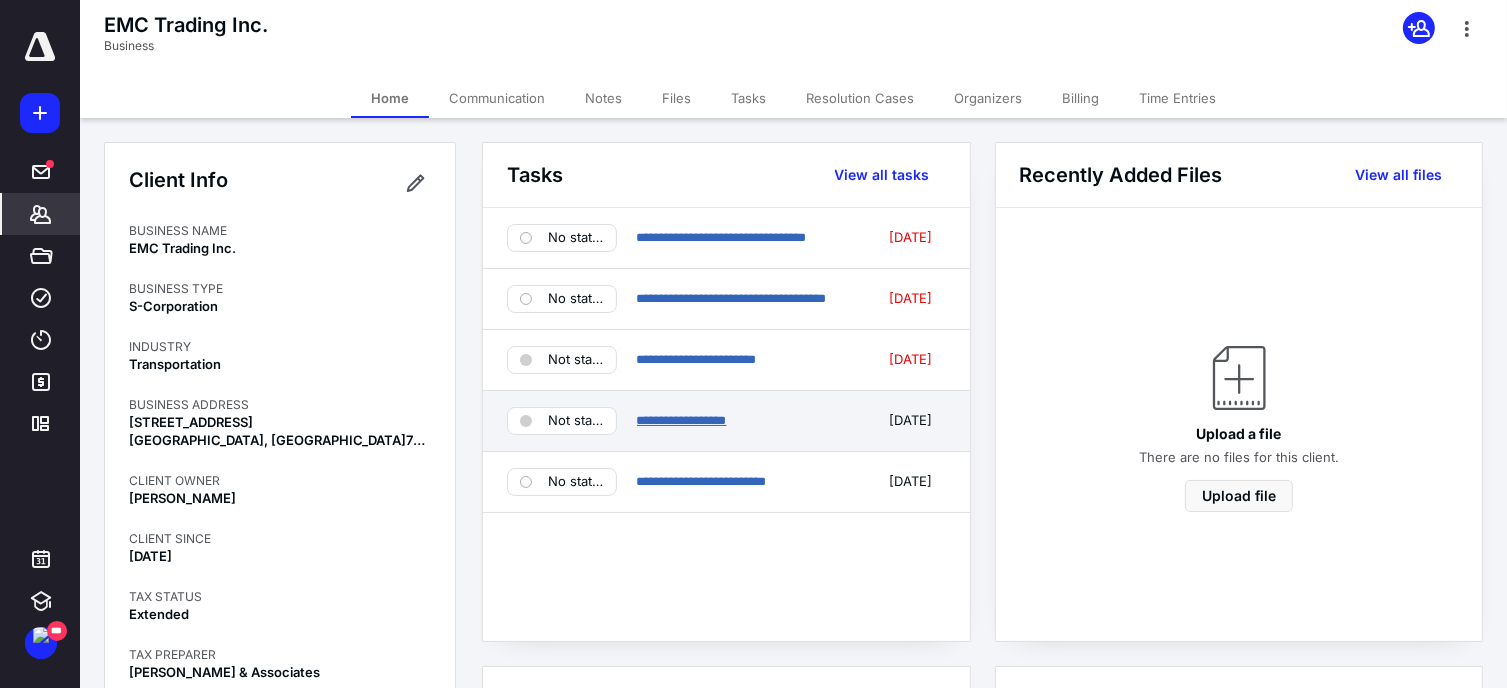 click on "**********" at bounding box center (682, 420) 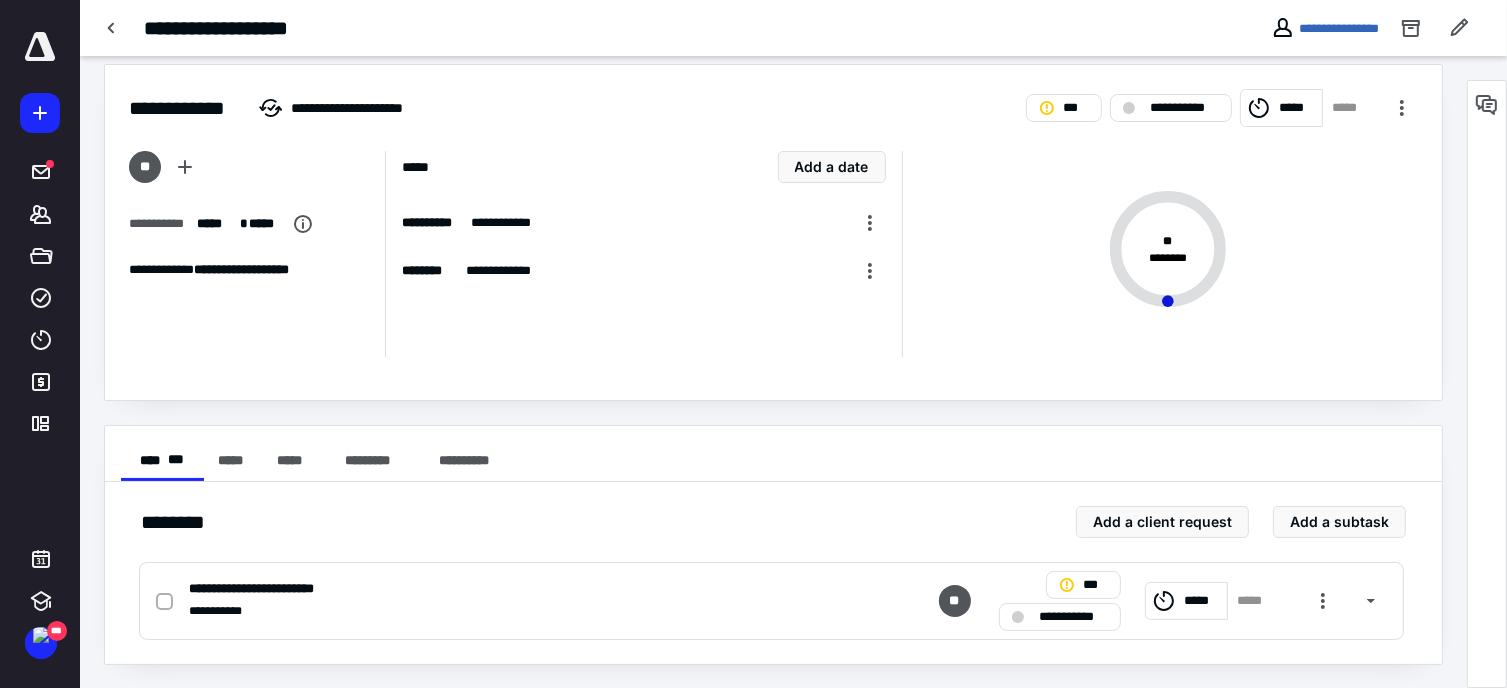 scroll, scrollTop: 0, scrollLeft: 0, axis: both 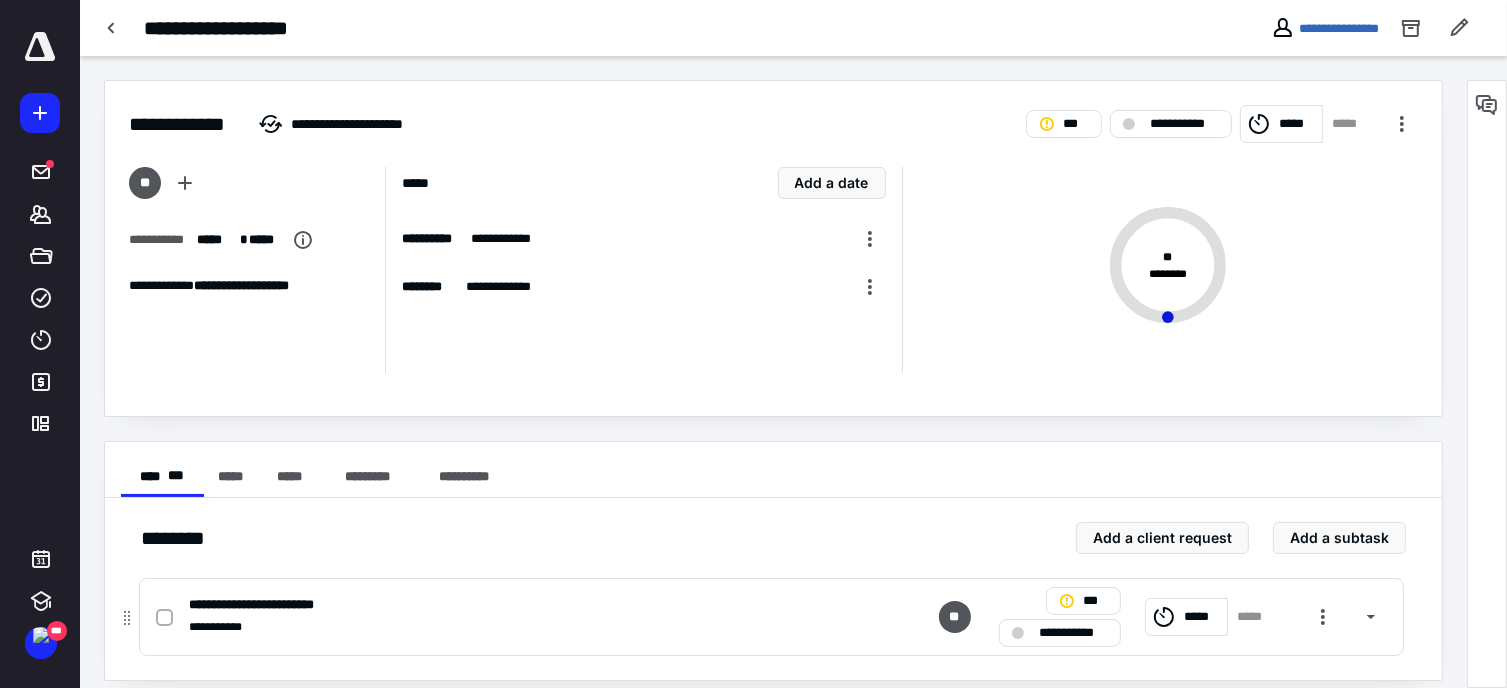 click on "**********" at bounding box center [274, 605] 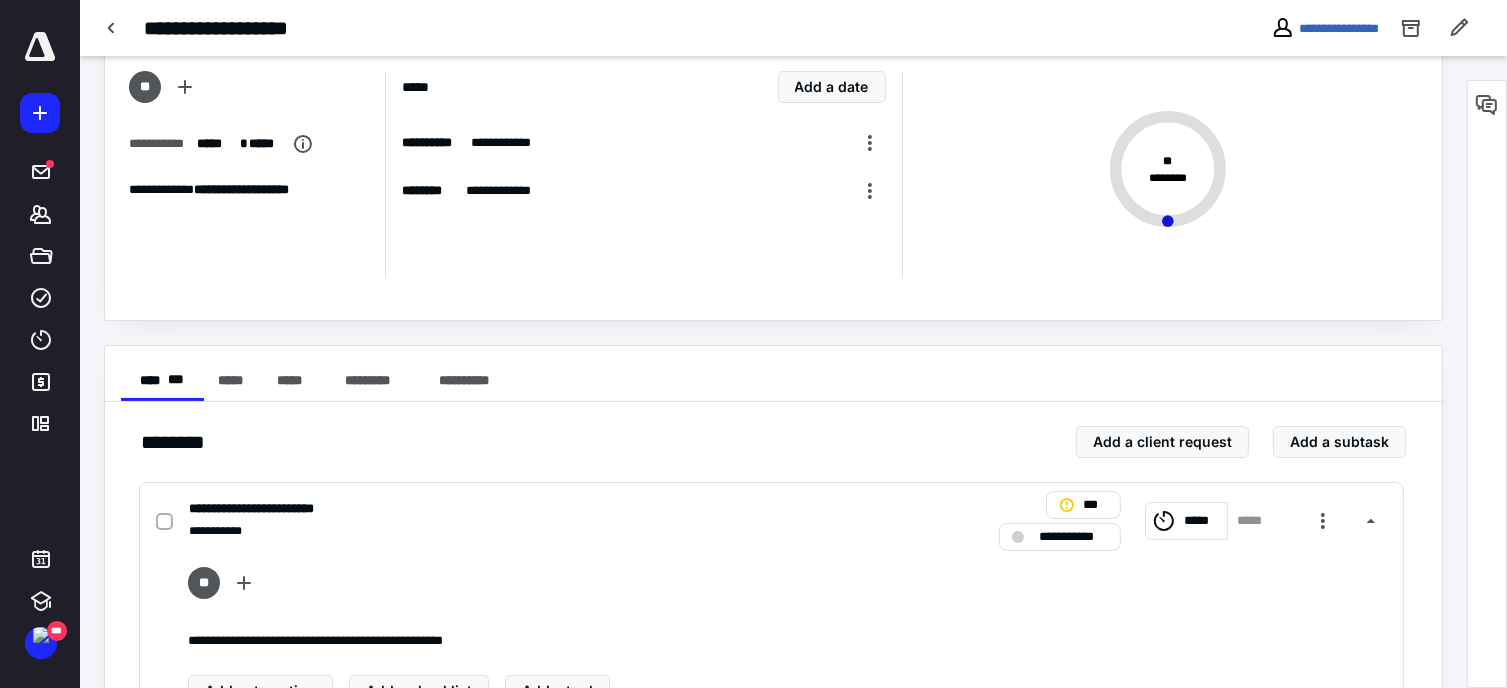 scroll, scrollTop: 95, scrollLeft: 0, axis: vertical 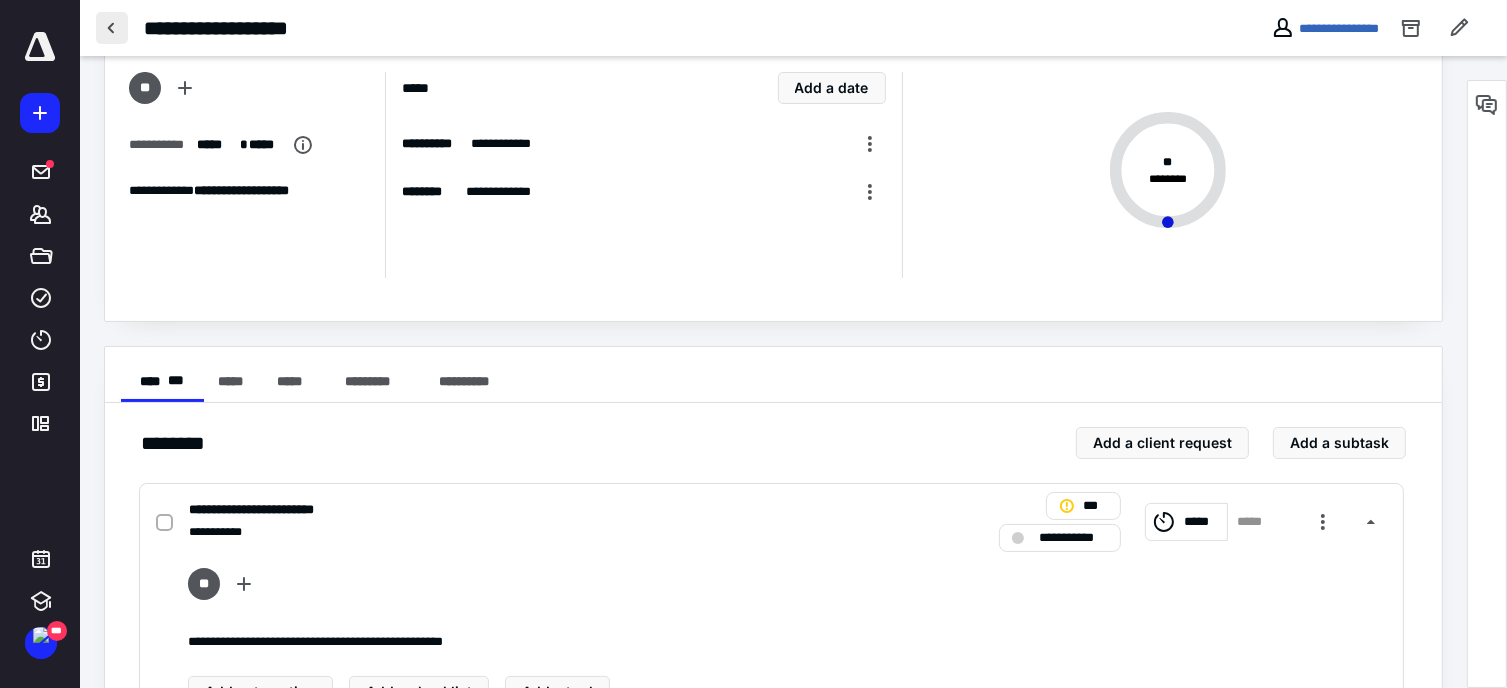 click at bounding box center (112, 28) 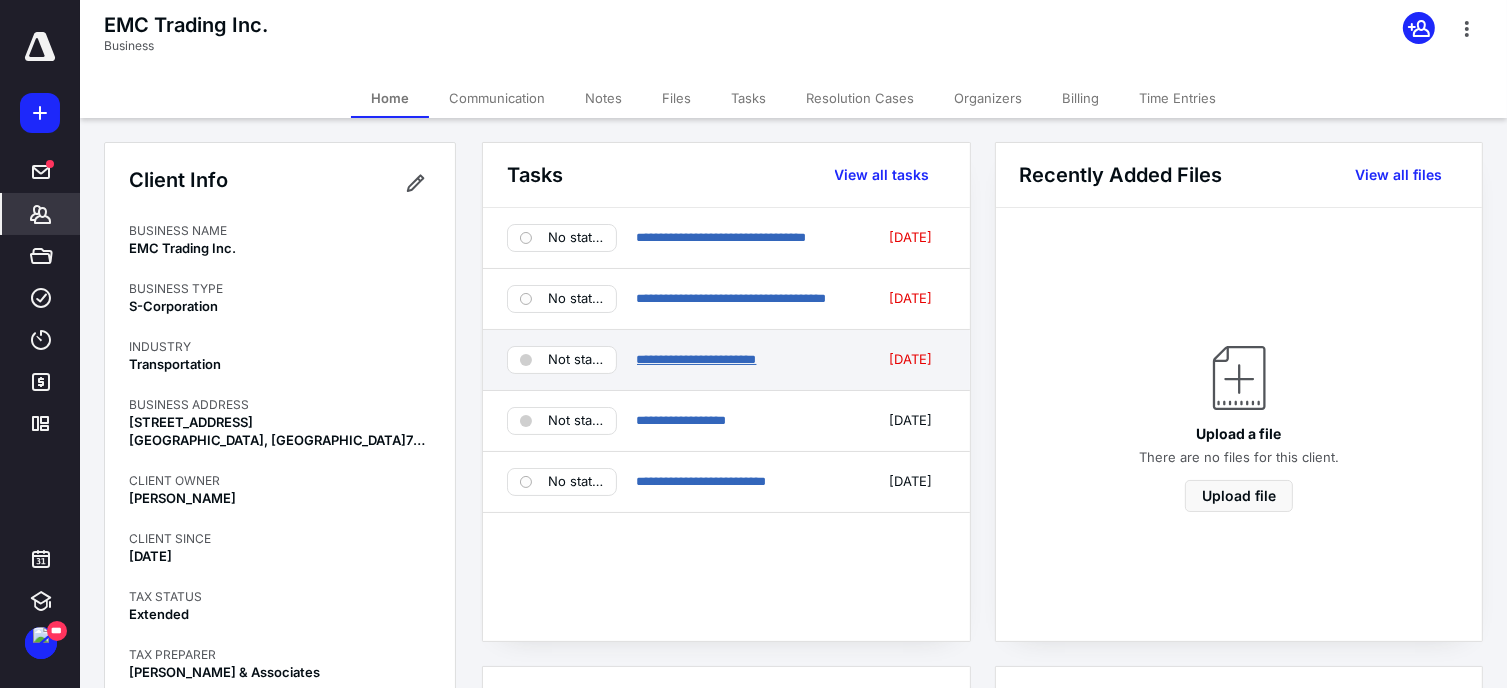 click on "**********" at bounding box center [697, 359] 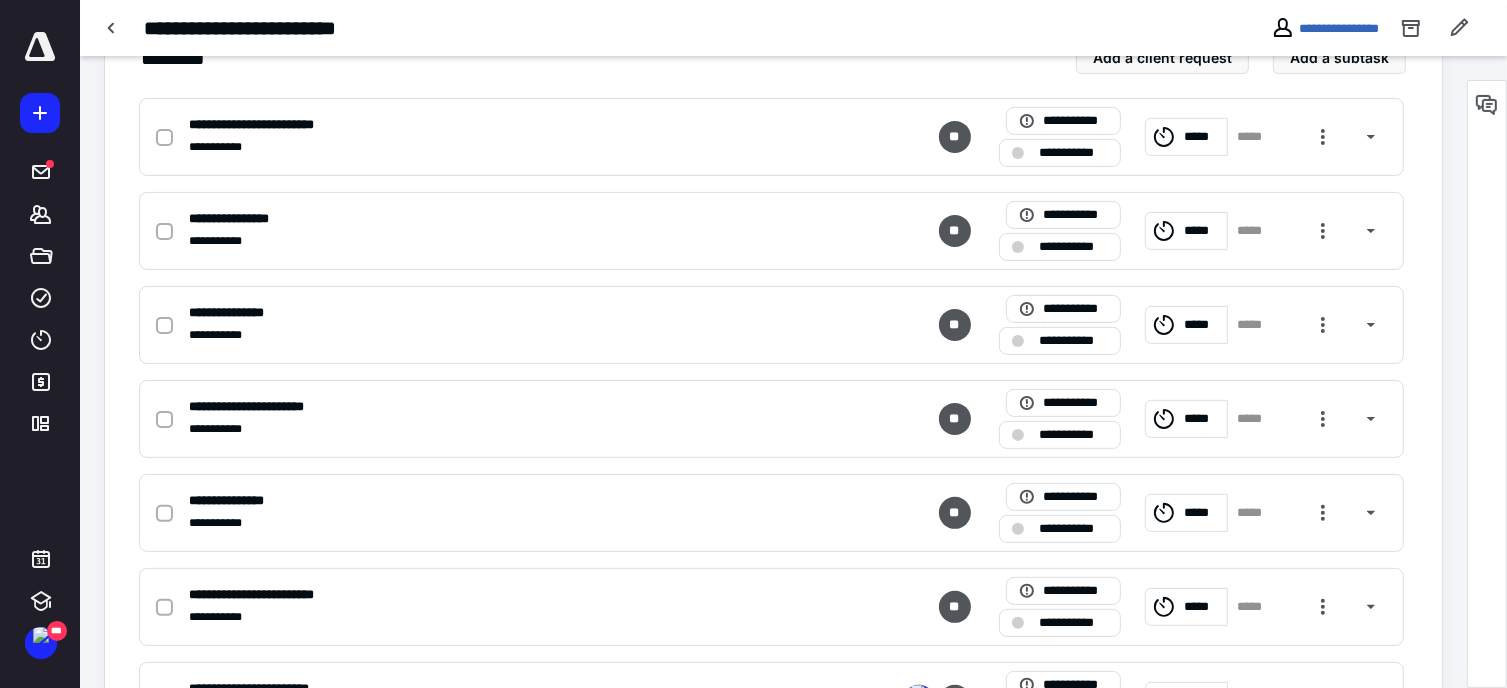 scroll, scrollTop: 536, scrollLeft: 0, axis: vertical 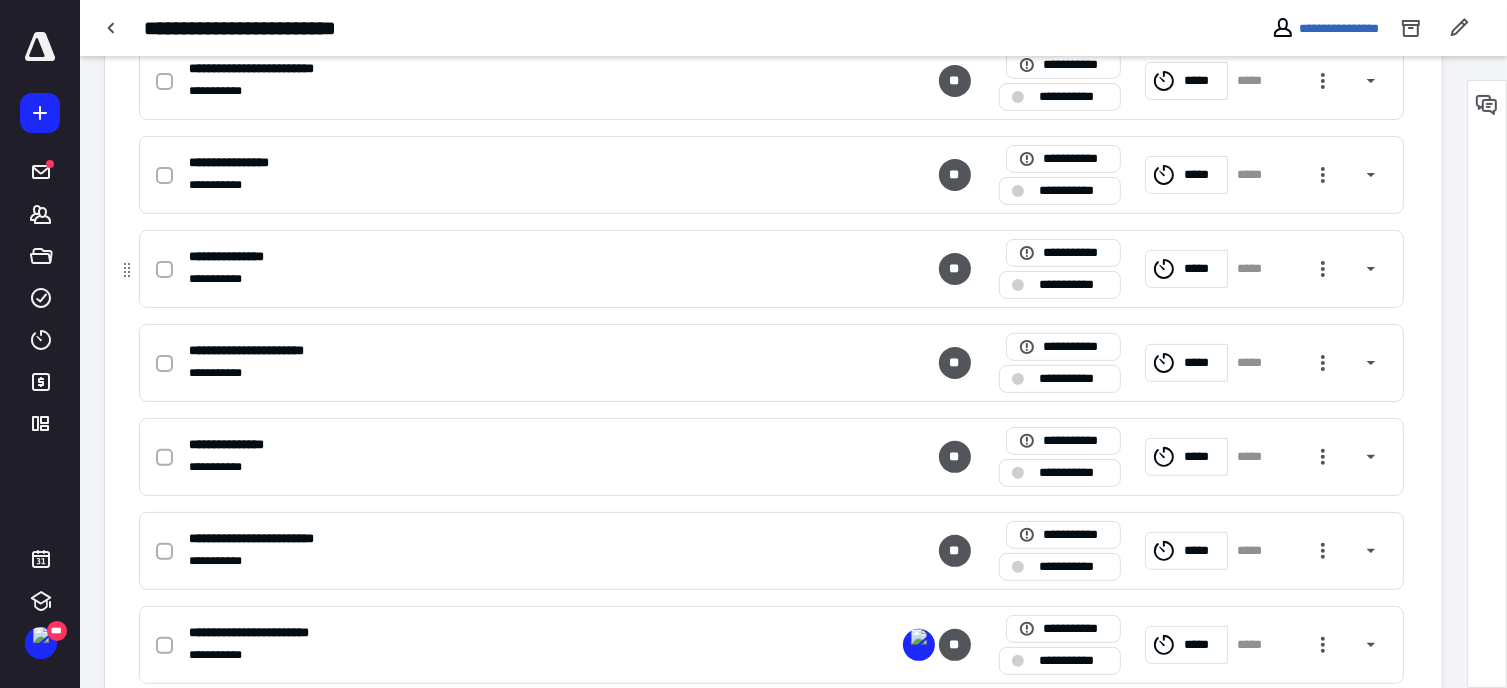 click on "**********" at bounding box center [509, 257] 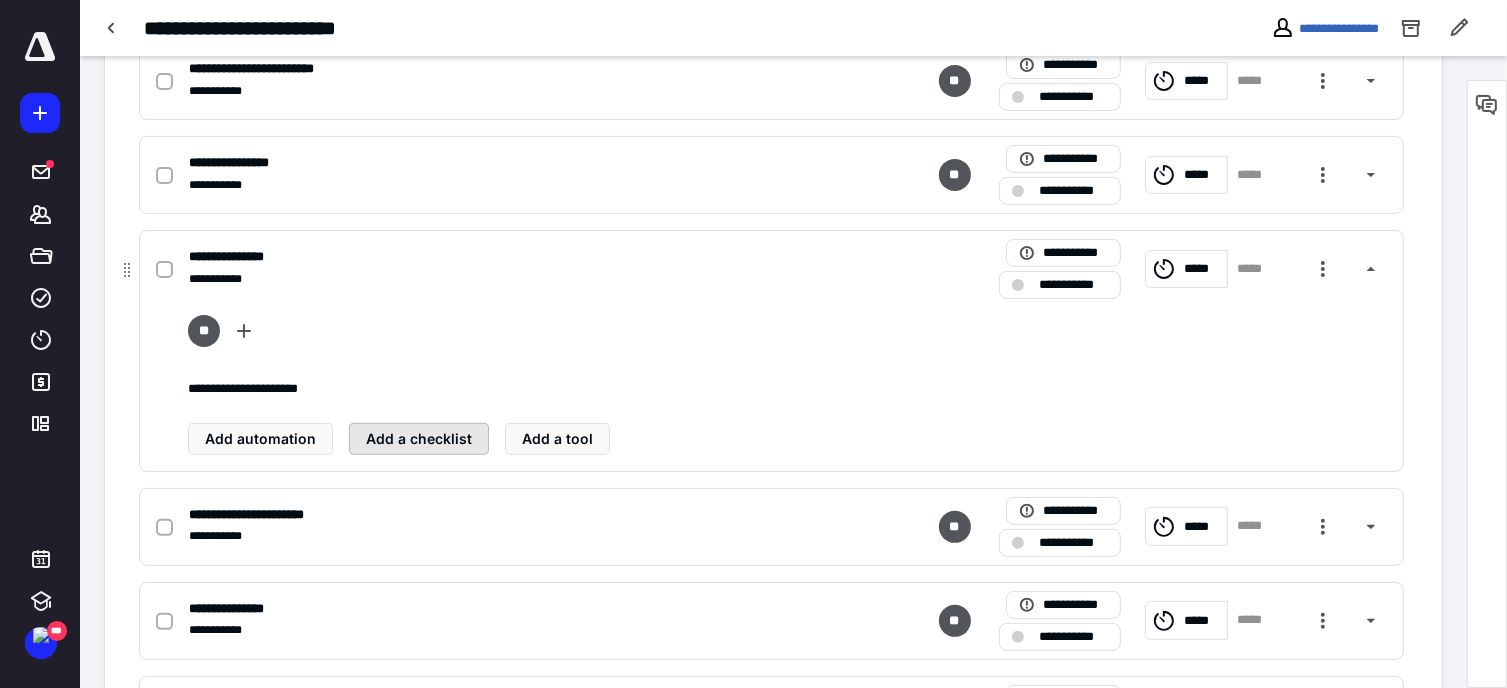click on "Add a checklist" at bounding box center (419, 439) 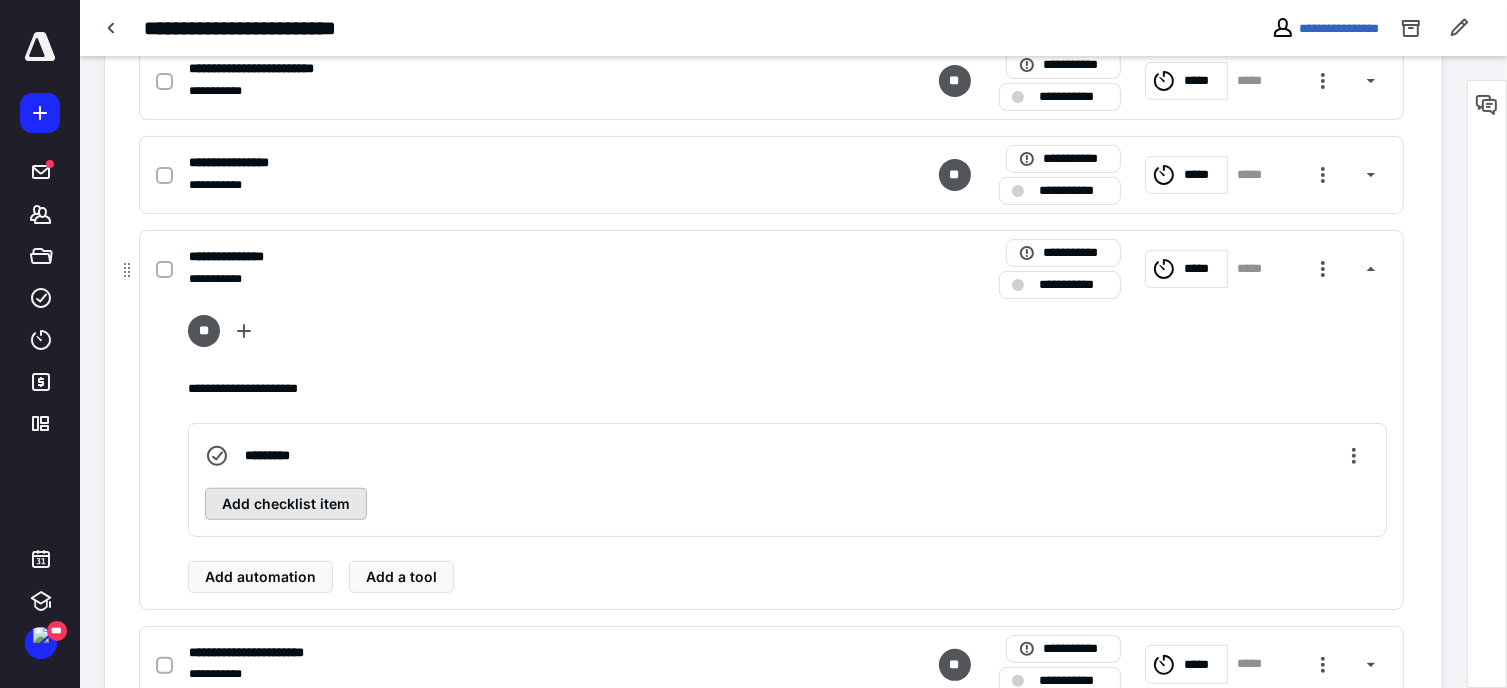 click on "Add checklist item" at bounding box center (286, 504) 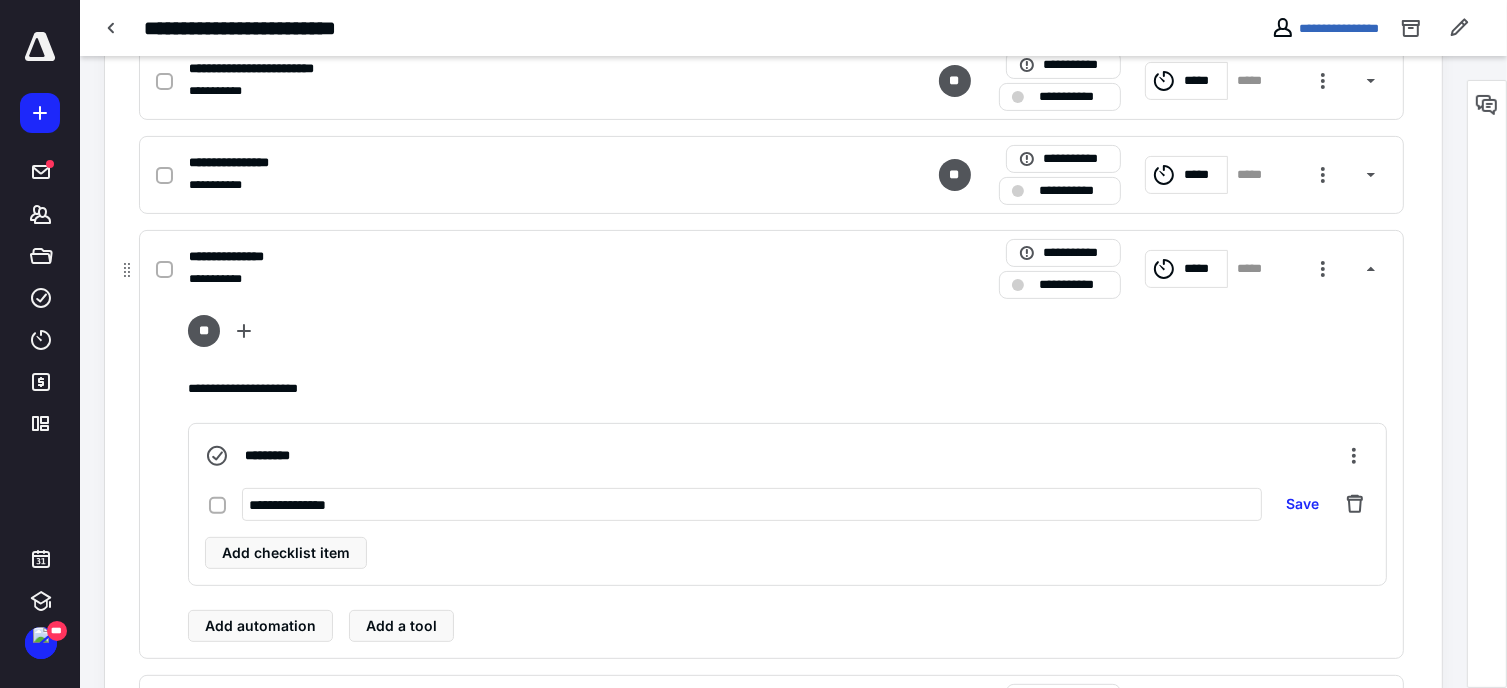 type on "**********" 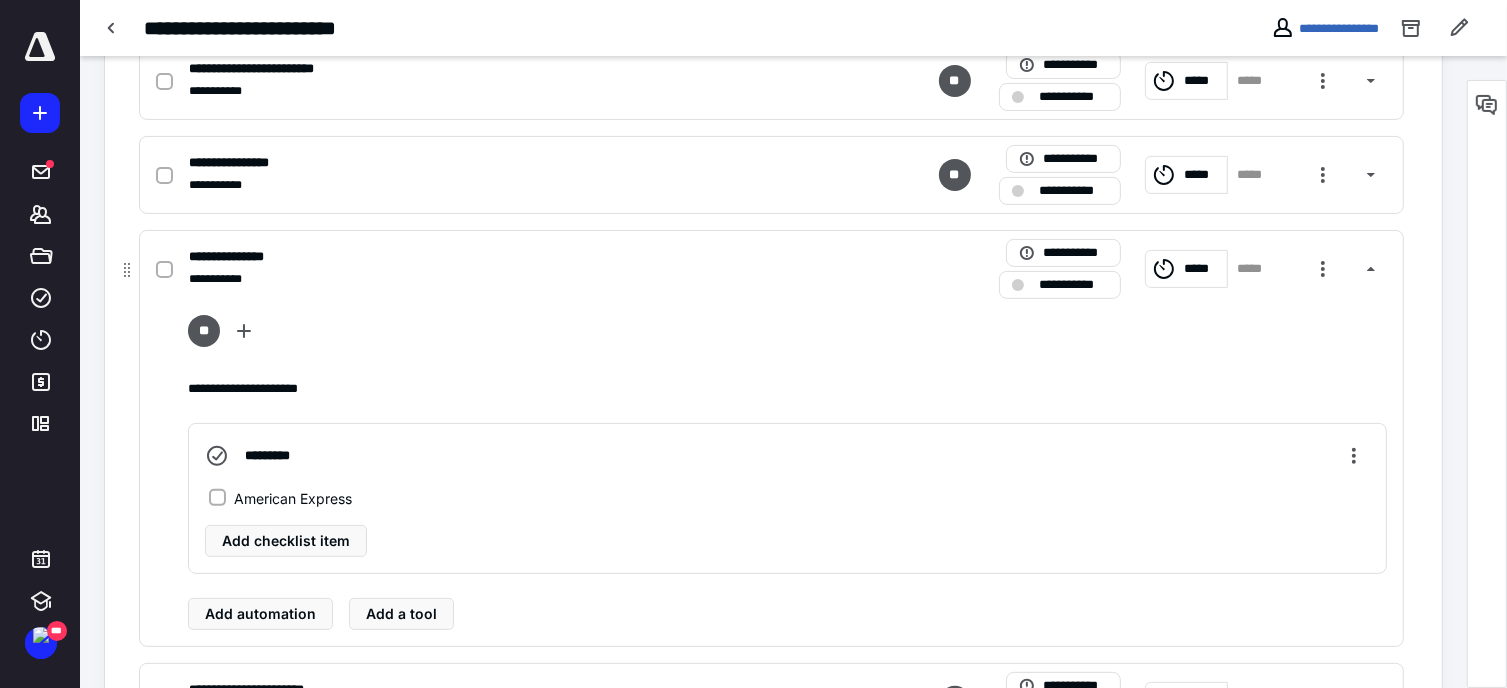 click on "Add checklist item" at bounding box center [787, 541] 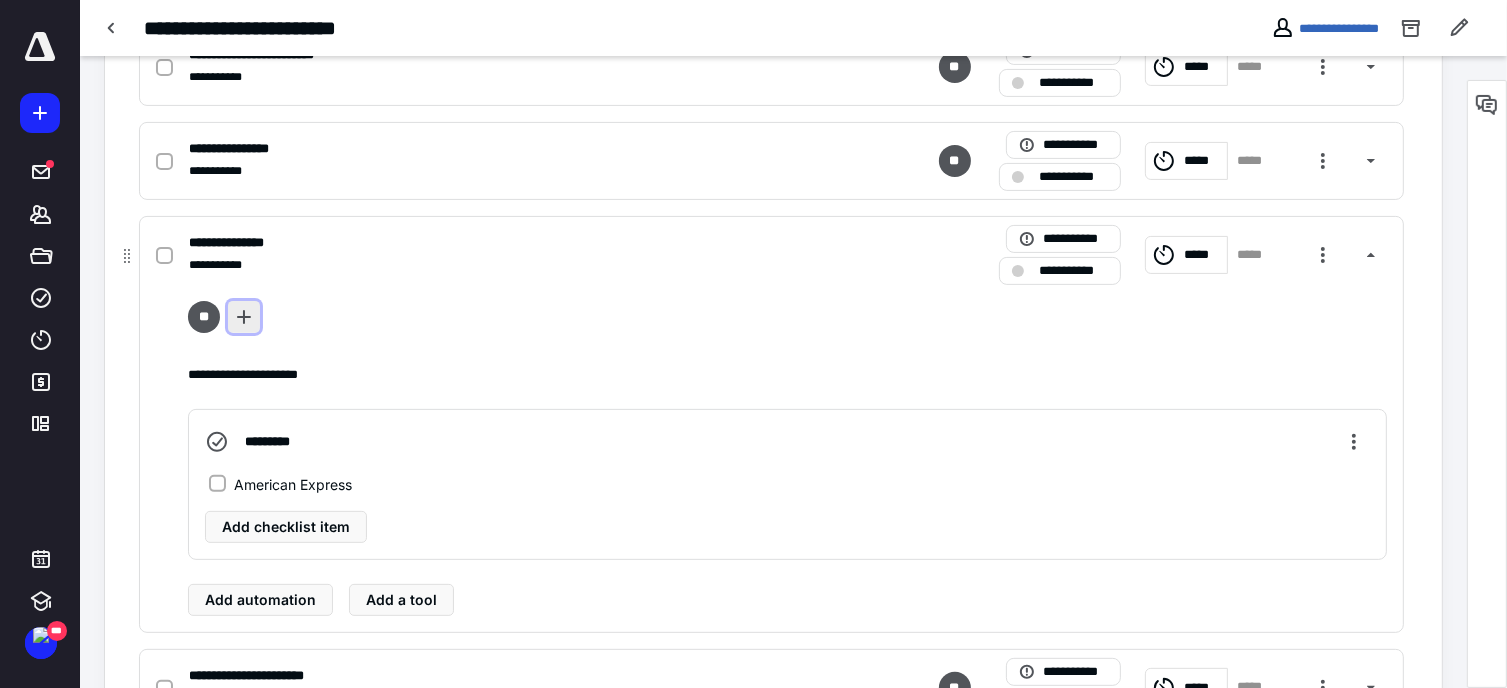 click at bounding box center [244, 317] 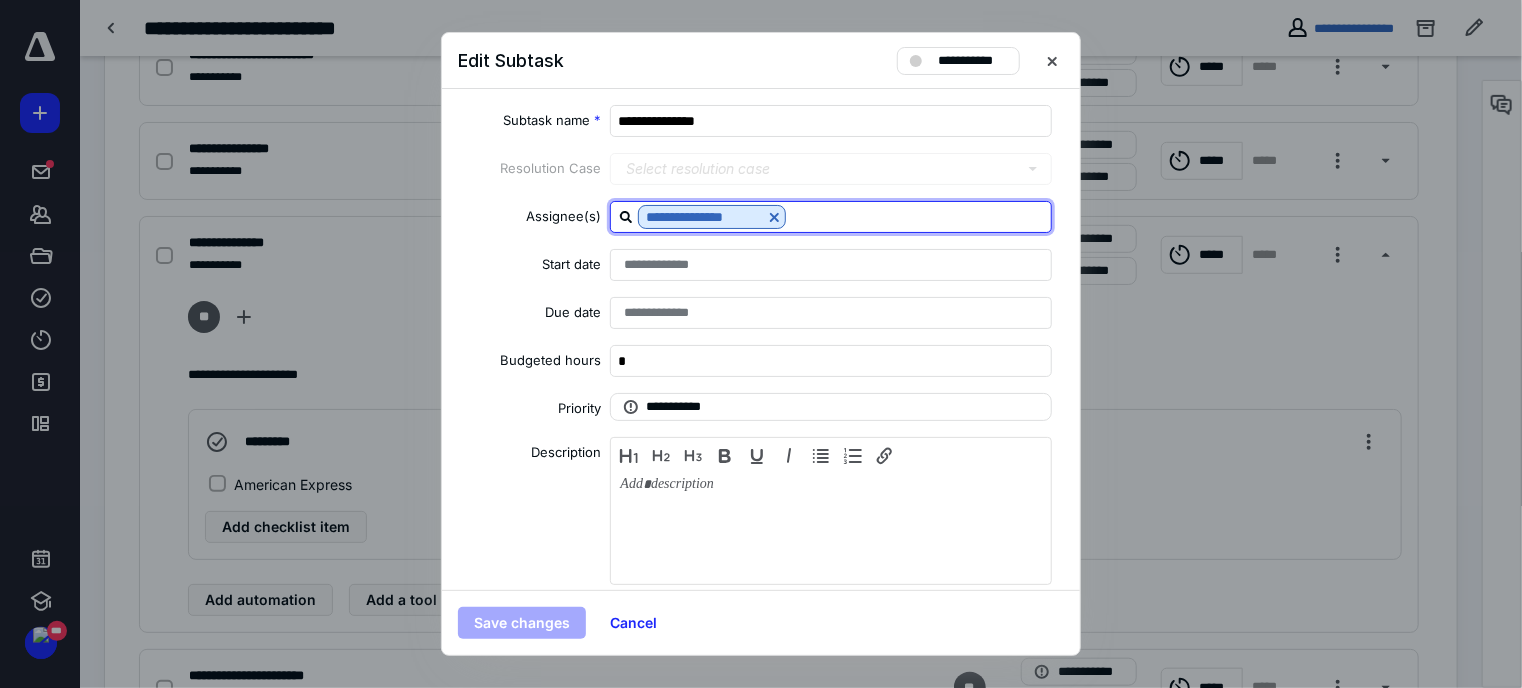 click at bounding box center [918, 216] 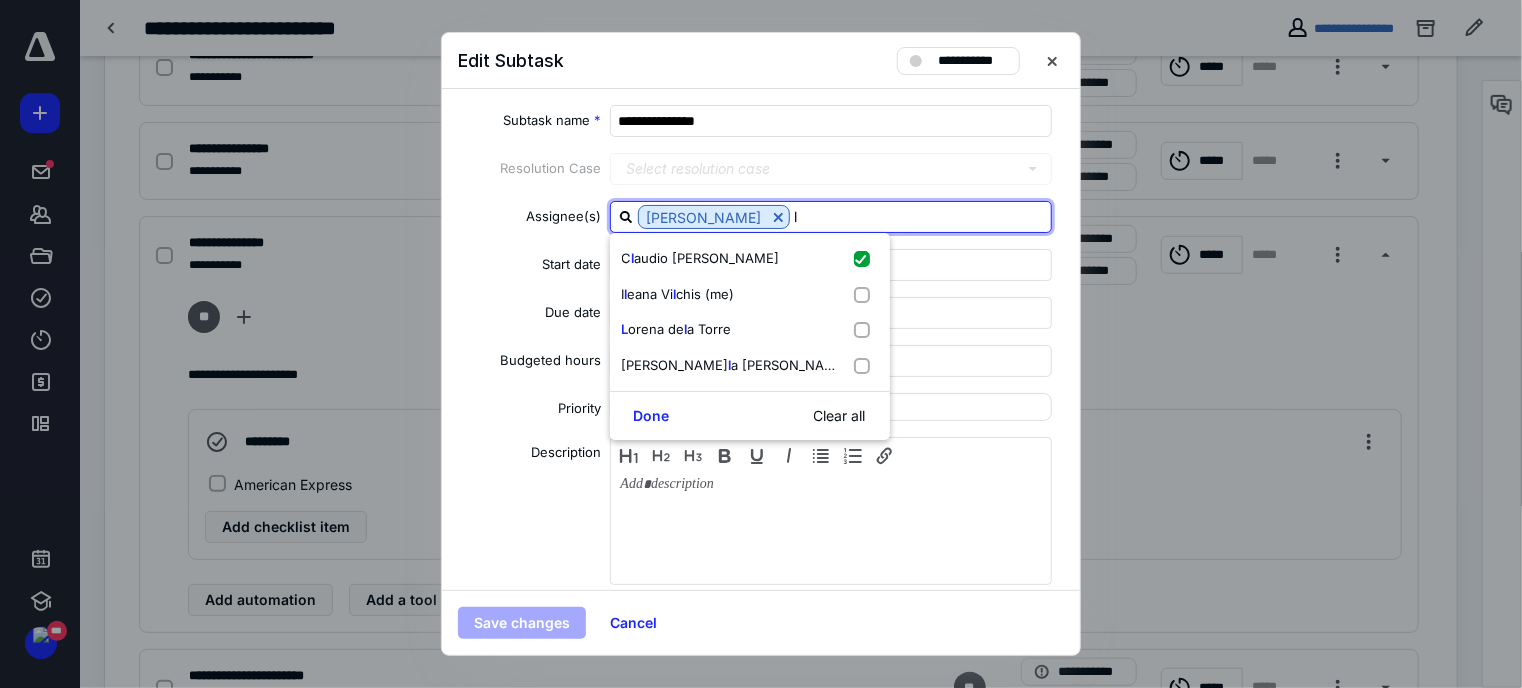 type on "lo" 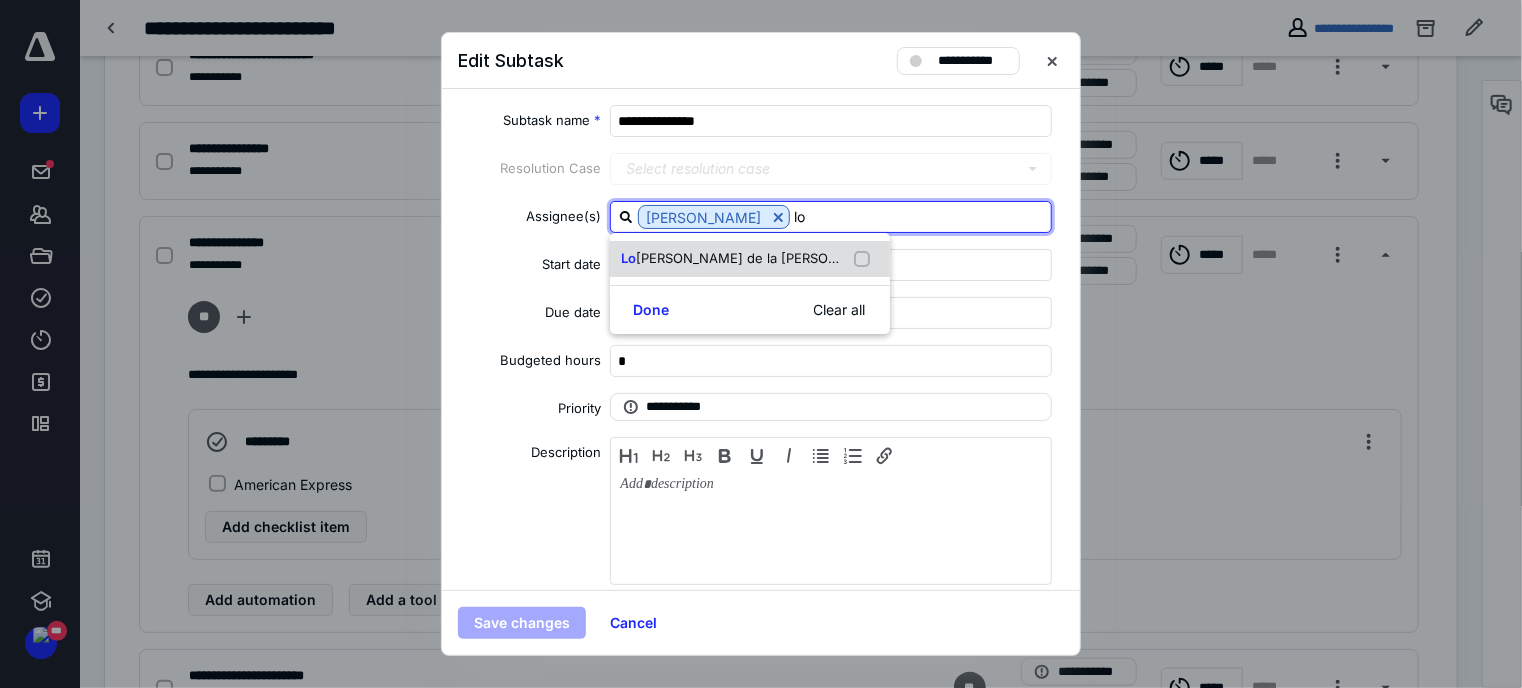 click at bounding box center [866, 259] 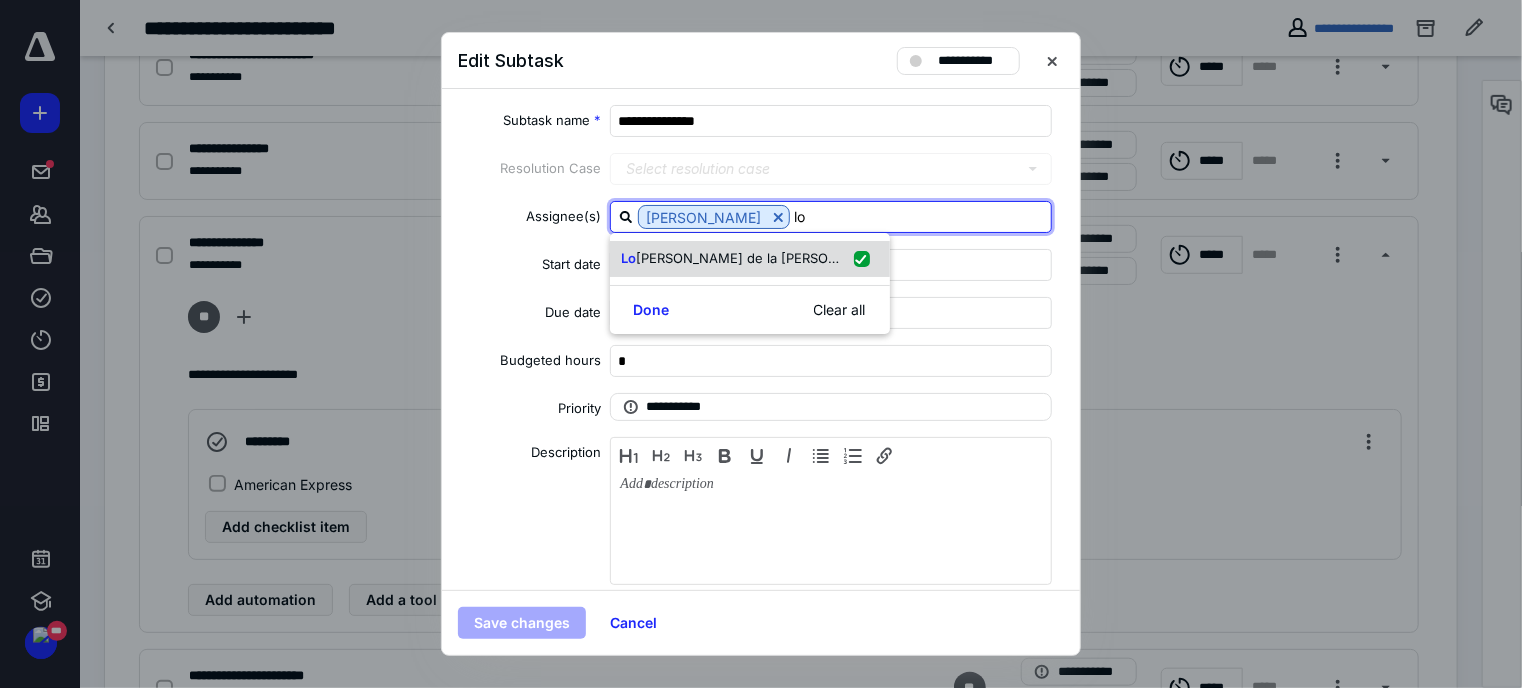 checkbox on "true" 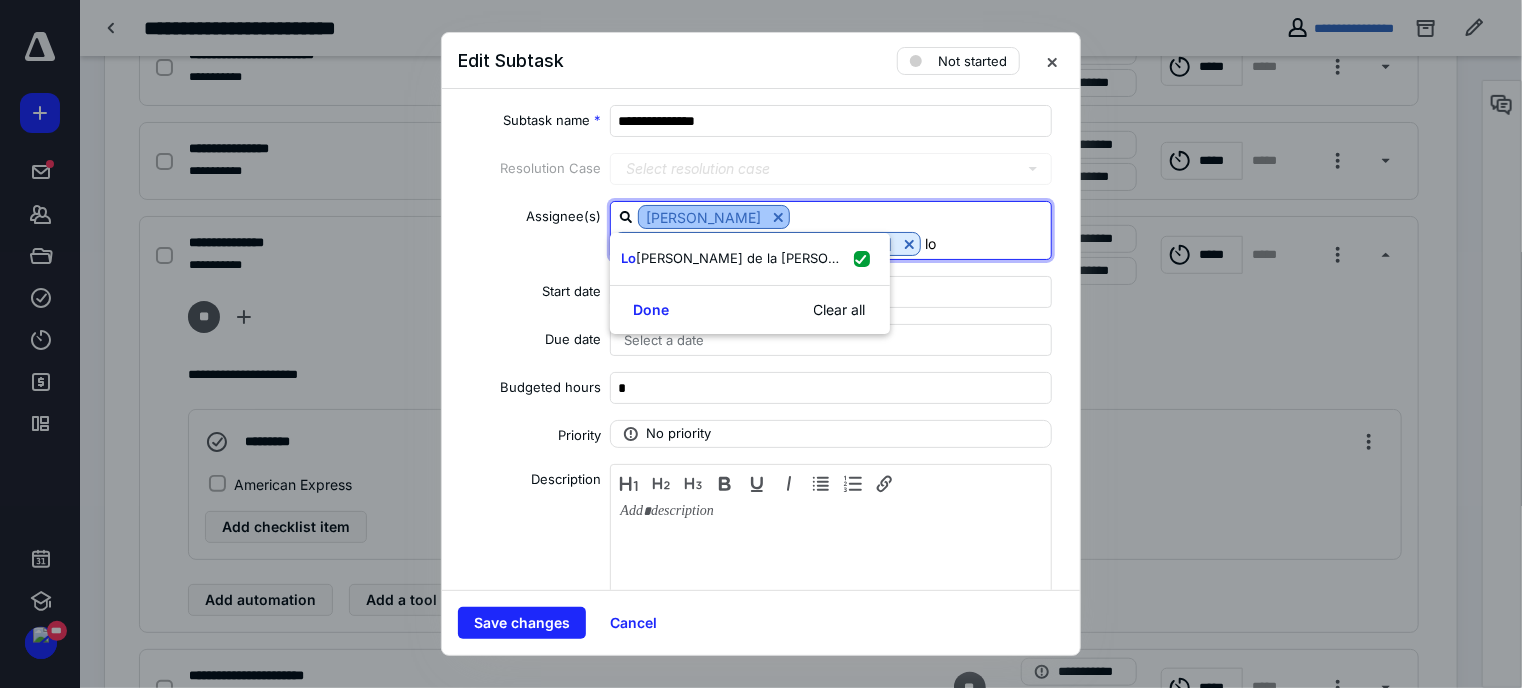type on "lo" 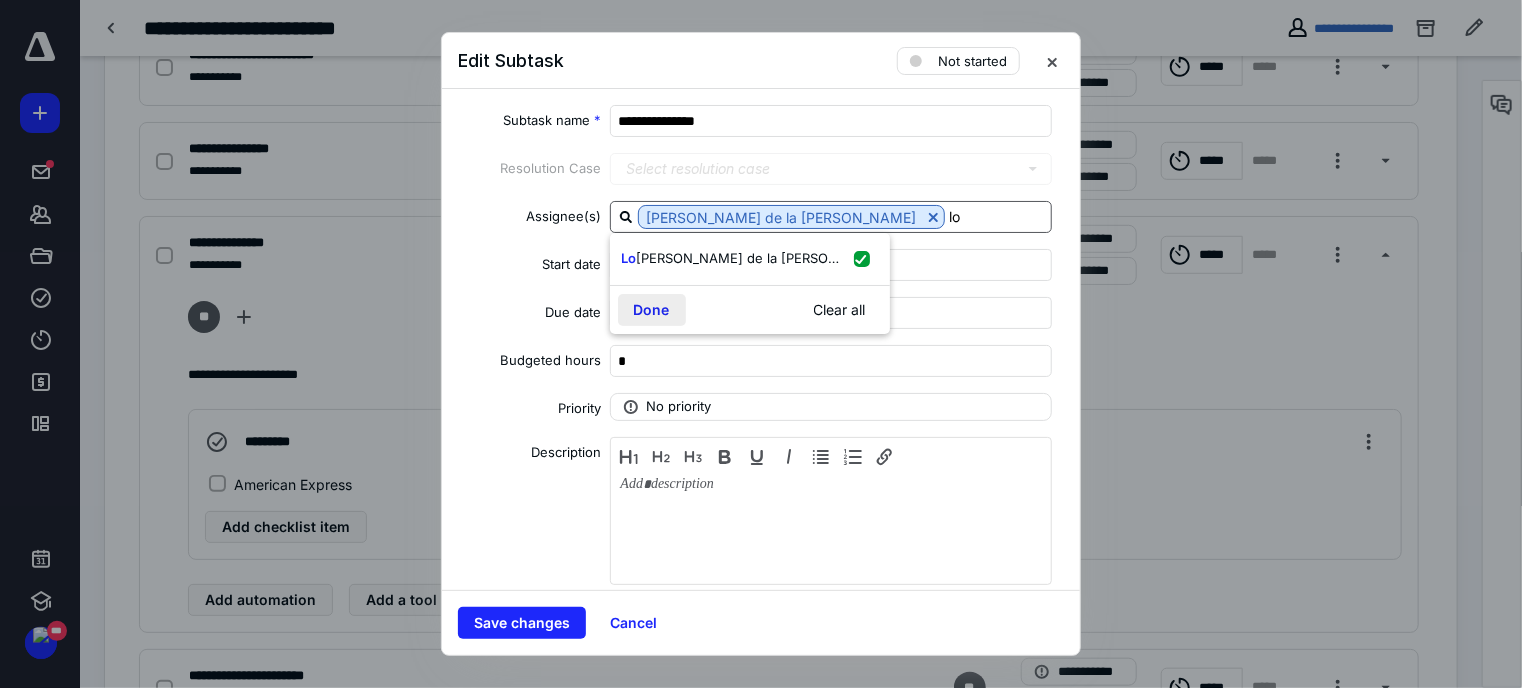 click on "Done" at bounding box center [652, 310] 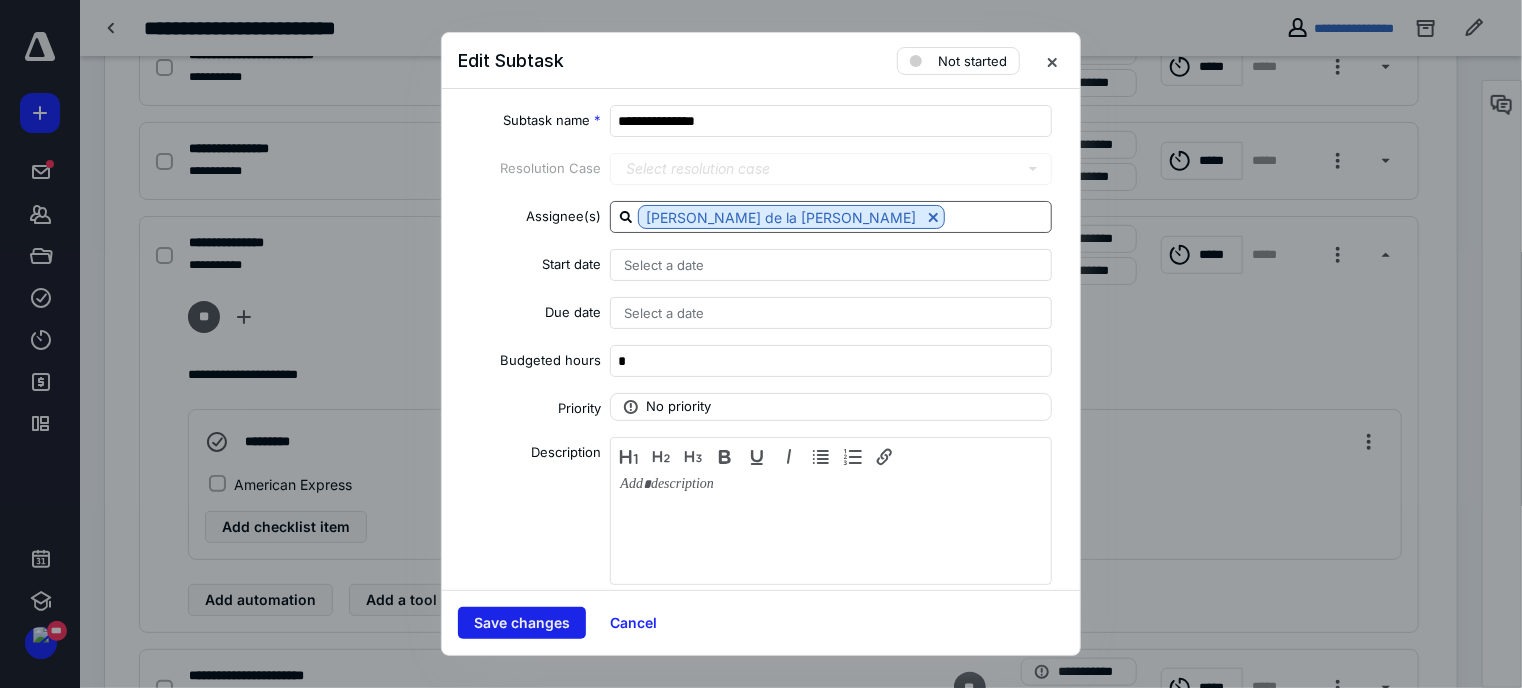 click on "Save changes" at bounding box center [522, 623] 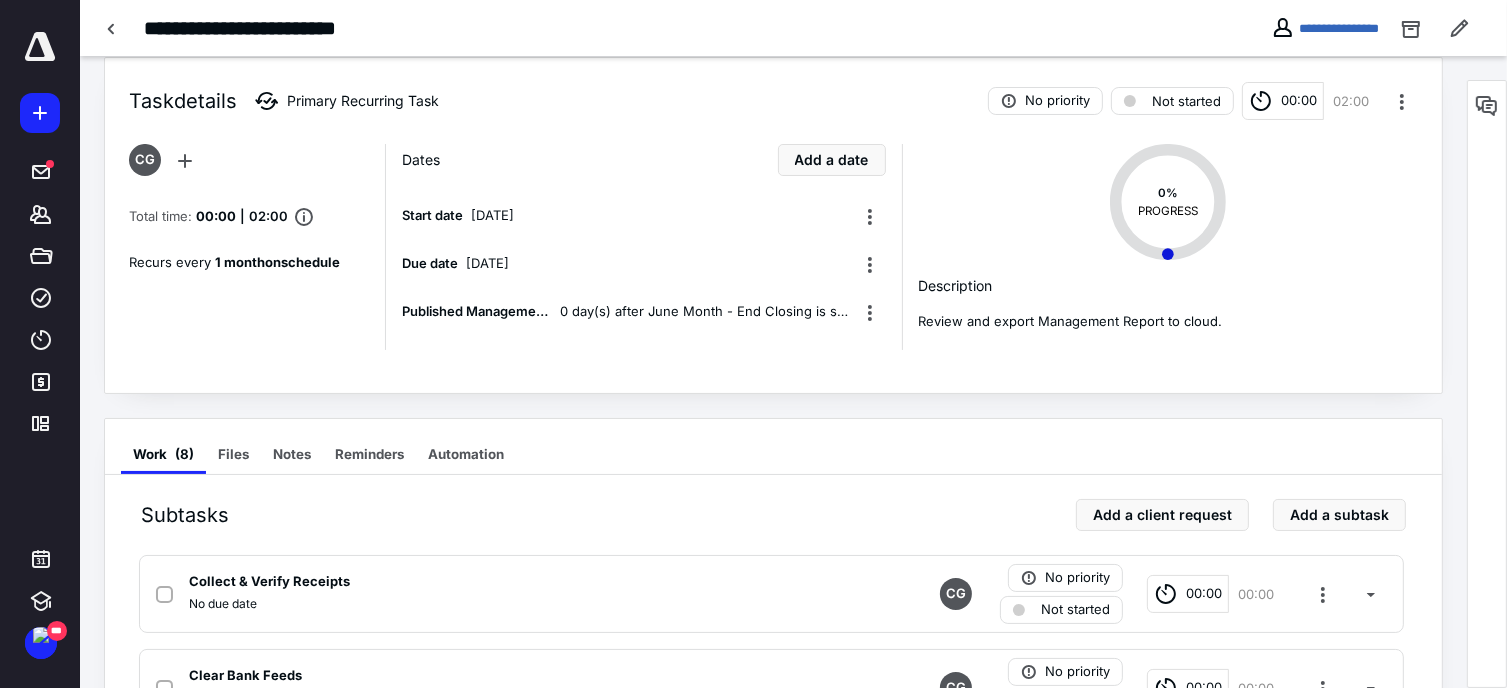 scroll, scrollTop: 0, scrollLeft: 0, axis: both 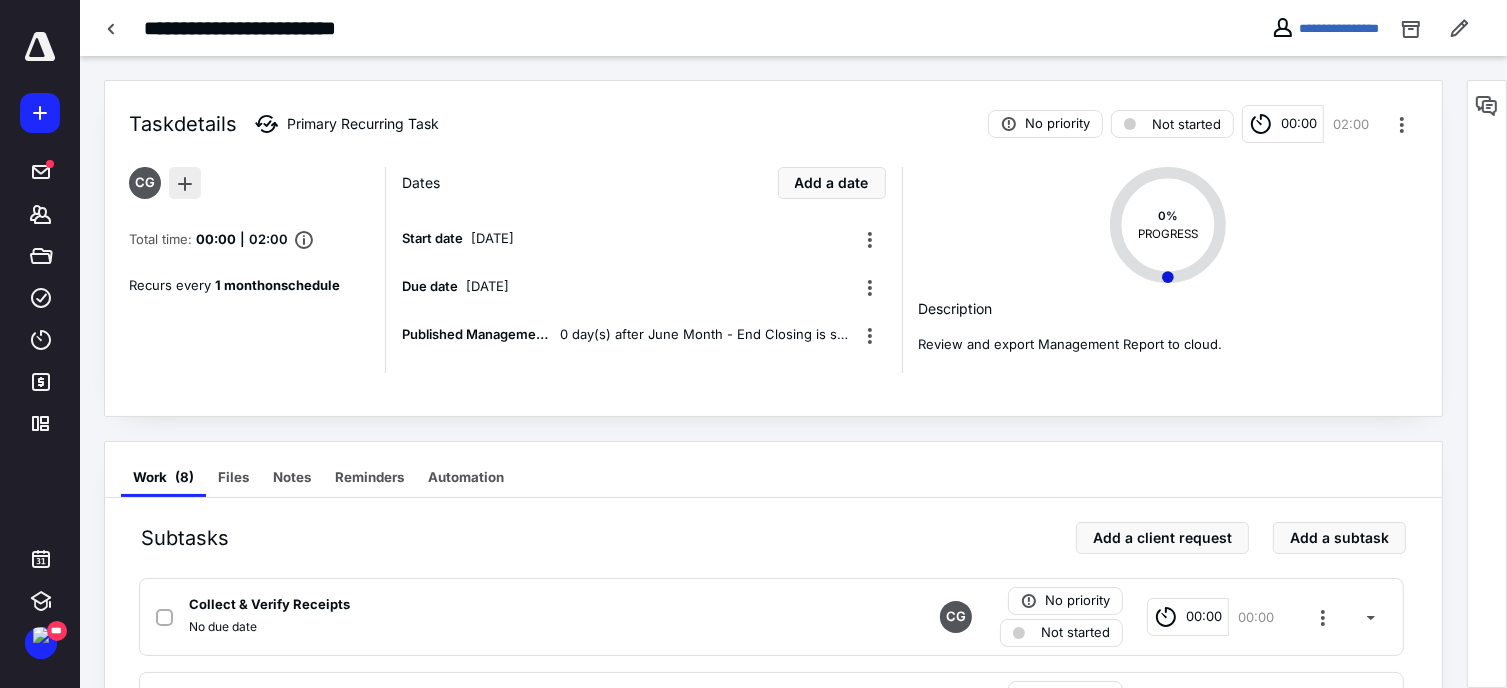 click at bounding box center [185, 183] 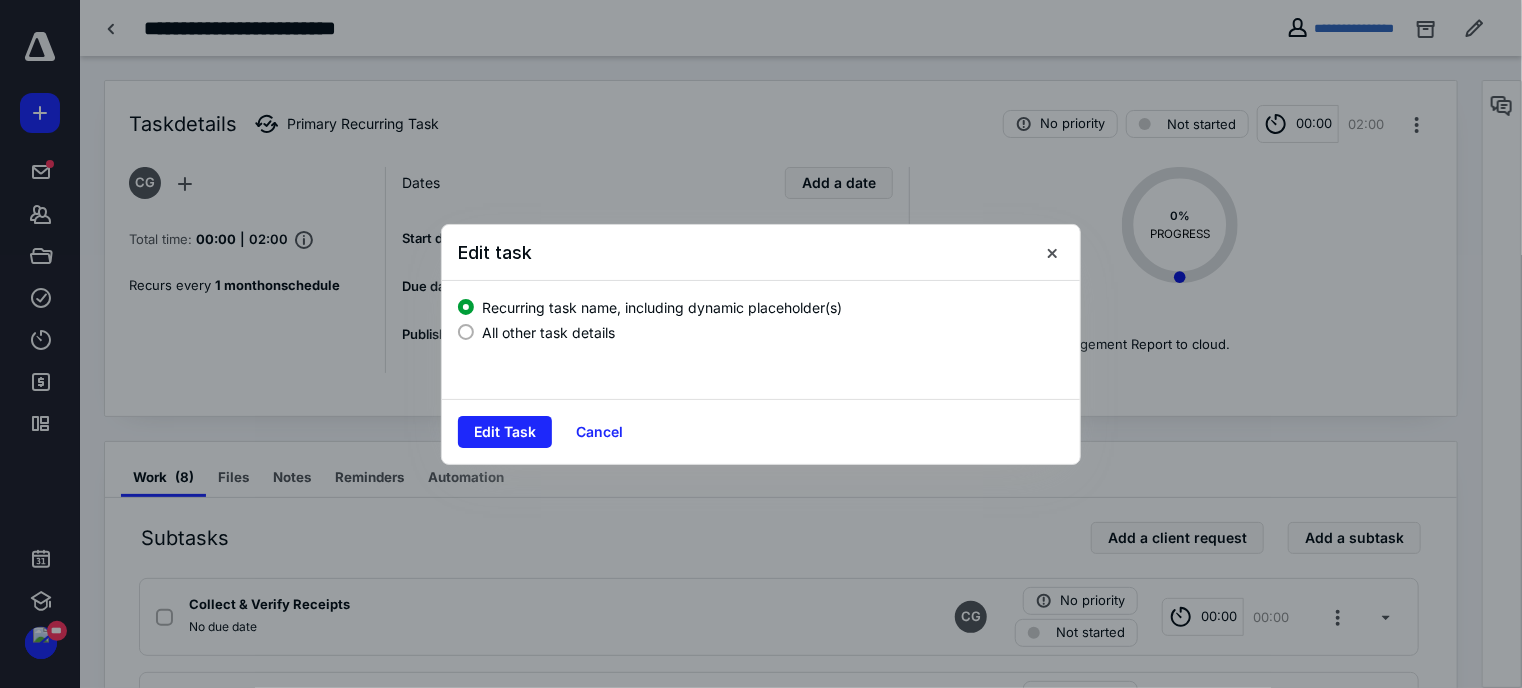 click on "All other task details" at bounding box center [548, 332] 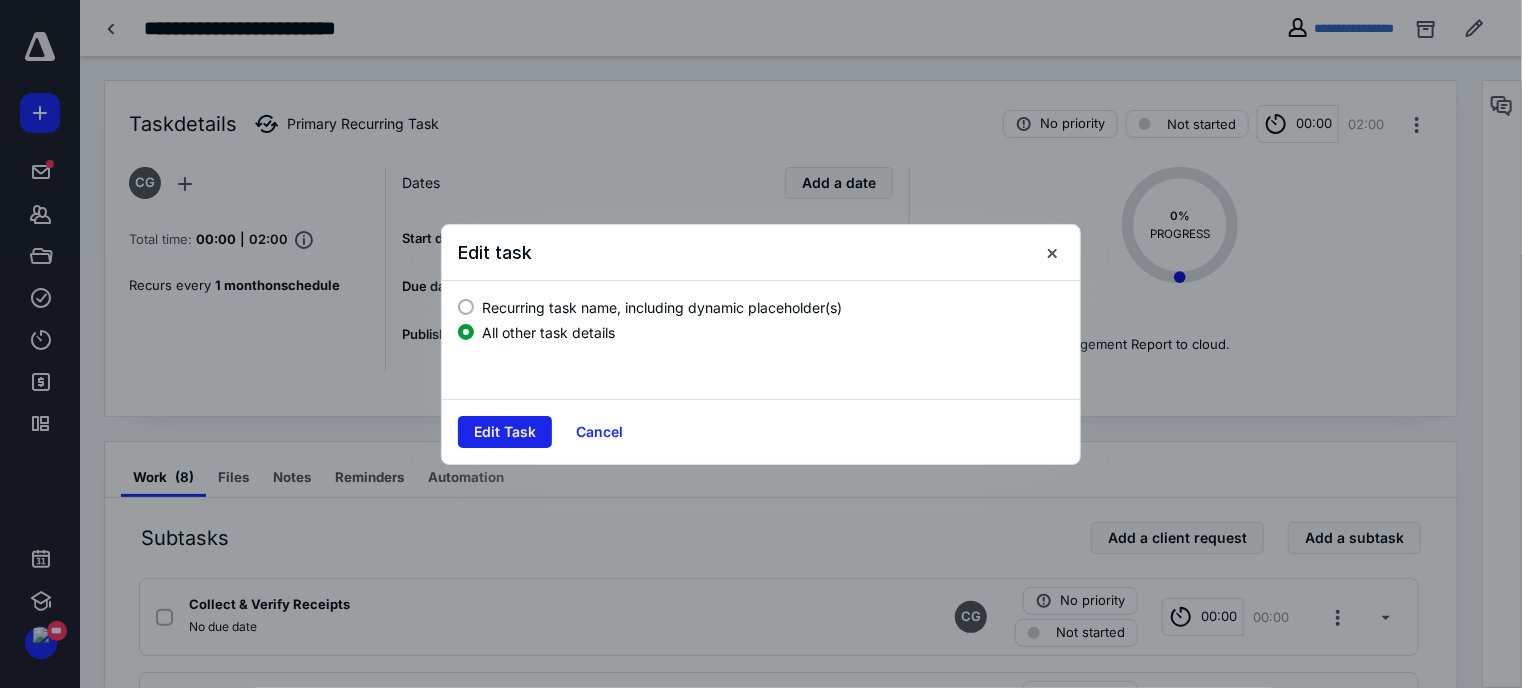 click on "Edit Task" at bounding box center [505, 432] 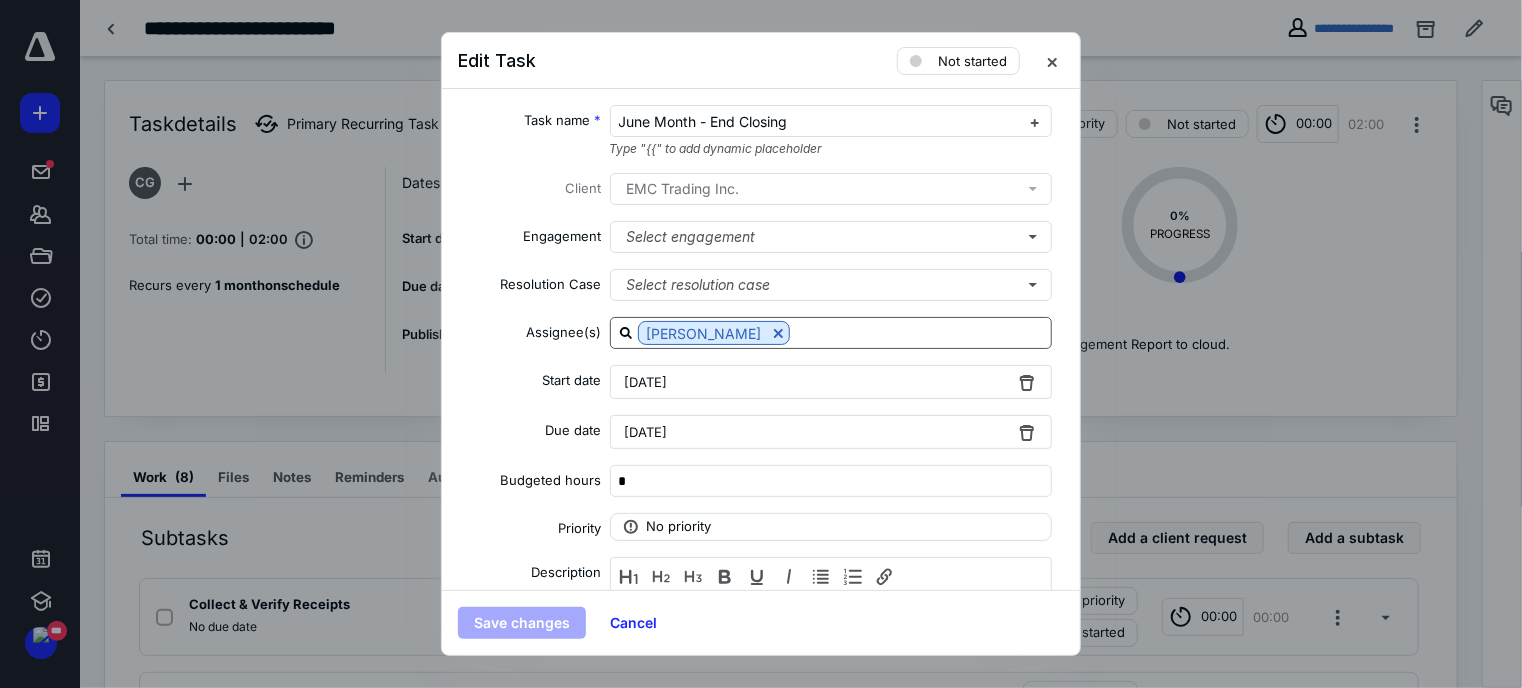 click on "[PERSON_NAME]" at bounding box center (831, 333) 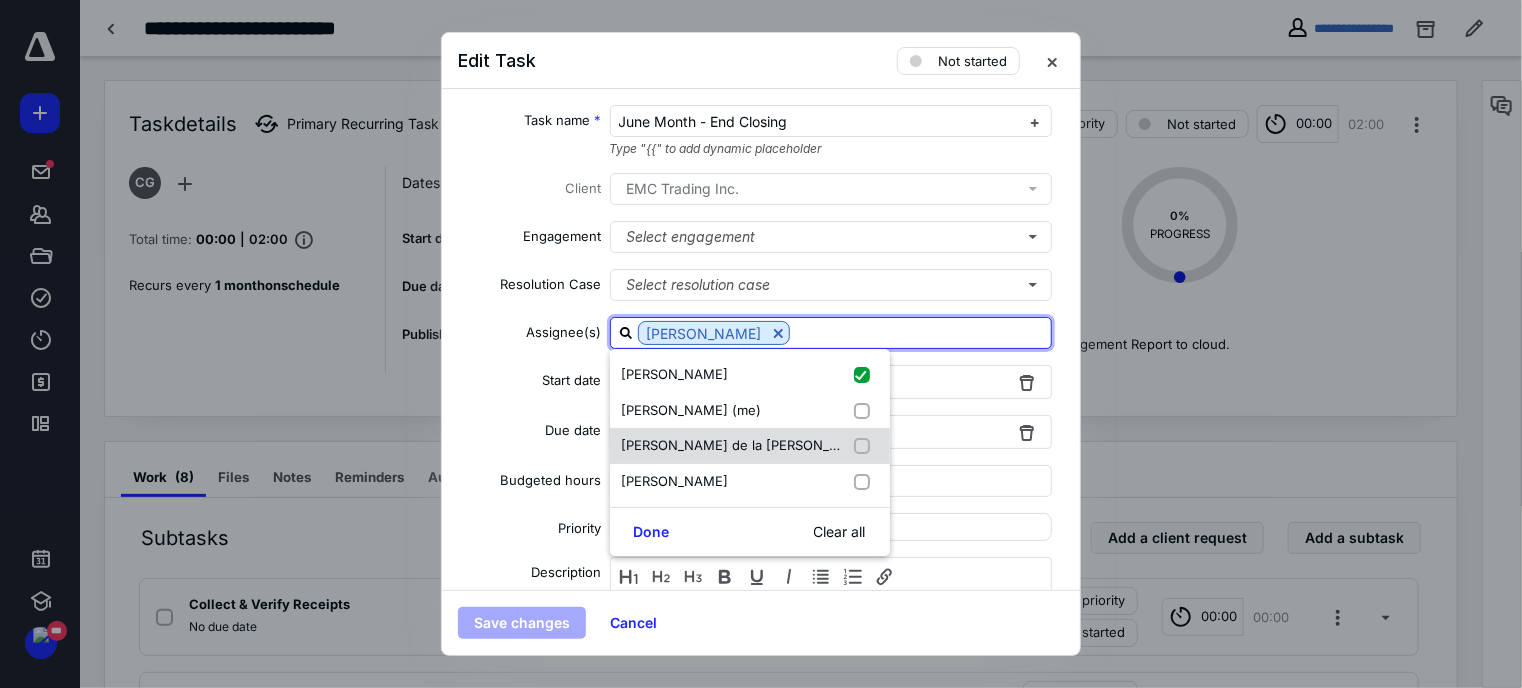 click at bounding box center [866, 446] 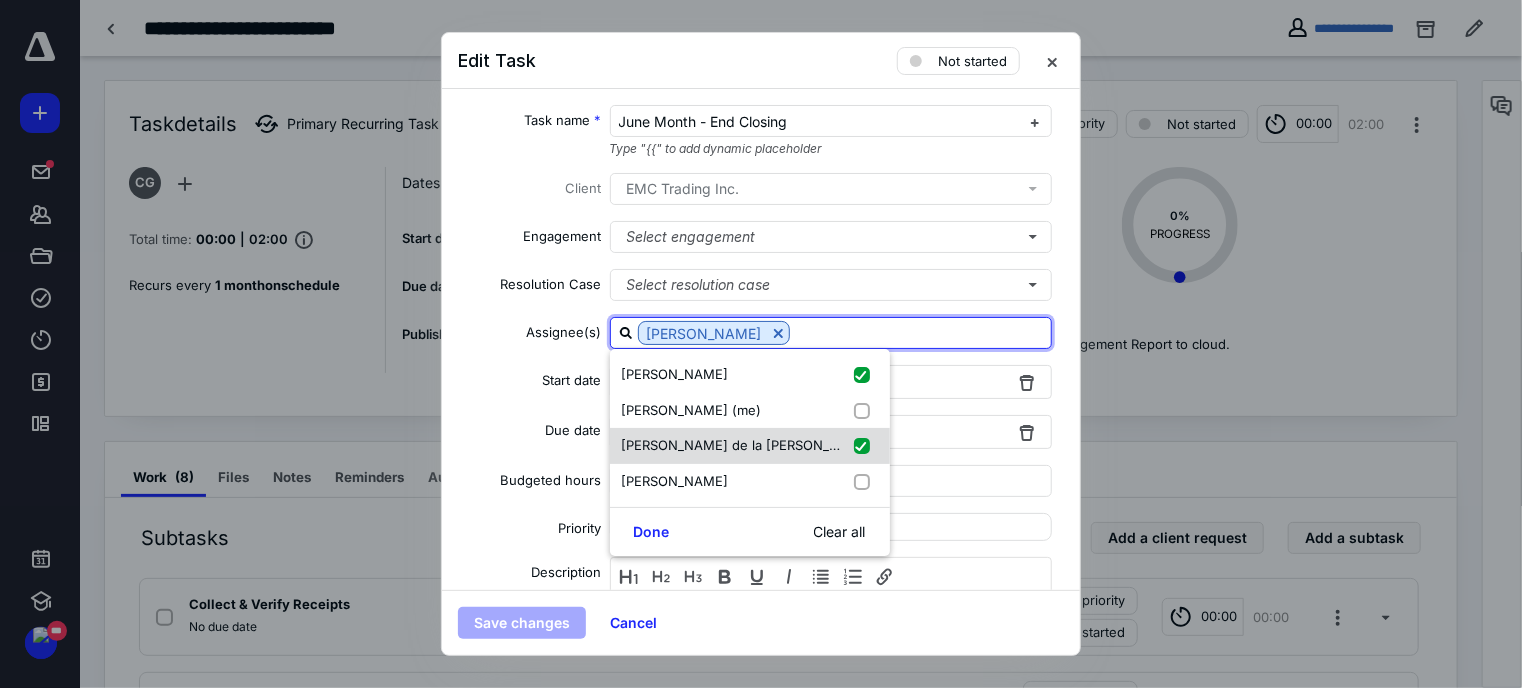 checkbox on "true" 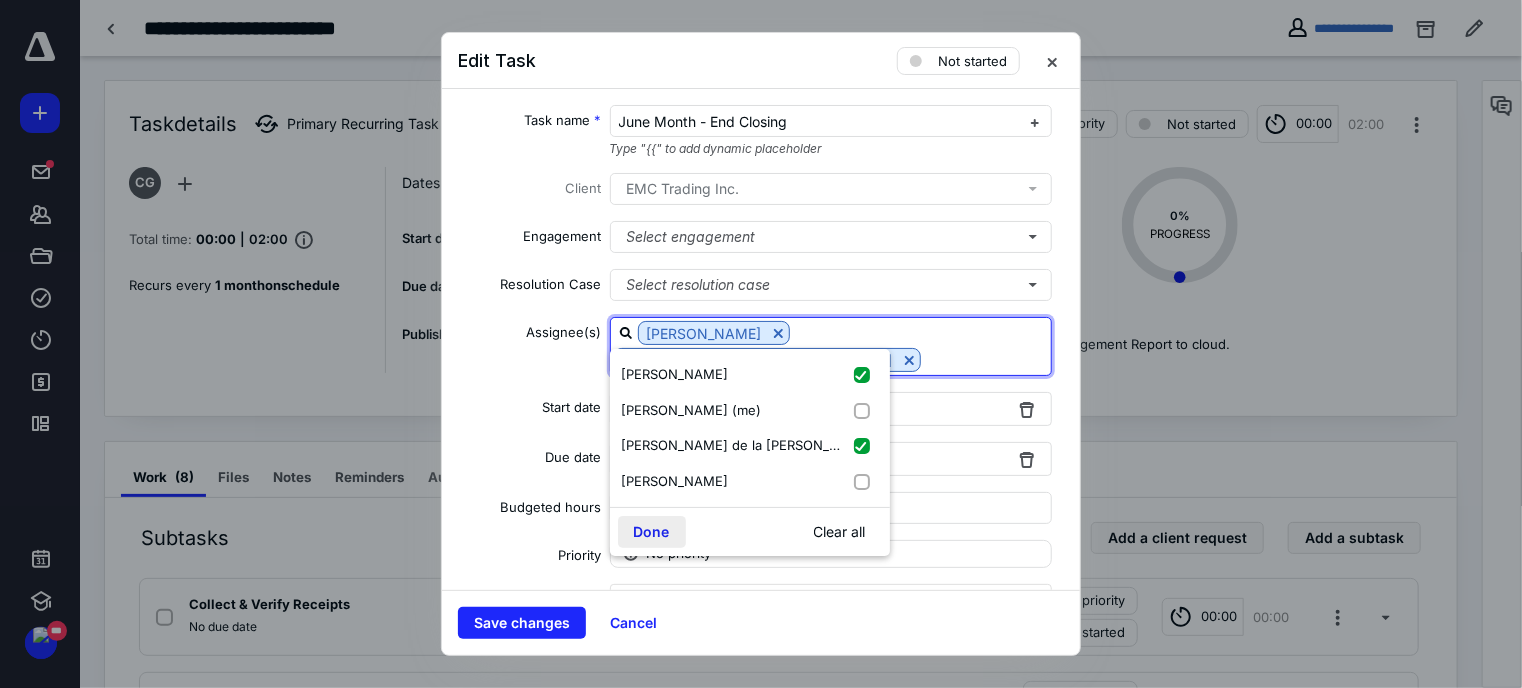 click on "Done" at bounding box center (652, 532) 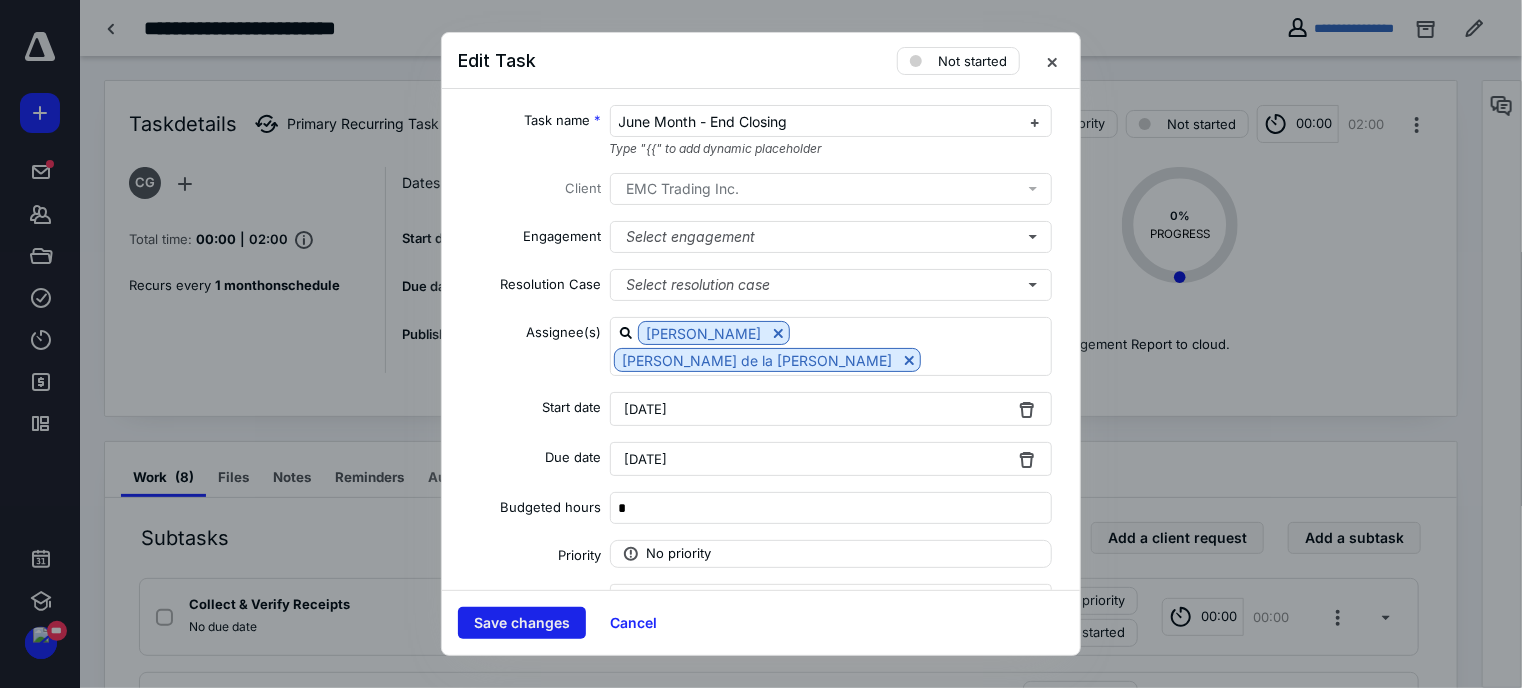 click on "Save changes" at bounding box center [522, 623] 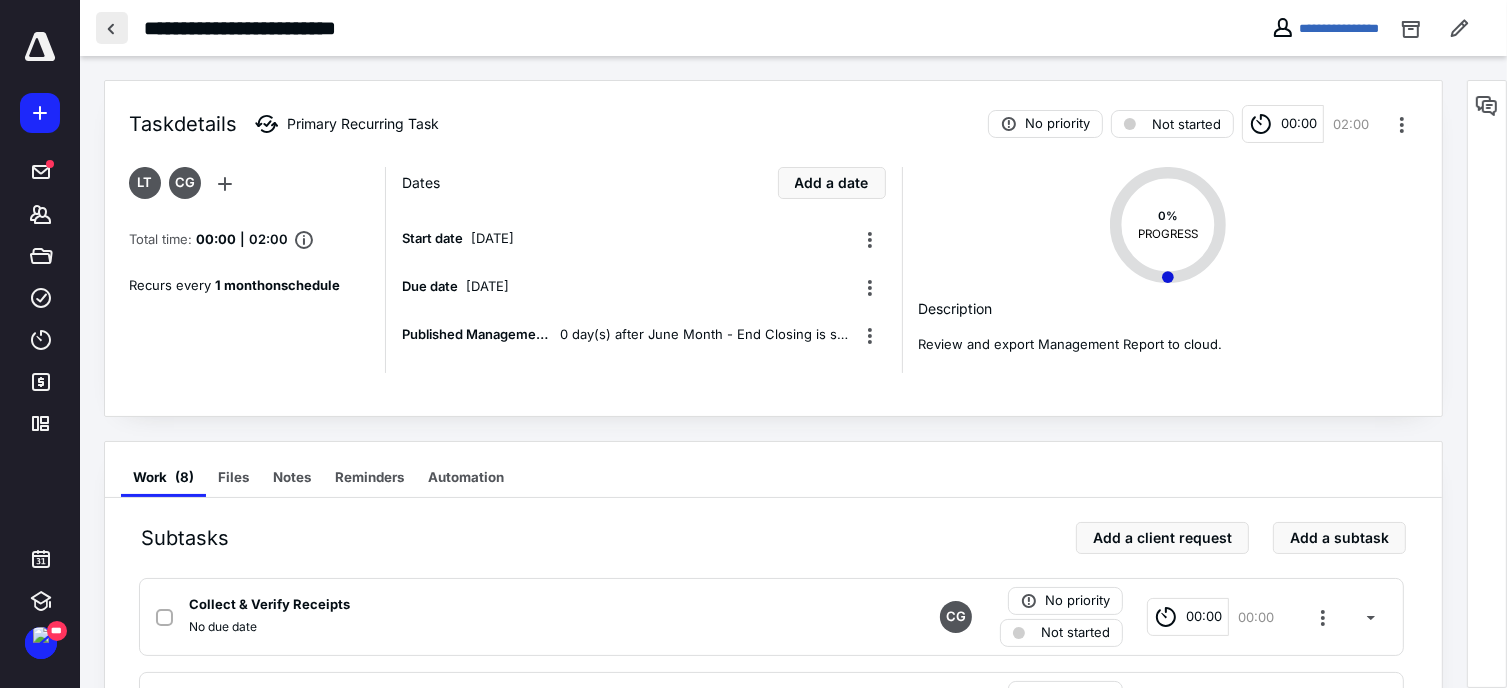 click at bounding box center (112, 28) 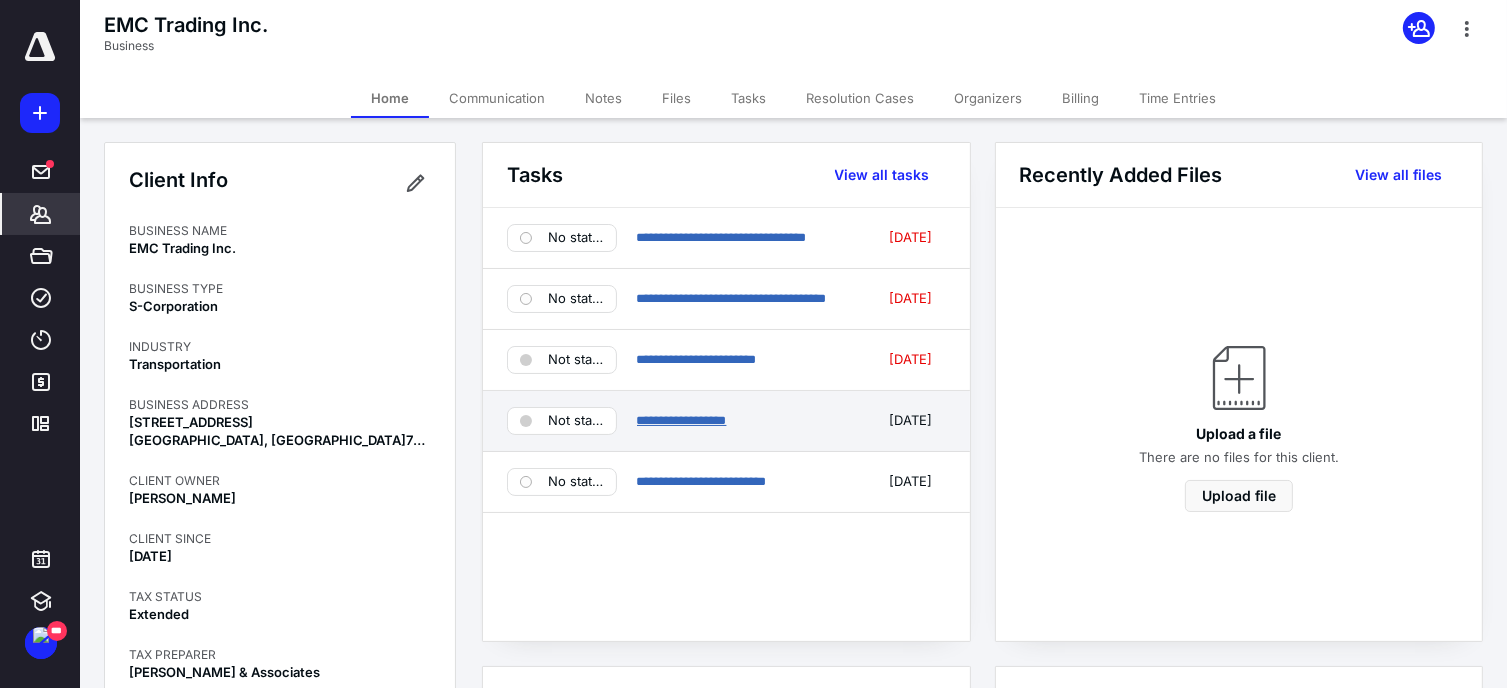 click on "**********" at bounding box center (682, 420) 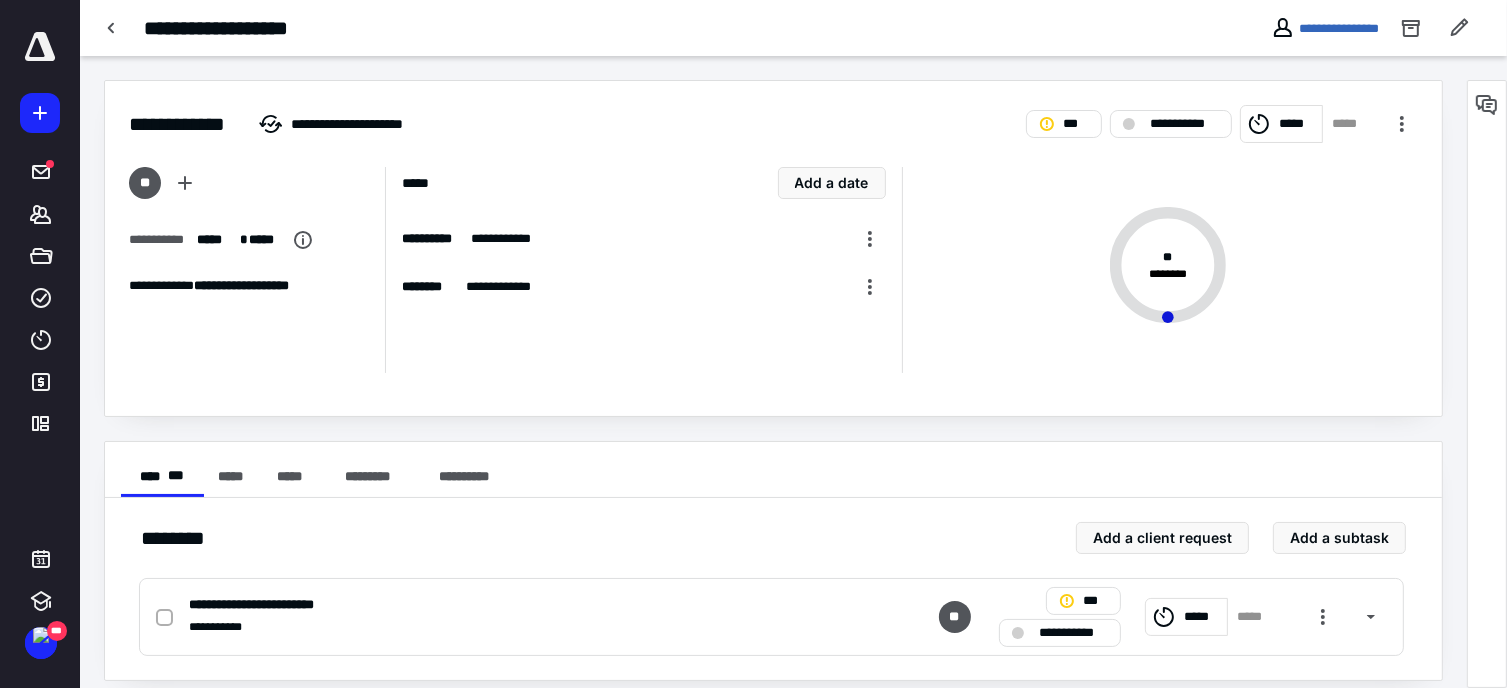 scroll, scrollTop: 16, scrollLeft: 0, axis: vertical 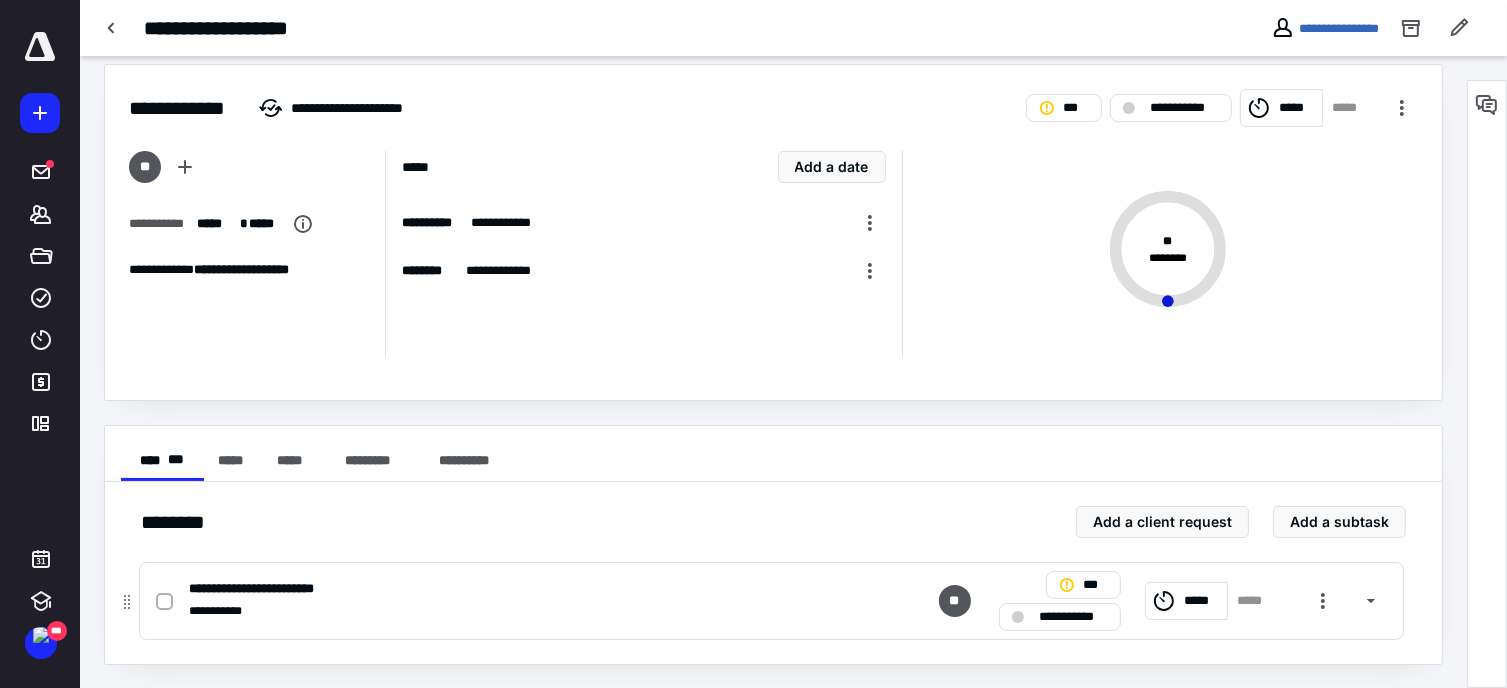click on "**********" at bounding box center (509, 611) 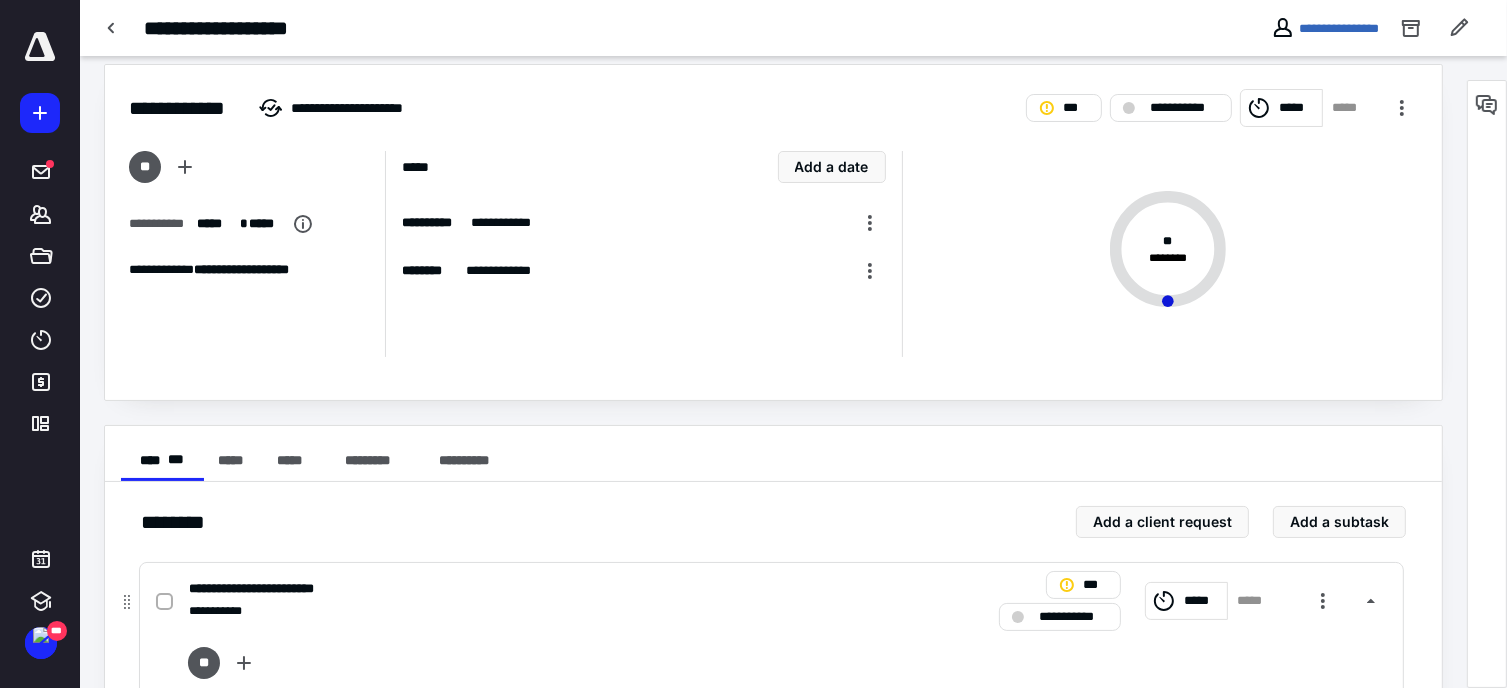 scroll, scrollTop: 180, scrollLeft: 0, axis: vertical 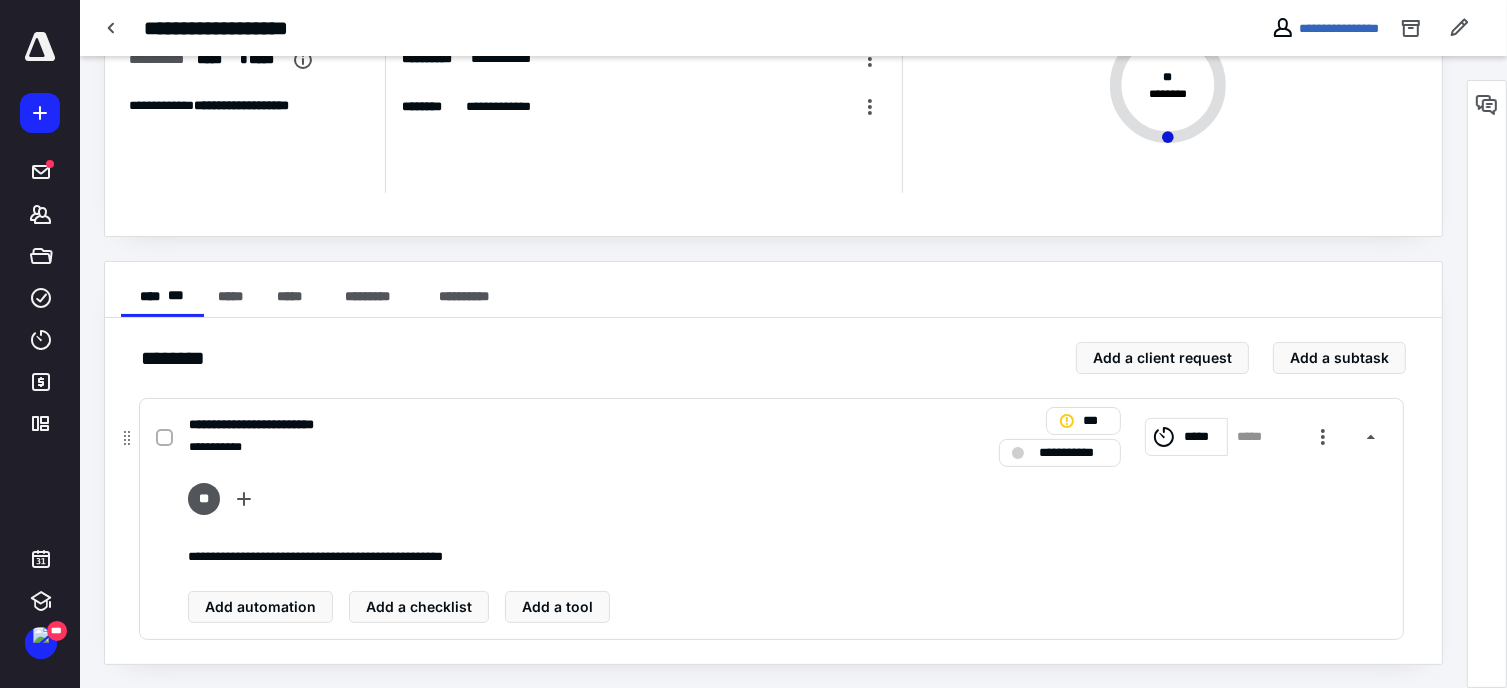 click on "**********" at bounding box center [788, 557] 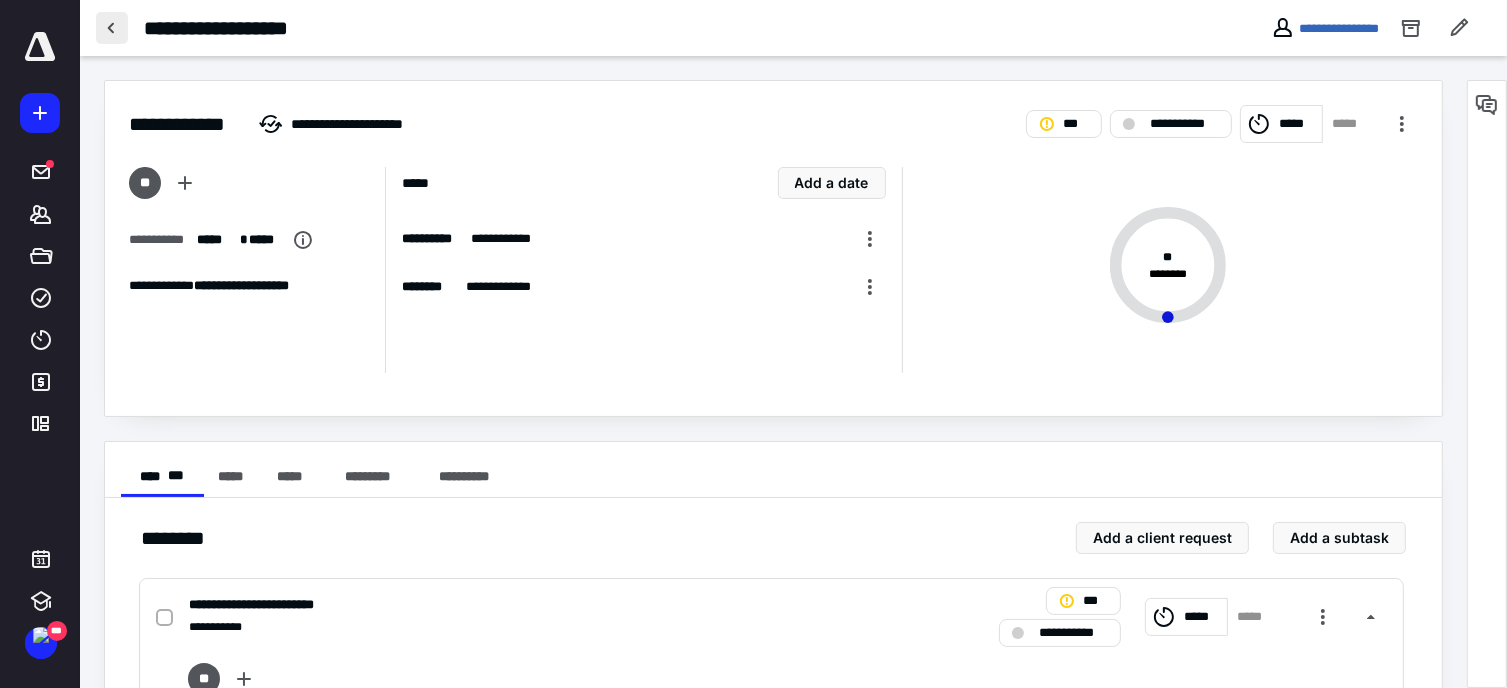 click at bounding box center [112, 28] 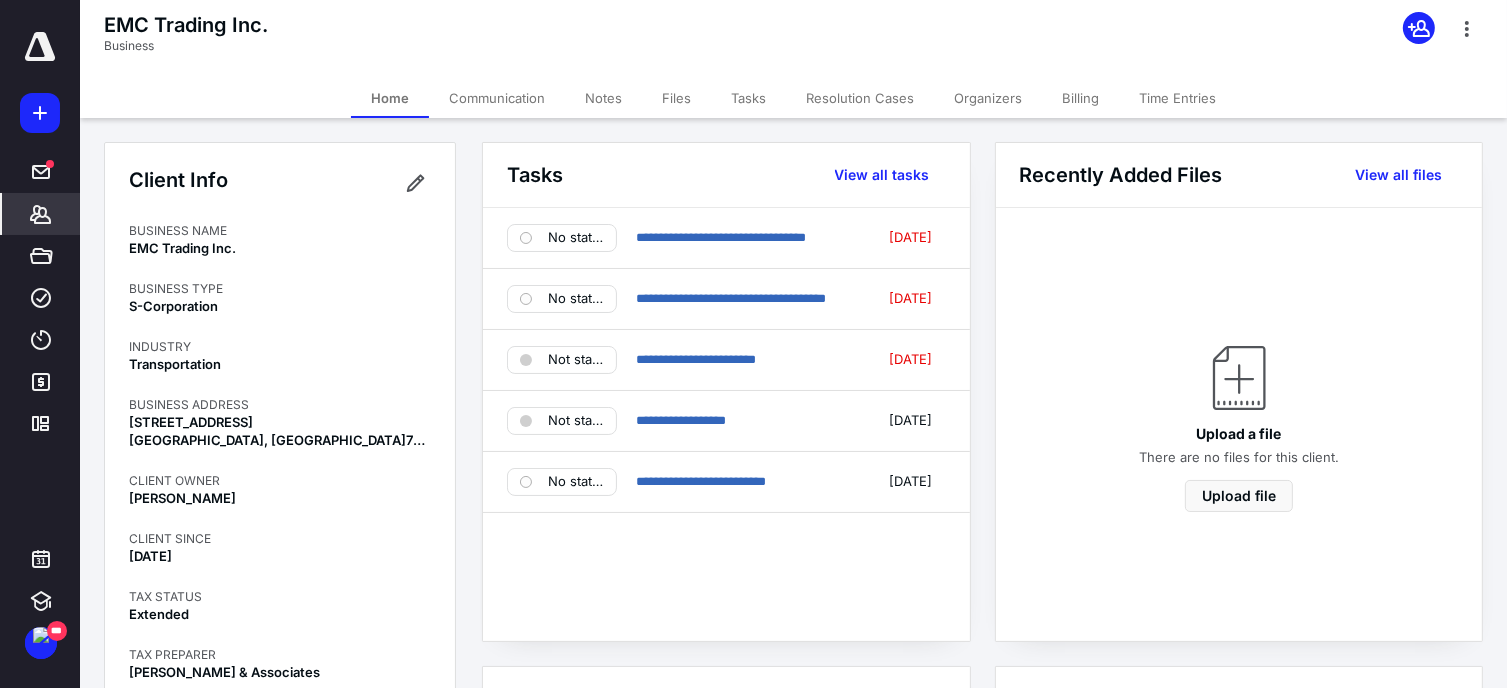 click on "Tasks" at bounding box center [748, 98] 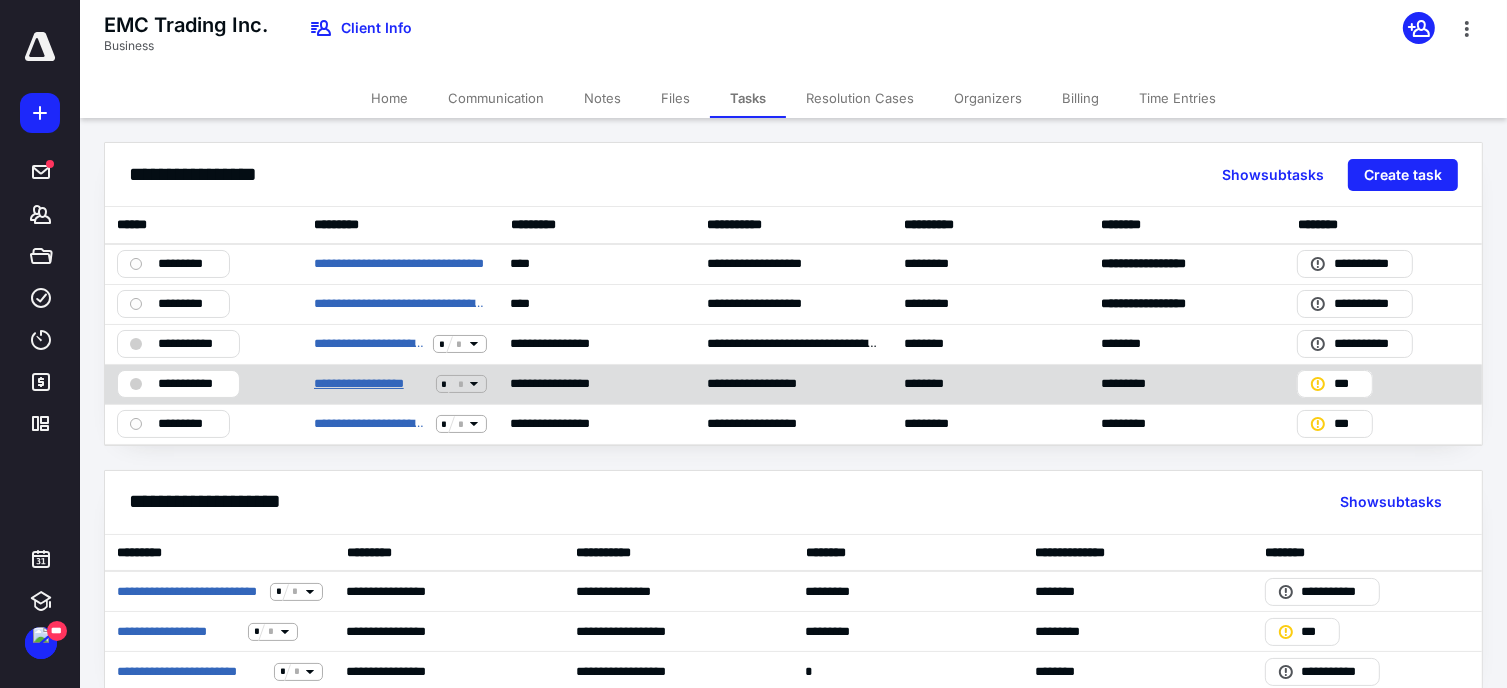click on "**********" at bounding box center (371, 384) 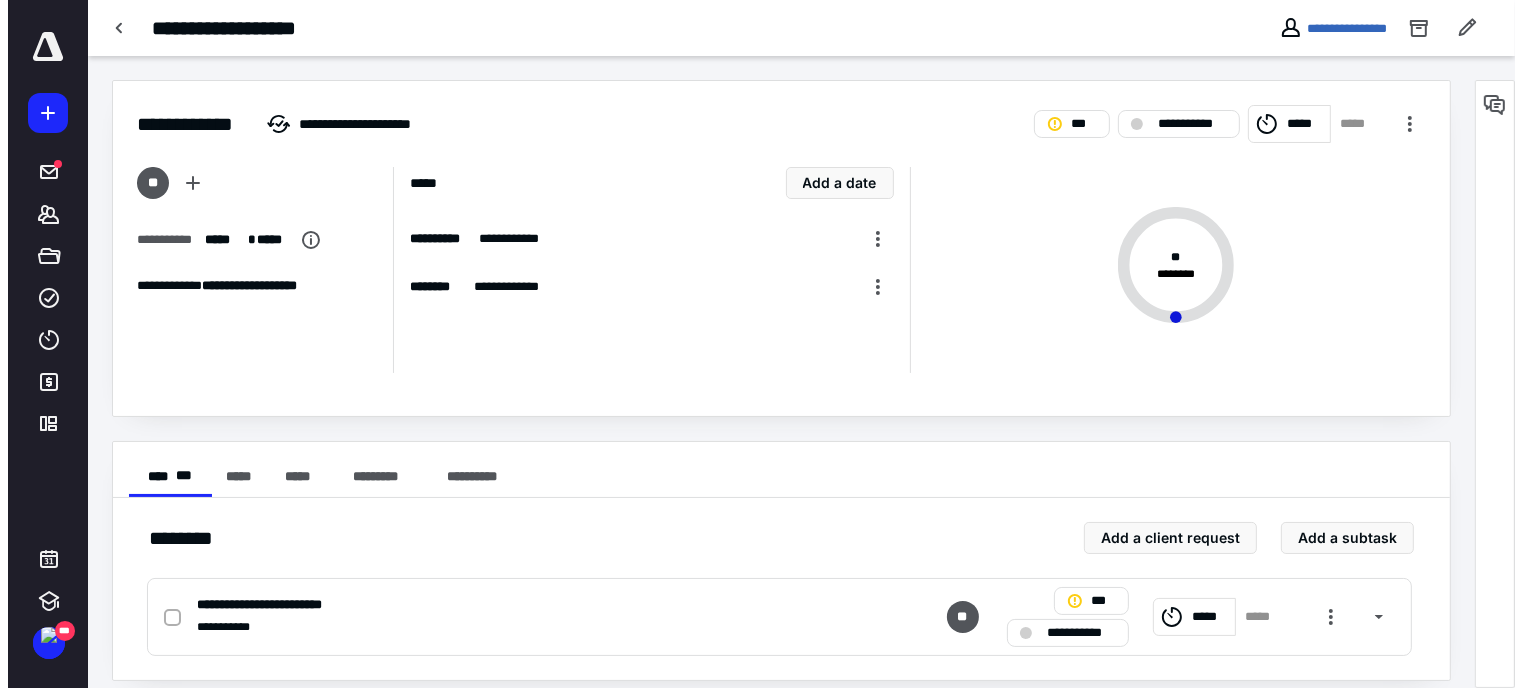 scroll, scrollTop: 16, scrollLeft: 0, axis: vertical 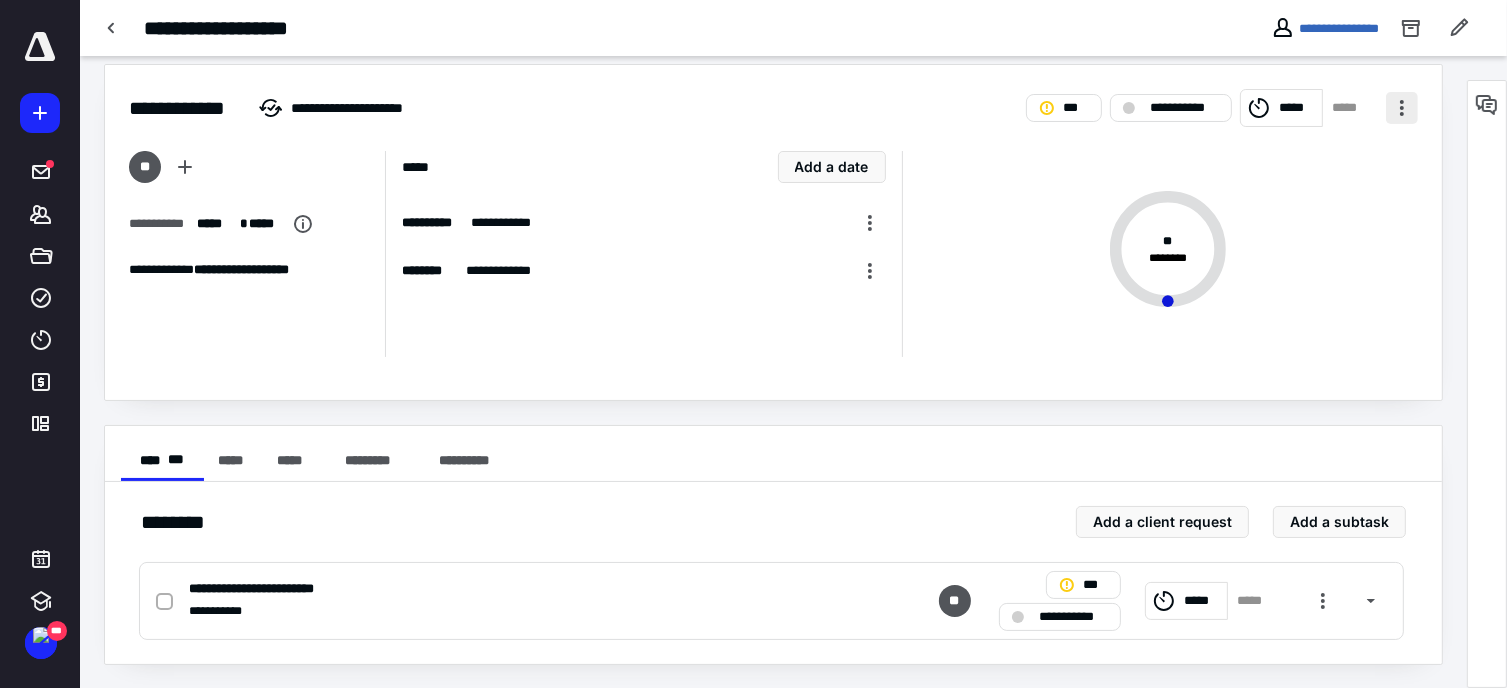 click at bounding box center [1402, 108] 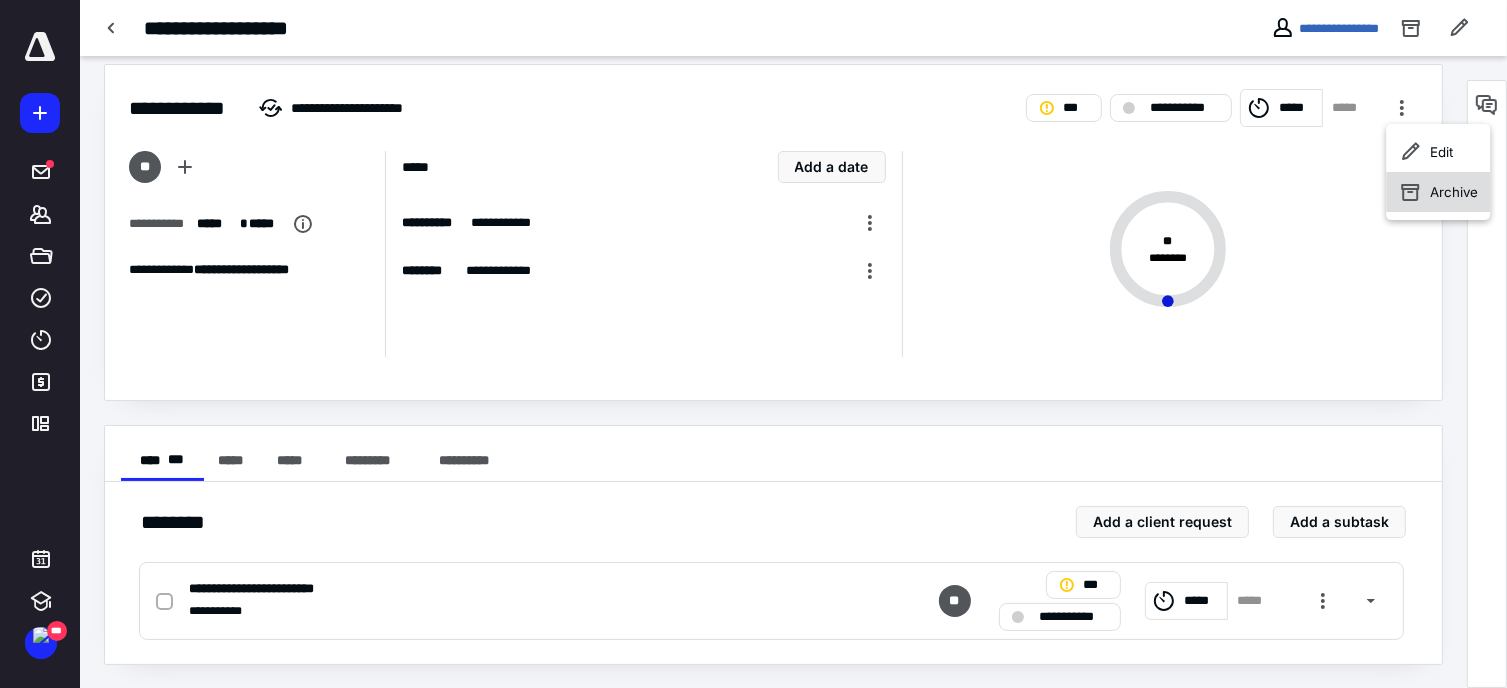 click on "Archive" at bounding box center (1454, 192) 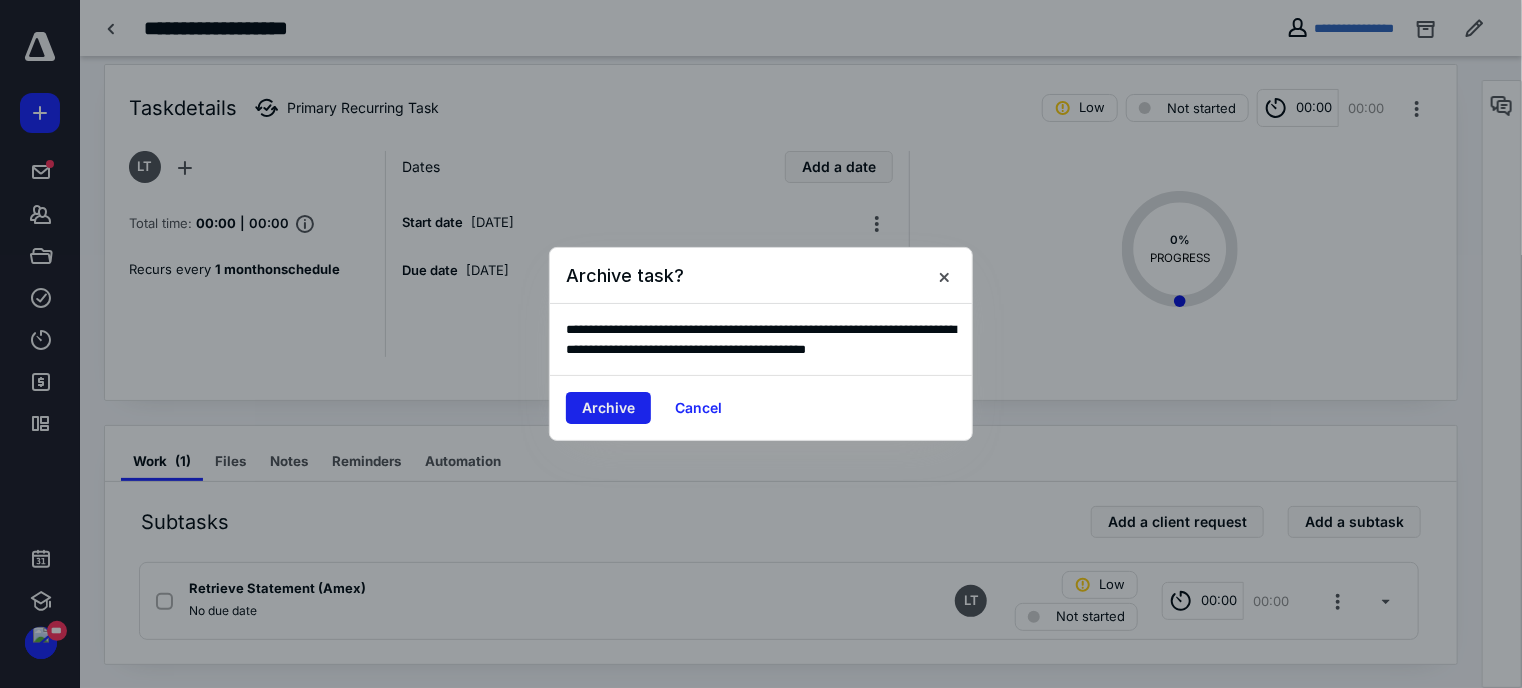 click on "Archive" at bounding box center [608, 408] 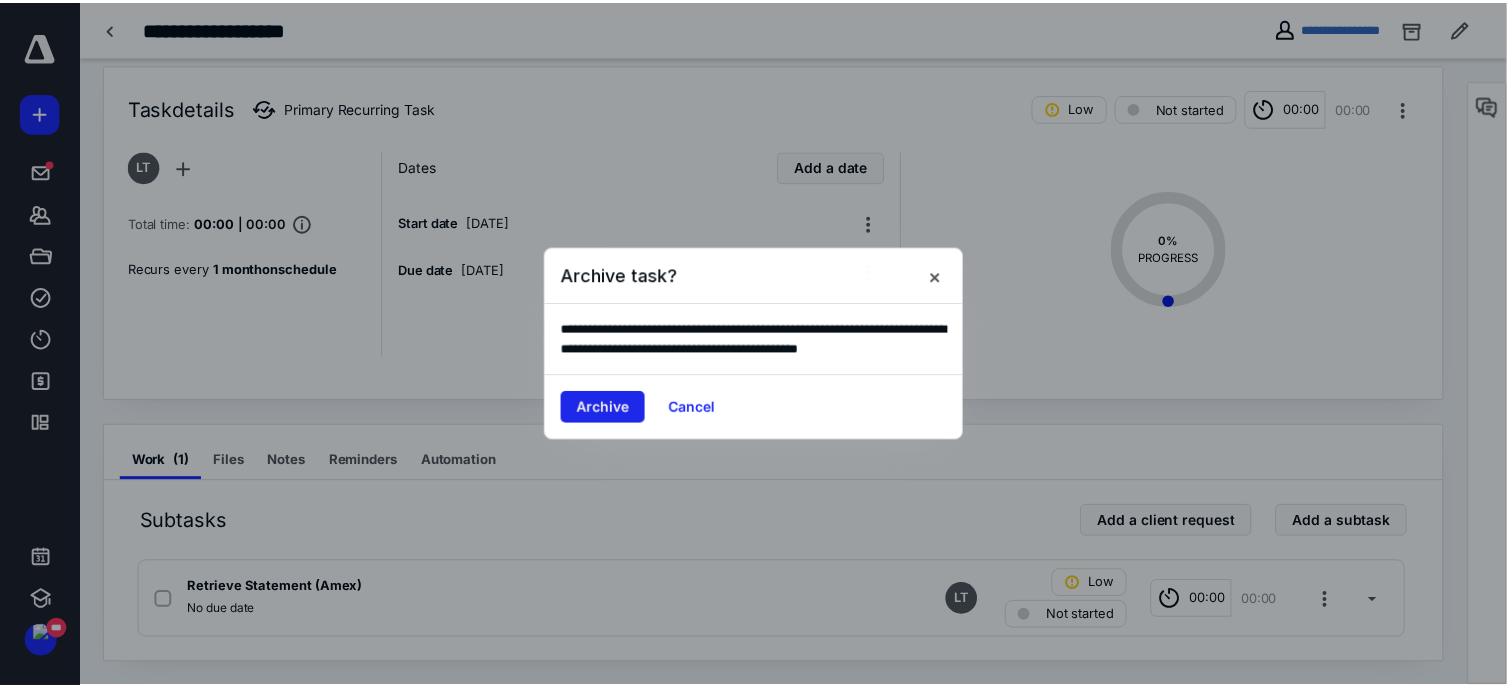 scroll, scrollTop: 0, scrollLeft: 0, axis: both 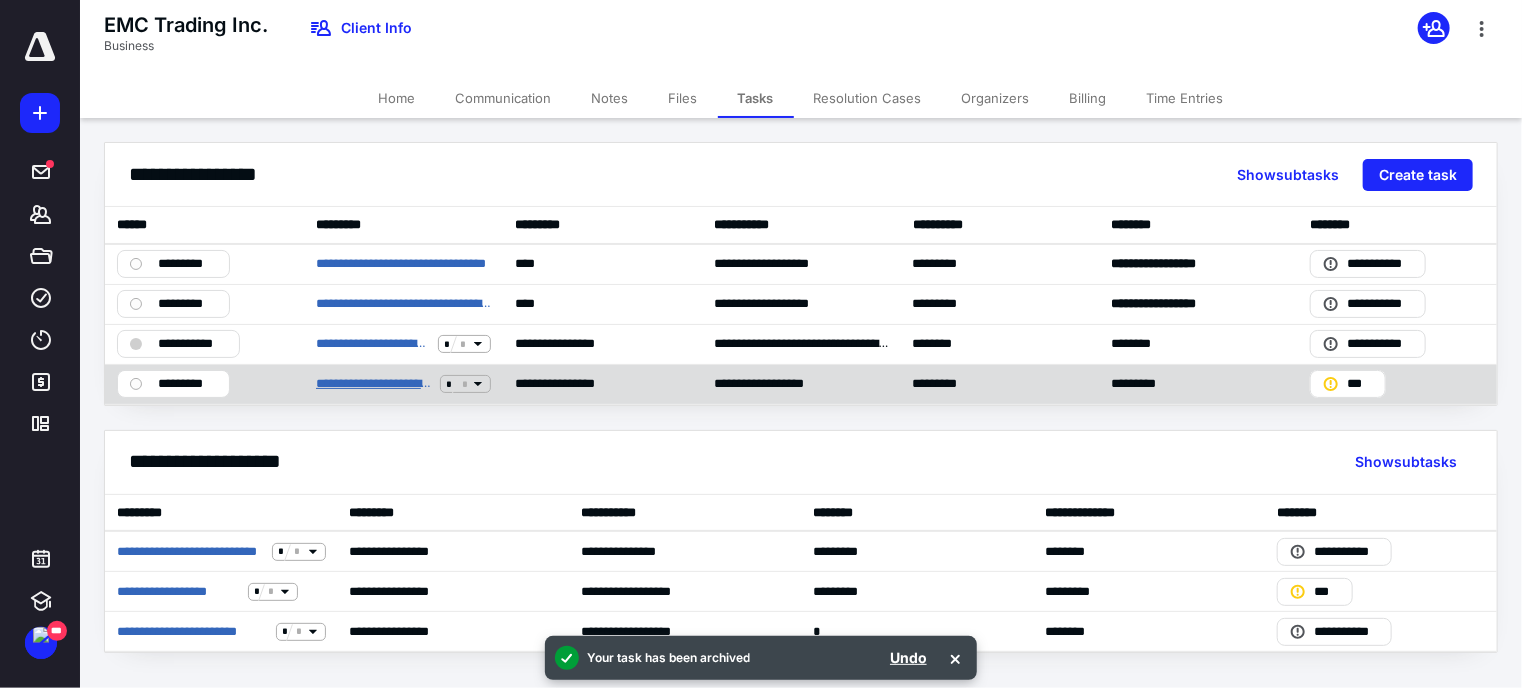 click on "**********" at bounding box center [374, 384] 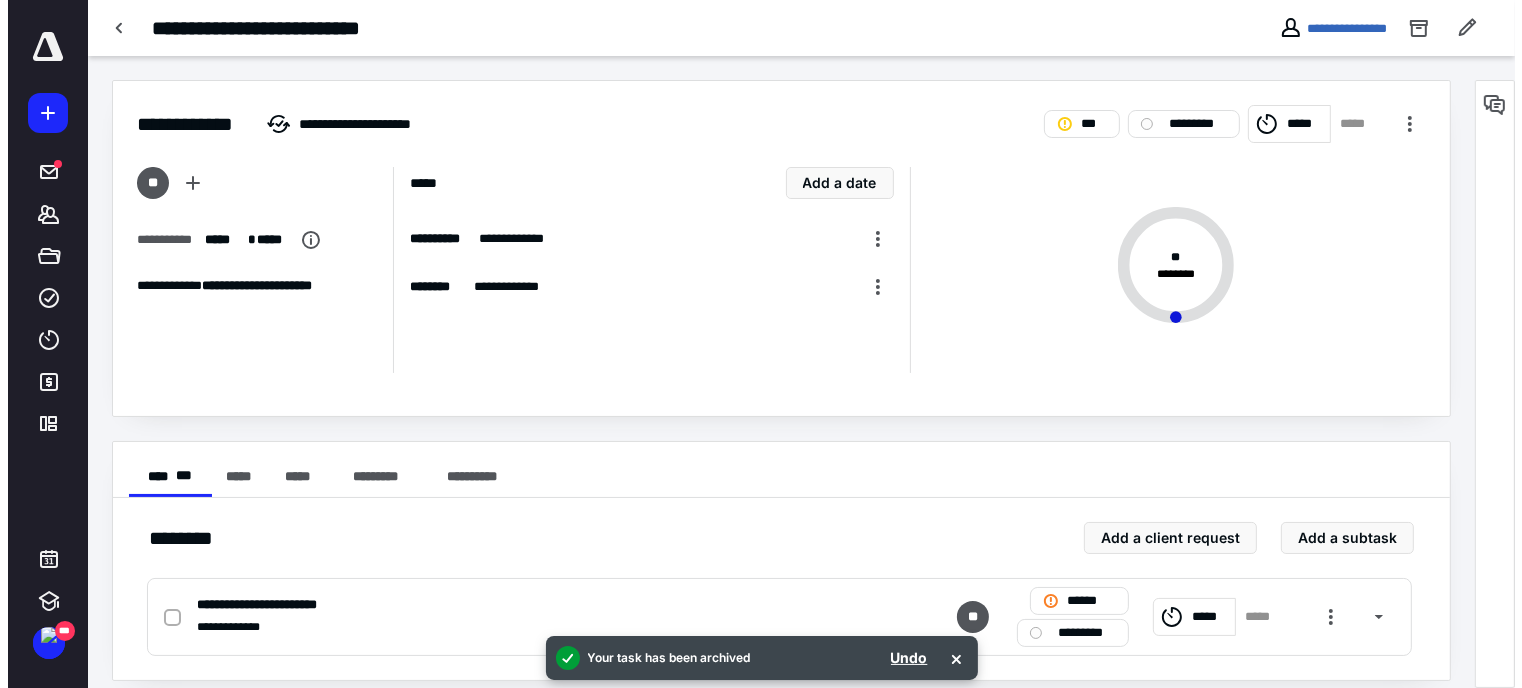 scroll, scrollTop: 16, scrollLeft: 0, axis: vertical 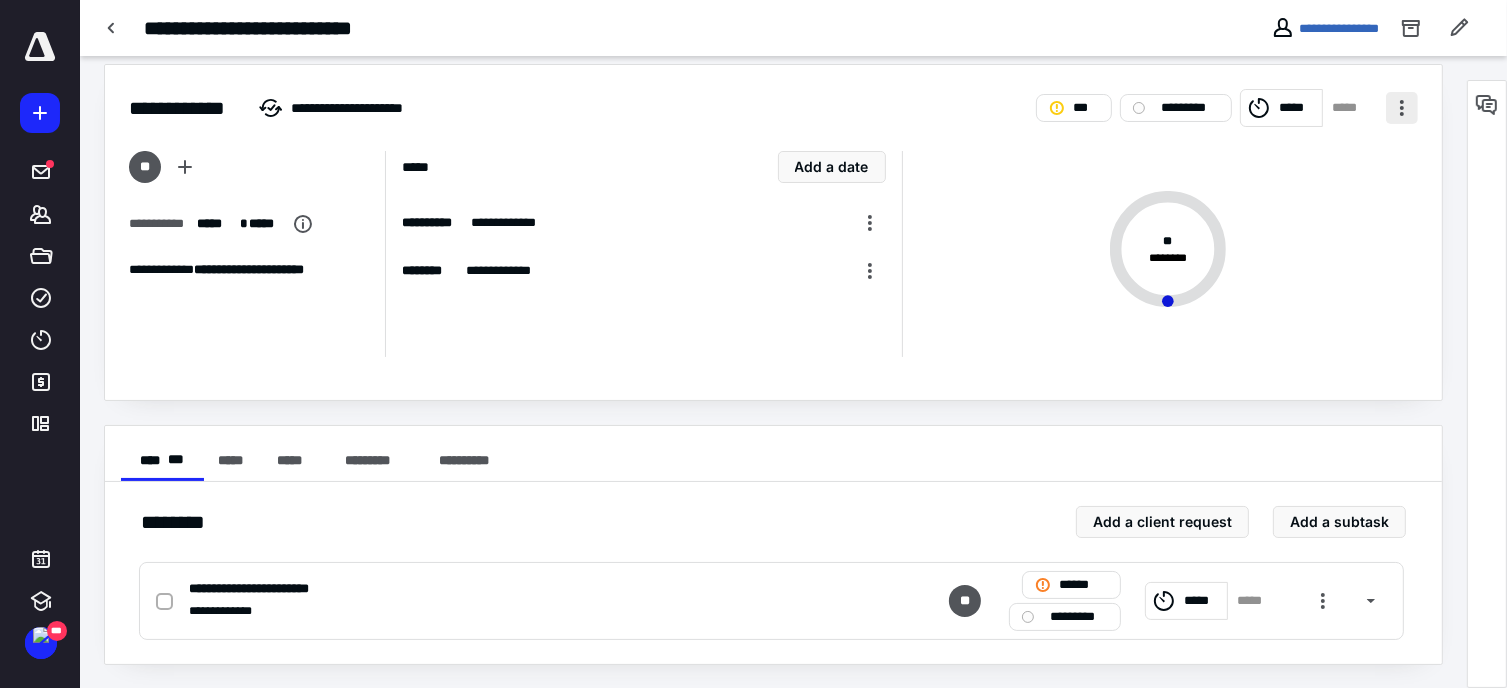 click at bounding box center [1402, 108] 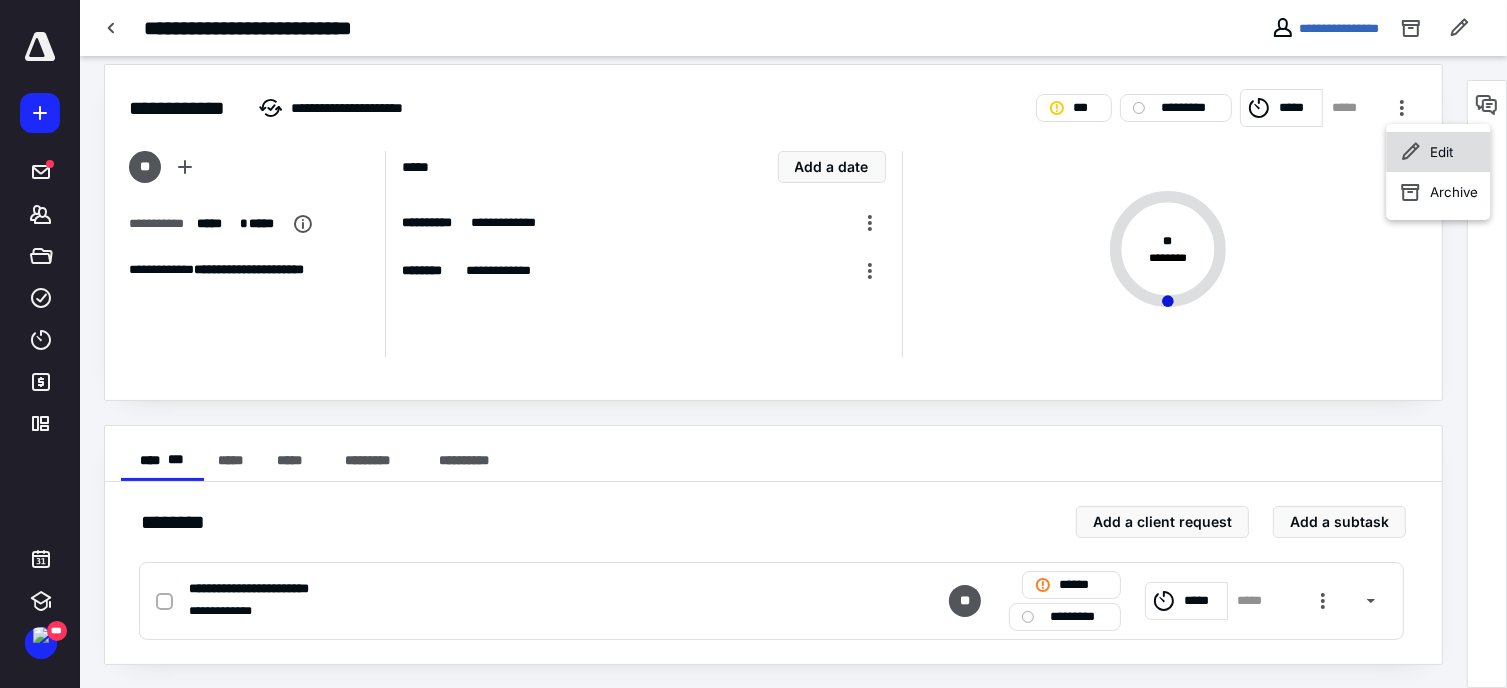 click on "Edit" at bounding box center (1441, 152) 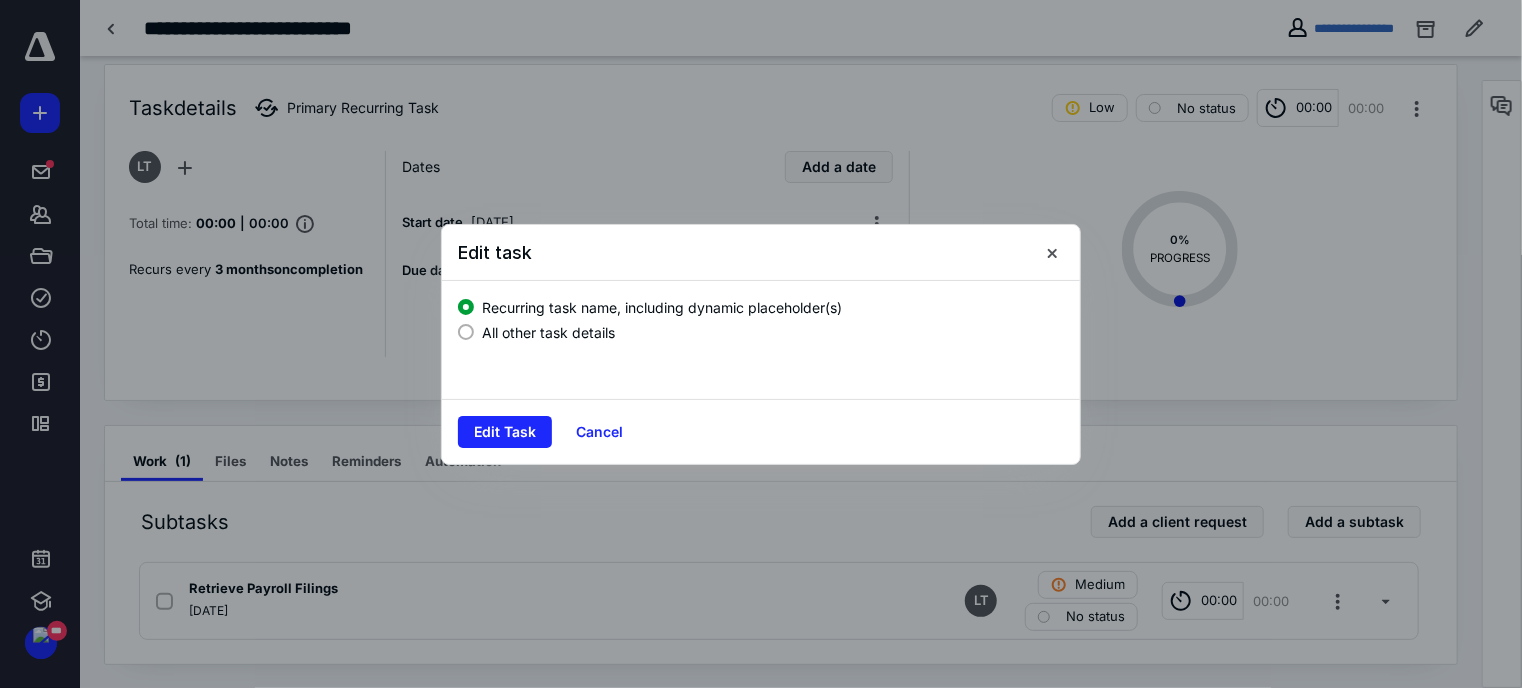 click on "All other task details" at bounding box center [548, 332] 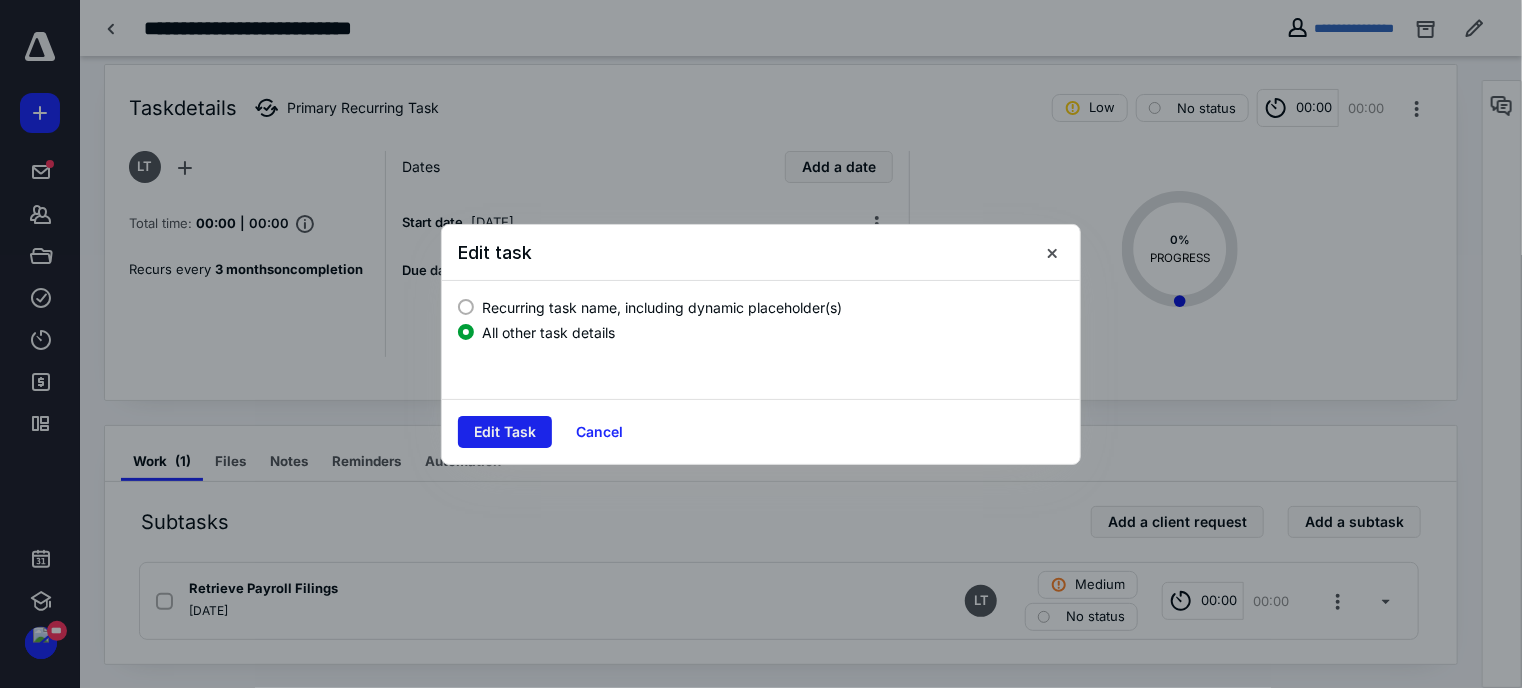click on "Edit Task" at bounding box center [505, 432] 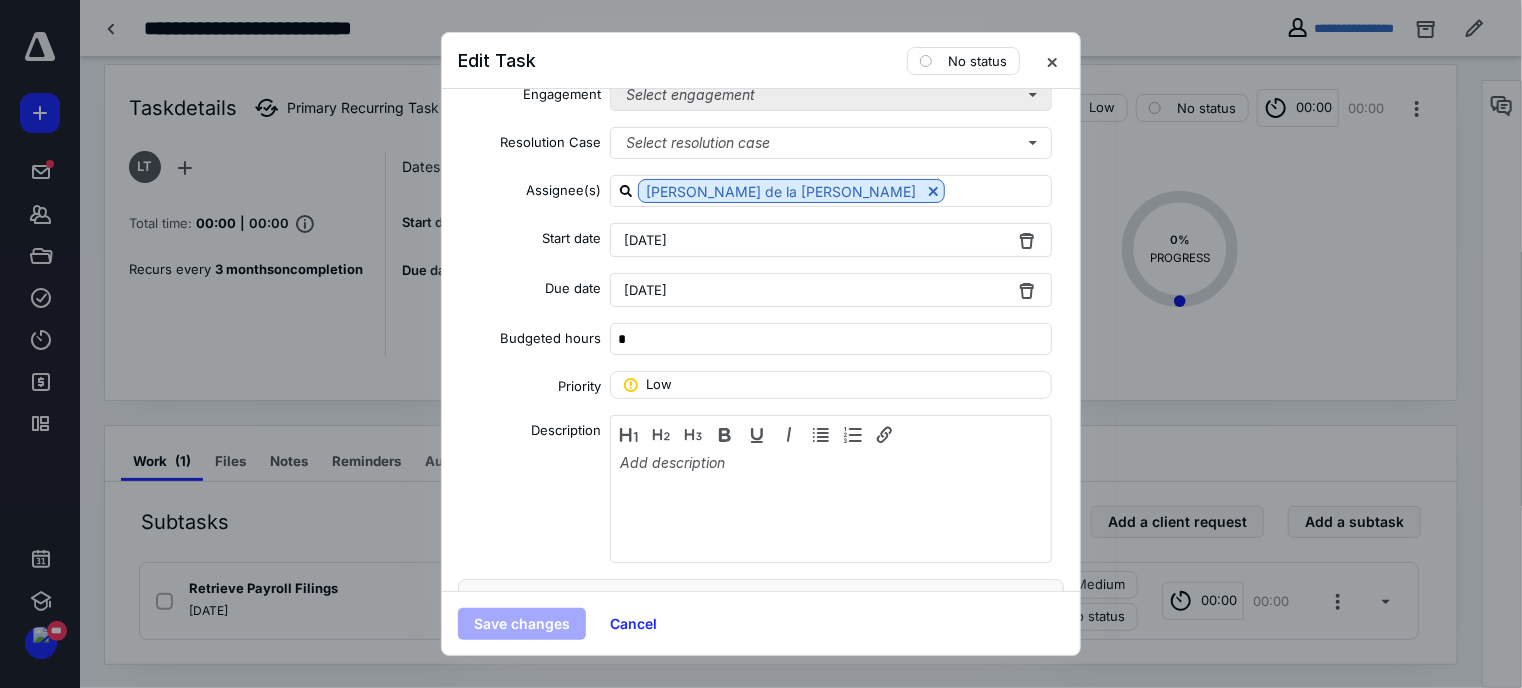 scroll, scrollTop: 0, scrollLeft: 0, axis: both 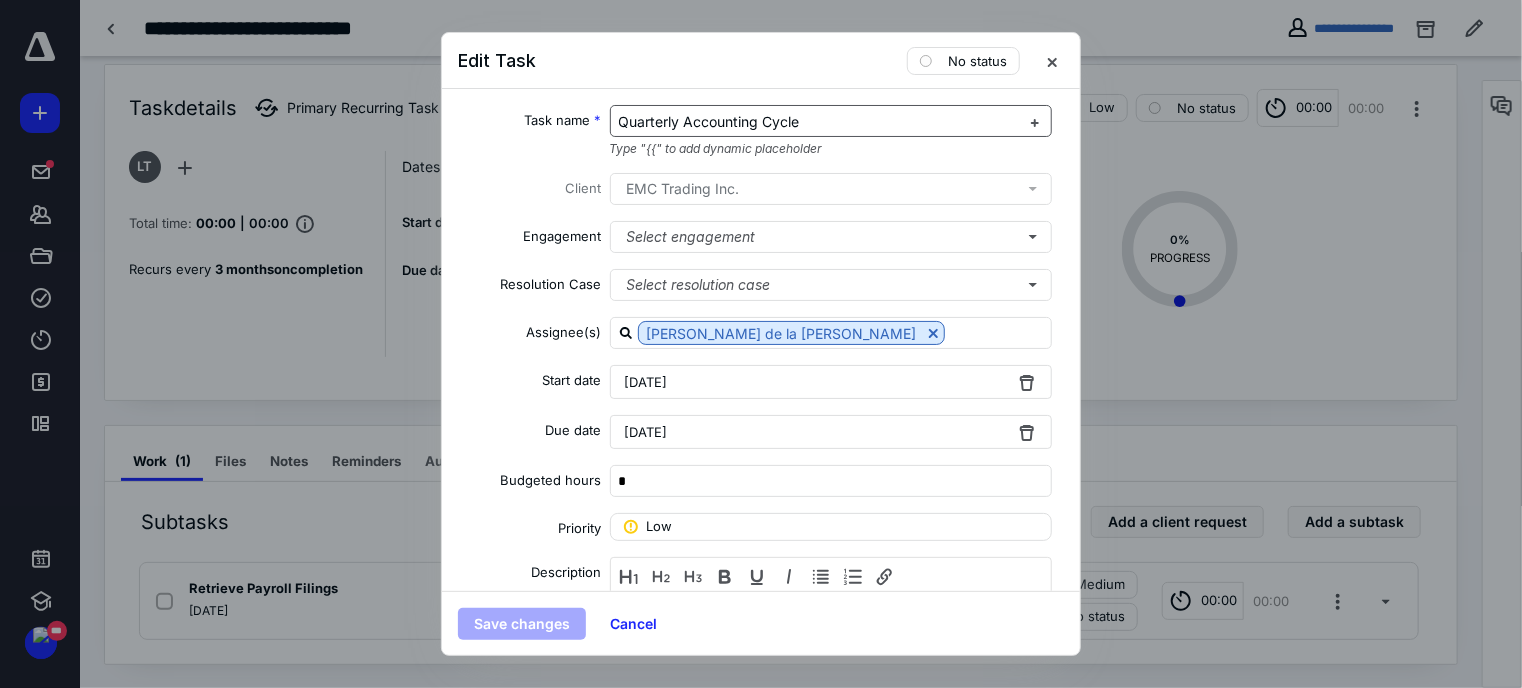 click on "Quarterly Accounting Cycle" at bounding box center (709, 121) 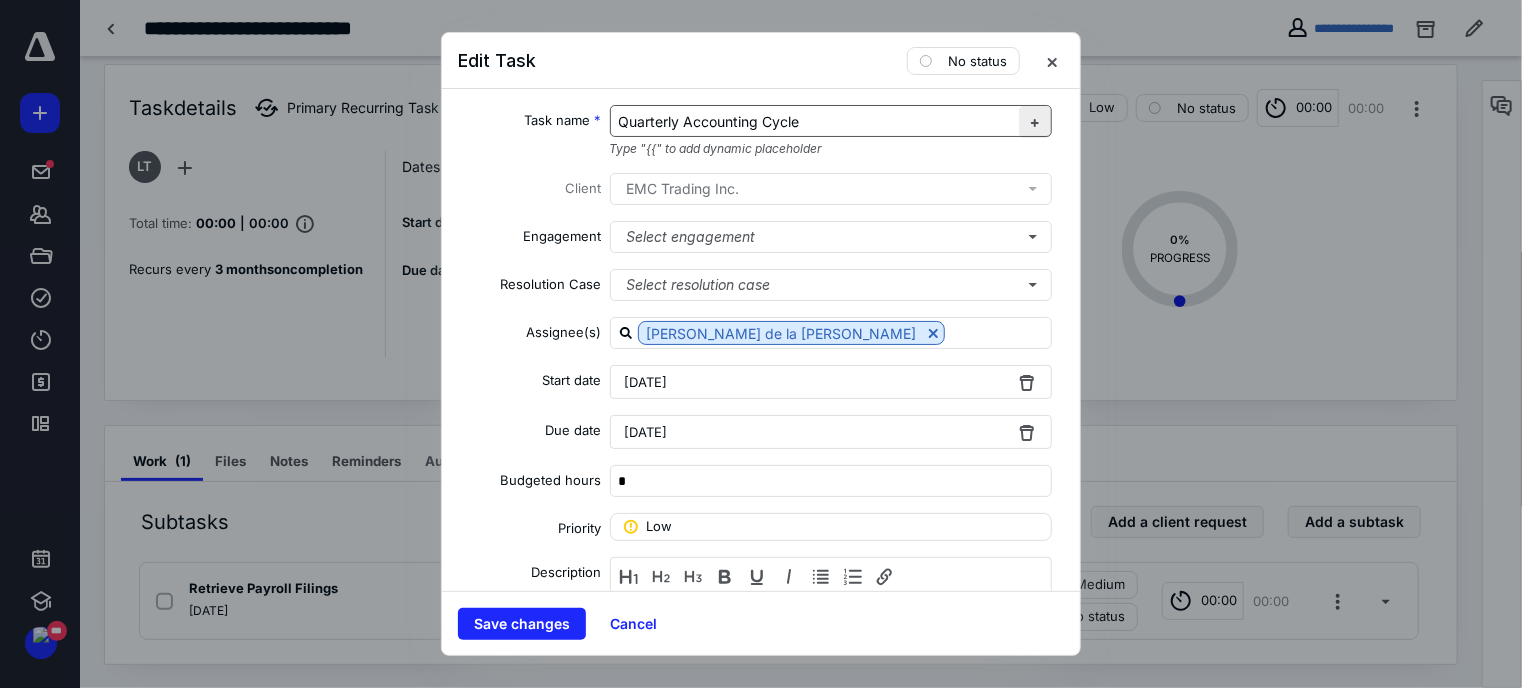 click at bounding box center [1035, 122] 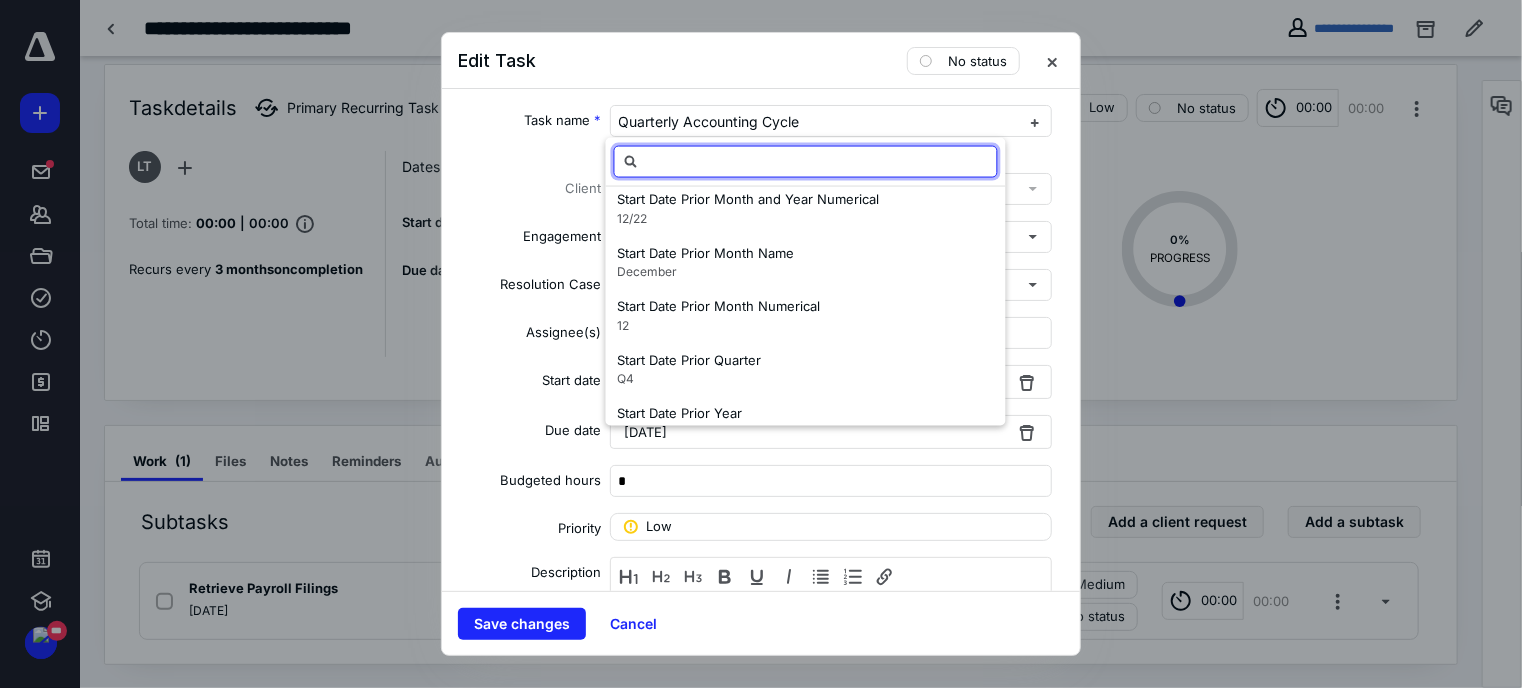 scroll, scrollTop: 1056, scrollLeft: 0, axis: vertical 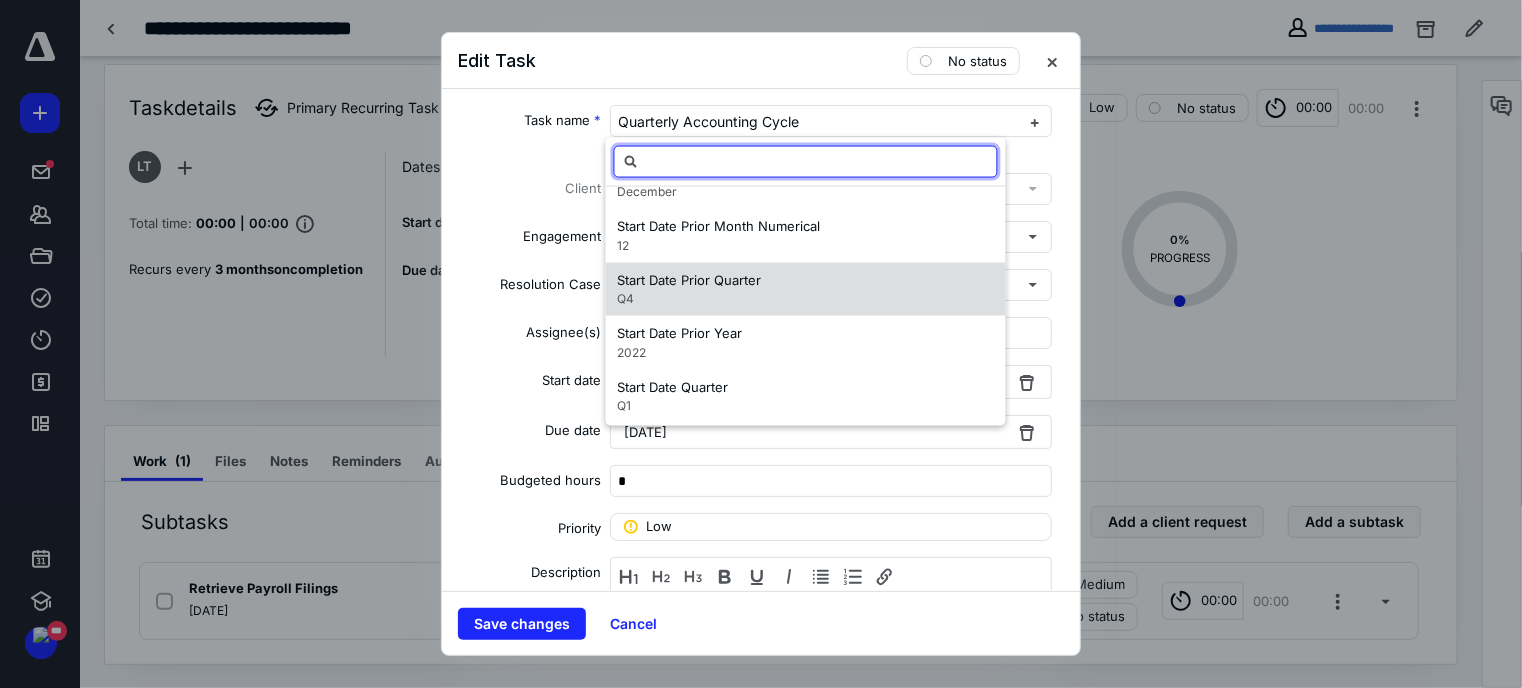 click on "Start Date Prior Quarter Q4" at bounding box center (806, 289) 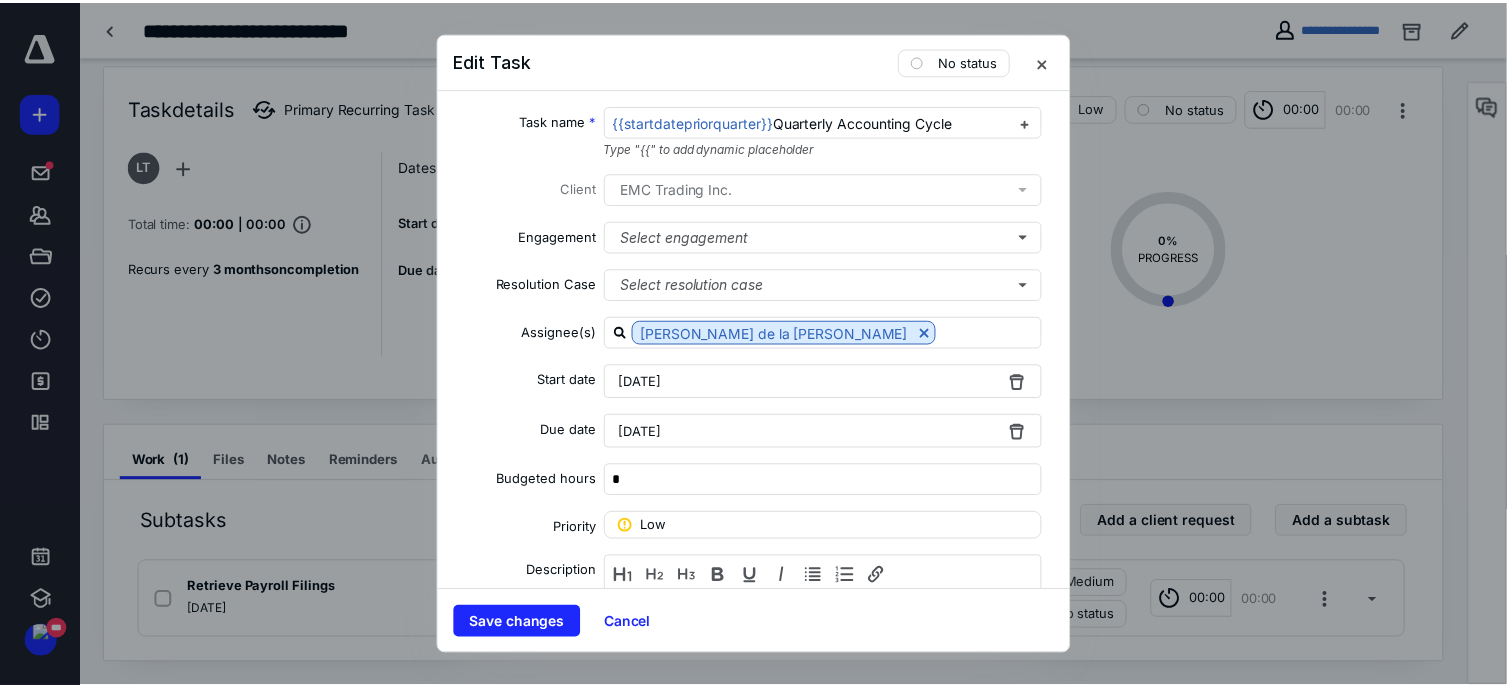 scroll, scrollTop: 0, scrollLeft: 0, axis: both 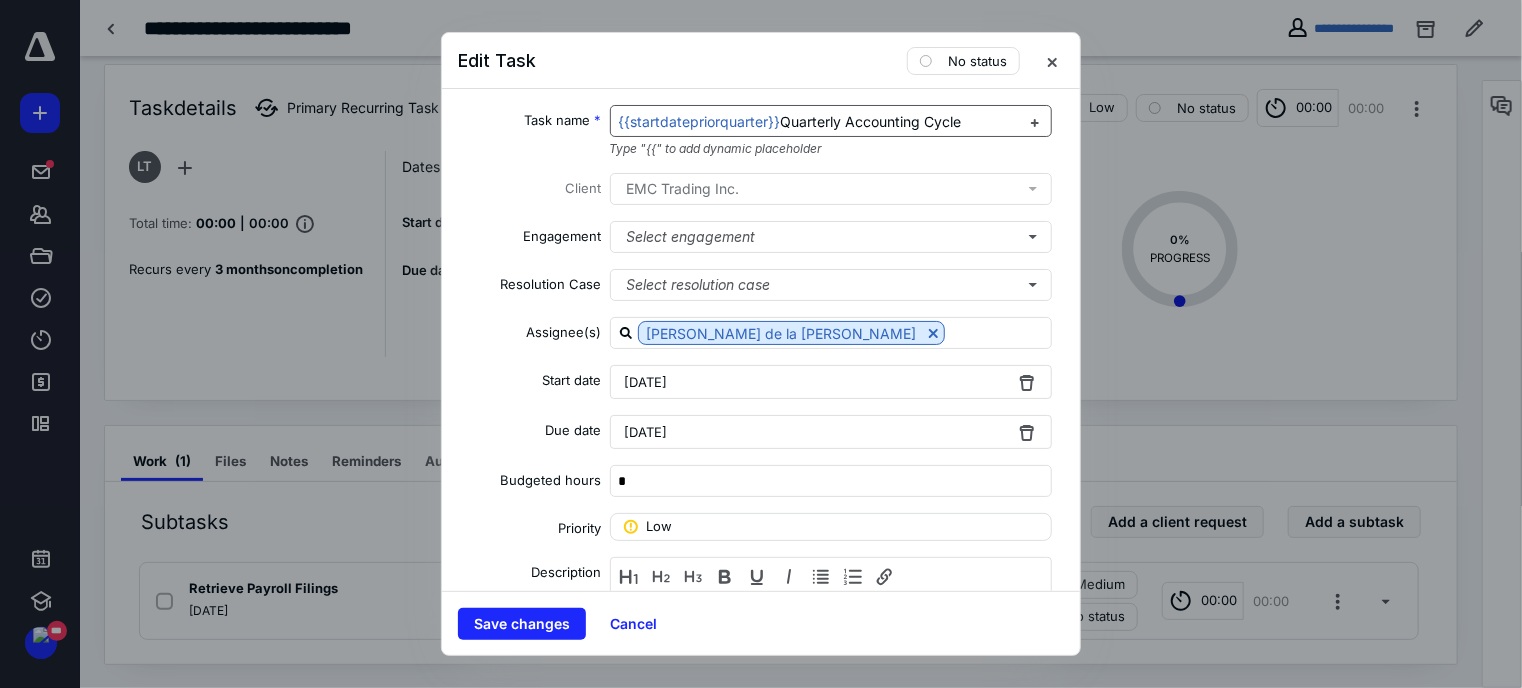 drag, startPoint x: 968, startPoint y: 119, endPoint x: 783, endPoint y: 121, distance: 185.0108 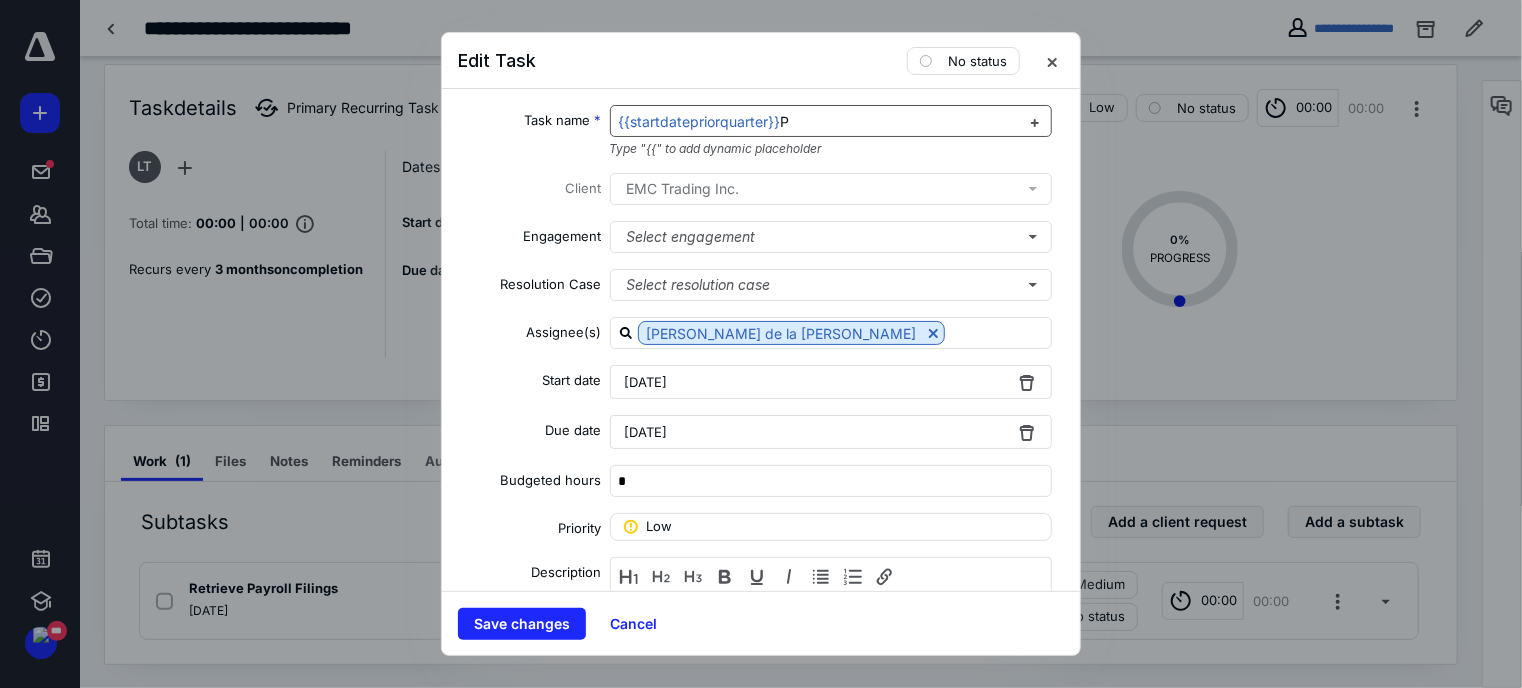 type 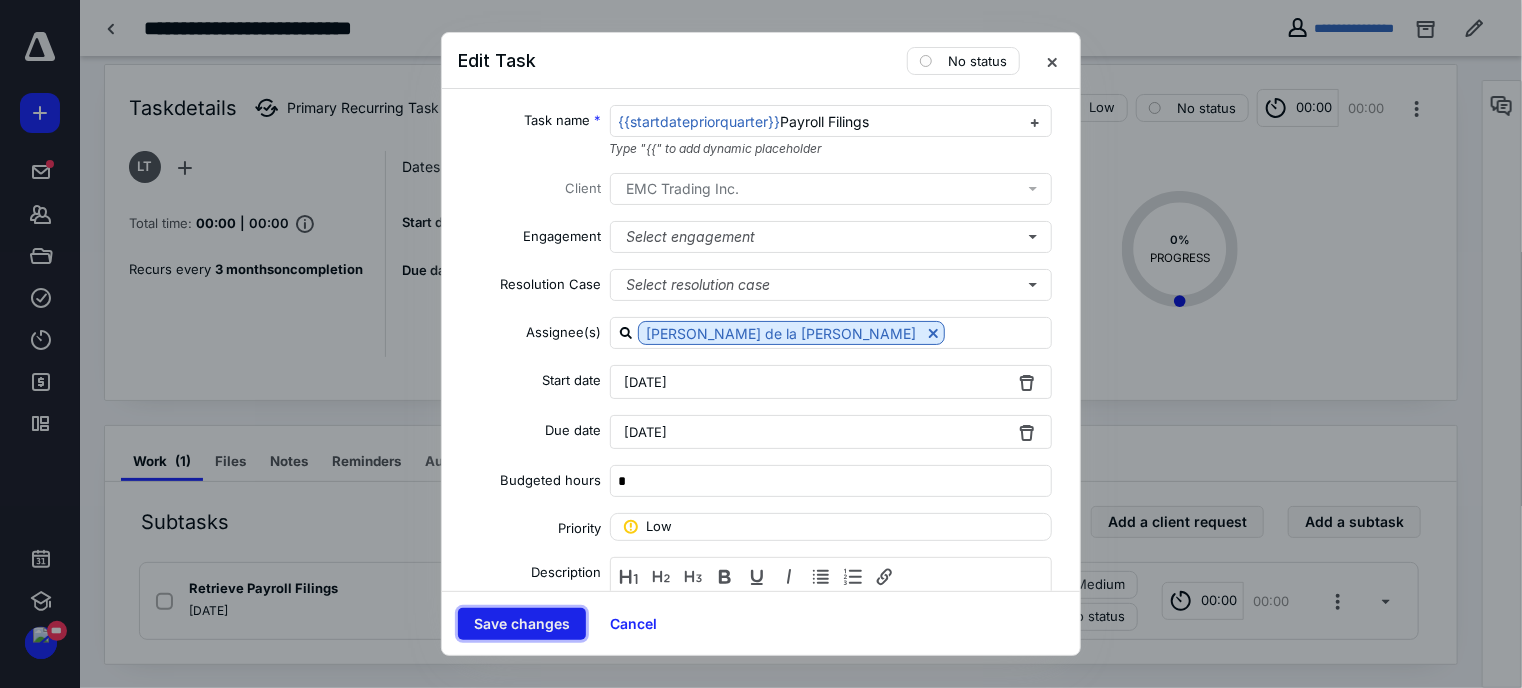 click on "Save changes" at bounding box center (522, 624) 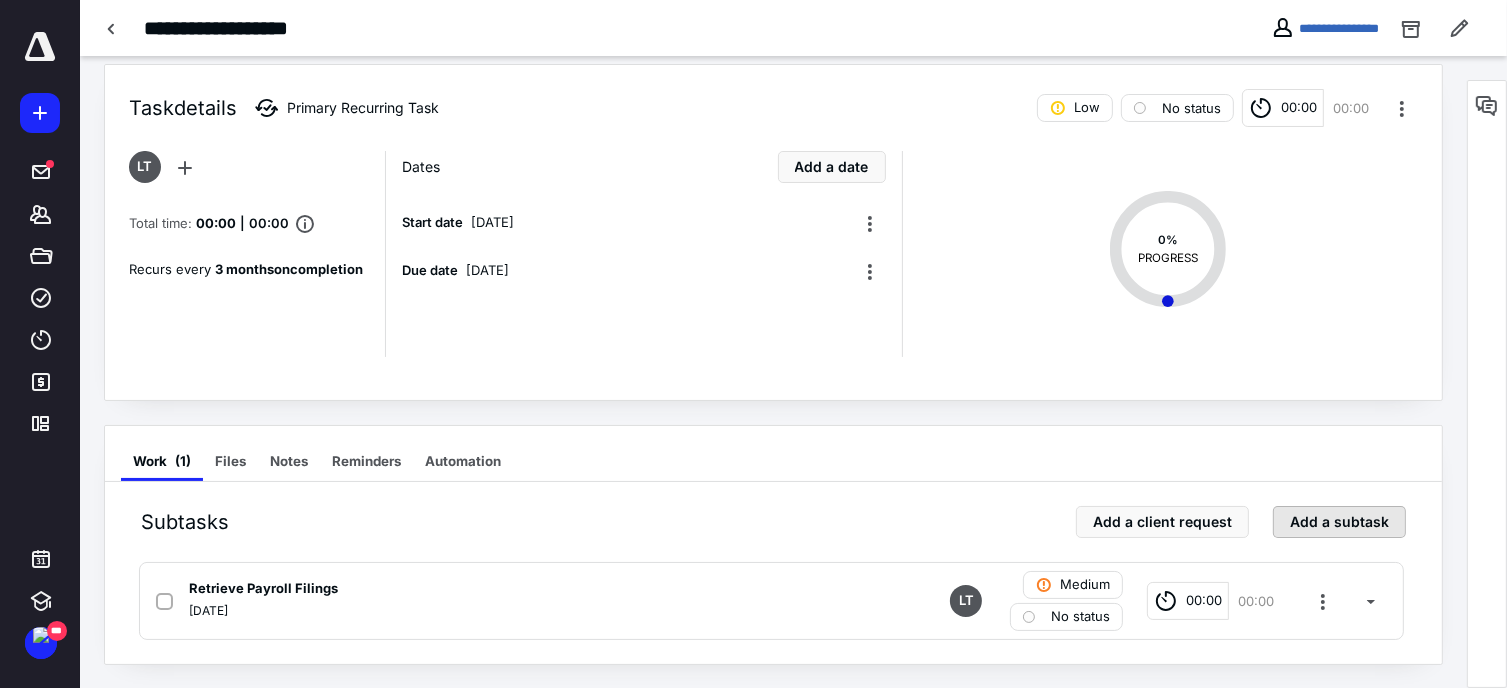 click on "Add a subtask" at bounding box center [1339, 522] 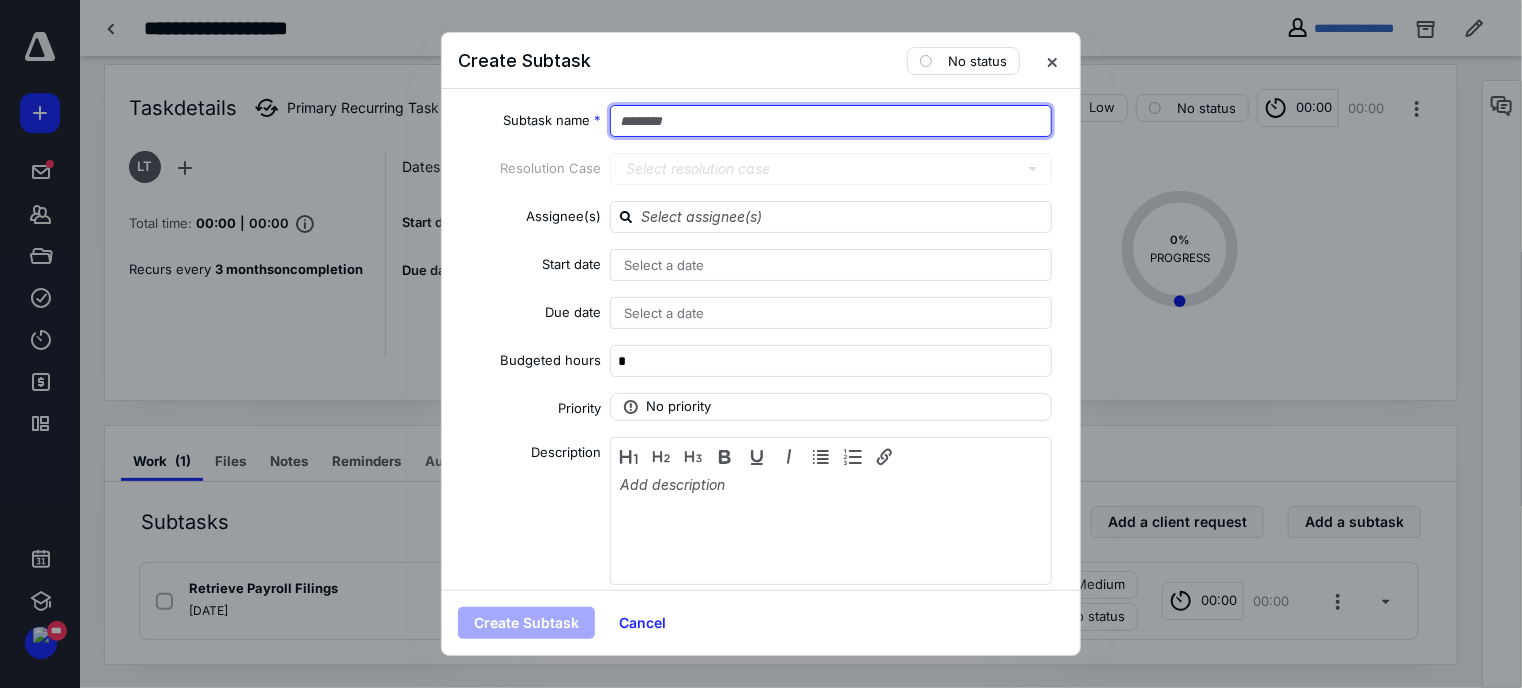 click at bounding box center (831, 121) 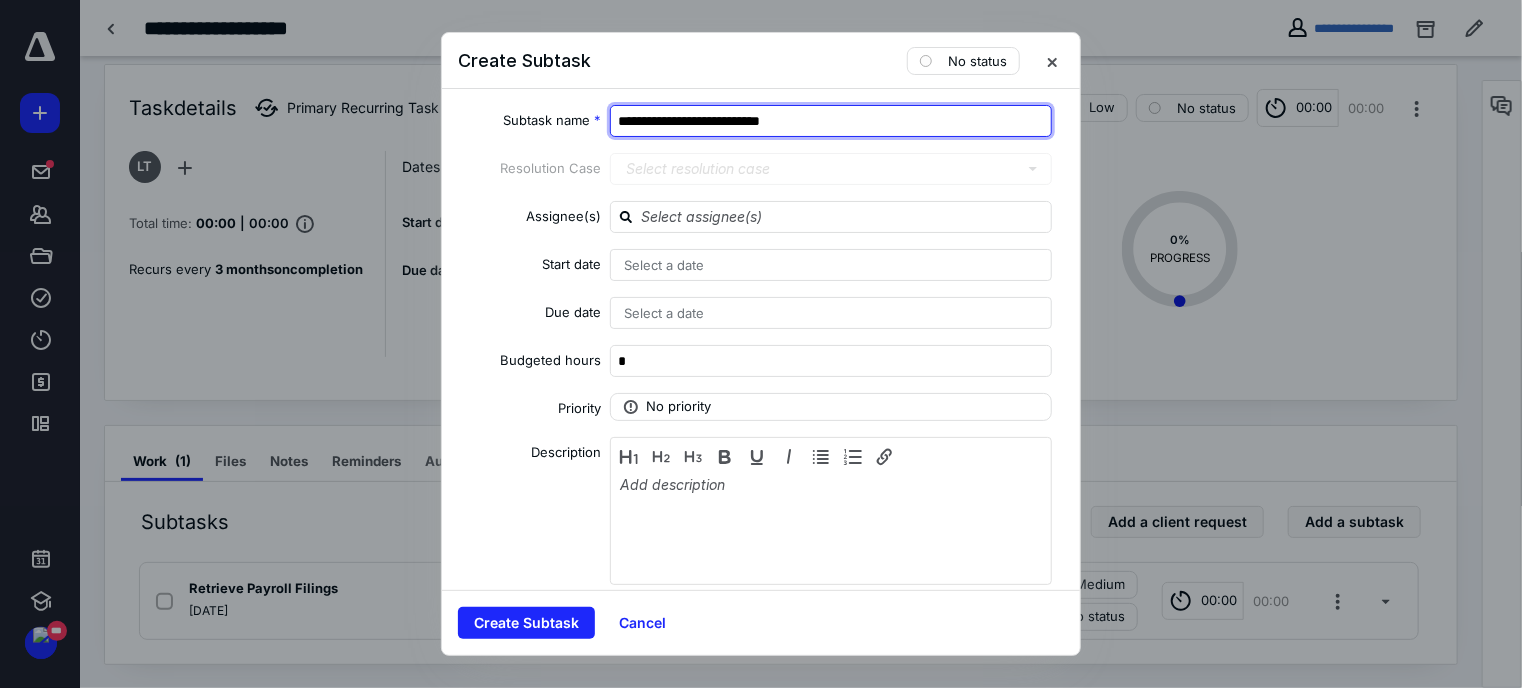 type on "**********" 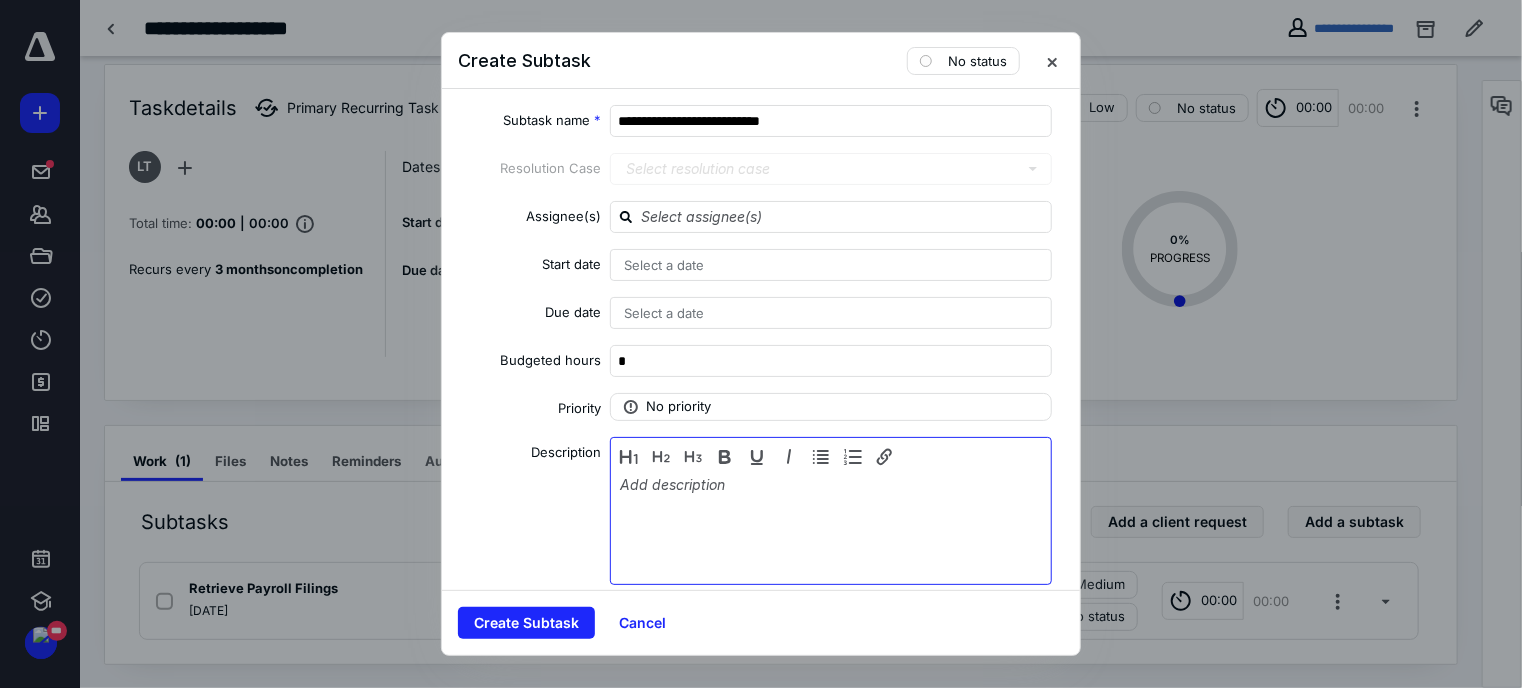 click at bounding box center [831, 526] 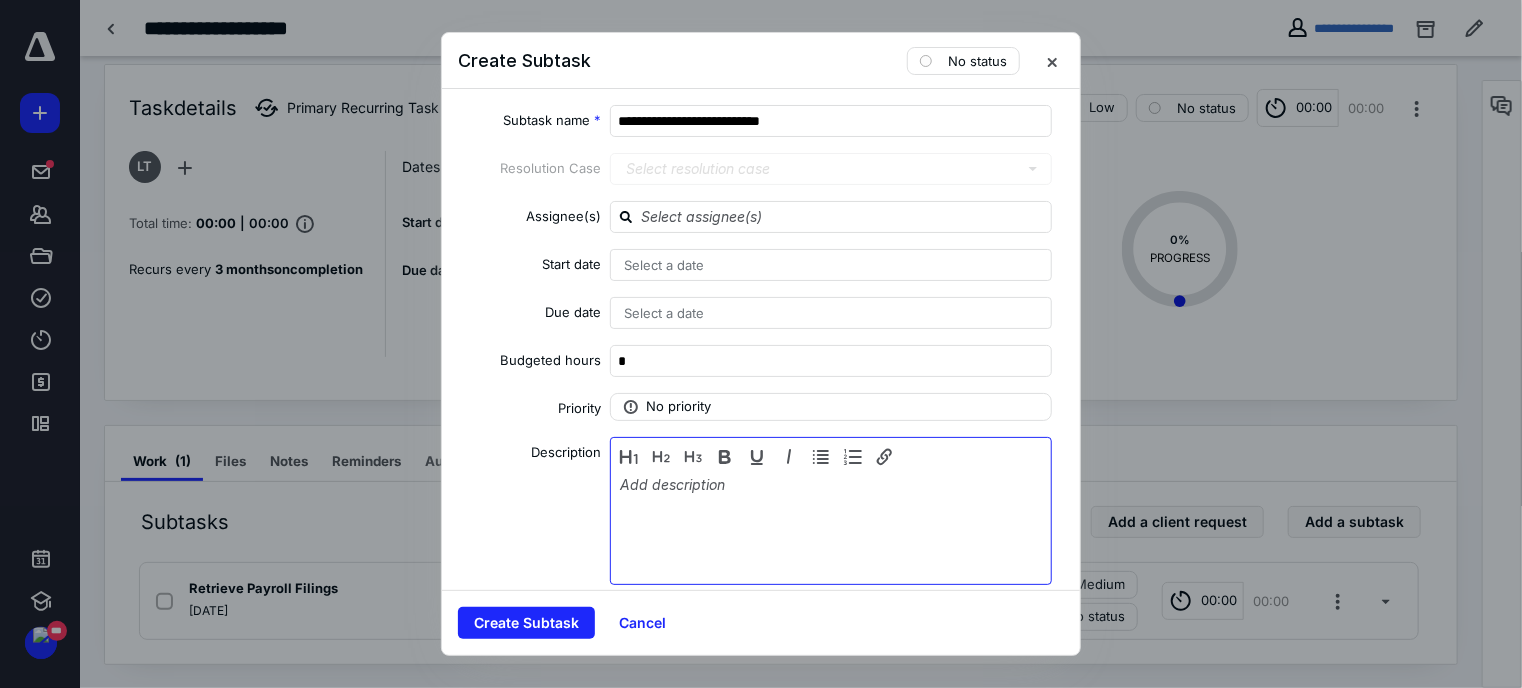 type 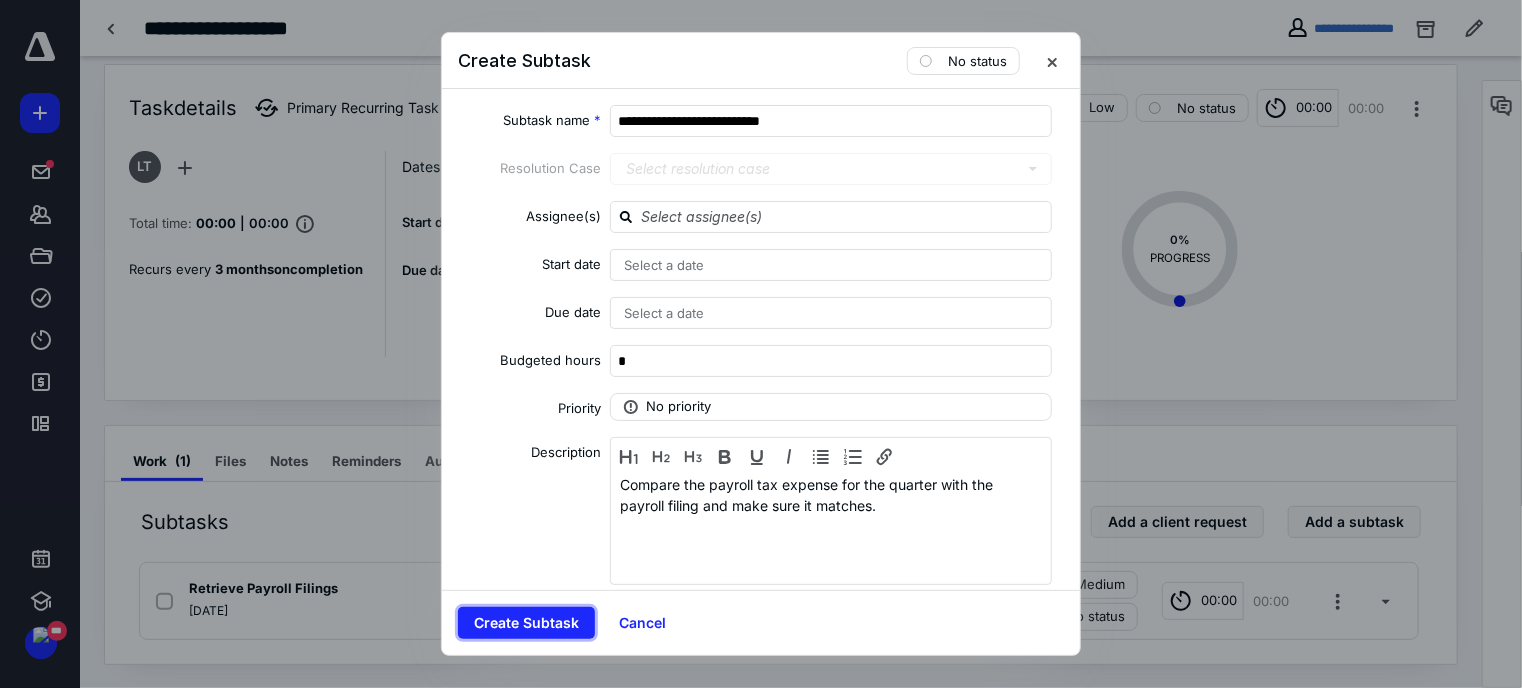drag, startPoint x: 555, startPoint y: 630, endPoint x: 932, endPoint y: 195, distance: 575.63354 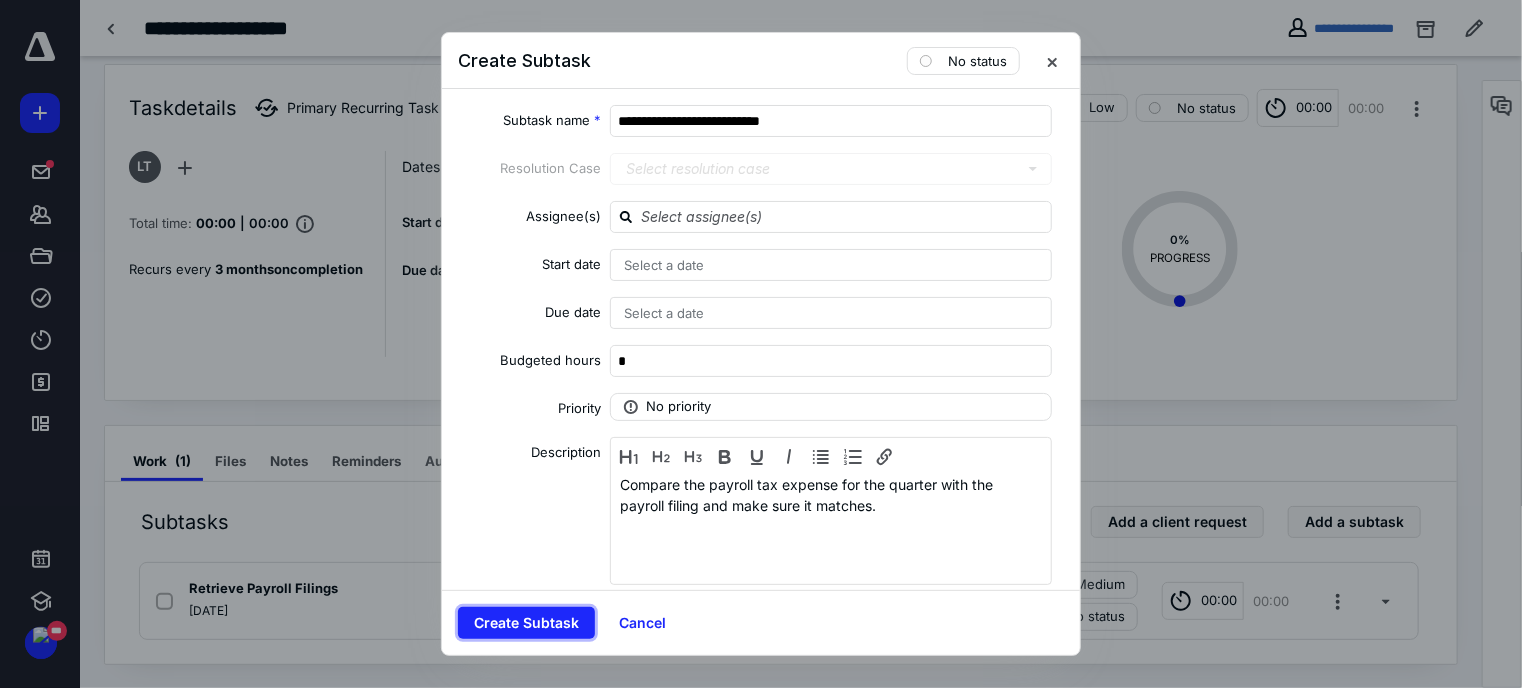 click on "**********" at bounding box center [761, 344] 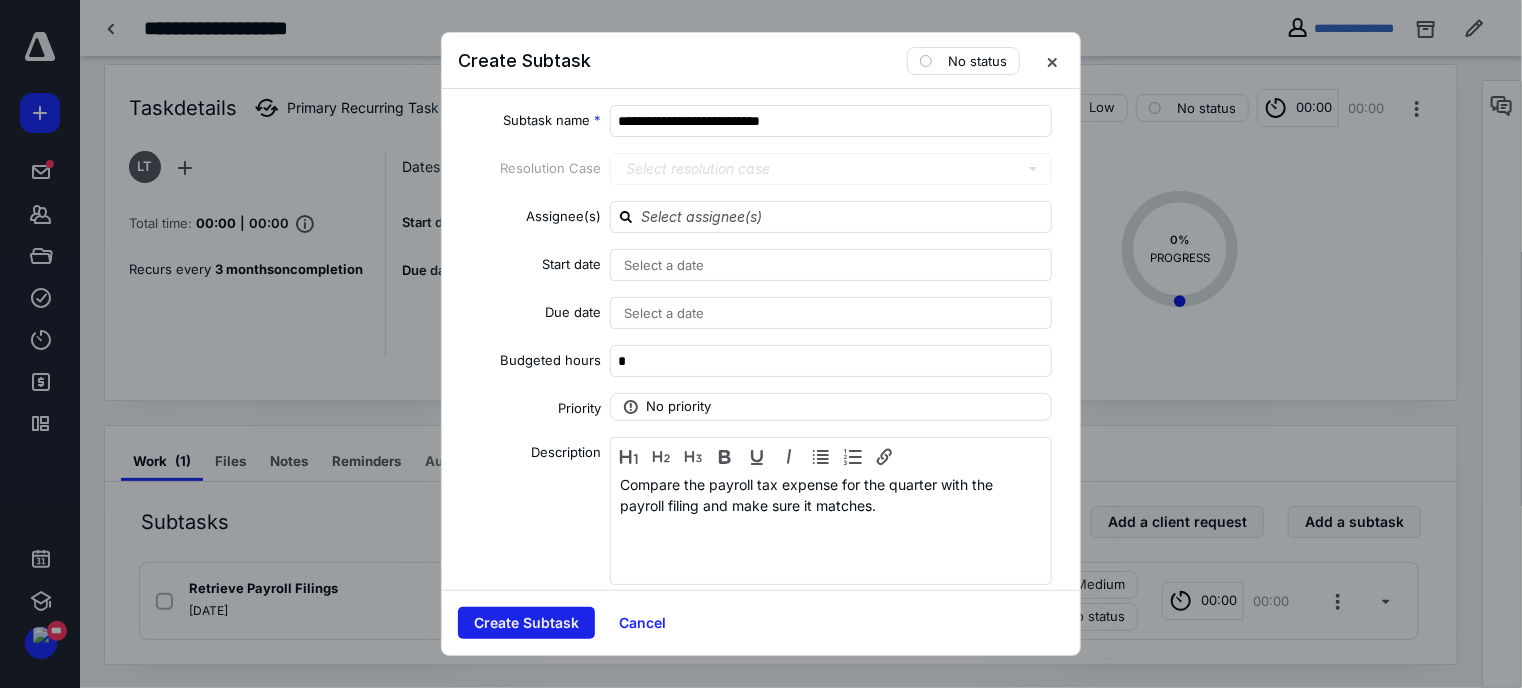 click on "Create Subtask" at bounding box center (526, 623) 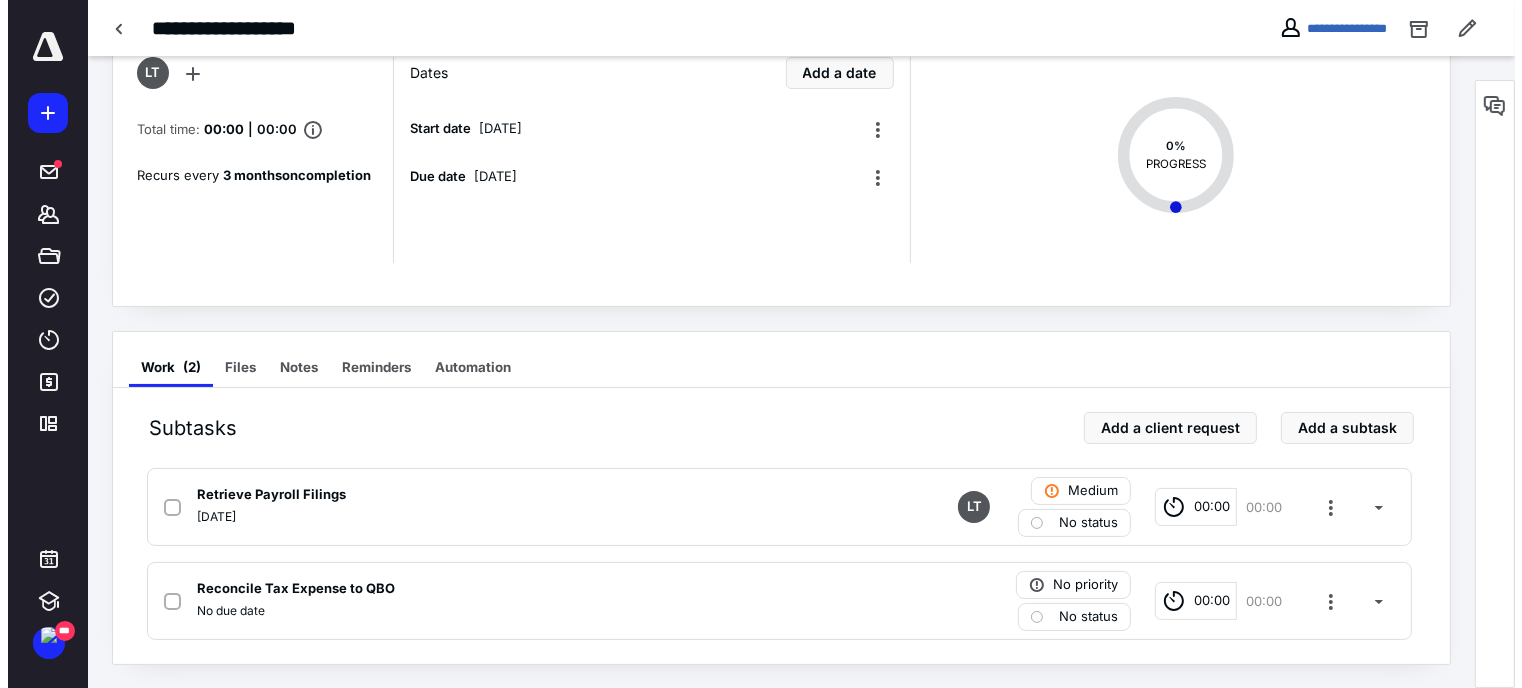 scroll, scrollTop: 0, scrollLeft: 0, axis: both 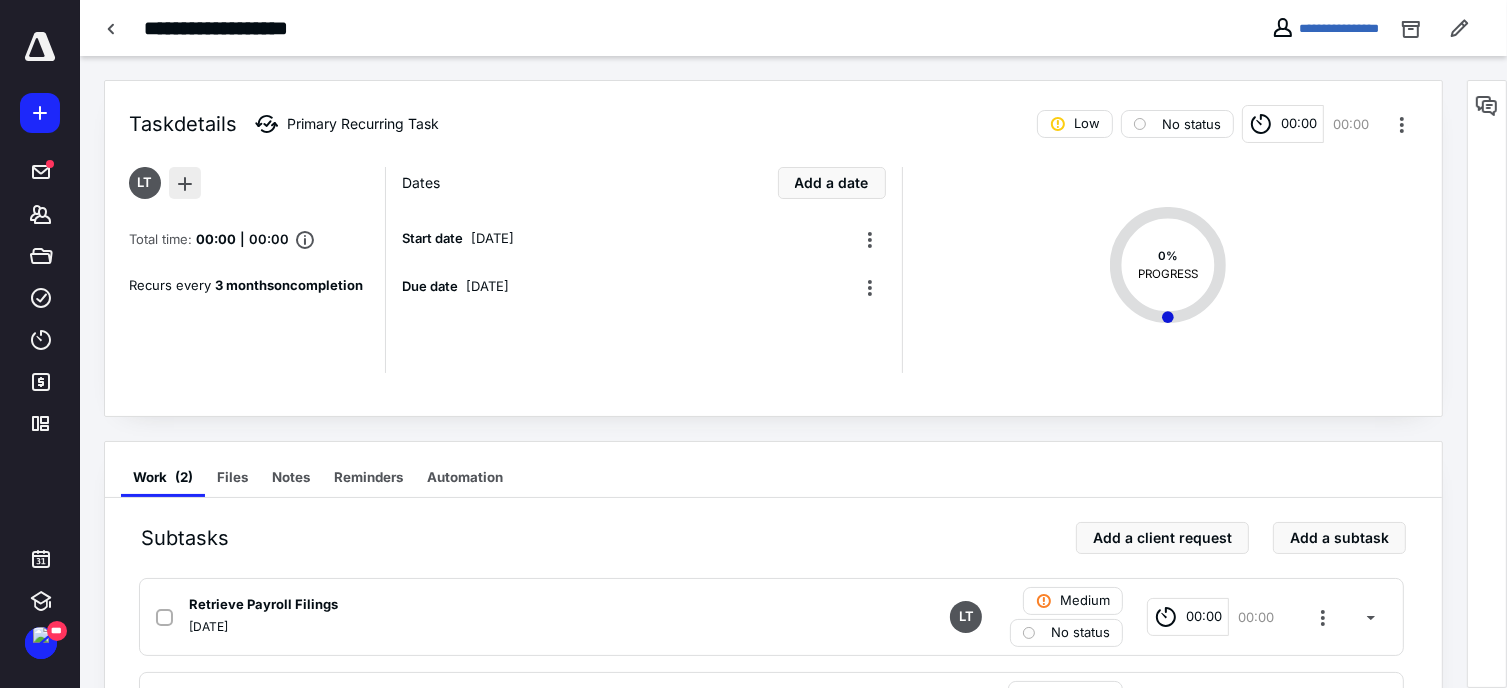 click at bounding box center [185, 183] 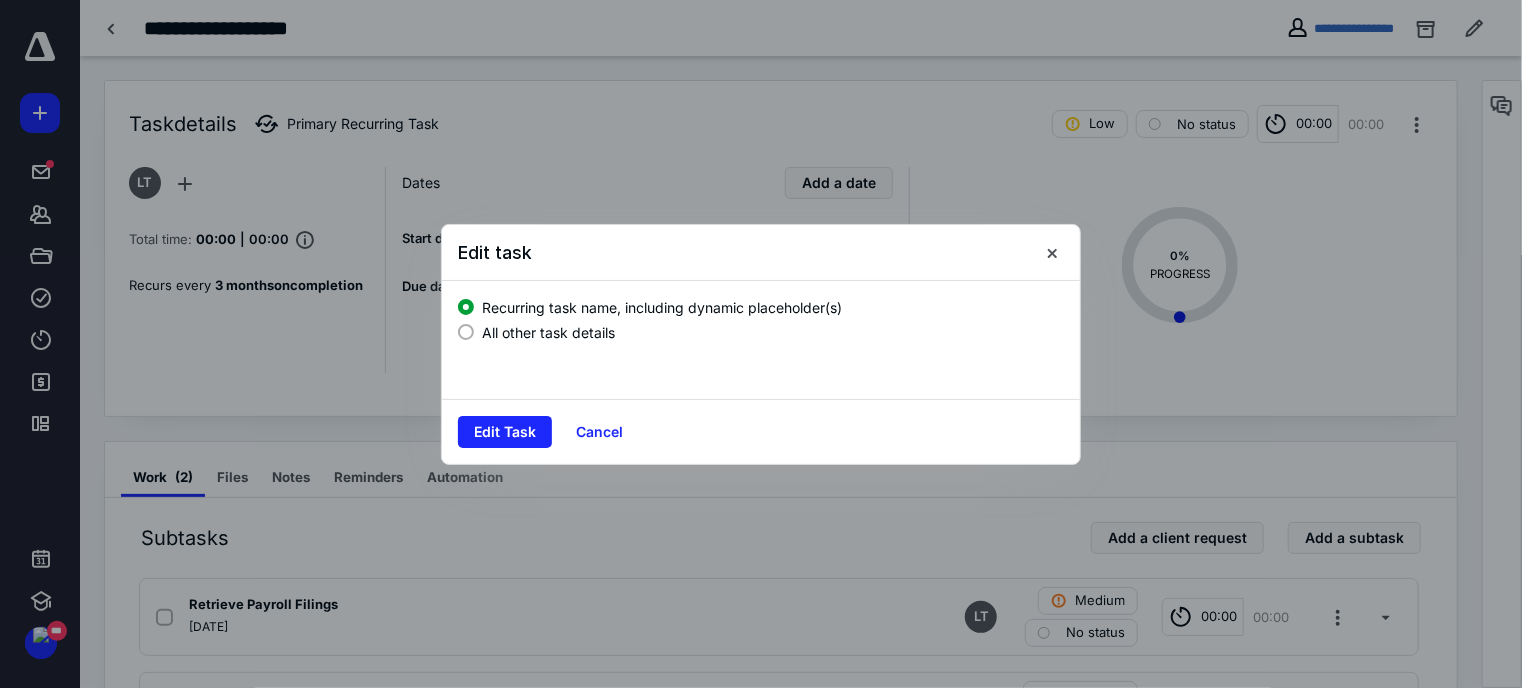 click on "All other task details" at bounding box center [548, 332] 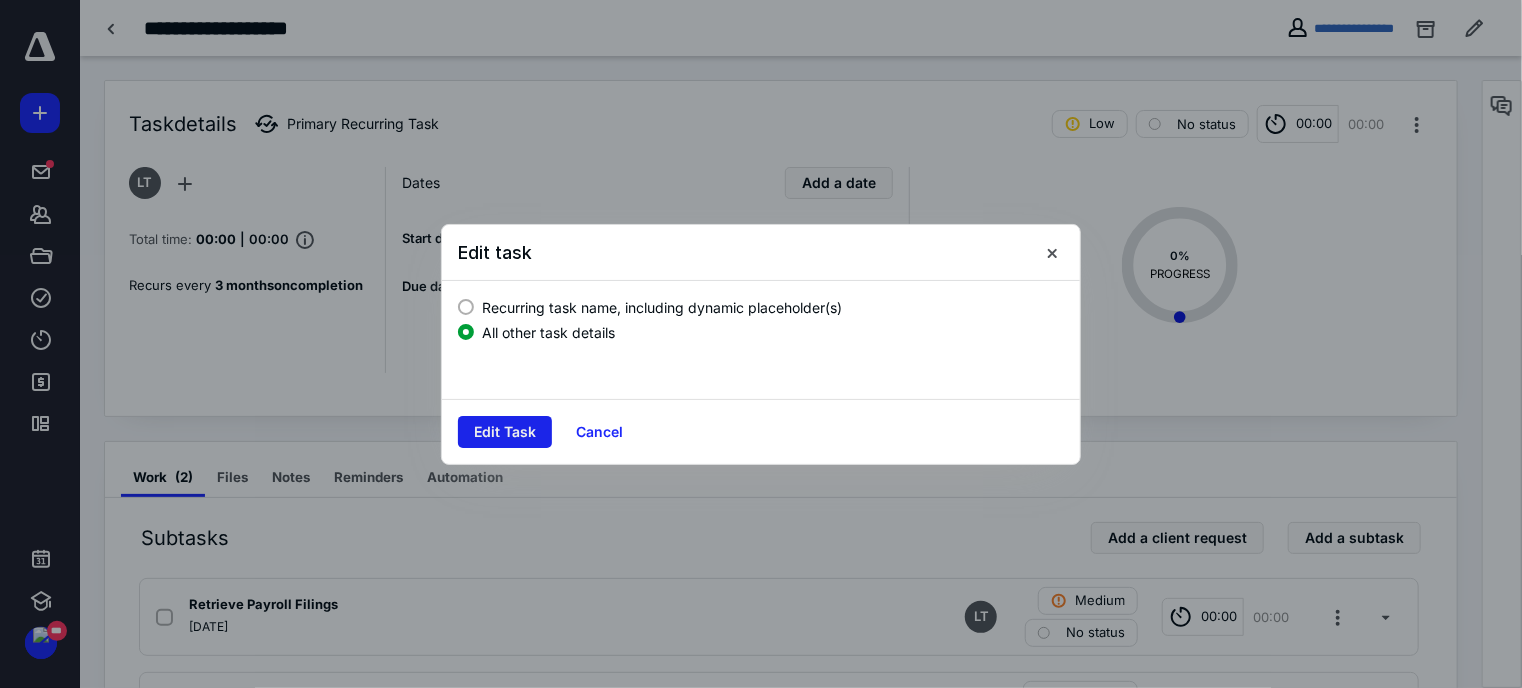 click on "Edit Task" at bounding box center [505, 432] 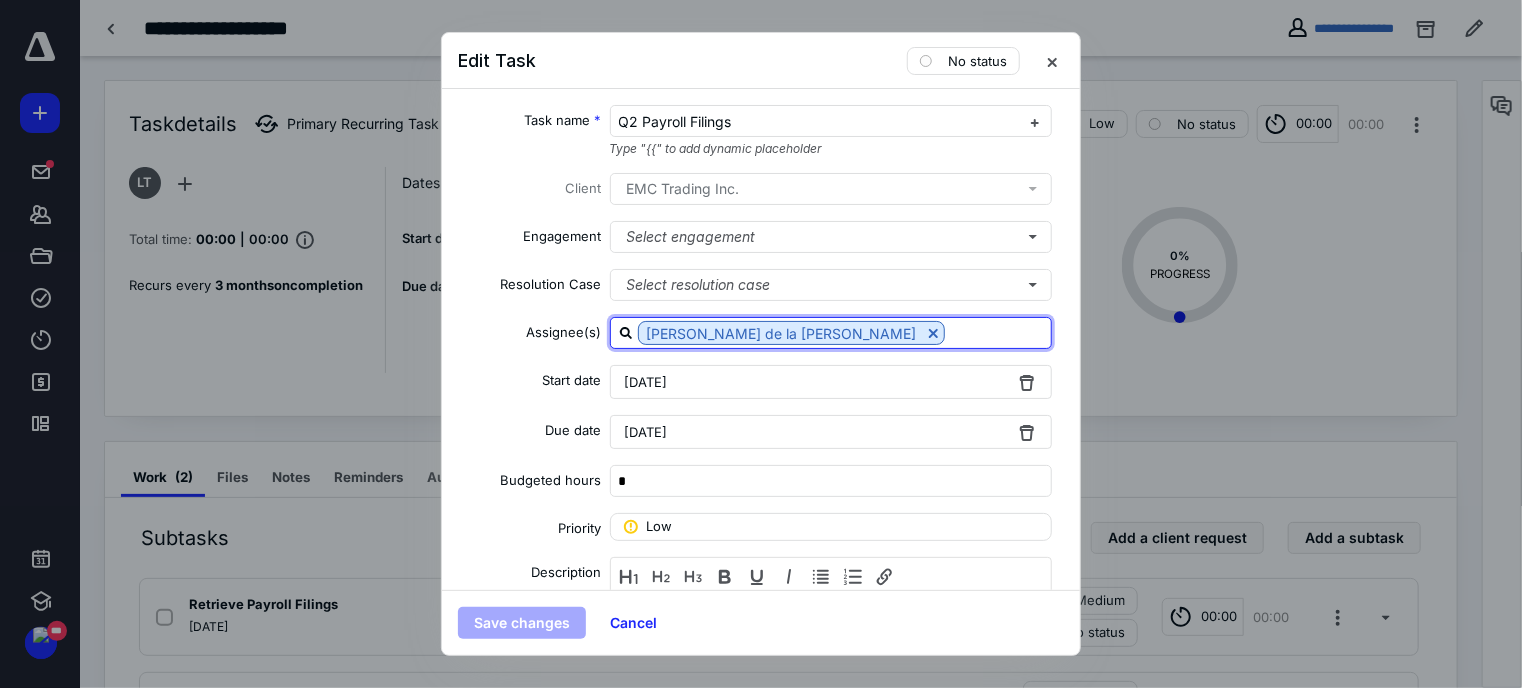 click at bounding box center (998, 332) 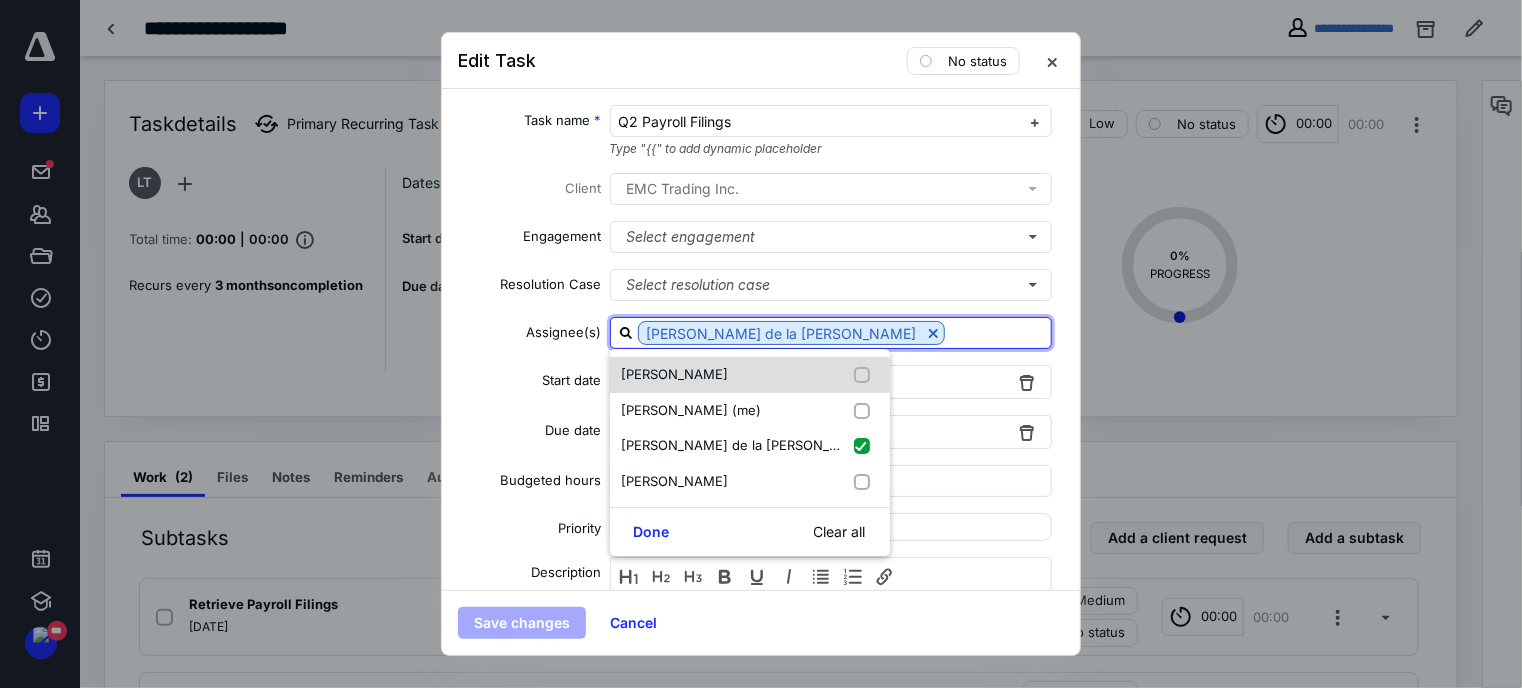 click at bounding box center [866, 375] 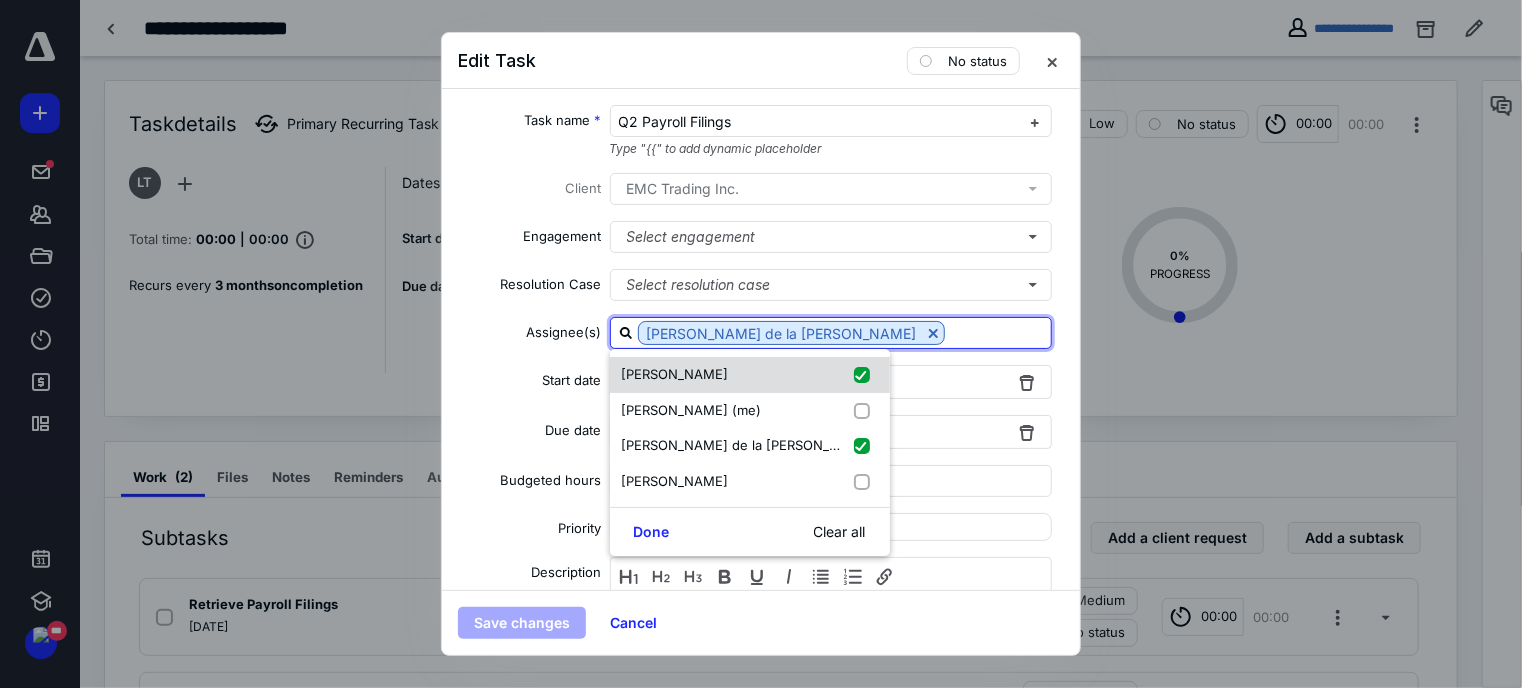 checkbox on "true" 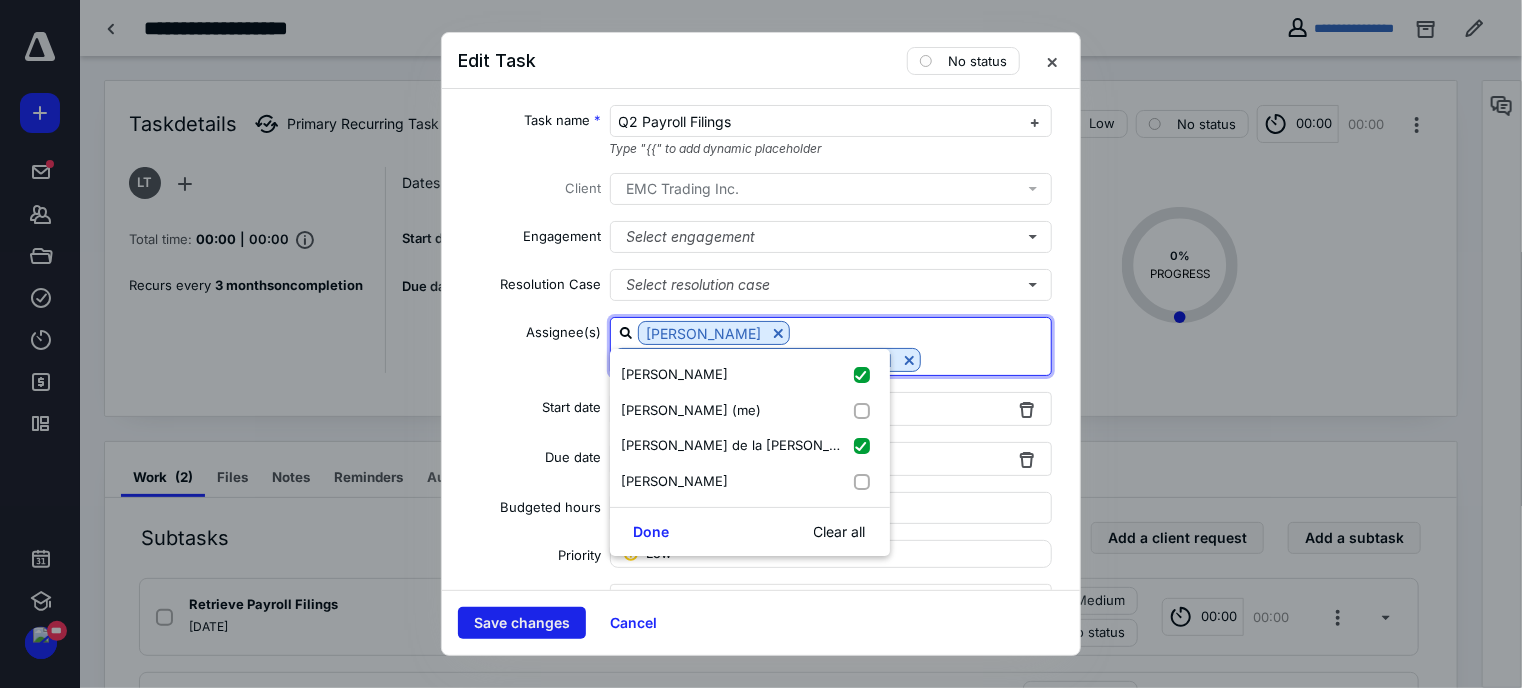 click on "Save changes" at bounding box center [522, 623] 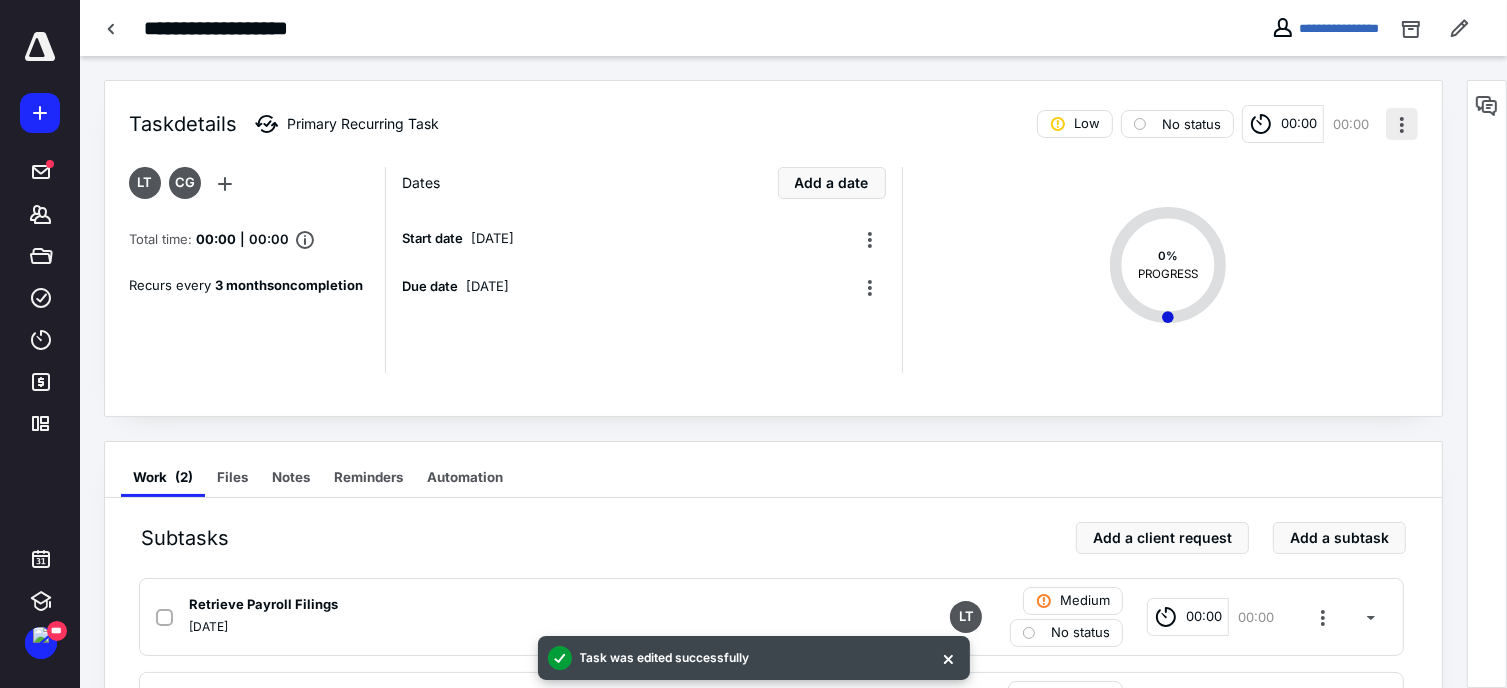click at bounding box center [1402, 124] 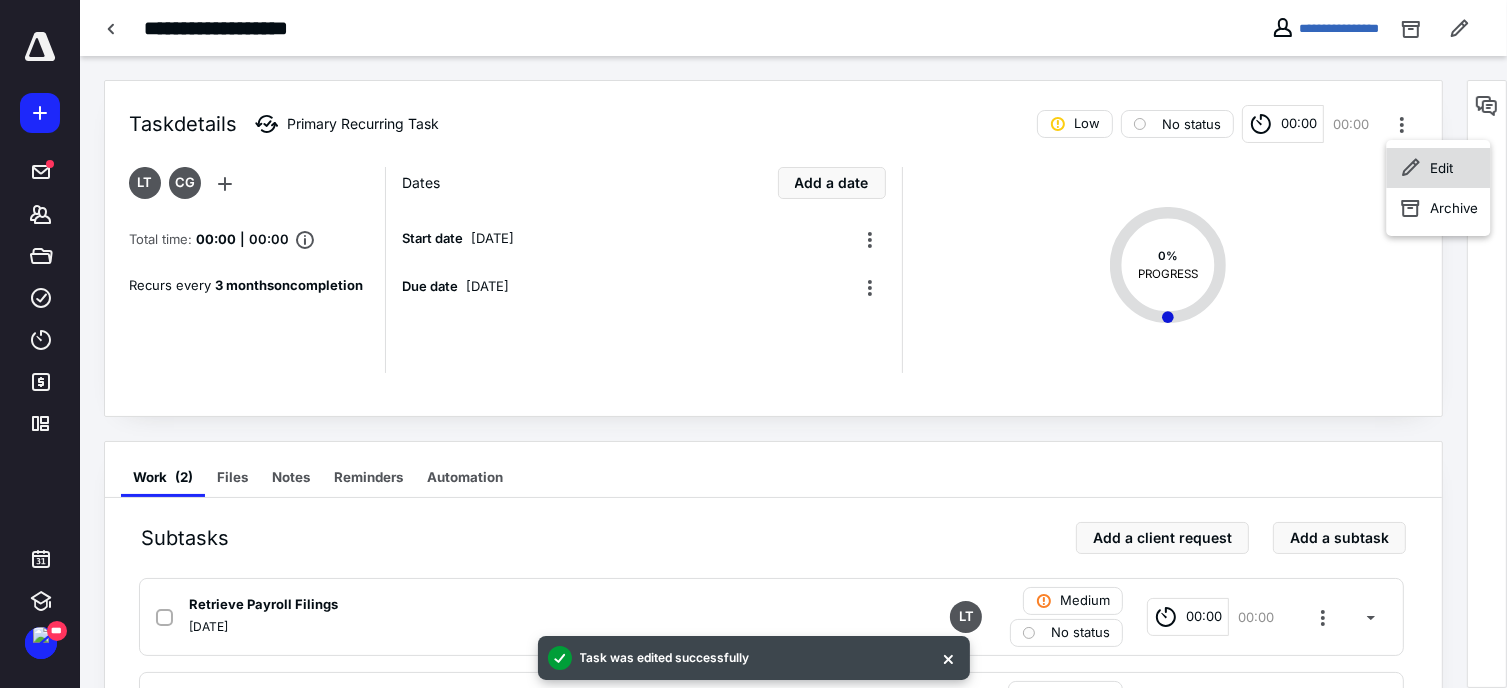 click on "Edit" at bounding box center (1441, 168) 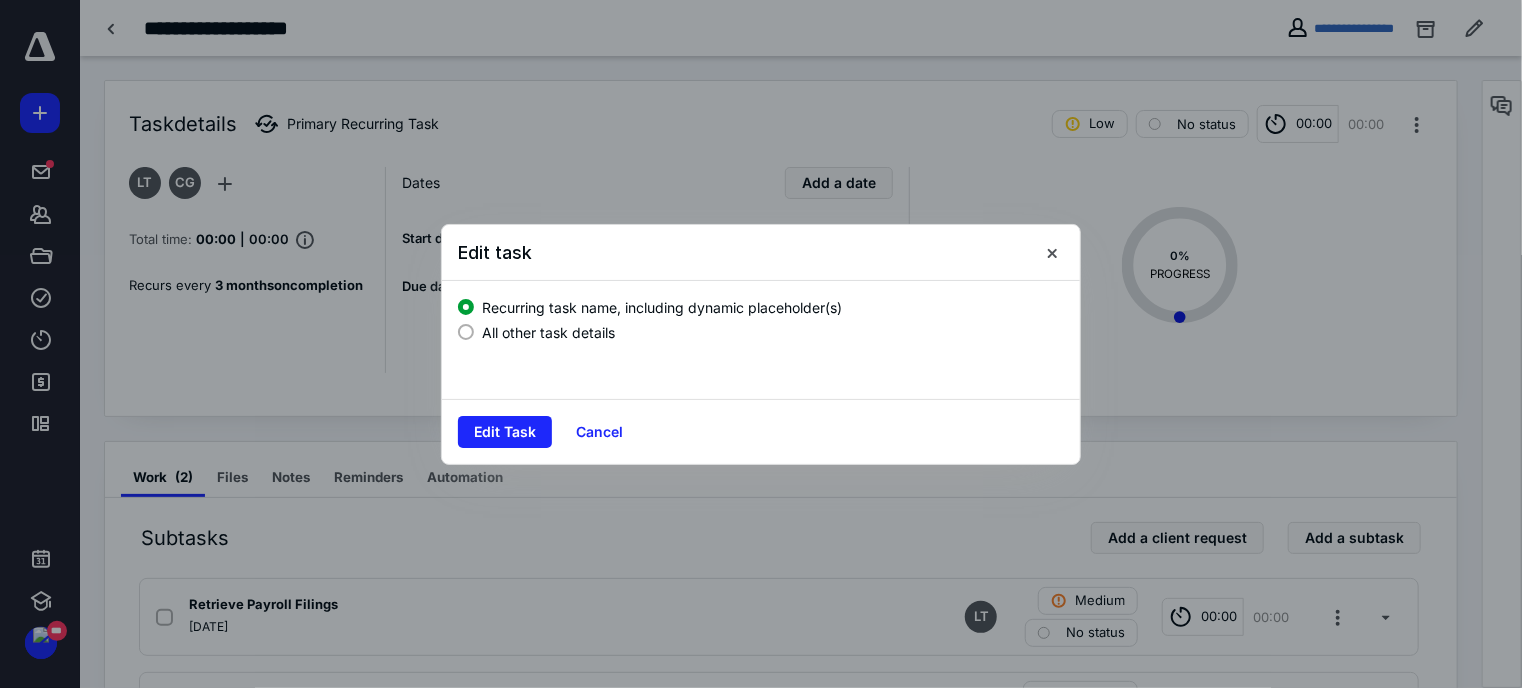 click on "All other task details" at bounding box center (548, 332) 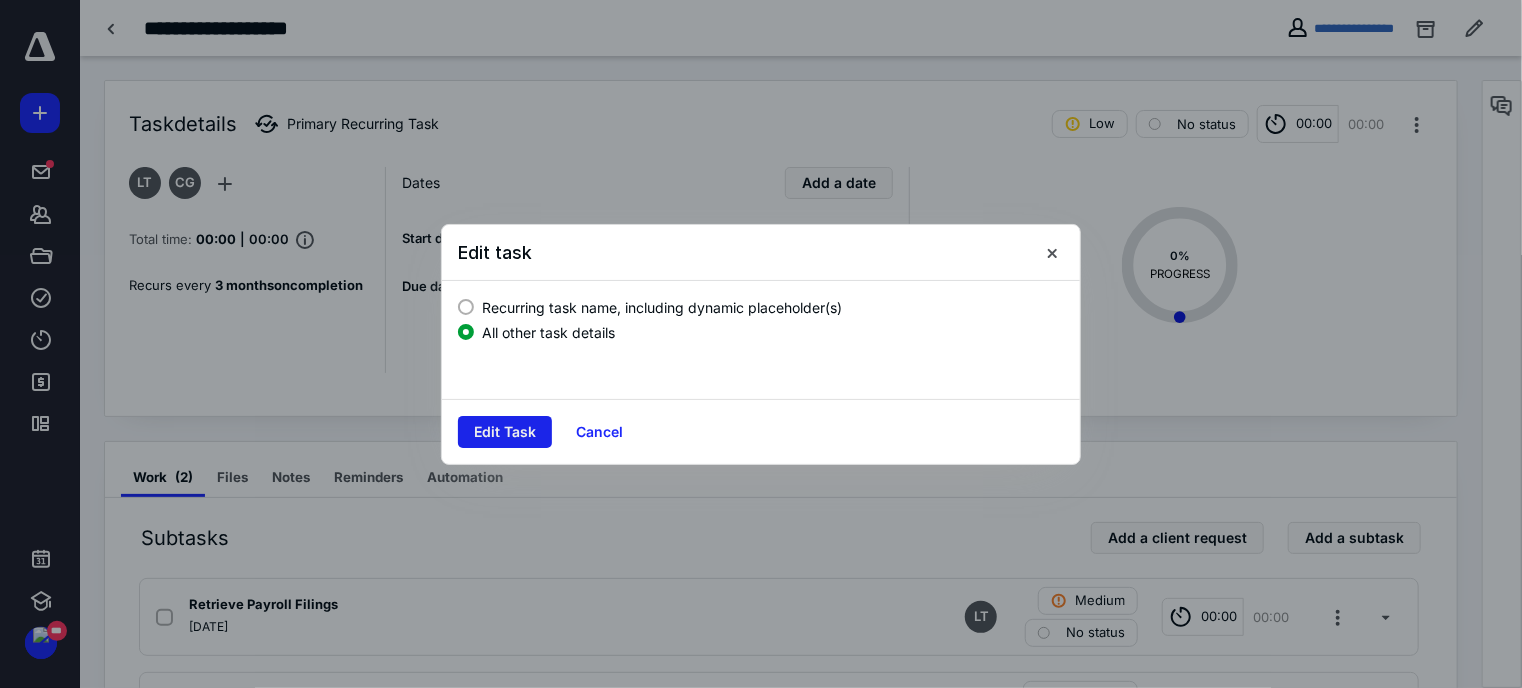 click on "Edit Task" at bounding box center [505, 432] 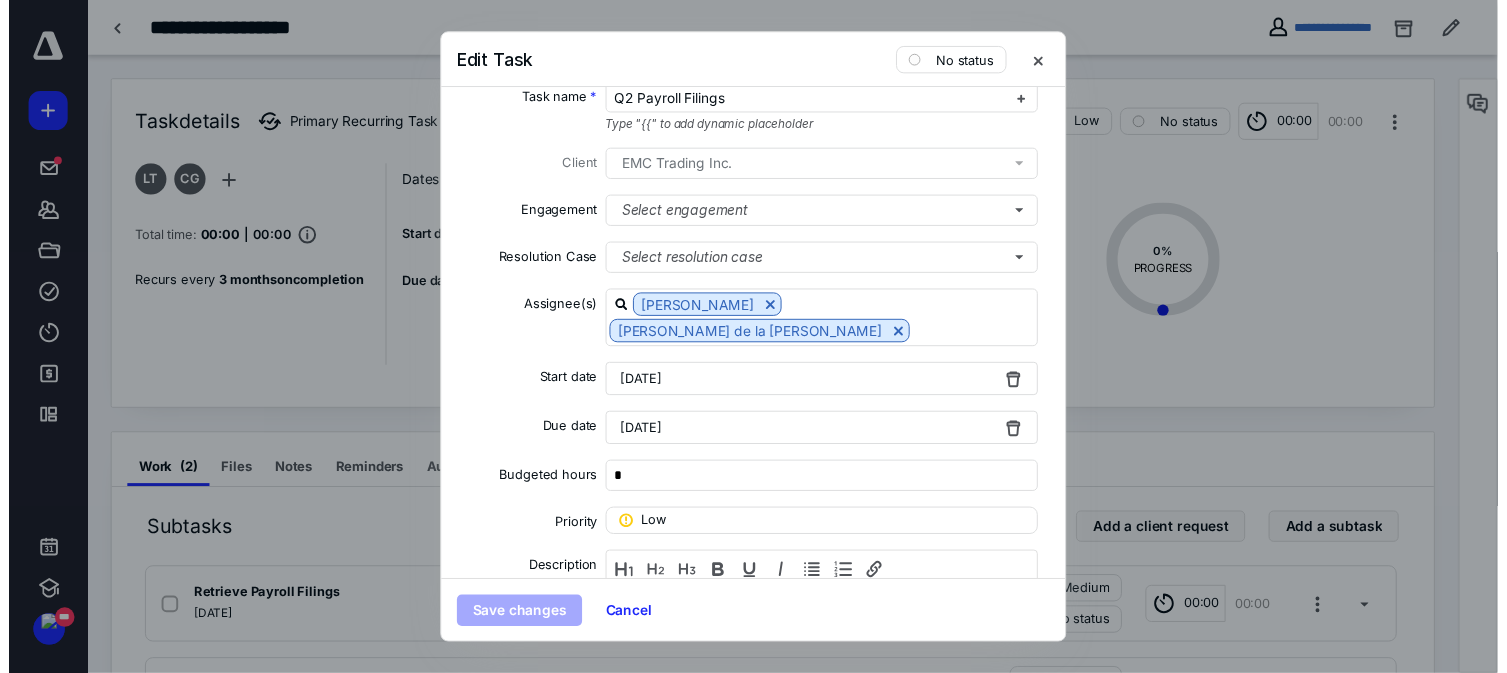 scroll, scrollTop: 0, scrollLeft: 0, axis: both 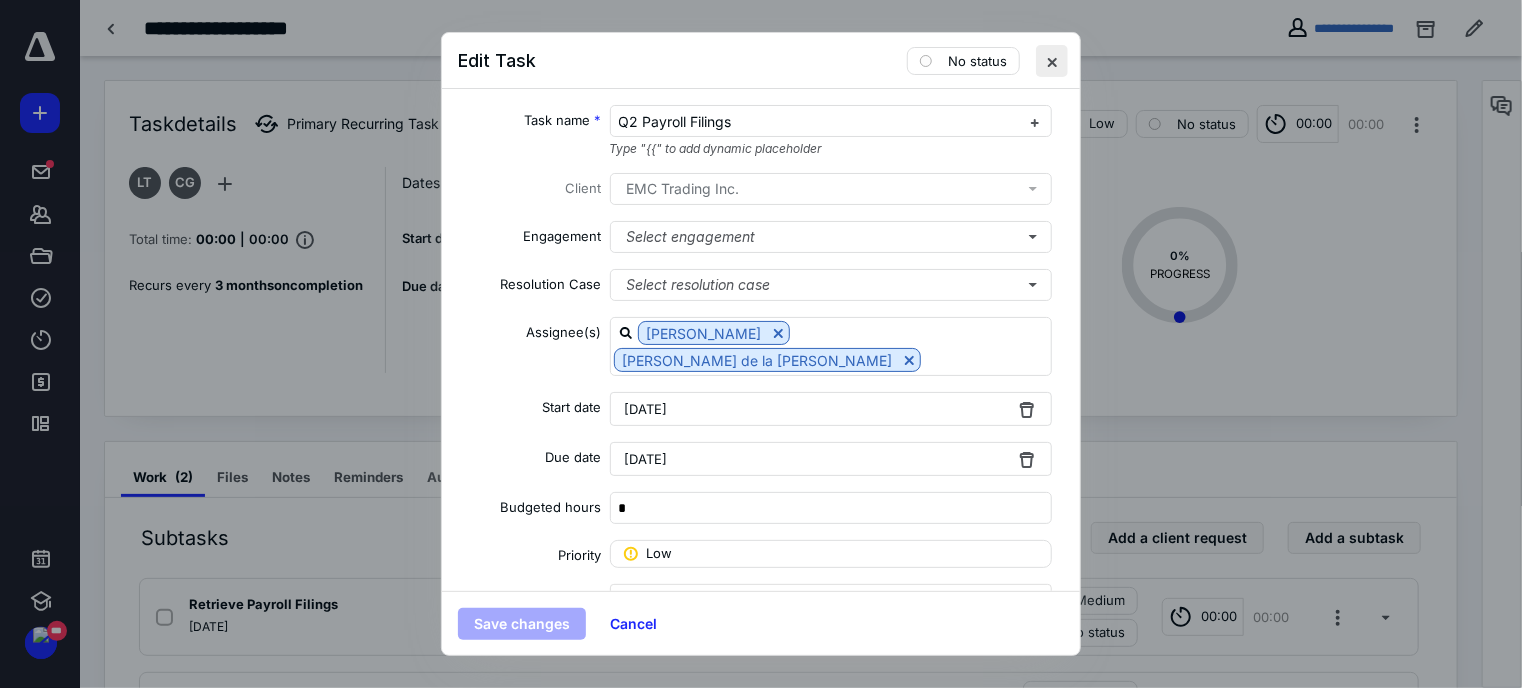 click at bounding box center (1052, 61) 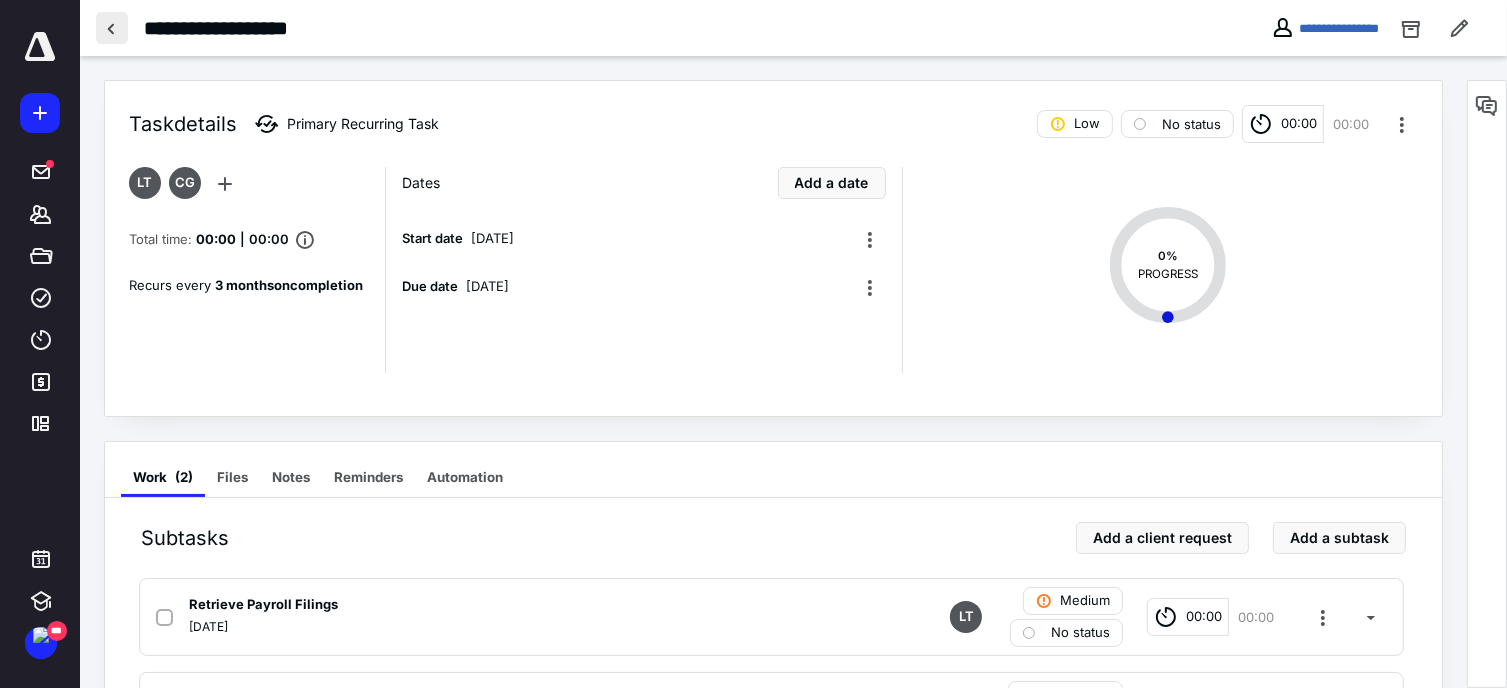 click at bounding box center (112, 28) 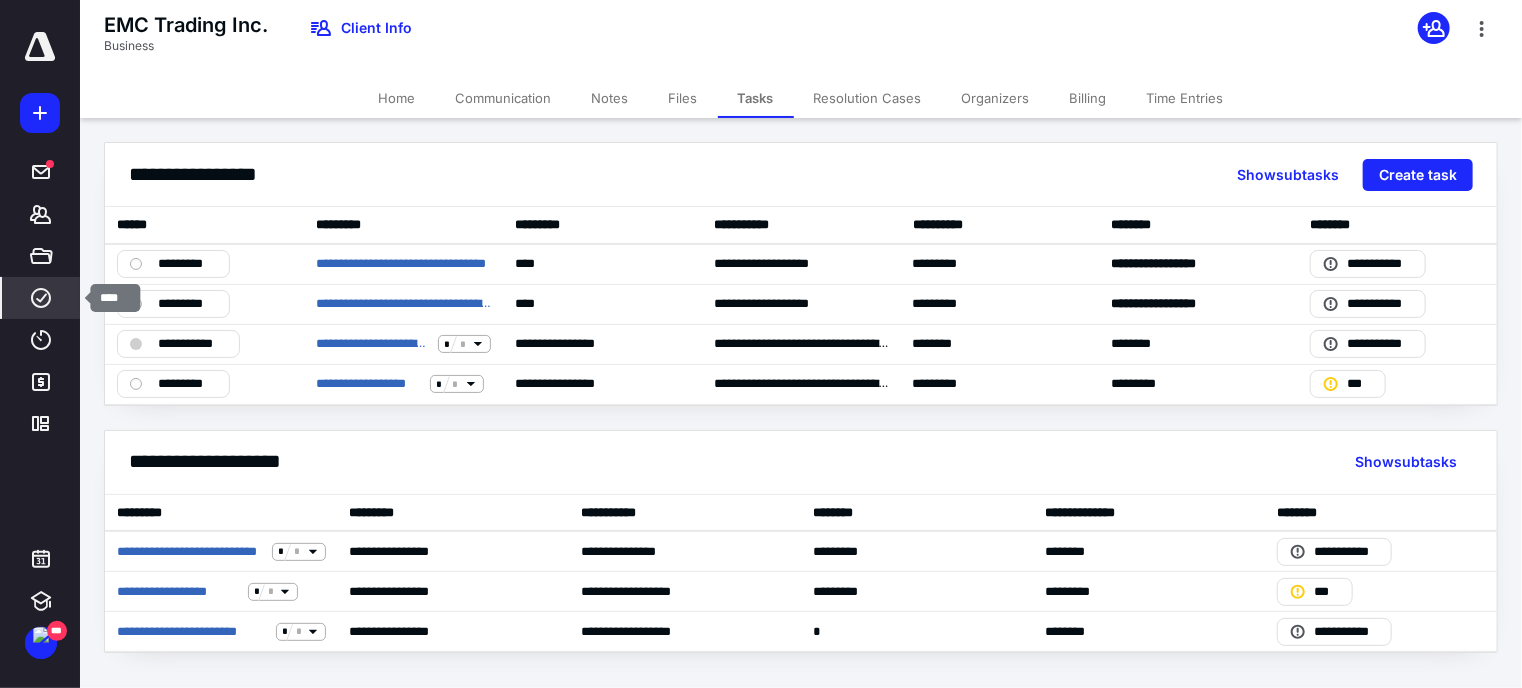 click 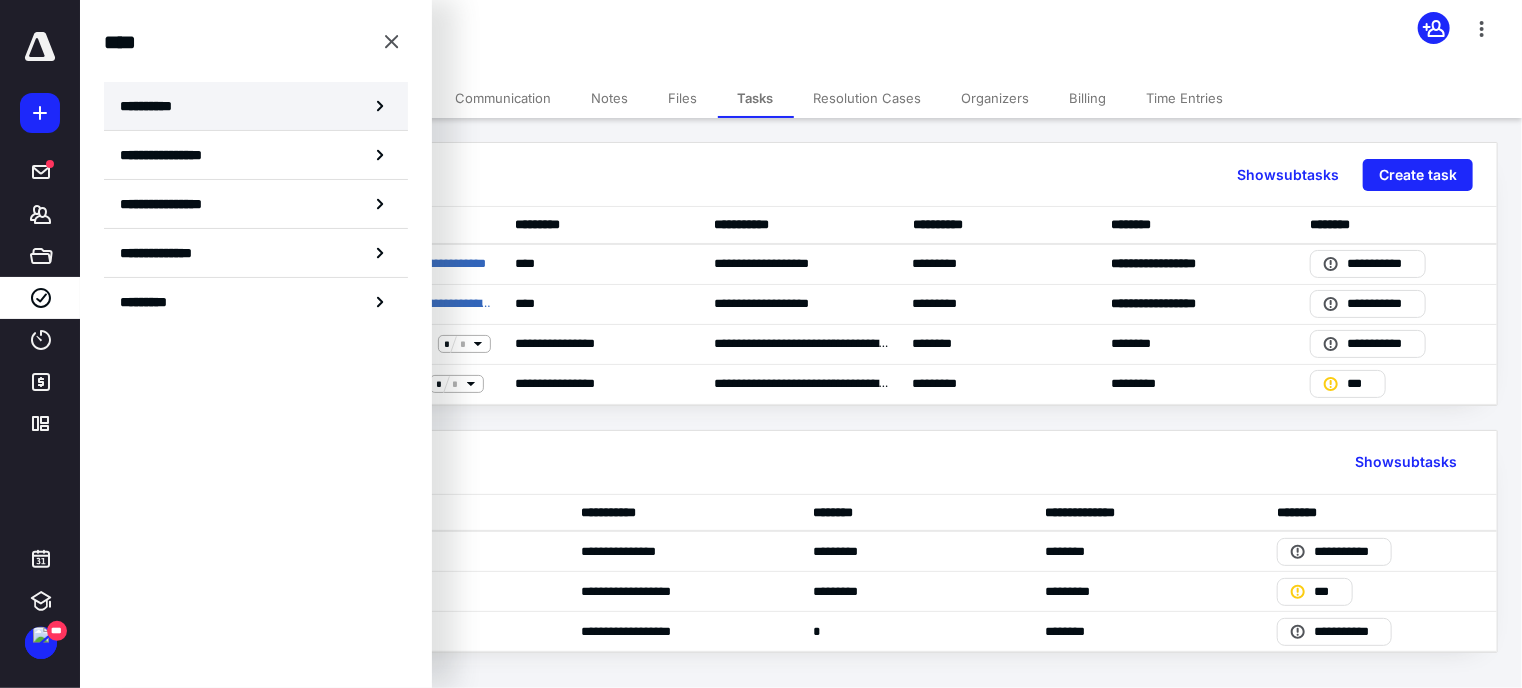 click on "**********" at bounding box center [256, 106] 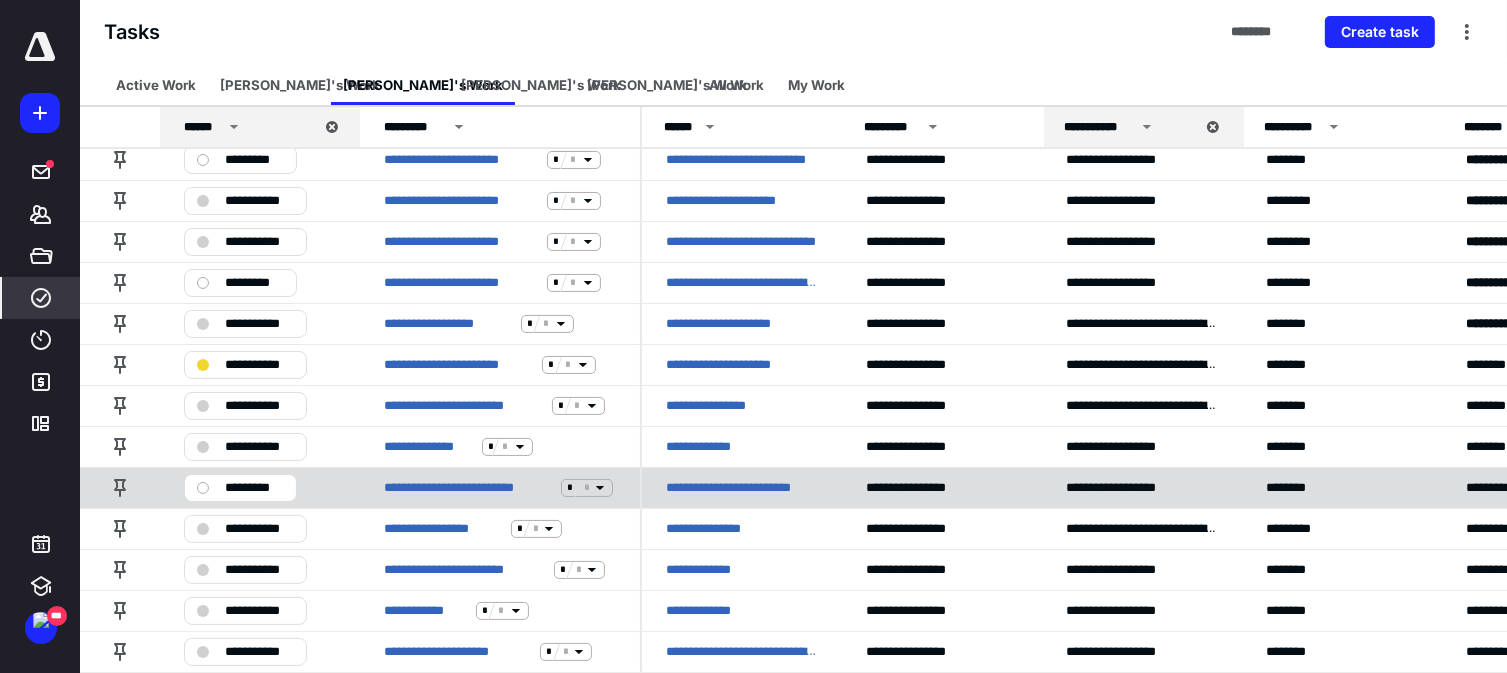 scroll, scrollTop: 92, scrollLeft: 0, axis: vertical 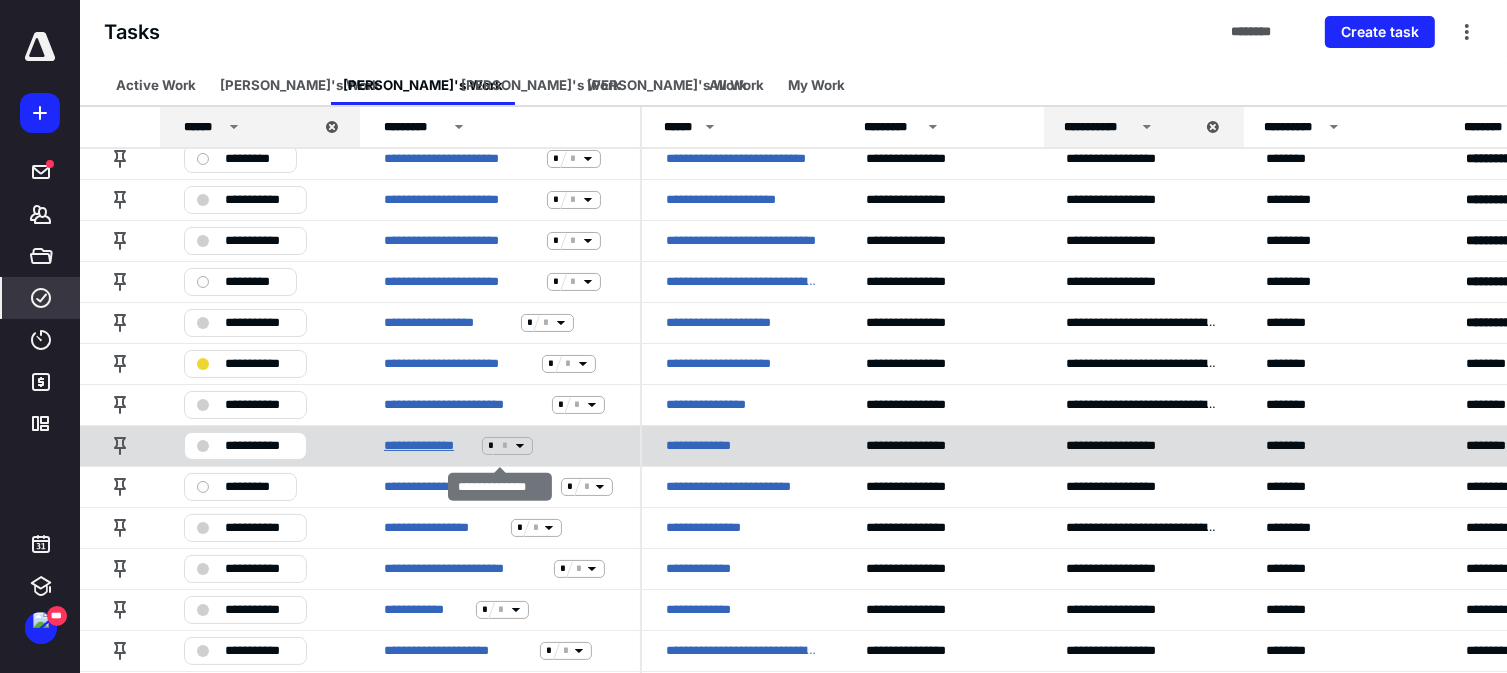 click on "**********" at bounding box center [429, 446] 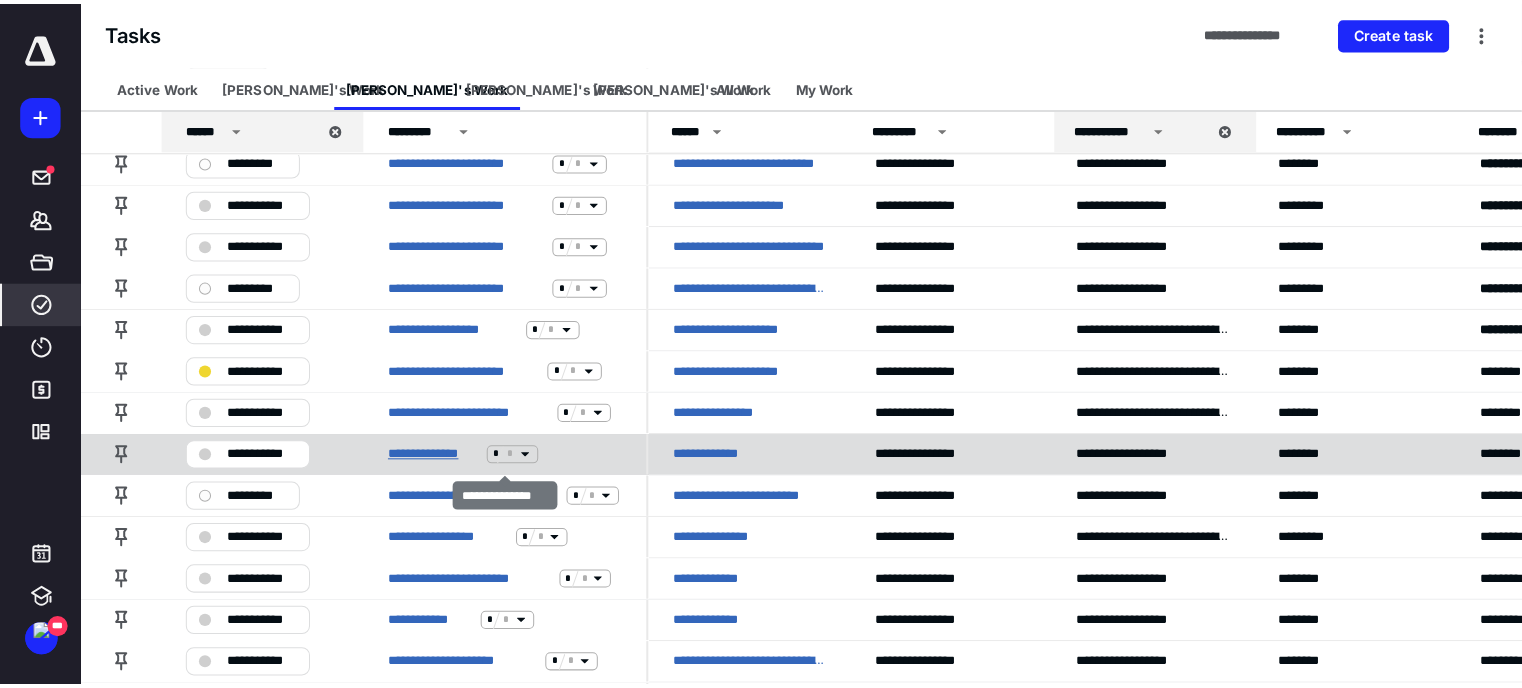 scroll, scrollTop: 0, scrollLeft: 0, axis: both 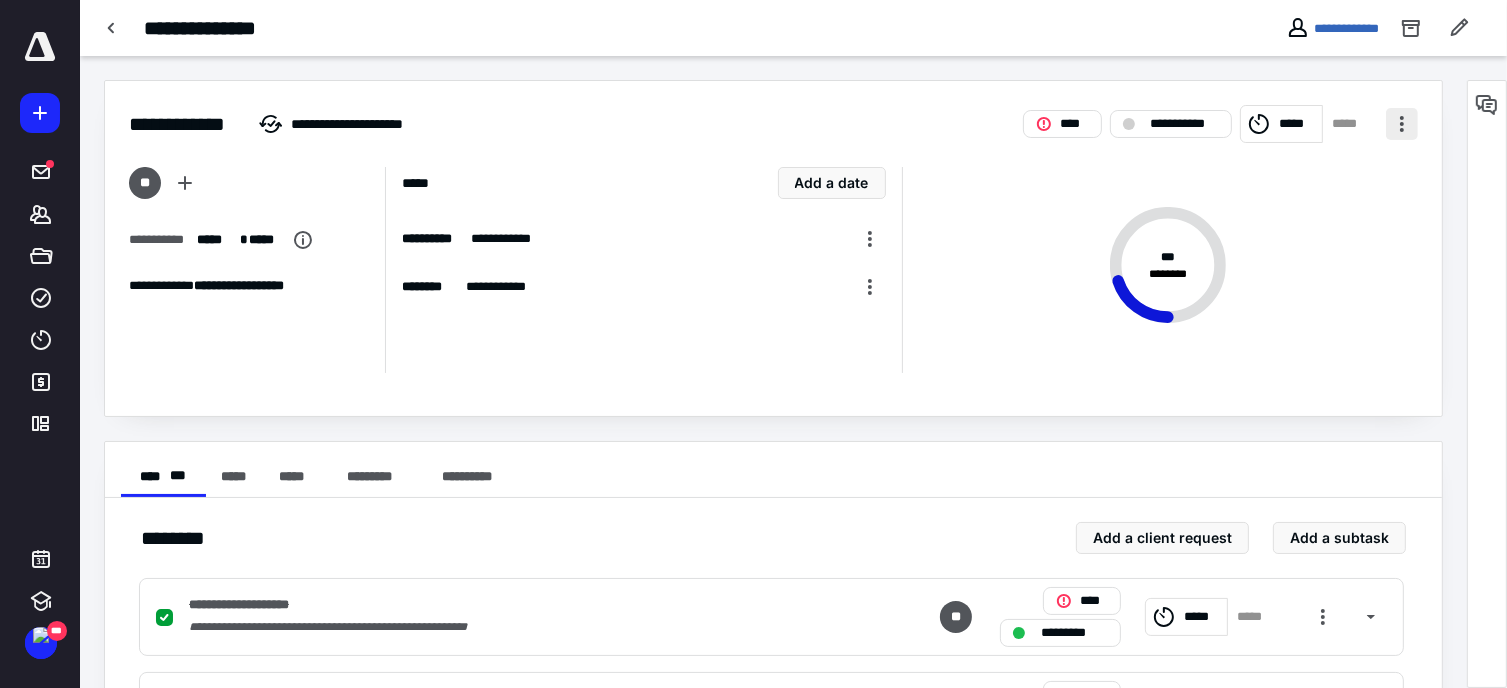 click at bounding box center [1402, 124] 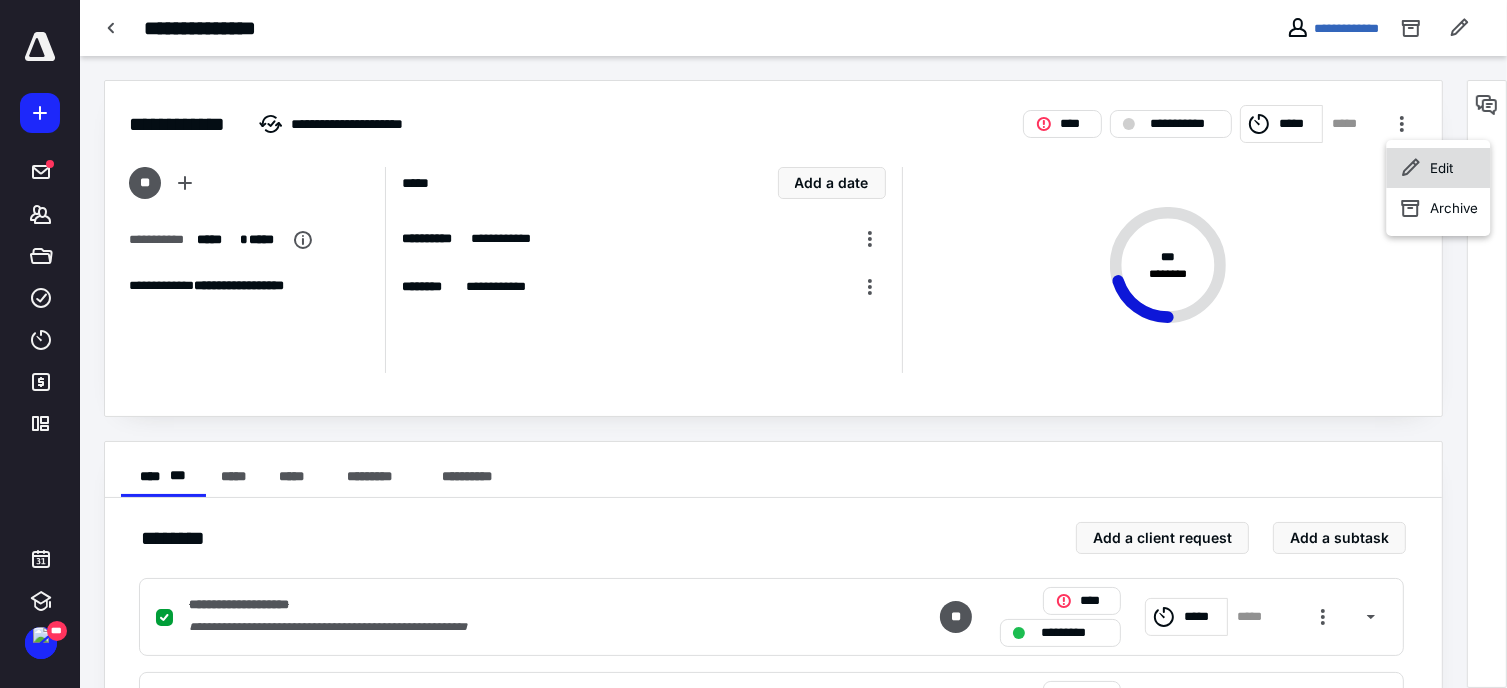 click 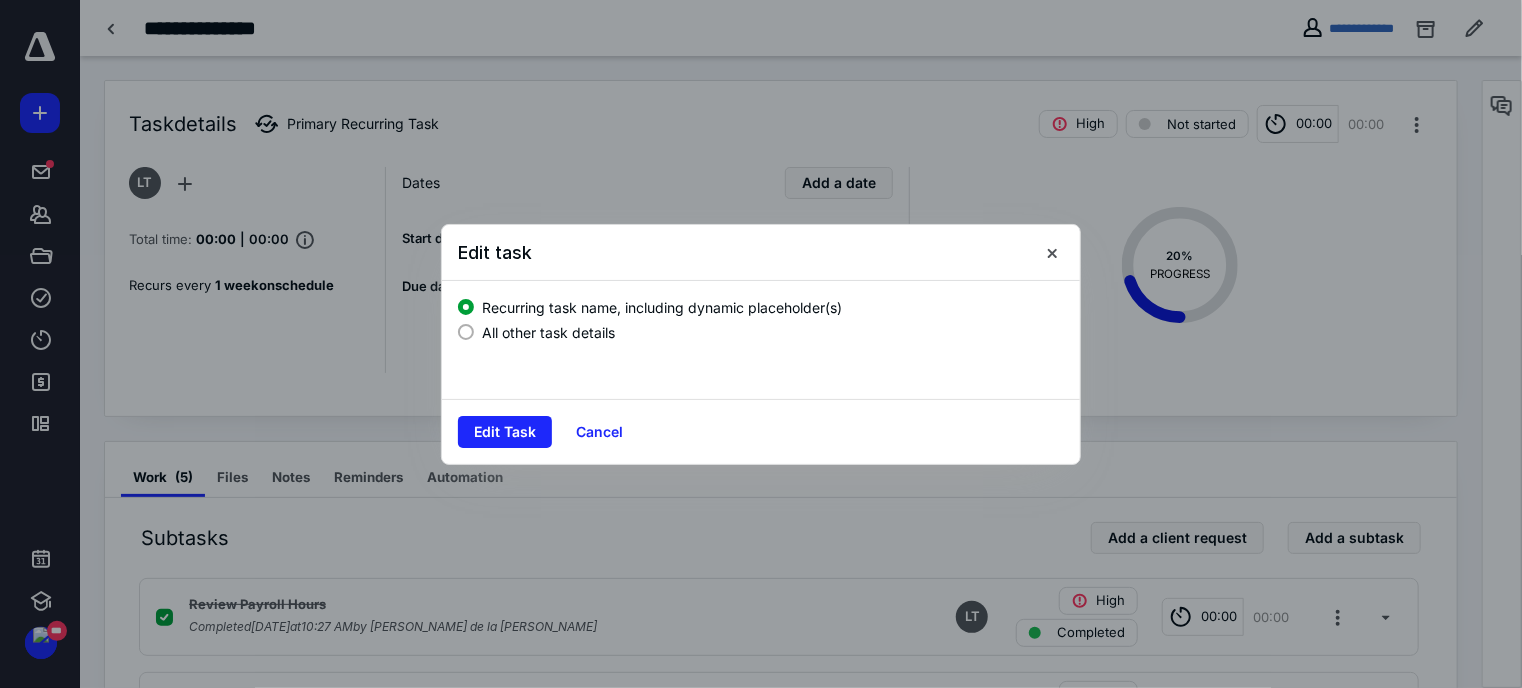 click on "All other task details" at bounding box center (548, 332) 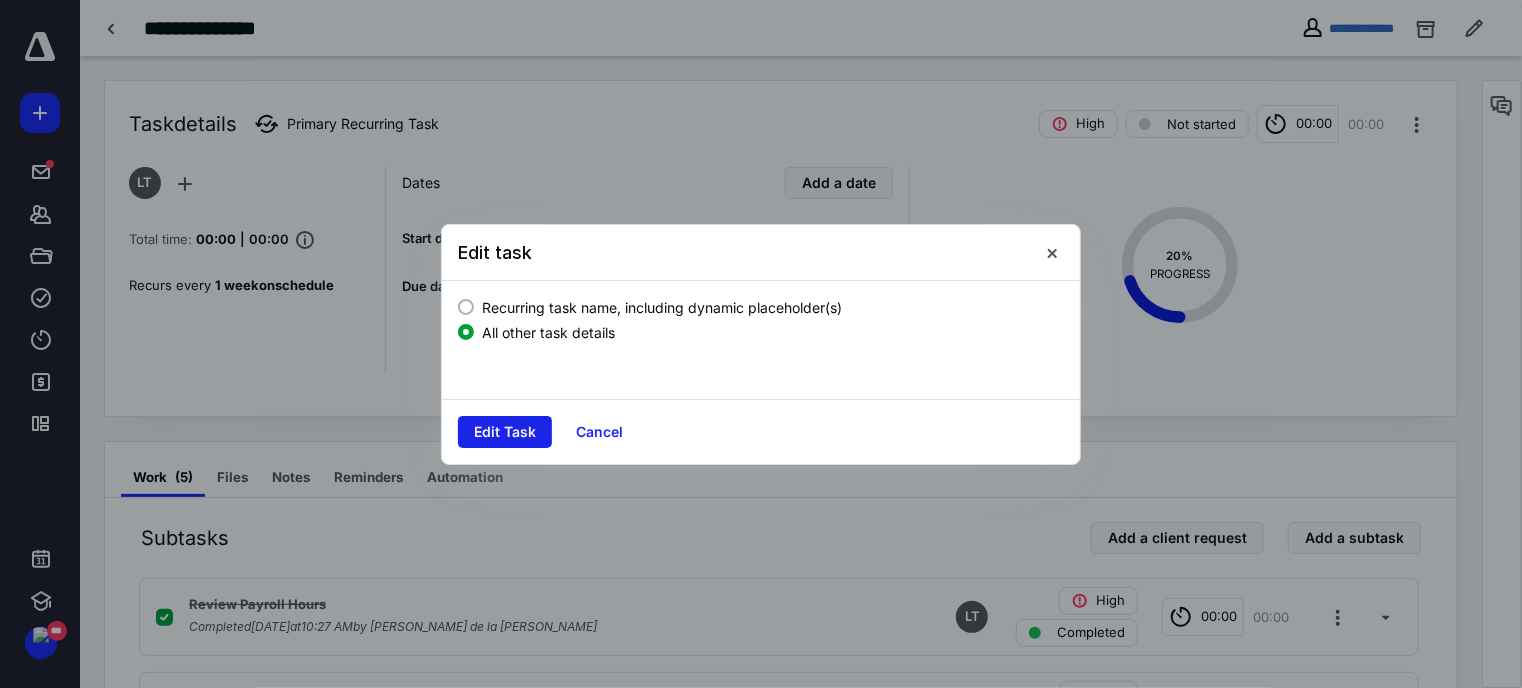click on "Edit Task" at bounding box center [505, 432] 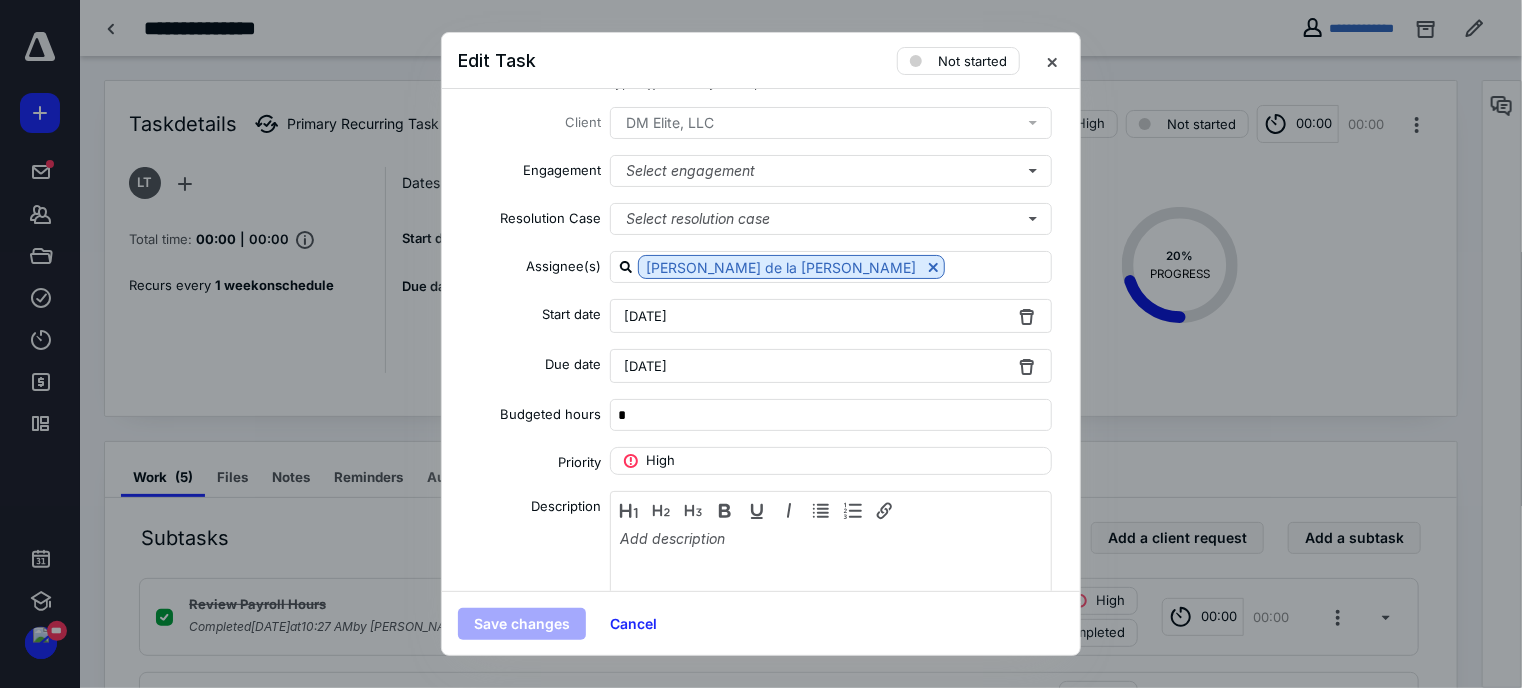 scroll, scrollTop: 0, scrollLeft: 0, axis: both 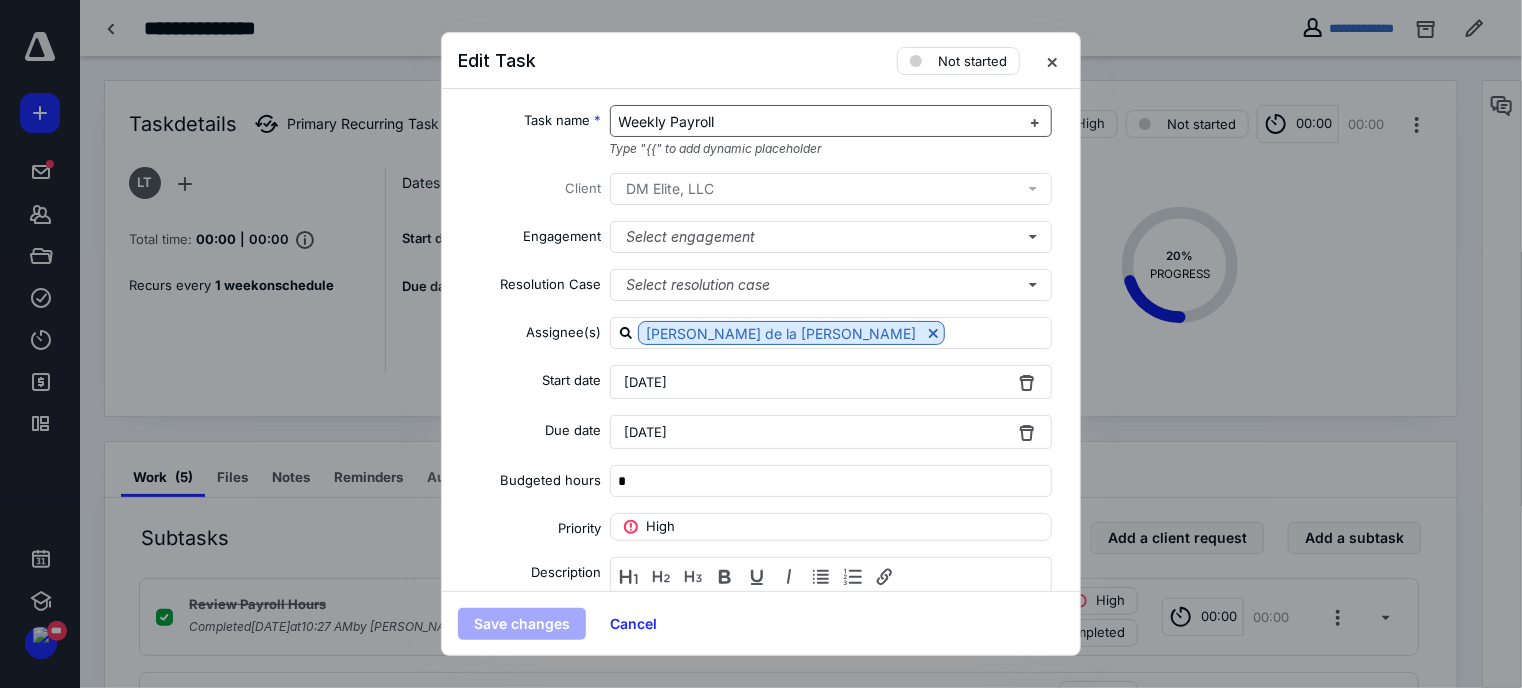 click on "Weekly Payroll" at bounding box center [667, 121] 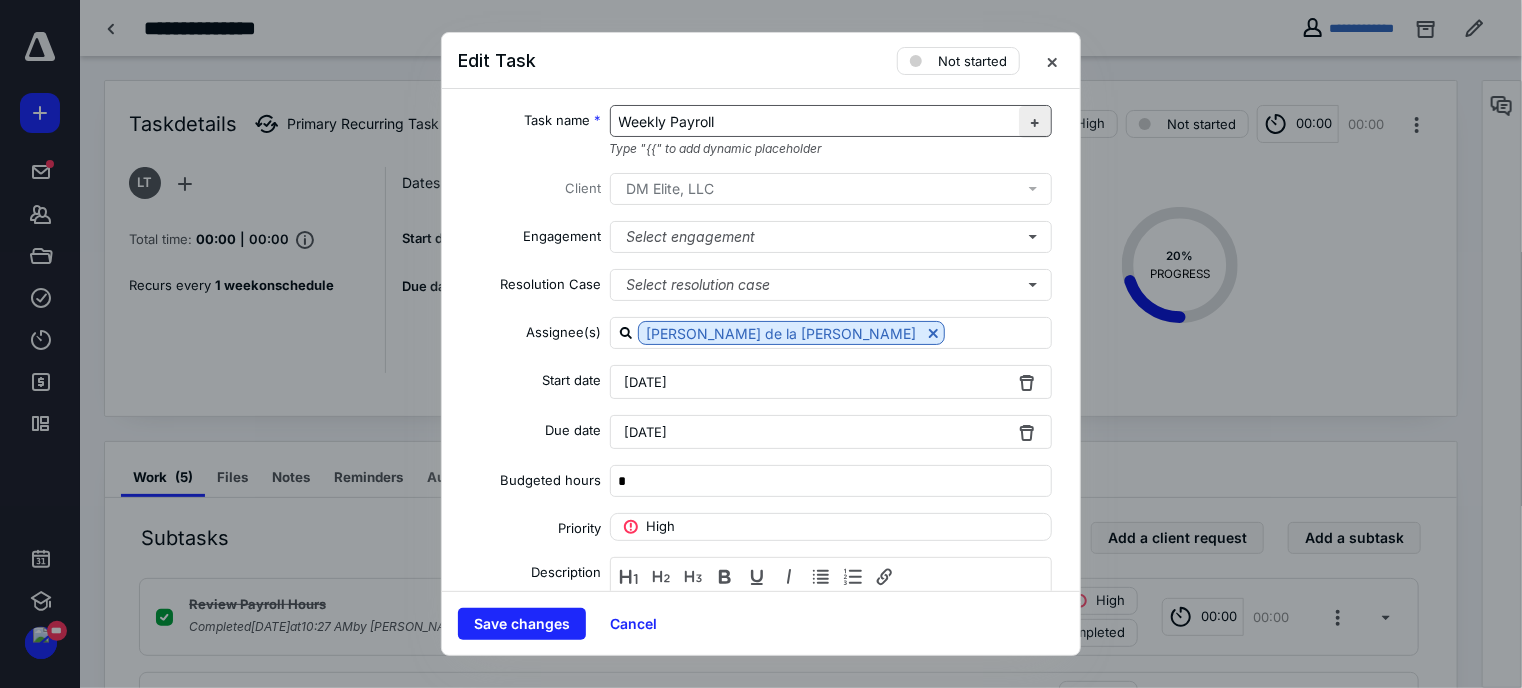 click at bounding box center [1035, 122] 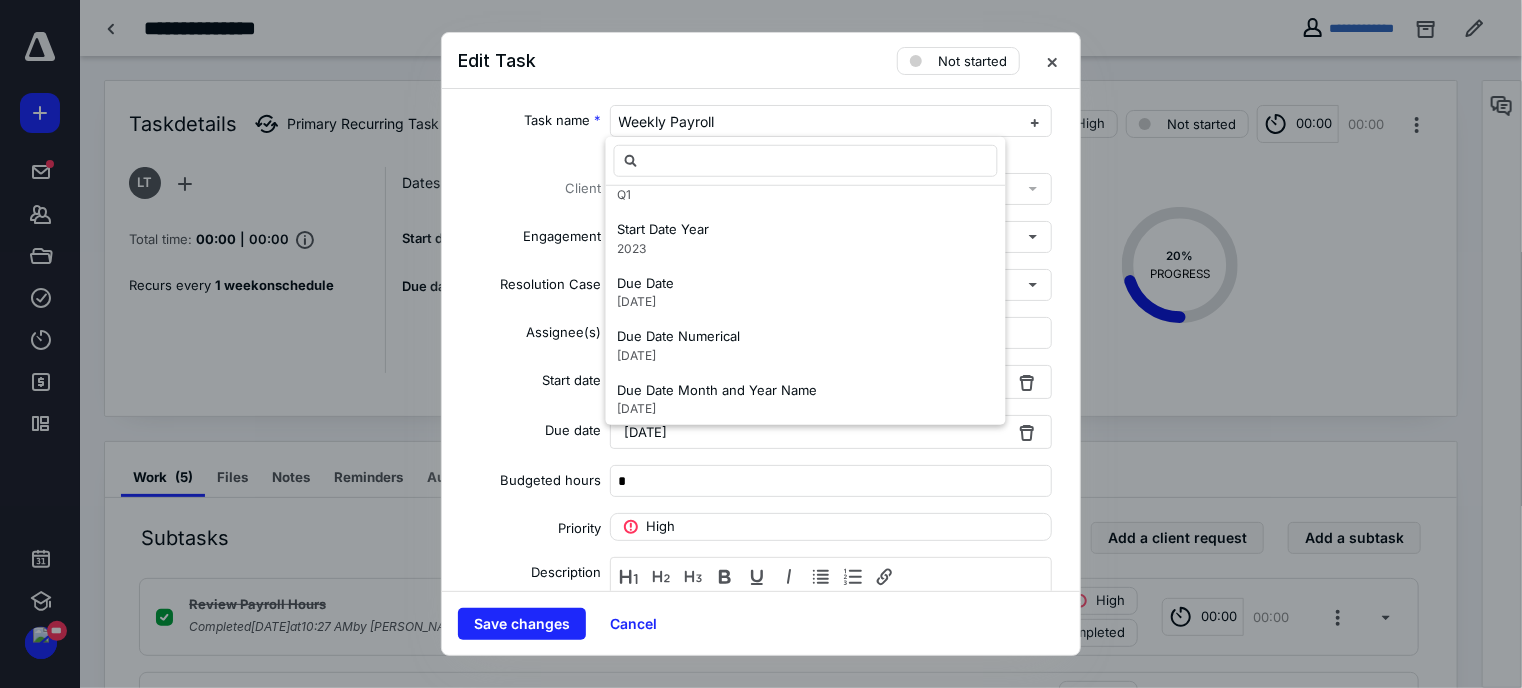 scroll, scrollTop: 1267, scrollLeft: 0, axis: vertical 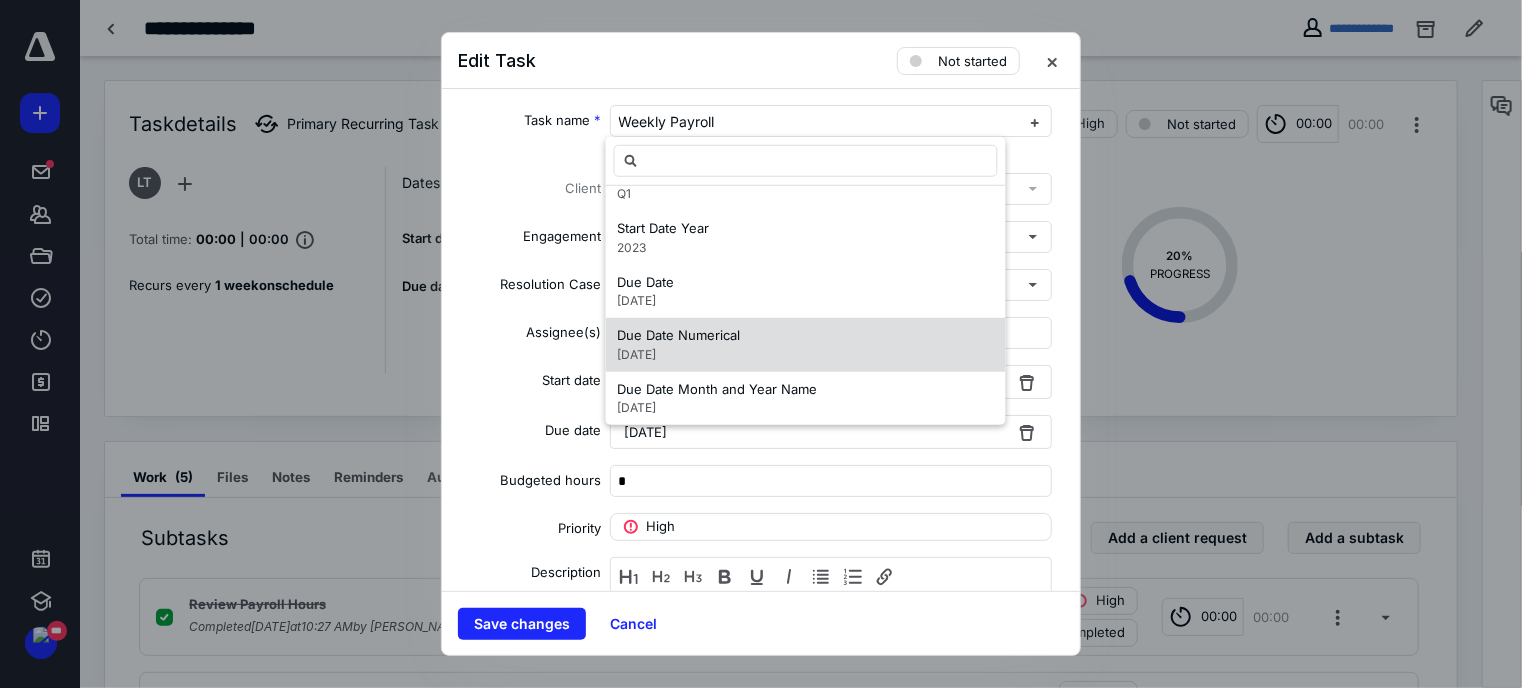 click on "Due Date Numerical [DATE]" at bounding box center [806, 345] 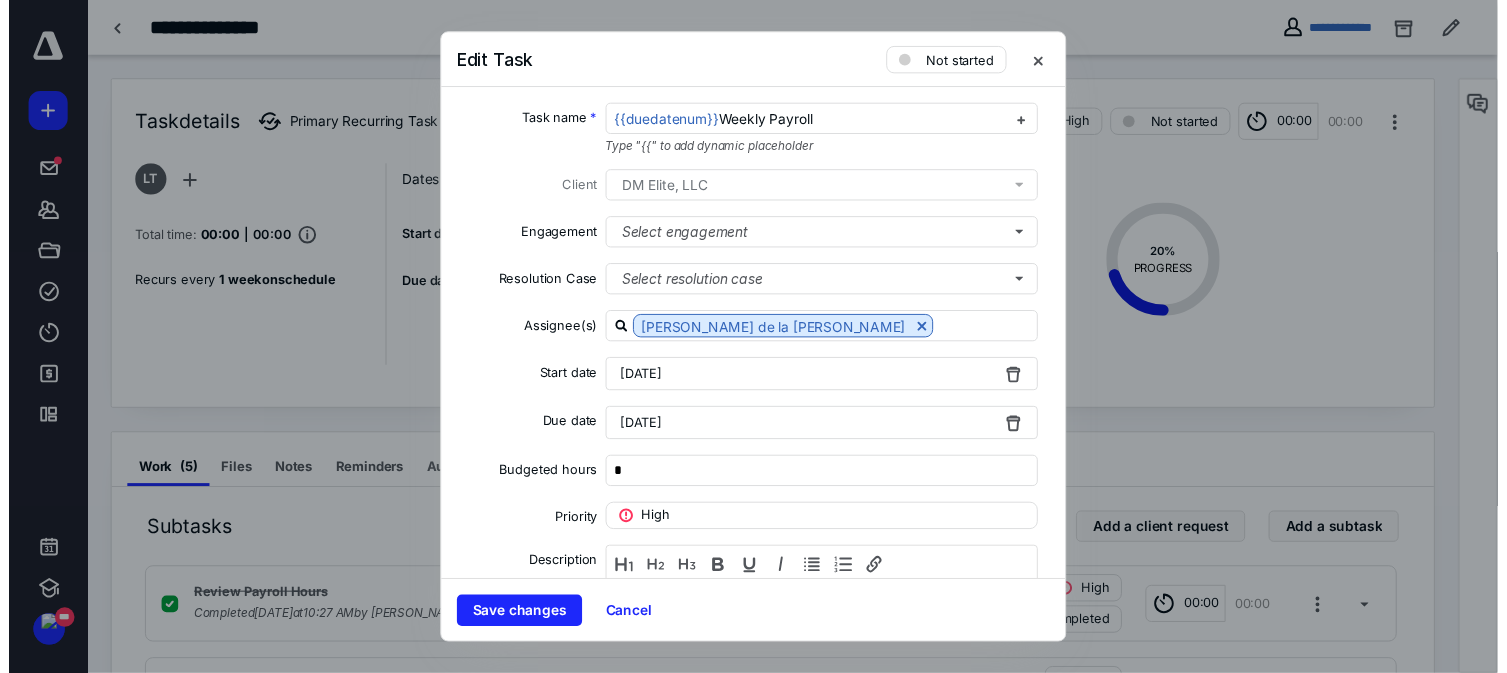 scroll, scrollTop: 0, scrollLeft: 0, axis: both 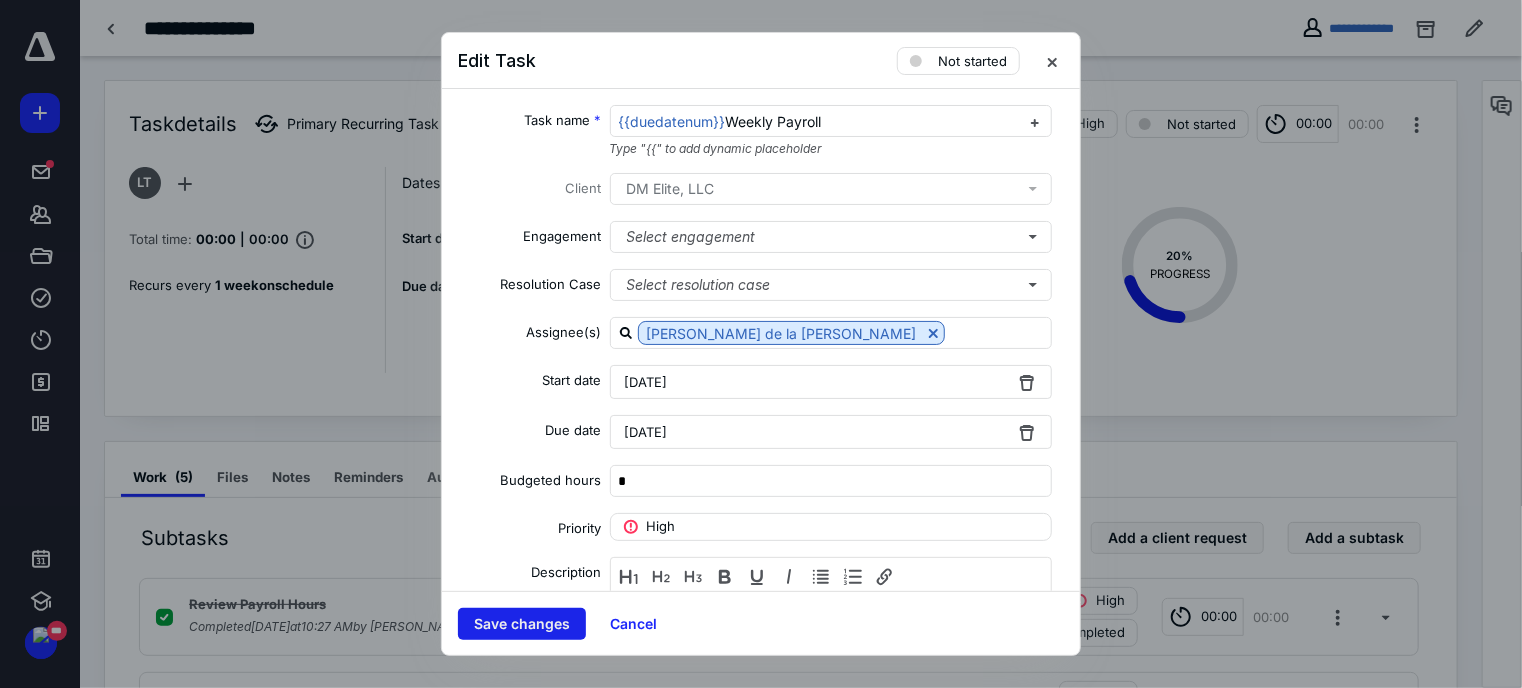 click on "Save changes" at bounding box center [522, 624] 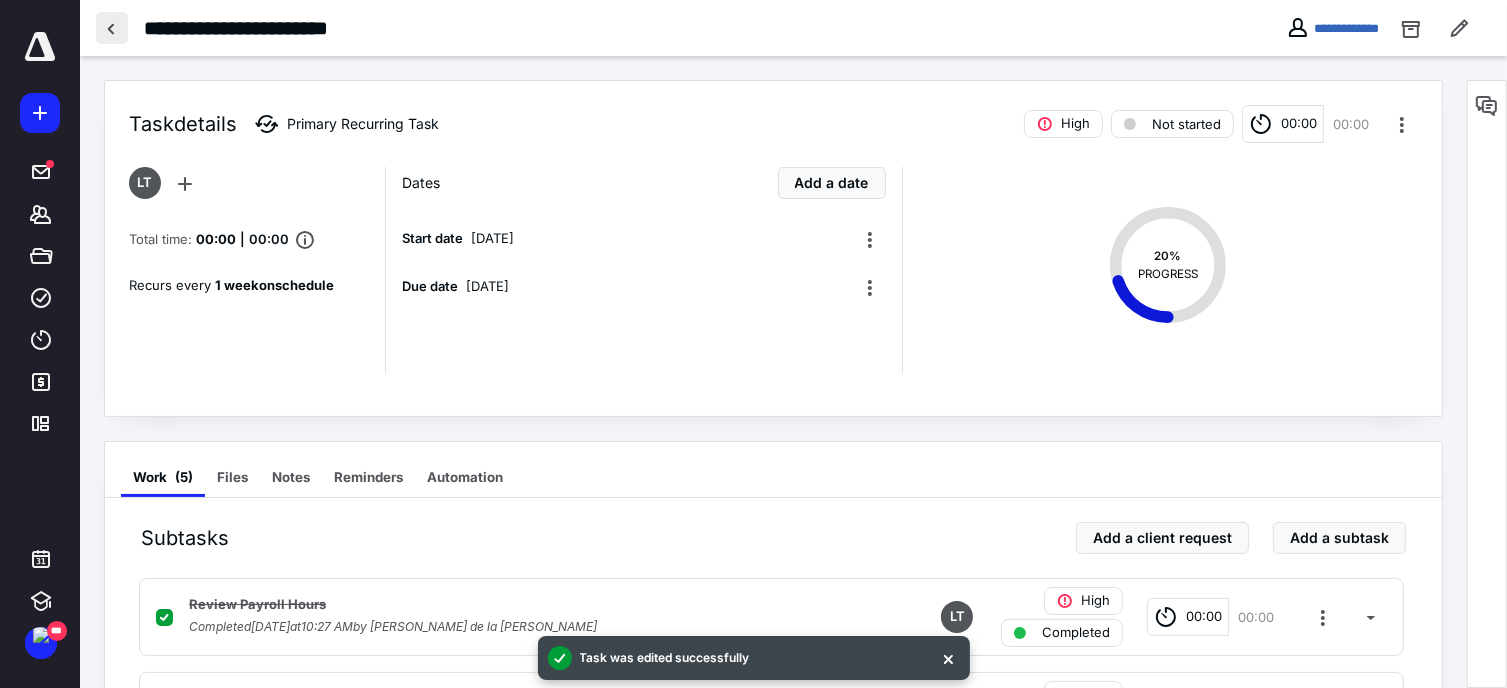 click at bounding box center [112, 28] 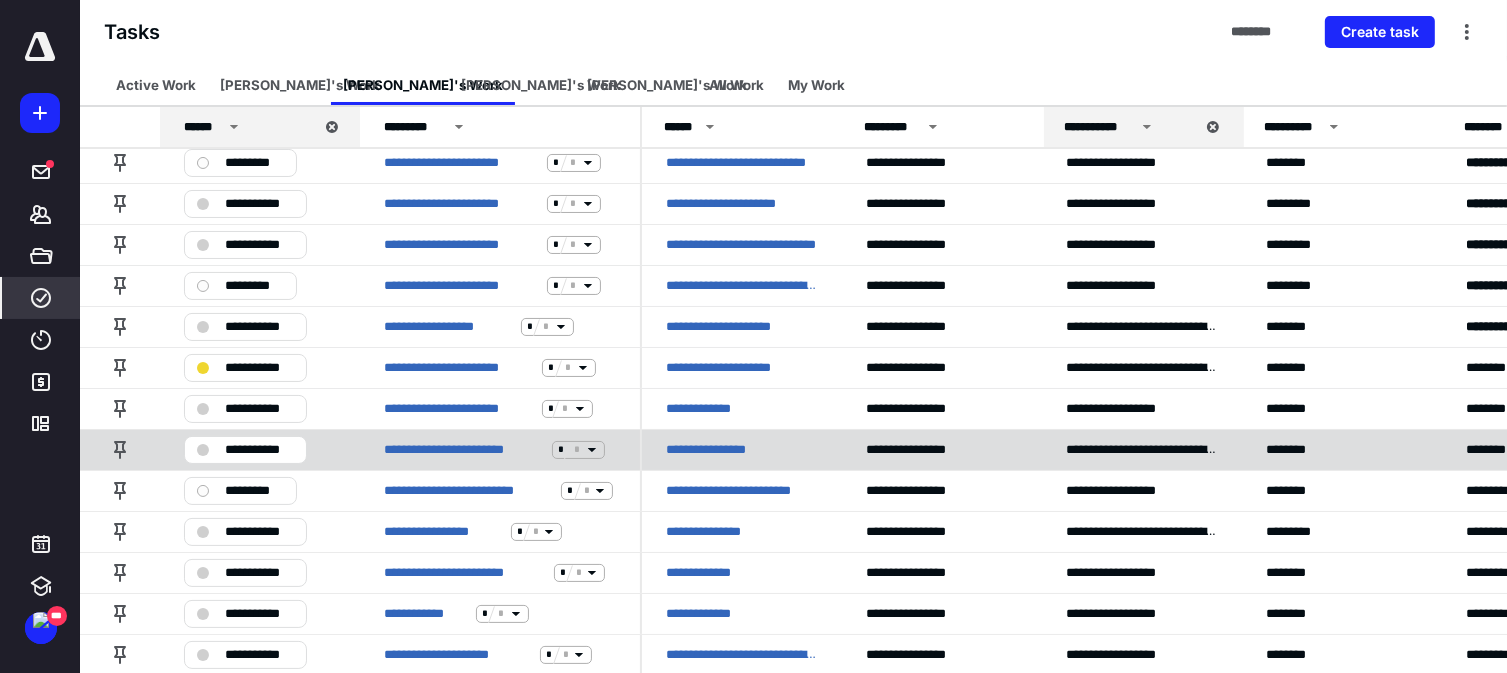scroll, scrollTop: 92, scrollLeft: 0, axis: vertical 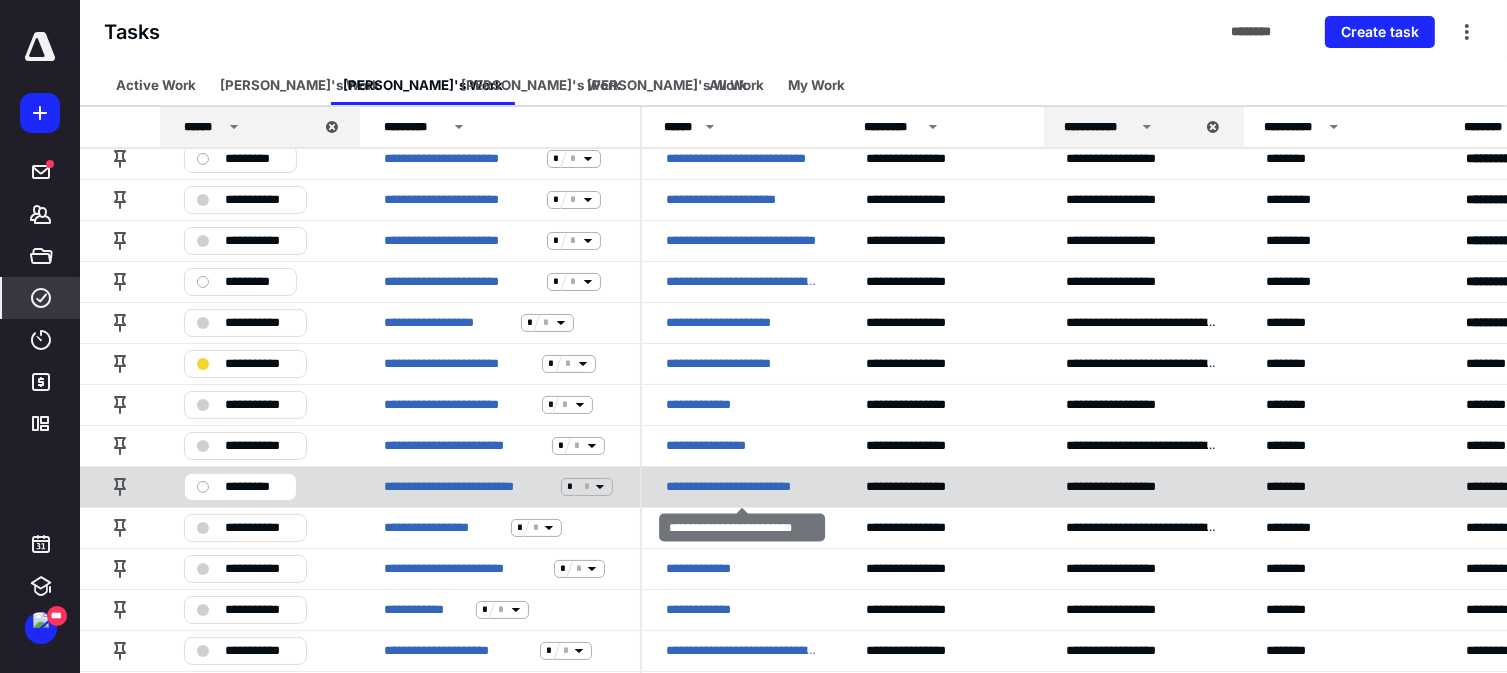 click on "**********" at bounding box center (742, 487) 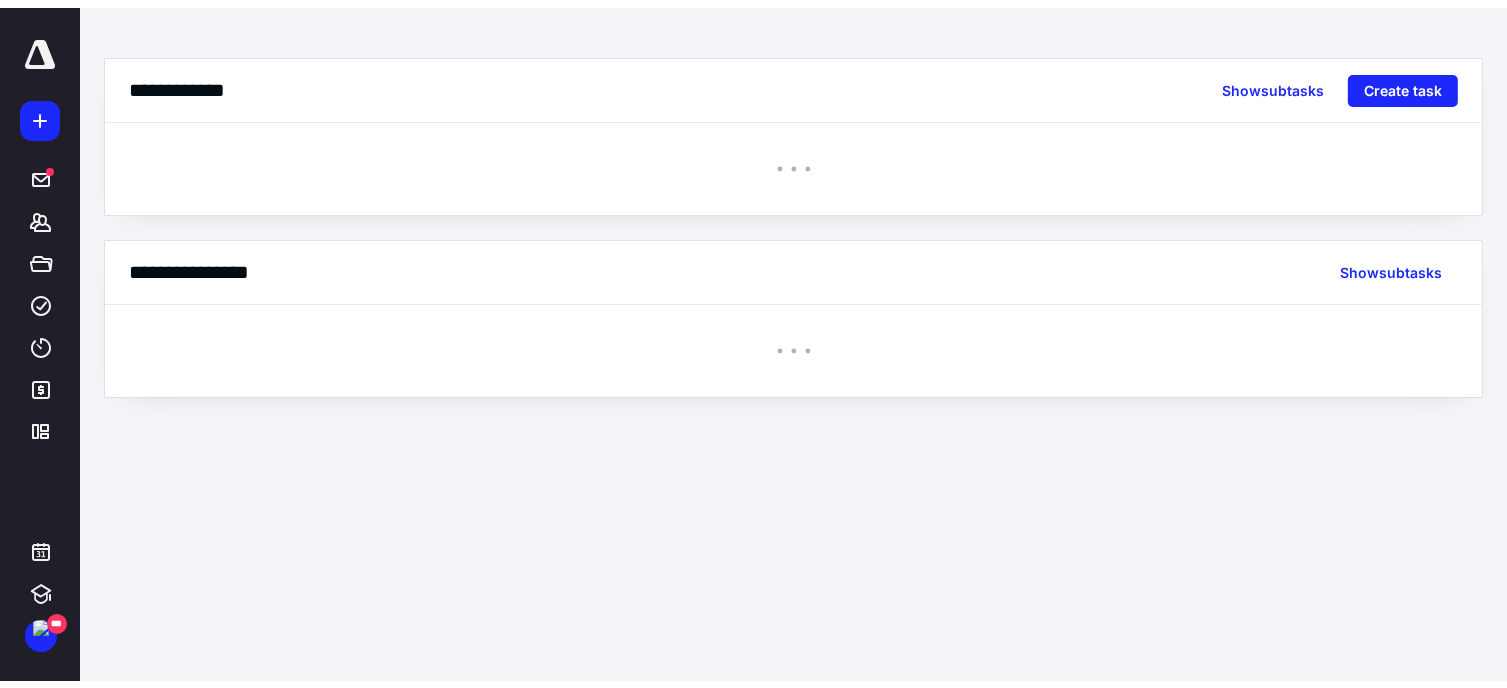 scroll, scrollTop: 0, scrollLeft: 0, axis: both 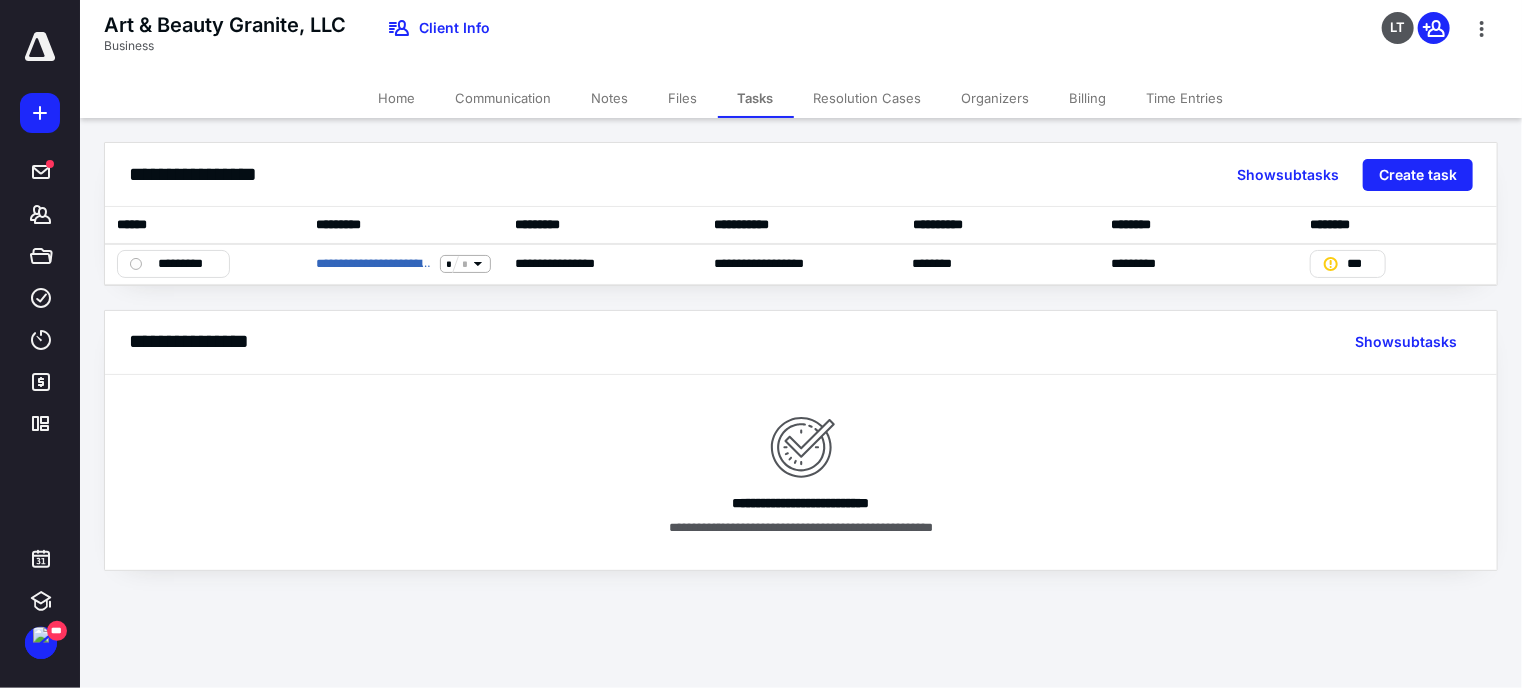 click on "Home" at bounding box center (397, 98) 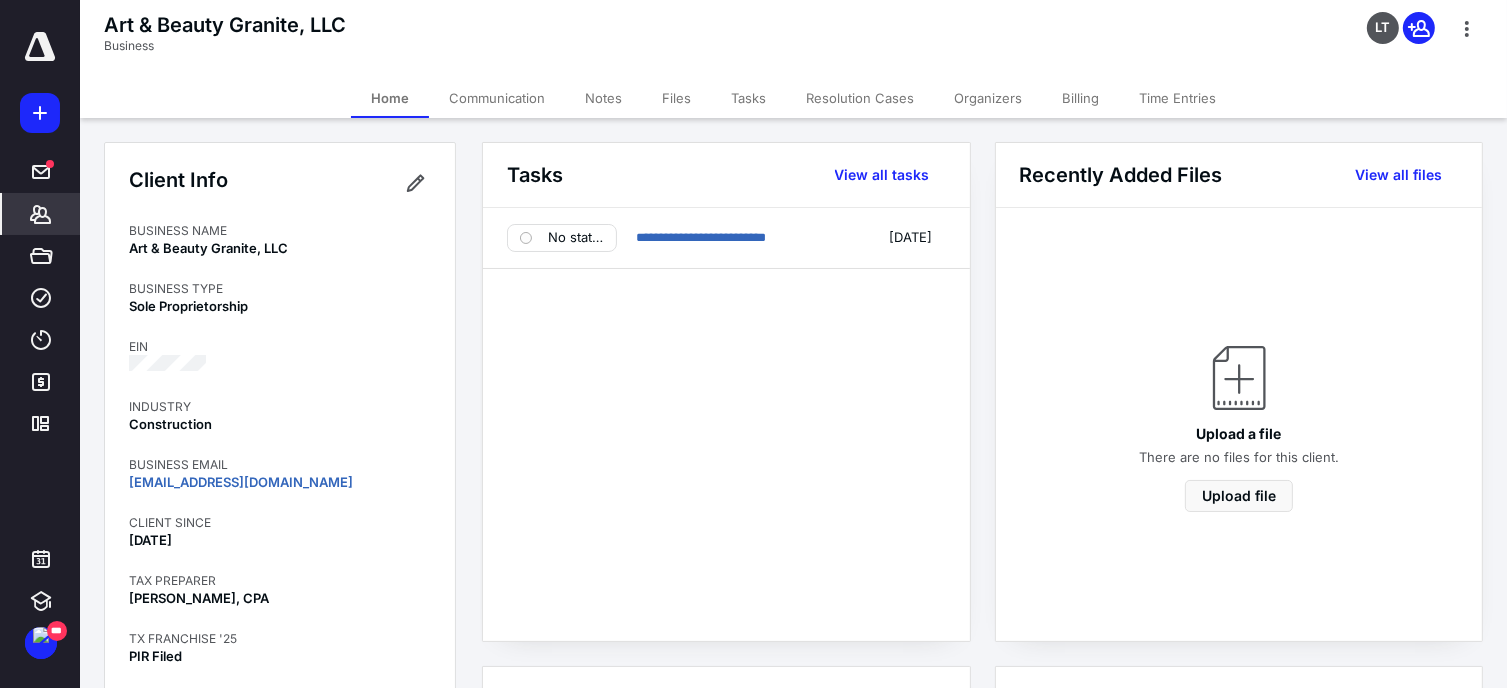 click on "Tasks" at bounding box center [748, 98] 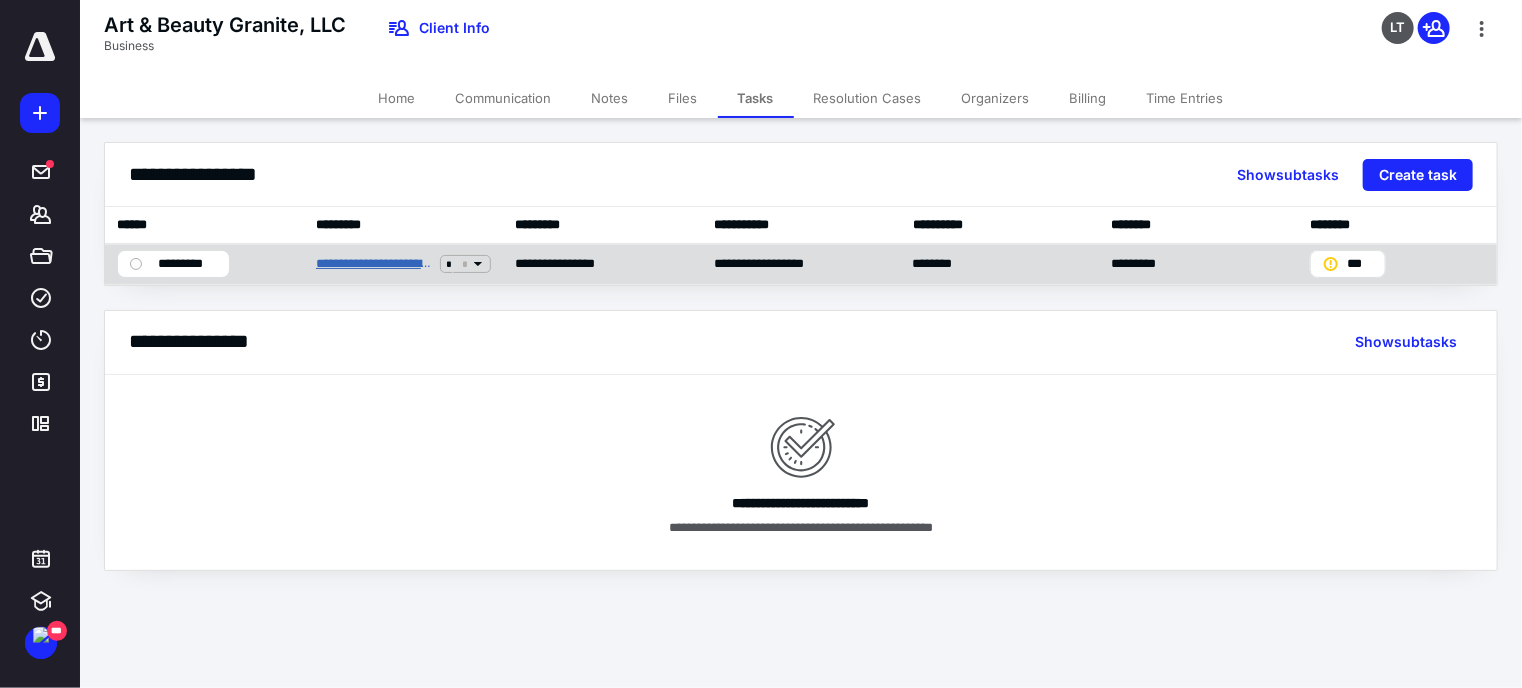 click on "**********" at bounding box center (374, 264) 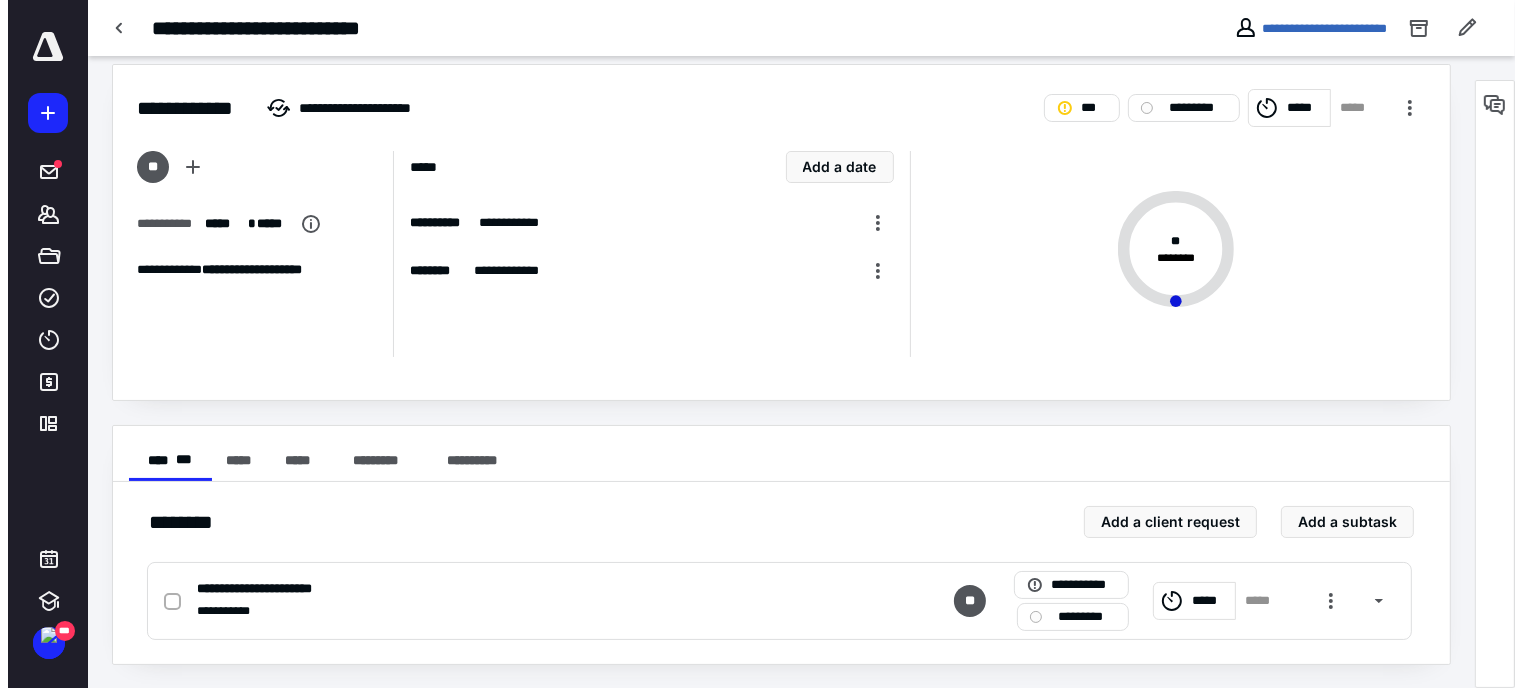 scroll, scrollTop: 0, scrollLeft: 0, axis: both 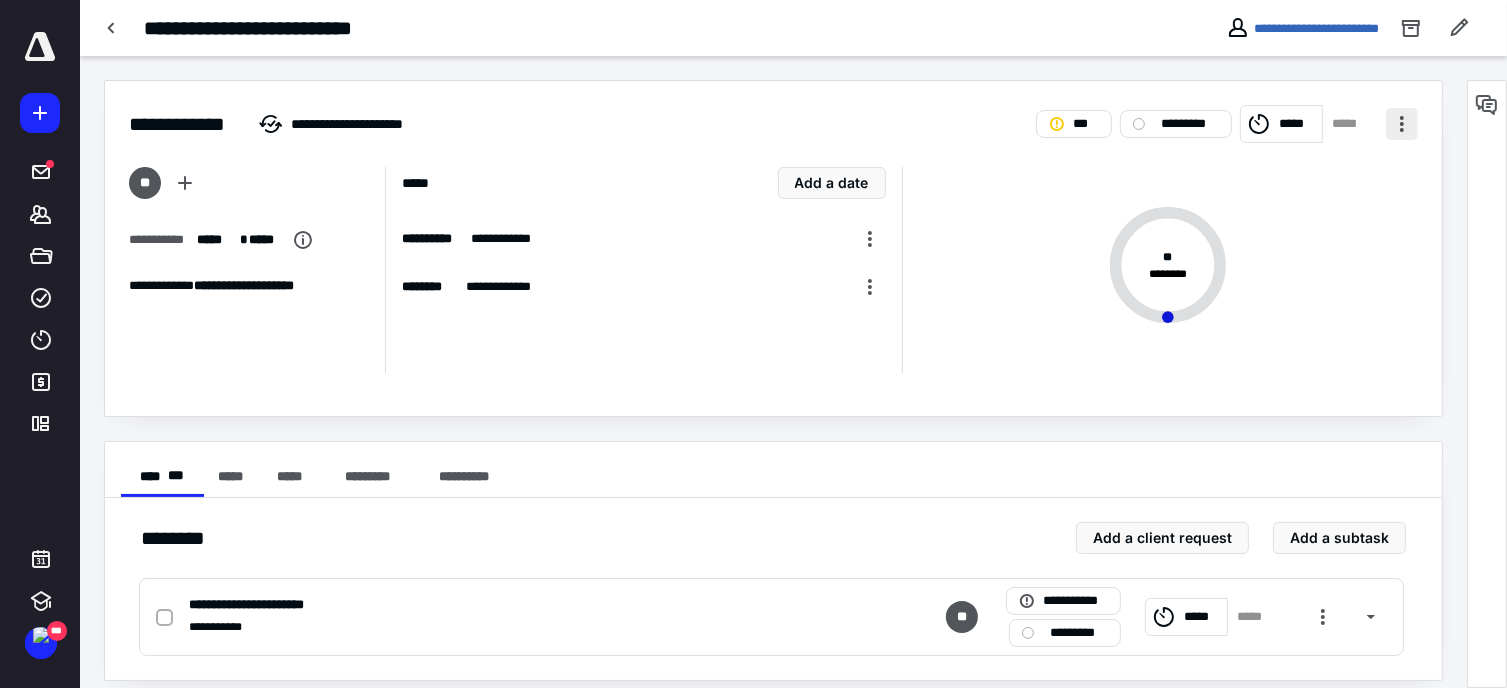 click at bounding box center (1402, 124) 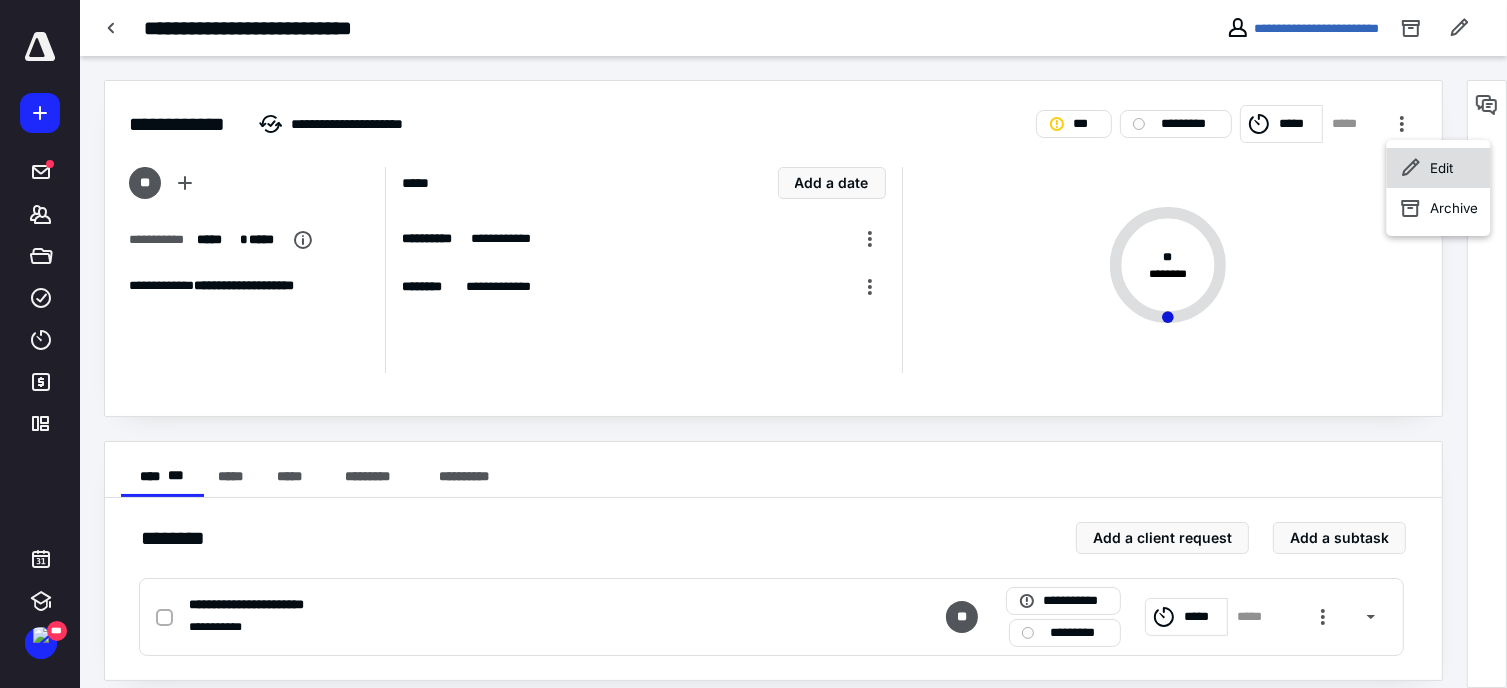 click on "Edit" at bounding box center (1438, 168) 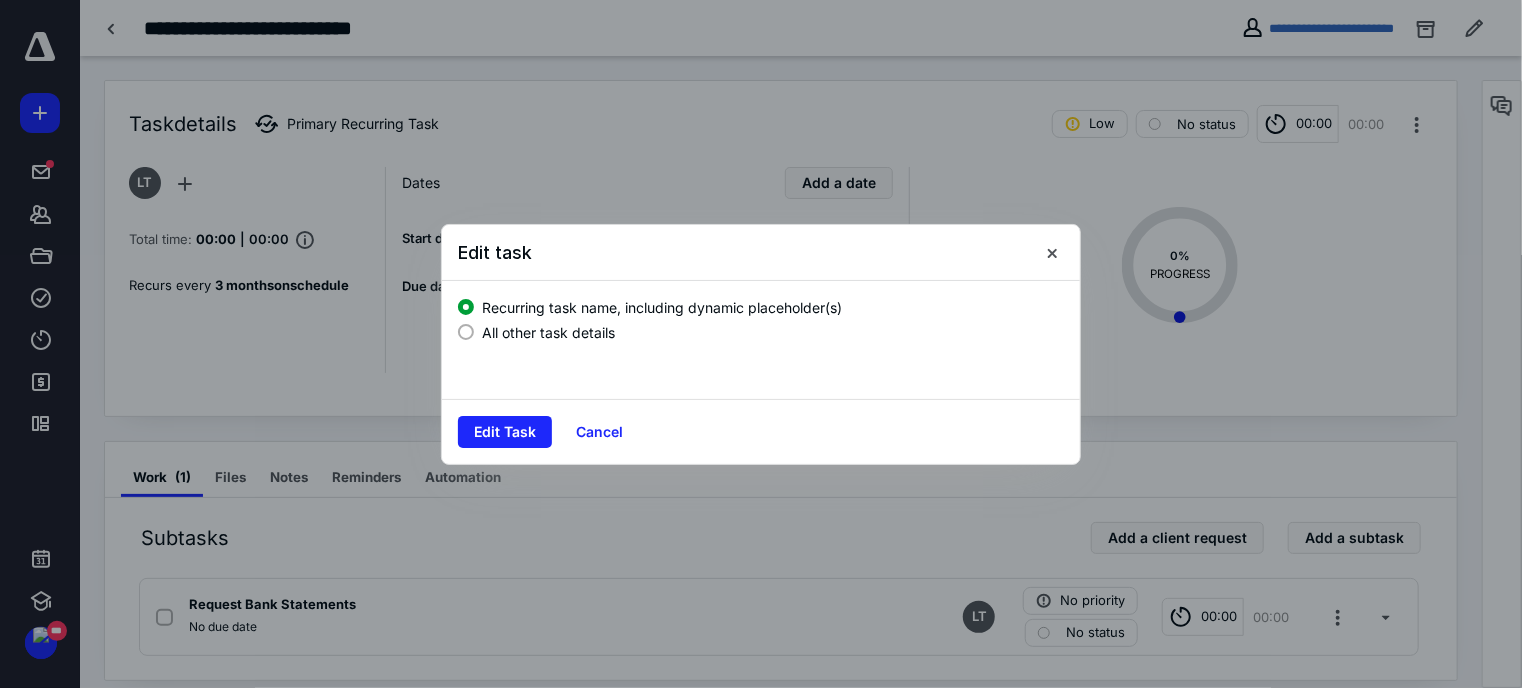 click on "All other task details" at bounding box center [548, 332] 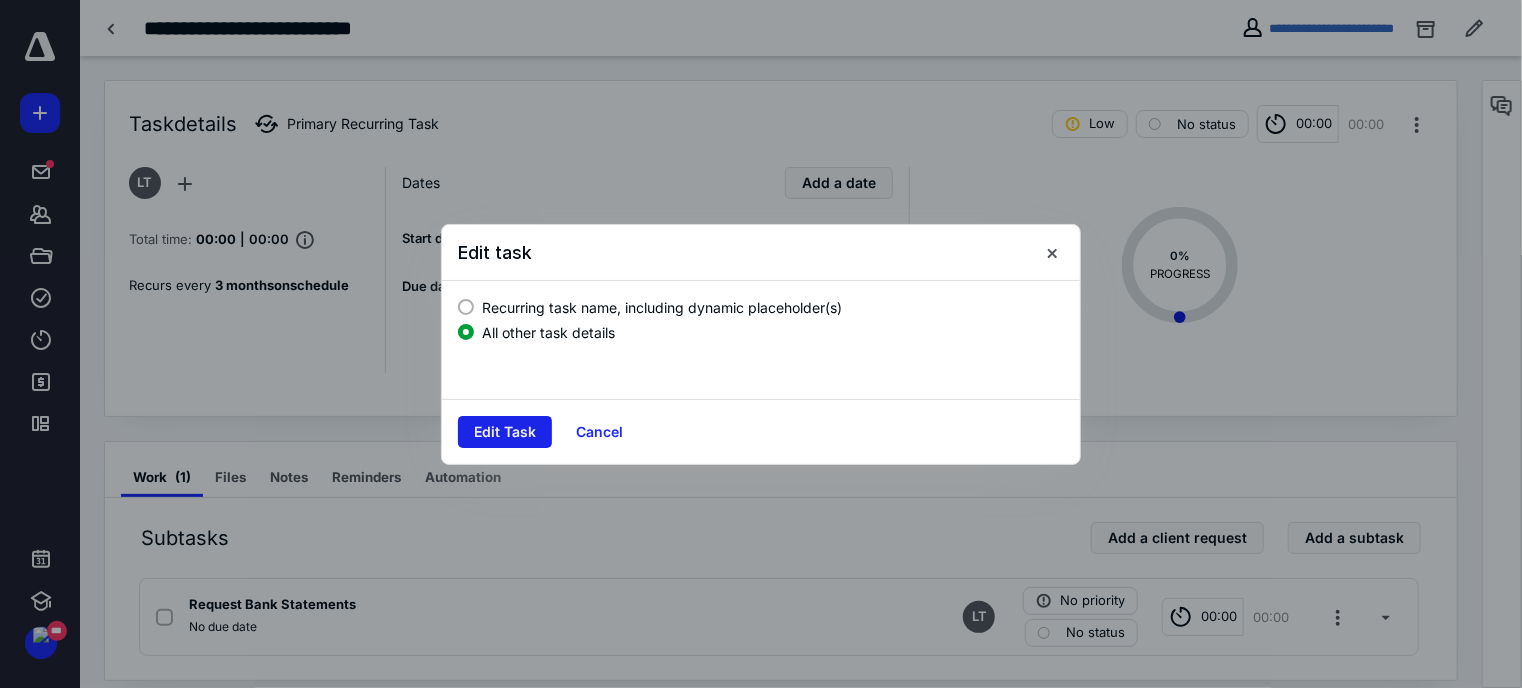 click on "Edit Task" at bounding box center (505, 432) 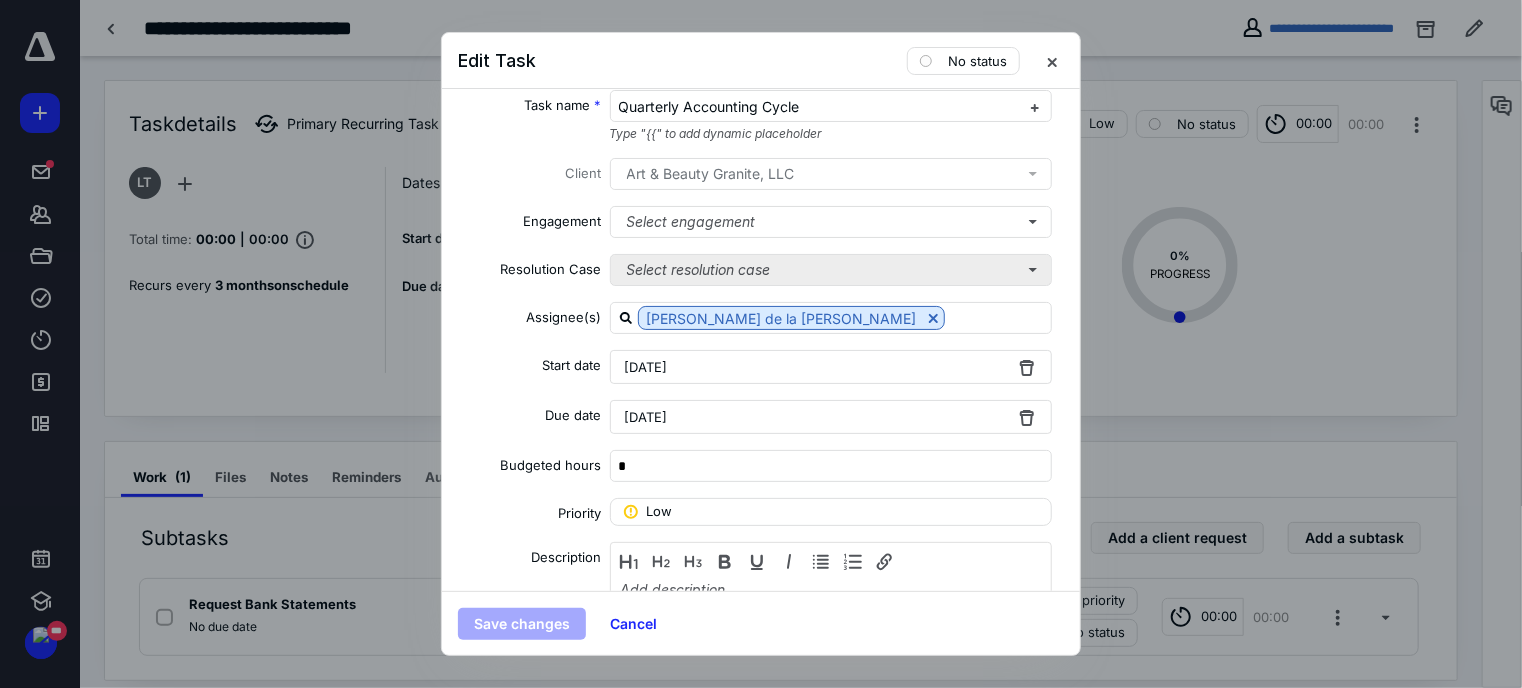 scroll, scrollTop: 0, scrollLeft: 0, axis: both 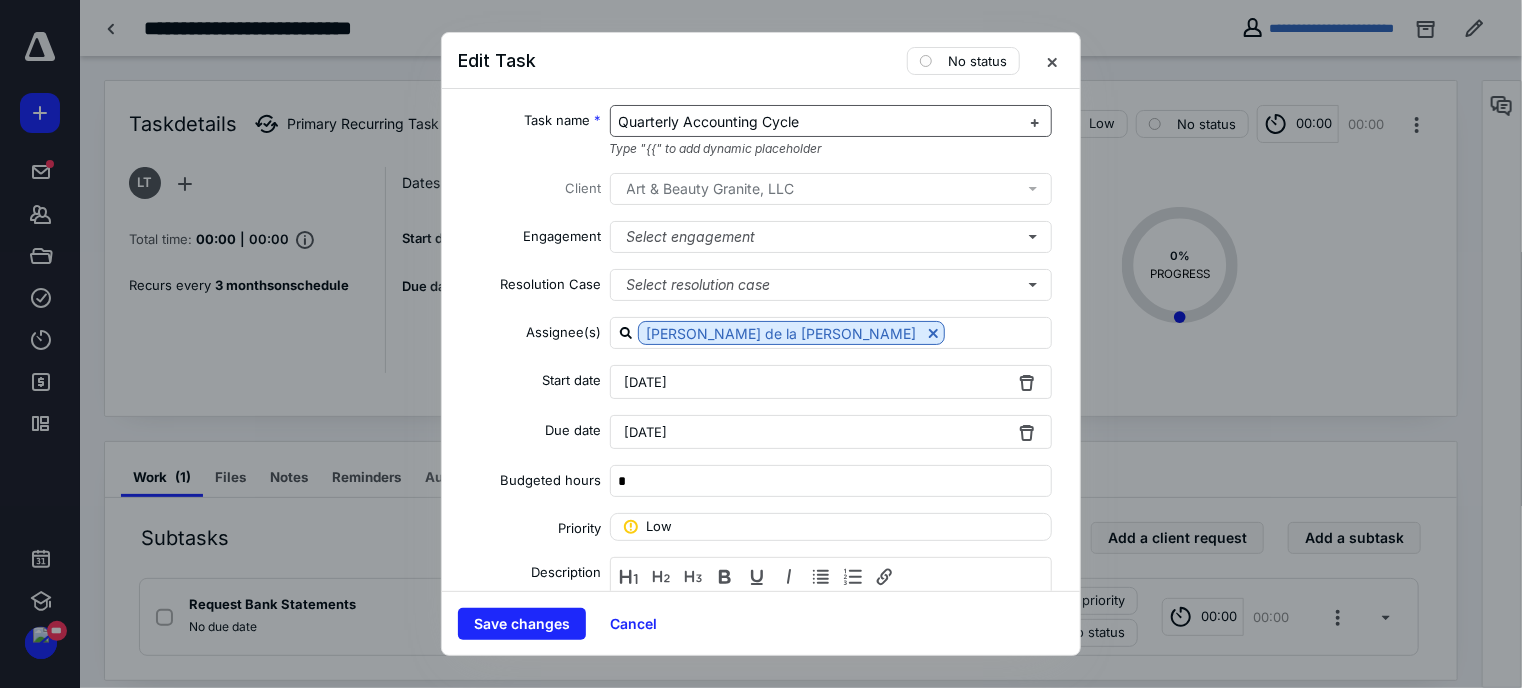 click on "Quarterly Accounting Cycle" at bounding box center [709, 121] 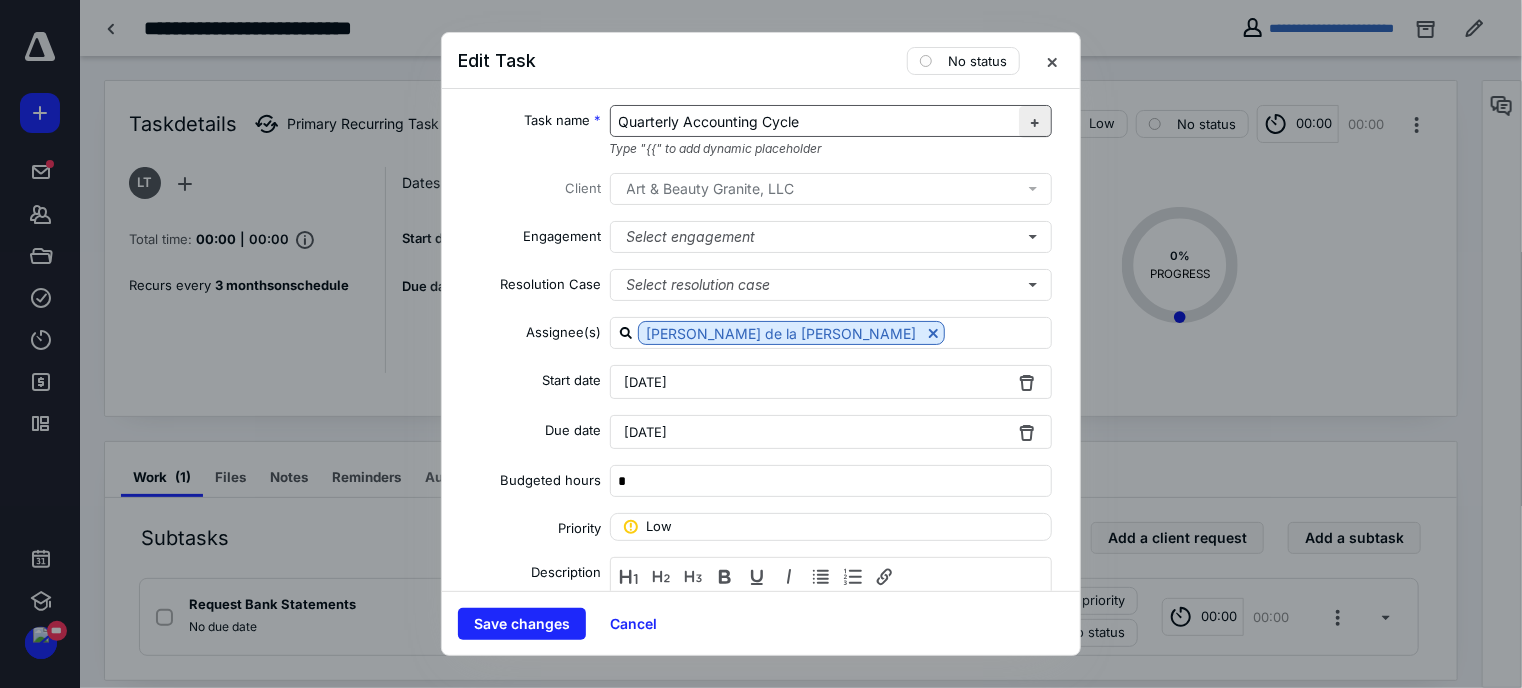 click at bounding box center (1035, 122) 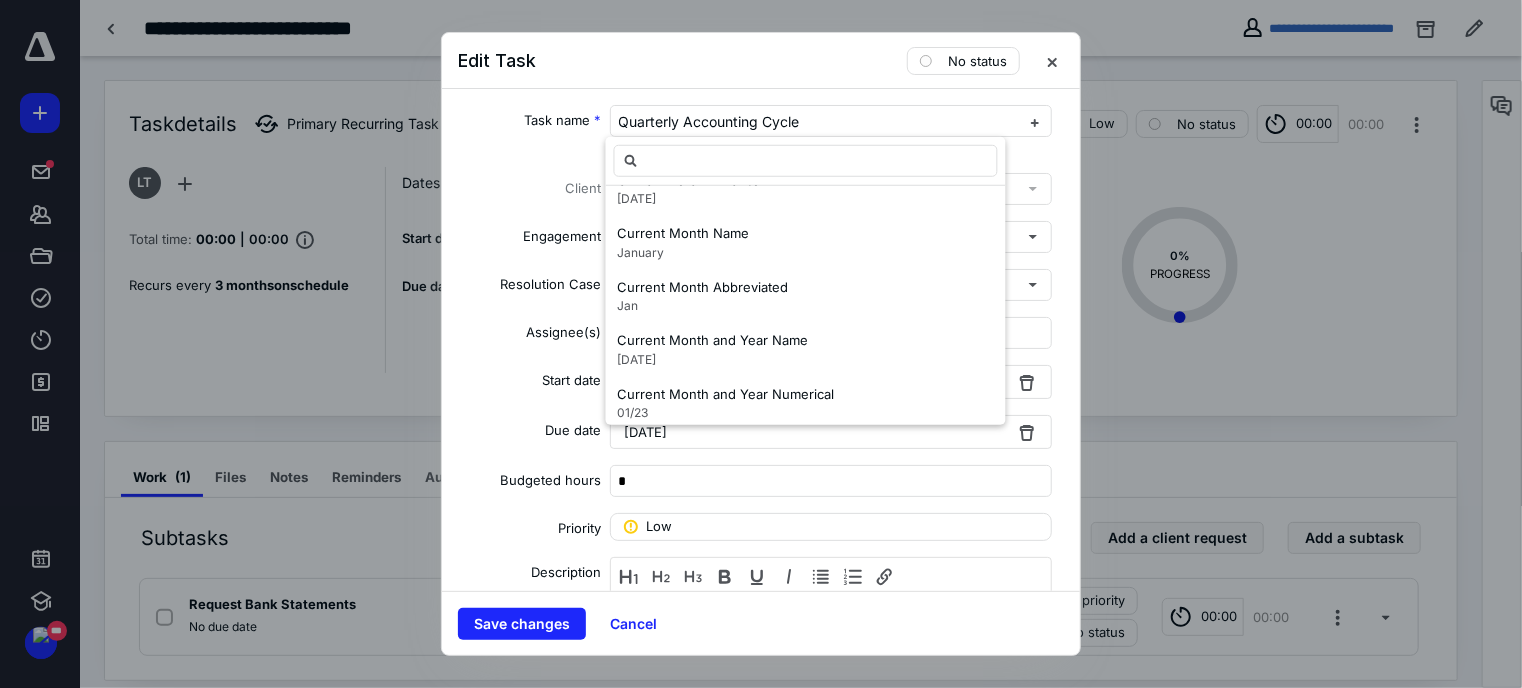 scroll, scrollTop: 192, scrollLeft: 0, axis: vertical 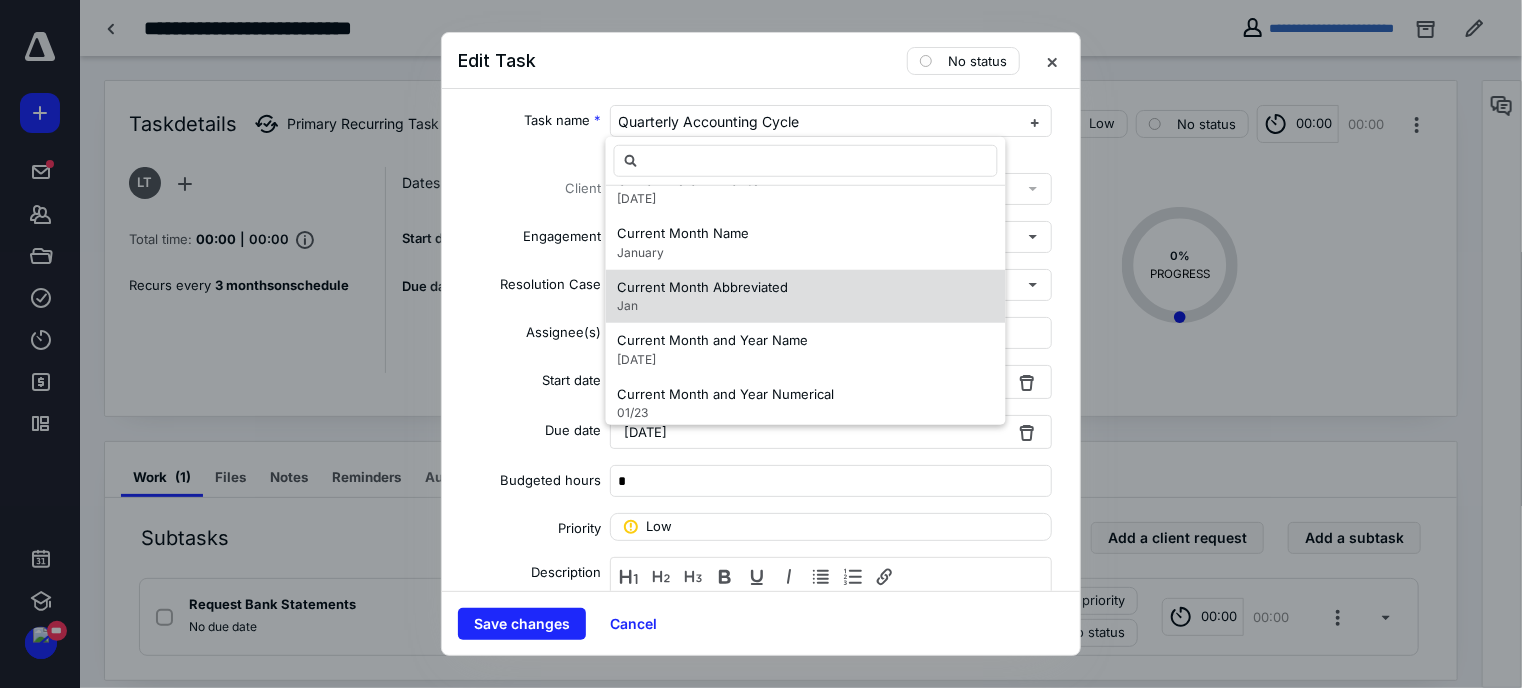 drag, startPoint x: 856, startPoint y: 299, endPoint x: 708, endPoint y: 312, distance: 148.56985 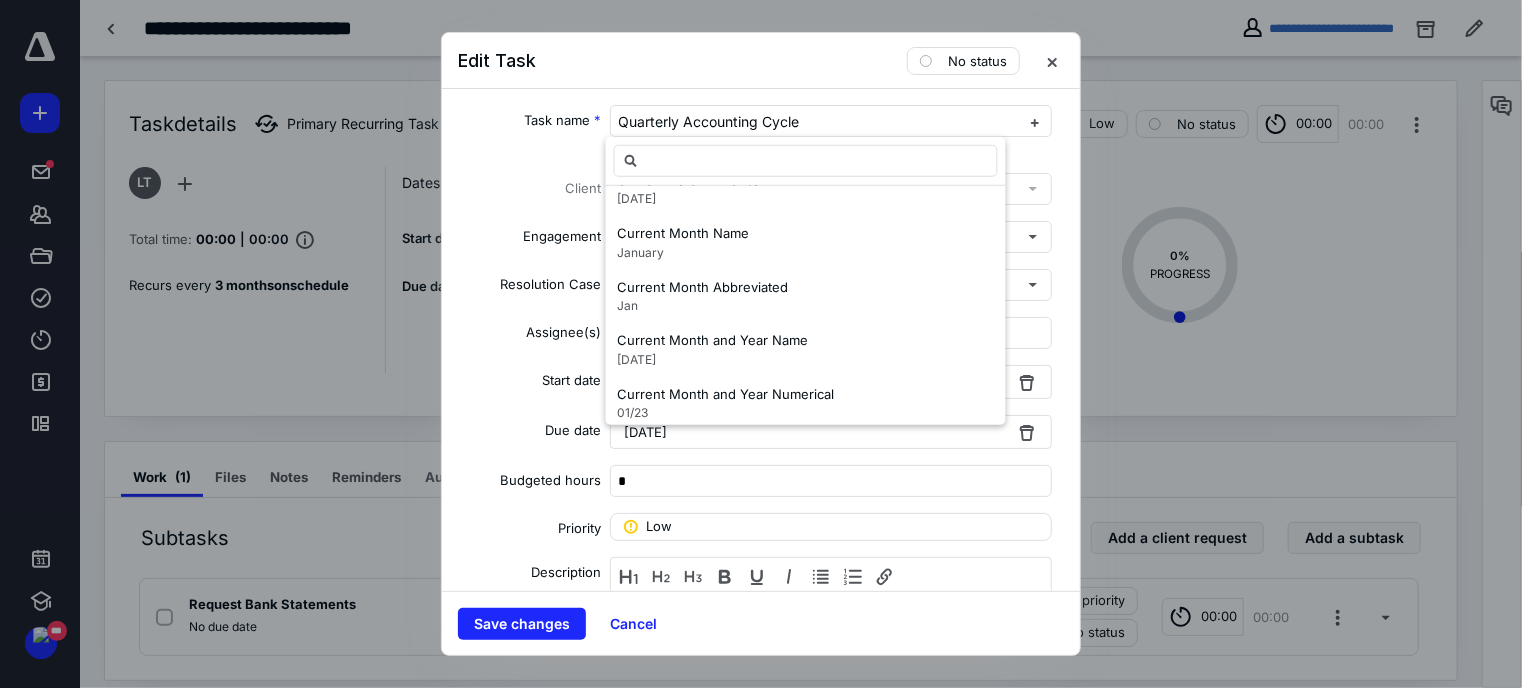 scroll, scrollTop: 0, scrollLeft: 0, axis: both 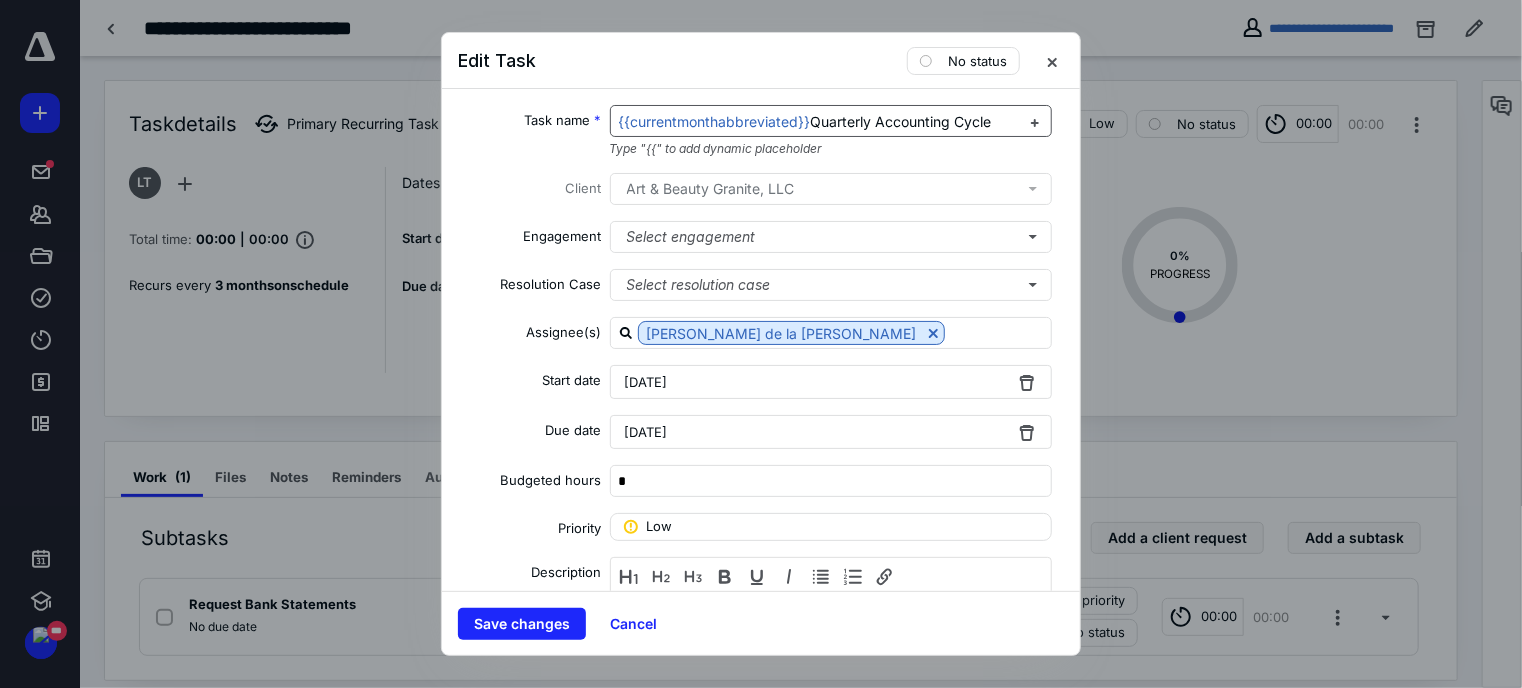 click on "Quarterly Accounting Cycle" at bounding box center [901, 121] 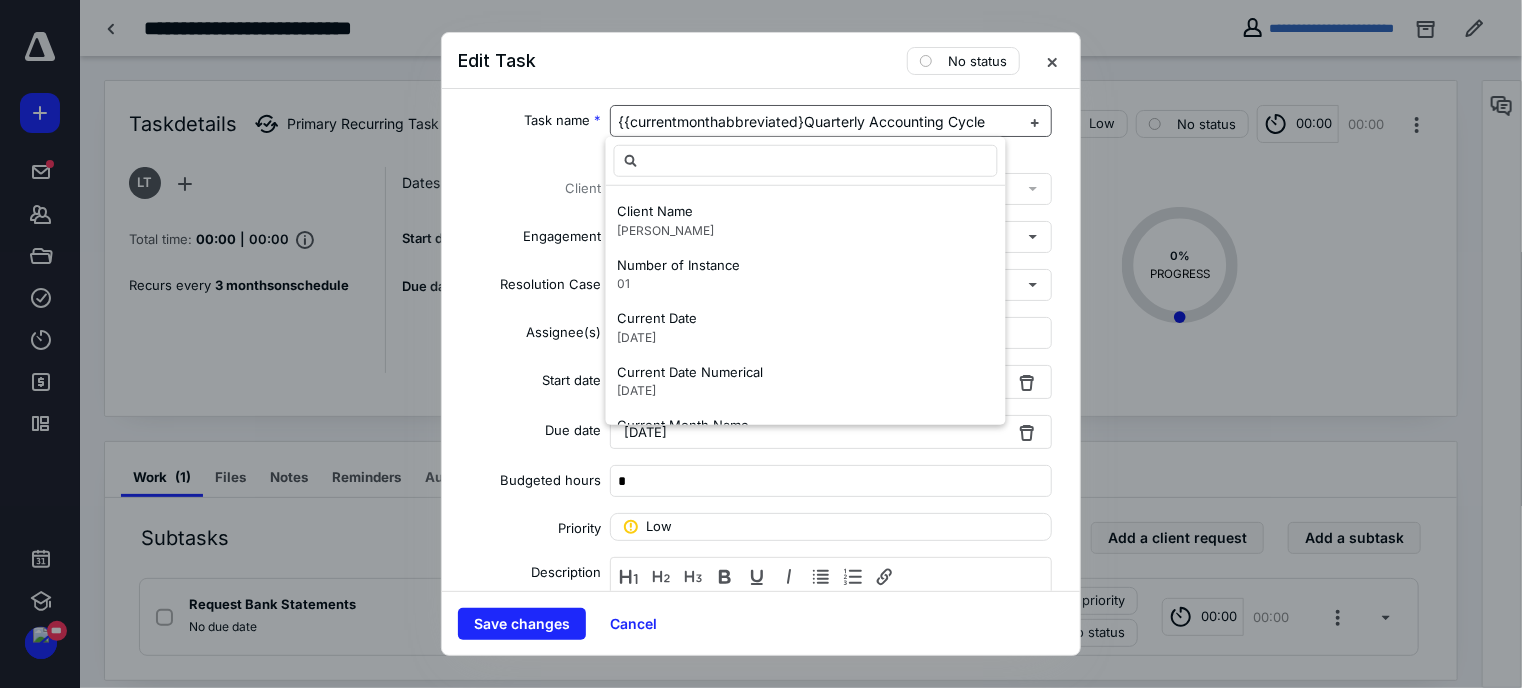 click on "{{currentmonthabbreviated}Quarterly Accounting Cycle" at bounding box center [802, 121] 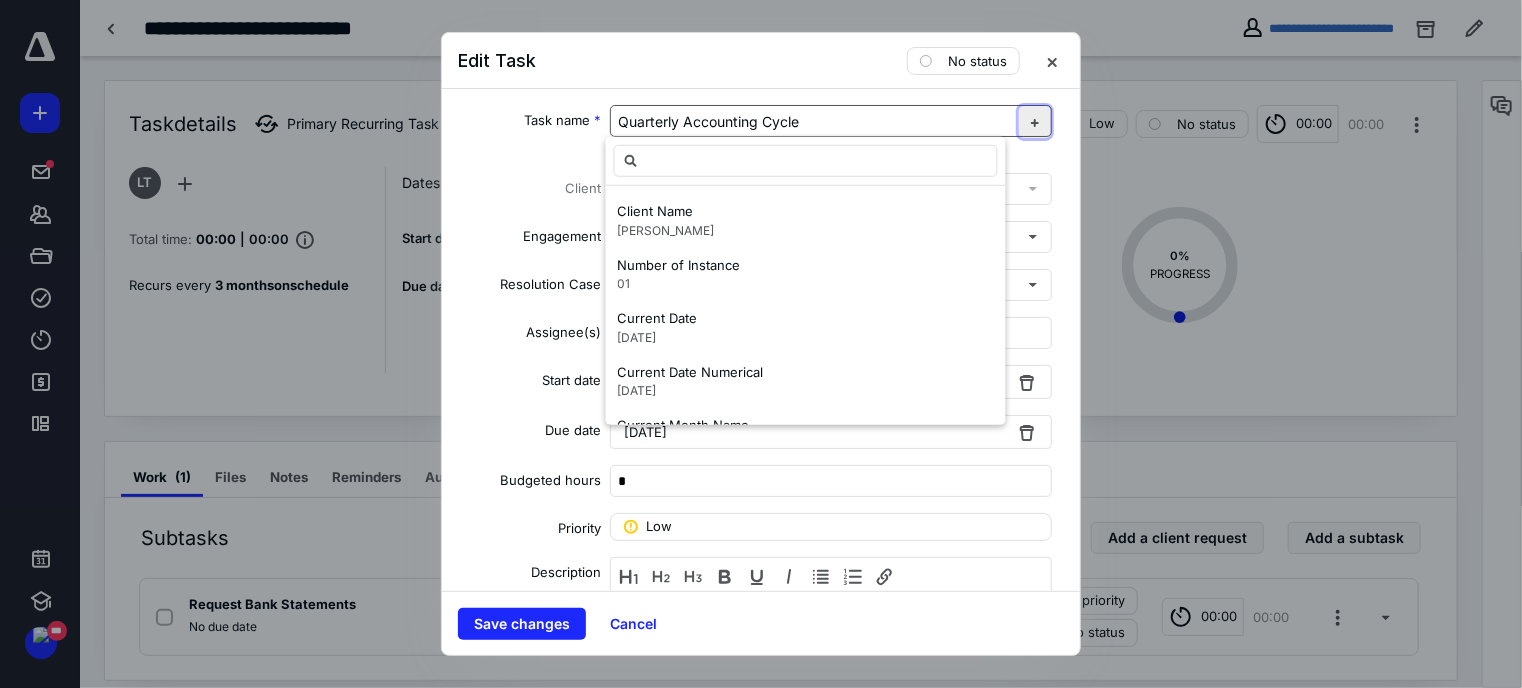 click at bounding box center [1035, 122] 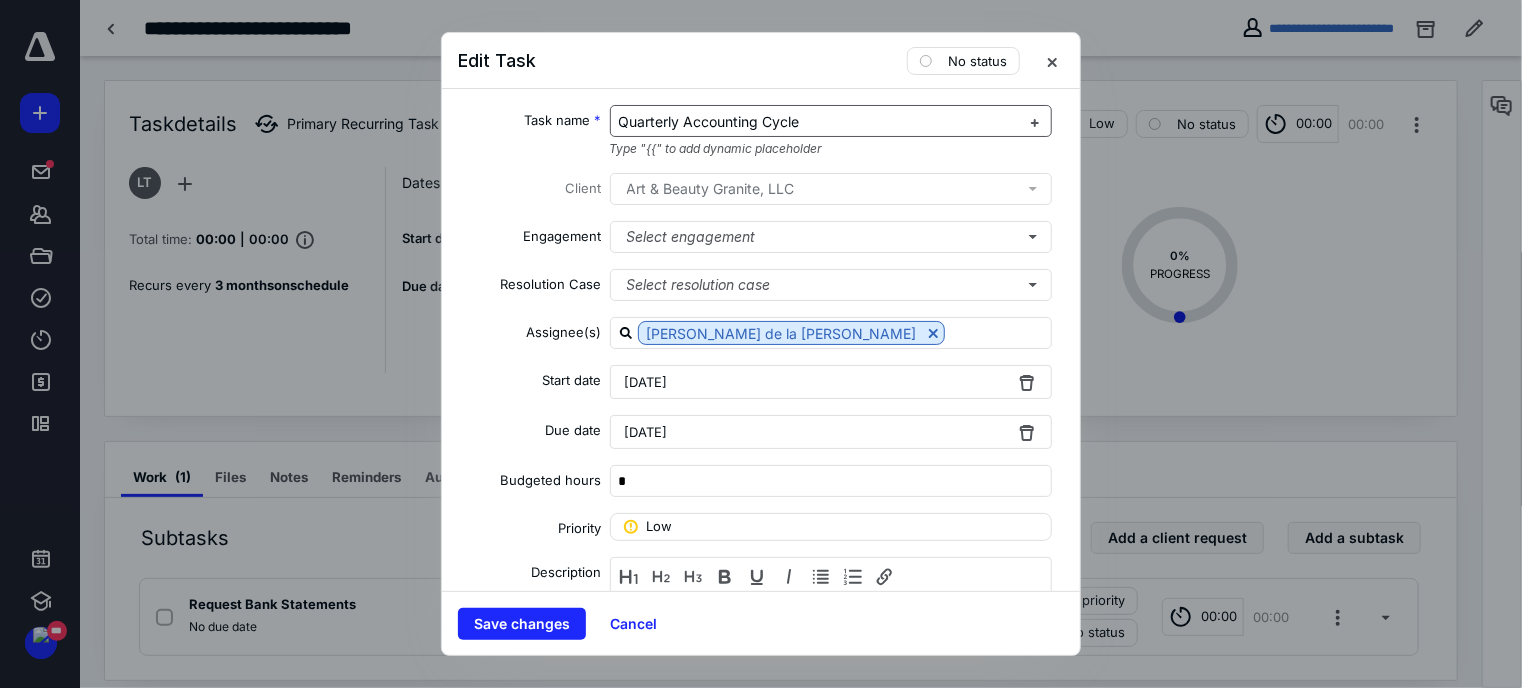 click on "Quarterly Accounting Cycle" at bounding box center [709, 121] 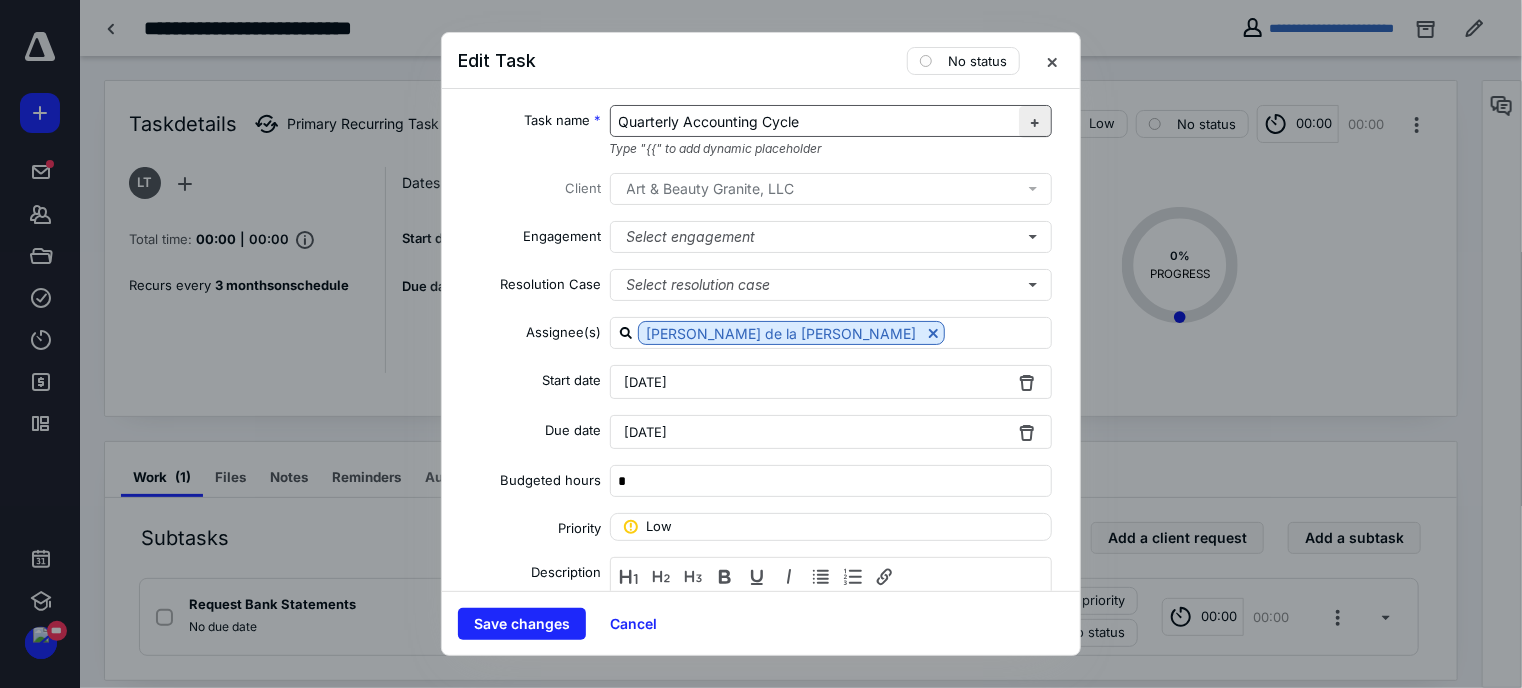 click at bounding box center [1035, 122] 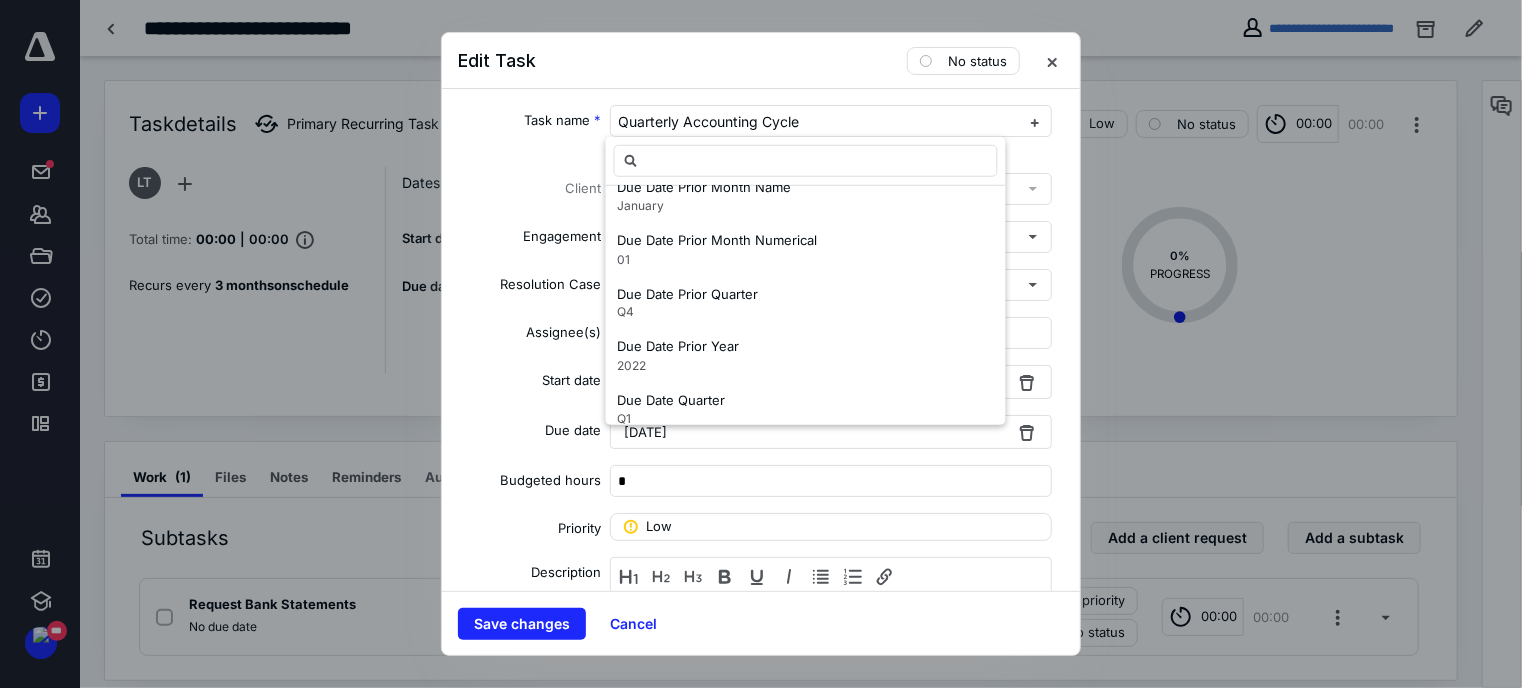 scroll, scrollTop: 1800, scrollLeft: 0, axis: vertical 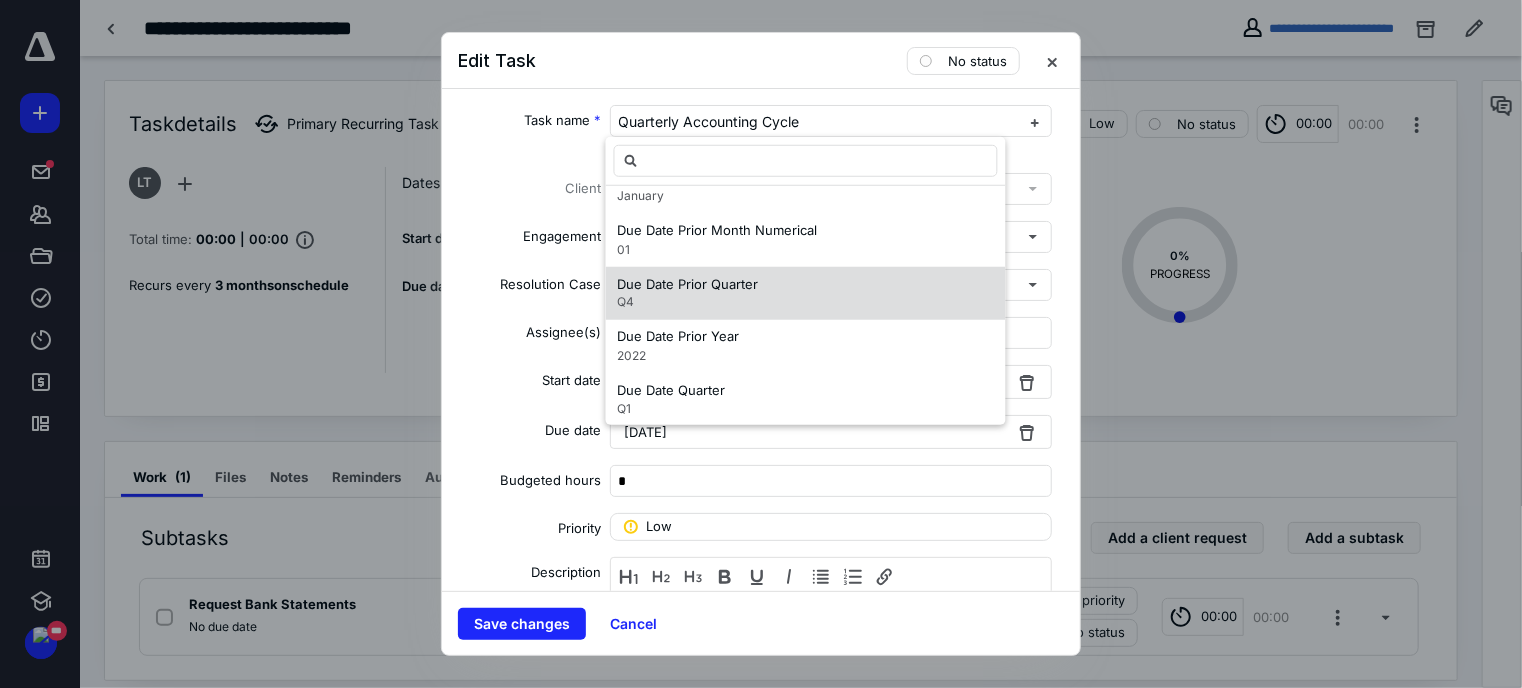 click on "Due Date Prior Quarter Q4" at bounding box center [806, 293] 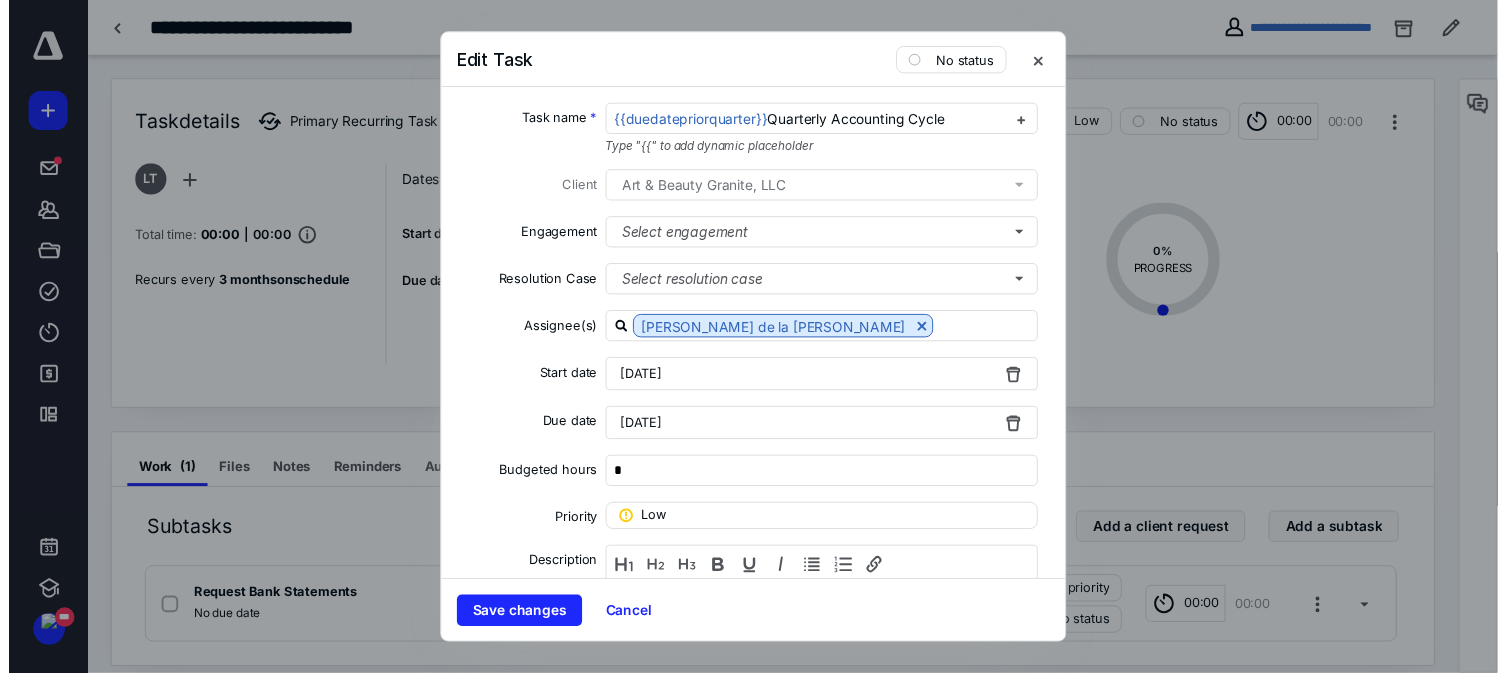 scroll, scrollTop: 0, scrollLeft: 0, axis: both 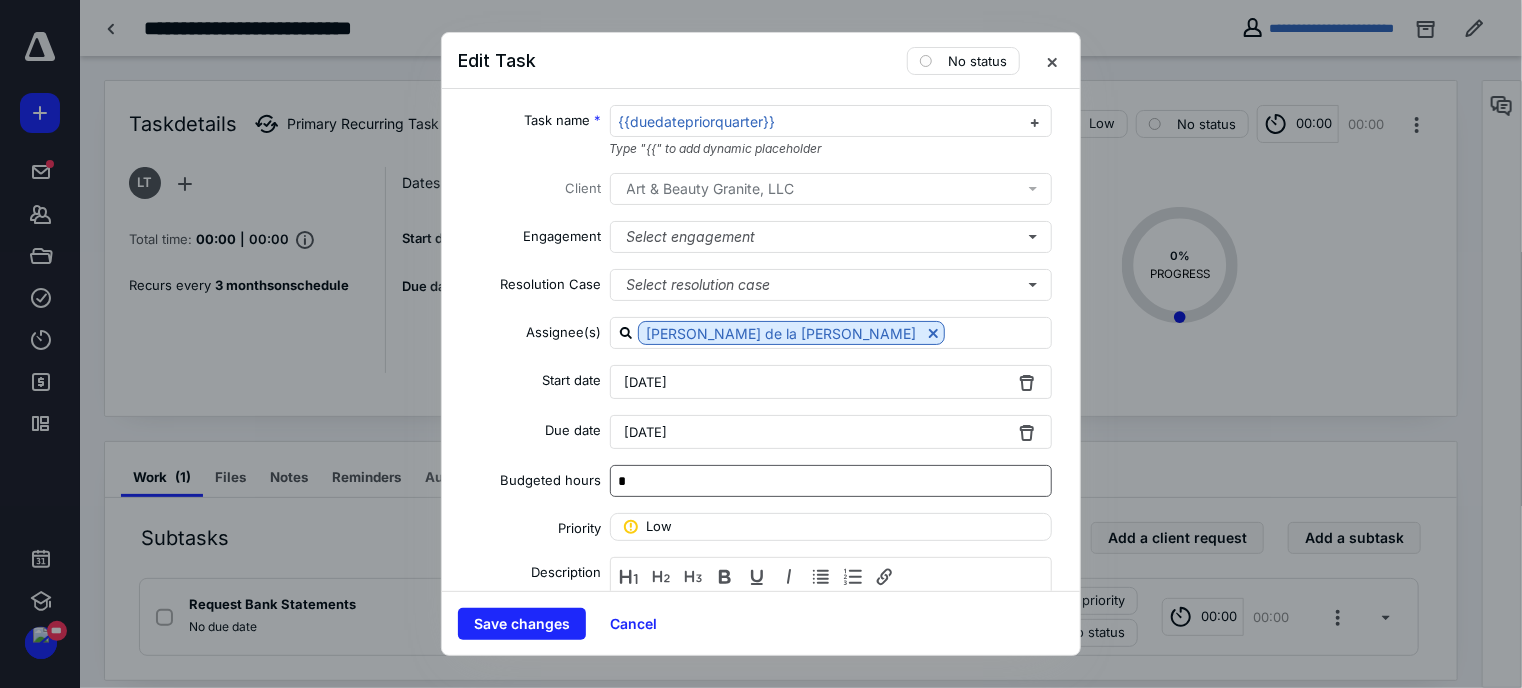 type 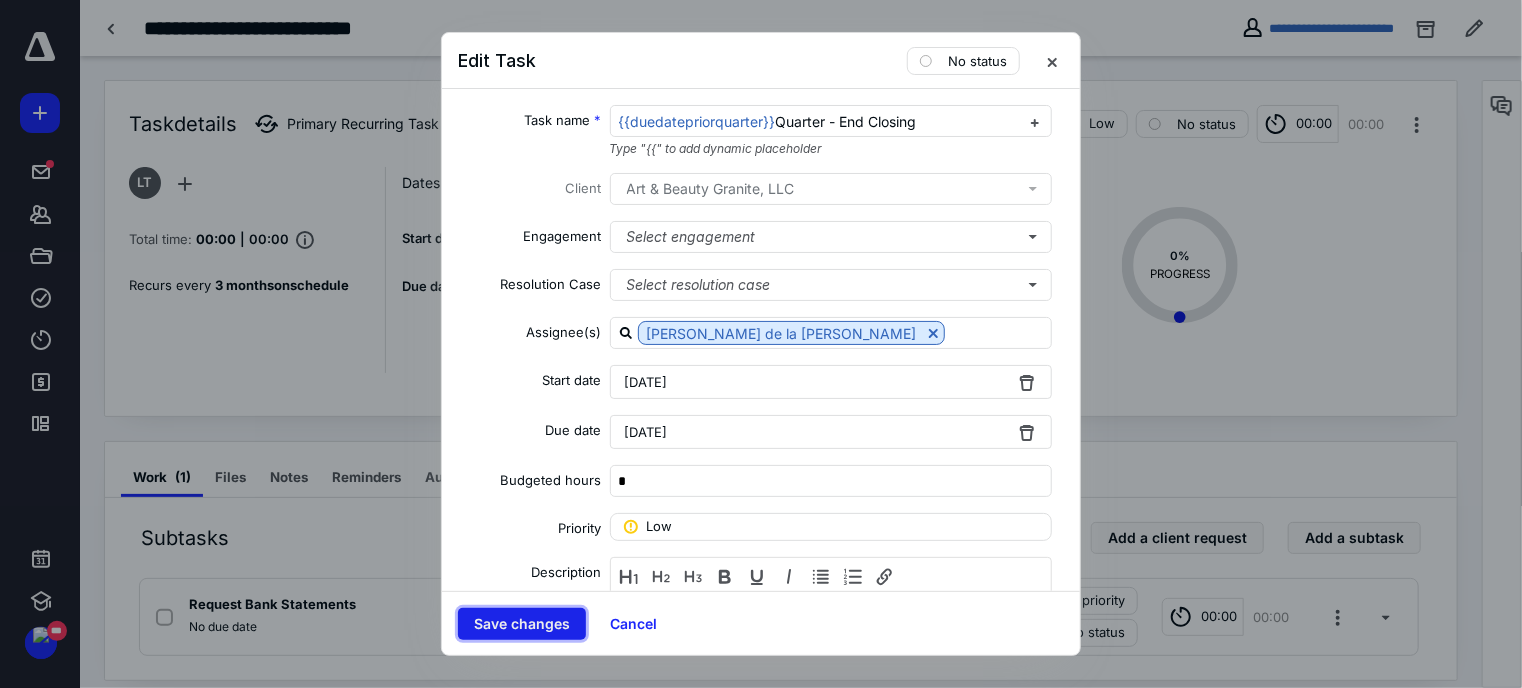 click on "Save changes" at bounding box center (522, 624) 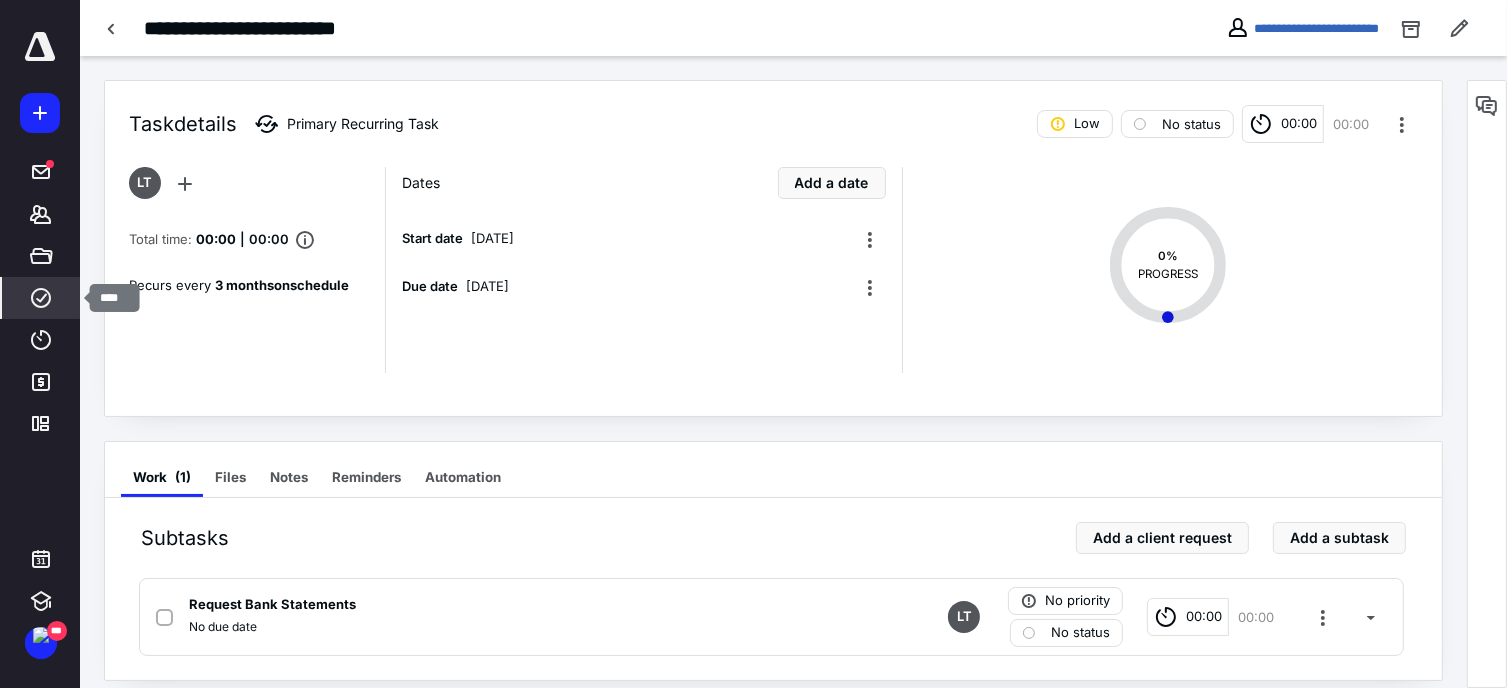 click 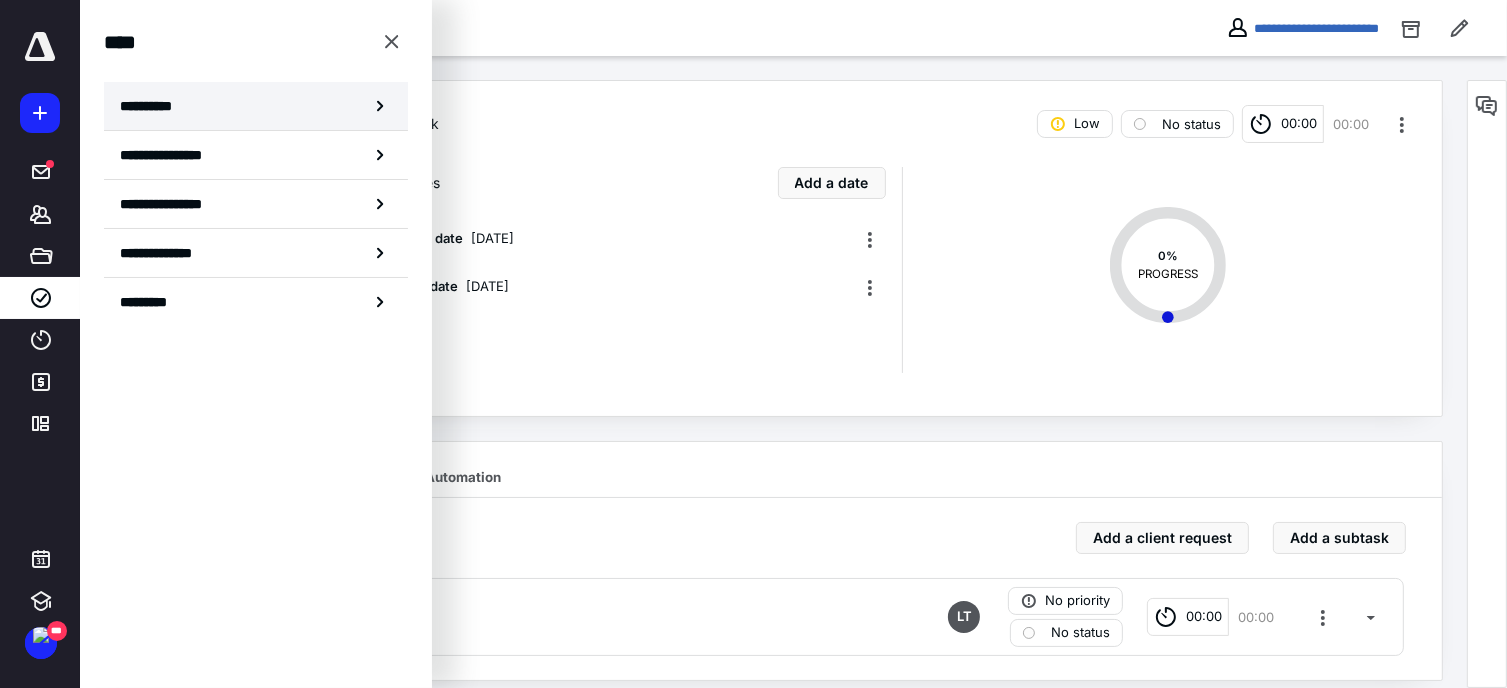 click on "**********" at bounding box center (256, 106) 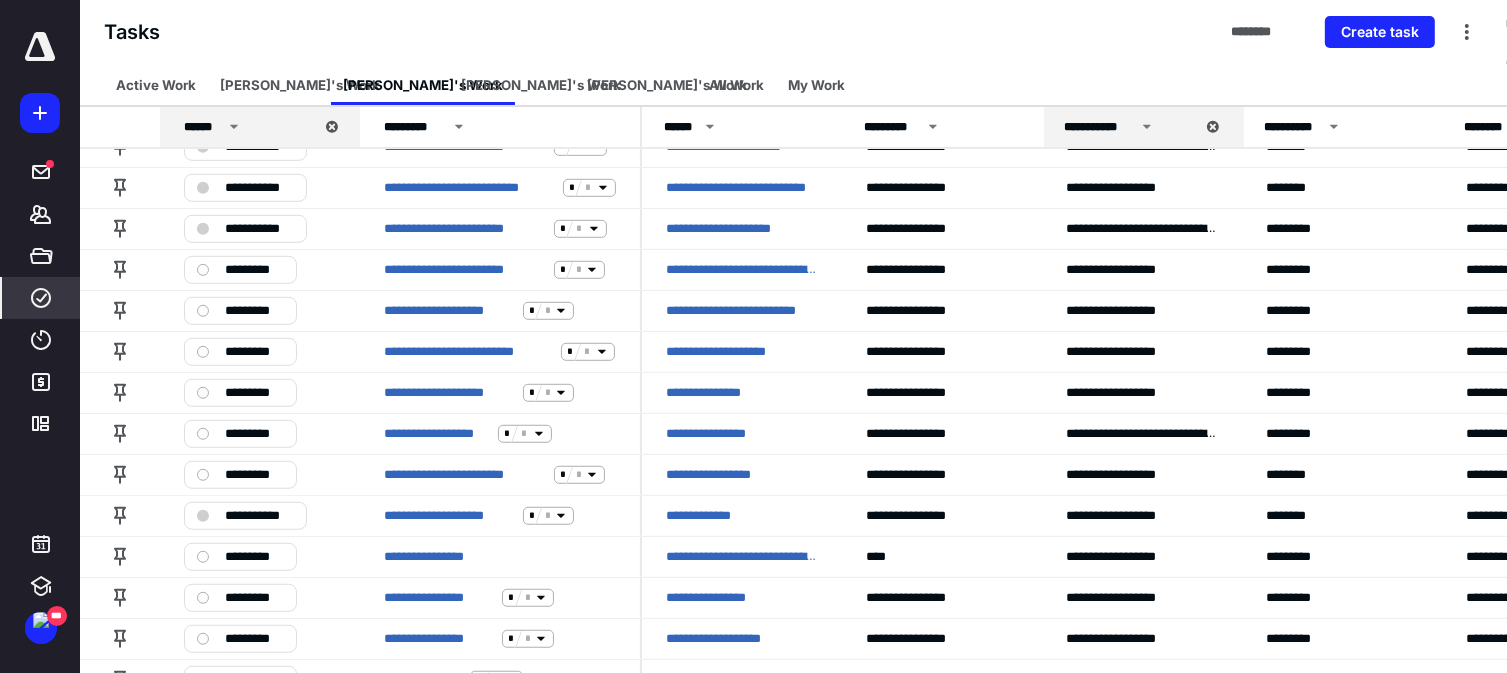 scroll, scrollTop: 1259, scrollLeft: 0, axis: vertical 